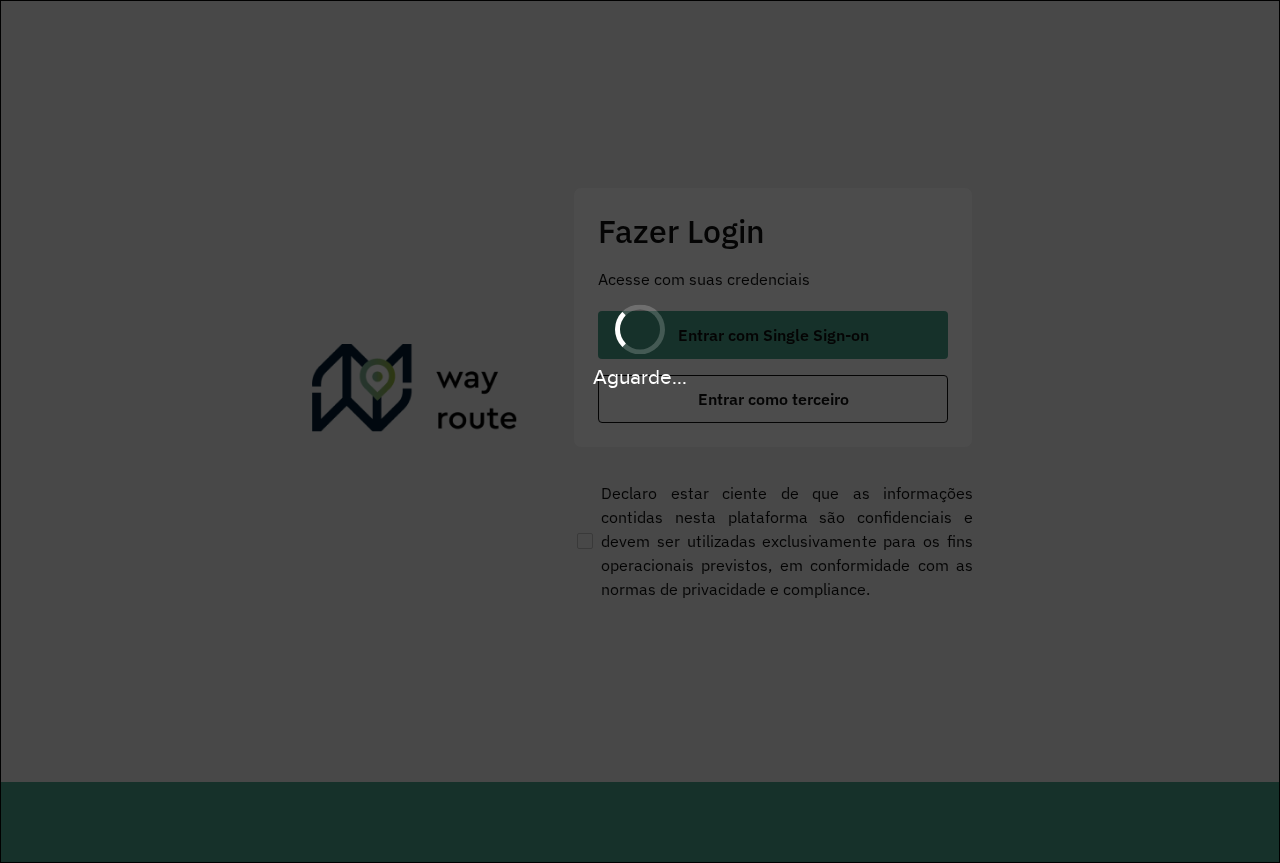 scroll, scrollTop: 0, scrollLeft: 0, axis: both 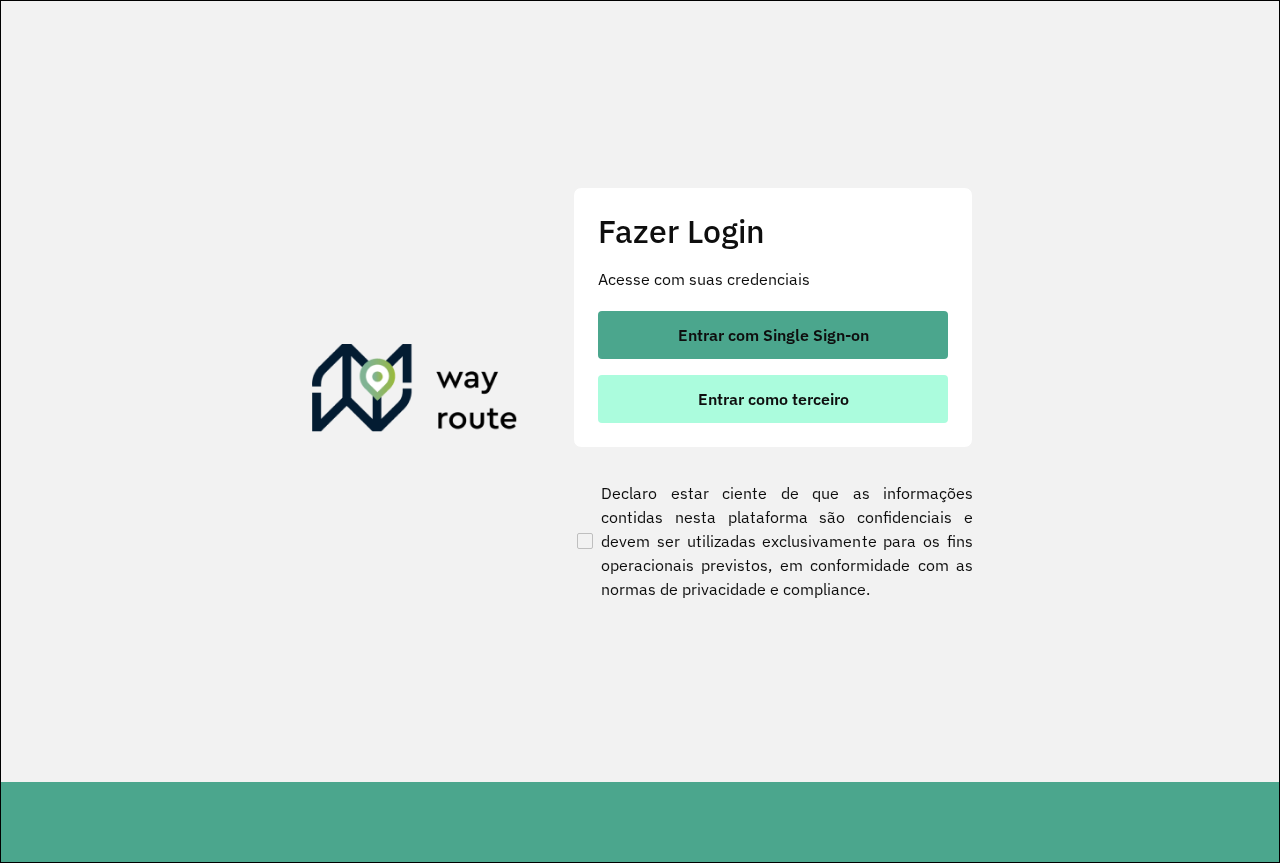click on "Entrar como terceiro" at bounding box center [773, 399] 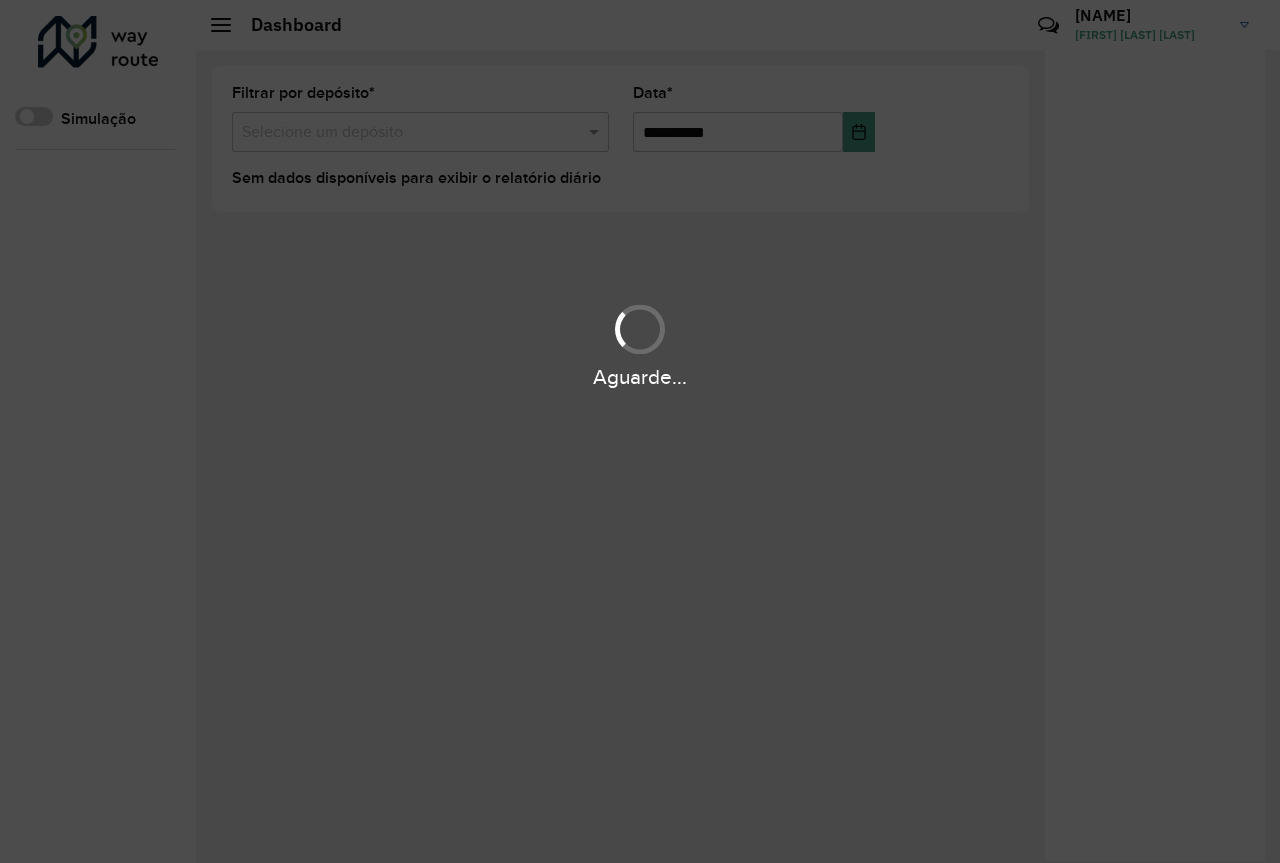 scroll, scrollTop: 0, scrollLeft: 0, axis: both 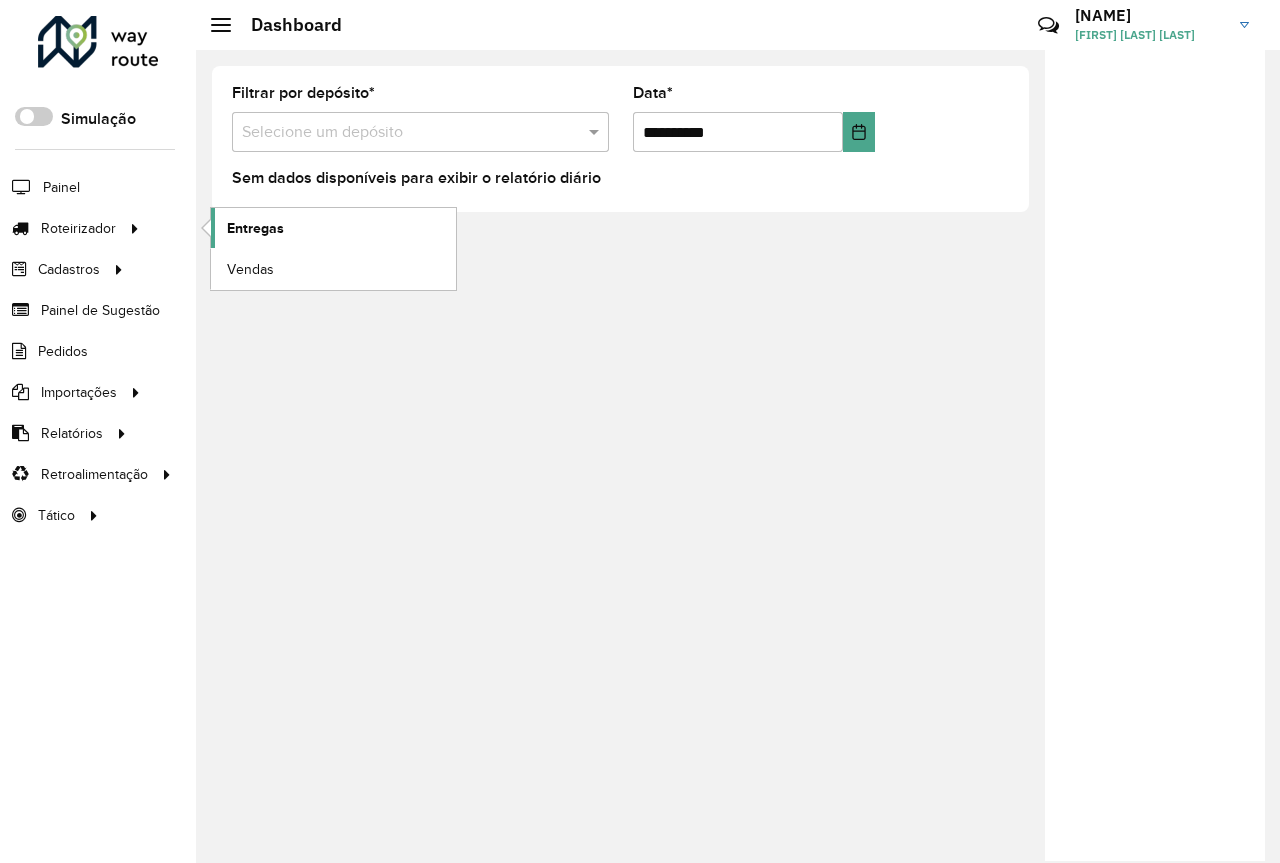 click on "Entregas" 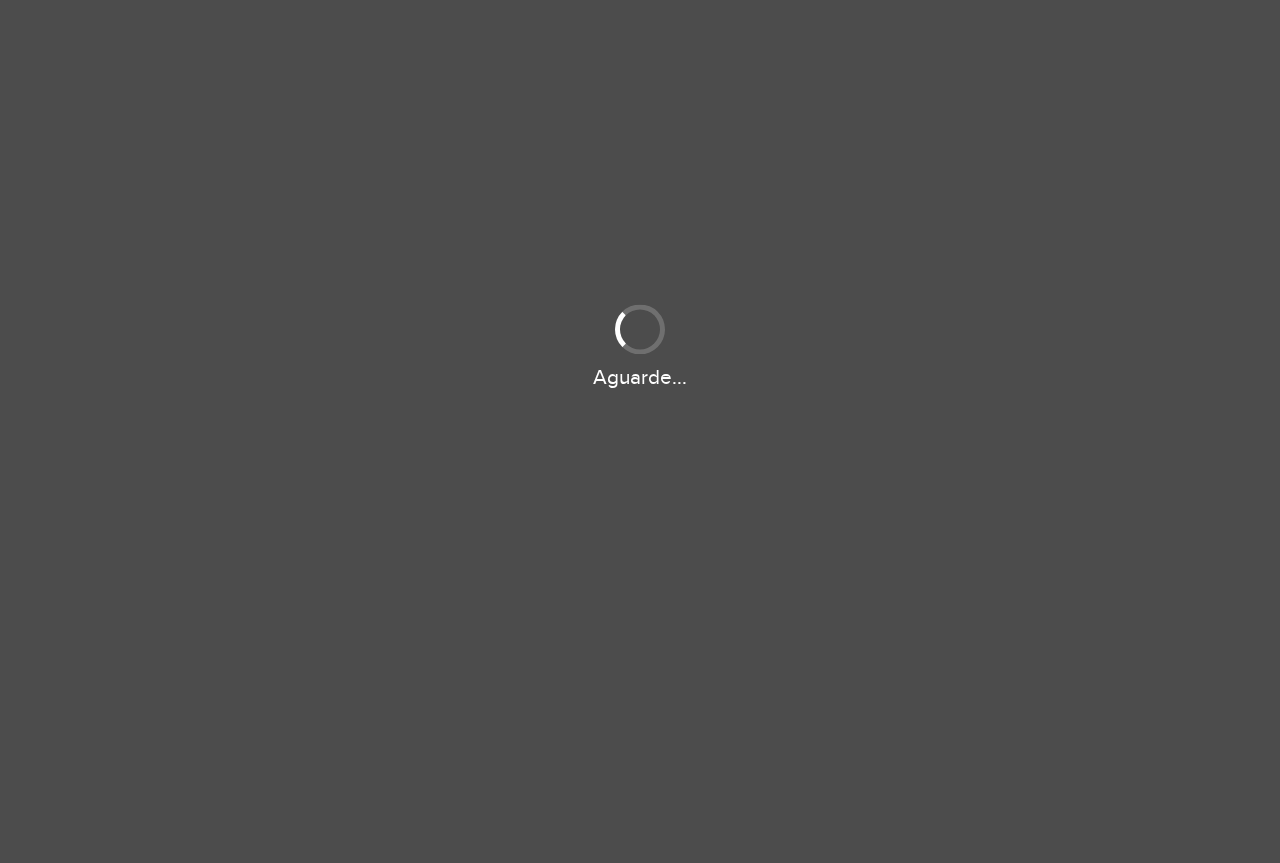 scroll, scrollTop: 0, scrollLeft: 0, axis: both 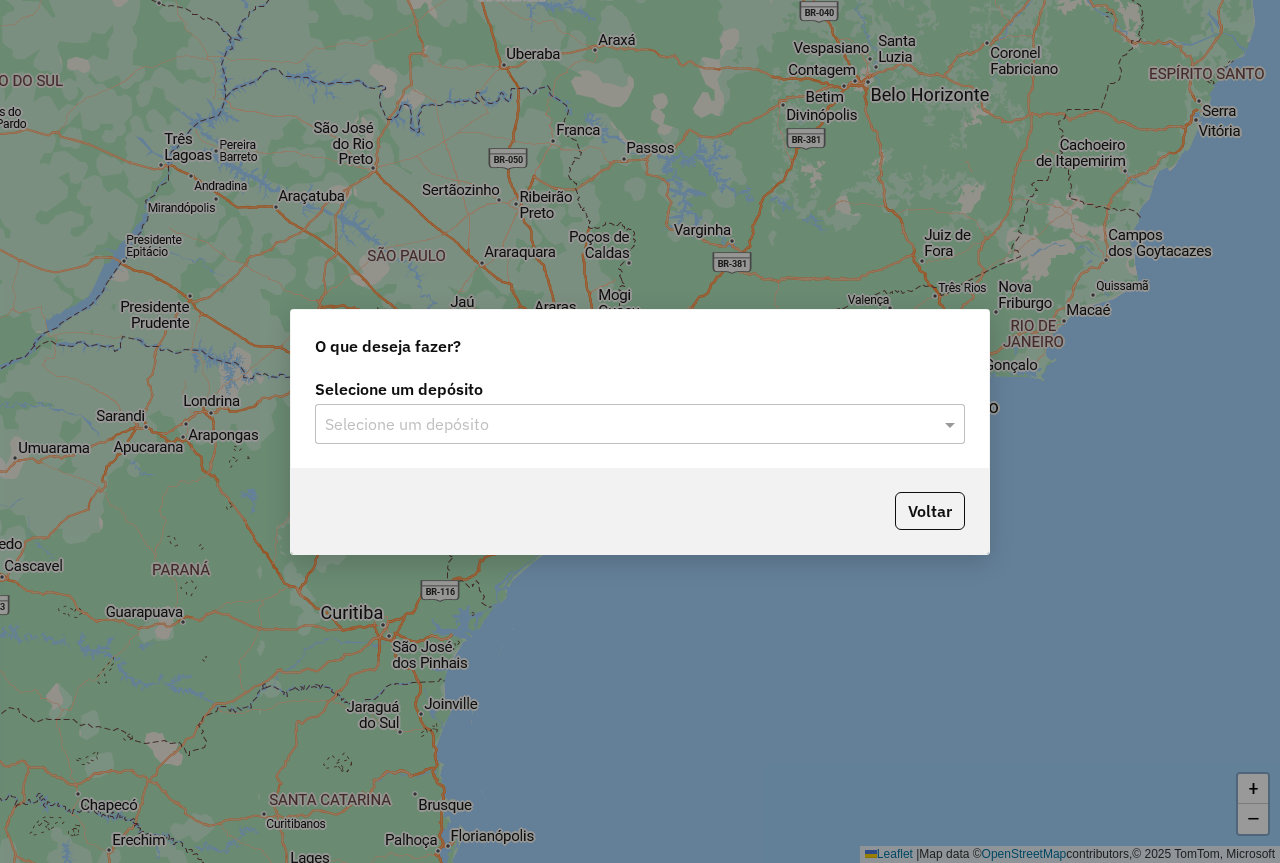 click 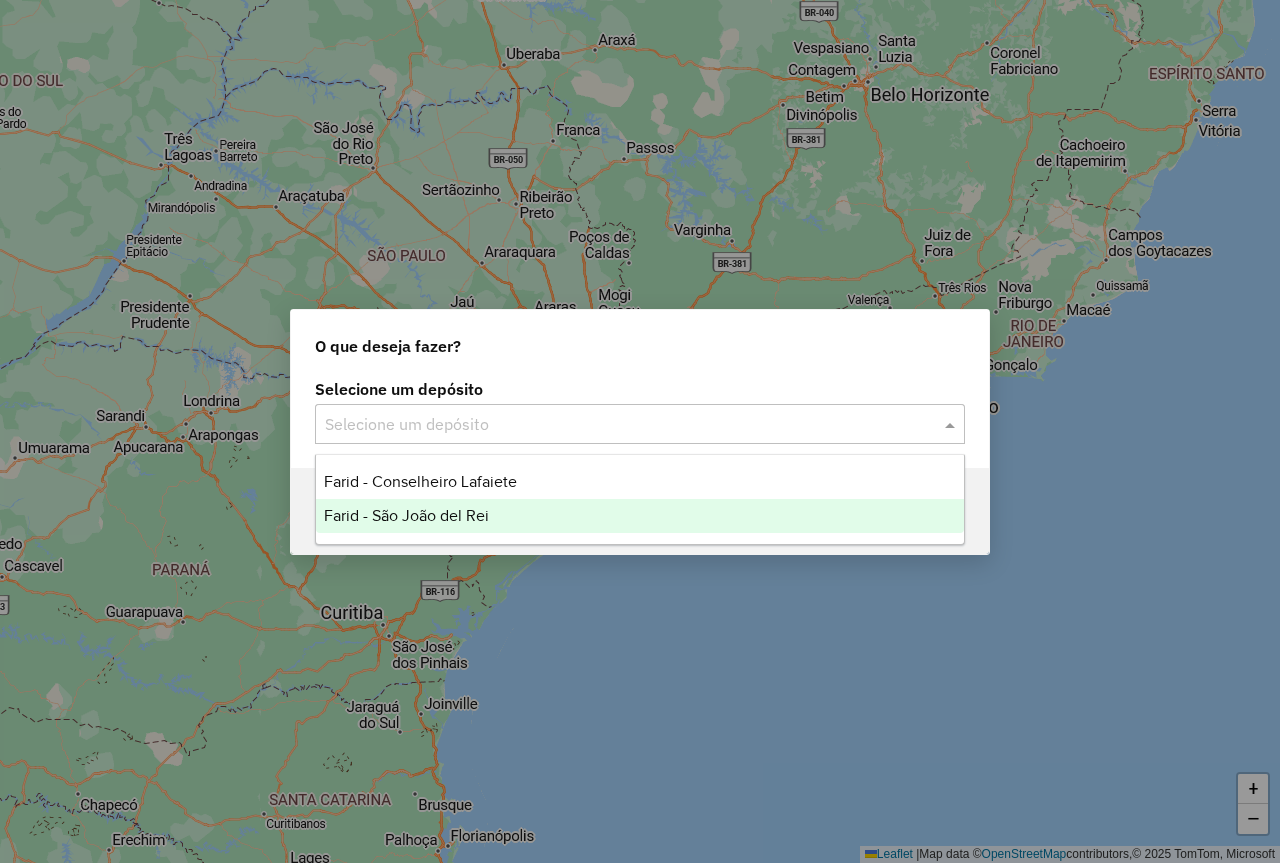 click on "Farid - São João del Rei" at bounding box center (406, 515) 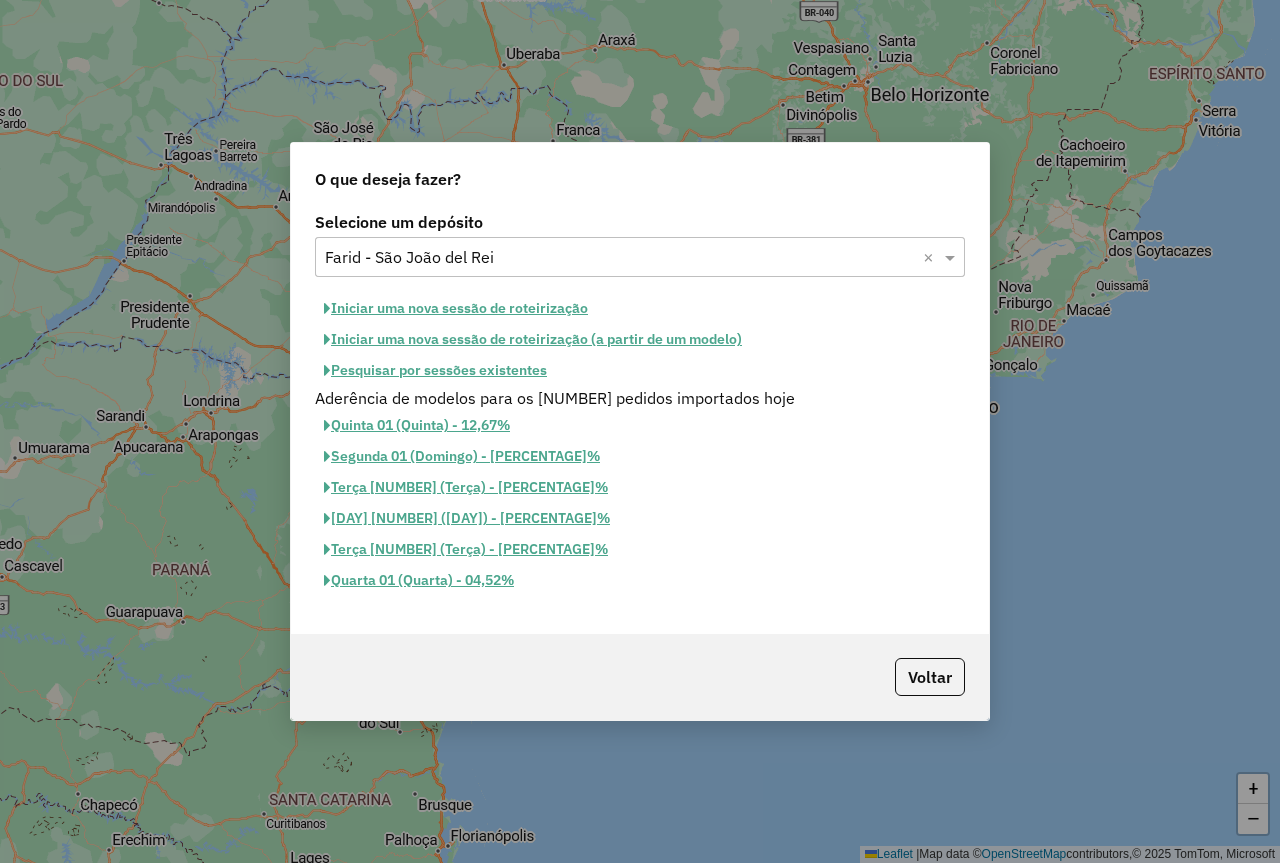 click on "Iniciar uma nova sessão de roteirização" 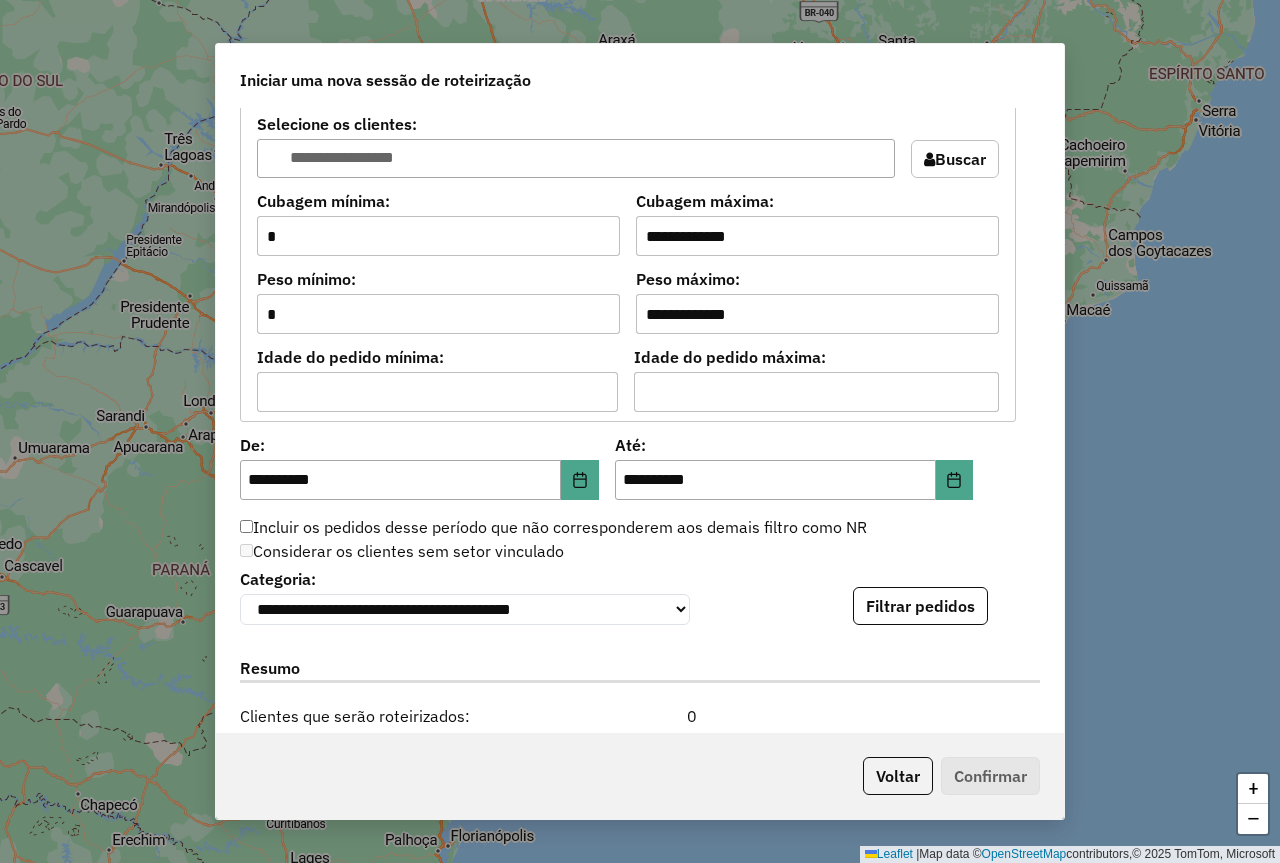 scroll, scrollTop: 1700, scrollLeft: 0, axis: vertical 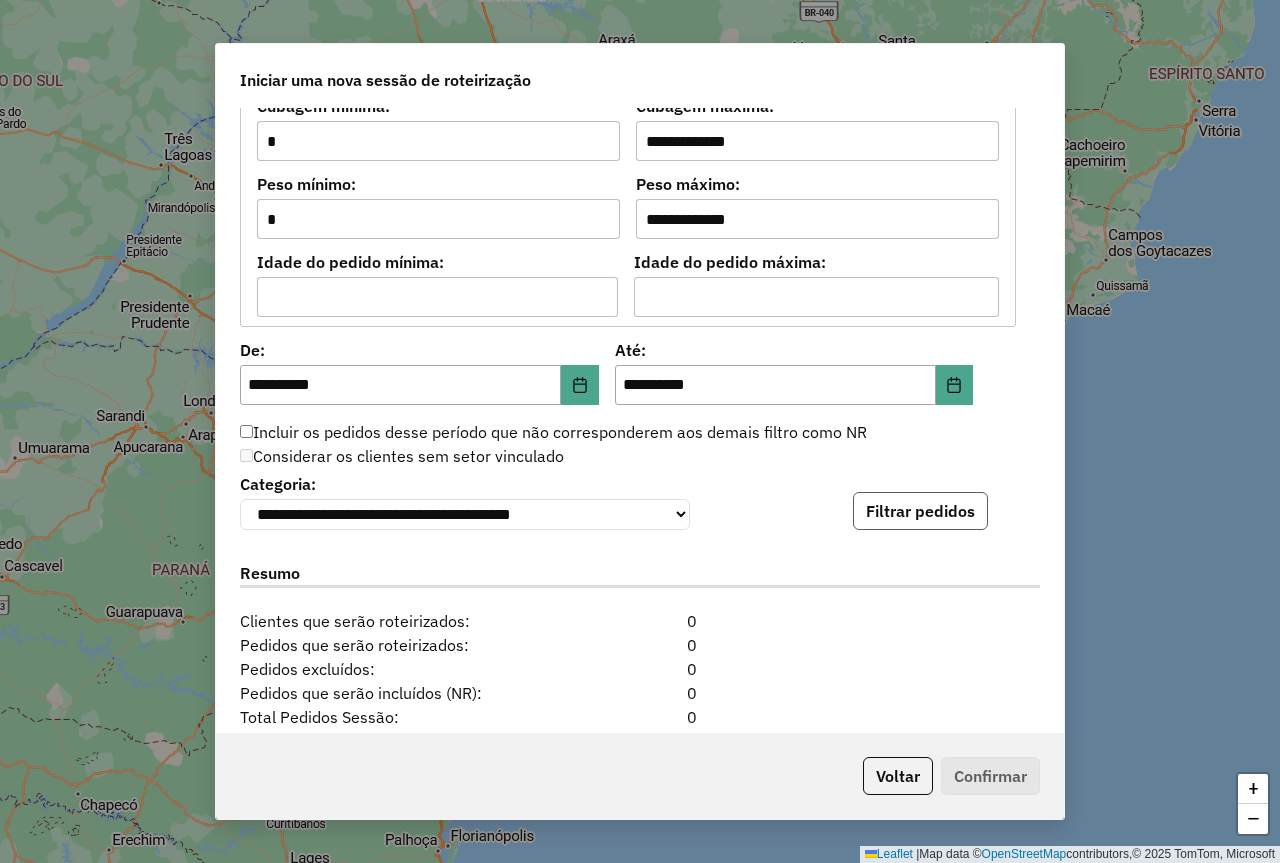 click on "Filtrar pedidos" 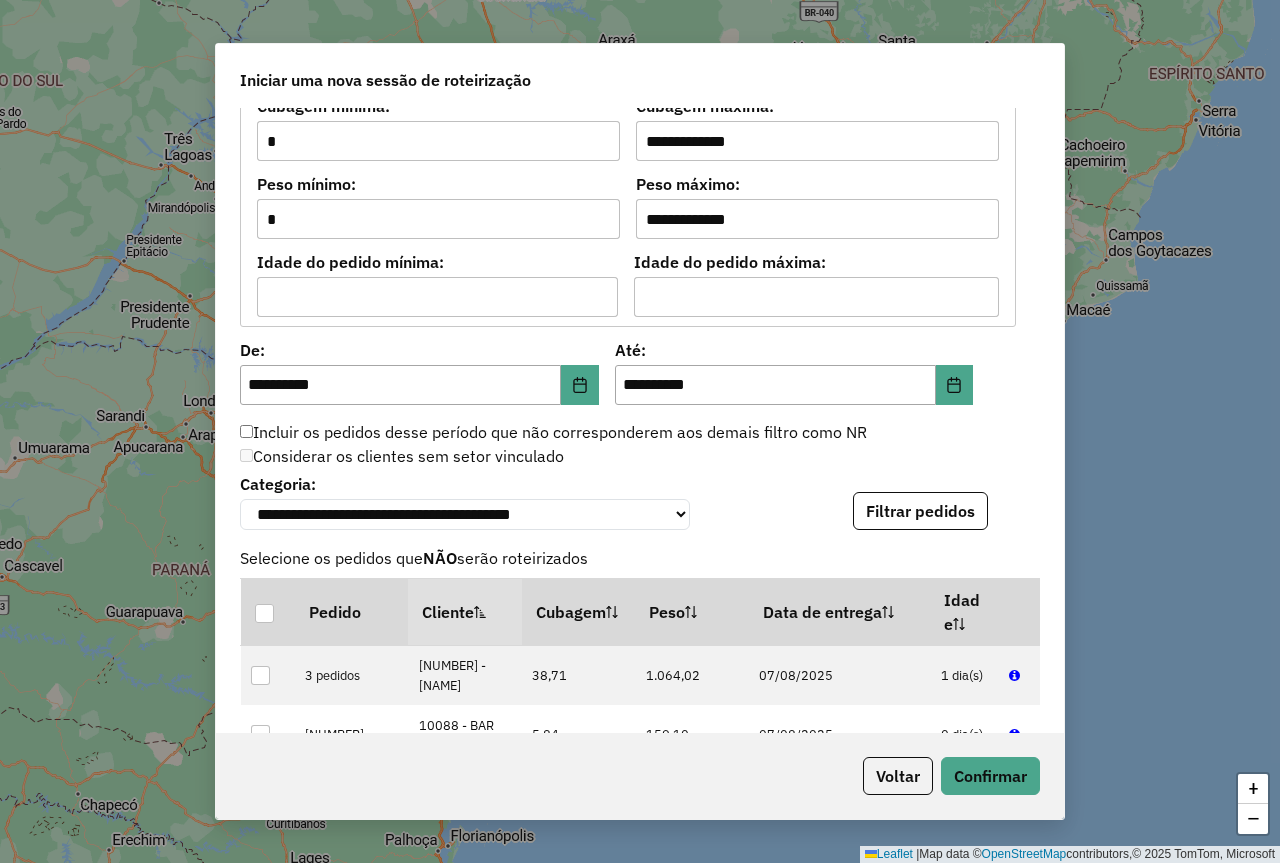 scroll, scrollTop: 2324, scrollLeft: 0, axis: vertical 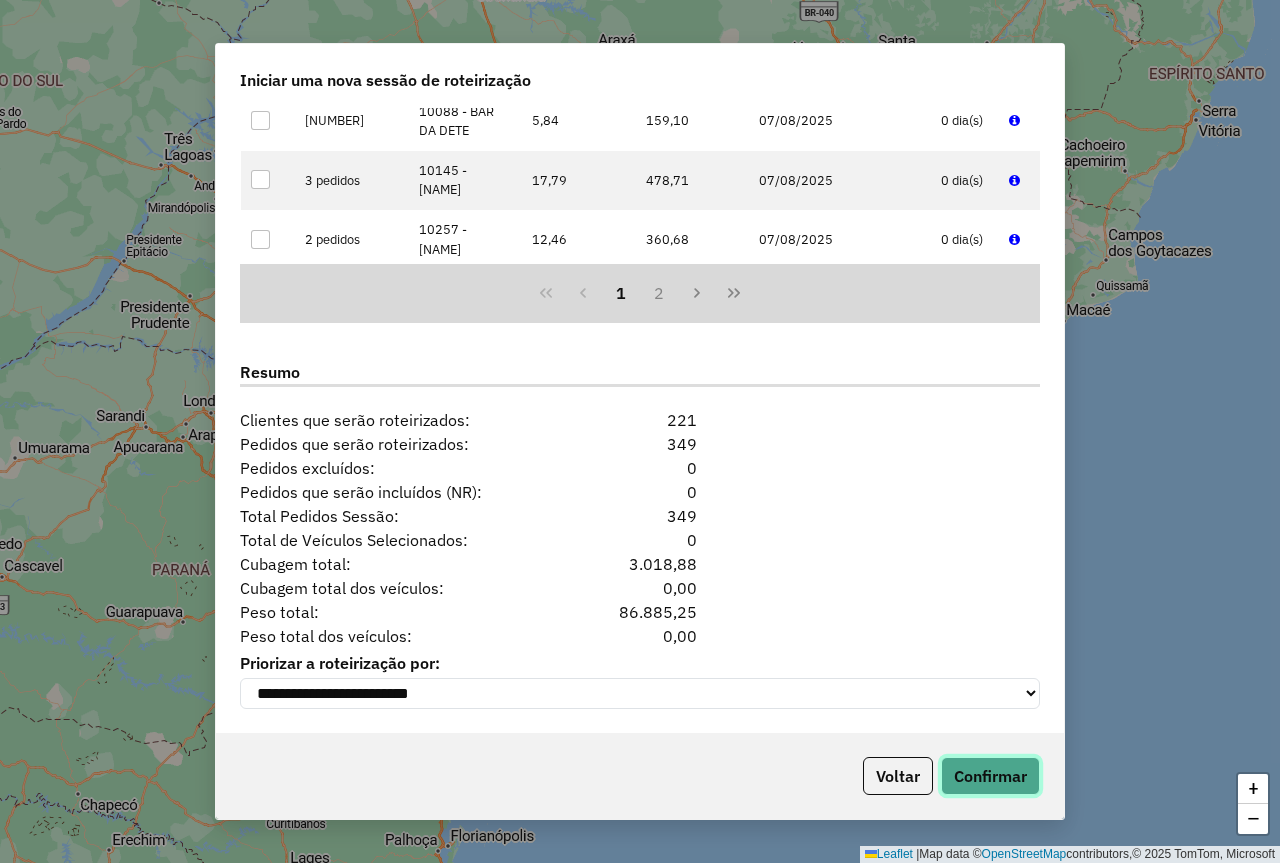 click on "Confirmar" 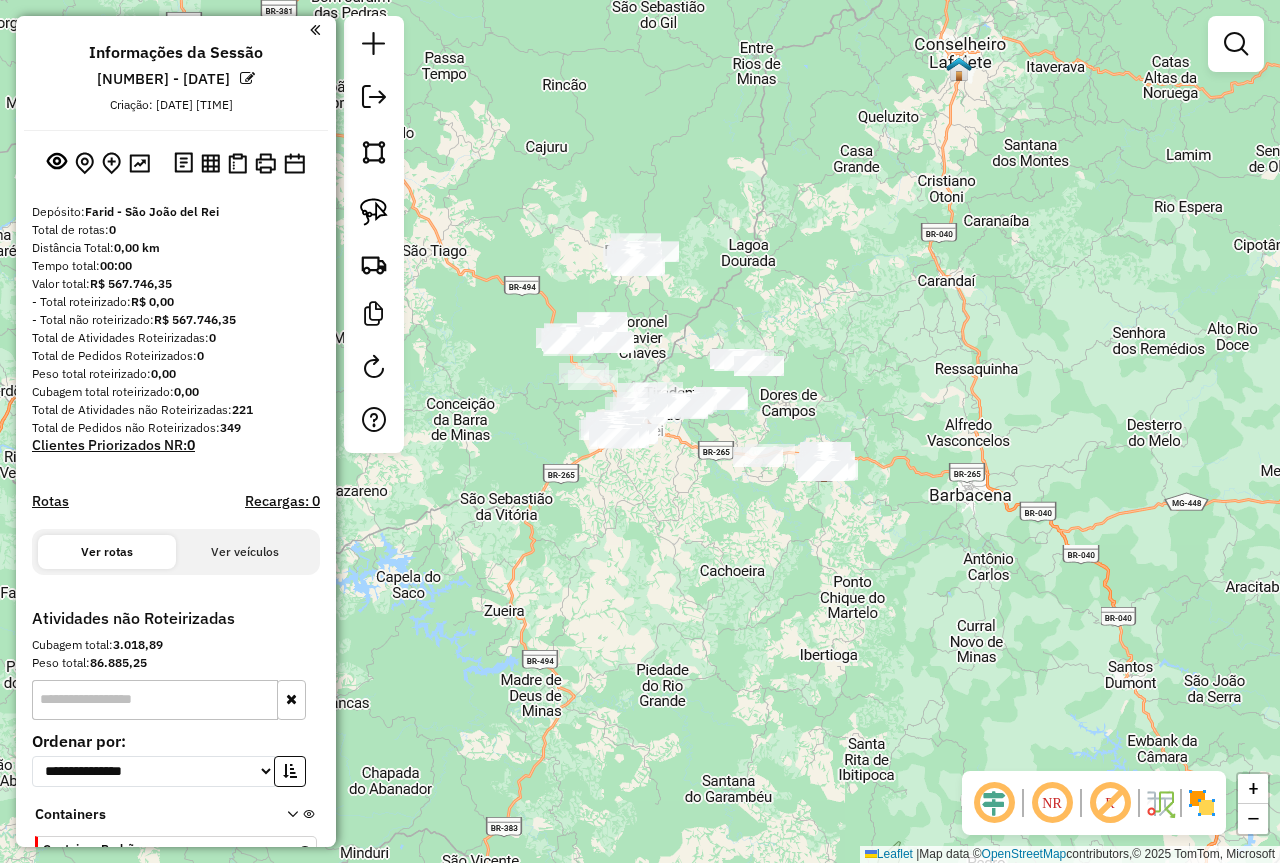 click 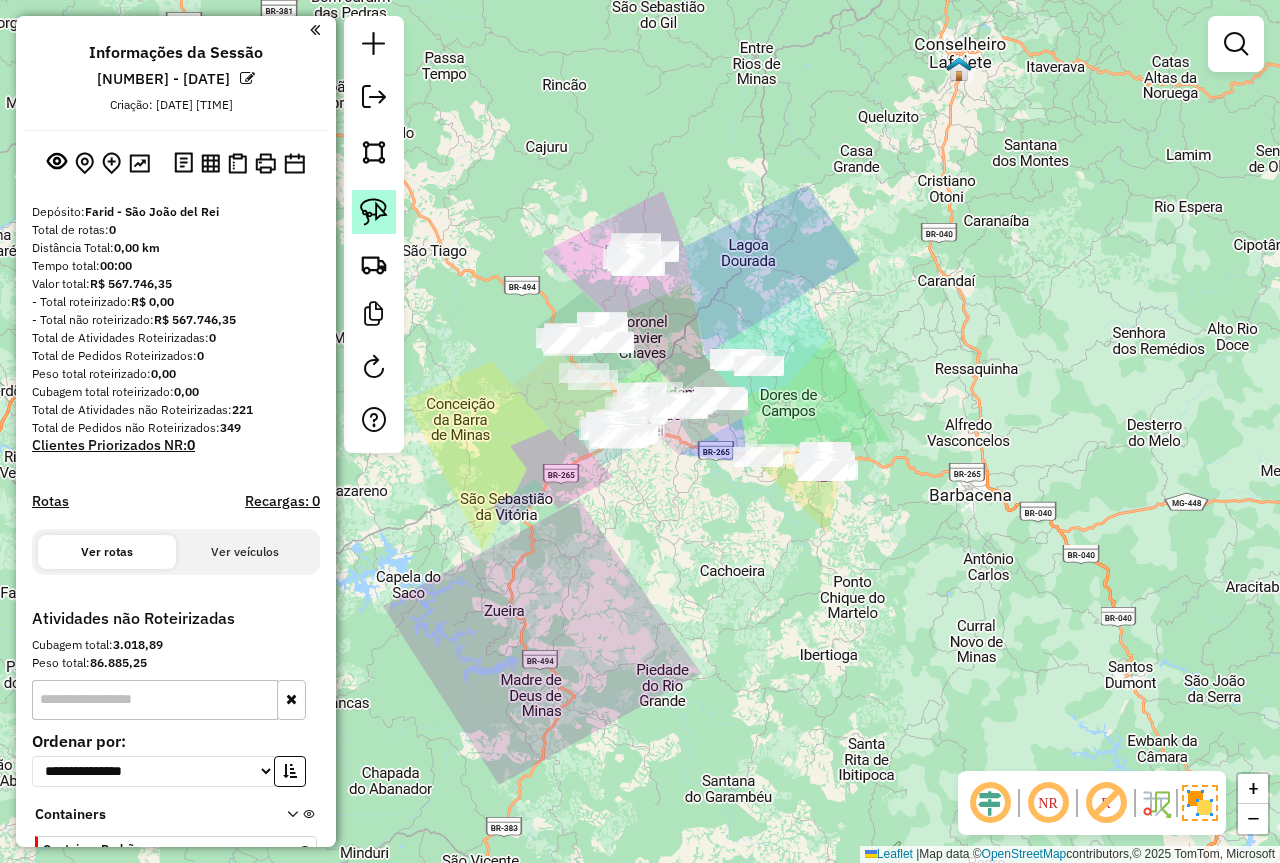 click 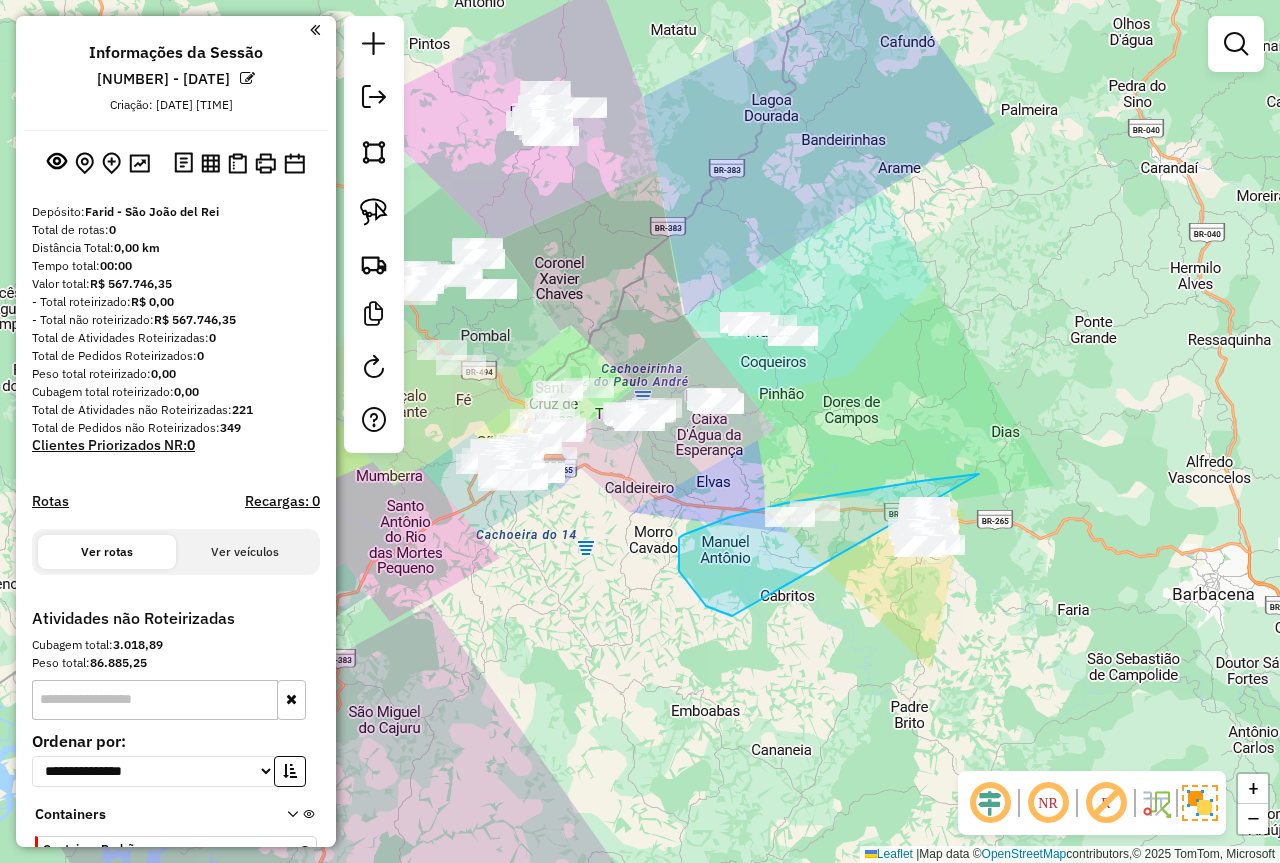 drag, startPoint x: 921, startPoint y: 481, endPoint x: 993, endPoint y: 551, distance: 100.41912 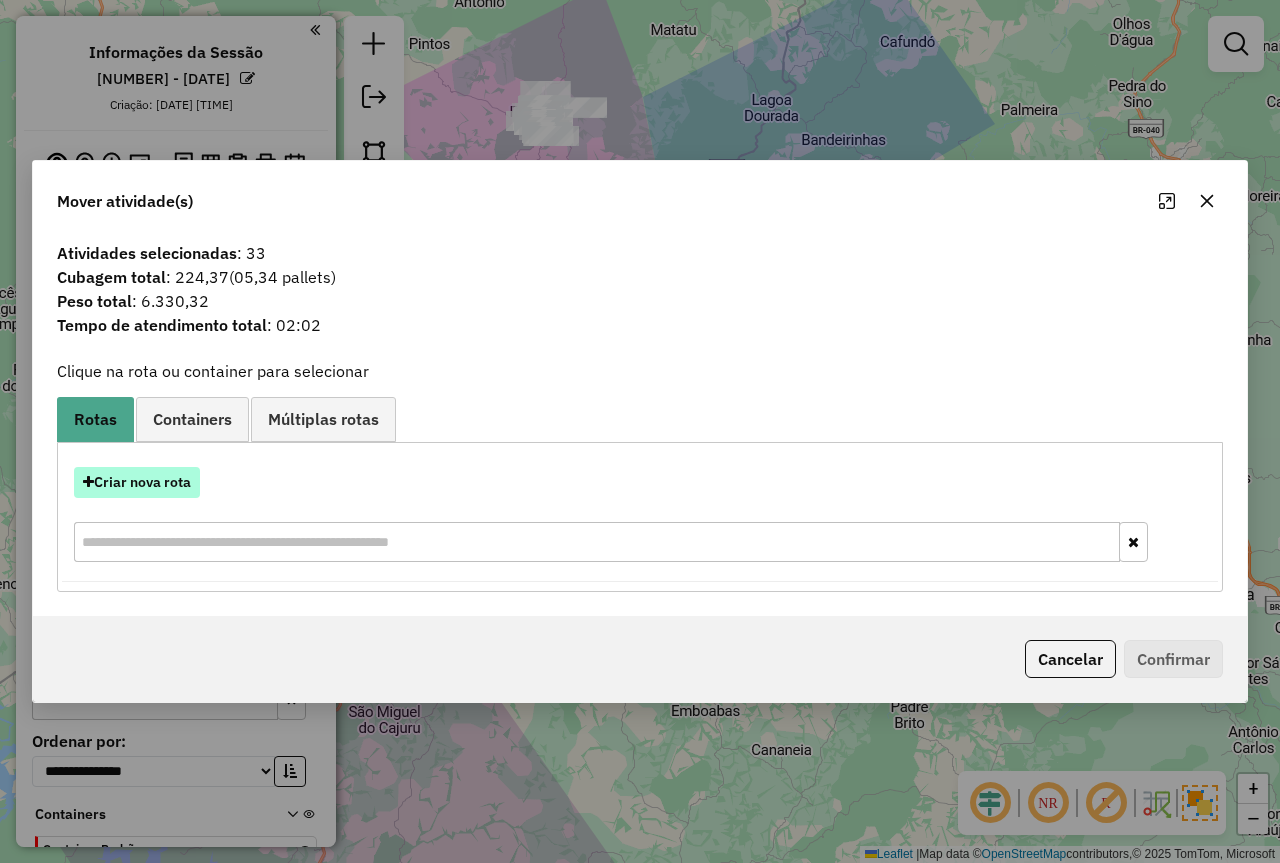 click on "Criar nova rota" at bounding box center (137, 482) 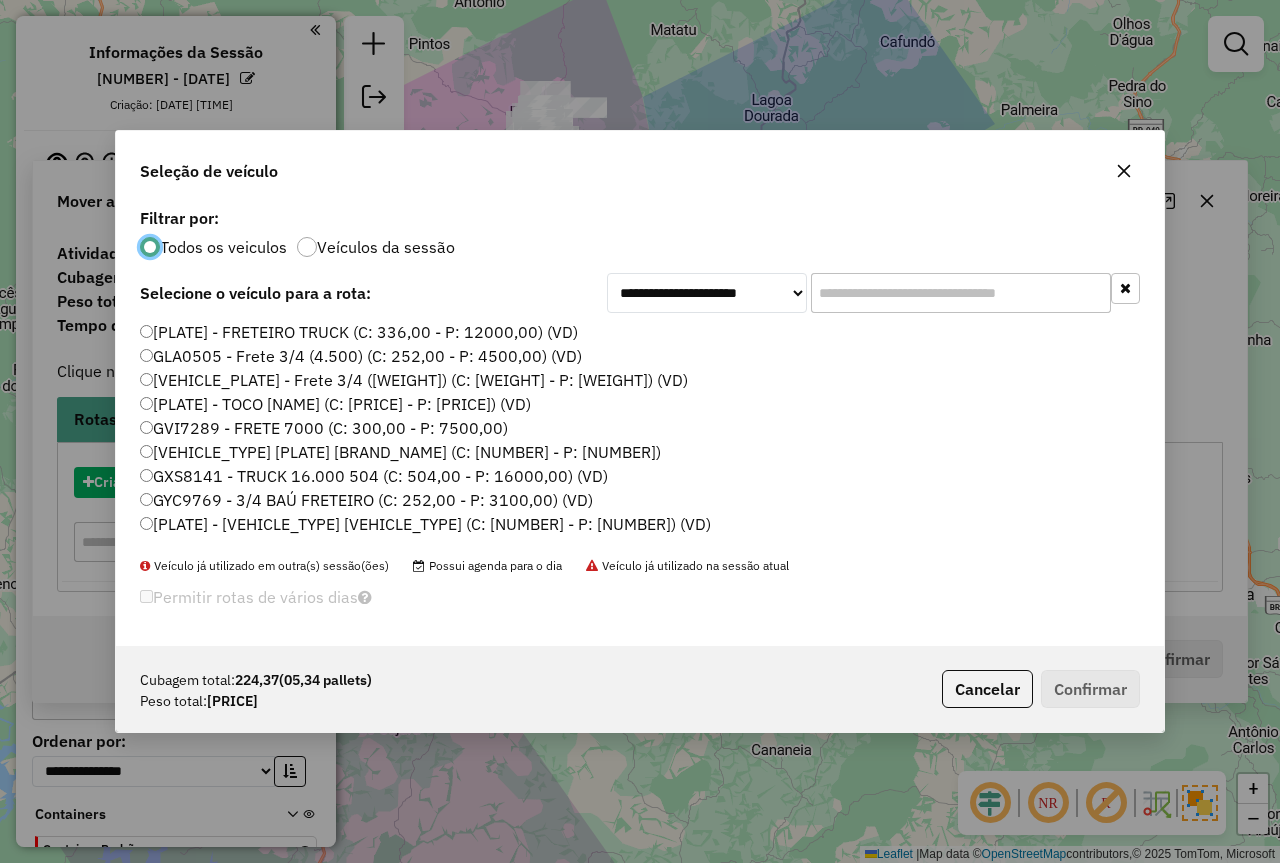 scroll, scrollTop: 11, scrollLeft: 6, axis: both 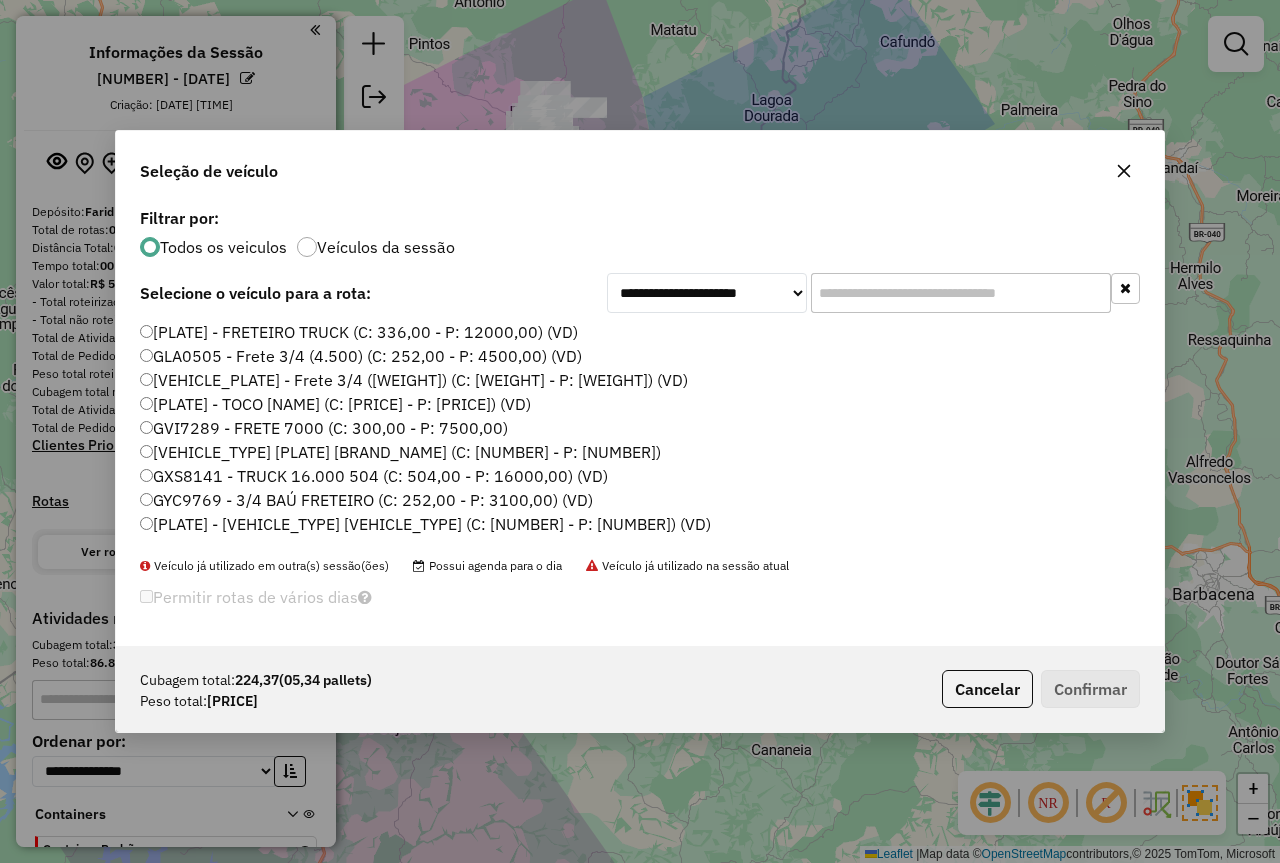 click 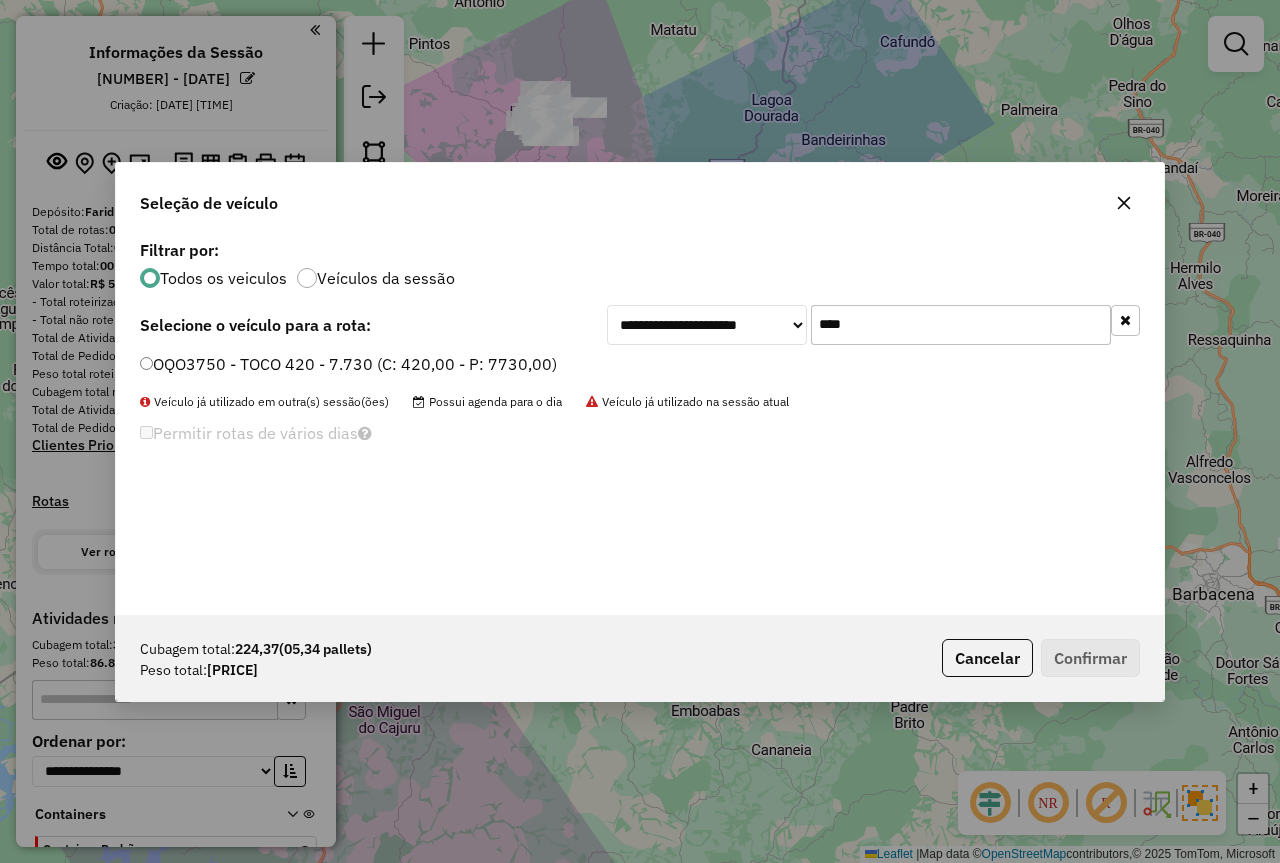 type on "****" 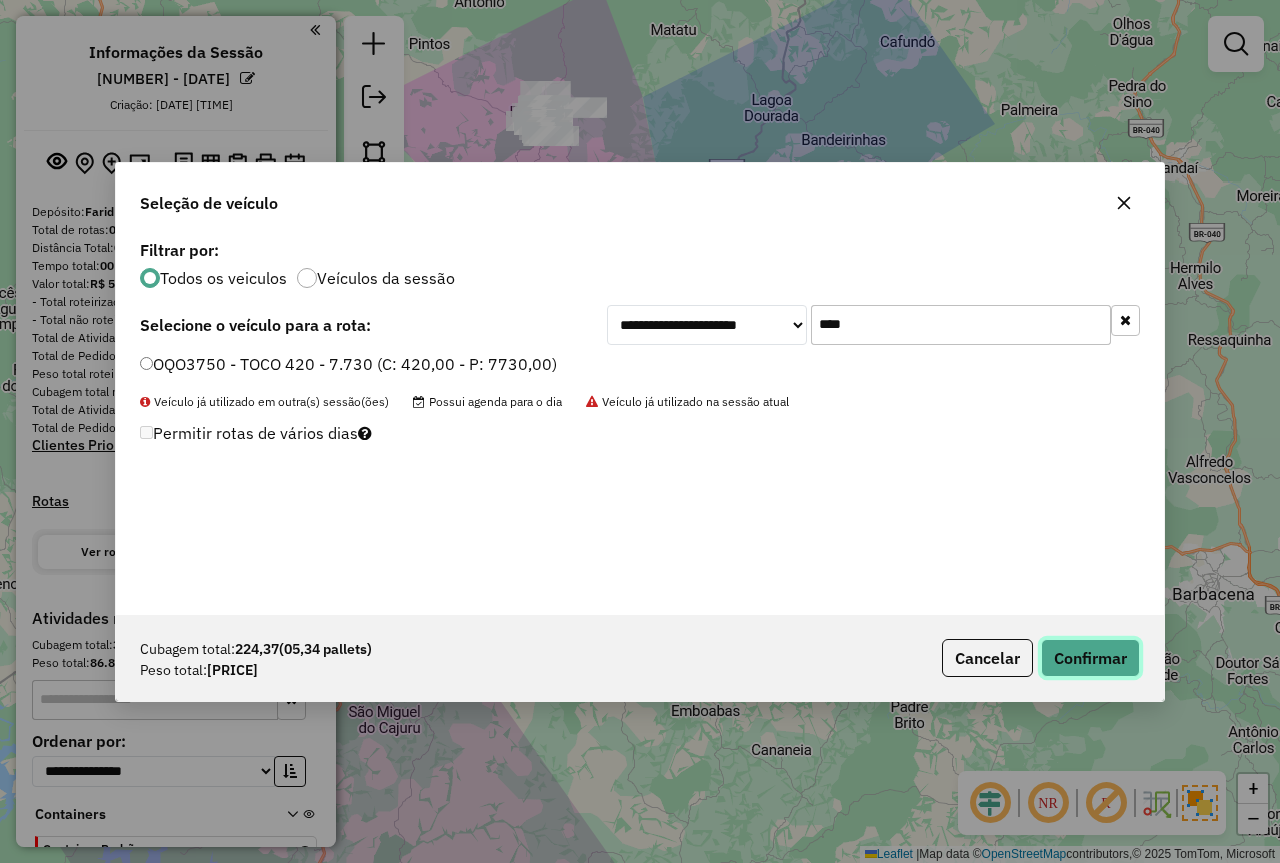 click on "Confirmar" 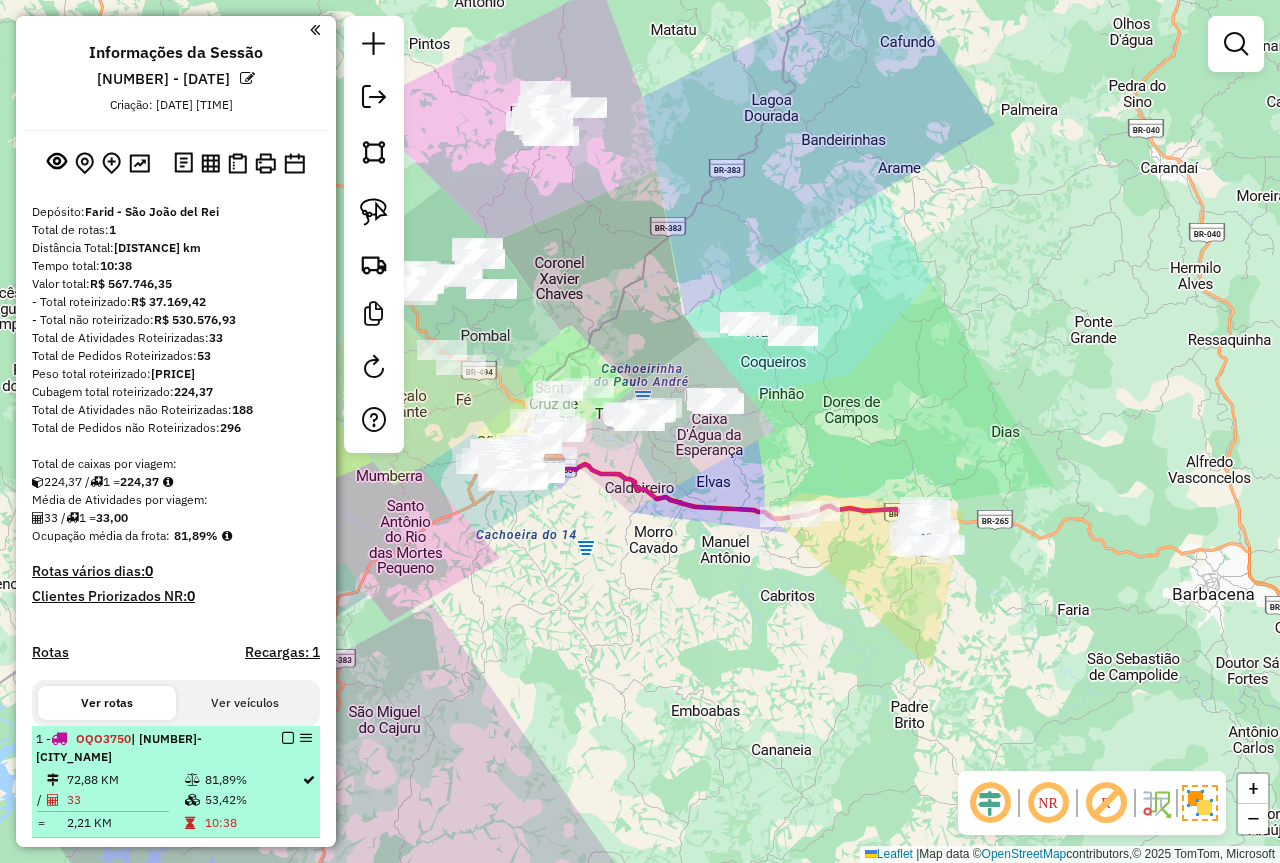 click at bounding box center [288, 738] 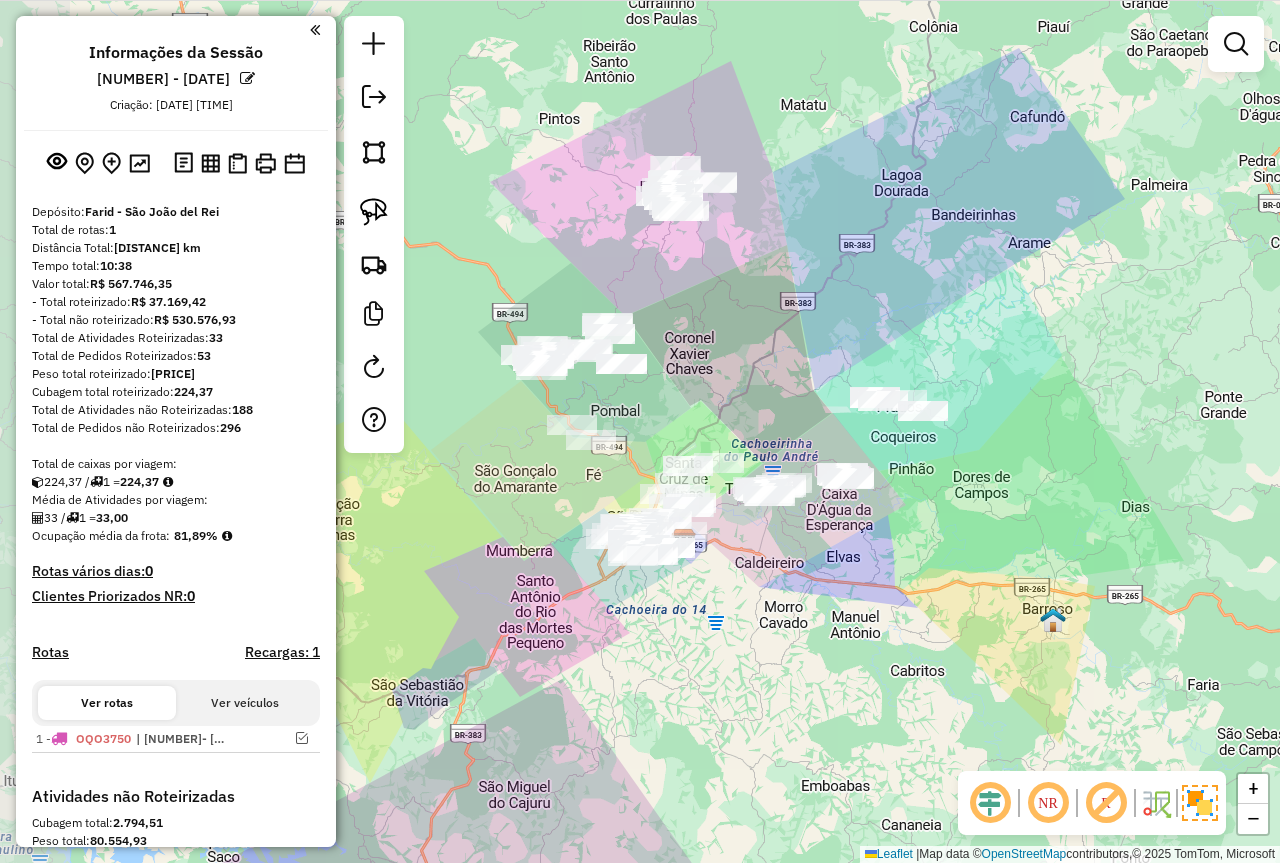 drag, startPoint x: 763, startPoint y: 221, endPoint x: 900, endPoint y: 301, distance: 158.64742 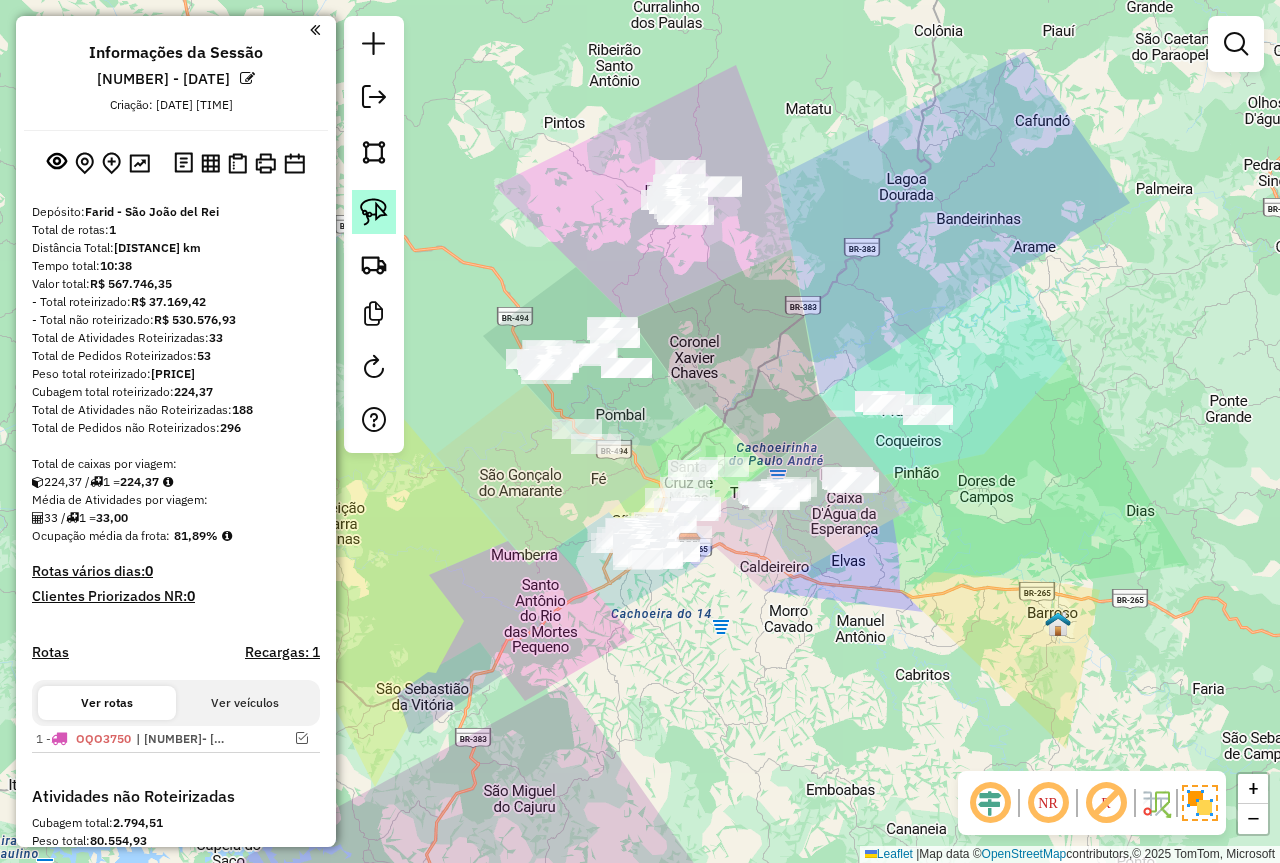 click 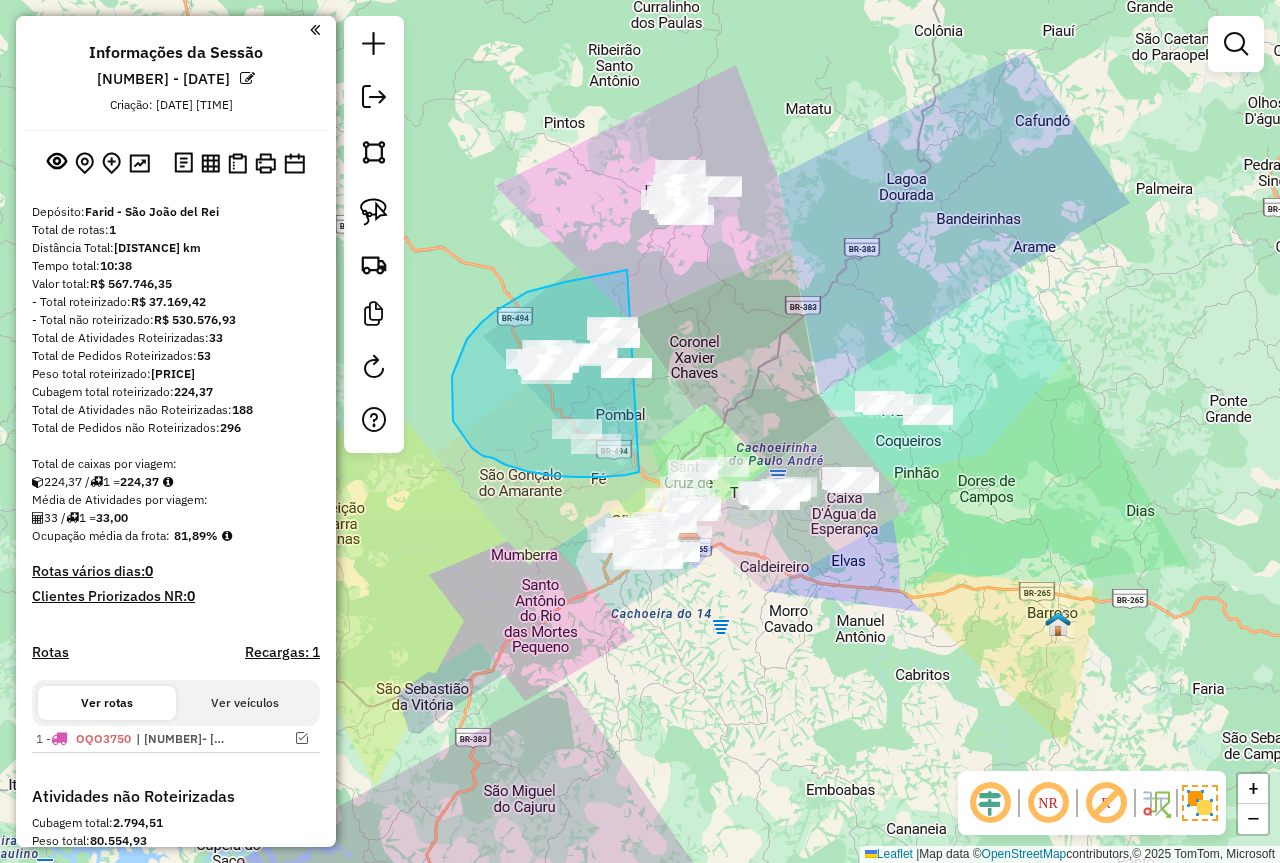 drag, startPoint x: 621, startPoint y: 272, endPoint x: 659, endPoint y: 435, distance: 167.37085 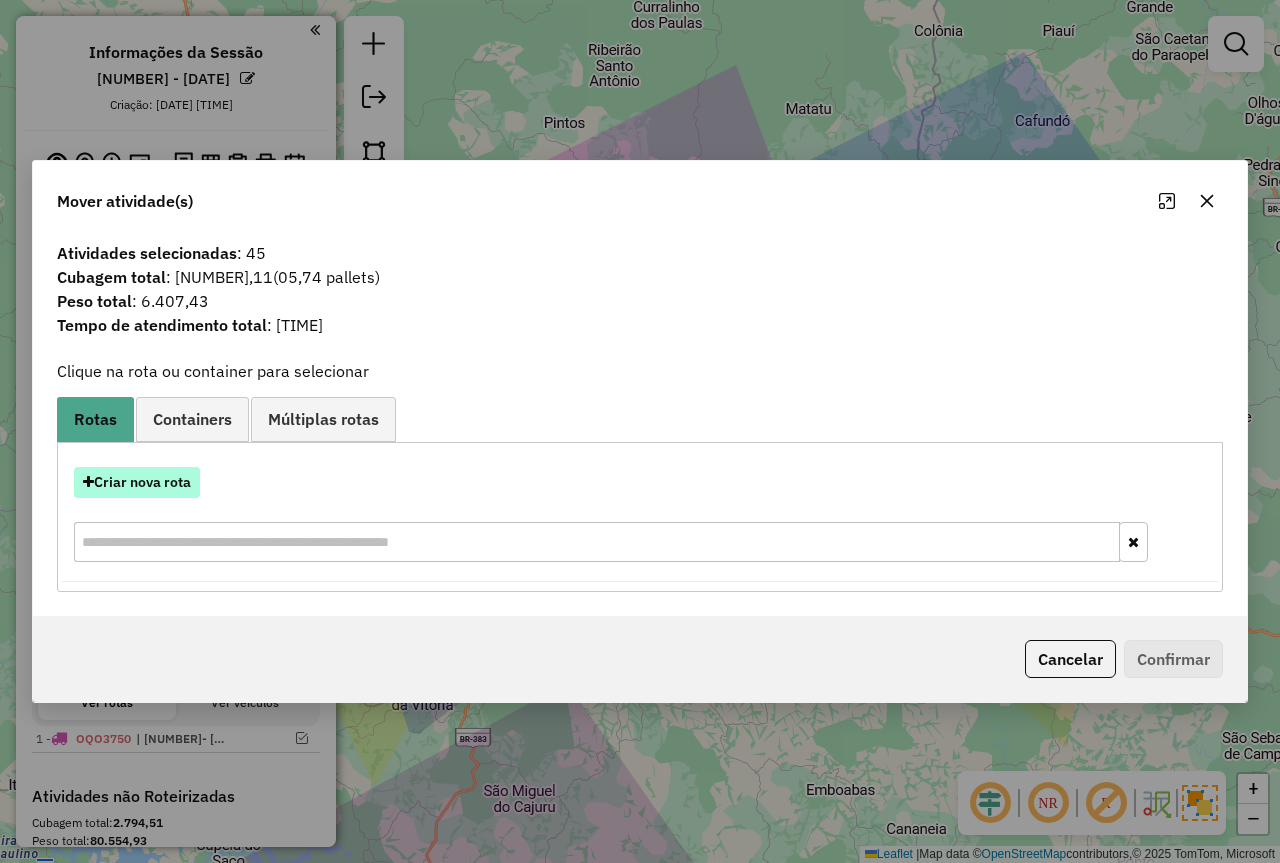 click on "Criar nova rota" at bounding box center [137, 482] 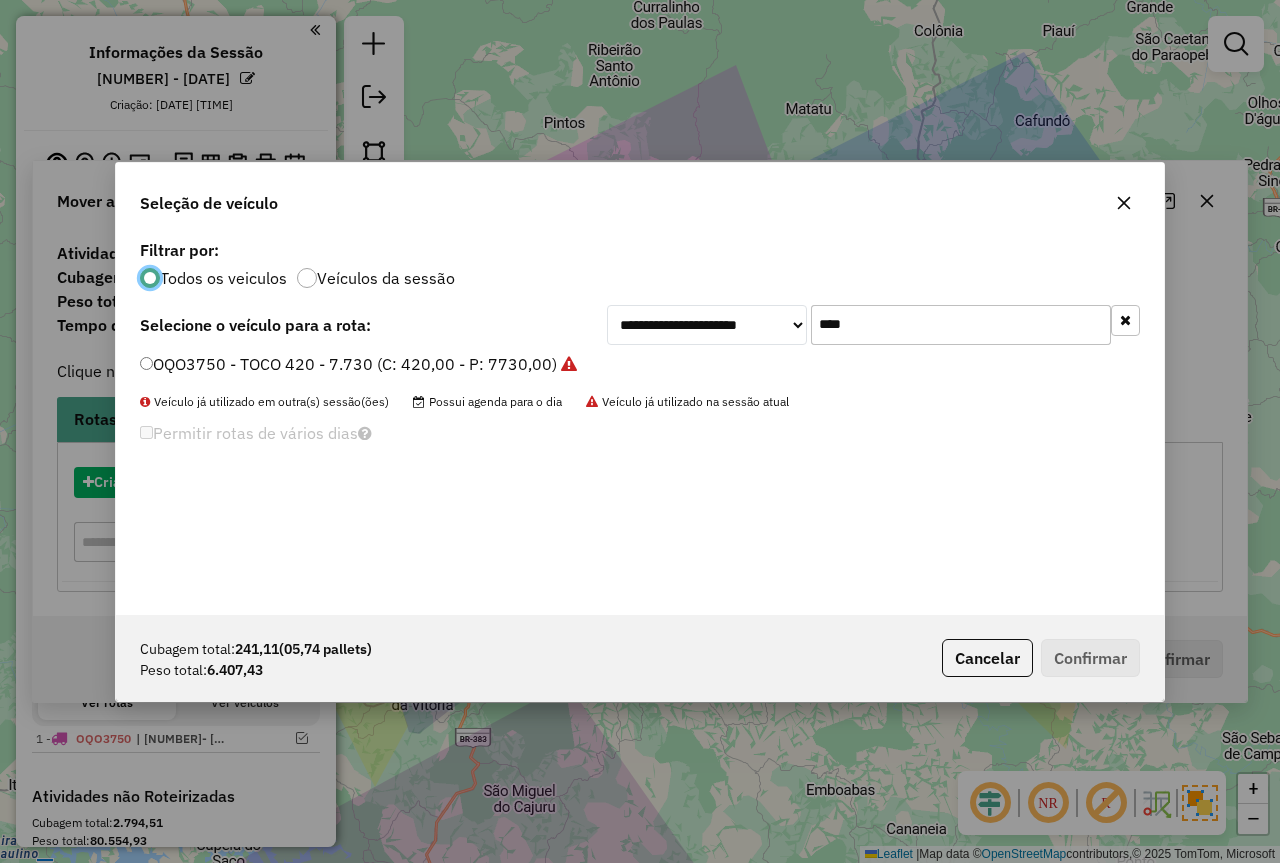 scroll, scrollTop: 11, scrollLeft: 6, axis: both 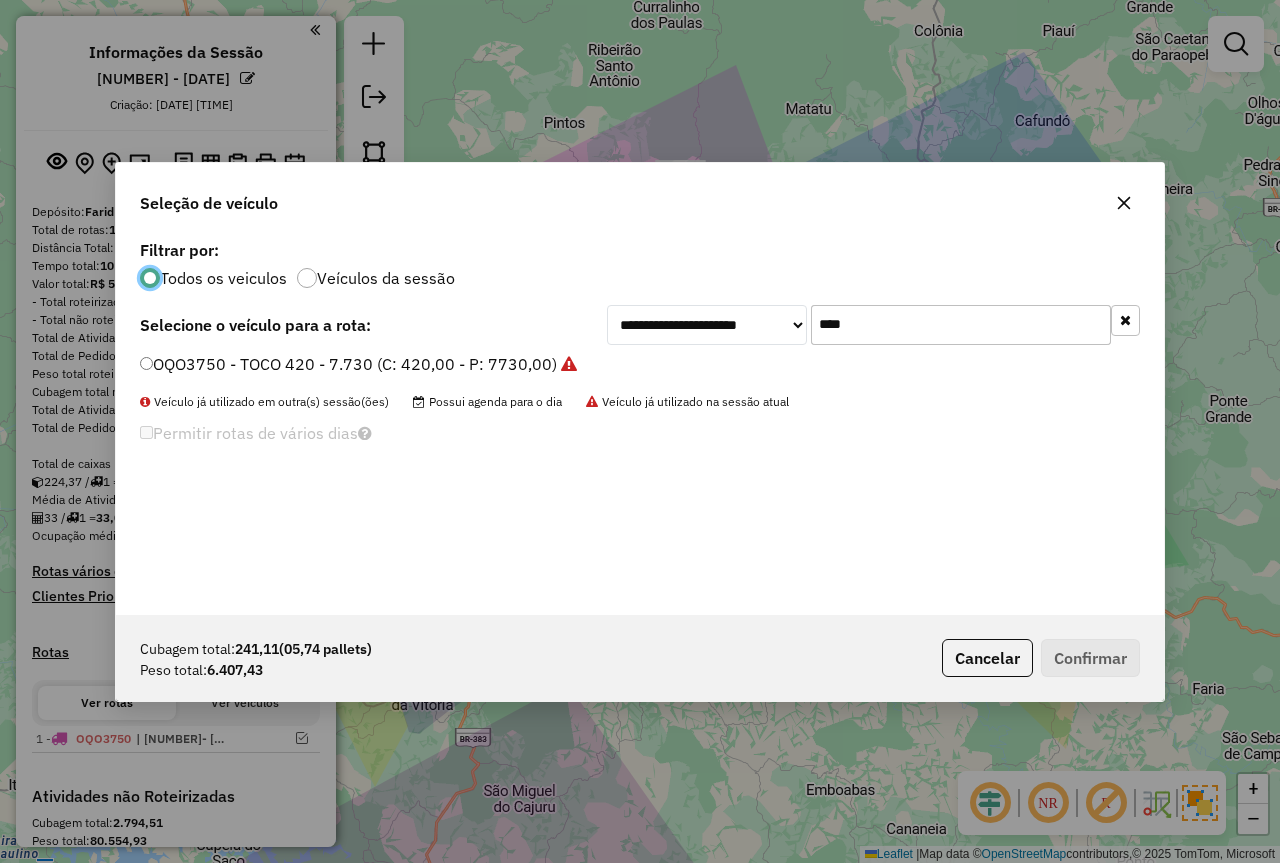 drag, startPoint x: 793, startPoint y: 329, endPoint x: 760, endPoint y: 323, distance: 33.54102 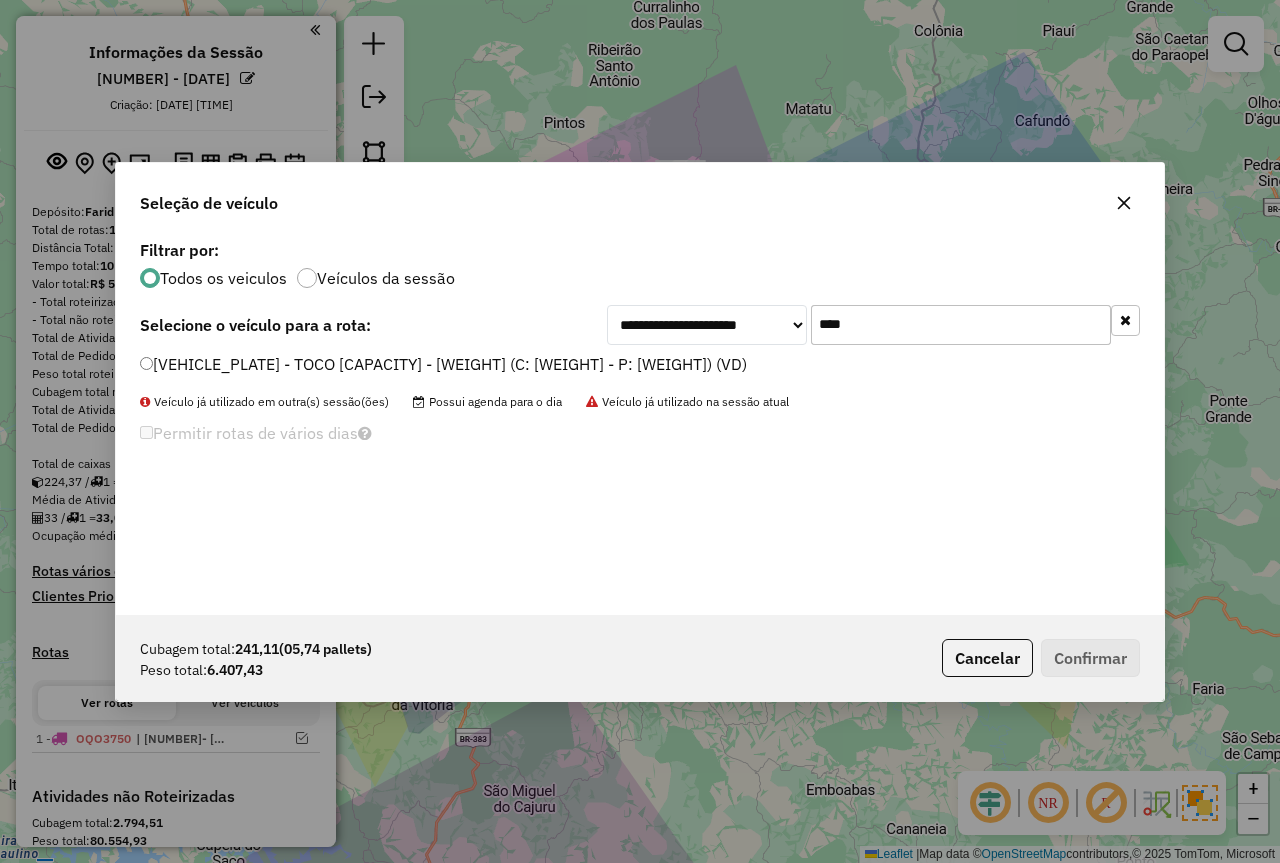 type on "****" 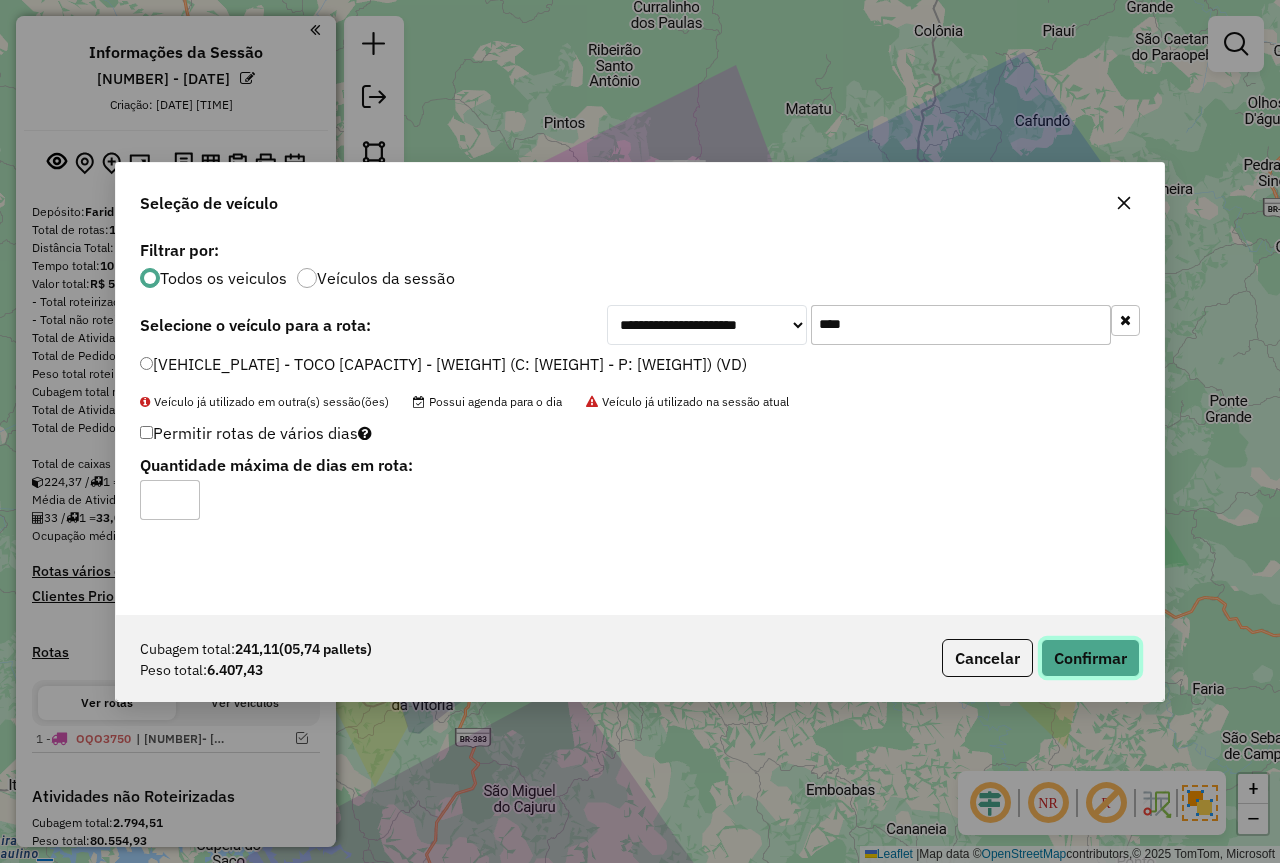 drag, startPoint x: 1099, startPoint y: 657, endPoint x: 1036, endPoint y: 617, distance: 74.62573 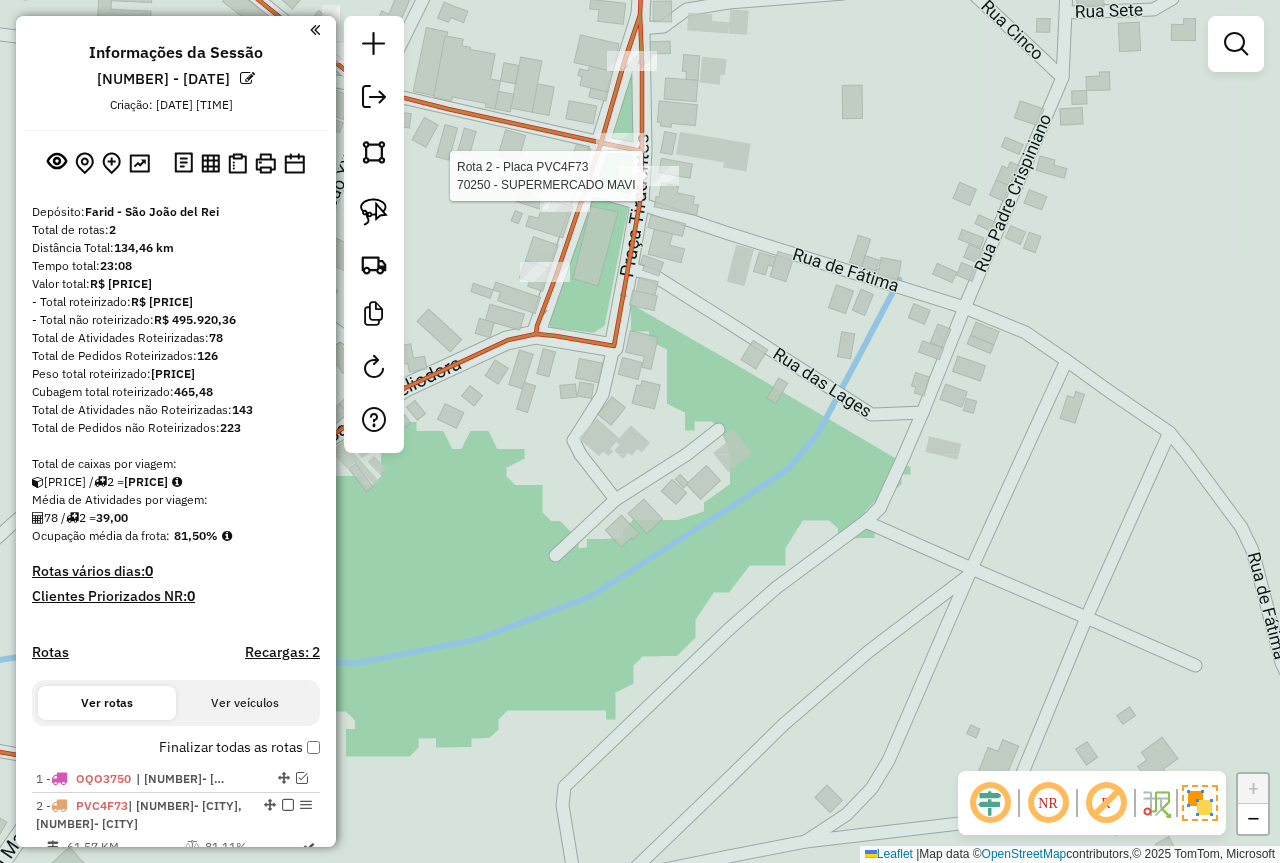 select on "**********" 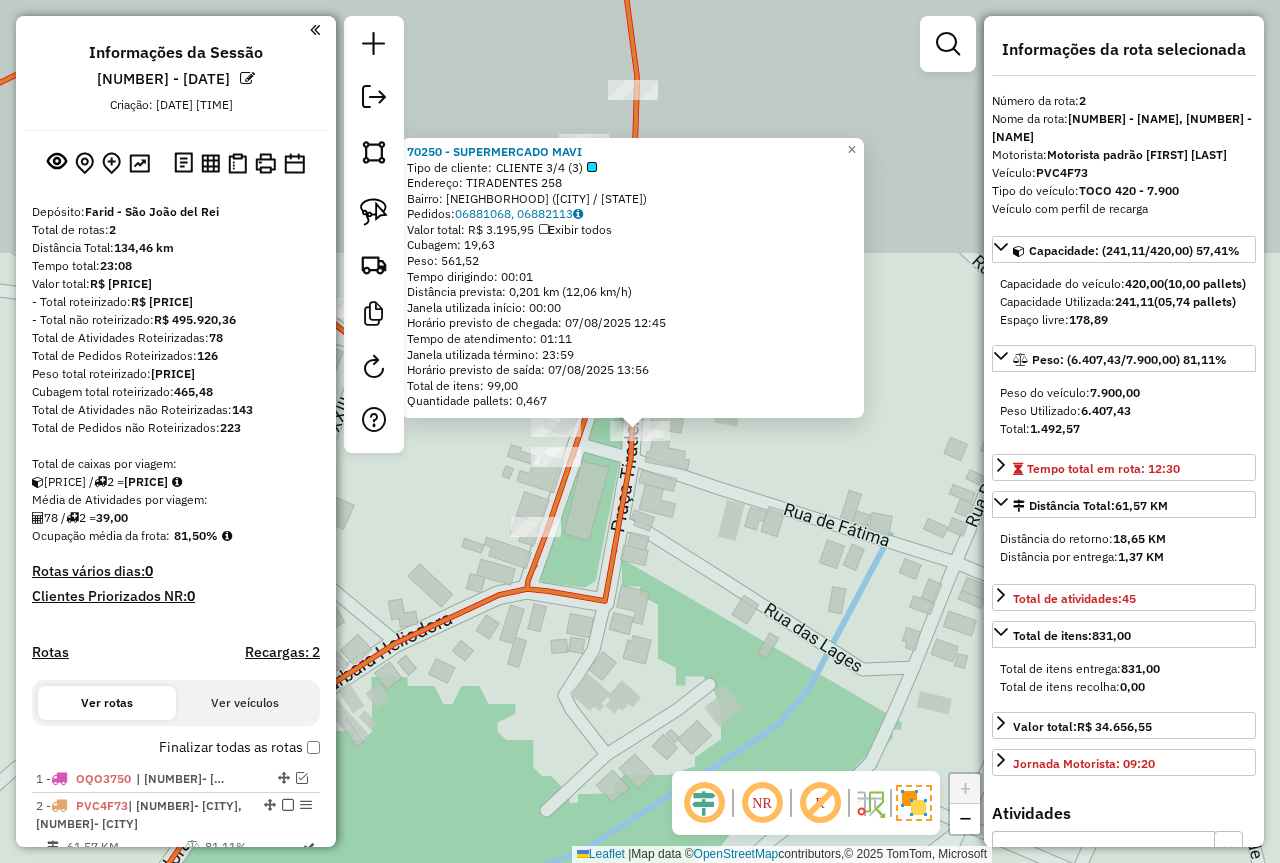 scroll, scrollTop: 451, scrollLeft: 0, axis: vertical 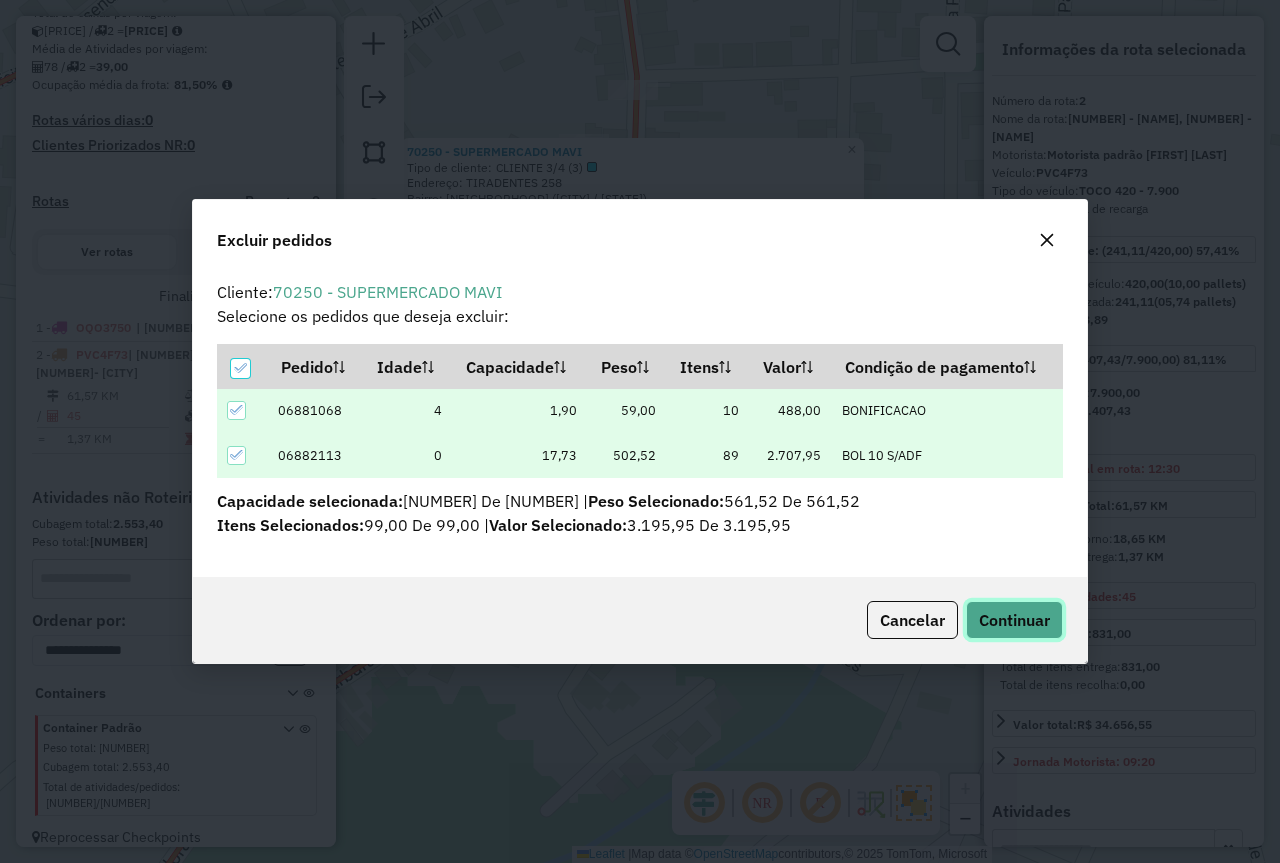 click on "Continuar" 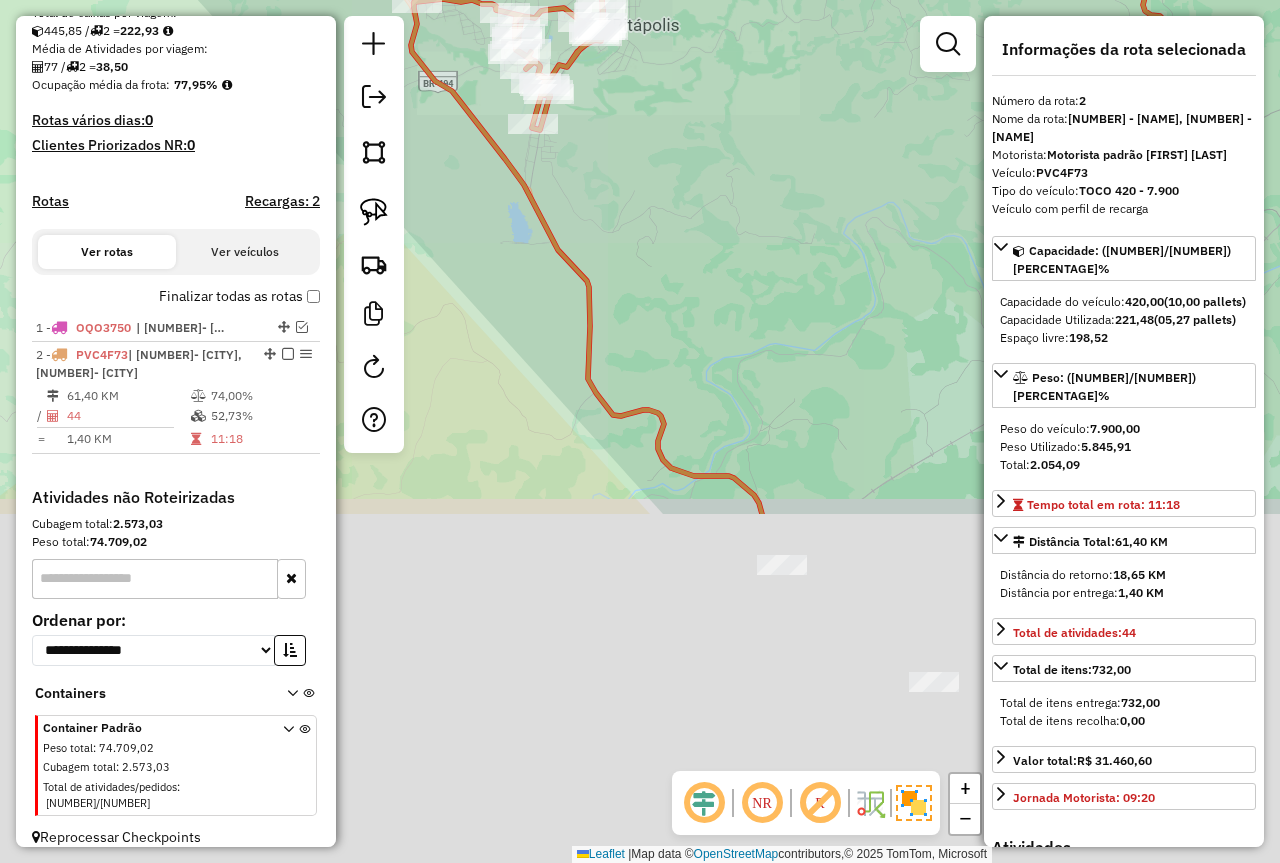 drag, startPoint x: 657, startPoint y: 591, endPoint x: 670, endPoint y: 197, distance: 394.21442 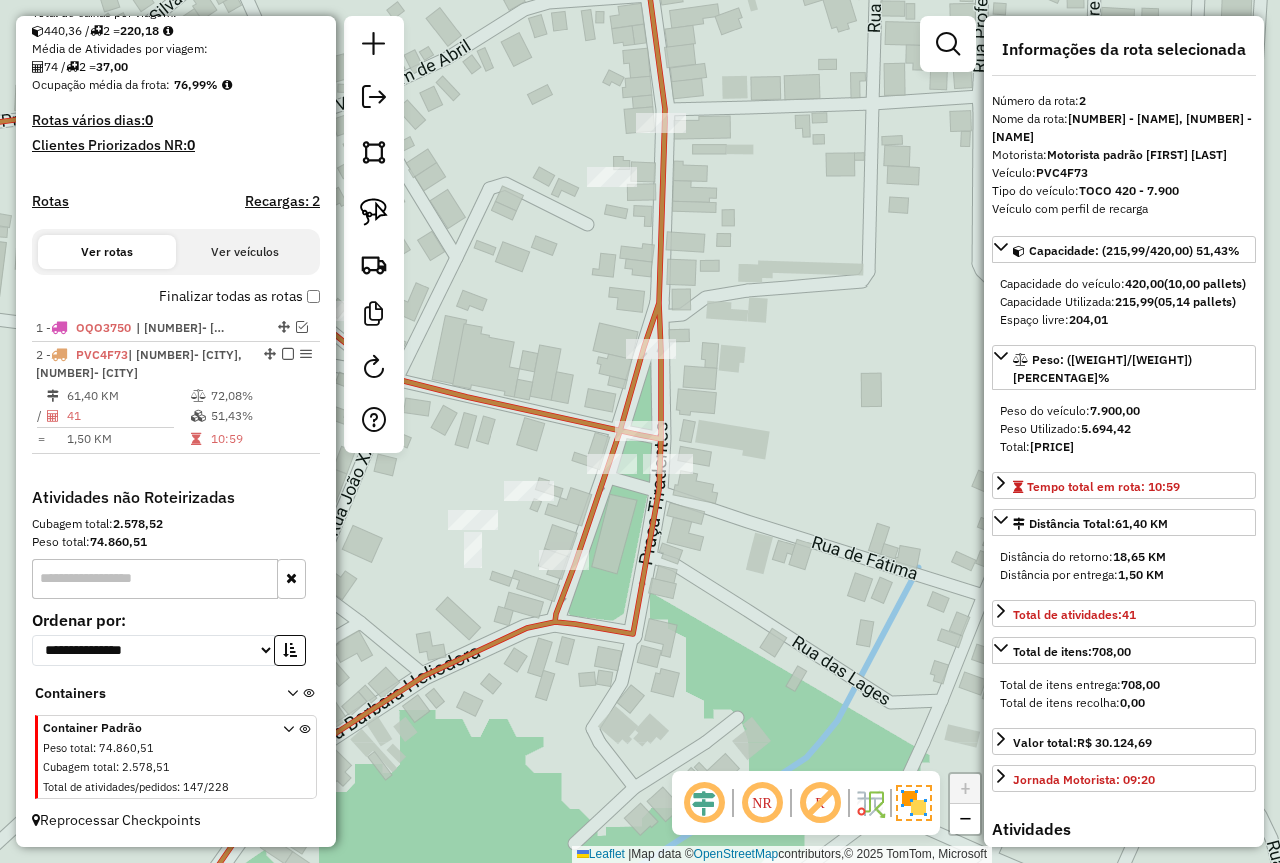 click on "Janela de atendimento Grade de atendimento Capacidade Transportadoras Veículos Cliente Pedidos  Rotas Selecione os dias de semana para filtrar as janelas de atendimento  Seg   Ter   Qua   Qui   Sex   Sáb   Dom  Informe o período da janela de atendimento: De: Até:  Filtrar exatamente a janela do cliente  Considerar janela de atendimento padrão  Selecione os dias de semana para filtrar as grades de atendimento  Seg   Ter   Qua   Qui   Sex   Sáb   Dom   Considerar clientes sem dia de atendimento cadastrado  Clientes fora do dia de atendimento selecionado Filtrar as atividades entre os valores definidos abaixo:  Peso mínimo:   Peso máximo:   Cubagem mínima:   Cubagem máxima:   De:   Até:  Filtrar as atividades entre o tempo de atendimento definido abaixo:  De:   Até:   Considerar capacidade total dos clientes não roteirizados Transportadora: Selecione um ou mais itens Tipo de veículo: Selecione um ou mais itens Veículo: Selecione um ou mais itens Motorista: Selecione um ou mais itens Nome: Rótulo:" 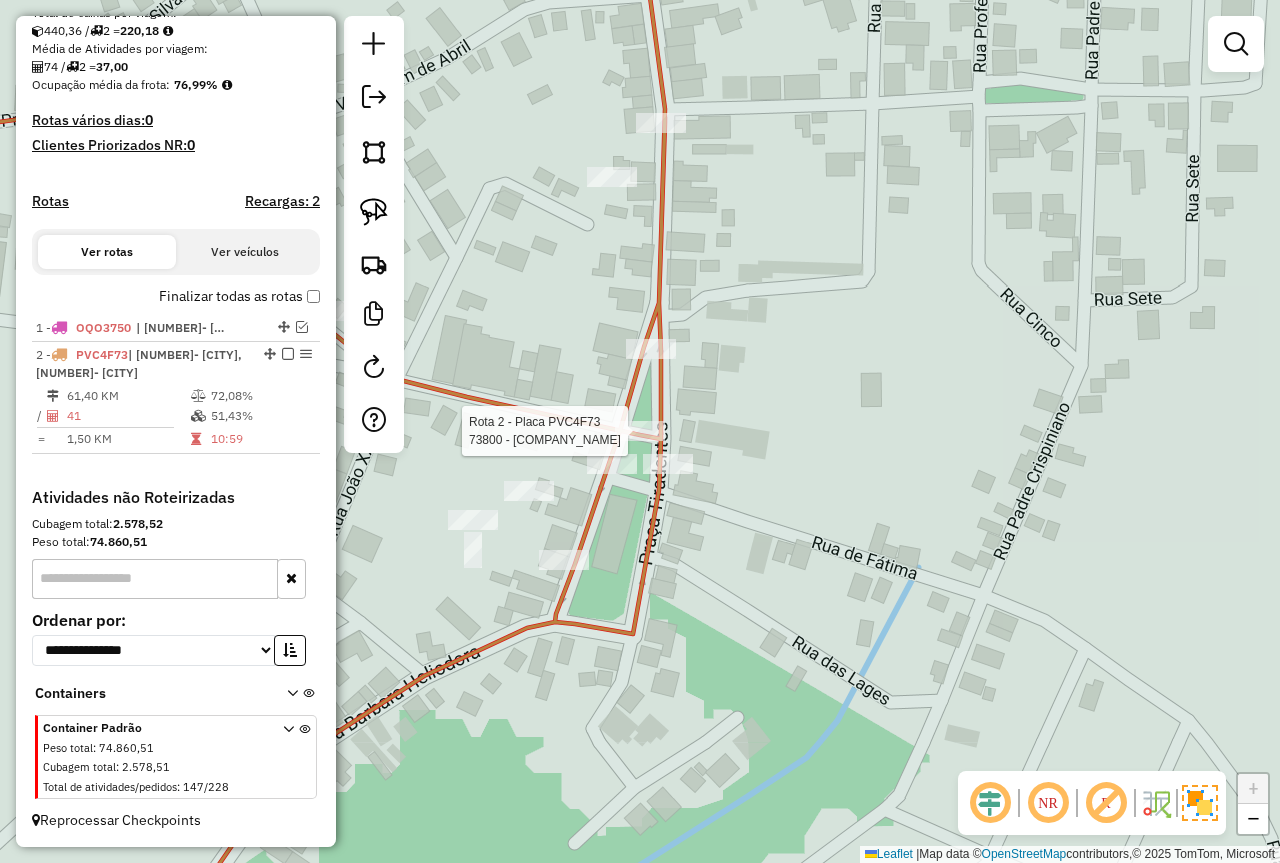 select on "**********" 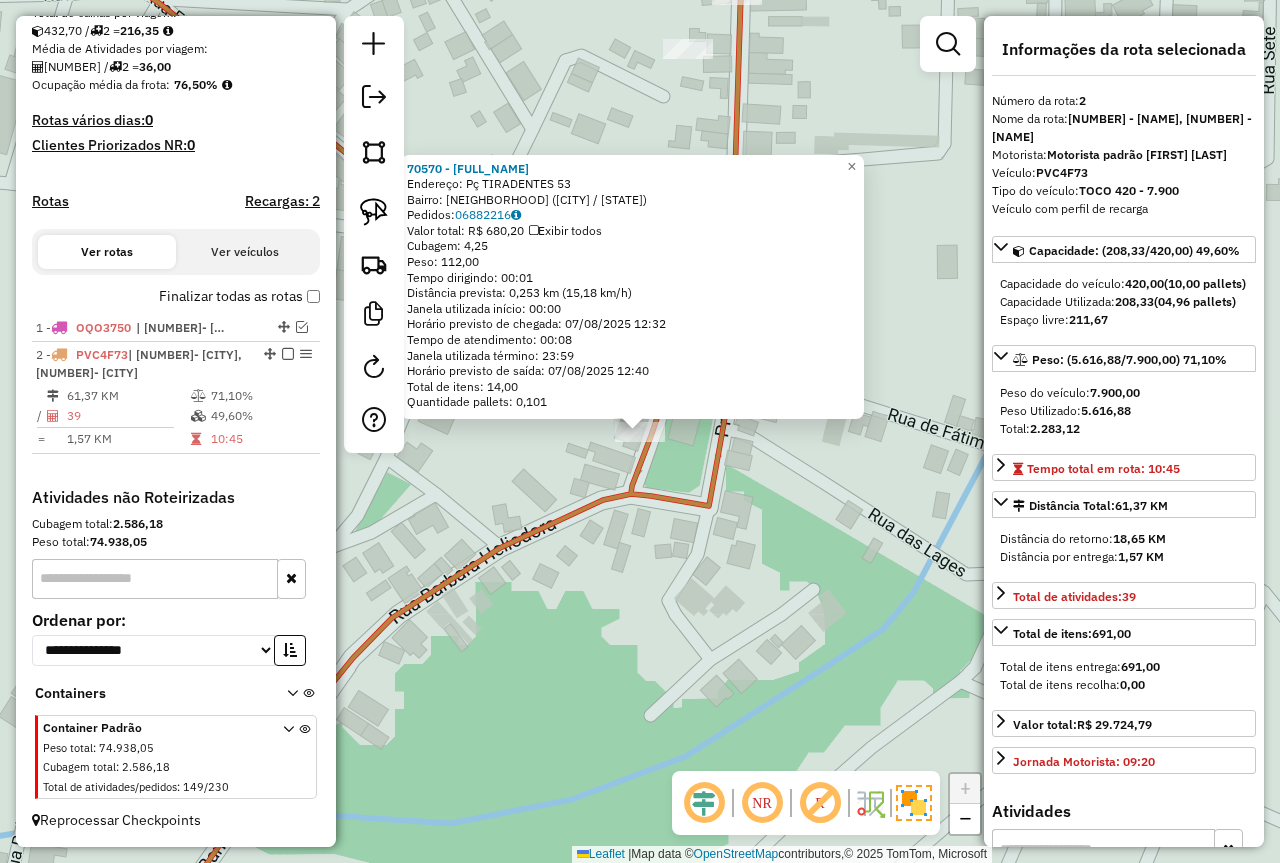 click on "70570 - [NAME]  Endereço: Pç  [NAME]                    53   Bairro: [NEIGHBORHOOD] ([CITY] / [STATE])   Pedidos:  06882216   Valor total: R$ 680,20   Exibir todos   Cubagem: 4,25  Peso: 112,00  Tempo dirigindo: 00:01   Distância prevista: 0,253 km (15,18 km/h)   Janela utilizada início: 00:00   Horário previsto de chegada: [DATE] [TIME]   Tempo de atendimento: 00:08   Janela utilizada término: 23:59   Horário previsto de saída: [DATE] [TIME]   Total de itens: 14,00   Quantidade pallets: 0,101  × Janela de atendimento Grade de atendimento Capacidade Transportadoras Veículos Cliente Pedidos  Rotas Selecione os dias de semana para filtrar as janelas de atendimento  Seg   Ter   Qua   Qui   Sex   Sáb   Dom  Informe o período da janela de atendimento: De: Até:  Filtrar exatamente a janela do cliente  Considerar janela de atendimento padrão  Selecione os dias de semana para filtrar as grades de atendimento  Seg   Ter   Qua   Qui   Sex   Sáb   Dom   Peso mínimo:   Peso máximo:   De:  De:" 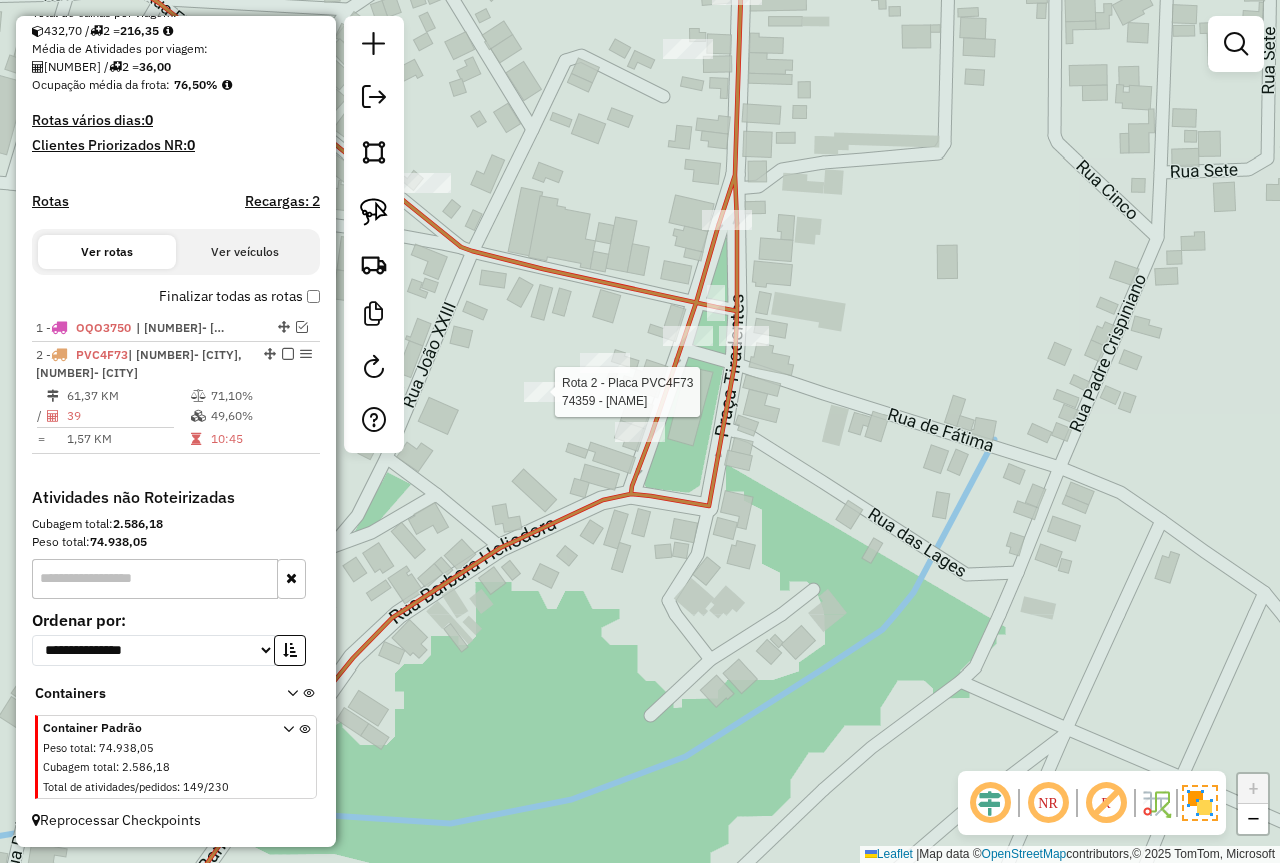 select on "**********" 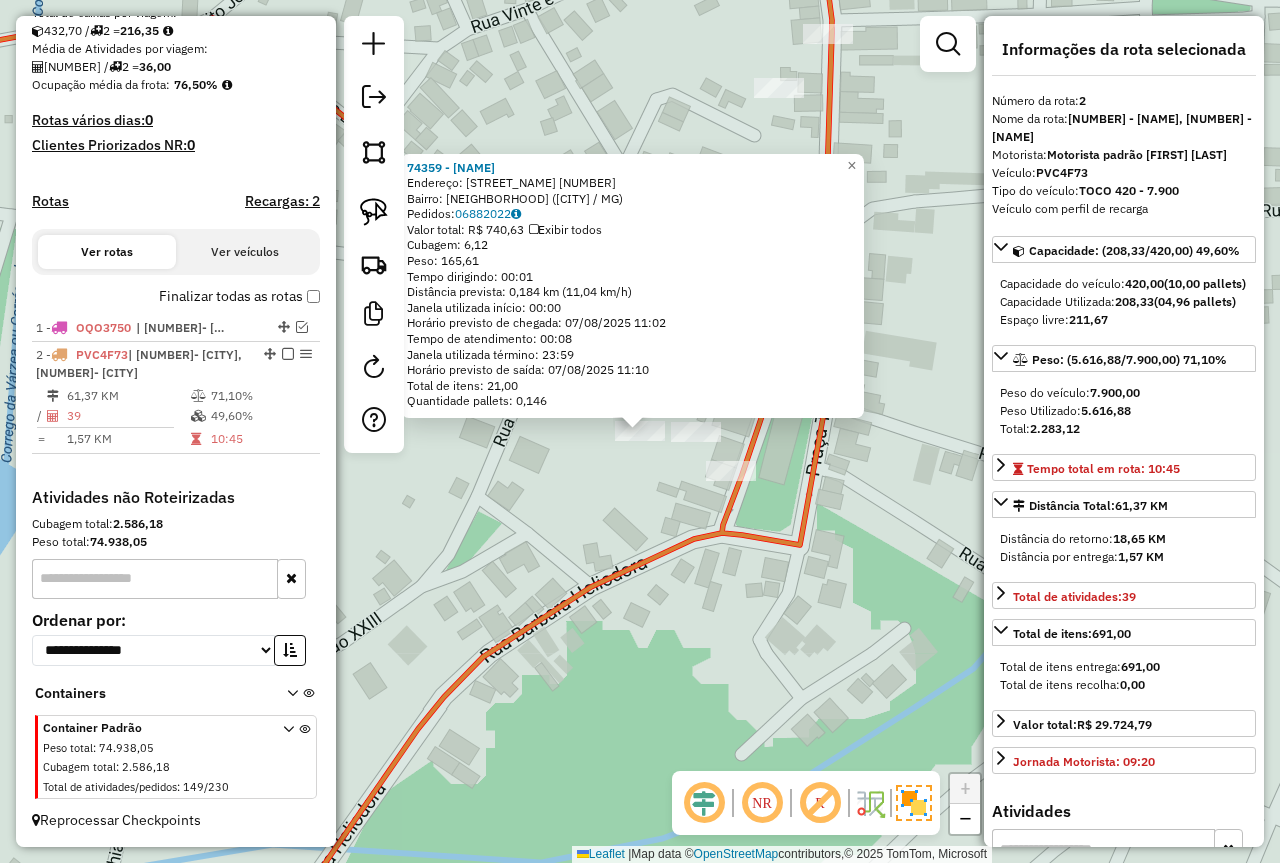 click on "74359 - [FIRST] [LAST]  Endereço:  [STREET] [NUMBER]   Bairro: [NEIGHBORHOOD] ([CITY] / [STATE])   Pedidos:  [ORDER_ID]   Valor total: [CURRENCY] [AMOUNT]   Exibir todos   Cubagem: [CUBAGE]  Peso: [WEIGHT]  Tempo dirigindo: [DRIVING_TIME]   Distância prevista: [DISTANCE] ([SPEED])   Janela utilizada início: [WINDOW_START]   Horário previsto de chegada: [DATE] [TIME]   Tempo de atendimento: [ATTENTION_TIME]   Janela utilizada término: [WINDOW_END]   Total de itens: [TOTAL_ITEMS]   Quantidade pallets: [PALLET_QUANTITY]  × Janela de atendimento Grade de atendimento Capacidade Transportadoras Veículos Cliente Pedidos  Rotas Selecione os dias de semana para filtrar as janelas de atendimento  Seg   Ter   Qua   Qui   Sex   Sáb   Dom  Informe o período da janela de atendimento: De: Até:  Filtrar exatamente a janela do cliente  Considerar janela de atendimento padrão  Selecione os dias de semana para filtrar as grades de atendimento  Seg   Ter   Qua   Qui   Sex   Sáb   Dom   Considerar clientes sem dia de atendimento cadastrado  Clientes fora do dia de atendimento selecionado Filtrar as atividades entre os valores definidos abaixo:  Peso mínimo:  ****  Peso máximo:  ****  Cubagem mínima:   Cubagem máxima:   De:   Até:  Filtrar as atividades entre o tempo de atendimento definido abaixo:  De:   Até:   Considerar capacidade total dos clientes não roteirizados Transportadora: Selecione um ou mais itens Tipo de veículo: Nome:" 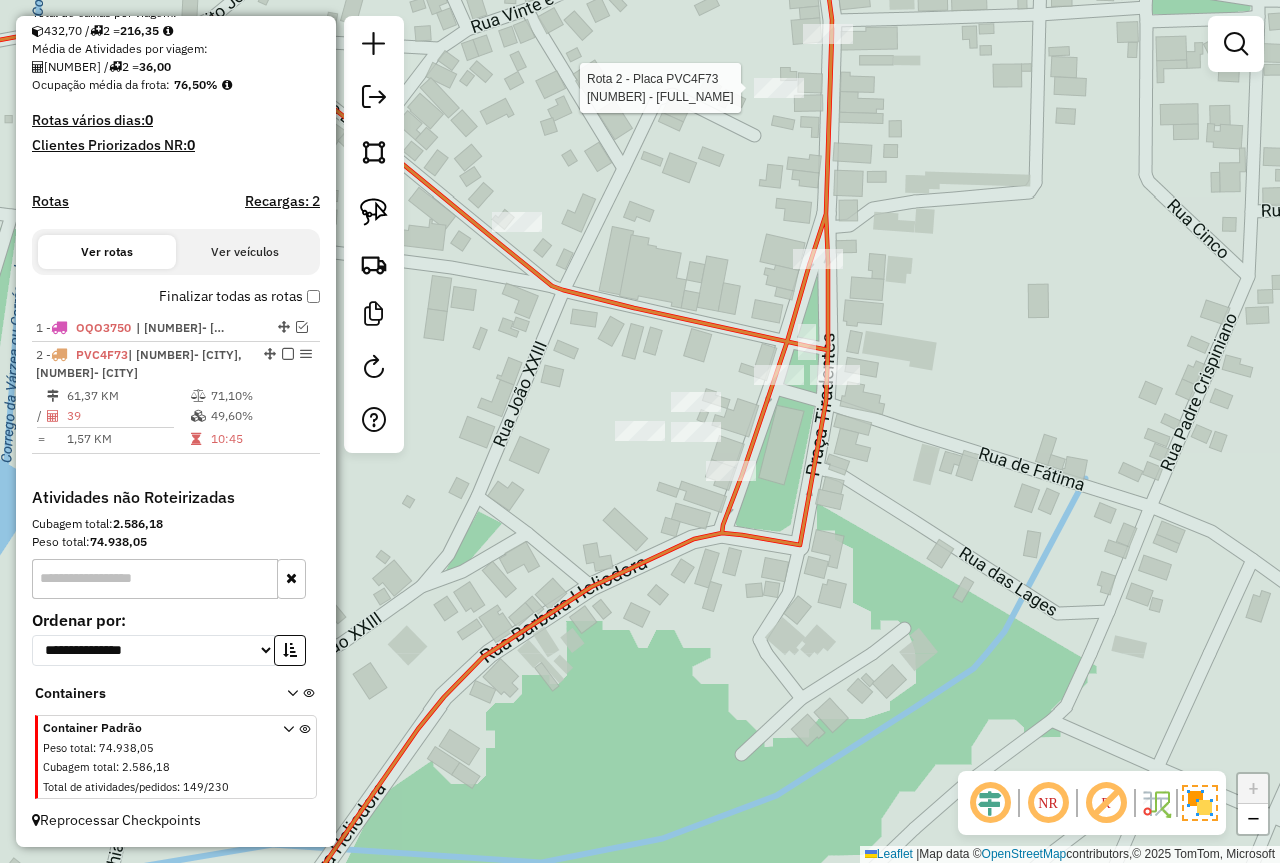 select on "**********" 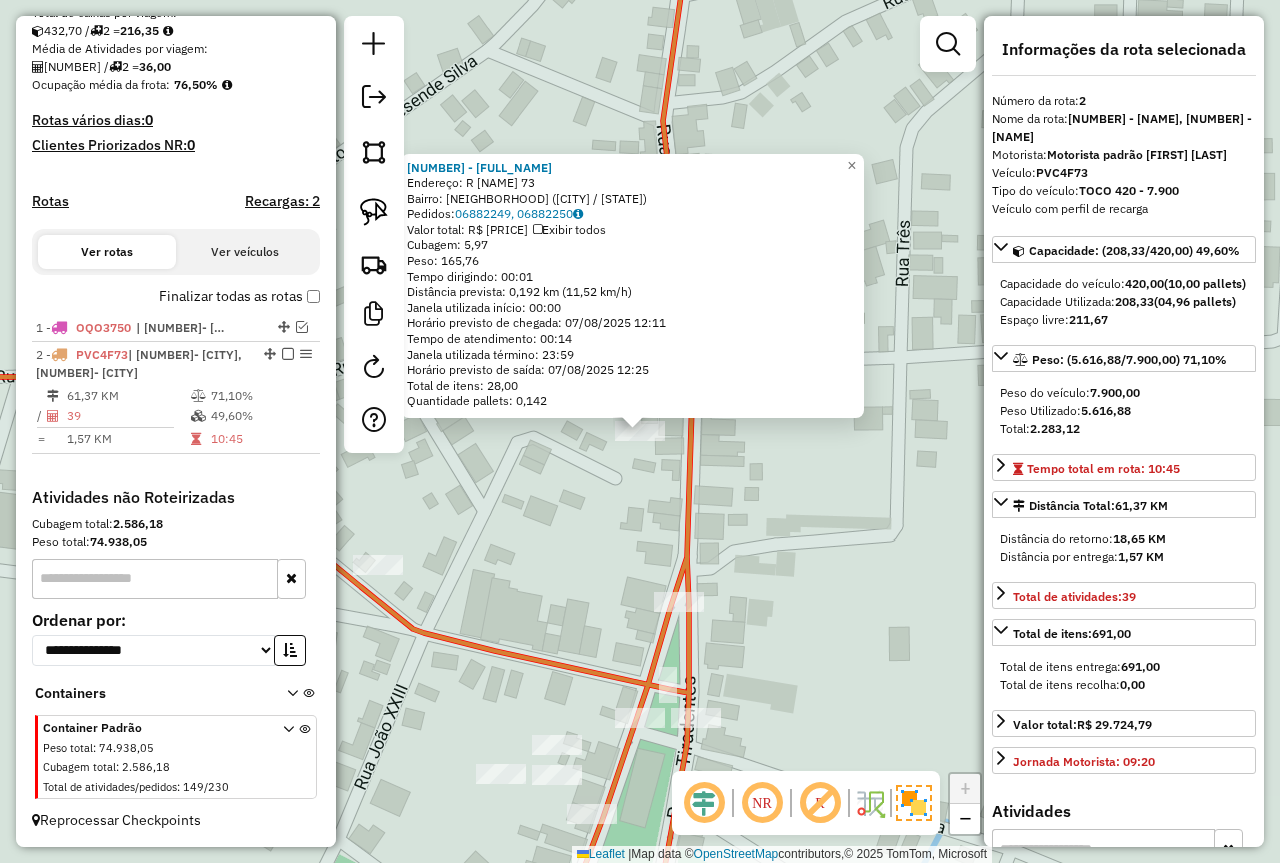 click on "[NUMBER] - [LAST] [LAST] [LAST] Endereço: R [NAME] [NAME] [NUMBER] Bairro: [NAME] ([NAME] / [STATE]) Pedidos: [NUMBER], [NUMBER] Valor total: [PRICE] Exibir todos Cubagem: [NUMBER] Peso: [NUMBER] Tempo dirigindo: [TIME] Distância prevista: [NUMBER] km ([NUMBER] km/h) Janela utilizada início: [TIME] Horário previsto de chegada: [DATE] [TIME] Tempo de atendimento: [TIME] Janela utilizada término: [TIME] Horário previsto de saída: [DATE] [TIME] Total de itens: [NUMBER] Quantidade pallets: [NUMBER] × Janela de atendimento Grade de atendimento Capacidade Transportadoras Veículos Cliente Pedidos Rotas Selecione os dias de semana para filtrar as janelas de atendimento Seg Ter Qua Qui Sex Sáb Dom Informe o período da janela de atendimento: De: Até: Filtrar exatamente a janela do cliente Considerar janela de atendimento padrão Selecione os dias de semana para filtrar as grades de atendimento Seg Ter Qua Qui Sex Sáb Dom Peso mínimo: De: De:" 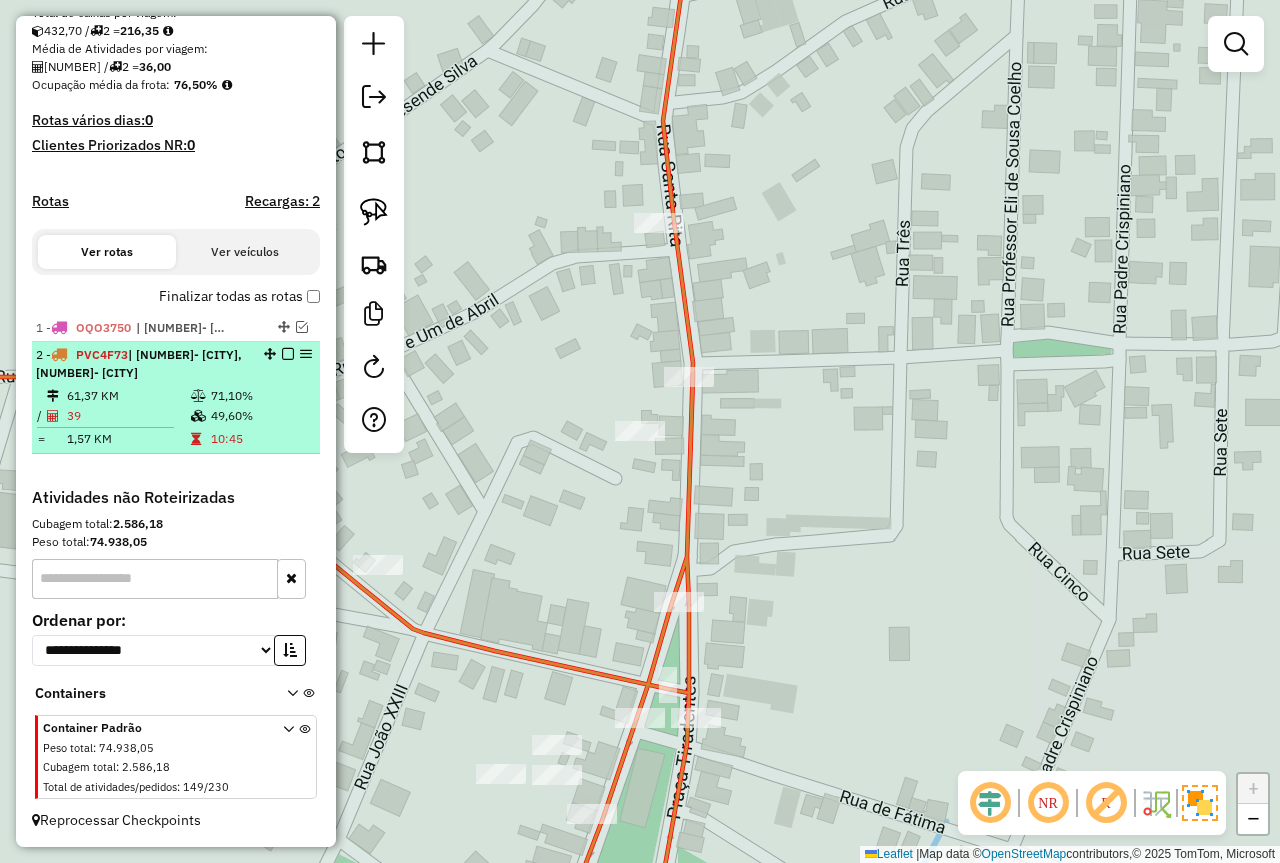 click at bounding box center [282, 354] 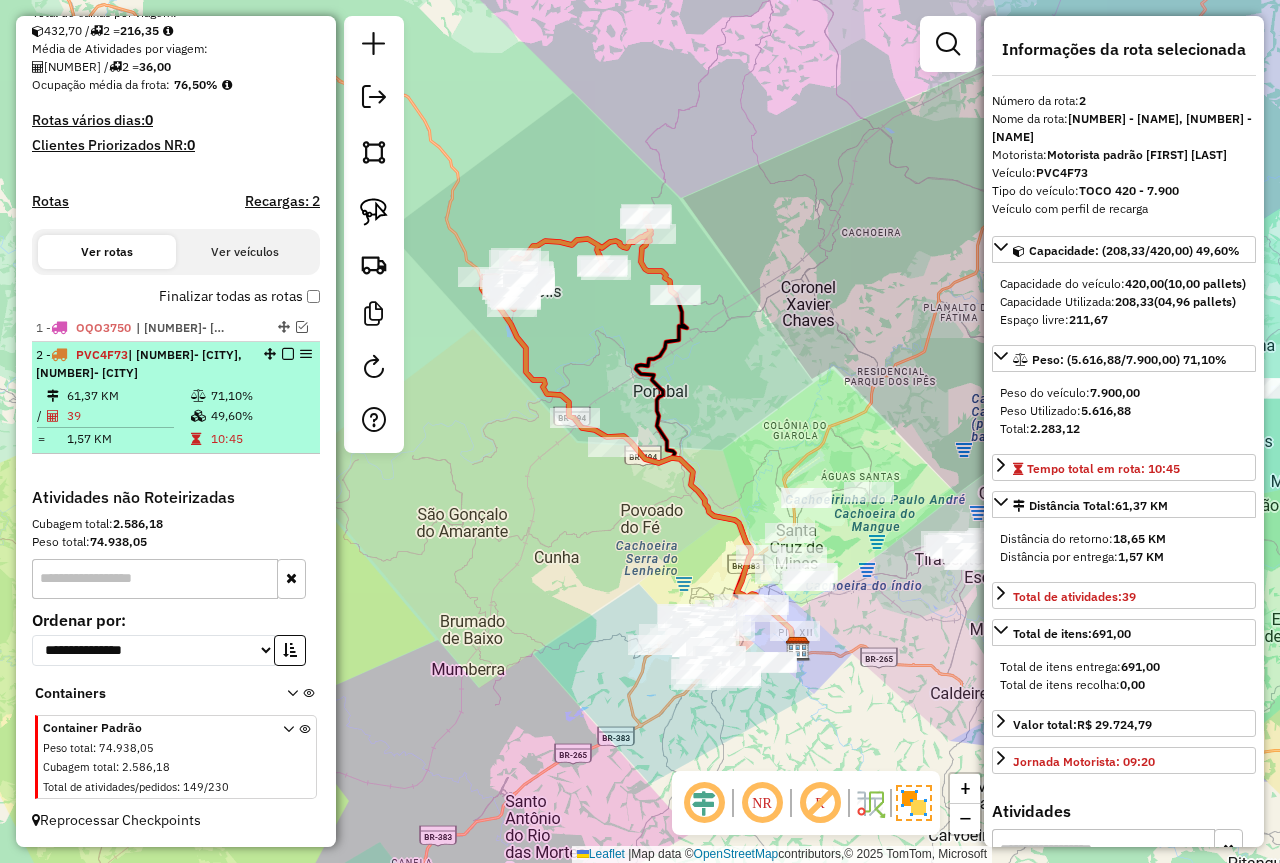 click at bounding box center (288, 354) 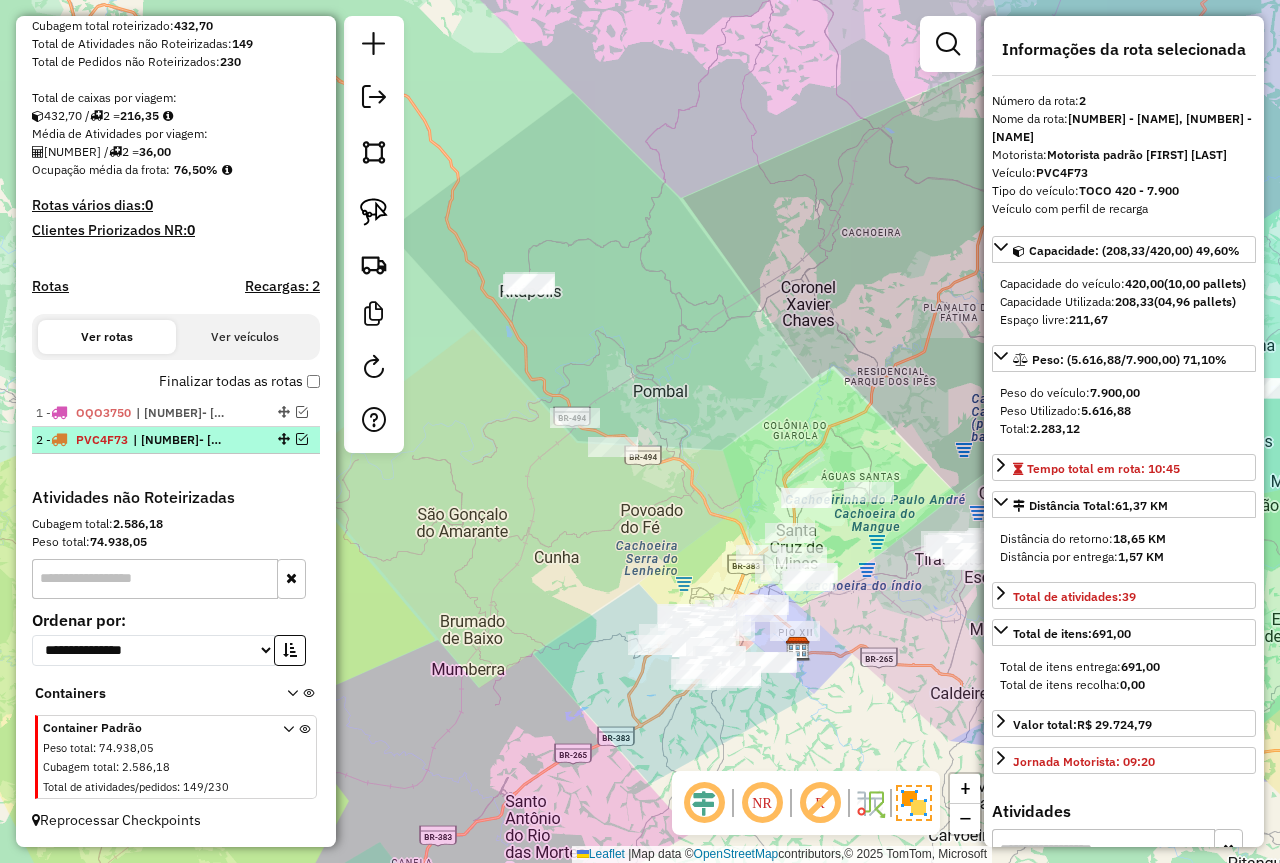 scroll, scrollTop: 366, scrollLeft: 0, axis: vertical 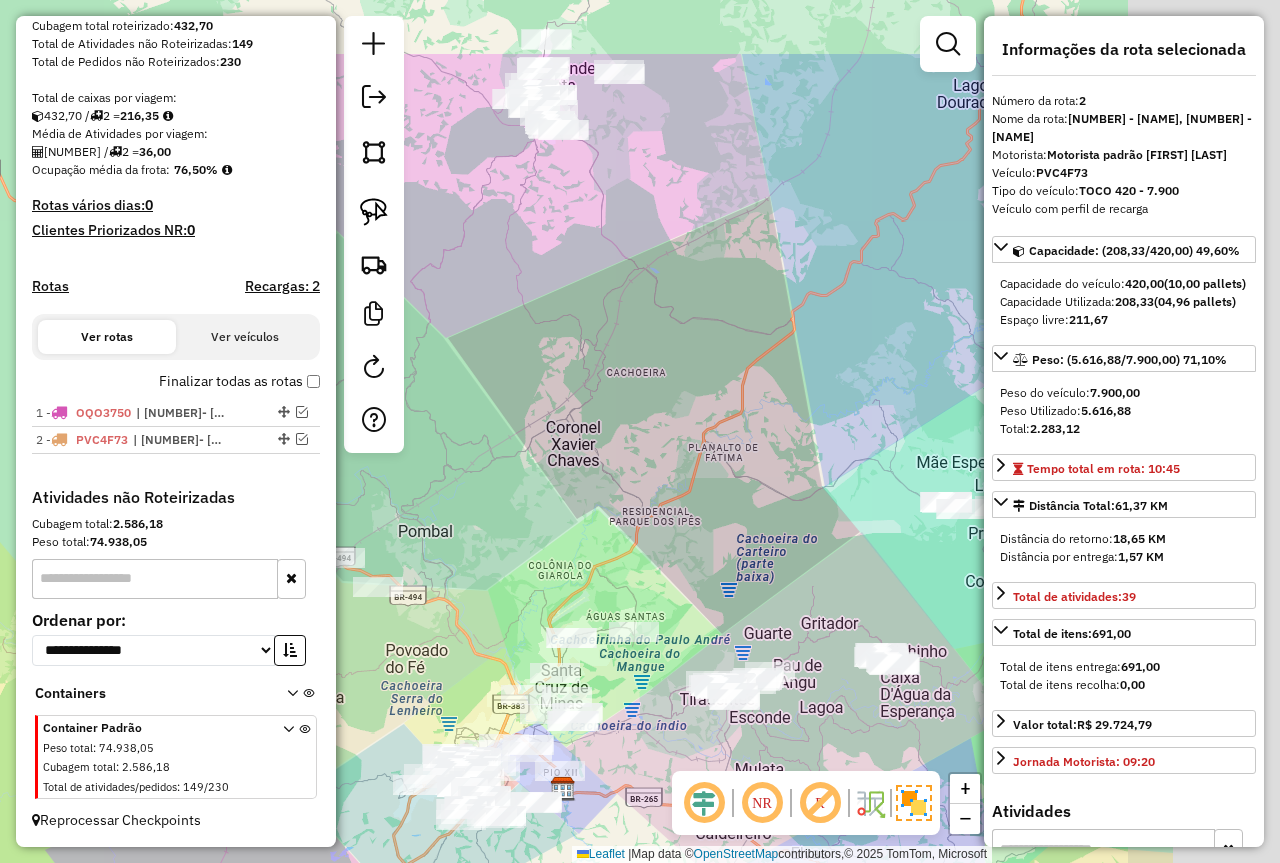 drag, startPoint x: 773, startPoint y: 381, endPoint x: 582, endPoint y: 496, distance: 222.94843 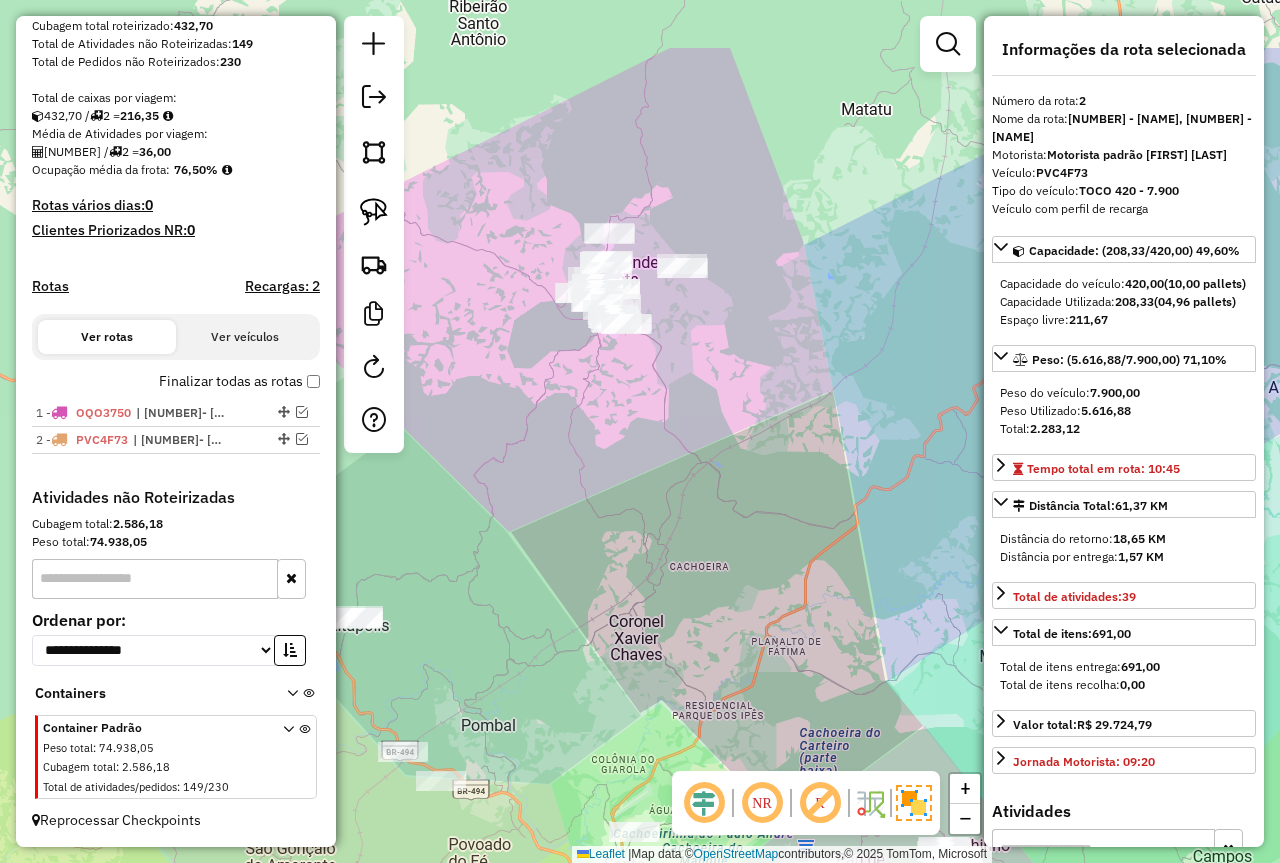 drag, startPoint x: 761, startPoint y: 394, endPoint x: 573, endPoint y: 329, distance: 198.91959 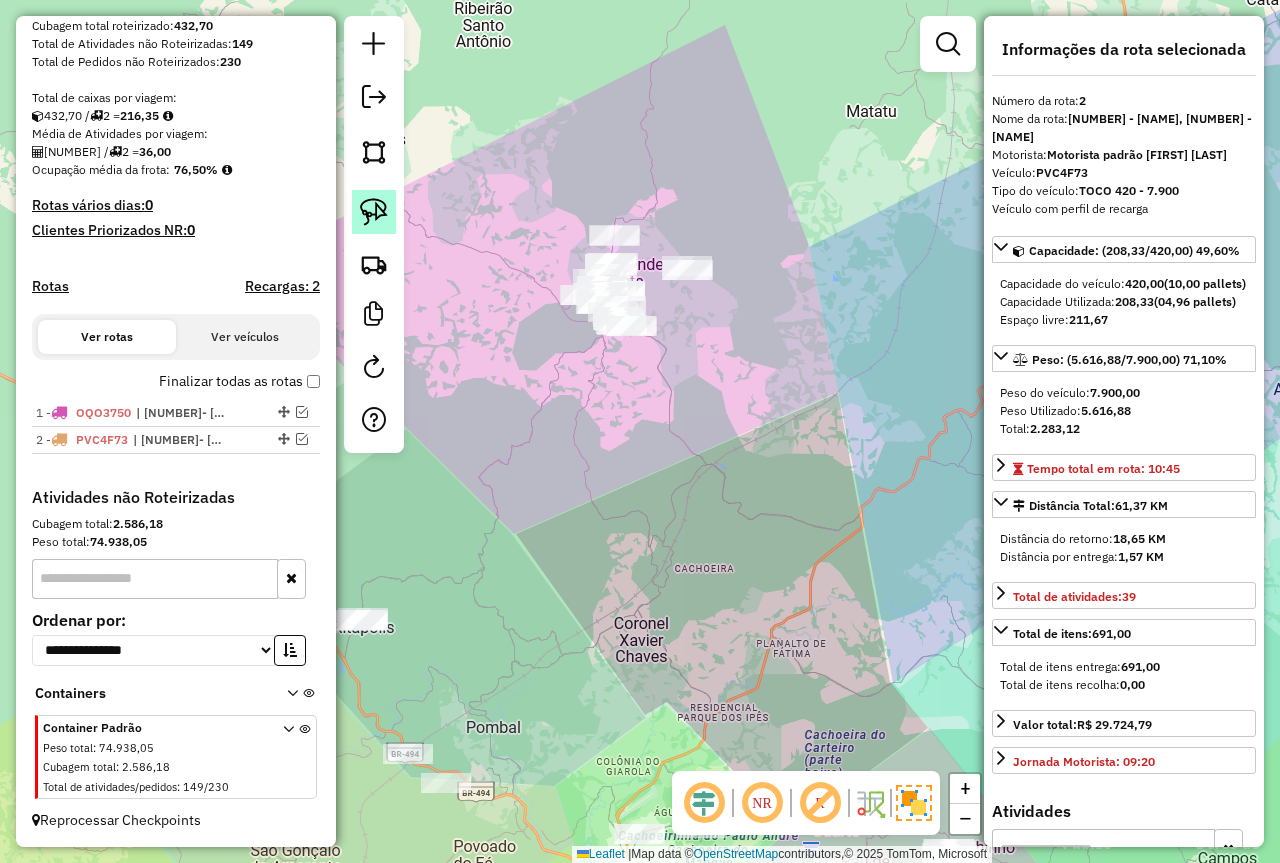 click 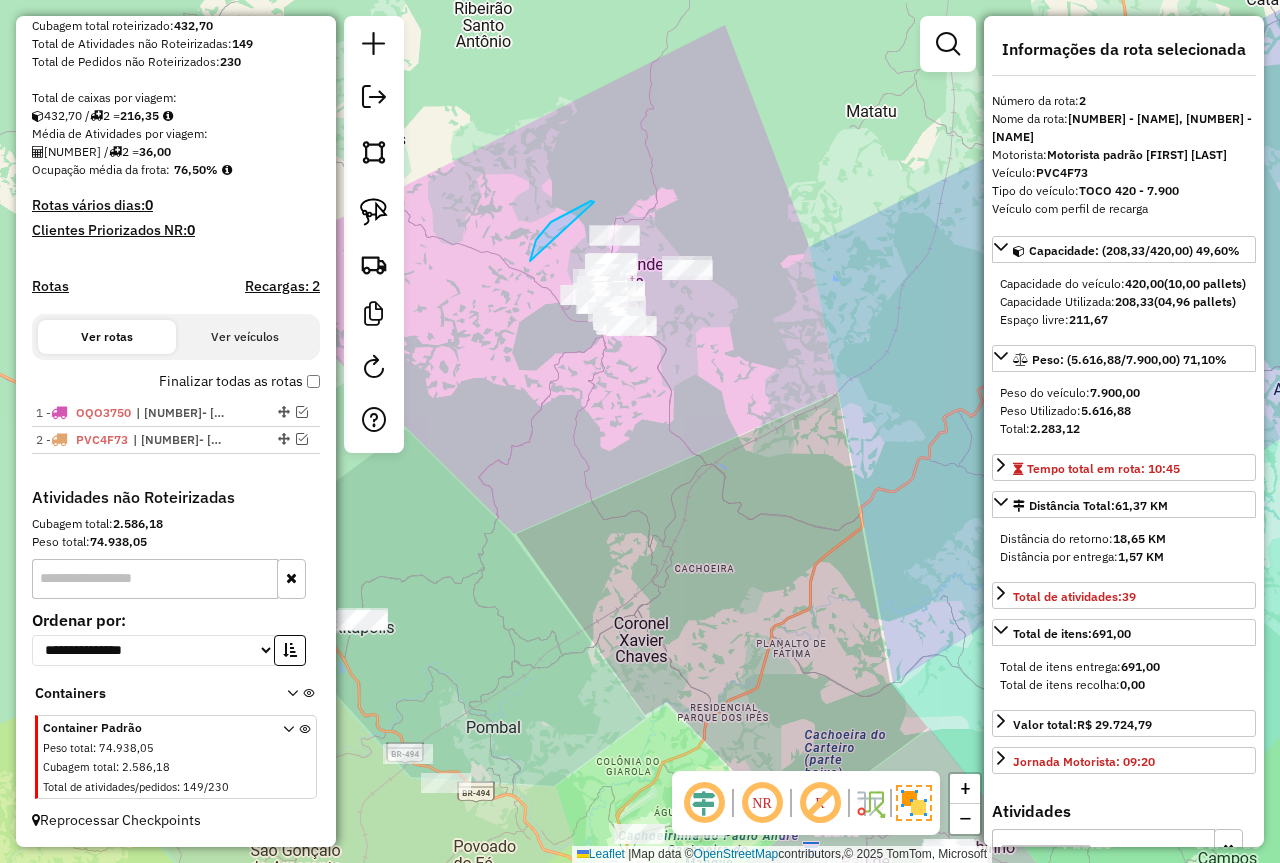 drag, startPoint x: 536, startPoint y: 240, endPoint x: 770, endPoint y: 276, distance: 236.75304 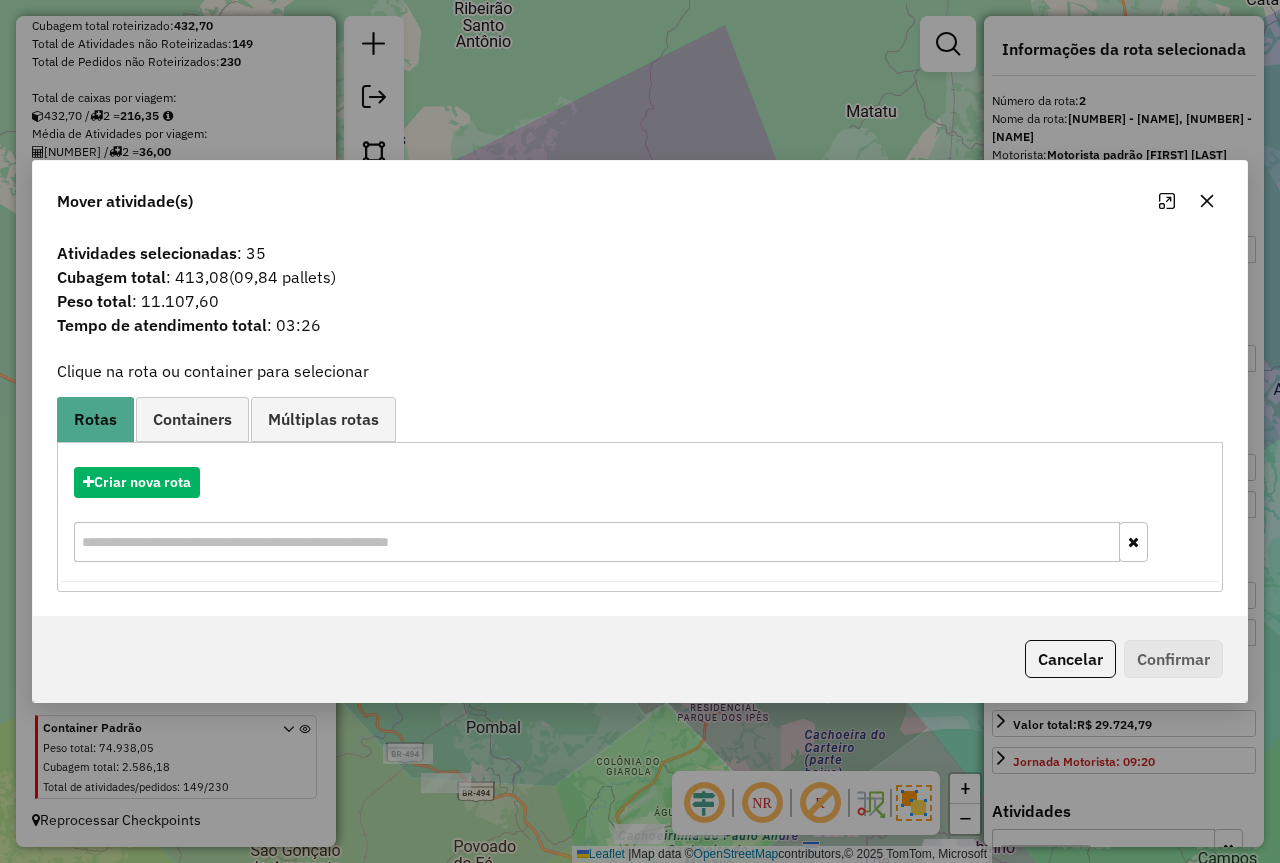 drag, startPoint x: 1058, startPoint y: 661, endPoint x: 605, endPoint y: 702, distance: 454.85162 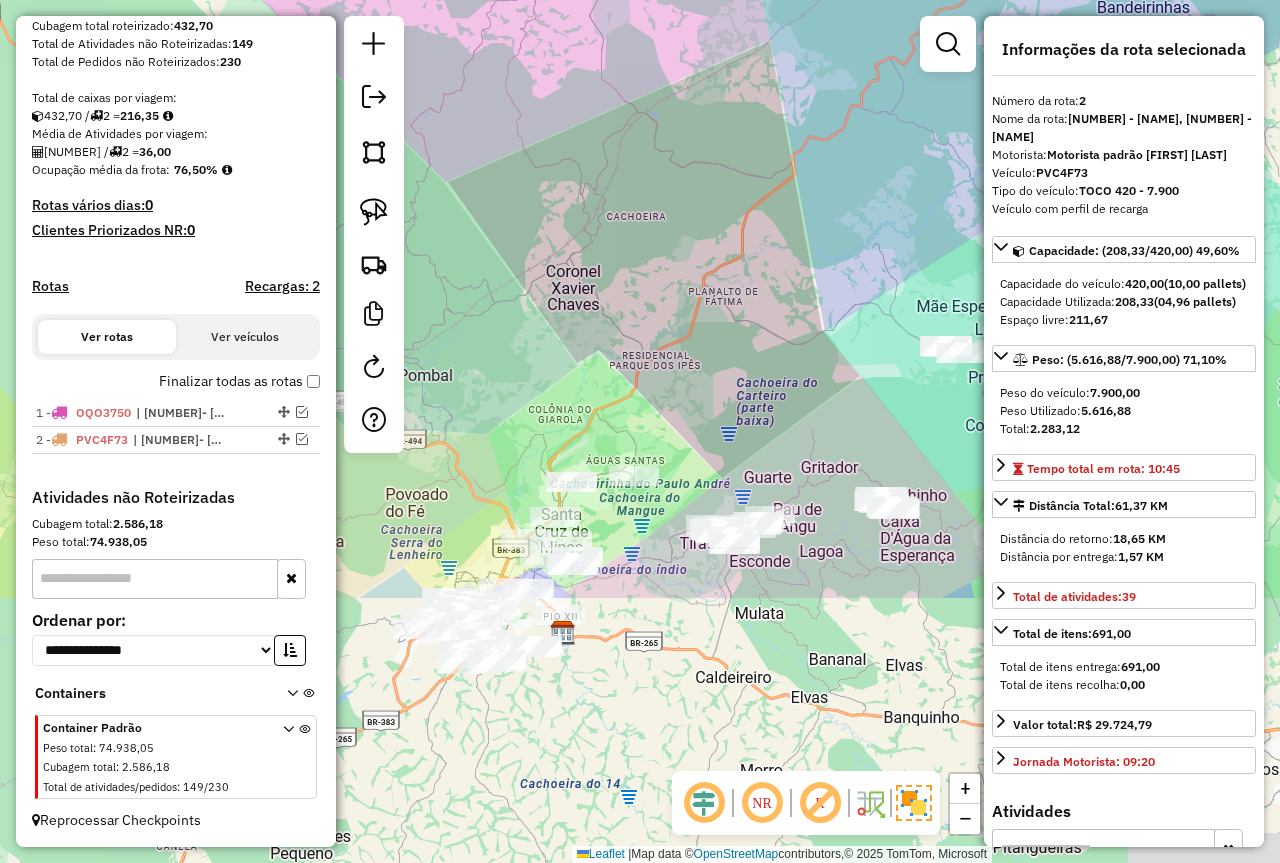 drag, startPoint x: 604, startPoint y: 640, endPoint x: 533, endPoint y: 297, distance: 350.27133 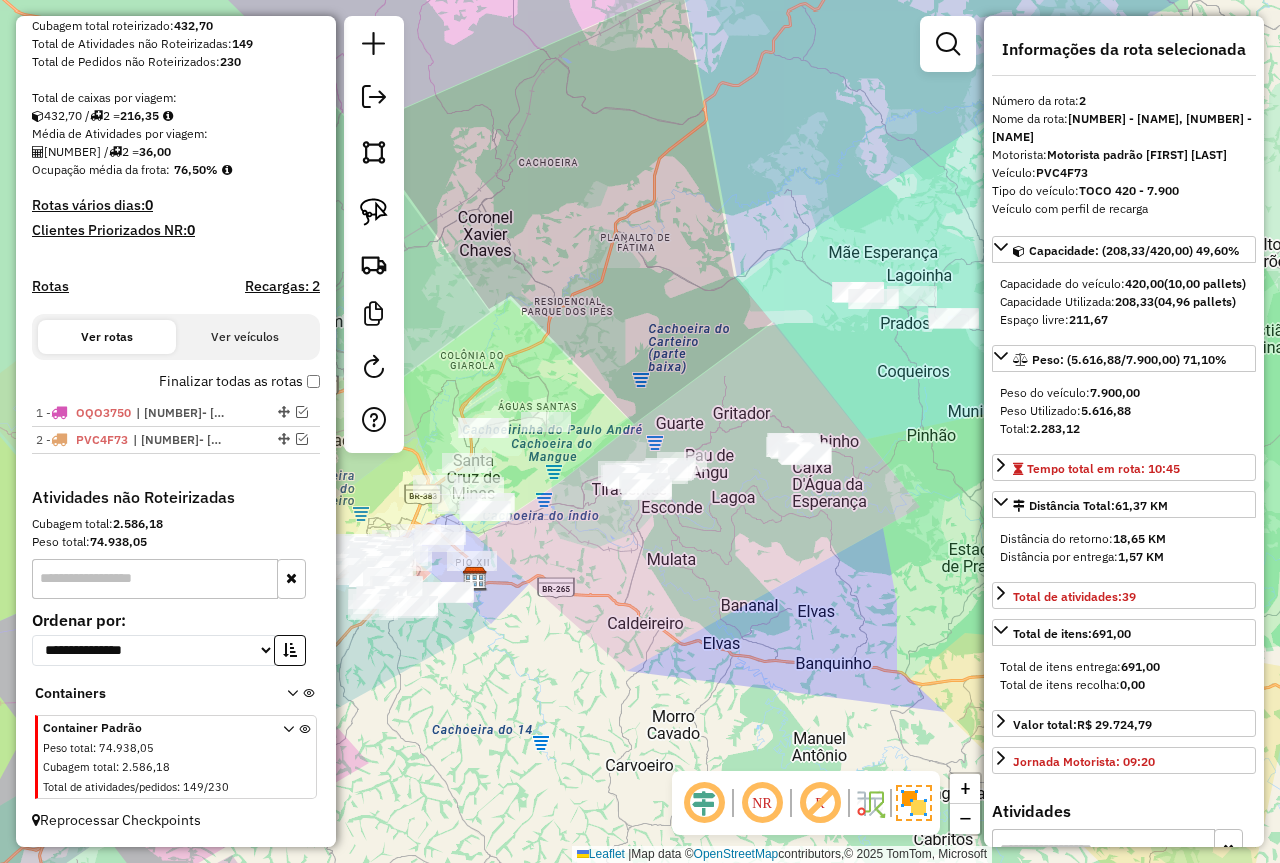 drag, startPoint x: 722, startPoint y: 365, endPoint x: 686, endPoint y: 398, distance: 48.83646 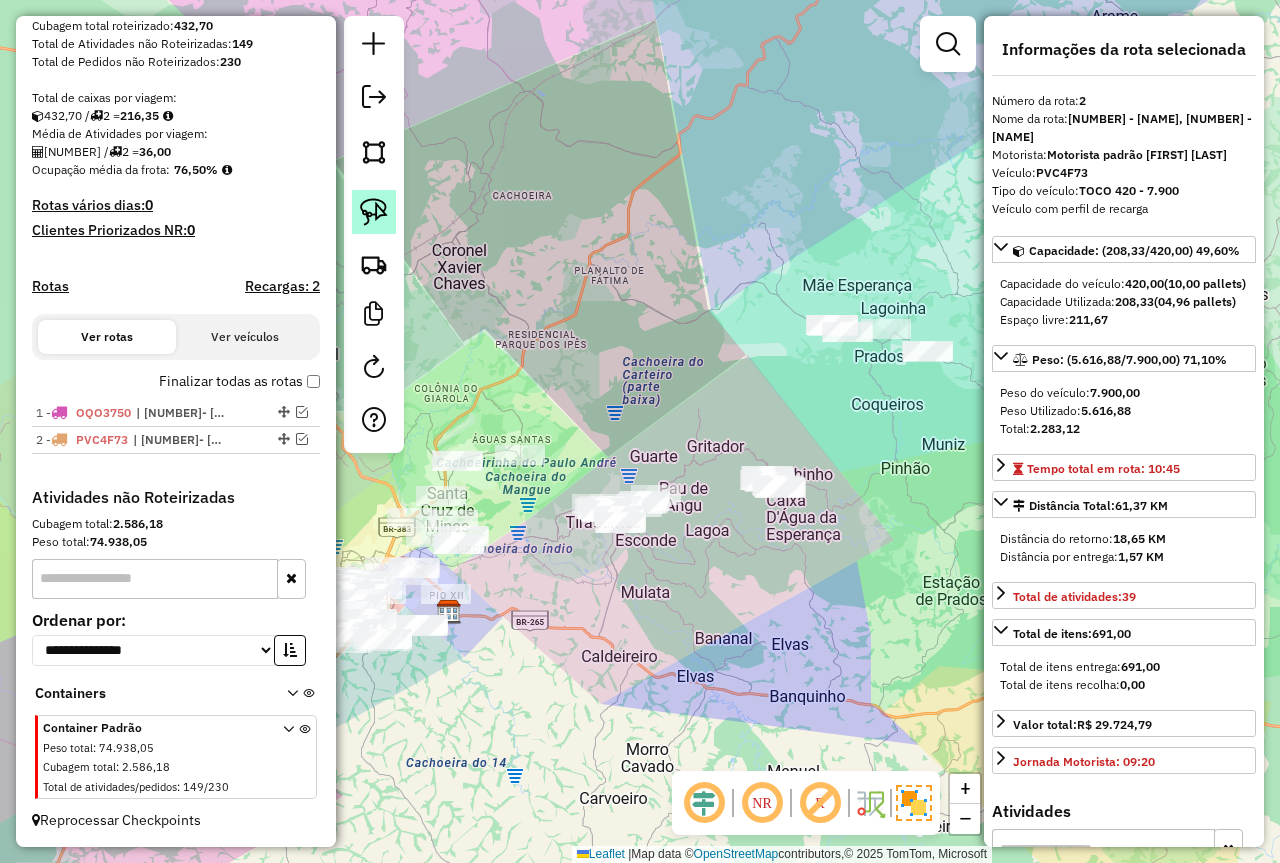 click 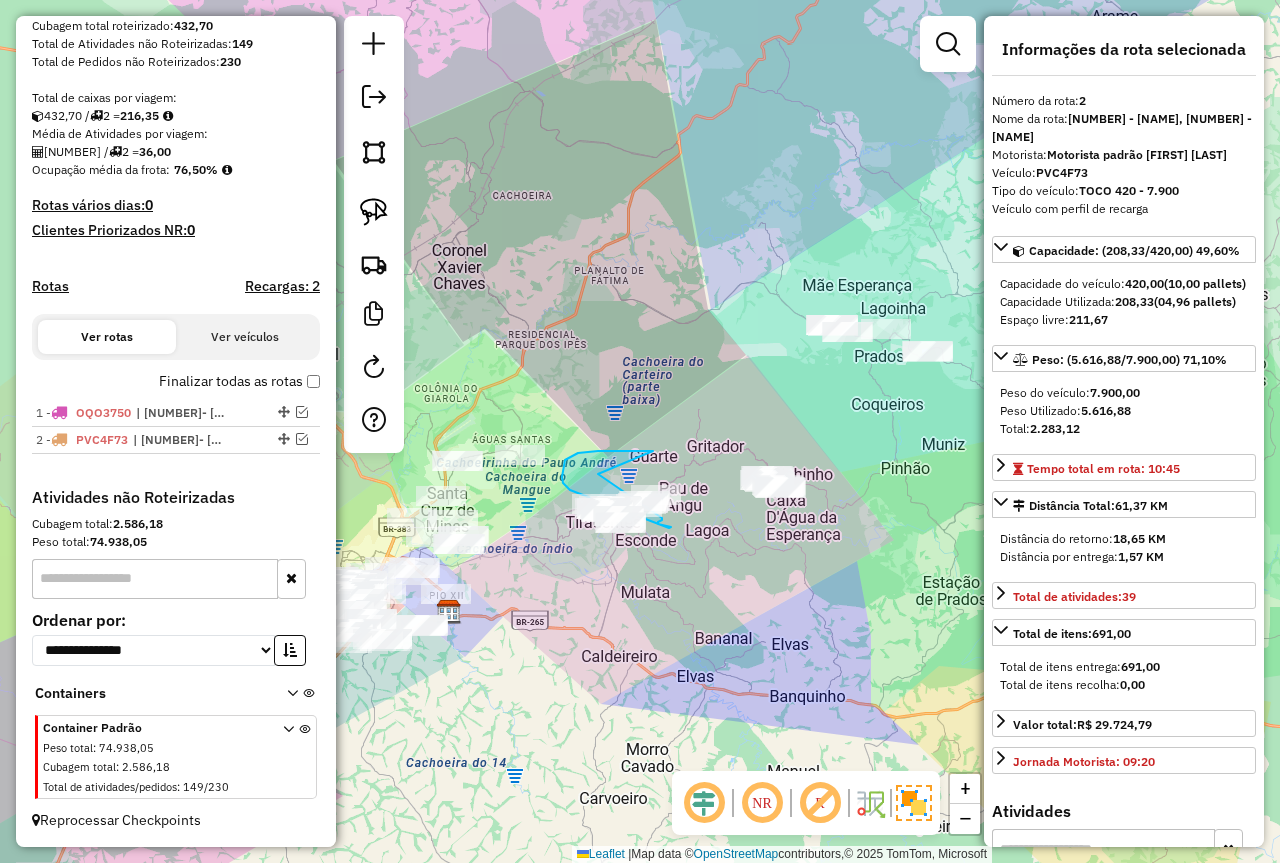 drag, startPoint x: 578, startPoint y: 453, endPoint x: 641, endPoint y: 462, distance: 63.63961 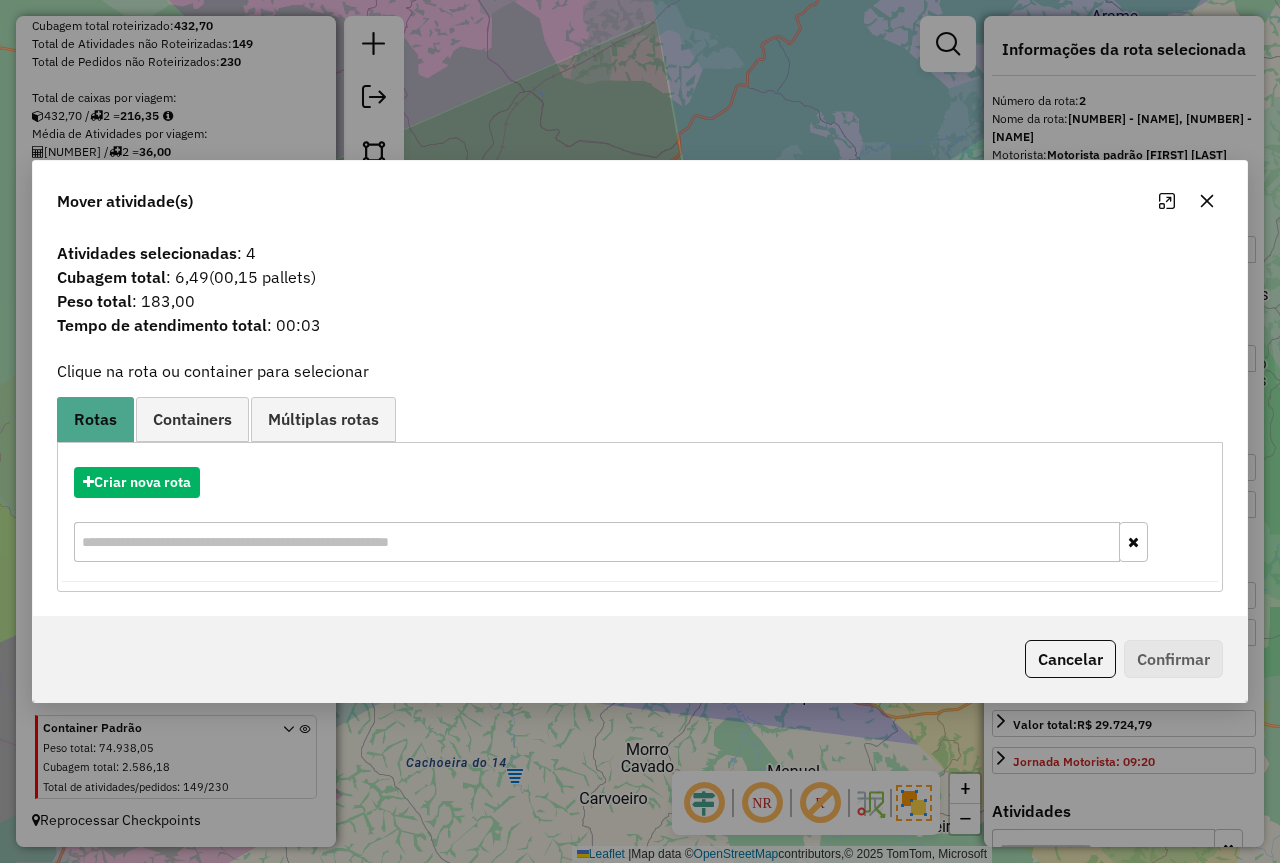 click 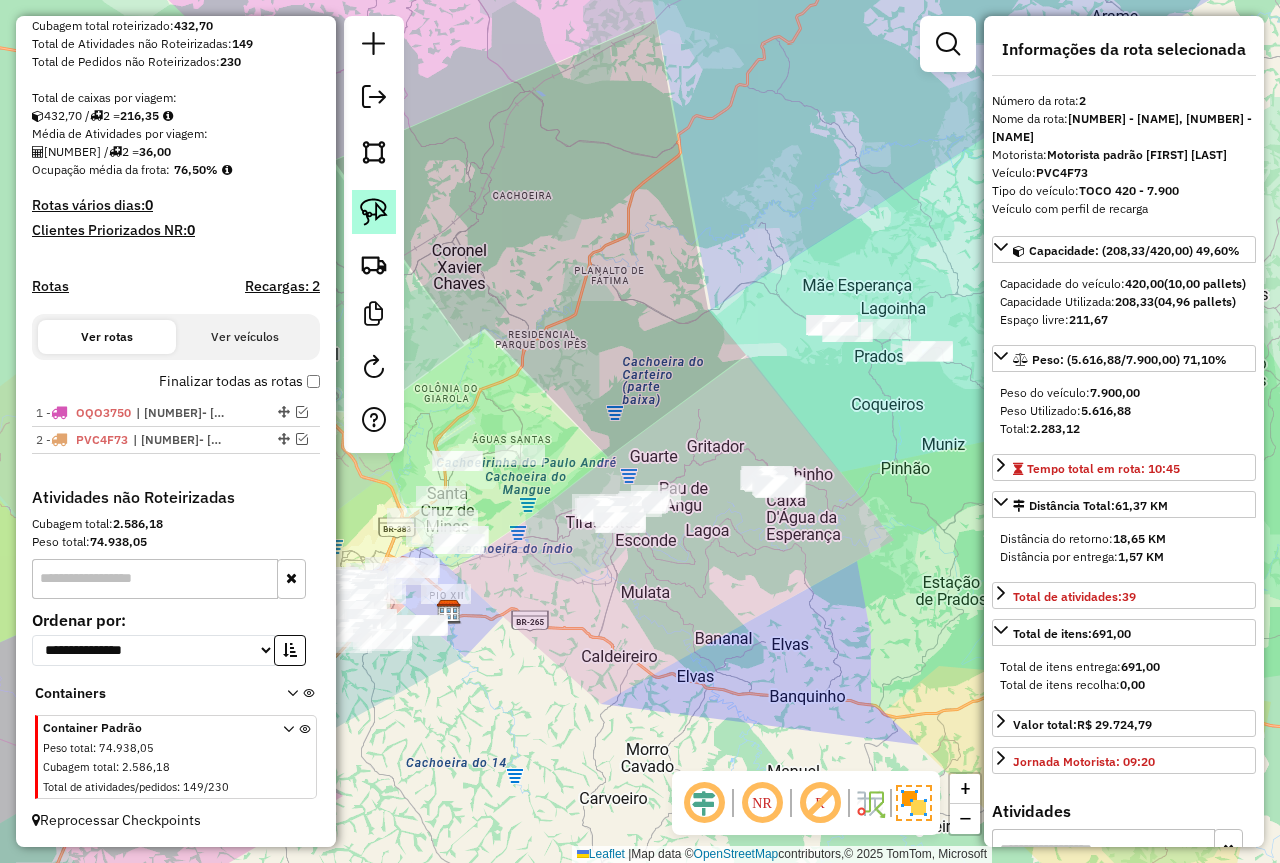click 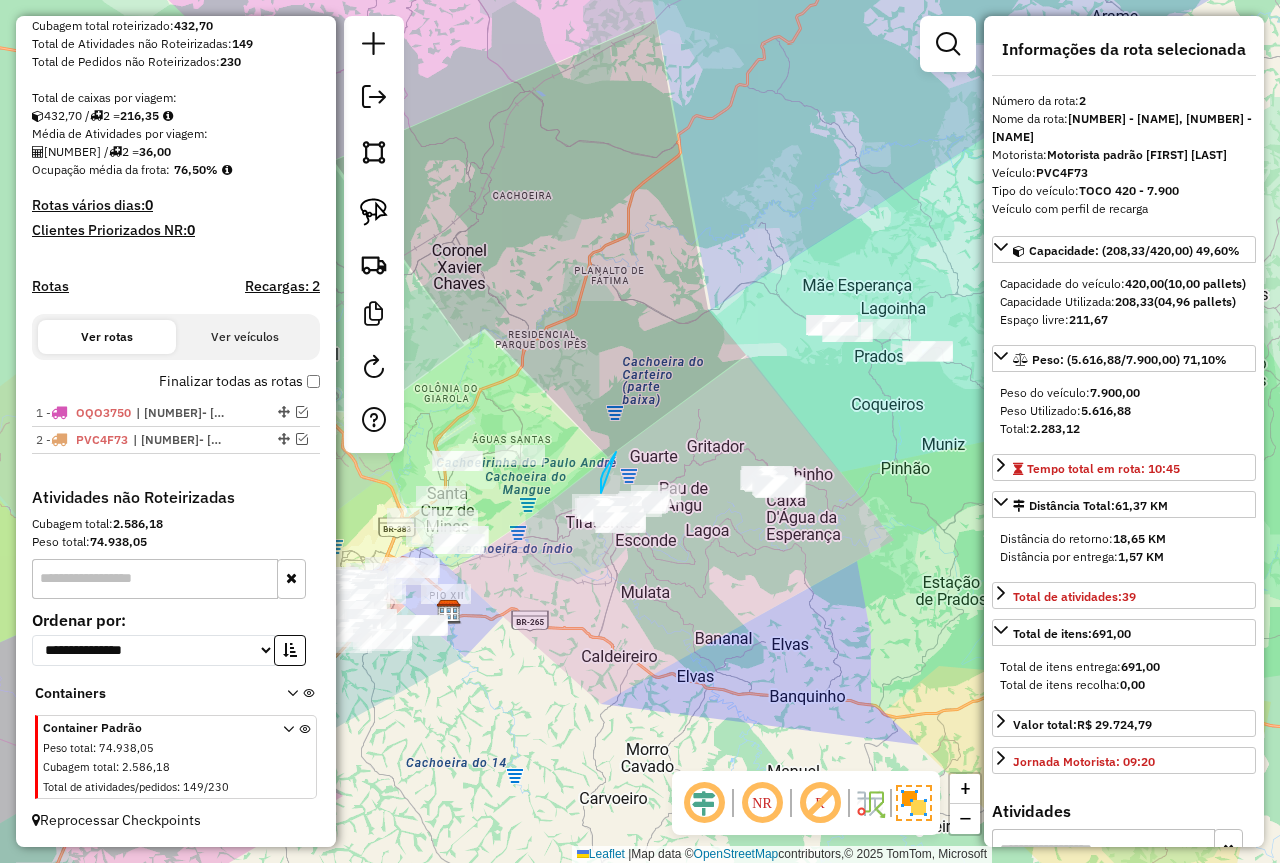 click on "Janela de atendimento Grade de atendimento Capacidade Transportadoras Veículos Cliente Pedidos  Rotas Selecione os dias de semana para filtrar as janelas de atendimento  Seg   Ter   Qua   Qui   Sex   Sáb   Dom  Informe o período da janela de atendimento: De: Até:  Filtrar exatamente a janela do cliente  Considerar janela de atendimento padrão  Selecione os dias de semana para filtrar as grades de atendimento  Seg   Ter   Qua   Qui   Sex   Sáb   Dom   Considerar clientes sem dia de atendimento cadastrado  Clientes fora do dia de atendimento selecionado Filtrar as atividades entre os valores definidos abaixo:  Peso mínimo:   Peso máximo:   Cubagem mínima:   Cubagem máxima:   De:   Até:  Filtrar as atividades entre o tempo de atendimento definido abaixo:  De:   Até:   Considerar capacidade total dos clientes não roteirizados Transportadora: Selecione um ou mais itens Tipo de veículo: Selecione um ou mais itens Veículo: Selecione um ou mais itens Motorista: Selecione um ou mais itens Nome: Rótulo:" 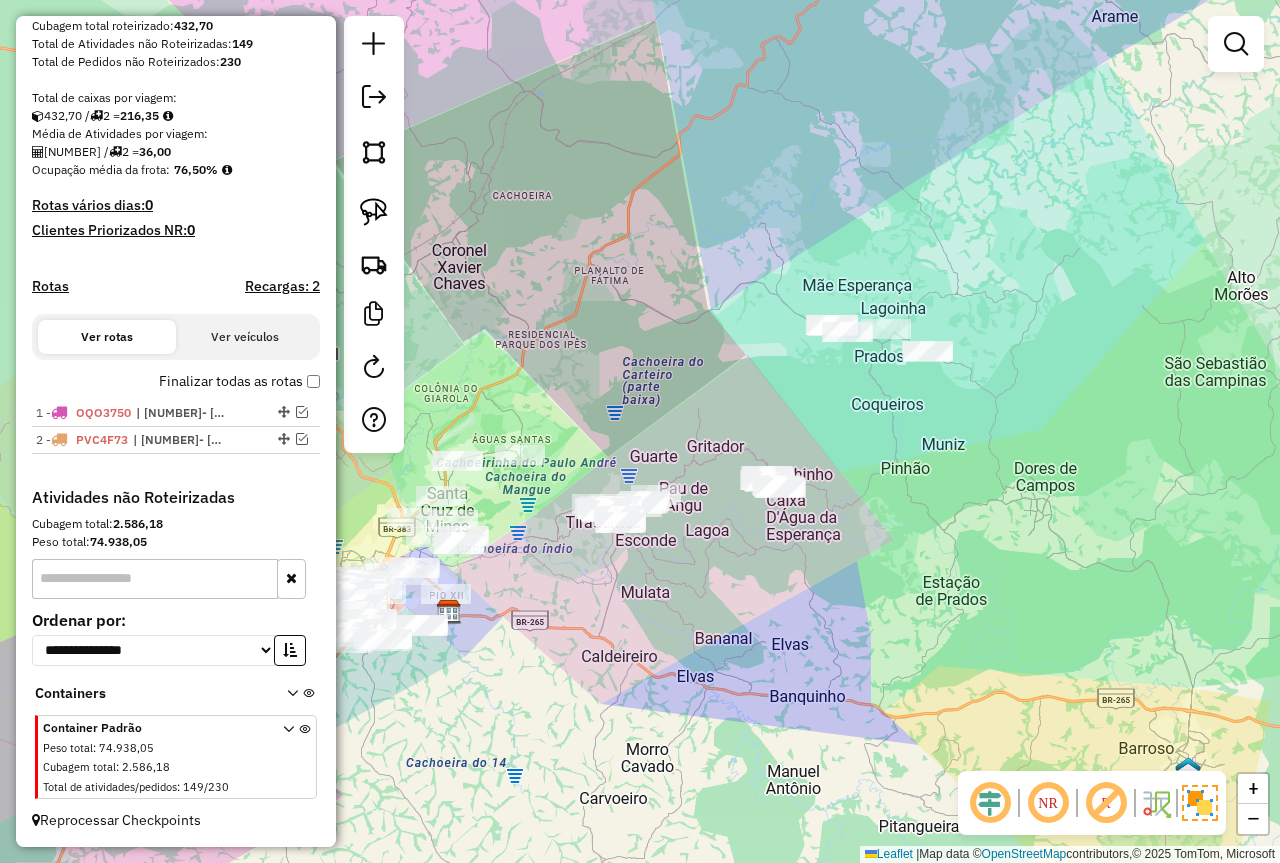 click 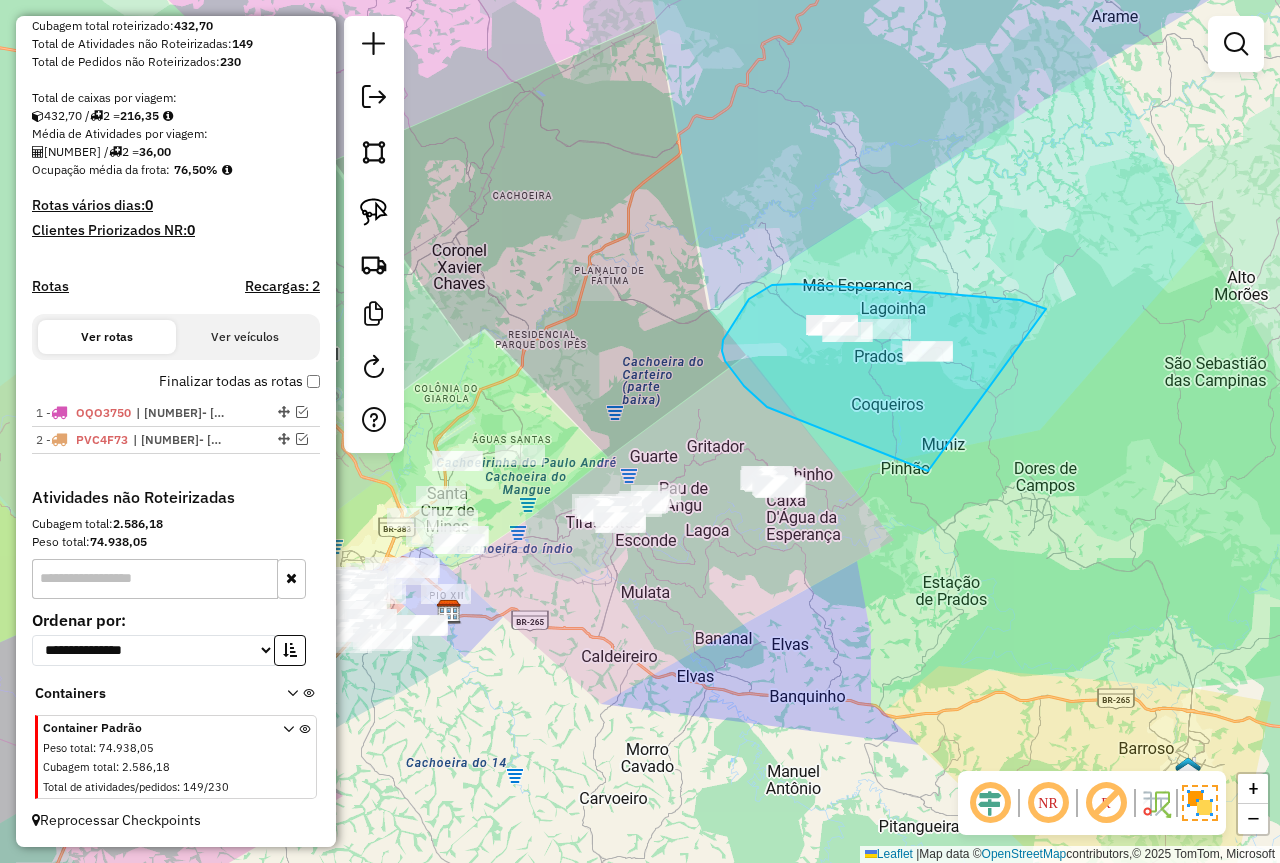 drag, startPoint x: 1020, startPoint y: 300, endPoint x: 1055, endPoint y: 471, distance: 174.54512 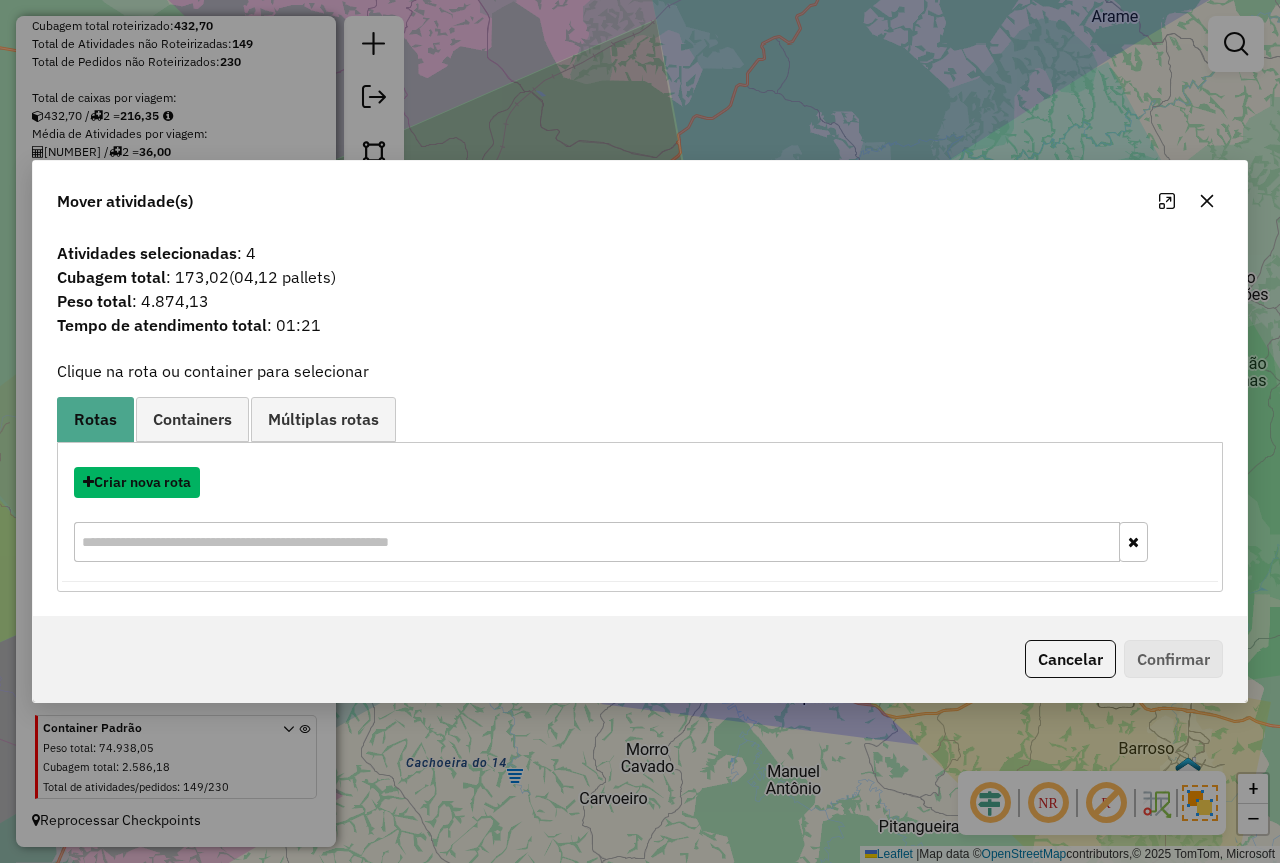 click on "Criar nova rota" at bounding box center (137, 482) 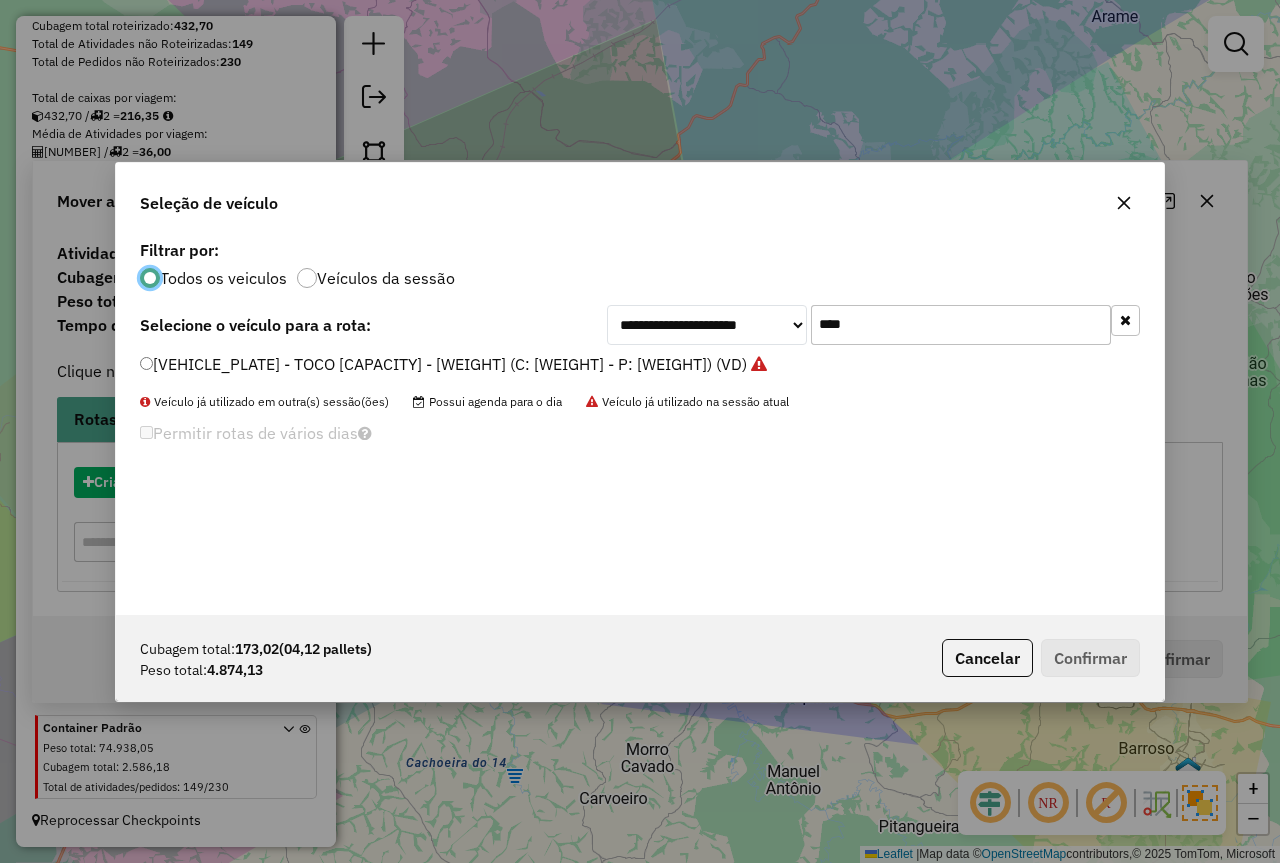 scroll, scrollTop: 11, scrollLeft: 6, axis: both 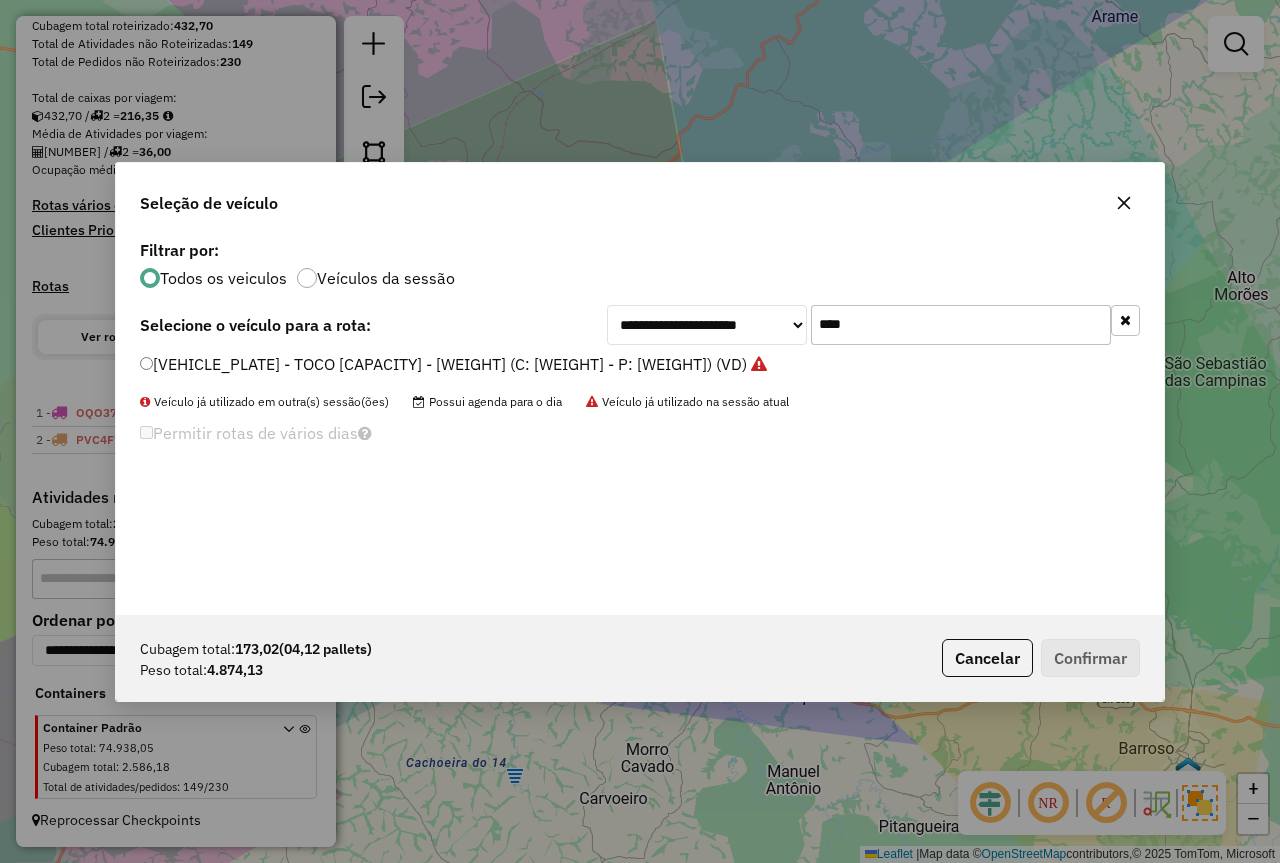 drag, startPoint x: 863, startPoint y: 332, endPoint x: 647, endPoint y: 341, distance: 216.18742 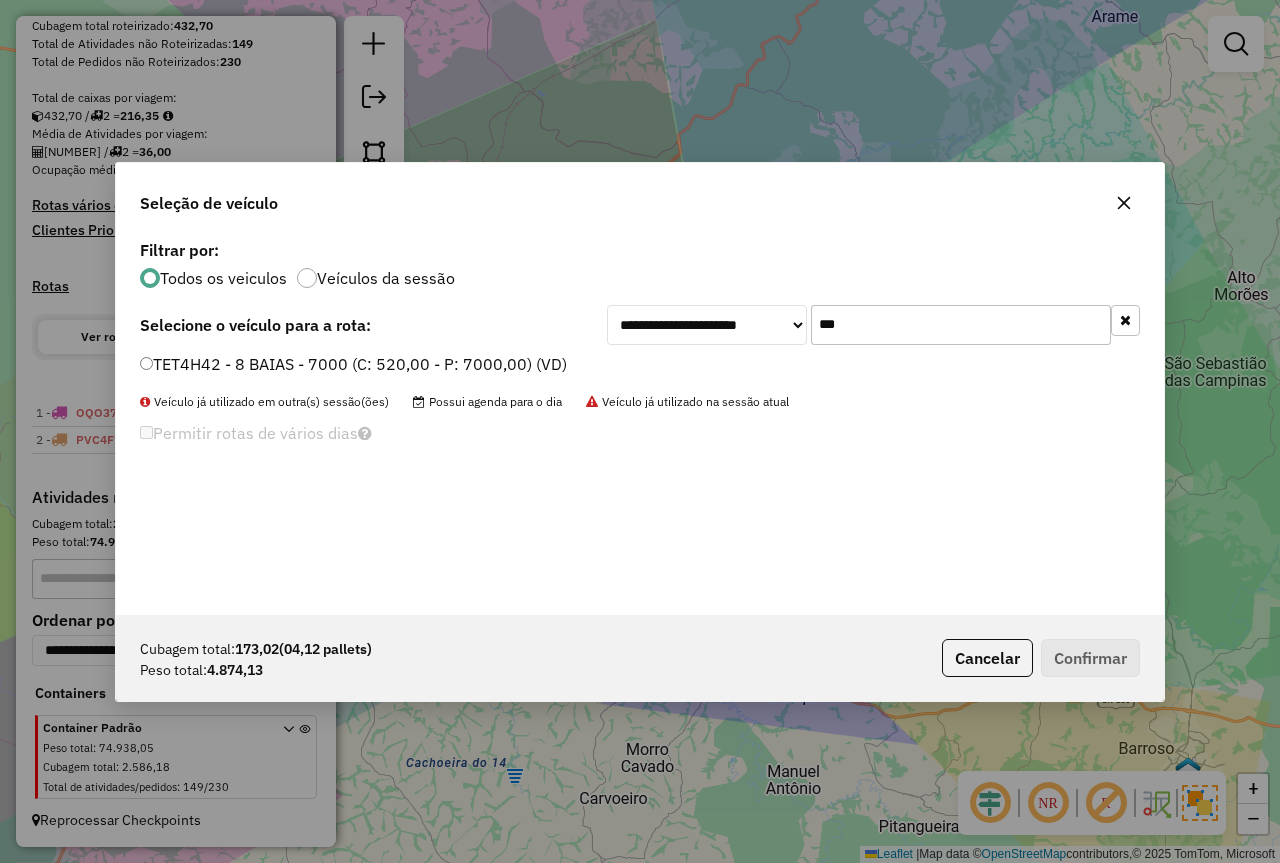 type on "***" 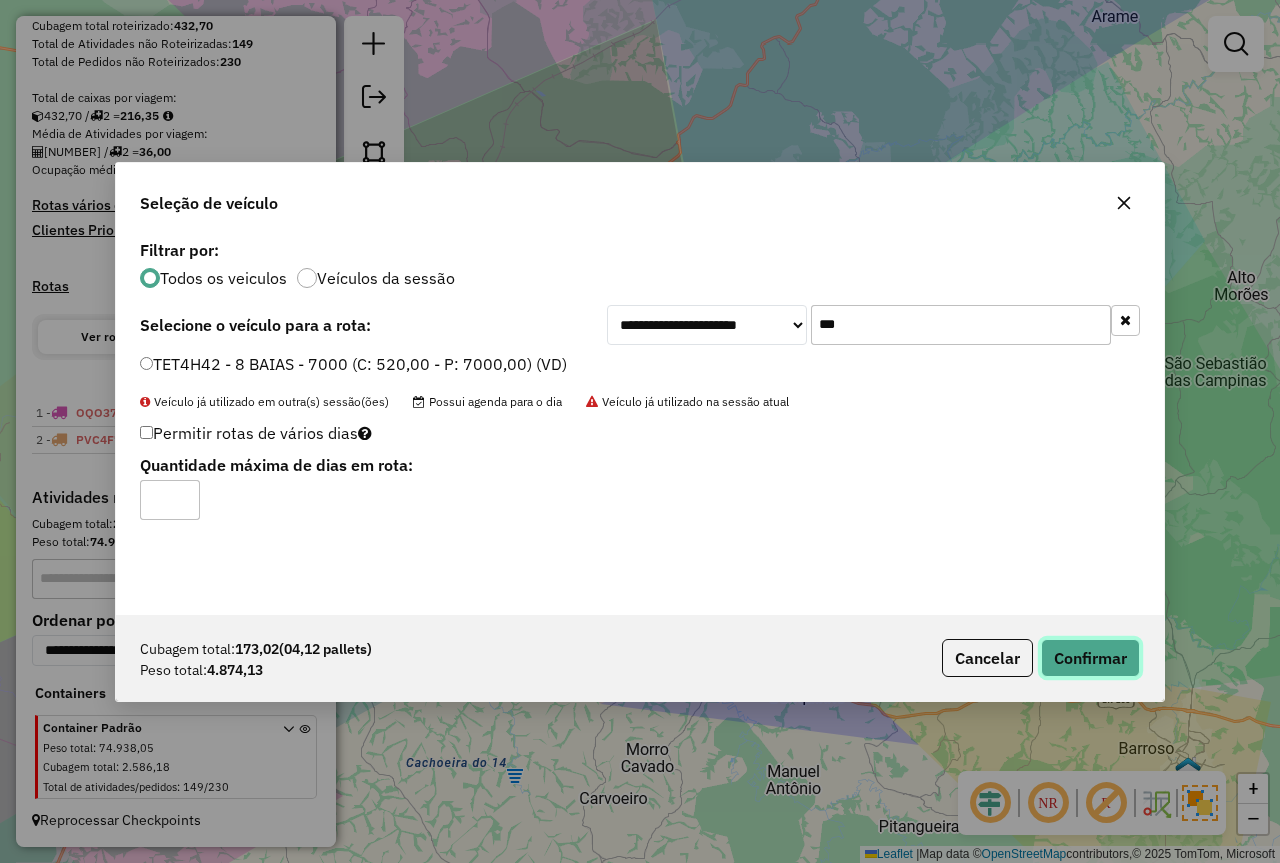 click on "Confirmar" 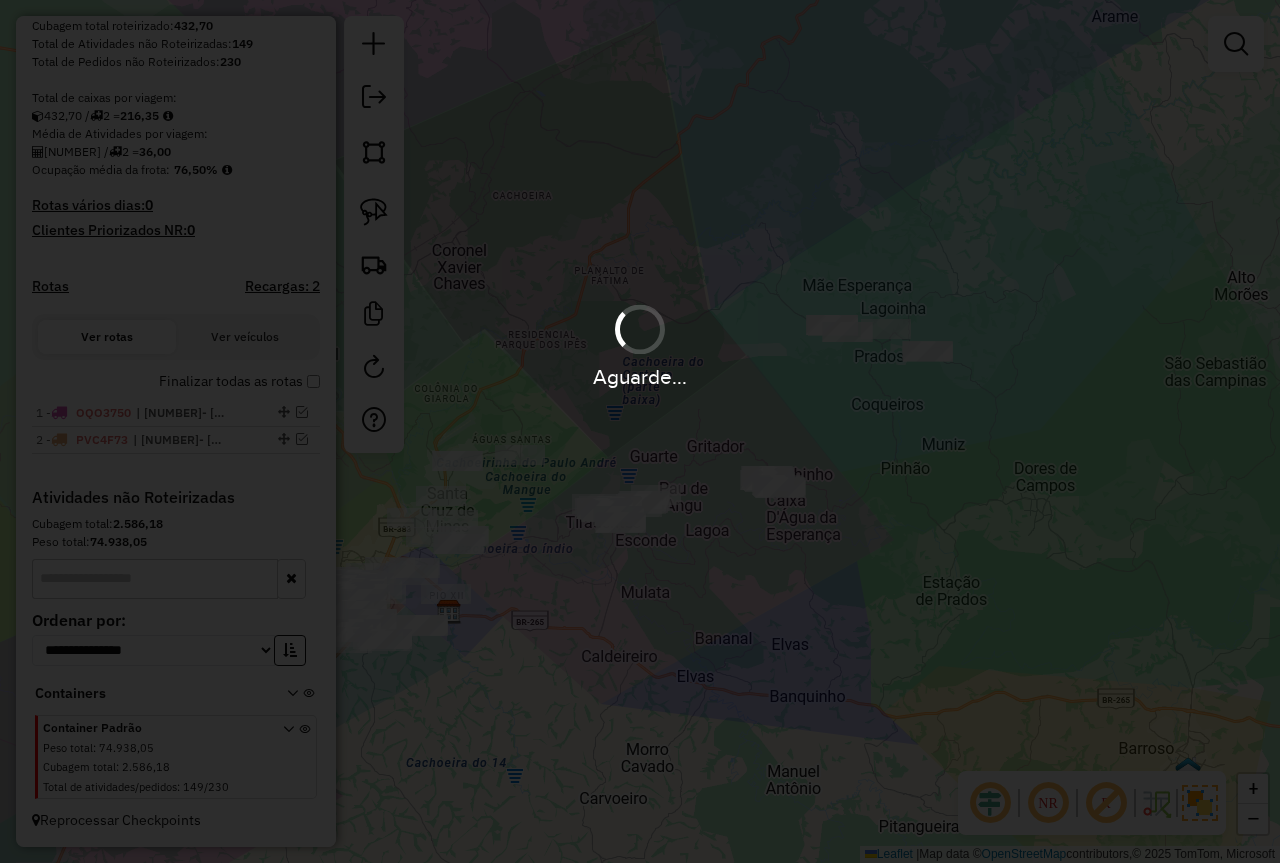 scroll, scrollTop: 451, scrollLeft: 0, axis: vertical 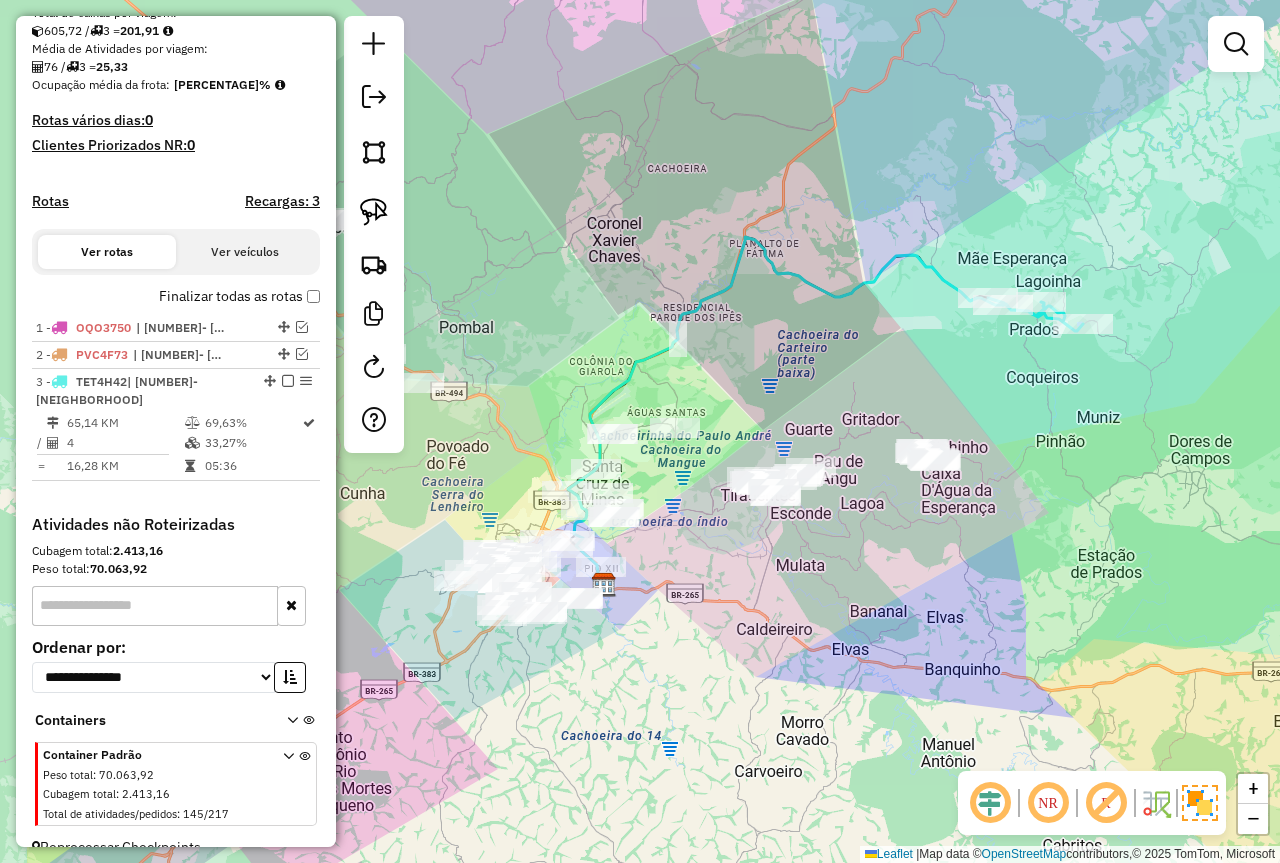 click on "Janela de atendimento Grade de atendimento Capacidade Transportadoras Veículos Cliente Pedidos  Rotas Selecione os dias de semana para filtrar as janelas de atendimento  Seg   Ter   Qua   Qui   Sex   Sáb   Dom  Informe o período da janela de atendimento: De: Até:  Filtrar exatamente a janela do cliente  Considerar janela de atendimento padrão  Selecione os dias de semana para filtrar as grades de atendimento  Seg   Ter   Qua   Qui   Sex   Sáb   Dom   Considerar clientes sem dia de atendimento cadastrado  Clientes fora do dia de atendimento selecionado Filtrar as atividades entre os valores definidos abaixo:  Peso mínimo:   Peso máximo:   Cubagem mínima:   Cubagem máxima:   De:   Até:  Filtrar as atividades entre o tempo de atendimento definido abaixo:  De:   Até:   Considerar capacidade total dos clientes não roteirizados Transportadora: Selecione um ou mais itens Tipo de veículo: Selecione um ou mais itens Veículo: Selecione um ou mais itens Motorista: Selecione um ou mais itens Nome: Rótulo:" 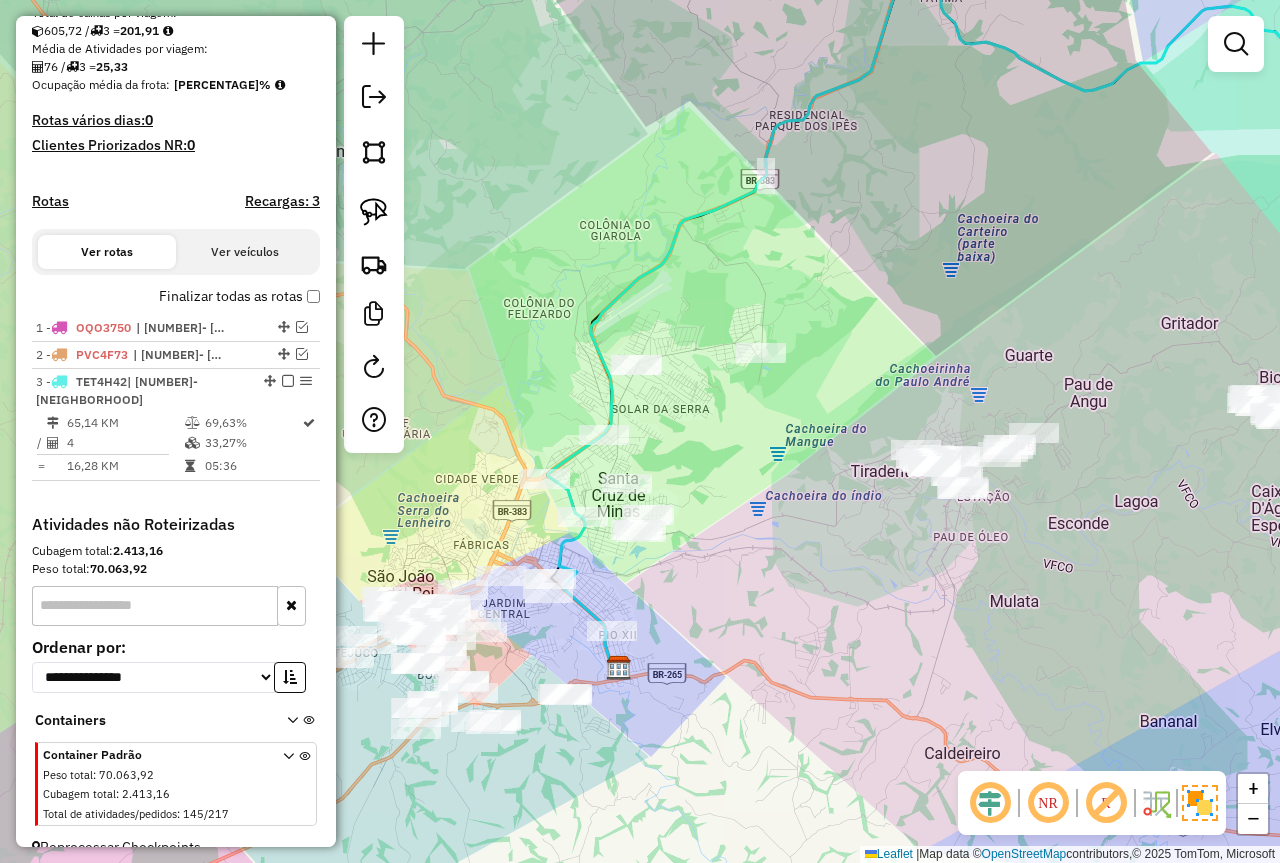 drag, startPoint x: 670, startPoint y: 523, endPoint x: 720, endPoint y: 517, distance: 50.358715 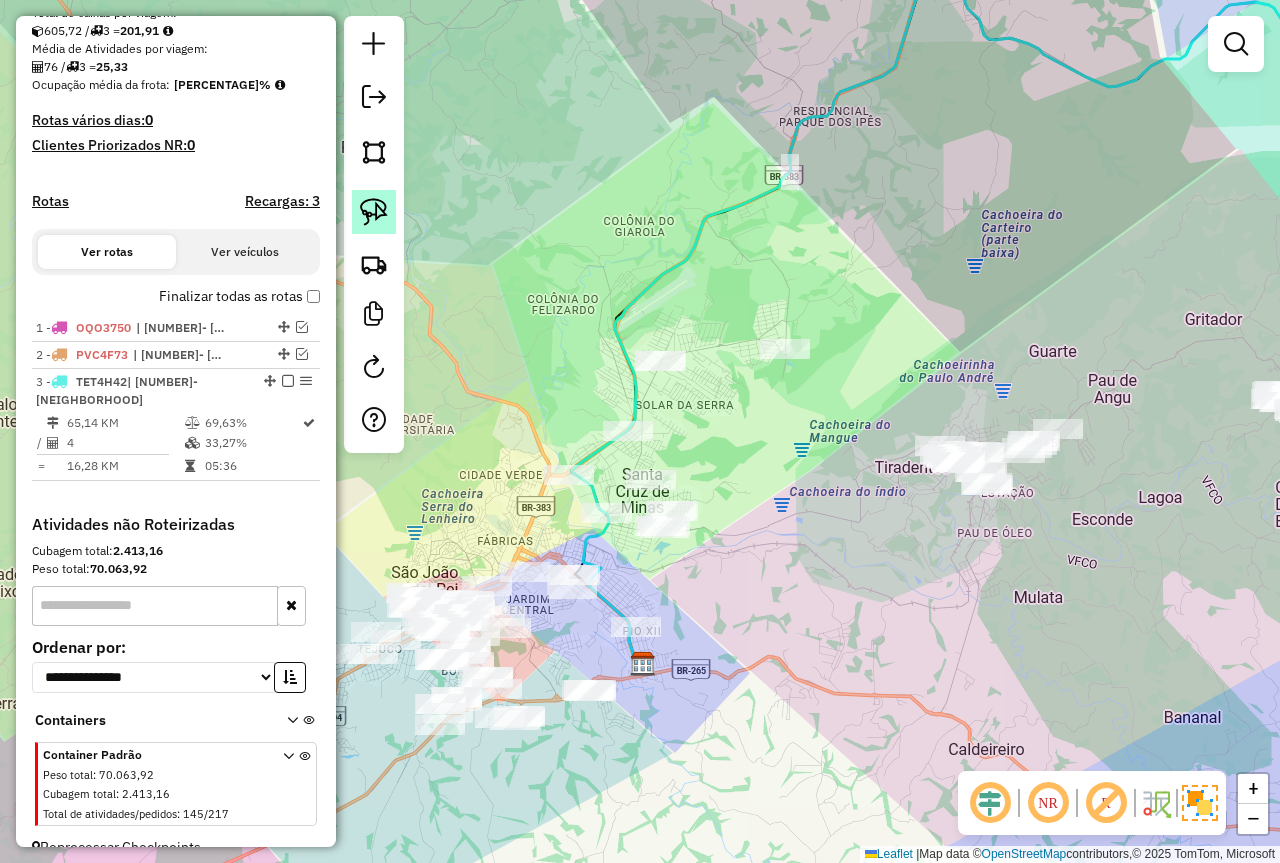 click 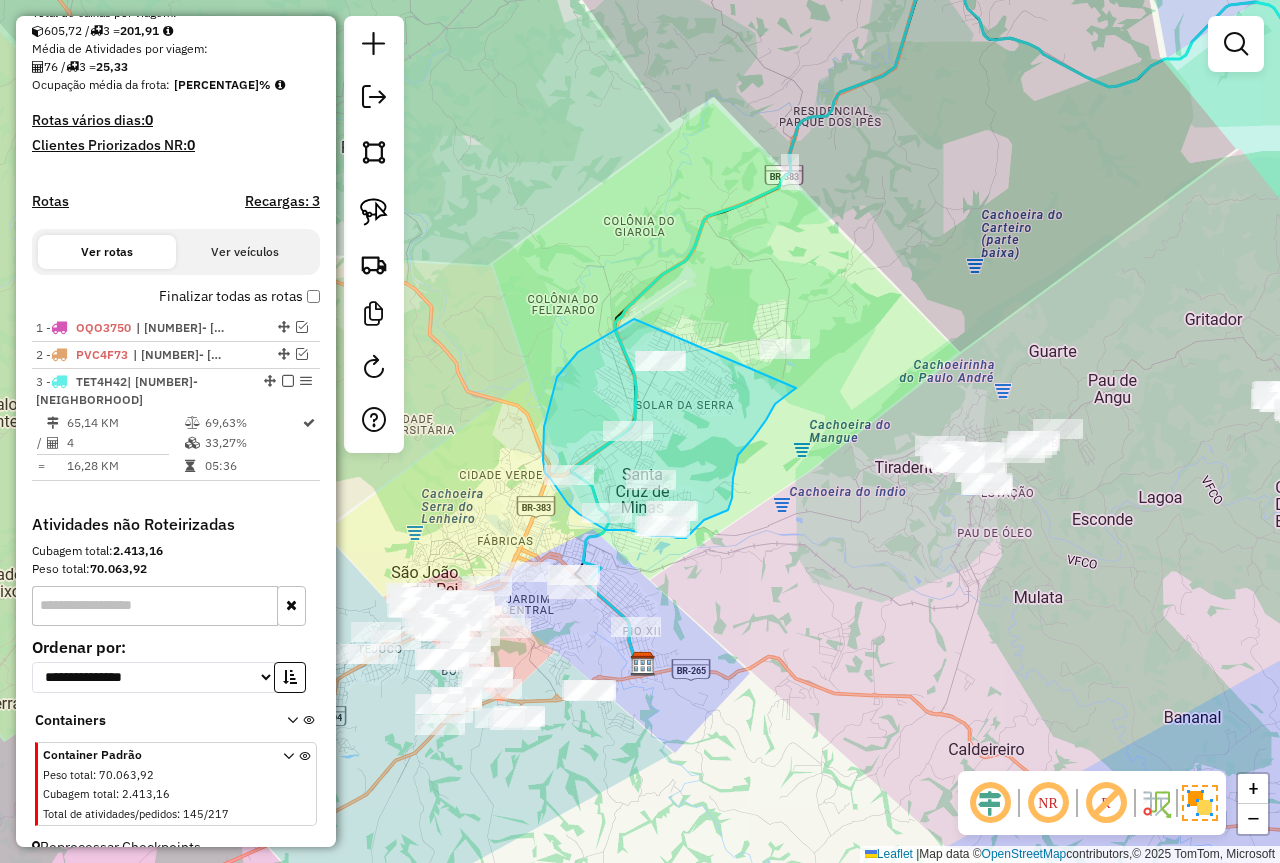 drag, startPoint x: 624, startPoint y: 324, endPoint x: 769, endPoint y: 322, distance: 145.0138 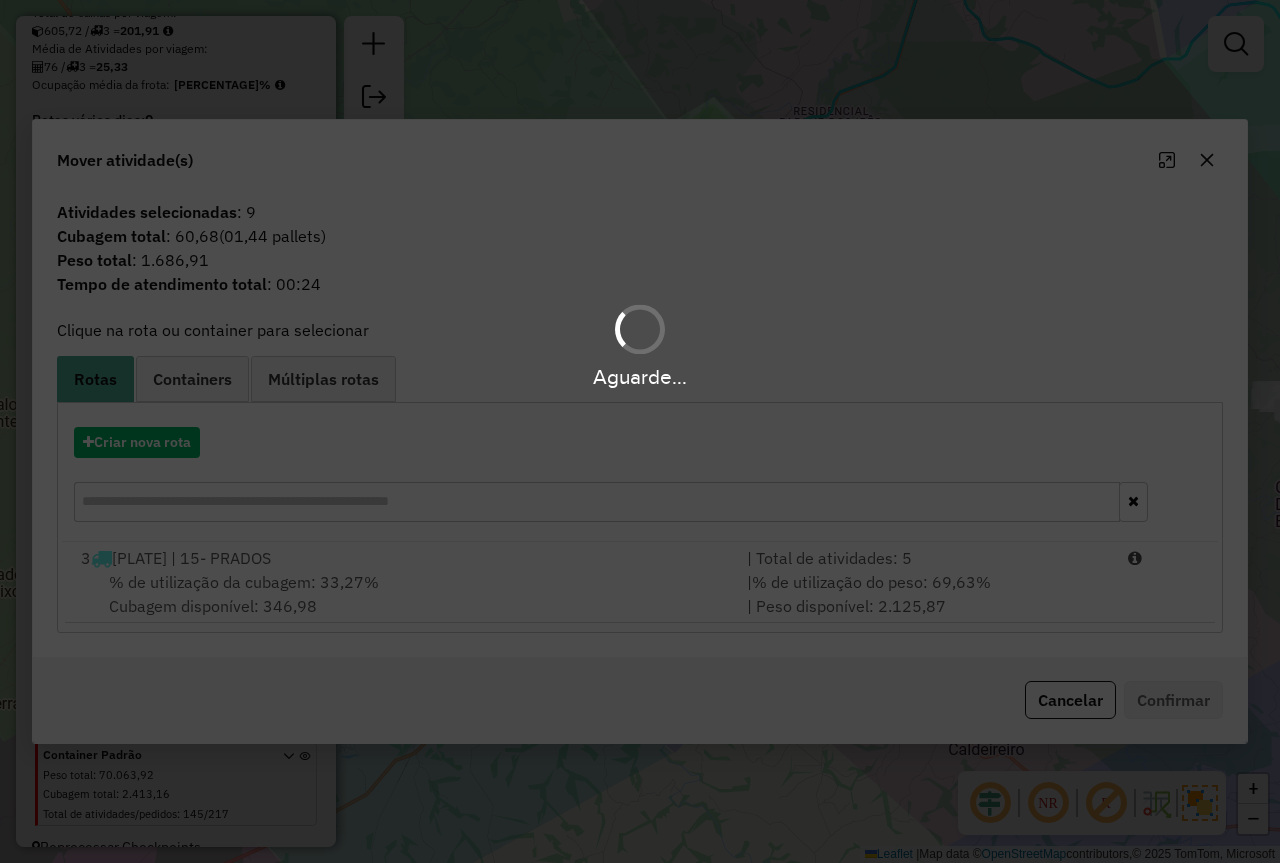 click on "Aguarde..." at bounding box center (640, 431) 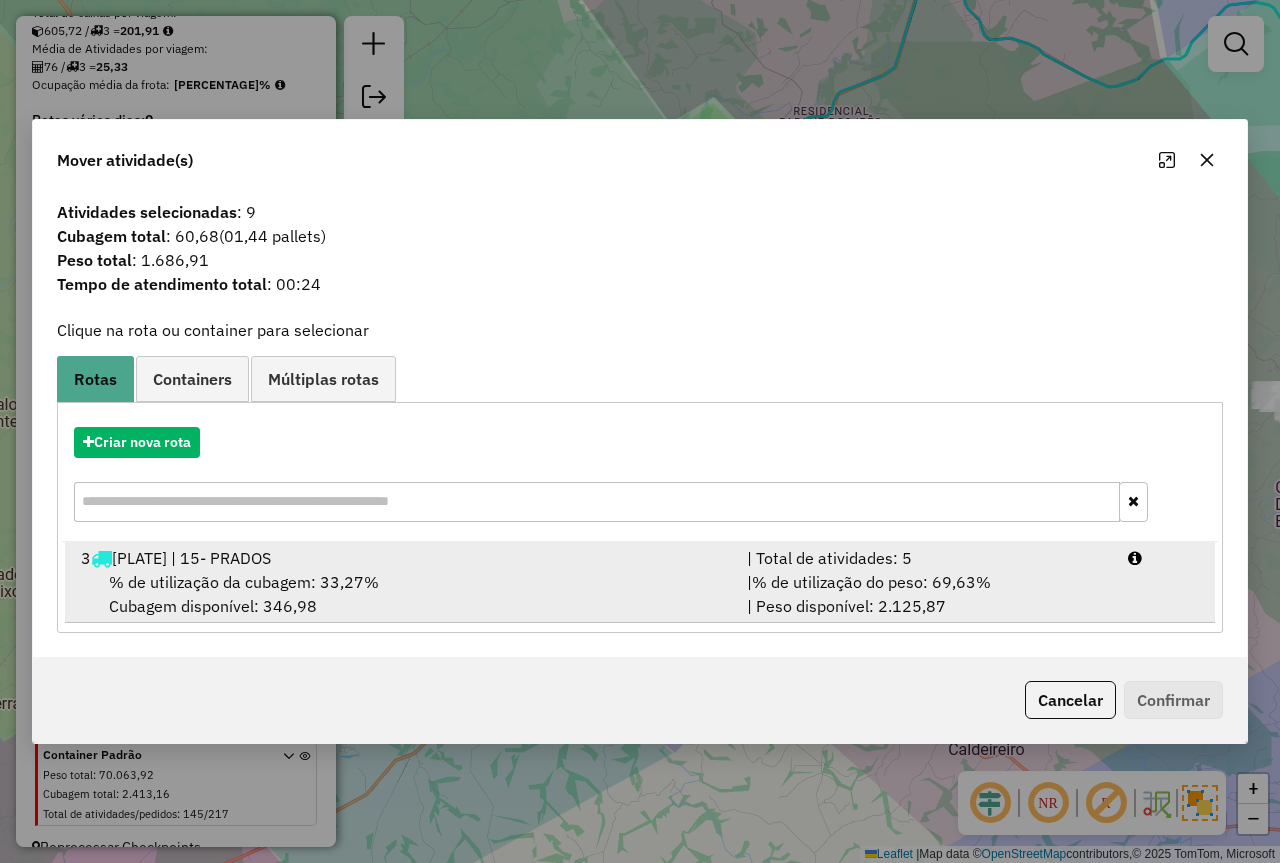 click on "|  % de utilização do peso: 69,63%  | Peso disponível: 2.125,87" at bounding box center [925, 594] 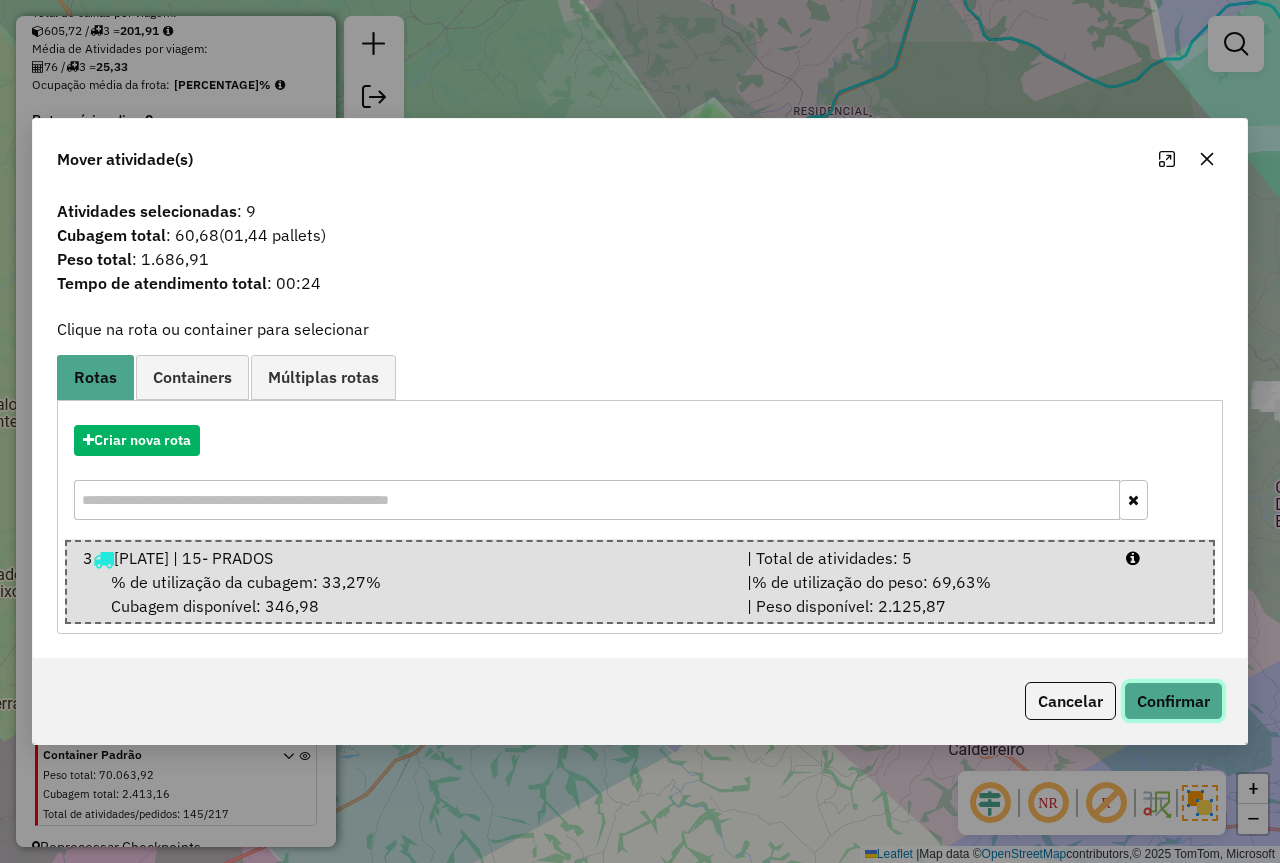 click on "Confirmar" 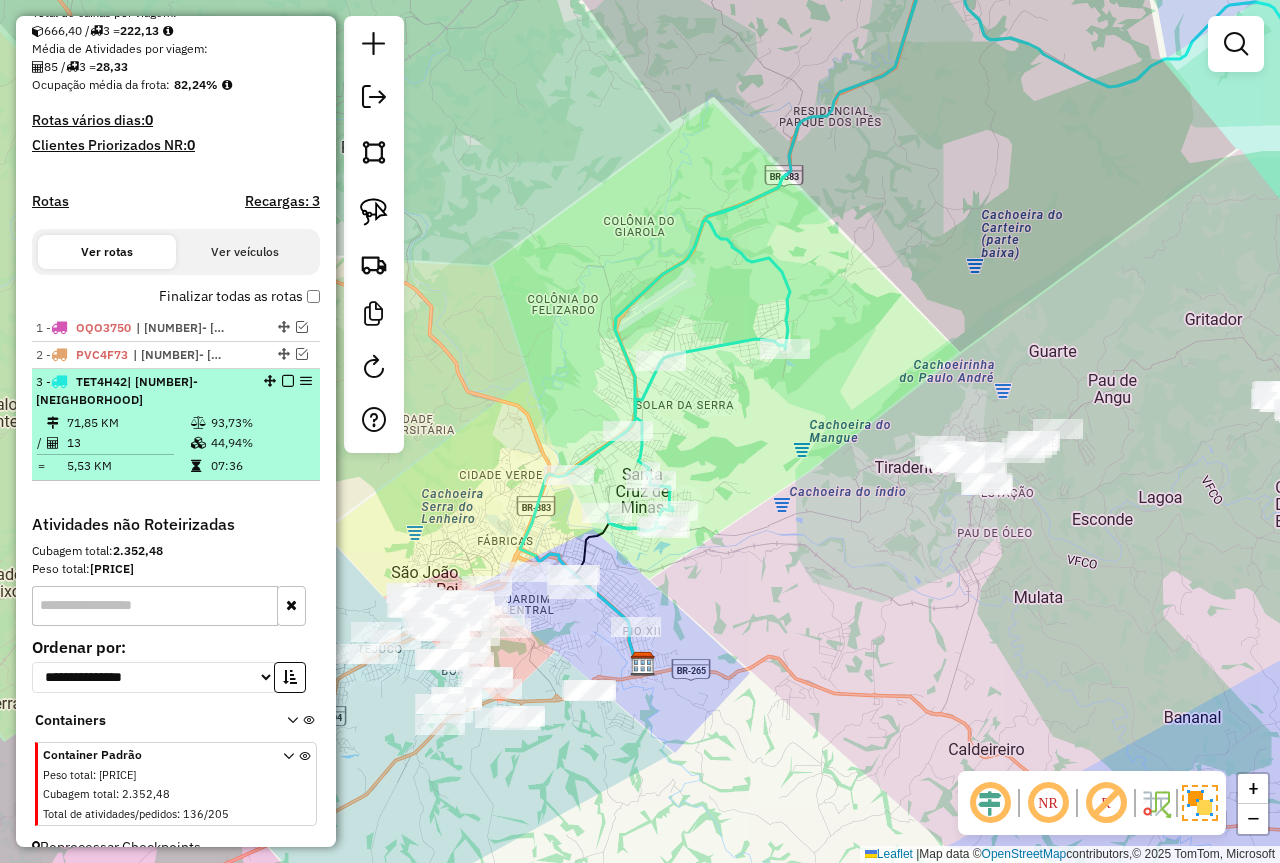 click on "3 -     TET4H42   | 15- [CITY]" at bounding box center [176, 391] 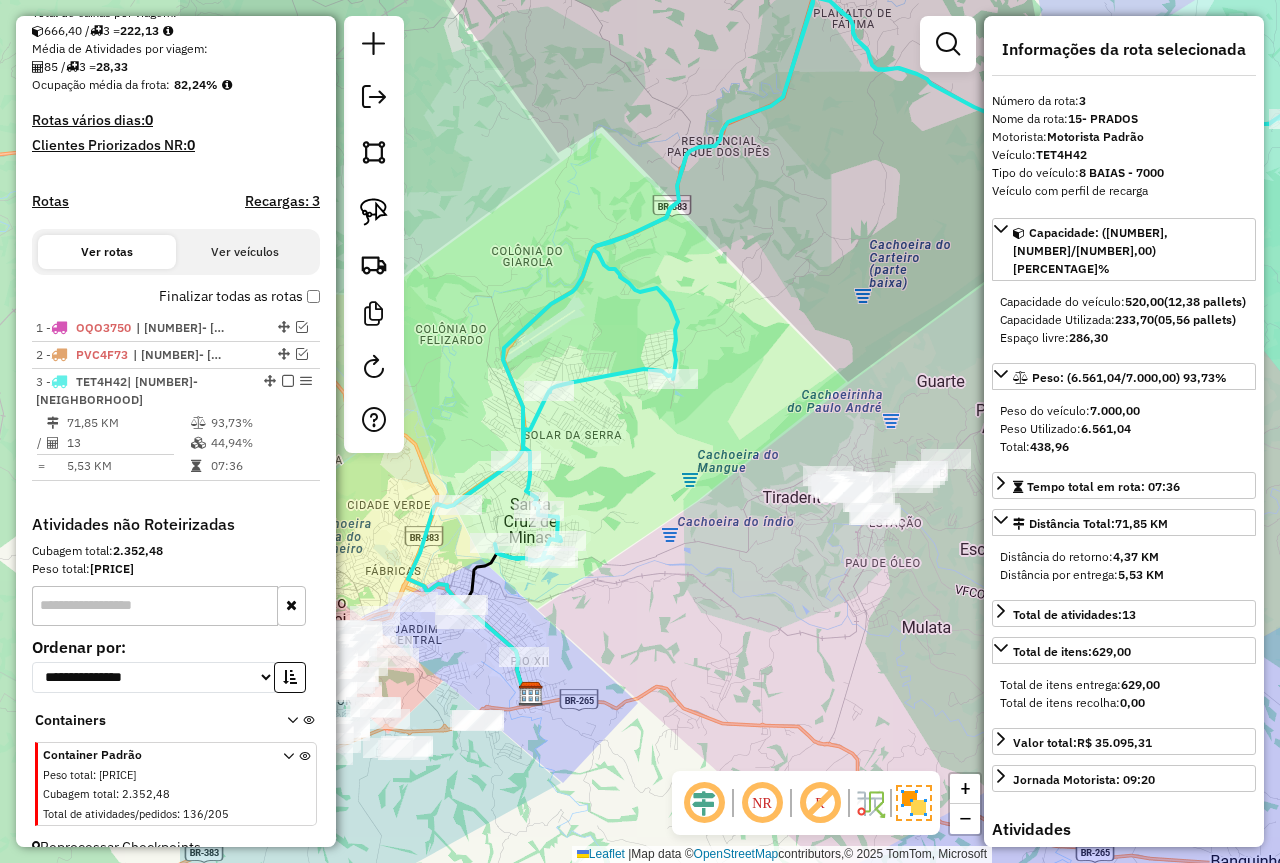 drag, startPoint x: 588, startPoint y: 477, endPoint x: 943, endPoint y: 382, distance: 367.4915 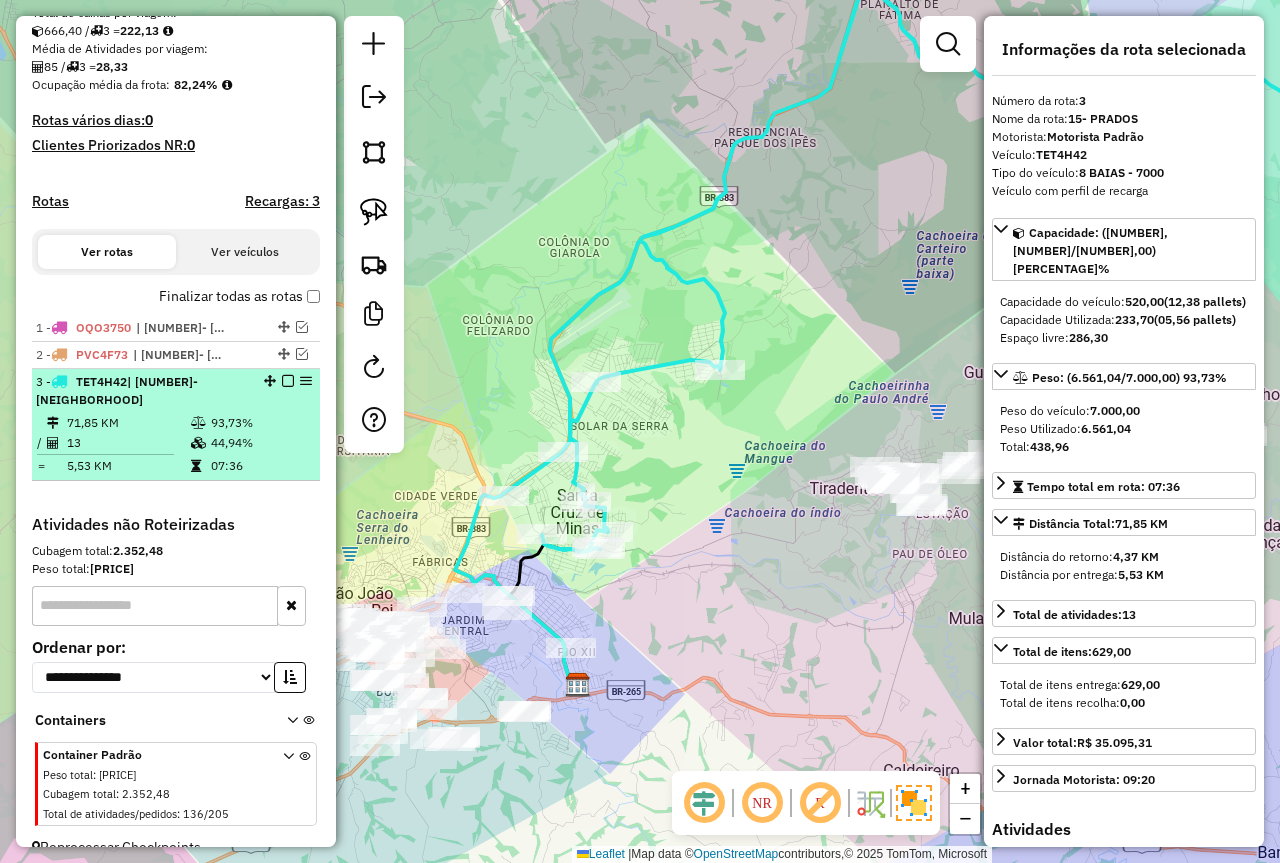 click at bounding box center (198, 423) 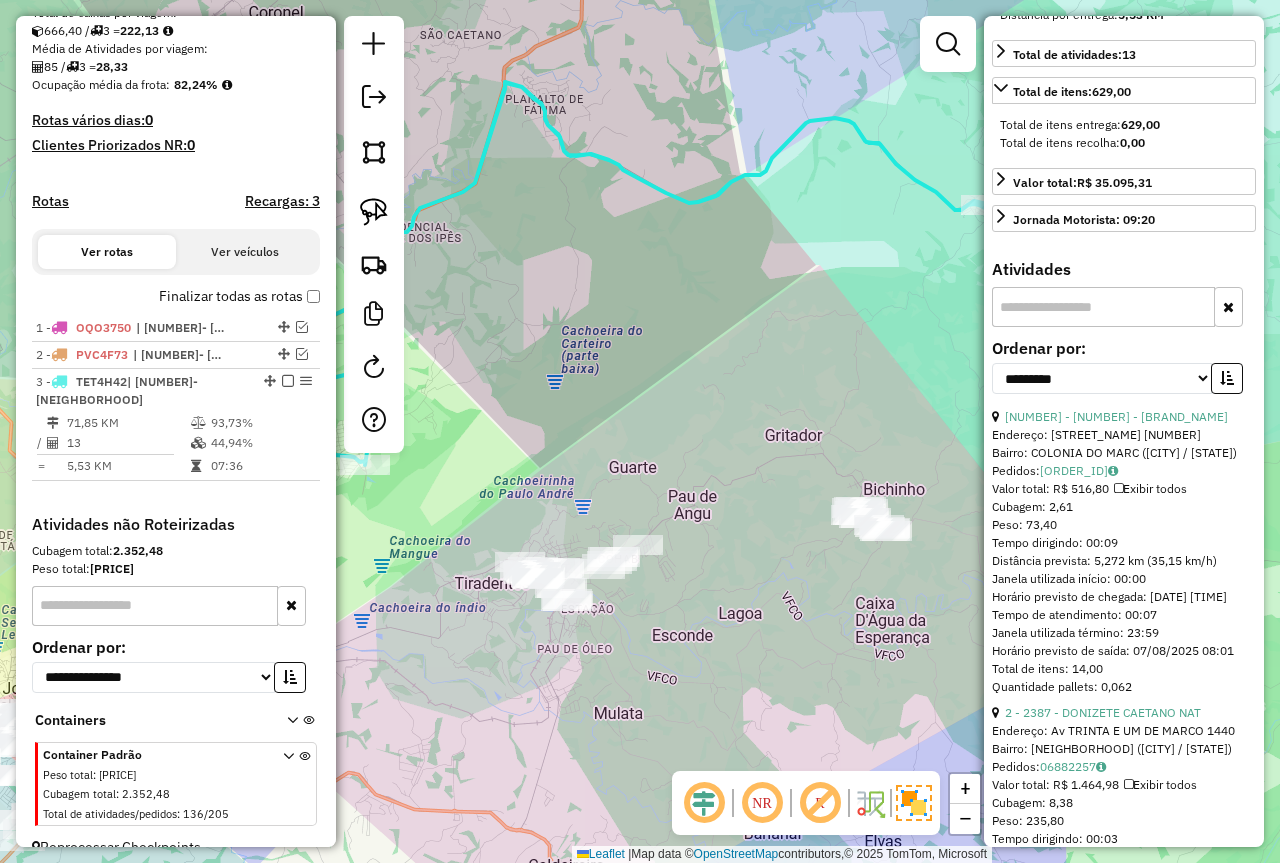 scroll, scrollTop: 800, scrollLeft: 0, axis: vertical 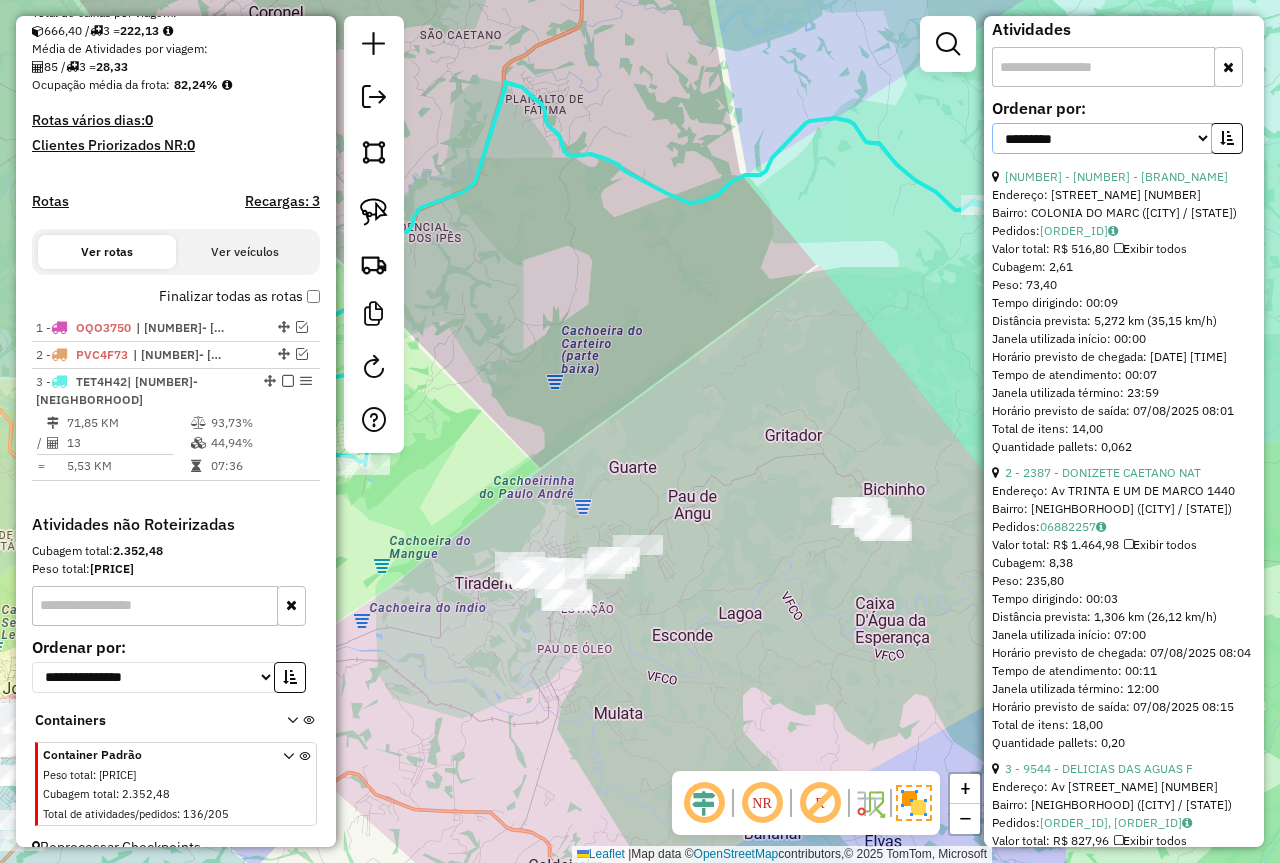 drag, startPoint x: 1033, startPoint y: 131, endPoint x: 1070, endPoint y: 153, distance: 43.046486 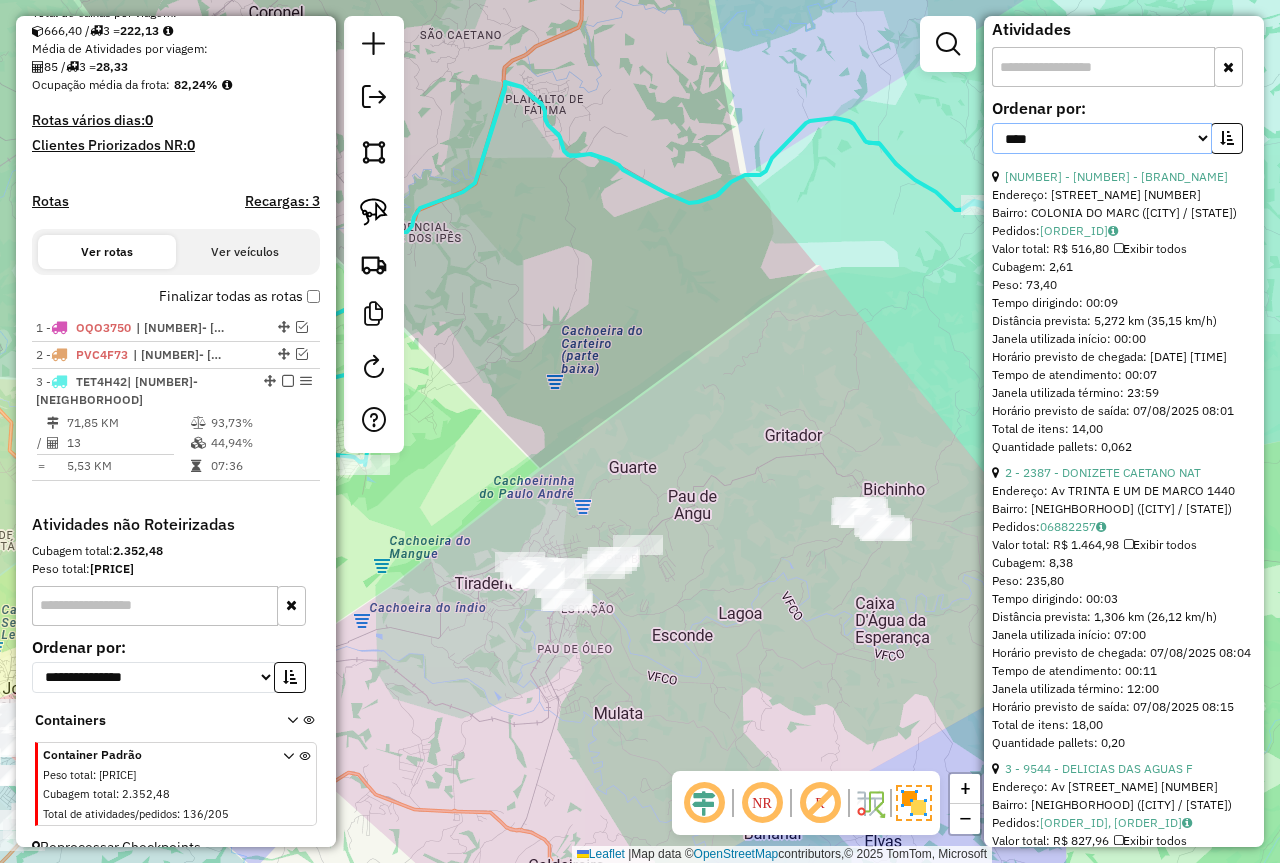 click on "**********" at bounding box center [1102, 138] 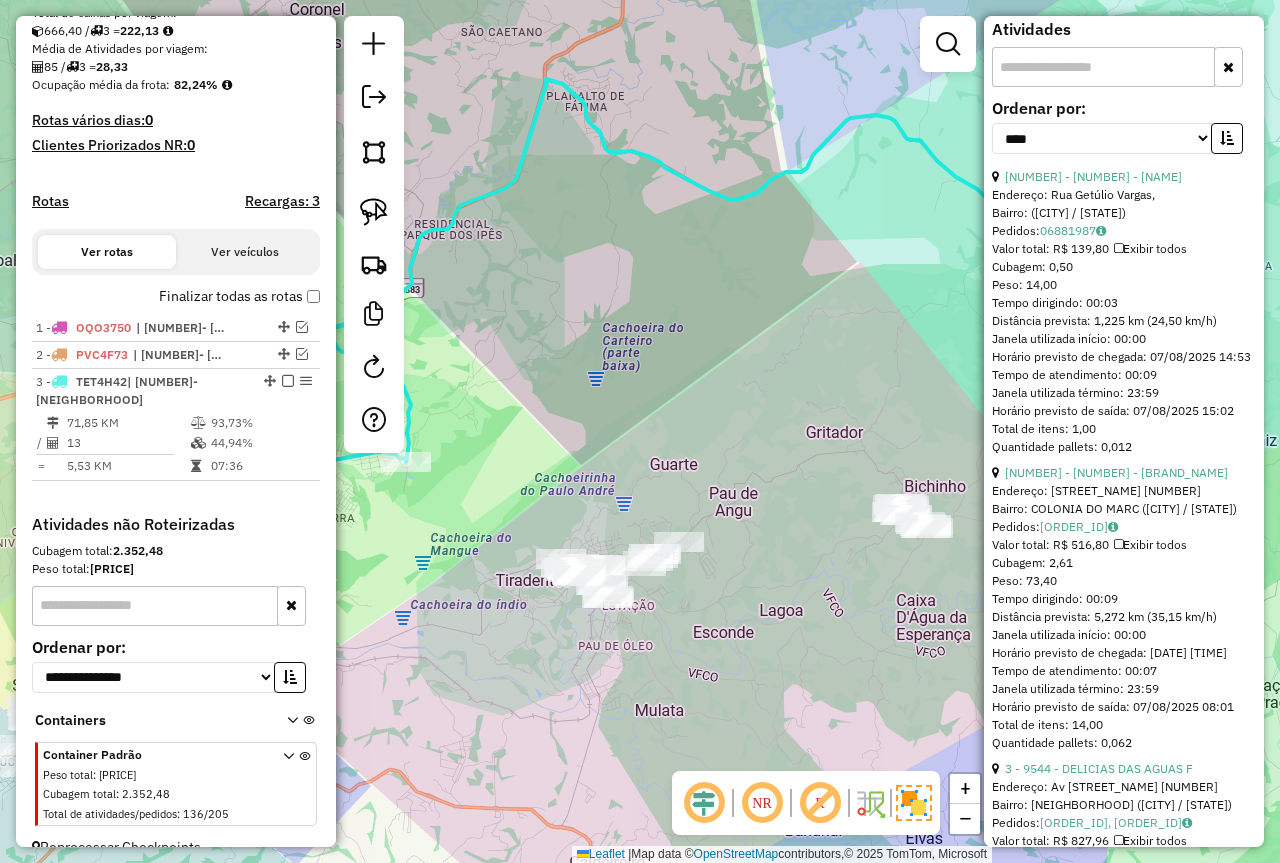 drag, startPoint x: 766, startPoint y: 380, endPoint x: 1055, endPoint y: 373, distance: 289.08478 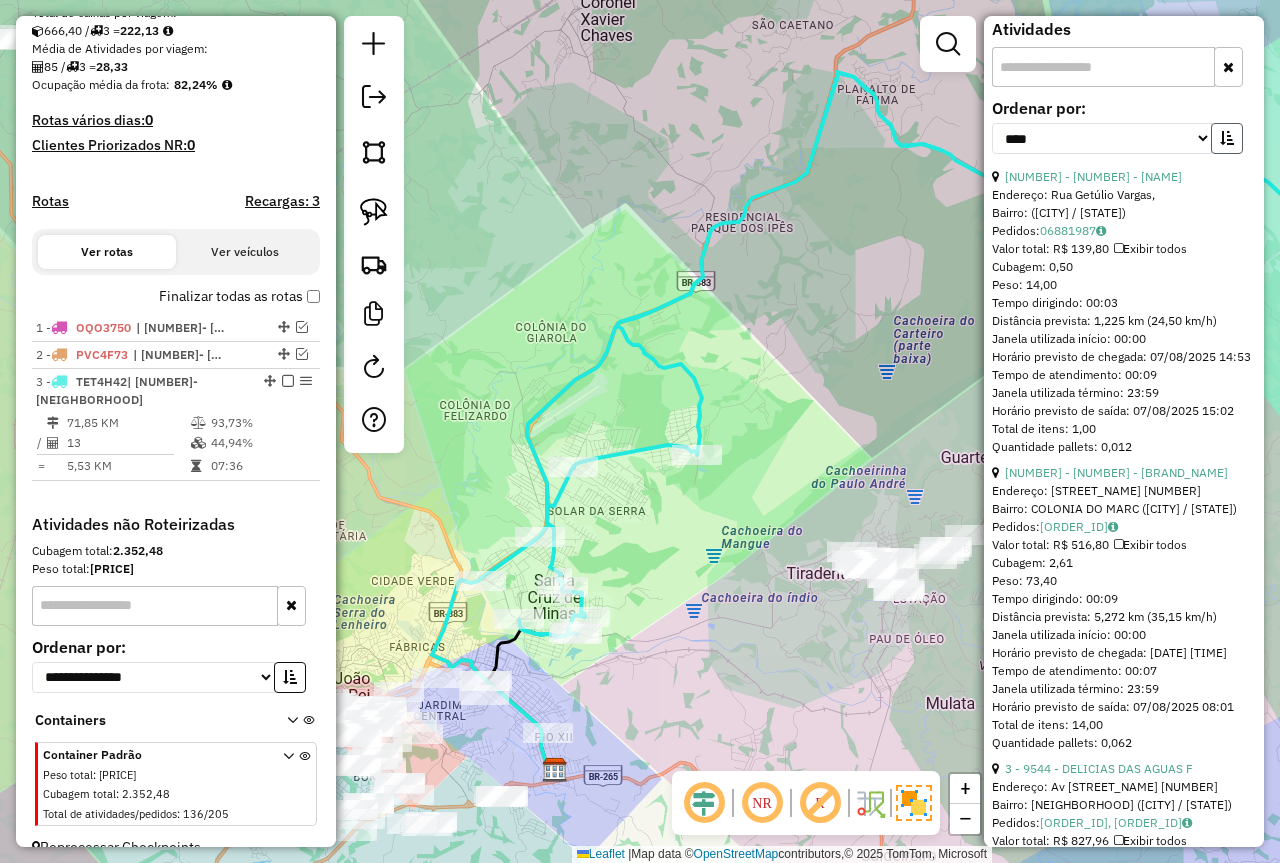 click at bounding box center [1227, 138] 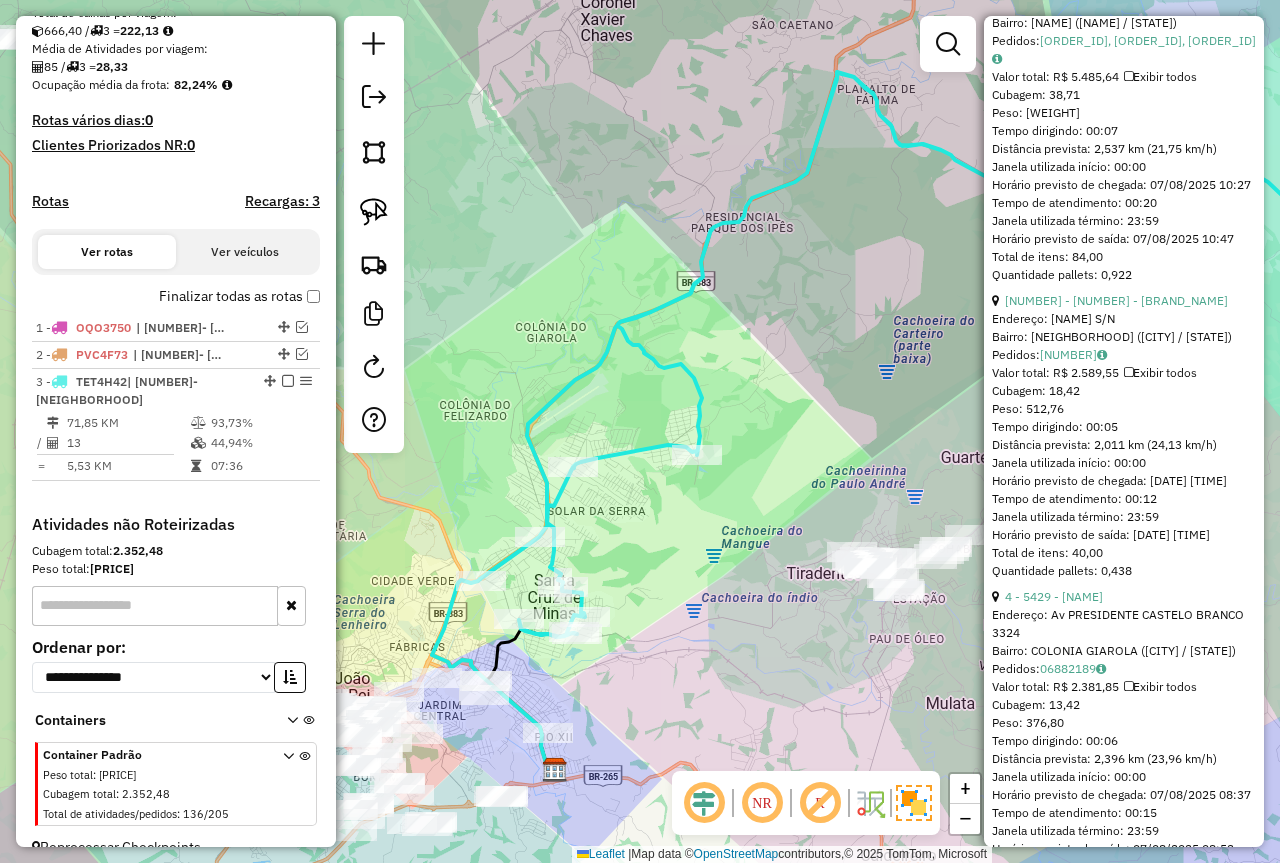 scroll, scrollTop: 1700, scrollLeft: 0, axis: vertical 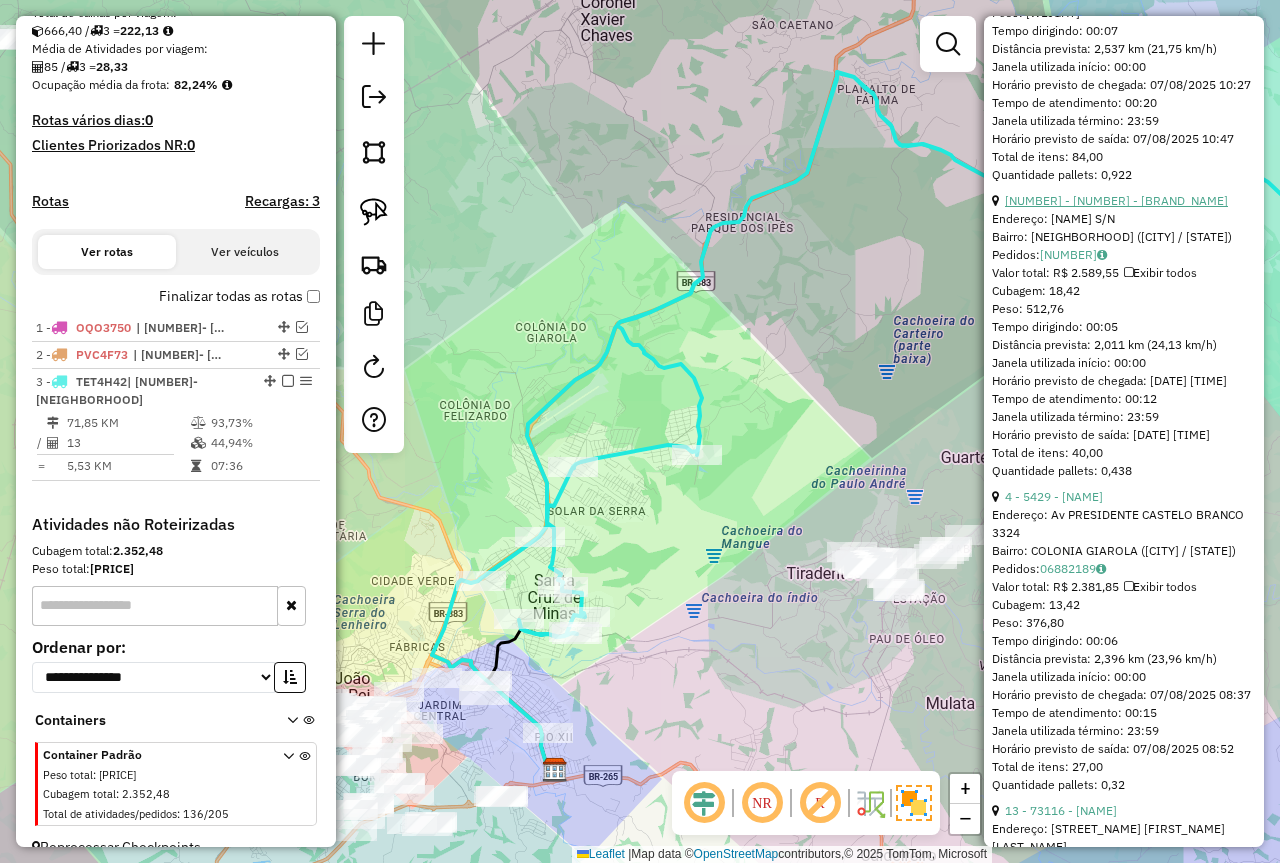 click on "[NUMBER] - [NUMBER] - [BRAND_NAME]" at bounding box center (1116, 200) 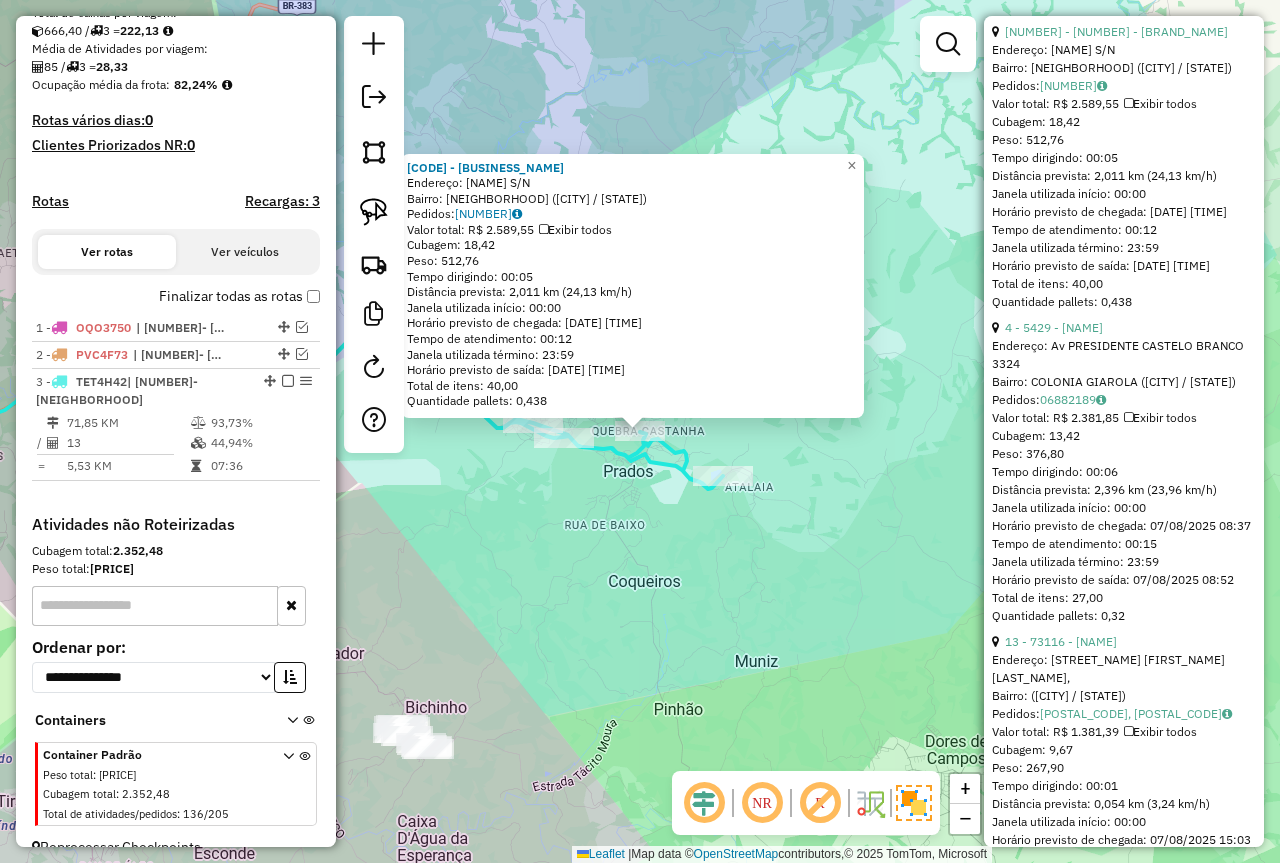 scroll, scrollTop: 1800, scrollLeft: 0, axis: vertical 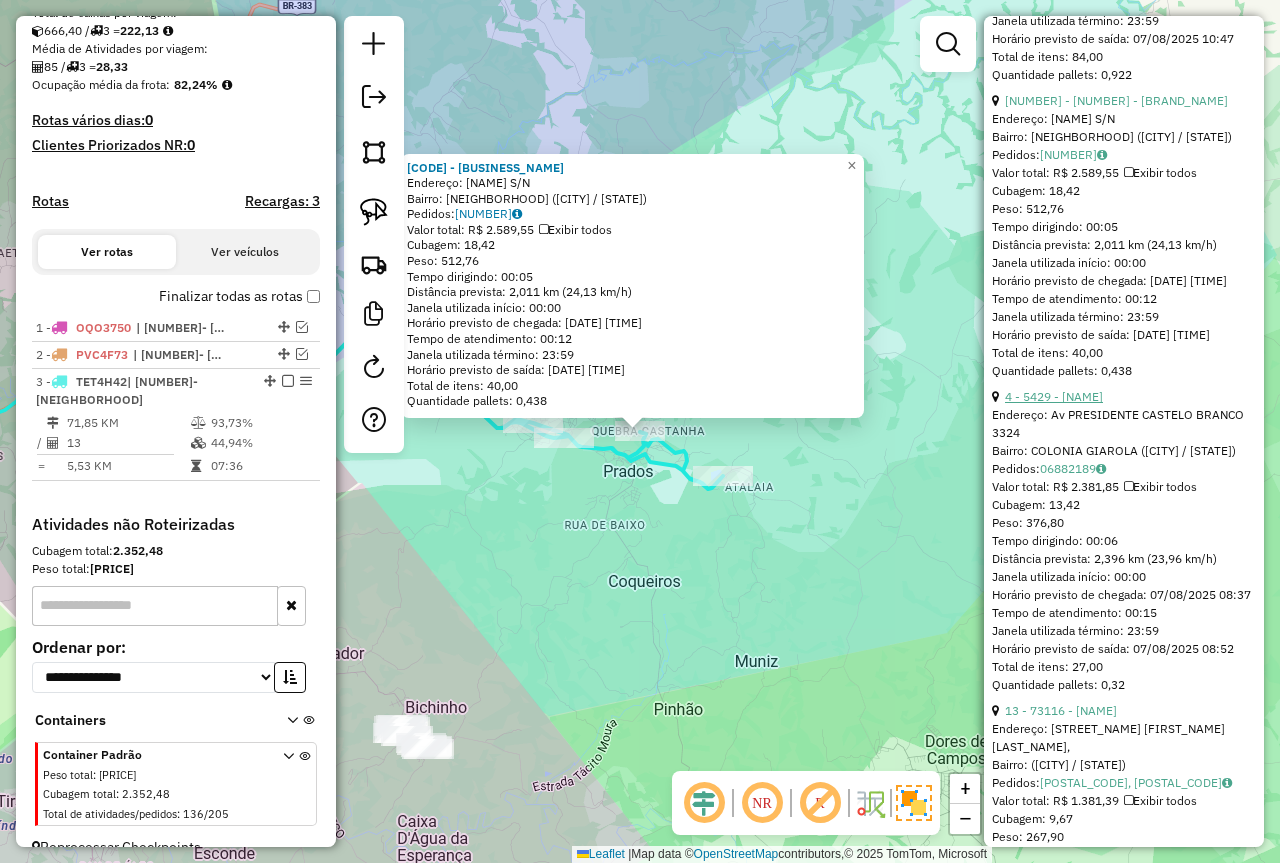 click on "4 - 5429 - [NAME]" at bounding box center [1054, 396] 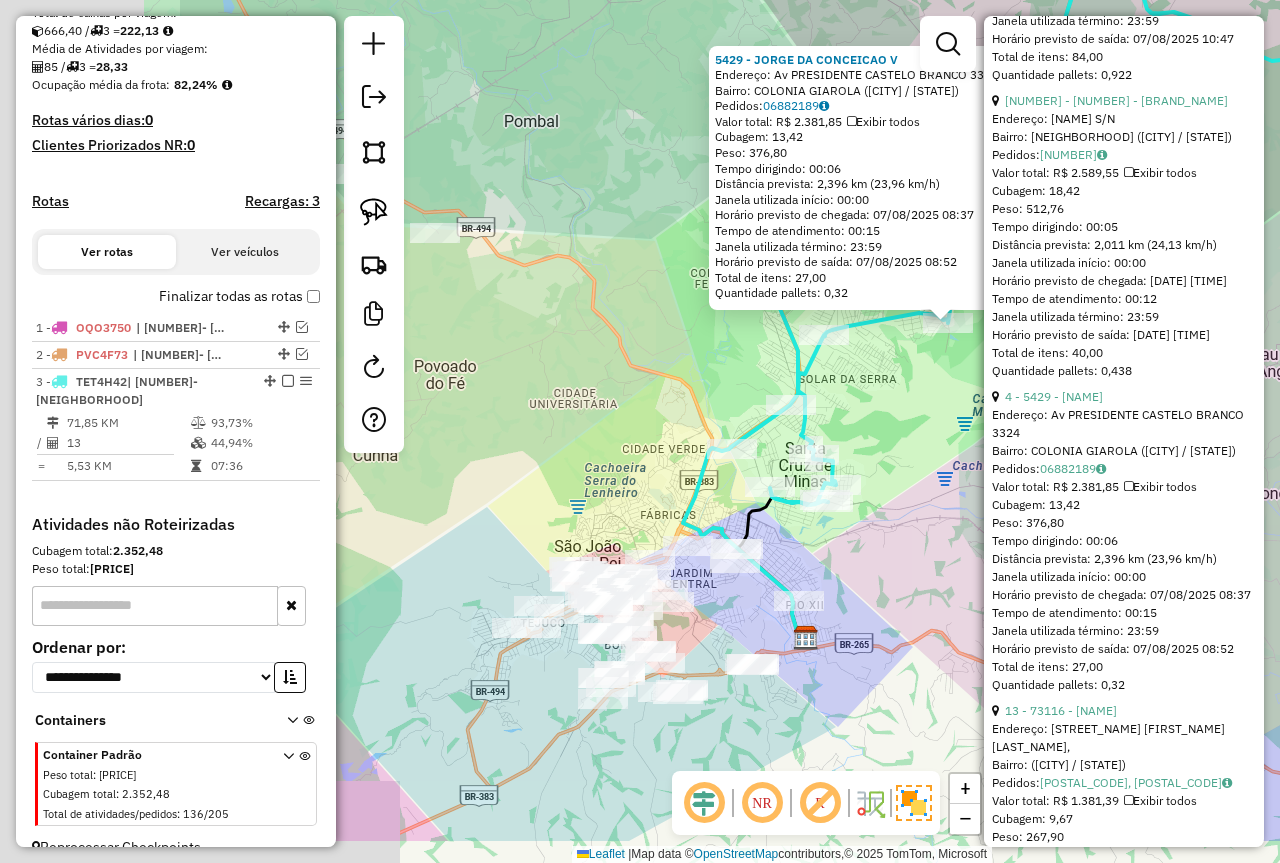 click on "Informações da Sessão 976071 - [DATE]     Criação: [DATE] [TIME]   Depósito:  Farid - [CITY] del Rei  Total de rotas:  3  Distância Total:  206,11 km  Tempo total:  28:59  Valor total:  R$ 567.746,33  - Total roteirizado:  R$ 101.989,52  - Total não roteirizado:  R$ 465.756,81  Total de Atividades Roteirizadas:  85  Total de Pedidos Roteirizados:  144  Peso total roteirizado:  18.508,24  Cubagem total roteirizado:  666,40  Total de Atividades não Roteirizadas:  136  Total de Pedidos não Roteirizados:  205 Total de caixas por viagem:  666,40 /   3 =  222,13 Média de Atividades por viagem:  85 /   3 =  28,33 Ocupação média da frota:  82,24%   Rotas vários dias:  0  Clientes Priorizados NR:  0 Rotas  Recargas: 3   Ver rotas   Ver veículos  Finalizar todas as rotas   1 -       OQO3750   | 13- [CITY]   2 -       PVC4F73   | 19- [CITY], 19- [CITY] DO AMARANTE   3 -       TET4H42   | 15- [CITY]   71,85 KM   93,73%  /  13   44,94%     =  5,53 KM   07:36   Cubagem total:  ****" 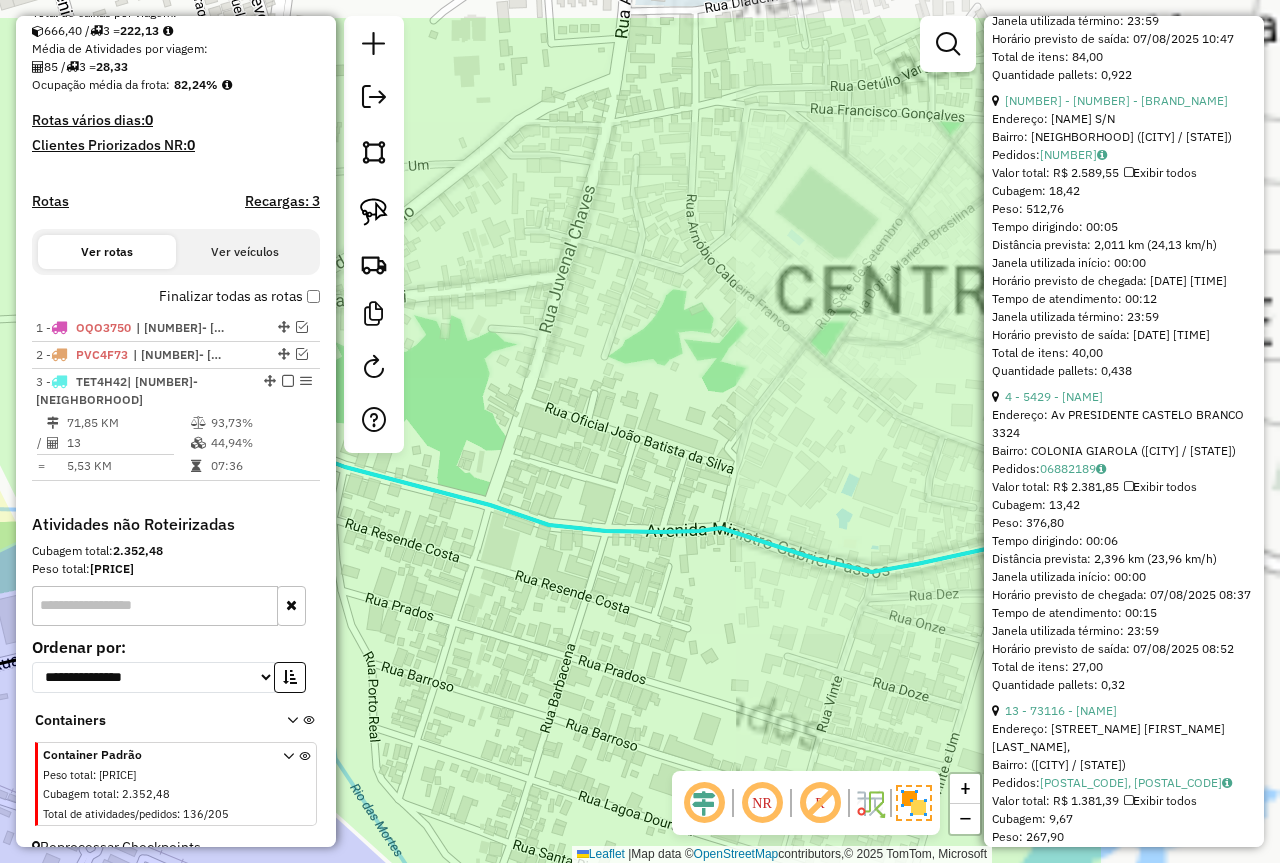 drag, startPoint x: 901, startPoint y: 320, endPoint x: 365, endPoint y: 471, distance: 556.8635 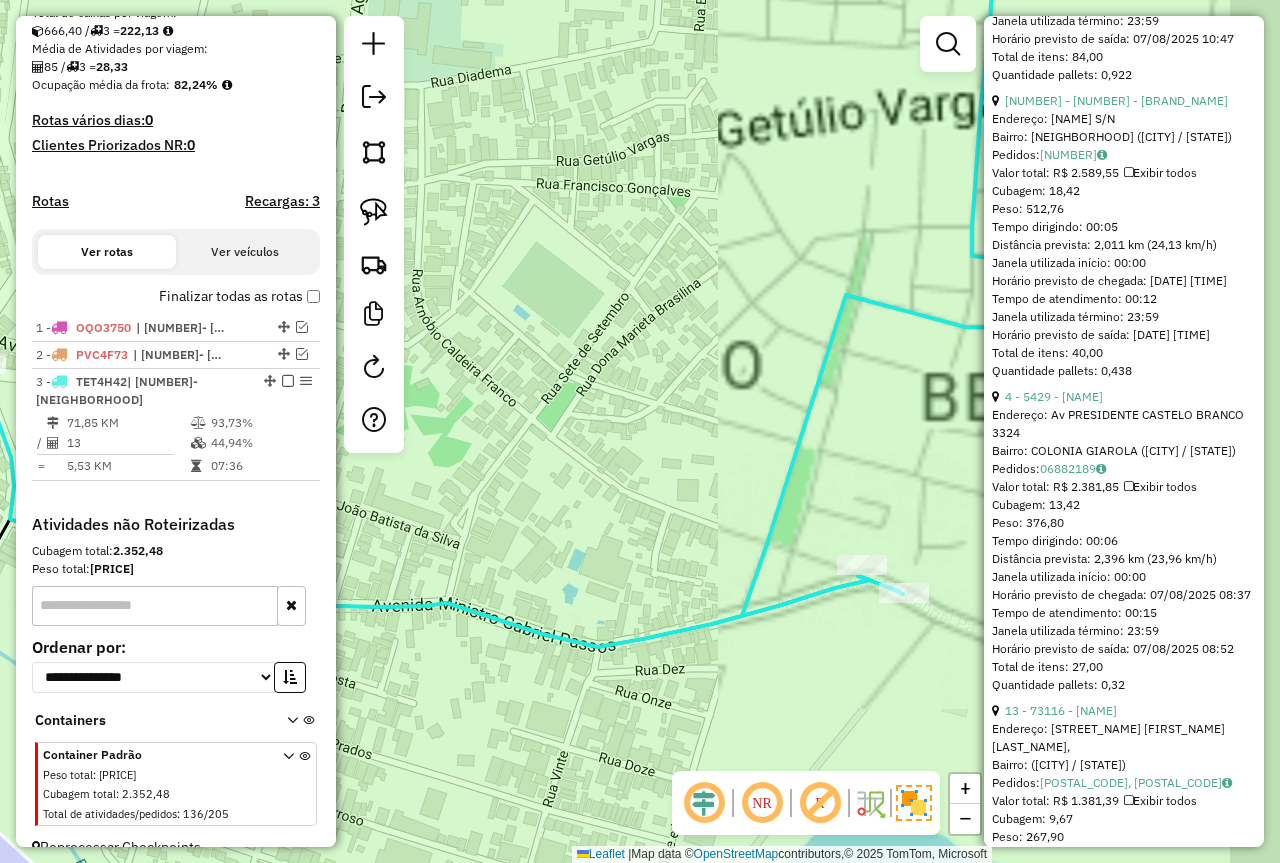 click on "5429 - JORGE DA CONCEICAO V  Endereço: Av  PRESIDENTE CASTELO BRANCO     3324   Bairro: COLONIA GIAROLA ([CITY] / [STATE])   Pedidos:  06882189   Valor total: R$ 2.381,85   Exibir todos   Cubagem: 13,42  Peso: 376,80  Tempo dirigindo: 00:06   Distância prevista: 2,396 km (23,96 km/h)   Janela utilizada início: 00:00   Horário previsto de chegada: 07/08/2025 08:37   Tempo de atendimento: 00:15   Janela utilizada término: 23:59   Horário previsto de saída: 07/08/2025 08:52   Total de itens: 27,00   Quantidade pallets: 0,32  × Janela de atendimento Grade de atendimento Capacidade Transportadoras Veículos Cliente Pedidos  Rotas Selecione os dias de semana para filtrar as janelas de atendimento  Seg   Ter   Qua   Qui   Sex   Sáb   Dom  Informe o período da janela de atendimento: De: Até:  Filtrar exatamente a janela do cliente  Considerar janela de atendimento padrão  Selecione os dias de semana para filtrar as grades de atendimento  Seg   Ter   Qua   Qui   Sex   Sáb   Dom   Peso mínimo:   De:   De:" 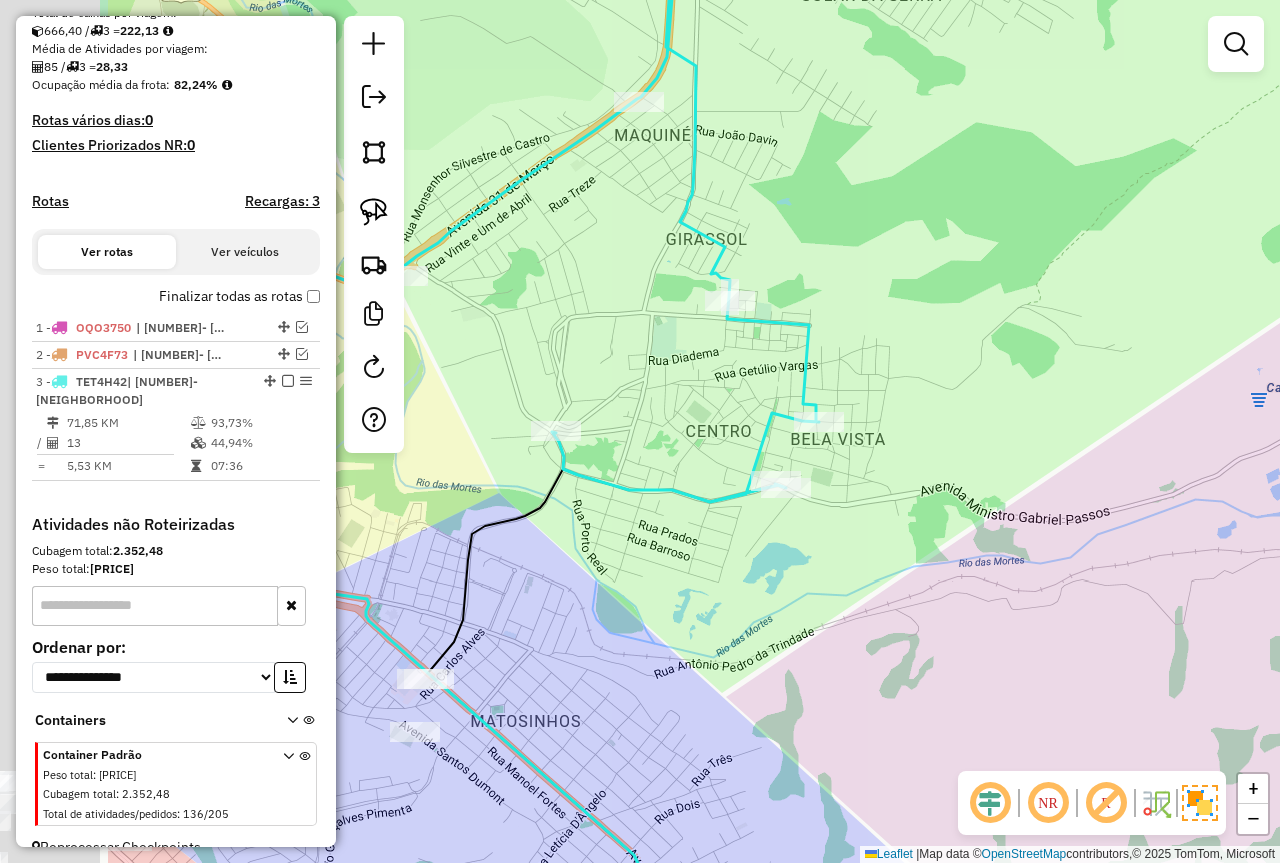 click on "Janela de atendimento Grade de atendimento Capacidade Transportadoras Veículos Cliente Pedidos  Rotas Selecione os dias de semana para filtrar as janelas de atendimento  Seg   Ter   Qua   Qui   Sex   Sáb   Dom  Informe o período da janela de atendimento: De: Até:  Filtrar exatamente a janela do cliente  Considerar janela de atendimento padrão  Selecione os dias de semana para filtrar as grades de atendimento  Seg   Ter   Qua   Qui   Sex   Sáb   Dom   Considerar clientes sem dia de atendimento cadastrado  Clientes fora do dia de atendimento selecionado Filtrar as atividades entre os valores definidos abaixo:  Peso mínimo:   Peso máximo:   Cubagem mínima:   Cubagem máxima:   De:   Até:  Filtrar as atividades entre o tempo de atendimento definido abaixo:  De:   Até:   Considerar capacidade total dos clientes não roteirizados Transportadora: Selecione um ou mais itens Tipo de veículo: Selecione um ou mais itens Veículo: Selecione um ou mais itens Motorista: Selecione um ou mais itens Nome: Rótulo:" 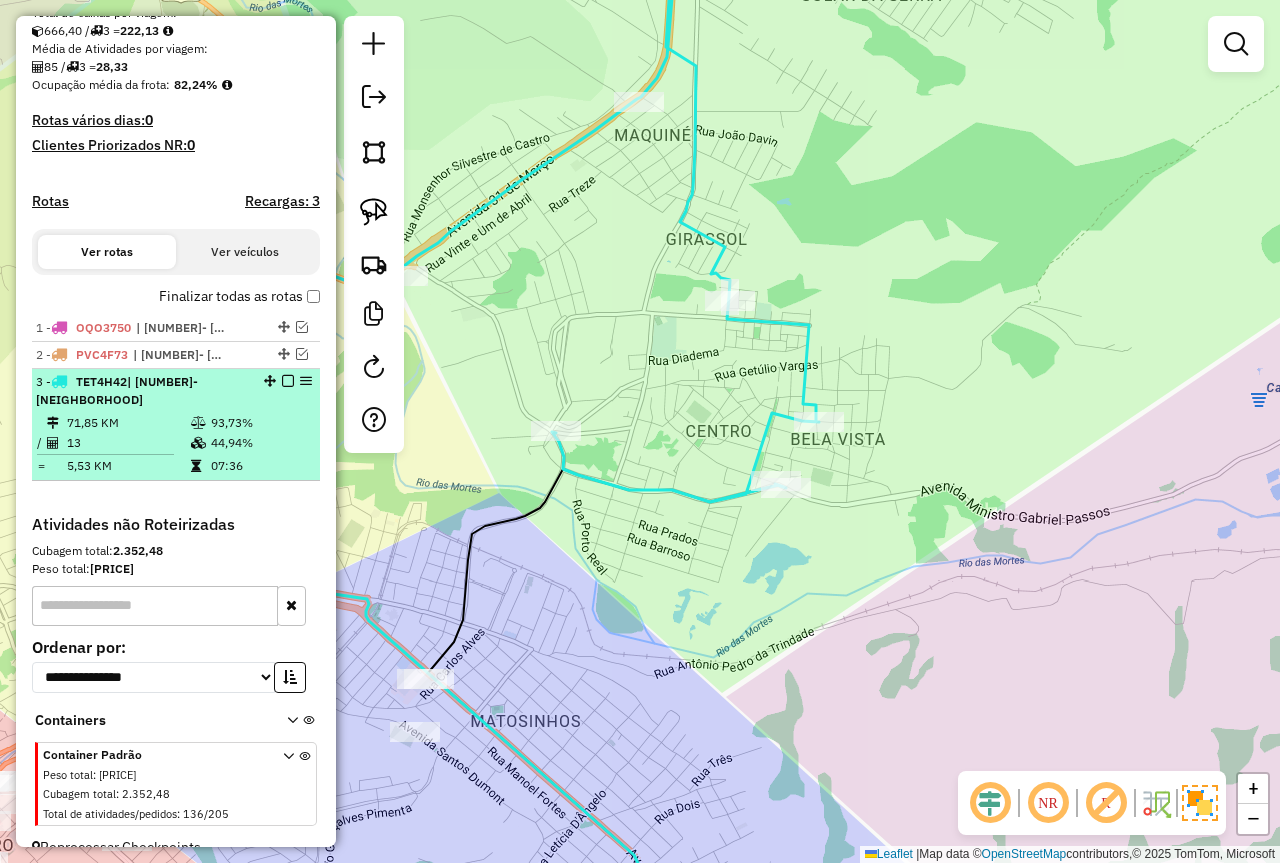 click on "93,73%" at bounding box center (260, 423) 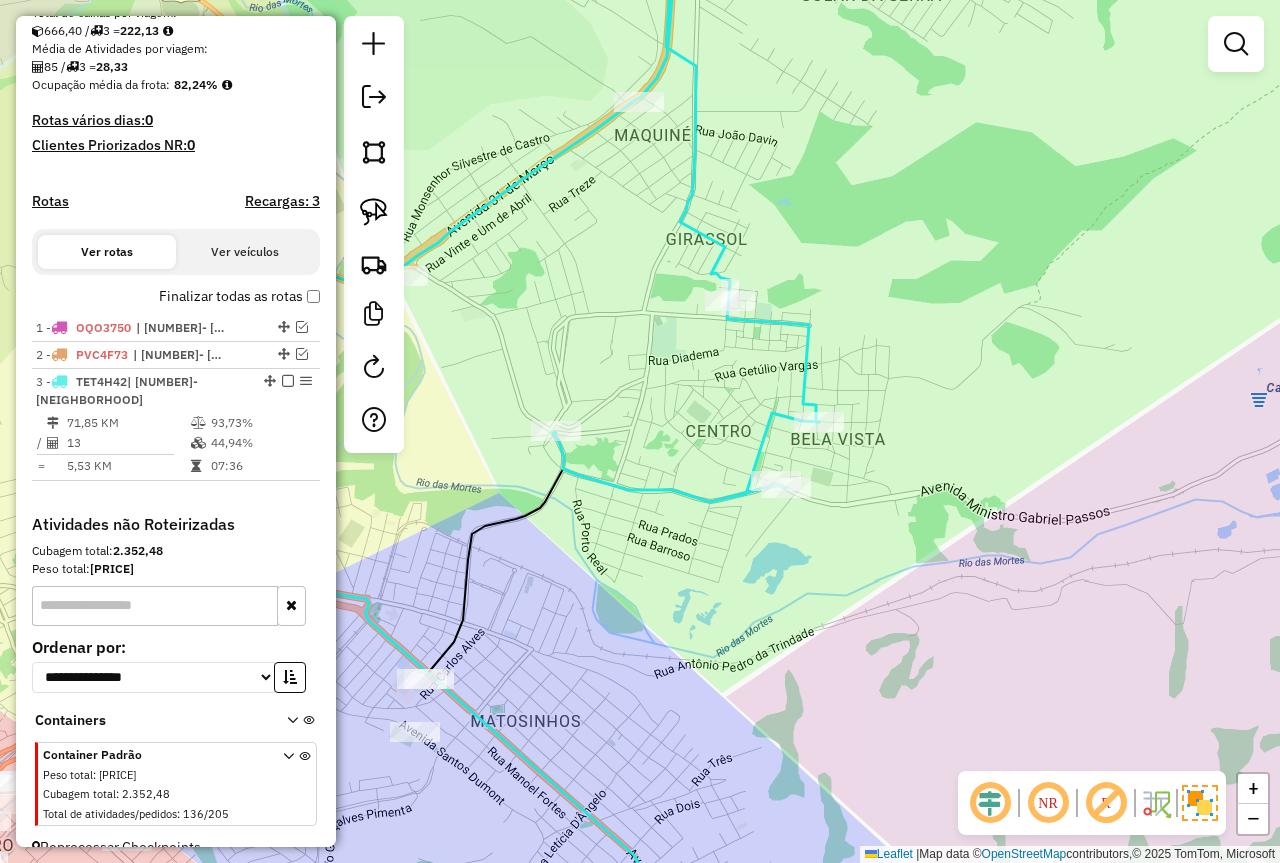 select on "*********" 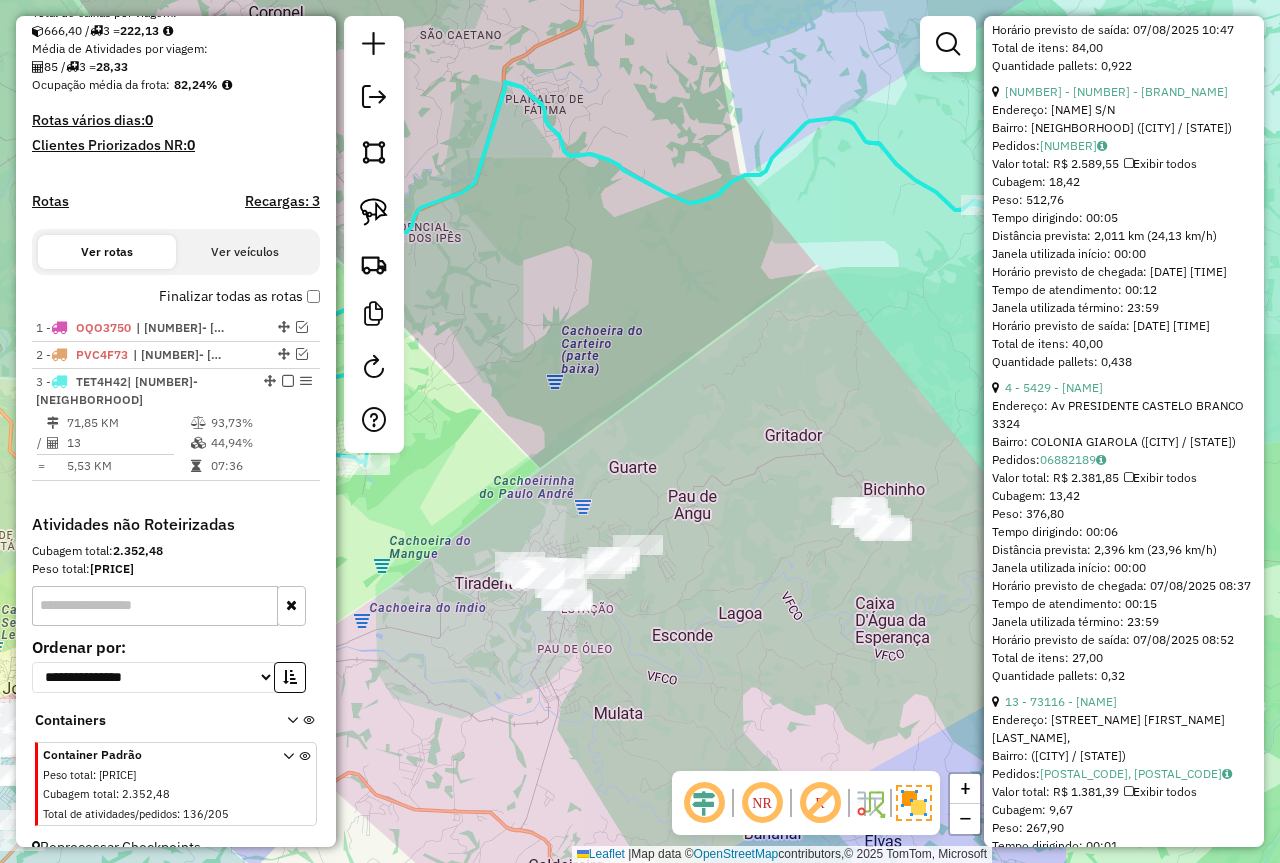 scroll, scrollTop: 2200, scrollLeft: 0, axis: vertical 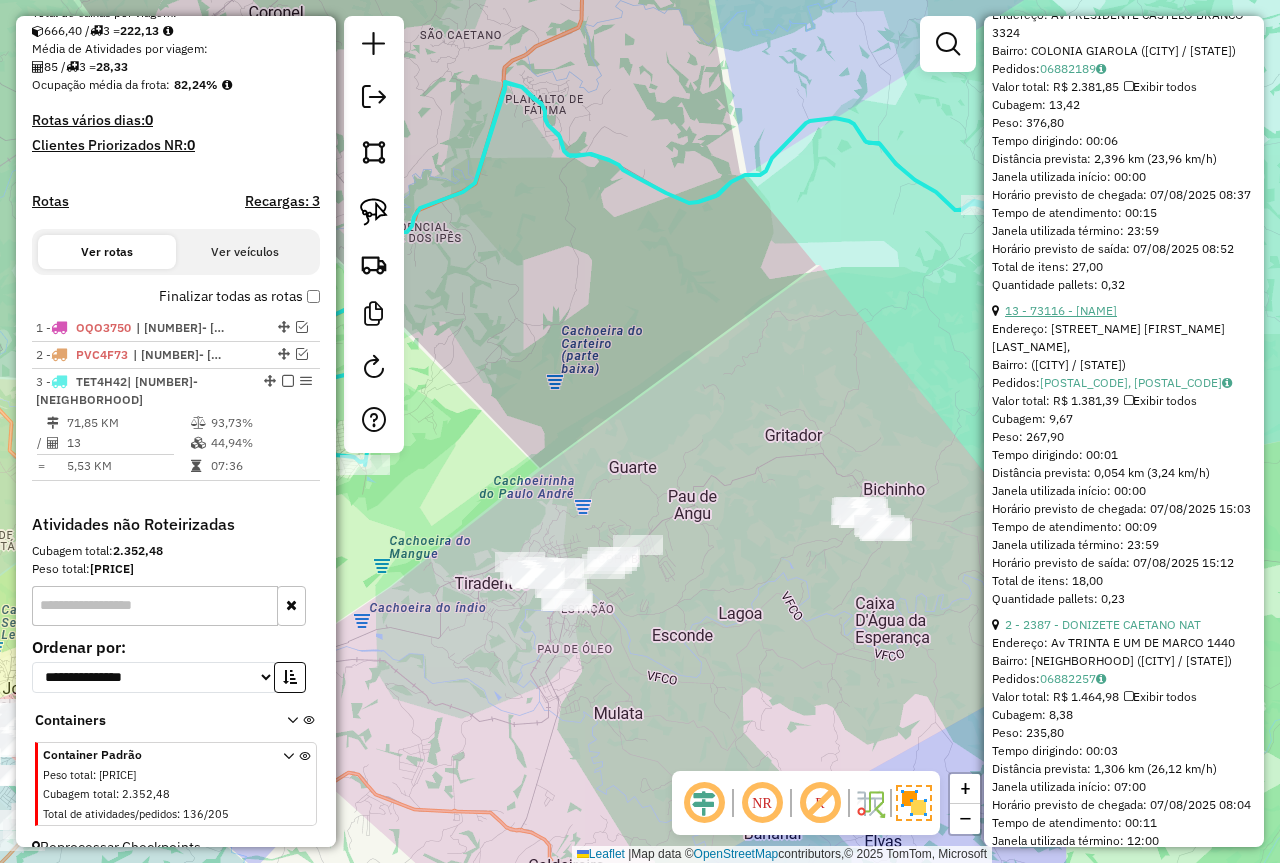 click on "13 - 73116 - [NAME]" at bounding box center (1061, 310) 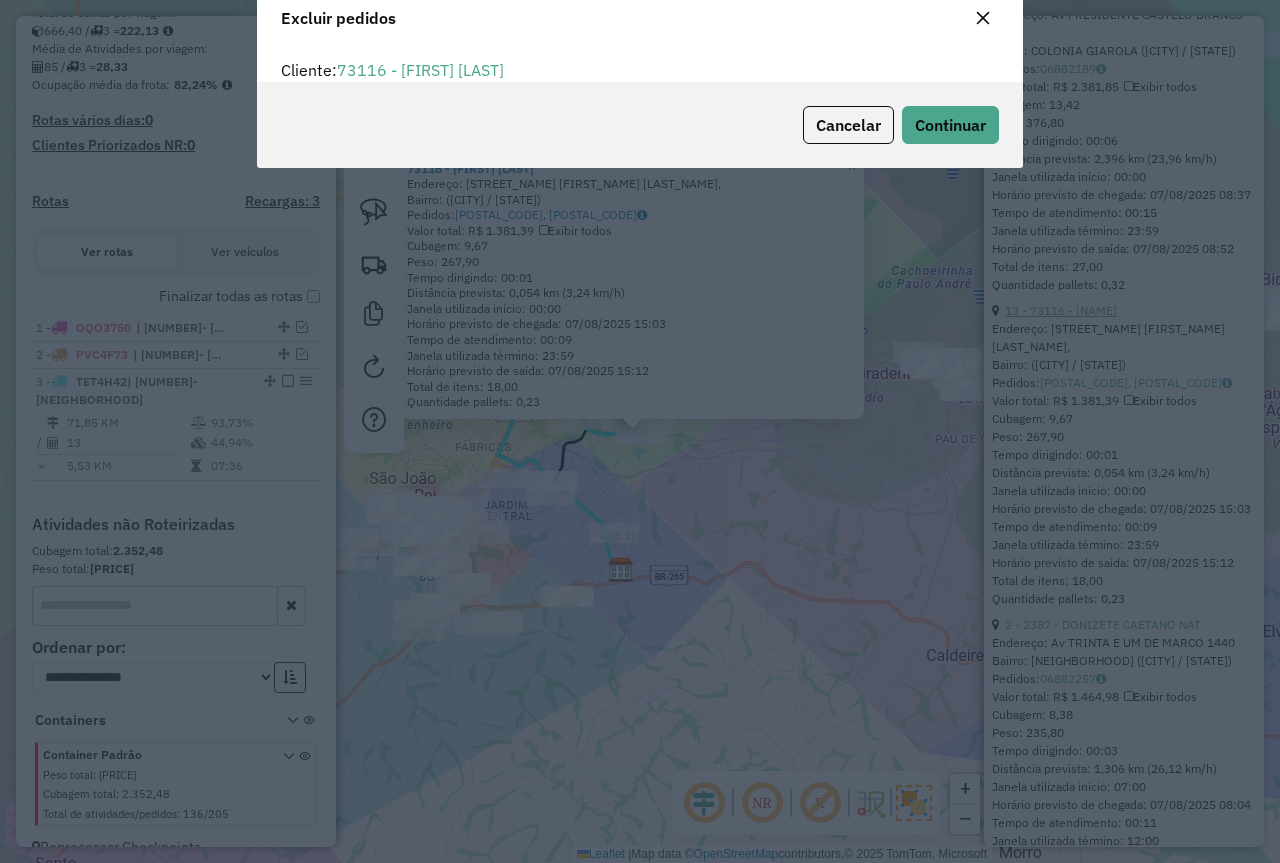 scroll, scrollTop: 82, scrollLeft: 0, axis: vertical 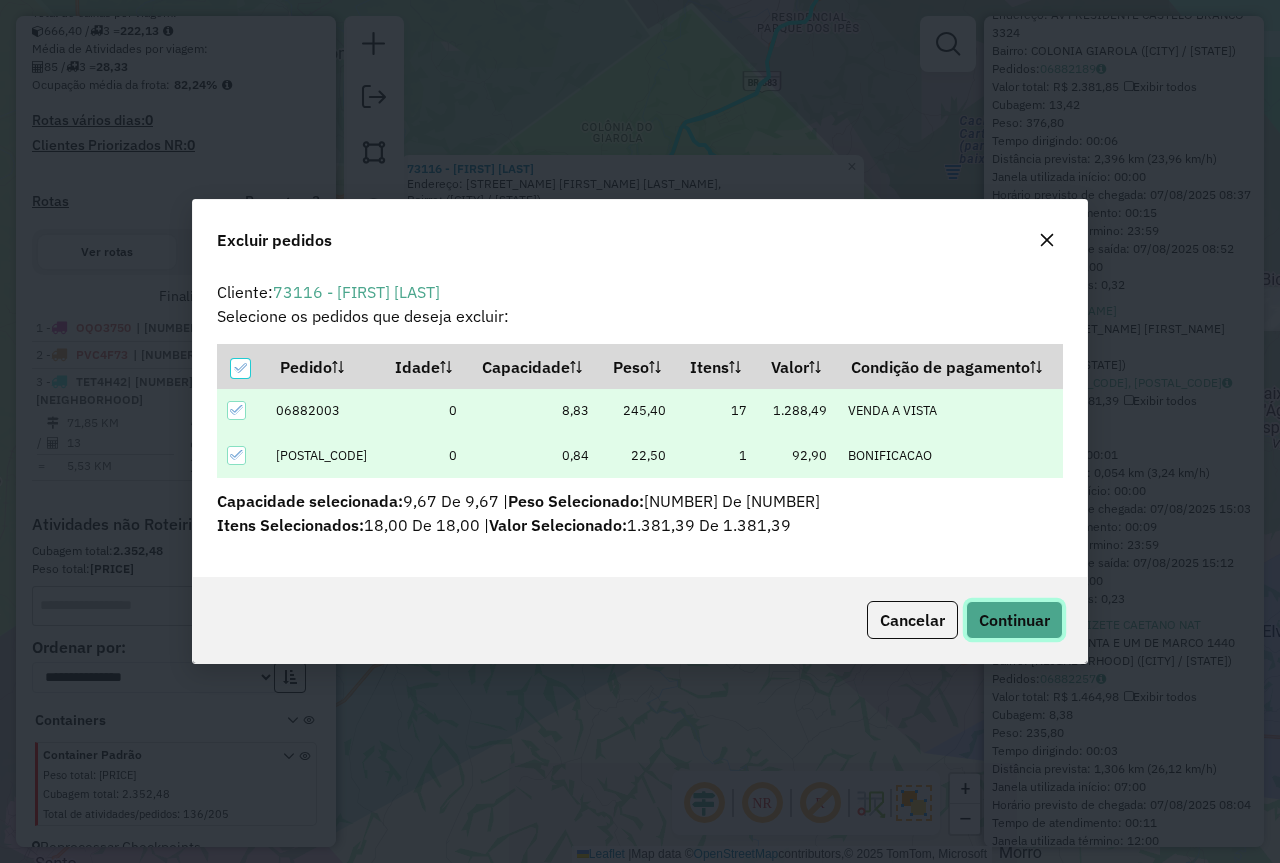 click on "Continuar" 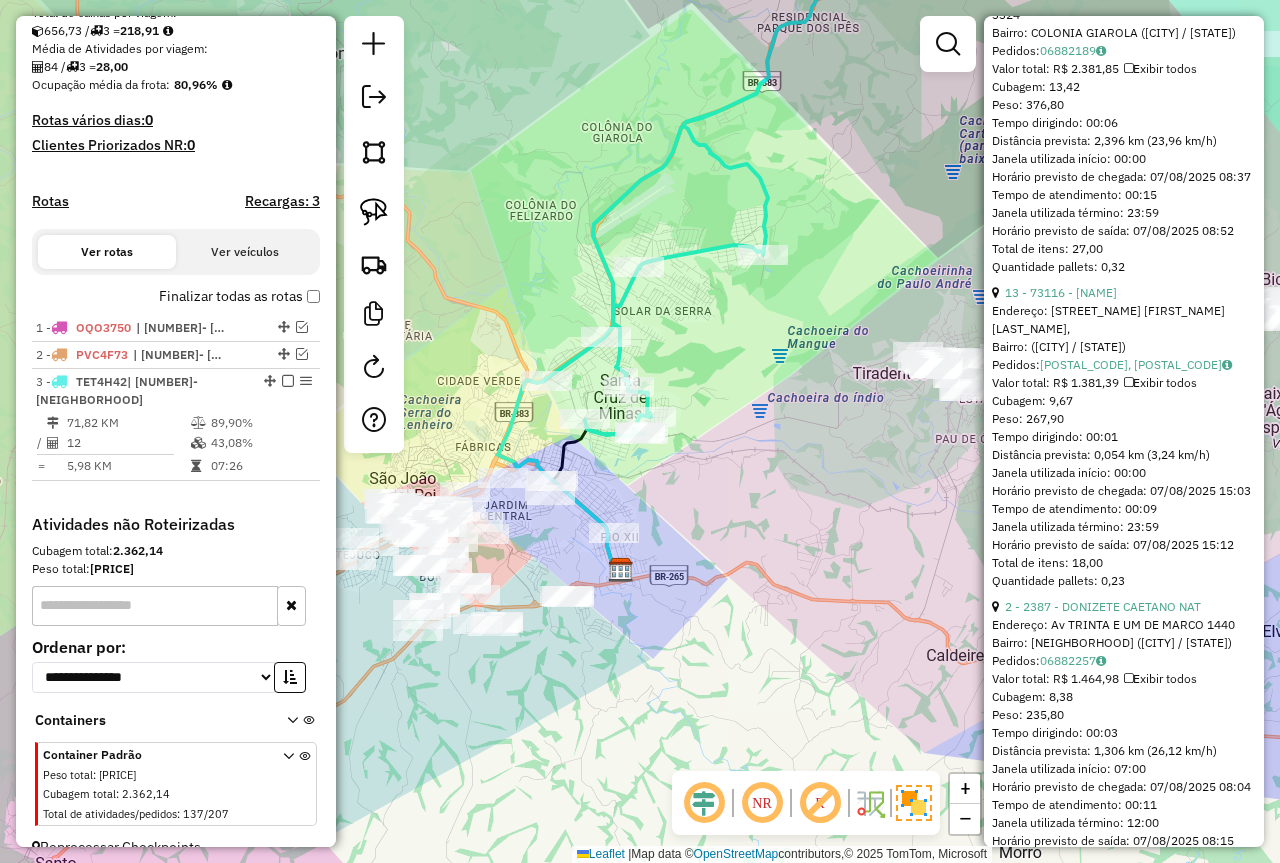 scroll, scrollTop: 540, scrollLeft: 0, axis: vertical 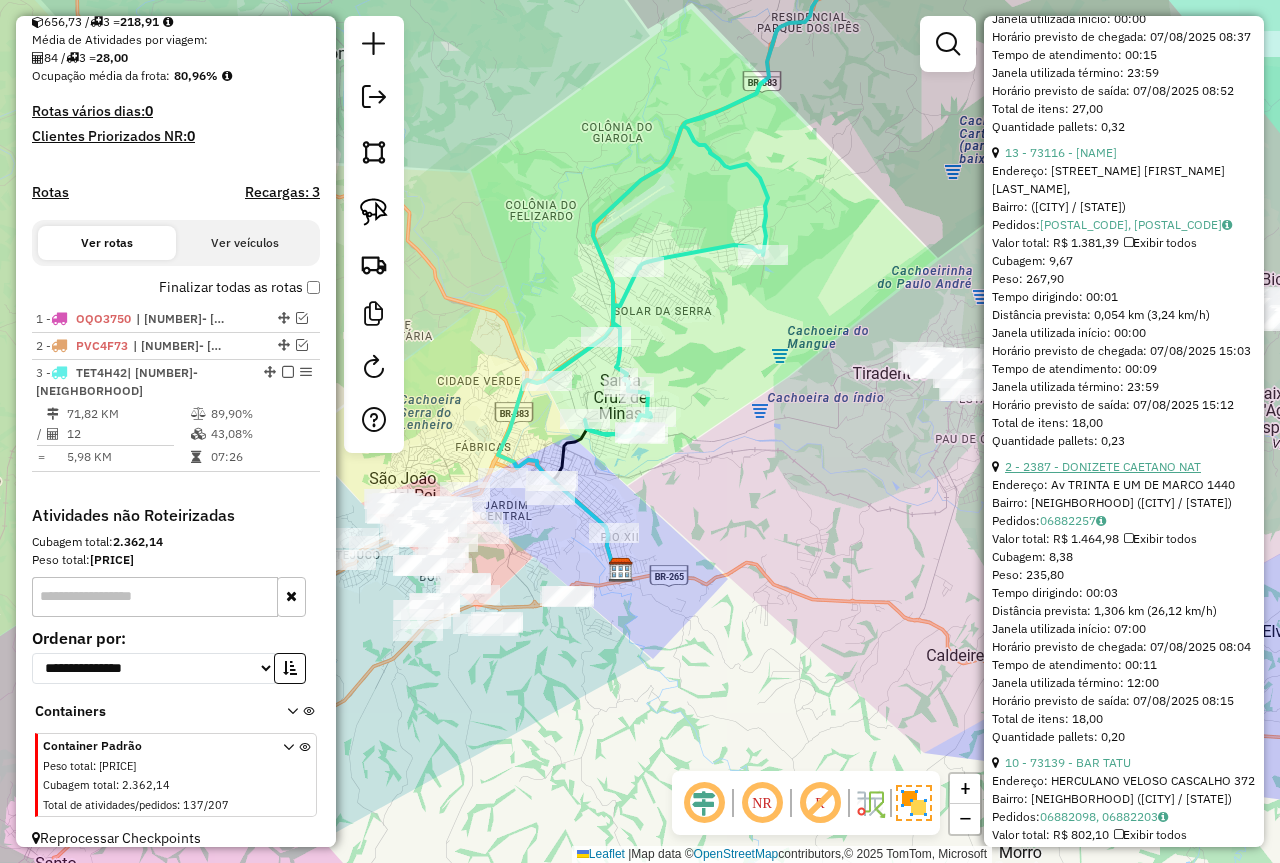 click on "2 - 2387 - DONIZETE CAETANO NAT" at bounding box center (1103, 466) 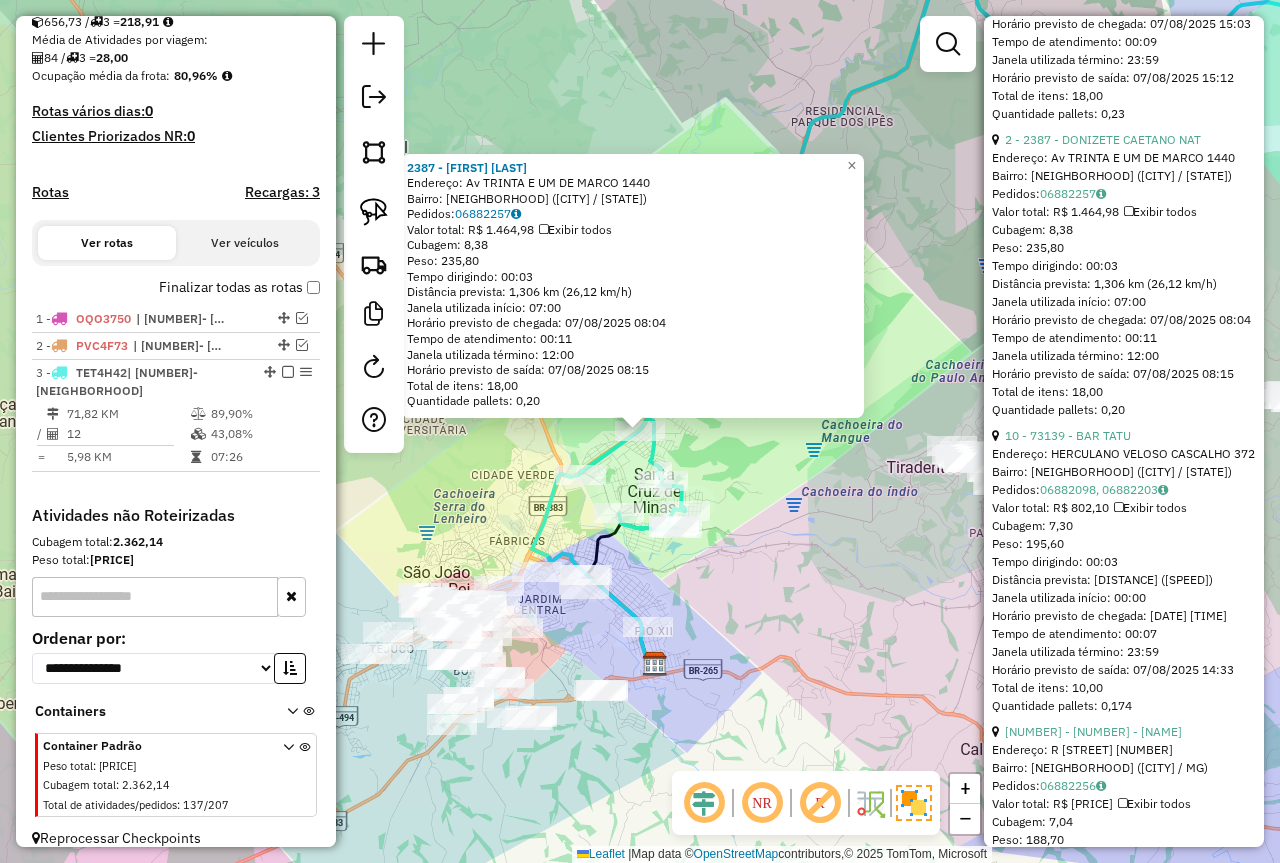 scroll, scrollTop: 2740, scrollLeft: 0, axis: vertical 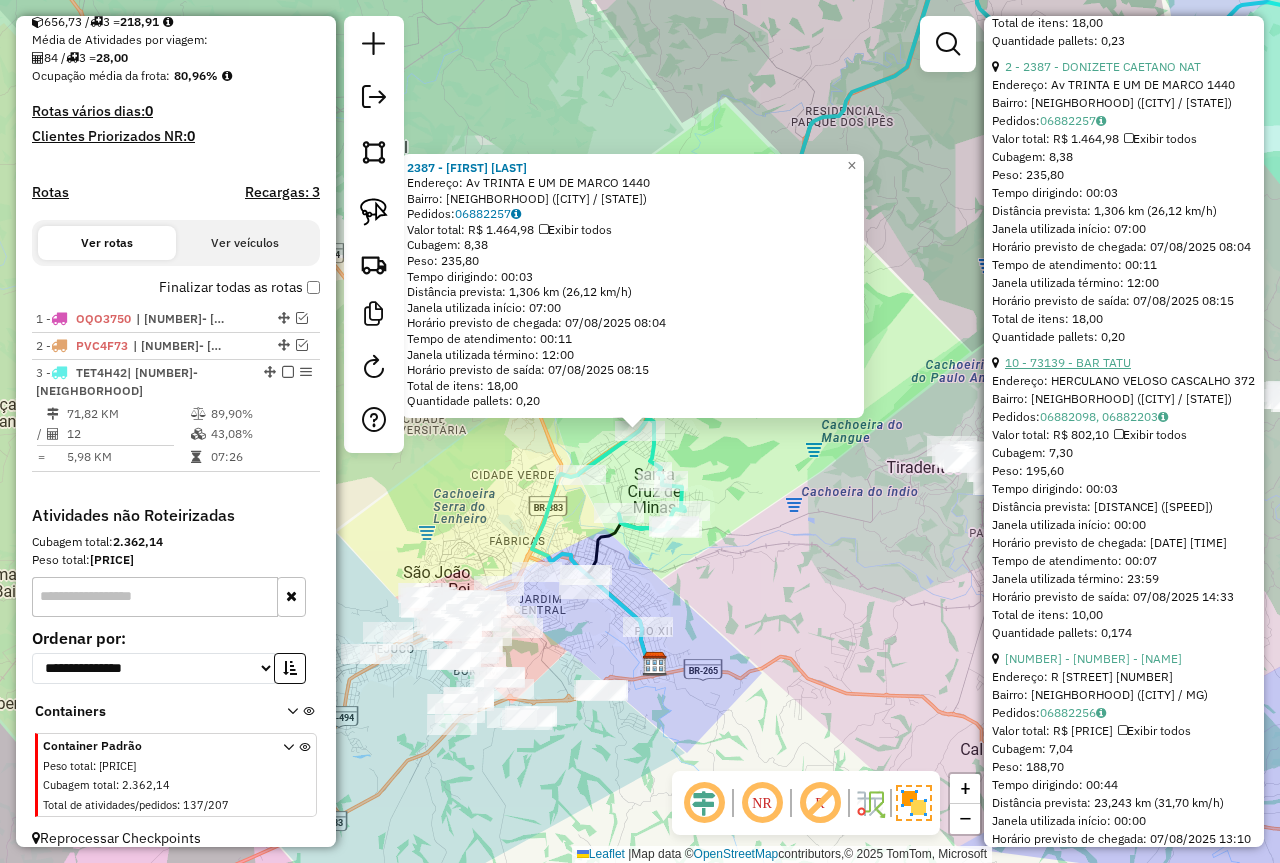click on "10 - 73139 - BAR TATU" at bounding box center (1068, 362) 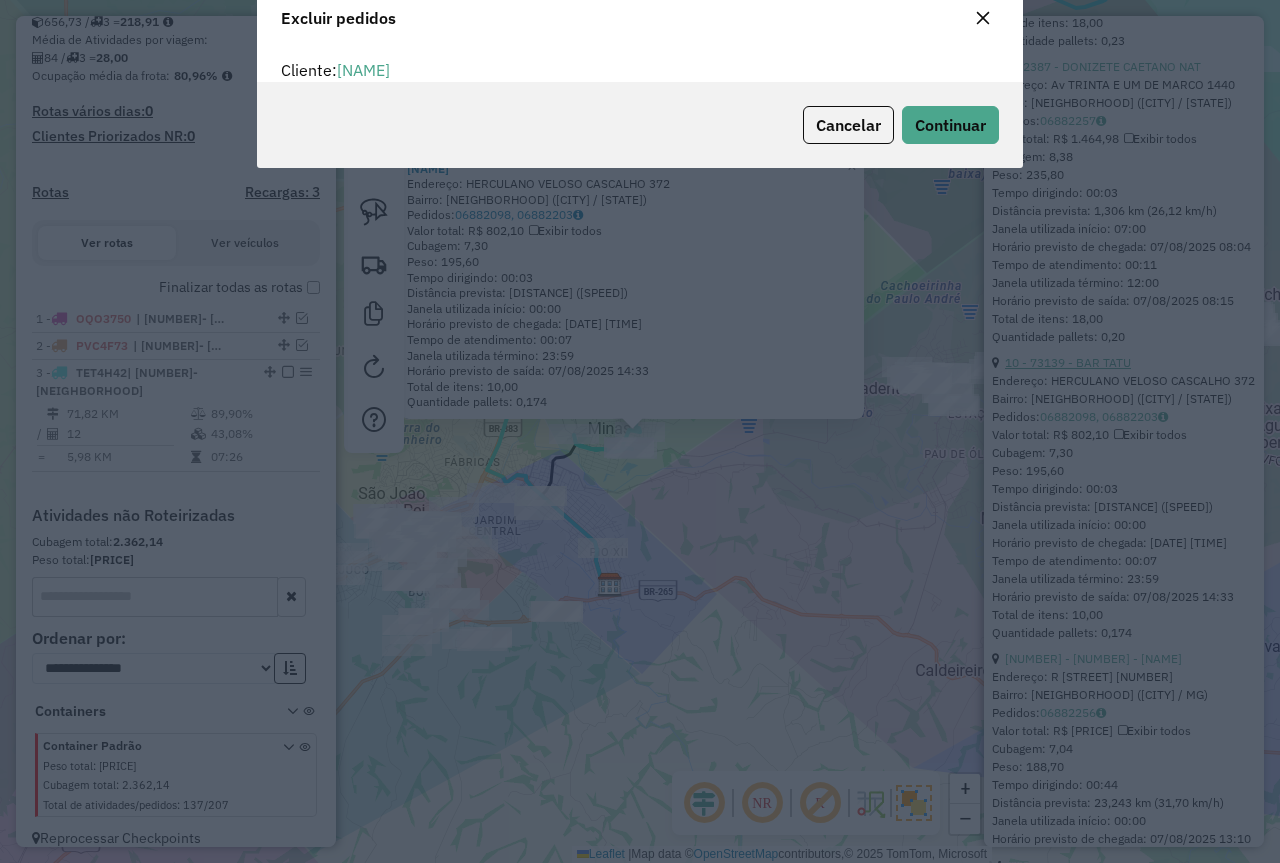 scroll, scrollTop: 82, scrollLeft: 0, axis: vertical 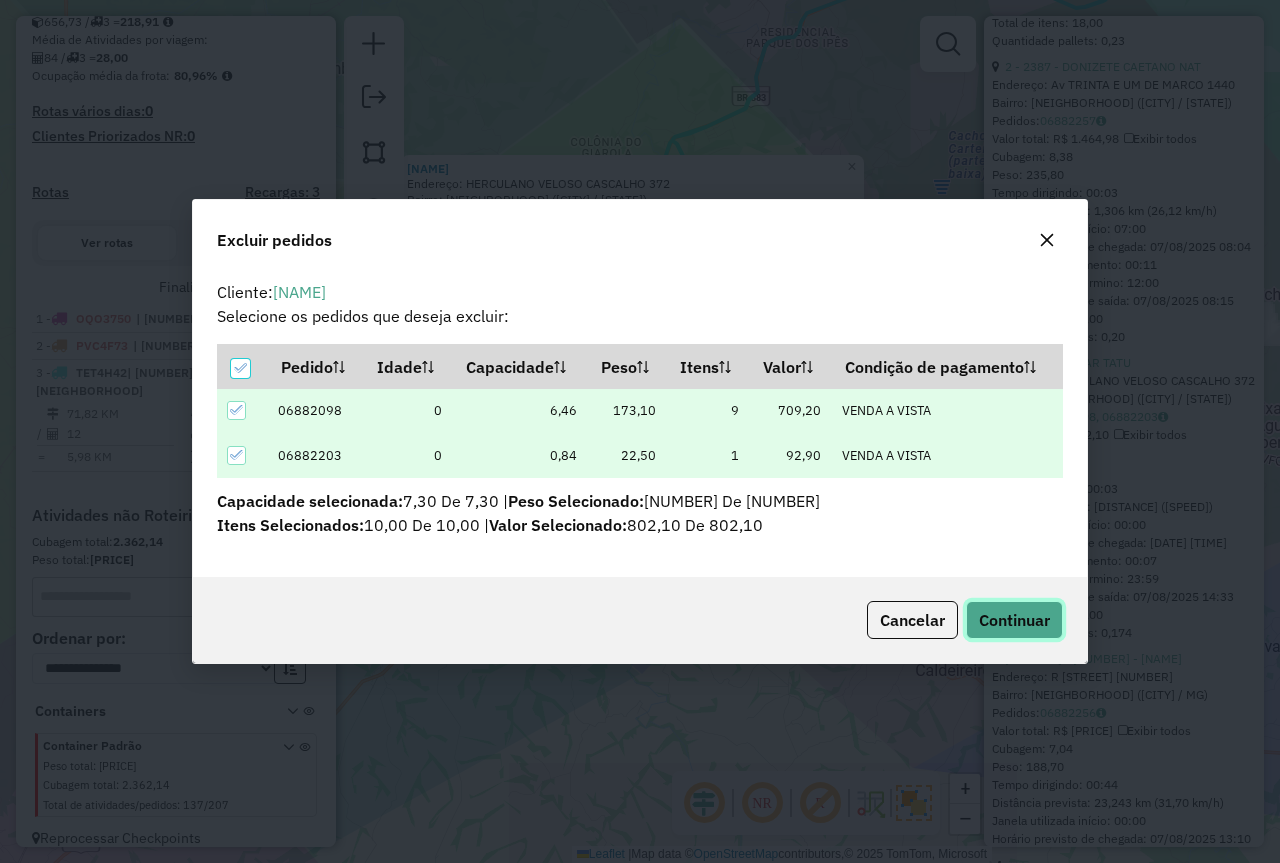 click on "Continuar" 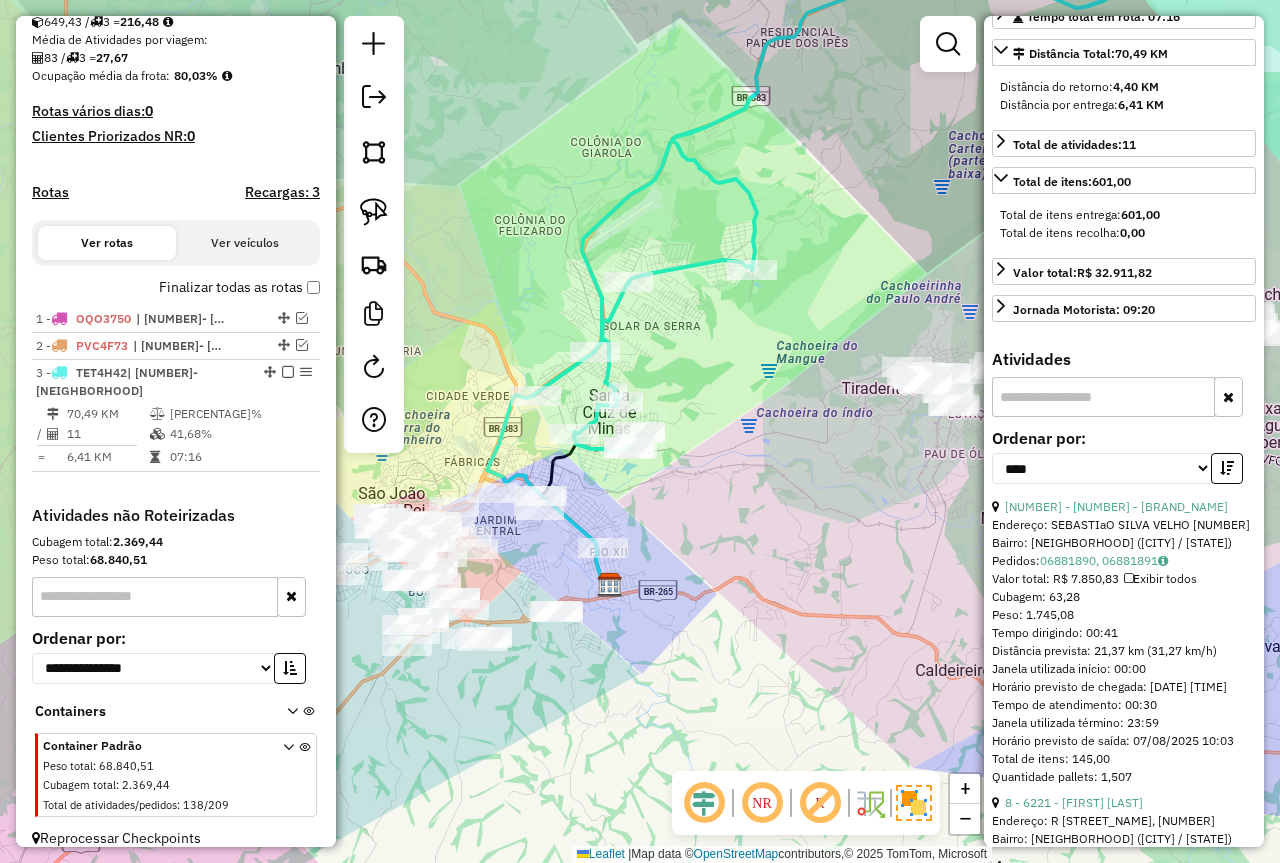 scroll, scrollTop: 0, scrollLeft: 0, axis: both 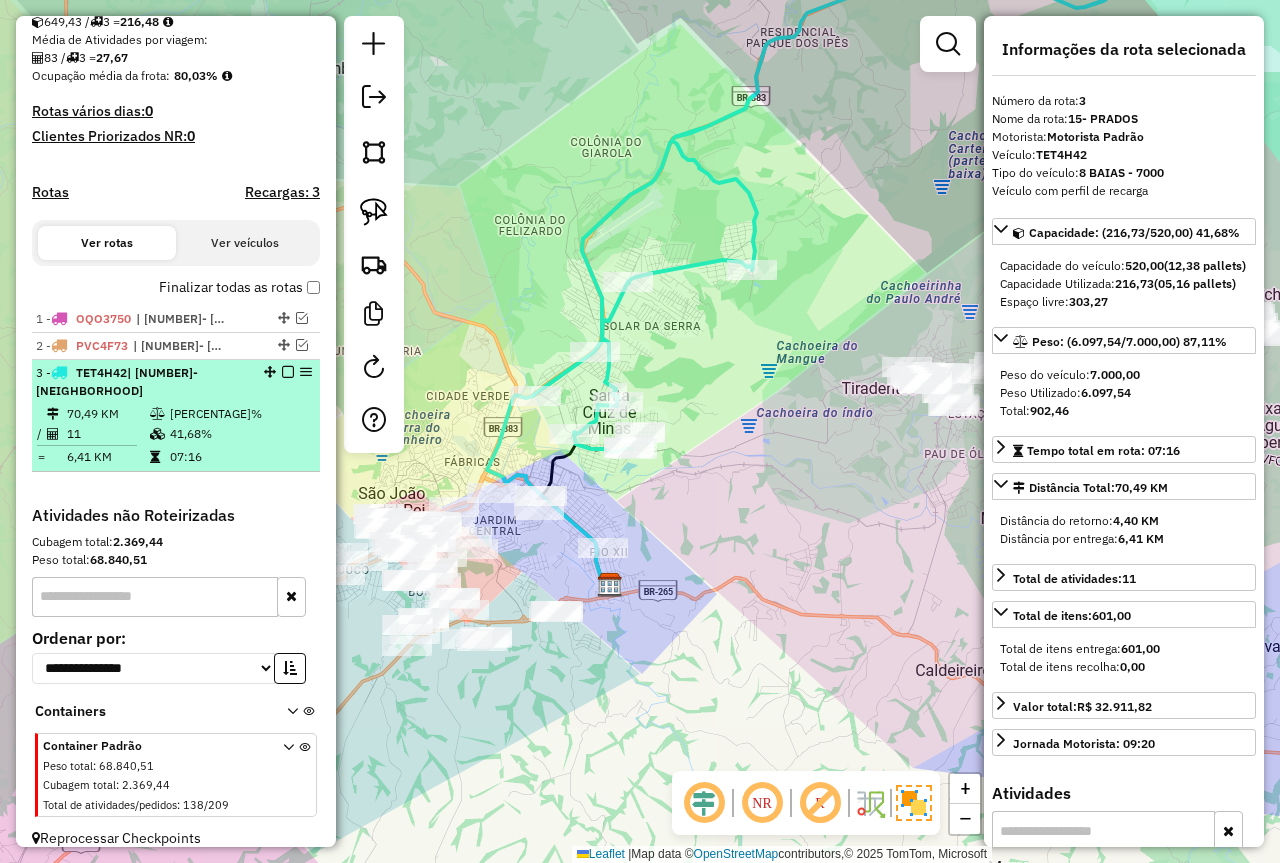 click at bounding box center [288, 372] 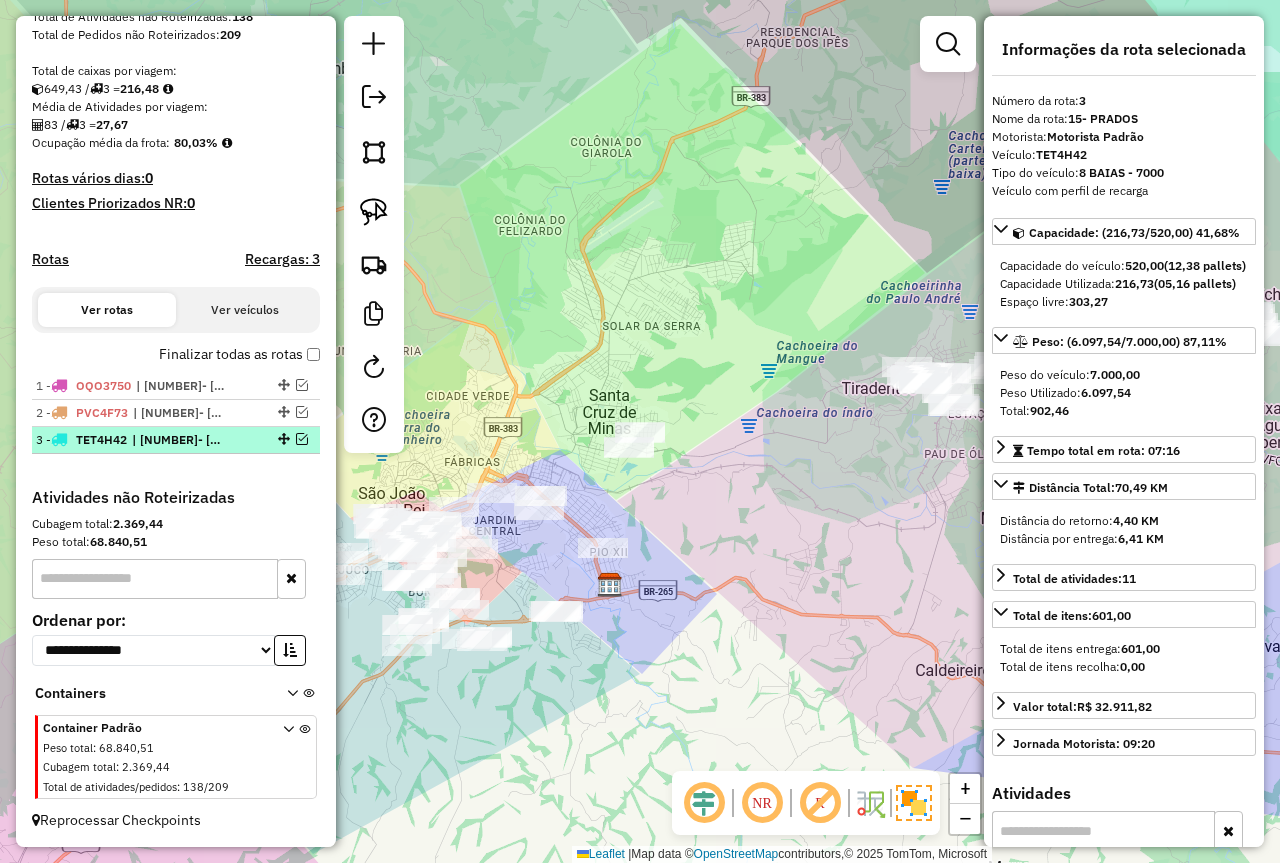 scroll, scrollTop: 393, scrollLeft: 0, axis: vertical 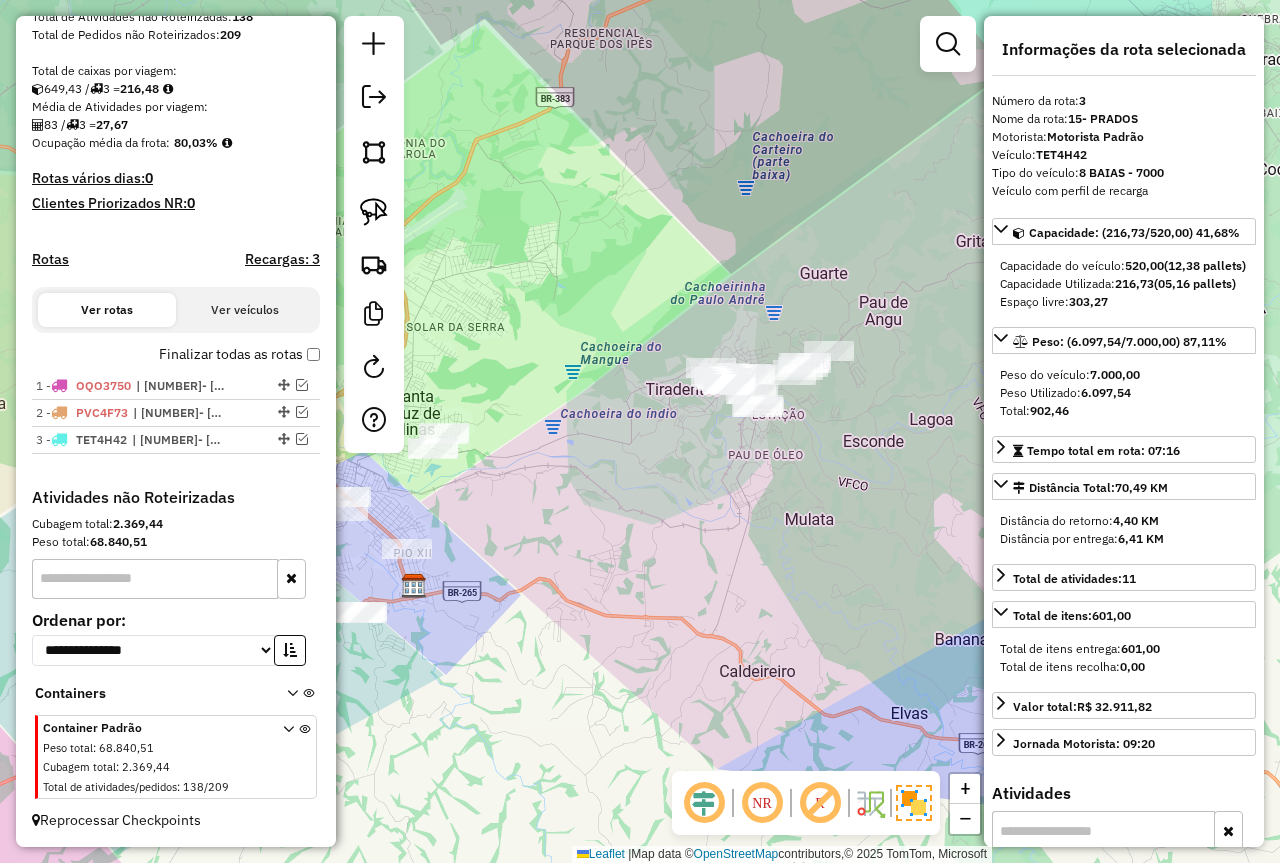 drag, startPoint x: 744, startPoint y: 498, endPoint x: 561, endPoint y: 490, distance: 183.17477 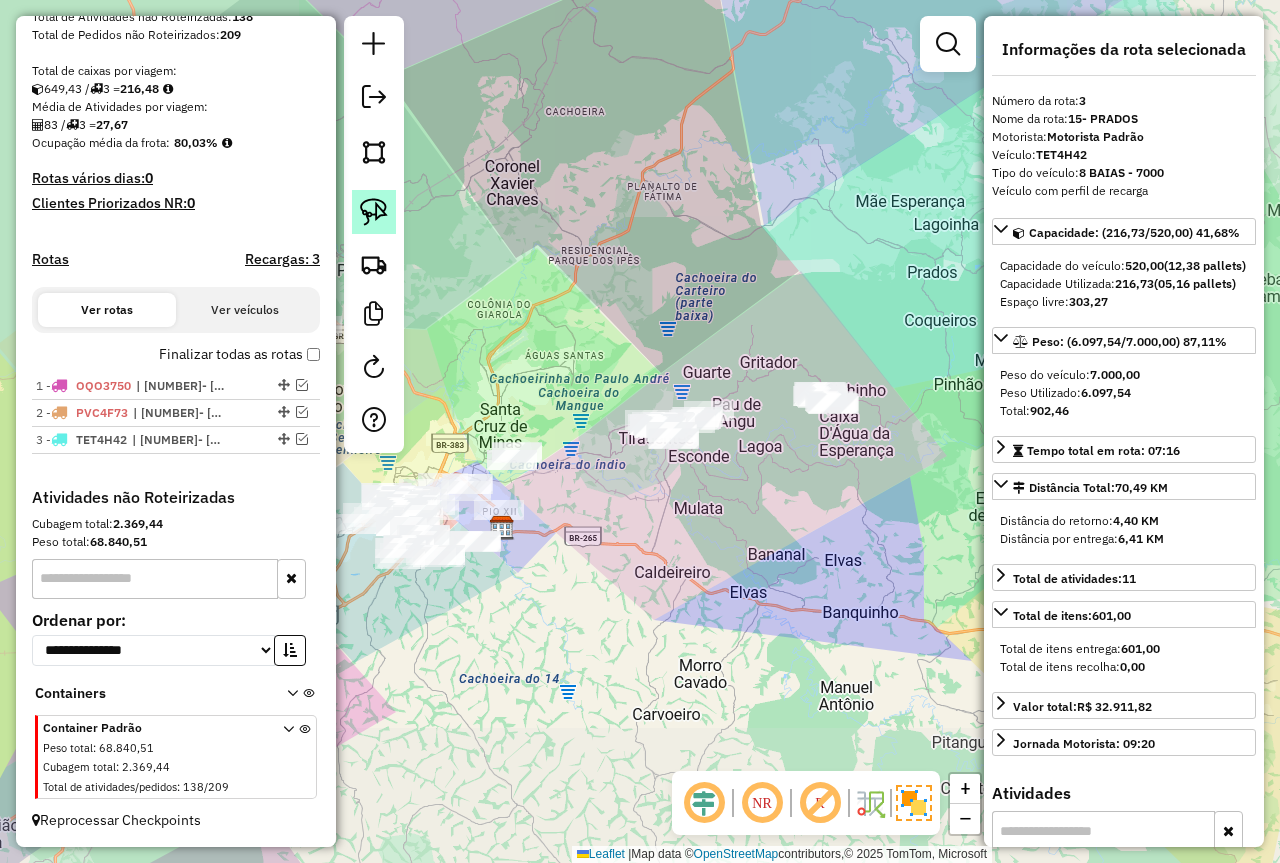 click 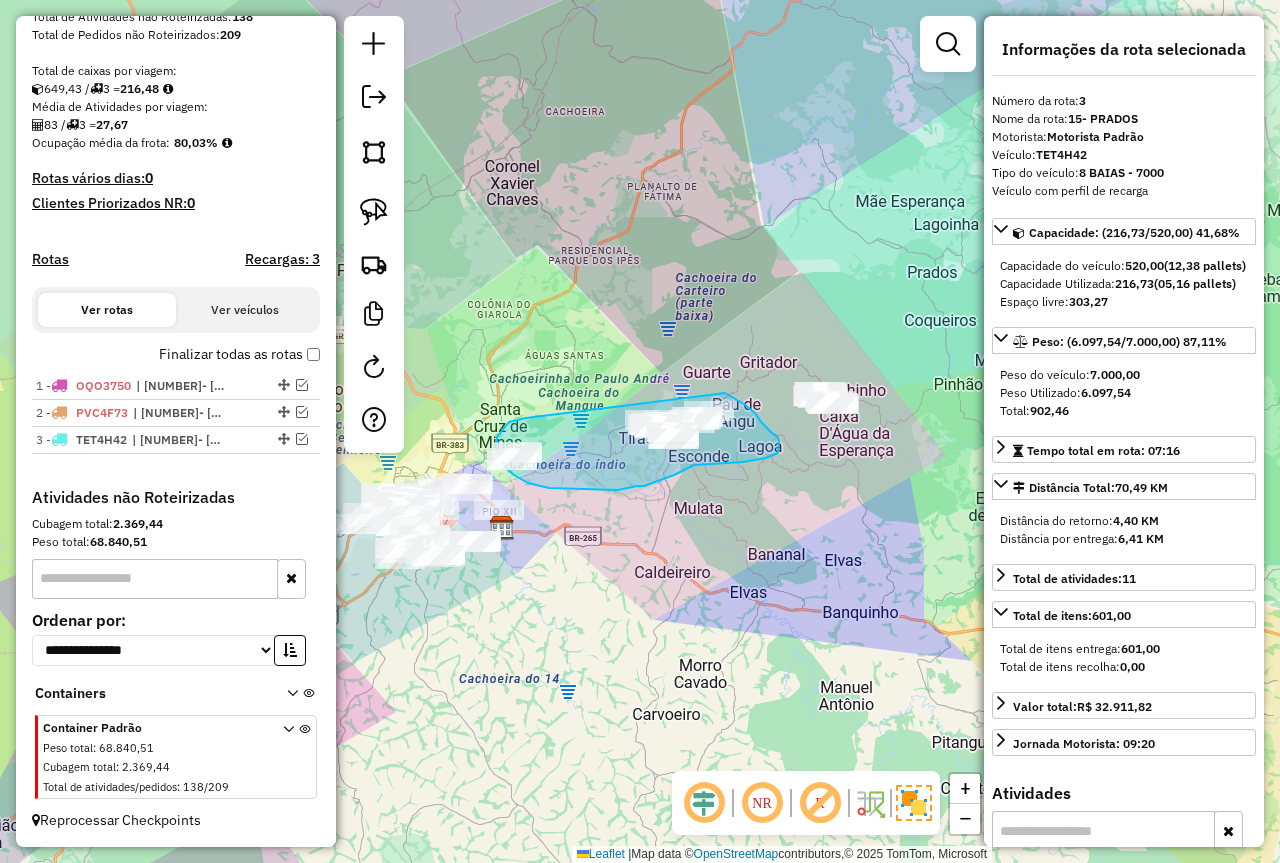 drag, startPoint x: 502, startPoint y: 431, endPoint x: 709, endPoint y: 388, distance: 211.41902 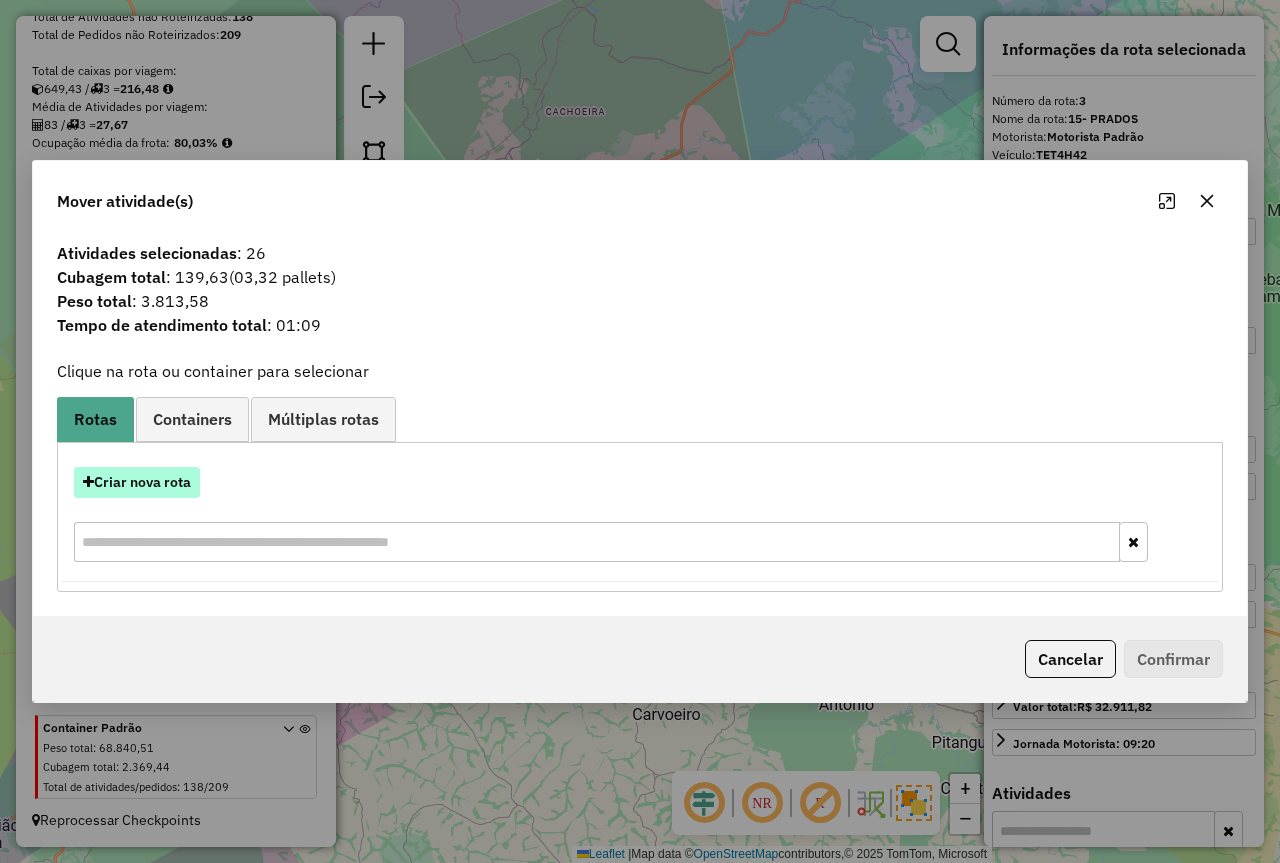 click on "Criar nova rota" at bounding box center [137, 482] 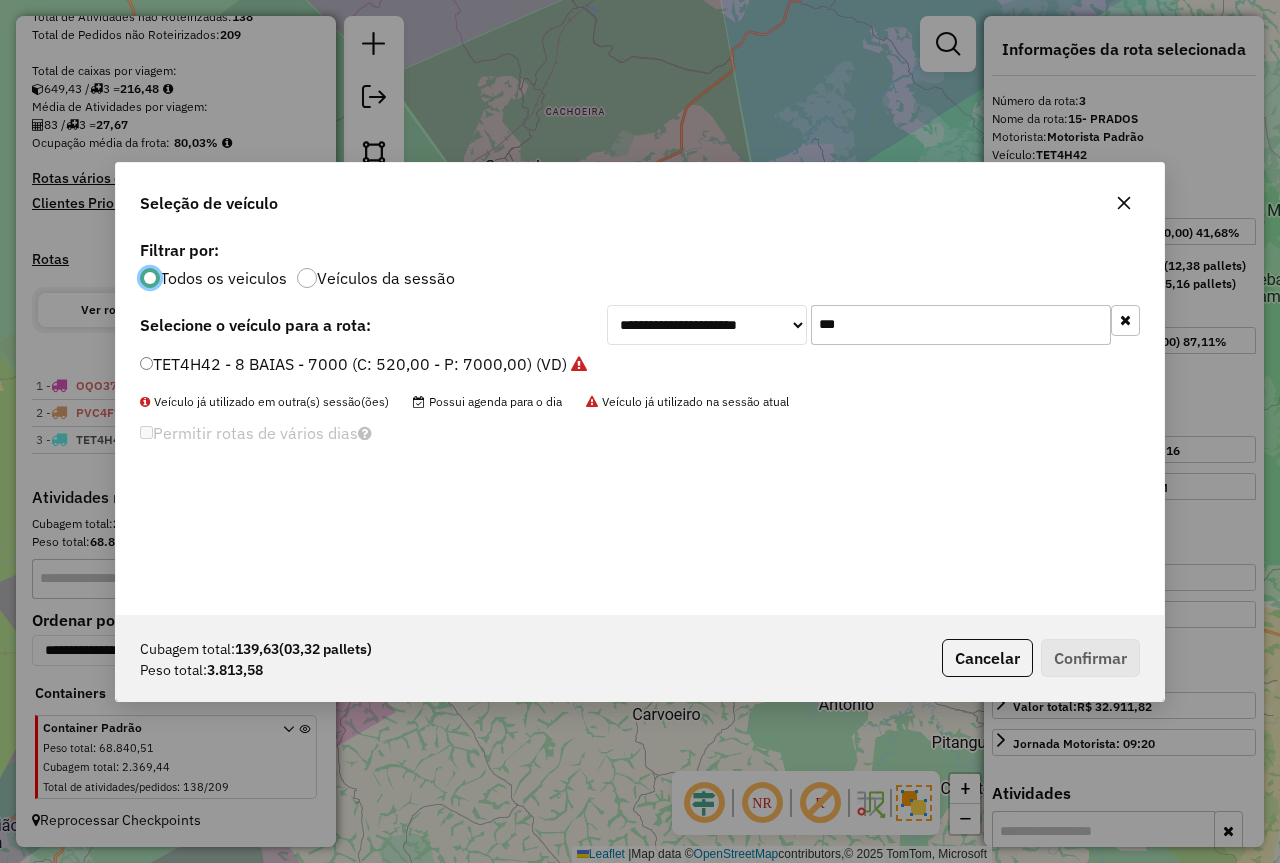 scroll, scrollTop: 11, scrollLeft: 6, axis: both 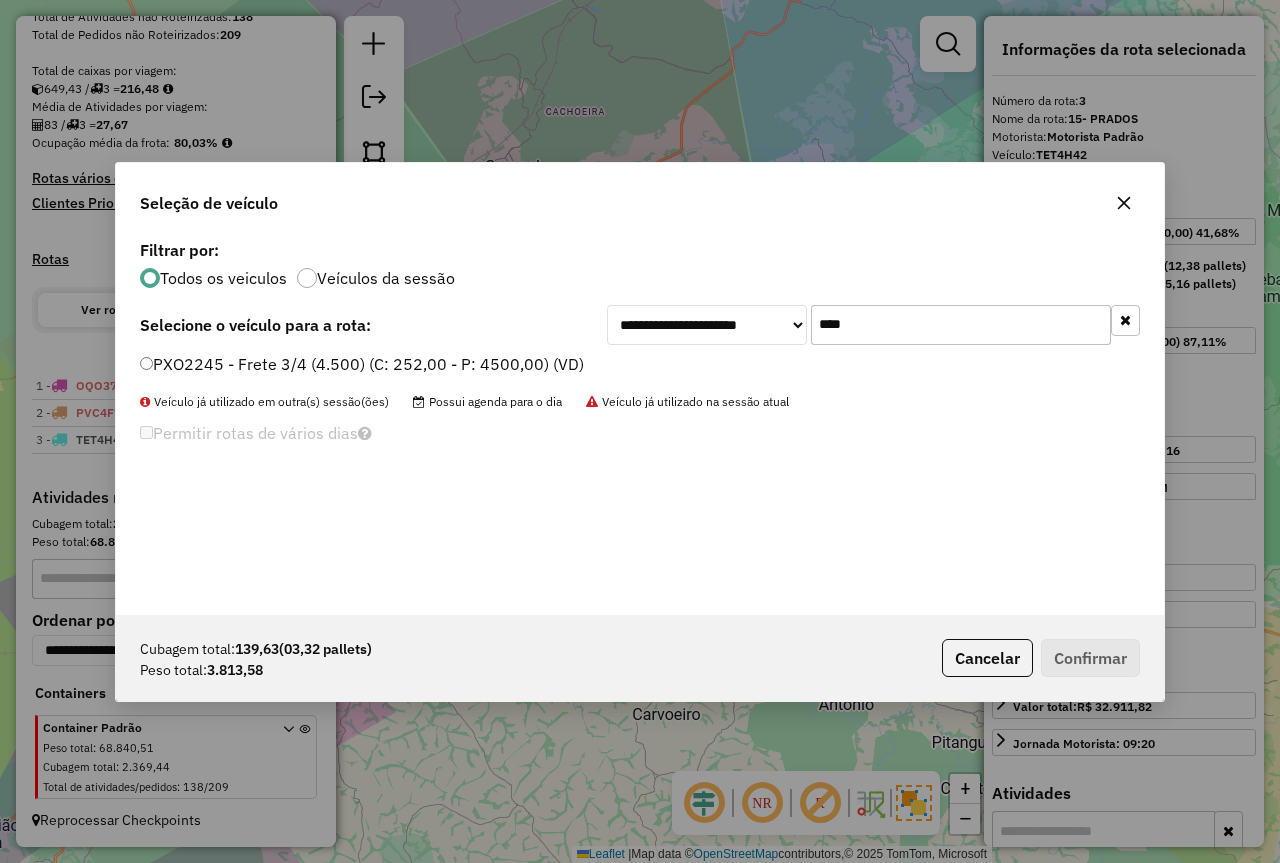 type on "****" 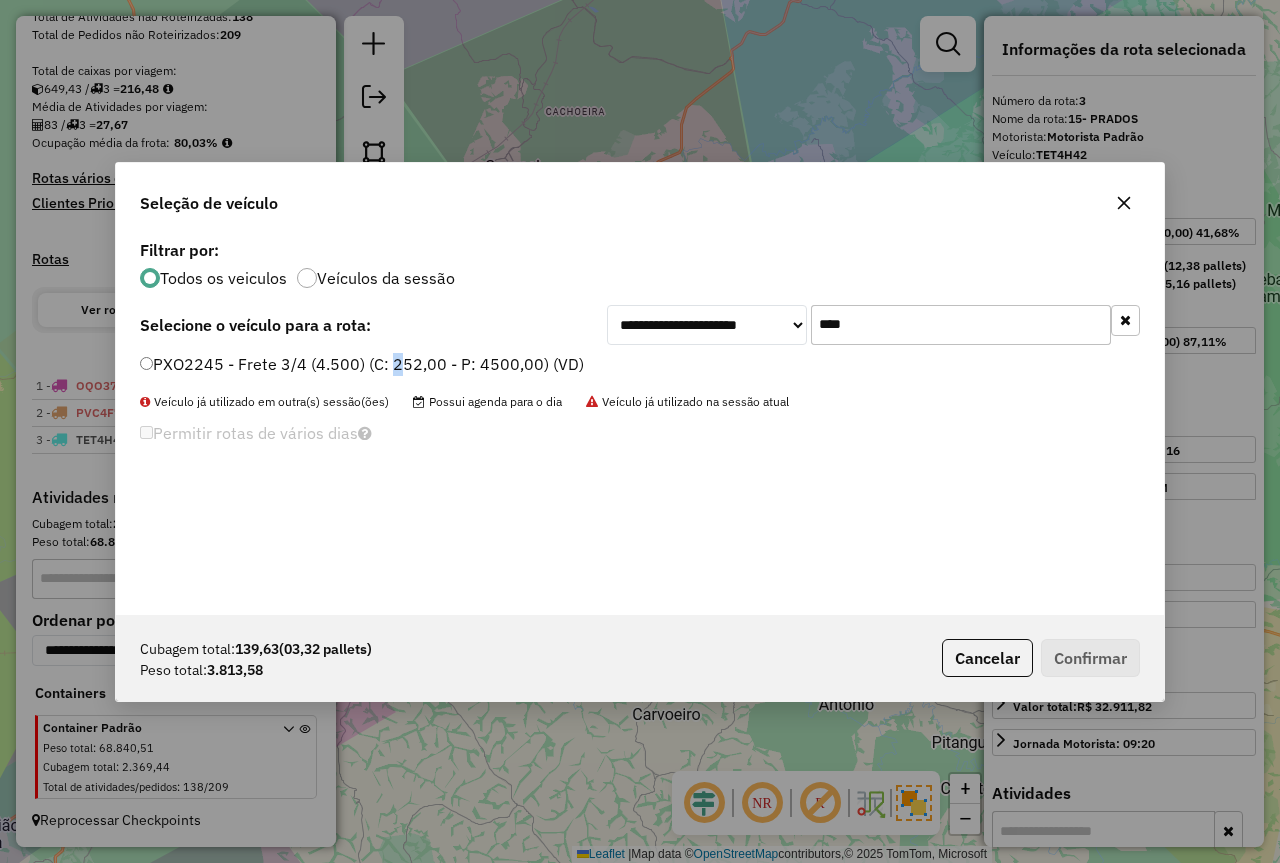 click on "PXO2245 - Frete 3/4 (4.500) (C: 252,00 - P: 4500,00) (VD)" 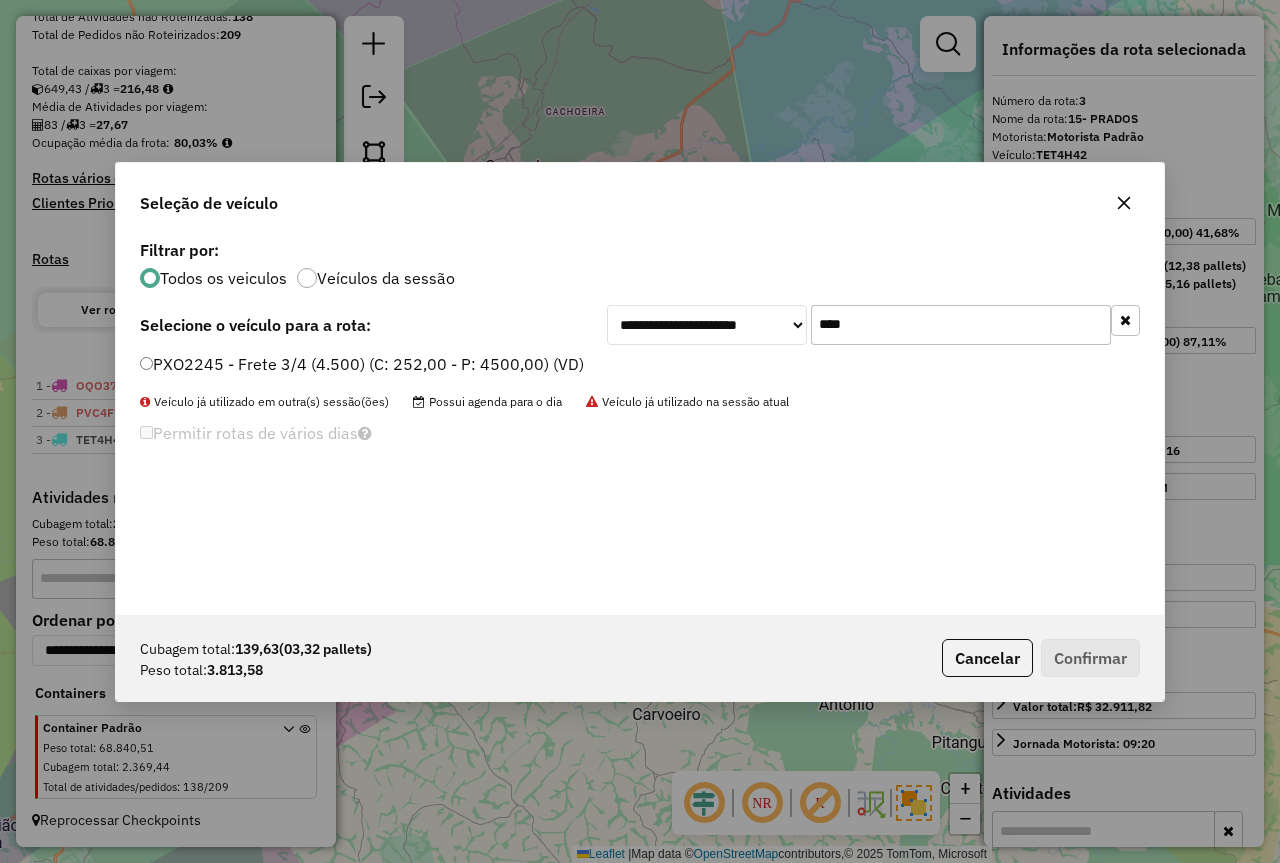 click on "PXO2245 - Frete 3/4 (4.500) (C: 252,00 - P: 4500,00) (VD)" 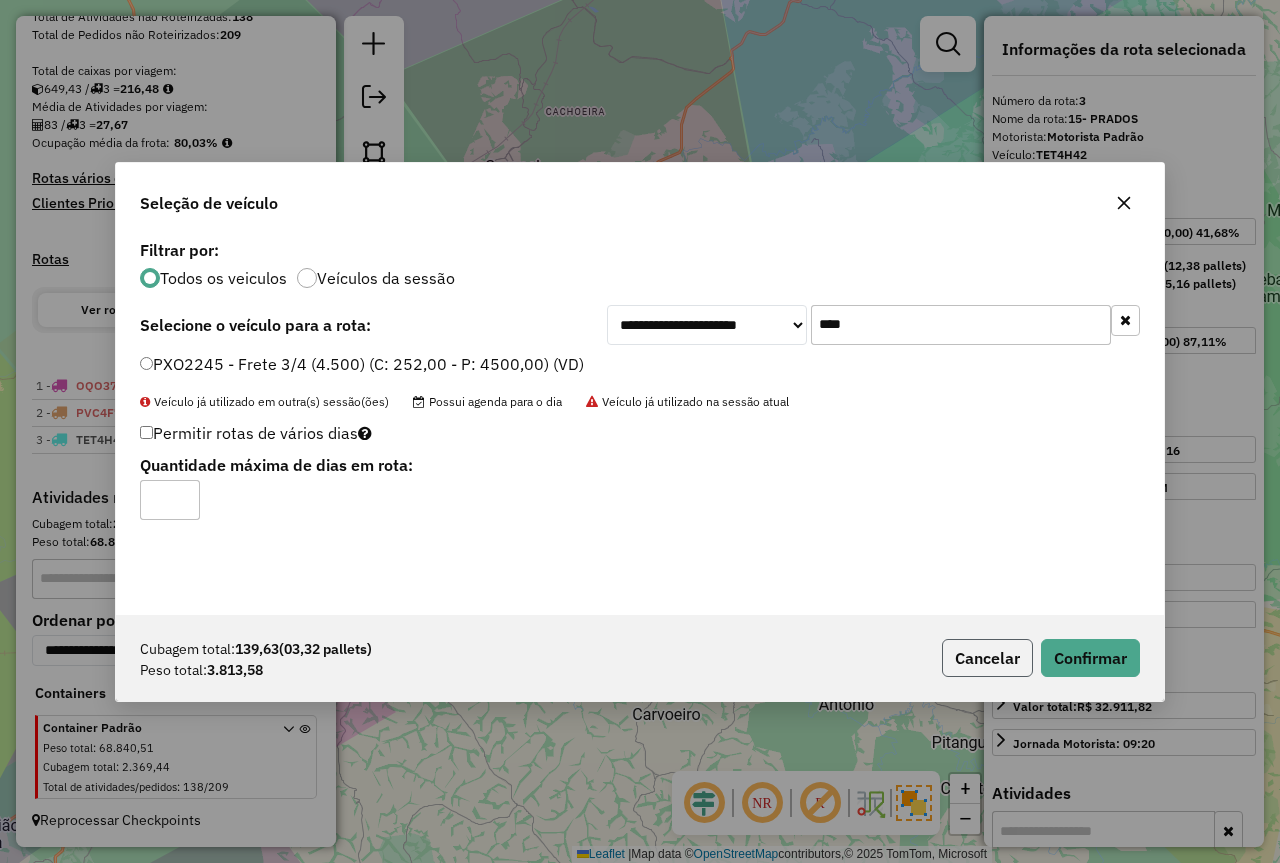 click on "Cancelar" 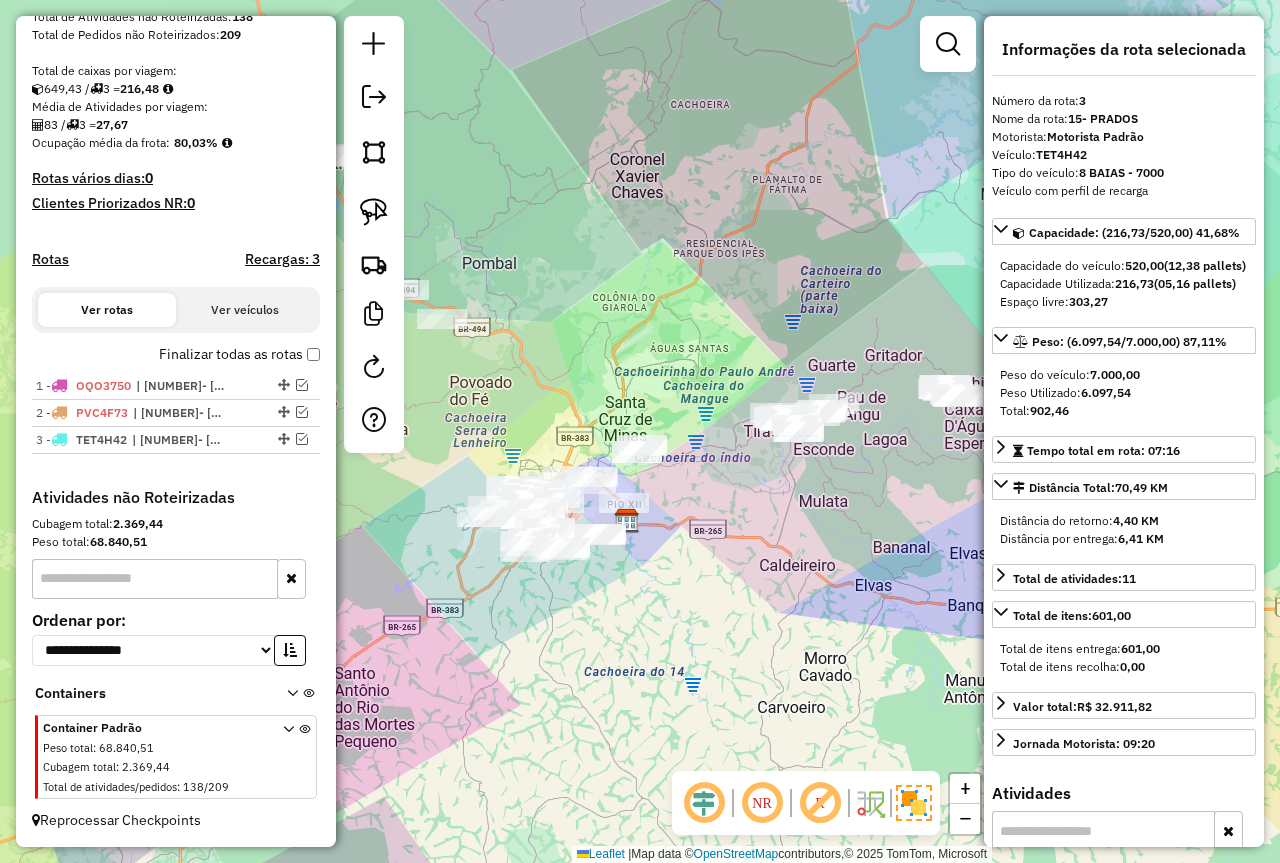 click on "Janela de atendimento Grade de atendimento Capacidade Transportadoras Veículos Cliente Pedidos  Rotas Selecione os dias de semana para filtrar as janelas de atendimento  Seg   Ter   Qua   Qui   Sex   Sáb   Dom  Informe o período da janela de atendimento: De: Até:  Filtrar exatamente a janela do cliente  Considerar janela de atendimento padrão  Selecione os dias de semana para filtrar as grades de atendimento  Seg   Ter   Qua   Qui   Sex   Sáb   Dom   Considerar clientes sem dia de atendimento cadastrado  Clientes fora do dia de atendimento selecionado Filtrar as atividades entre os valores definidos abaixo:  Peso mínimo:   Peso máximo:   Cubagem mínima:   Cubagem máxima:   De:   Até:  Filtrar as atividades entre o tempo de atendimento definido abaixo:  De:   Até:   Considerar capacidade total dos clientes não roteirizados Transportadora: Selecione um ou mais itens Tipo de veículo: Selecione um ou mais itens Veículo: Selecione um ou mais itens Motorista: Selecione um ou mais itens Nome: Rótulo:" 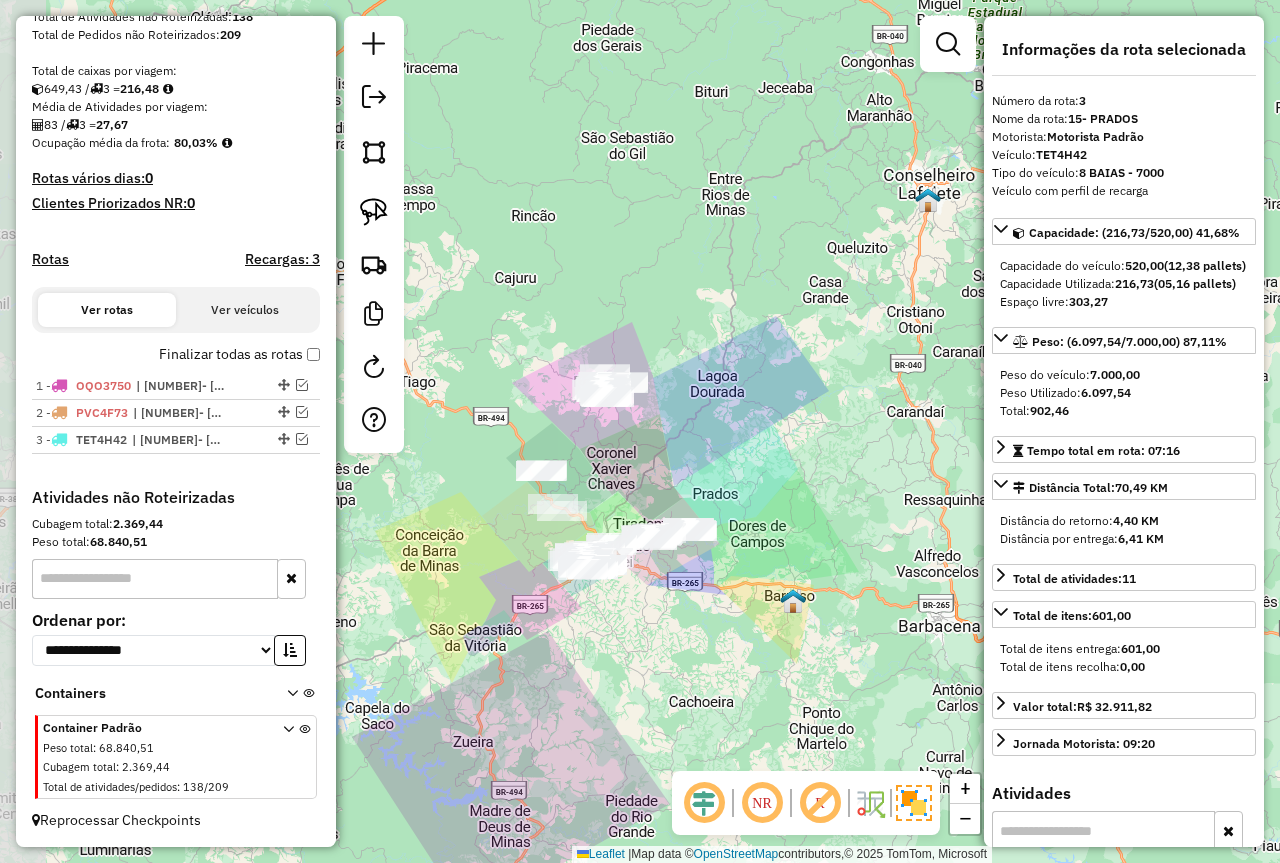 drag, startPoint x: 574, startPoint y: 634, endPoint x: 635, endPoint y: 659, distance: 65.9242 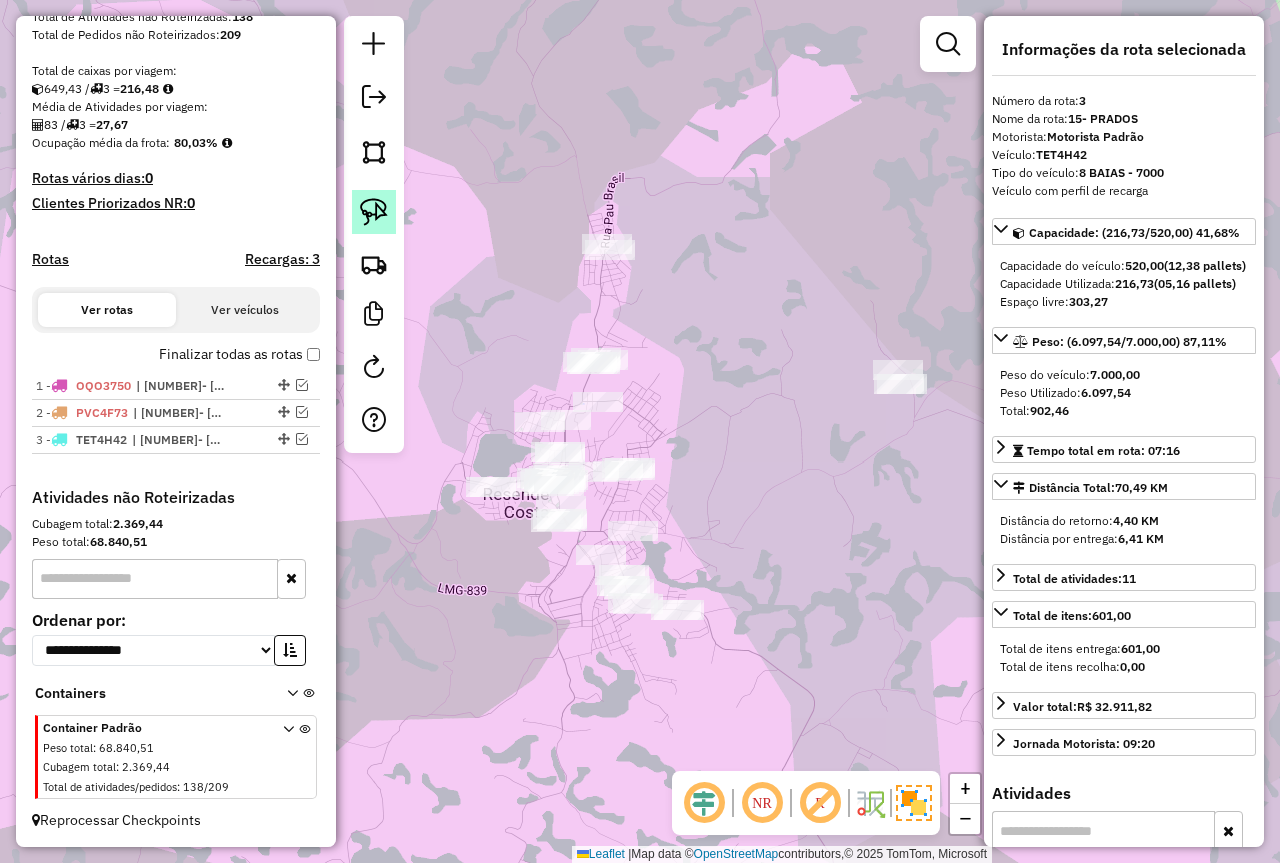 click 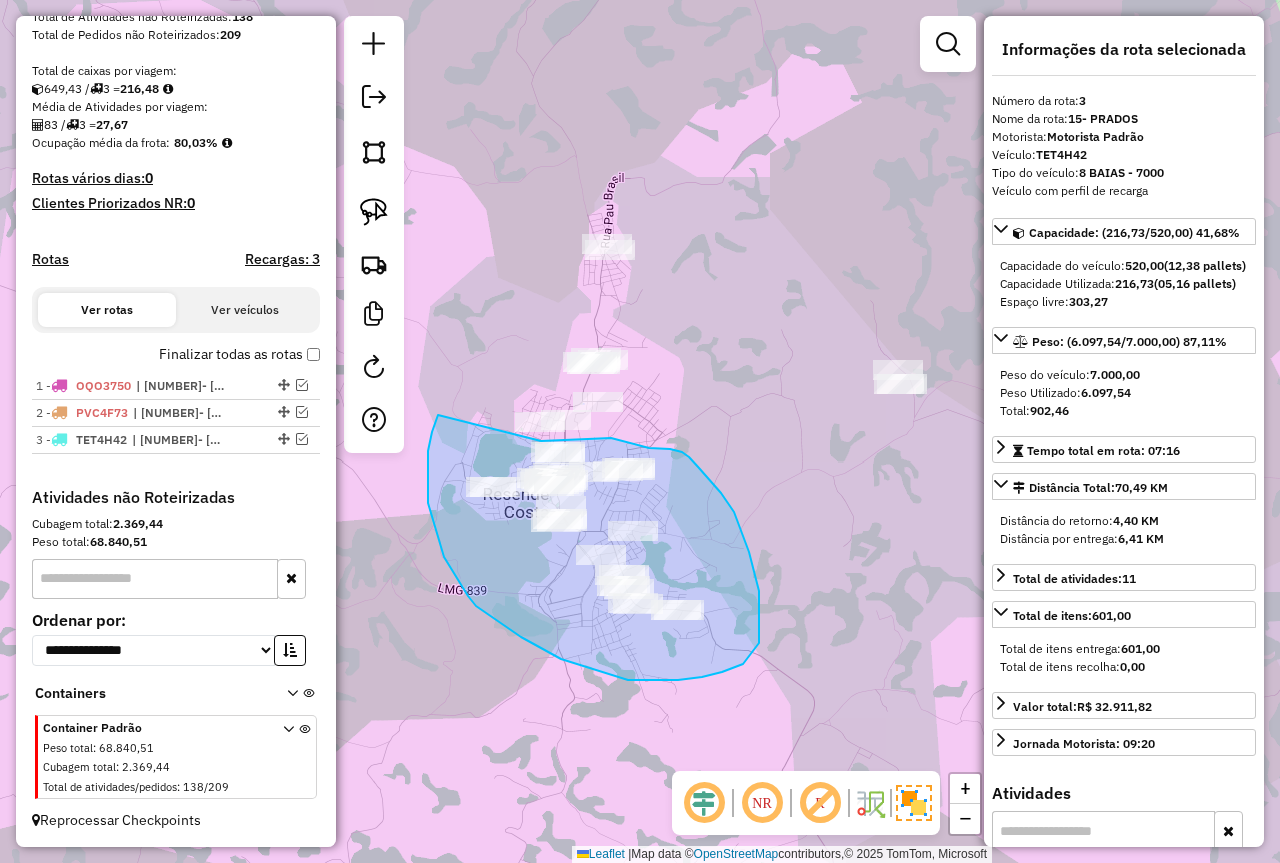 drag, startPoint x: 437, startPoint y: 417, endPoint x: 541, endPoint y: 441, distance: 106.733315 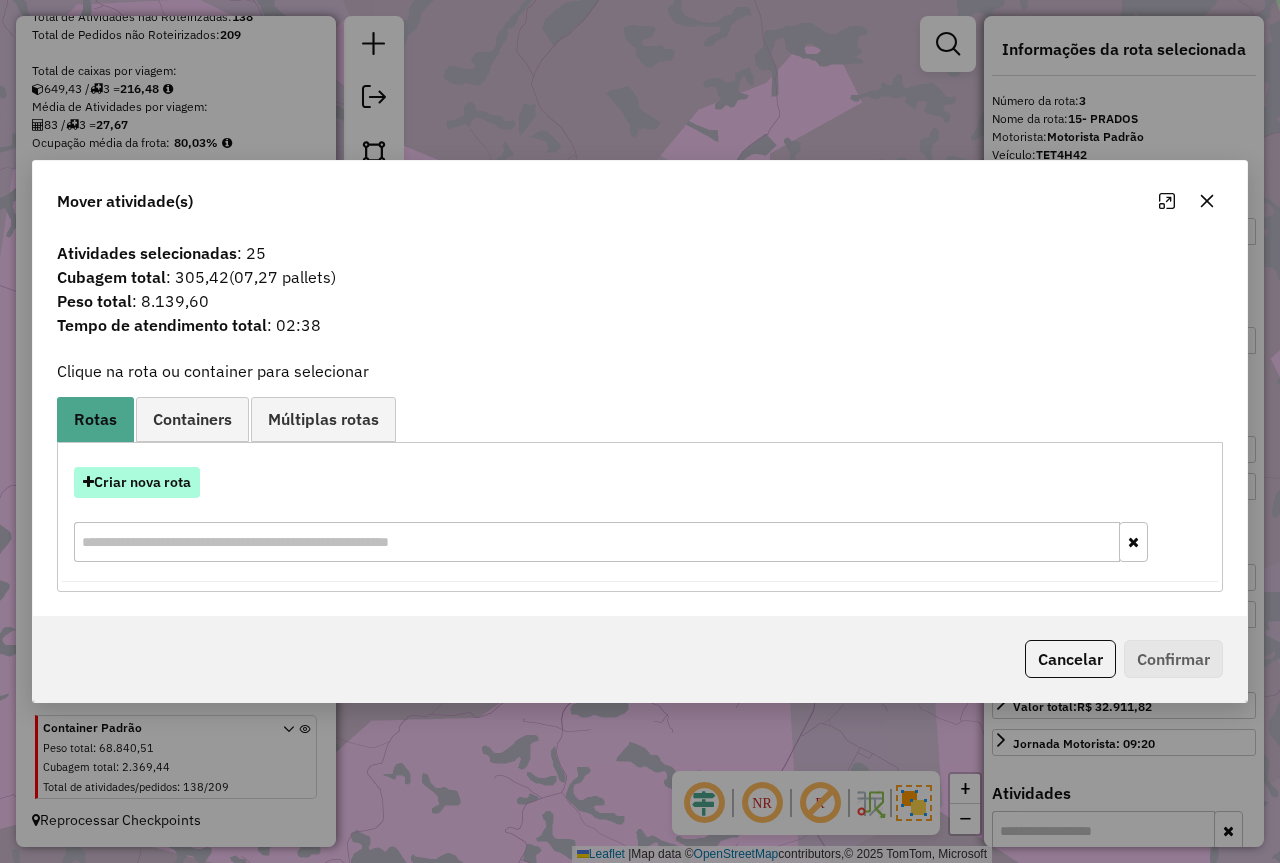 click on "Criar nova rota" at bounding box center (137, 482) 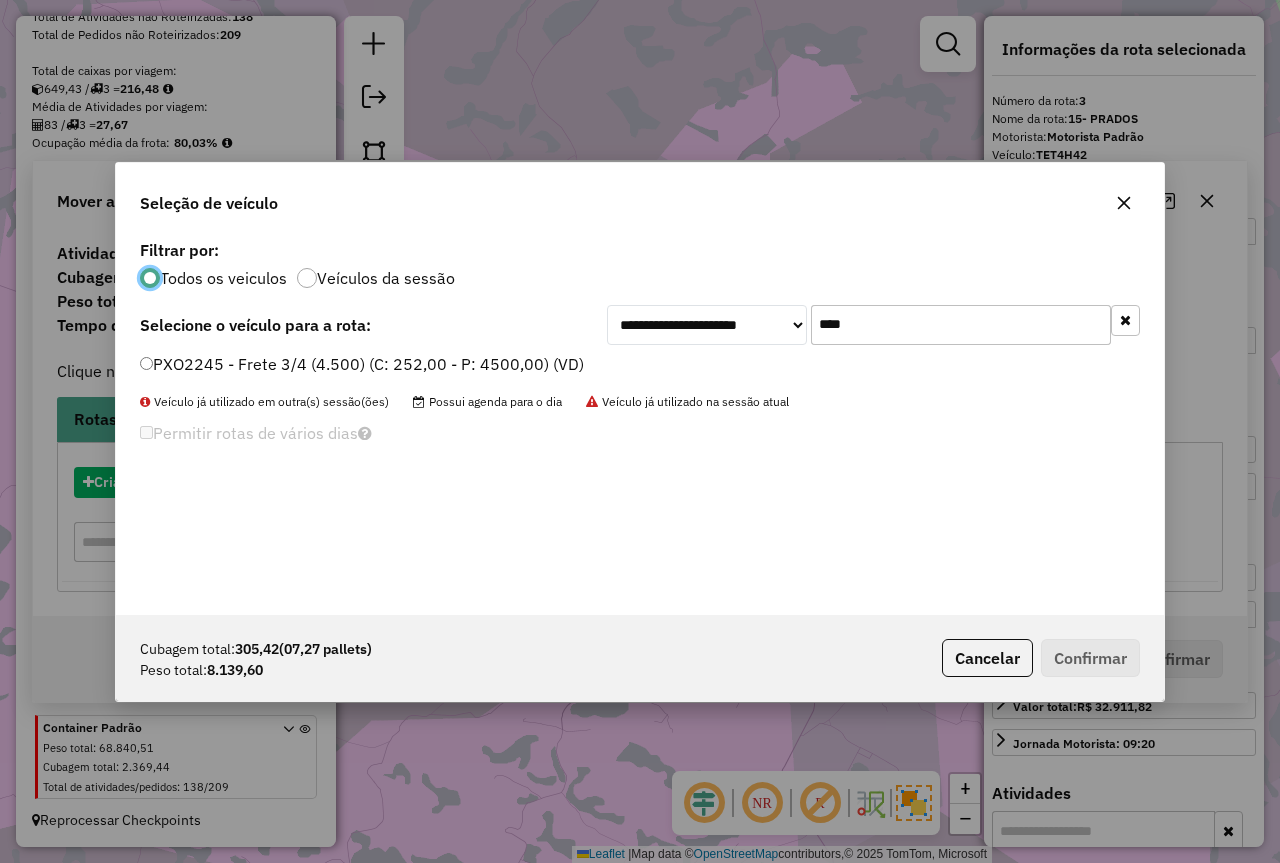 scroll, scrollTop: 11, scrollLeft: 6, axis: both 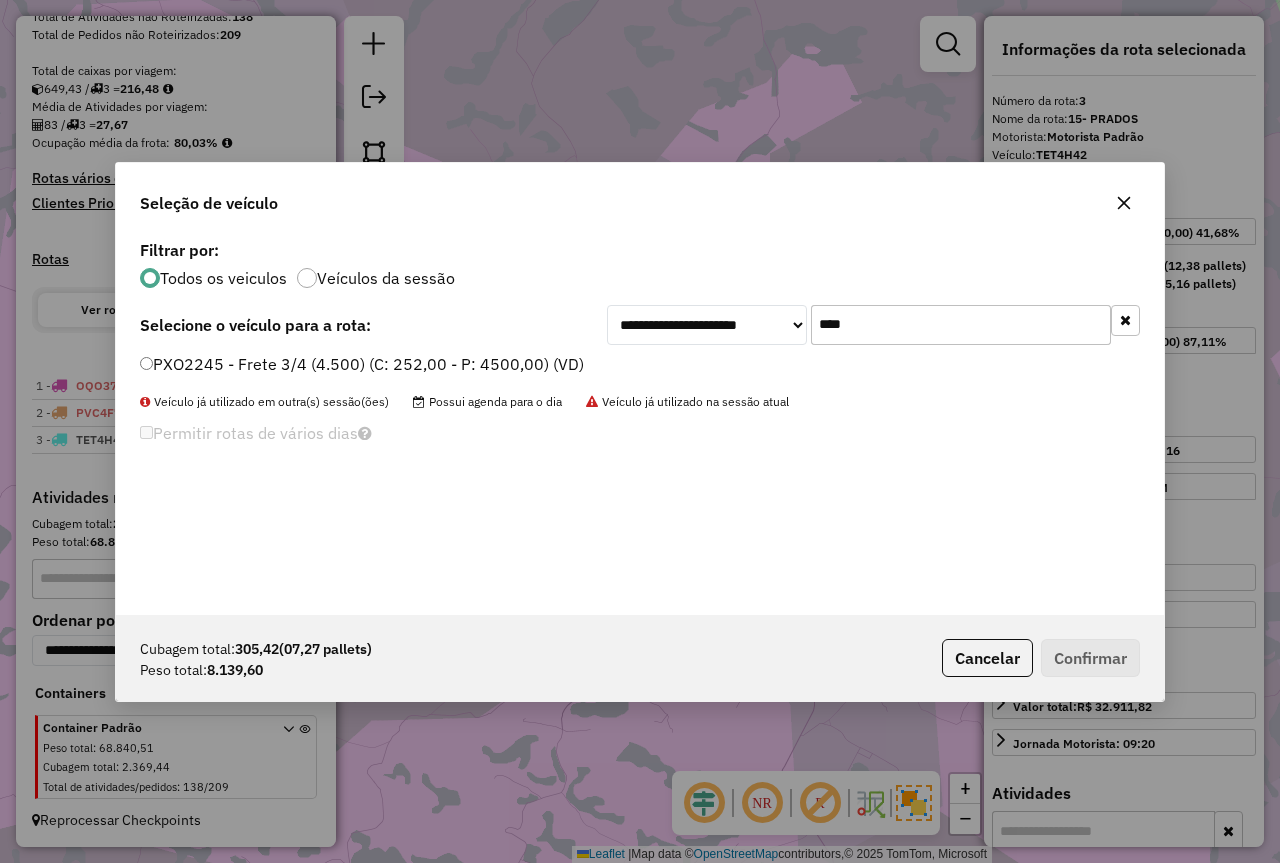 drag, startPoint x: 872, startPoint y: 314, endPoint x: 580, endPoint y: 324, distance: 292.17117 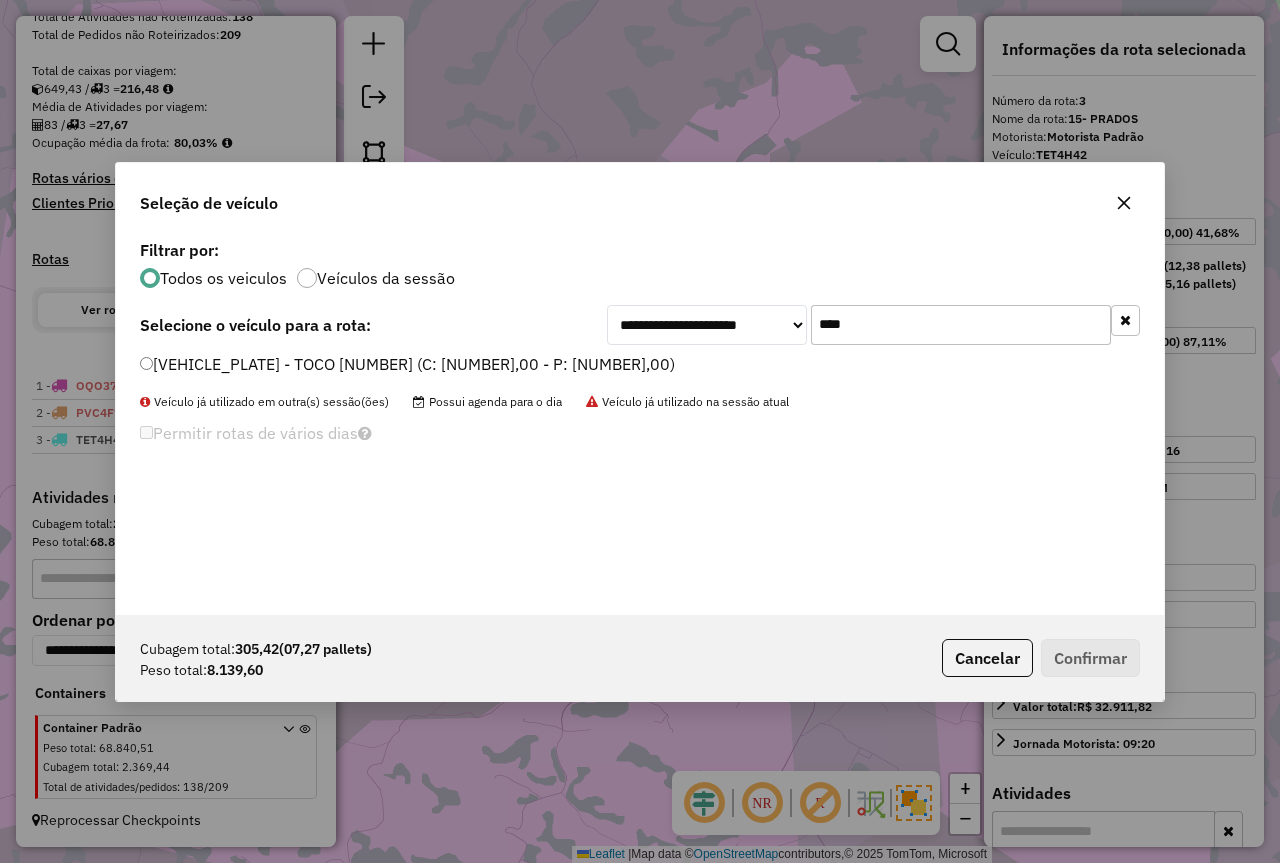 type on "****" 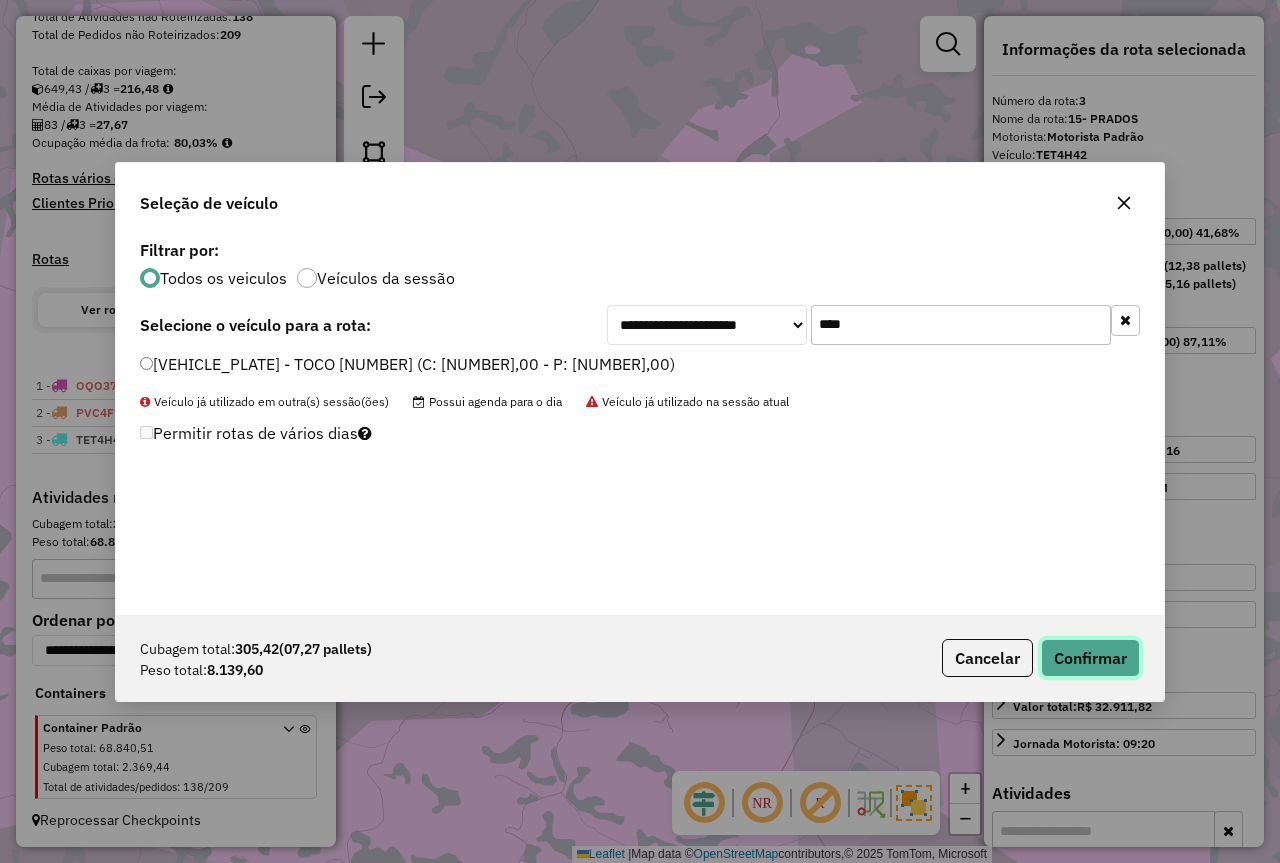 click on "Confirmar" 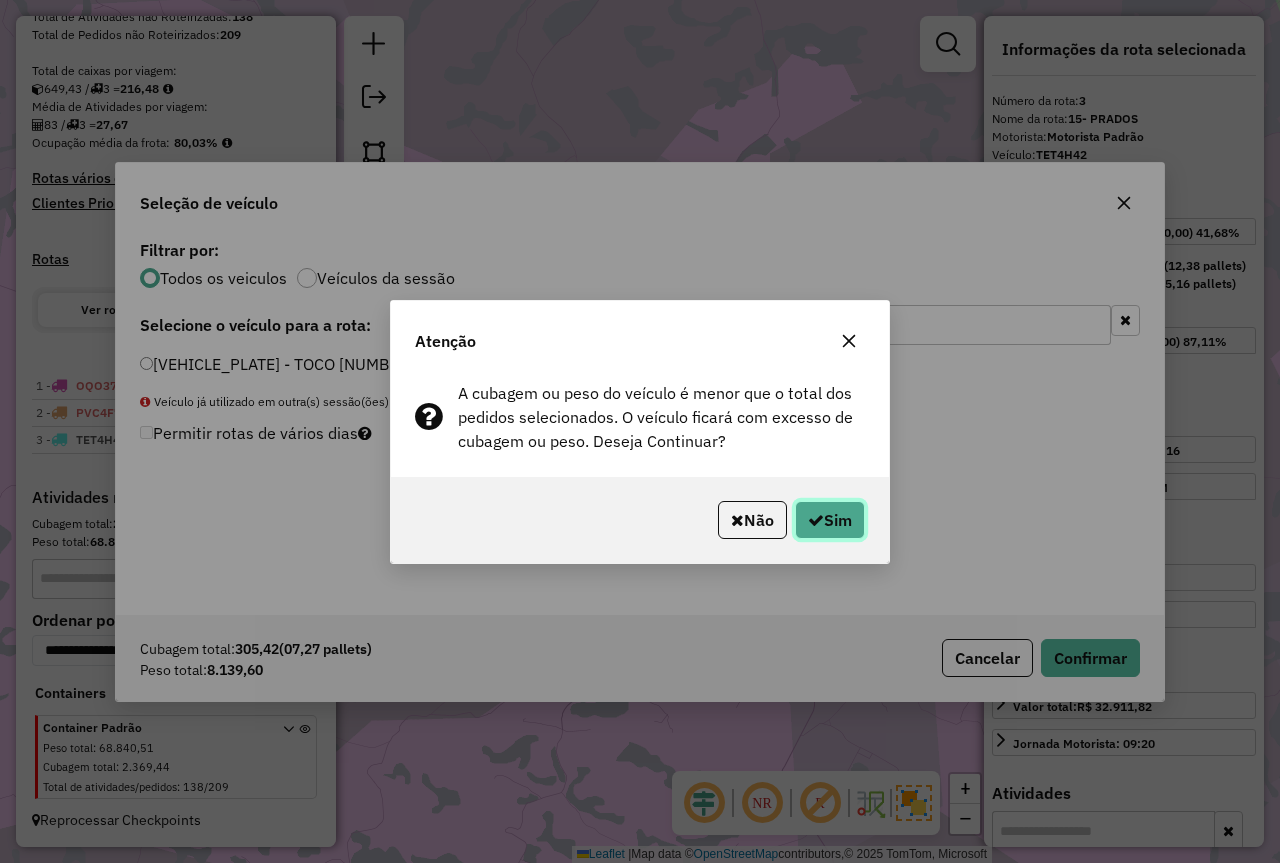 click on "Sim" 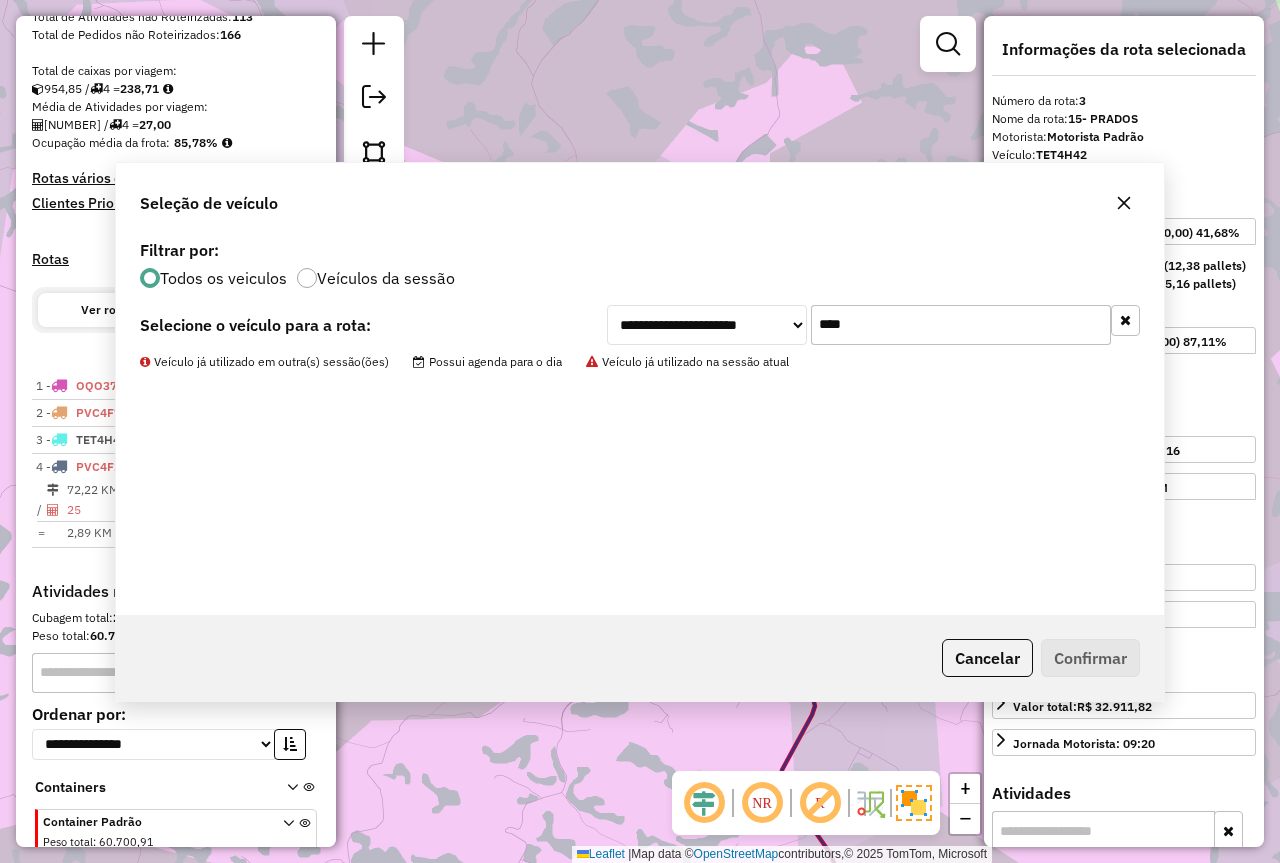 scroll, scrollTop: 505, scrollLeft: 0, axis: vertical 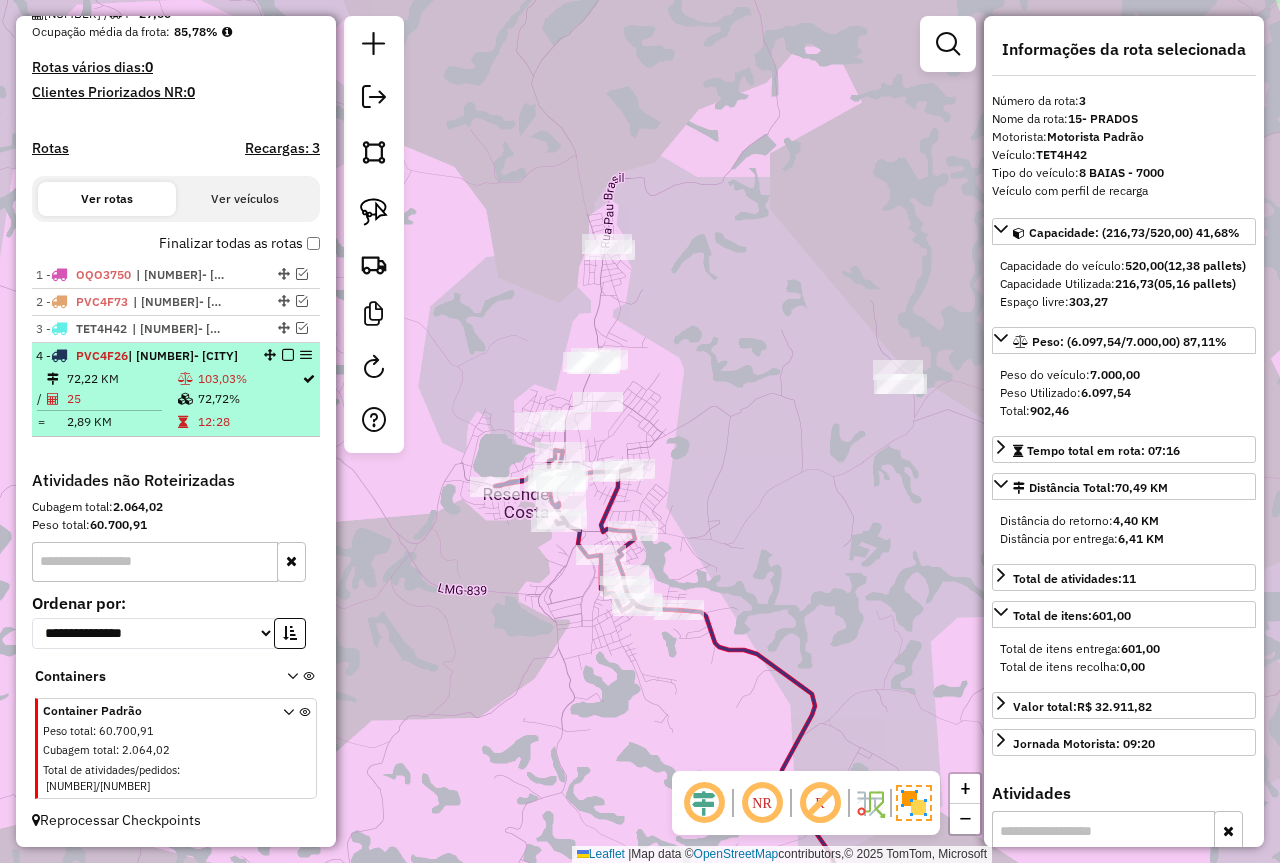 click on "72,22 KM" at bounding box center (121, 379) 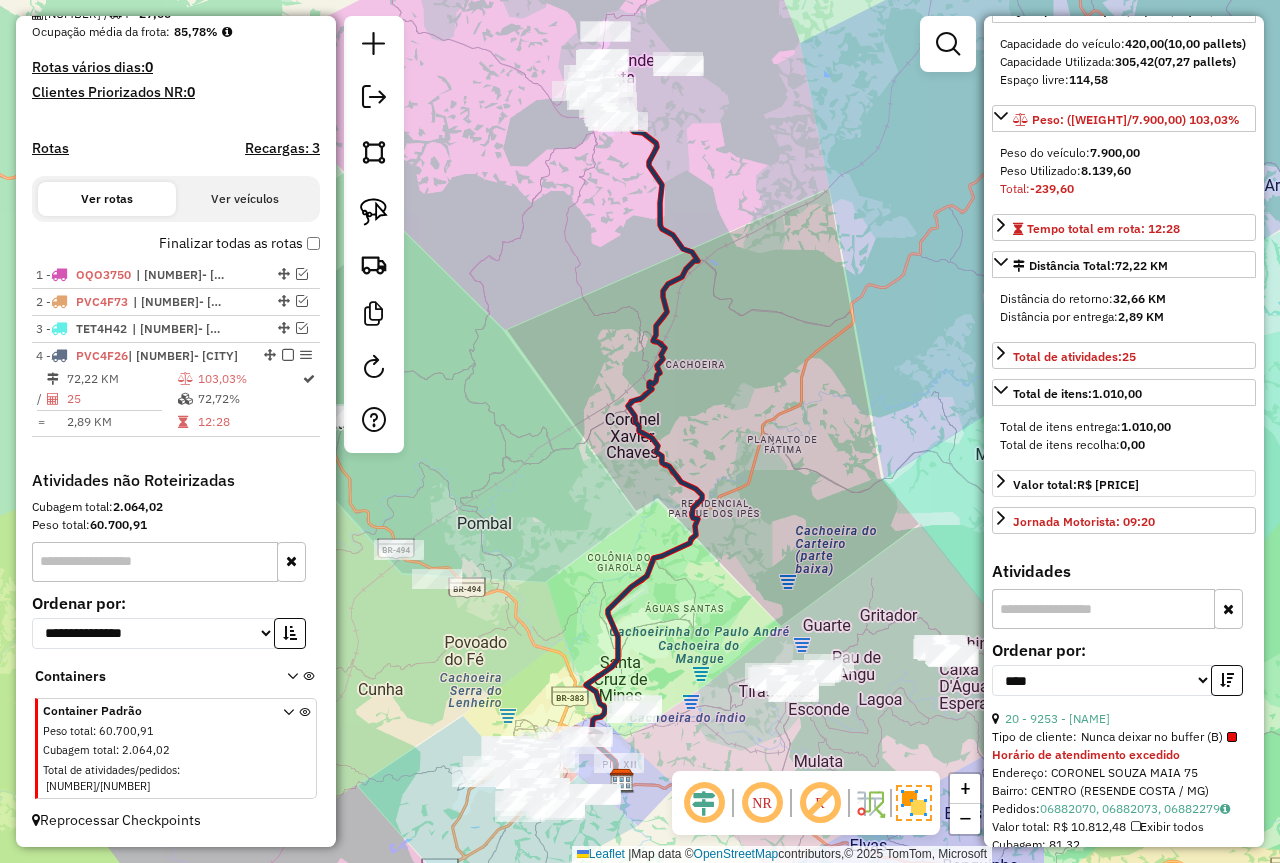 scroll, scrollTop: 300, scrollLeft: 0, axis: vertical 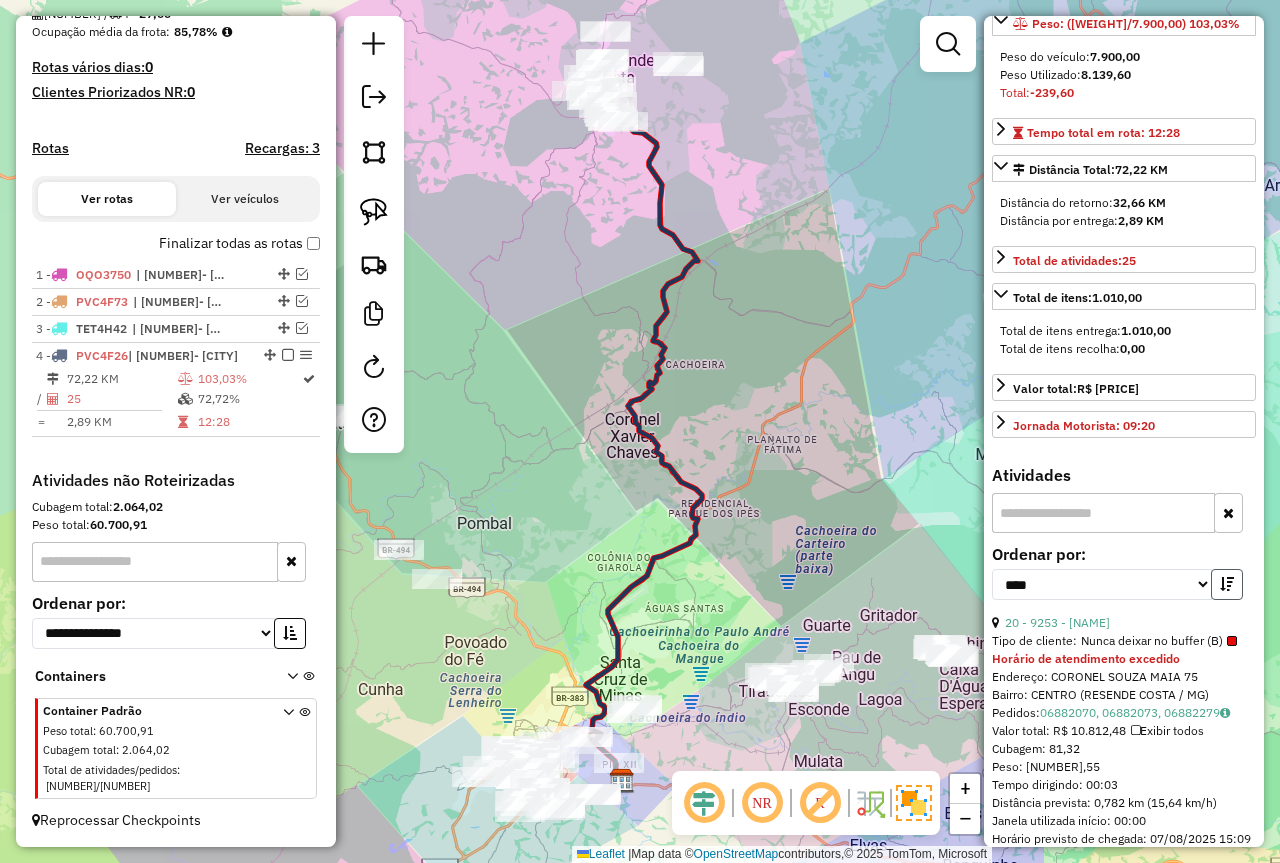 click at bounding box center [1227, 584] 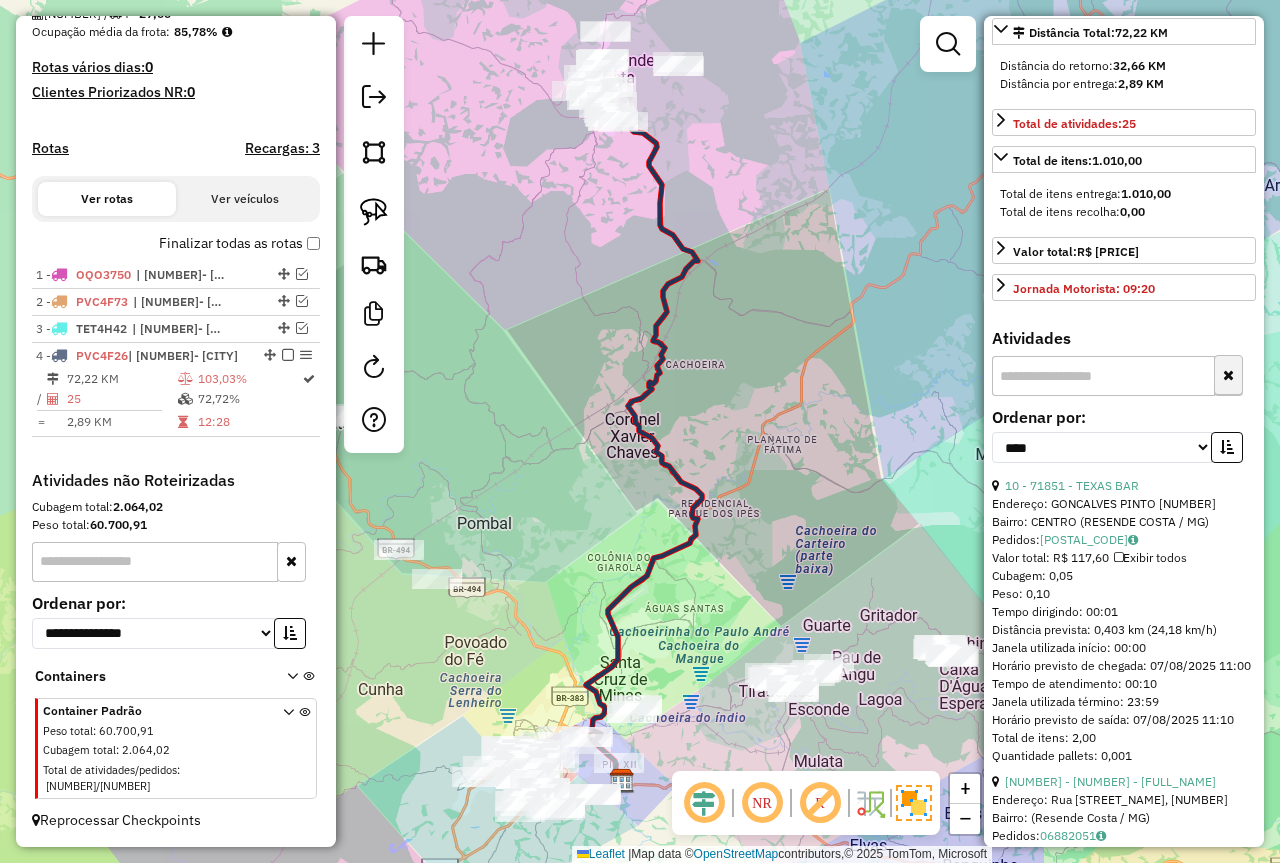 scroll, scrollTop: 300, scrollLeft: 0, axis: vertical 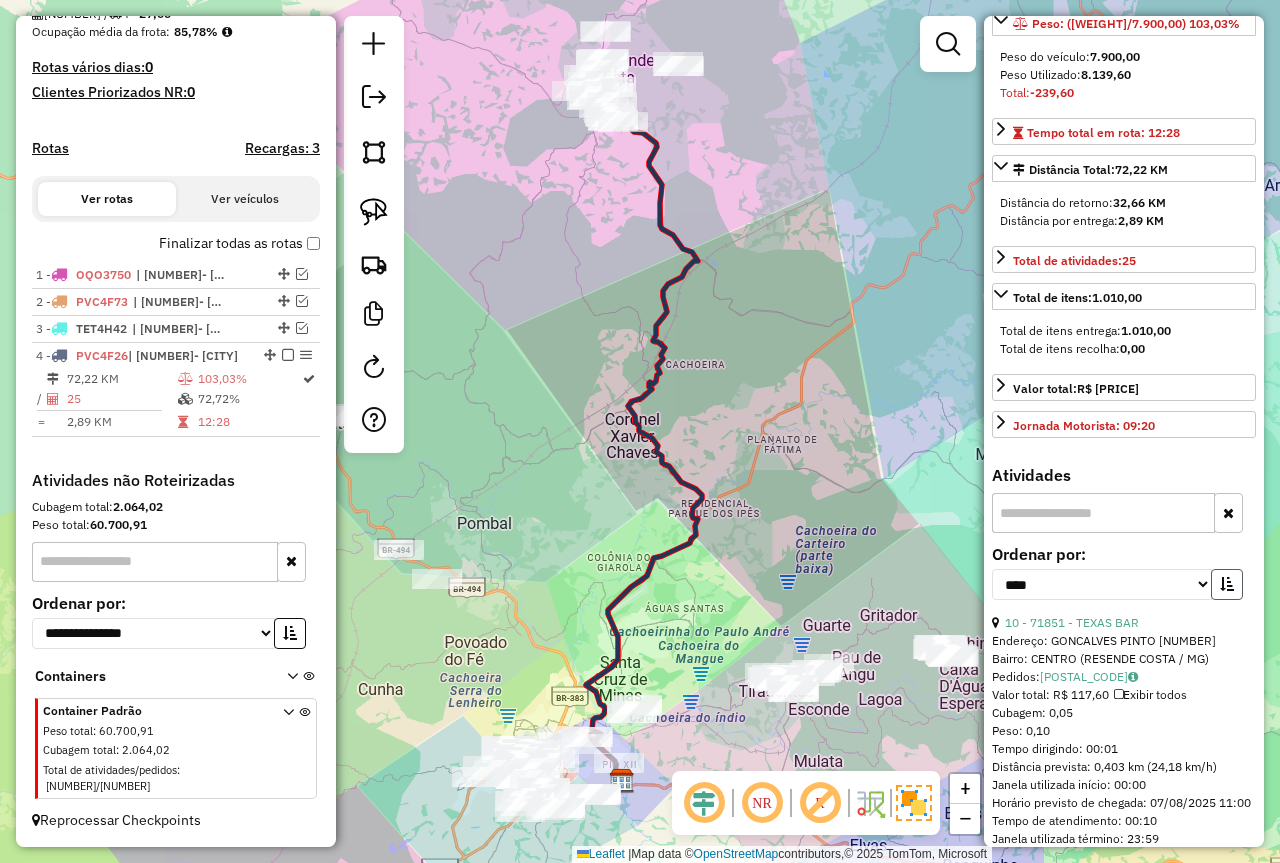 click at bounding box center [1227, 584] 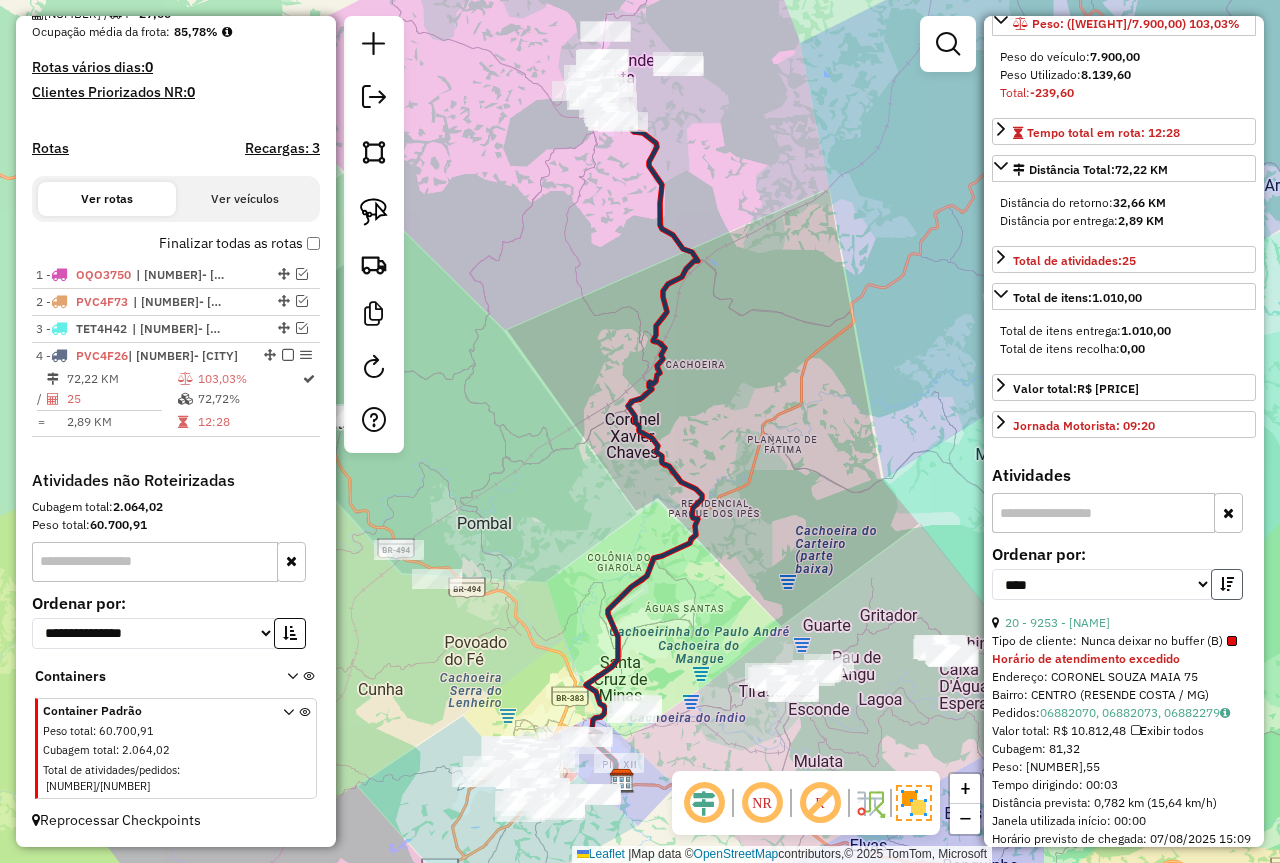 click at bounding box center [1227, 584] 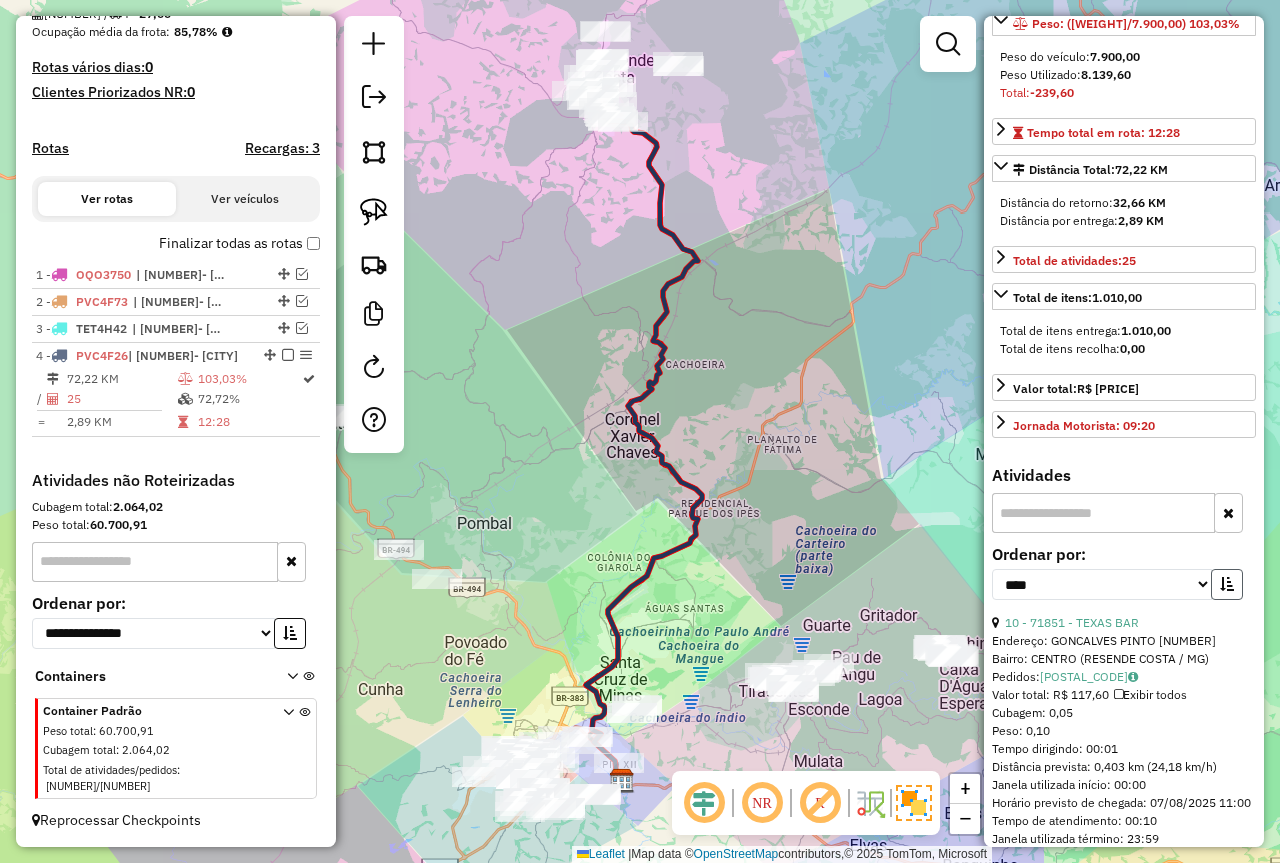 click at bounding box center (1227, 584) 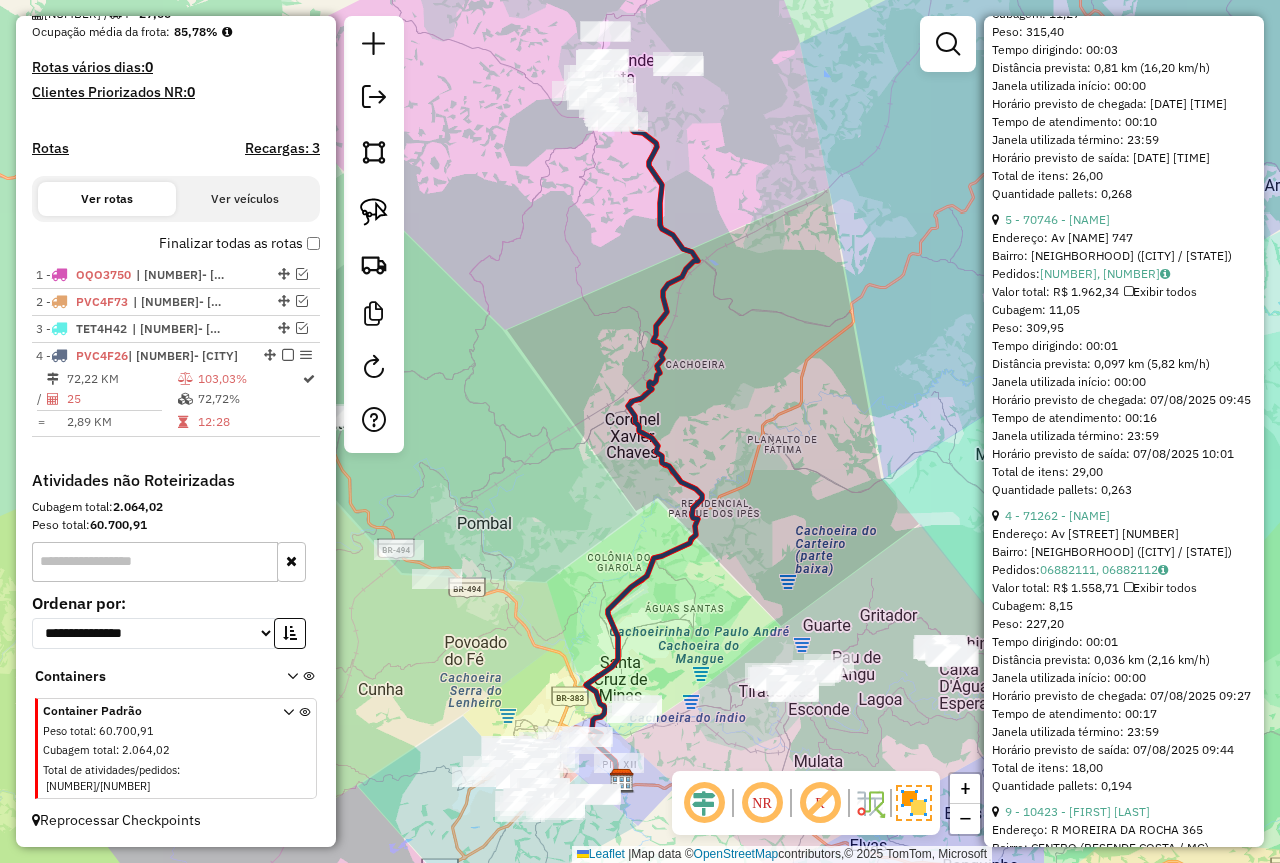scroll, scrollTop: 3200, scrollLeft: 0, axis: vertical 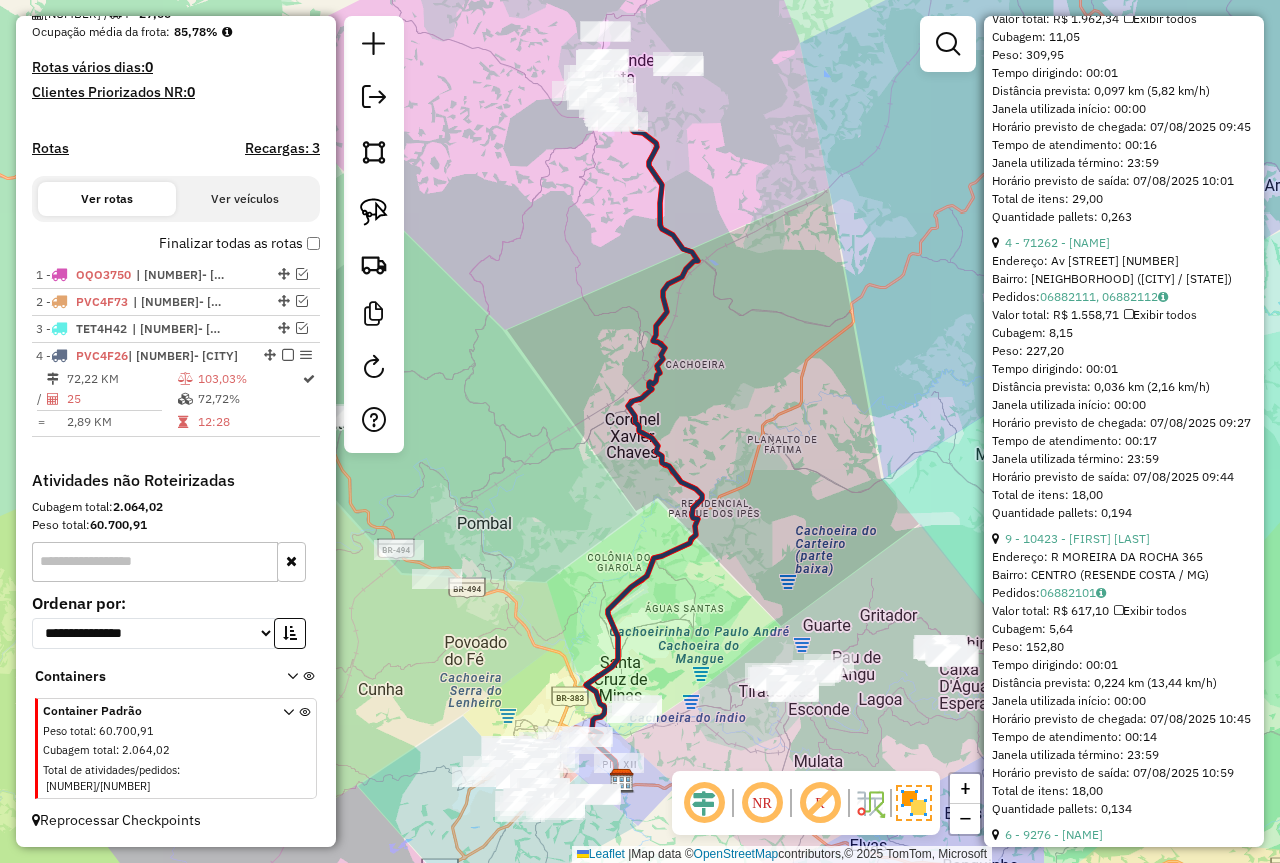 click on "5 - 70746 - [NAME]" at bounding box center (1057, -54) 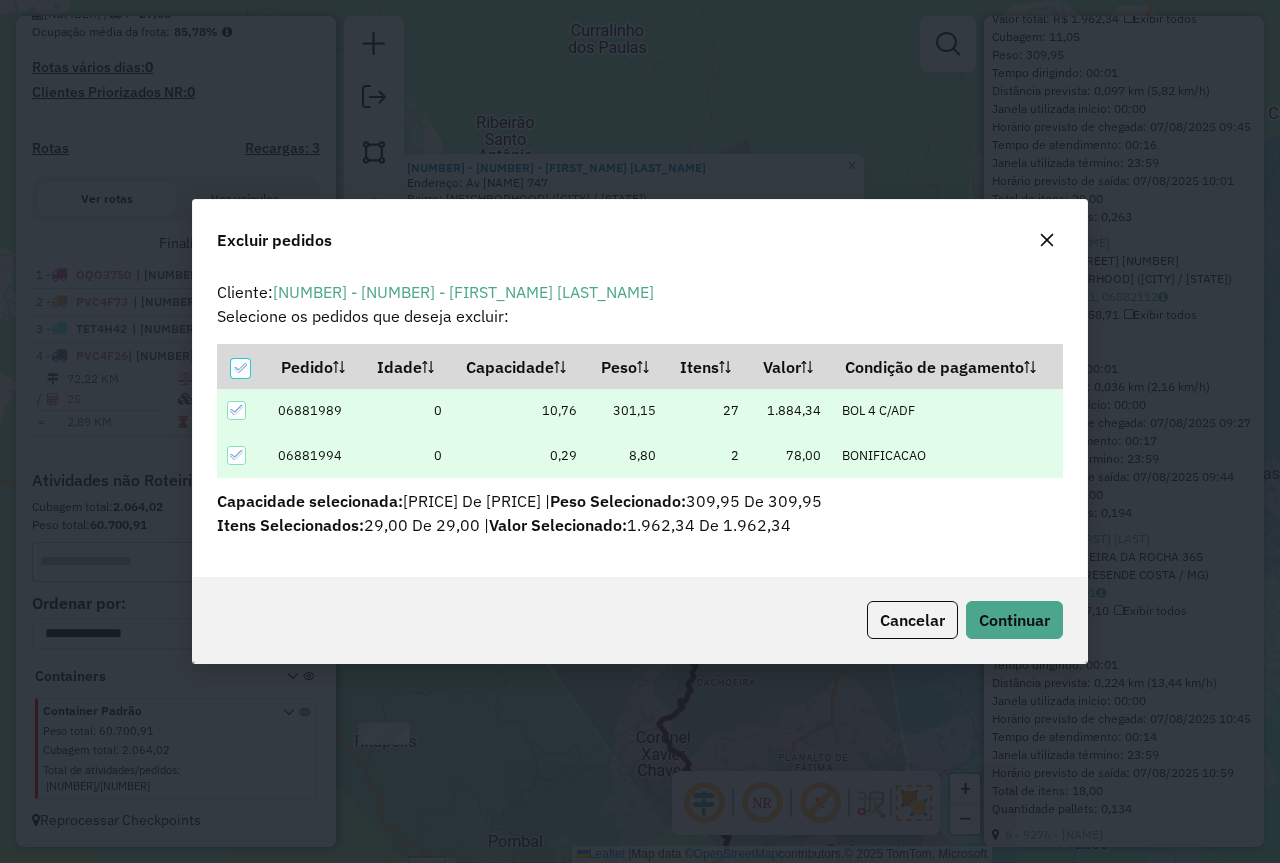 scroll, scrollTop: 82, scrollLeft: 0, axis: vertical 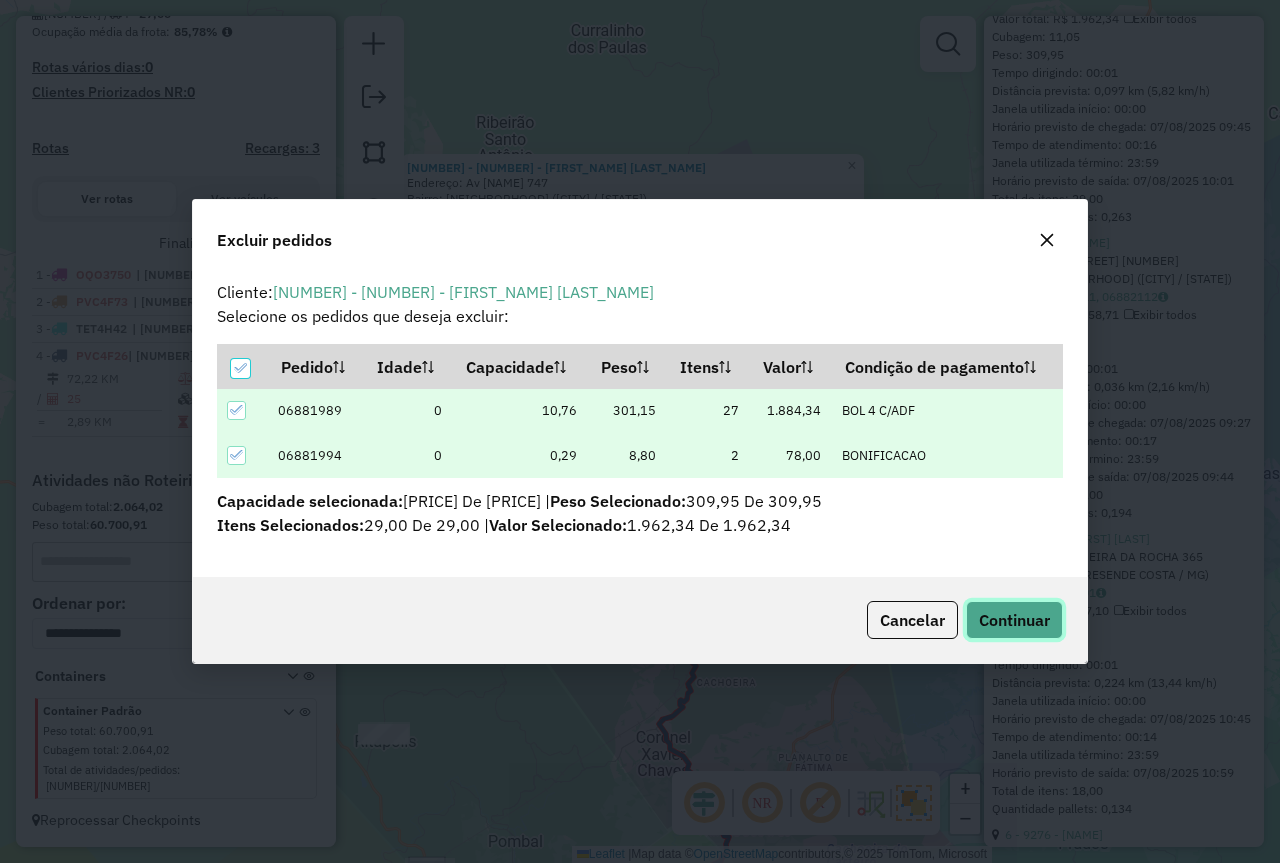 click on "Continuar" 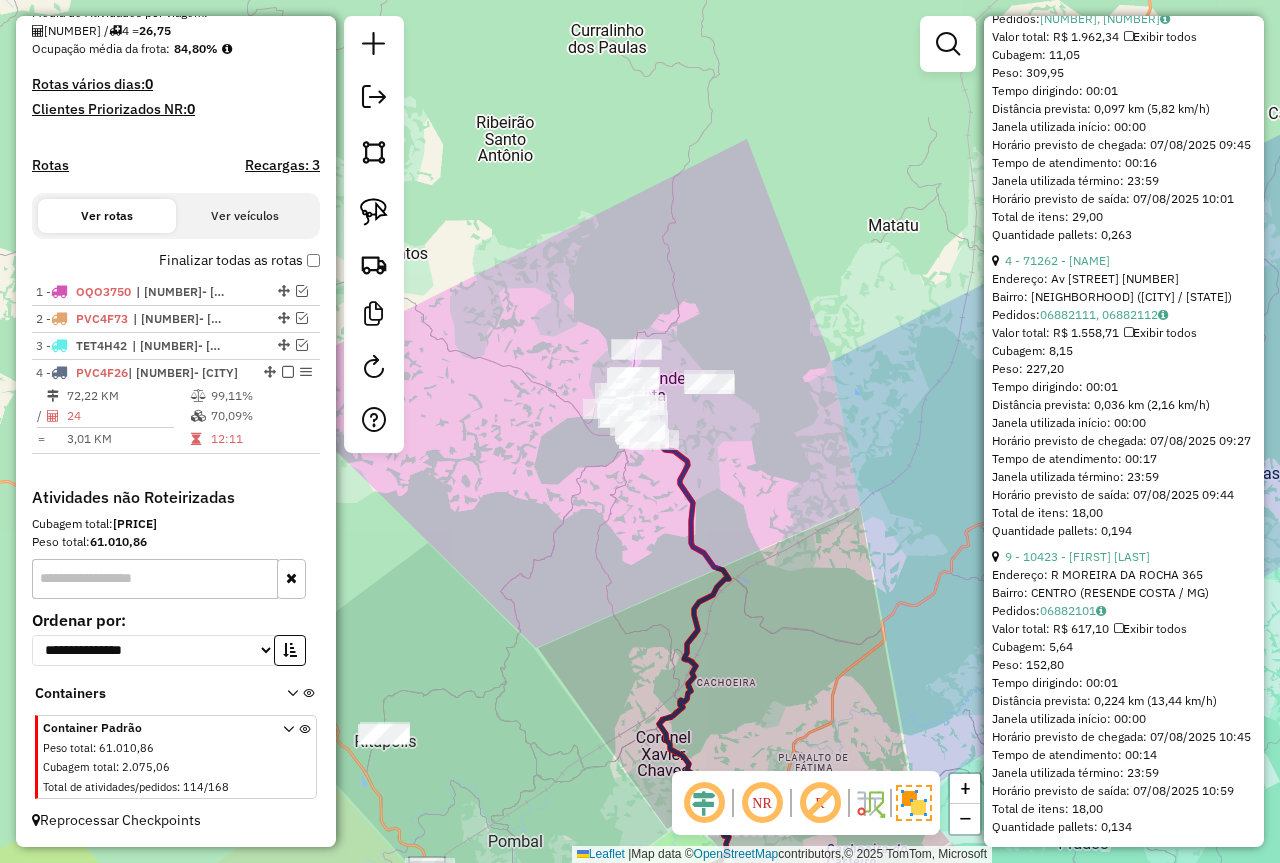 scroll, scrollTop: 796, scrollLeft: 0, axis: vertical 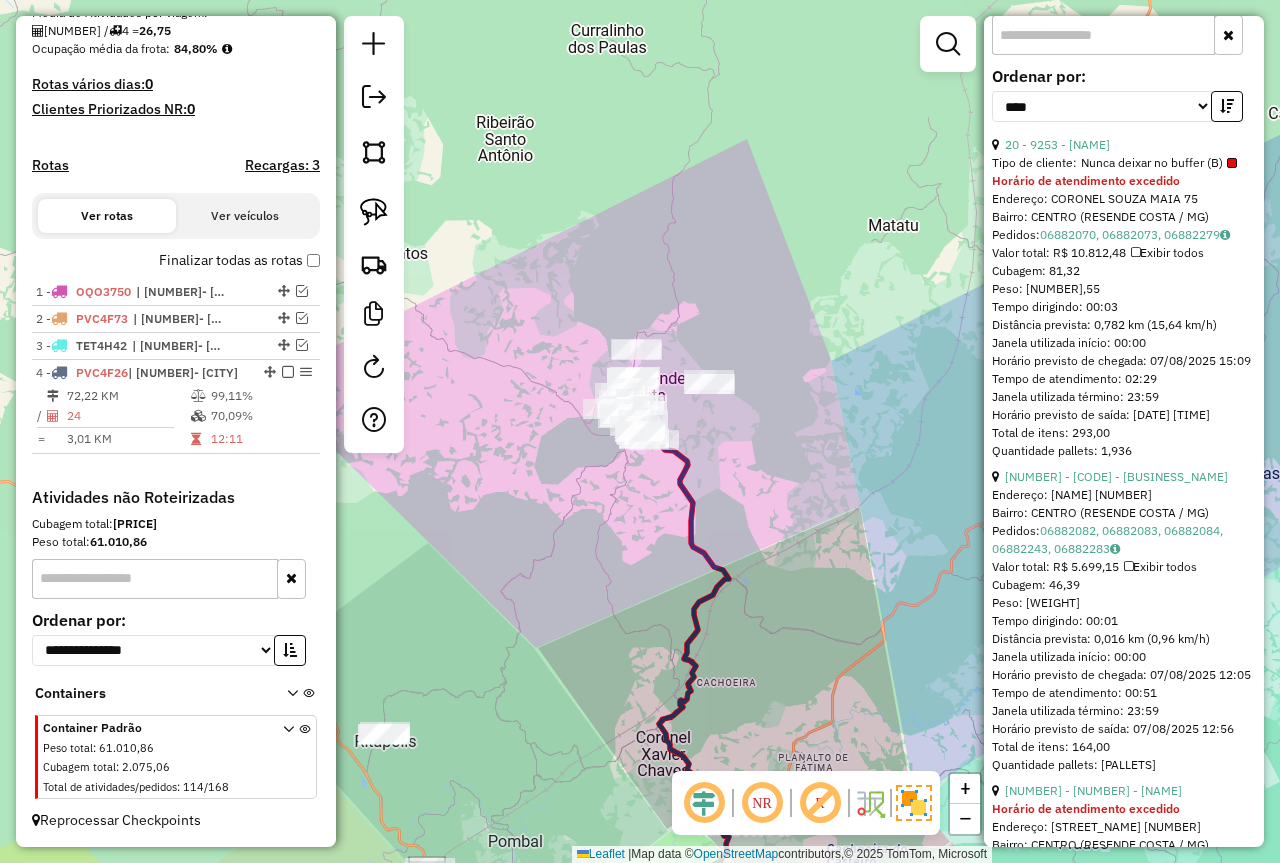 click at bounding box center (288, 372) 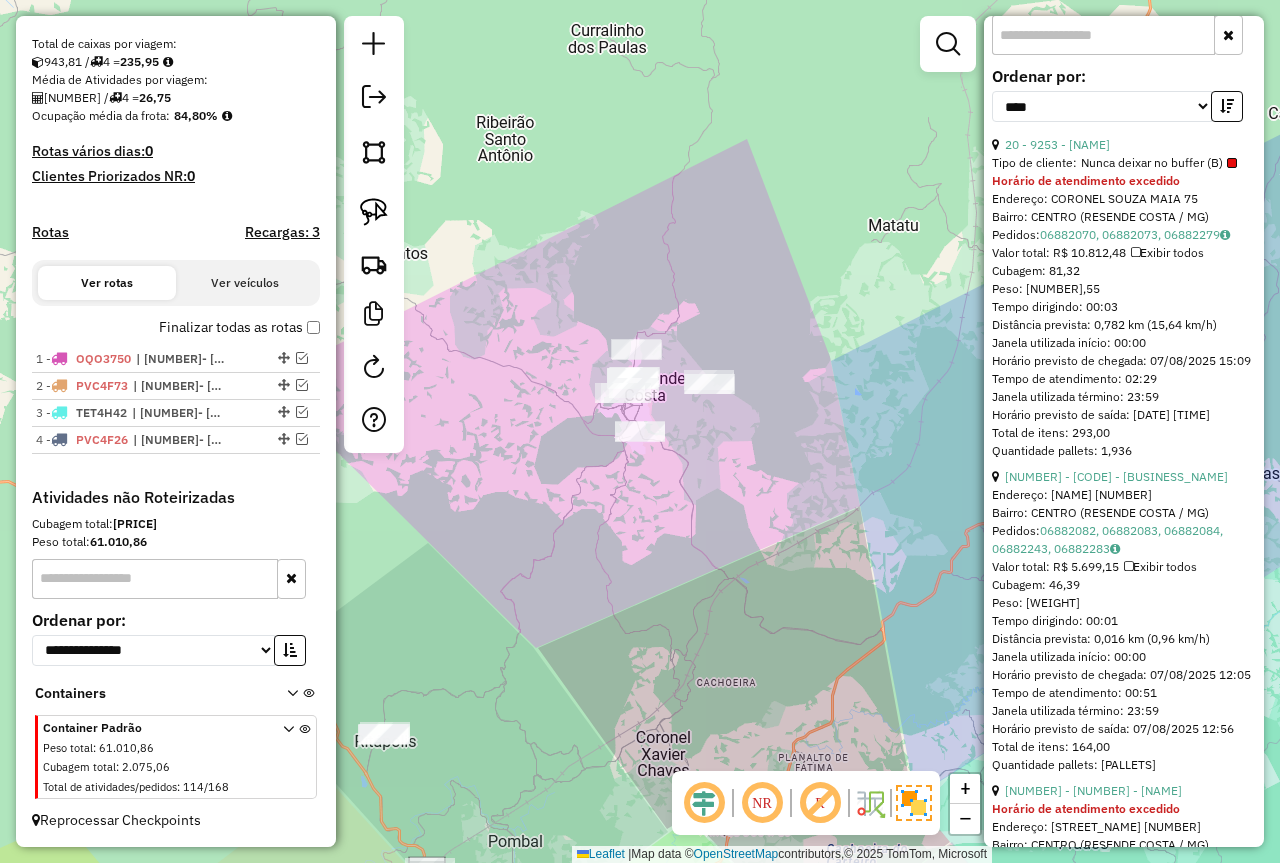 scroll, scrollTop: 420, scrollLeft: 0, axis: vertical 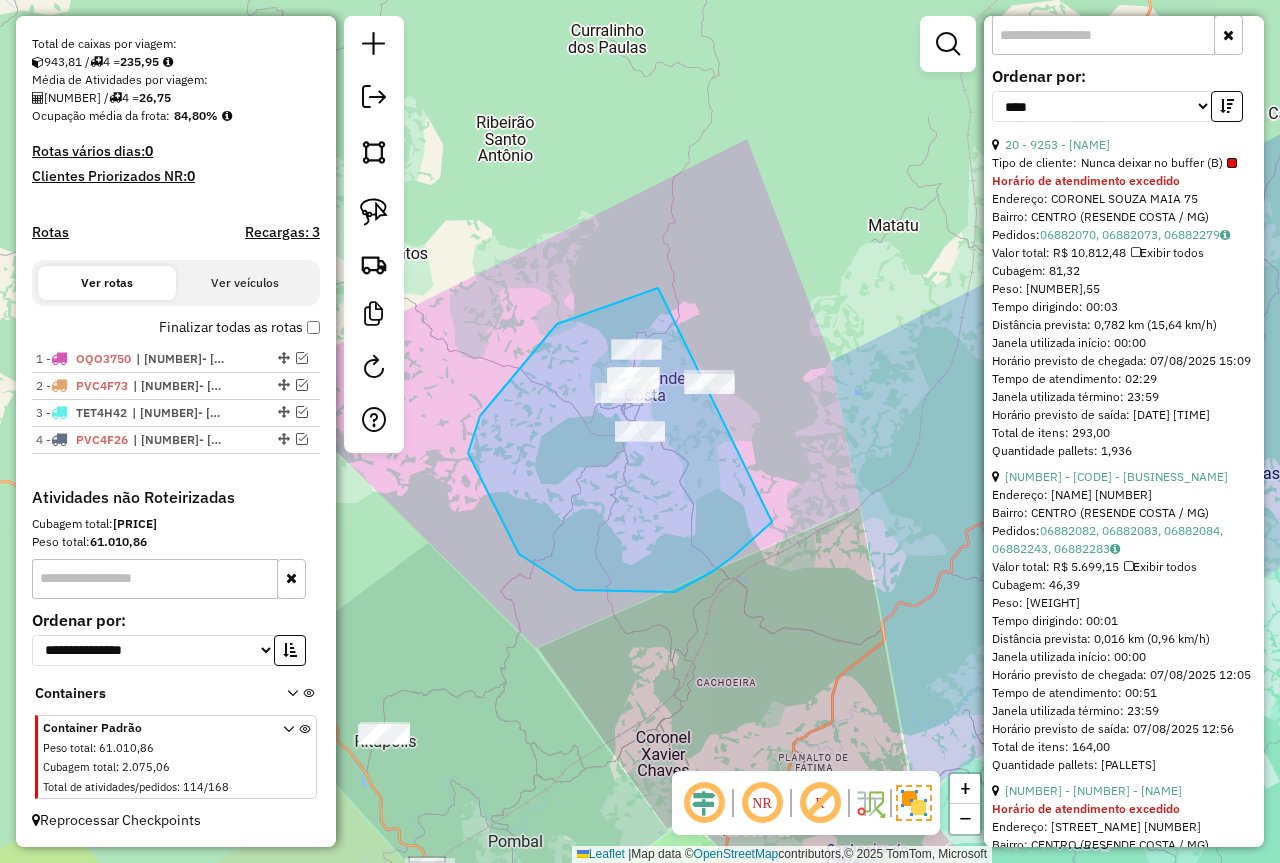 drag, startPoint x: 652, startPoint y: 290, endPoint x: 744, endPoint y: 477, distance: 208.40585 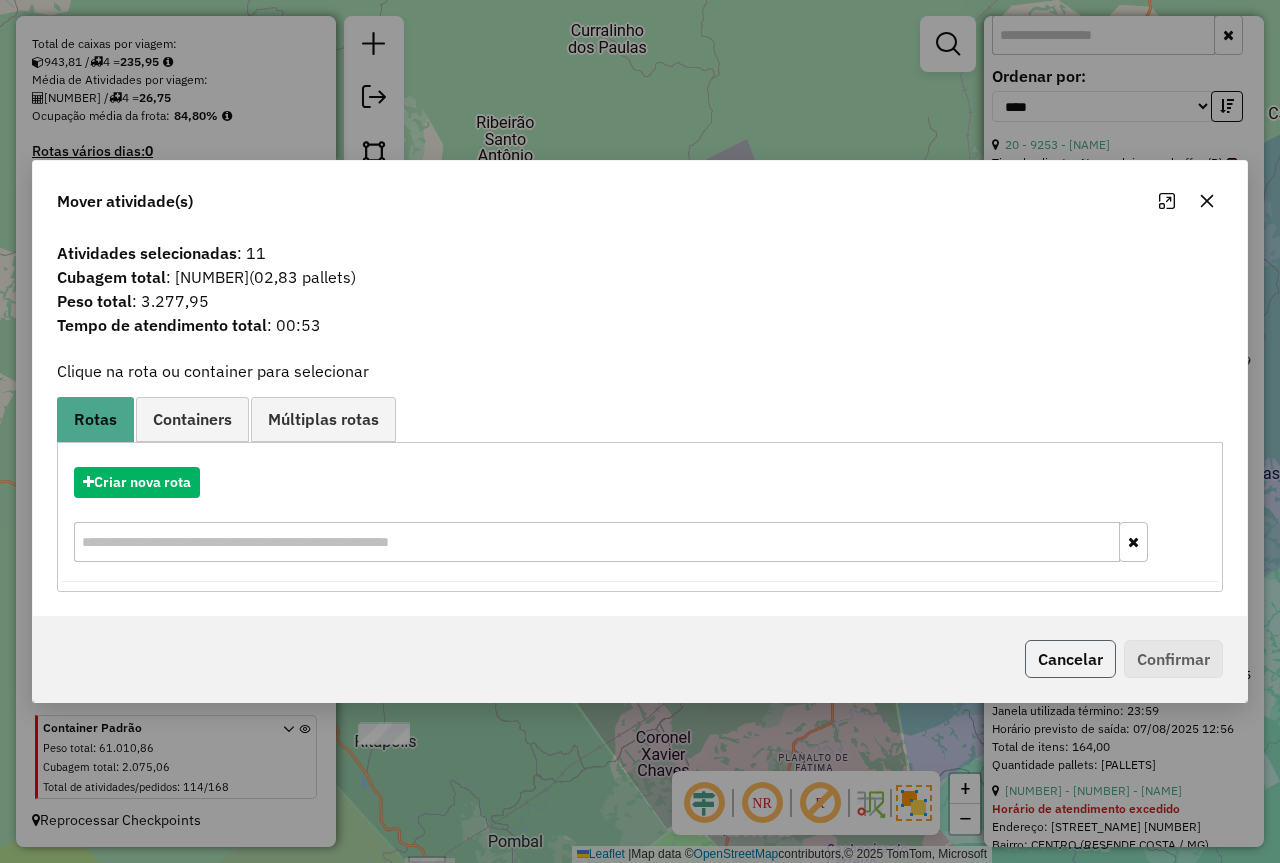 drag, startPoint x: 1083, startPoint y: 657, endPoint x: 806, endPoint y: 669, distance: 277.2598 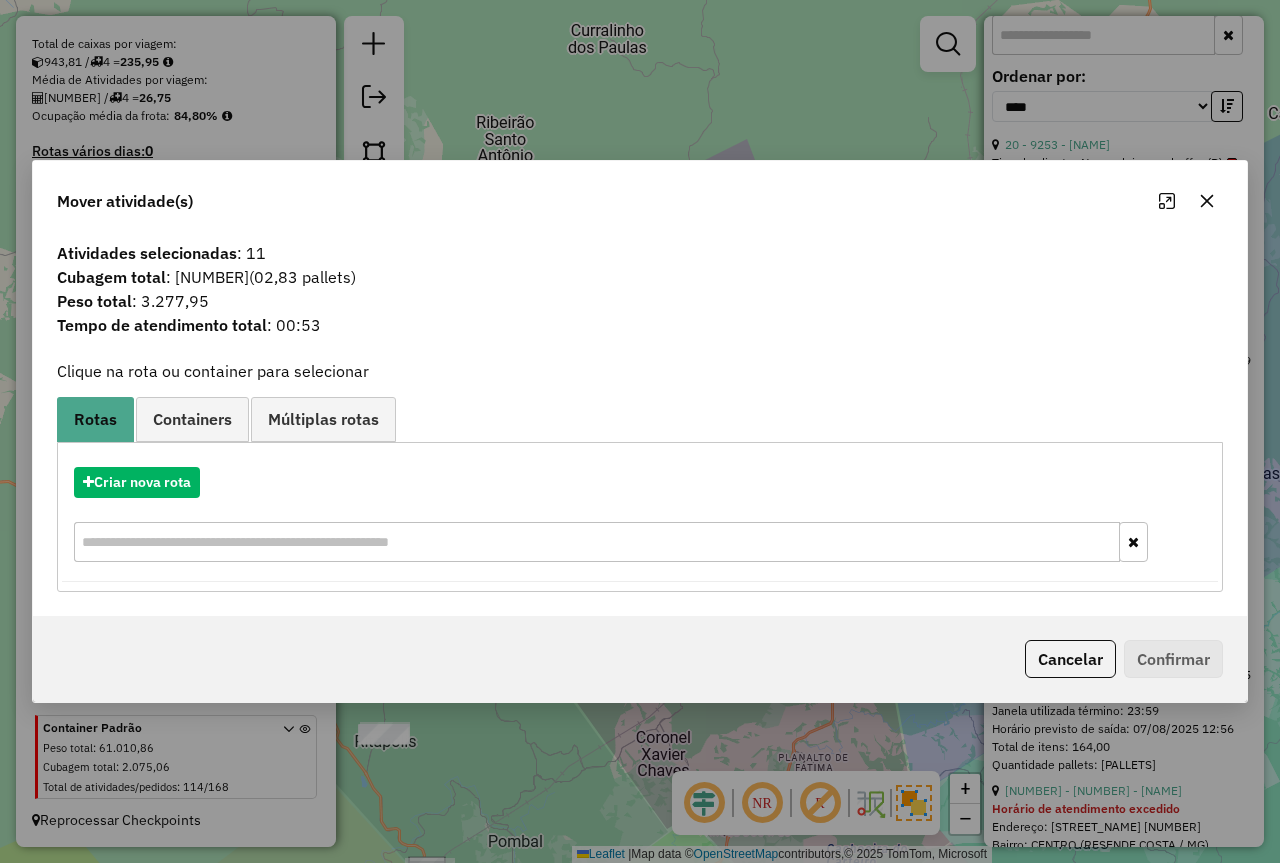 click on "Cancelar" 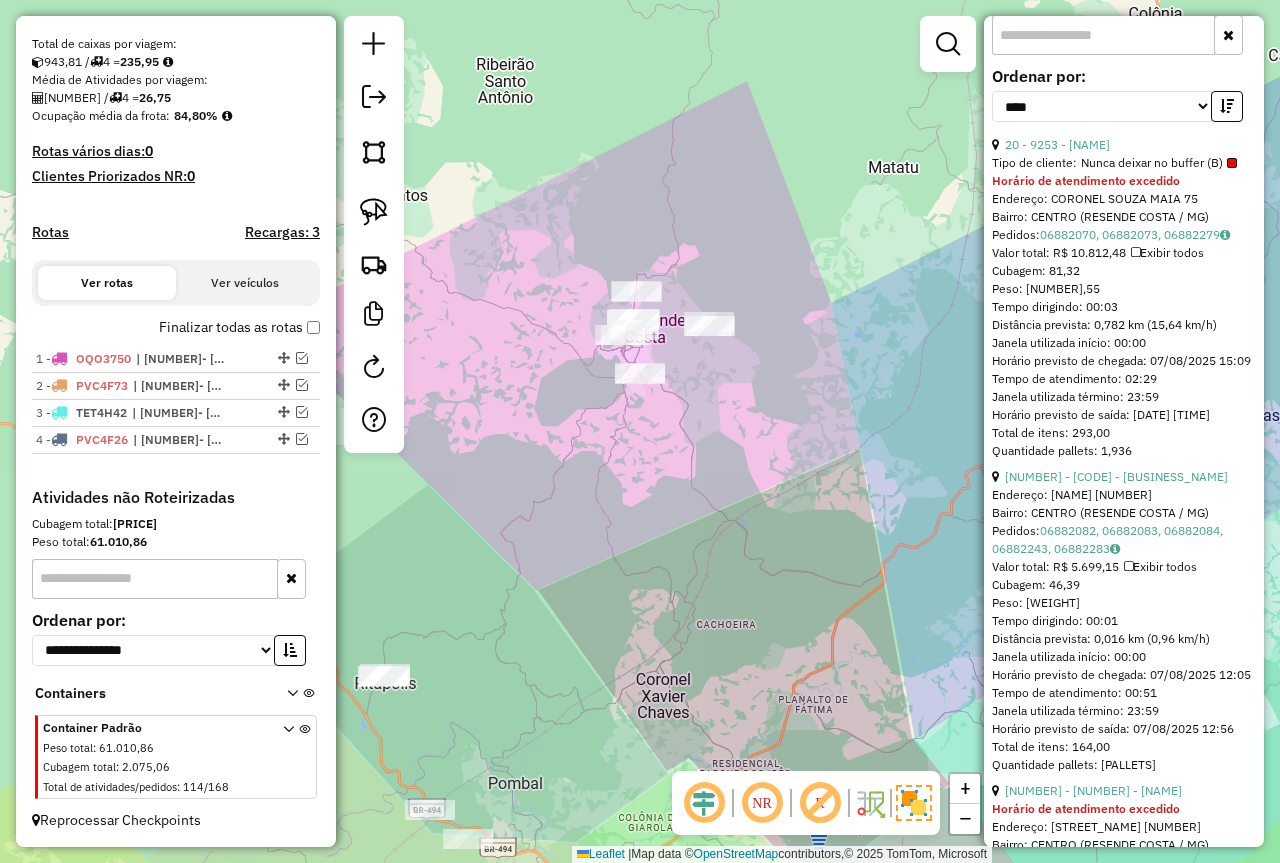 drag, startPoint x: 676, startPoint y: 670, endPoint x: 732, endPoint y: 315, distance: 359.38977 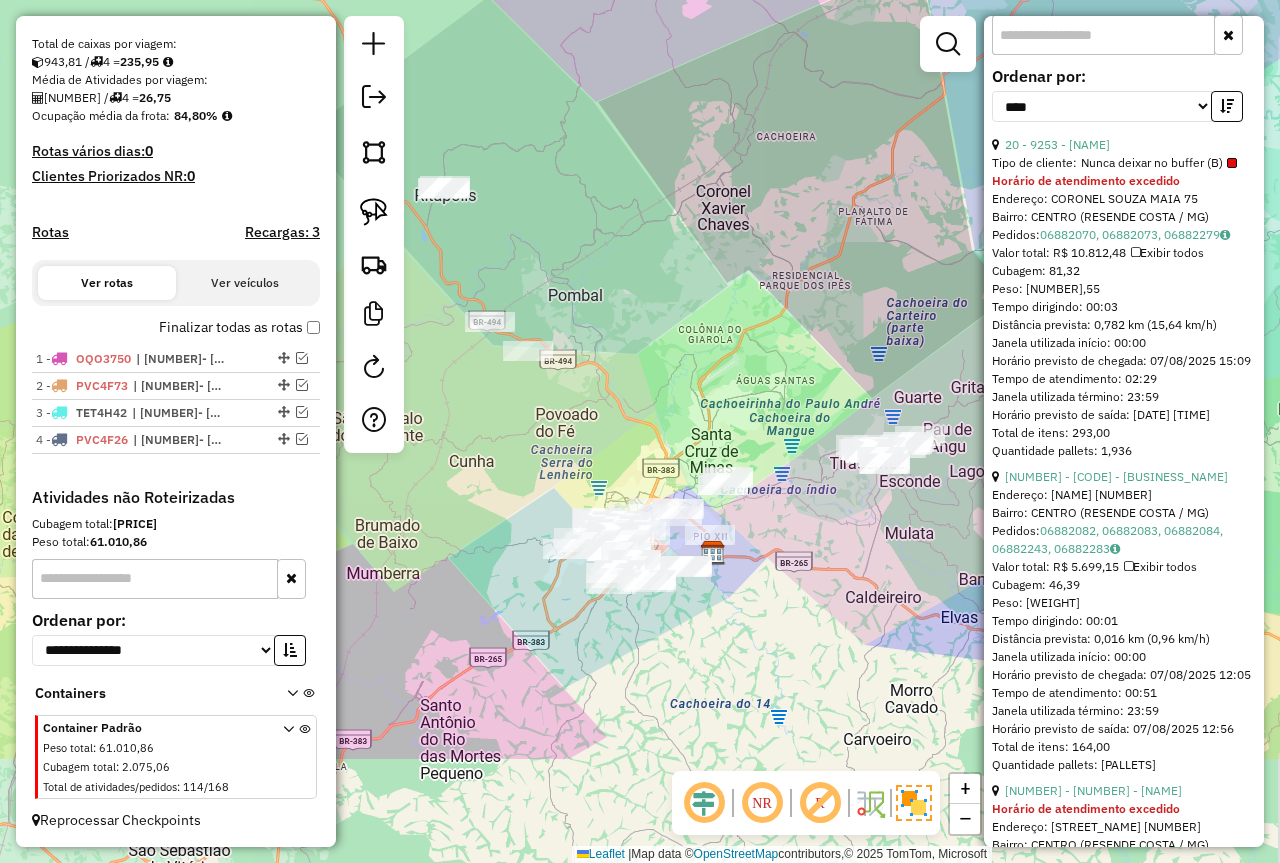 drag, startPoint x: 746, startPoint y: 534, endPoint x: 706, endPoint y: 329, distance: 208.86598 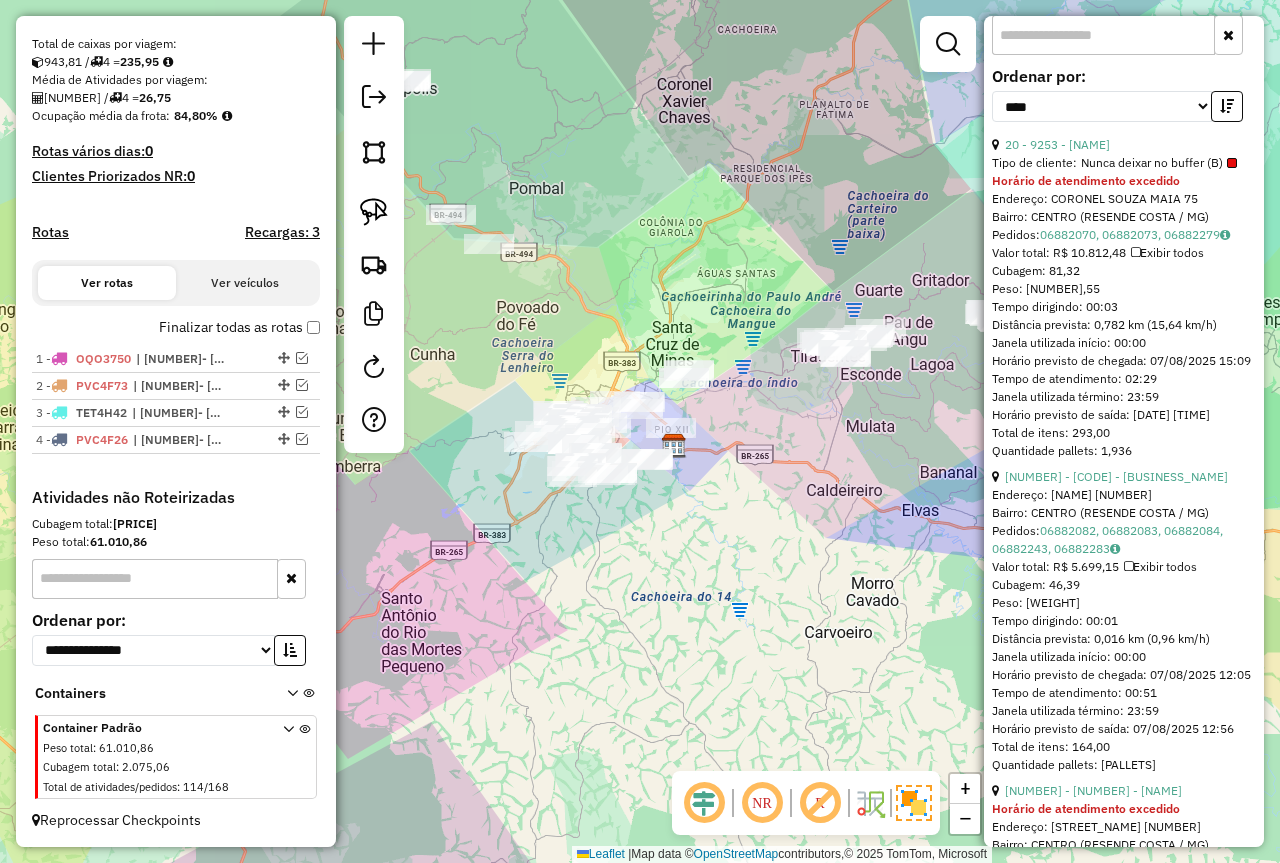 drag, startPoint x: 837, startPoint y: 612, endPoint x: 910, endPoint y: 530, distance: 109.786156 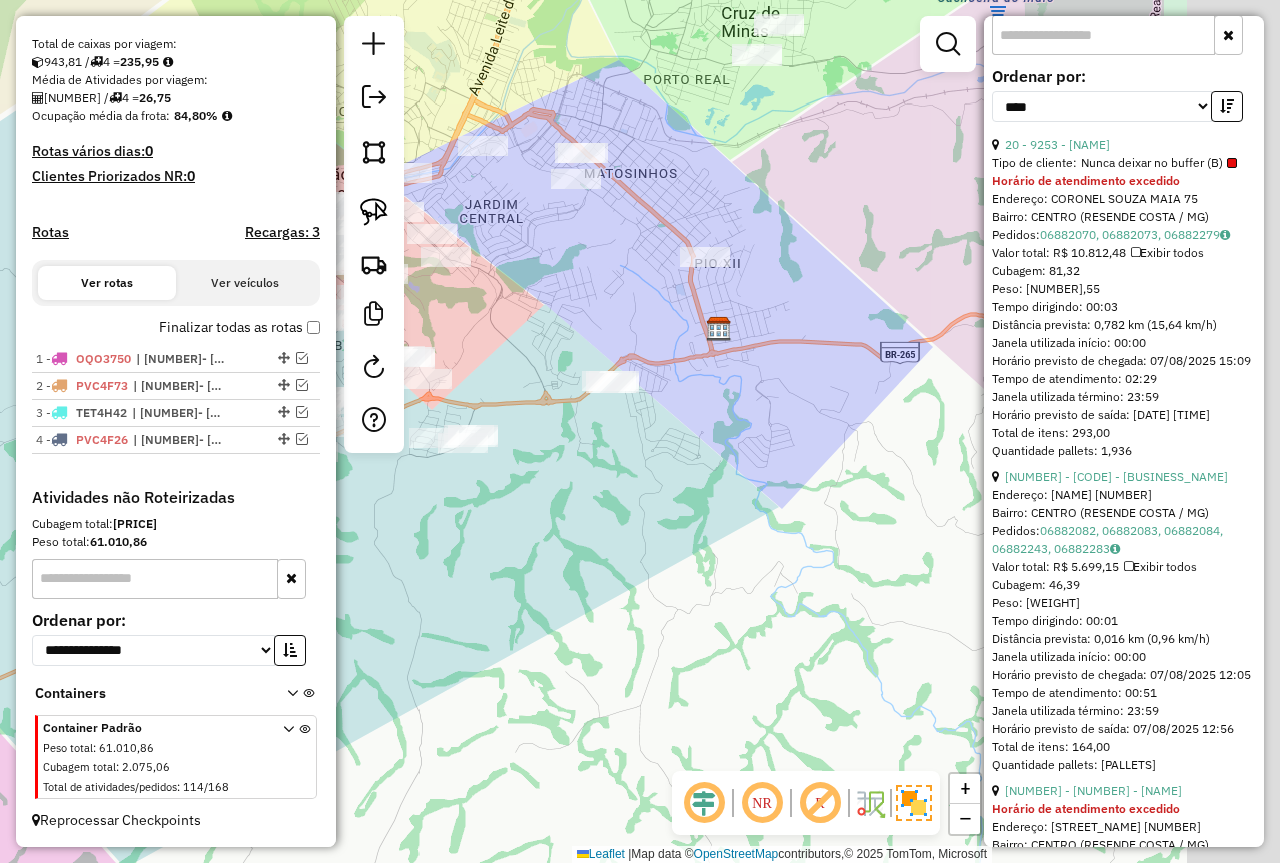 drag, startPoint x: 727, startPoint y: 361, endPoint x: 543, endPoint y: 336, distance: 185.6906 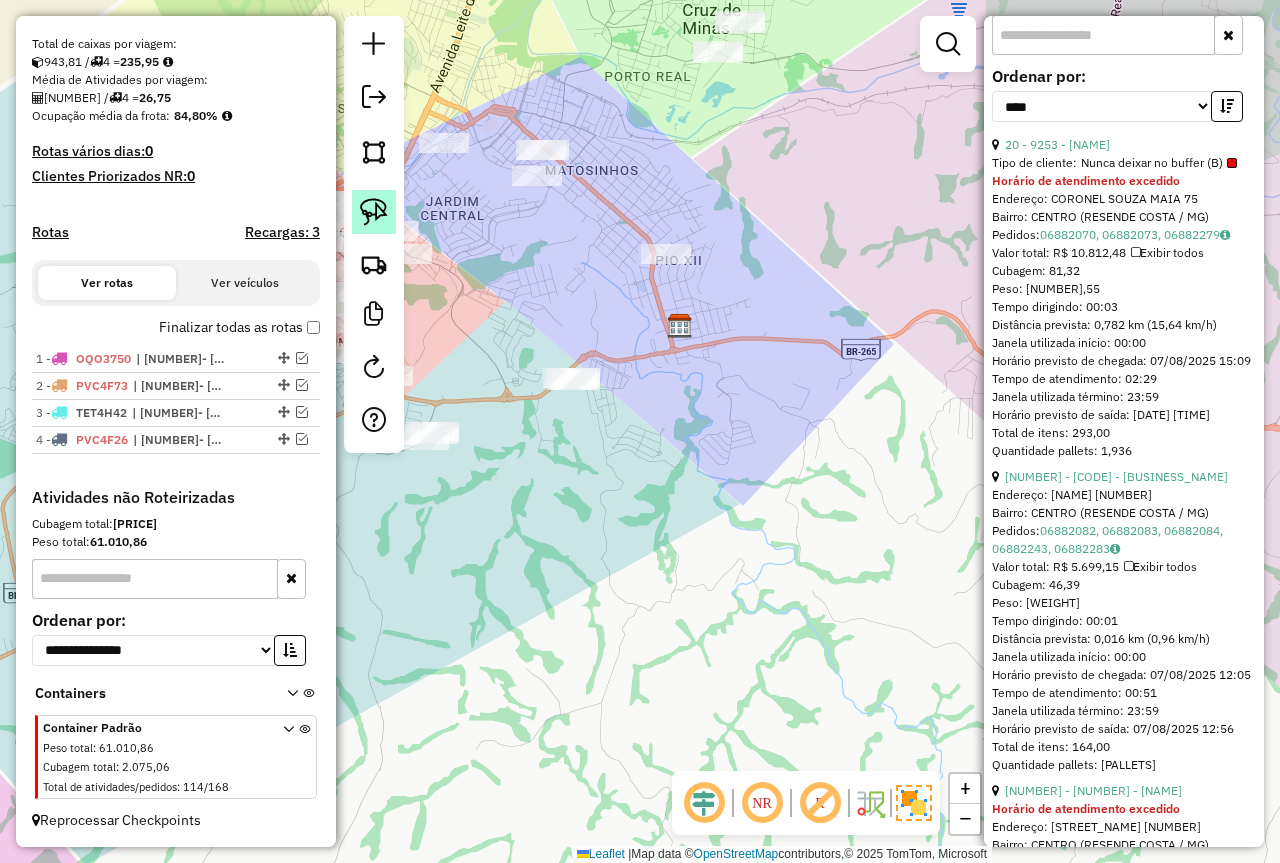 click 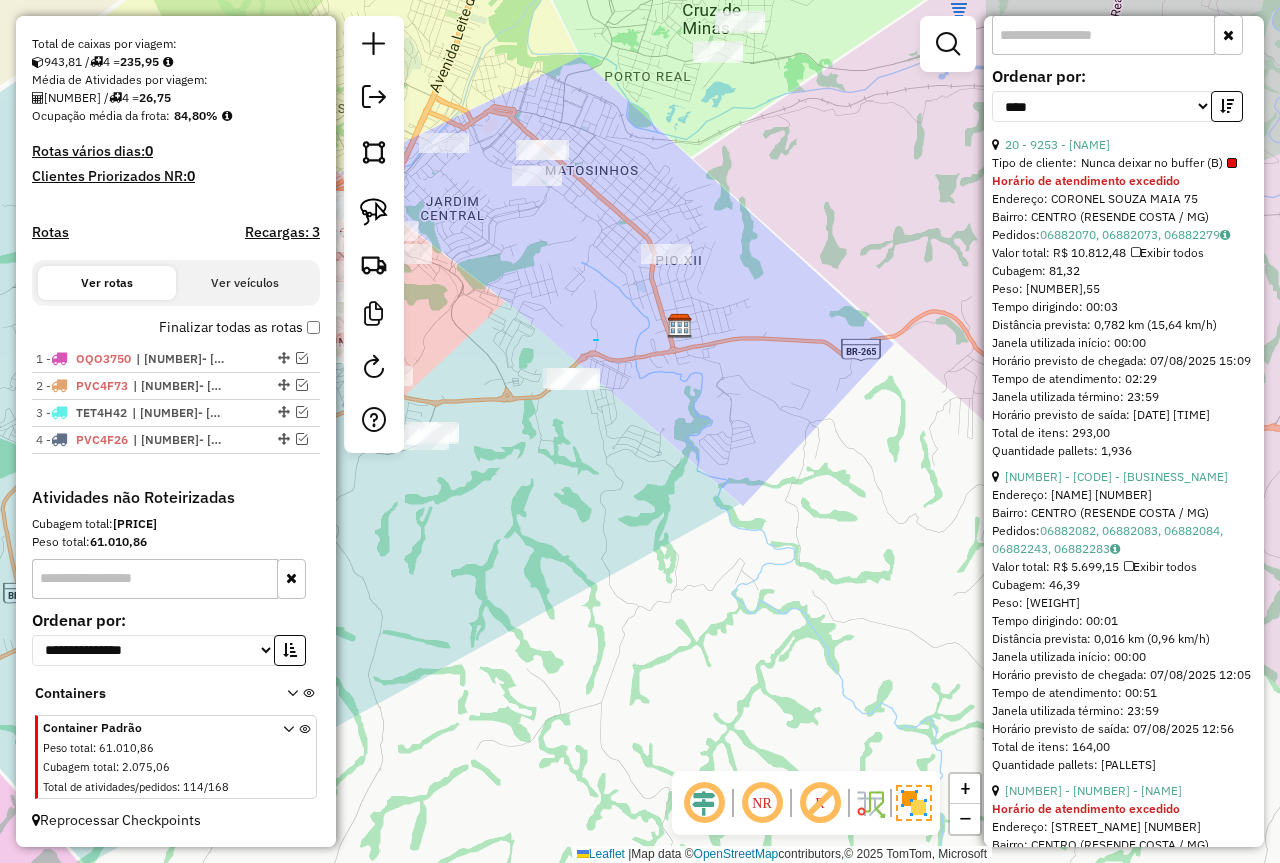 drag, startPoint x: 594, startPoint y: 340, endPoint x: 664, endPoint y: 448, distance: 128.7012 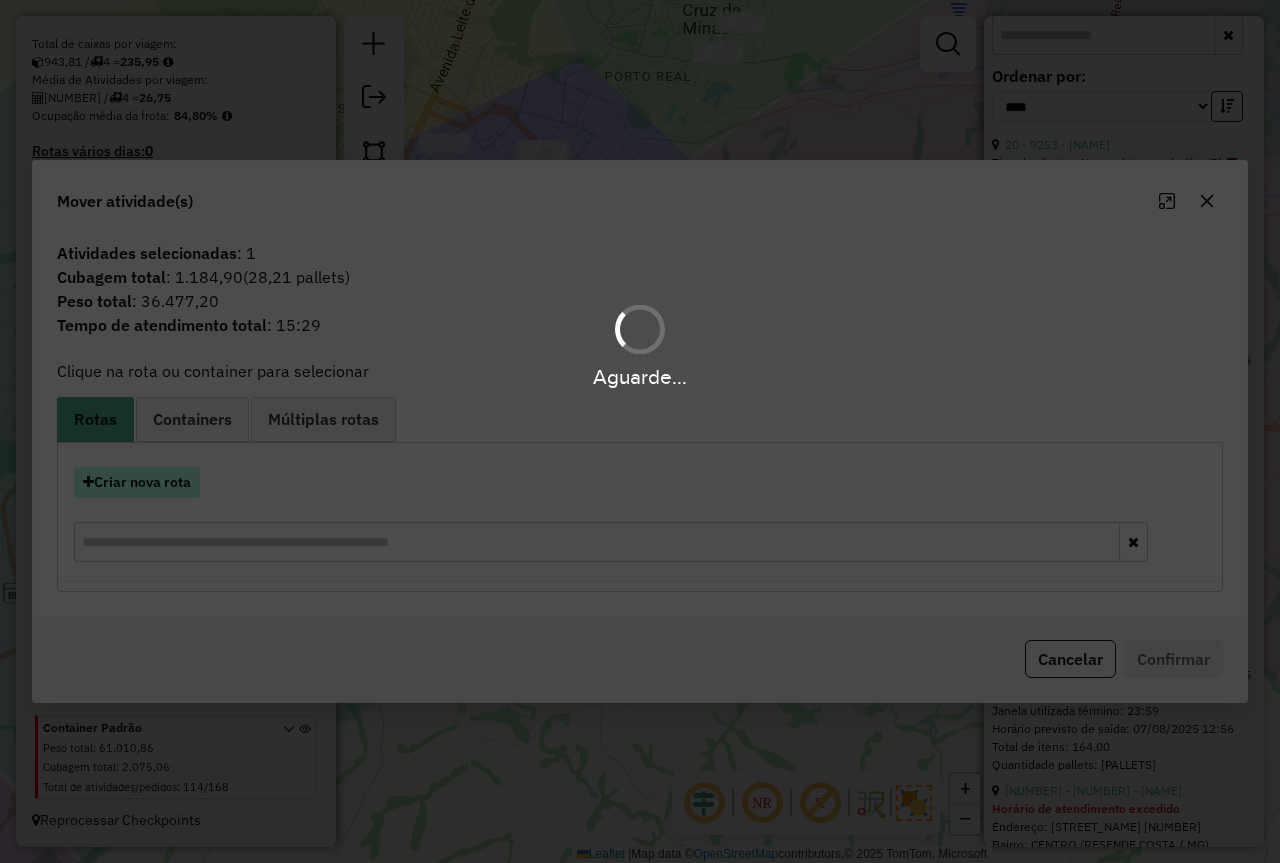 click on "Criar nova rota" at bounding box center [137, 482] 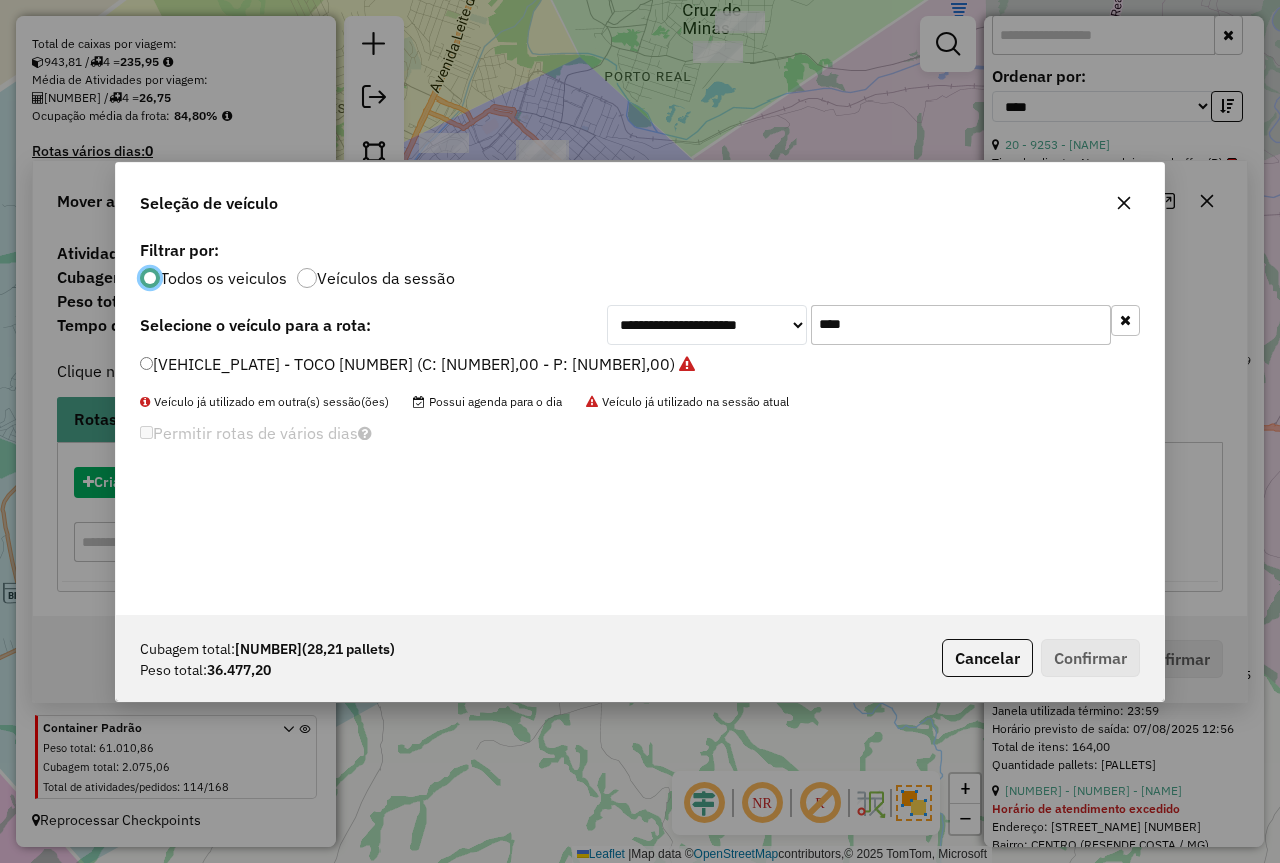 scroll, scrollTop: 11, scrollLeft: 6, axis: both 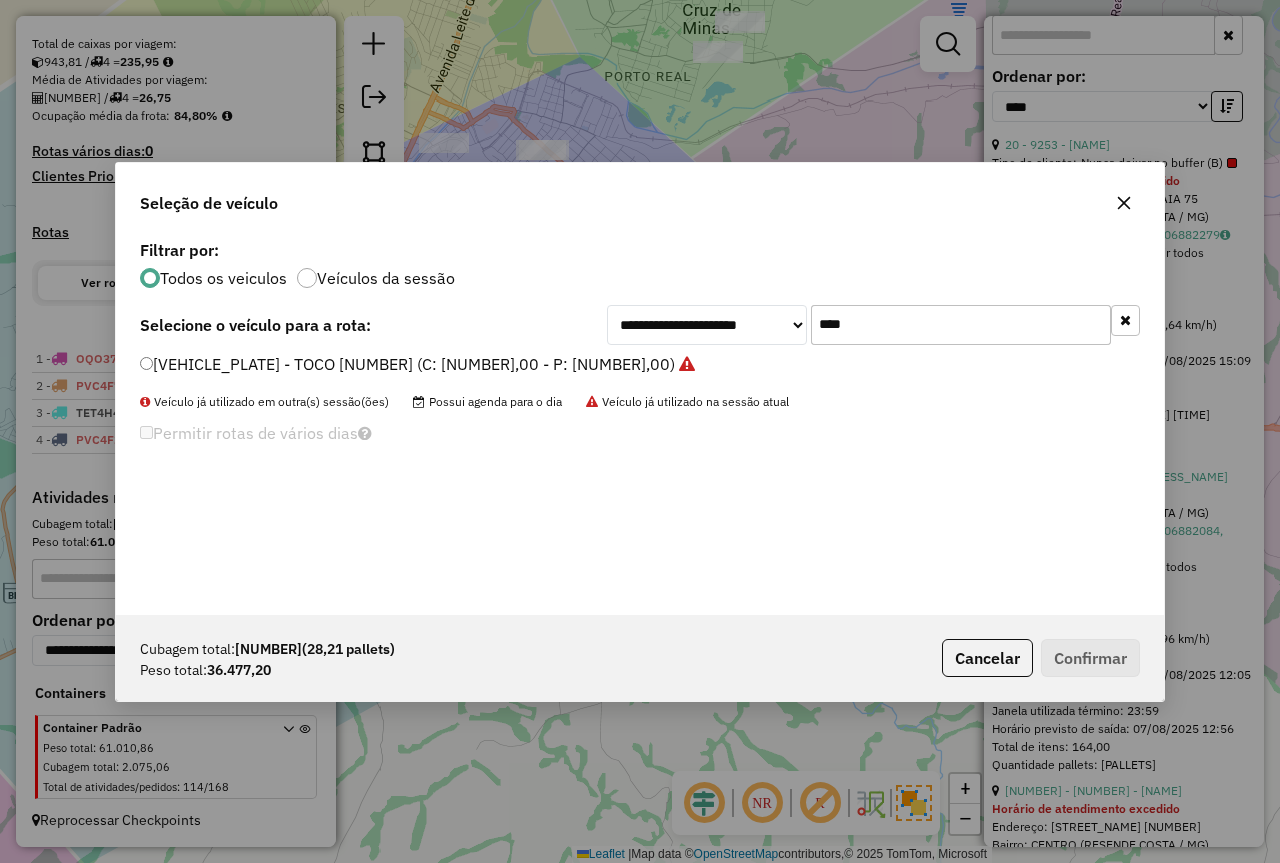 drag, startPoint x: 867, startPoint y: 313, endPoint x: 711, endPoint y: 313, distance: 156 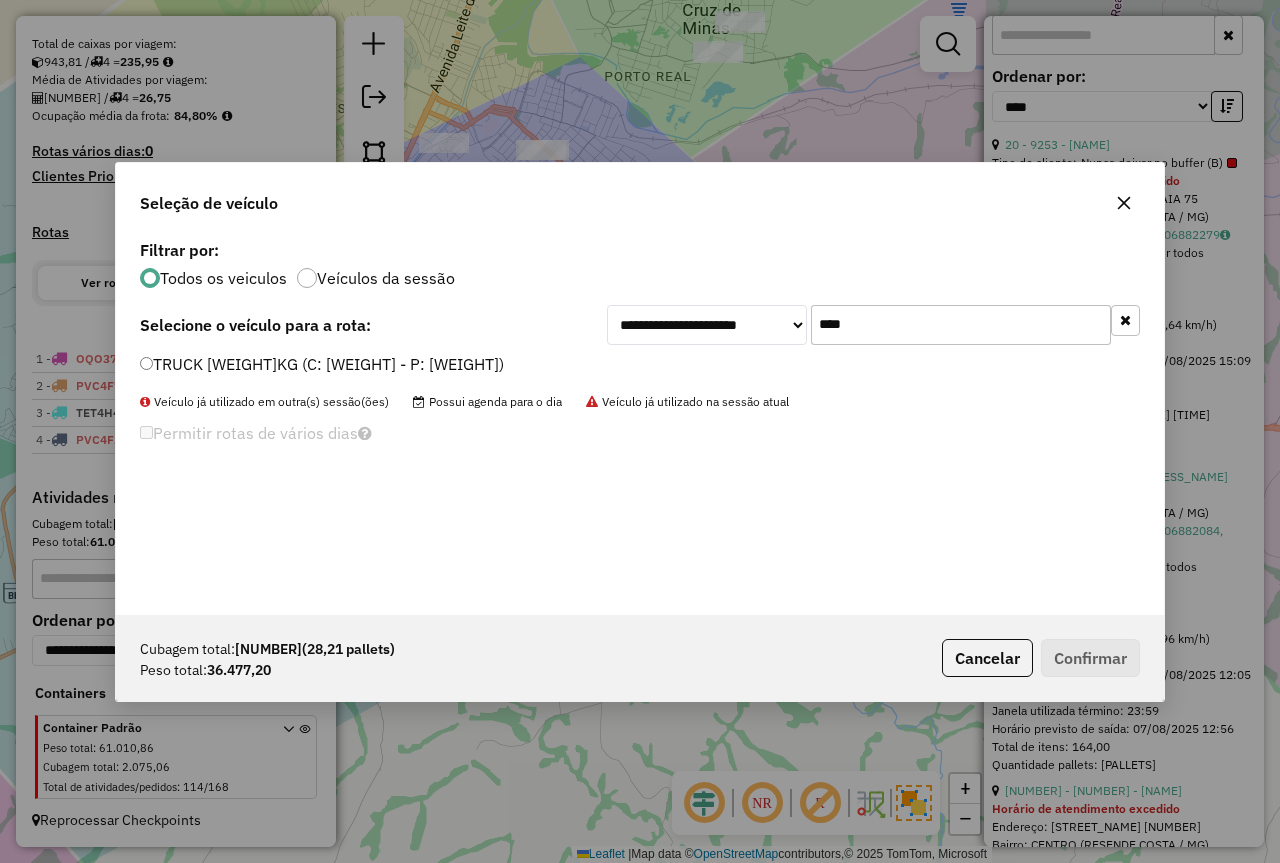 type on "****" 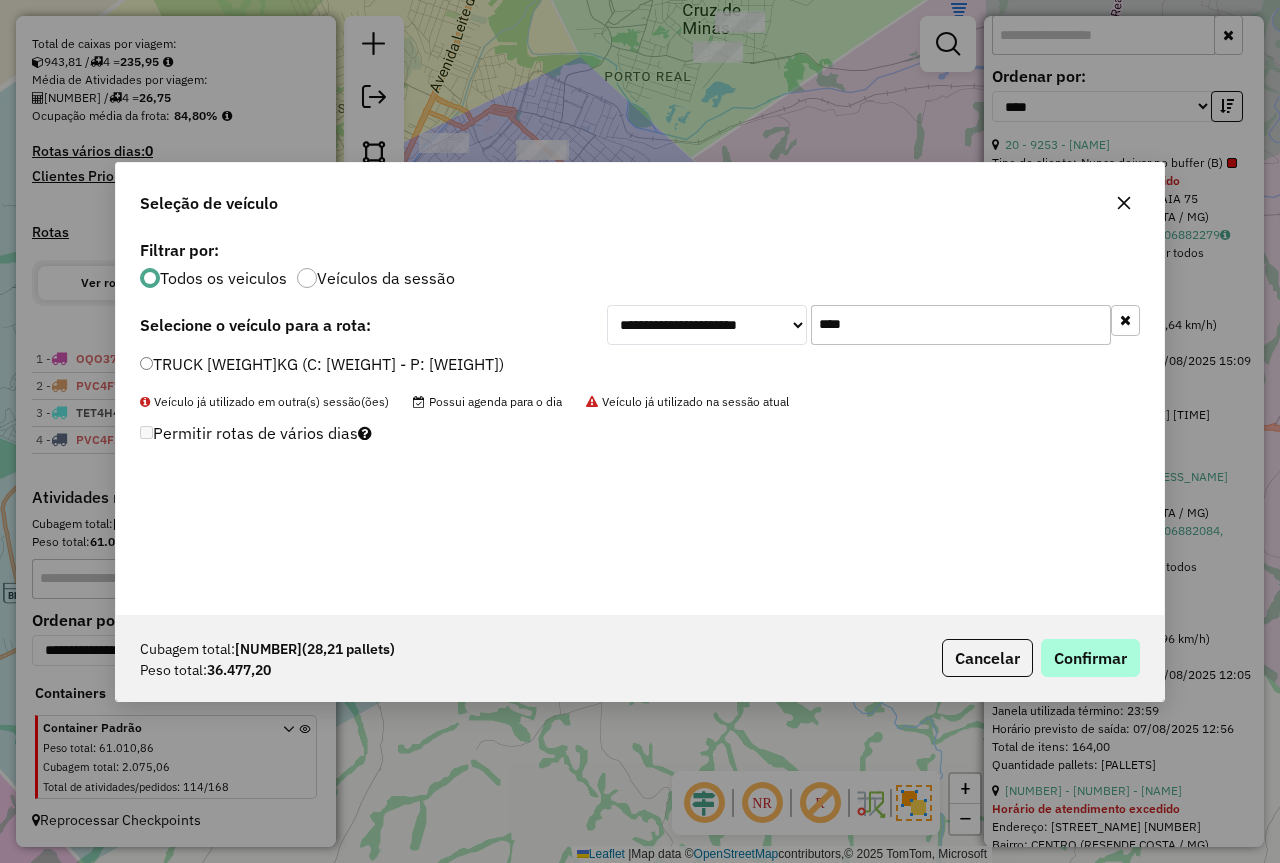 click on "Cubagem total:  1.184,90   (28,21 pallets)  Peso total: 36.477,20  Cancelar   Confirmar" 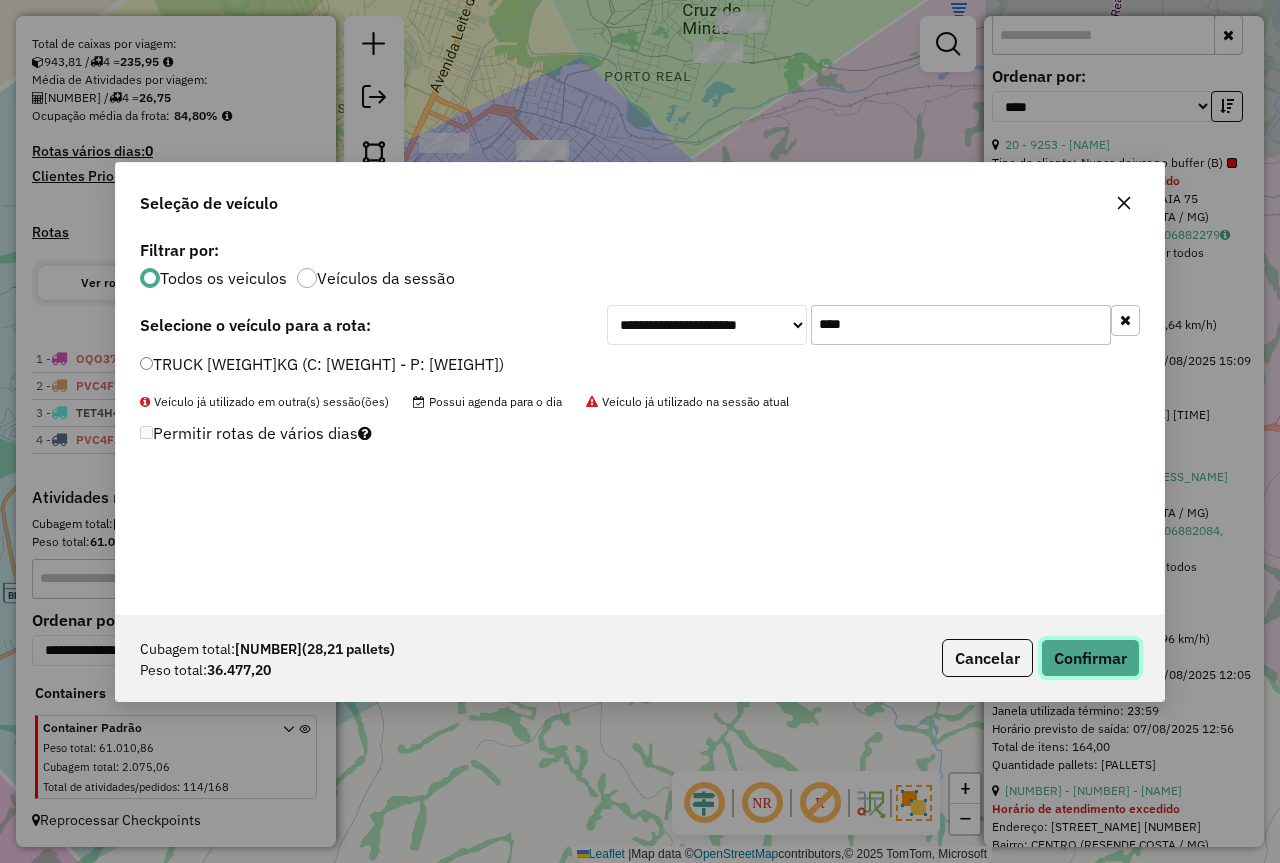 click on "Confirmar" 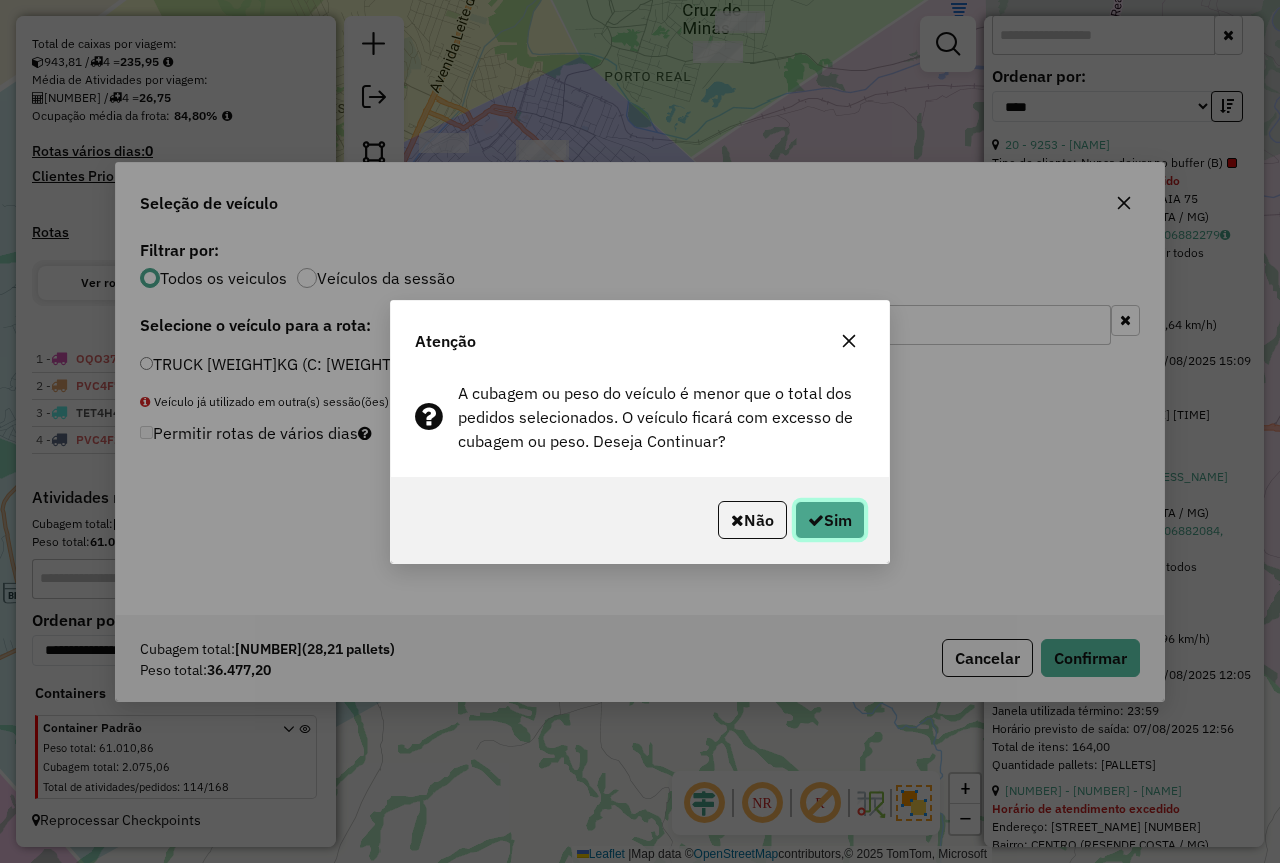 click on "Sim" 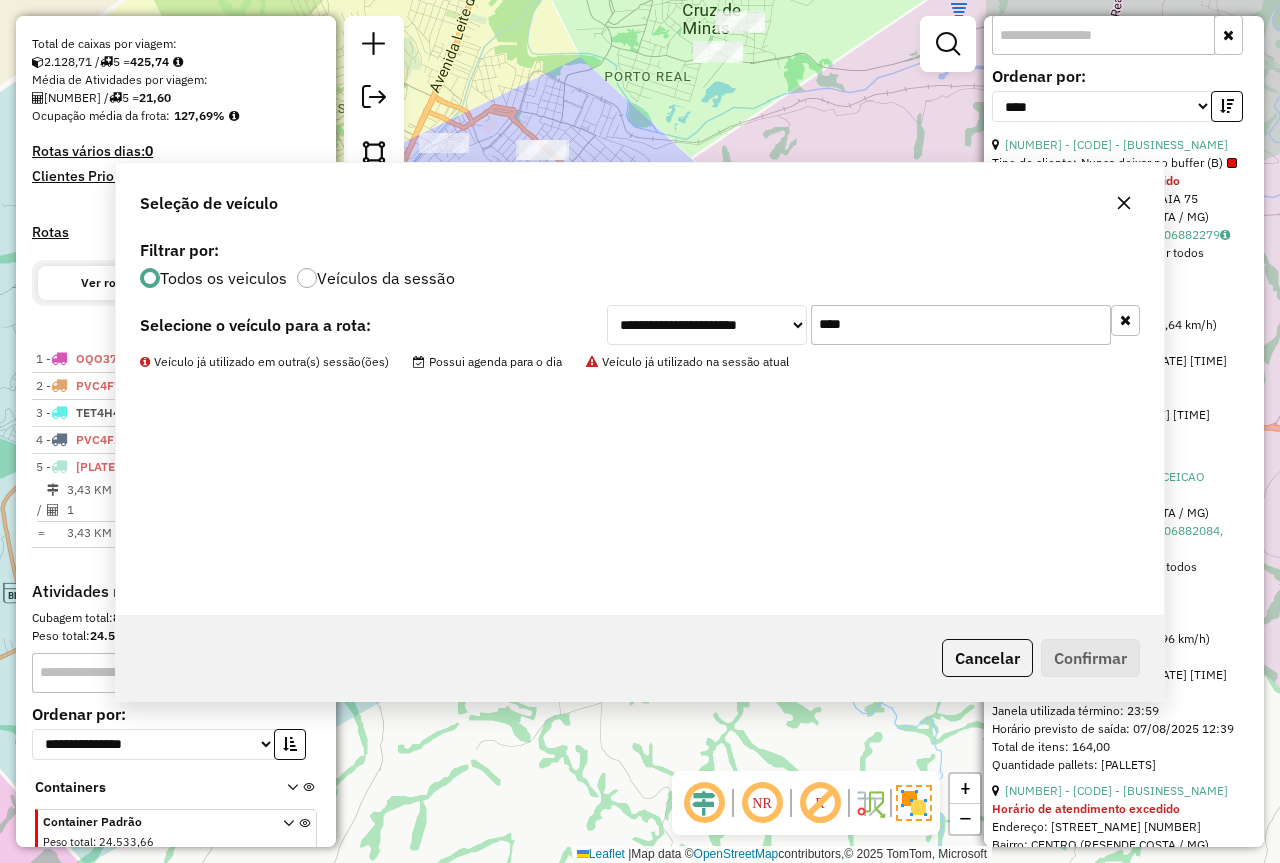 scroll, scrollTop: 514, scrollLeft: 0, axis: vertical 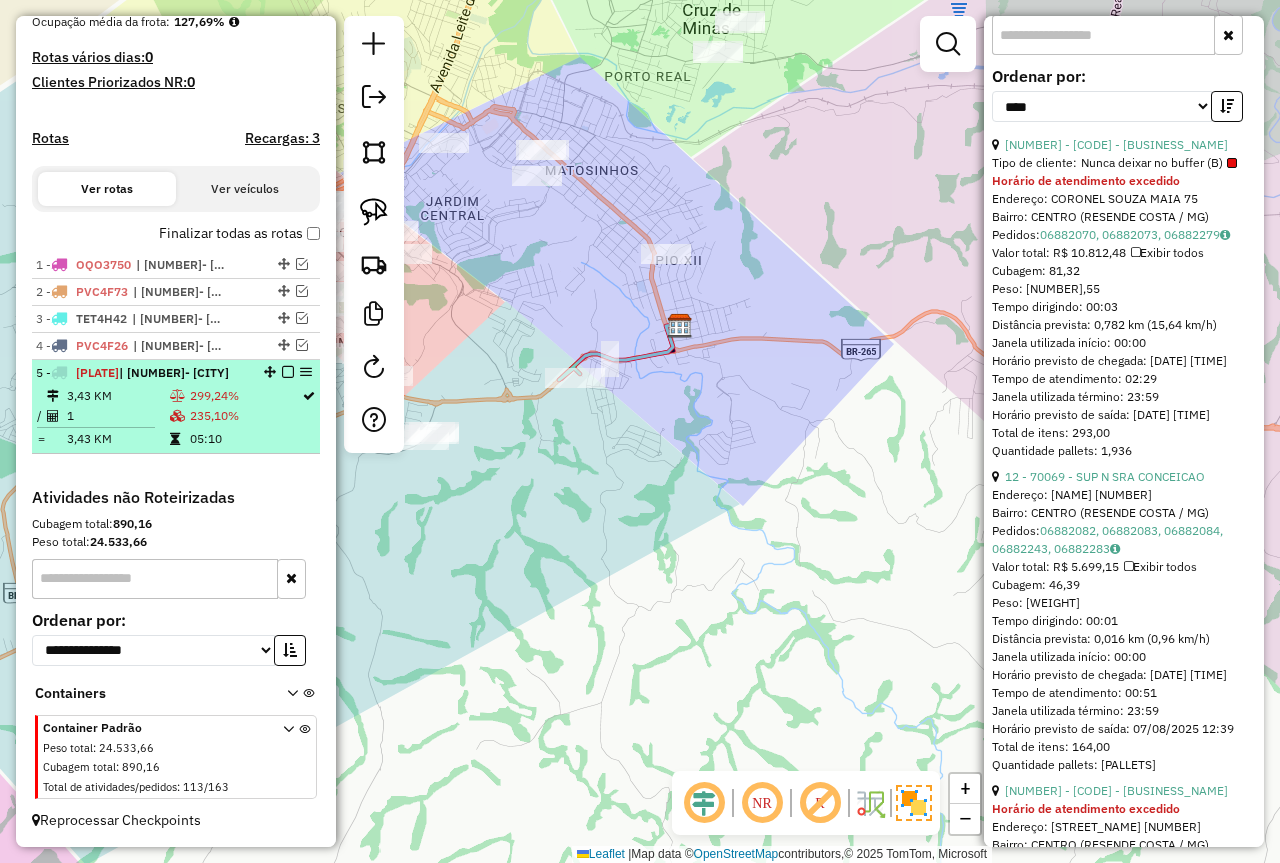 click at bounding box center (288, 372) 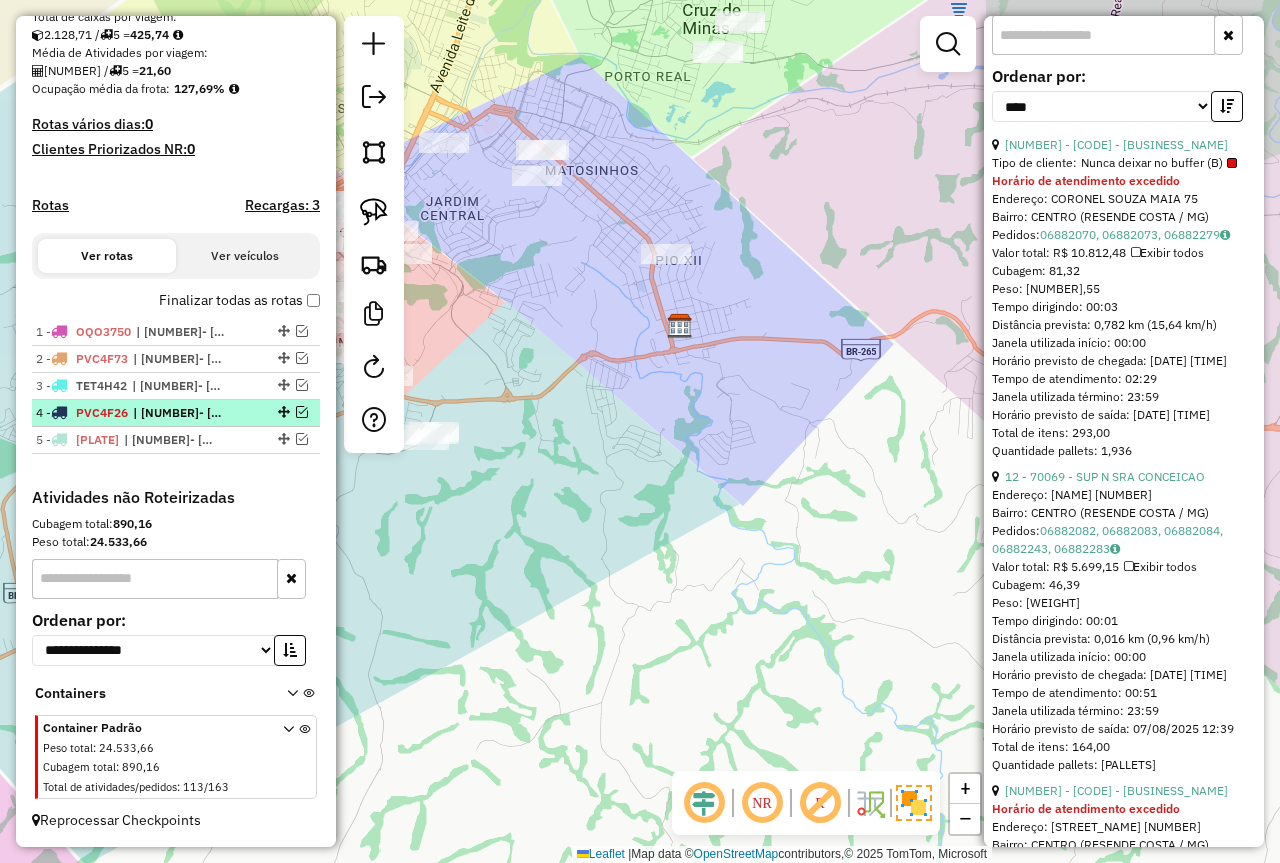 scroll, scrollTop: 447, scrollLeft: 0, axis: vertical 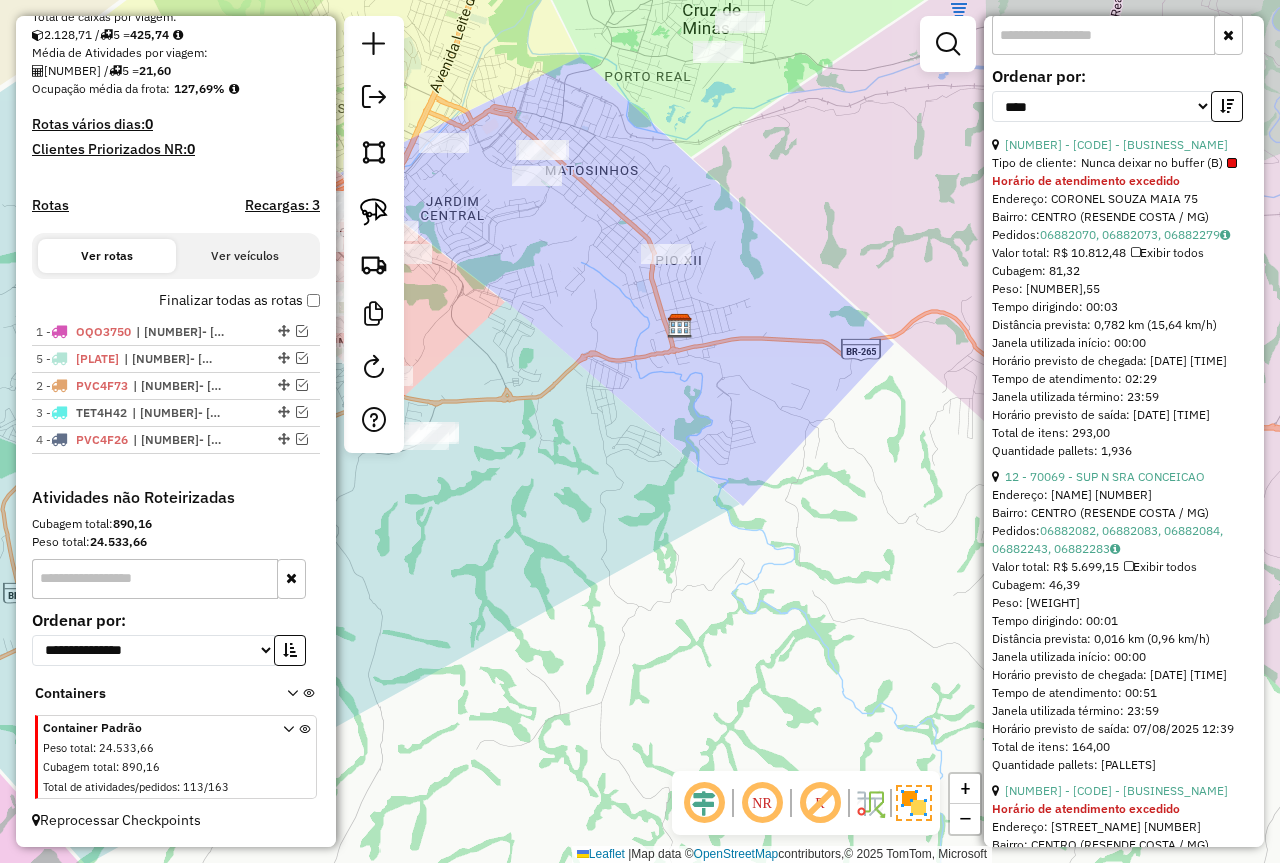 drag, startPoint x: 281, startPoint y: 438, endPoint x: 284, endPoint y: 327, distance: 111.040535 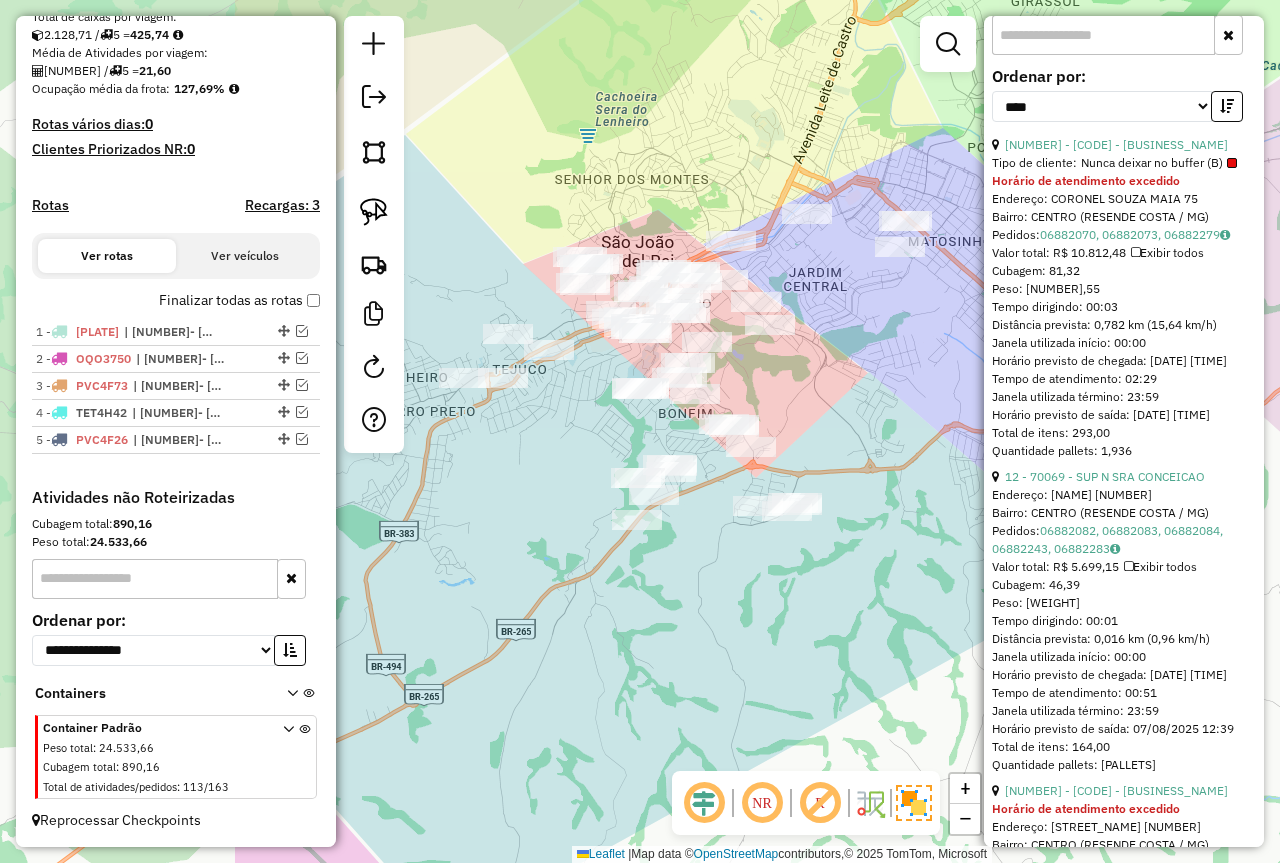 drag, startPoint x: 491, startPoint y: 291, endPoint x: 878, endPoint y: 365, distance: 394.0114 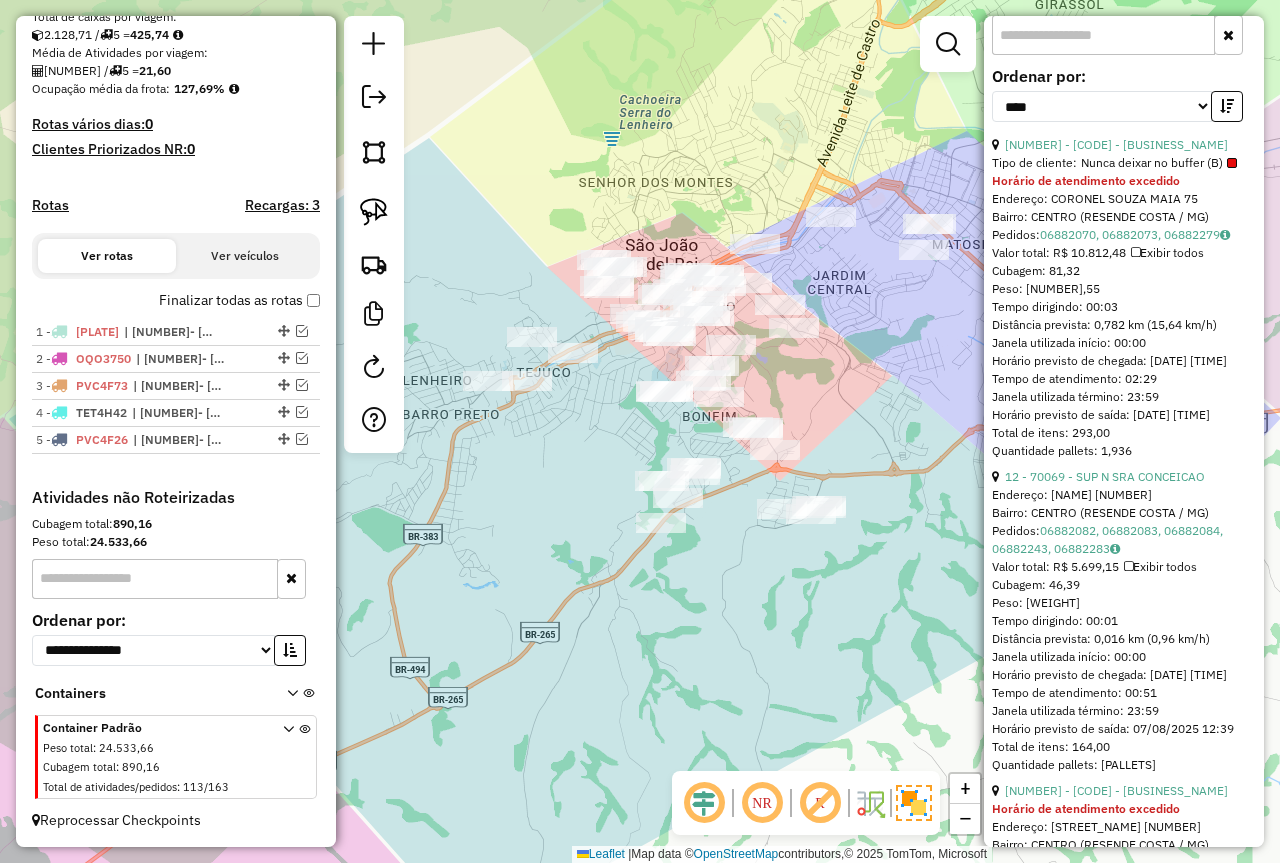 drag, startPoint x: 785, startPoint y: 352, endPoint x: 681, endPoint y: 417, distance: 122.641754 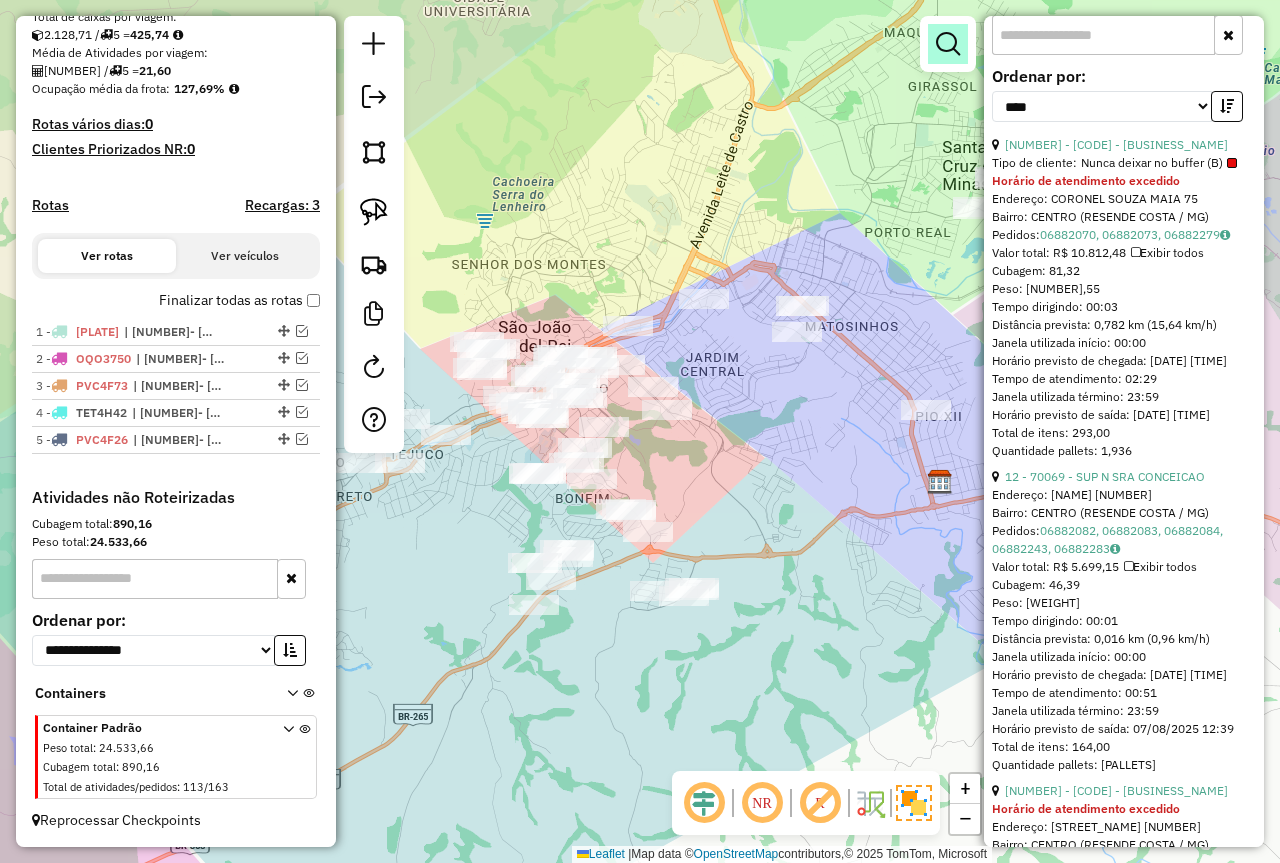 click at bounding box center (948, 44) 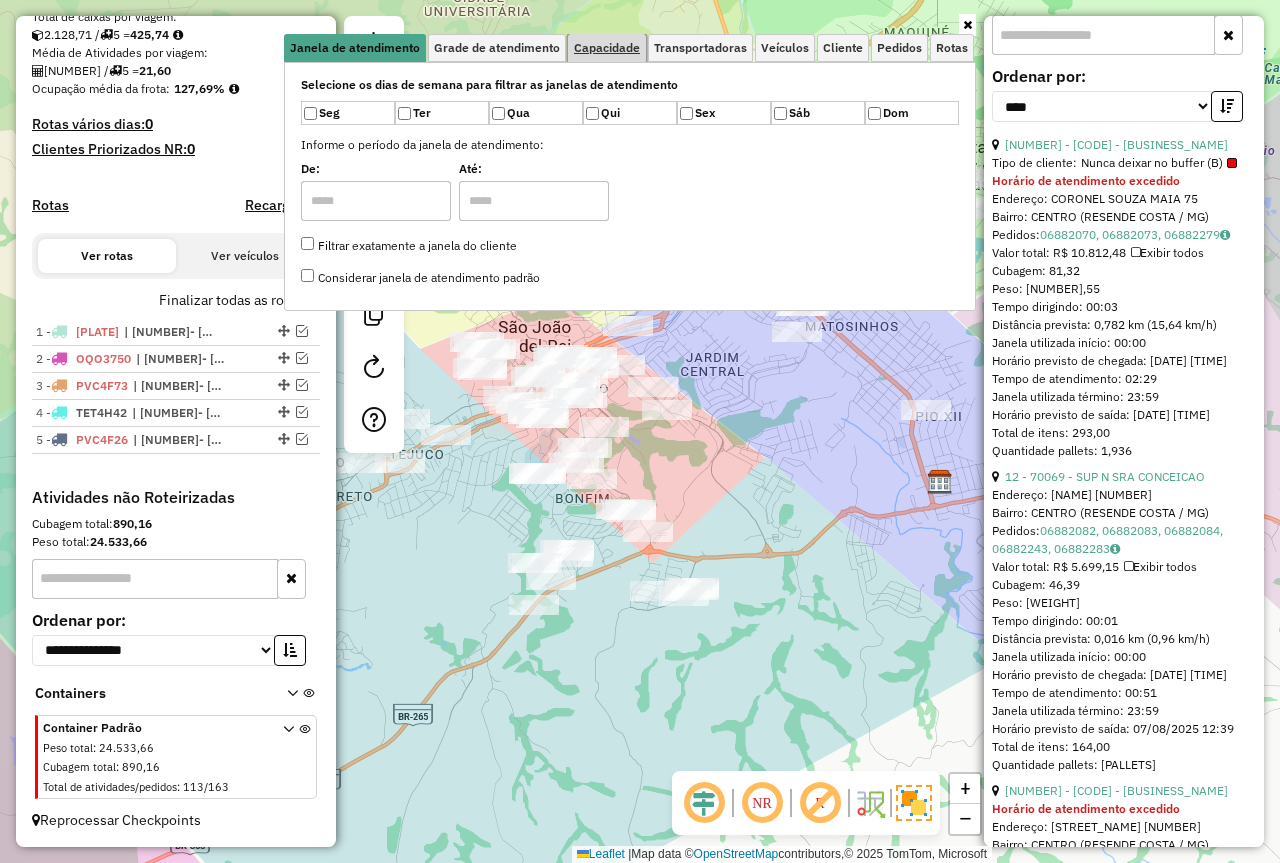 click on "Capacidade" at bounding box center [607, 48] 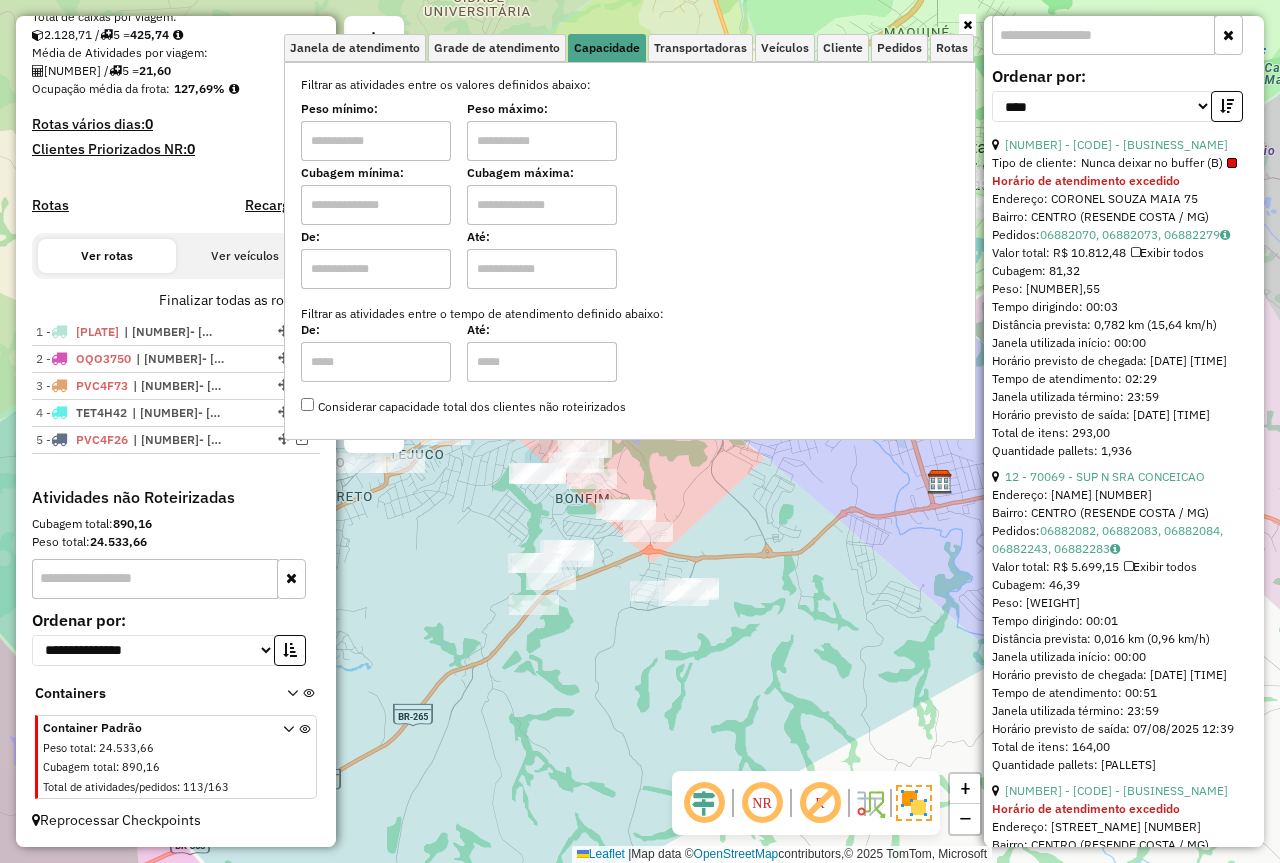 click at bounding box center (376, 141) 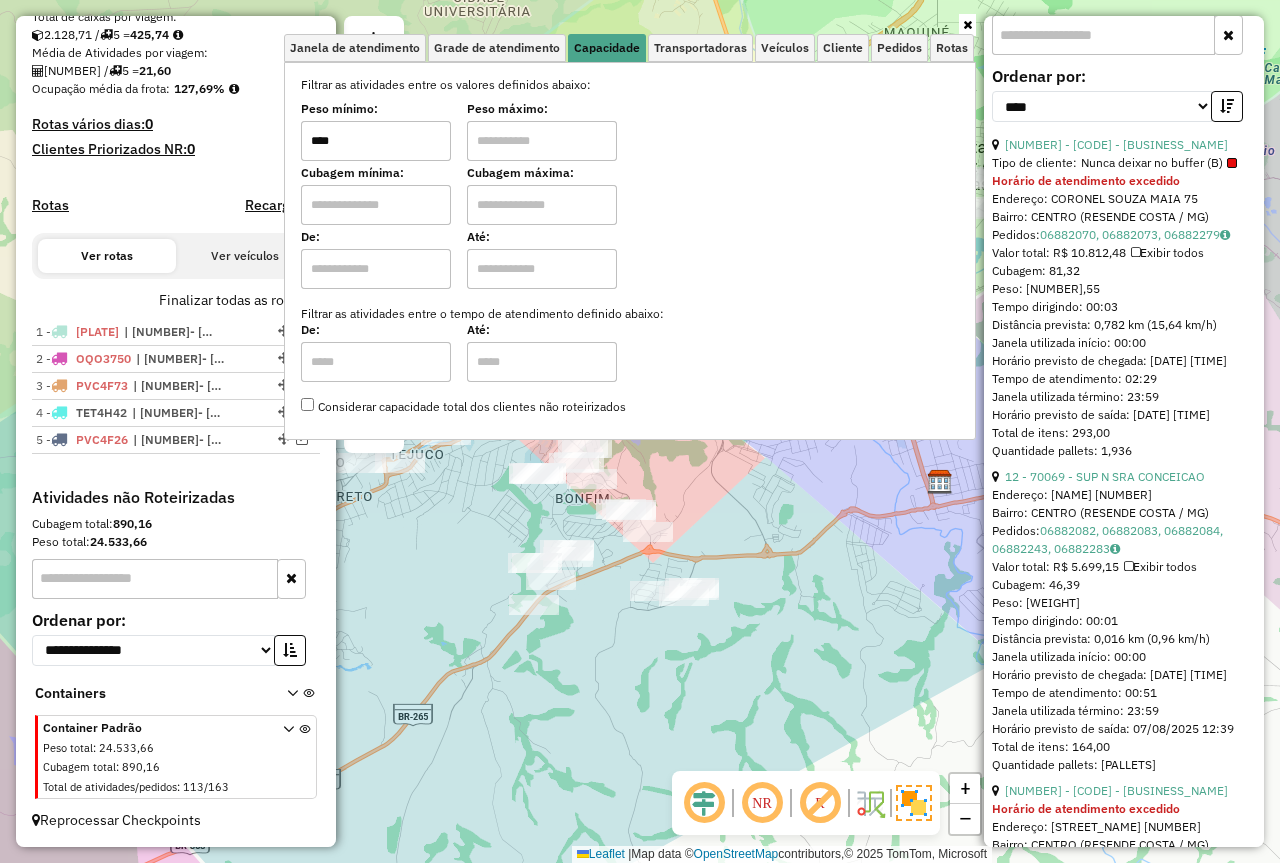 type on "****" 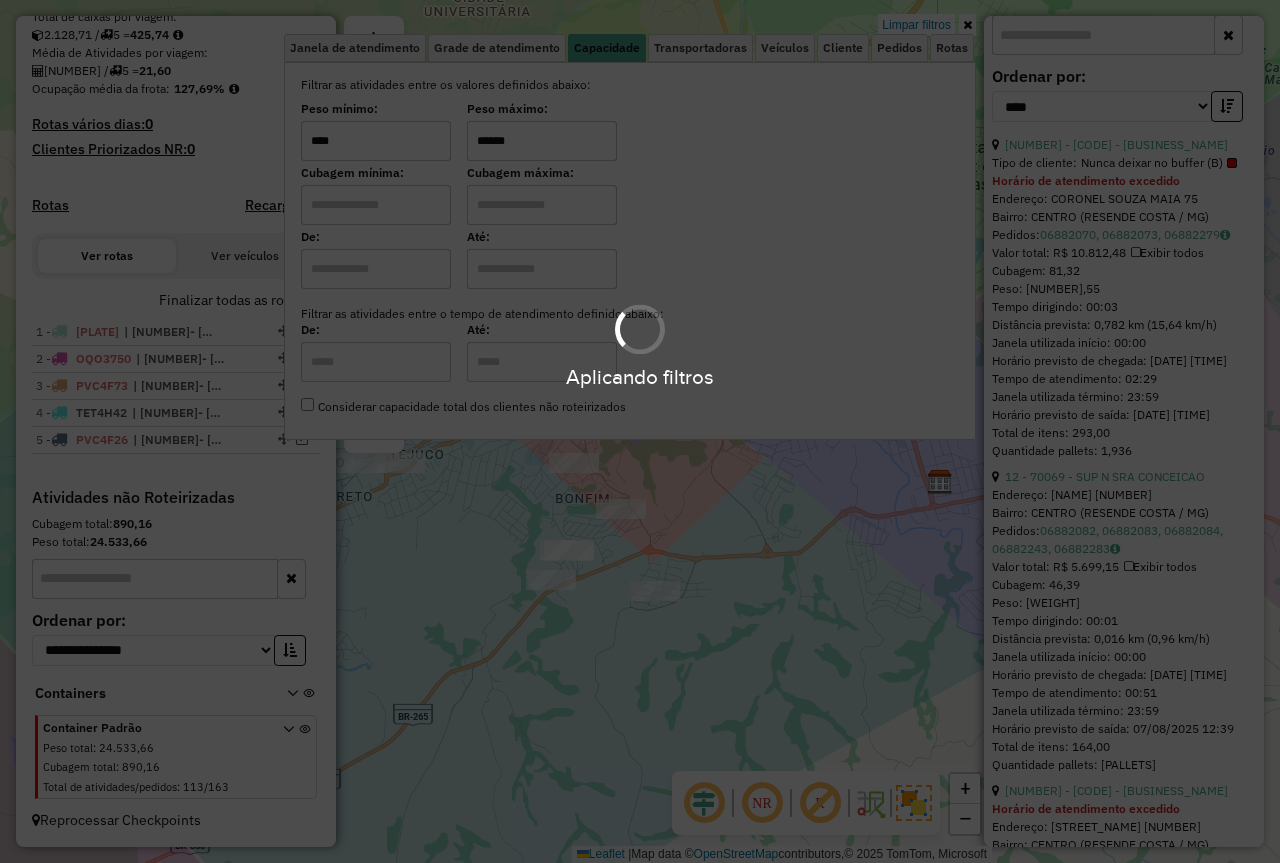 type on "******" 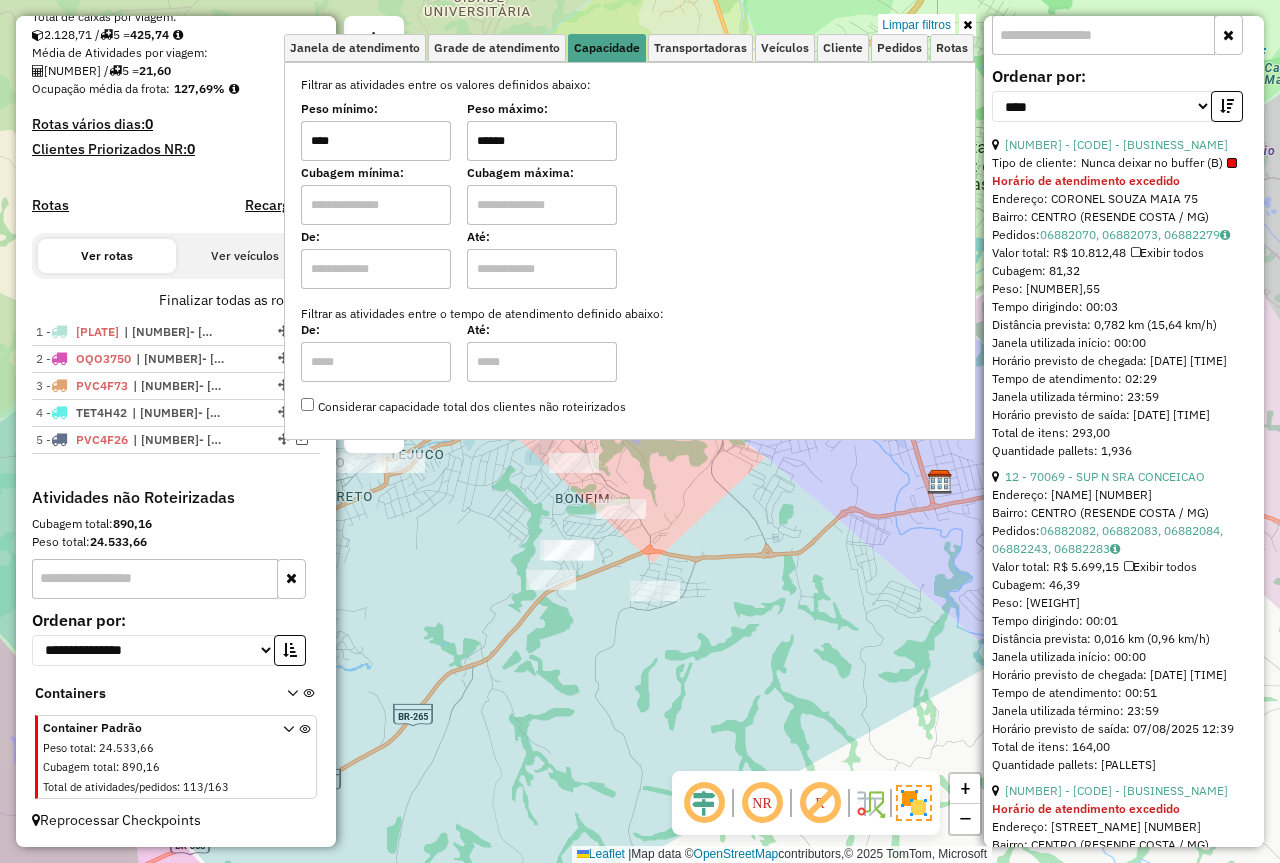 click on "Limpar filtros Janela de atendimento Grade de atendimento Capacidade Transportadoras Veículos Cliente Pedidos  Rotas Selecione os dias de semana para filtrar as janelas de atendimento  Seg   Ter   Qua   Qui   Sex   Sáb   Dom  Informe o período da janela de atendimento: De: Até:  Filtrar exatamente a janela do cliente  Considerar janela de atendimento padrão  Selecione os dias de semana para filtrar as grades de atendimento  Seg   Ter   Qua   Qui   Sex   Sáb   Dom   Considerar clientes sem dia de atendimento cadastrado  Clientes fora do dia de atendimento selecionado Filtrar as atividades entre os valores definidos abaixo:  Peso mínimo:  ****  Peso máximo:  ******  Cubagem mínima:   Cubagem máxima:   De:   Até:  Filtrar as atividades entre o tempo de atendimento definido abaixo:  De:   Até:   Considerar capacidade total dos clientes não roteirizados Transportadora: Selecione um ou mais itens Tipo de veículo: Selecione um ou mais itens Veículo: Selecione um ou mais itens Motorista: Nome: Rótulo:" 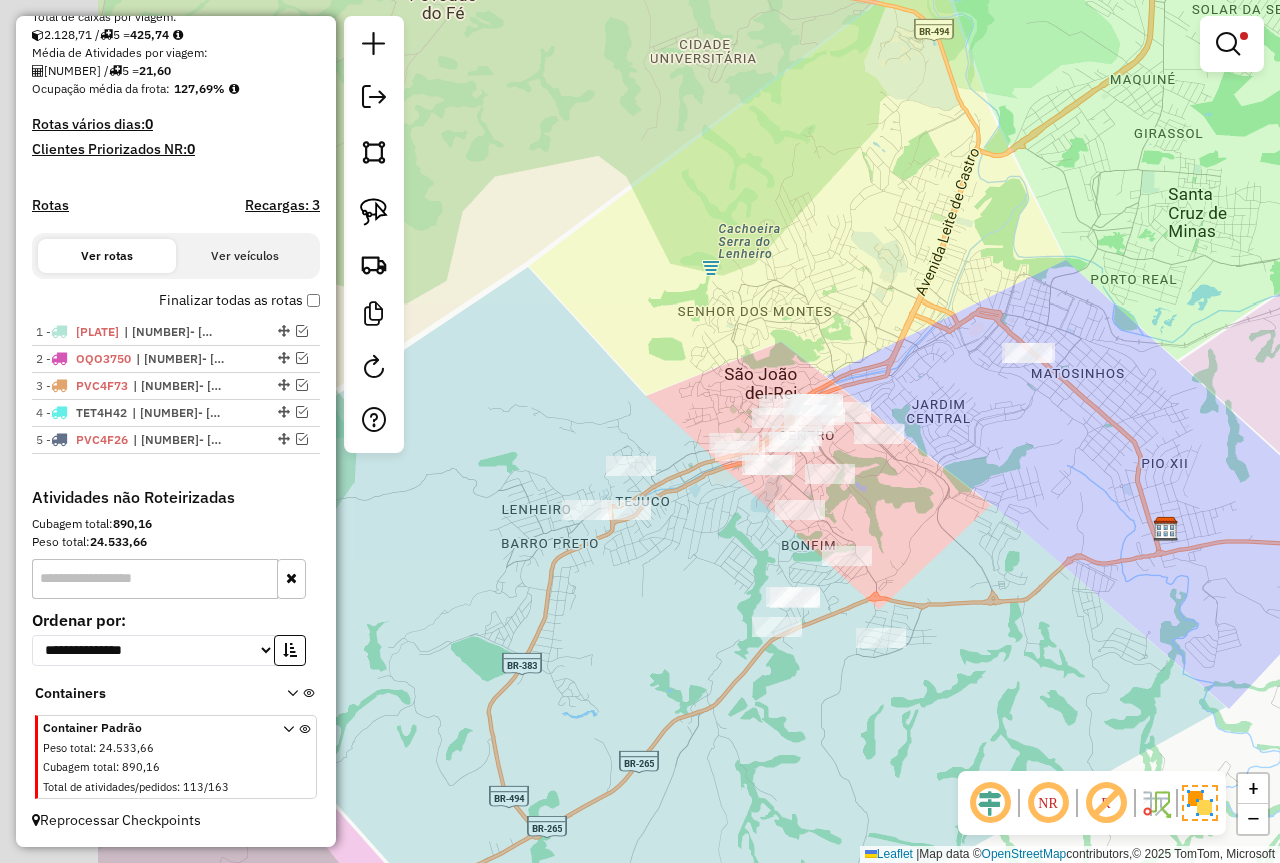 click on "Limpar filtros Janela de atendimento Grade de atendimento Capacidade Transportadoras Veículos Cliente Pedidos  Rotas Selecione os dias de semana para filtrar as janelas de atendimento  Seg   Ter   Qua   Qui   Sex   Sáb   Dom  Informe o período da janela de atendimento: De: Até:  Filtrar exatamente a janela do cliente  Considerar janela de atendimento padrão  Selecione os dias de semana para filtrar as grades de atendimento  Seg   Ter   Qua   Qui   Sex   Sáb   Dom   Considerar clientes sem dia de atendimento cadastrado  Clientes fora do dia de atendimento selecionado Filtrar as atividades entre os valores definidos abaixo:  Peso mínimo:  ****  Peso máximo:  ******  Cubagem mínima:   Cubagem máxima:   De:   Até:  Filtrar as atividades entre o tempo de atendimento definido abaixo:  De:   Até:   Considerar capacidade total dos clientes não roteirizados Transportadora: Selecione um ou mais itens Tipo de veículo: Selecione um ou mais itens Veículo: Selecione um ou mais itens Motorista: Nome: Rótulo:" 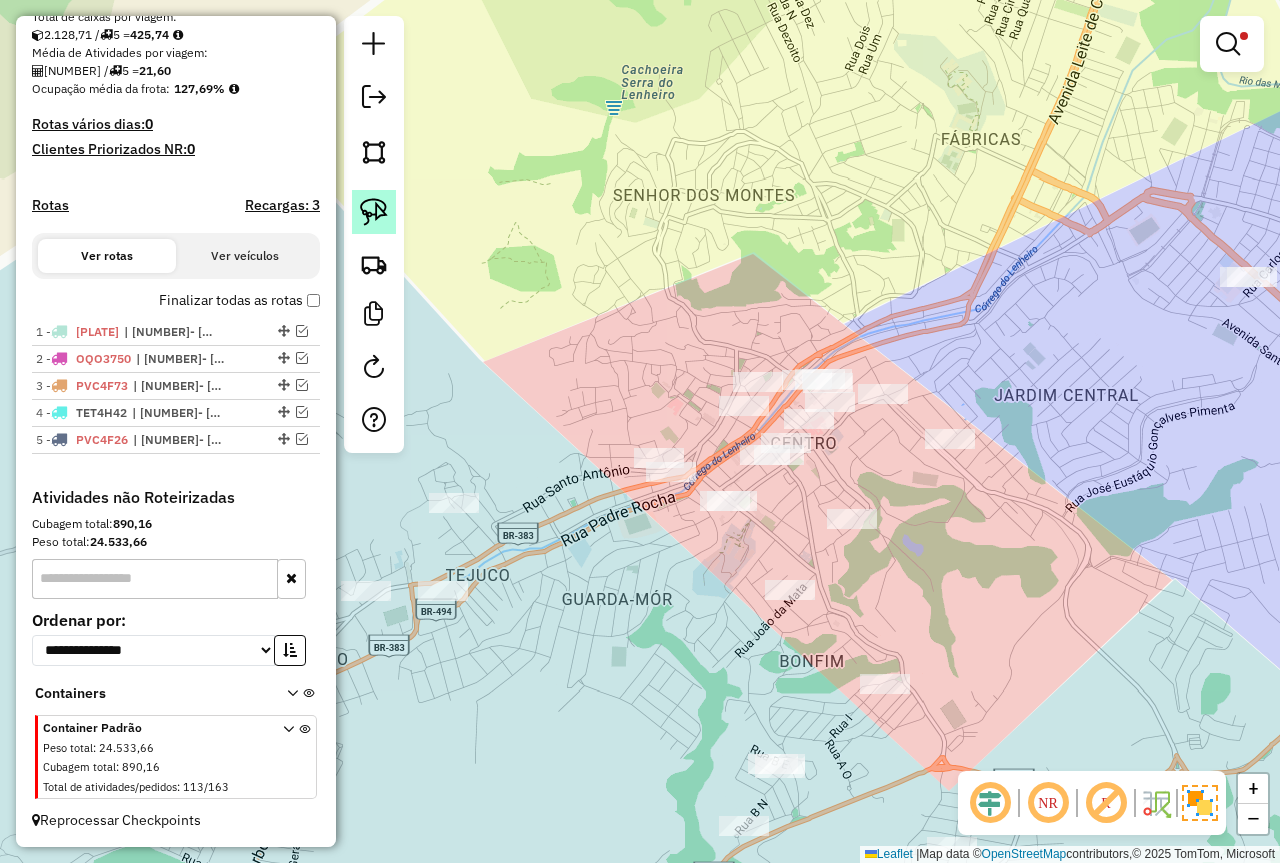 click 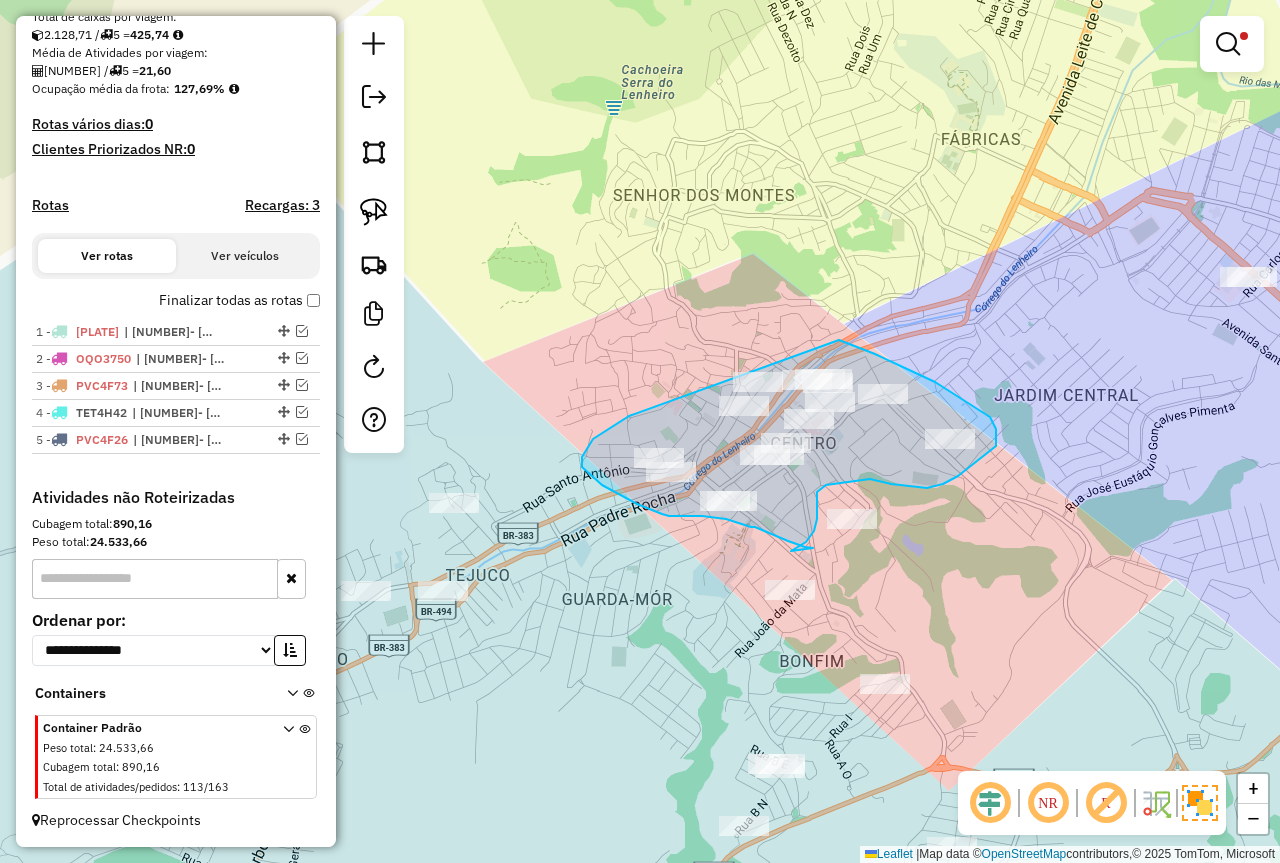 drag, startPoint x: 624, startPoint y: 419, endPoint x: 771, endPoint y: 337, distance: 168.3241 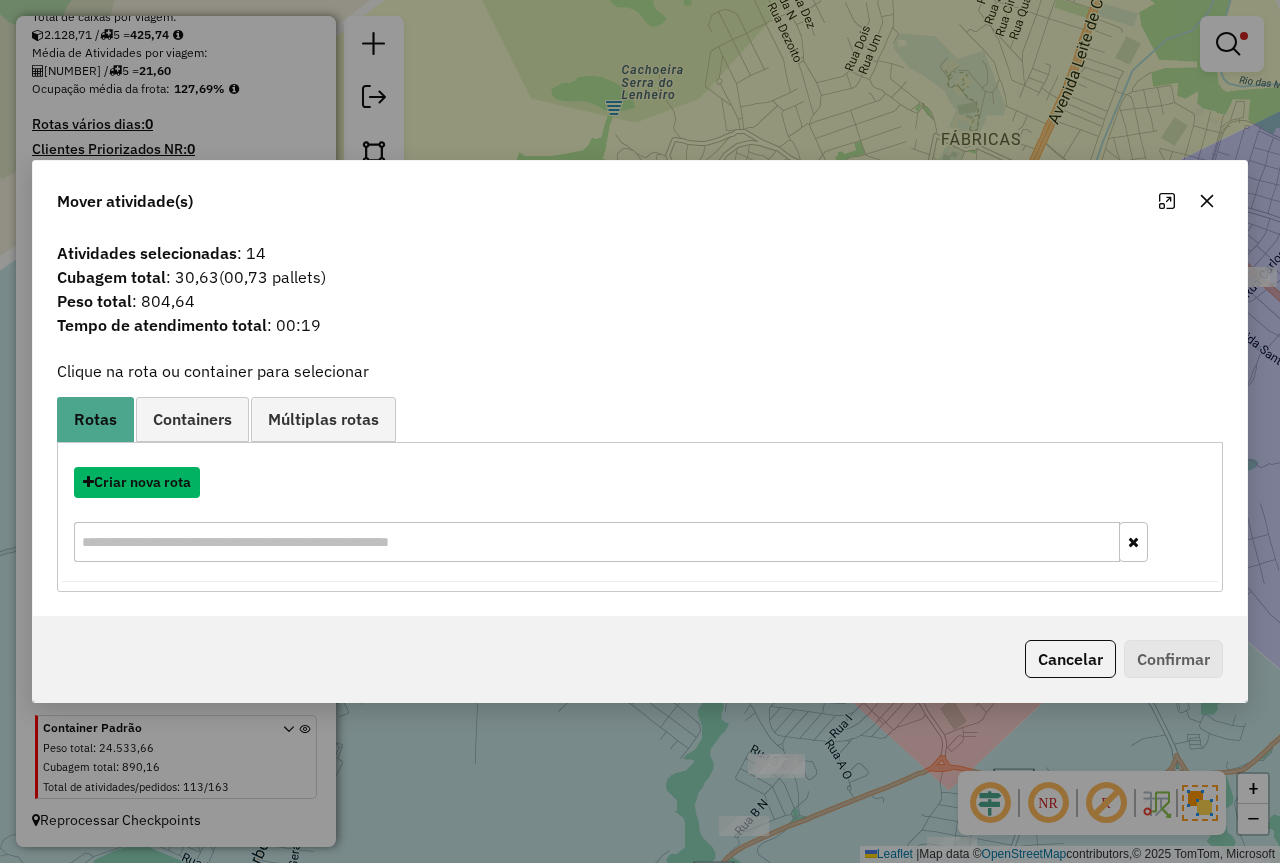 click on "Criar nova rota" at bounding box center (137, 482) 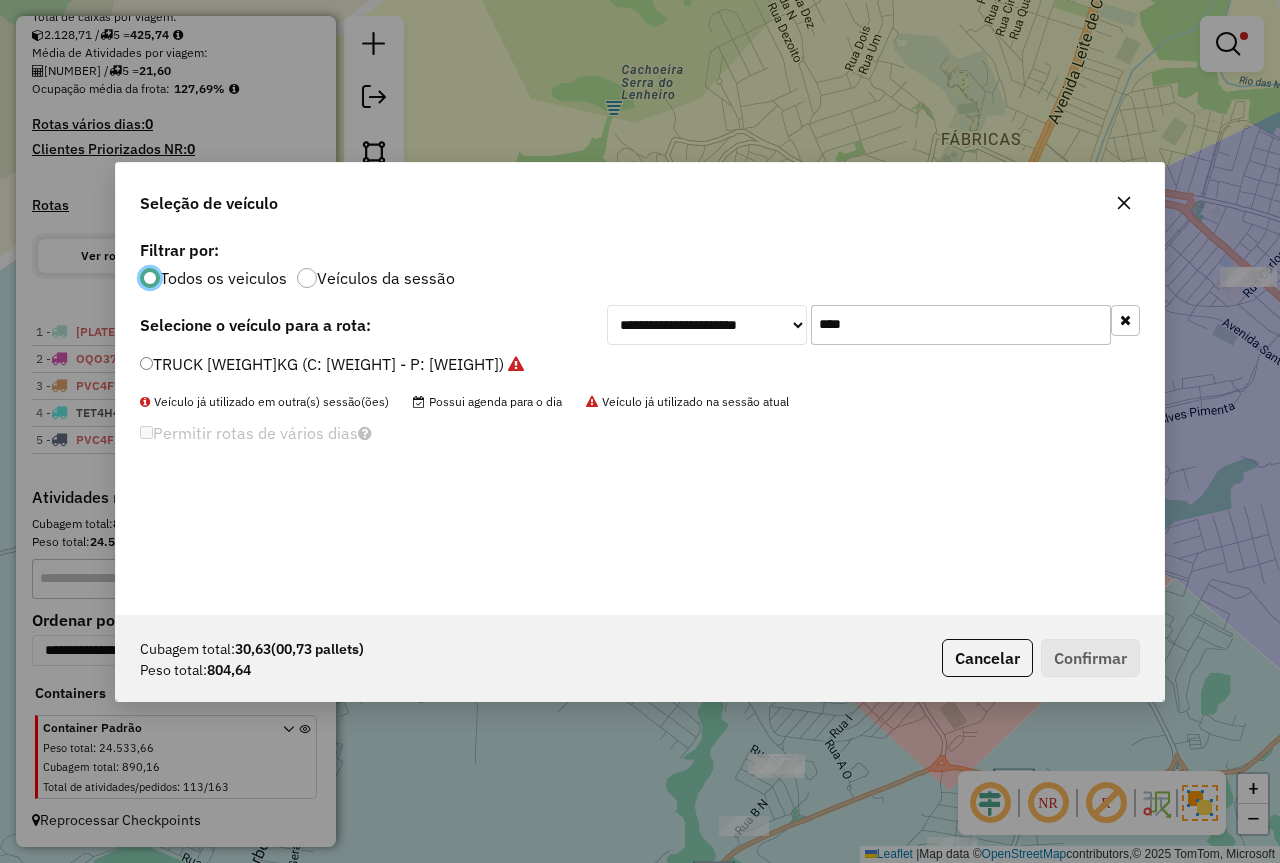 scroll, scrollTop: 11, scrollLeft: 6, axis: both 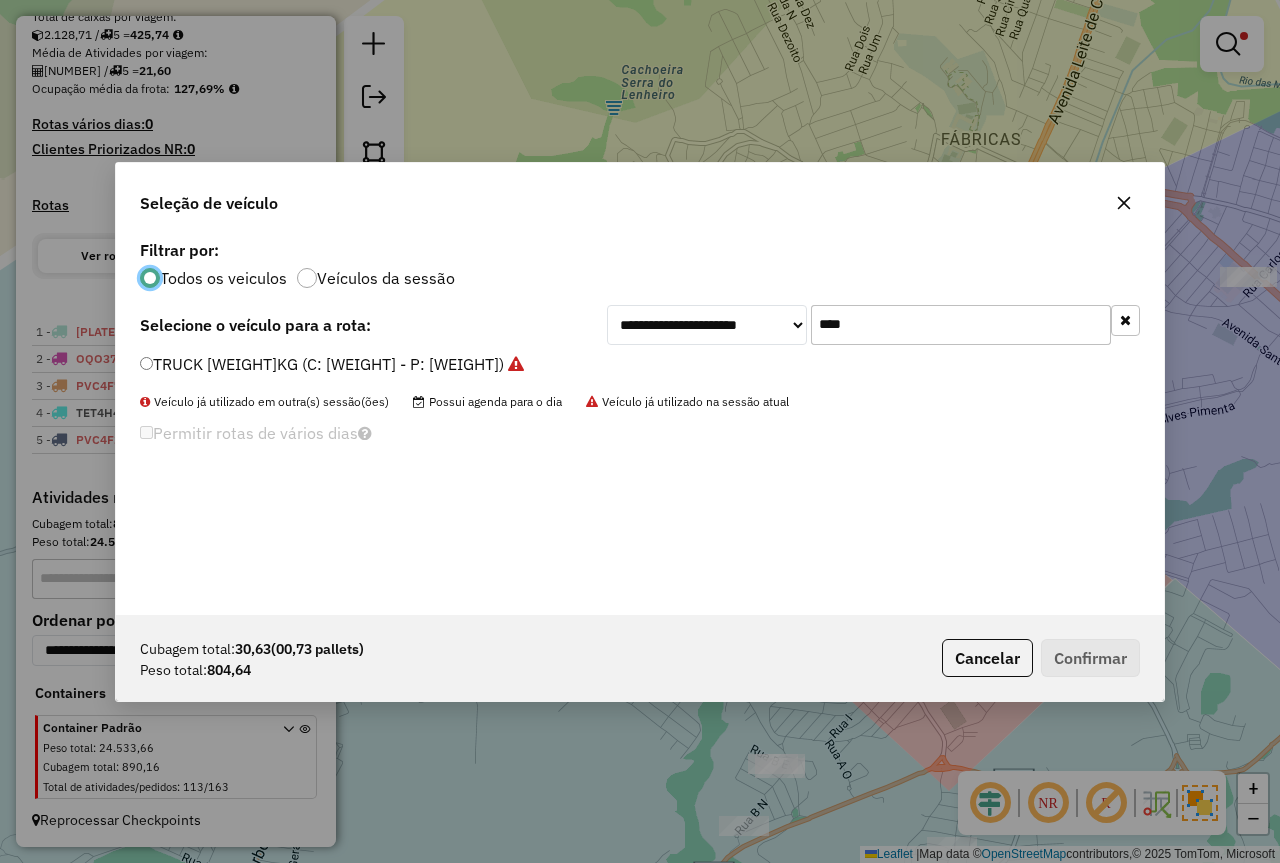 drag, startPoint x: 861, startPoint y: 316, endPoint x: 698, endPoint y: 332, distance: 163.78339 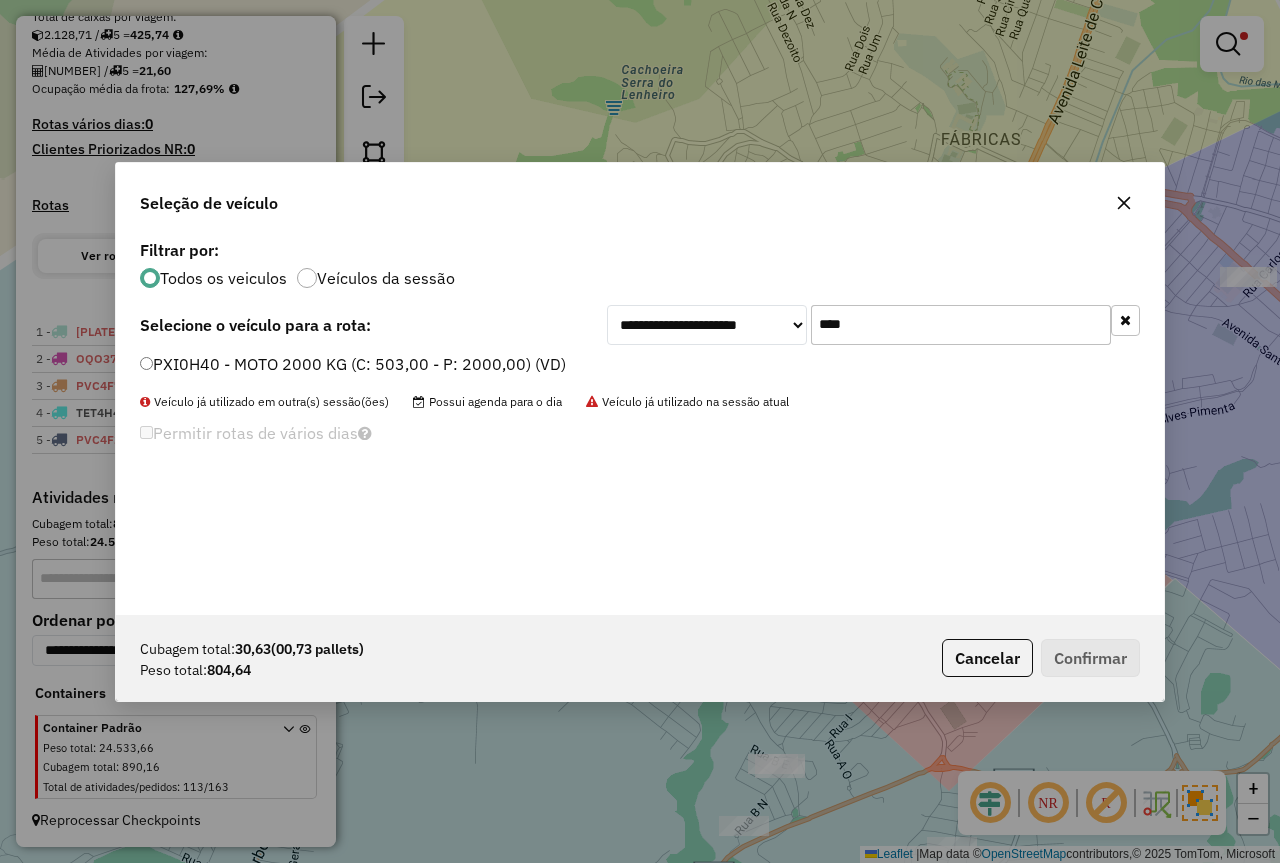 type on "****" 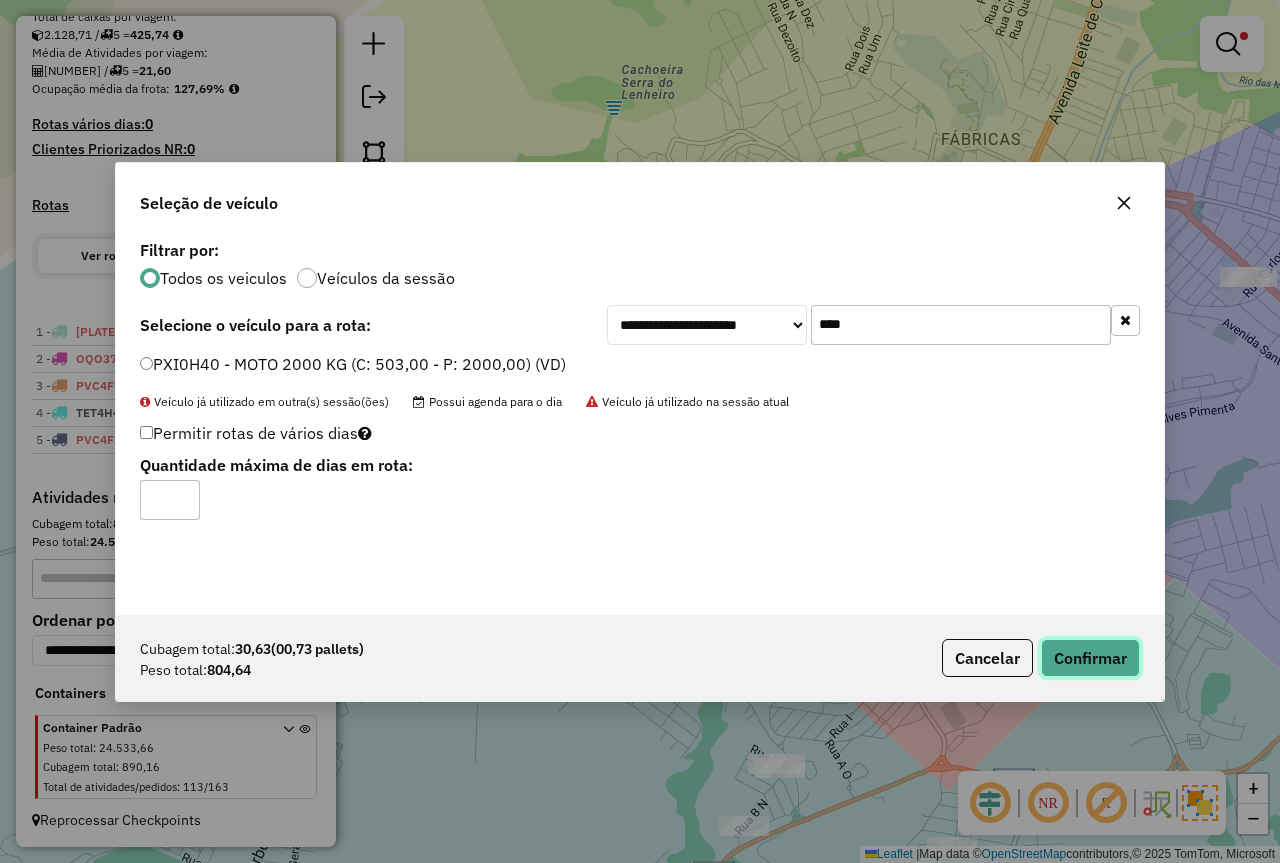 click on "Confirmar" 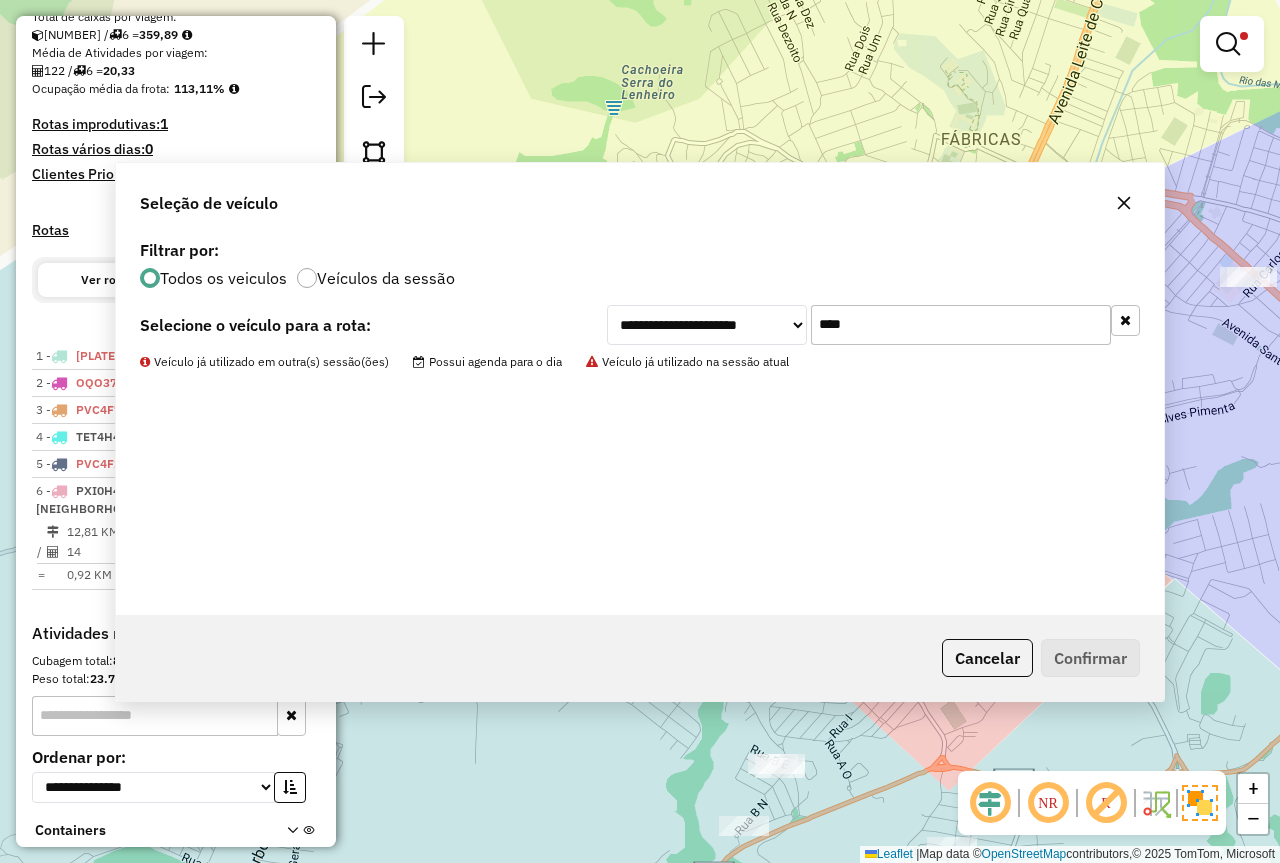 scroll, scrollTop: 514, scrollLeft: 0, axis: vertical 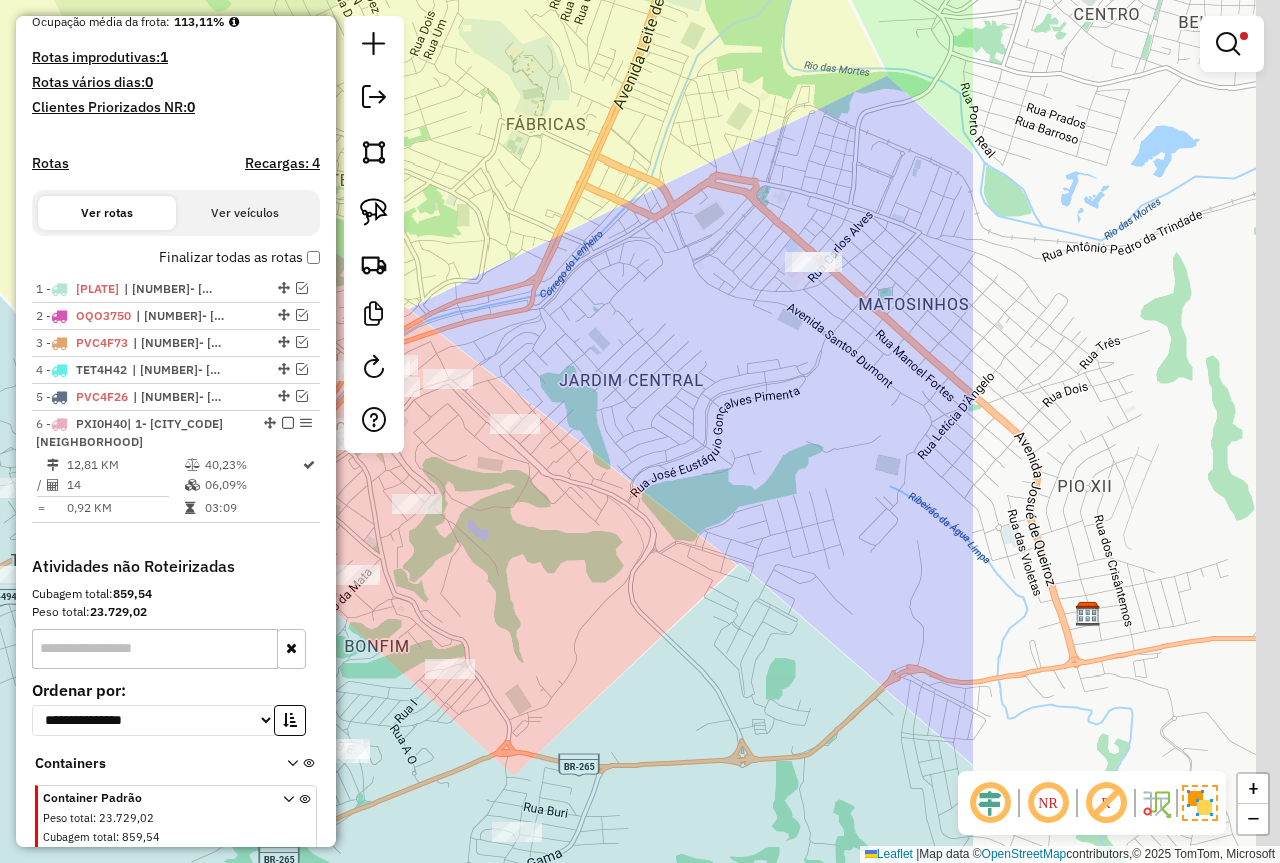 drag, startPoint x: 1090, startPoint y: 358, endPoint x: 537, endPoint y: 280, distance: 558.4738 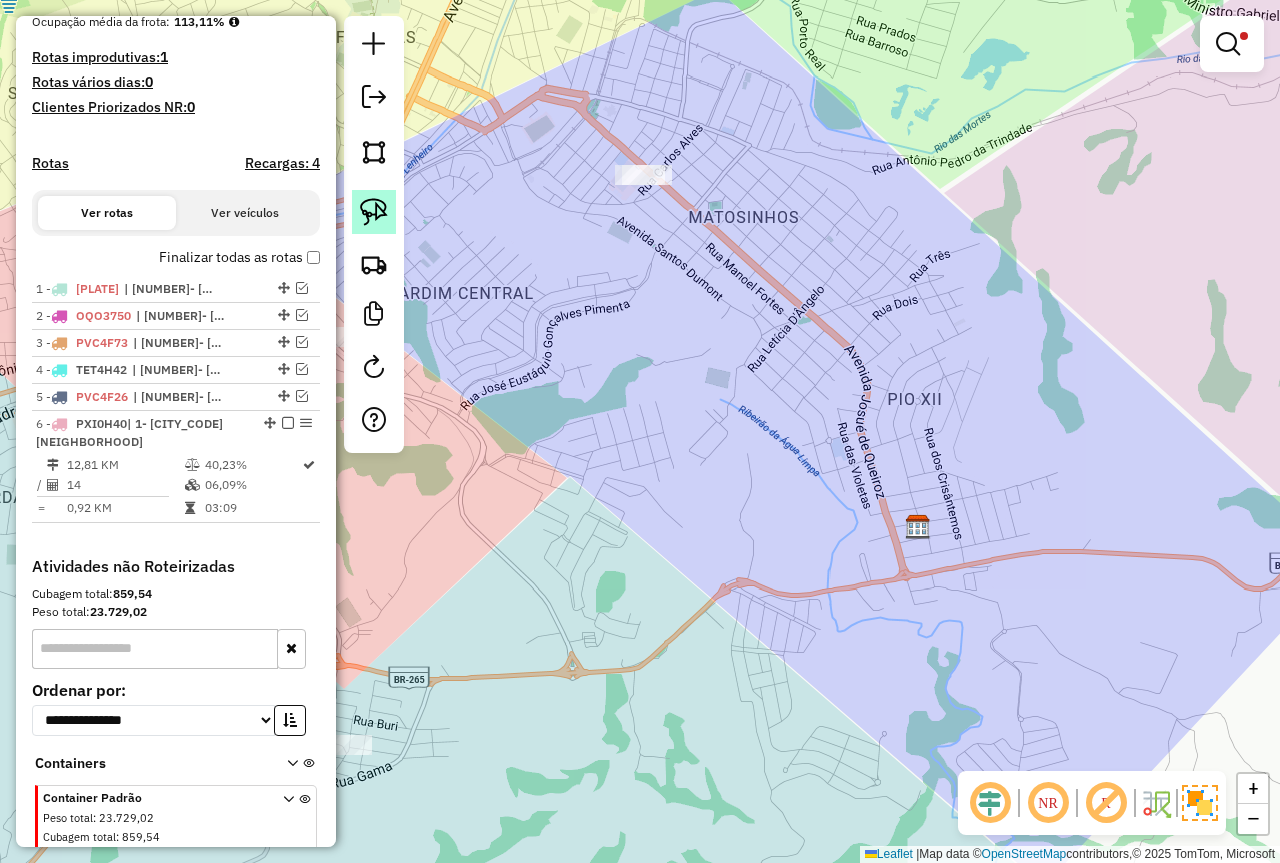 click 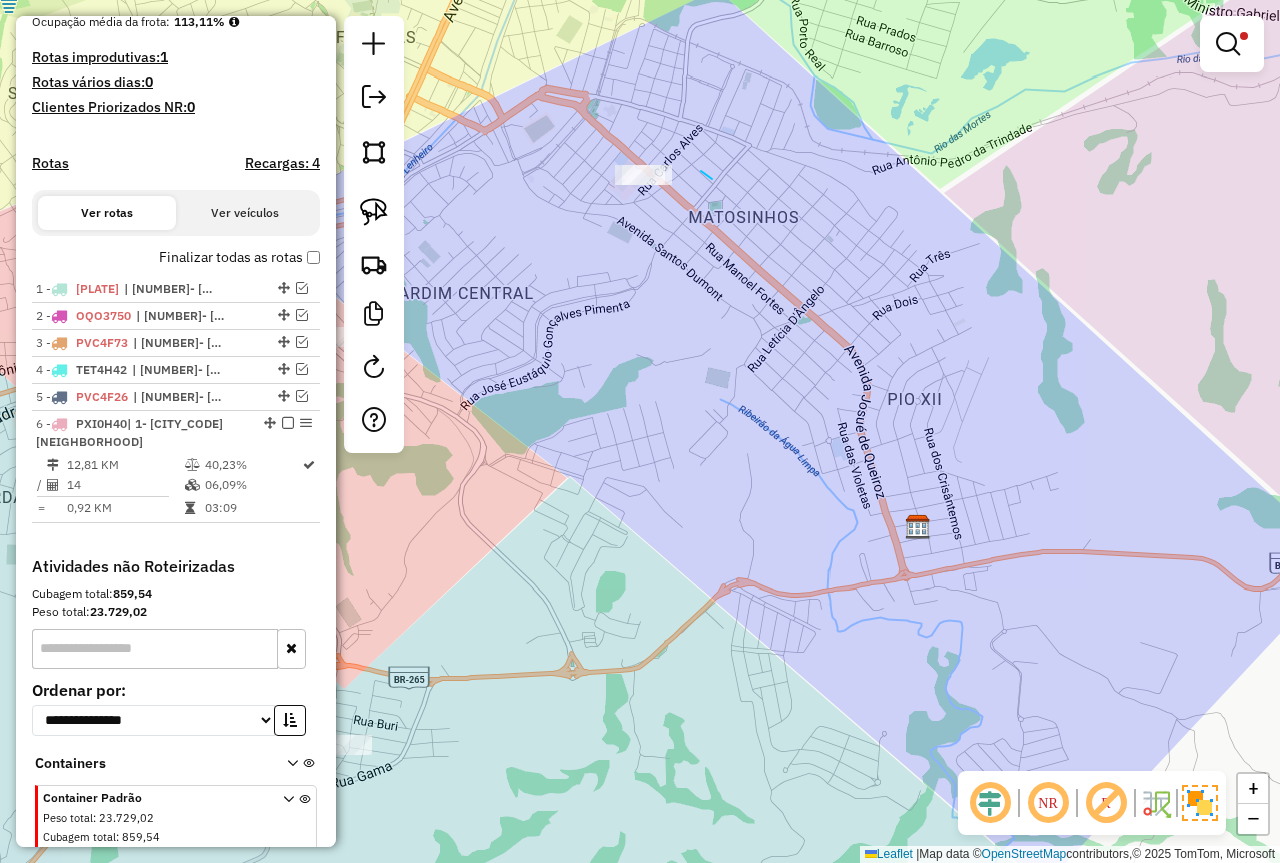 drag, startPoint x: 701, startPoint y: 171, endPoint x: 630, endPoint y: 243, distance: 101.118744 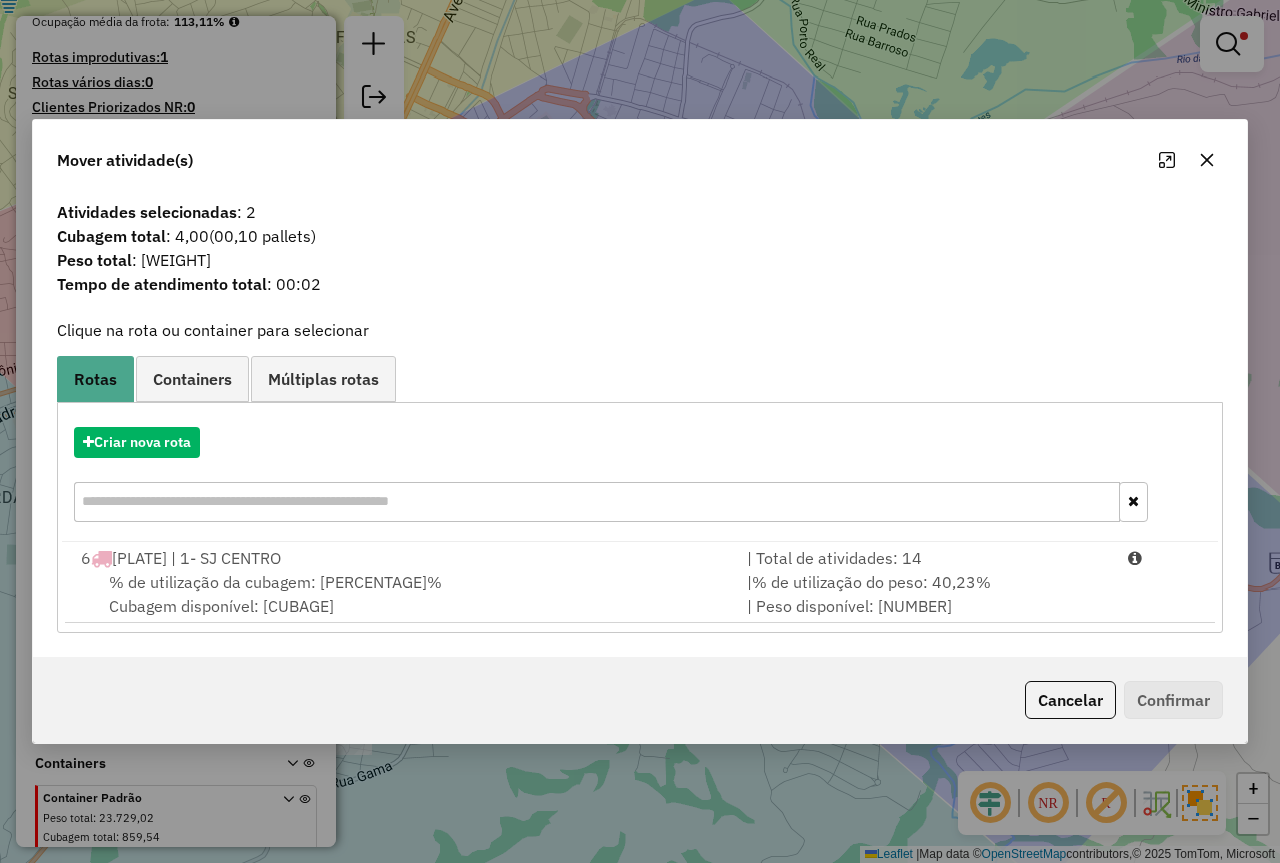 drag, startPoint x: 1089, startPoint y: 593, endPoint x: 1221, endPoint y: 671, distance: 153.32318 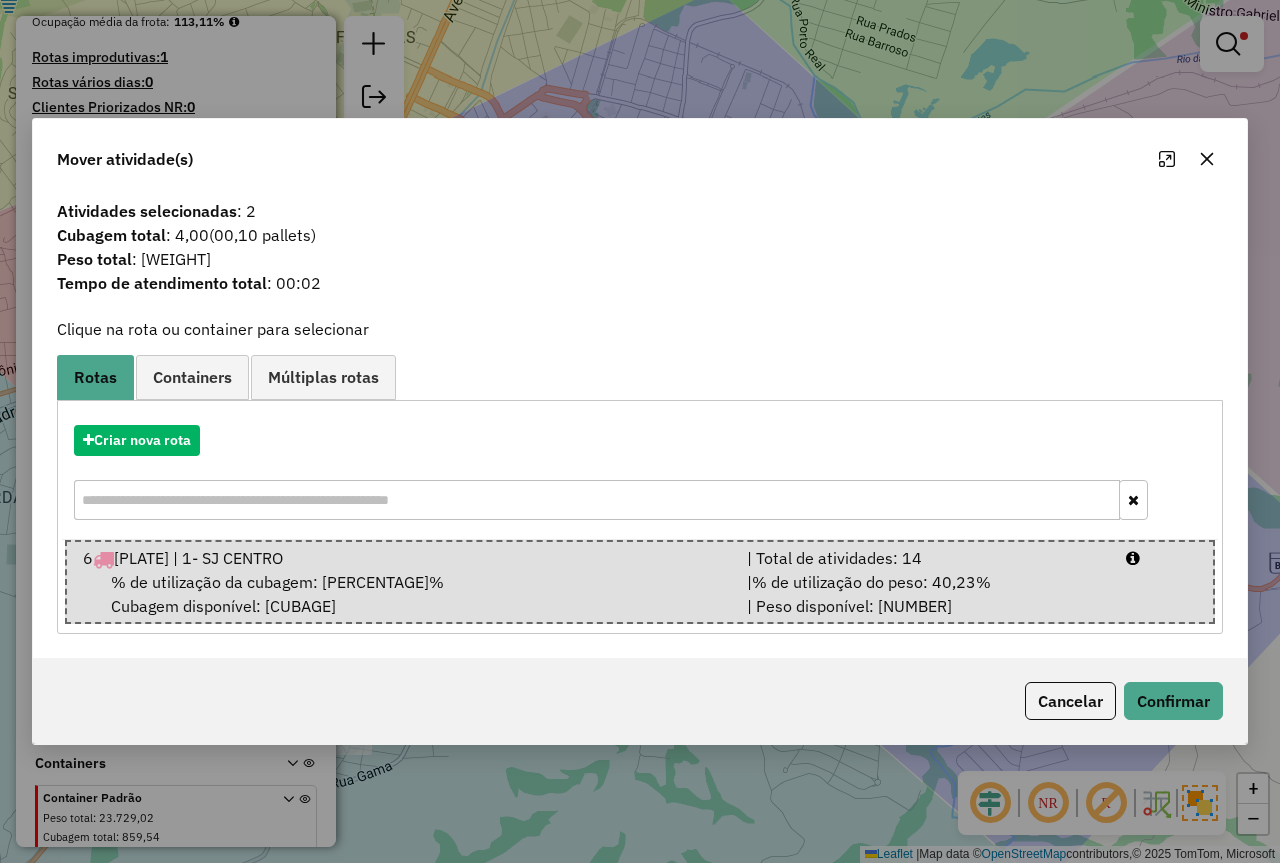click on "Cancelar   Confirmar" 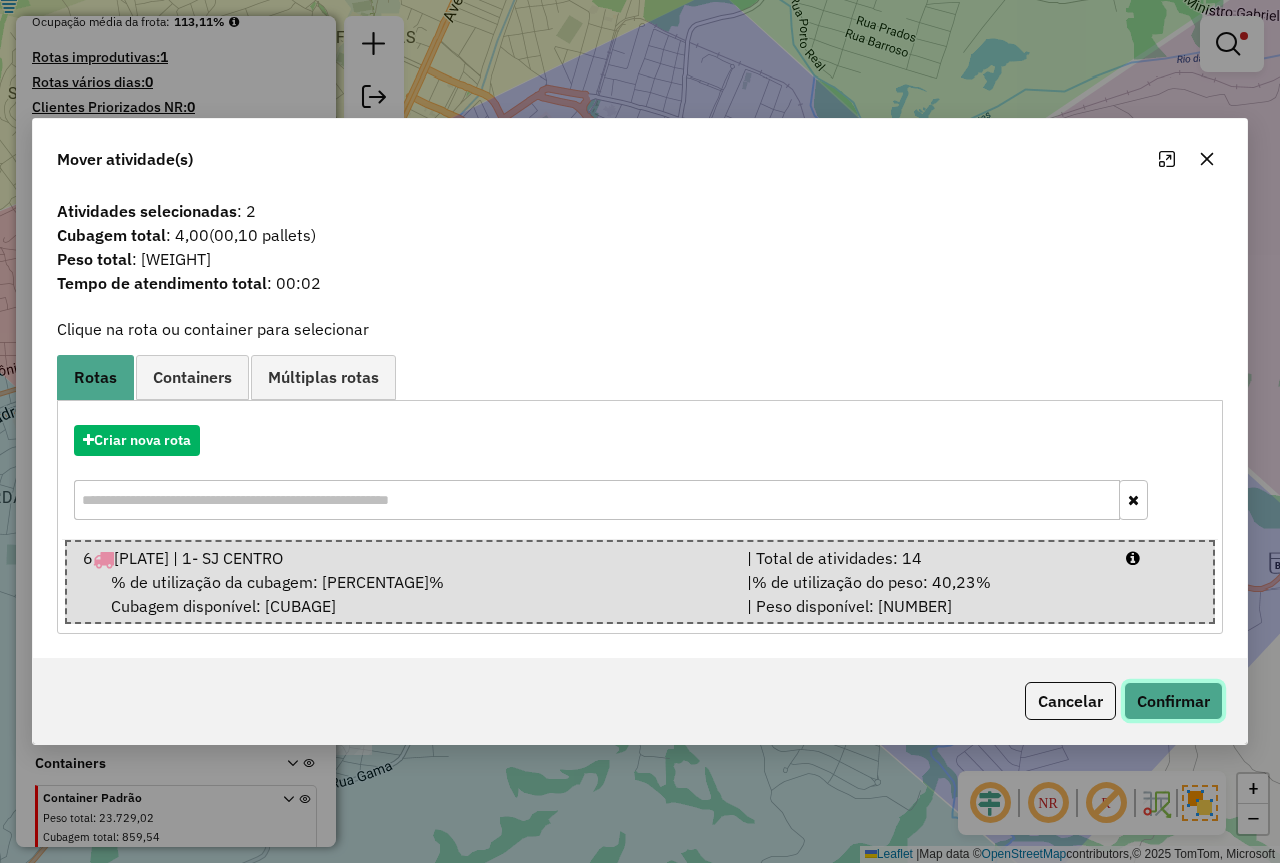 drag, startPoint x: 1172, startPoint y: 694, endPoint x: 1179, endPoint y: 704, distance: 12.206555 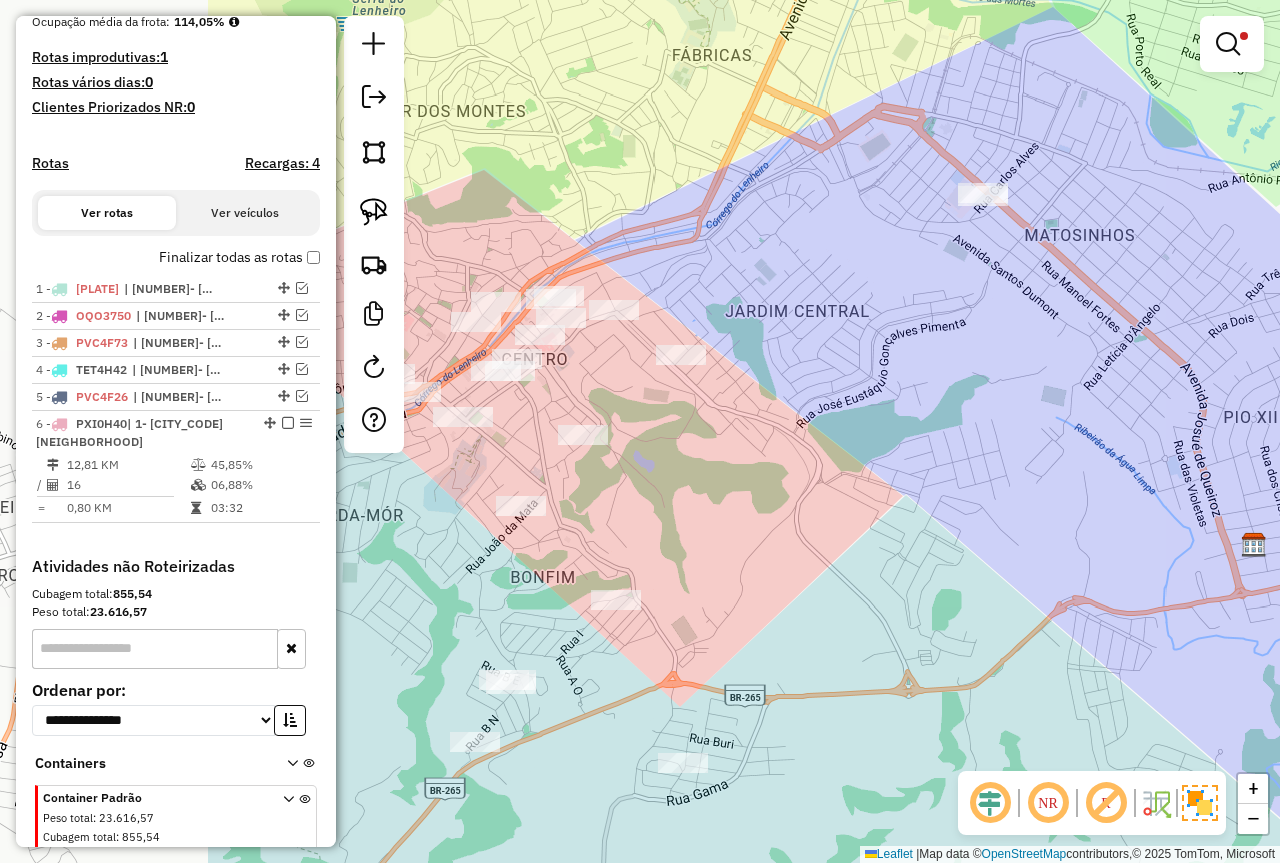 drag, startPoint x: 722, startPoint y: 306, endPoint x: 1093, endPoint y: 324, distance: 371.4364 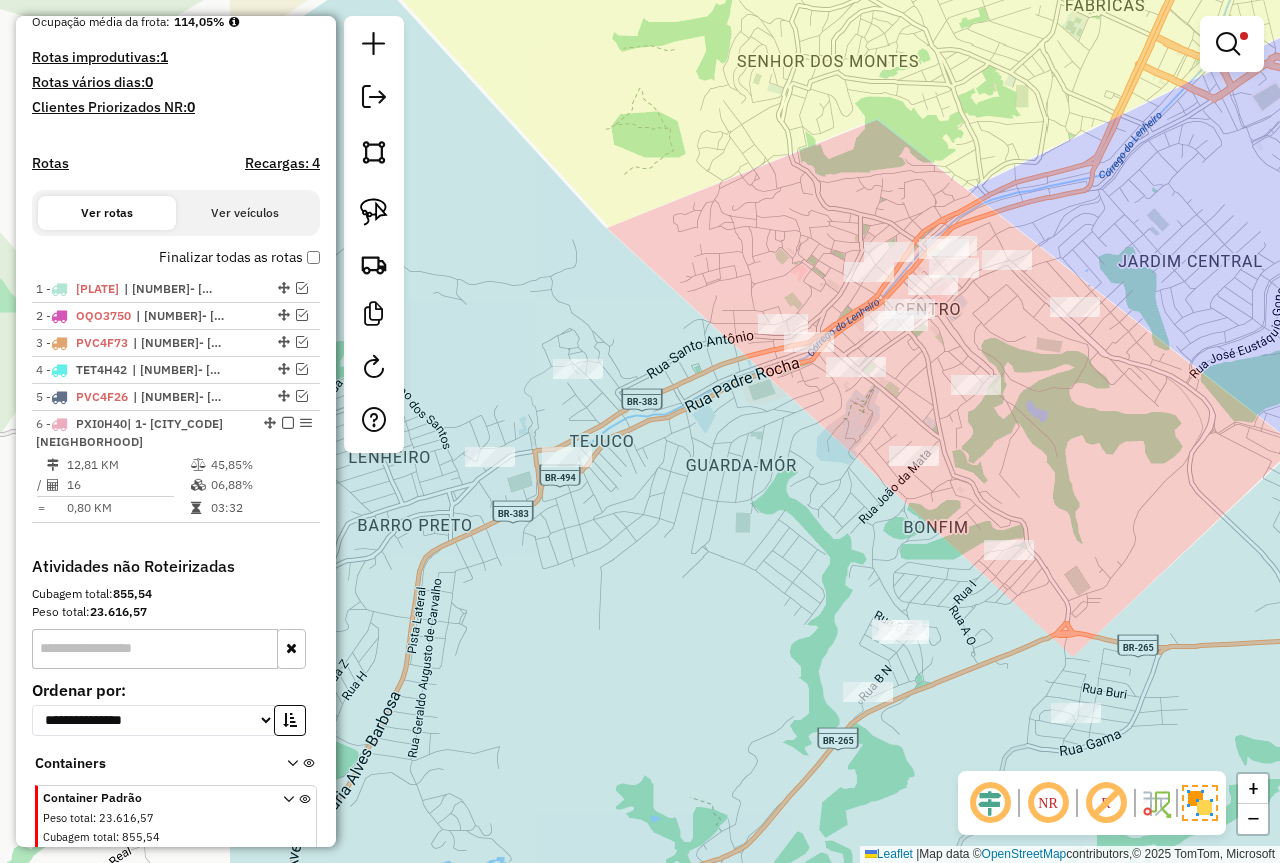 drag, startPoint x: 738, startPoint y: 431, endPoint x: 1095, endPoint y: 381, distance: 360.4844 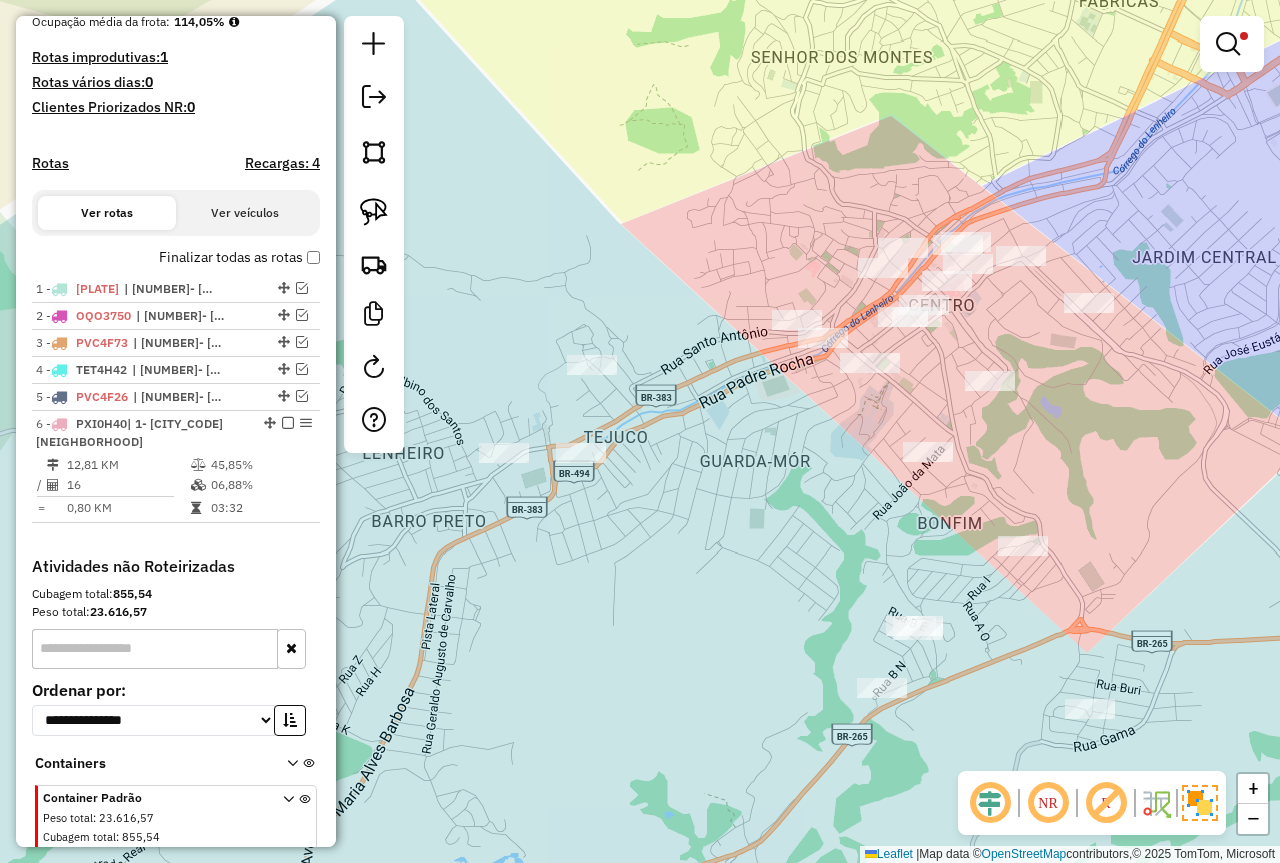 drag, startPoint x: 564, startPoint y: 333, endPoint x: 595, endPoint y: 329, distance: 31.257 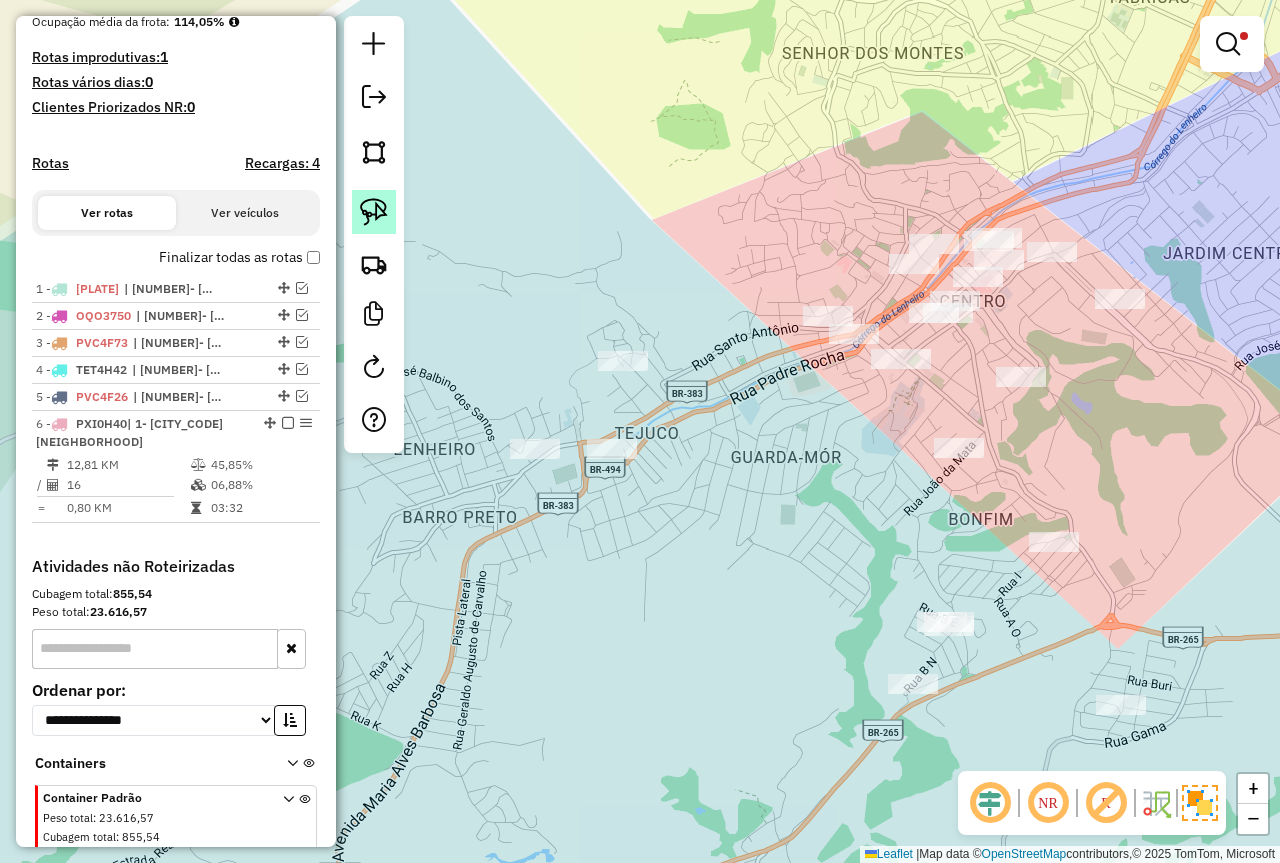 click 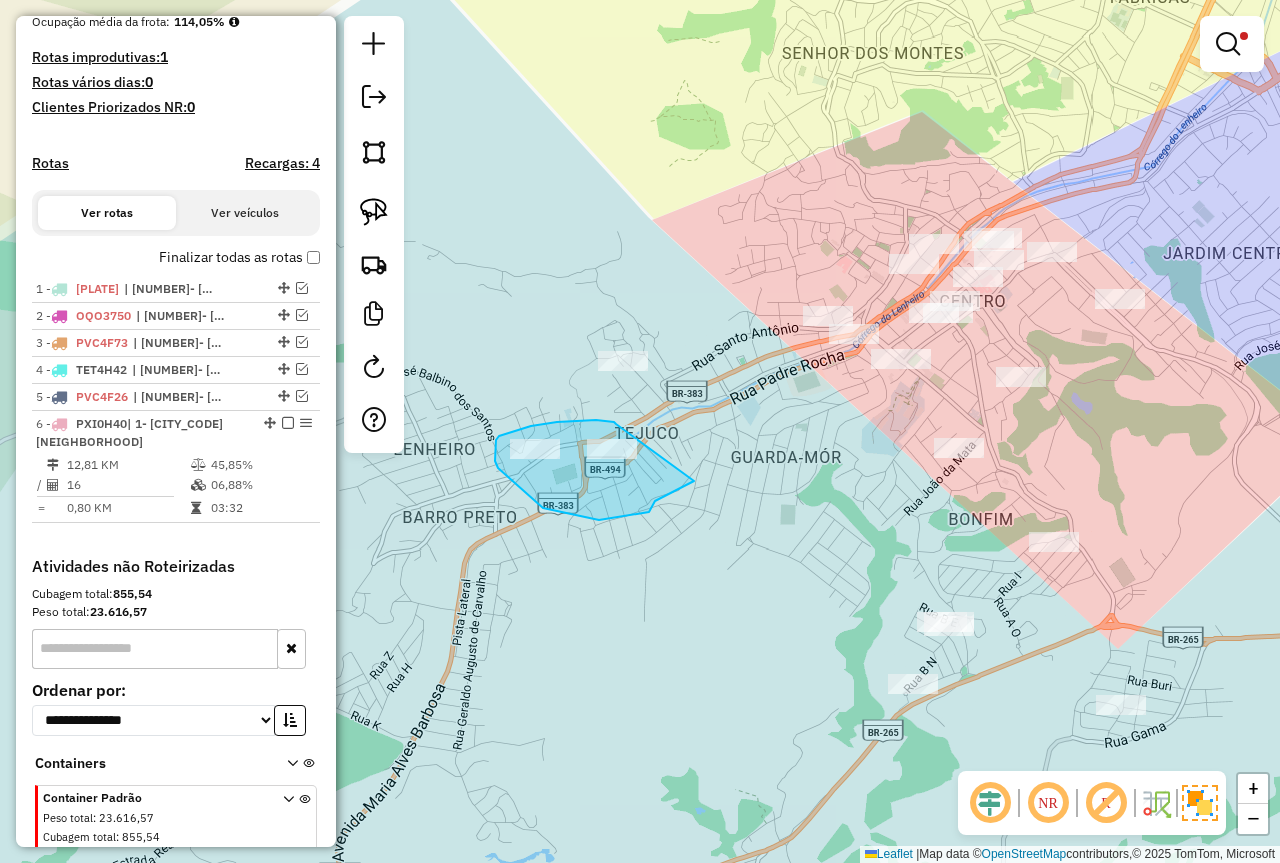 drag, startPoint x: 614, startPoint y: 422, endPoint x: 694, endPoint y: 481, distance: 99.40322 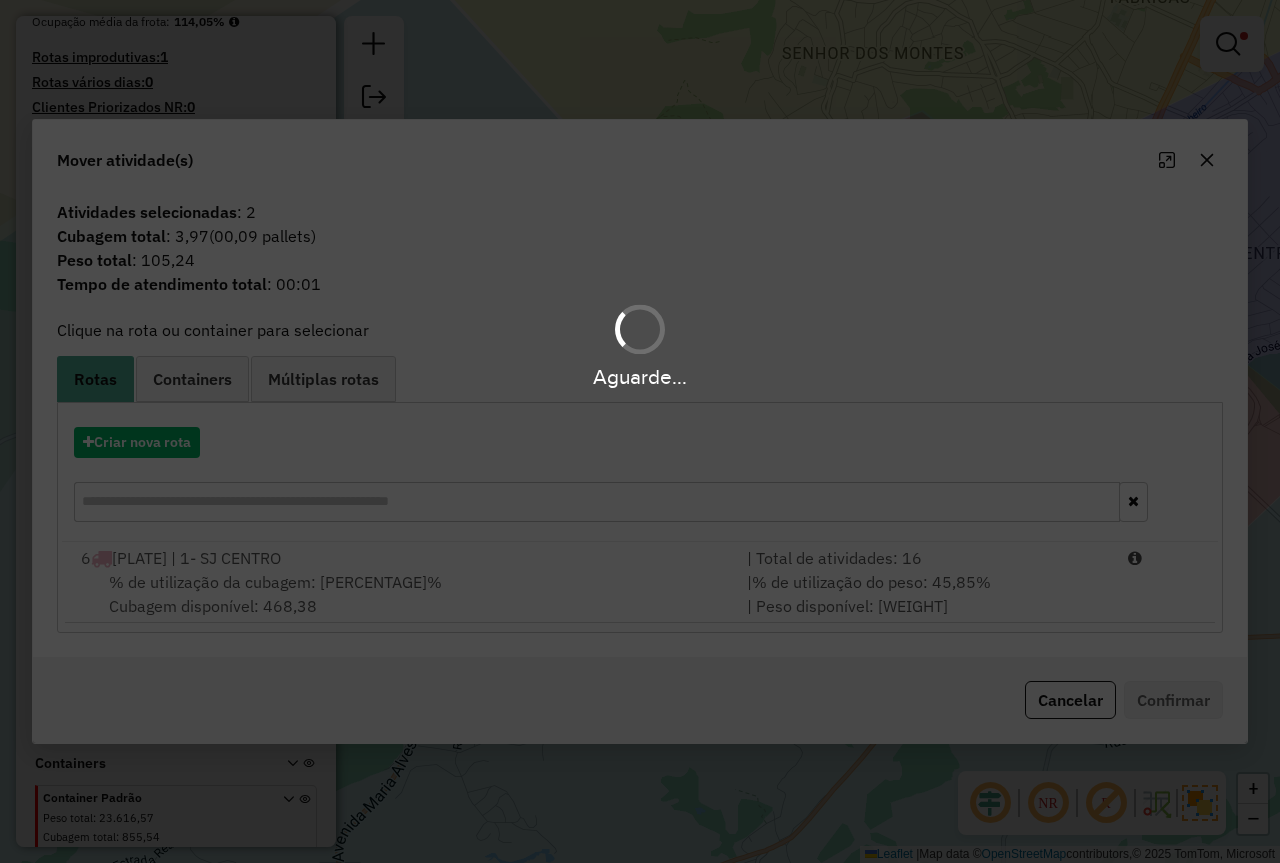 drag, startPoint x: 966, startPoint y: 589, endPoint x: 1007, endPoint y: 598, distance: 41.976185 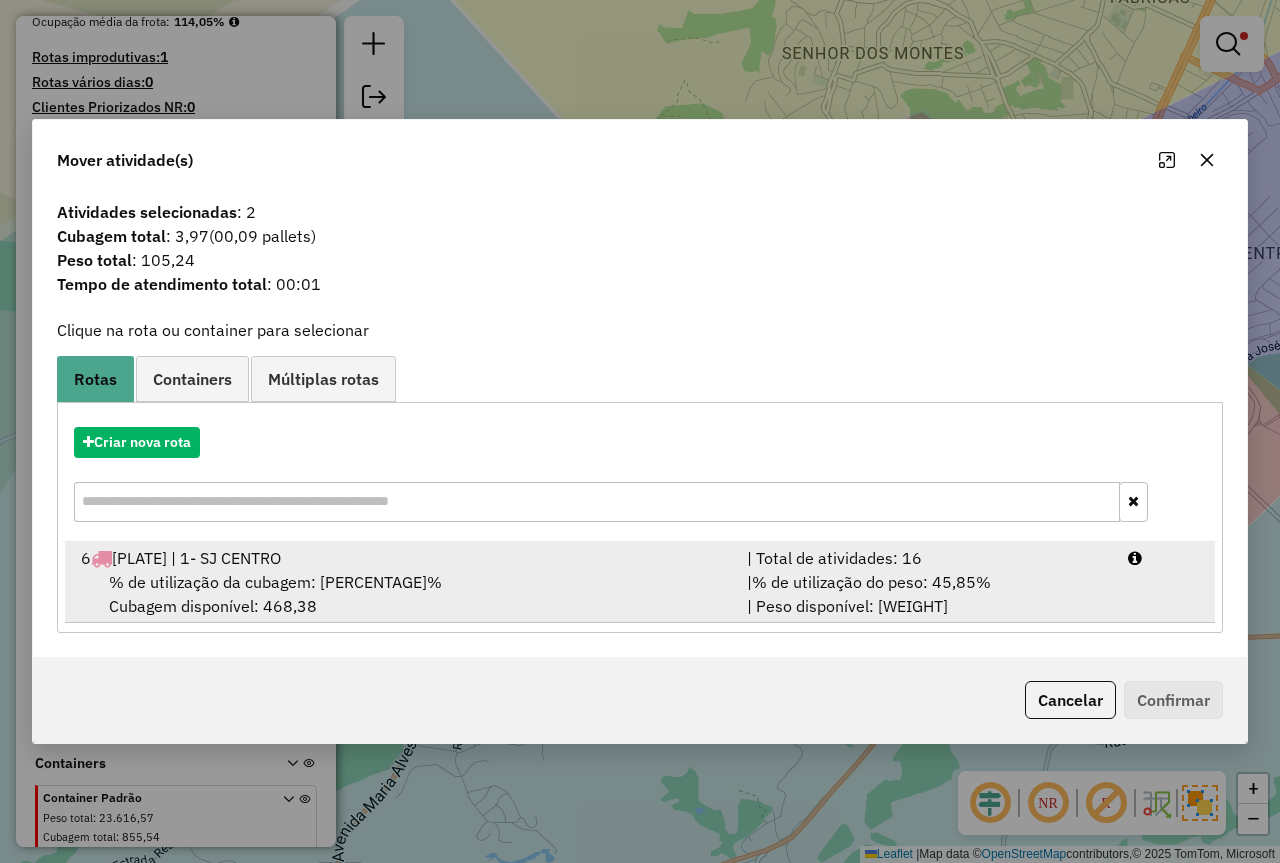 click on "|  % de utilização do peso: 45,85%  | Peso disponível: 1.082,91" at bounding box center [925, 594] 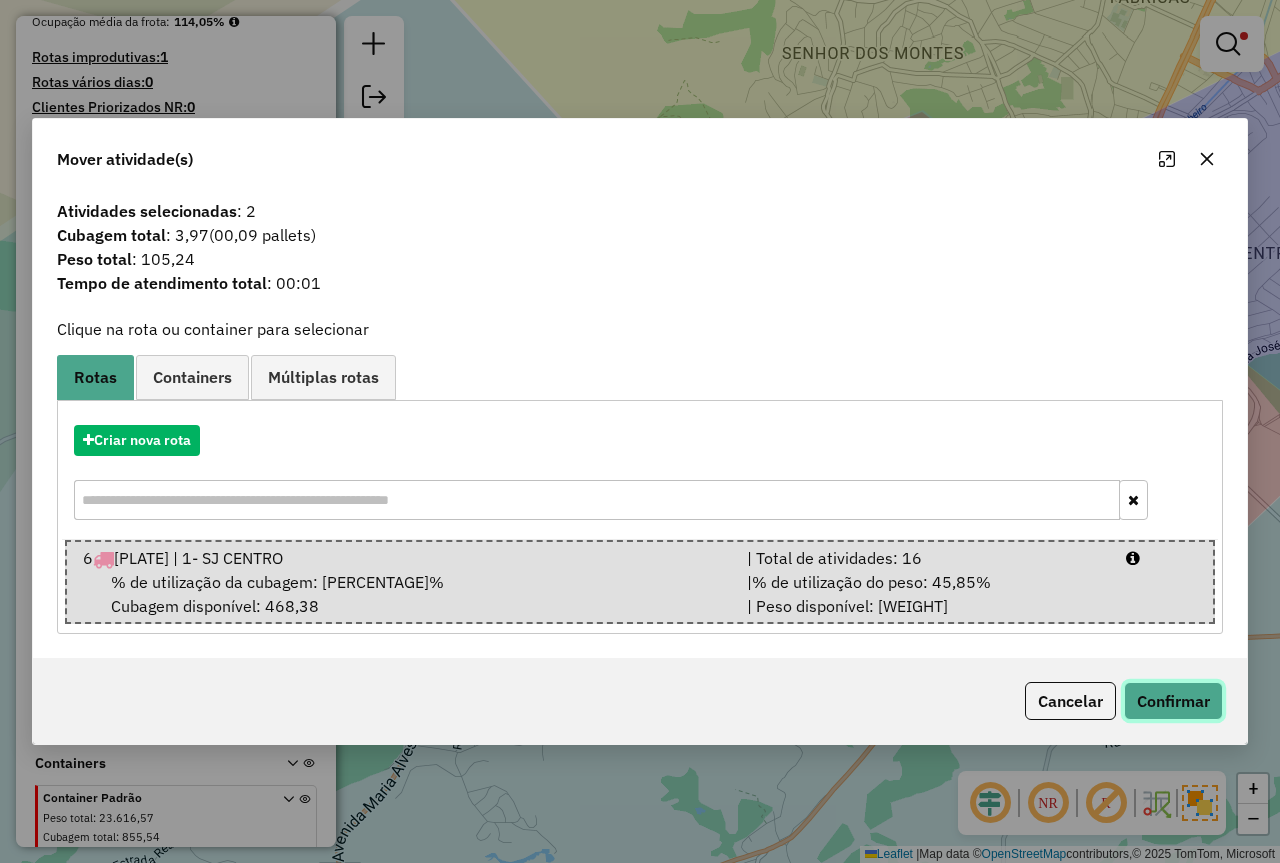 drag, startPoint x: 1168, startPoint y: 698, endPoint x: 1187, endPoint y: 720, distance: 29.068884 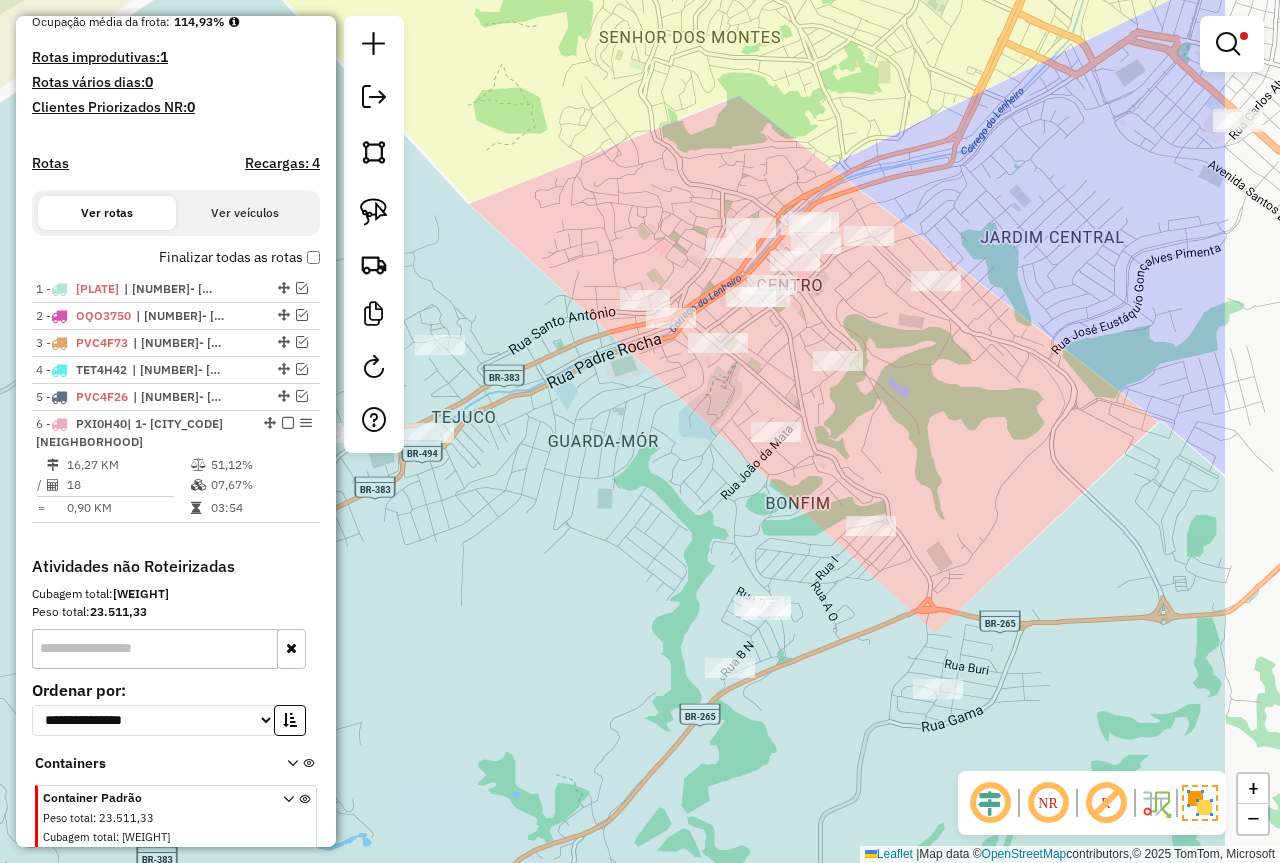 drag, startPoint x: 776, startPoint y: 581, endPoint x: 593, endPoint y: 565, distance: 183.69812 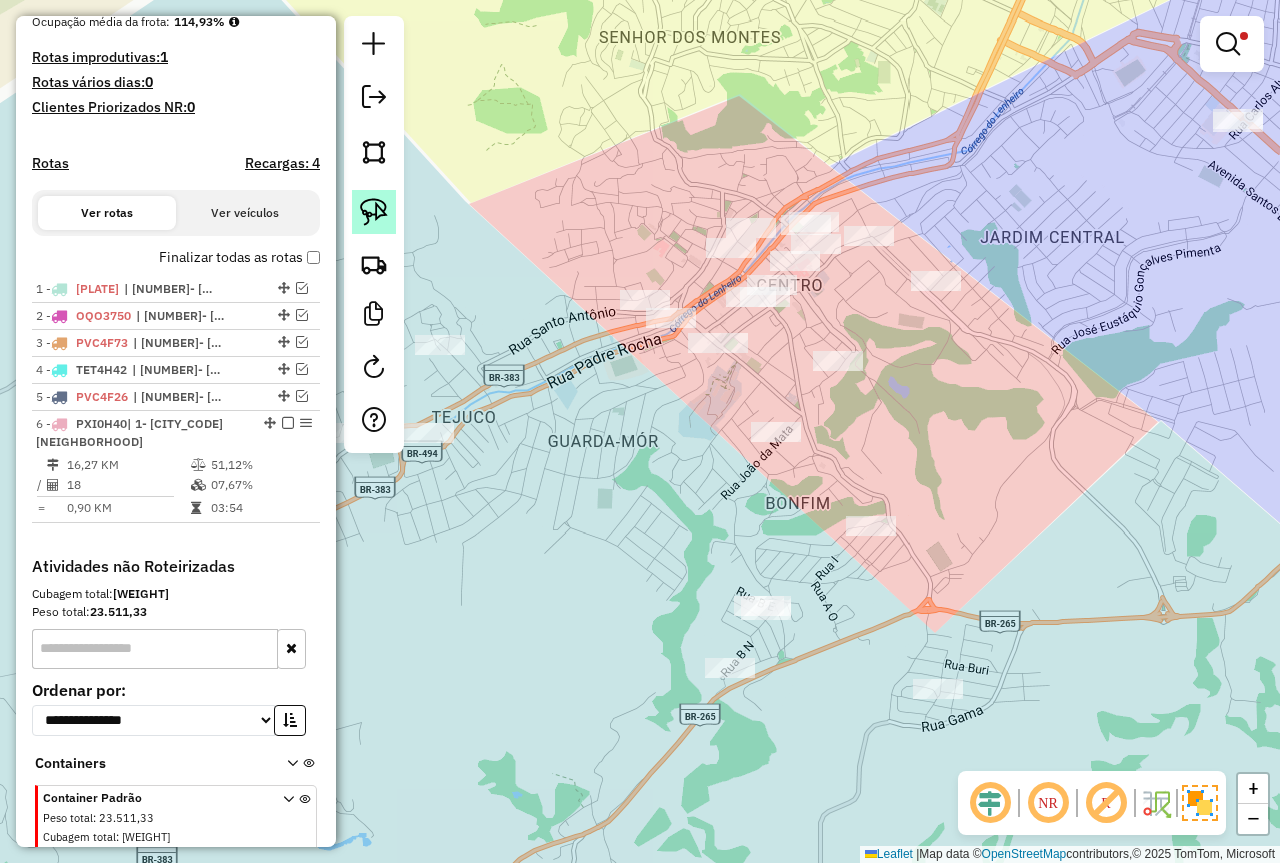 click 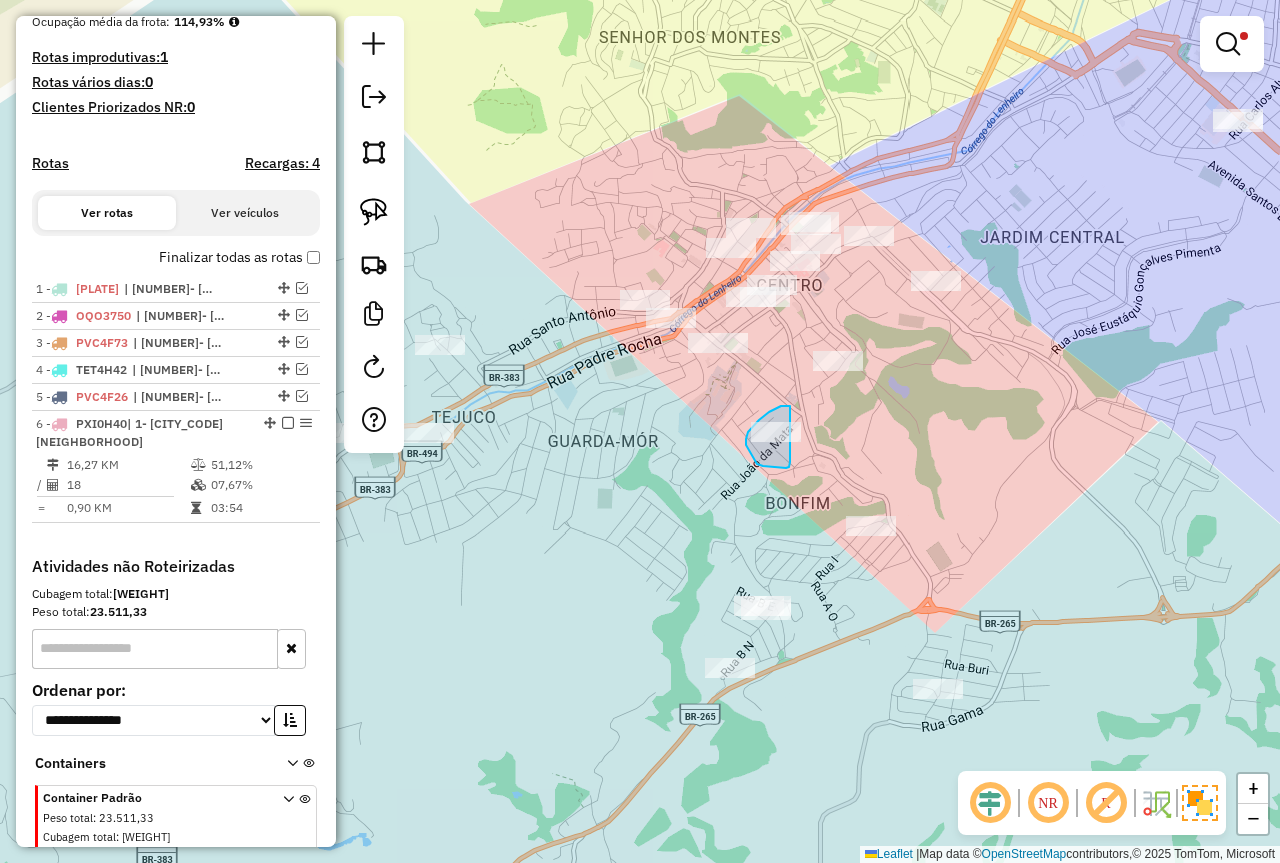 drag, startPoint x: 790, startPoint y: 406, endPoint x: 790, endPoint y: 462, distance: 56 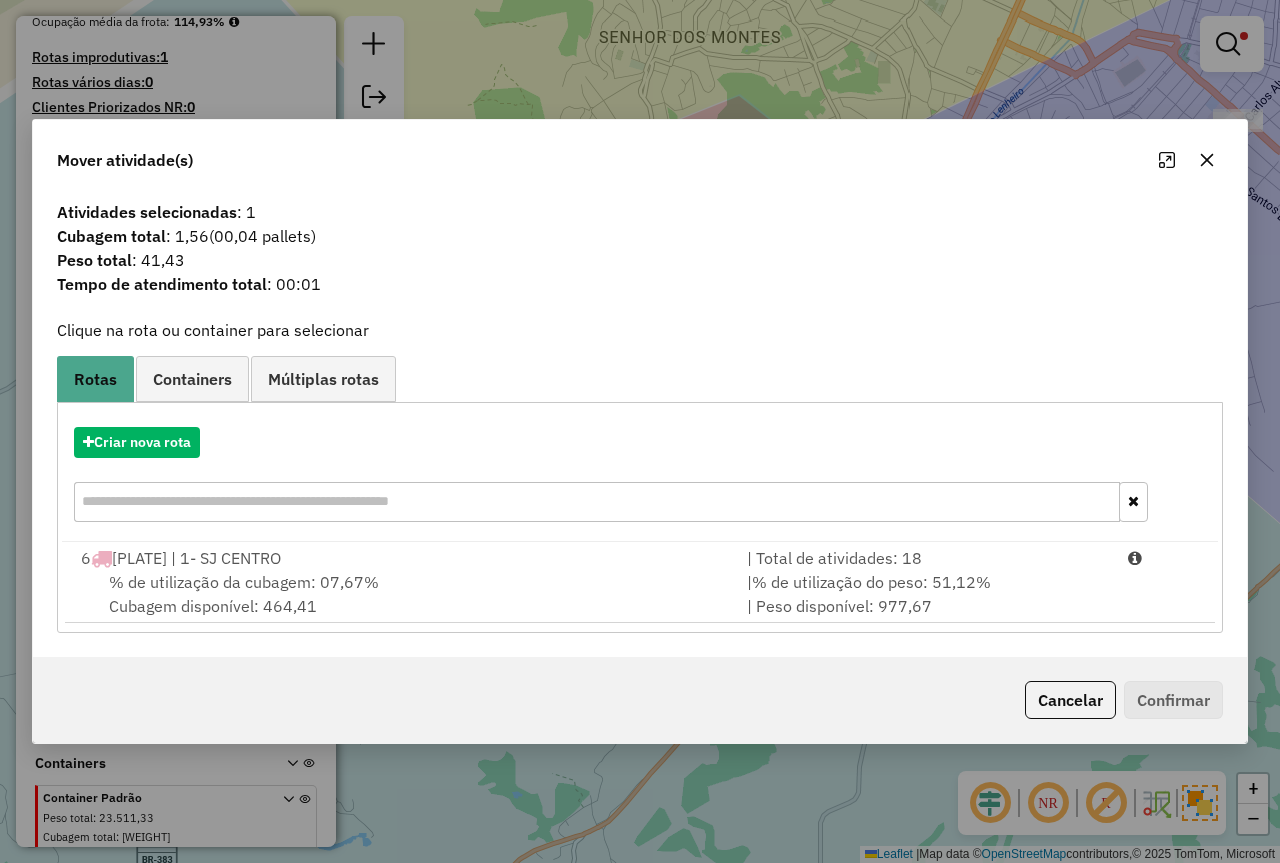 click on "% de utilização do peso: 51,12%" at bounding box center [871, 582] 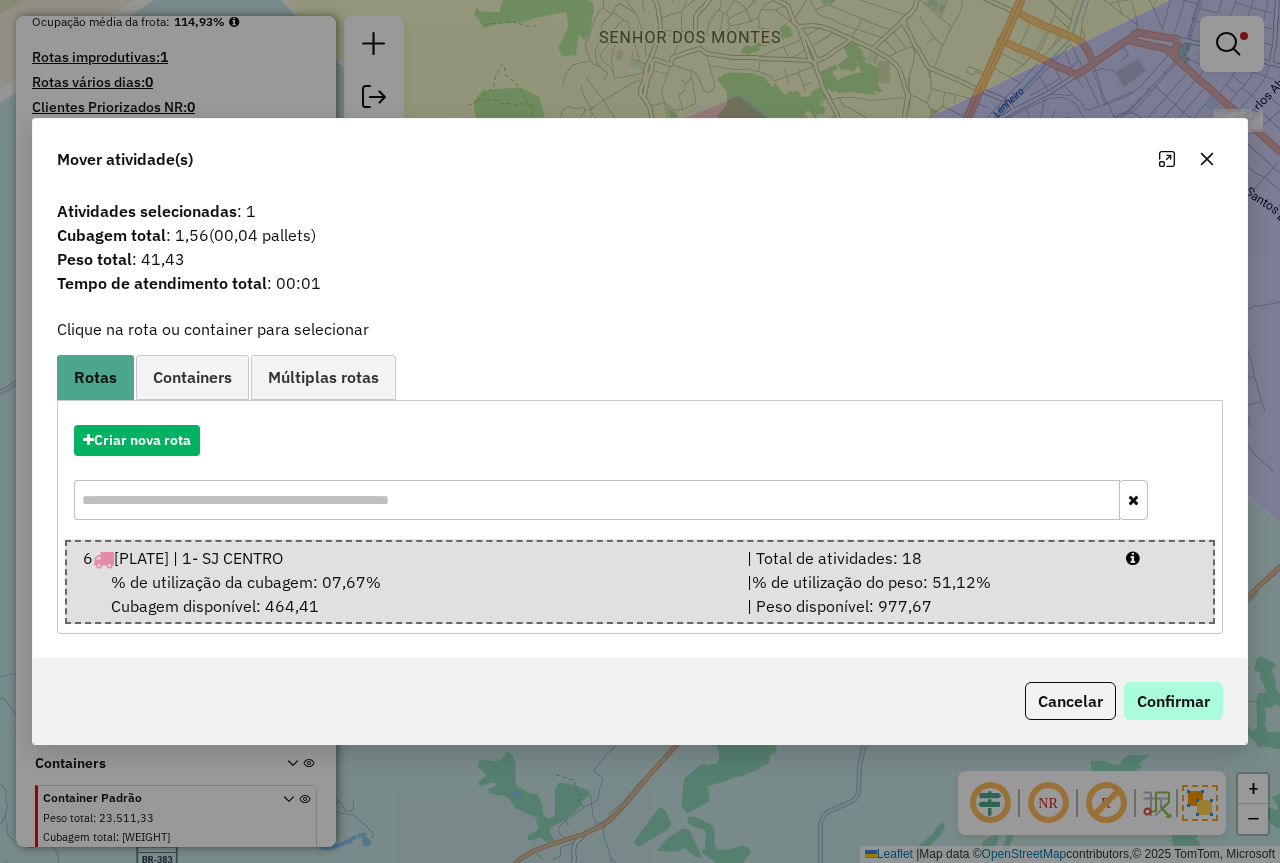 click on "Cancelar   Confirmar" 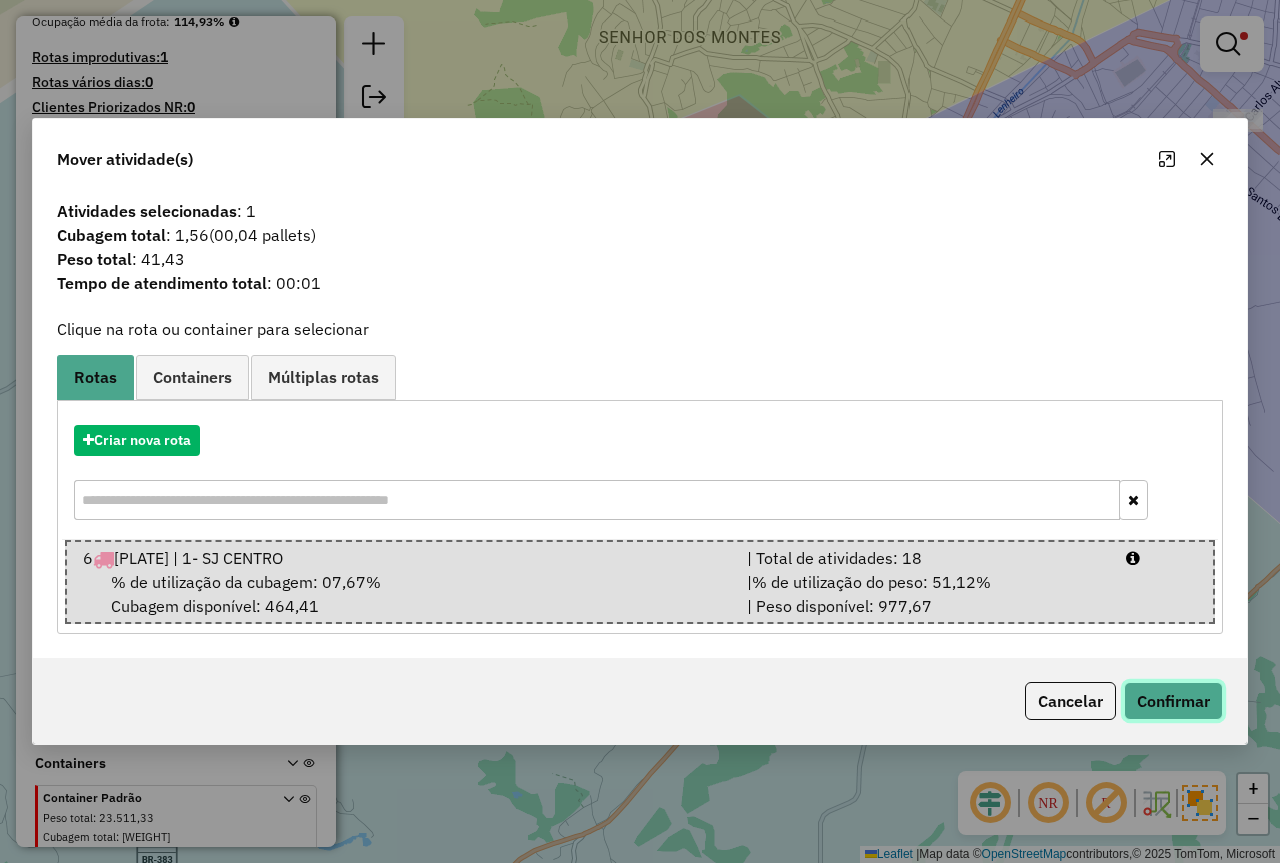 click on "Confirmar" 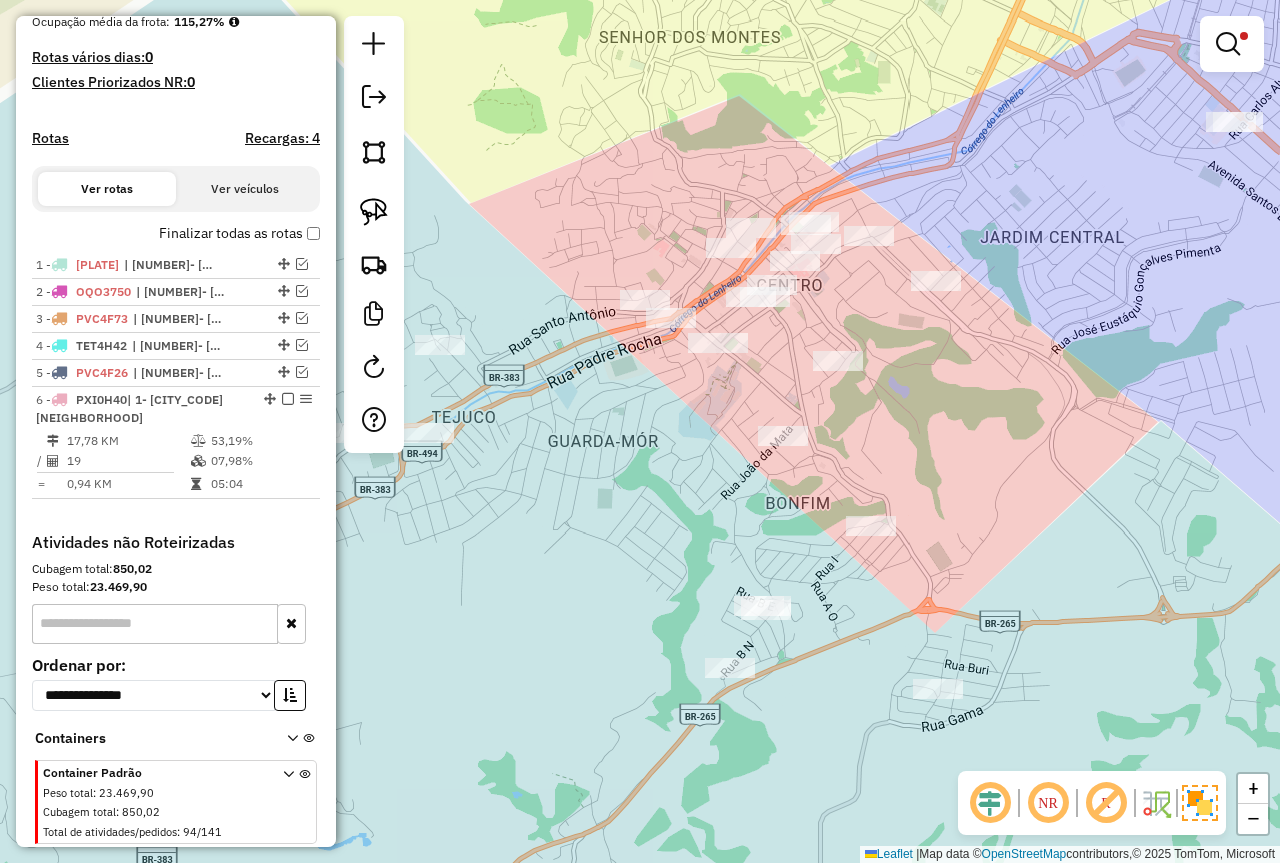 drag, startPoint x: 1221, startPoint y: 37, endPoint x: 968, endPoint y: 99, distance: 260.48608 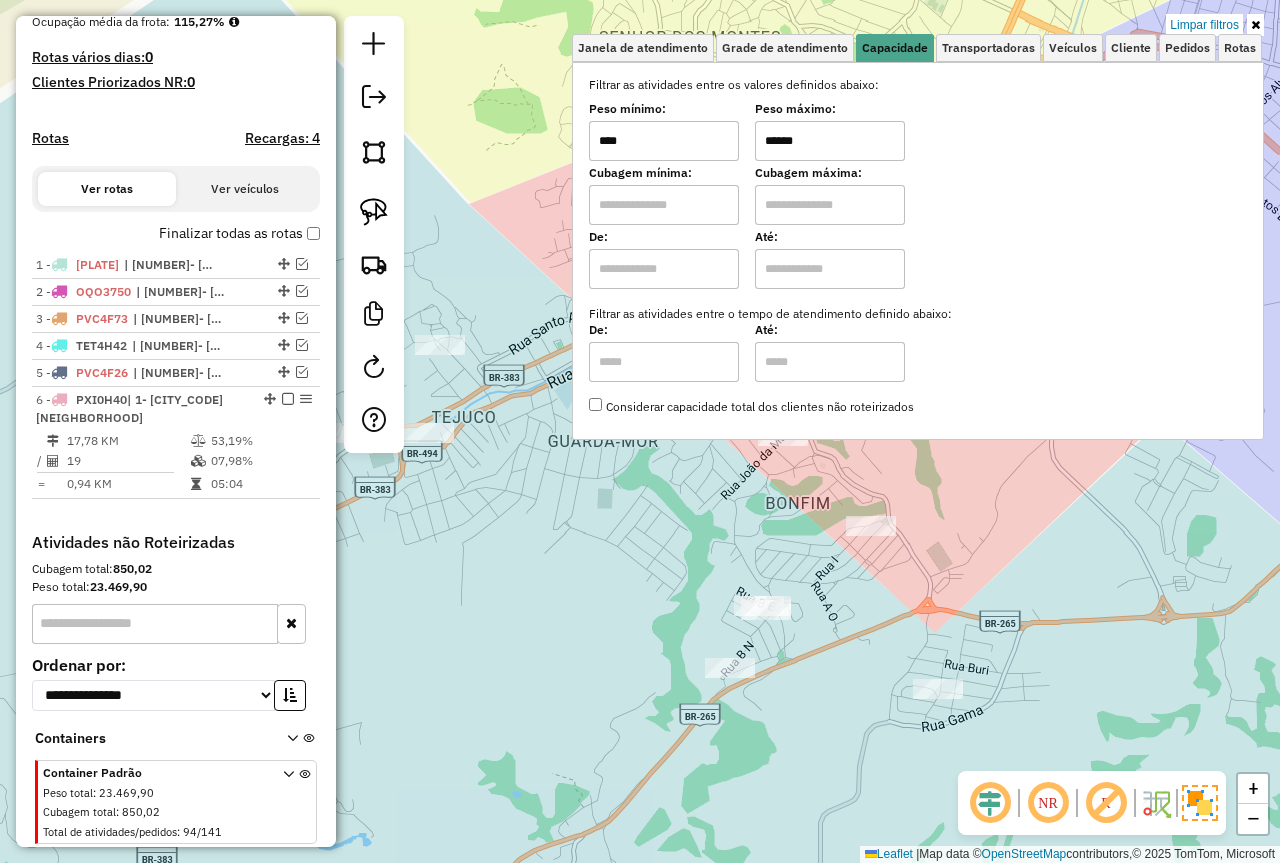 drag, startPoint x: 638, startPoint y: 143, endPoint x: 628, endPoint y: 141, distance: 10.198039 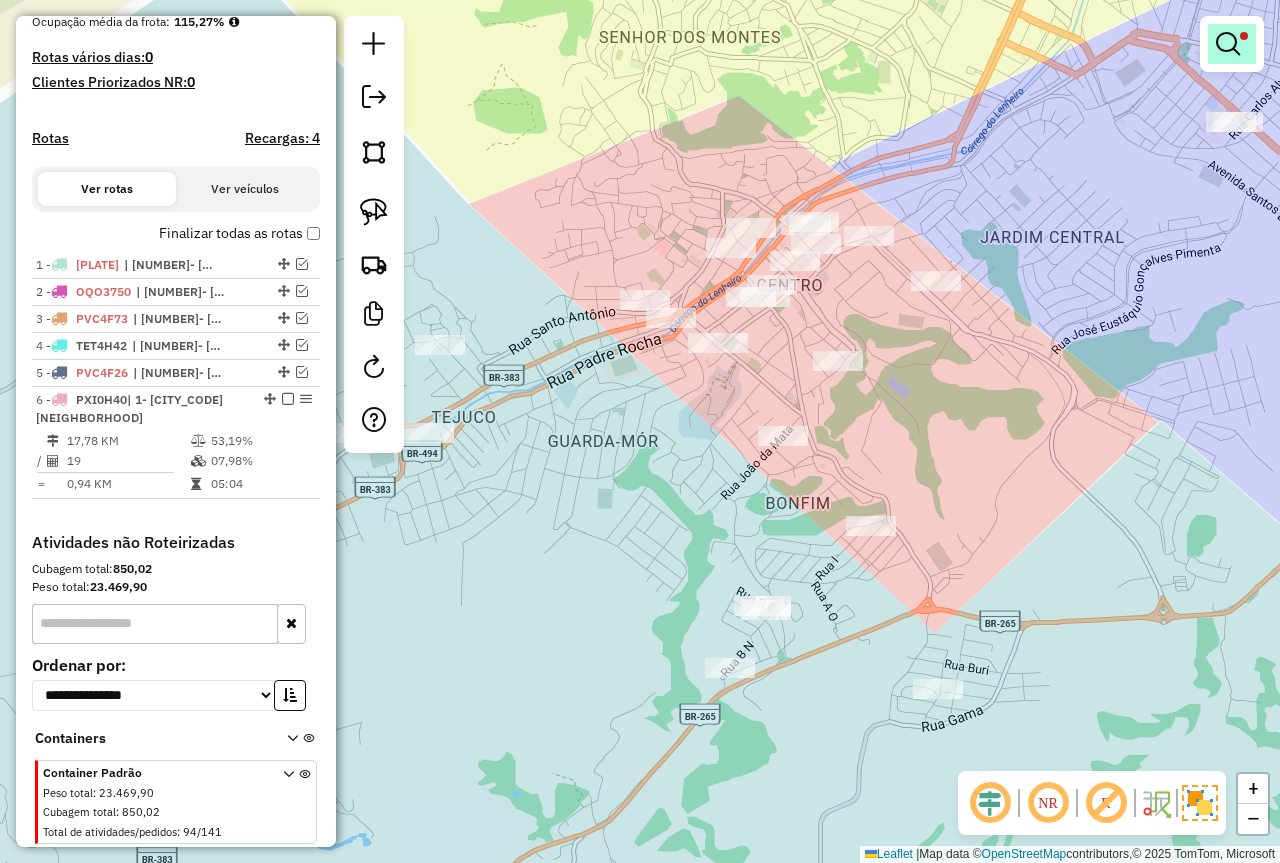 click at bounding box center [1228, 44] 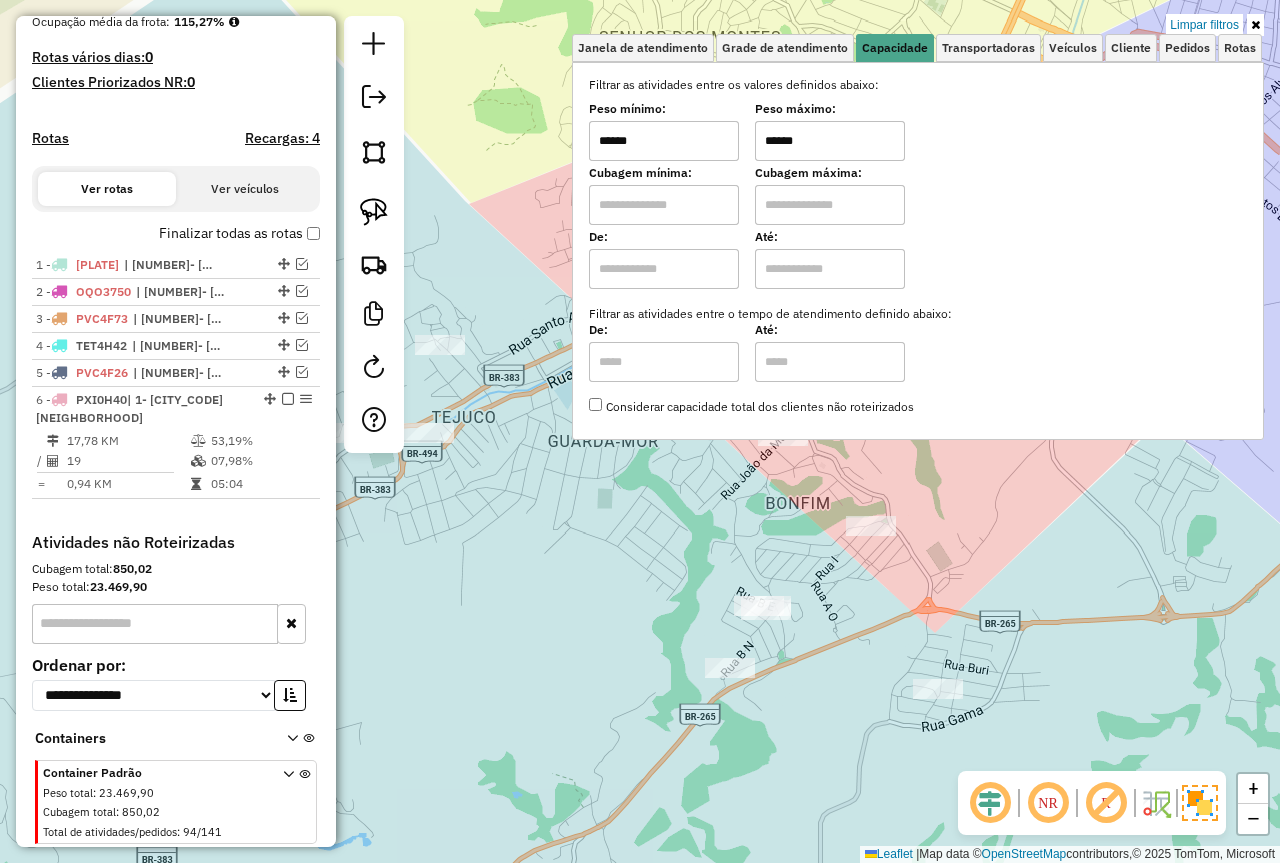 type on "******" 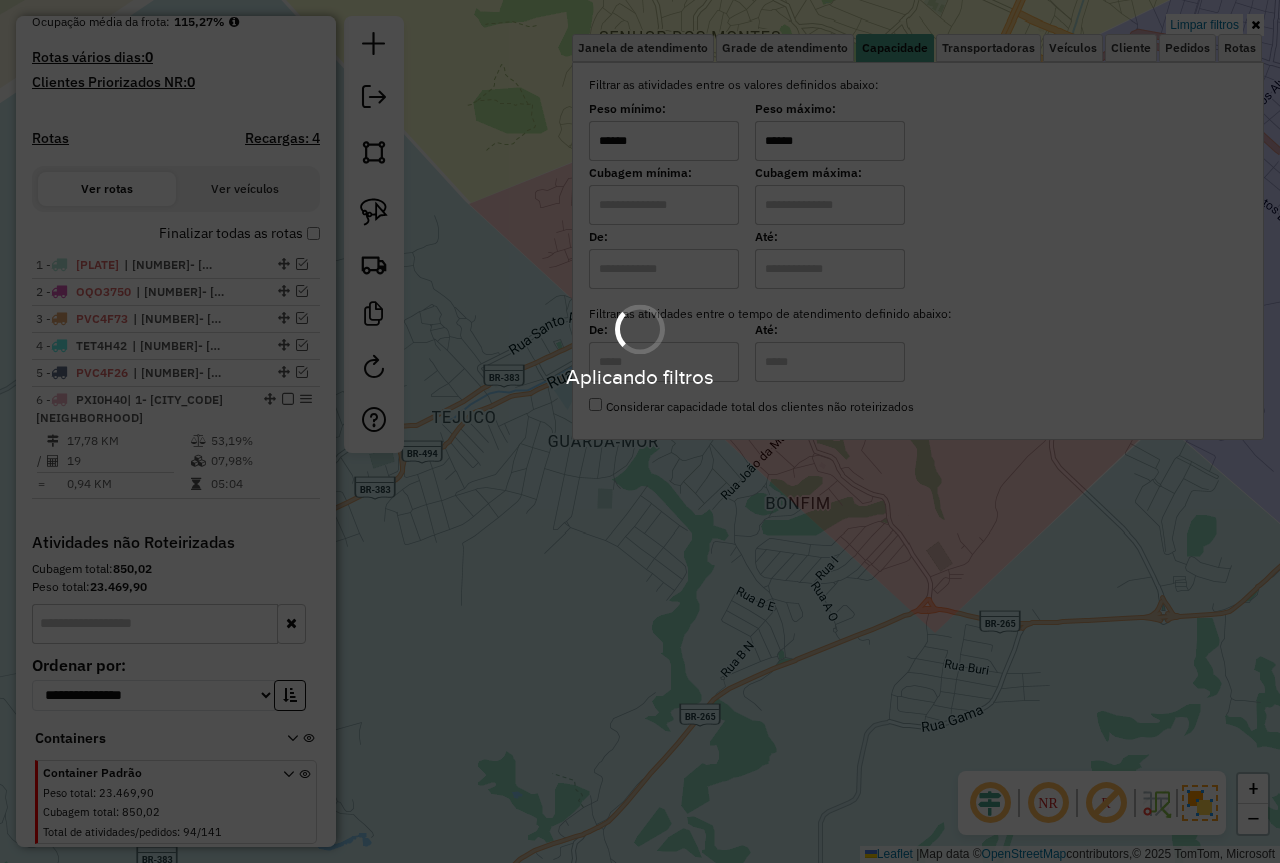 type on "******" 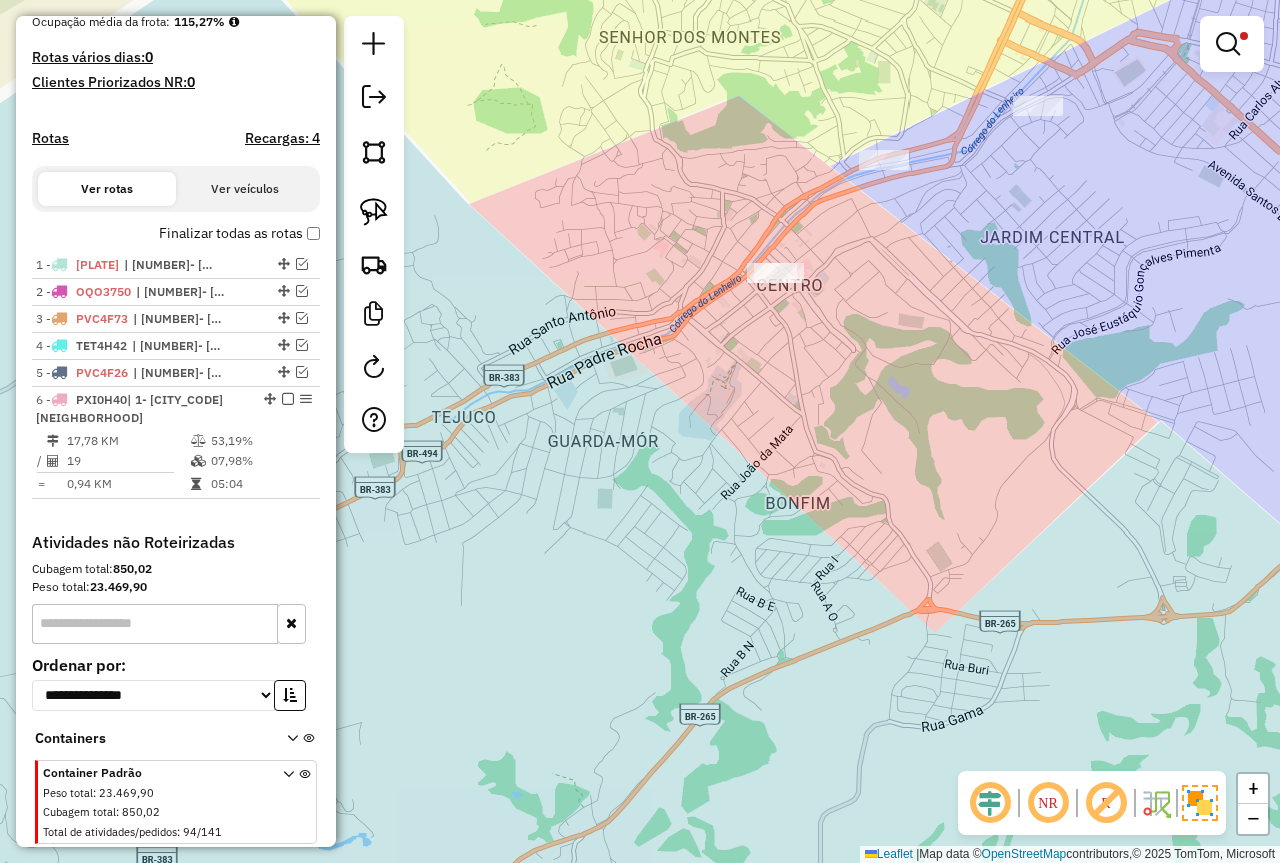 click on "Limpar filtros Janela de atendimento Grade de atendimento Capacidade Transportadoras Veículos Cliente Pedidos  Rotas Selecione os dias de semana para filtrar as janelas de atendimento  Seg   Ter   Qua   Qui   Sex   Sáb   Dom  Informe o período da janela de atendimento: De: Até:  Filtrar exatamente a janela do cliente  Considerar janela de atendimento padrão  Selecione os dias de semana para filtrar as grades de atendimento  Seg   Ter   Qua   Qui   Sex   Sáb   Dom   Considerar clientes sem dia de atendimento cadastrado  Clientes fora do dia de atendimento selecionado Filtrar as atividades entre os valores definidos abaixo:  Peso mínimo:  ******  Peso máximo:  ******  Cubagem mínima:   Cubagem máxima:   De:   Até:  Filtrar as atividades entre o tempo de atendimento definido abaixo:  De:   Até:   Considerar capacidade total dos clientes não roteirizados Transportadora: Selecione um ou mais itens Tipo de veículo: Selecione um ou mais itens Veículo: Selecione um ou mais itens Motorista: Nome: Setor:" 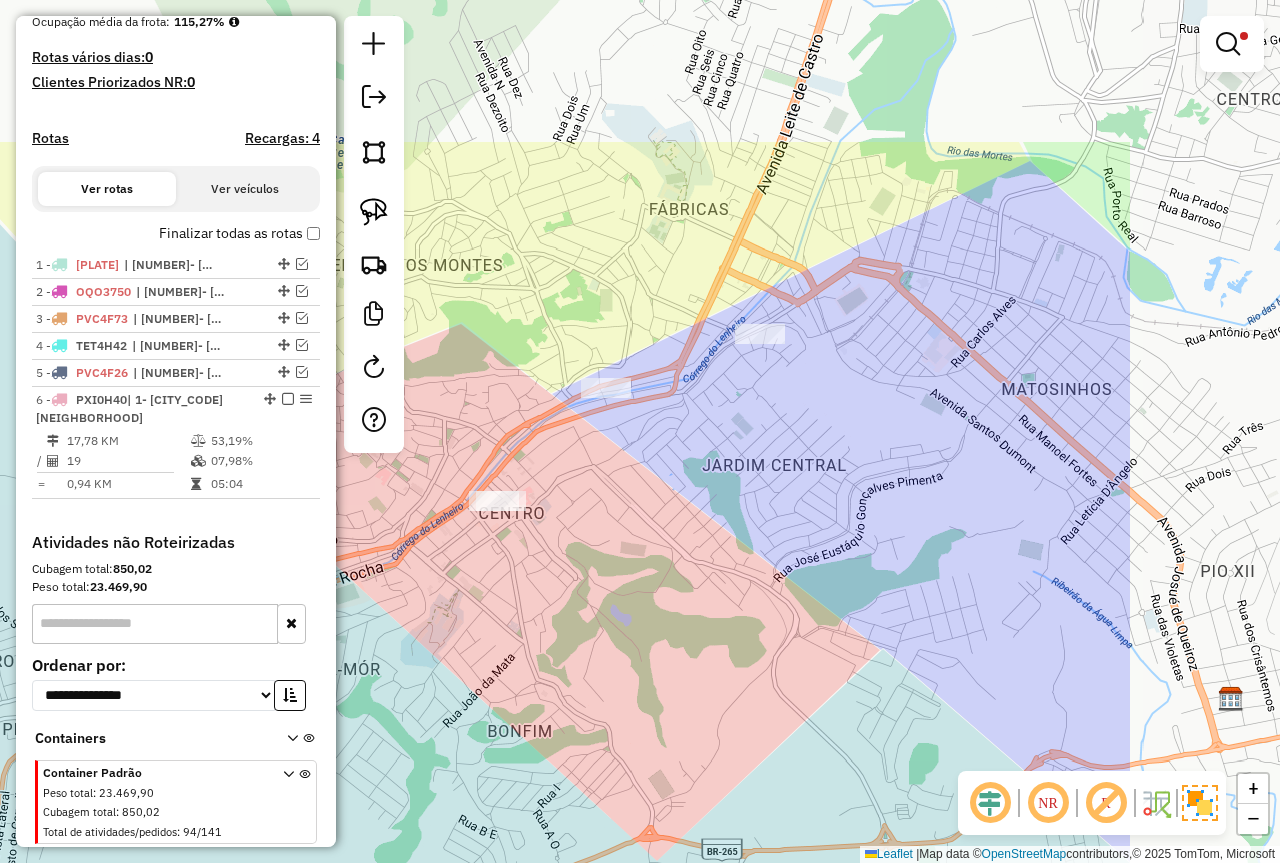 drag, startPoint x: 995, startPoint y: 398, endPoint x: 758, endPoint y: 575, distance: 295.8006 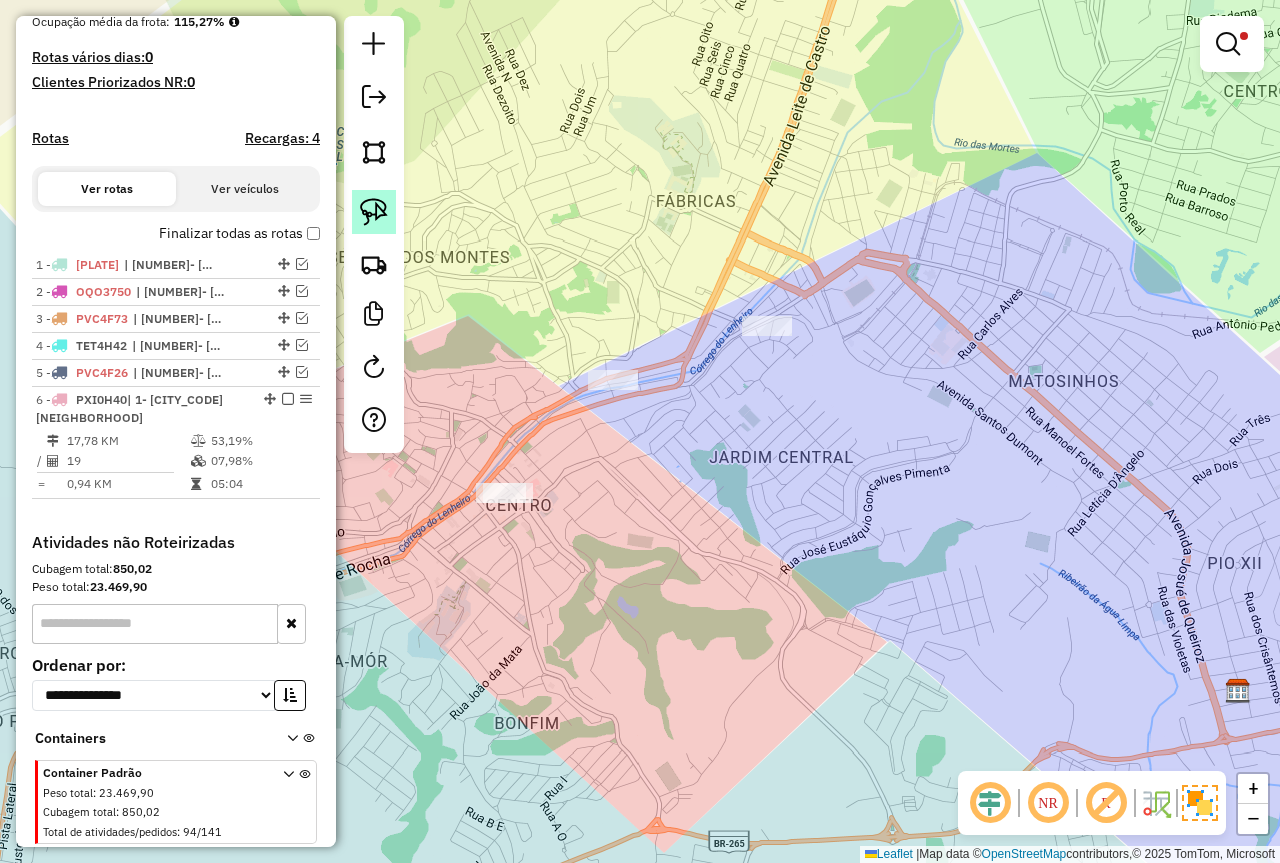 click 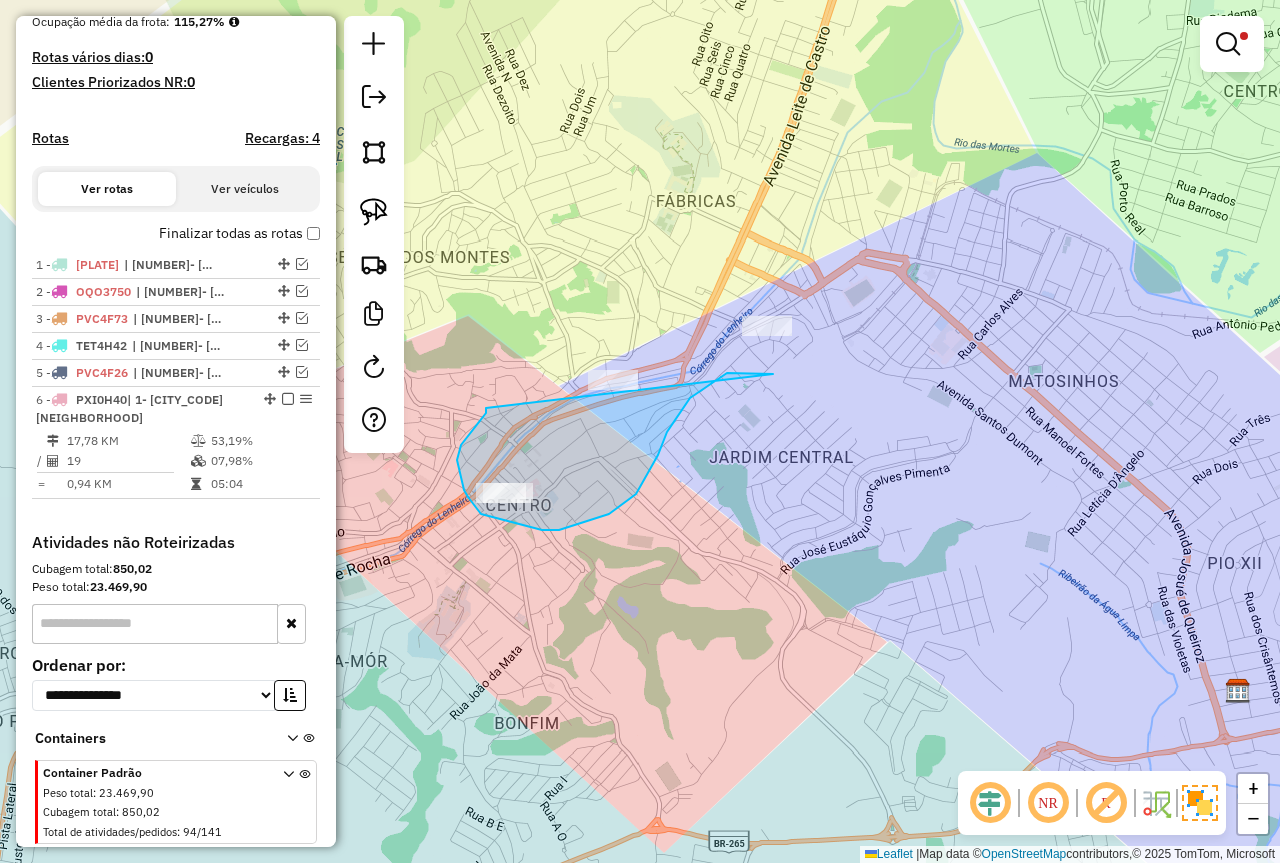 drag, startPoint x: 468, startPoint y: 497, endPoint x: 783, endPoint y: 289, distance: 377.47714 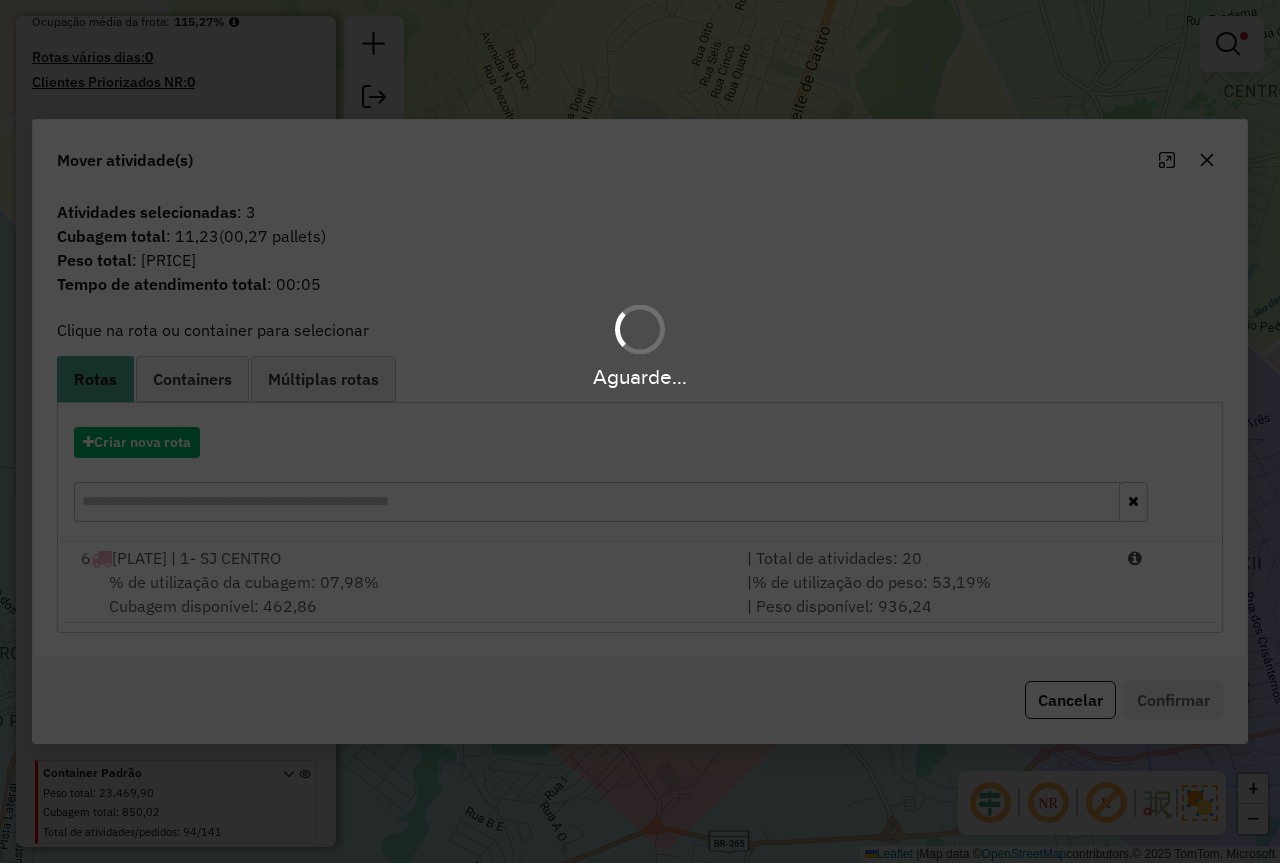 click on "Aguarde..." at bounding box center [640, 431] 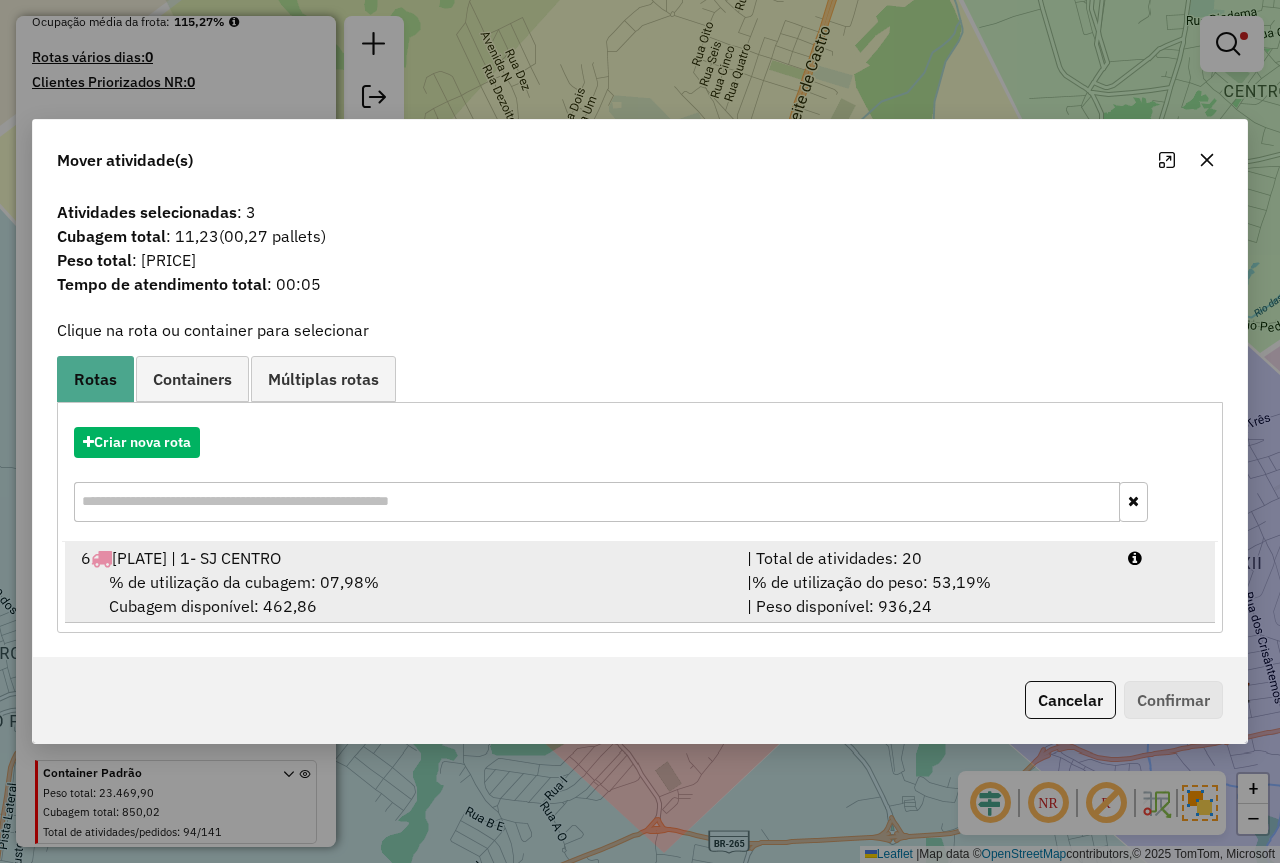 click on "6  PXI0H40 | 1- SJ CENTRO  | Total de atividades: 20  % de utilização da cubagem: 07,98%  Cubagem disponível: 462,86   |  % de utilização do peso: 53,19%  | Peso disponível: 936,24" at bounding box center [640, 582] 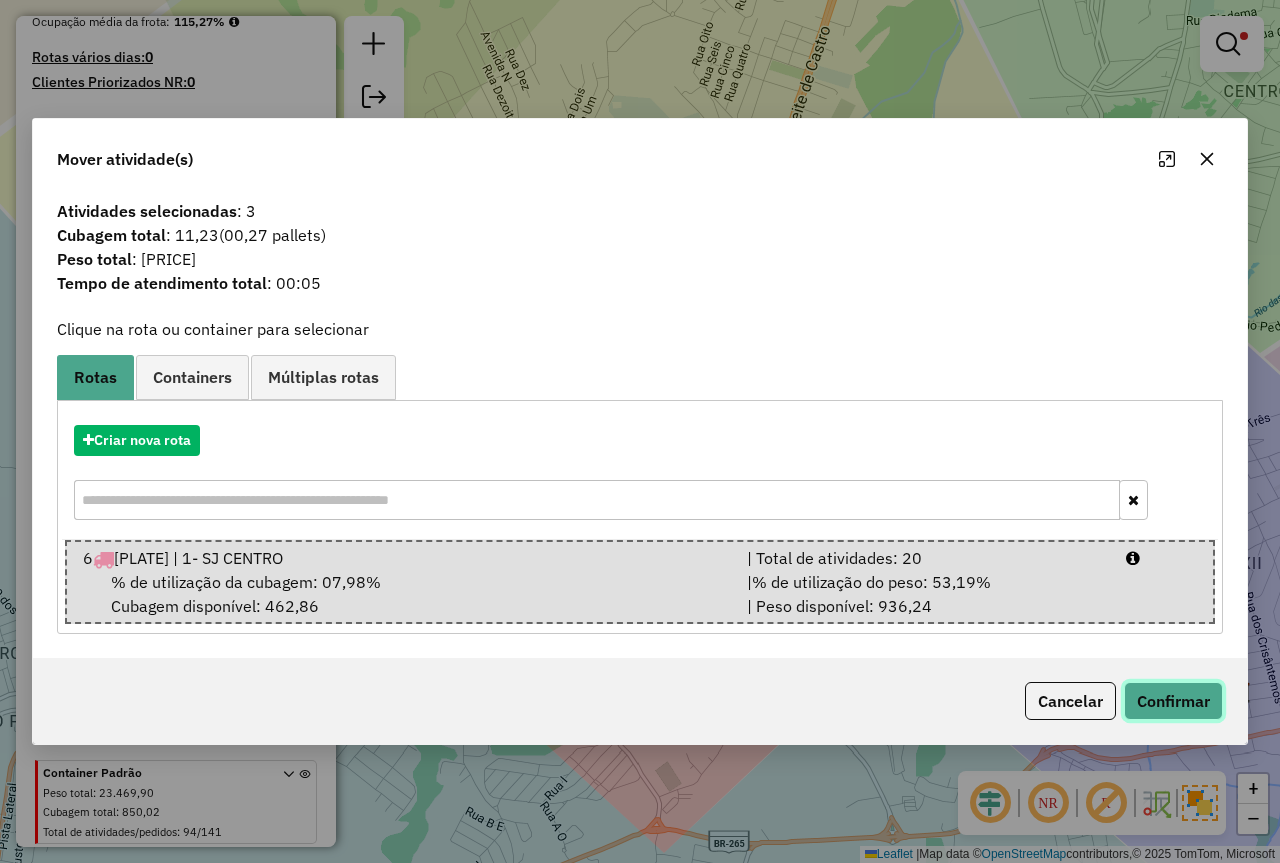 click on "Confirmar" 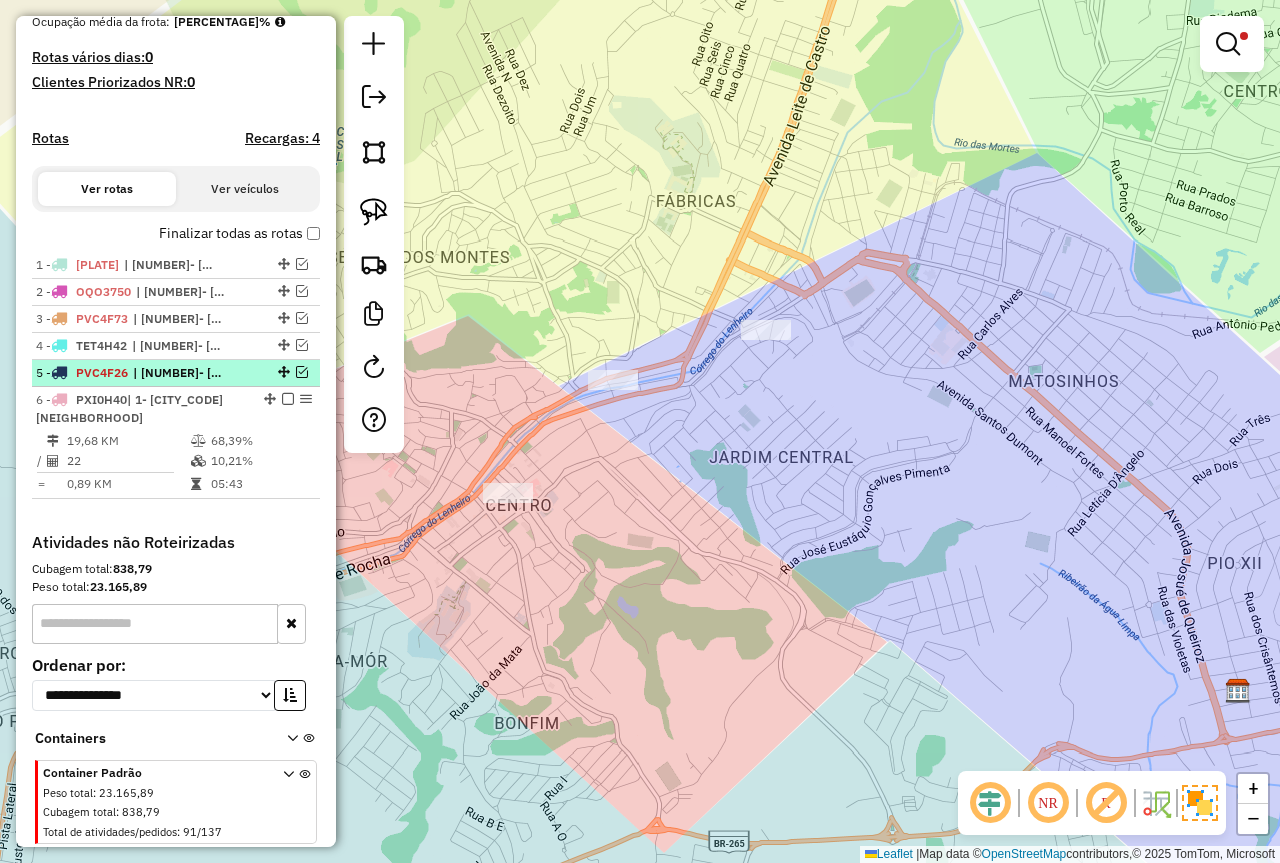 click at bounding box center (288, 399) 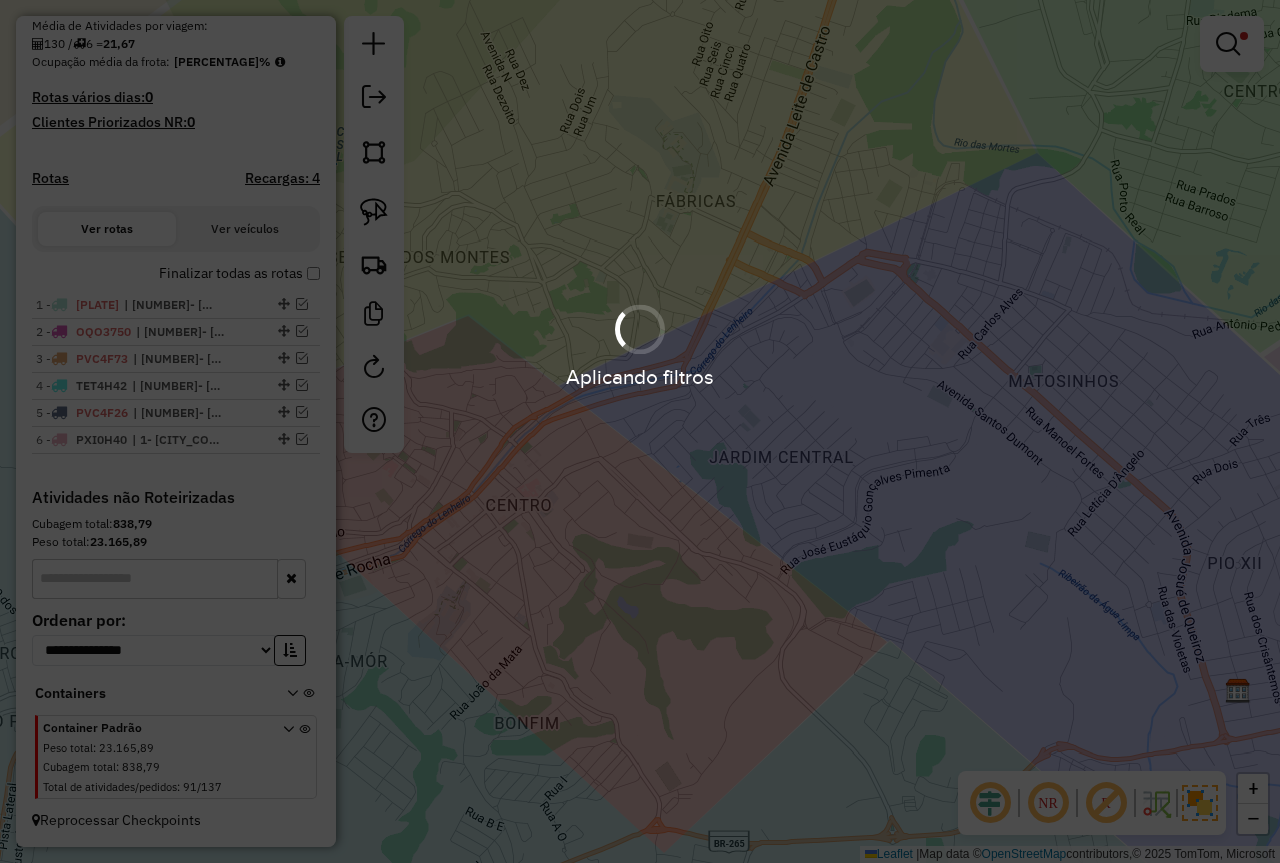 scroll, scrollTop: 474, scrollLeft: 0, axis: vertical 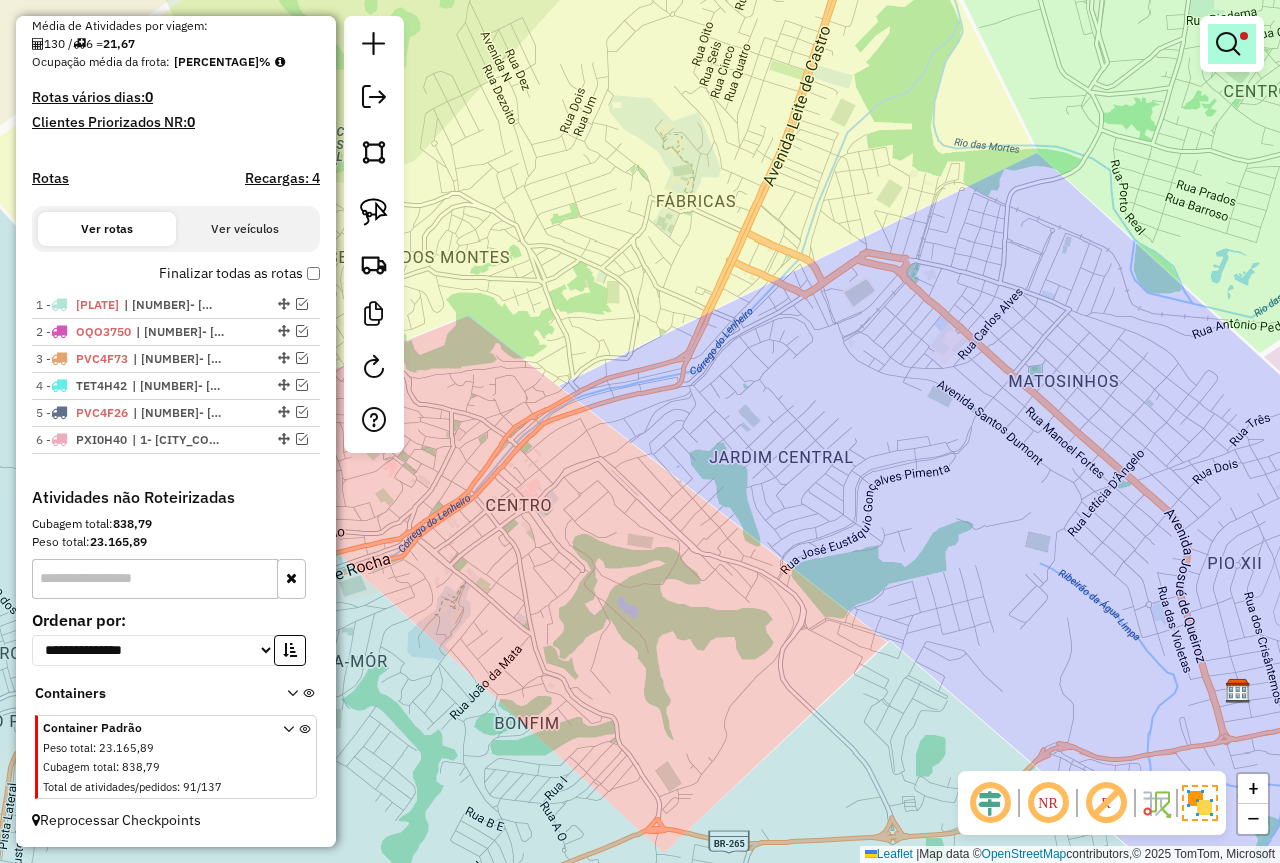 click at bounding box center (1232, 44) 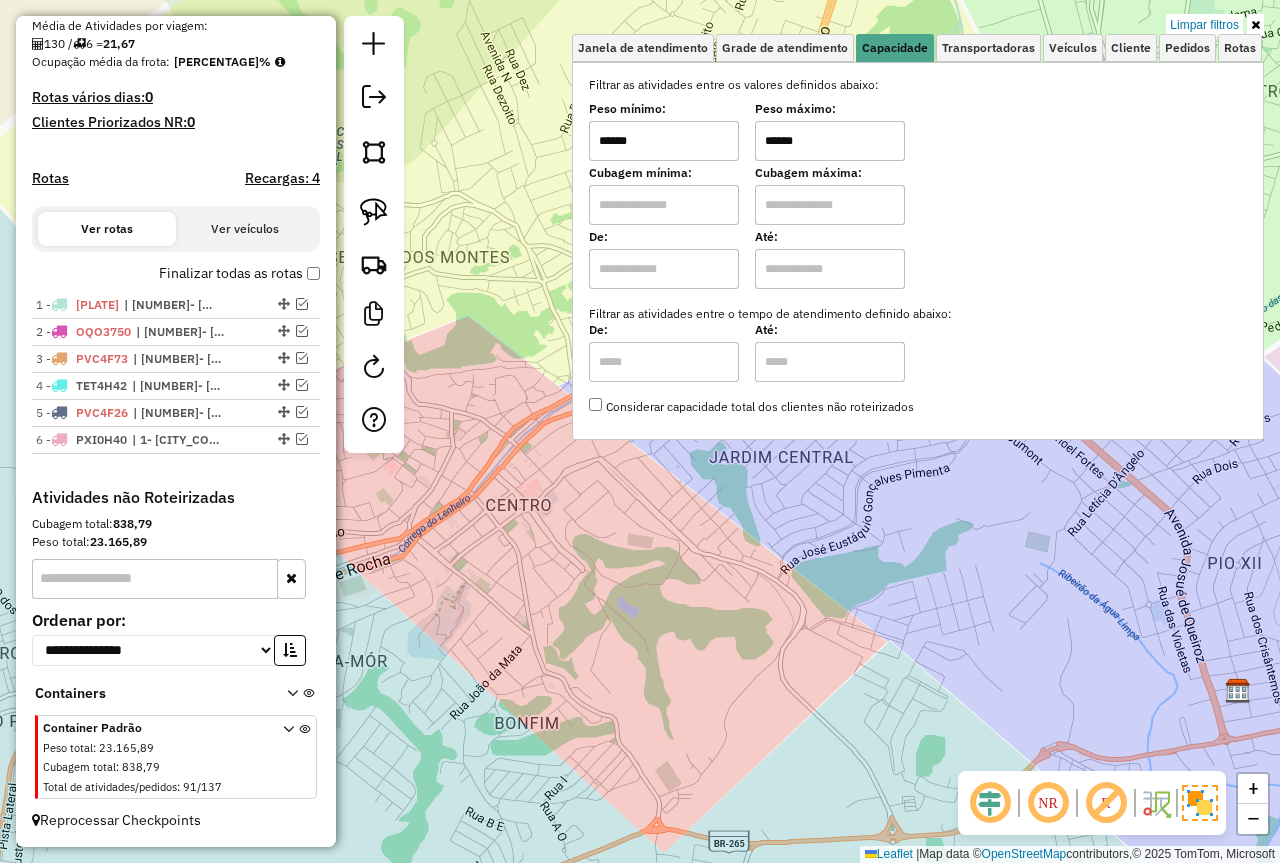 click on "Peso mínimo:  ******  Peso máximo:  ******" at bounding box center (918, 133) 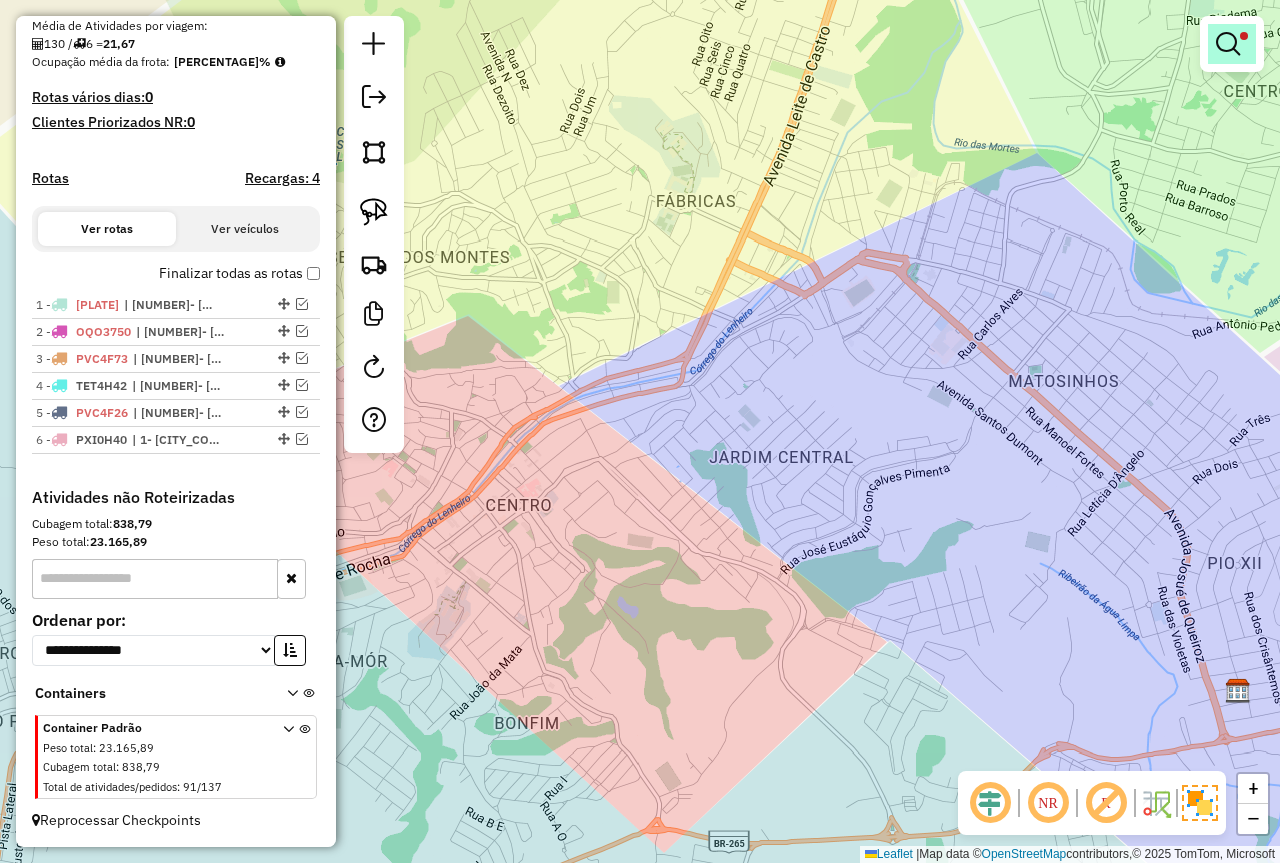 click at bounding box center [1228, 44] 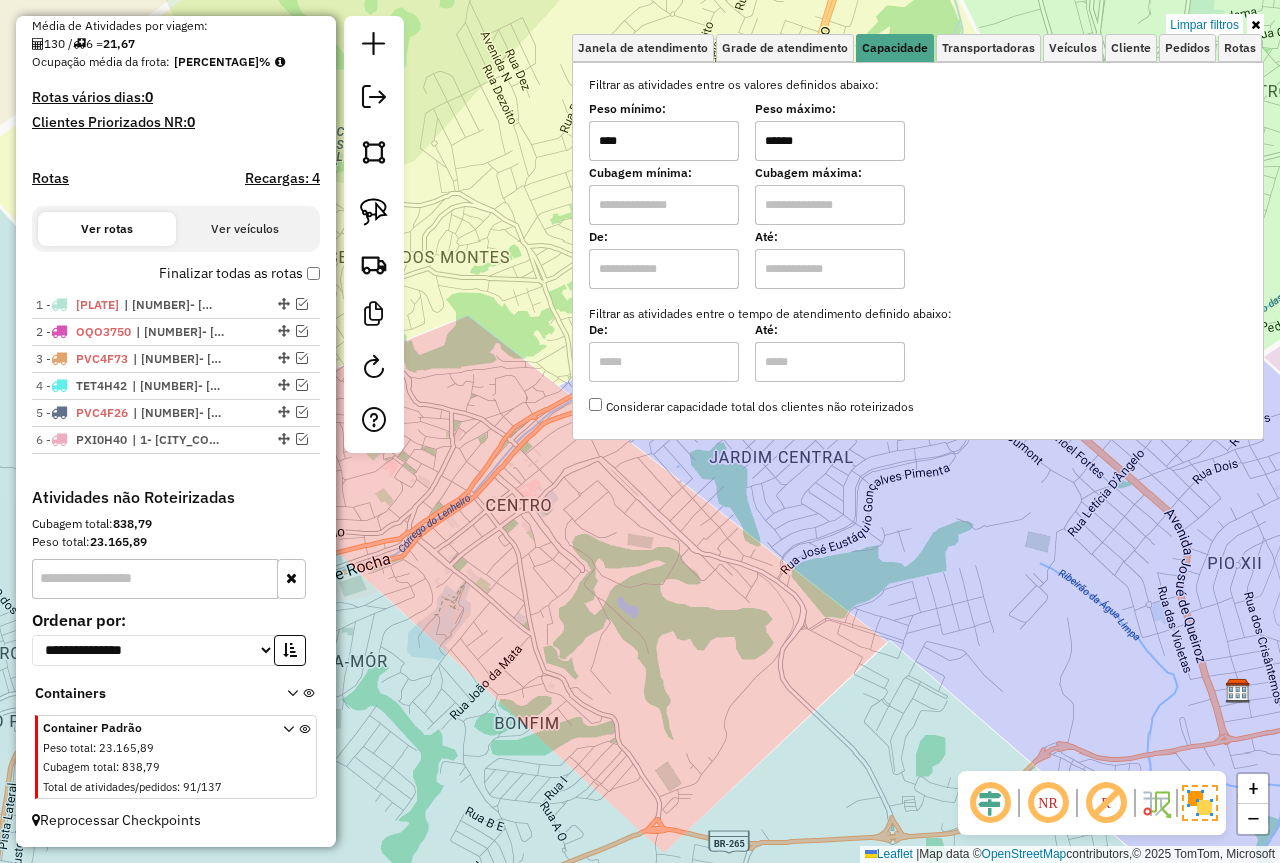 type on "****" 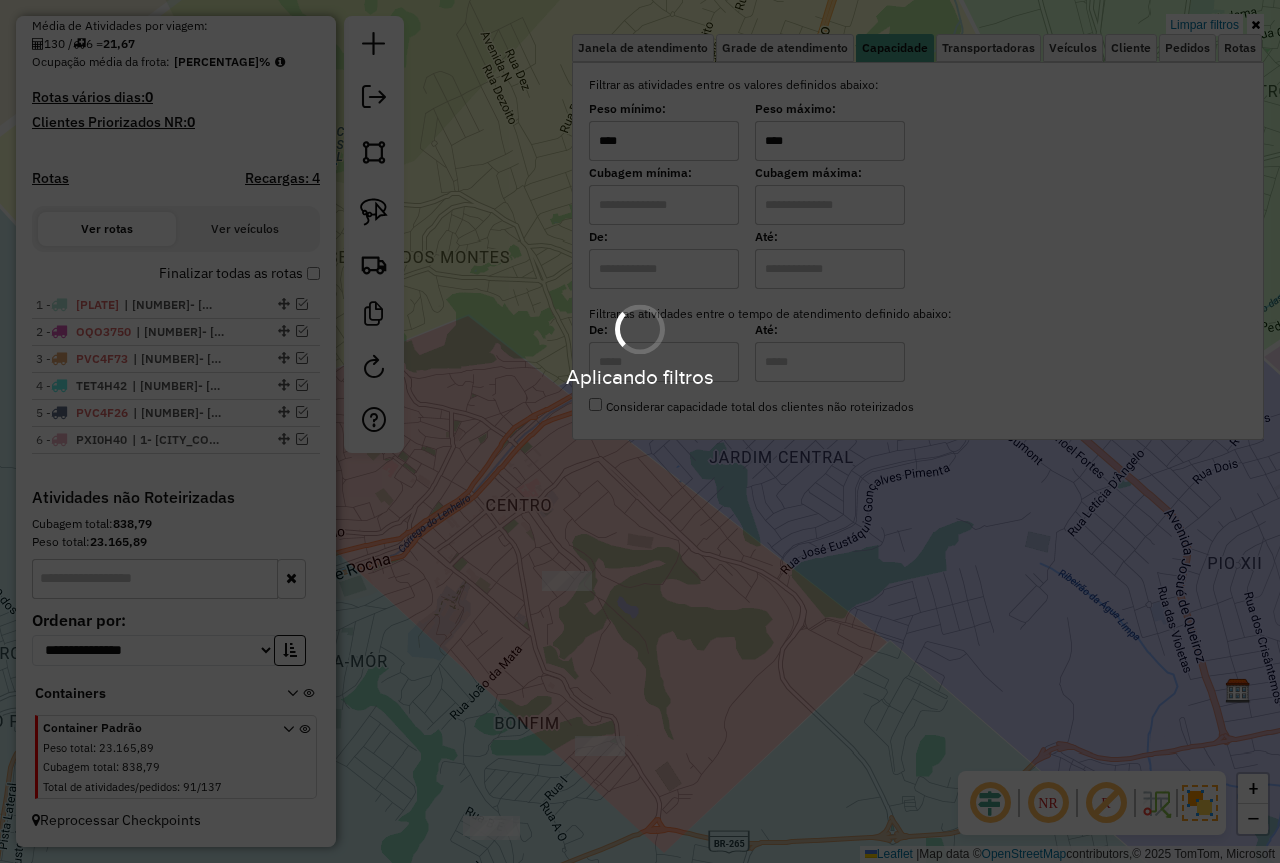 type on "****" 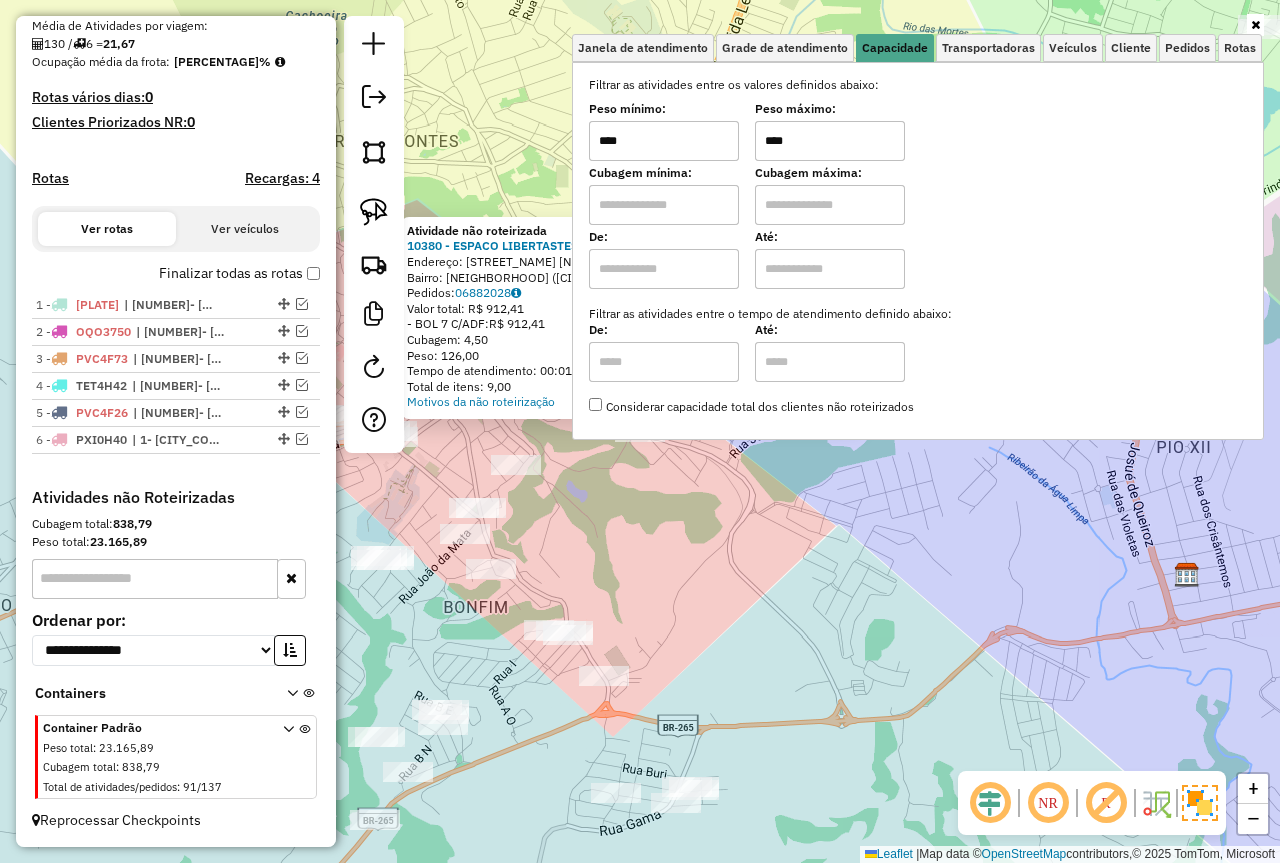 click on "Atividade não roteirizada 10380 - ESPACO LIBERTASTES  Endereço:  [NAME] [NUMBER]   Bairro: [NEIGHBORHOOD] ([CITY] / [STATE])   Pedidos:  06882028   Valor total: R$ 912,41   - BOL 7 C/ADF:  R$ 912,41   Cubagem: 4,50   Peso: 126,00   Tempo de atendimento: 00:01   Total de itens: 9,00  Motivos da não roteirização × Janela de atendimento Grade de atendimento Capacidade Transportadoras Veículos Cliente Pedidos  Rotas Selecione os dias de semana para filtrar as janelas de atendimento  Seg   Ter   Qua   Qui   Sex   Sáb   Dom  Informe o período da janela de atendimento: De: Até:  Filtrar exatamente a janela do cliente  Considerar janela de atendimento padrão  Selecione os dias de semana para filtrar as grades de atendimento  Seg   Ter   Qua   Qui   Sex   Sáb   Dom   Considerar clientes sem dia de atendimento cadastrado  Clientes fora do dia de atendimento selecionado Filtrar as atividades entre os valores definidos abaixo:  Peso mínimo:  ****  Peso máximo:  ****  Cubagem mínima:   De:   Até:  +" 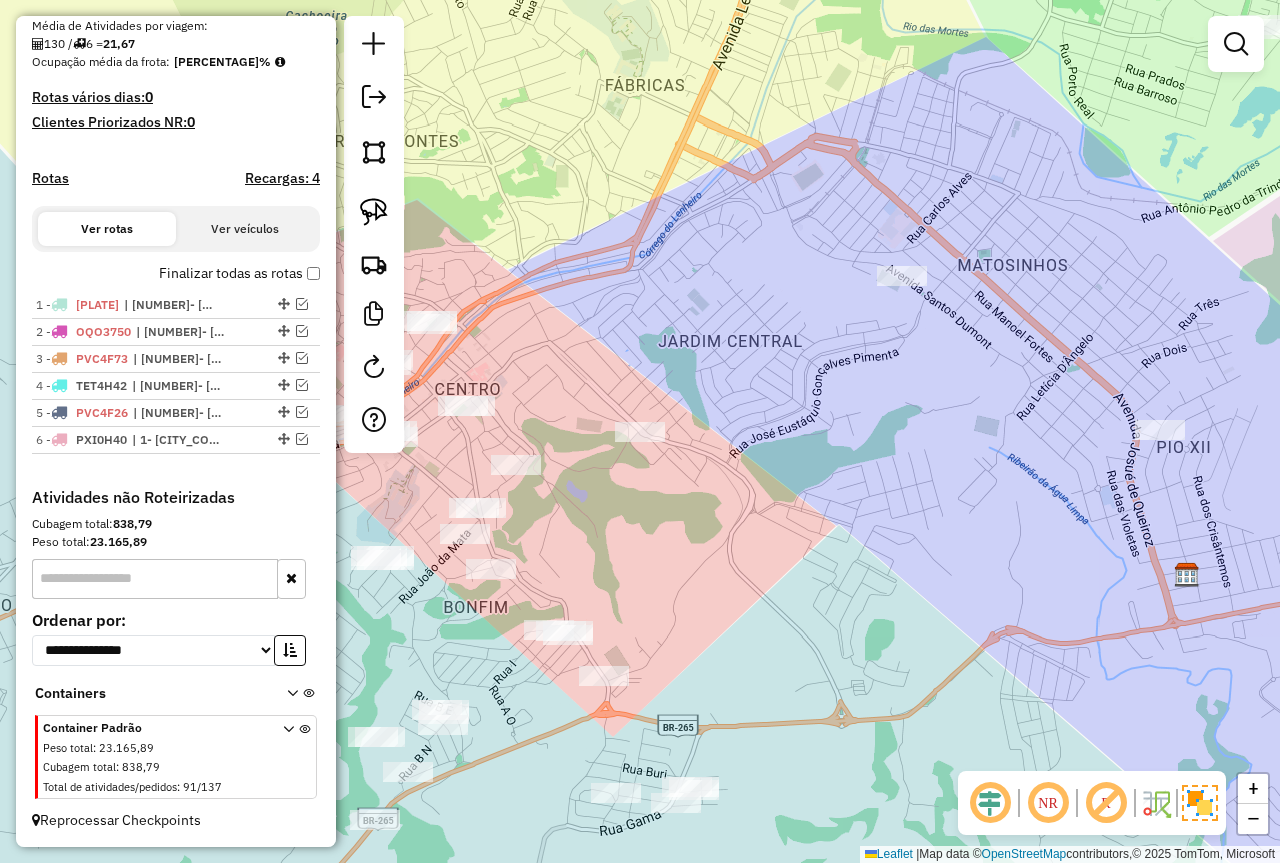 click on "Janela de atendimento Grade de atendimento Capacidade Transportadoras Veículos Cliente Pedidos  Rotas Selecione os dias de semana para filtrar as janelas de atendimento  Seg   Ter   Qua   Qui   Sex   Sáb   Dom  Informe o período da janela de atendimento: De: Até:  Filtrar exatamente a janela do cliente  Considerar janela de atendimento padrão  Selecione os dias de semana para filtrar as grades de atendimento  Seg   Ter   Qua   Qui   Sex   Sáb   Dom   Considerar clientes sem dia de atendimento cadastrado  Clientes fora do dia de atendimento selecionado Filtrar as atividades entre os valores definidos abaixo:  Peso mínimo:  ****  Peso máximo:  ****  Cubagem mínima:   Cubagem máxima:   De:   Até:  Filtrar as atividades entre o tempo de atendimento definido abaixo:  De:   Até:   Considerar capacidade total dos clientes não roteirizados Transportadora: Selecione um ou mais itens Tipo de veículo: Selecione um ou mais itens Veículo: Selecione um ou mais itens Motorista: Selecione um ou mais itens De:" 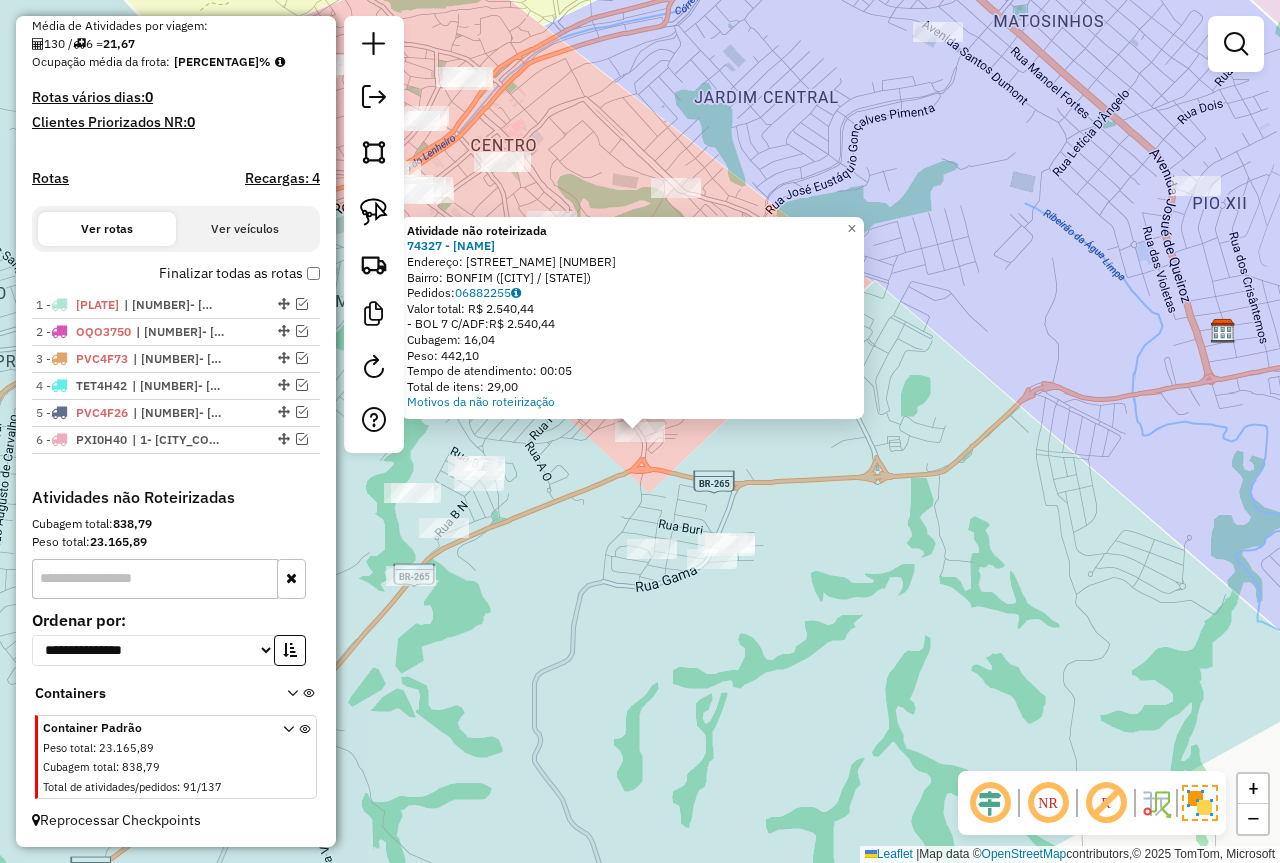 click on "Atividade não roteirizada 74327 - [FULL_NAME]  Endereço:  GERALDO PINTO LIMA 607   Bairro: BONFIM (SAO JOAO DEL REI / MG)   Pedidos:  06882255   Valor total: R$ 2.540,44   -BOL 7 C/ADF:  R$ 2.540,44   Cubagem: 16,04   Peso: 442,10   Tempo de atendimento: 00:05   Total de itens: 29,00  Motivos da não roteirização × Janela de atendimento Grade de atendimento Capacidade Transportadoras Veículos Cliente Pedidos  Rotas Selecione os dias de semana para filtrar as janelas de atendimento  Seg   Ter   Qua   Qui   Sex   Sáb   Dom  Informe o período da janela de atendimento: De: Até:  Filtrar exatamente a janela do cliente  Considerar janela de atendimento padrão  Selecione os dias de semana para filtrar as grades de atendimento  Seg   Ter   Qua   Qui   Sex   Sáb   Dom   Considerar clientes sem dia de atendimento cadastrado  Clientes fora do dia de atendimento selecionado Filtrar as atividades entre os valores definidos abaixo:  Peso mínimo:  ****  Peso máximo:  ****  Cubagem mínima:   De:   De:" 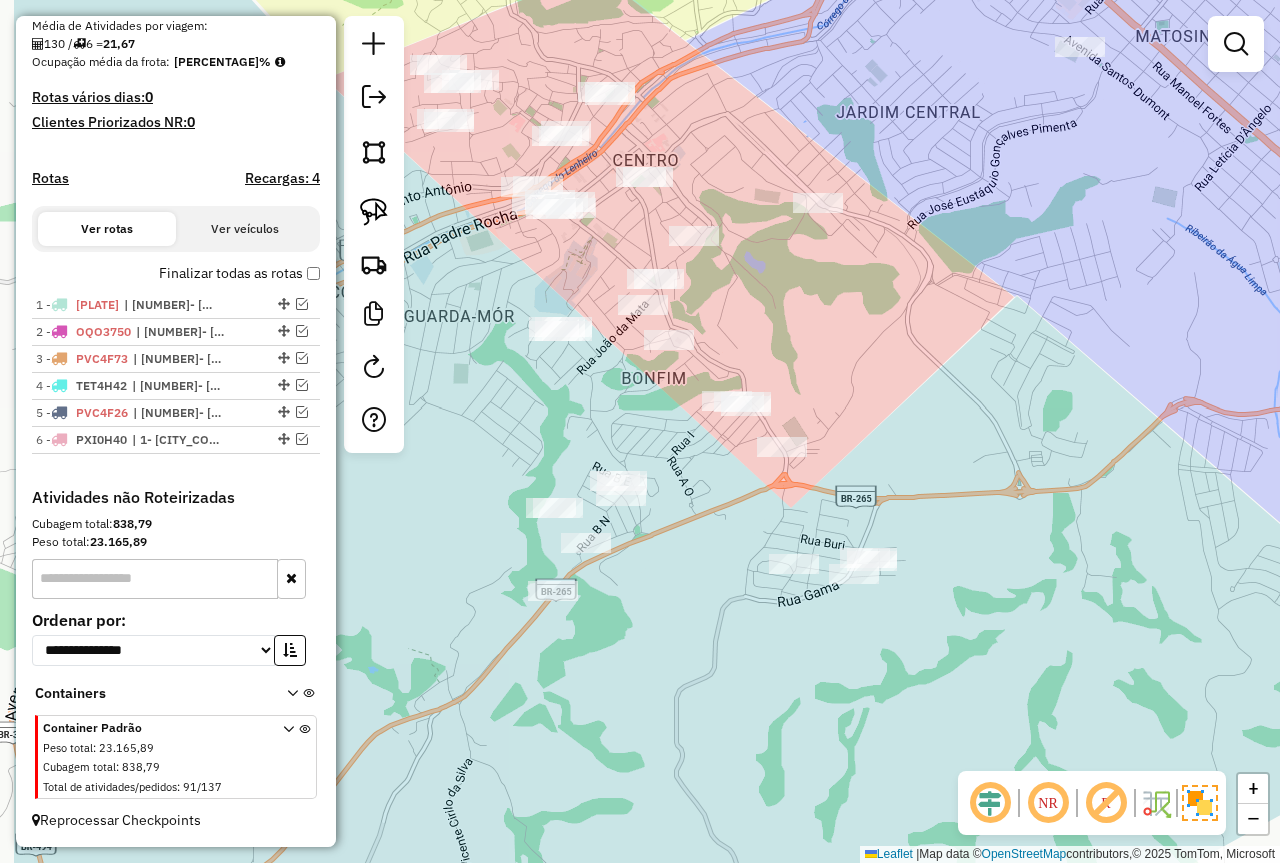 drag, startPoint x: 867, startPoint y: 555, endPoint x: 1018, endPoint y: 567, distance: 151.47607 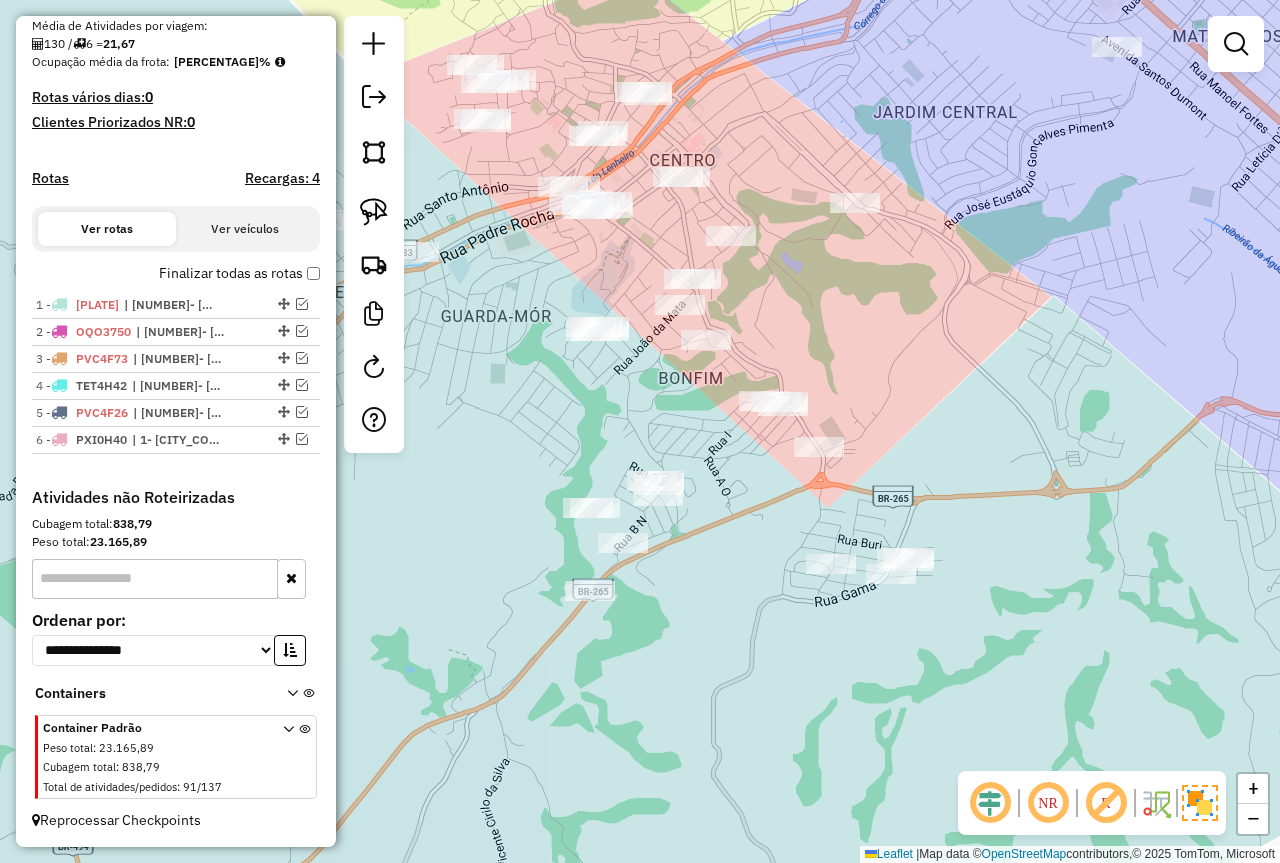 drag, startPoint x: 1127, startPoint y: 413, endPoint x: 1074, endPoint y: 410, distance: 53.08484 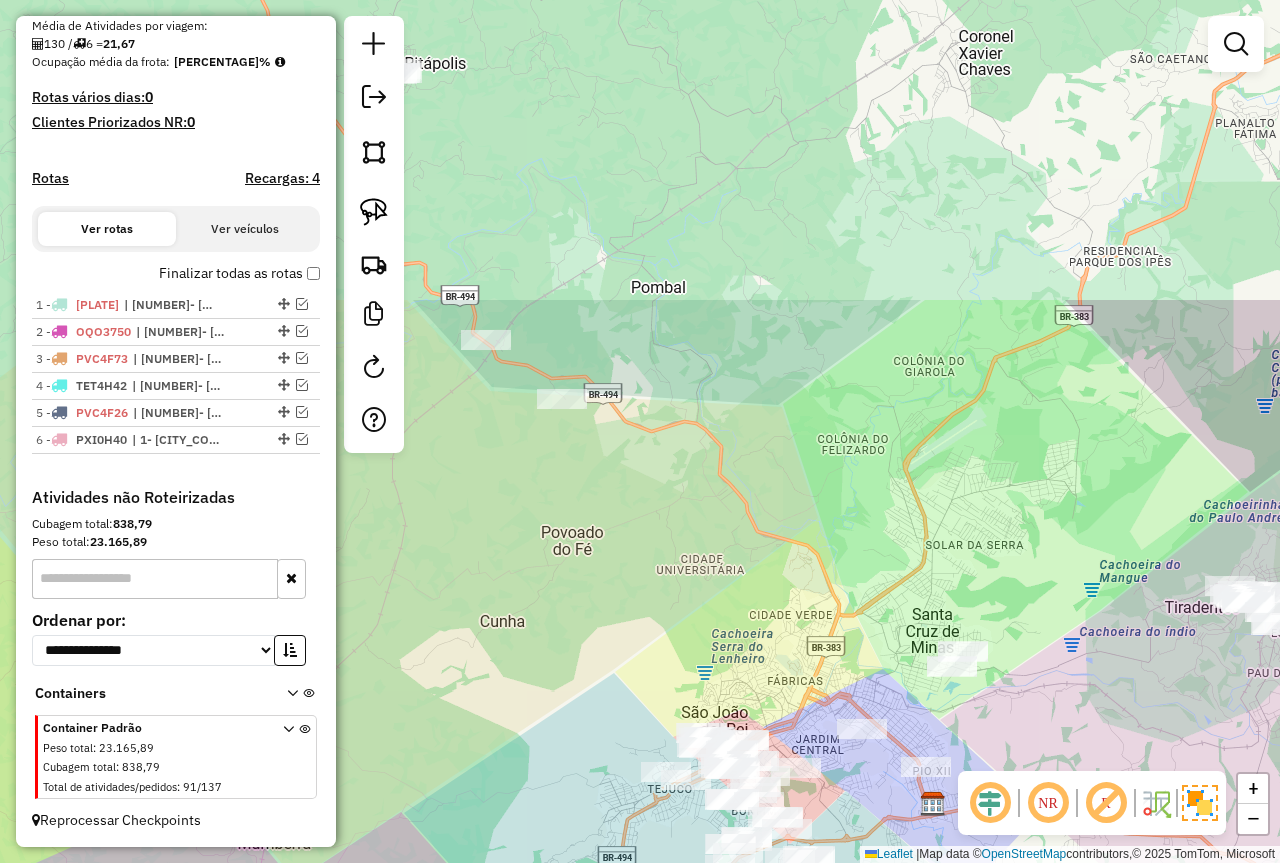 drag, startPoint x: 762, startPoint y: 357, endPoint x: 509, endPoint y: 749, distance: 466.55438 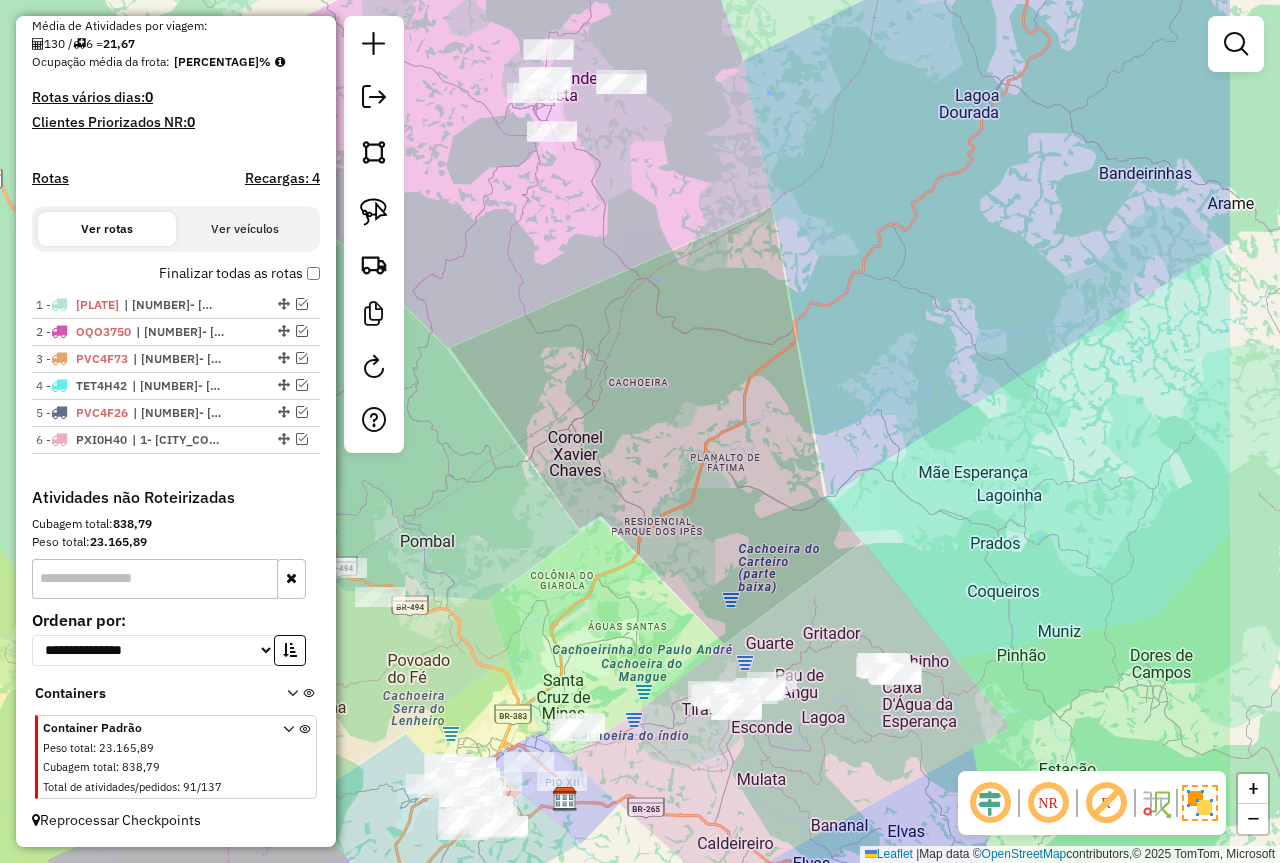 drag, startPoint x: 827, startPoint y: 456, endPoint x: 603, endPoint y: 492, distance: 226.87442 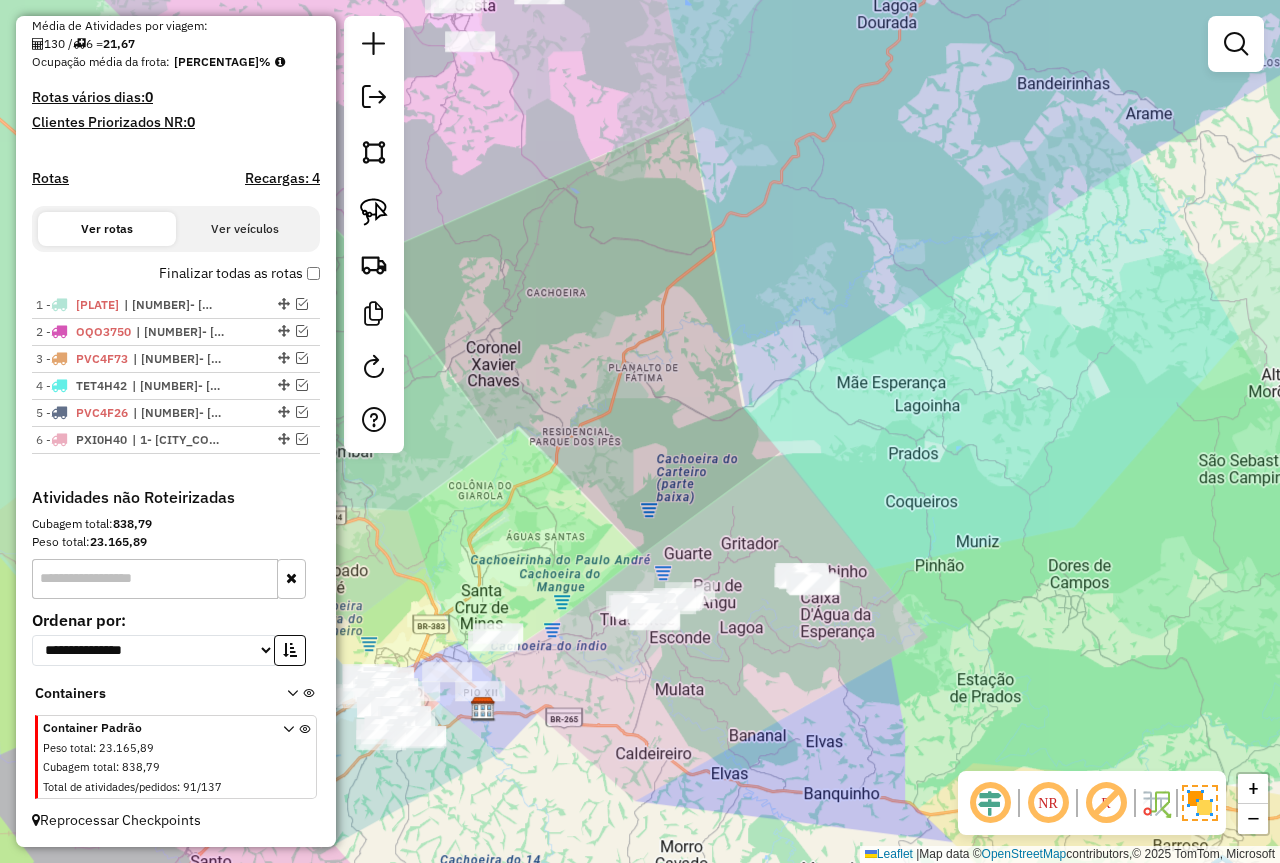 drag, startPoint x: 603, startPoint y: 492, endPoint x: 537, endPoint y: 426, distance: 93.3381 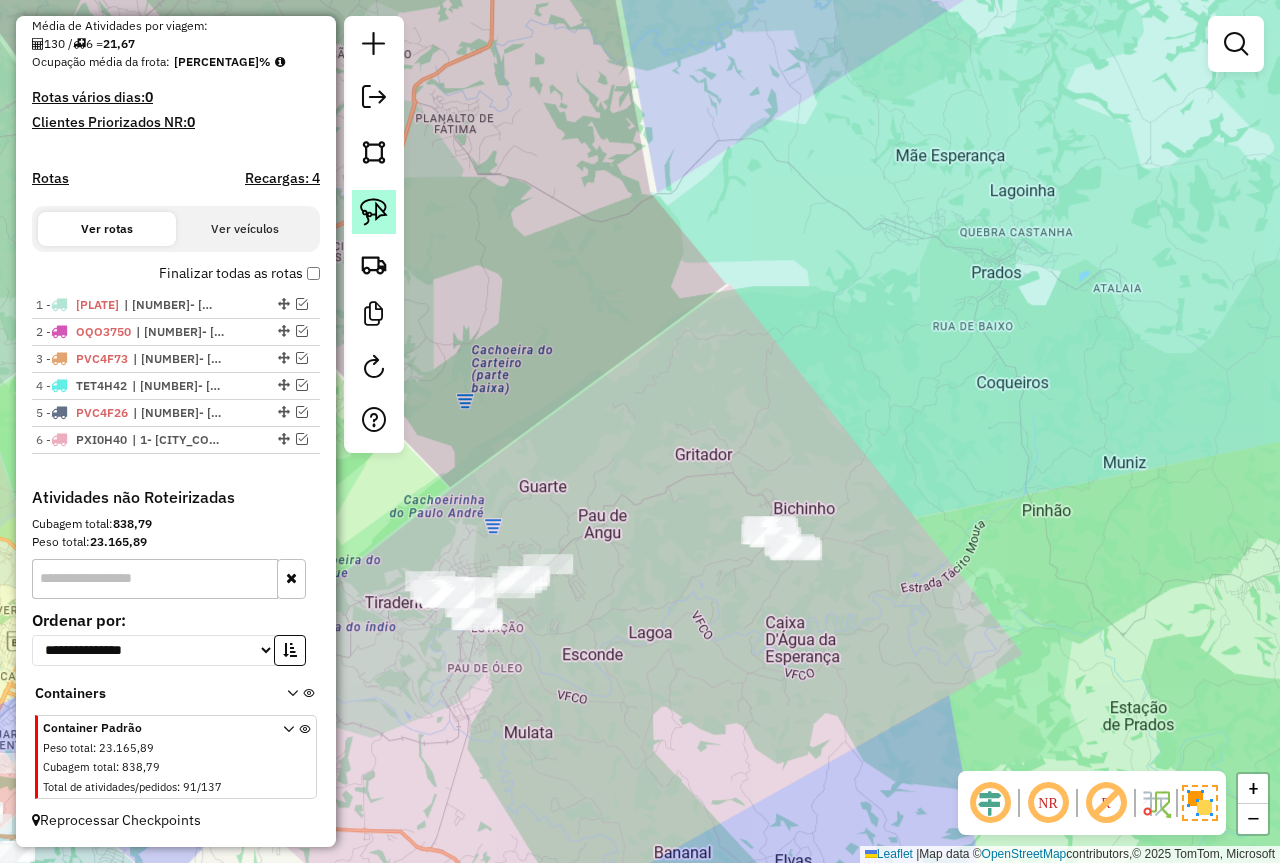 click 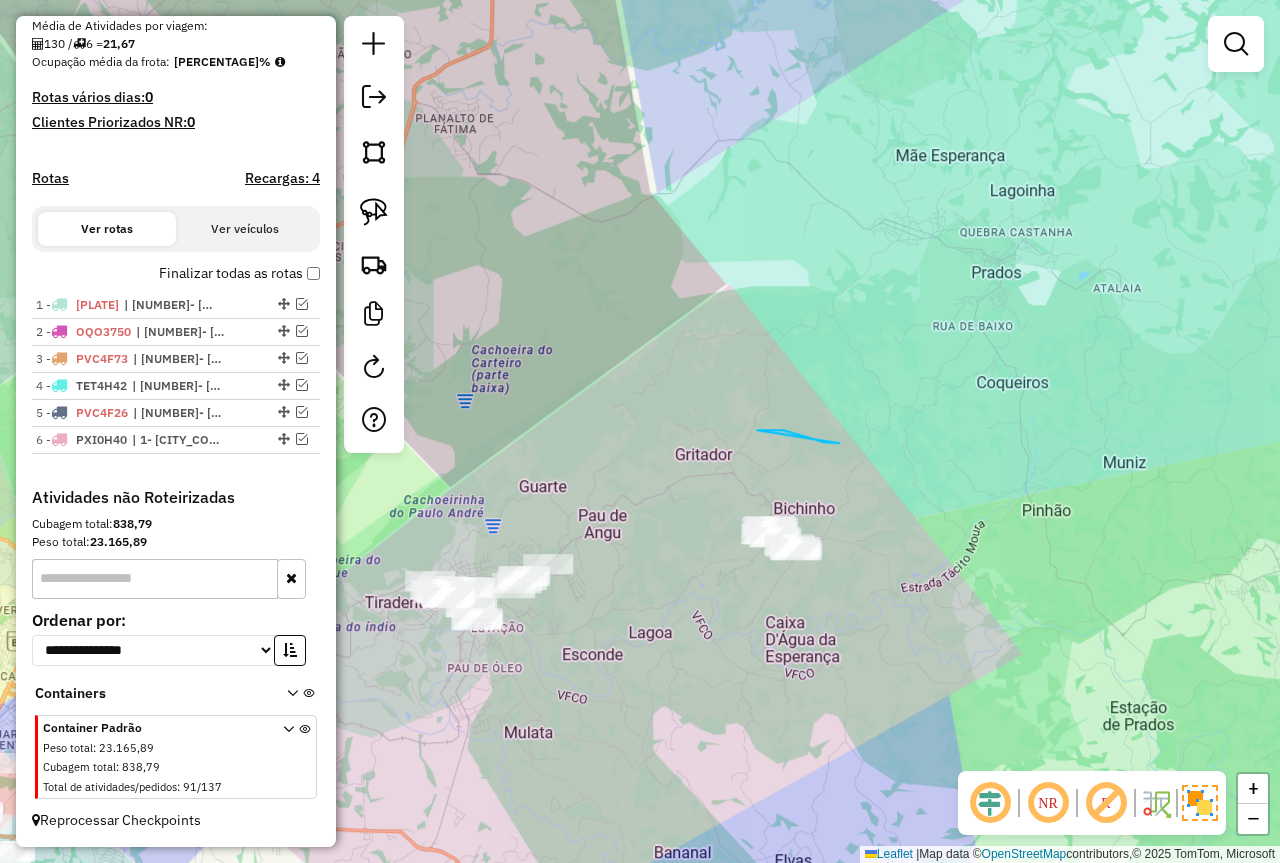 drag, startPoint x: 757, startPoint y: 430, endPoint x: 813, endPoint y: 639, distance: 216.37236 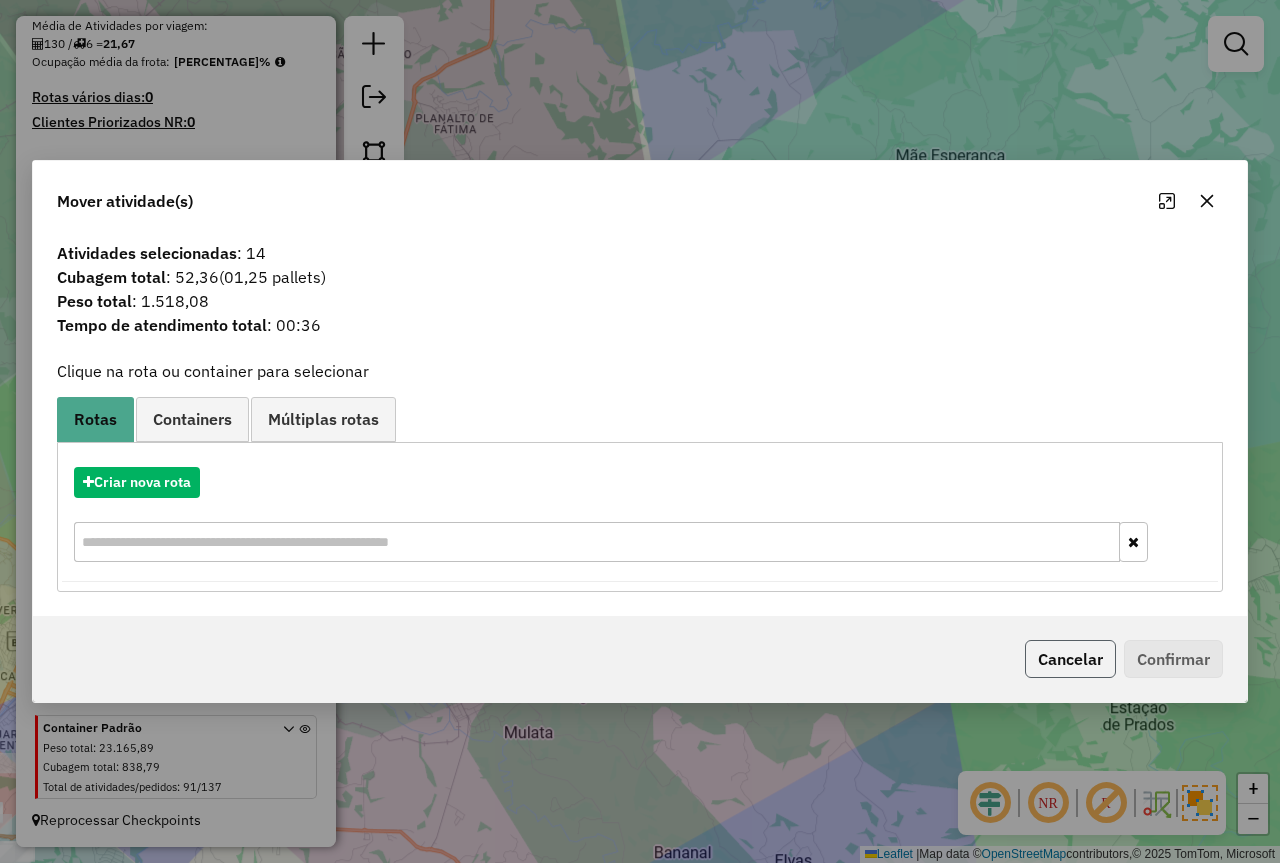 click on "Cancelar" 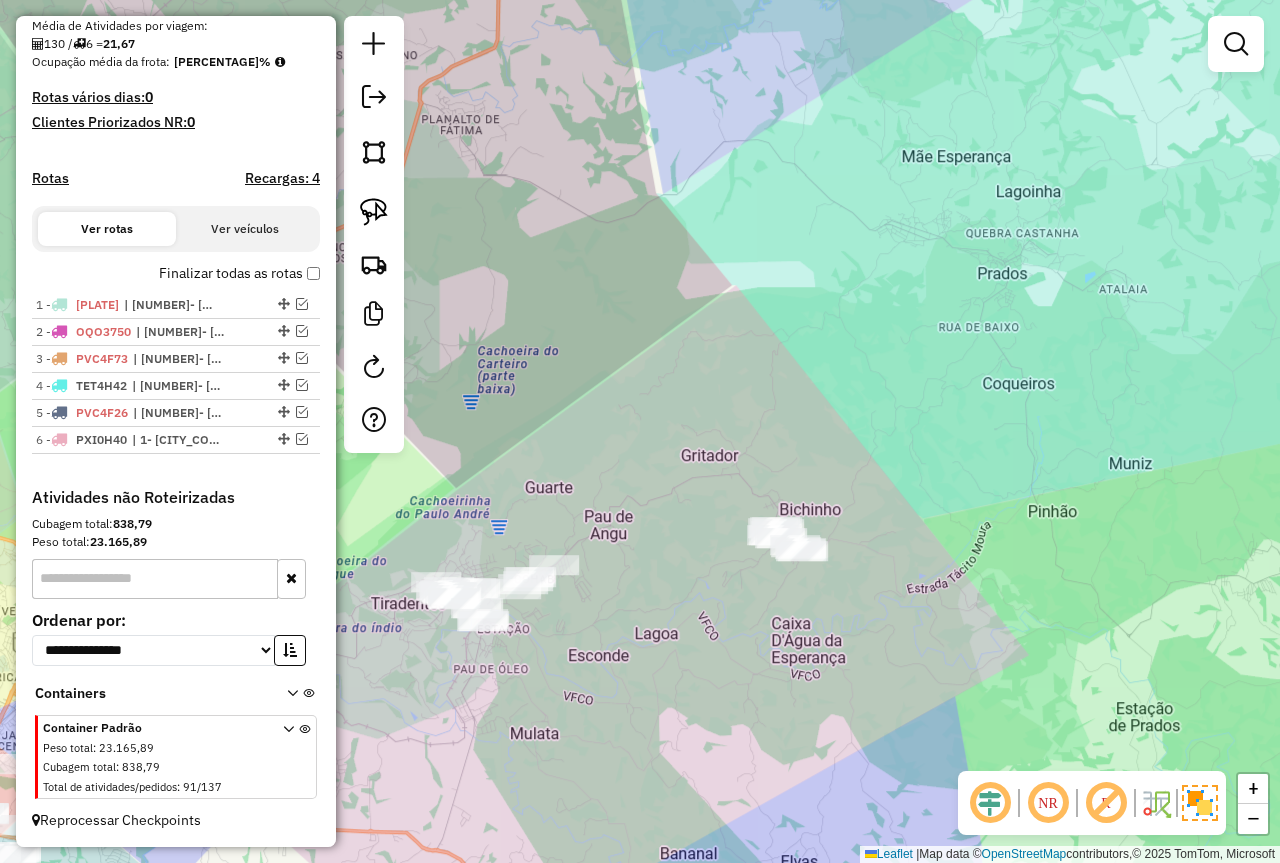drag, startPoint x: 725, startPoint y: 677, endPoint x: 1233, endPoint y: 581, distance: 516.9913 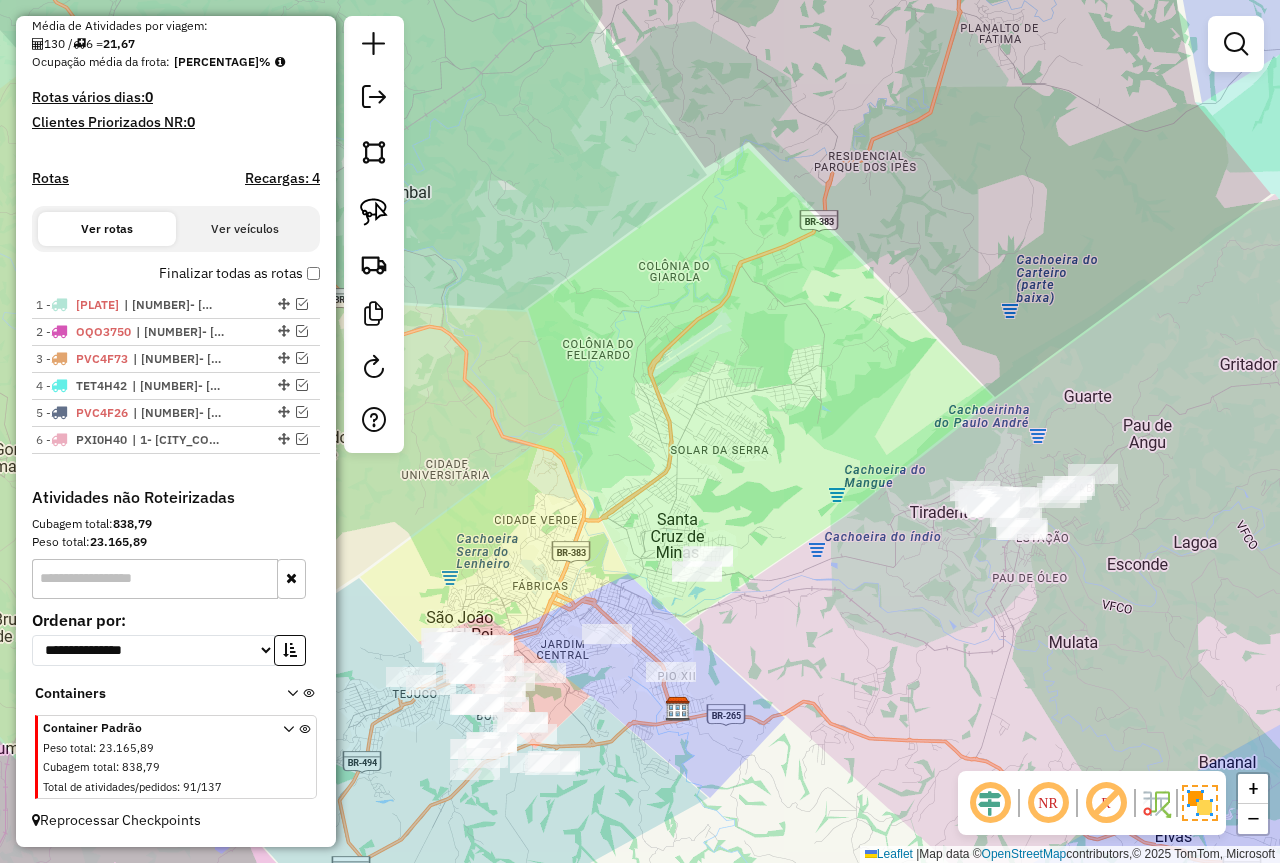 drag, startPoint x: 828, startPoint y: 710, endPoint x: 1128, endPoint y: 563, distance: 334.07935 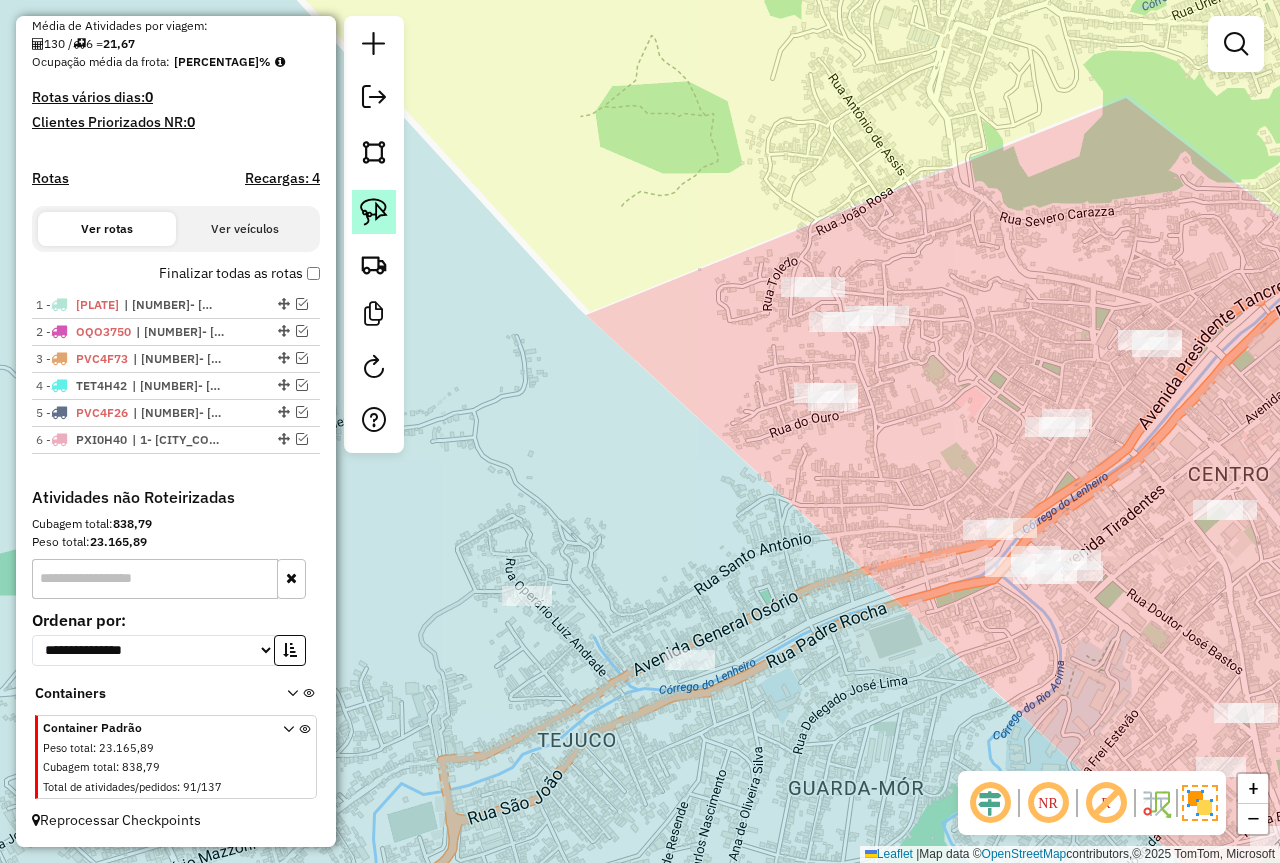click 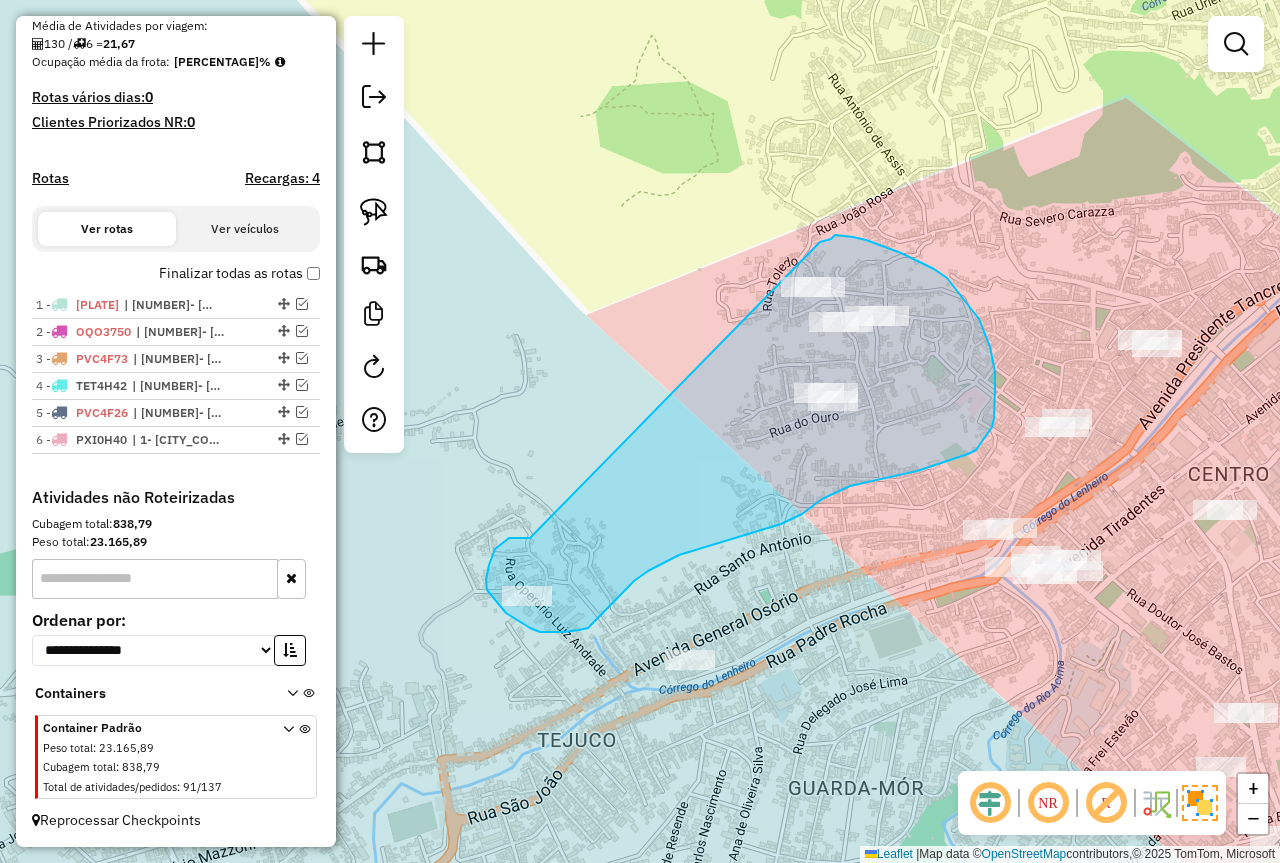 drag, startPoint x: 530, startPoint y: 538, endPoint x: 790, endPoint y: 259, distance: 381.36728 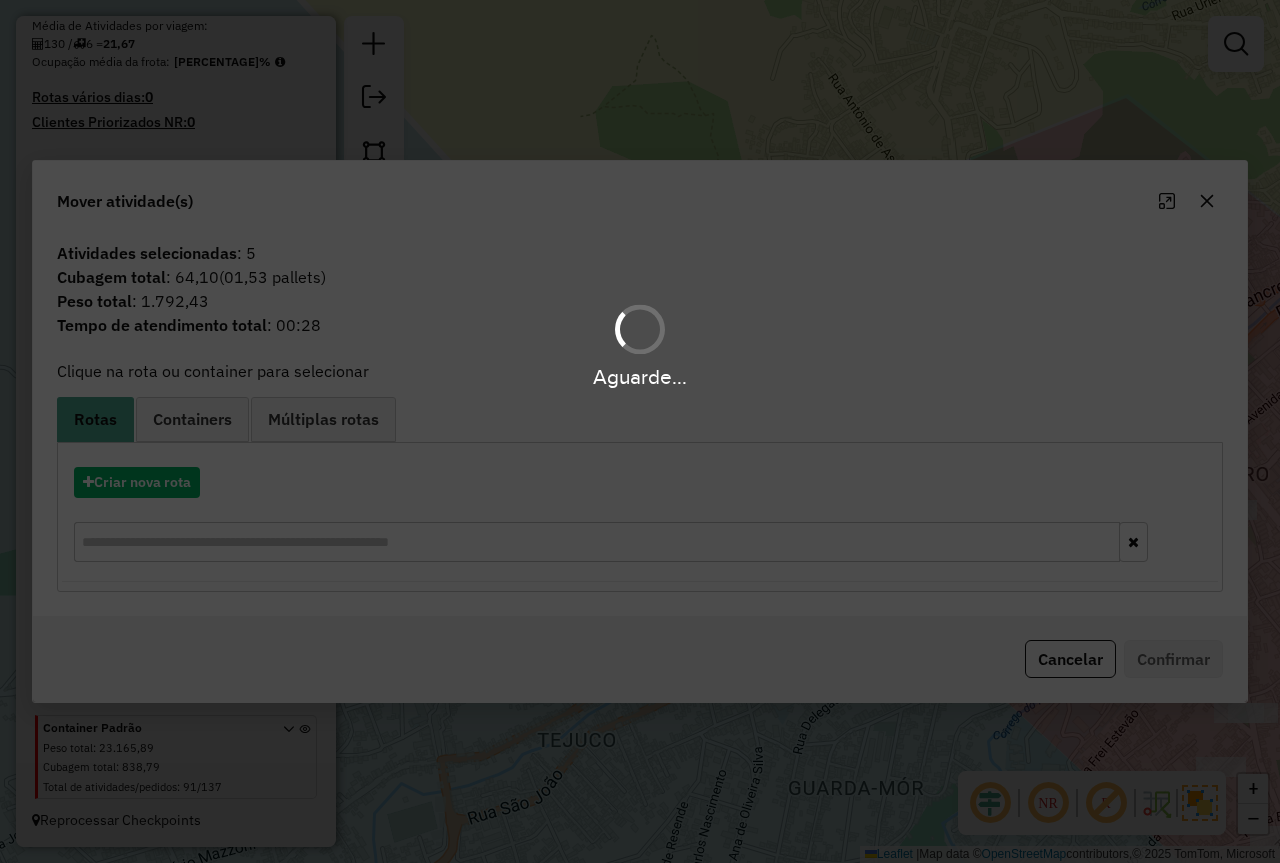 click on "Aguarde..." at bounding box center (640, 431) 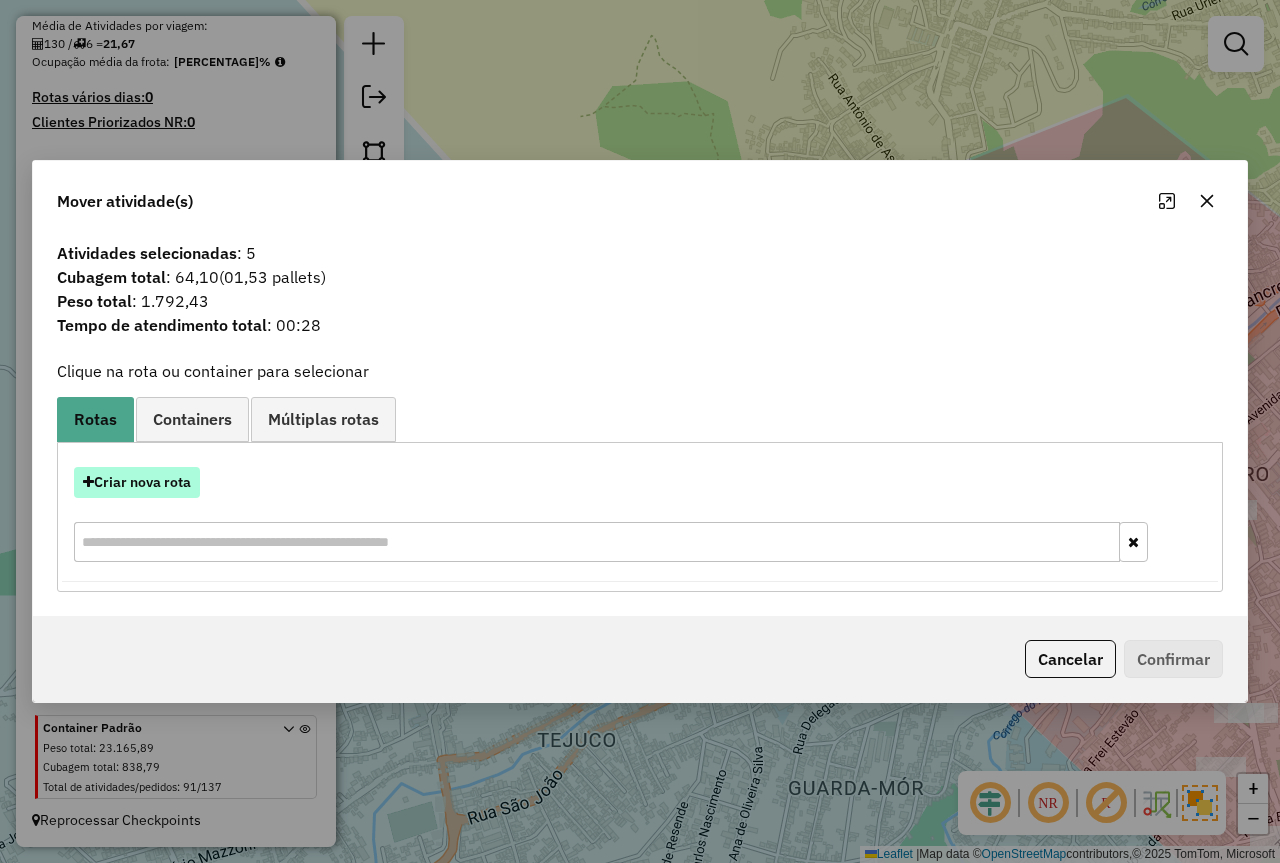 click on "Criar nova rota" at bounding box center (137, 482) 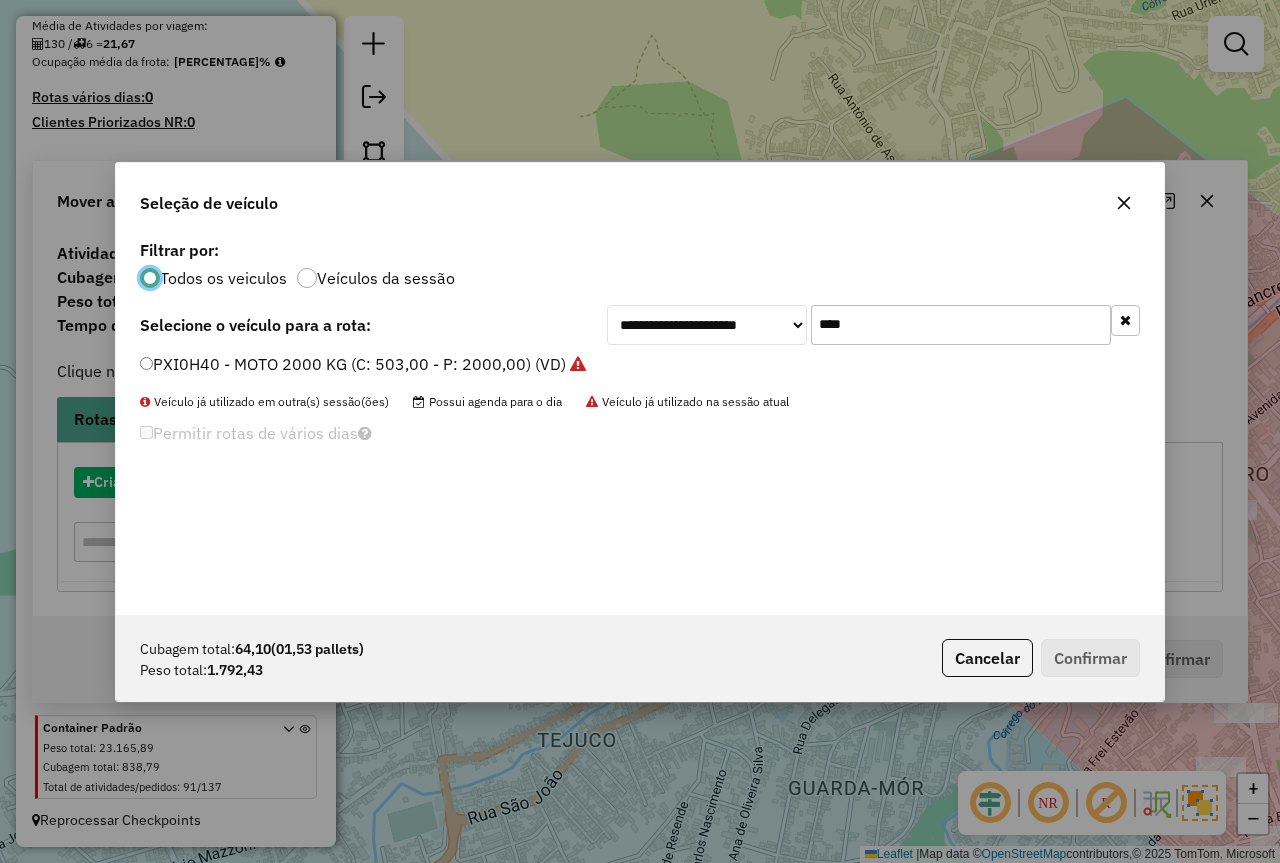 scroll, scrollTop: 11, scrollLeft: 6, axis: both 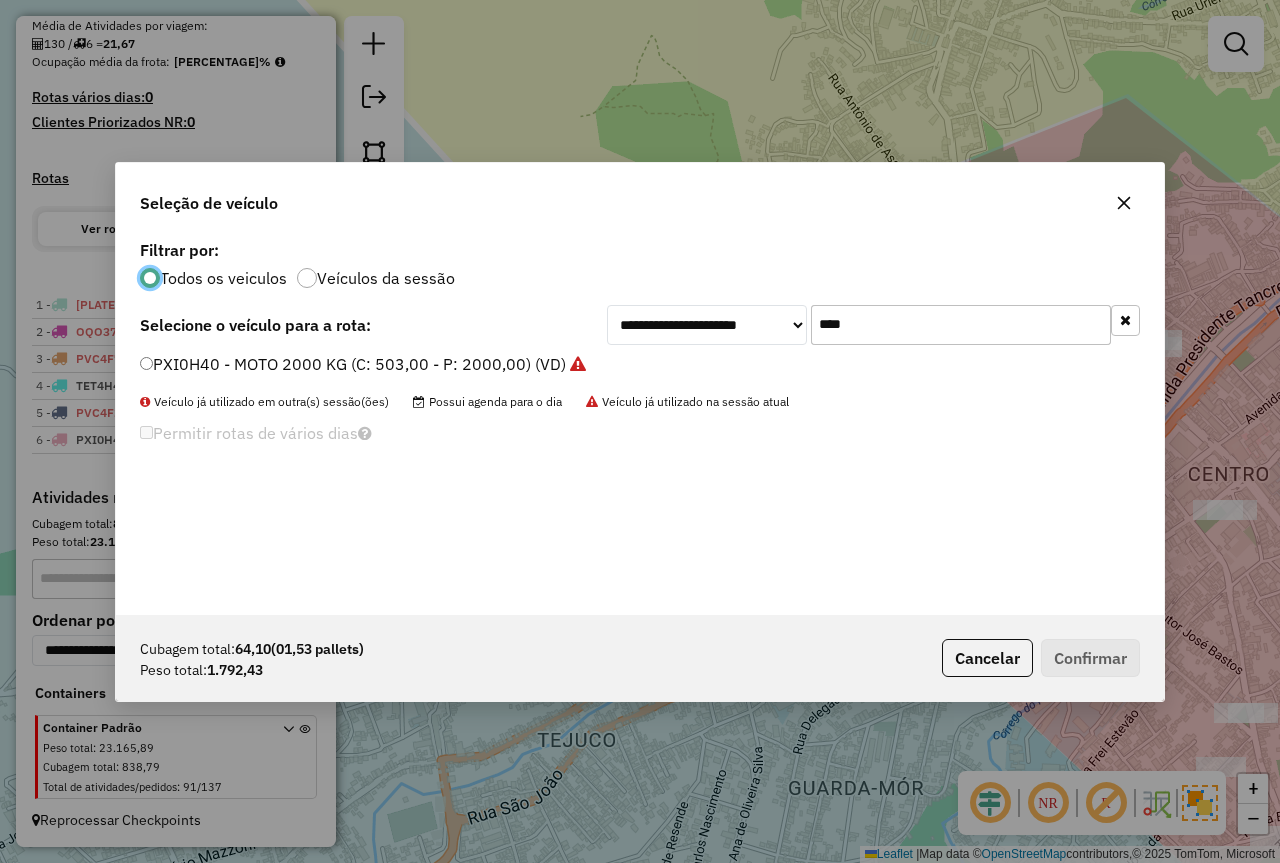 click on "**********" 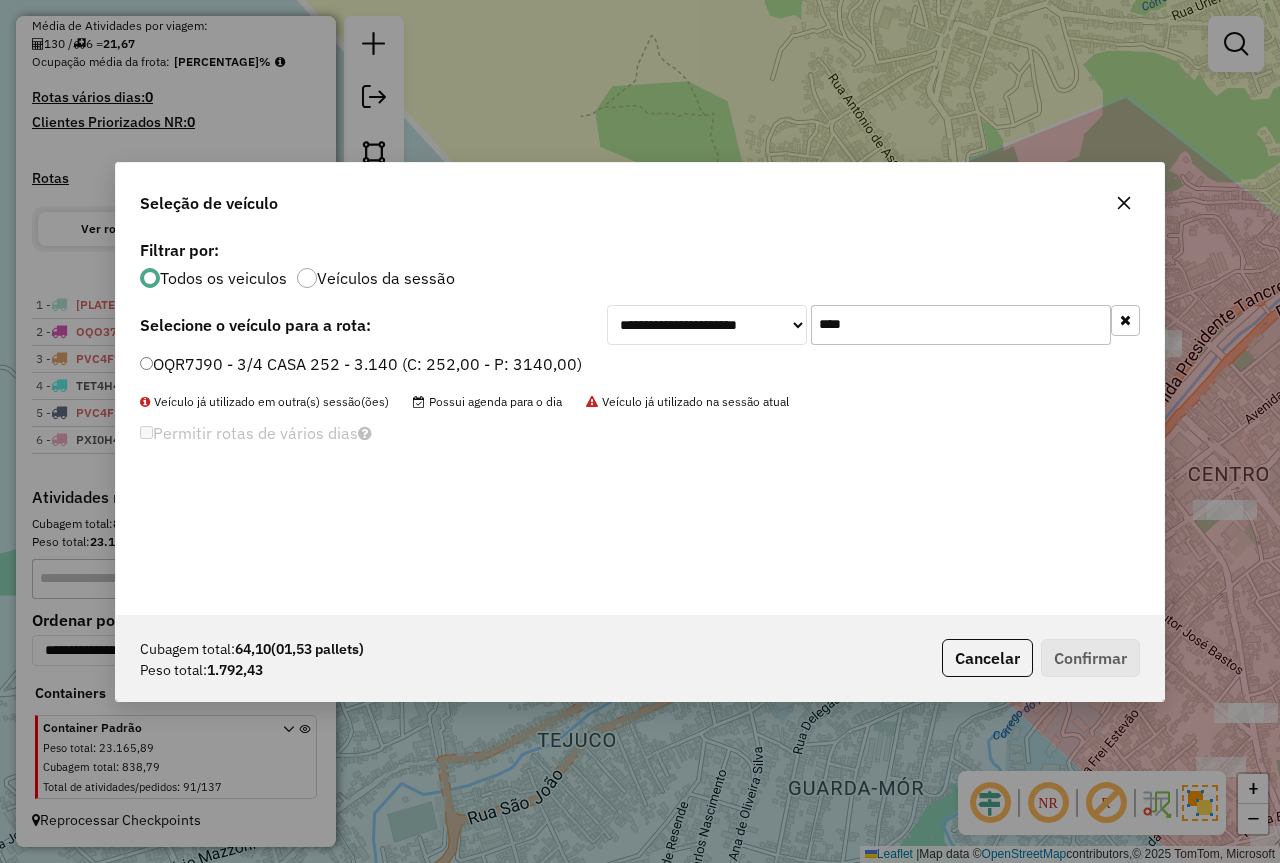 type on "****" 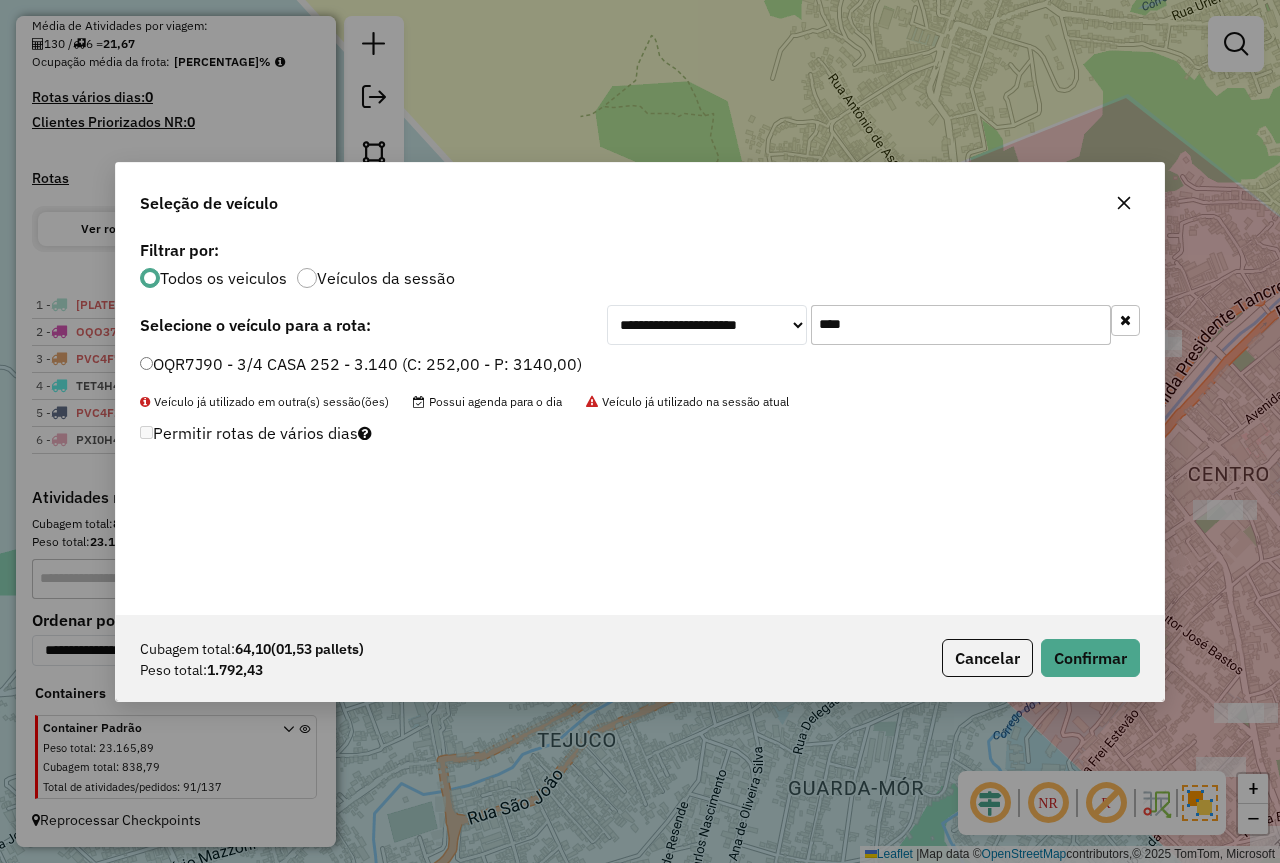 click on "Cubagem total:  [CUBAGE]   ([PALLETS] pallets)  Peso total: [WEIGHT]  Cancelar   Confirmar" 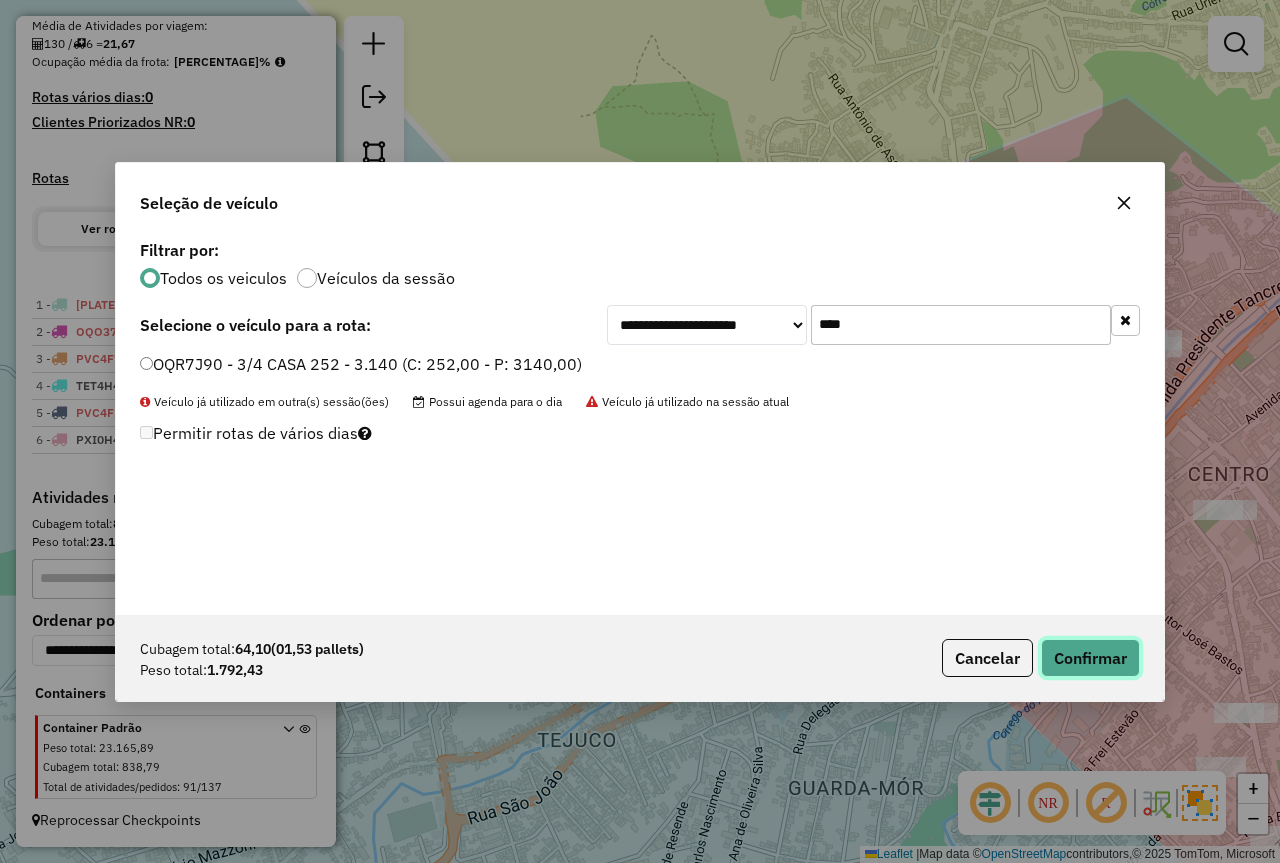 click on "Confirmar" 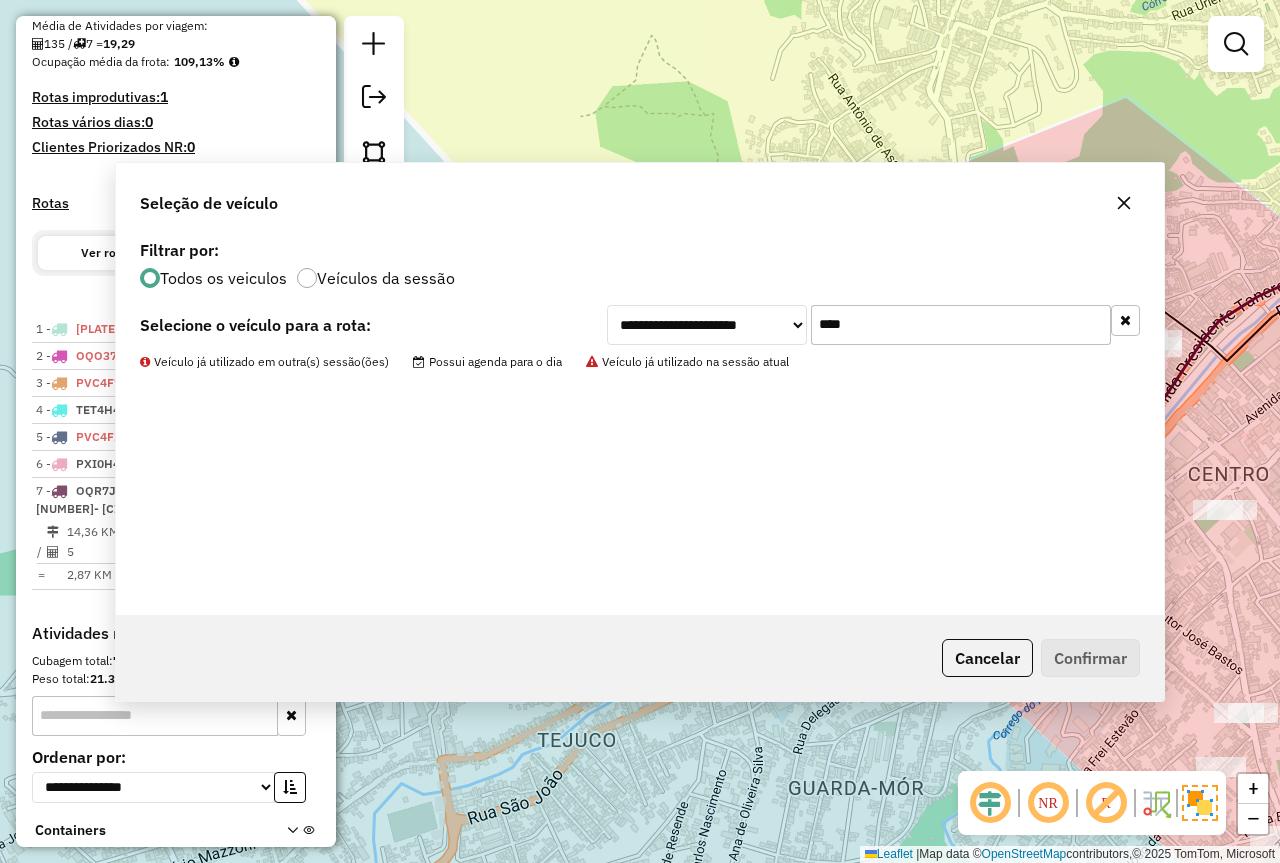 scroll, scrollTop: 514, scrollLeft: 0, axis: vertical 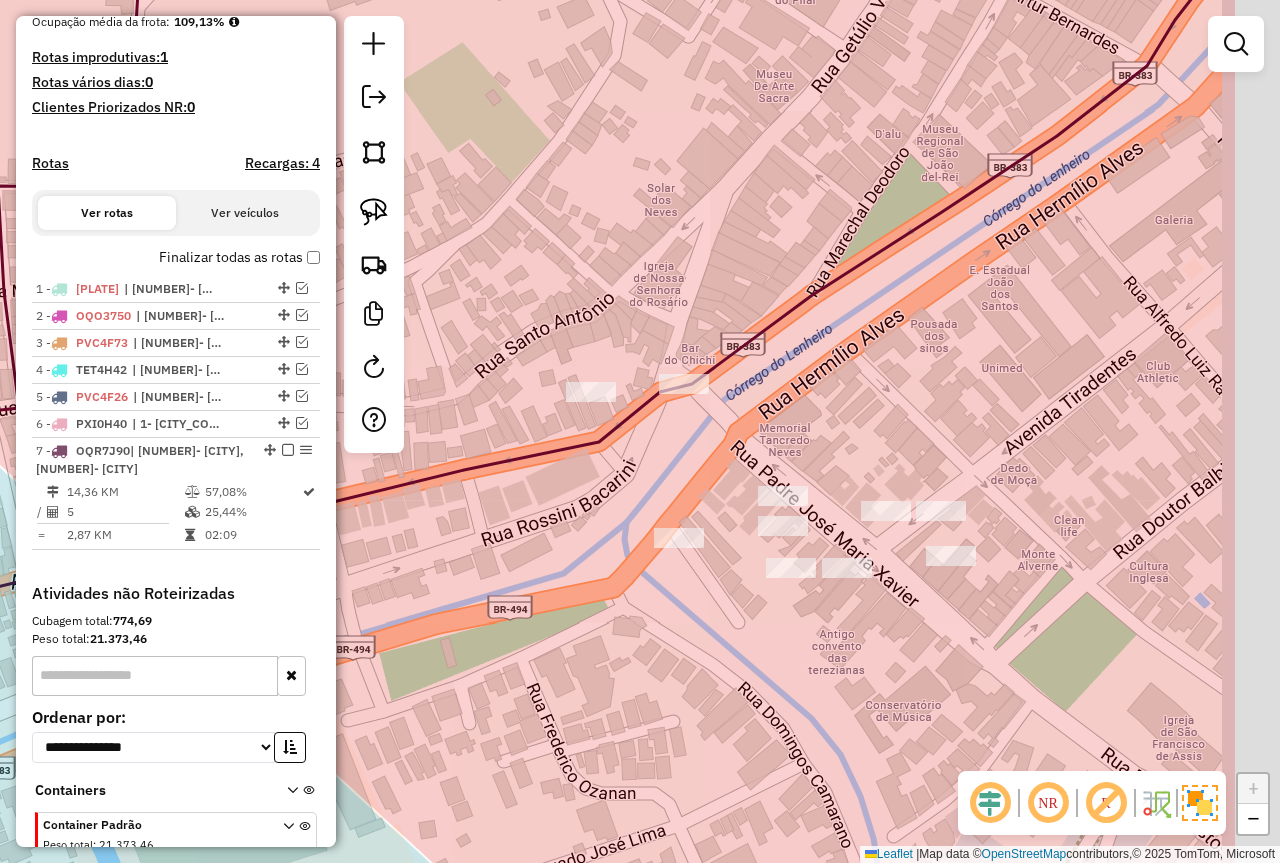 drag, startPoint x: 700, startPoint y: 447, endPoint x: 681, endPoint y: 461, distance: 23.600847 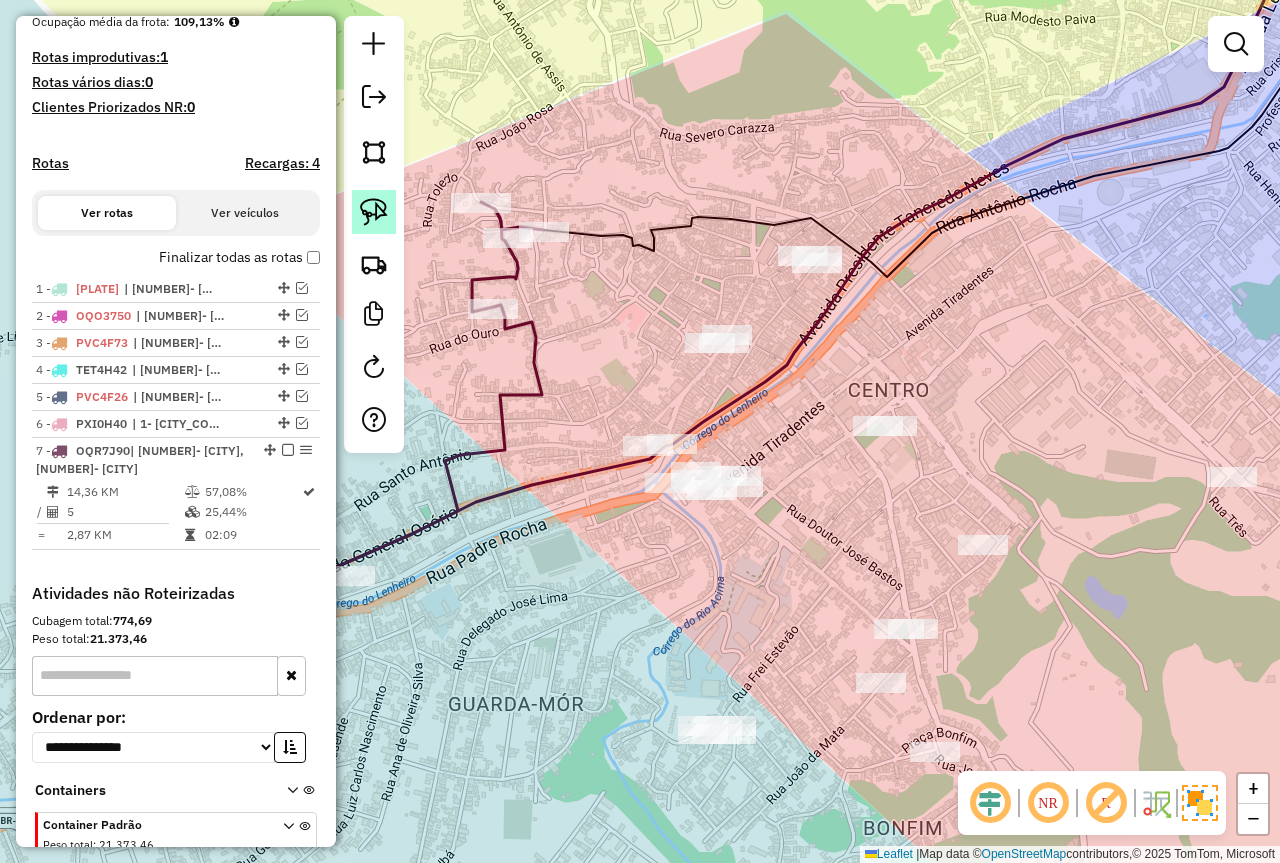 click 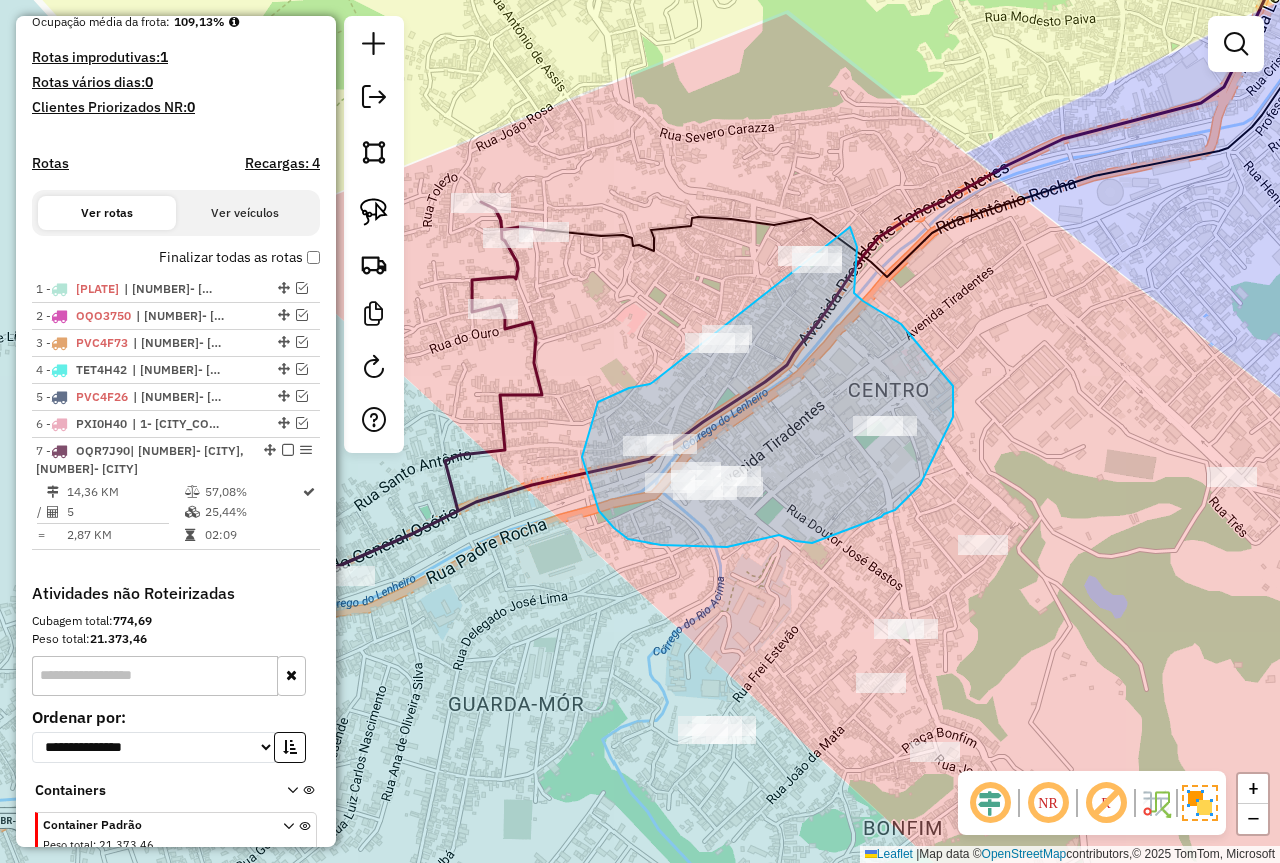 drag, startPoint x: 653, startPoint y: 382, endPoint x: 769, endPoint y: 274, distance: 158.4929 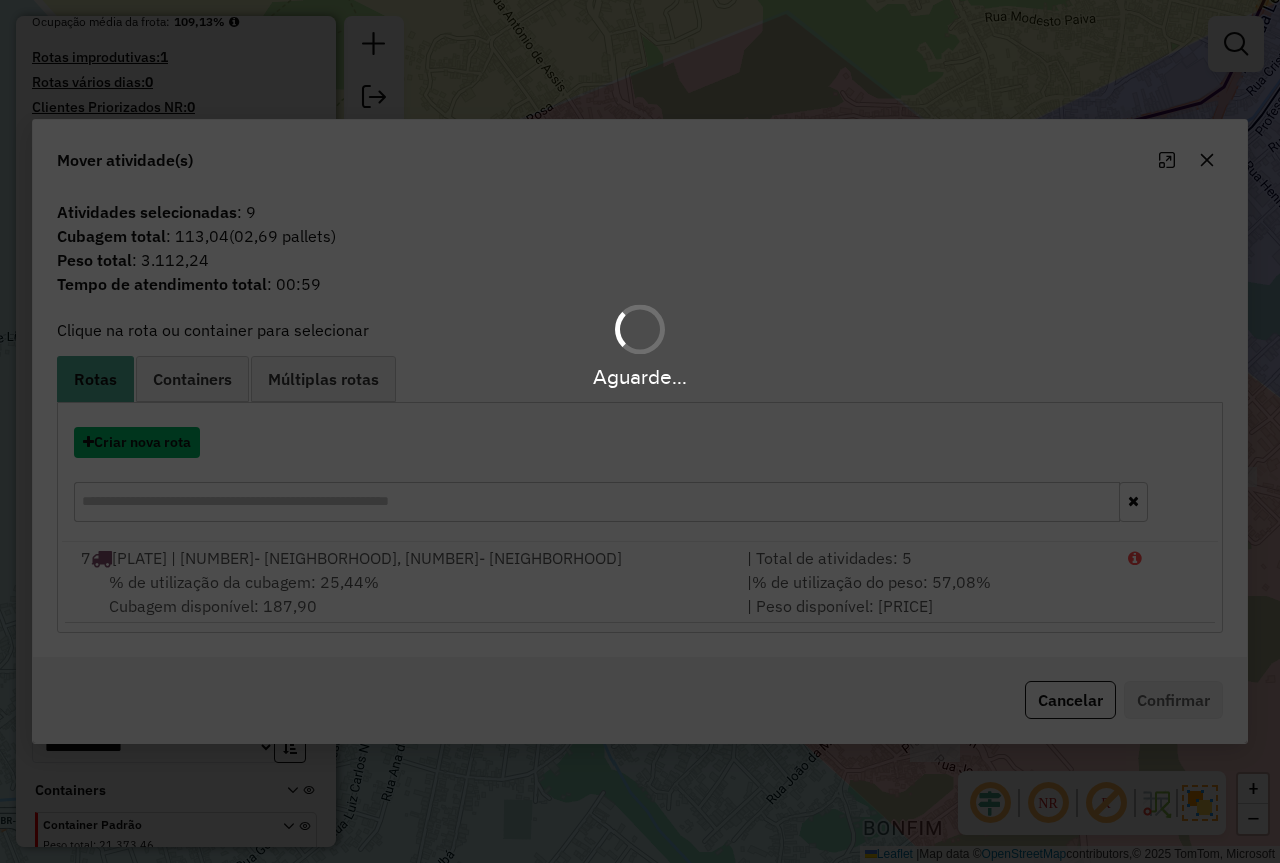 click on "Criar nova rota" at bounding box center [137, 442] 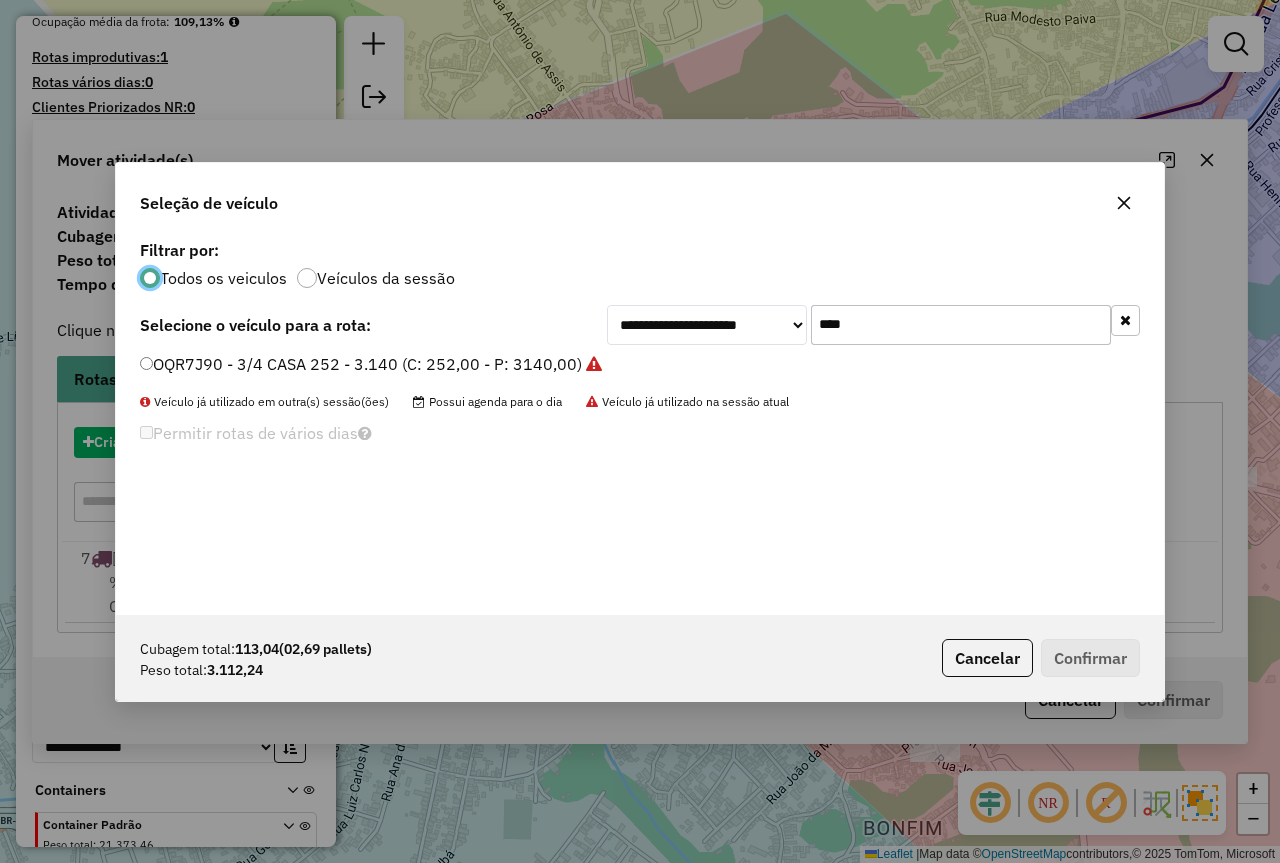scroll, scrollTop: 11, scrollLeft: 6, axis: both 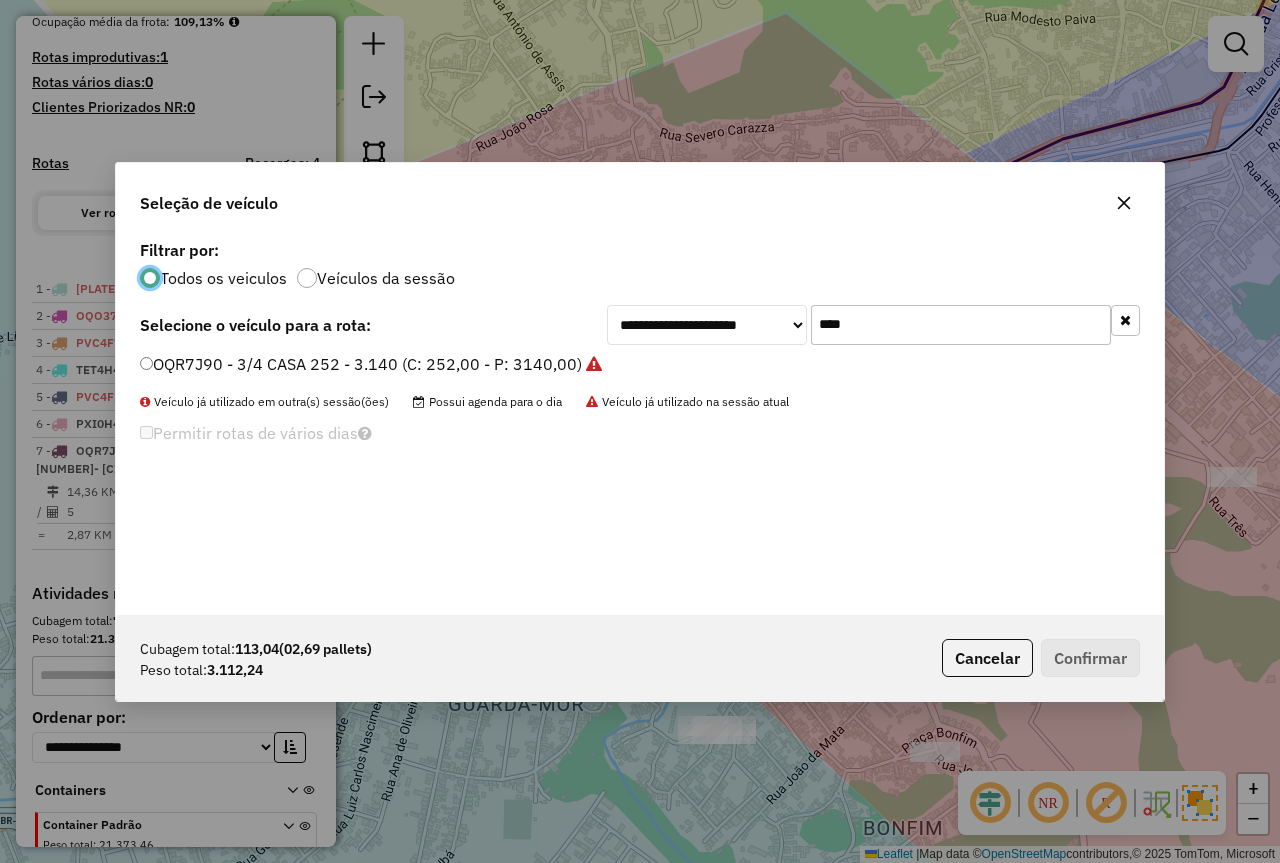 drag, startPoint x: 838, startPoint y: 317, endPoint x: 713, endPoint y: 335, distance: 126.28935 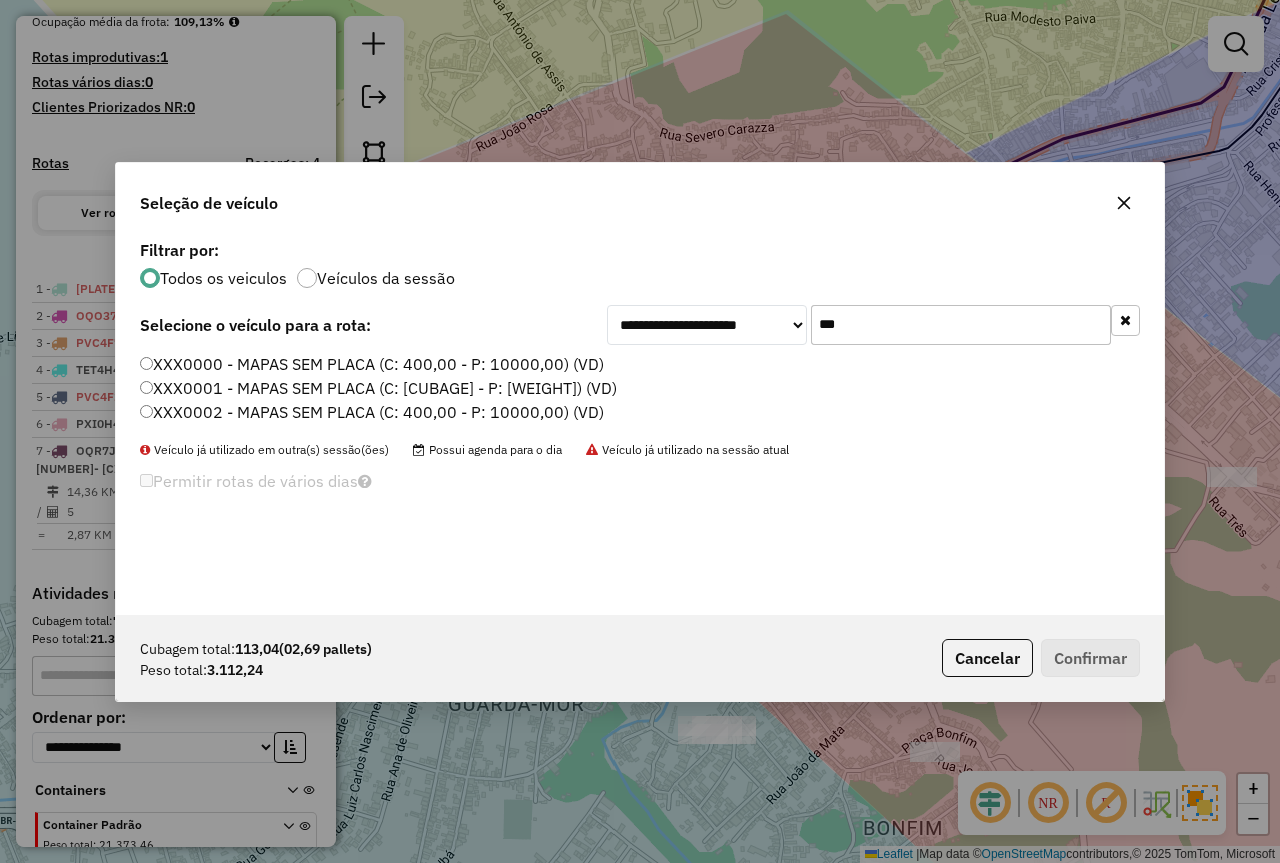 type on "***" 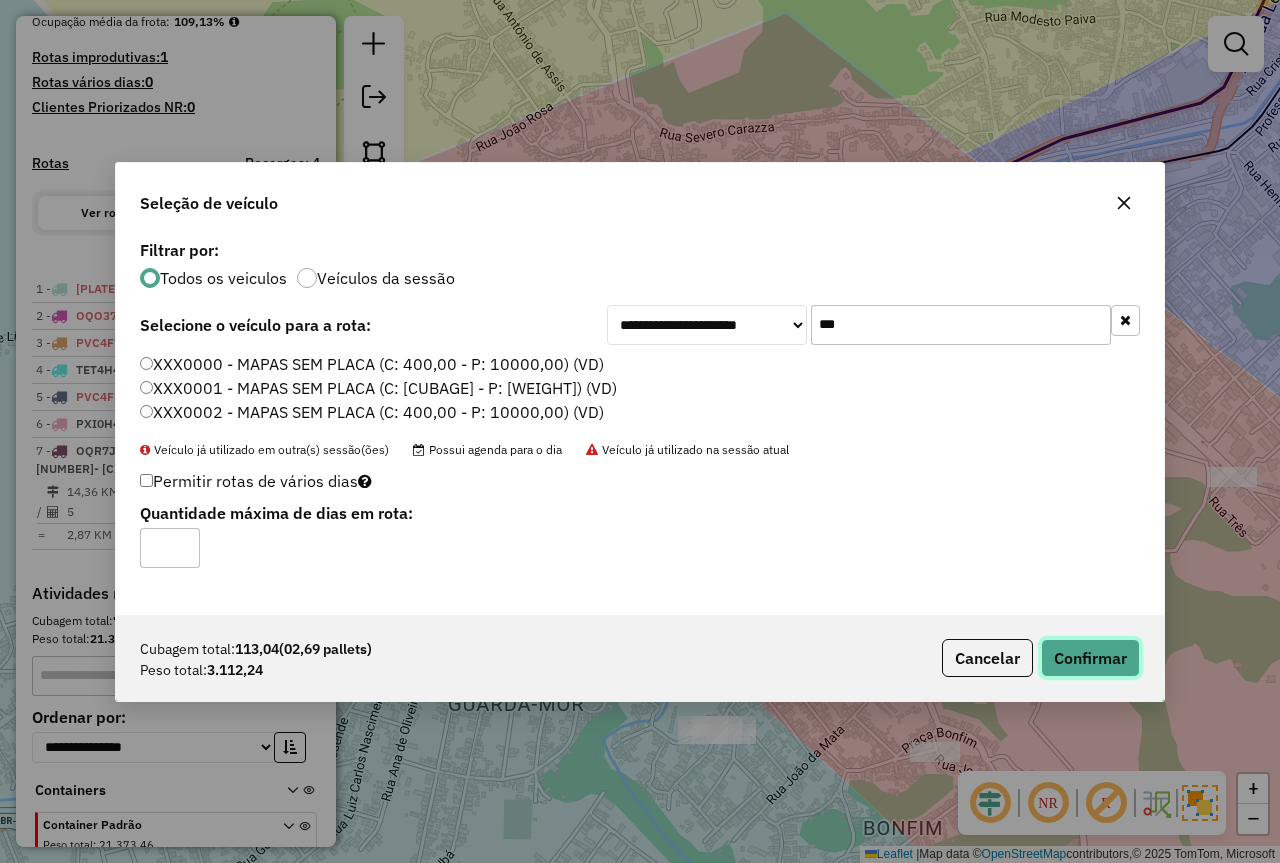 click on "Confirmar" 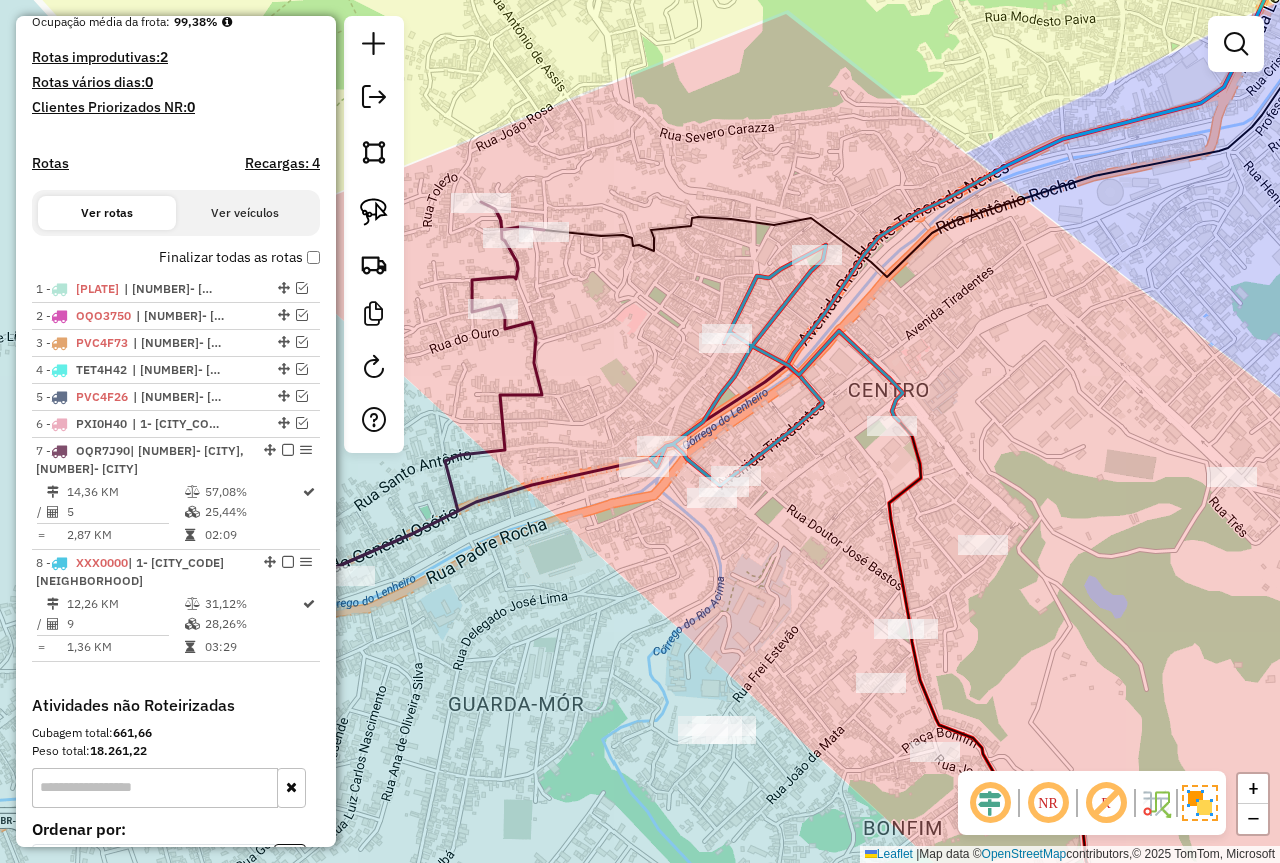 drag, startPoint x: 192, startPoint y: 624, endPoint x: 422, endPoint y: 650, distance: 231.4649 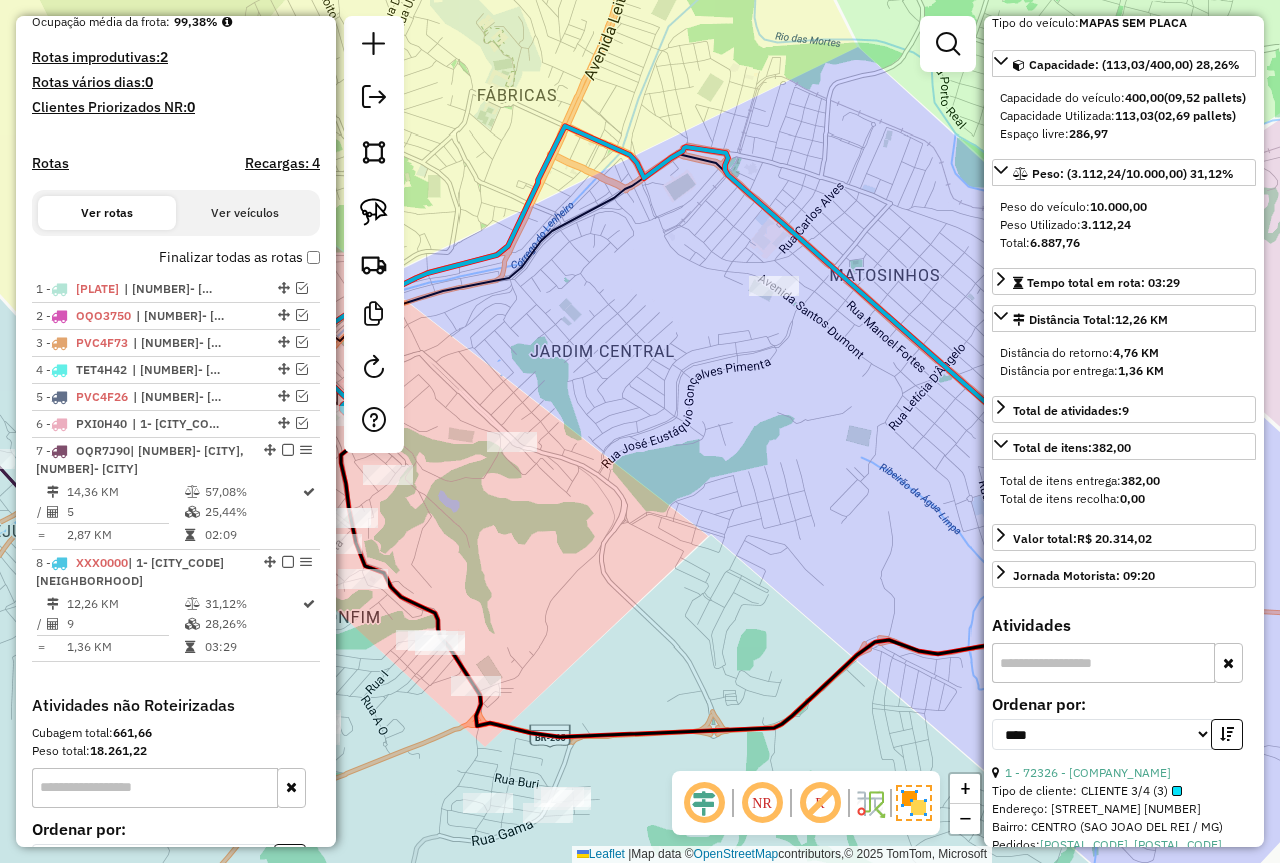 scroll, scrollTop: 500, scrollLeft: 0, axis: vertical 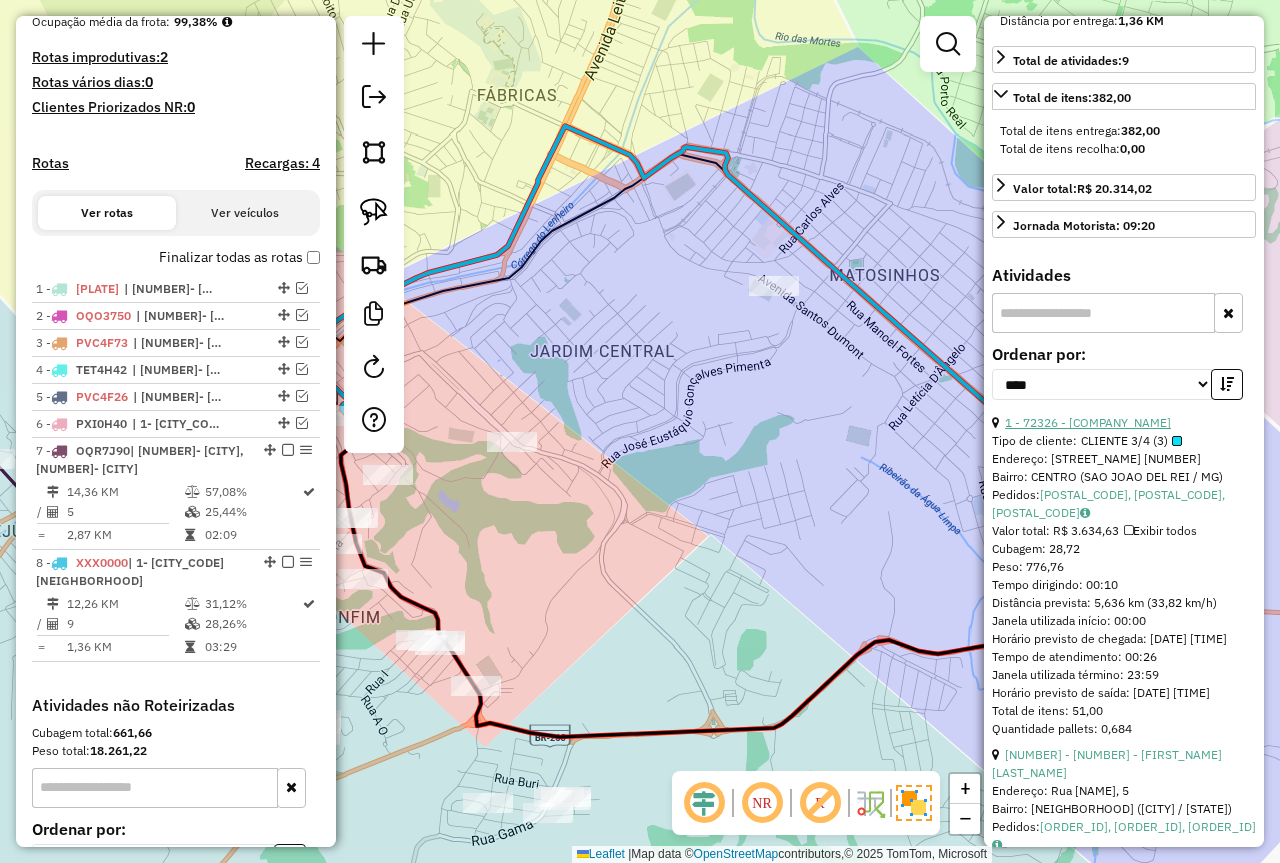 click on "1 - 72326 - [COMPANY_NAME]" at bounding box center (1088, 422) 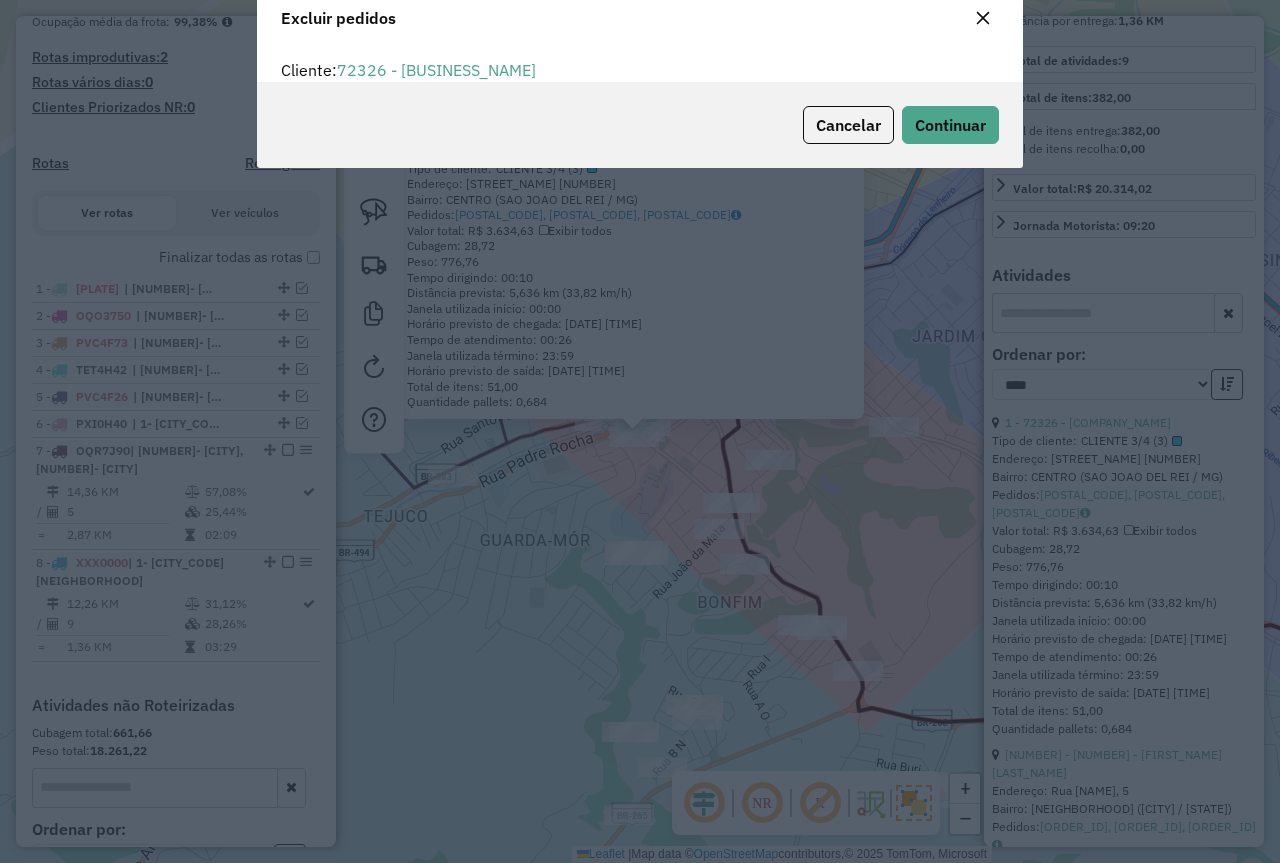 scroll, scrollTop: 82, scrollLeft: 0, axis: vertical 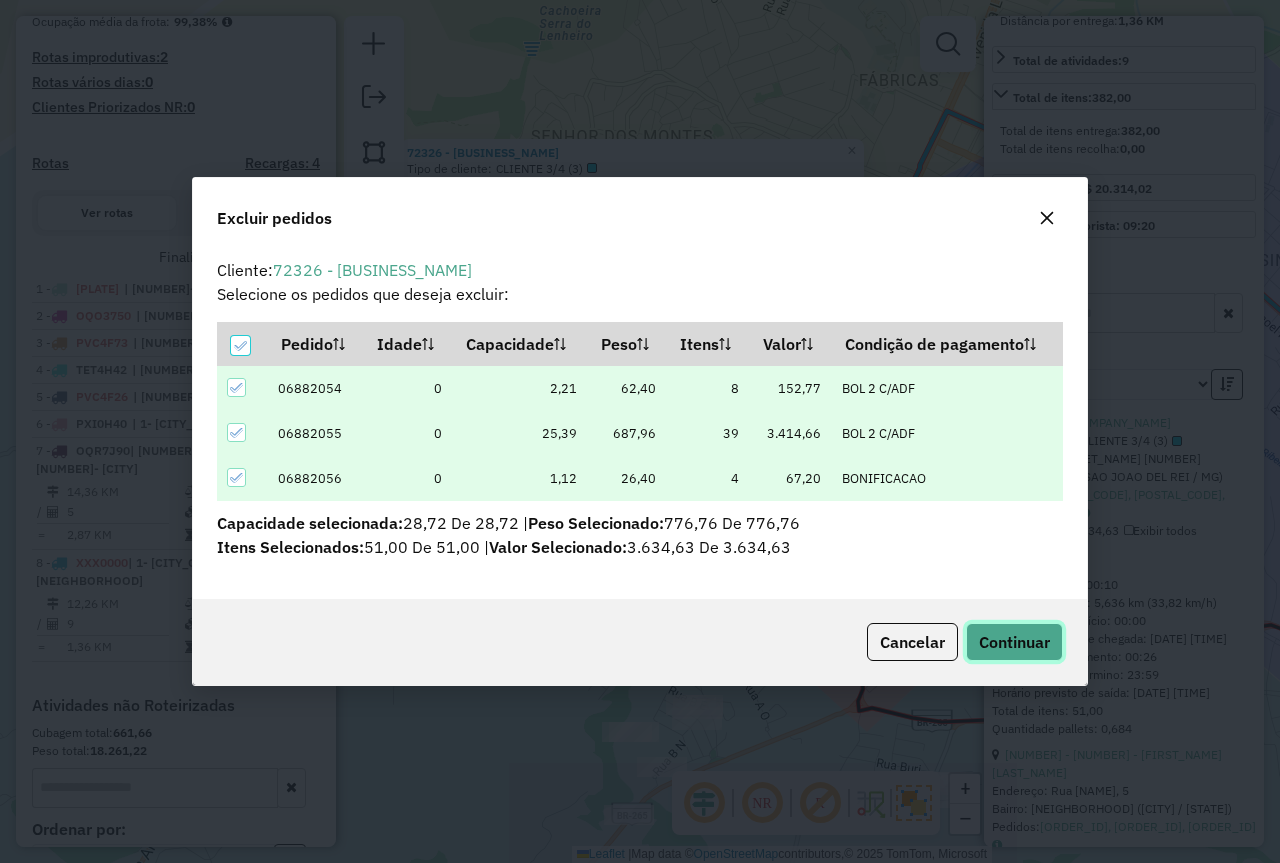 click on "Continuar" 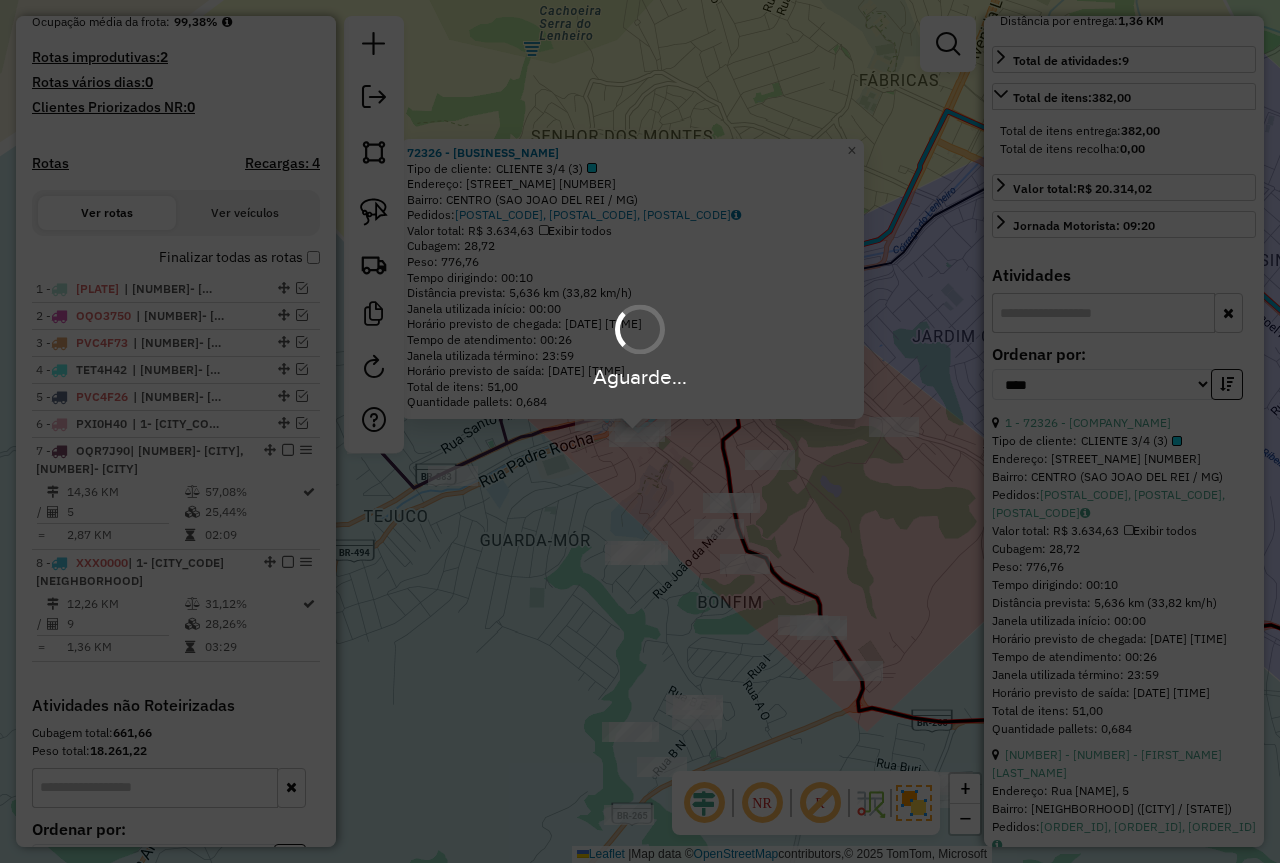 scroll, scrollTop: 482, scrollLeft: 0, axis: vertical 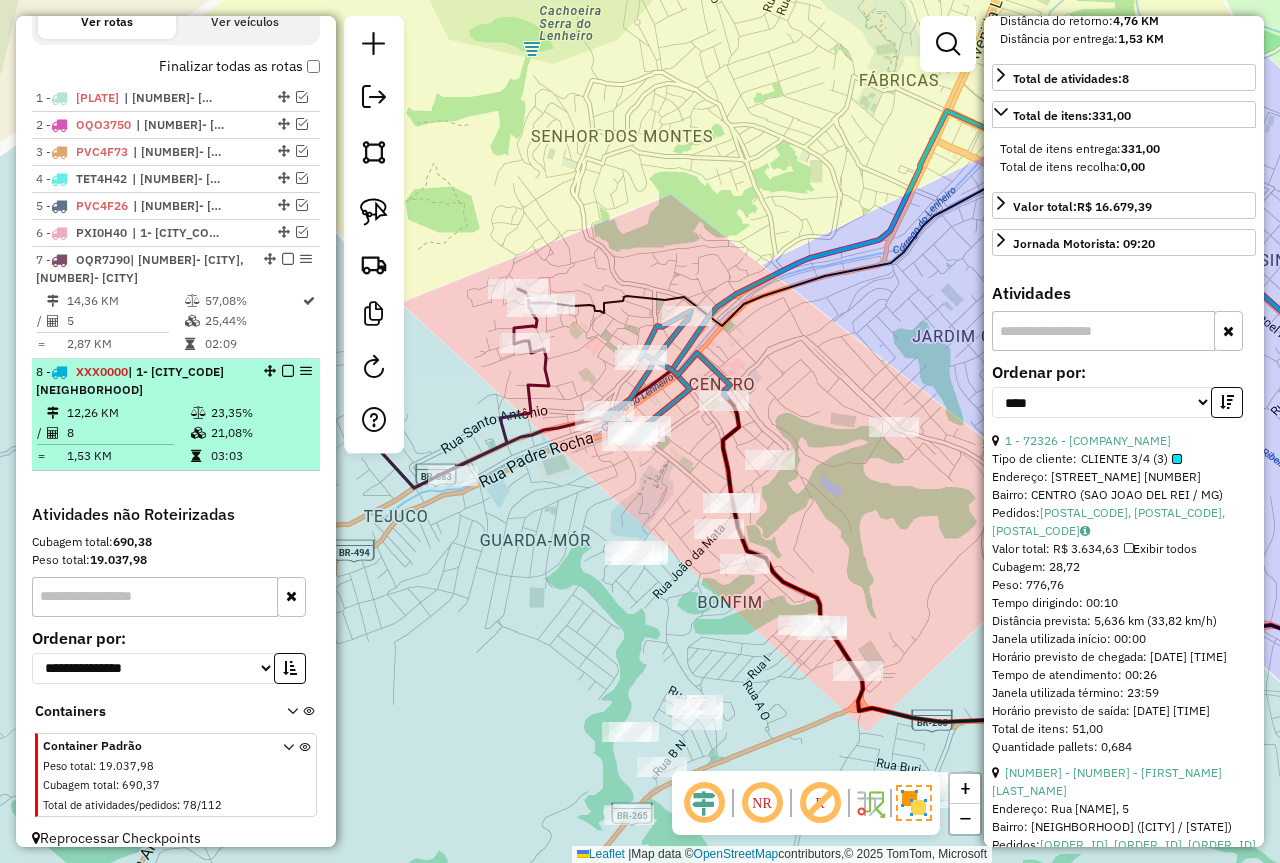 click at bounding box center [288, 371] 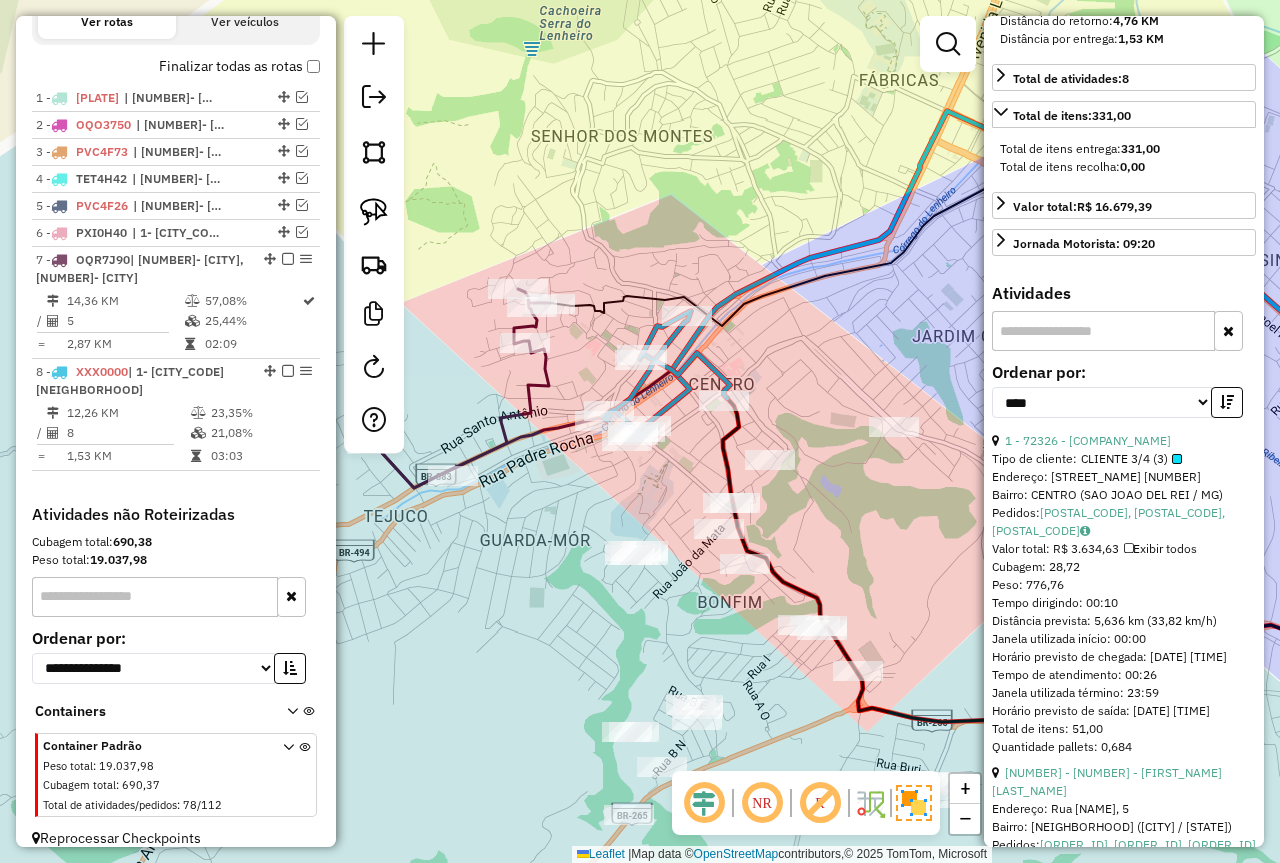 scroll, scrollTop: 638, scrollLeft: 0, axis: vertical 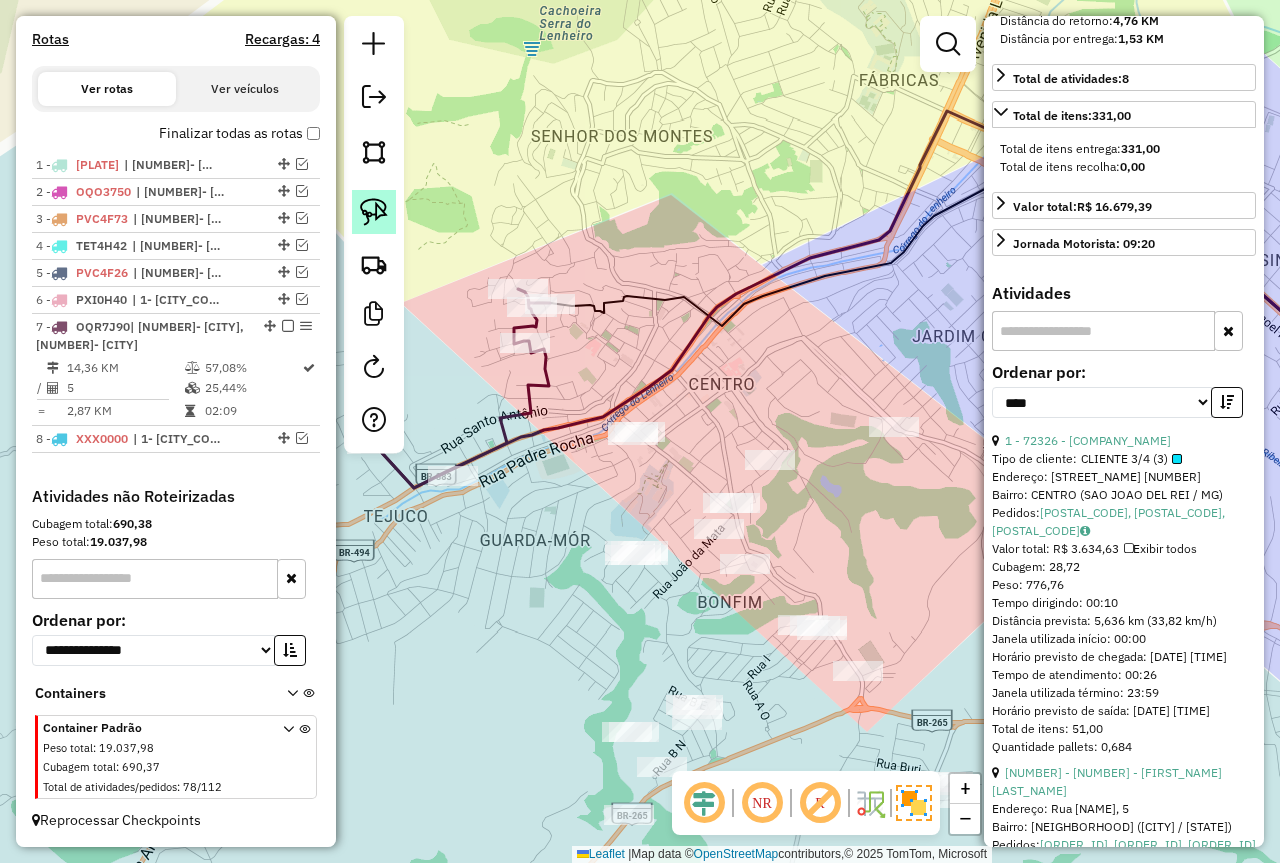 click 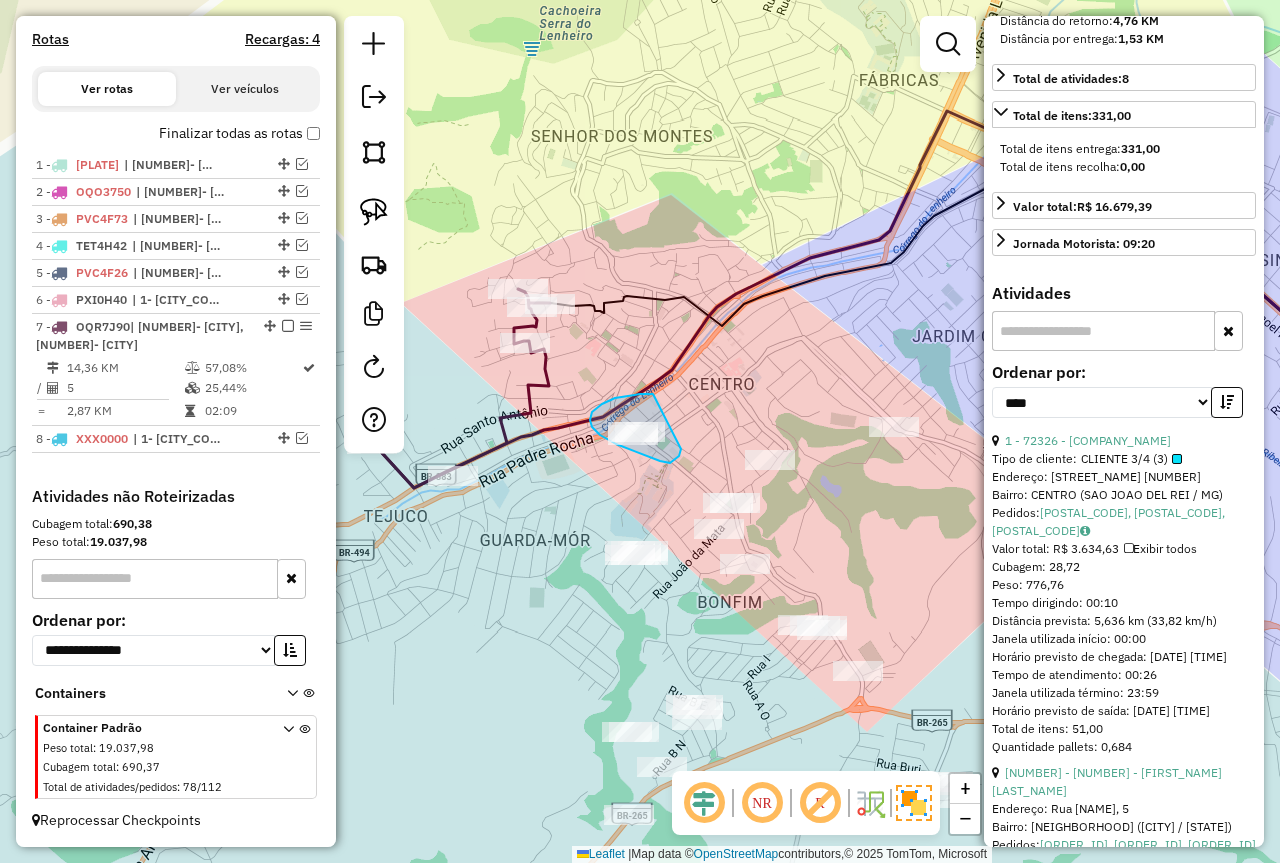 drag, startPoint x: 592, startPoint y: 412, endPoint x: 681, endPoint y: 447, distance: 95.63472 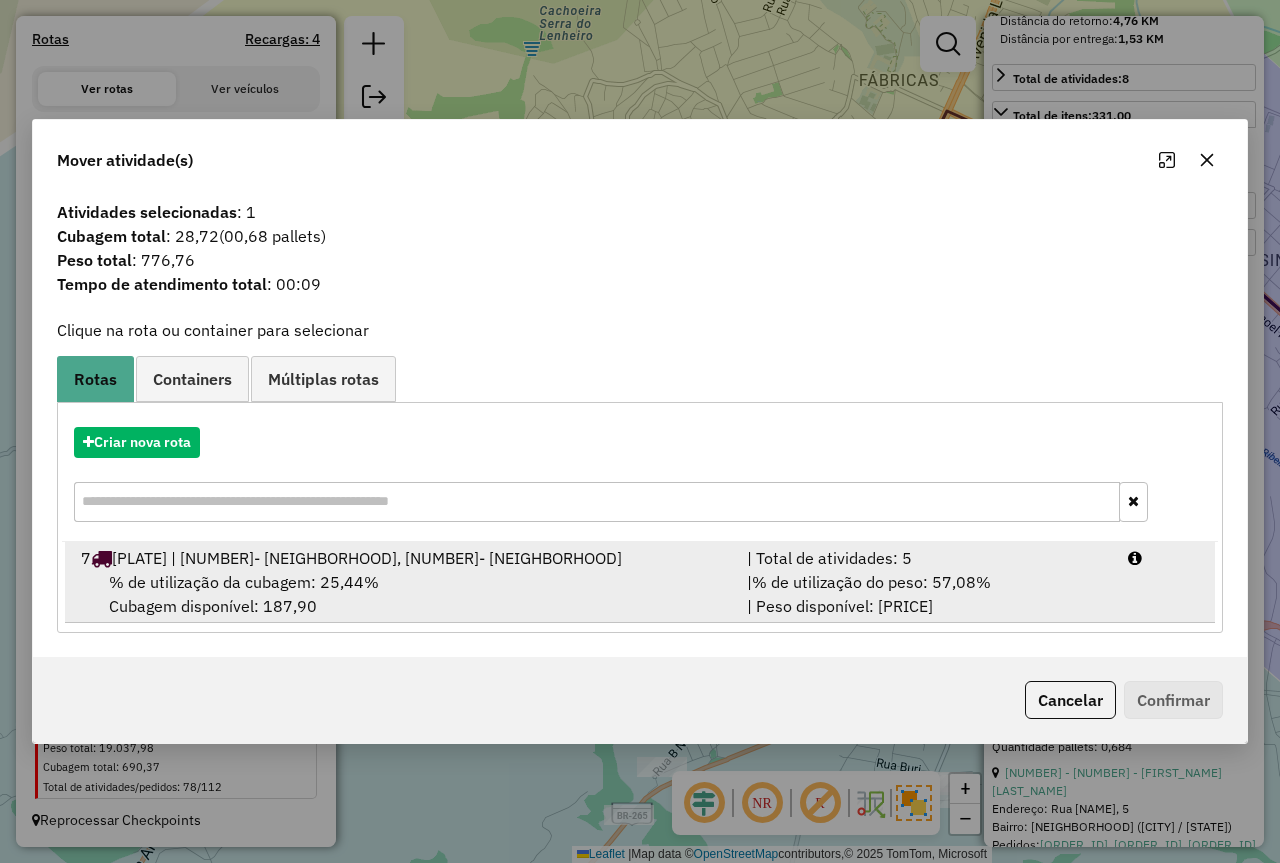 click on "| % de utilização do peso: 57,08% | Peso disponível: 1.347,57" at bounding box center [925, 594] 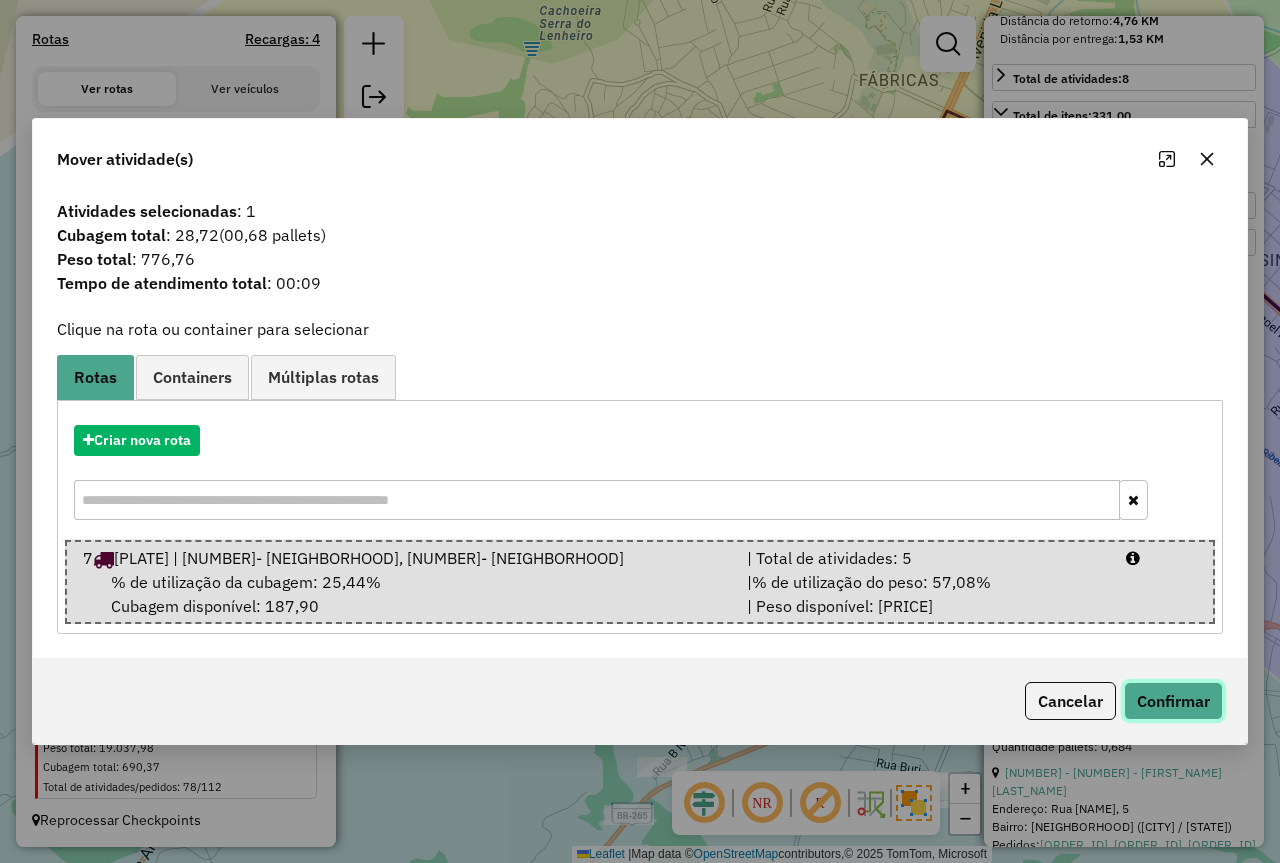 click on "Confirmar" 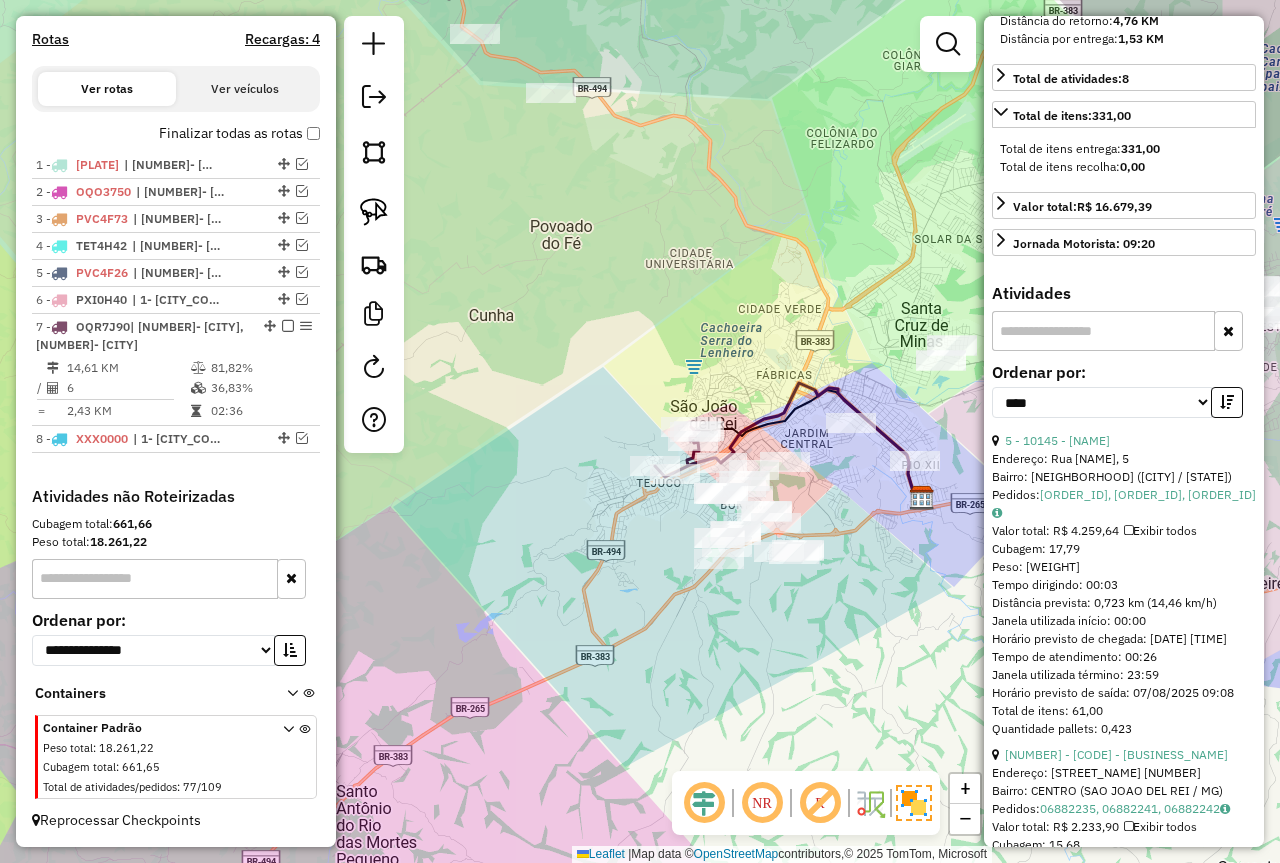 drag, startPoint x: 894, startPoint y: 522, endPoint x: 723, endPoint y: 522, distance: 171 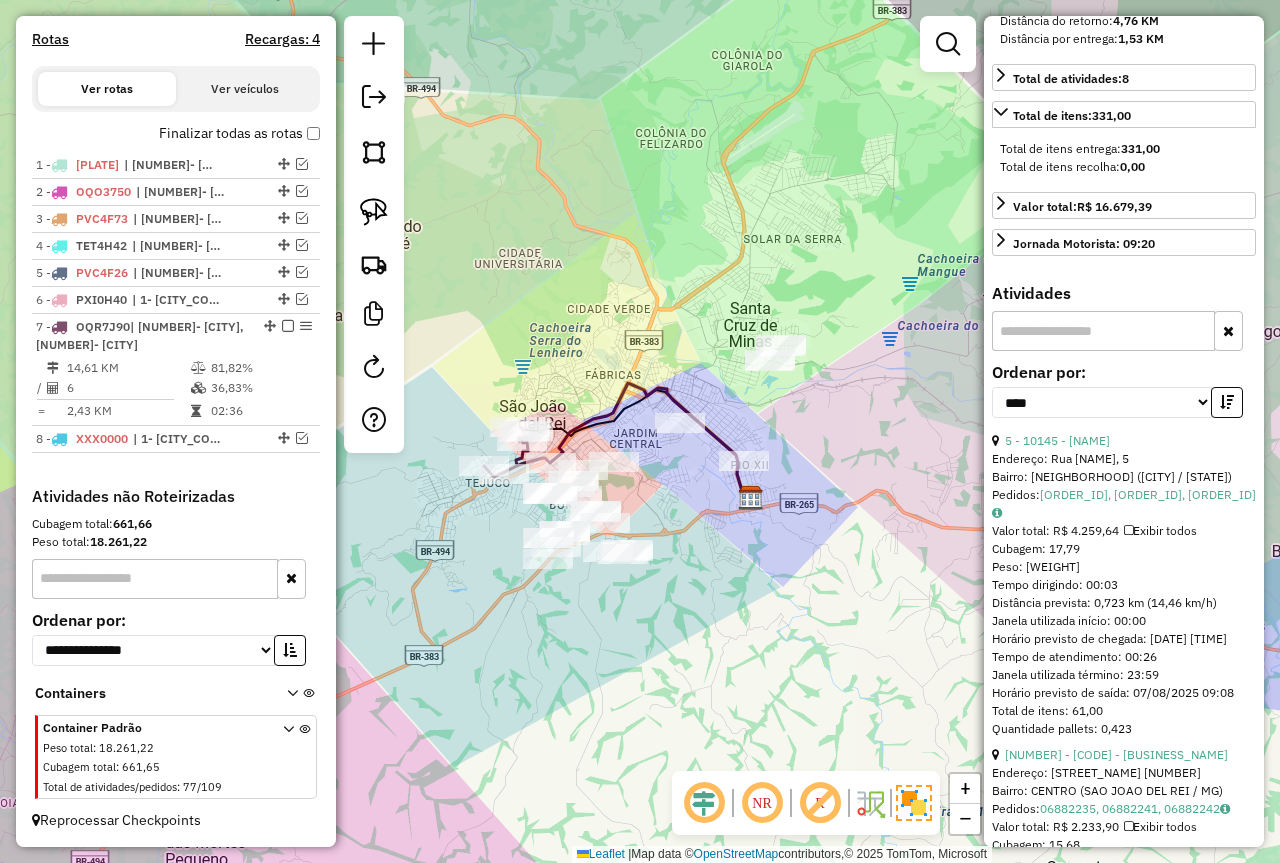 click 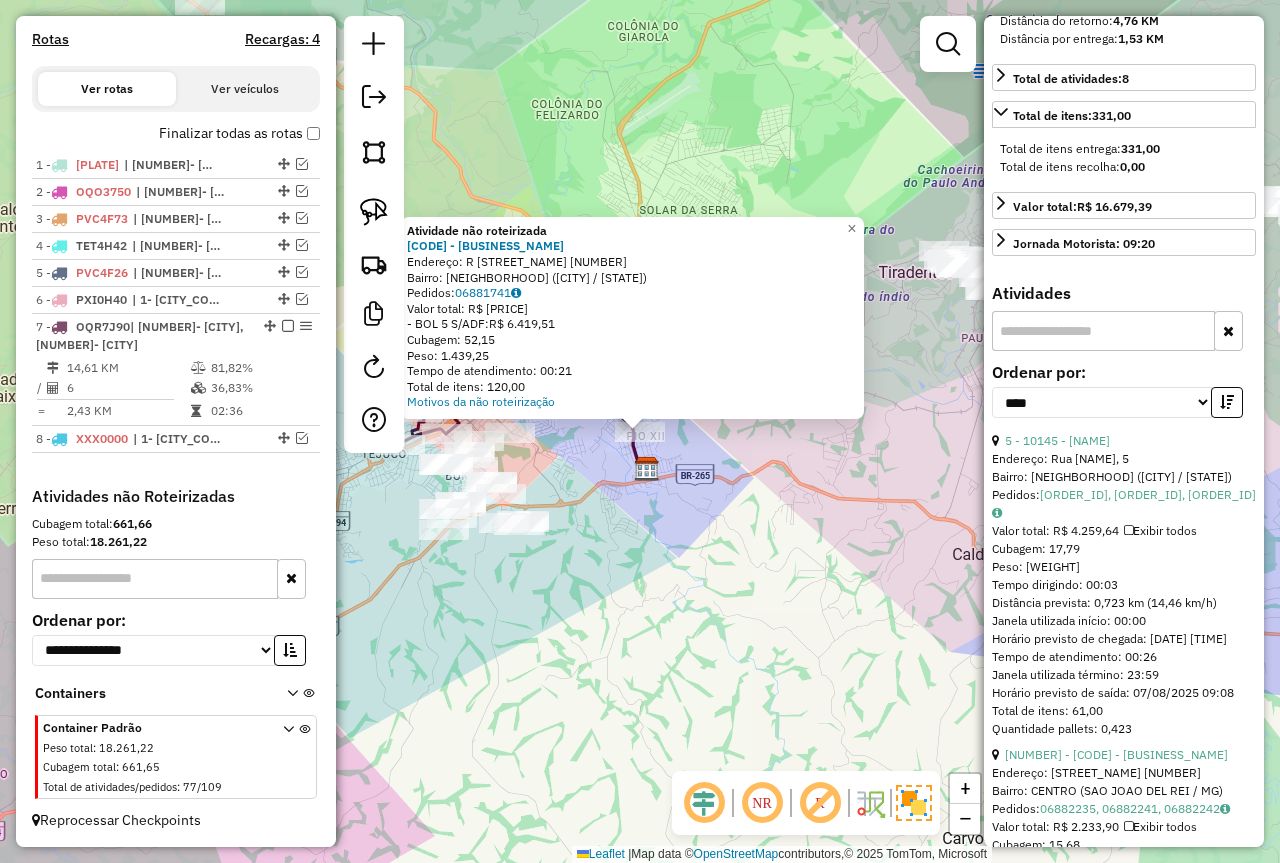 click on "Atividade não roteirizada 72406 - DISTRIBUIDORA PAIVA  Endereço: R   DAS PETUNIAS                  99   Bairro: PIO XII ([CITY] / [STATE])   Pedidos:  06881741   Valor total: R$ 6.419,51   - BOL 5 S/ADF:  R$ 6.419,51   Cubagem: 52,15   Peso: 1.439,25   Tempo de atendimento: 00:21   Total de itens: 120,00  Motivos da não roteirização × Janela de atendimento Grade de atendimento Capacidade Transportadoras Veículos Cliente Pedidos  Rotas Selecione os dias de semana para filtrar as janelas de atendimento  Seg   Ter   Qua   Qui   Sex   Sáb   Dom  Informe o período da janela de atendimento: De: Até:  Filtrar exatamente a janela do cliente  Considerar janela de atendimento padrão  Selecione os dias de semana para filtrar as grades de atendimento  Seg   Ter   Qua   Qui   Sex   Sáb   Dom   Considerar clientes sem dia de atendimento cadastrado  Clientes fora do dia de atendimento selecionado Filtrar as atividades entre os valores definidos abaixo:  Peso mínimo:  ****  Peso máximo:  ****  De:   Até:" 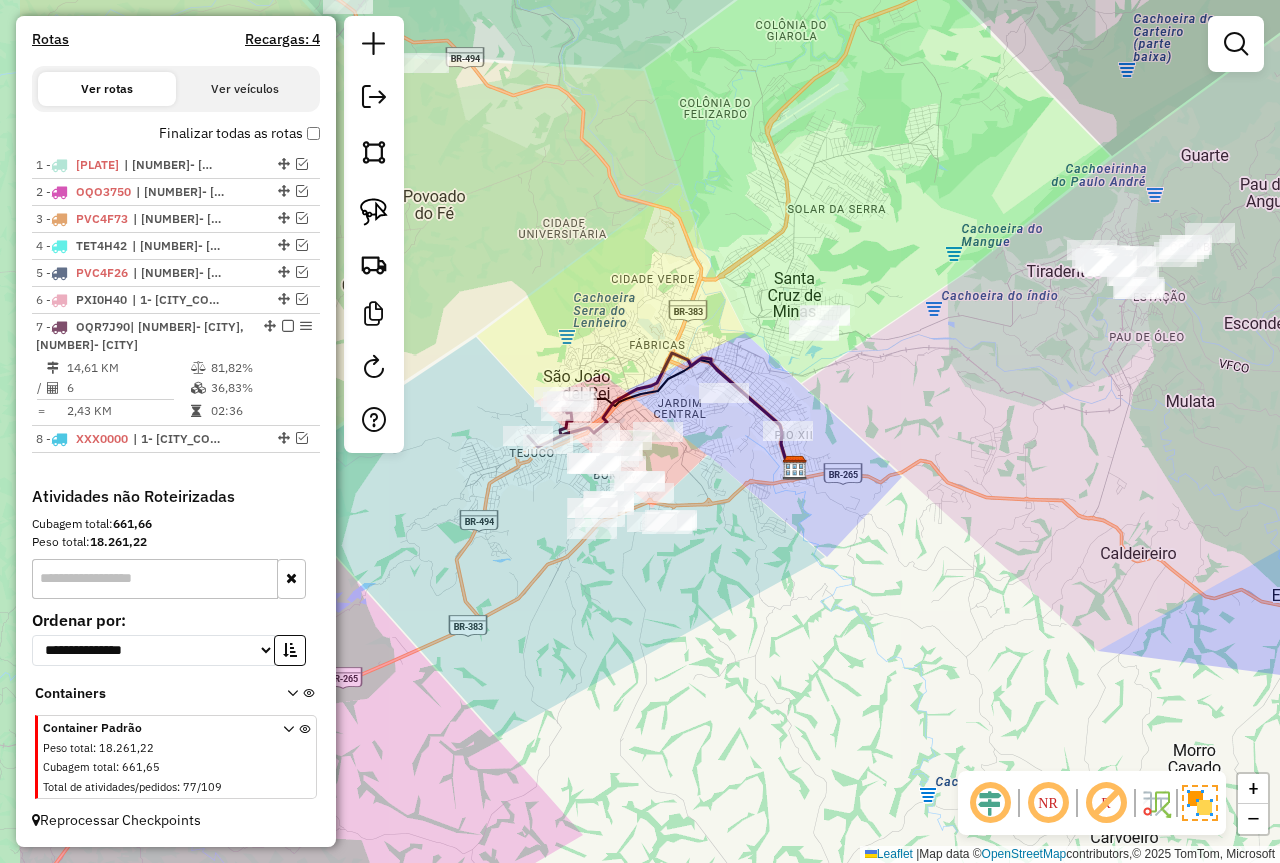 click on "Janela de atendimento Grade de atendimento Capacidade Transportadoras Veículos Cliente Pedidos  Rotas Selecione os dias de semana para filtrar as janelas de atendimento  Seg   Ter   Qua   Qui   Sex   Sáb   Dom  Informe o período da janela de atendimento: De: Até:  Filtrar exatamente a janela do cliente  Considerar janela de atendimento padrão  Selecione os dias de semana para filtrar as grades de atendimento  Seg   Ter   Qua   Qui   Sex   Sáb   Dom   Considerar clientes sem dia de atendimento cadastrado  Clientes fora do dia de atendimento selecionado Filtrar as atividades entre os valores definidos abaixo:  Peso mínimo:  ****  Peso máximo:  ****  Cubagem mínima:   Cubagem máxima:   De:   Até:  Filtrar as atividades entre o tempo de atendimento definido abaixo:  De:   Até:   Considerar capacidade total dos clientes não roteirizados Transportadora: Selecione um ou mais itens Tipo de veículo: Selecione um ou mais itens Veículo: Selecione um ou mais itens Motorista: Selecione um ou mais itens De:" 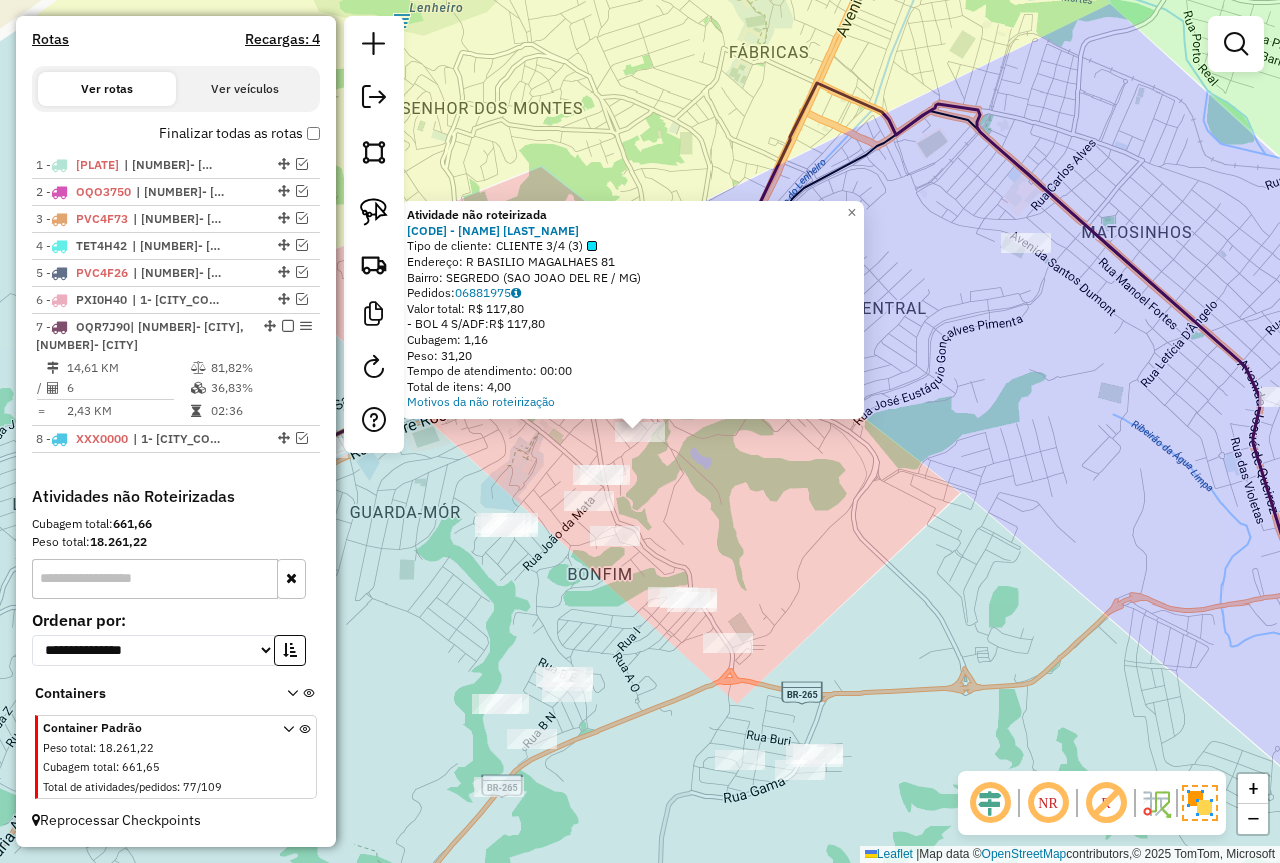 drag, startPoint x: 753, startPoint y: 533, endPoint x: 767, endPoint y: 526, distance: 15.652476 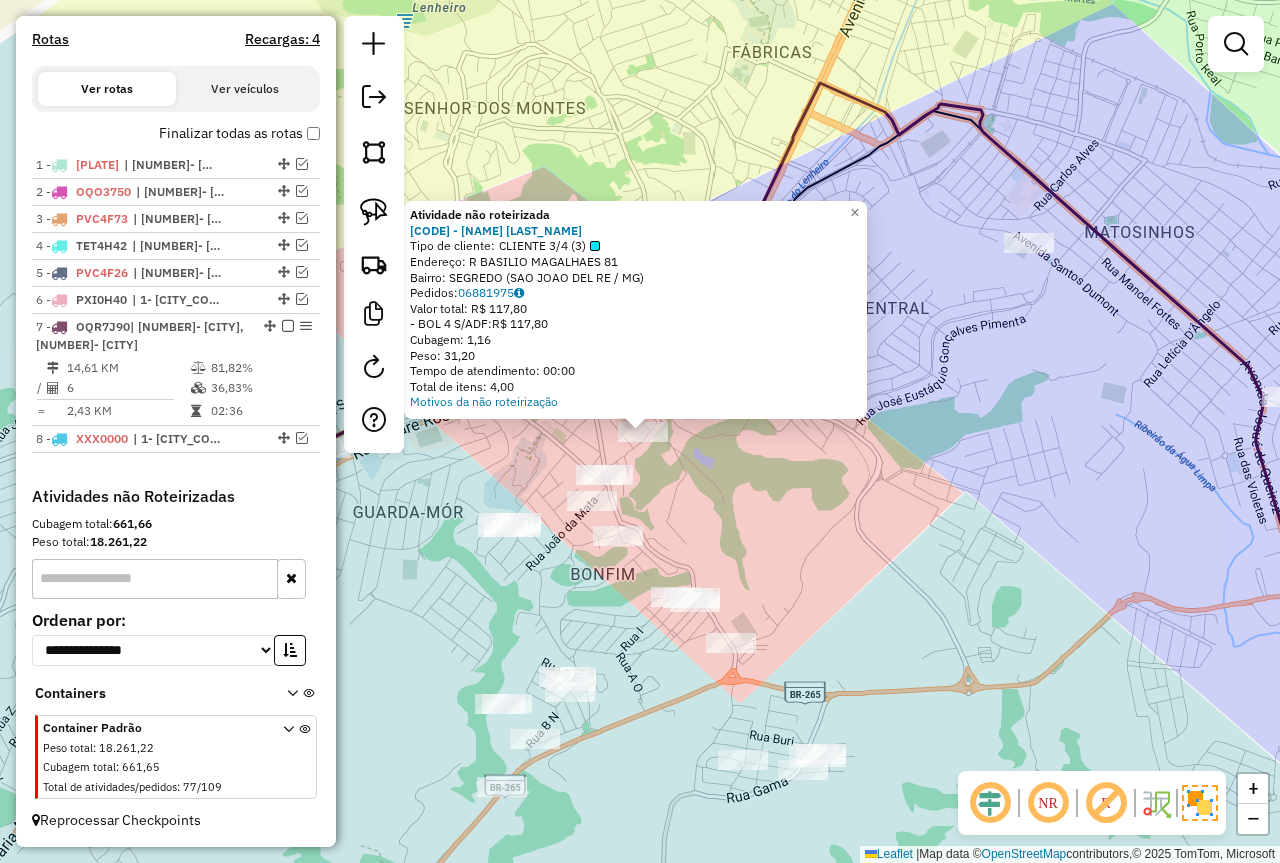 click on "Atividade não roteirizada 2410 - CARLOS GERALDO DA SI  Tipo de cliente:   CLIENTE 3/4 (3)   Endereço: R   BASILIO MAGALHAES             81   Bairro: SEGREDO ([CITY] / [STATE])   Pedidos:  06881975   Valor total: R$ 117,80   - BOL 4 S/ADF:  R$ 117,80   Cubagem: 1,16   Peso: 31,20   Tempo de atendimento: 00:00   Total de itens: 4,00  Motivos da não roteirização × Janela de atendimento Grade de atendimento Capacidade Transportadoras Veículos Cliente Pedidos  Rotas Selecione os dias de semana para filtrar as janelas de atendimento  Seg   Ter   Qua   Qui   Sex   Sáb   Dom  Informe o período da janela de atendimento: De: Até:  Filtrar exatamente a janela do cliente  Considerar janela de atendimento padrão  Selecione os dias de semana para filtrar as grades de atendimento  Seg   Ter   Qua   Qui   Sex   Sáb   Dom   Considerar clientes sem dia de atendimento cadastrado  Clientes fora do dia de atendimento selecionado Filtrar as atividades entre os valores definidos abaixo:  Peso mínimo:  **** **** De:" 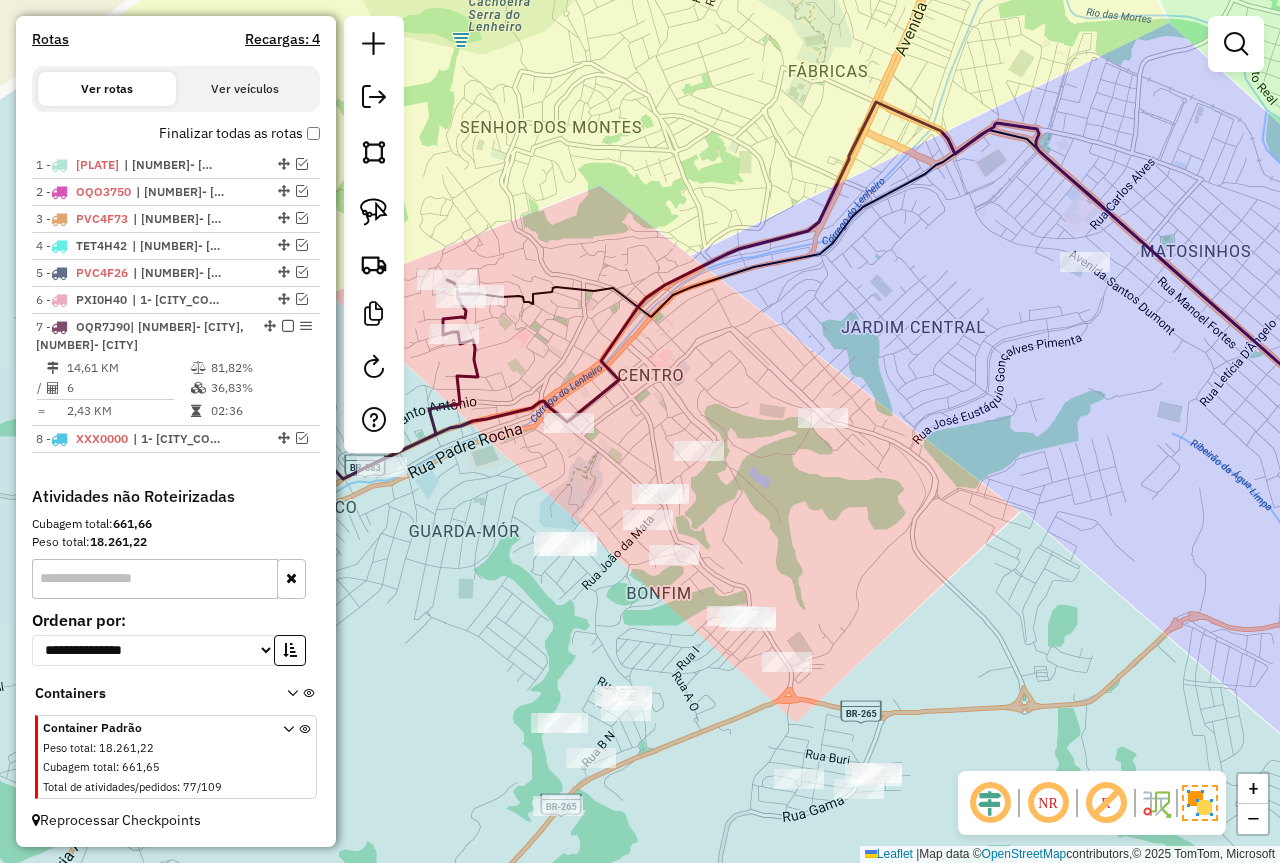 drag, startPoint x: 773, startPoint y: 464, endPoint x: 825, endPoint y: 483, distance: 55.362442 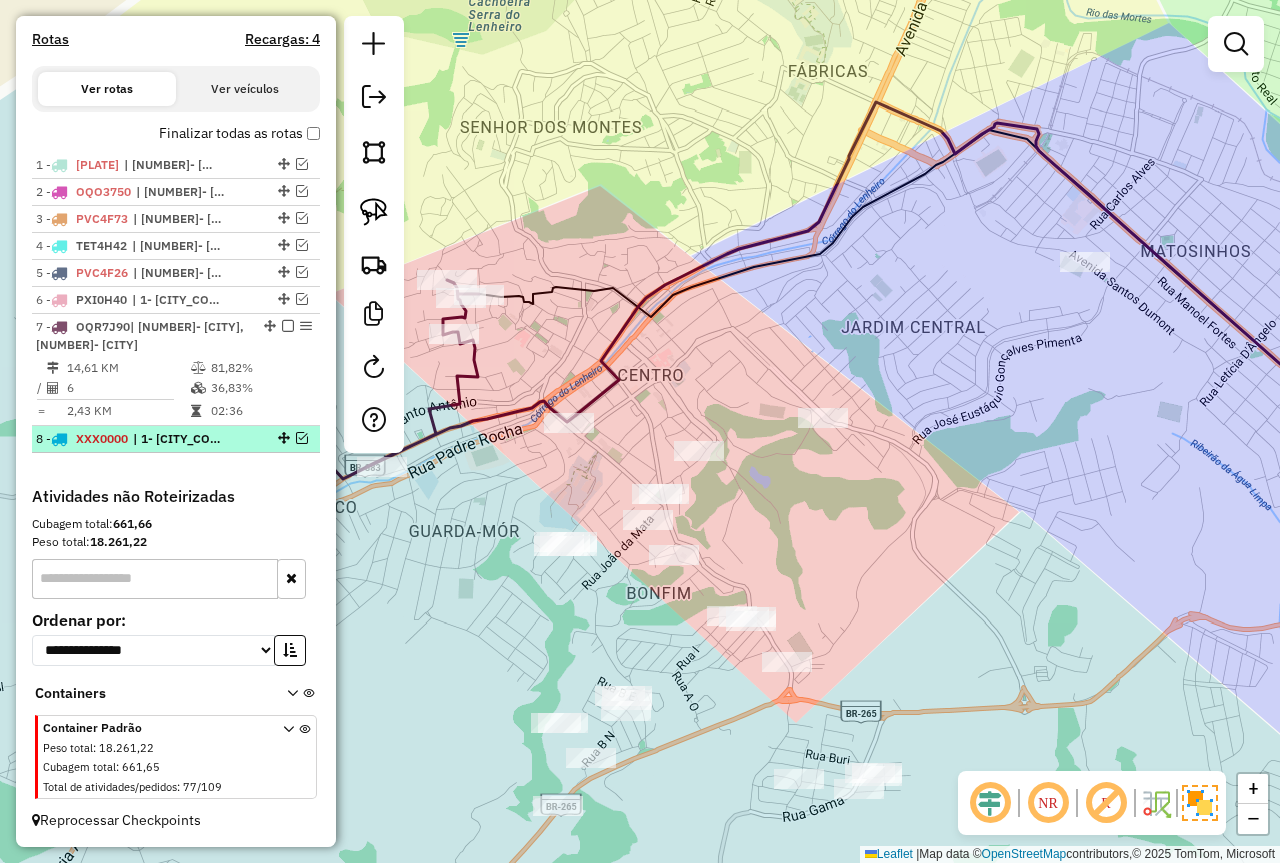 click at bounding box center (302, 438) 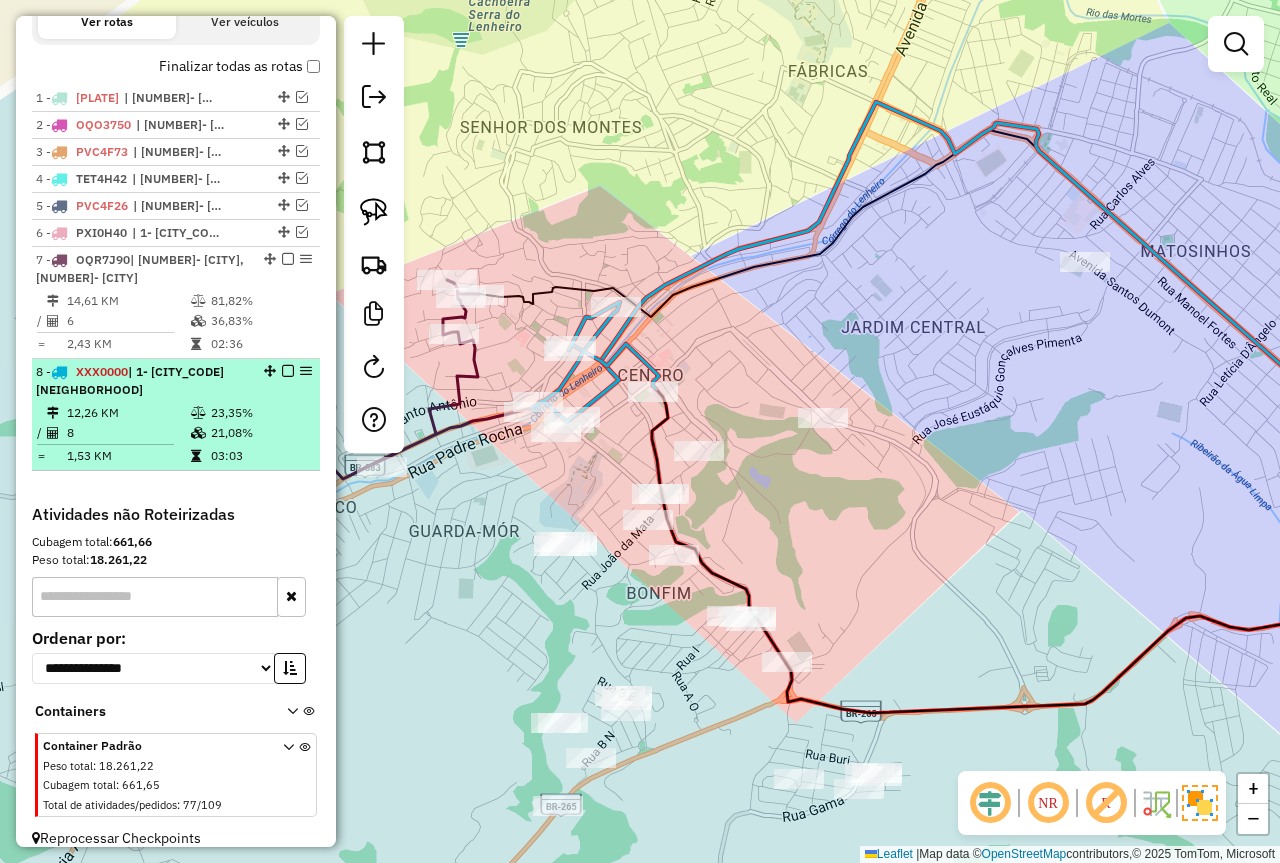 click on "03:03" at bounding box center [260, 456] 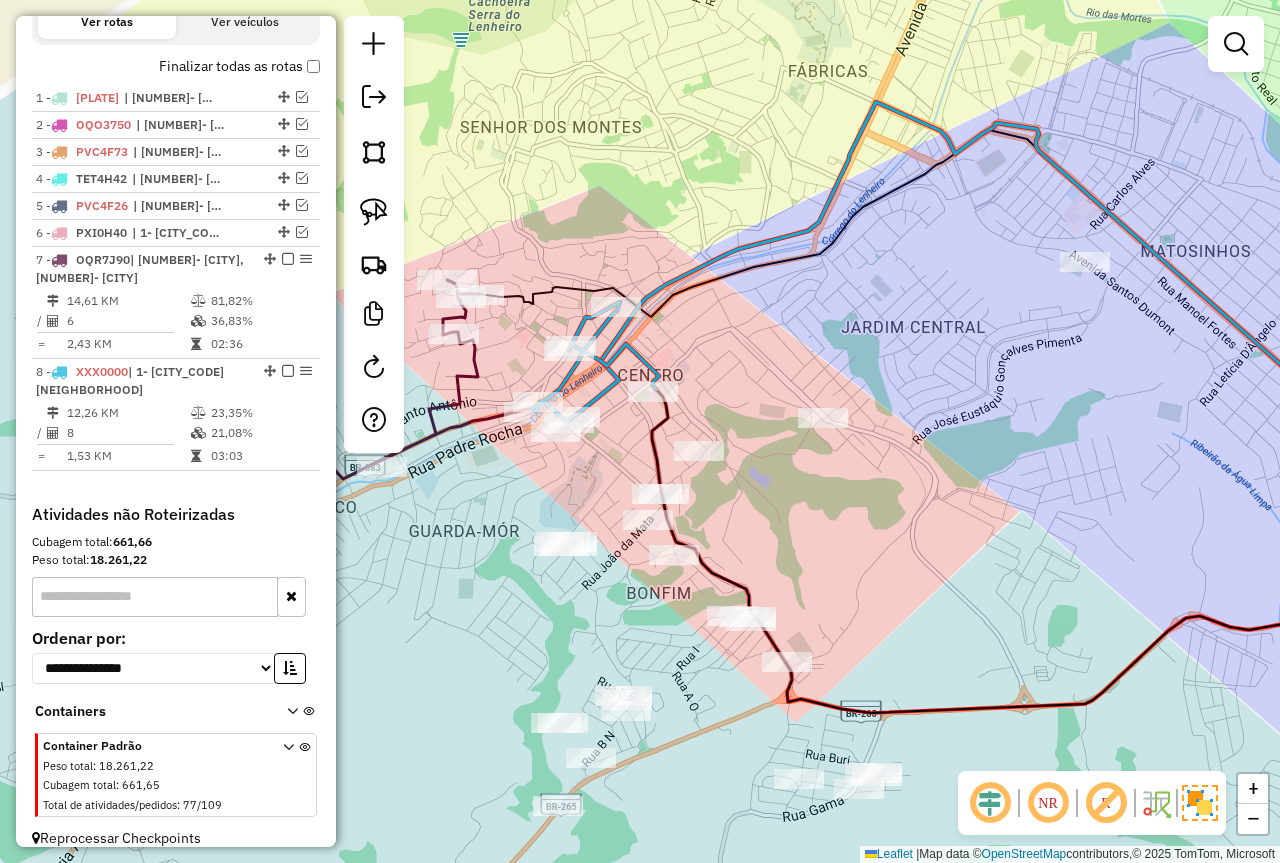 select on "*********" 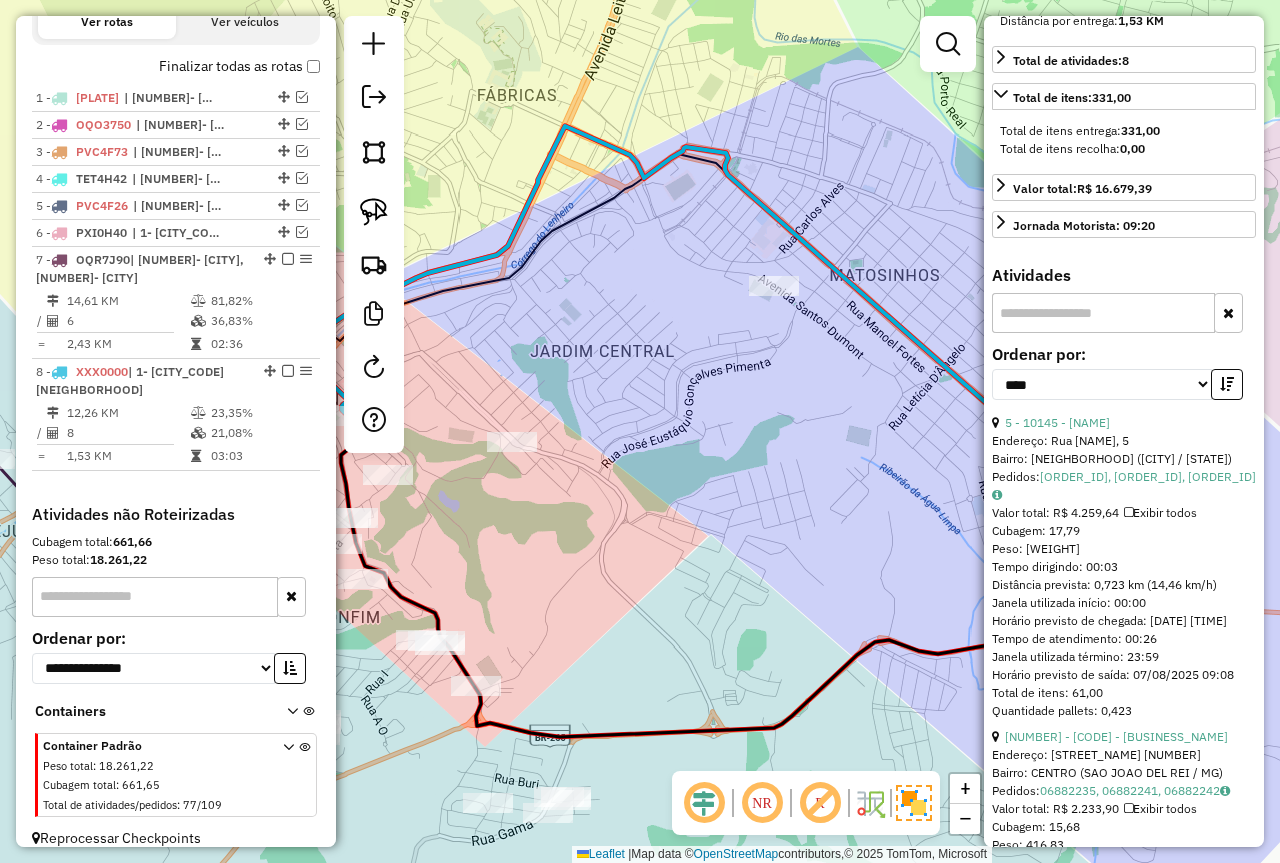 scroll, scrollTop: 900, scrollLeft: 0, axis: vertical 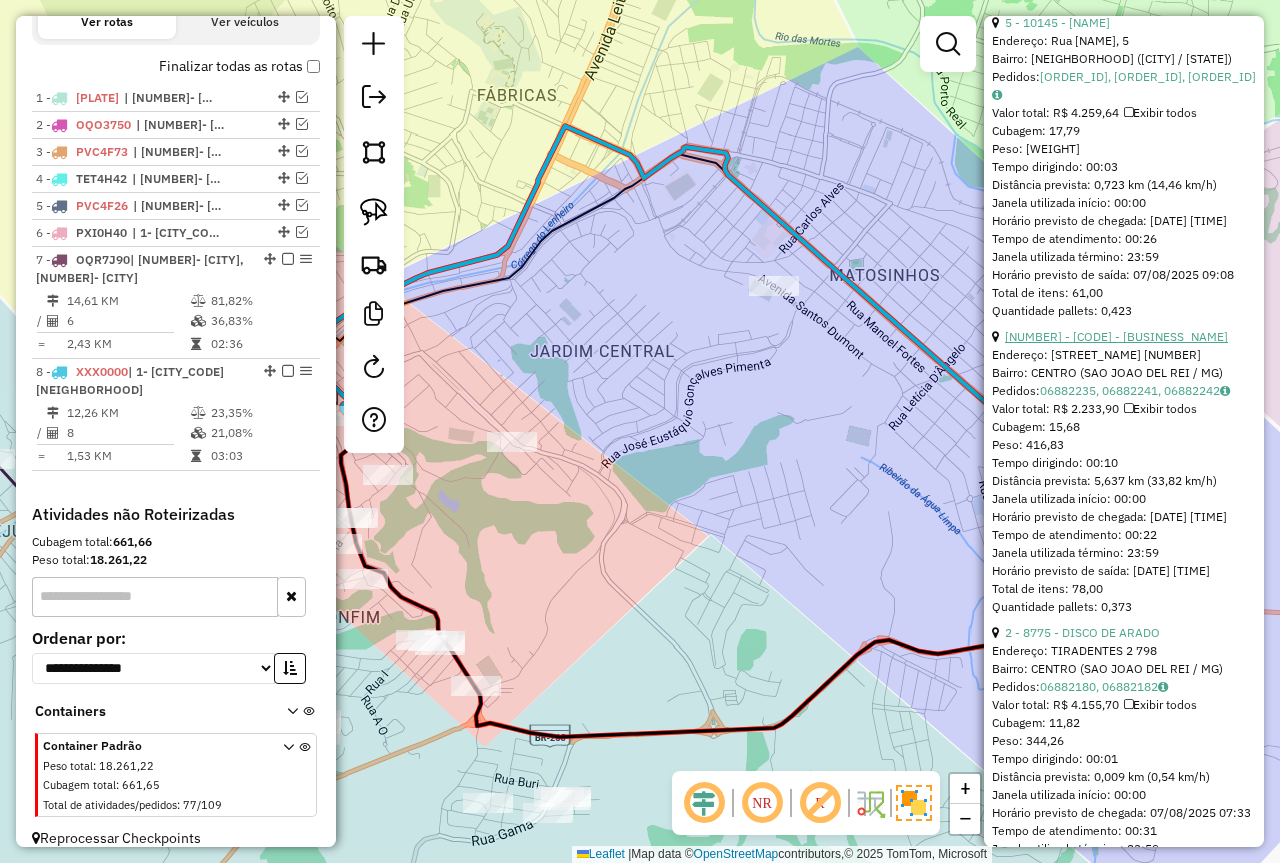 click on "[NUMBER] - [CODE] - [BUSINESS_NAME]" at bounding box center (1116, 336) 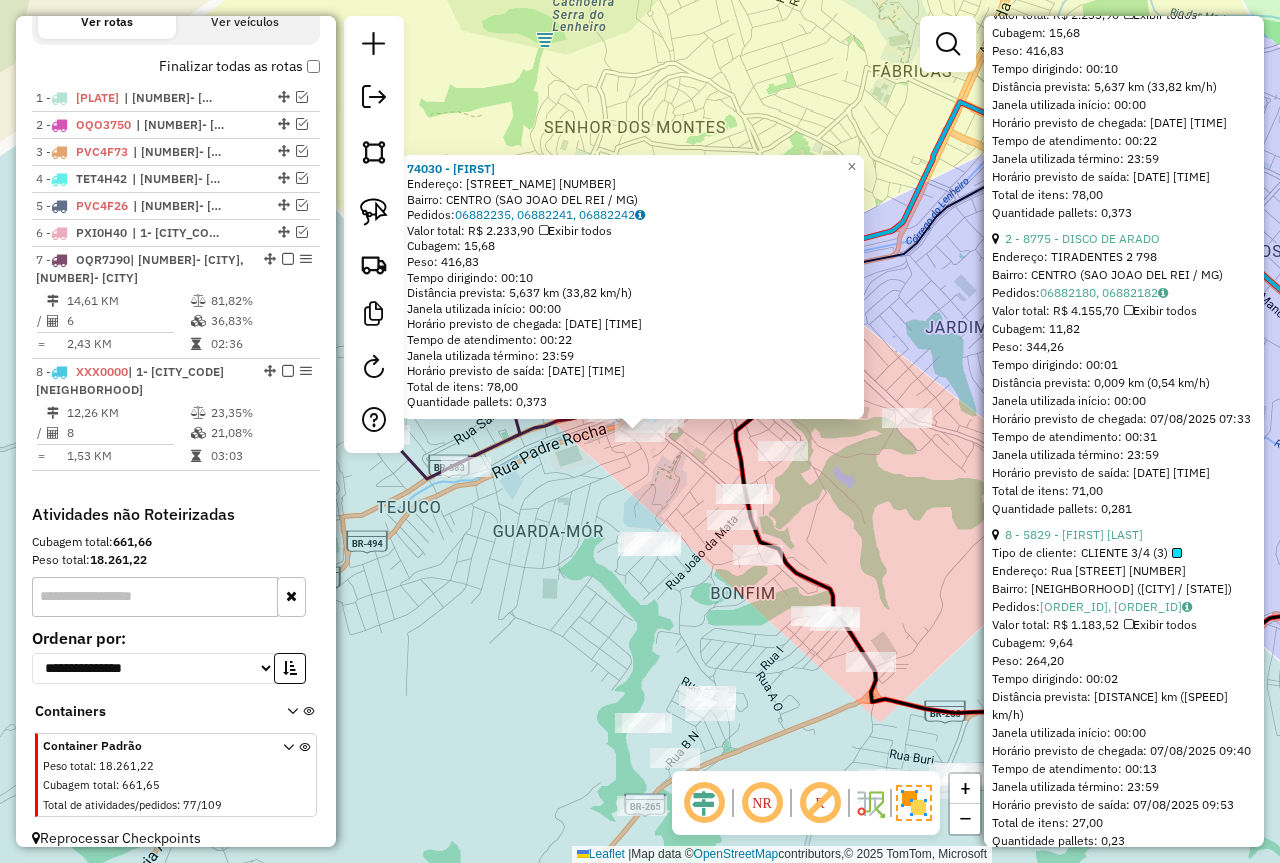 scroll, scrollTop: 1300, scrollLeft: 0, axis: vertical 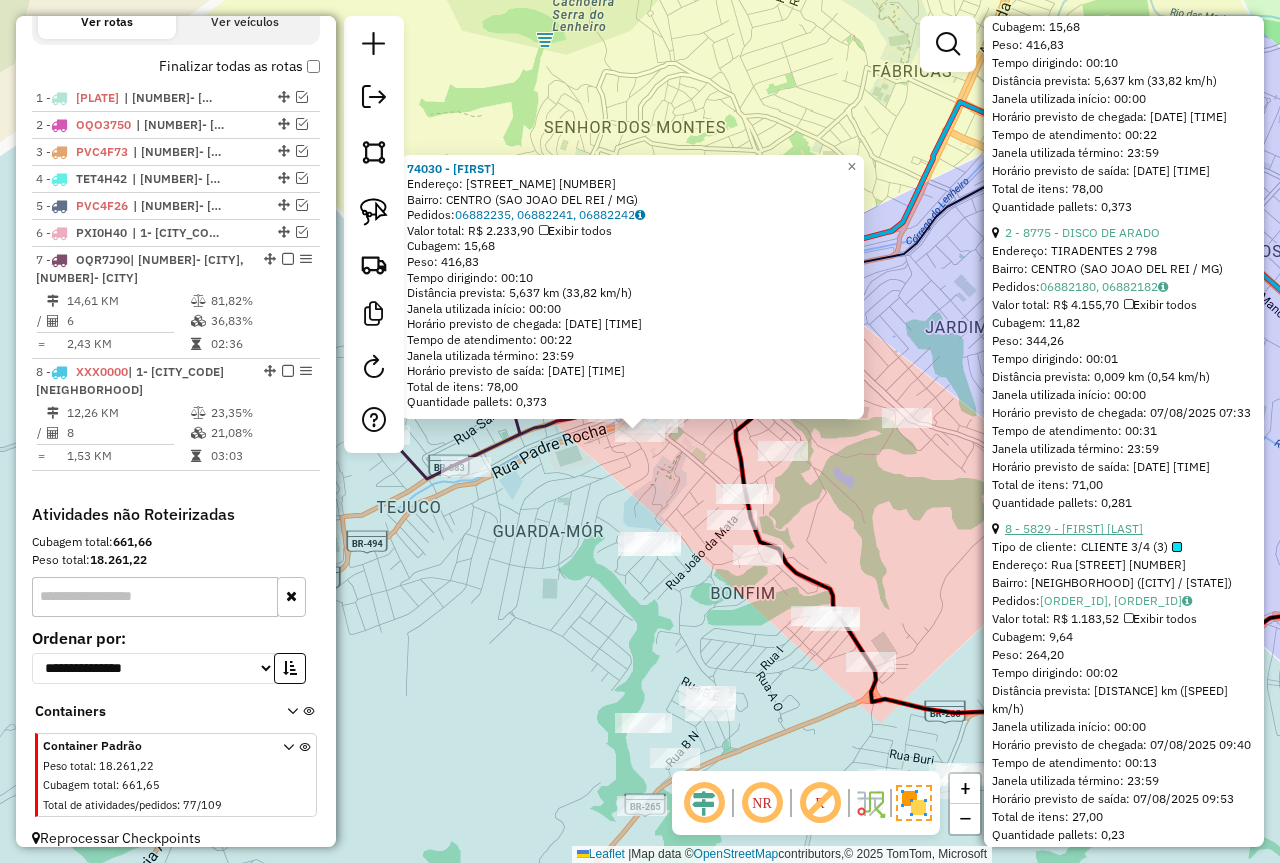 click on "8 - 5829 - [FIRST] [LAST]" at bounding box center [1074, 528] 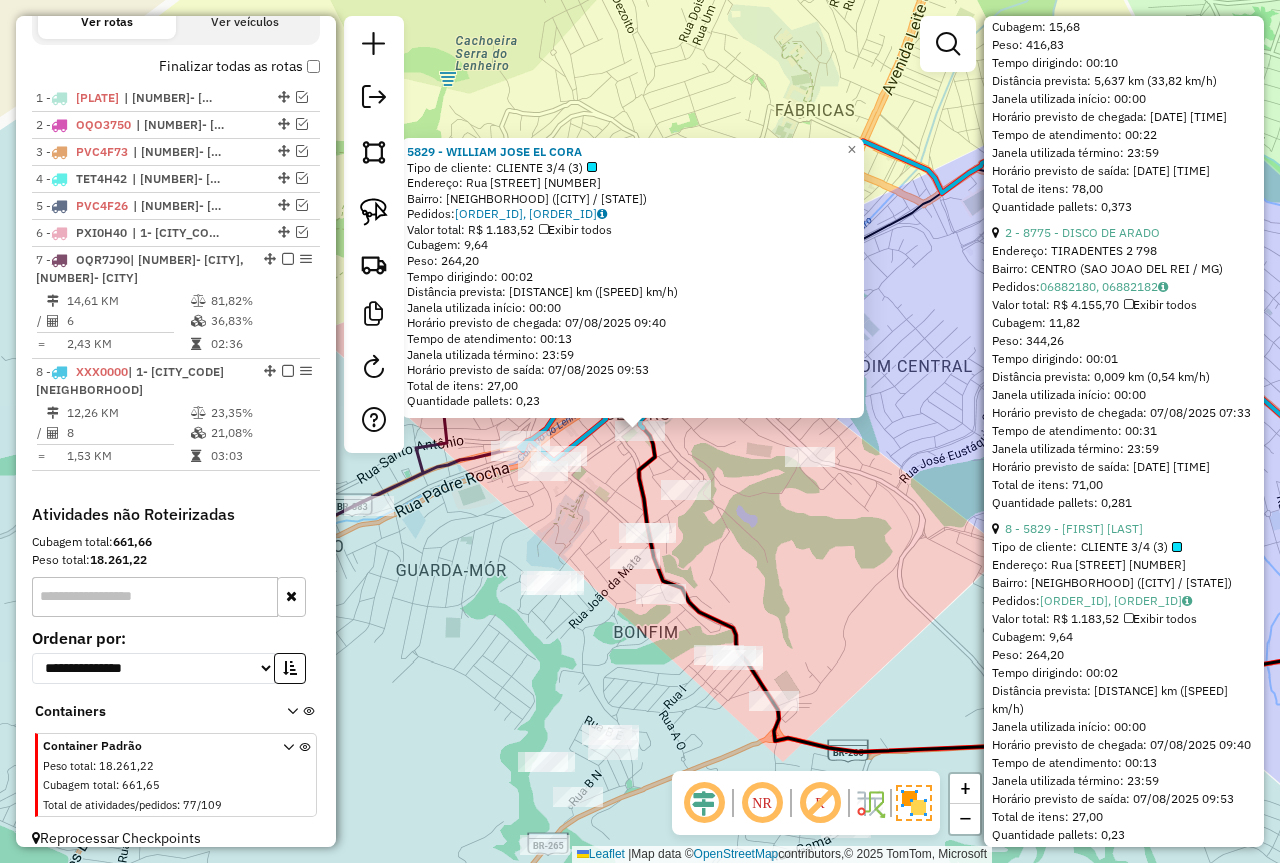 click on "[CODE] - [NAME] [LAST_NAME] Tipo de cliente:   CLIENTE 3/4 (3)   Endereço: [STREET_NAME] [NUMBER]   Bairro: [NEIGHBORHOOD] ([CITY] / [STATE])   Pedidos:  [ORDER_ID], [ORDER_ID]   Valor total: R$ [PRICE]   Exibir todos   Cubagem: [CUBAGE]  Peso: [WEIGHT]  Tempo dirigindo: [TIME]   Distância prevista: [DISTANCE] ([SPEED])   Janela utilizada início: [TIME]   Horário previsto de chegada: [DATE] [TIME]   Tempo de atendimento: [TIME]   Janela utilizada término: [TIME]   Horário previsto de saída: [DATE] [TIME]   Total de itens: [ITEMS]  Quantidade pallets: [PALLETS]  × Janela de atendimento Grade de atendimento Capacidade Transportadoras Veículos Cliente Pedidos  Rotas Selecione os dias de semana para filtrar as janelas de atendimento  Seg   Ter   Qua   Qui   Sex   Sáb   Dom  Informe o período da janela de atendimento: De: [TIME] Até: [TIME]  Filtrar exatamente a janela do cliente  Considerar janela de atendimento padrão  Selecione os dias de semana para filtrar as grades de atendimento  Seg   Ter   Qua   Qui   Sex   Sáb" 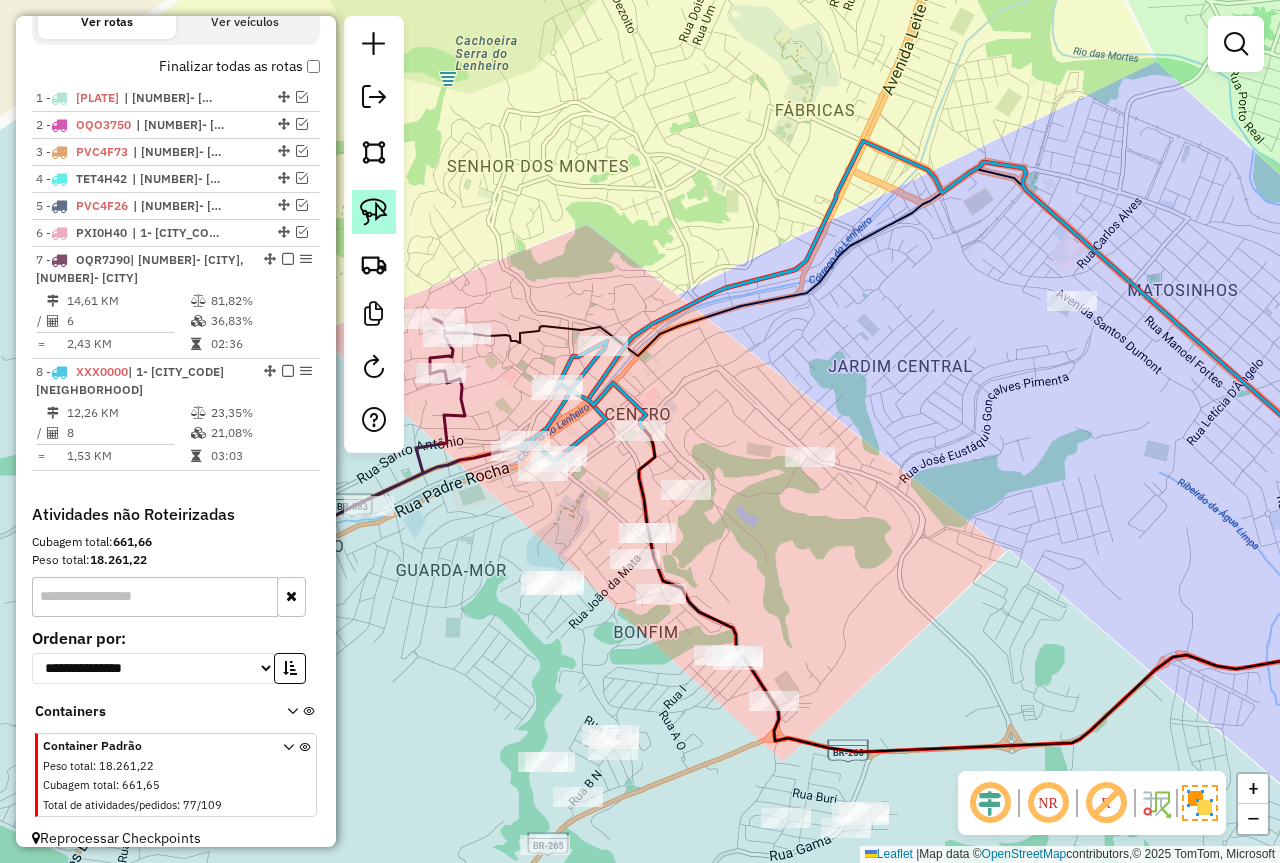 click 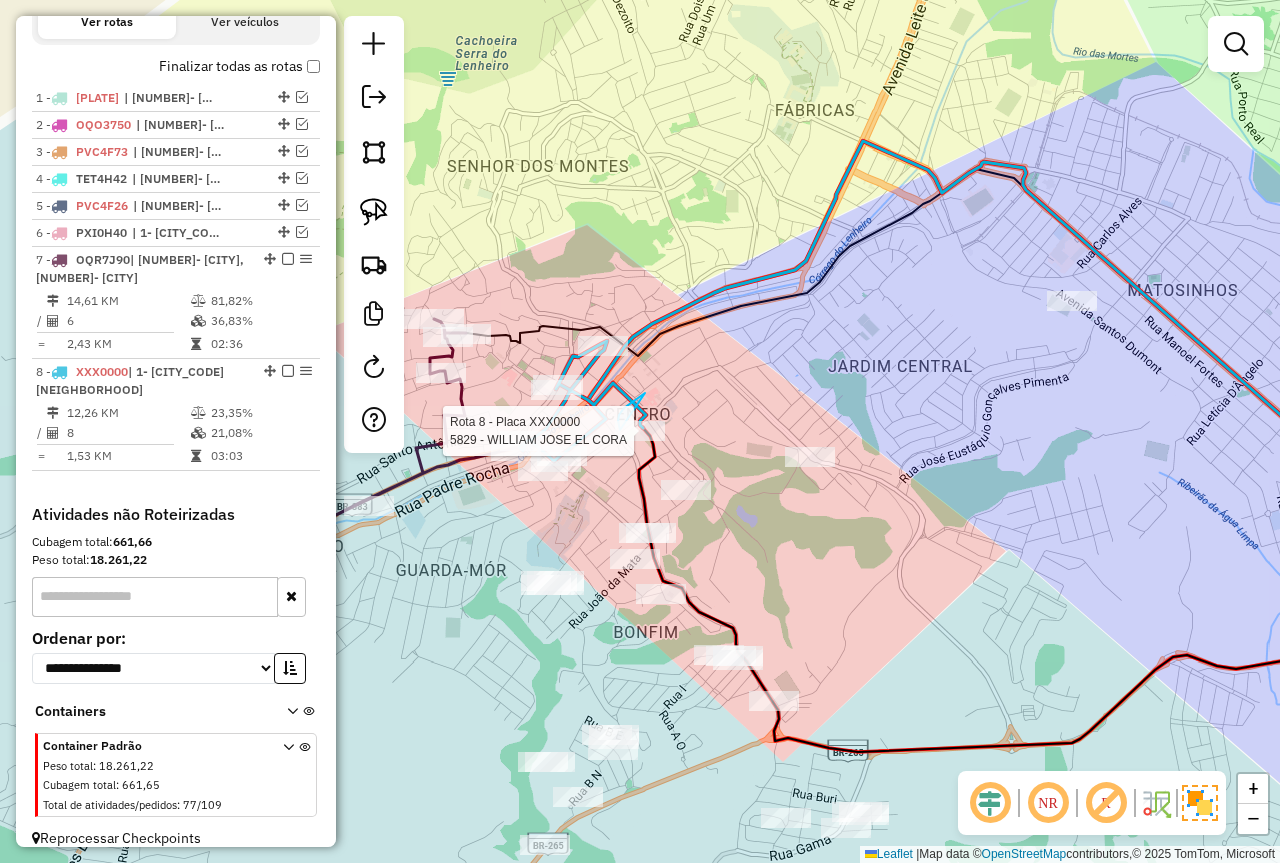 drag, startPoint x: 645, startPoint y: 393, endPoint x: 677, endPoint y: 445, distance: 61.05735 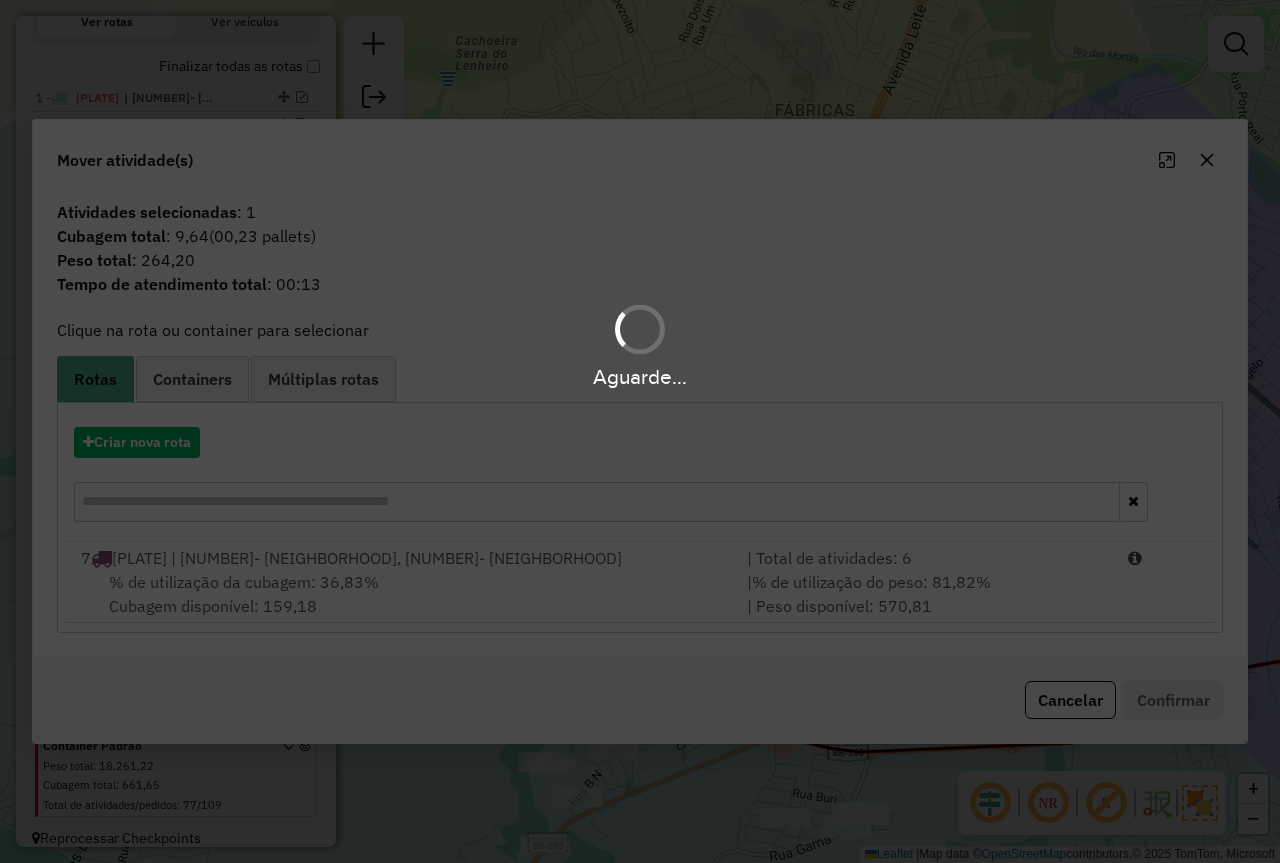 click on "Aguarde..." at bounding box center (640, 431) 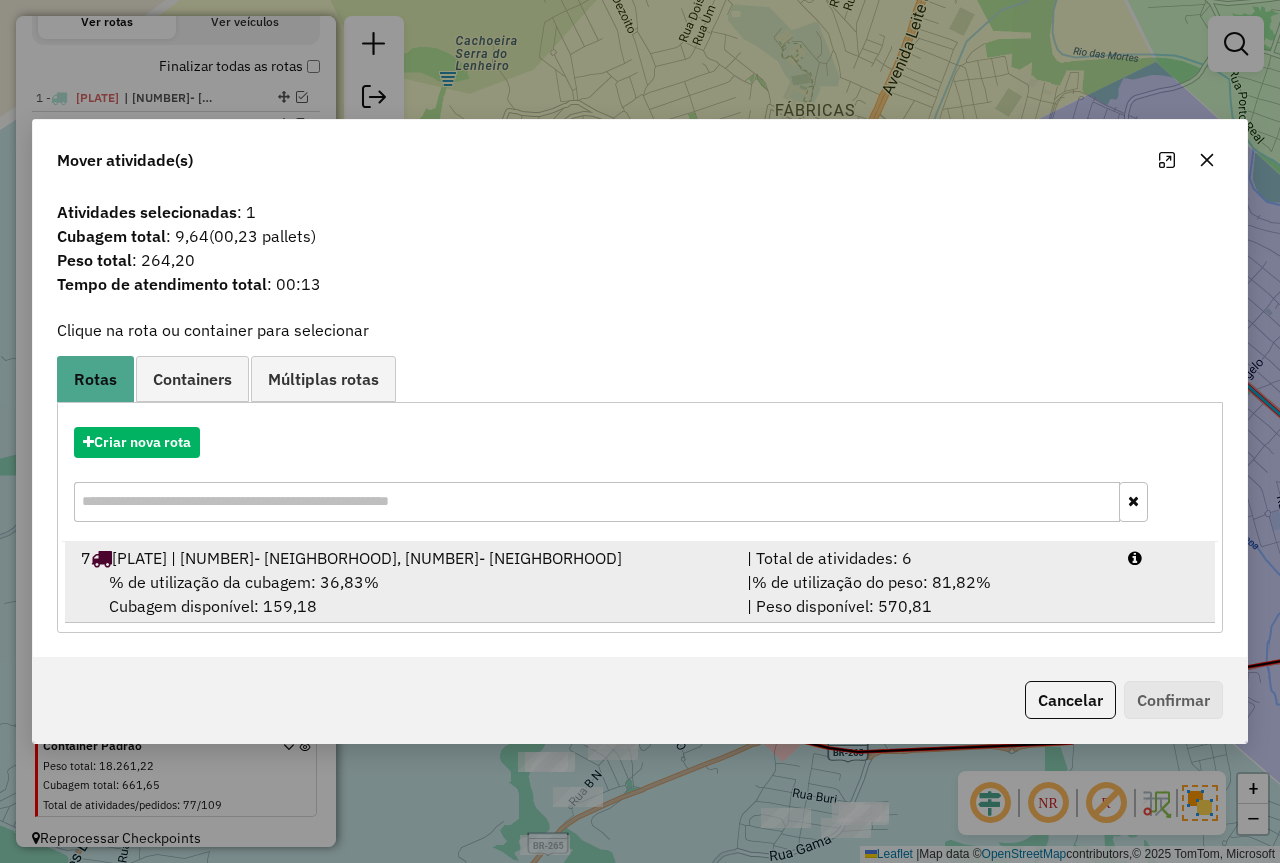 click on "|  % de utilização do peso: 81,82%  | Peso disponível: 570,81" at bounding box center [925, 594] 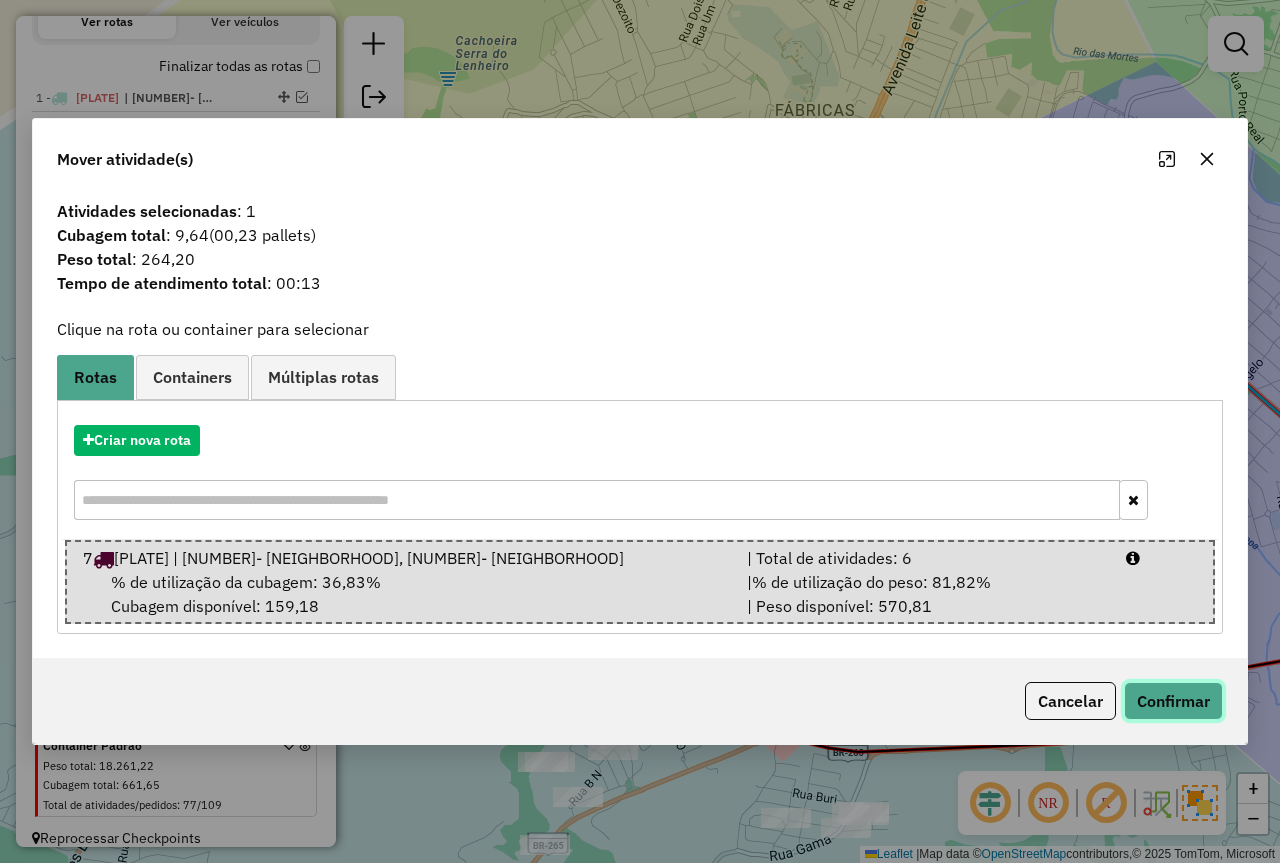 click on "Confirmar" 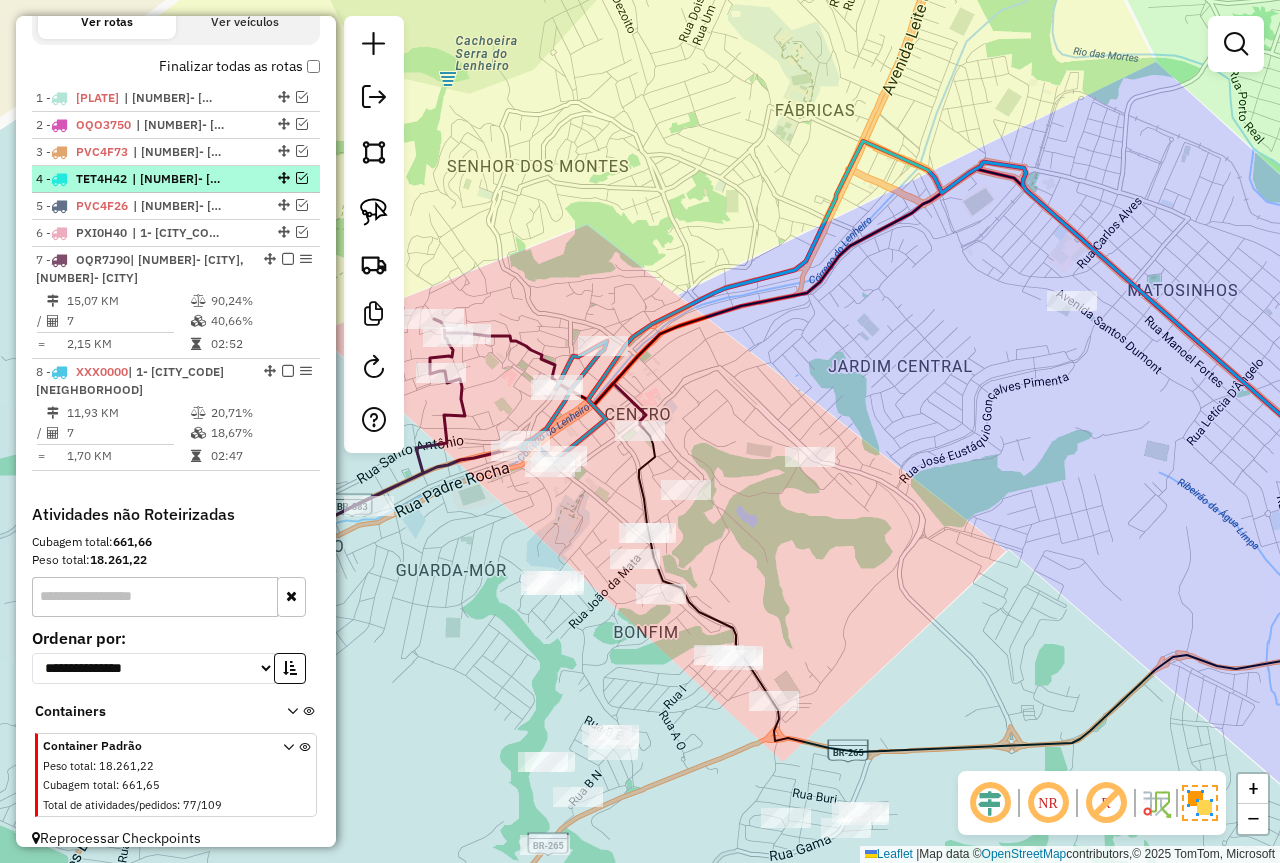 click at bounding box center [288, 259] 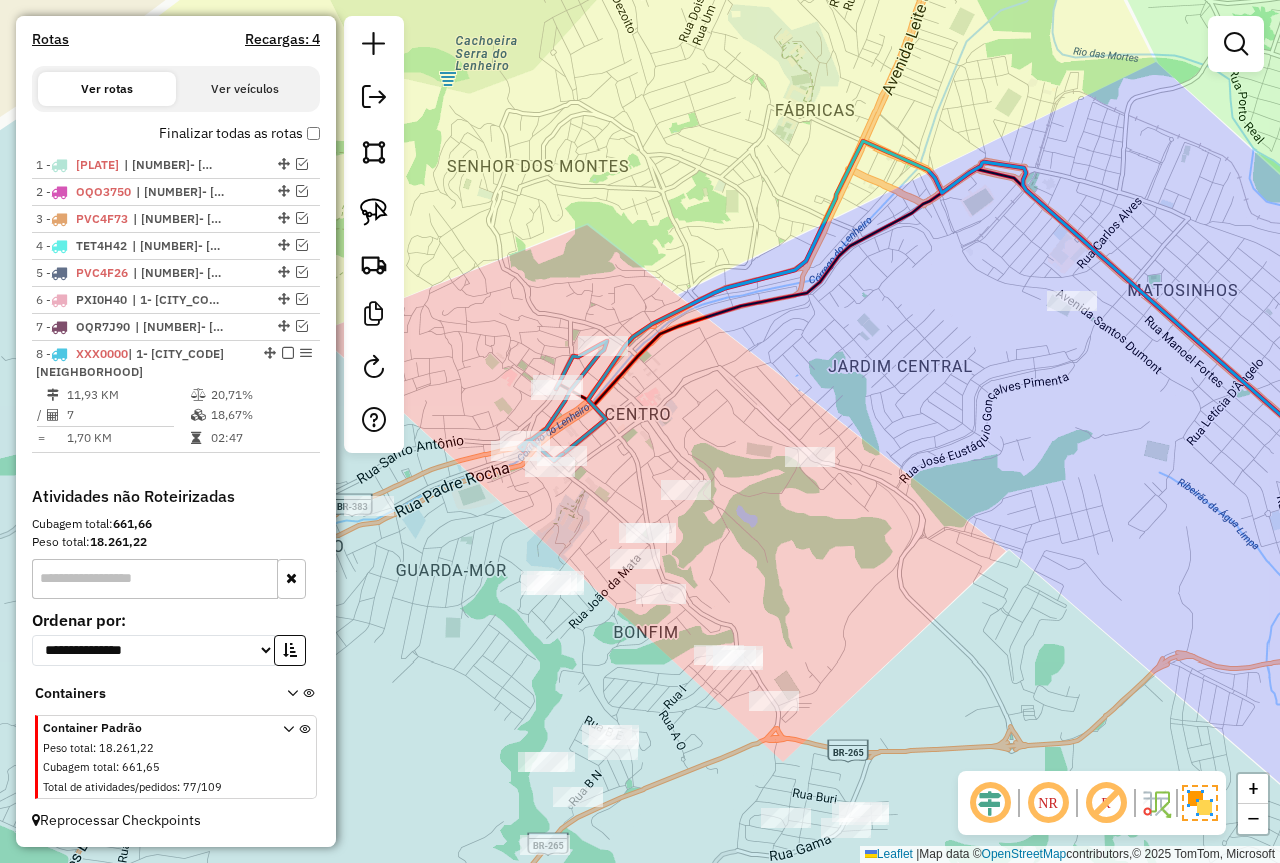 scroll, scrollTop: 620, scrollLeft: 0, axis: vertical 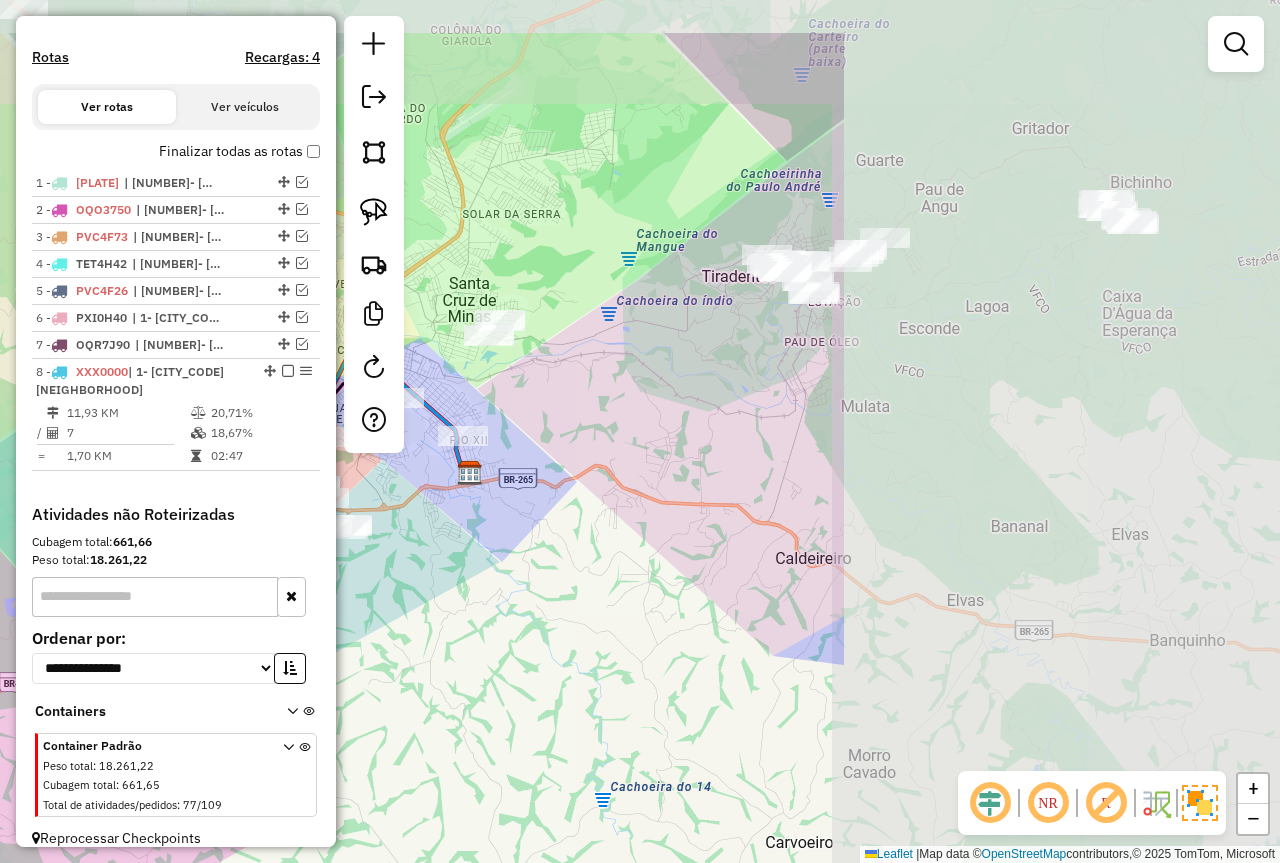 drag, startPoint x: 1071, startPoint y: 398, endPoint x: 557, endPoint y: 460, distance: 517.72577 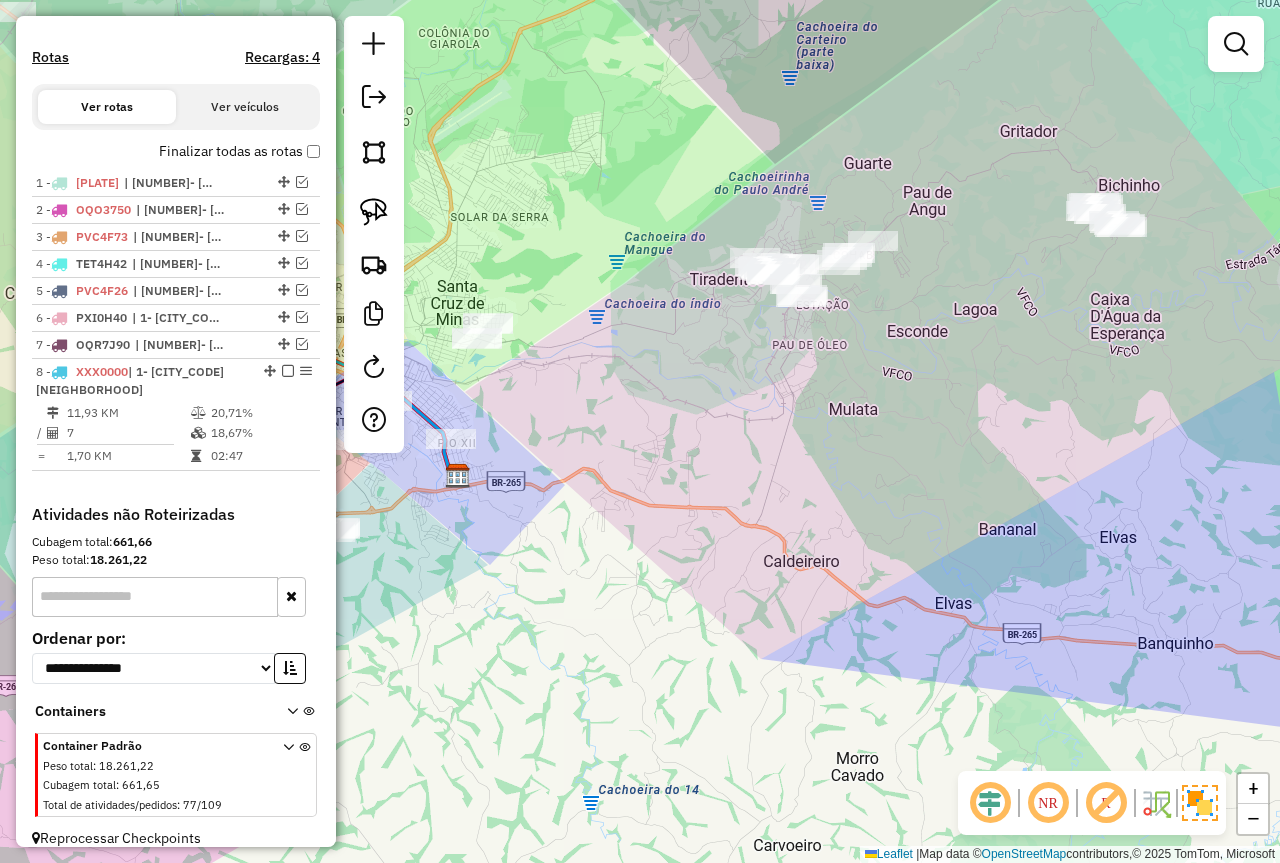 click 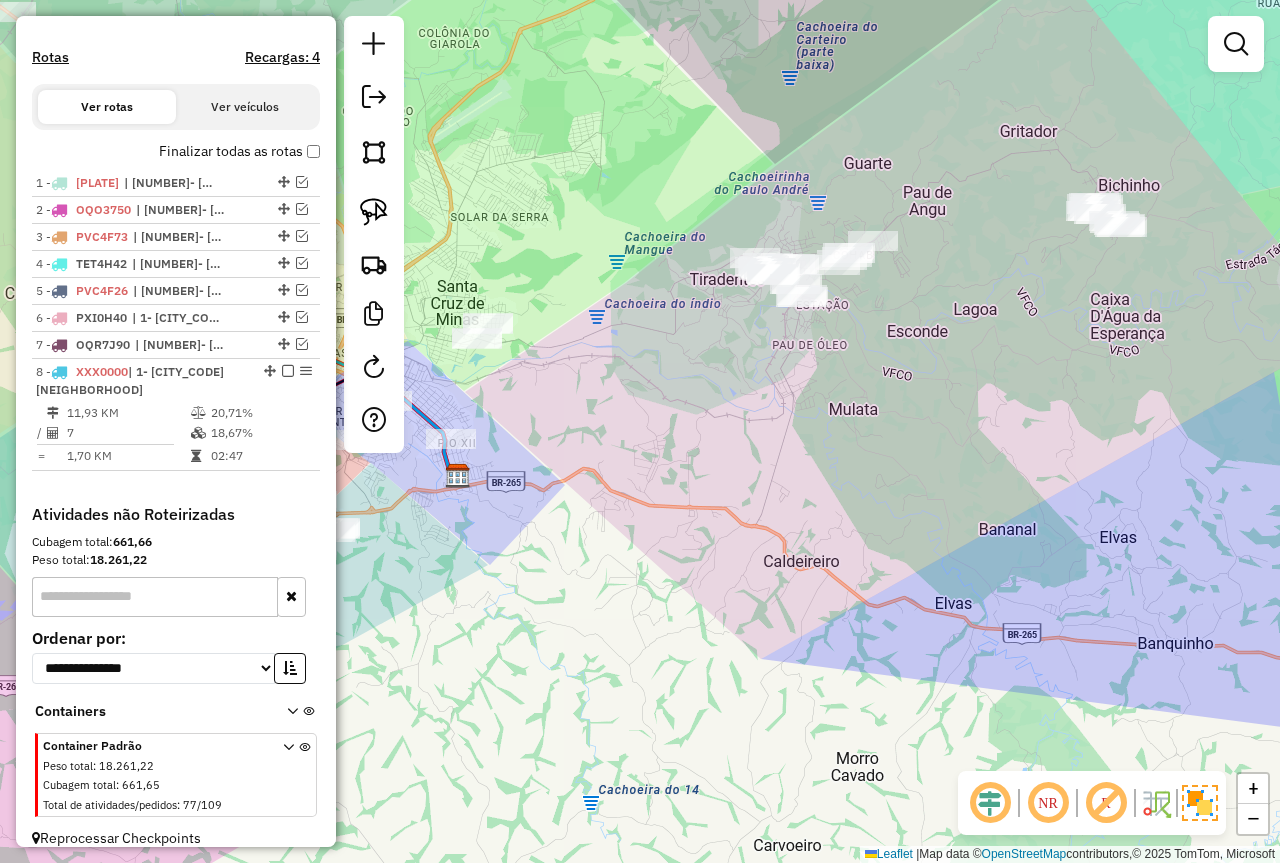 click 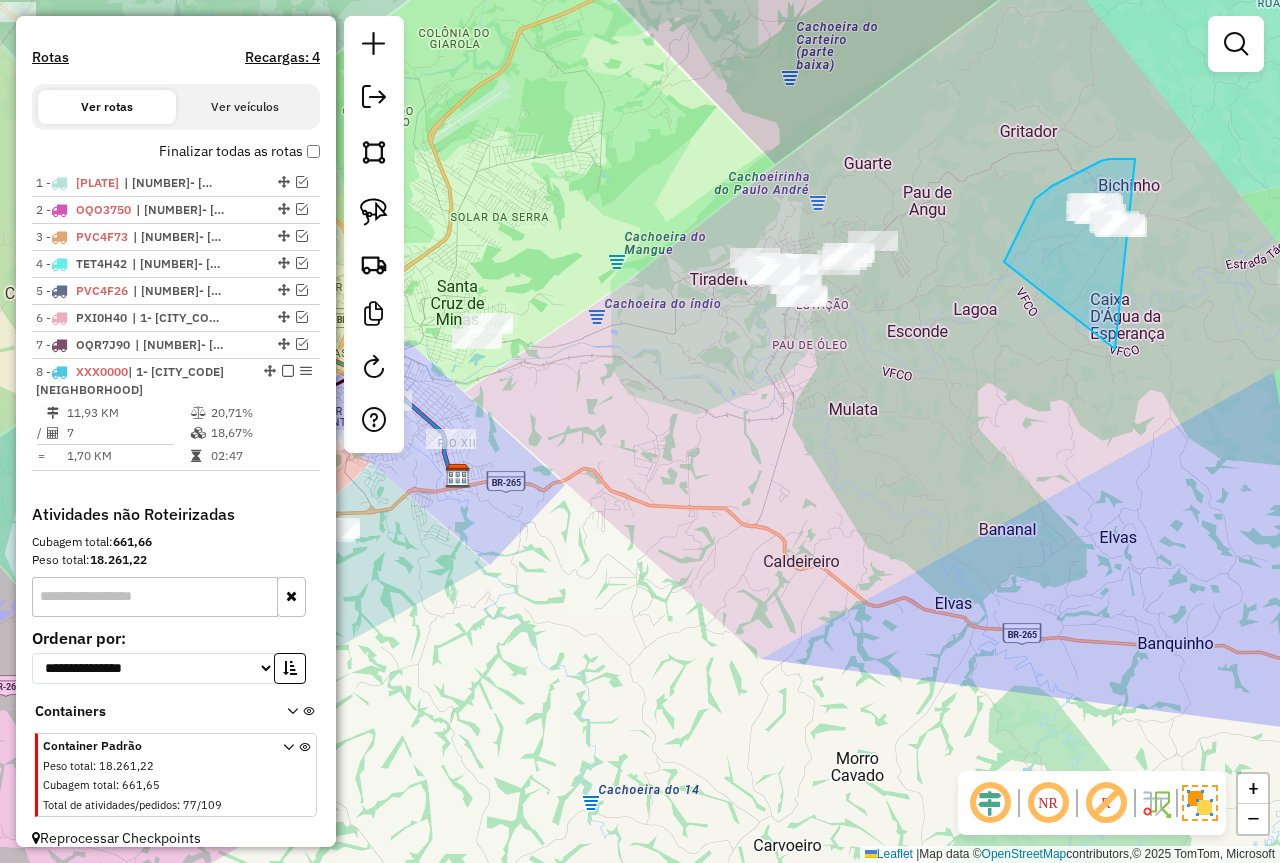drag, startPoint x: 1101, startPoint y: 161, endPoint x: 1191, endPoint y: 308, distance: 172.36299 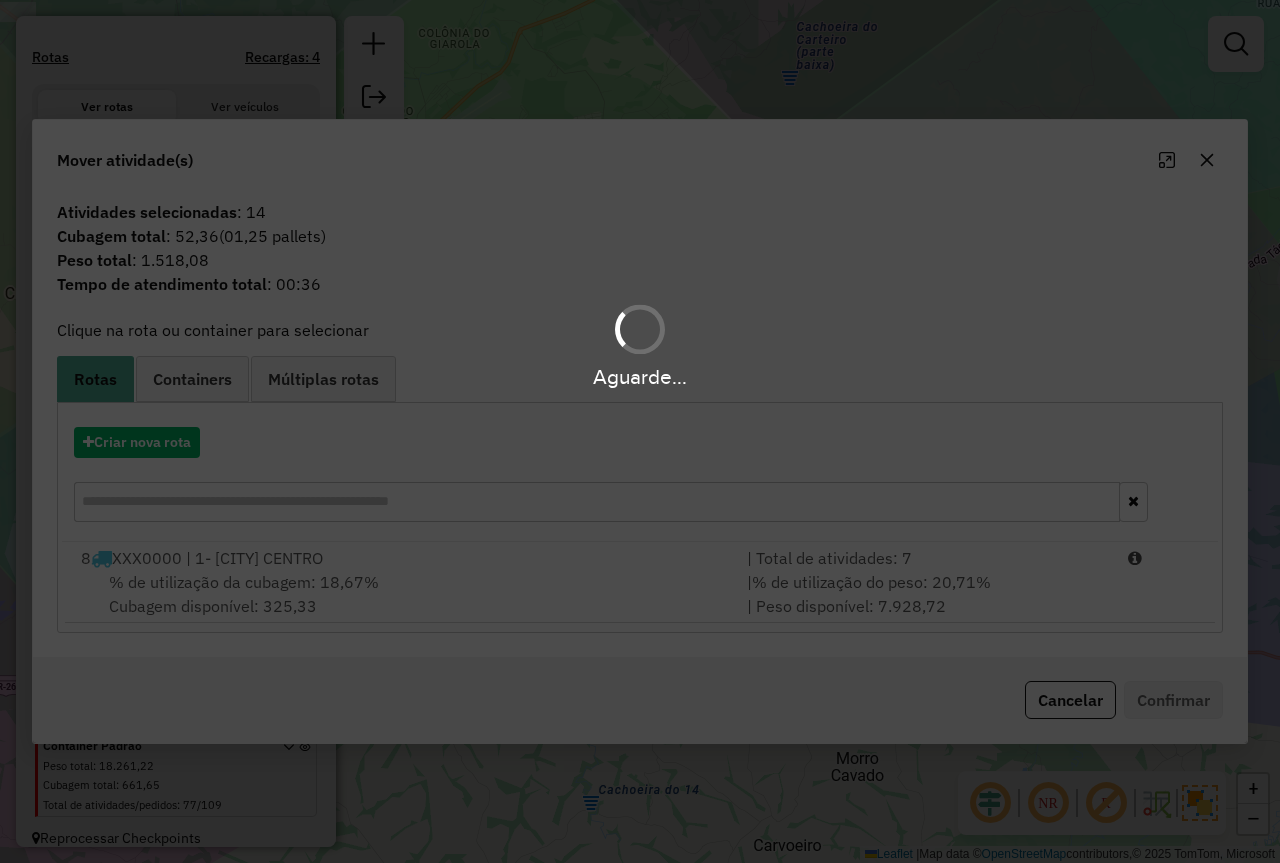 click on "Aguarde..." at bounding box center [640, 431] 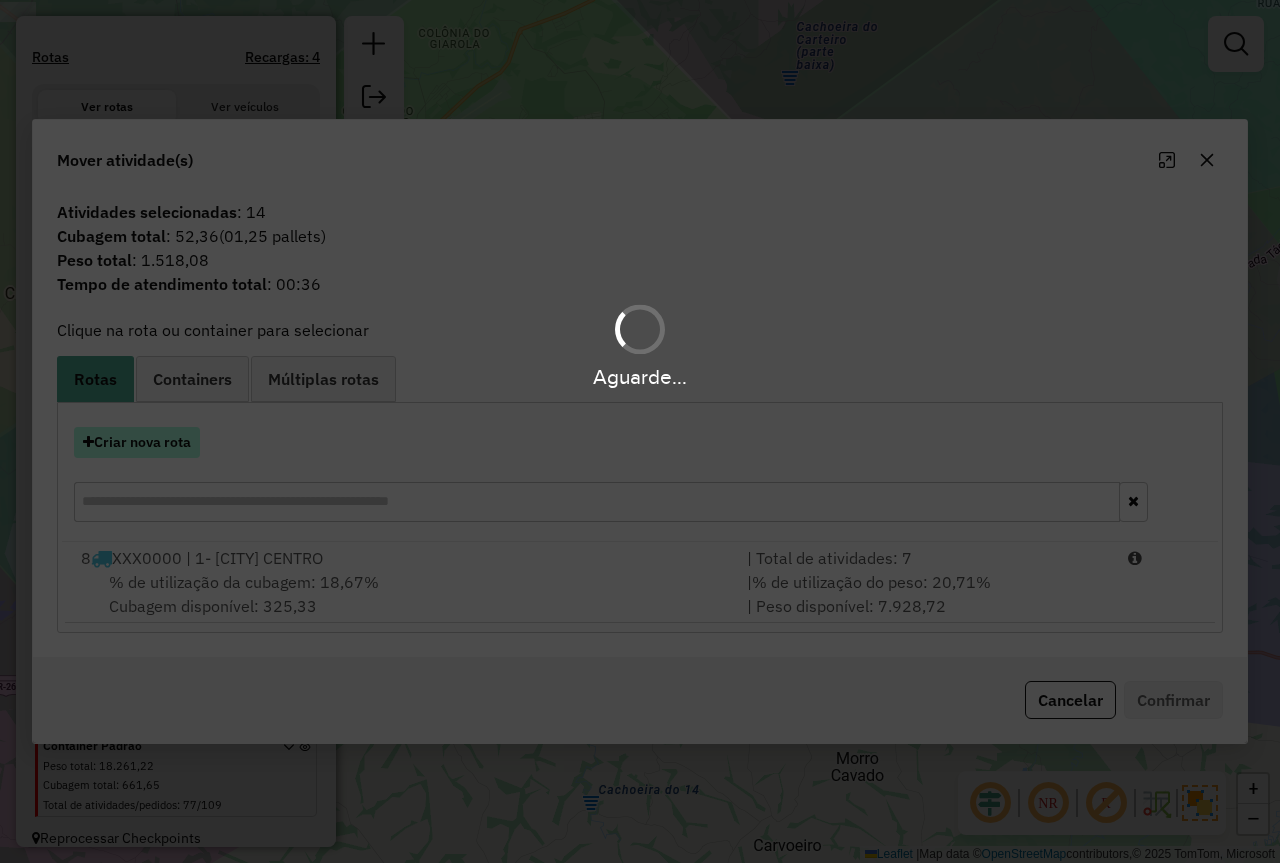 click on "Criar nova rota" at bounding box center [137, 442] 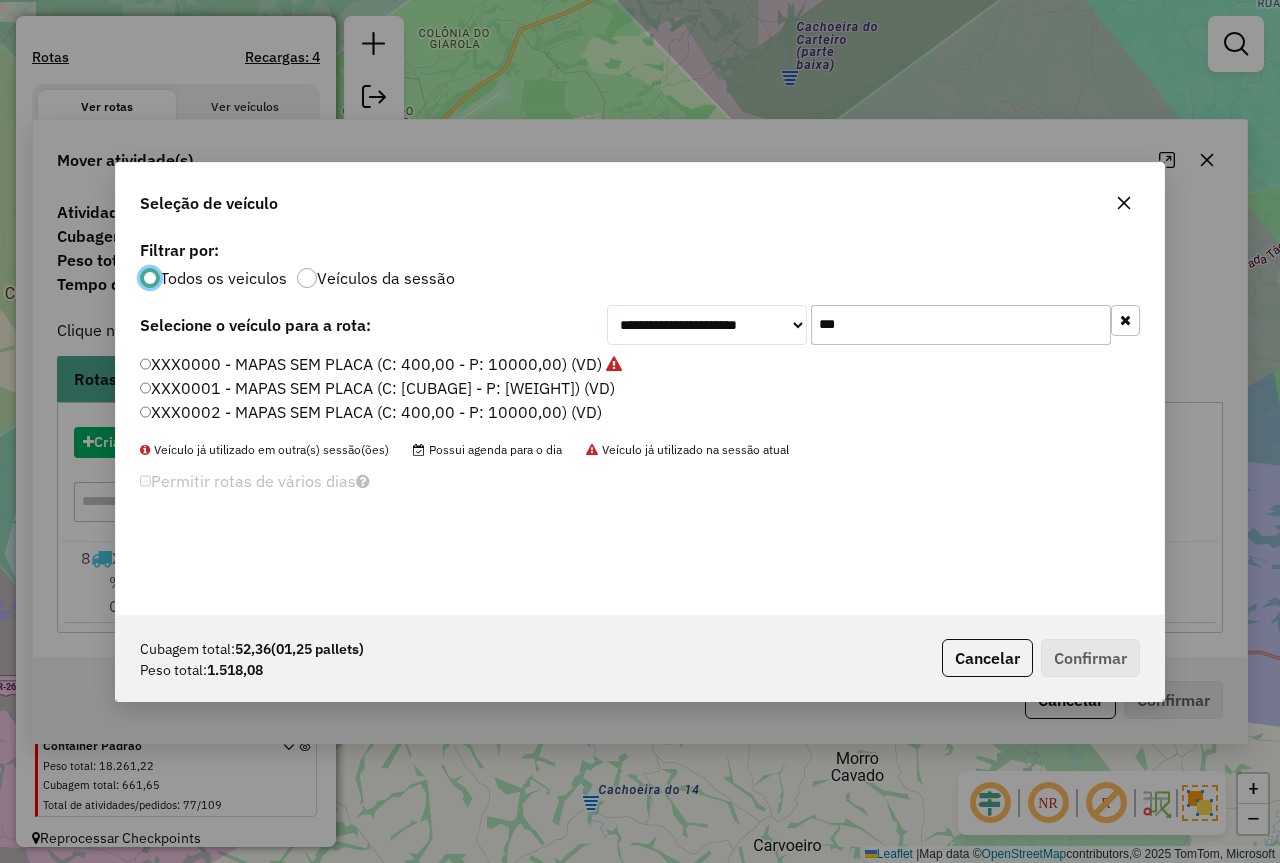 scroll, scrollTop: 11, scrollLeft: 6, axis: both 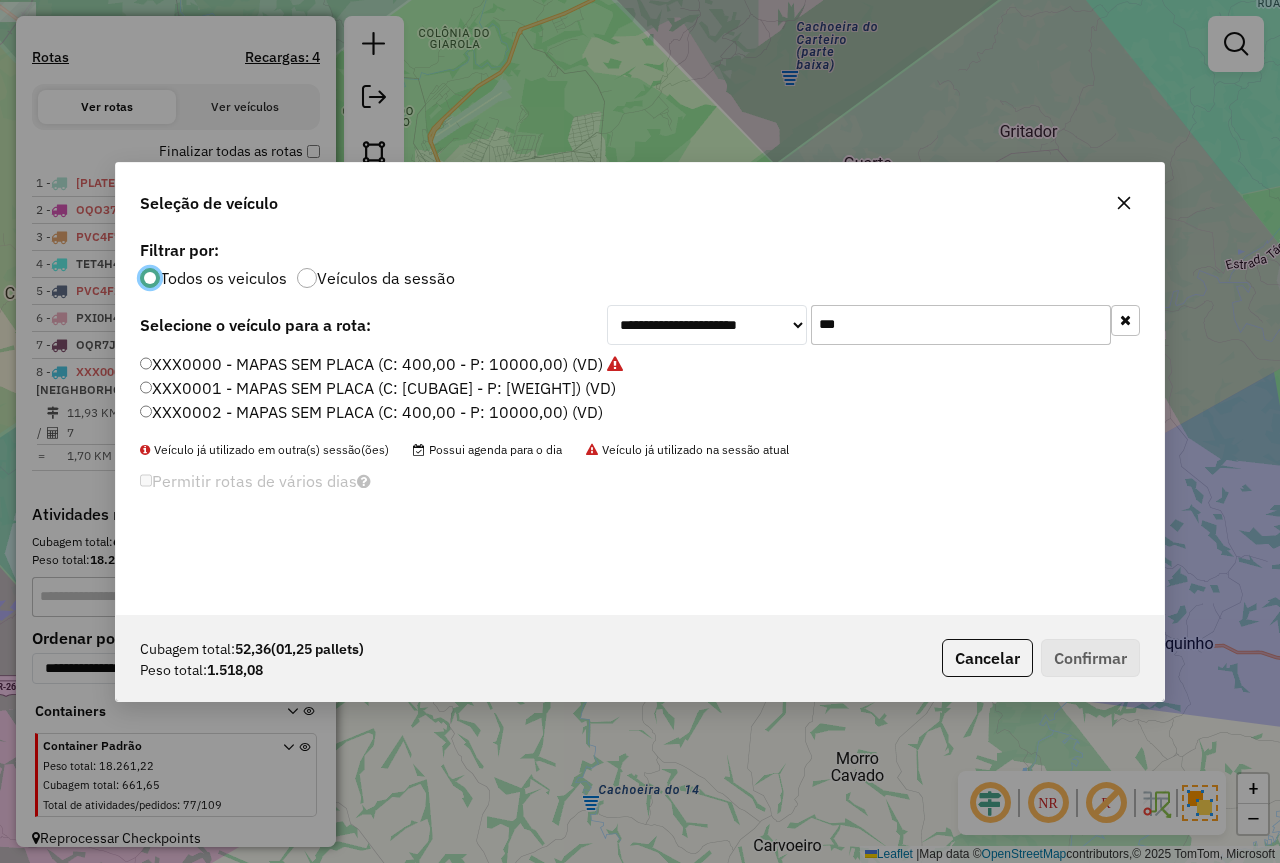 drag, startPoint x: 883, startPoint y: 332, endPoint x: 646, endPoint y: 371, distance: 240.18742 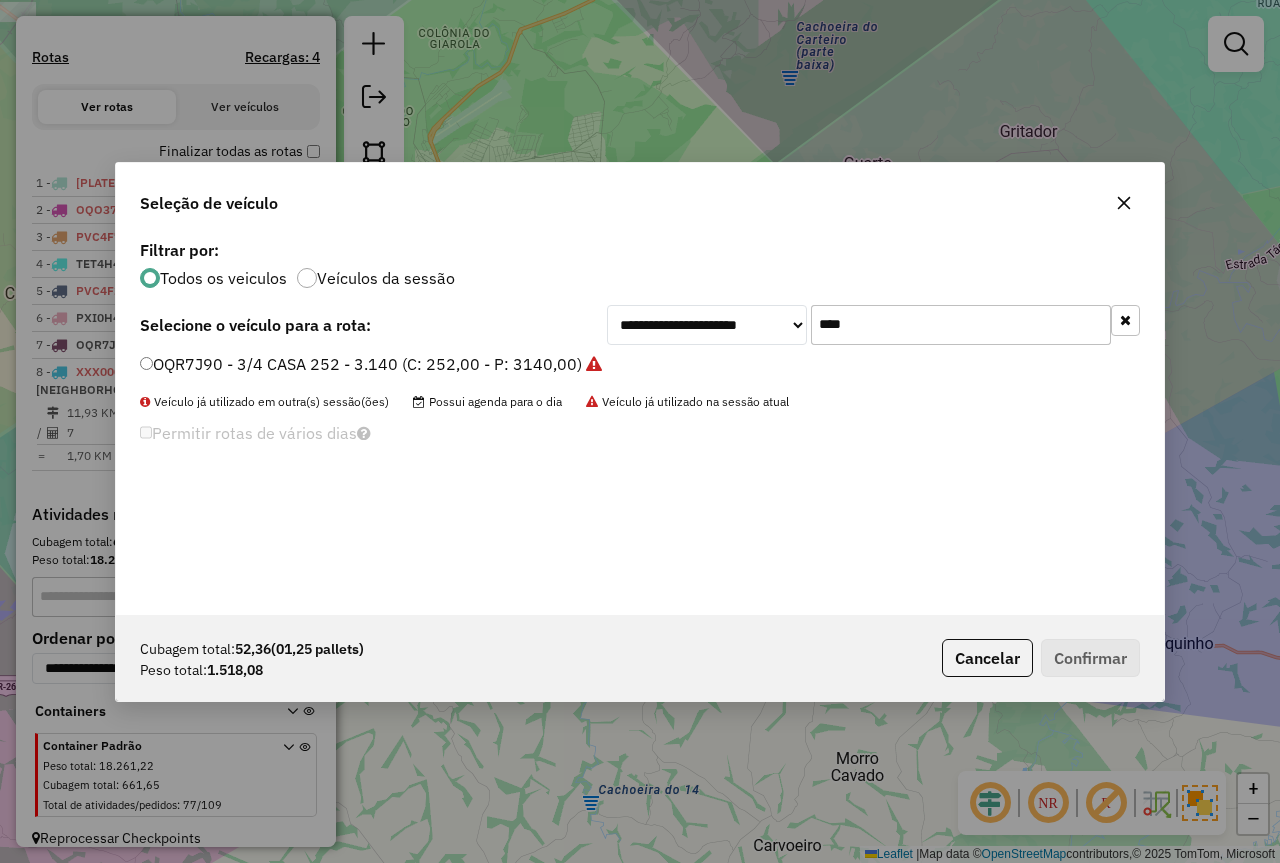 type on "****" 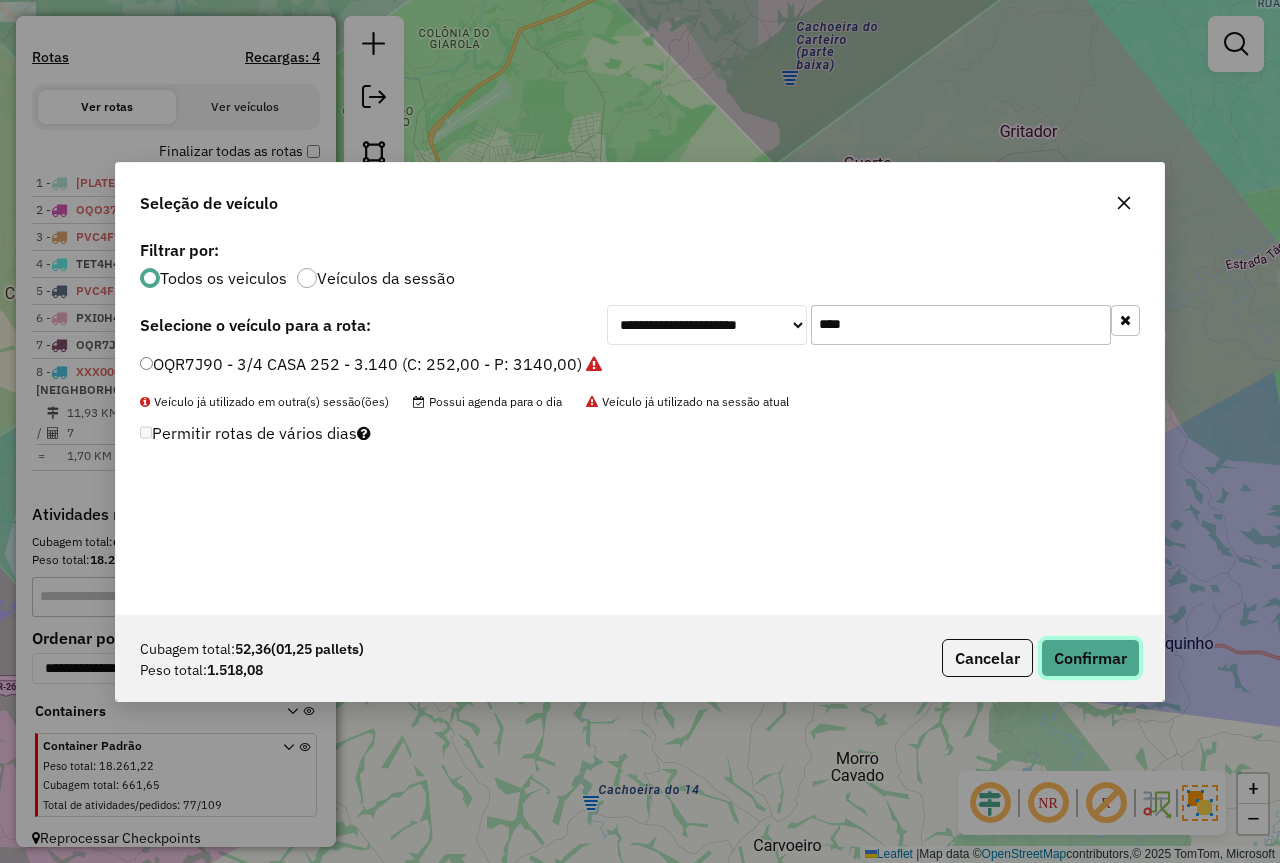 click on "Confirmar" 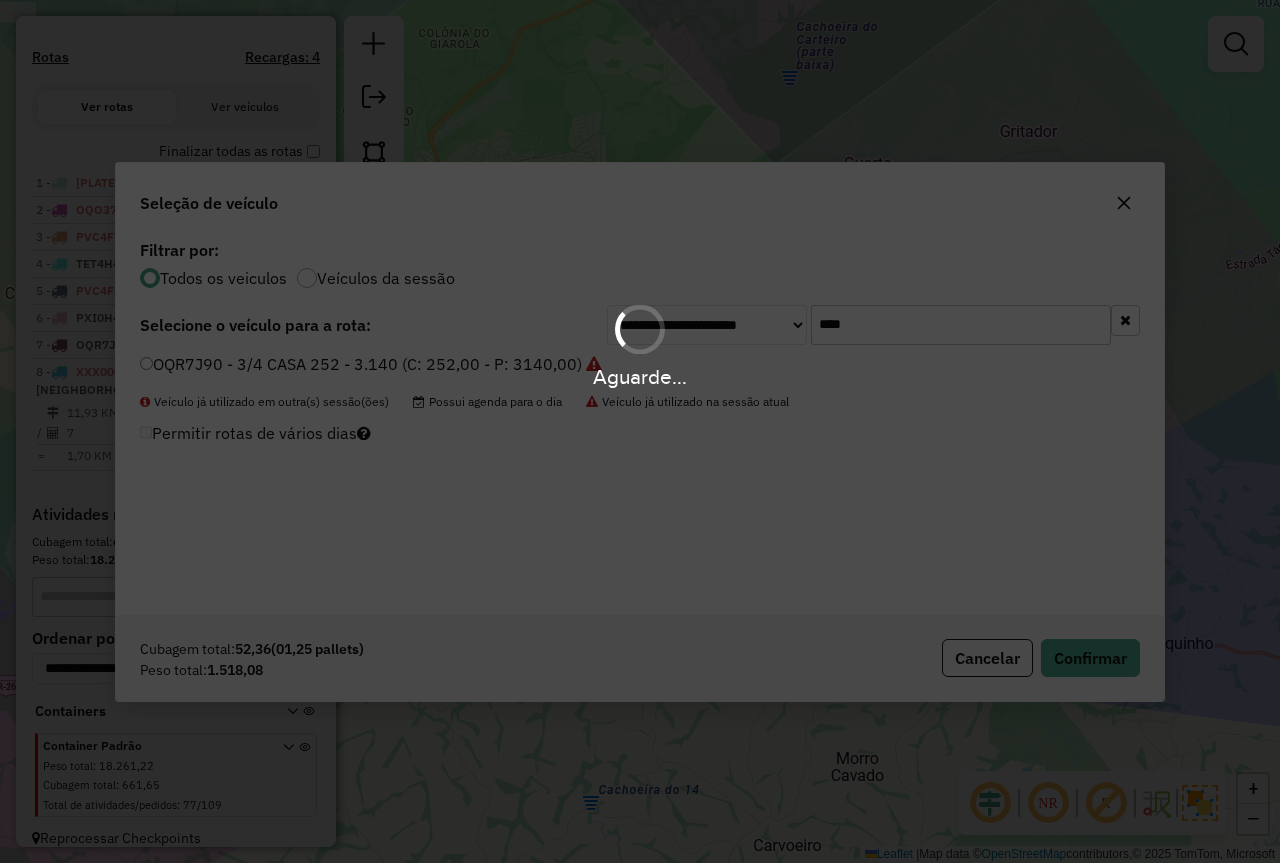 scroll, scrollTop: 705, scrollLeft: 0, axis: vertical 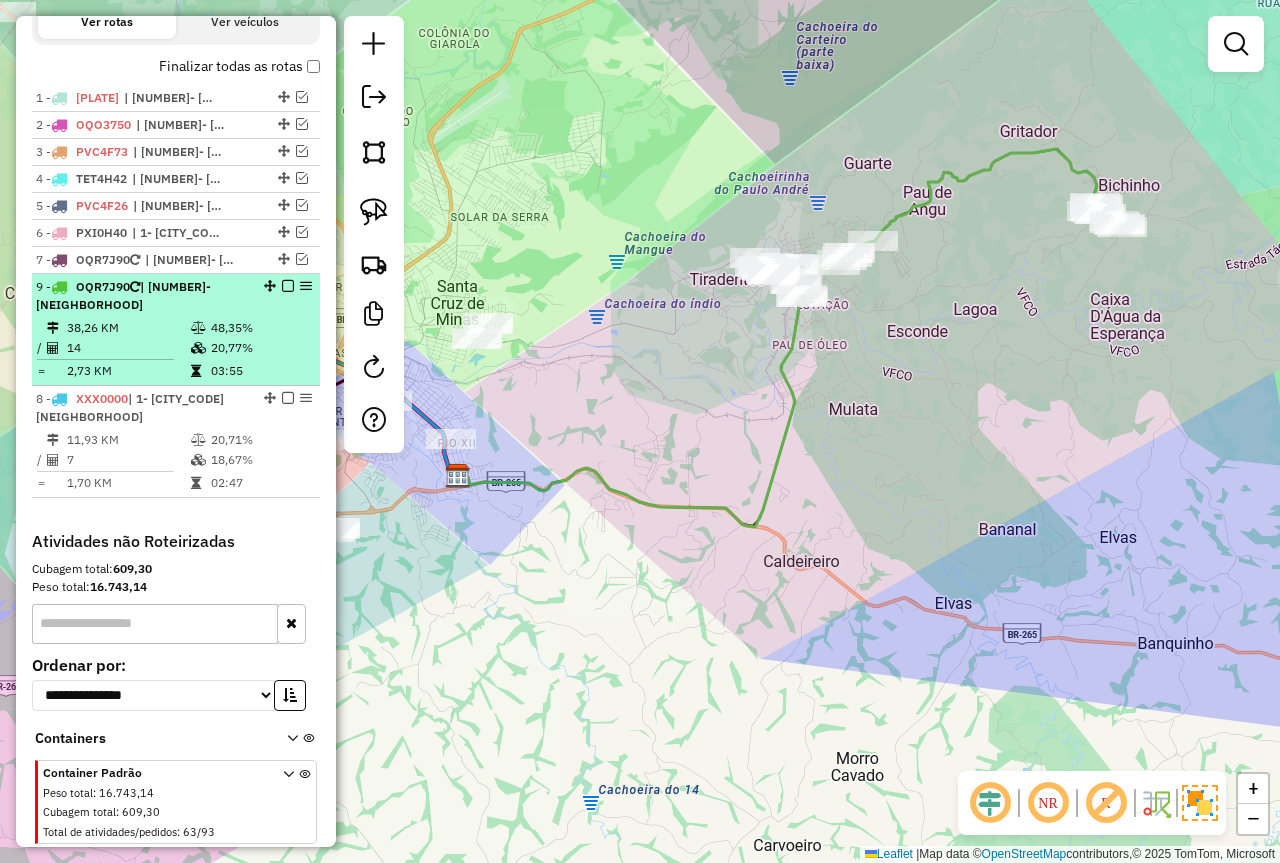 drag, startPoint x: 261, startPoint y: 365, endPoint x: 258, endPoint y: 319, distance: 46.09772 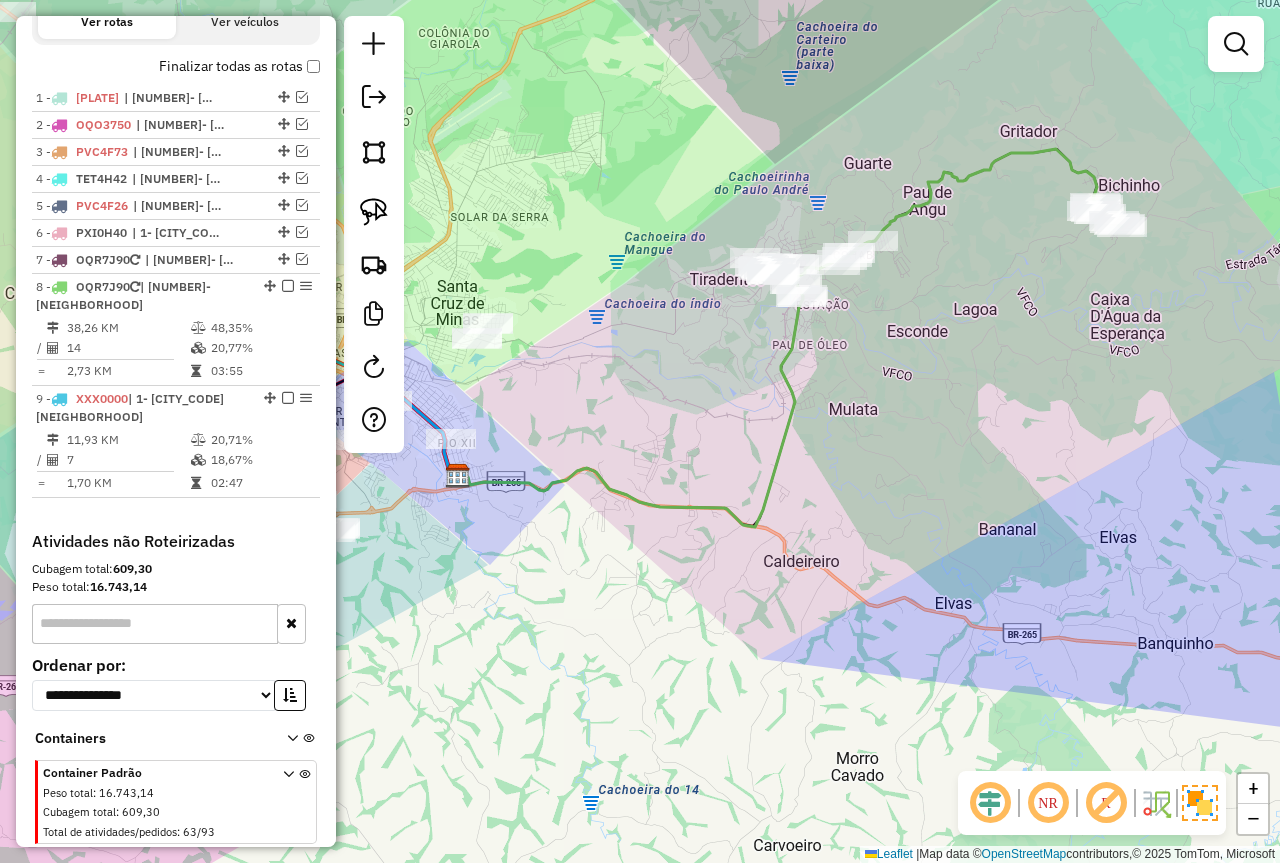 click at bounding box center [288, 286] 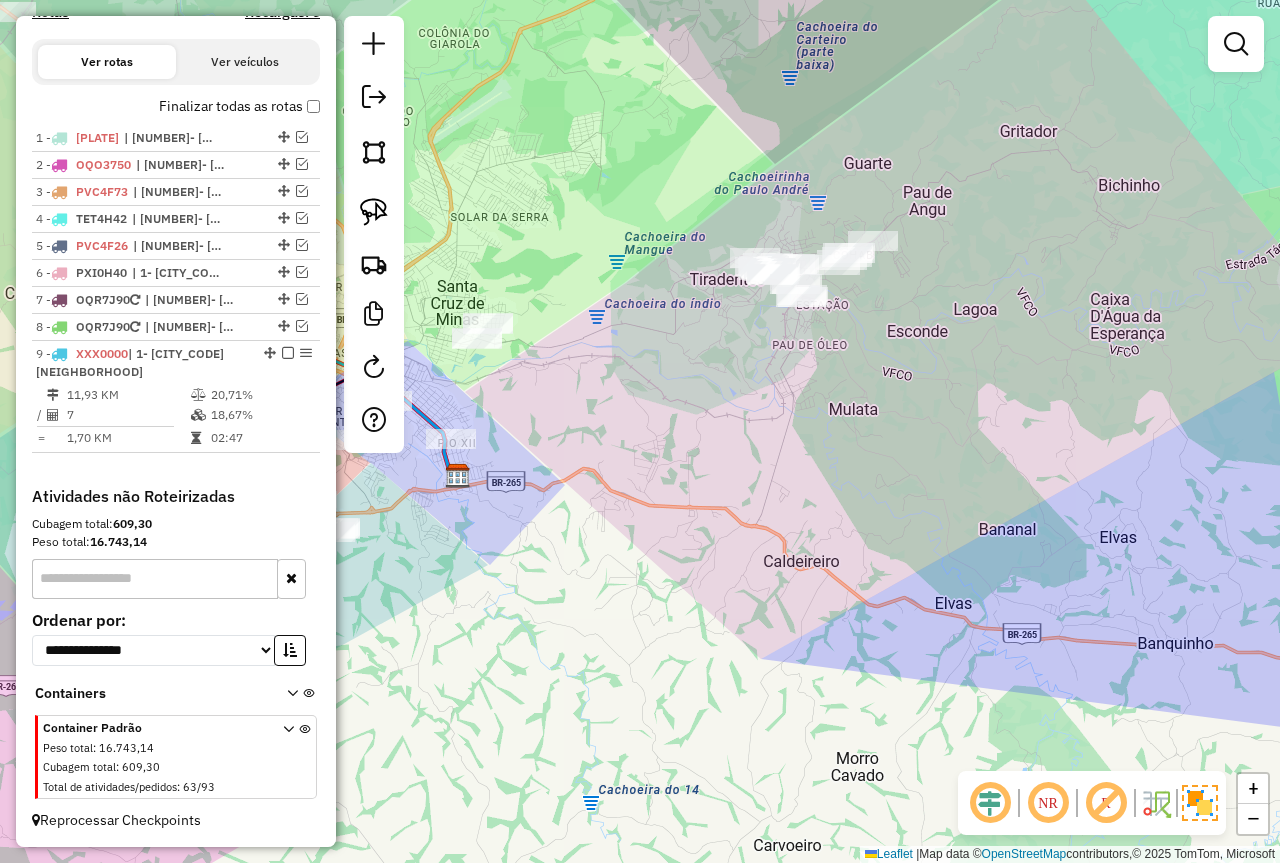 scroll, scrollTop: 647, scrollLeft: 0, axis: vertical 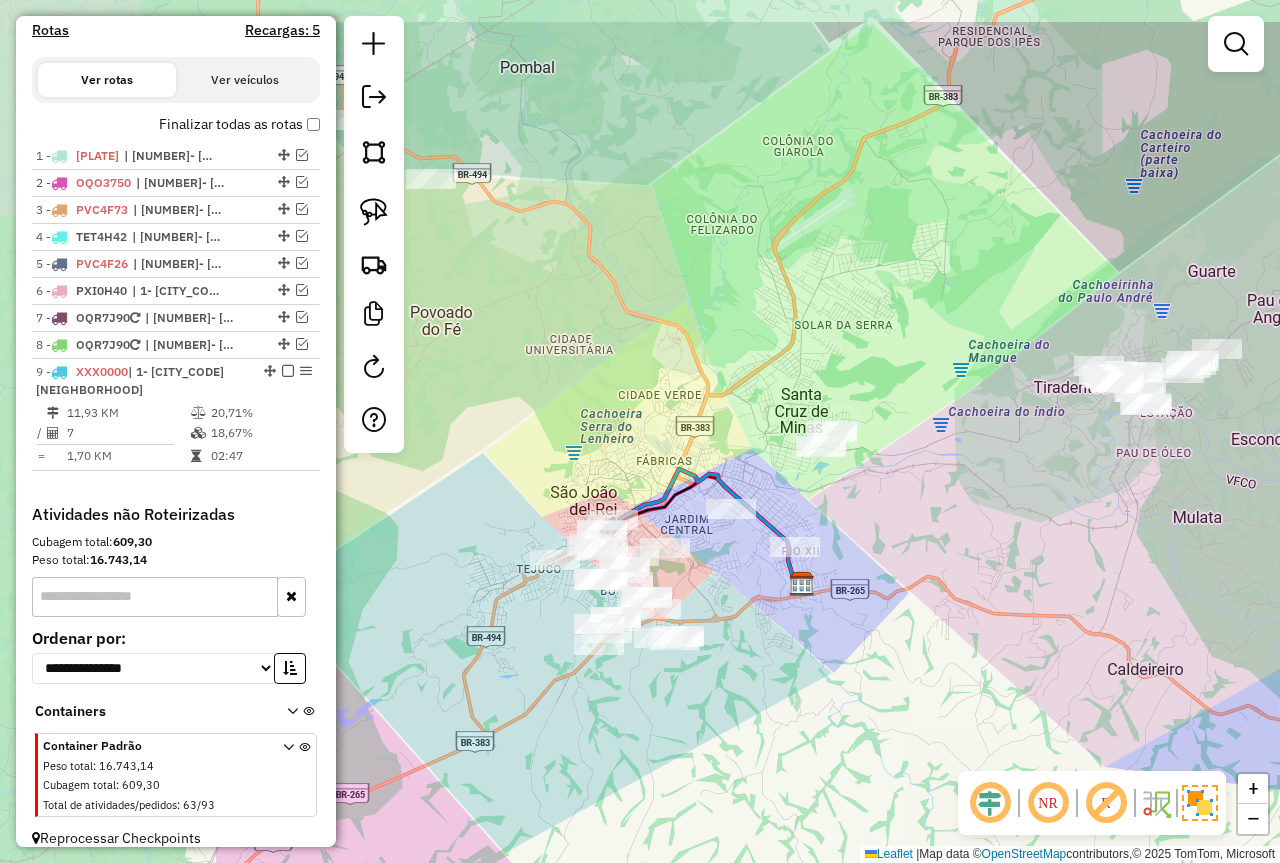 drag, startPoint x: 743, startPoint y: 351, endPoint x: 1035, endPoint y: 466, distance: 313.82956 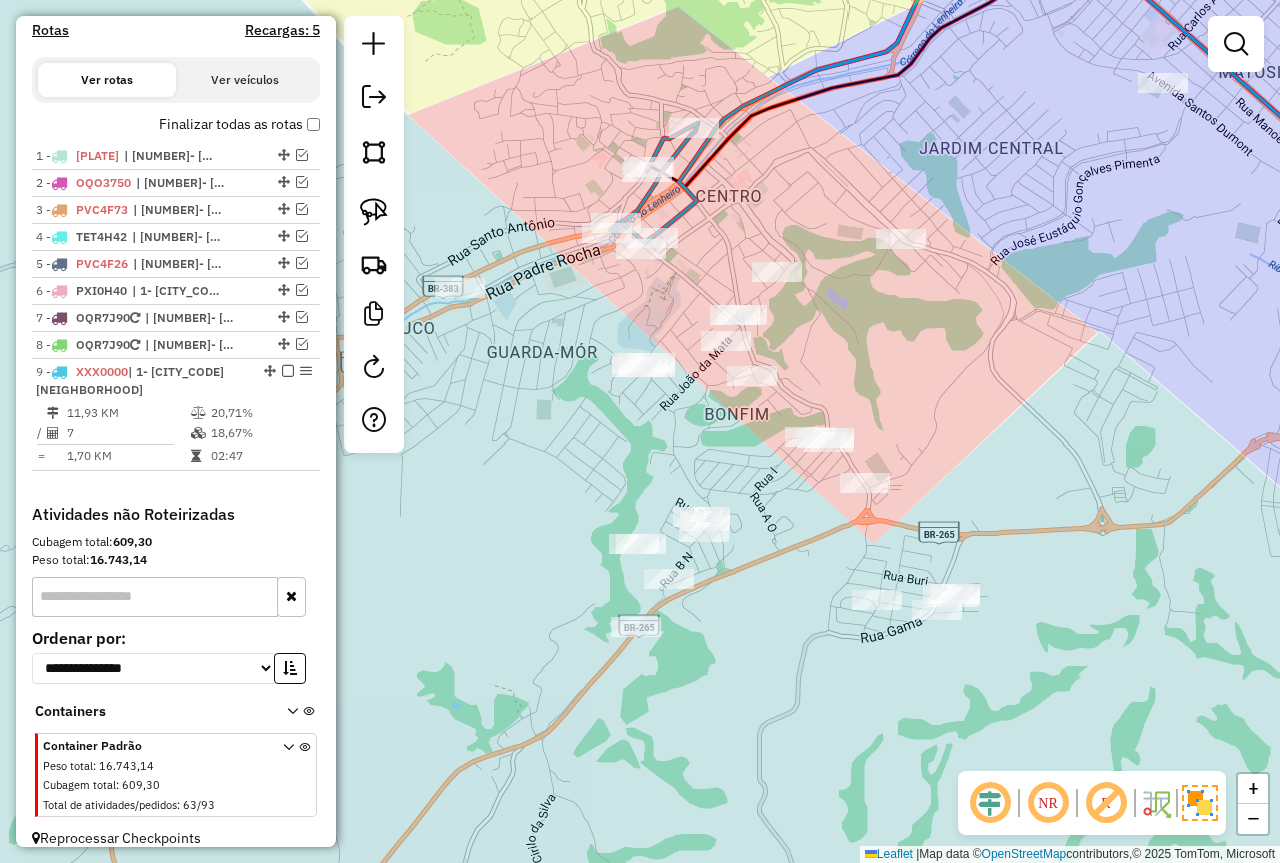 drag, startPoint x: 490, startPoint y: 426, endPoint x: 570, endPoint y: 505, distance: 112.432205 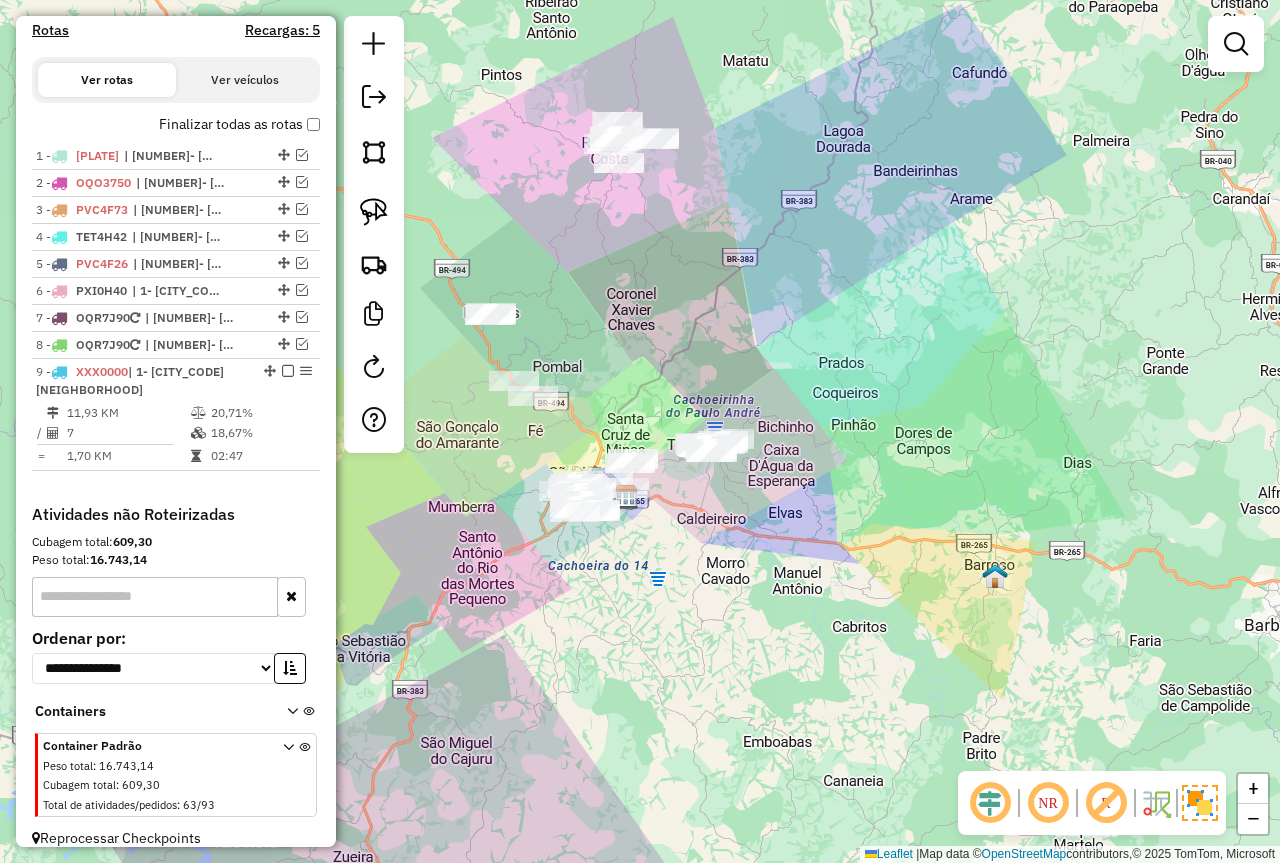 drag, startPoint x: 911, startPoint y: 250, endPoint x: 961, endPoint y: 296, distance: 67.941154 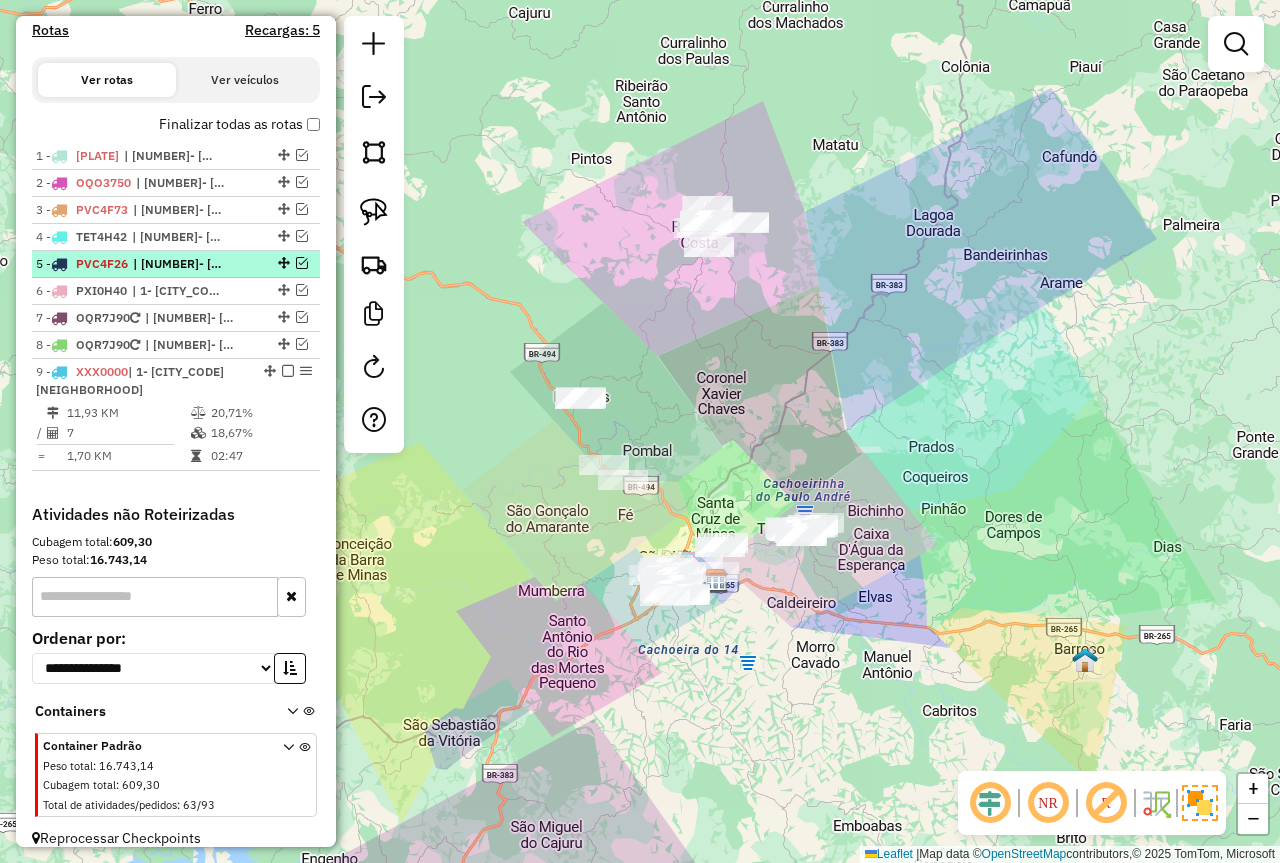 click at bounding box center [302, 263] 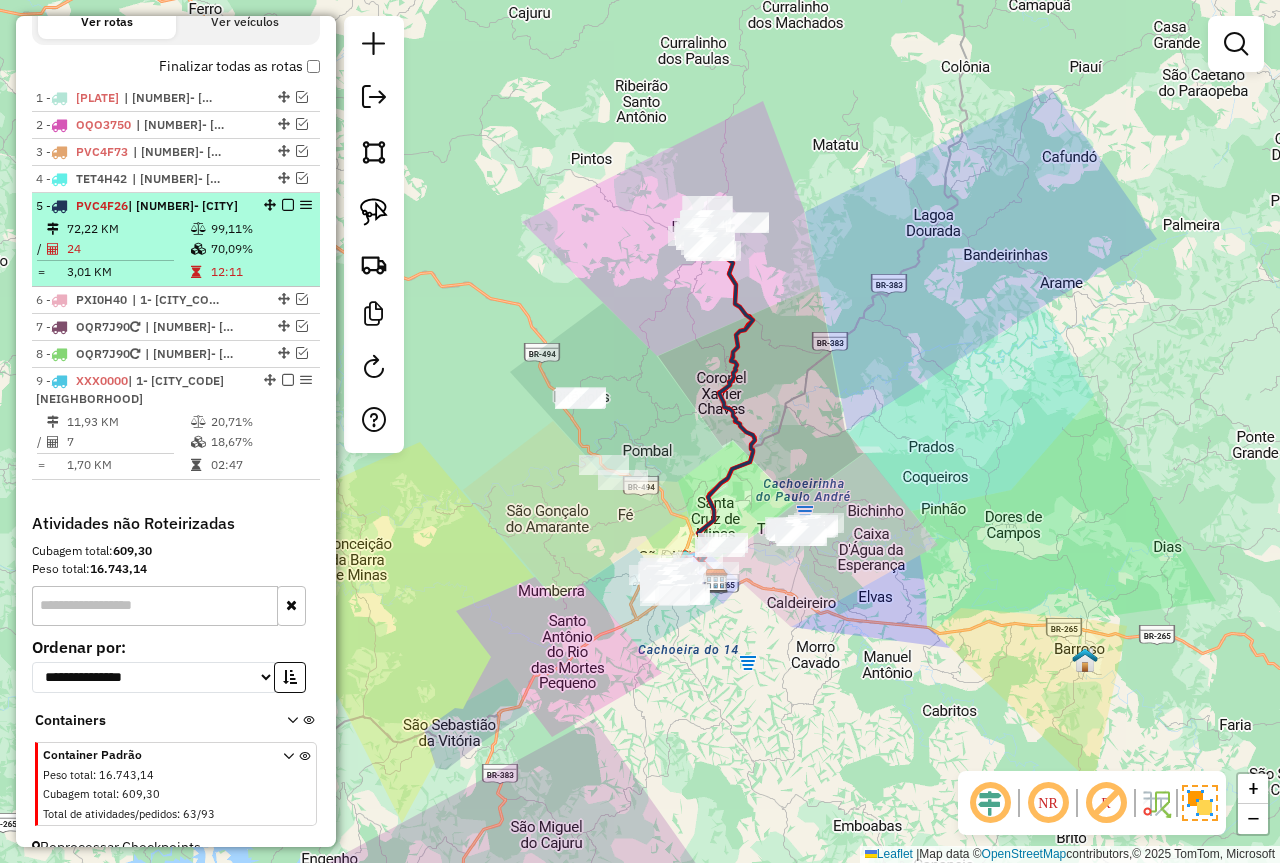 select on "*********" 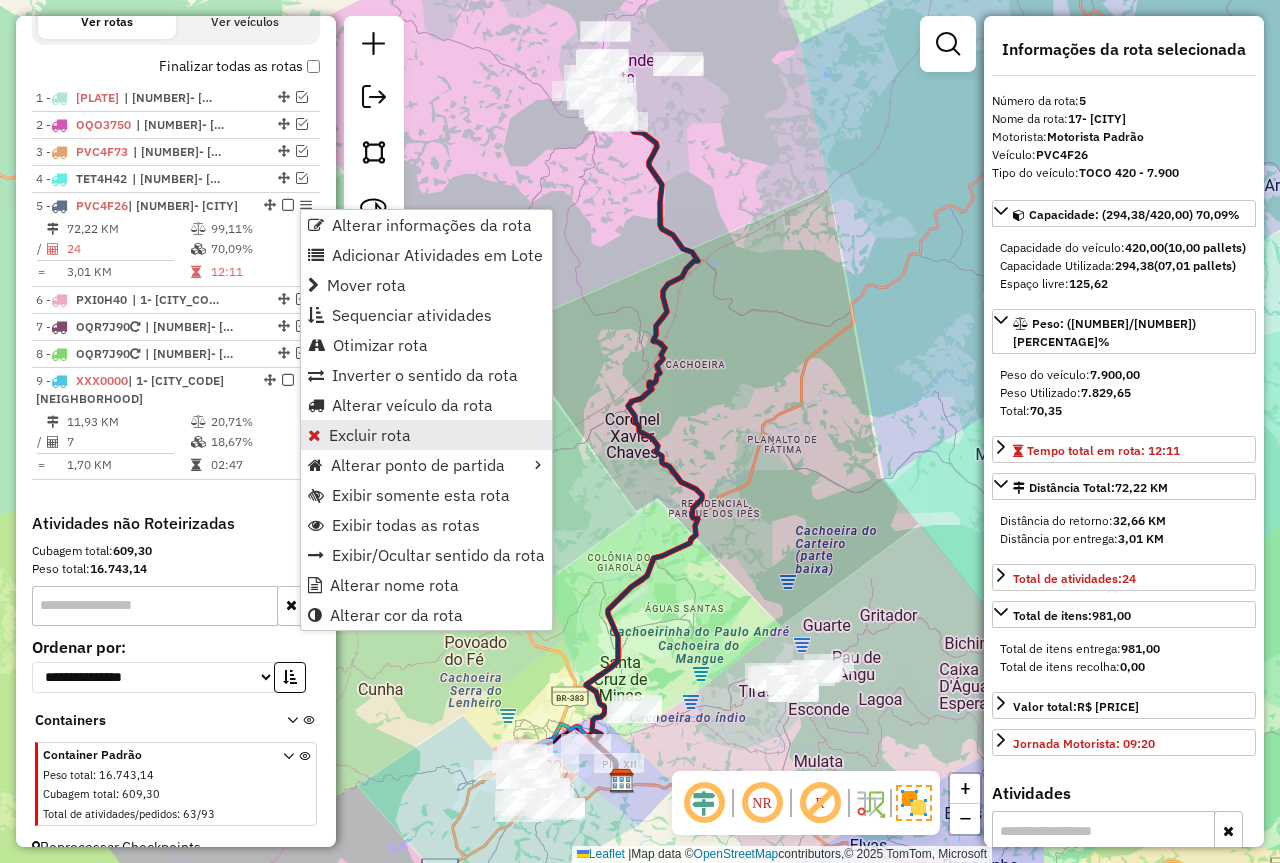 click on "Excluir rota" at bounding box center [370, 435] 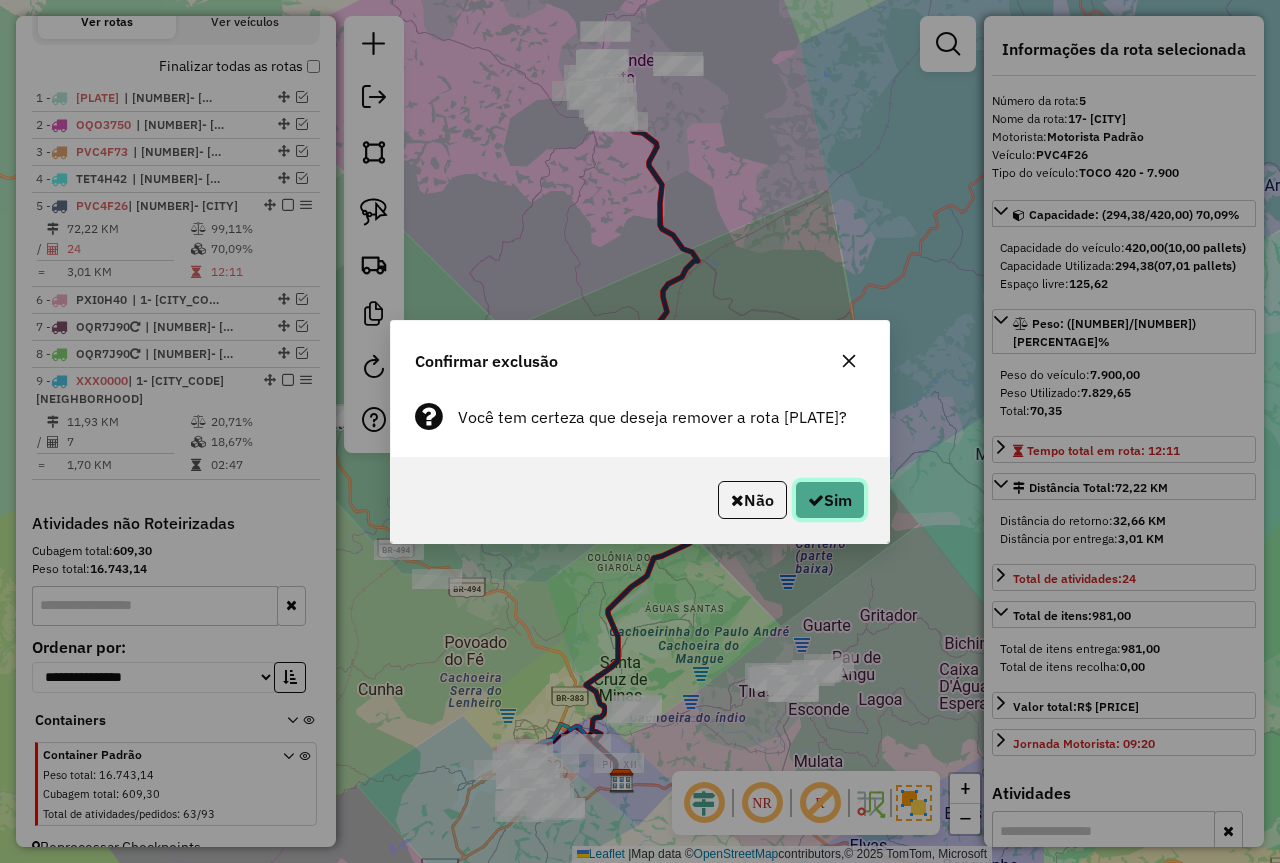 click on "Sim" 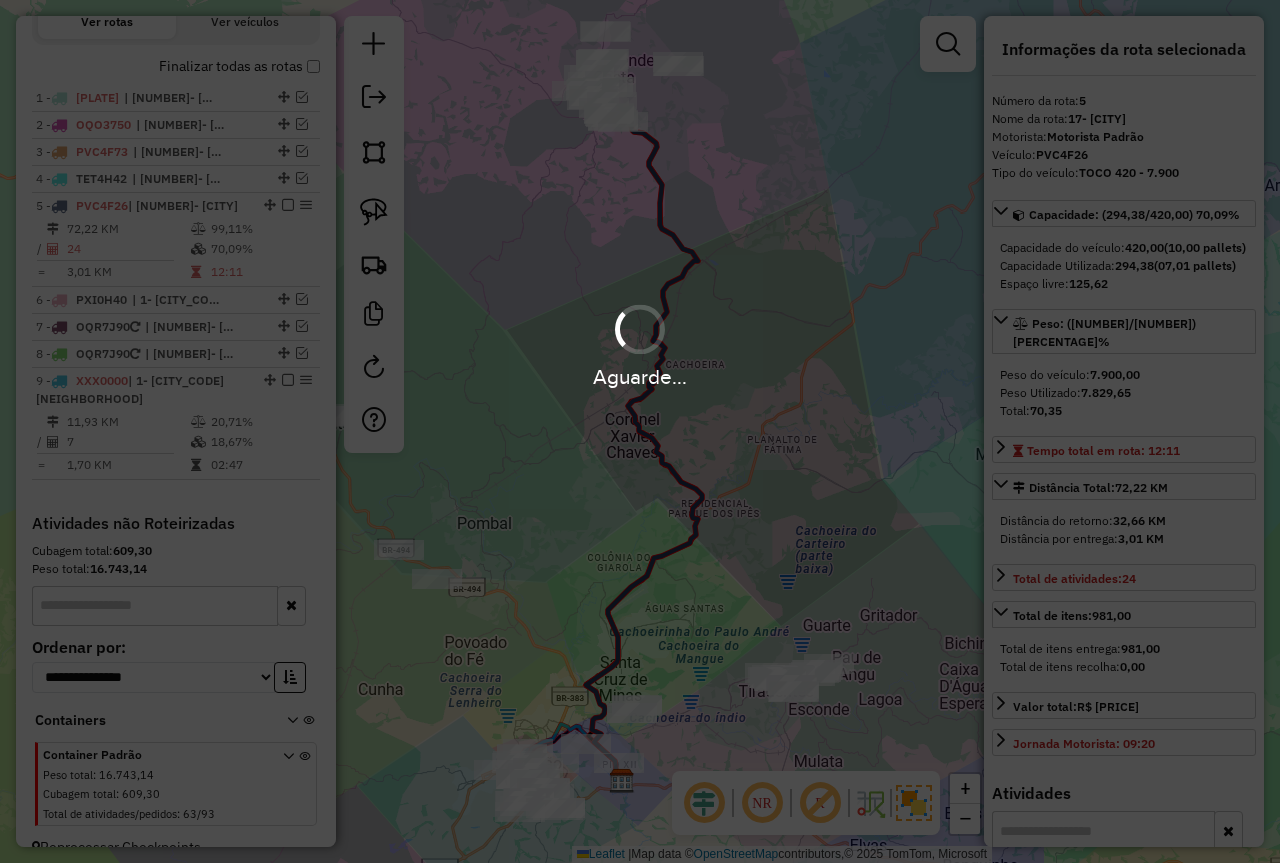 scroll, scrollTop: 620, scrollLeft: 0, axis: vertical 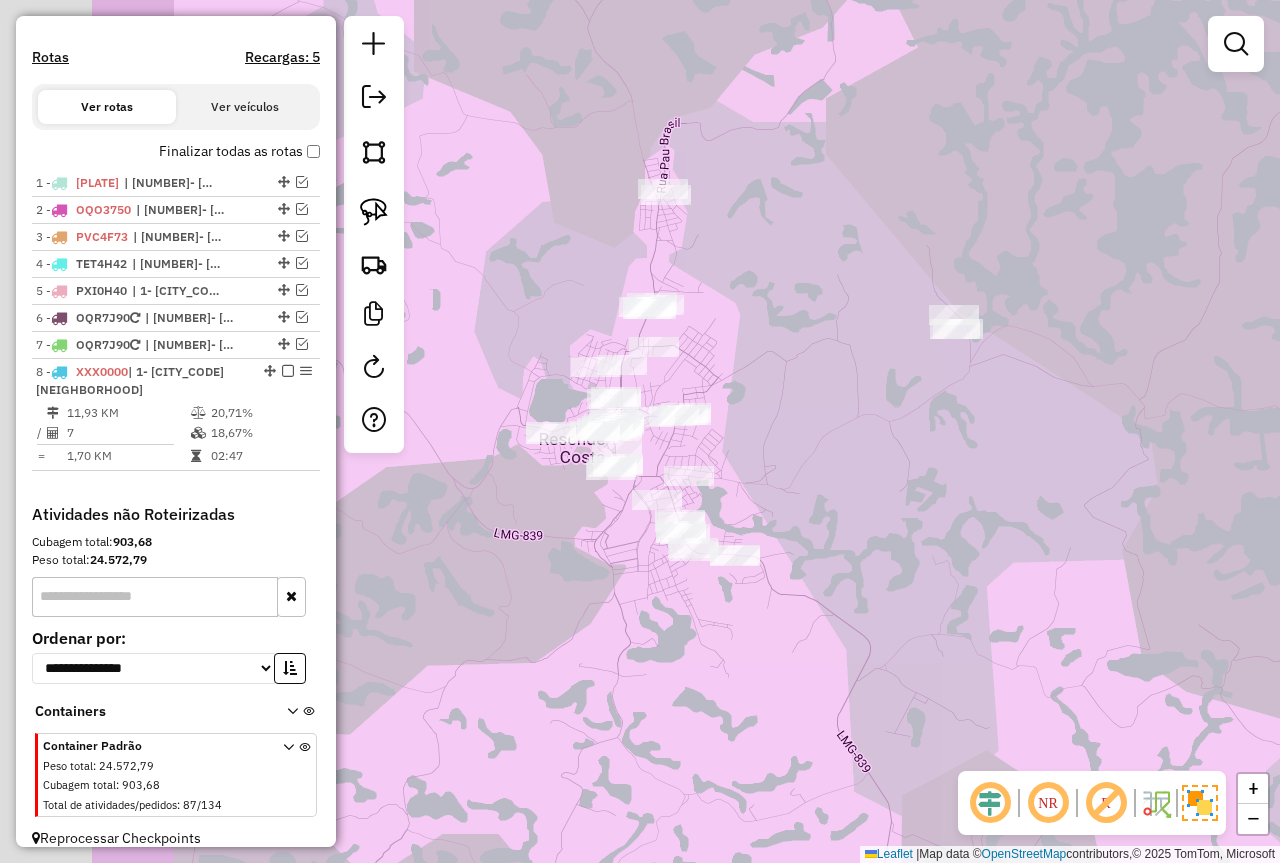 drag, startPoint x: 1014, startPoint y: 175, endPoint x: 1105, endPoint y: 154, distance: 93.39165 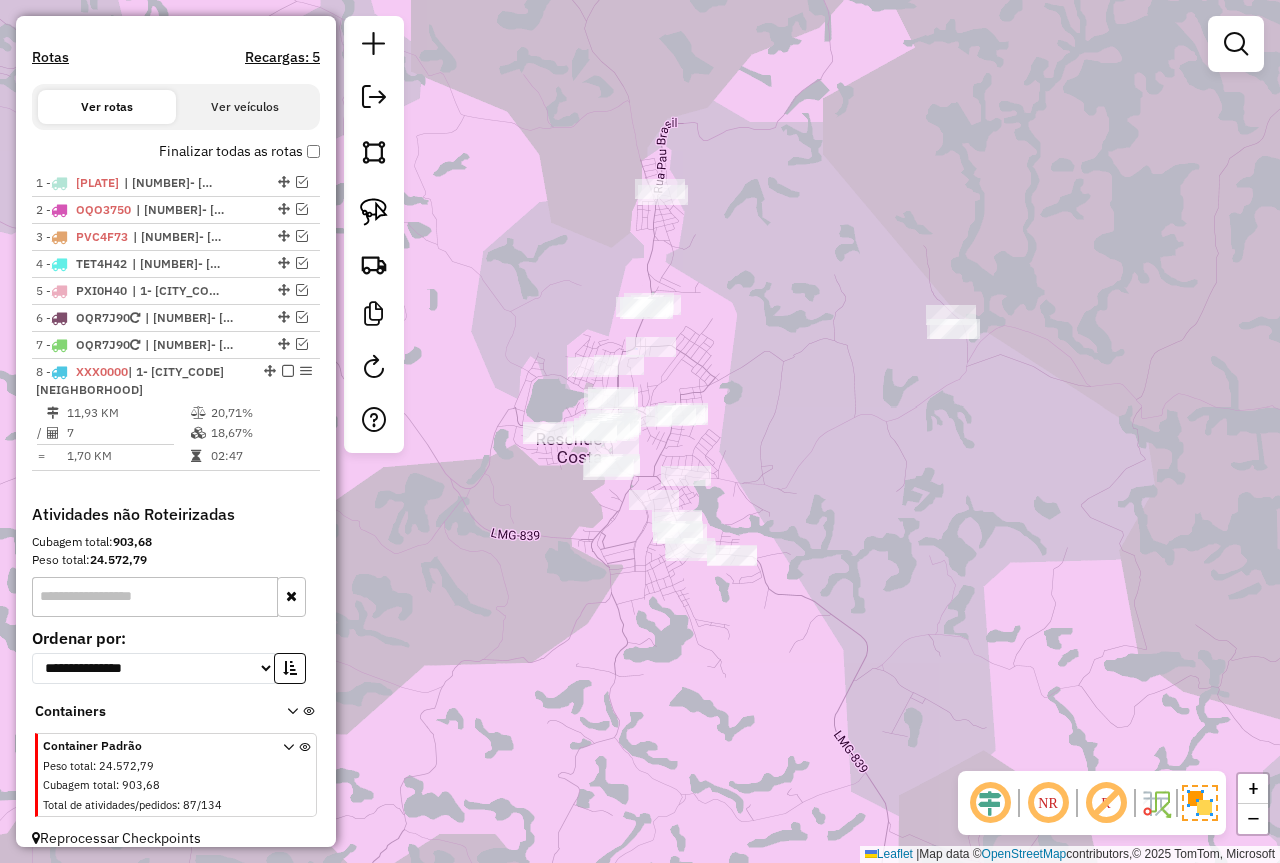 drag, startPoint x: 1239, startPoint y: 30, endPoint x: 1228, endPoint y: 72, distance: 43.416588 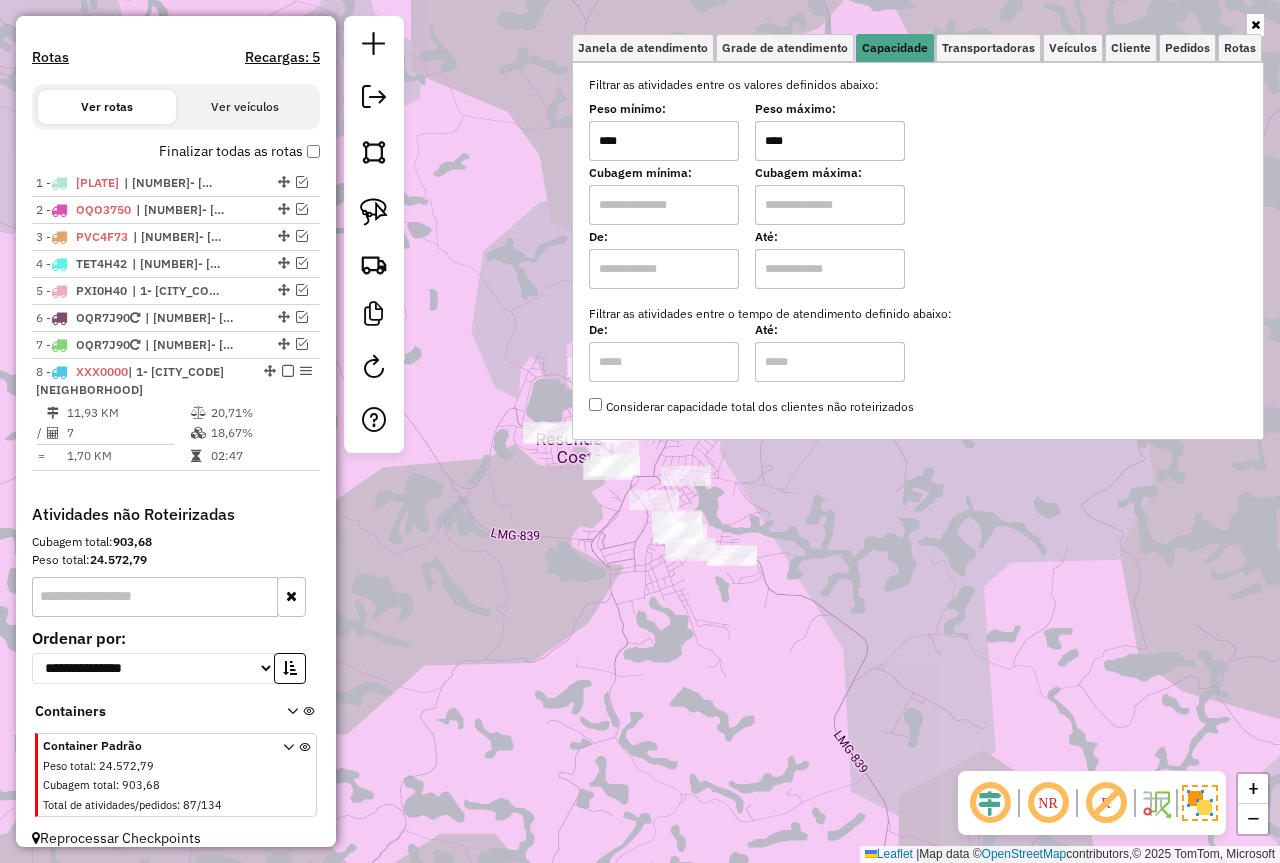 click on "Janela de atendimento Grade de atendimento Capacidade Transportadoras Veículos Cliente Pedidos  Rotas Selecione os dias de semana para filtrar as janelas de atendimento  Seg   Ter   Qua   Qui   Sex   Sáb   Dom  Informe o período da janela de atendimento: De: Até:  Filtrar exatamente a janela do cliente  Considerar janela de atendimento padrão  Selecione os dias de semana para filtrar as grades de atendimento  Seg   Ter   Qua   Qui   Sex   Sáb   Dom   Considerar clientes sem dia de atendimento cadastrado  Clientes fora do dia de atendimento selecionado Filtrar as atividades entre os valores definidos abaixo:  Peso mínimo:  ****  Peso máximo:  ****  Cubagem mínima:   Cubagem máxima:   De:   Até:  Filtrar as atividades entre o tempo de atendimento definido abaixo:  De:   Até:   Considerar capacidade total dos clientes não roteirizados Transportadora: Selecione um ou mais itens Tipo de veículo: Selecione um ou mais itens Veículo: Selecione um ou mais itens Motorista: Selecione um ou mais itens De:" 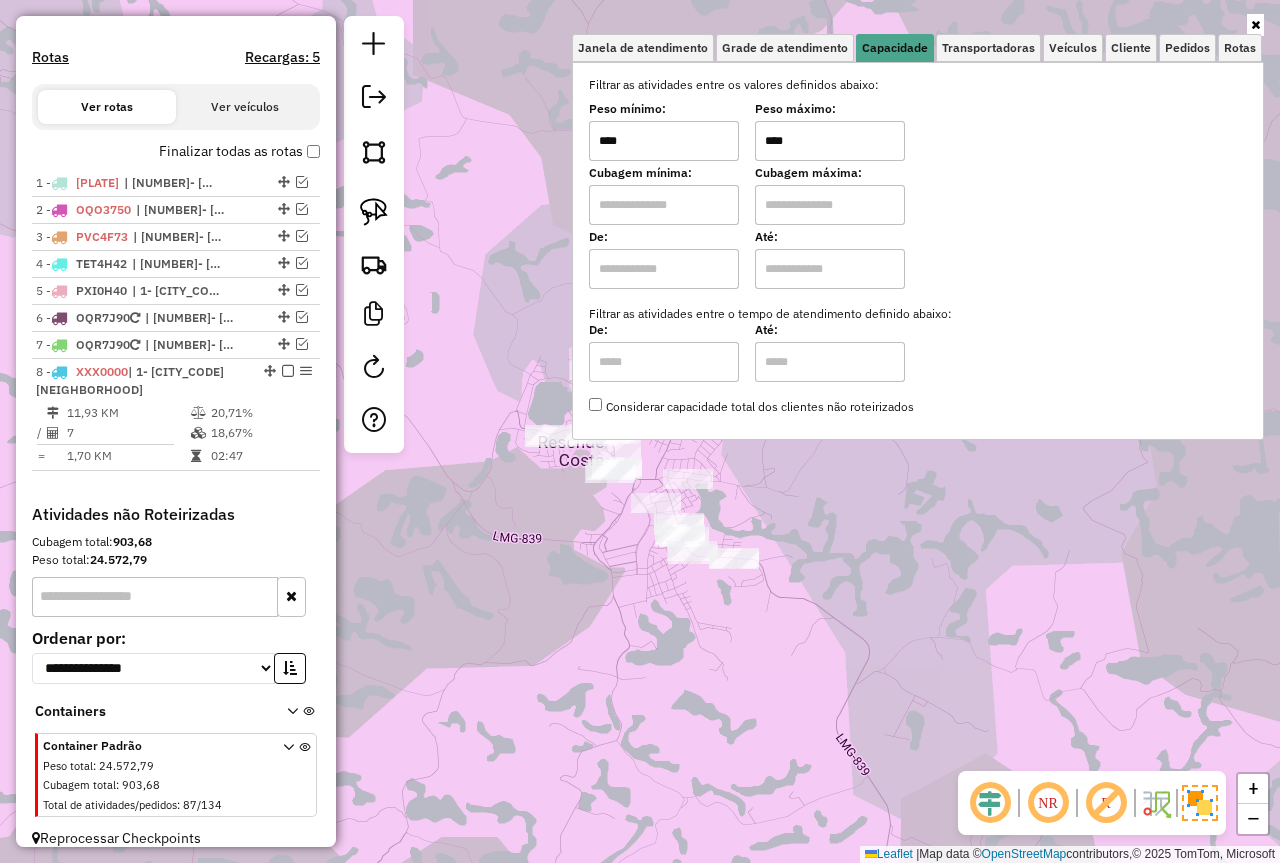 click on "Janela de atendimento Grade de atendimento Capacidade Transportadoras Veículos Cliente Pedidos  Rotas Selecione os dias de semana para filtrar as janelas de atendimento  Seg   Ter   Qua   Qui   Sex   Sáb   Dom  Informe o período da janela de atendimento: De: Até:  Filtrar exatamente a janela do cliente  Considerar janela de atendimento padrão  Selecione os dias de semana para filtrar as grades de atendimento  Seg   Ter   Qua   Qui   Sex   Sáb   Dom   Considerar clientes sem dia de atendimento cadastrado  Clientes fora do dia de atendimento selecionado Filtrar as atividades entre os valores definidos abaixo:  Peso mínimo:  ****  Peso máximo:  ****  Cubagem mínima:   Cubagem máxima:   De:   Até:  Filtrar as atividades entre o tempo de atendimento definido abaixo:  De:   Até:   Considerar capacidade total dos clientes não roteirizados Transportadora: Selecione um ou mais itens Tipo de veículo: Selecione um ou mais itens Veículo: Selecione um ou mais itens Motorista: Selecione um ou mais itens De:" at bounding box center (918, 237) 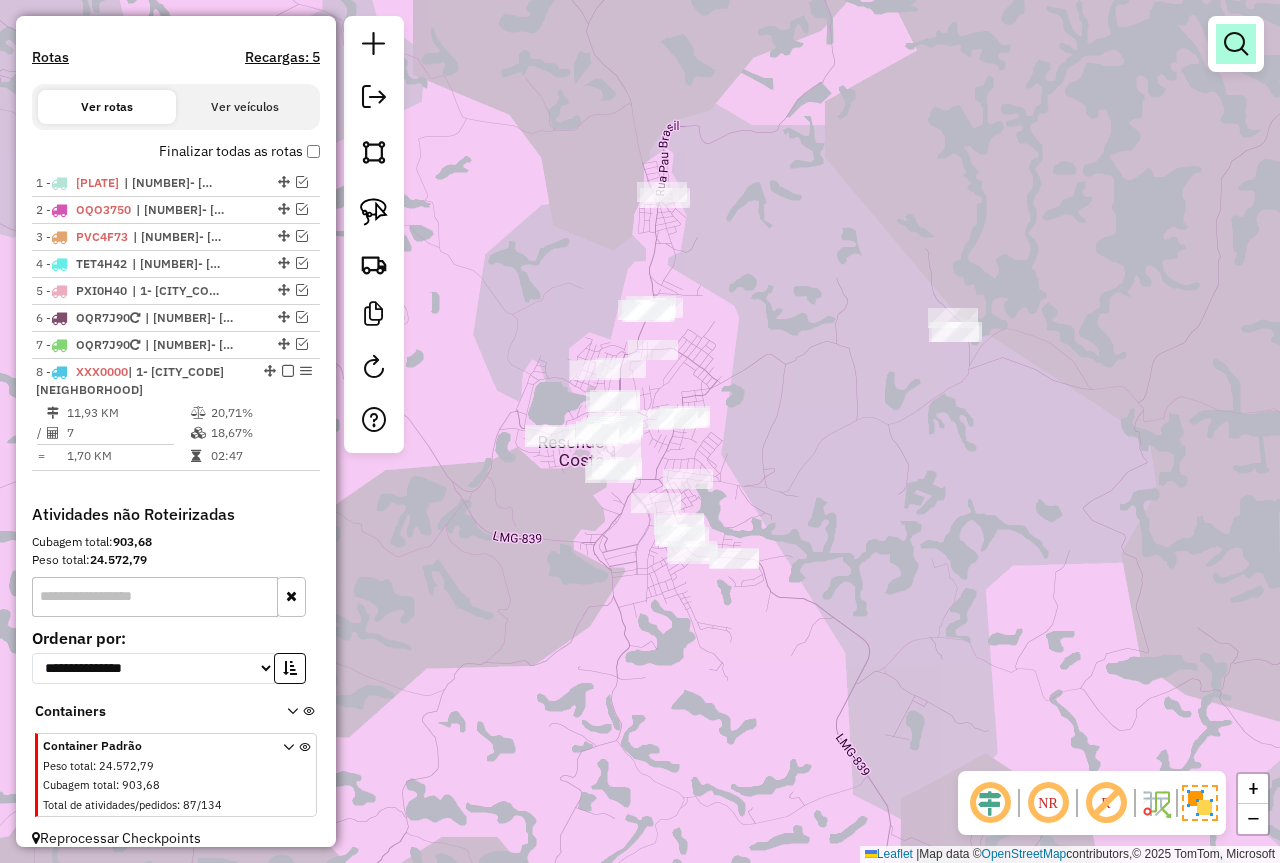 click at bounding box center (1236, 44) 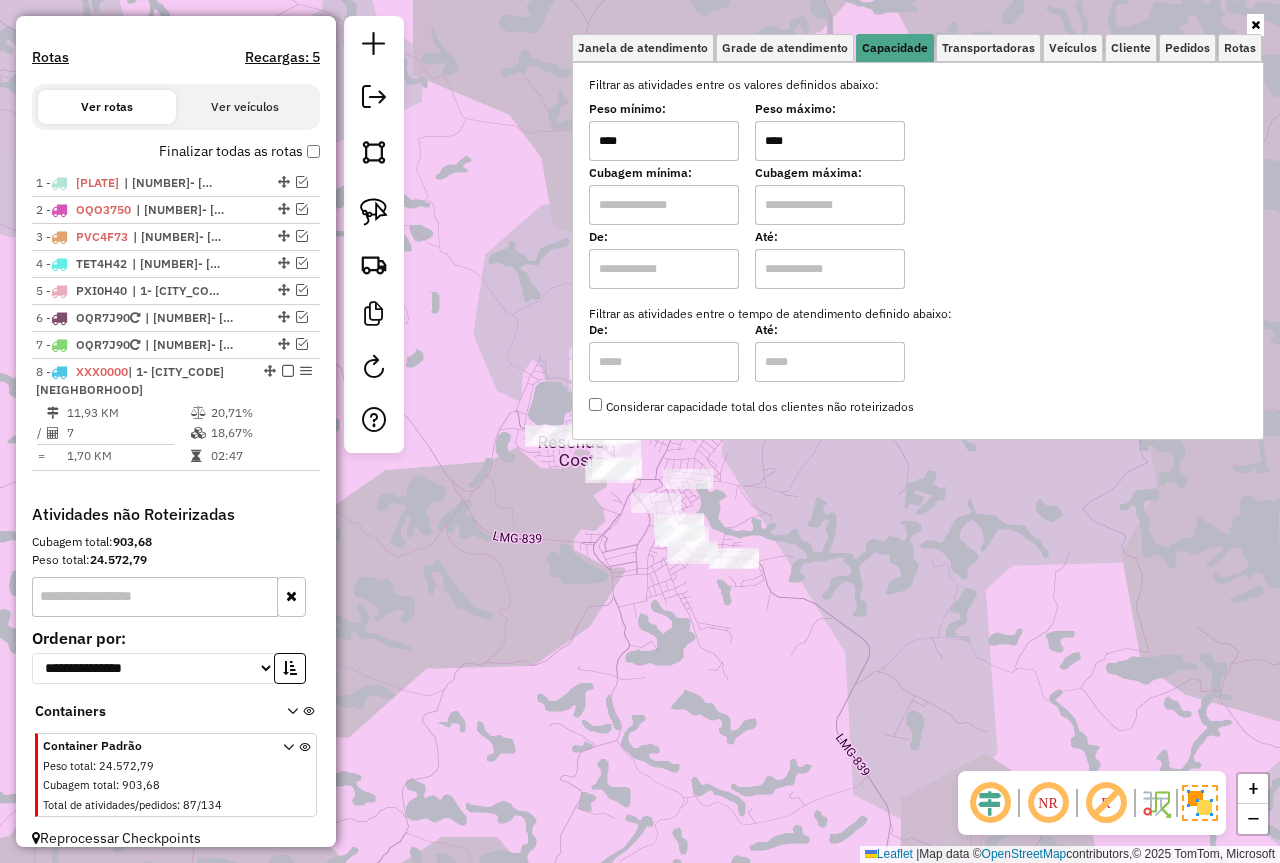 drag, startPoint x: 813, startPoint y: 139, endPoint x: 749, endPoint y: 152, distance: 65.30697 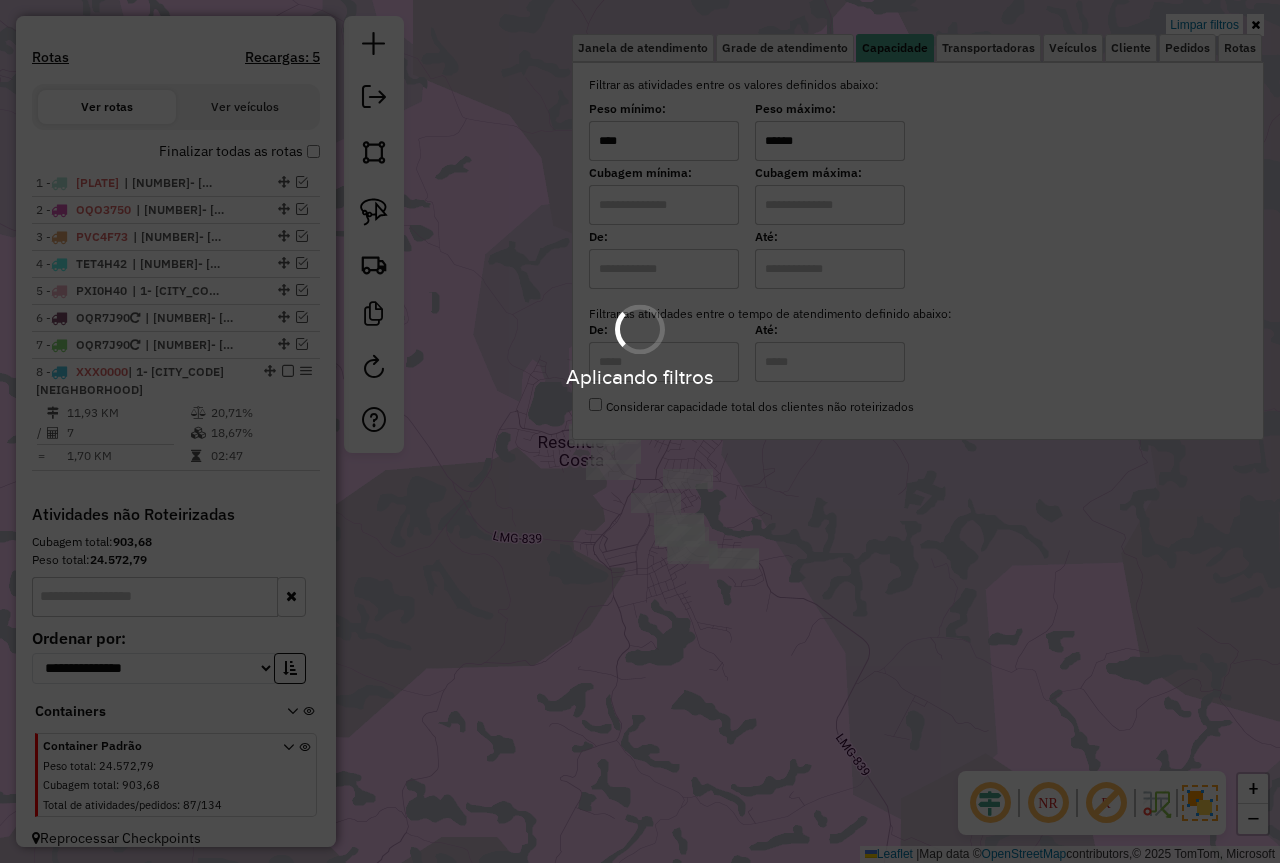 type on "******" 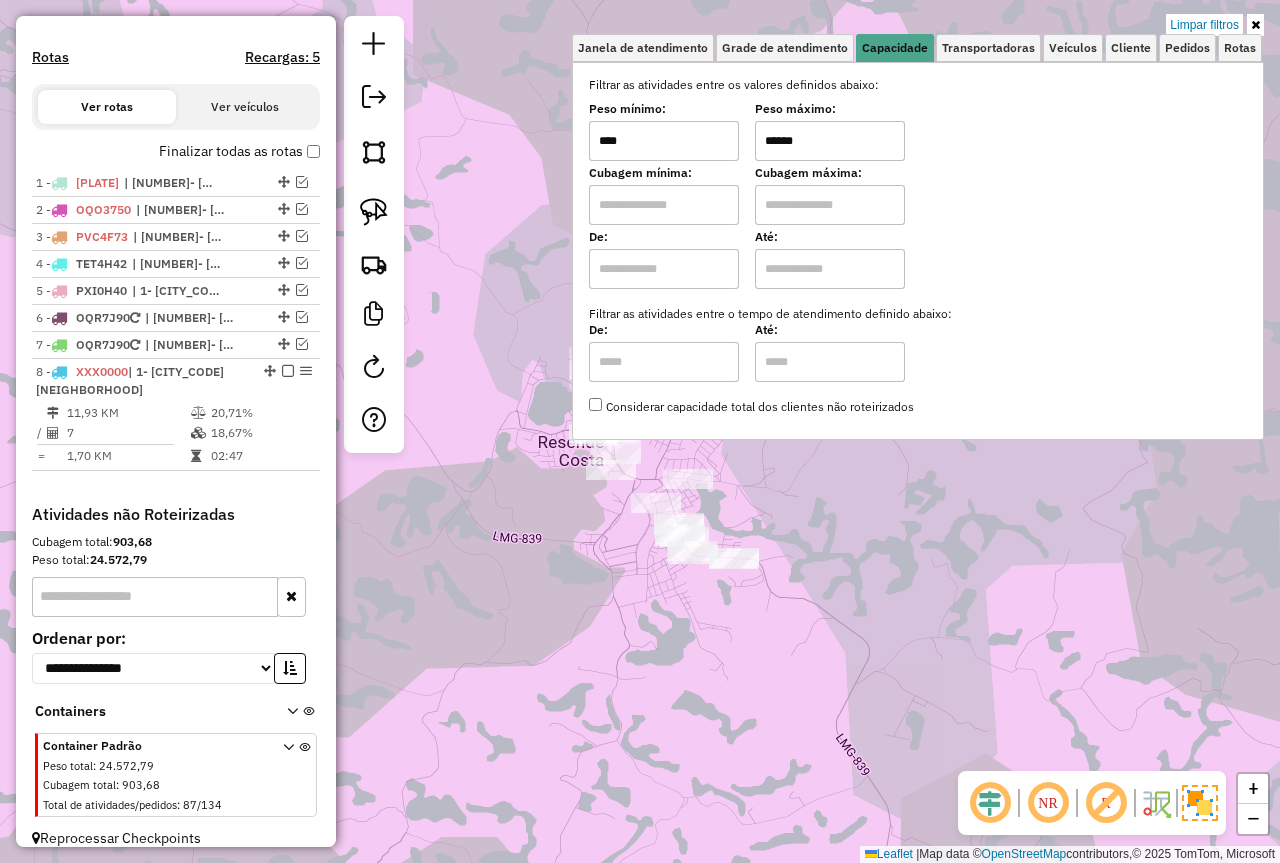 click on "Limpar filtros Janela de atendimento Grade de atendimento Capacidade Transportadoras Veículos Cliente Pedidos  Rotas Selecione os dias de semana para filtrar as janelas de atendimento  Seg   Ter   Qua   Qui   Sex   Sáb   Dom  Informe o período da janela de atendimento: De: Até:  Filtrar exatamente a janela do cliente  Considerar janela de atendimento padrão  Selecione os dias de semana para filtrar as grades de atendimento  Seg   Ter   Qua   Qui   Sex   Sáb   Dom   Considerar clientes sem dia de atendimento cadastrado  Clientes fora do dia de atendimento selecionado Filtrar as atividades entre os valores definidos abaixo:  Peso mínimo:  ****  Peso máximo:  ******  Cubagem mínima:   Cubagem máxima:   De:   Até:  Filtrar as atividades entre o tempo de atendimento definido abaixo:  De:   Até:   Considerar capacidade total dos clientes não roteirizados Transportadora: Selecione um ou mais itens Tipo de veículo: Selecione um ou mais itens Veículo: Selecione um ou mais itens Motorista: Nome: Rótulo:" 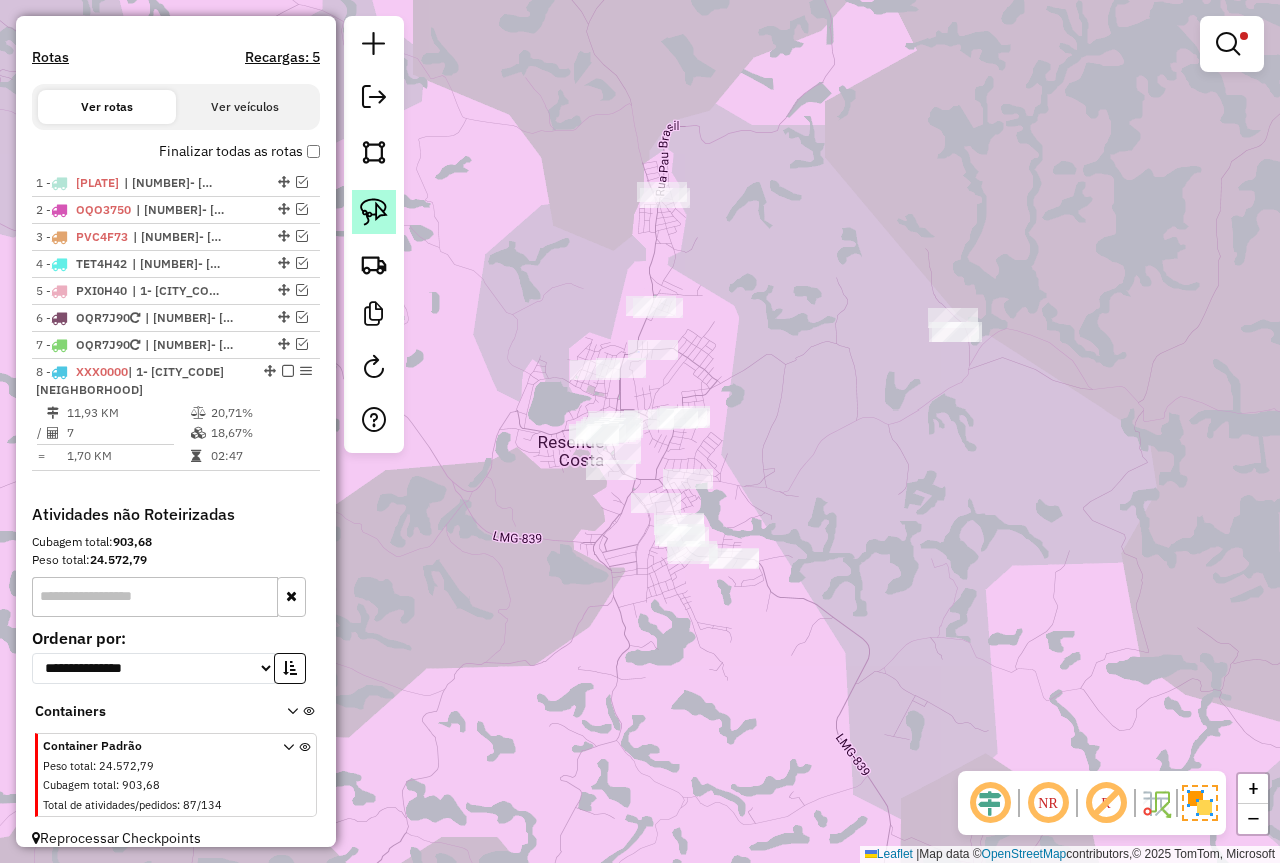 click 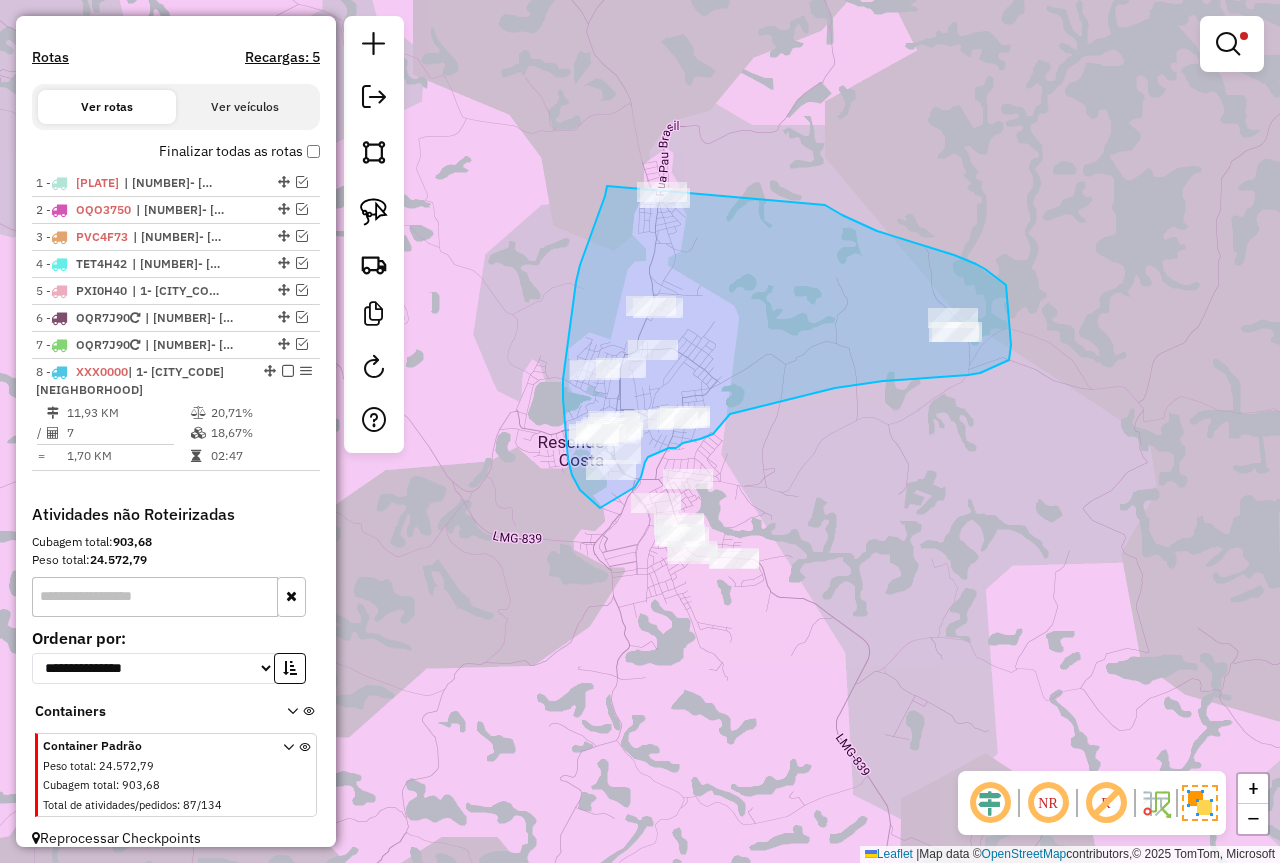 drag, startPoint x: 605, startPoint y: 196, endPoint x: 734, endPoint y: 166, distance: 132.44244 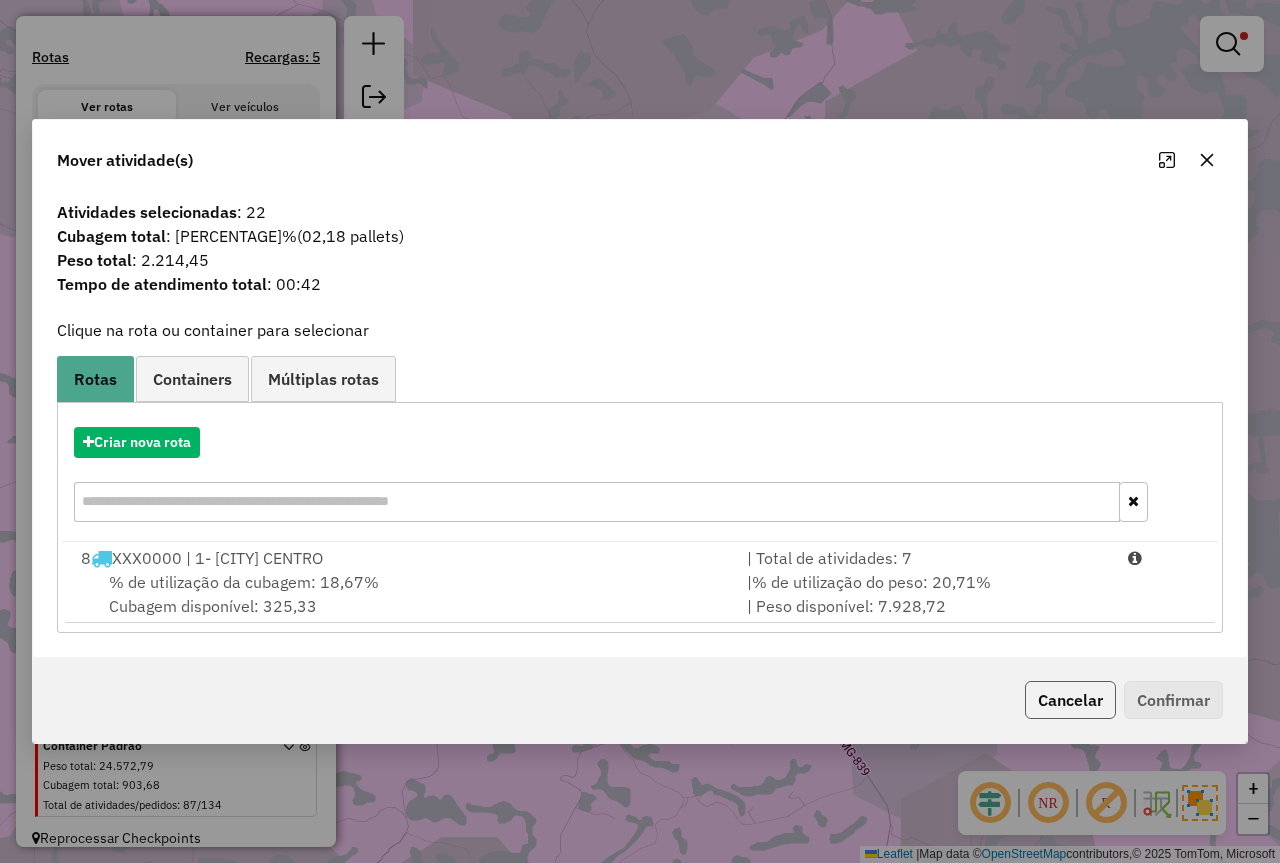 drag, startPoint x: 1068, startPoint y: 699, endPoint x: 318, endPoint y: 255, distance: 871.571 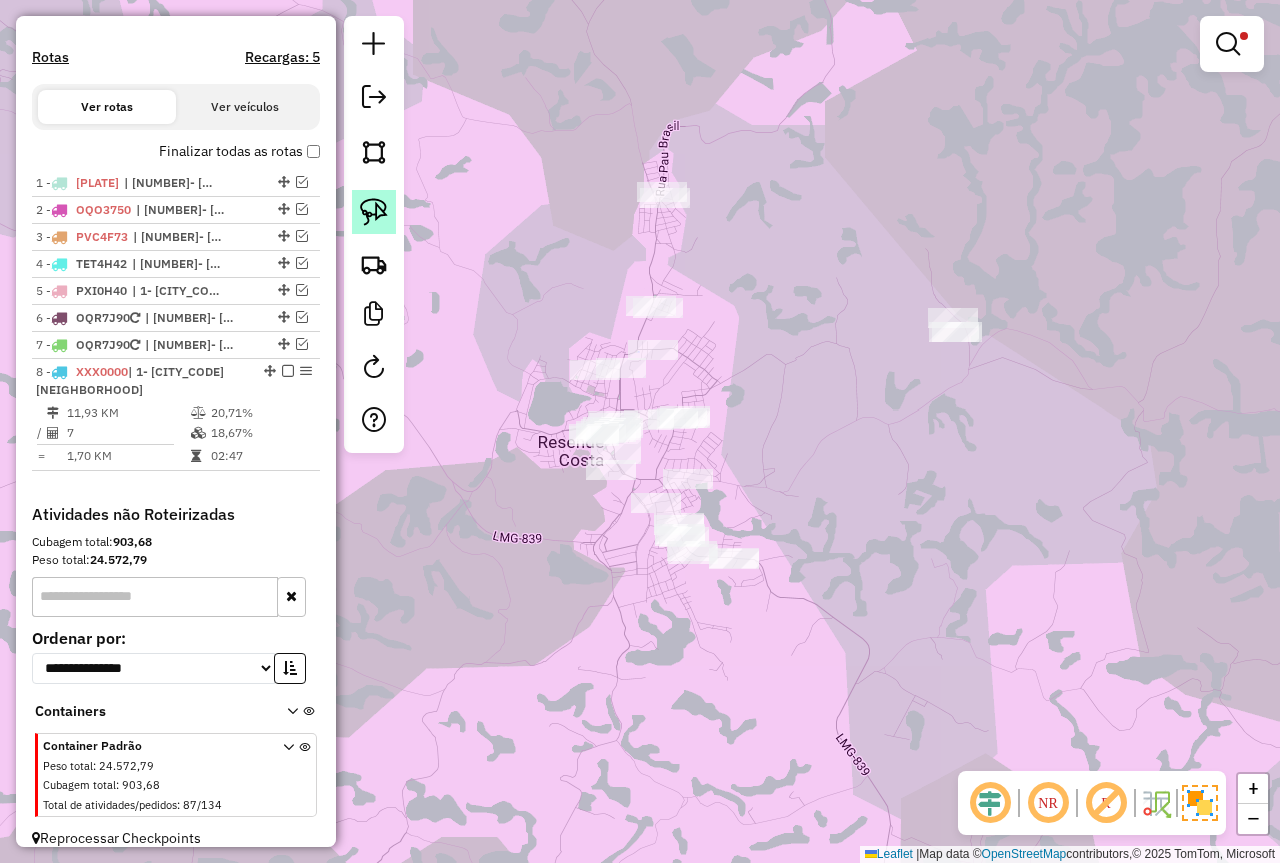 click 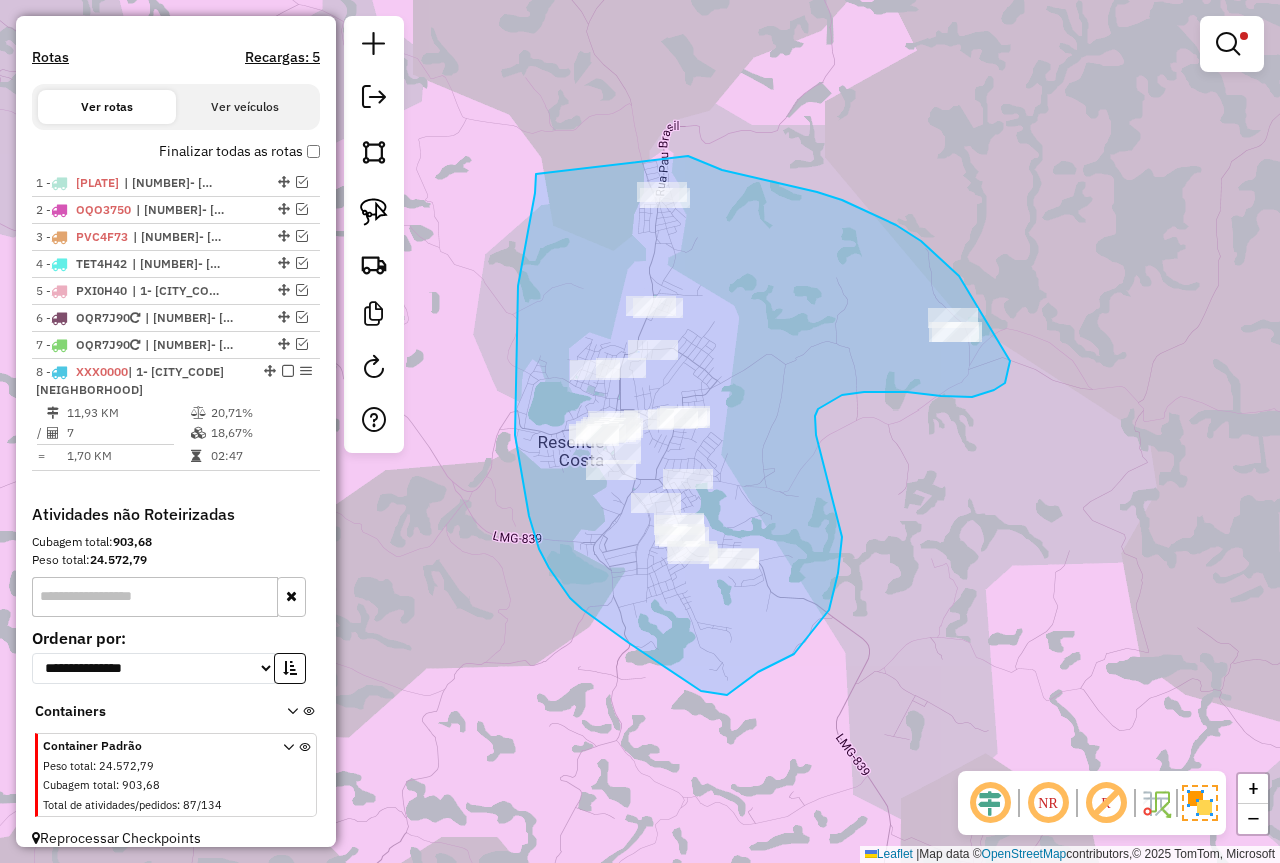 drag, startPoint x: 535, startPoint y: 193, endPoint x: 648, endPoint y: 145, distance: 122.77215 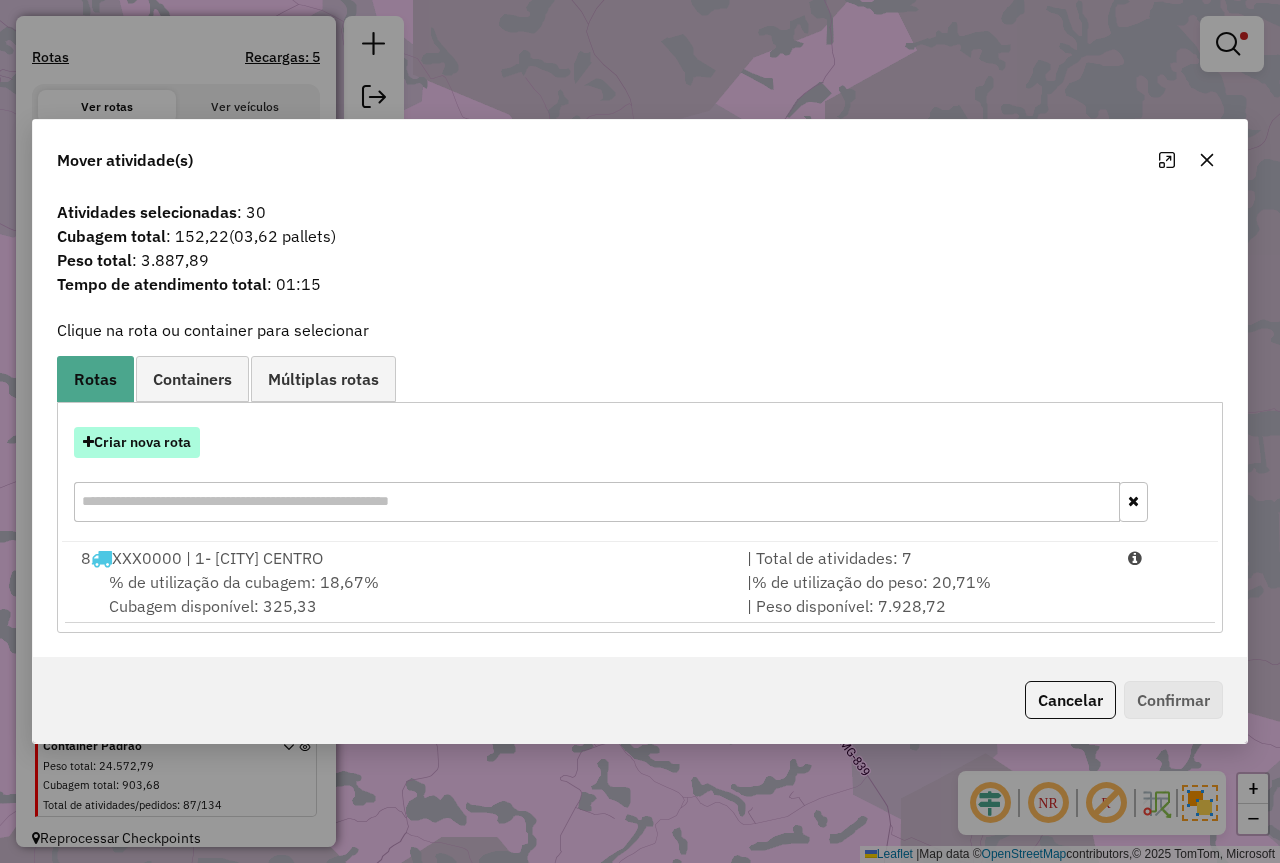 click on "Criar nova rota" at bounding box center [137, 442] 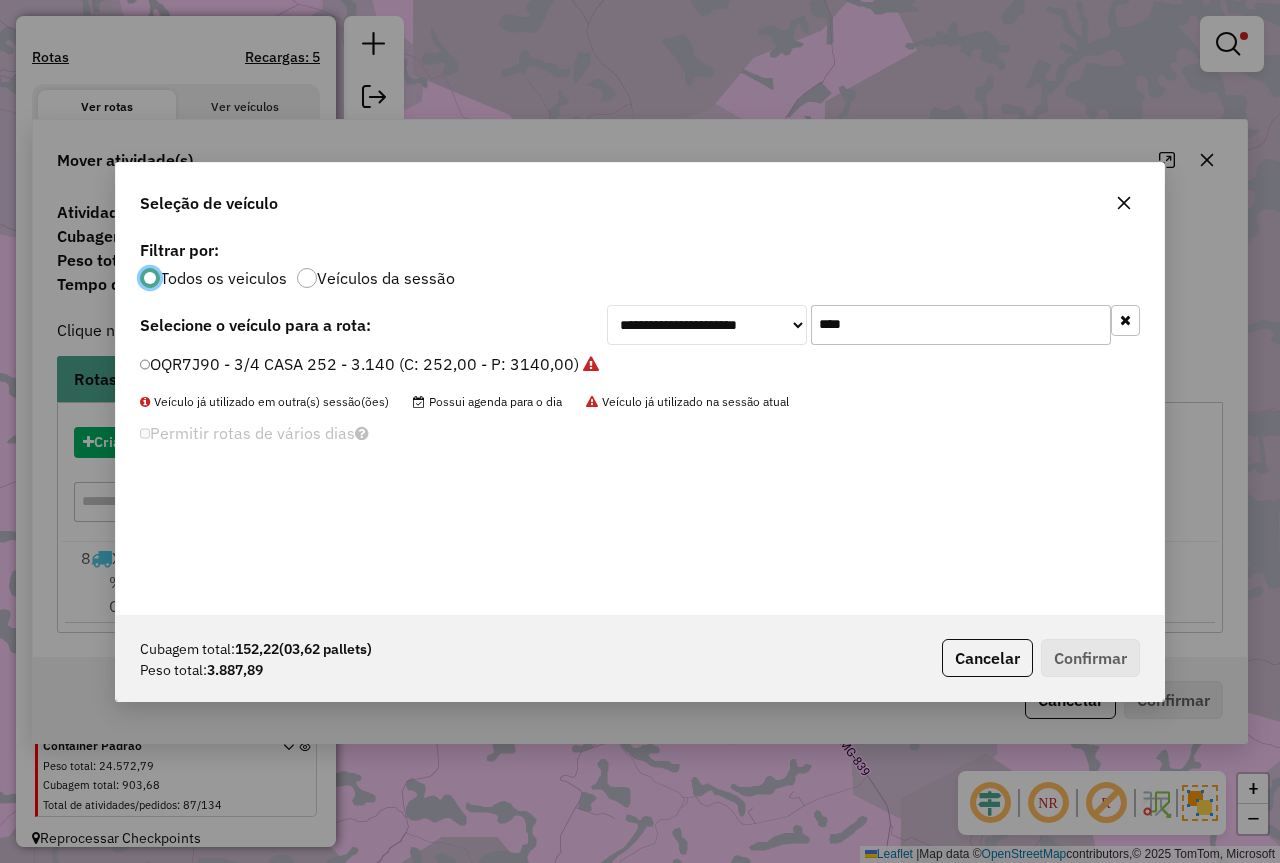 scroll, scrollTop: 11, scrollLeft: 6, axis: both 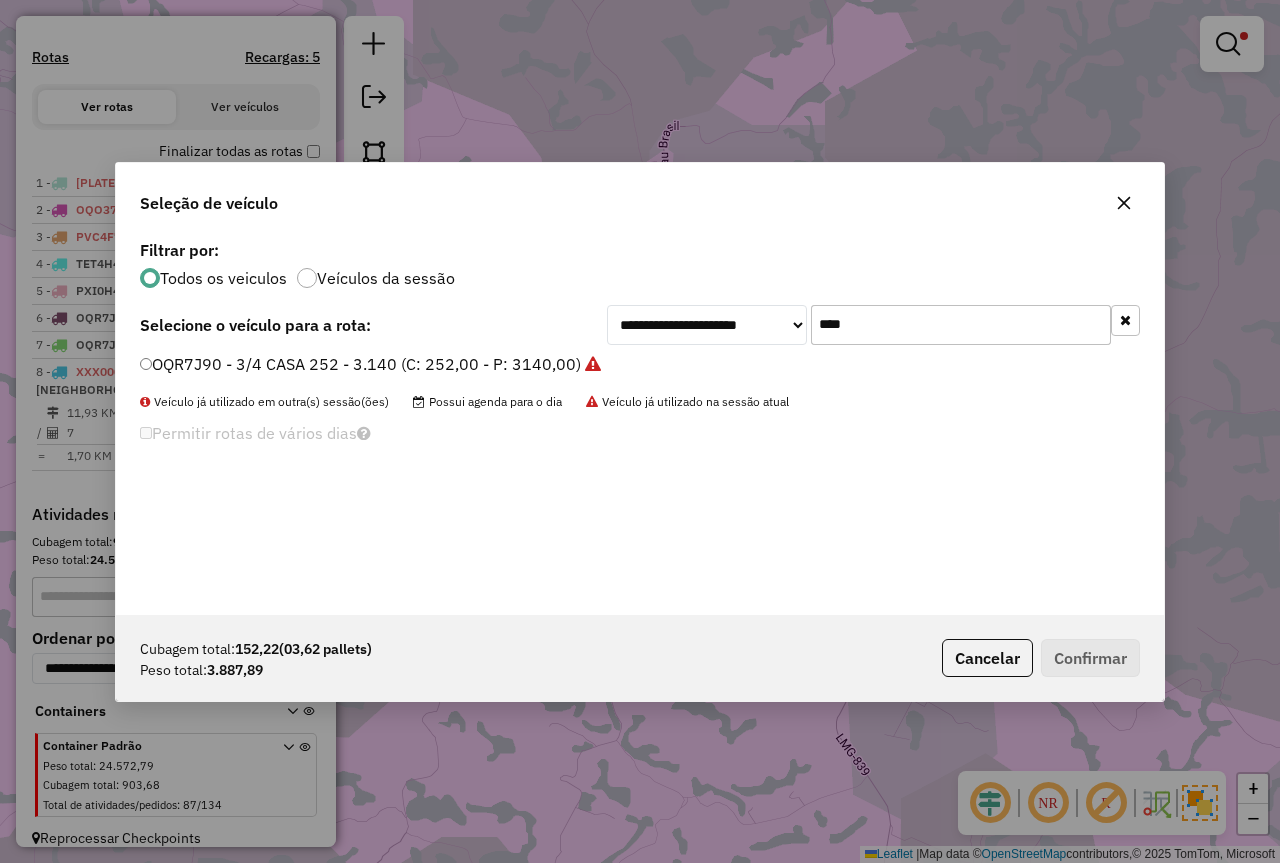 drag, startPoint x: 888, startPoint y: 326, endPoint x: 700, endPoint y: 343, distance: 188.76706 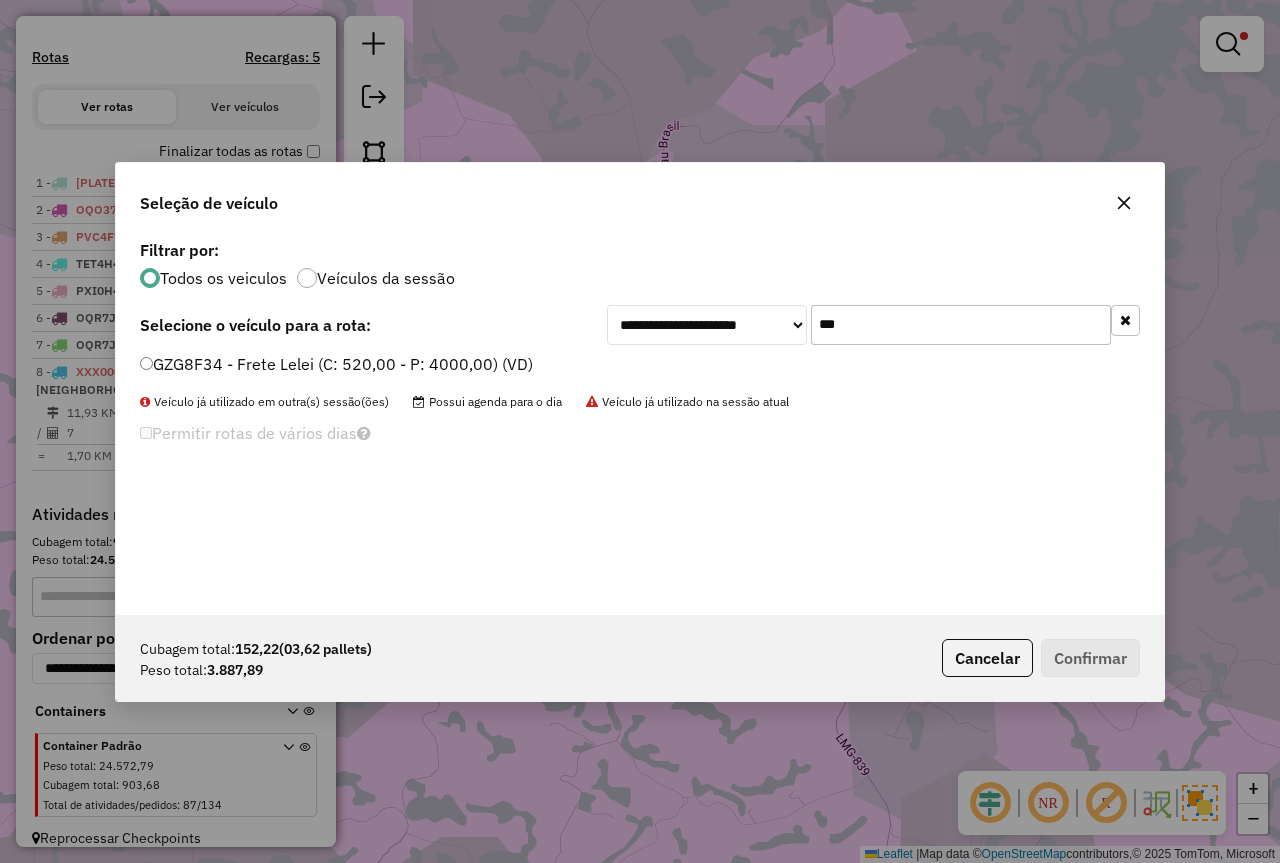 type on "***" 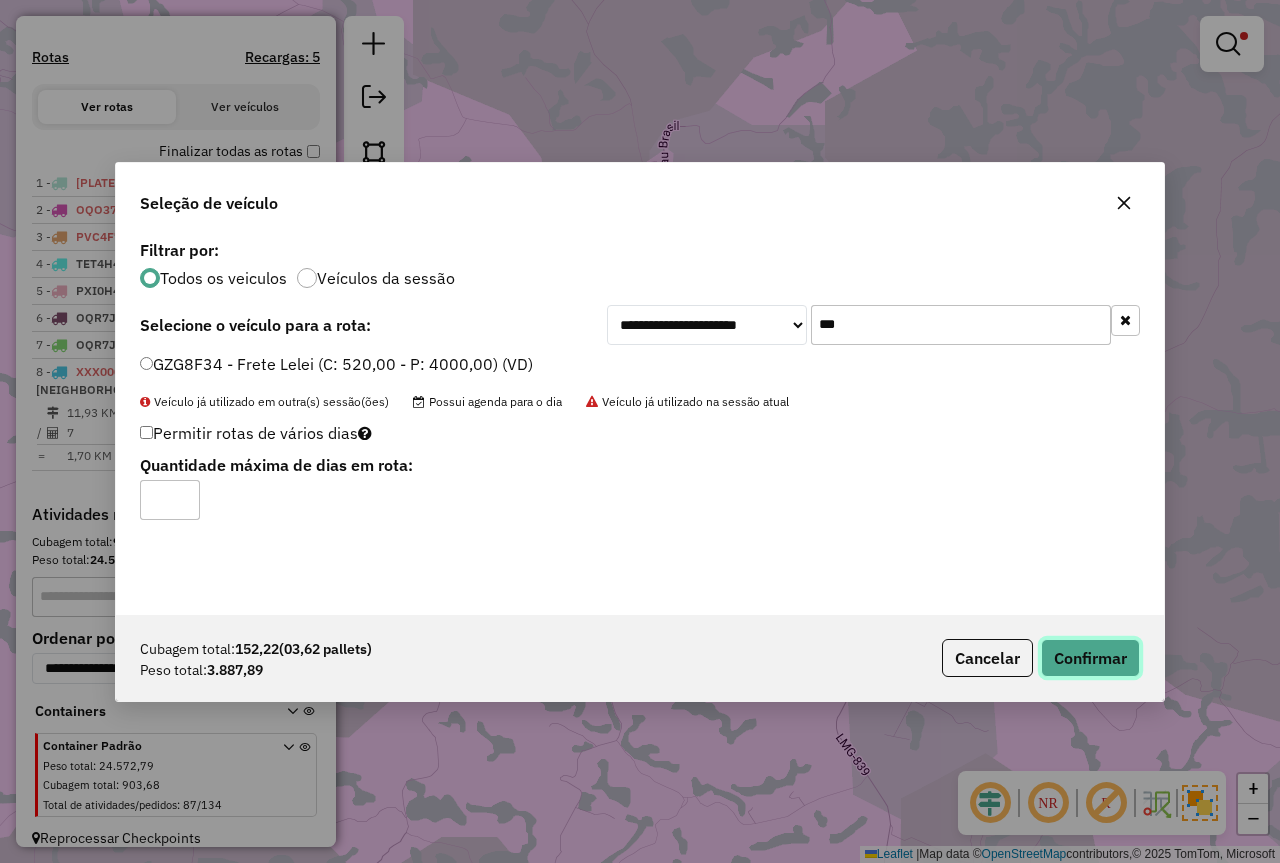 click on "Confirmar" 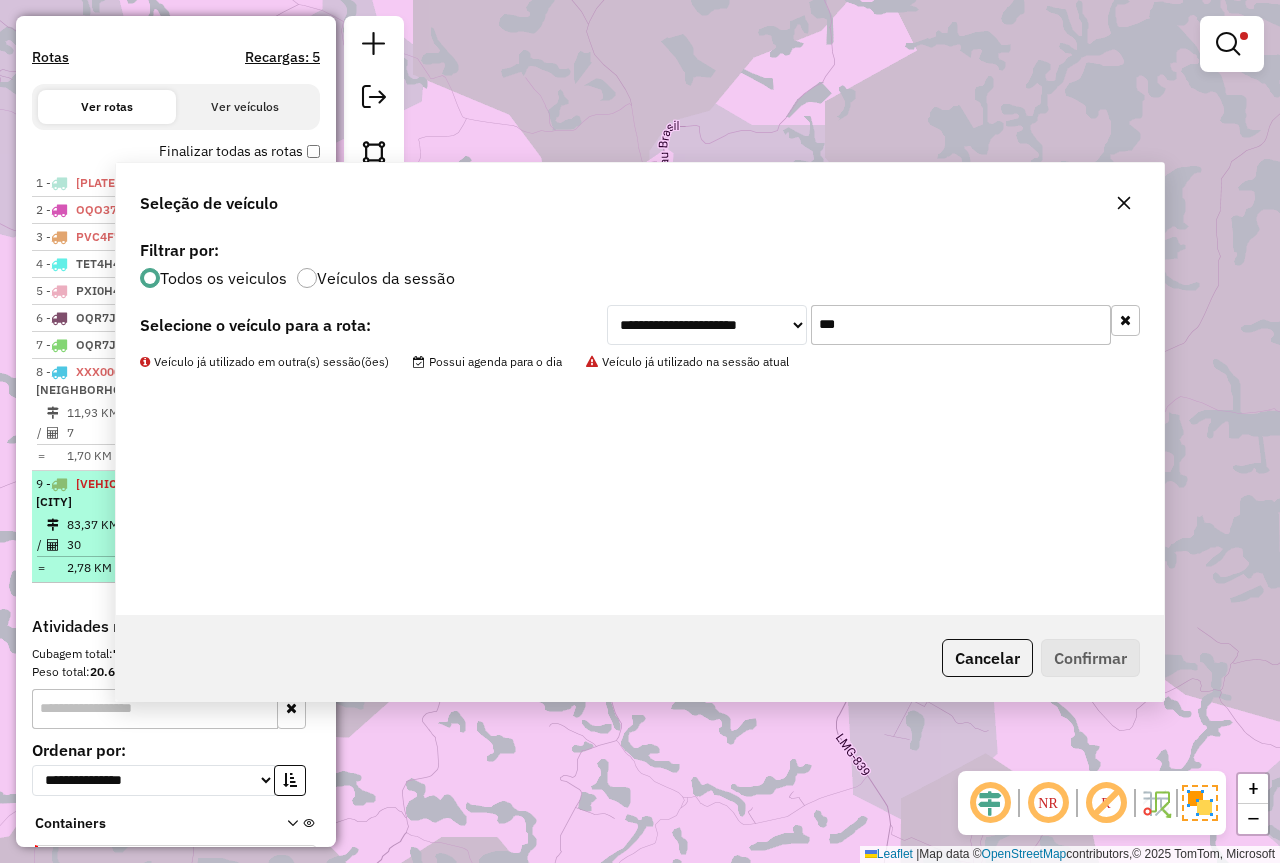scroll, scrollTop: 705, scrollLeft: 0, axis: vertical 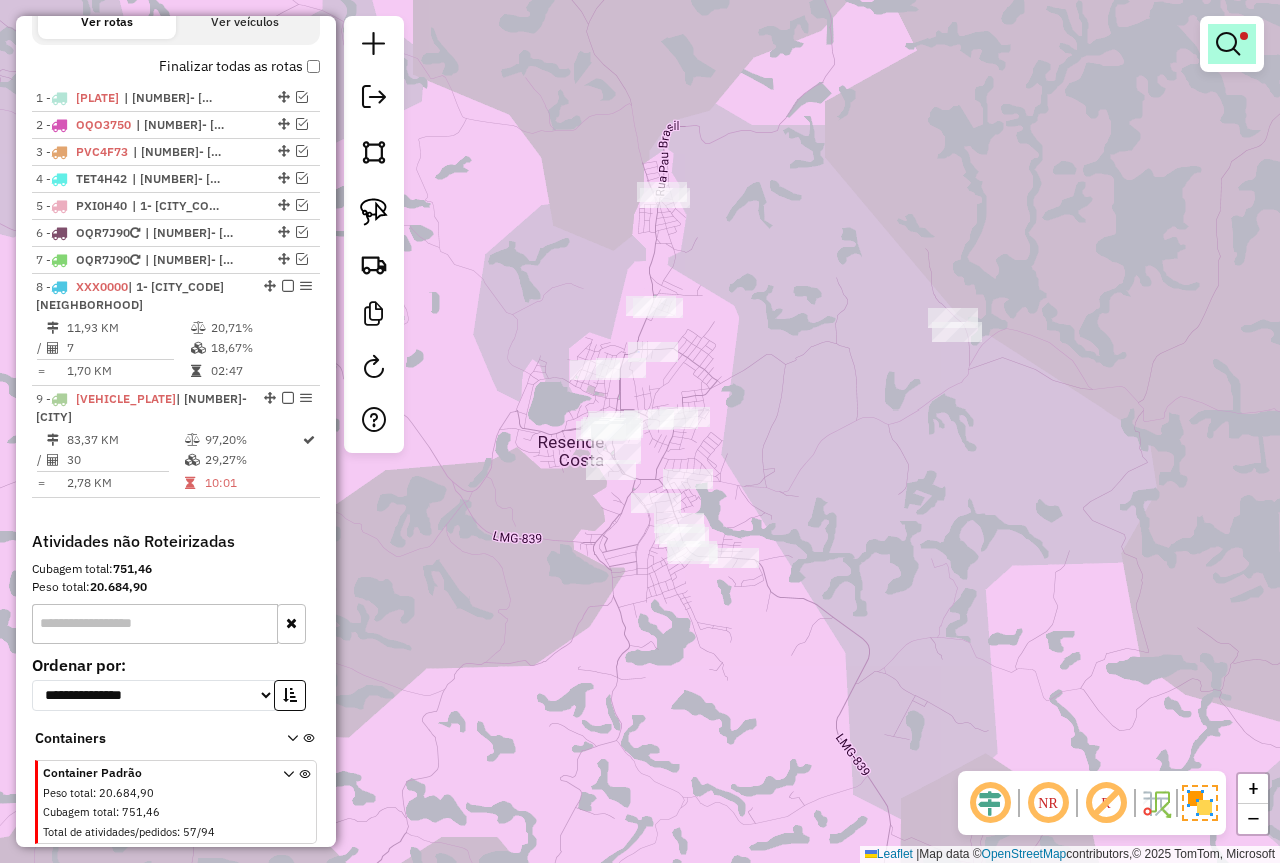 click at bounding box center (1232, 44) 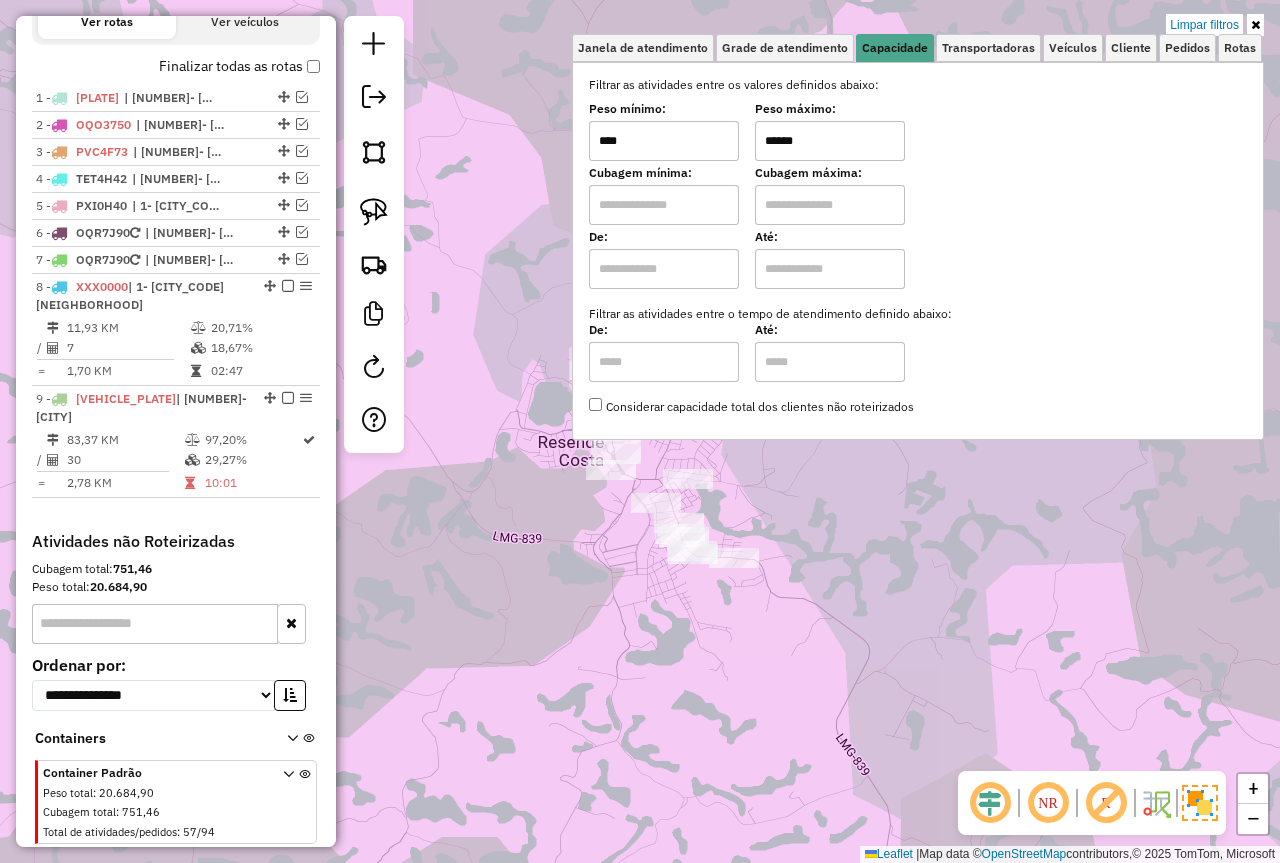drag, startPoint x: 822, startPoint y: 148, endPoint x: 705, endPoint y: 153, distance: 117.10679 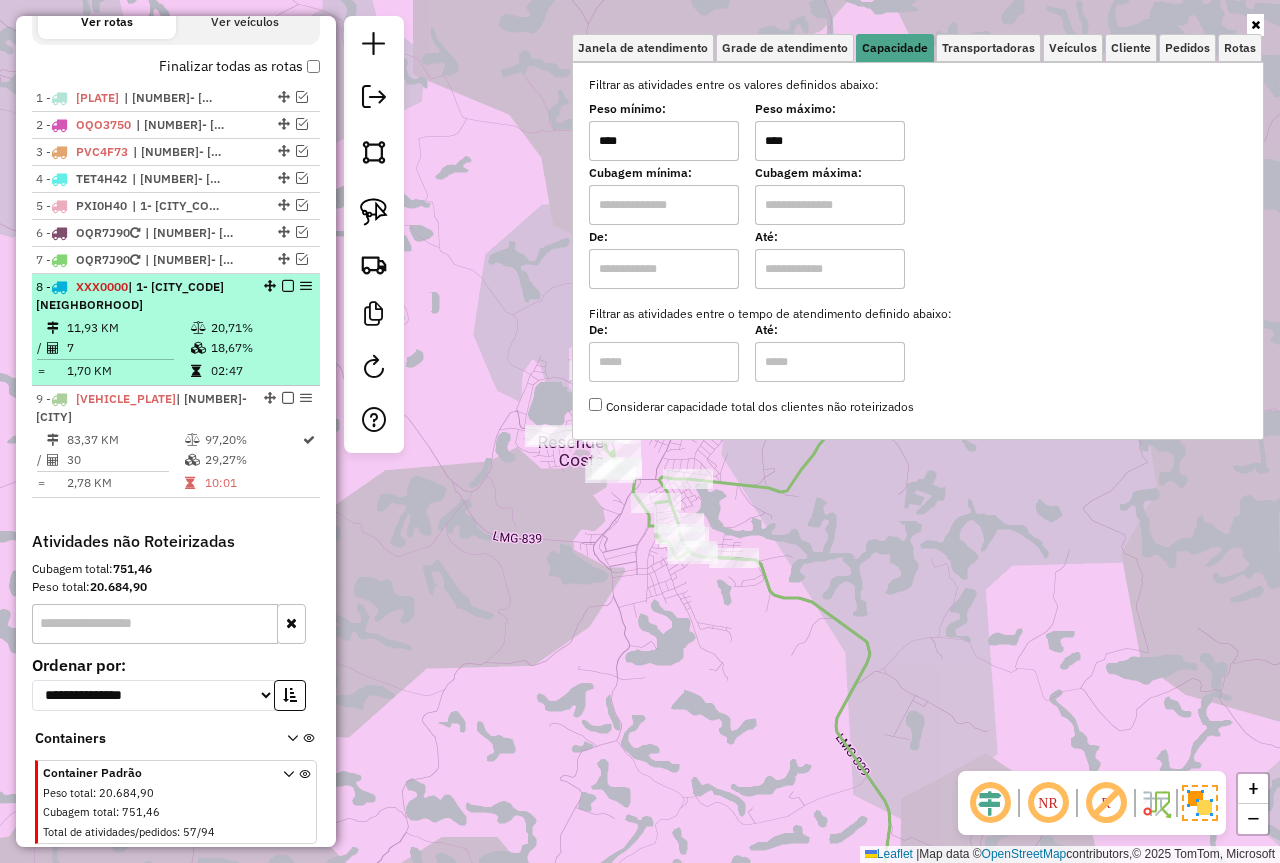 type on "****" 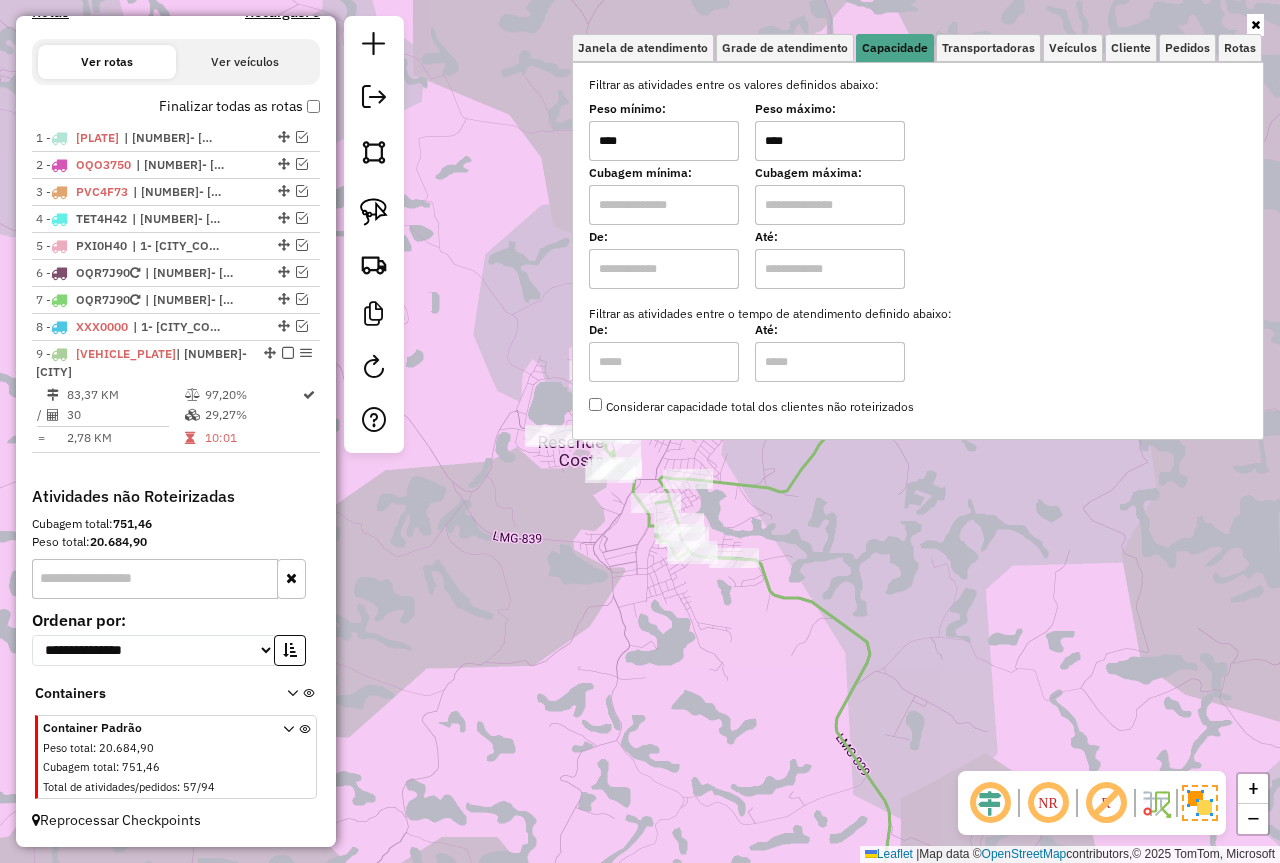 scroll, scrollTop: 665, scrollLeft: 0, axis: vertical 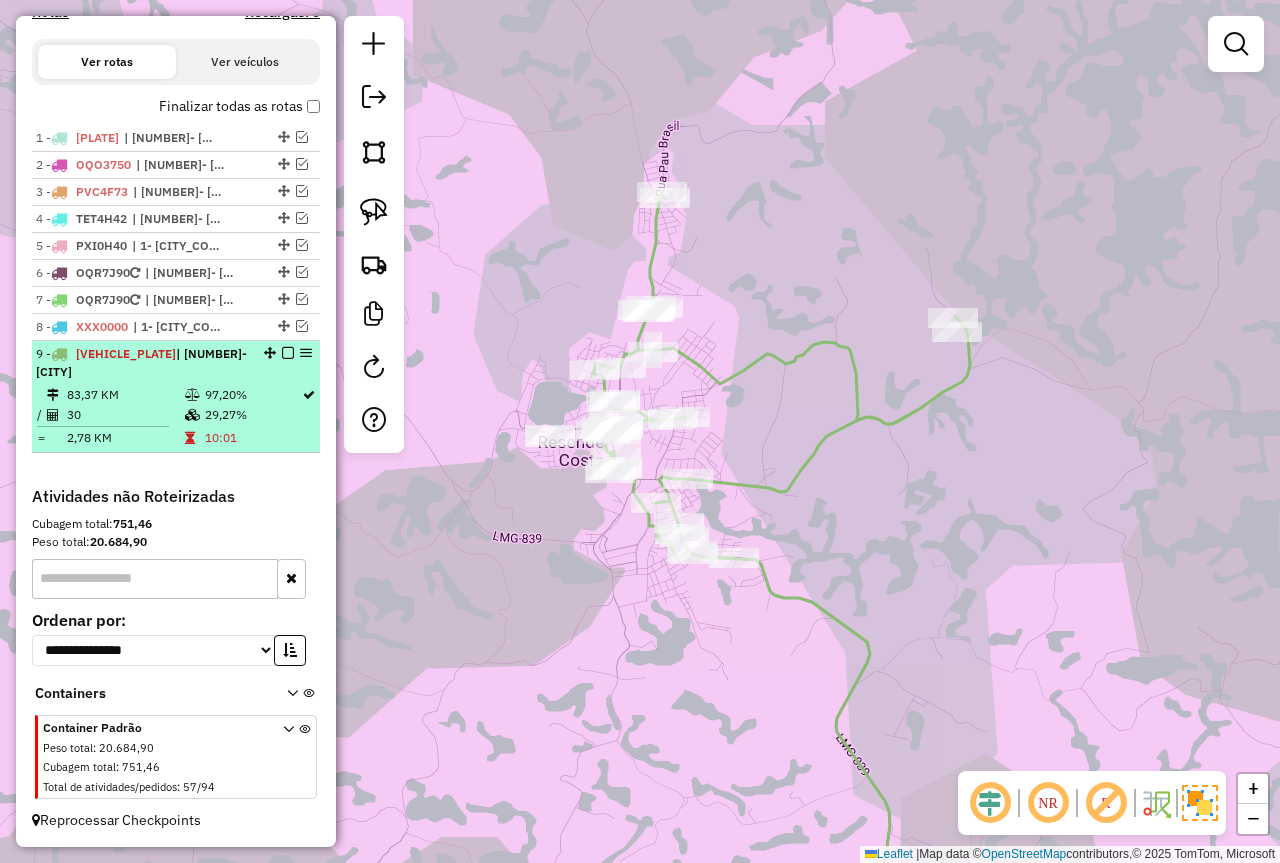 click at bounding box center (288, 353) 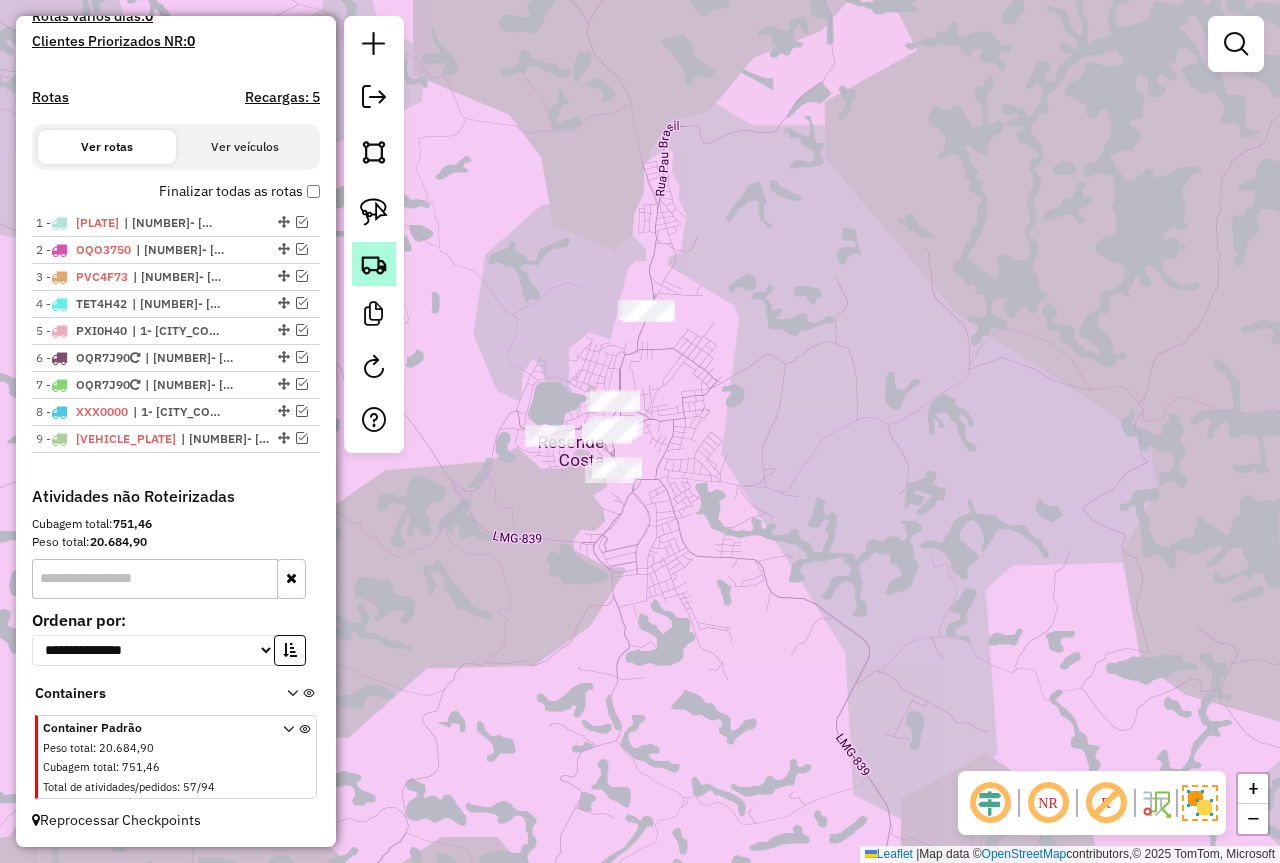 scroll, scrollTop: 580, scrollLeft: 0, axis: vertical 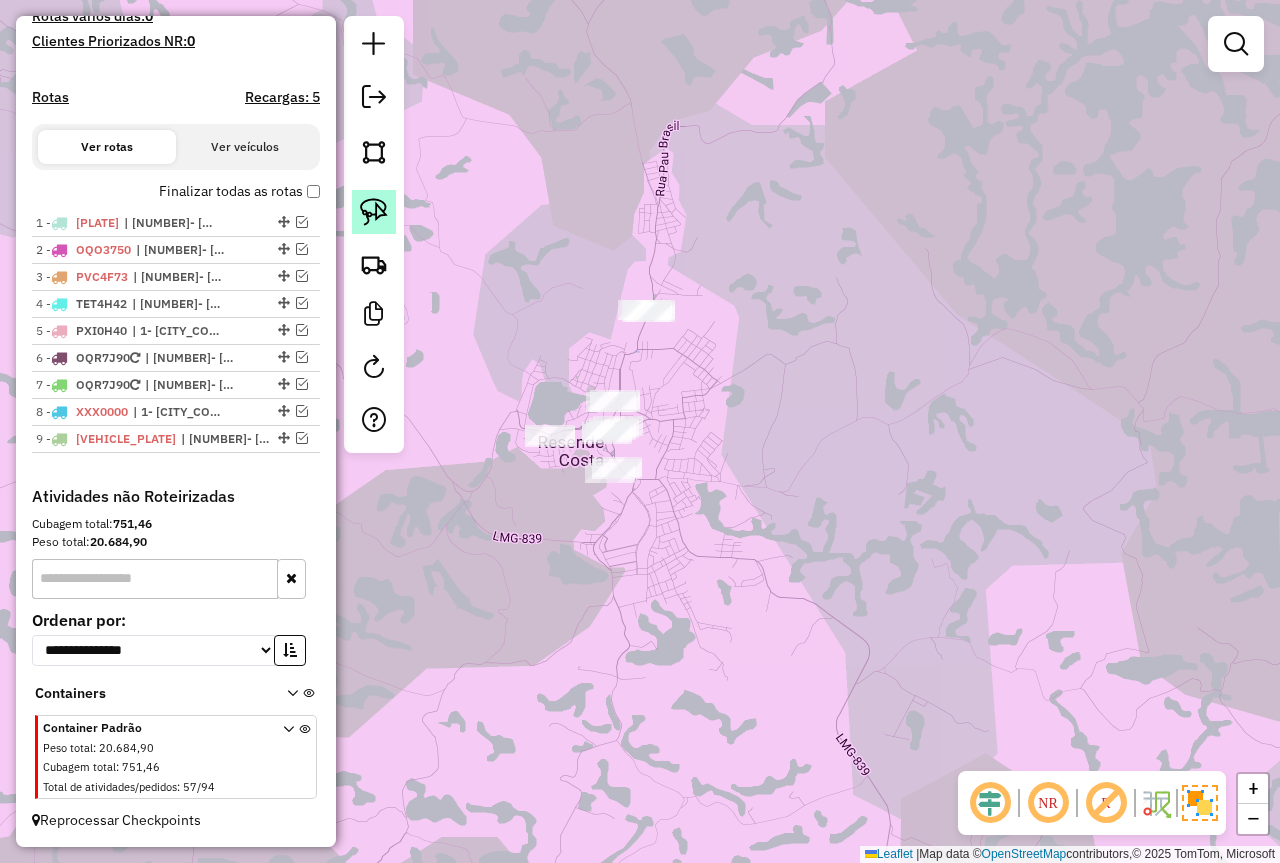 click 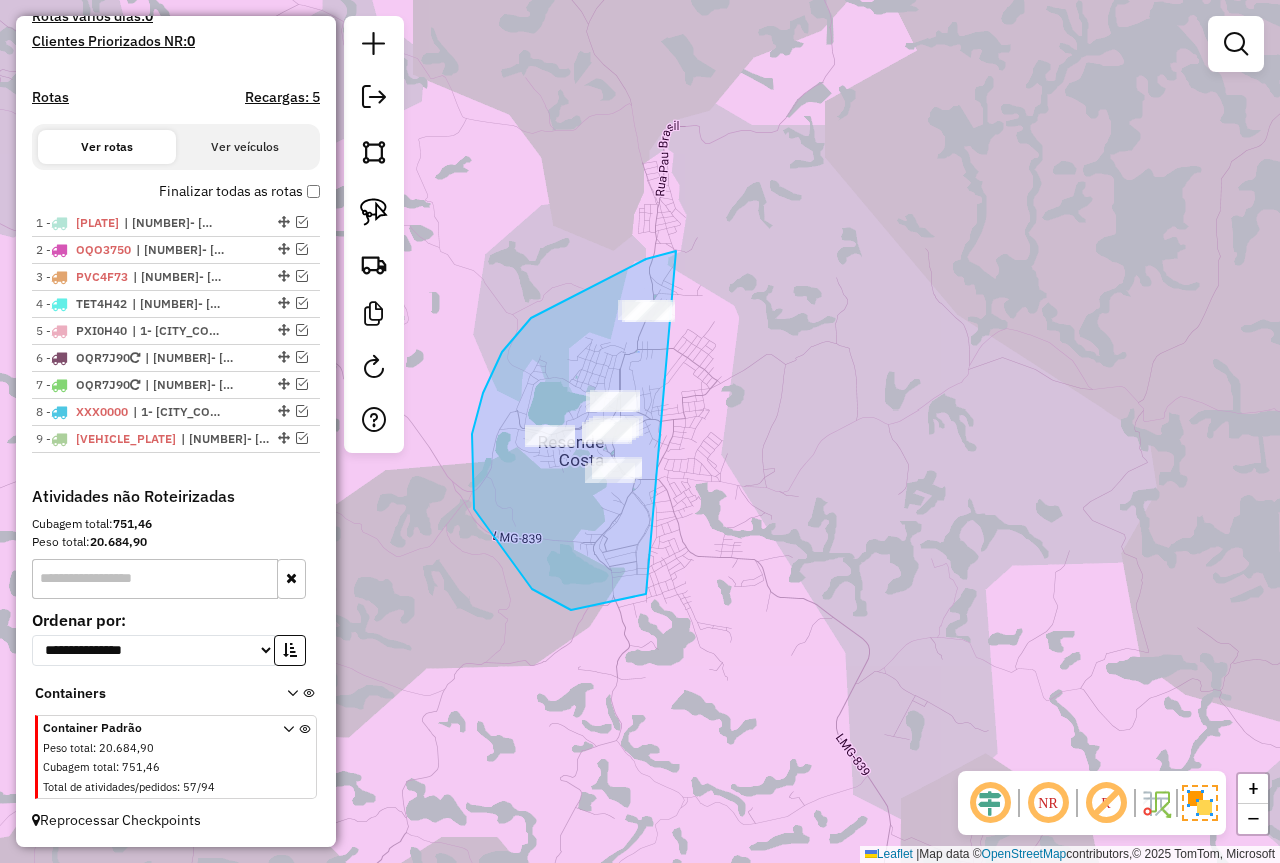 drag, startPoint x: 676, startPoint y: 251, endPoint x: 856, endPoint y: 426, distance: 251.0478 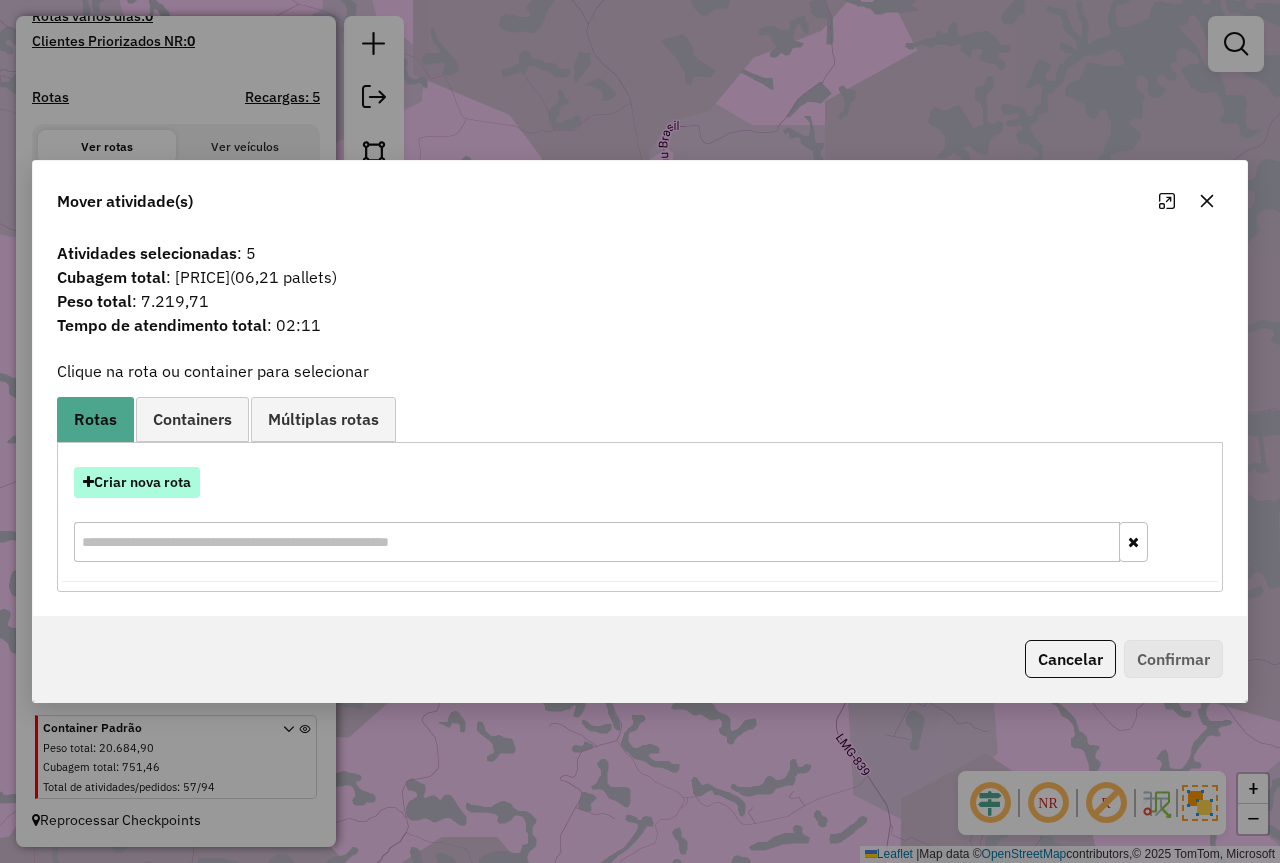 click on "Criar nova rota" at bounding box center [137, 482] 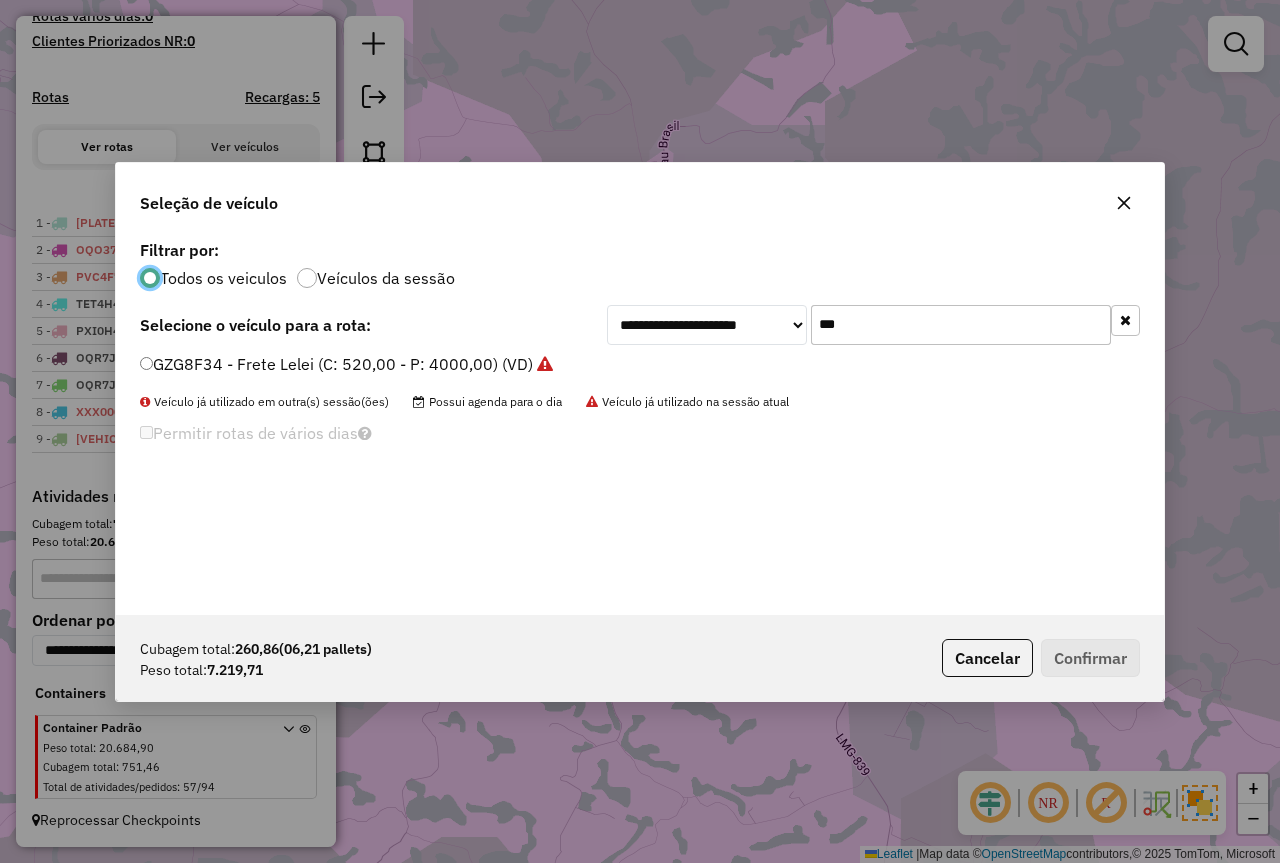 scroll, scrollTop: 11, scrollLeft: 6, axis: both 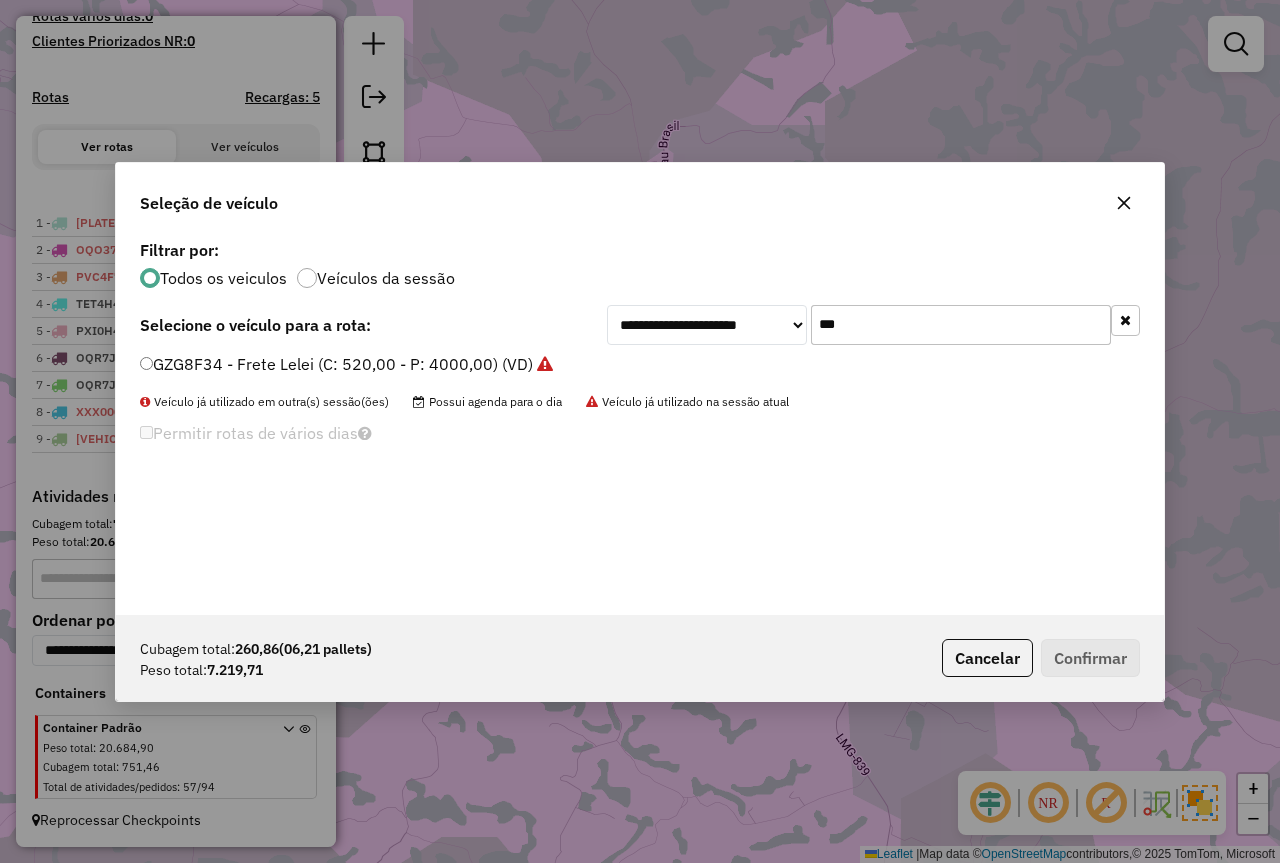 drag, startPoint x: 880, startPoint y: 314, endPoint x: 722, endPoint y: 334, distance: 159.26079 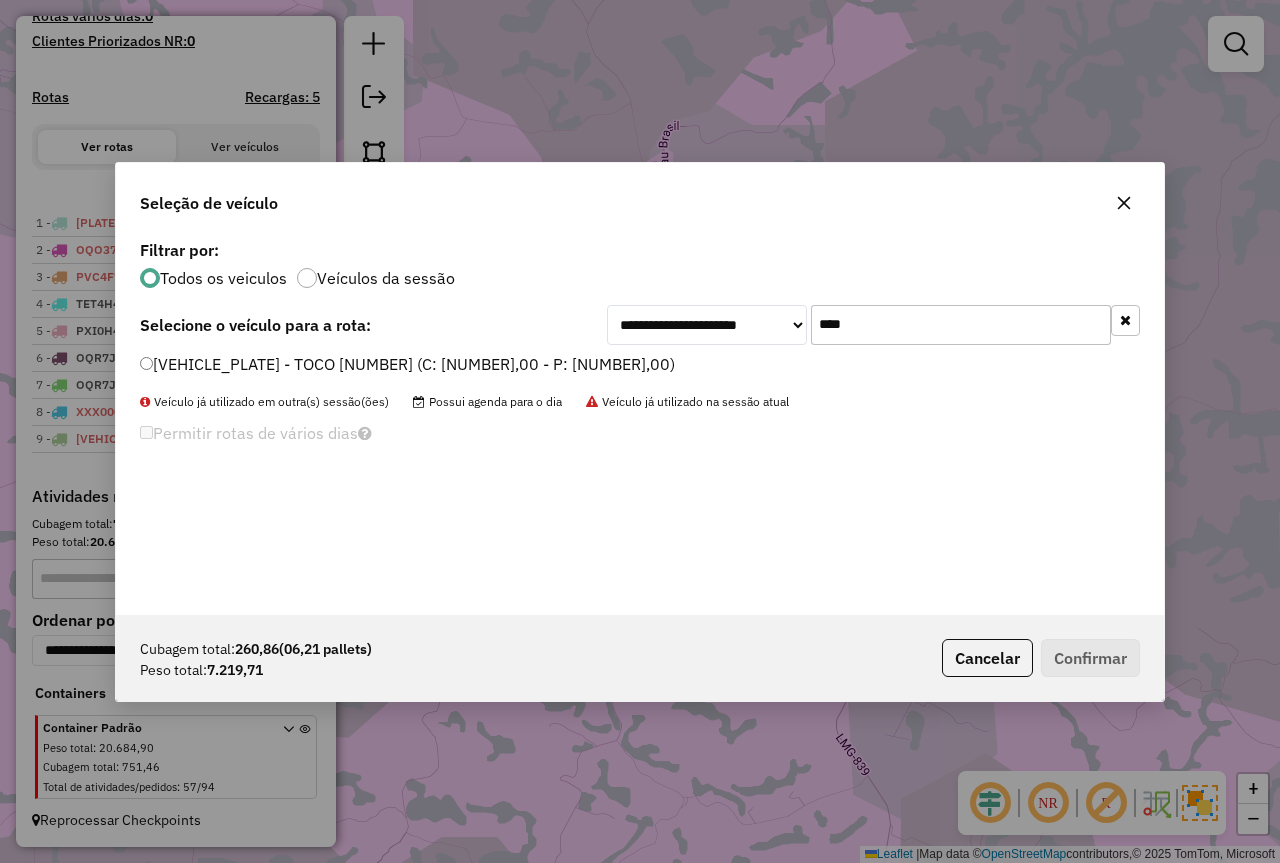 type on "****" 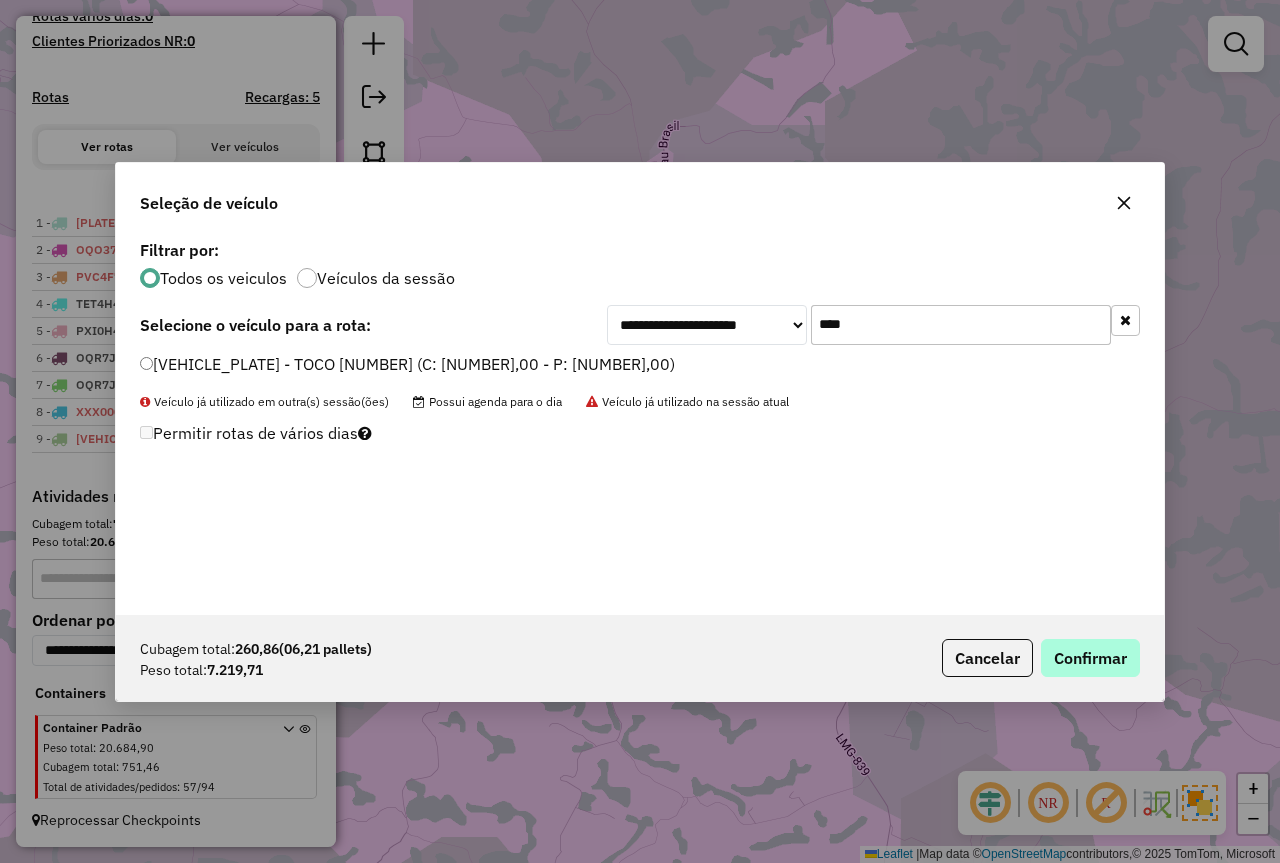 click on "Cubagem total:  [CUBAGE]   ([PALLETS] pallets)  Peso total: [WEIGHT]  Cancelar   Confirmar" 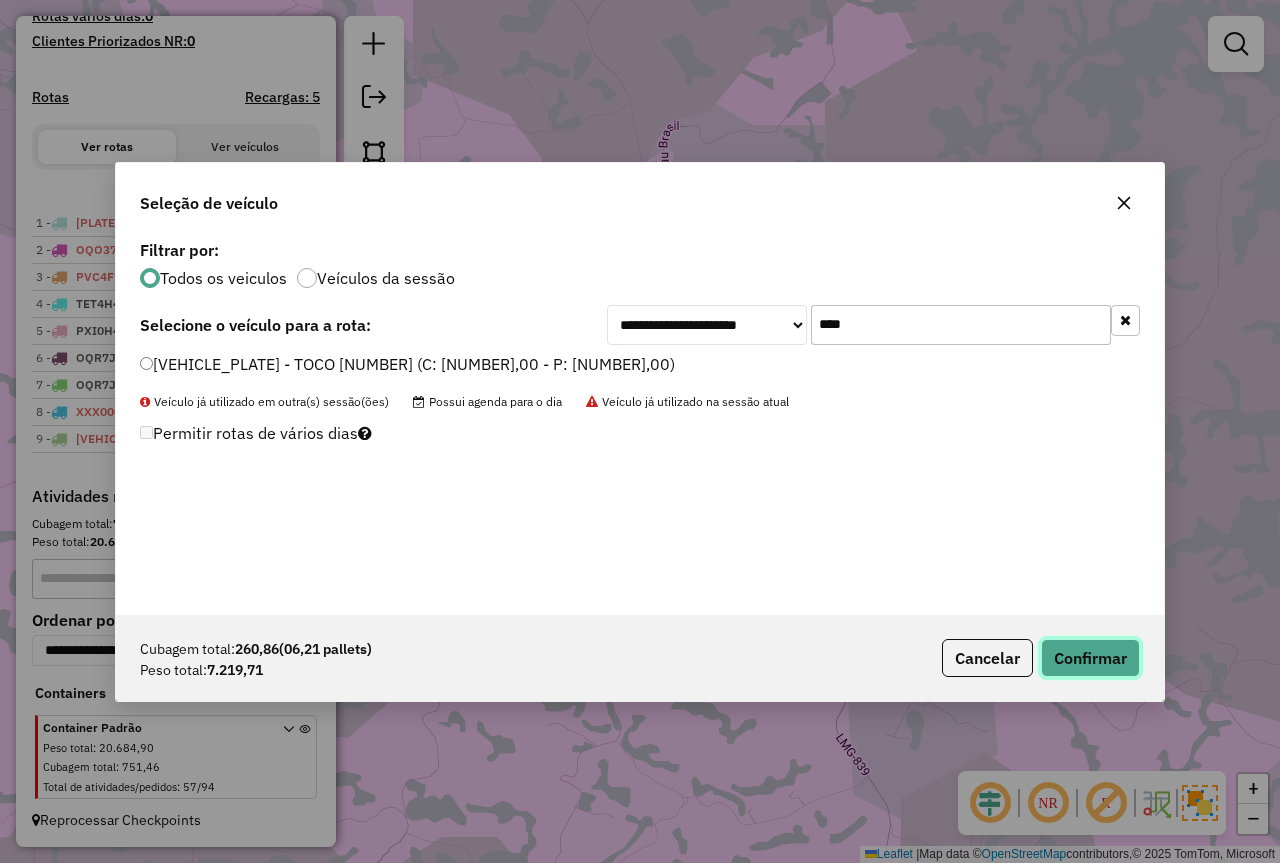 drag, startPoint x: 1071, startPoint y: 646, endPoint x: 1081, endPoint y: 652, distance: 11.661903 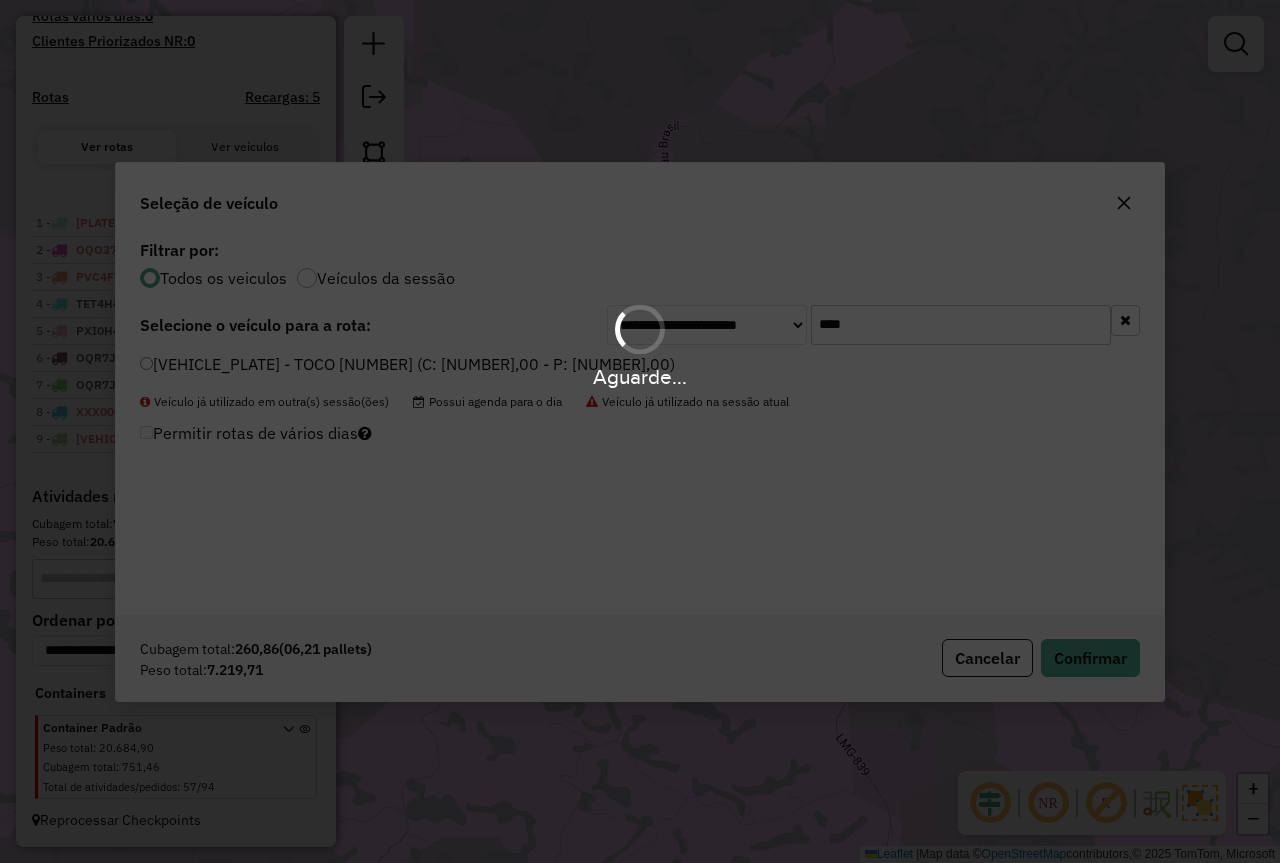 scroll, scrollTop: 692, scrollLeft: 0, axis: vertical 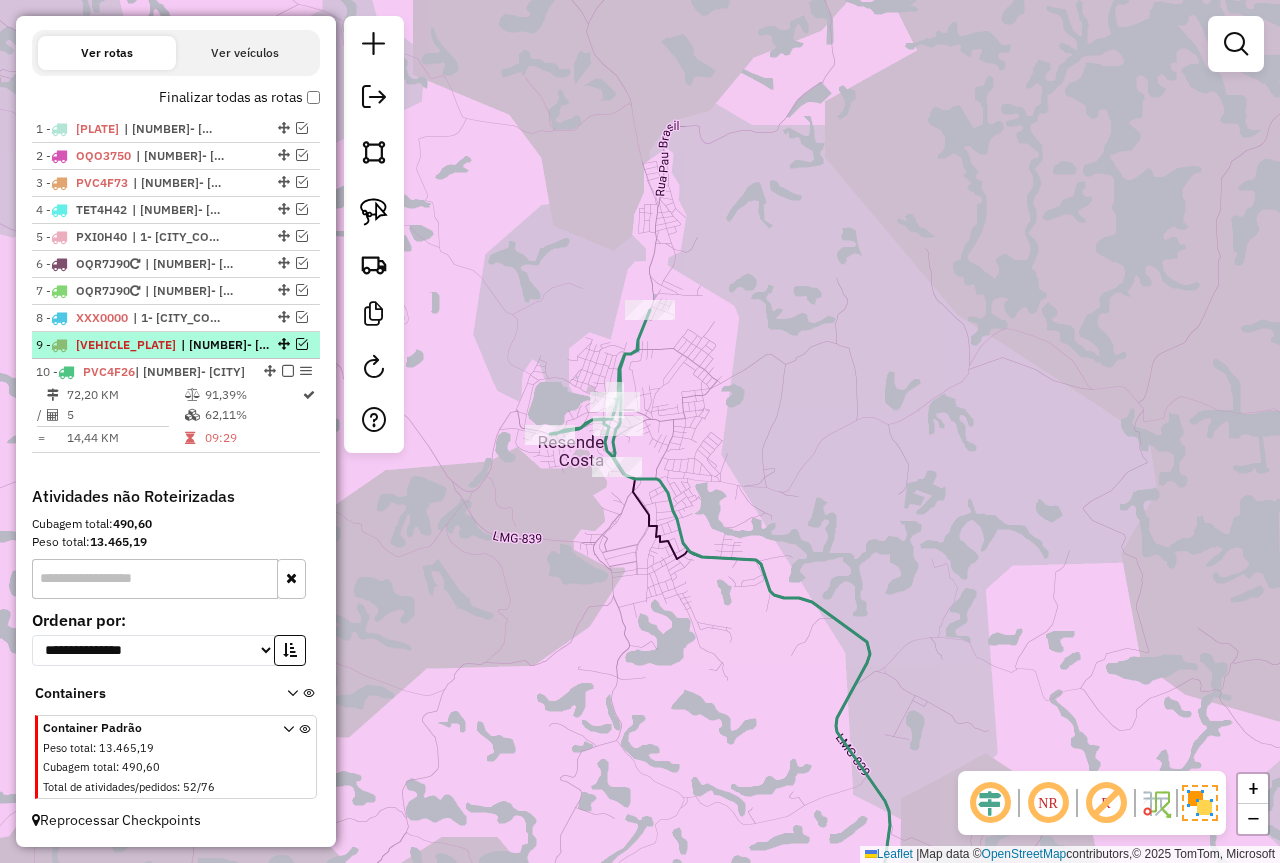 click at bounding box center [302, 344] 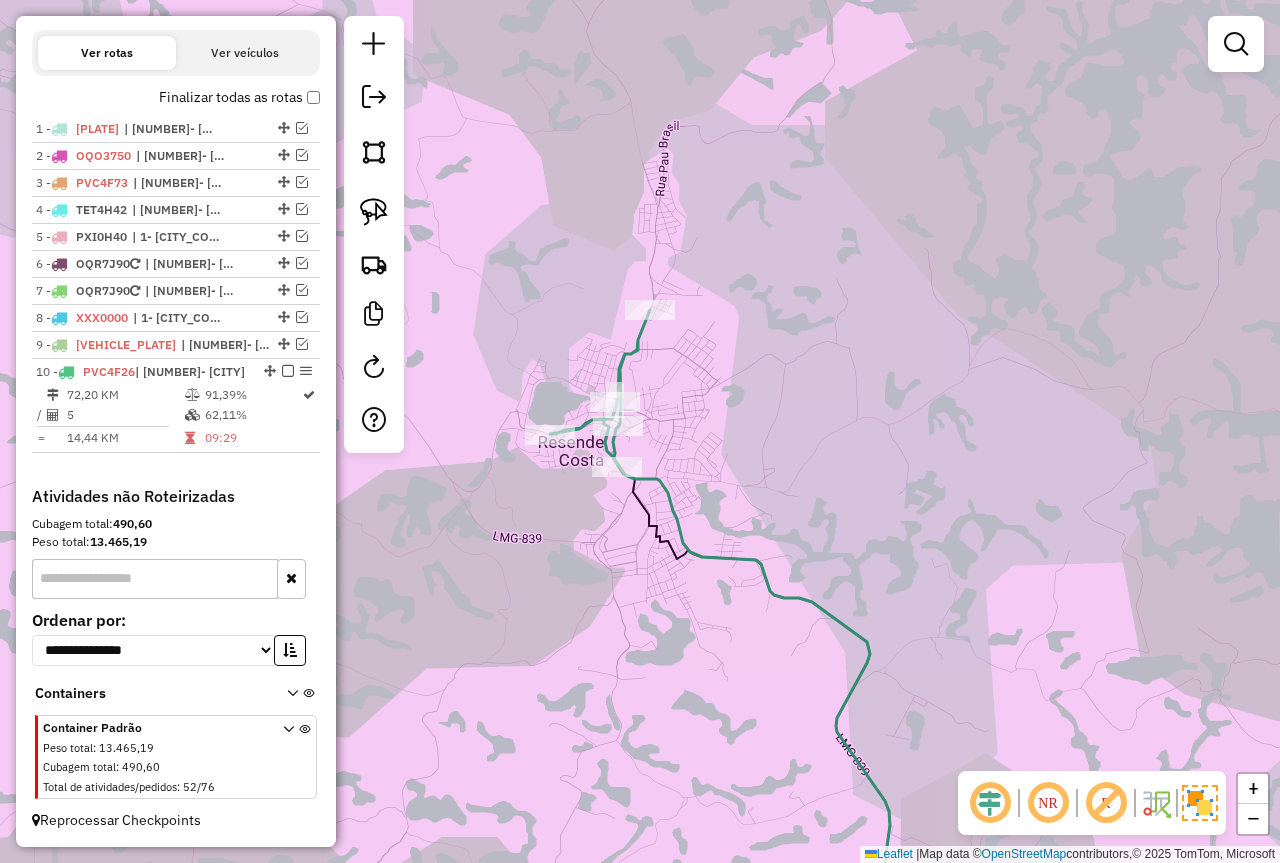 scroll, scrollTop: 705, scrollLeft: 0, axis: vertical 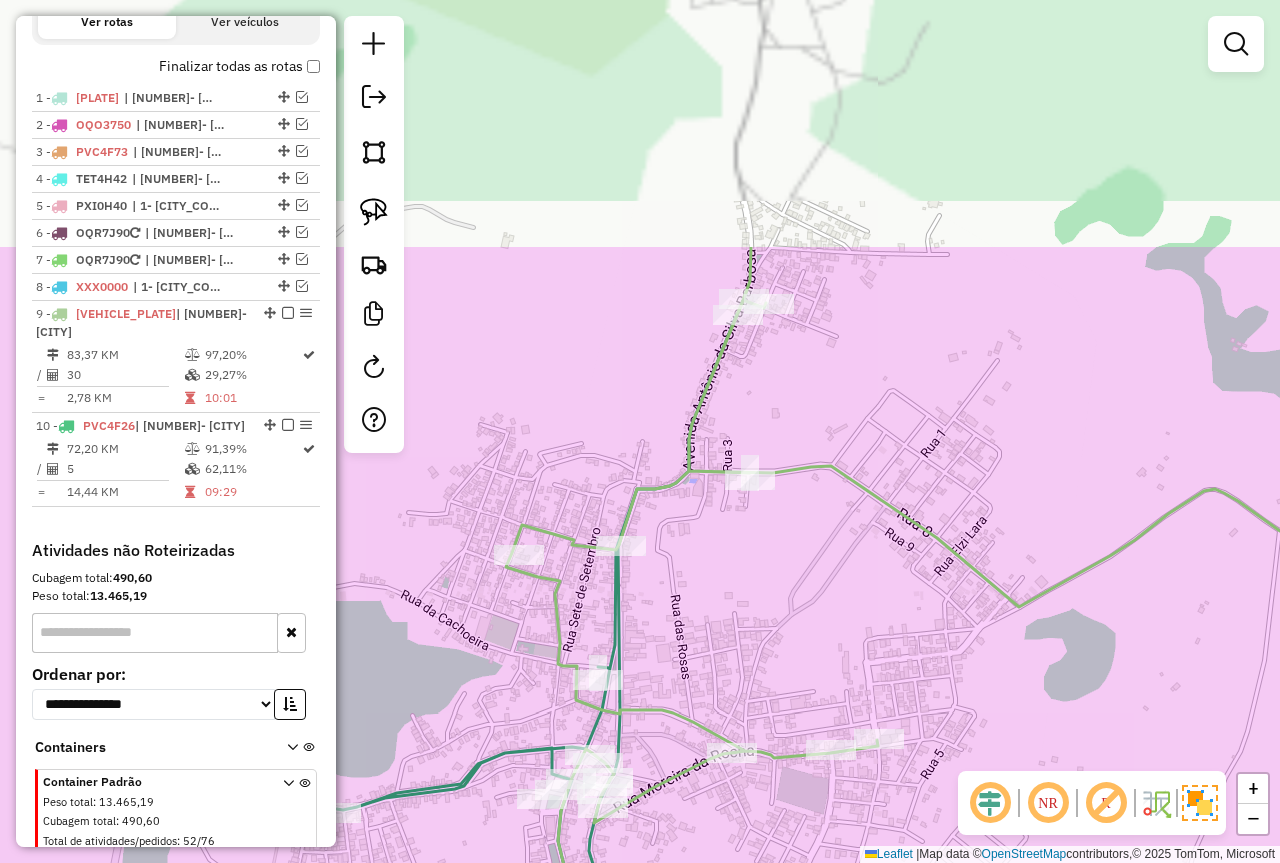 drag, startPoint x: 725, startPoint y: 313, endPoint x: 634, endPoint y: 713, distance: 410.22067 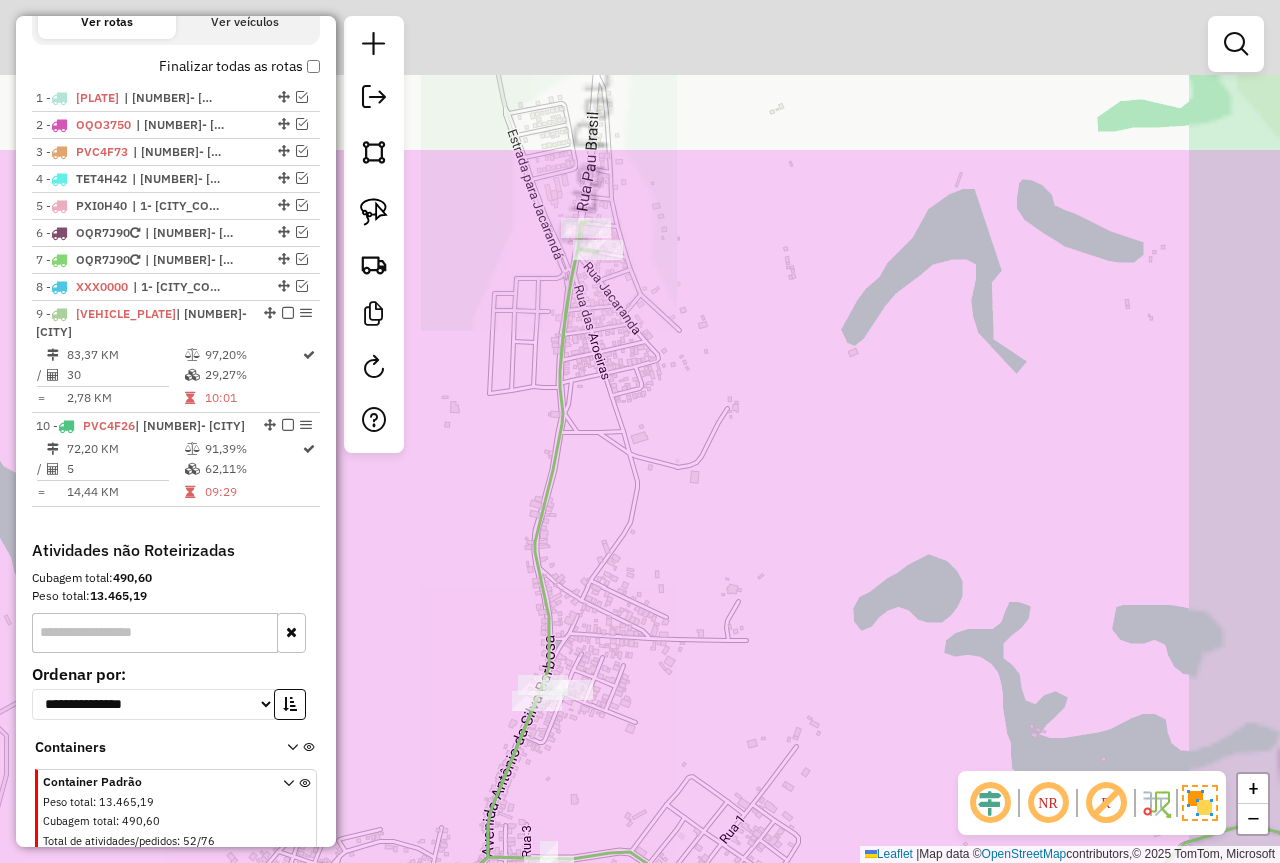 drag, startPoint x: 854, startPoint y: 285, endPoint x: 744, endPoint y: 485, distance: 228.25424 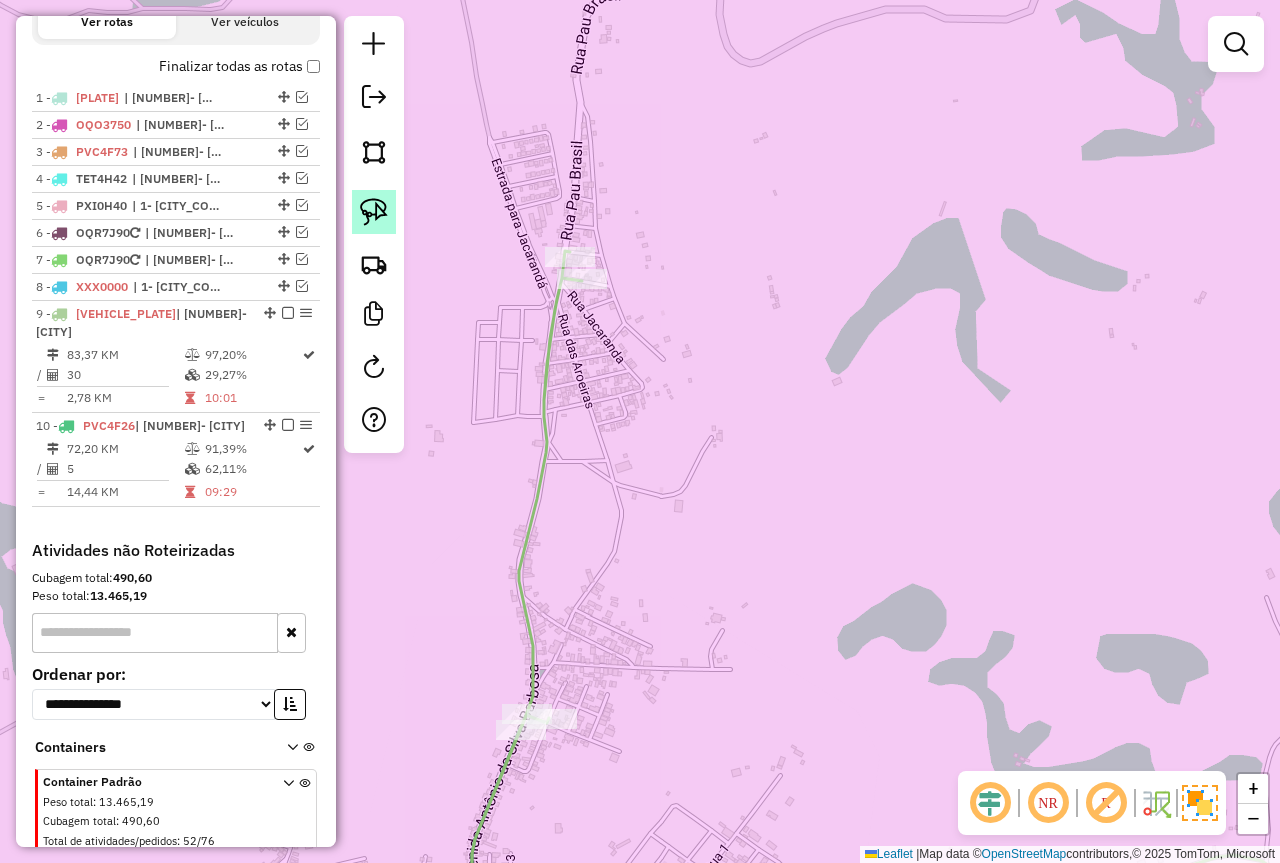 click 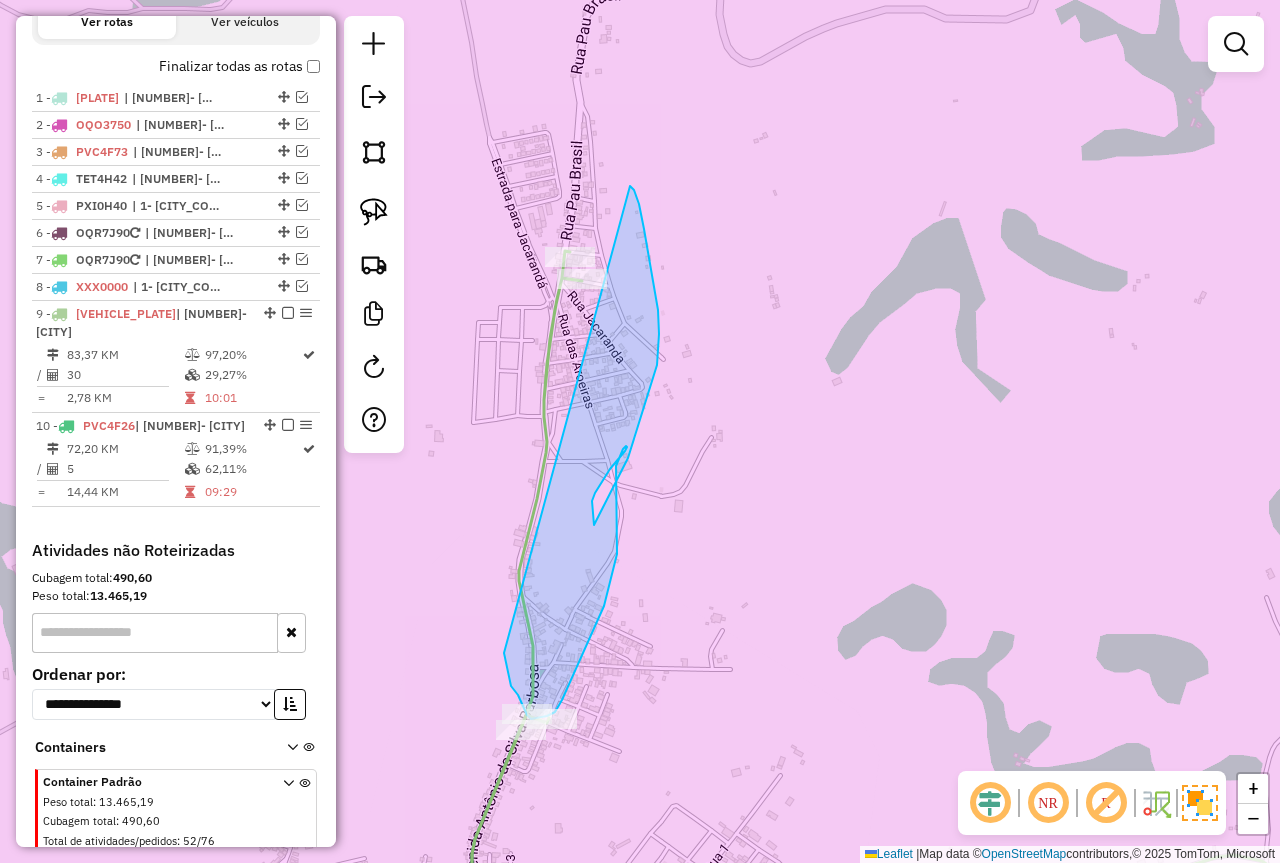 drag, startPoint x: 506, startPoint y: 664, endPoint x: 515, endPoint y: 353, distance: 311.1302 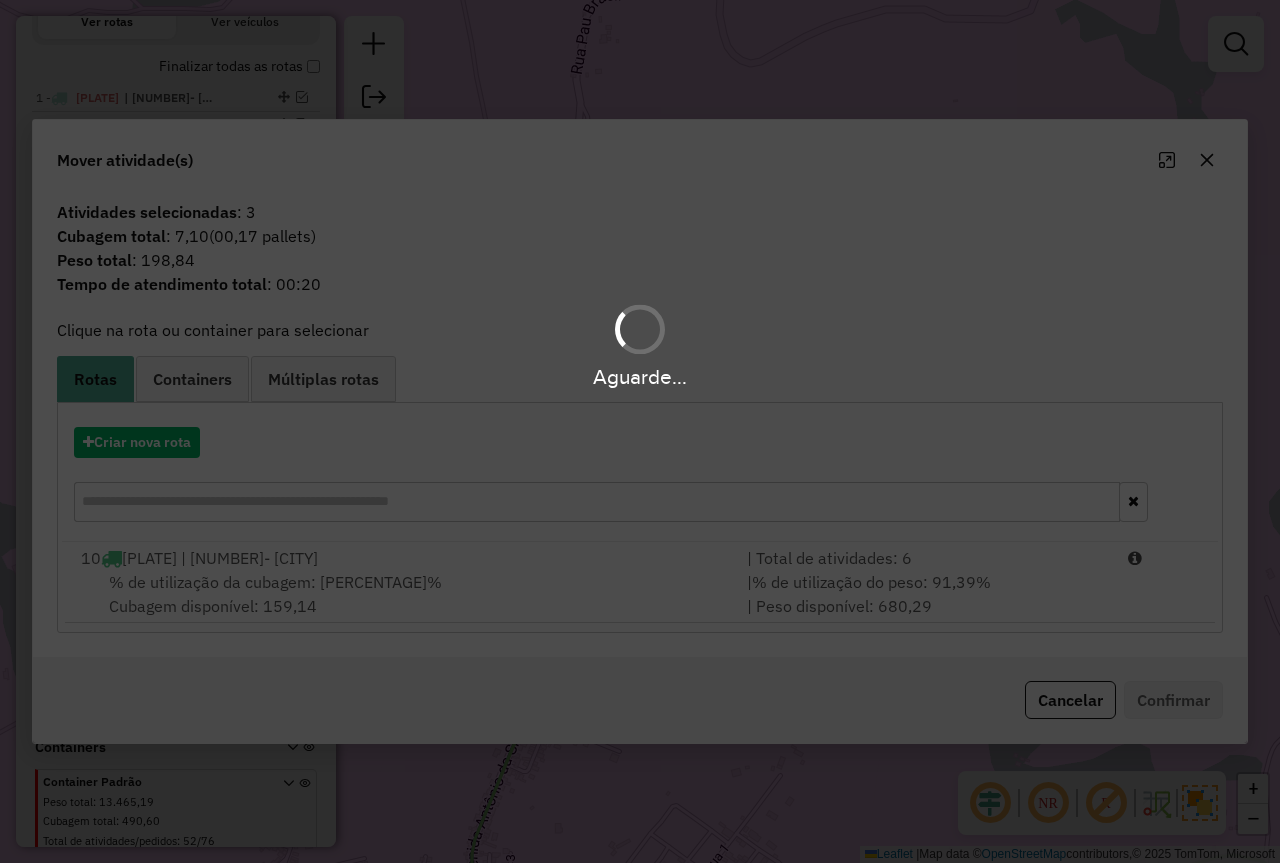 click on "Aguarde... Pop-up bloqueado! Seu navegador bloqueou automáticamente a abertura de uma nova janela. Acesse as configurações e adicione o endereço do sistema a lista de permissão. Fechar Informações da Sessão [NUMBER] - [DATE] [TIME] Criação: [DATE] [TIME] Depósito: [NAME] - [CITY] Total de rotas: 10 Distância Total: 448,67 km Tempo total: 68:36 Valor total: R$ 567.746,33 - Total roteirizado: R$ 489.117,27 - Total não roteirizado: R$ 78.629,06 Total de Atividades Roteirizadas: 169 Total de Pedidos Roteirizados: 273 Peso total roteirizado: 73.420,06 Cubagem total roteirizado: 2.528,26 Total de Atividades não Roteirizadas: 52 Total de Pedidos não Roteirizados: 76 Total de caixas por viagem: 2.528,26 / 10 = 252,83 Média de Atividades por viagem: 169 / 10 = 16,90 Ocupação média da frota: 95,56% Rotas improdutivas: 2 Rotas vários dias: 0 Clientes Priorizados NR: 0 Rotas Recargas: 5 Ver rotas Ver veículos 1 - [NAME] /" at bounding box center (640, 431) 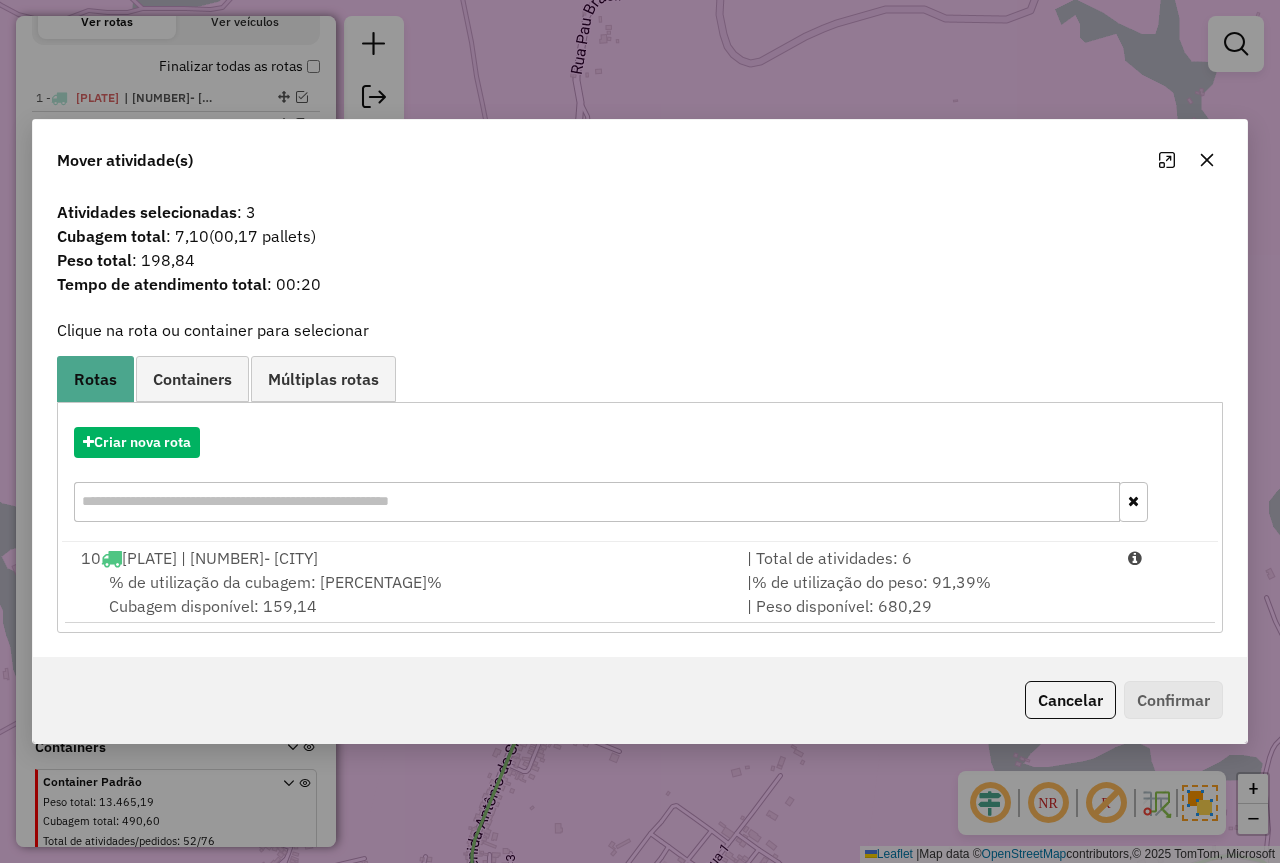drag, startPoint x: 1022, startPoint y: 584, endPoint x: 1143, endPoint y: 659, distance: 142.3587 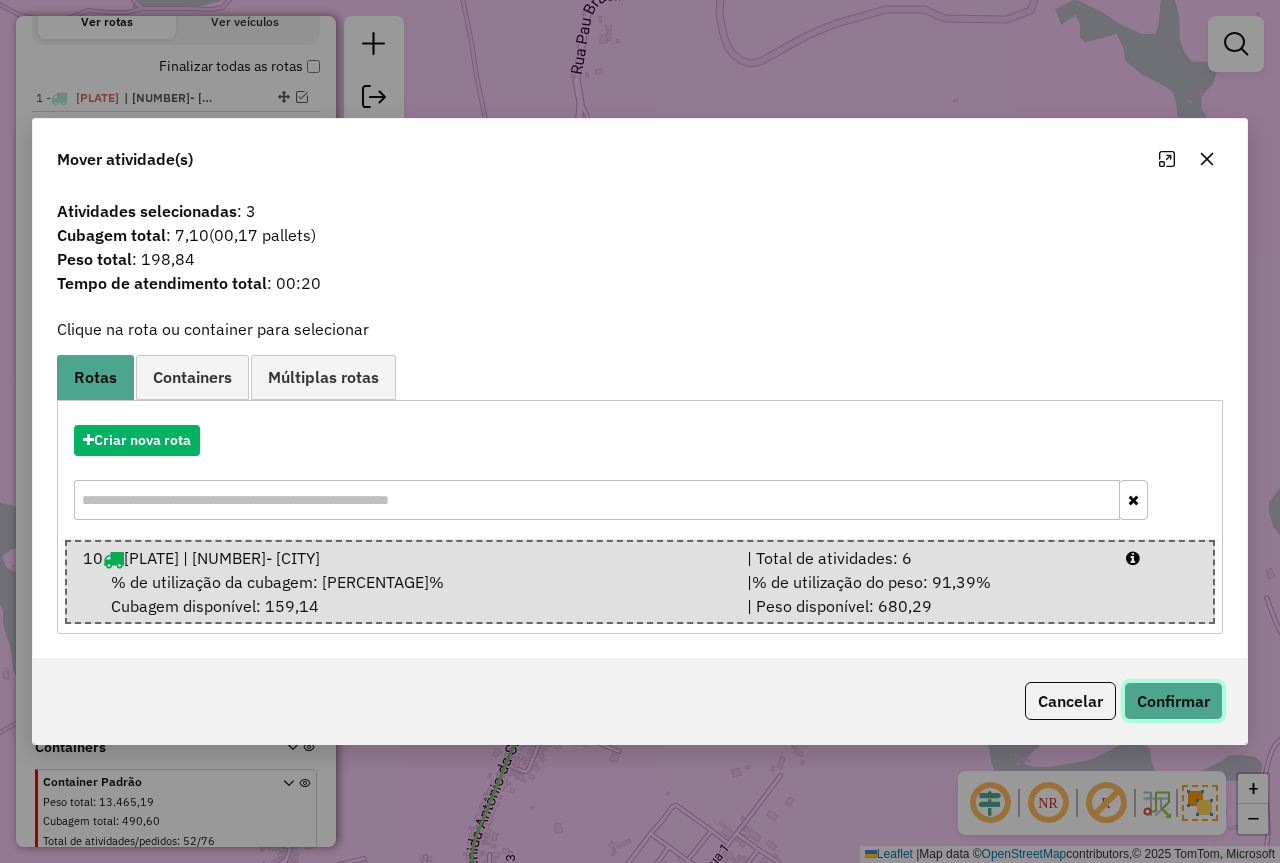 click on "Confirmar" 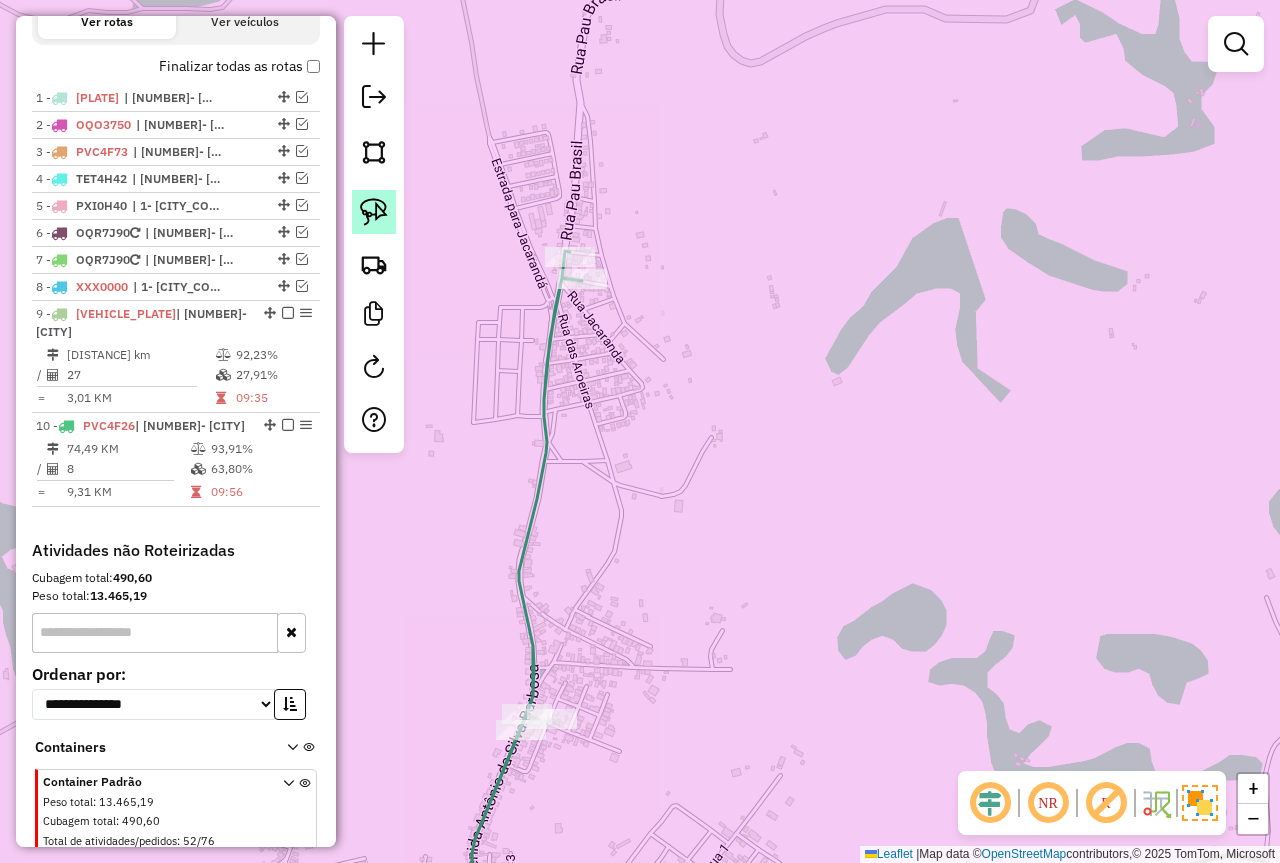 click 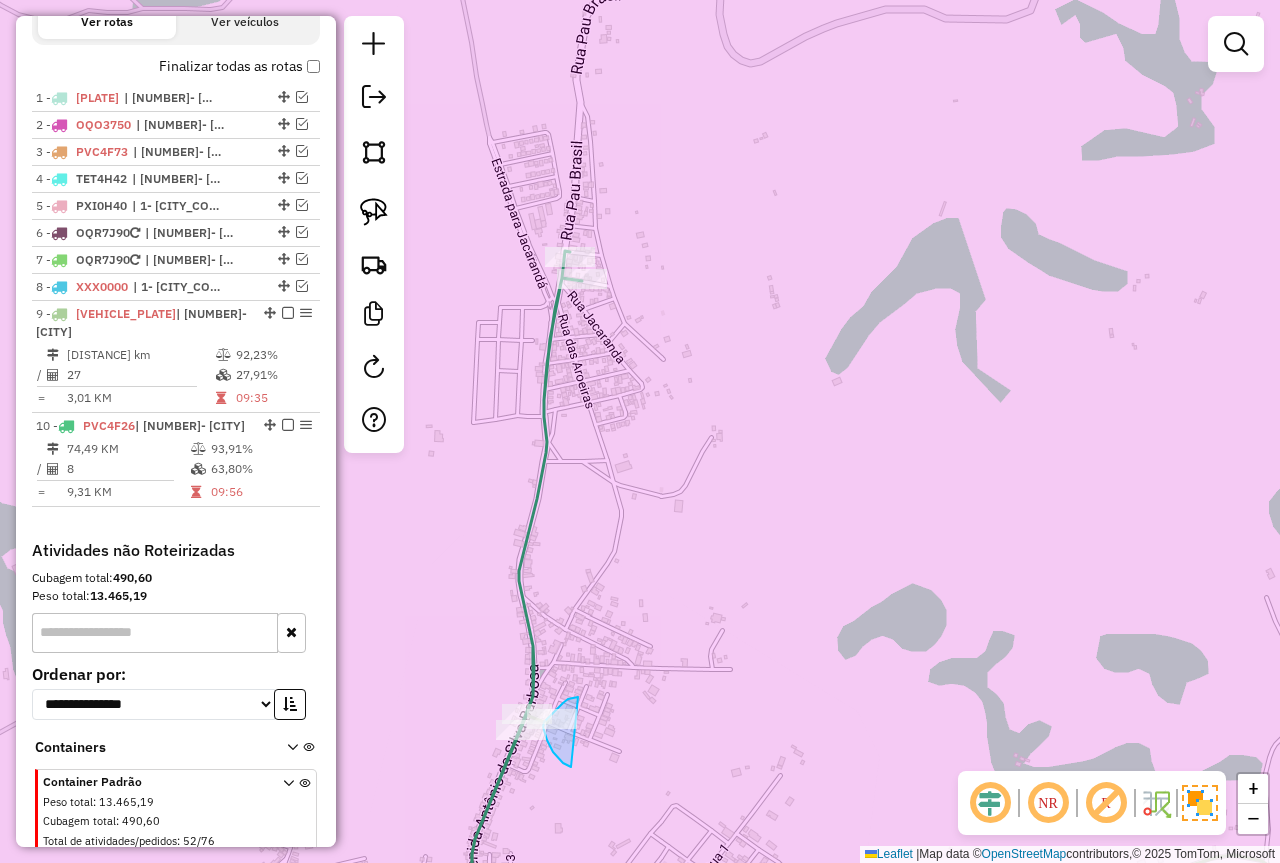 drag, startPoint x: 576, startPoint y: 697, endPoint x: 590, endPoint y: 770, distance: 74.330345 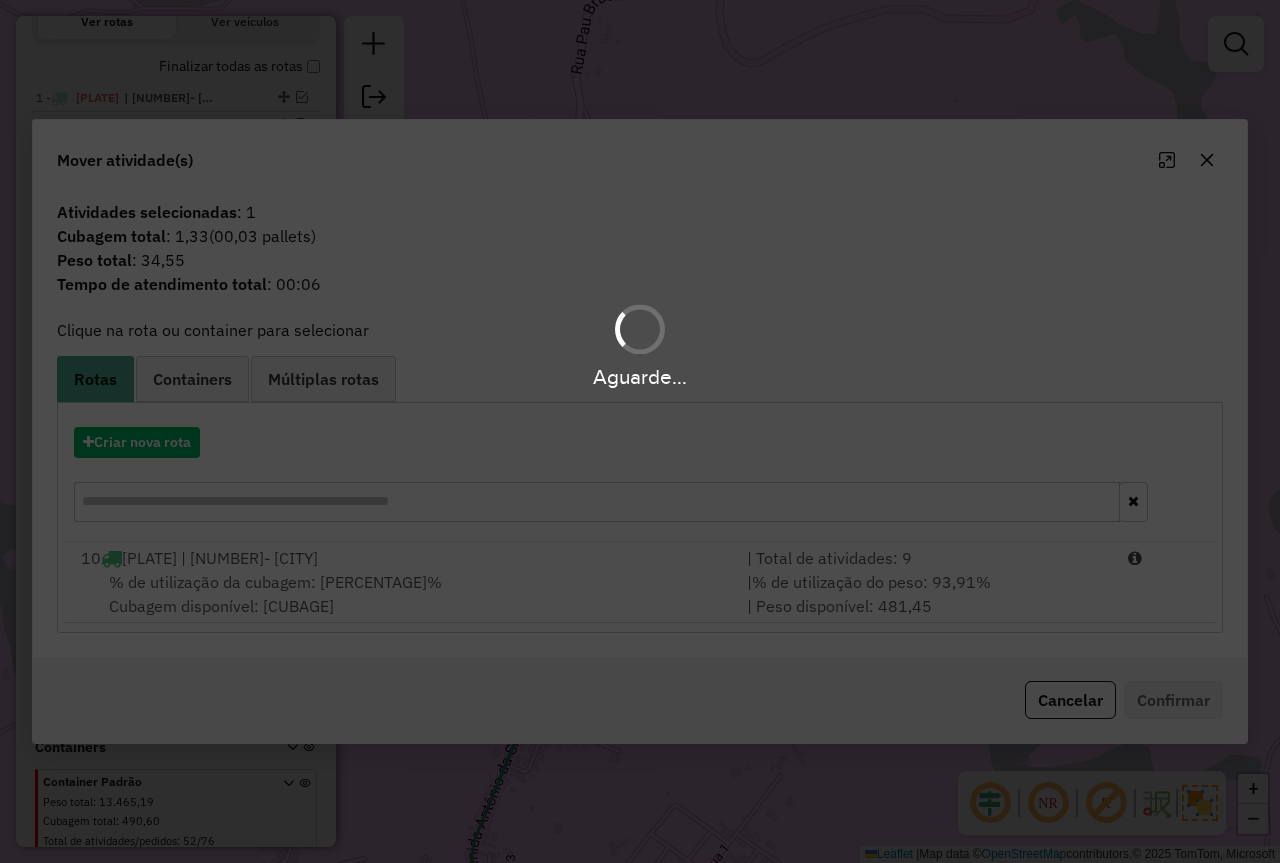 click on "Aguarde..." at bounding box center (640, 431) 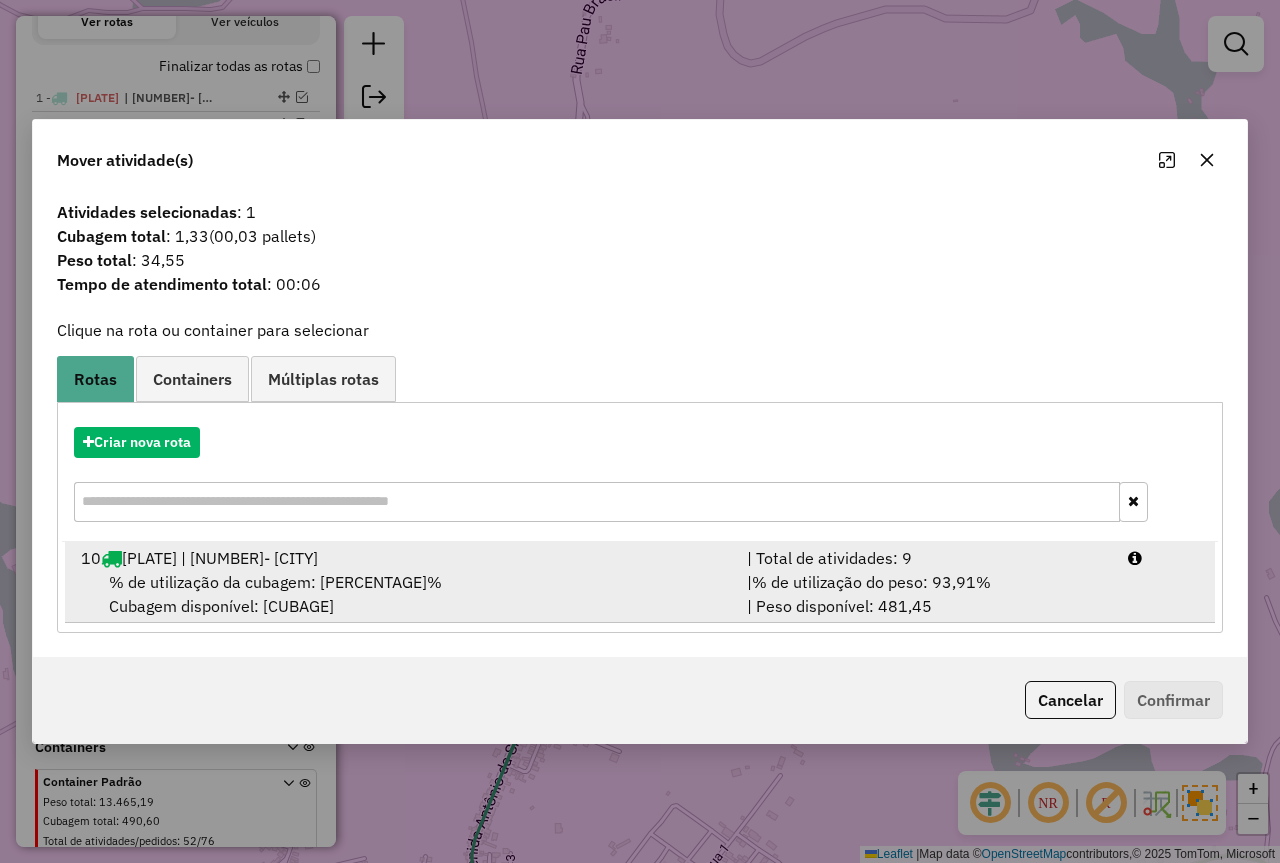 click on "10 [VEHICLE_PLATE] | 17- [CITY] | Total de atividades: 9 % de utilização da cubagem: 63,80% Cubagem disponível: 152,05 | % de utilização do peso: 93,91% | Peso disponível: 481,45" at bounding box center (640, 582) 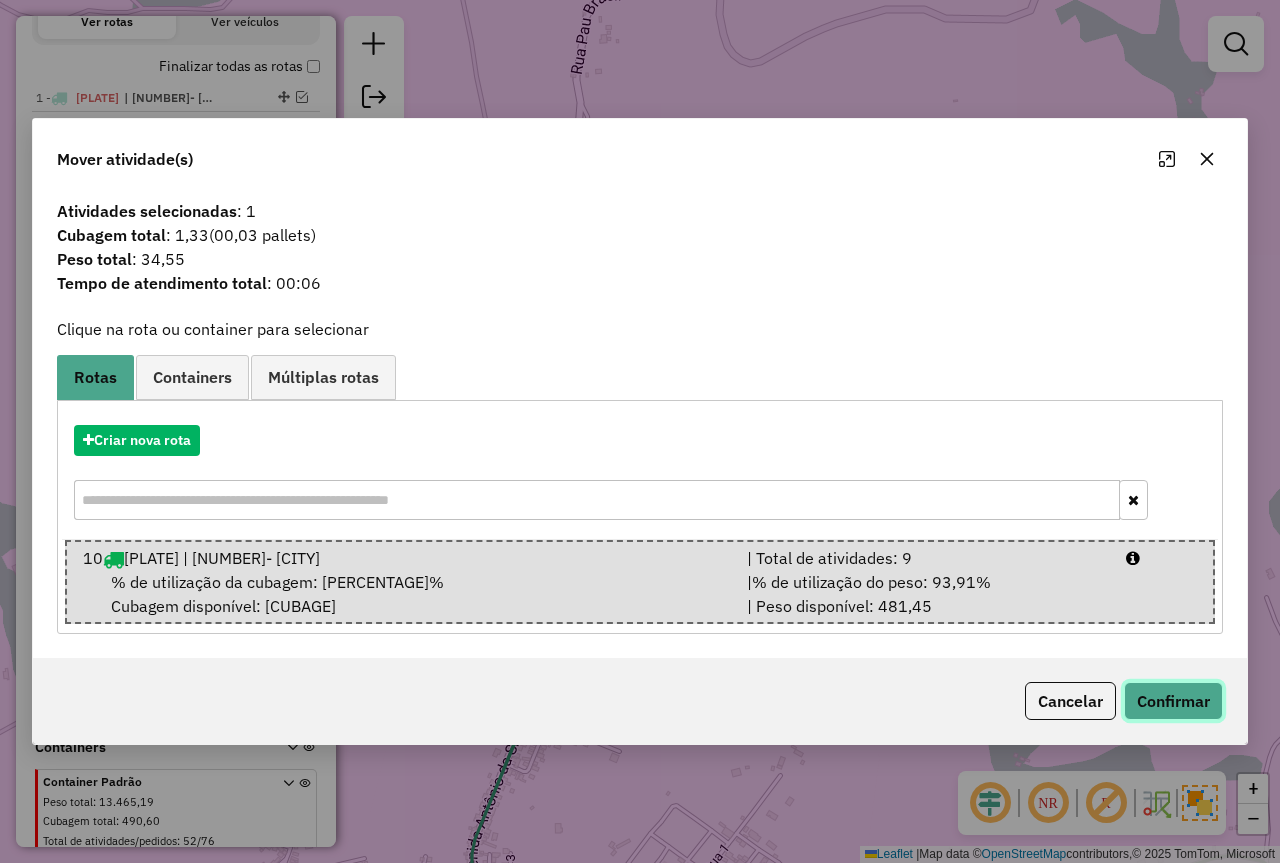 click on "Confirmar" 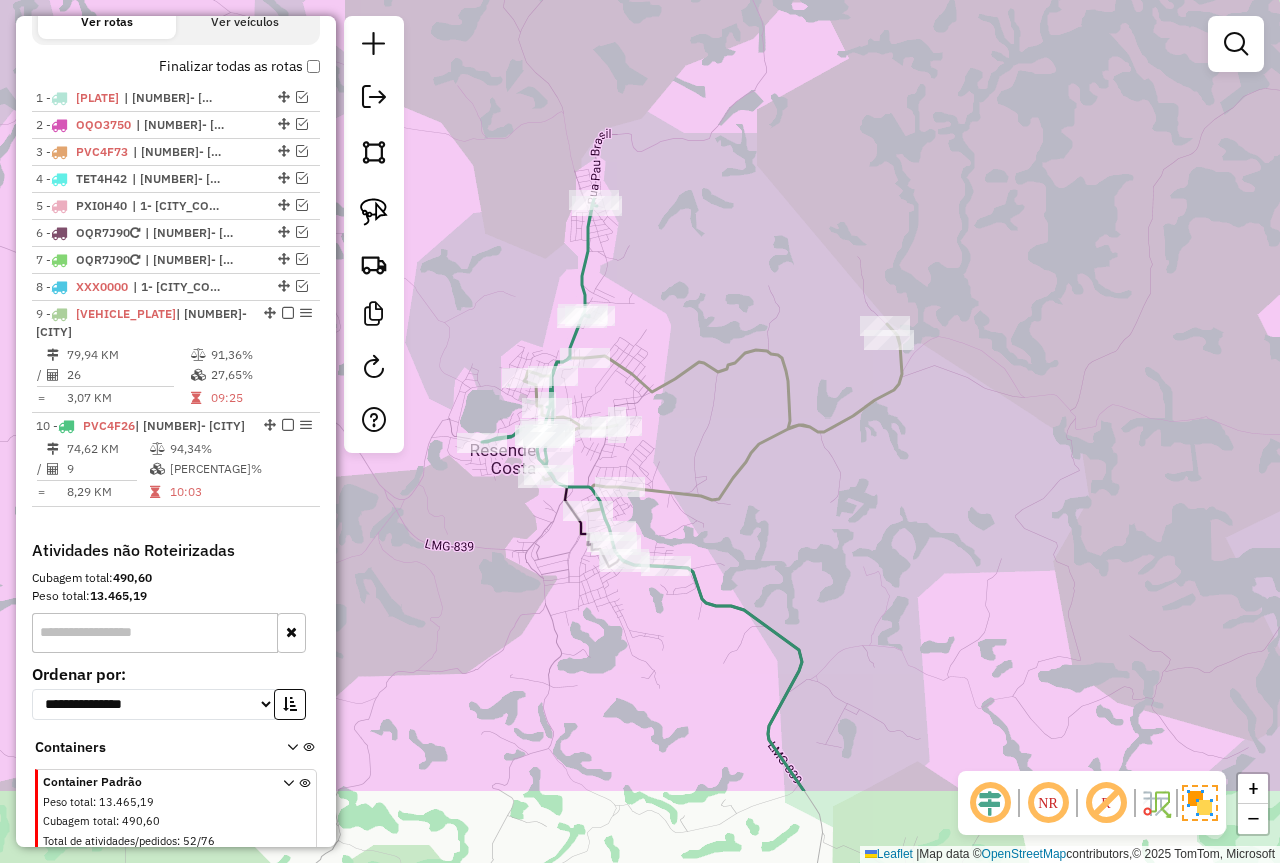 drag, startPoint x: 644, startPoint y: 435, endPoint x: 635, endPoint y: 355, distance: 80.50466 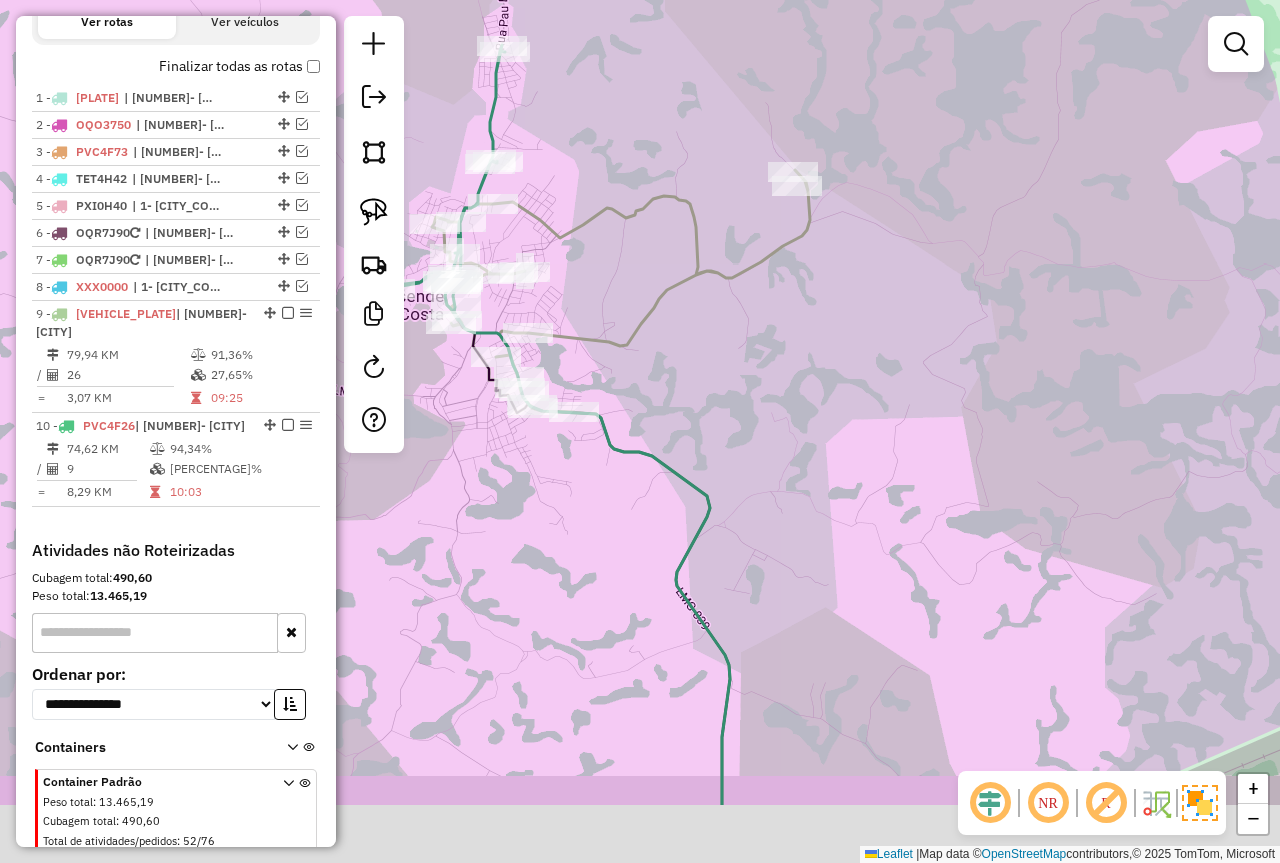 drag, startPoint x: 770, startPoint y: 478, endPoint x: 698, endPoint y: 381, distance: 120.80149 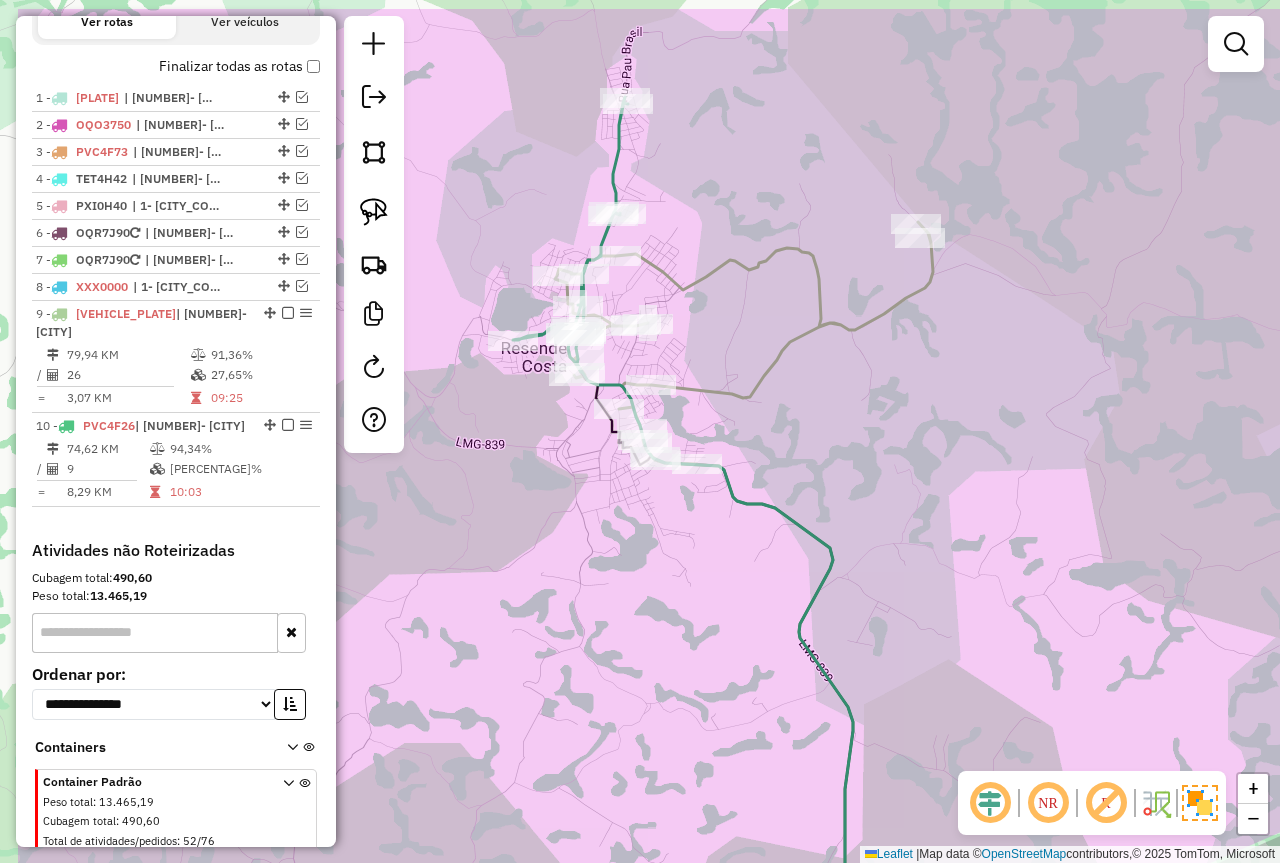 drag, startPoint x: 841, startPoint y: 425, endPoint x: 886, endPoint y: 526, distance: 110.57124 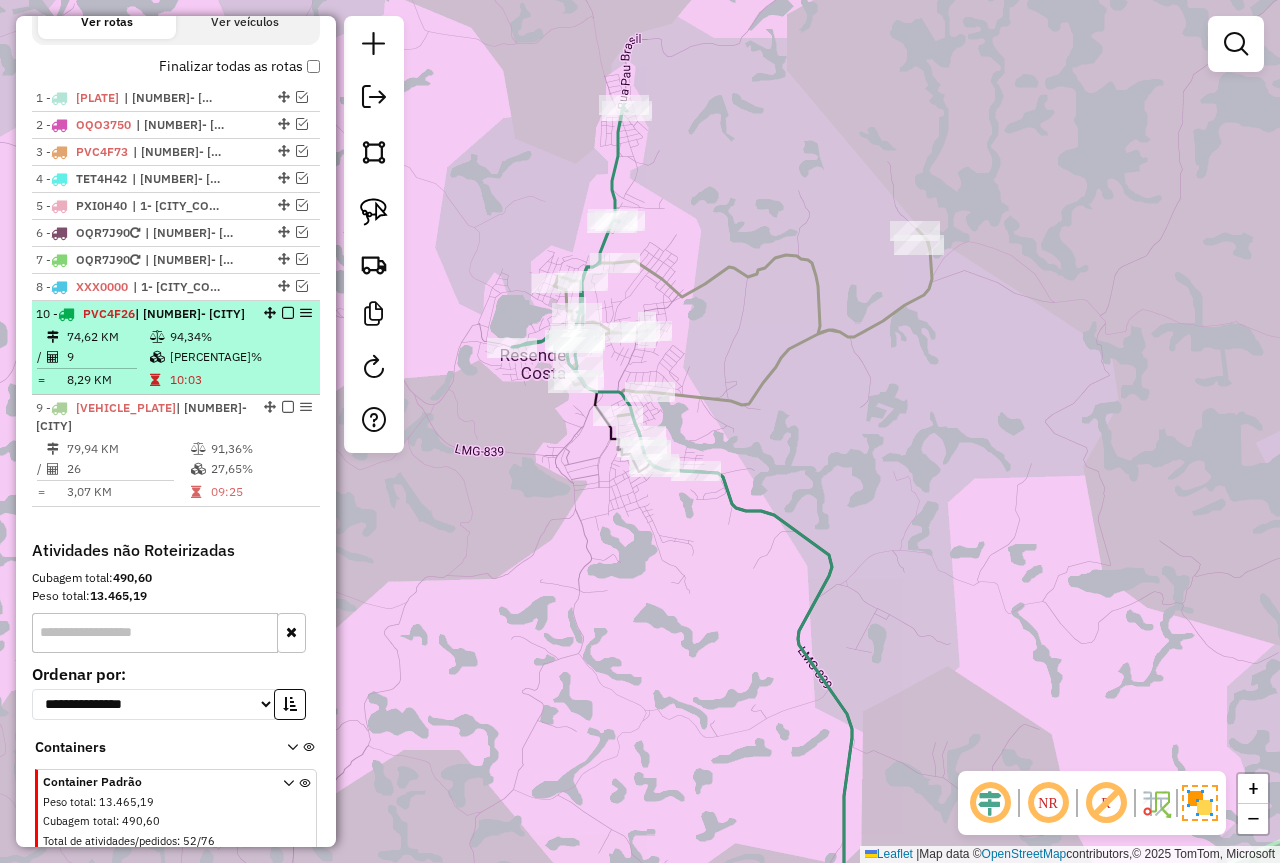 drag, startPoint x: 263, startPoint y: 426, endPoint x: 244, endPoint y: 338, distance: 90.02777 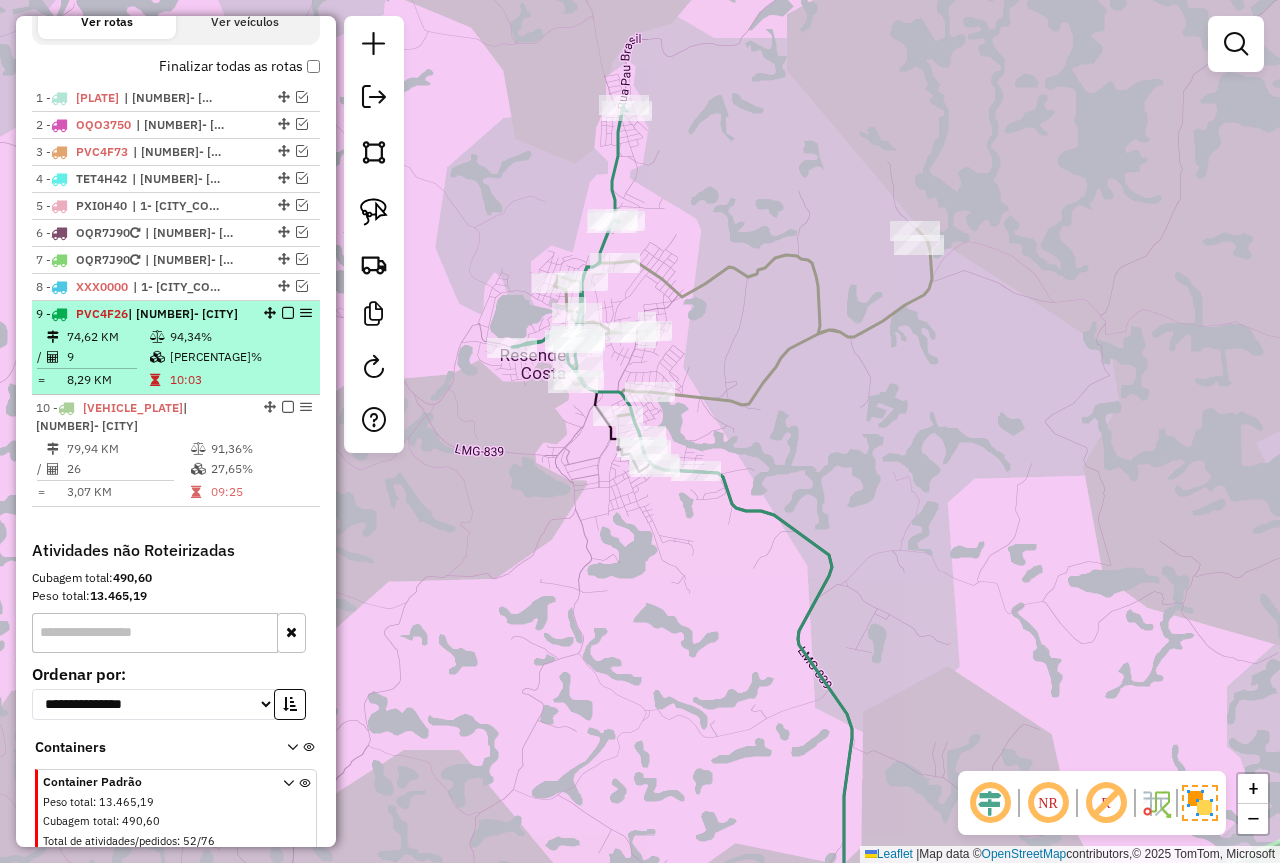 drag, startPoint x: 264, startPoint y: 313, endPoint x: 258, endPoint y: 285, distance: 28.635643 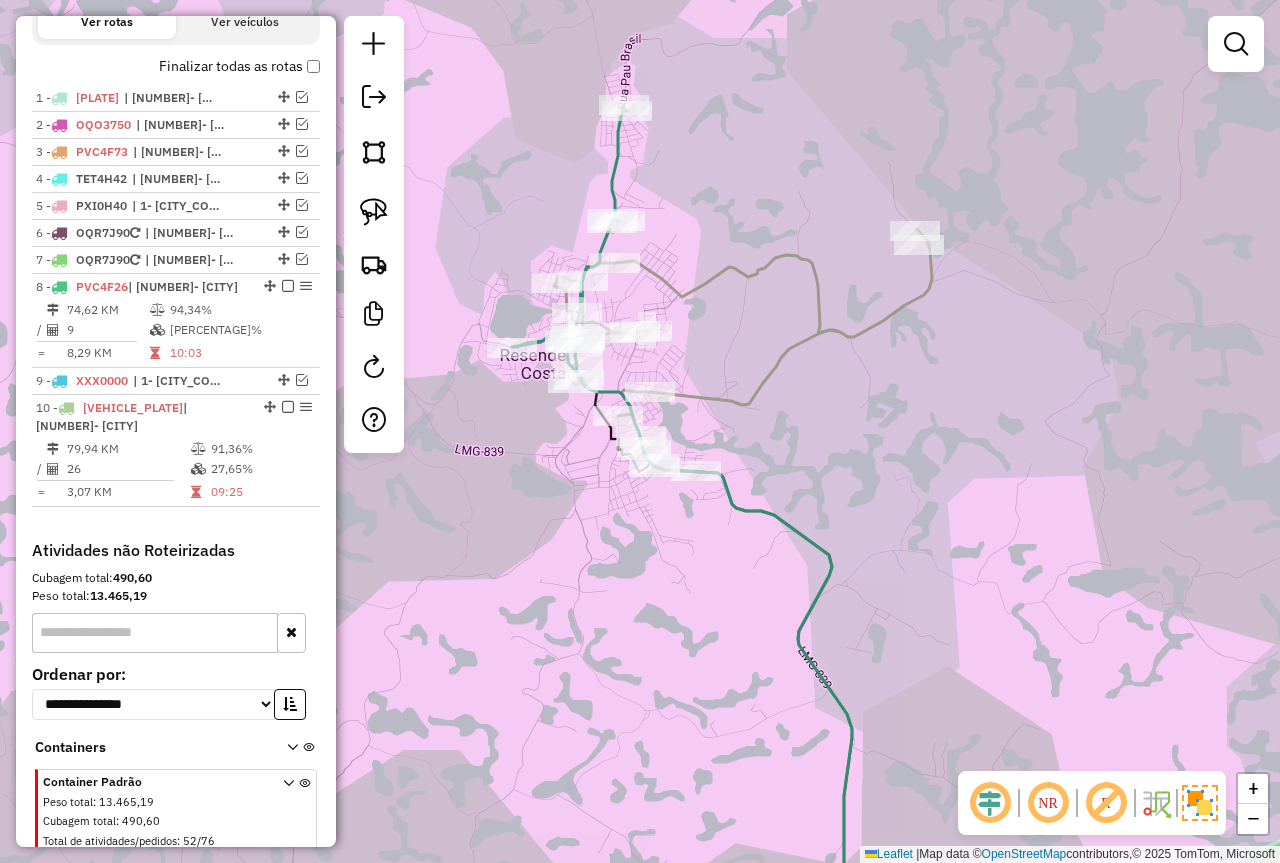 click at bounding box center (288, 286) 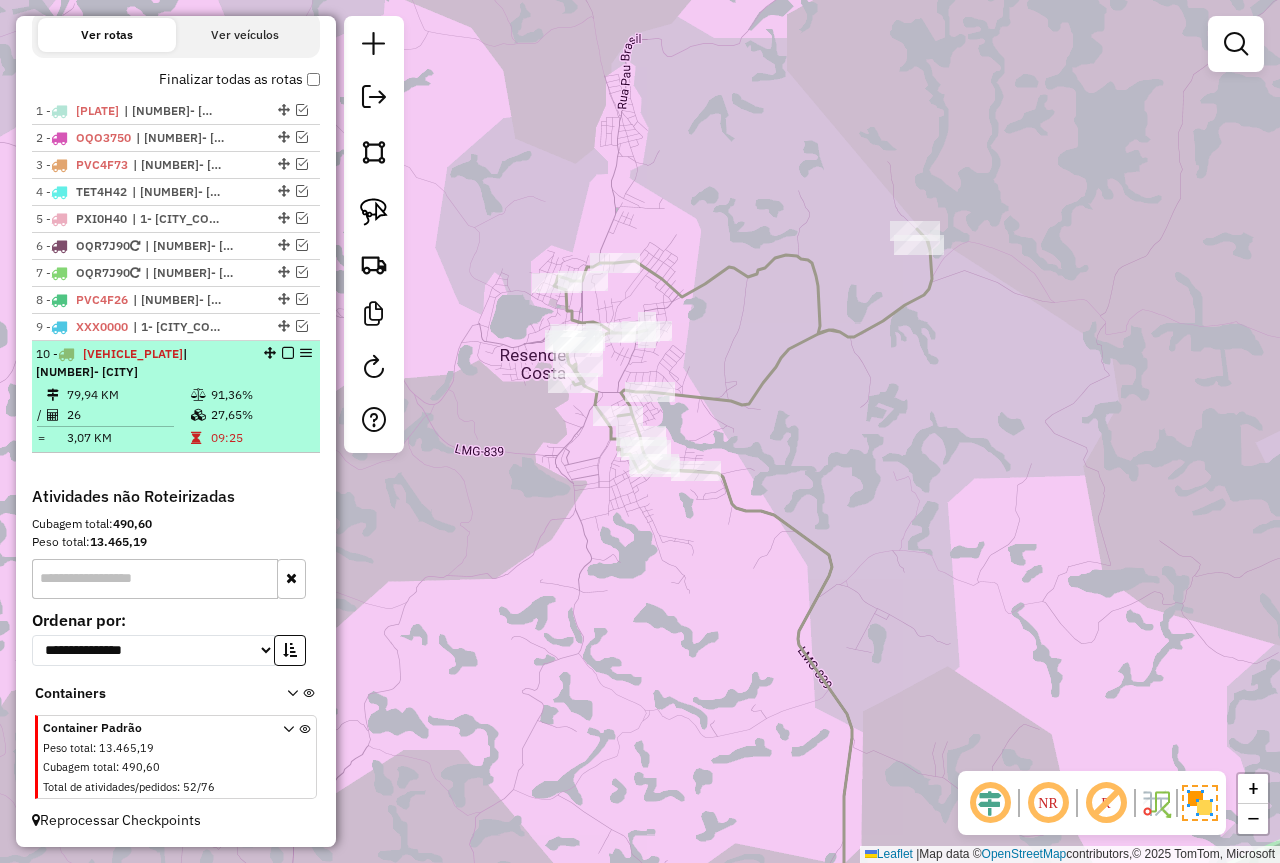 scroll, scrollTop: 692, scrollLeft: 0, axis: vertical 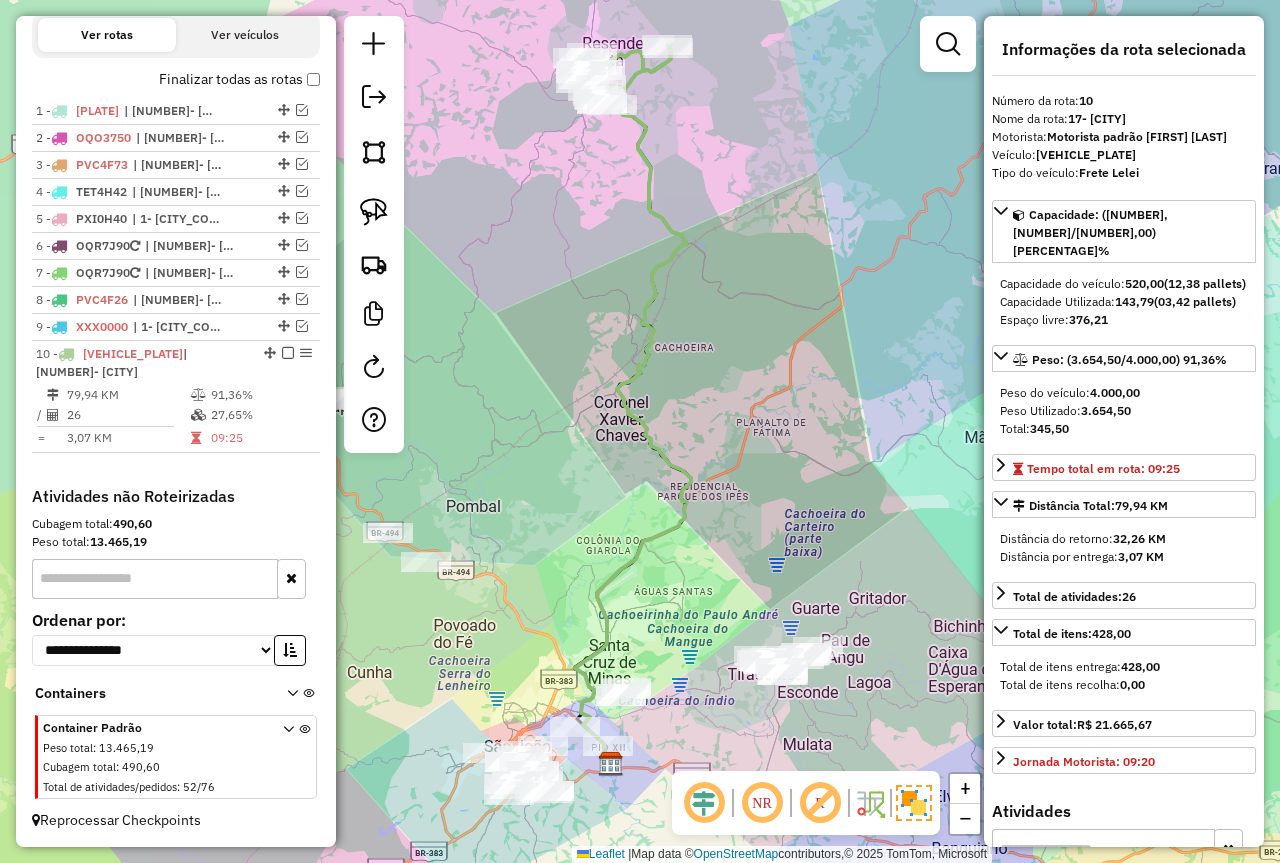 drag, startPoint x: 666, startPoint y: 620, endPoint x: 654, endPoint y: 551, distance: 70.035706 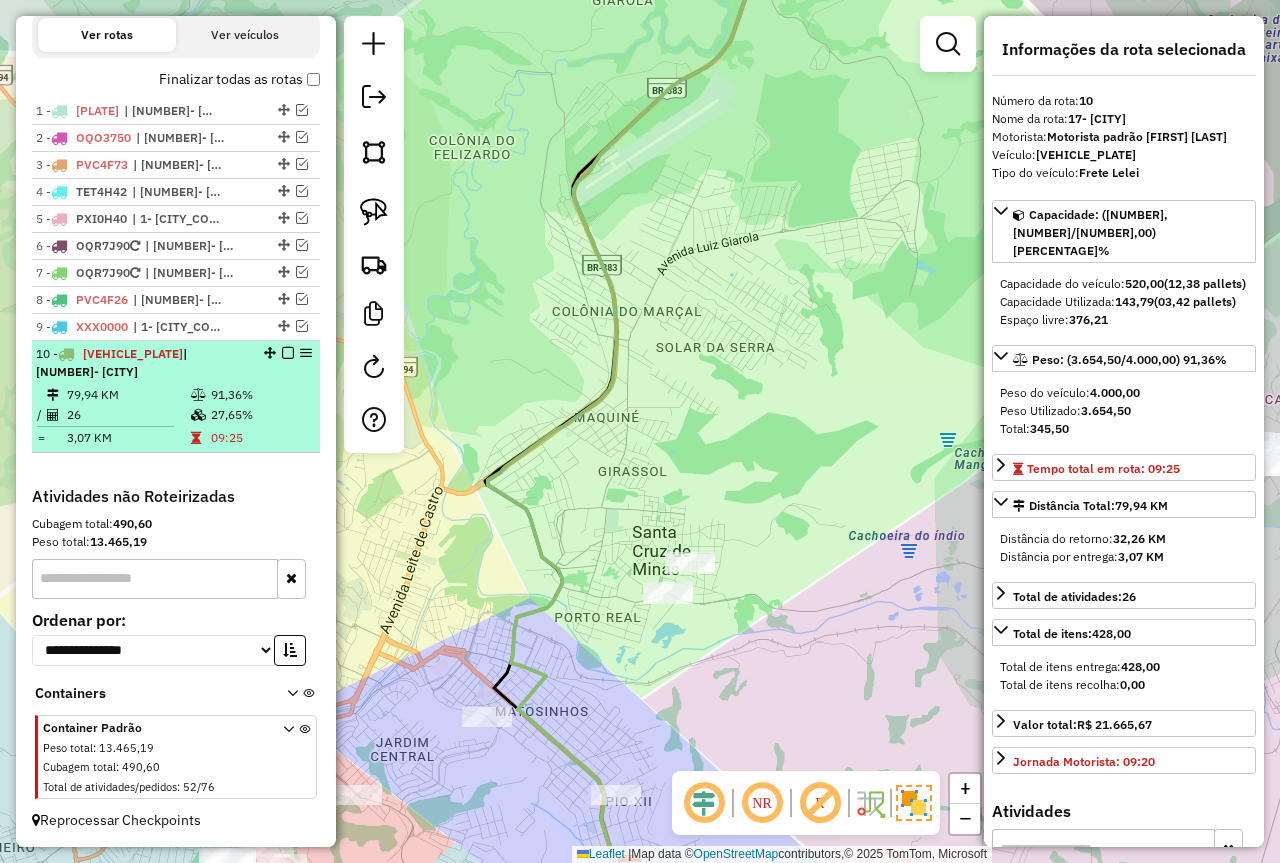 click at bounding box center (288, 353) 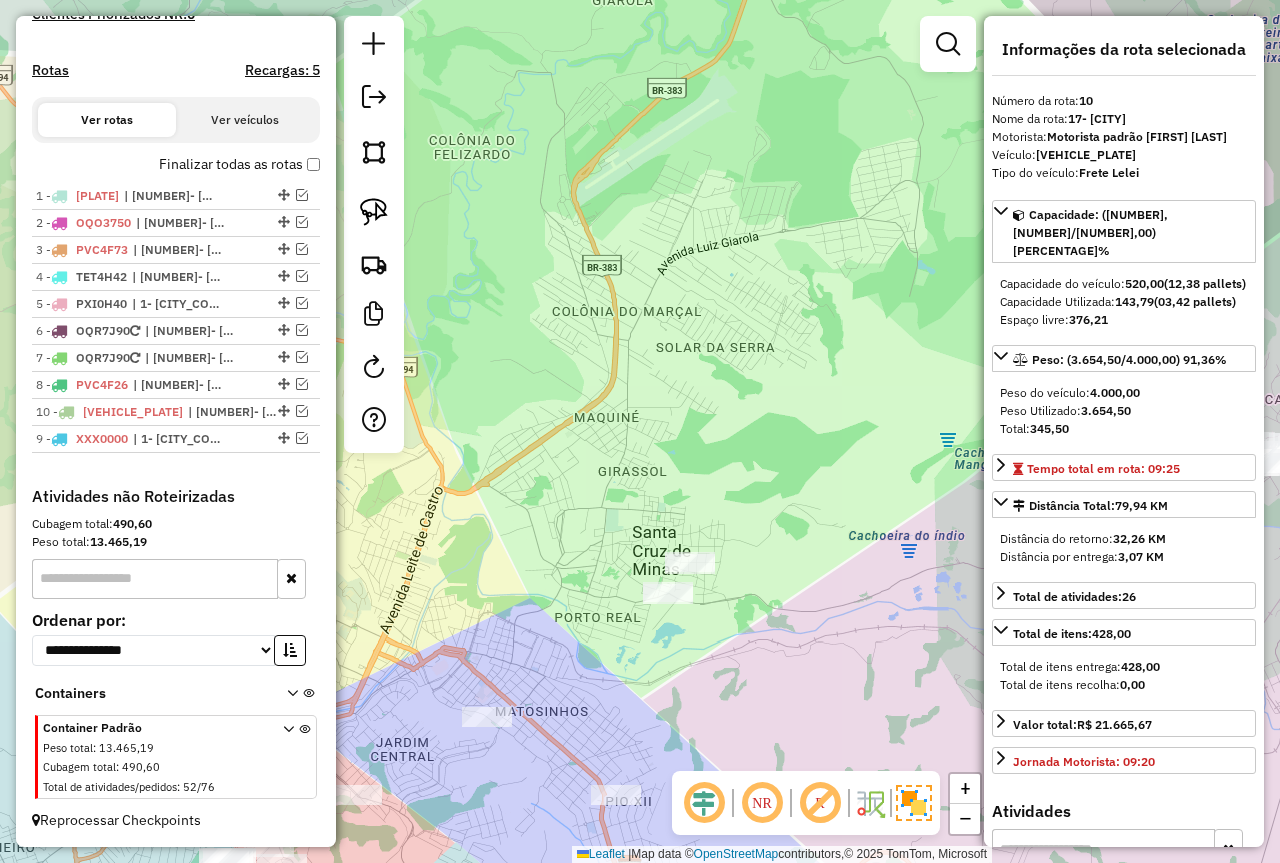 drag, startPoint x: 277, startPoint y: 437, endPoint x: 291, endPoint y: 408, distance: 32.202484 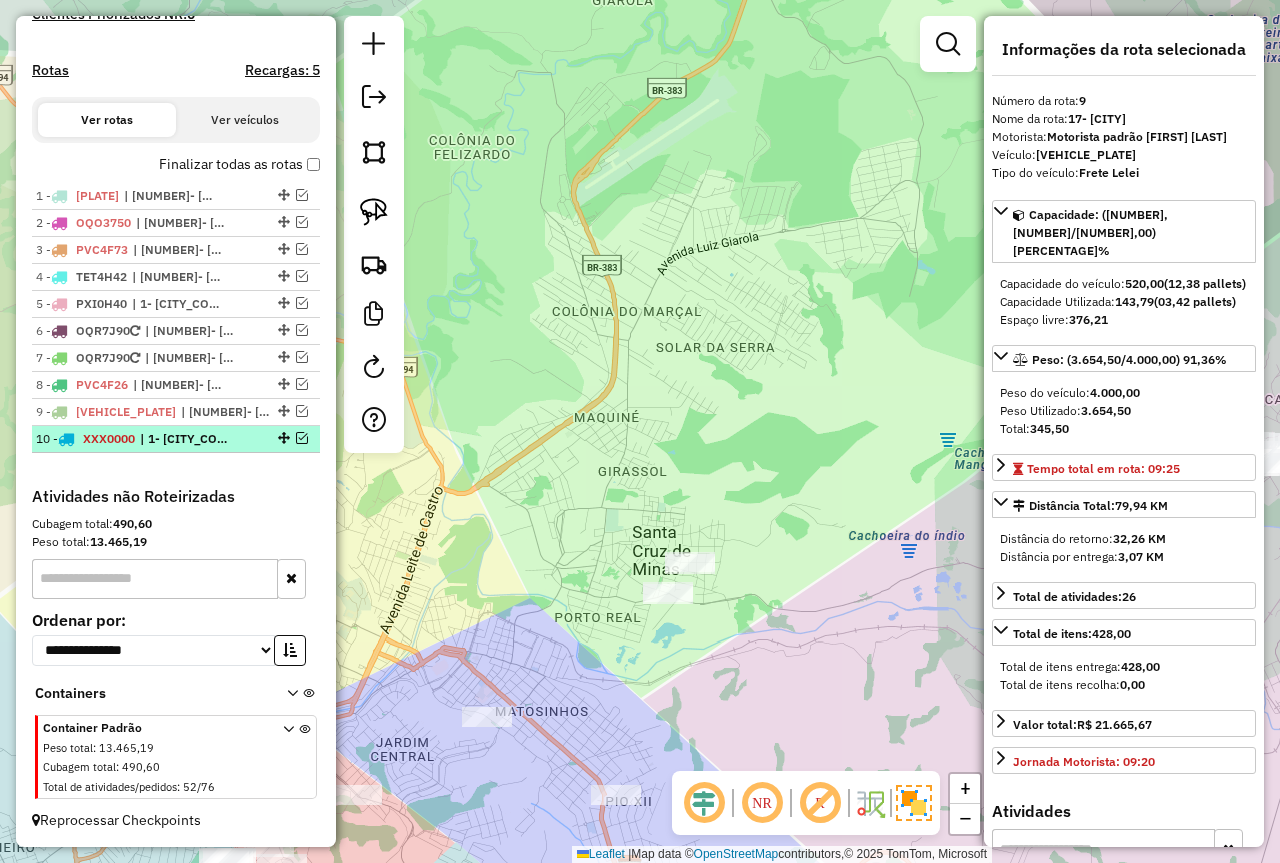 click at bounding box center [302, 438] 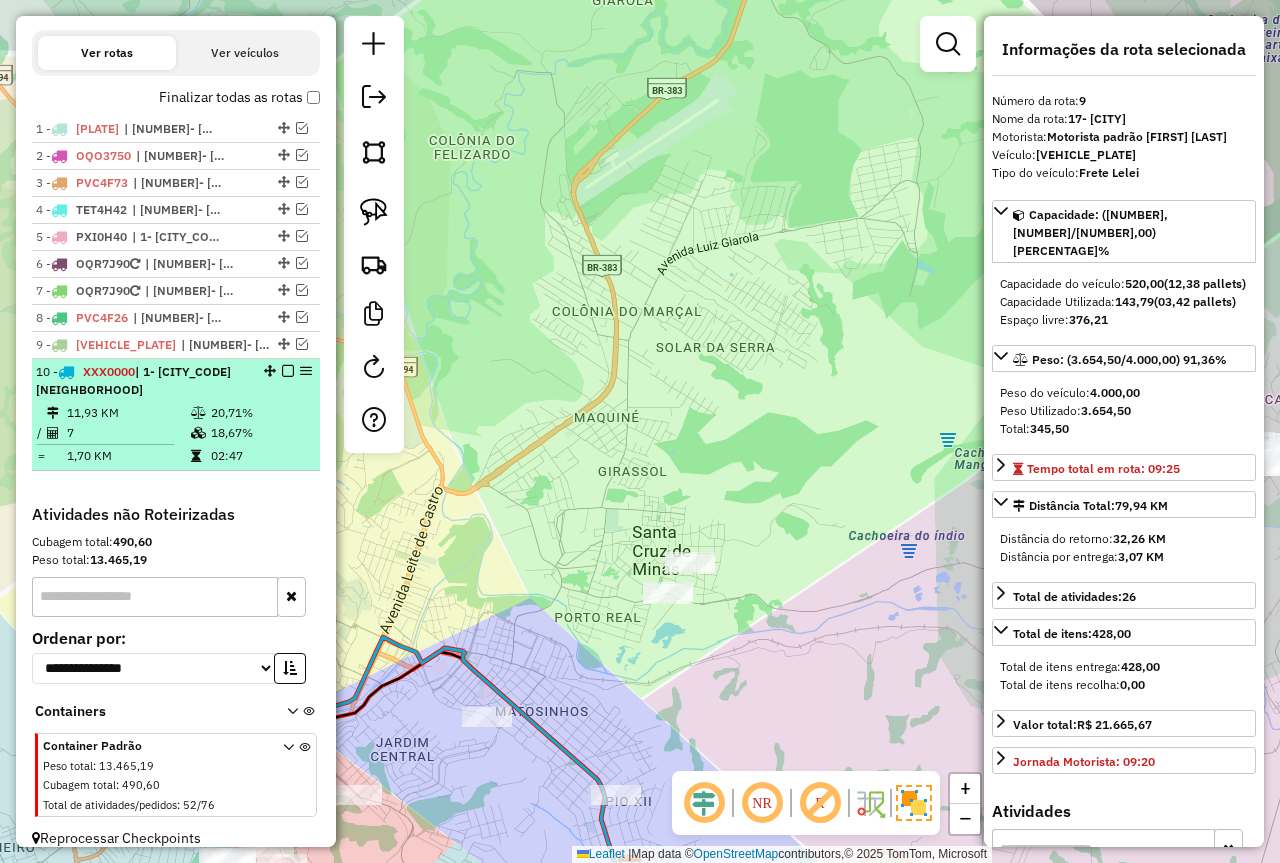 drag, startPoint x: 238, startPoint y: 435, endPoint x: 251, endPoint y: 413, distance: 25.553865 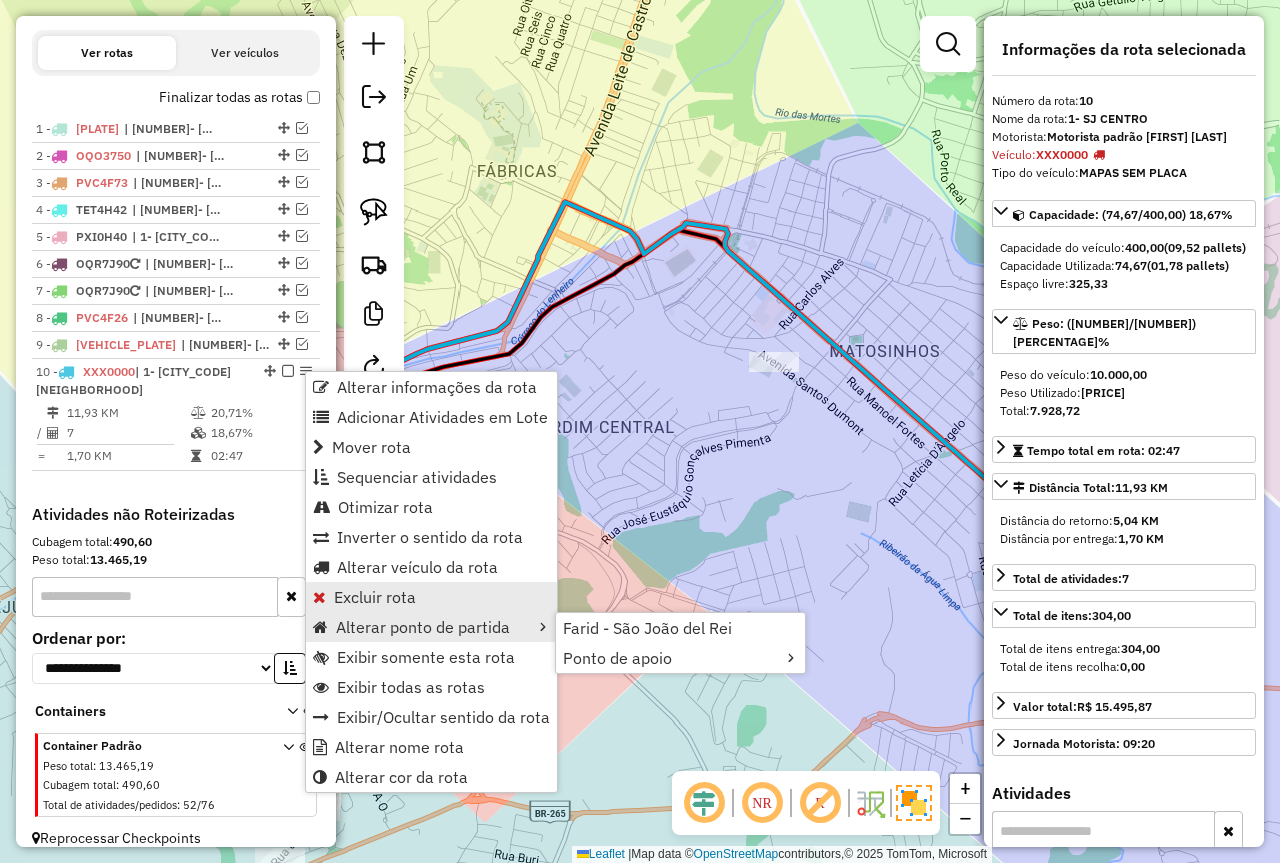 click on "Excluir rota" at bounding box center (375, 597) 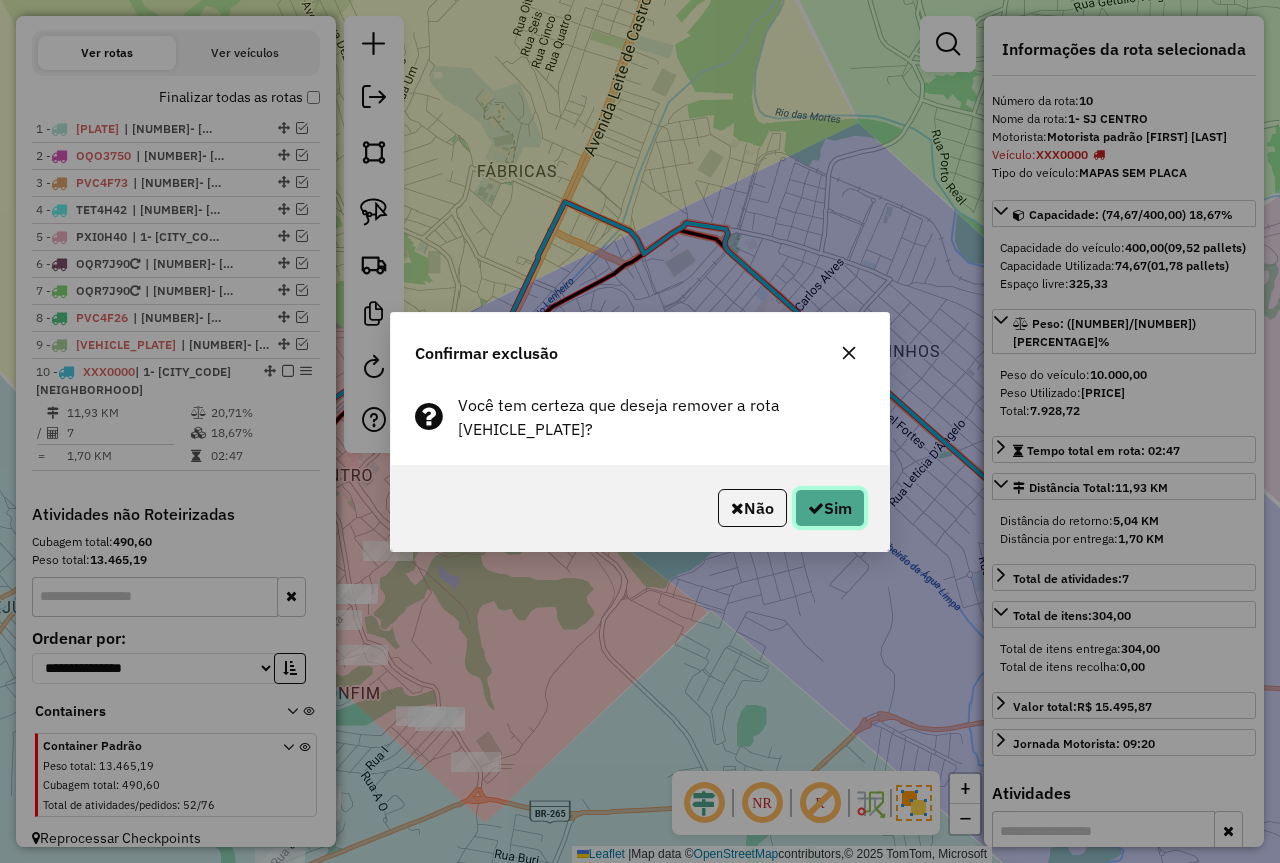 click on "Sim" 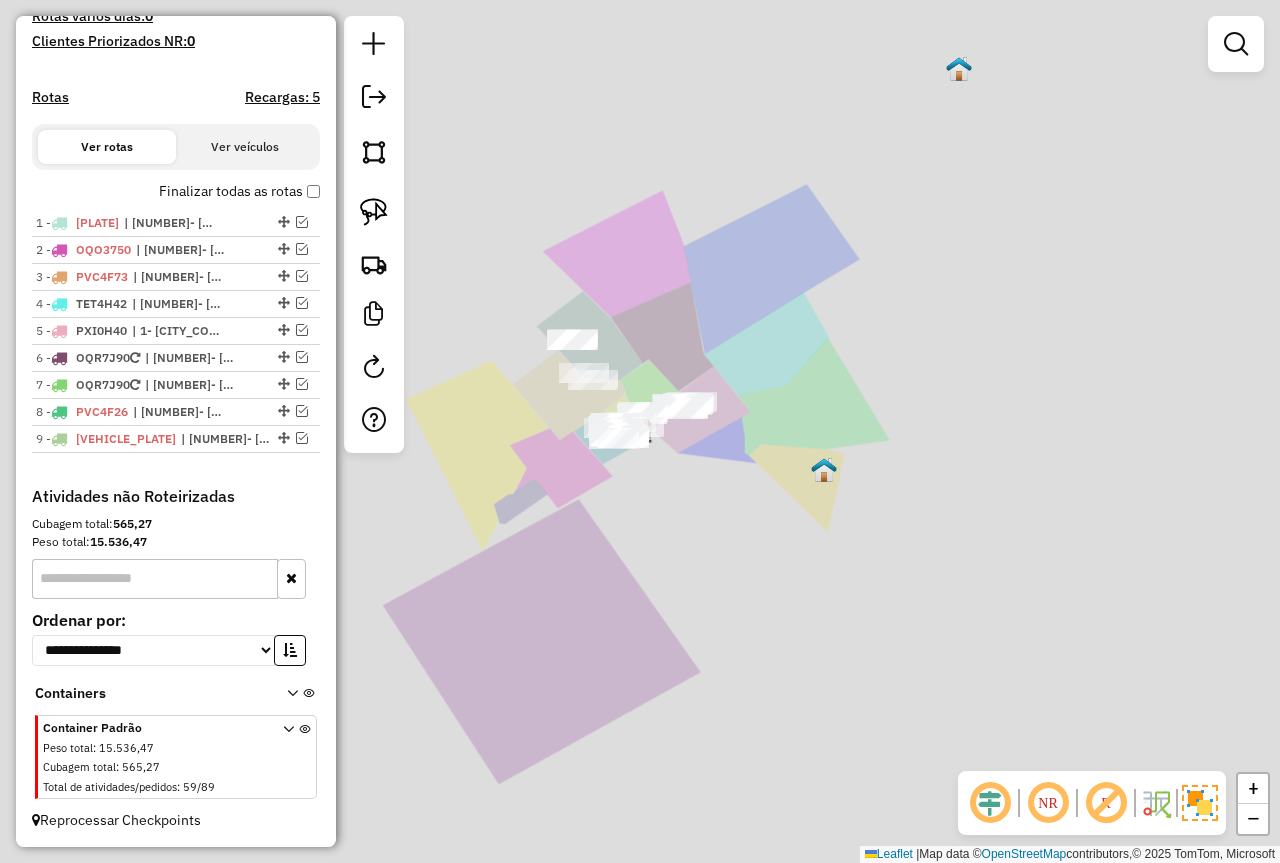 scroll, scrollTop: 580, scrollLeft: 0, axis: vertical 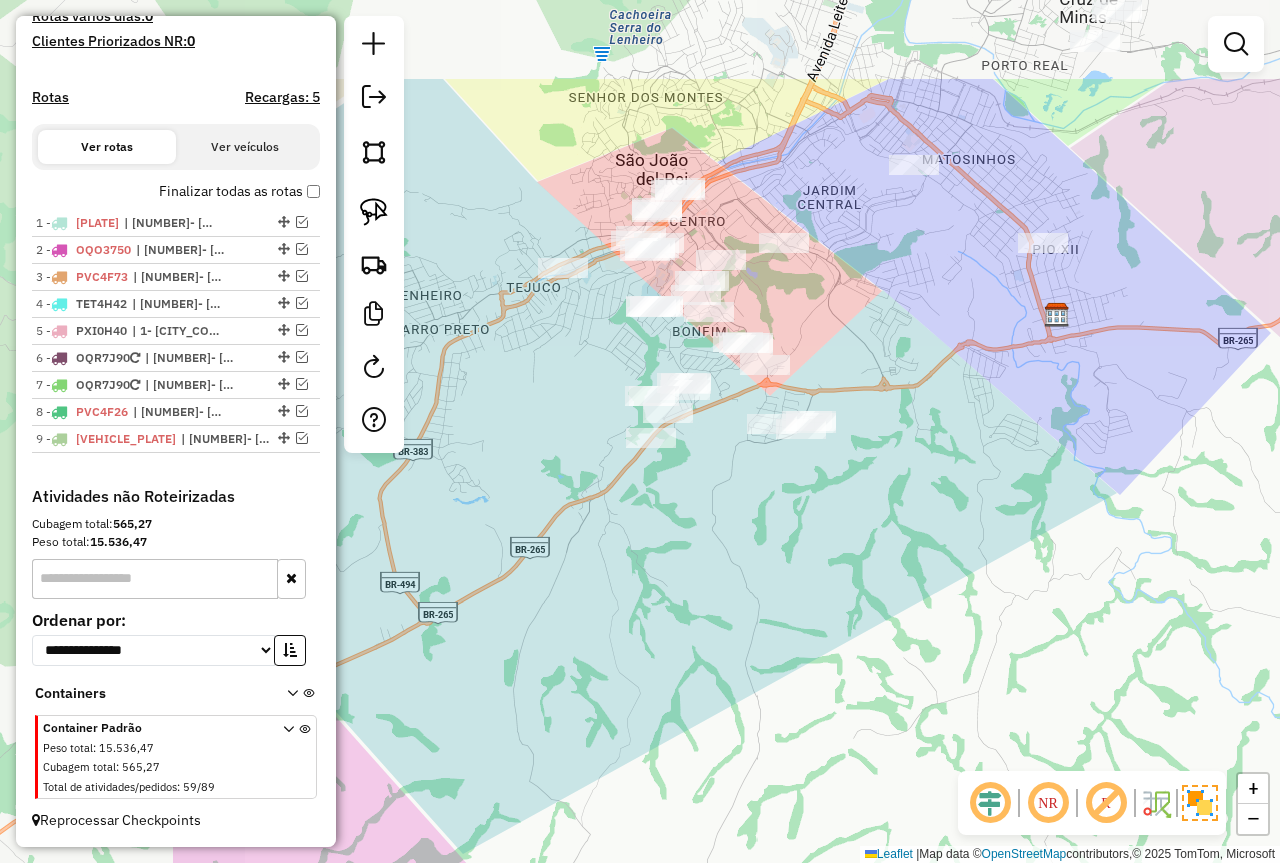 drag, startPoint x: 840, startPoint y: 390, endPoint x: 1001, endPoint y: 463, distance: 176.7767 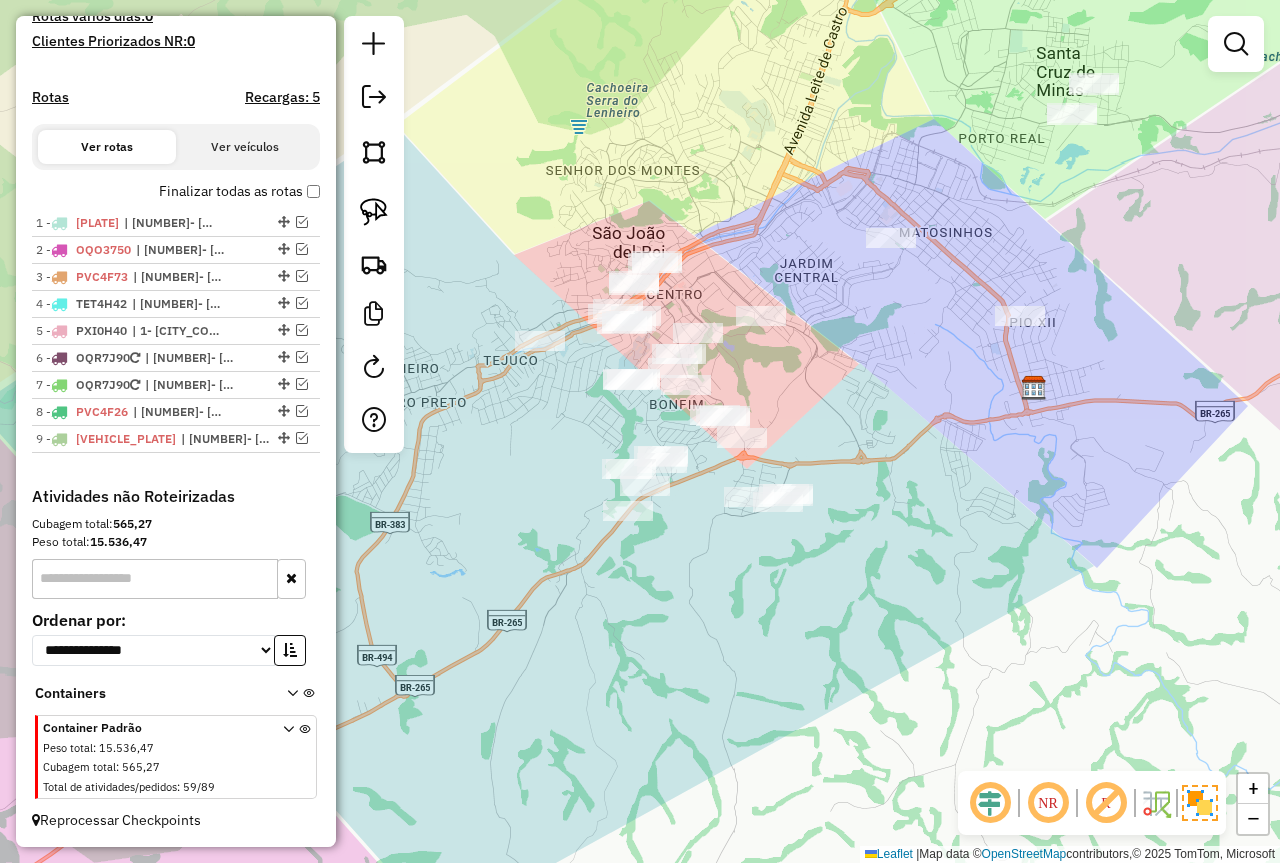 drag, startPoint x: 915, startPoint y: 302, endPoint x: 891, endPoint y: 375, distance: 76.843994 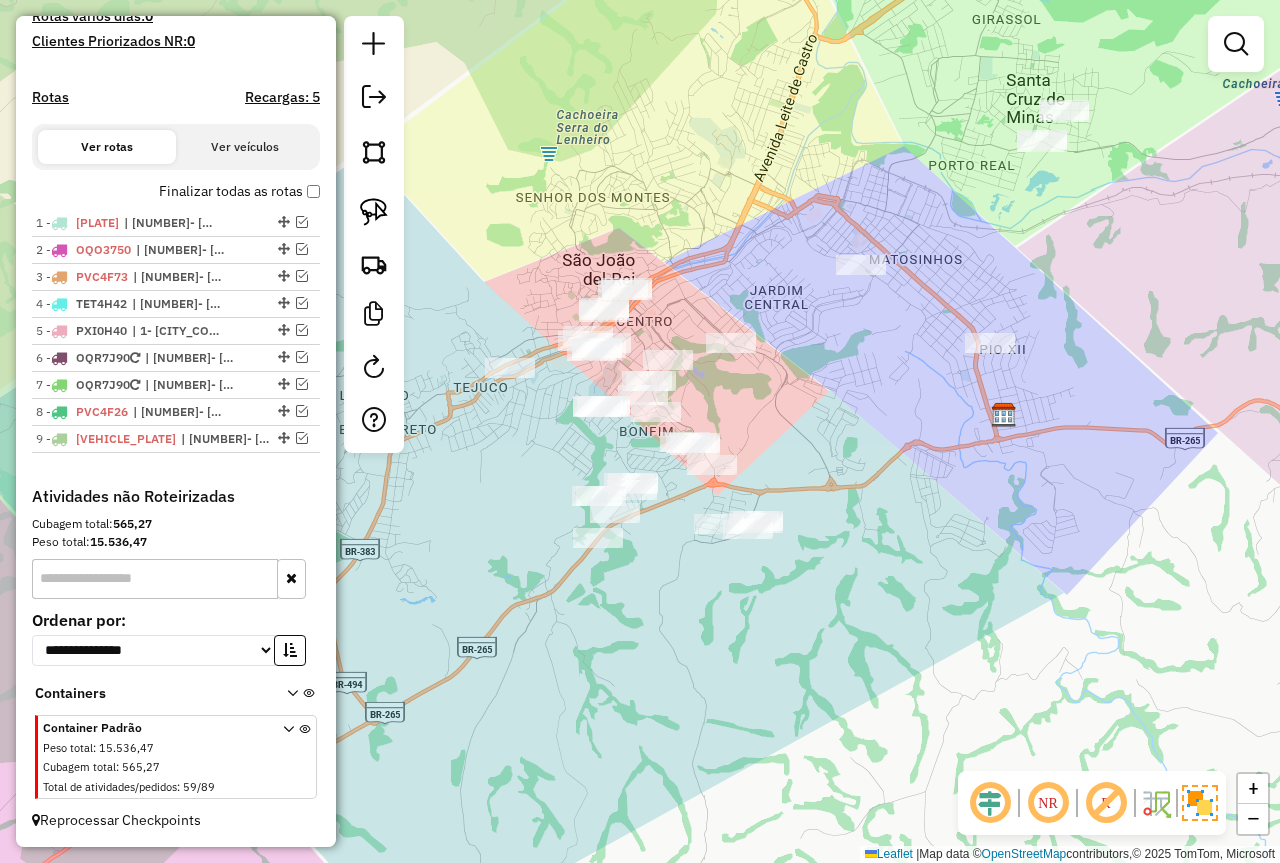 drag, startPoint x: 852, startPoint y: 311, endPoint x: 778, endPoint y: 309, distance: 74.02702 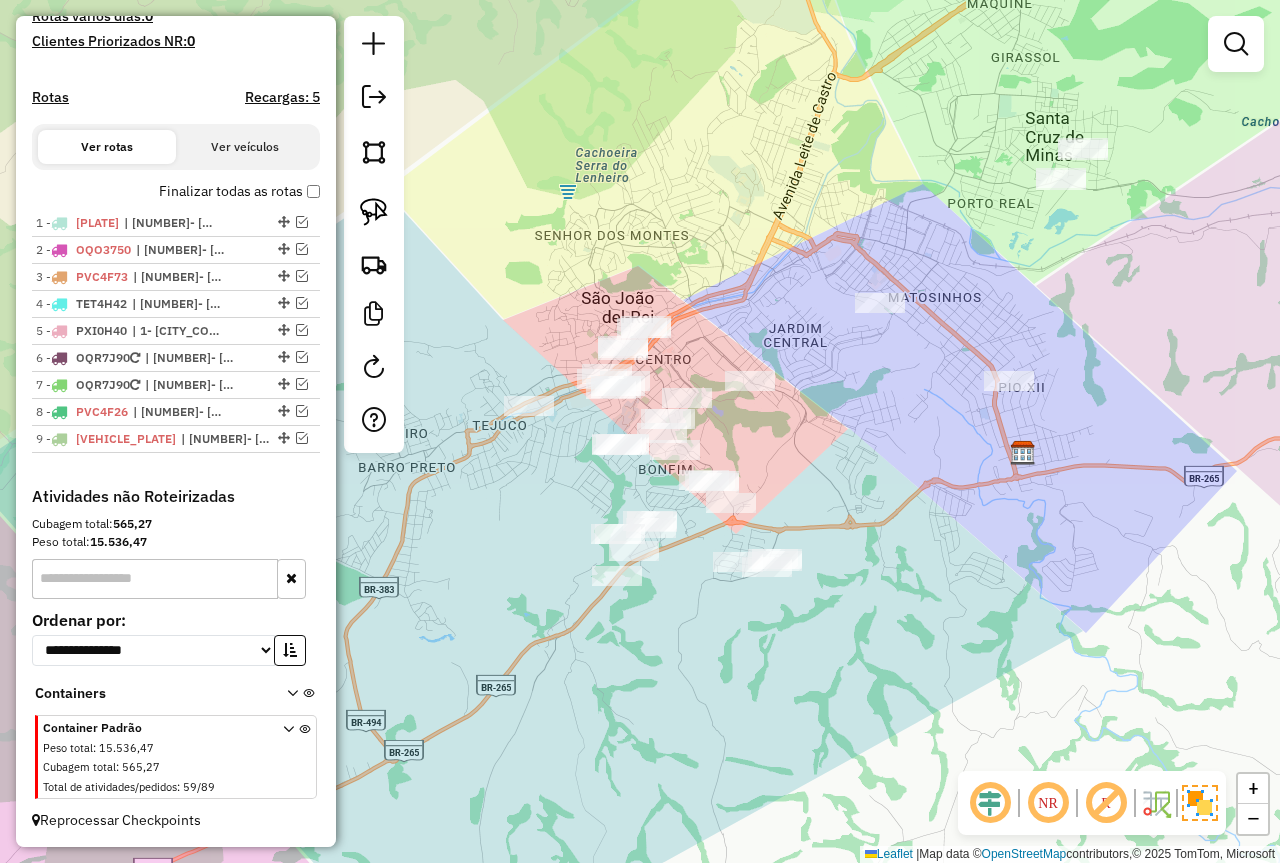 drag, startPoint x: 705, startPoint y: 165, endPoint x: 869, endPoint y: 390, distance: 278.42593 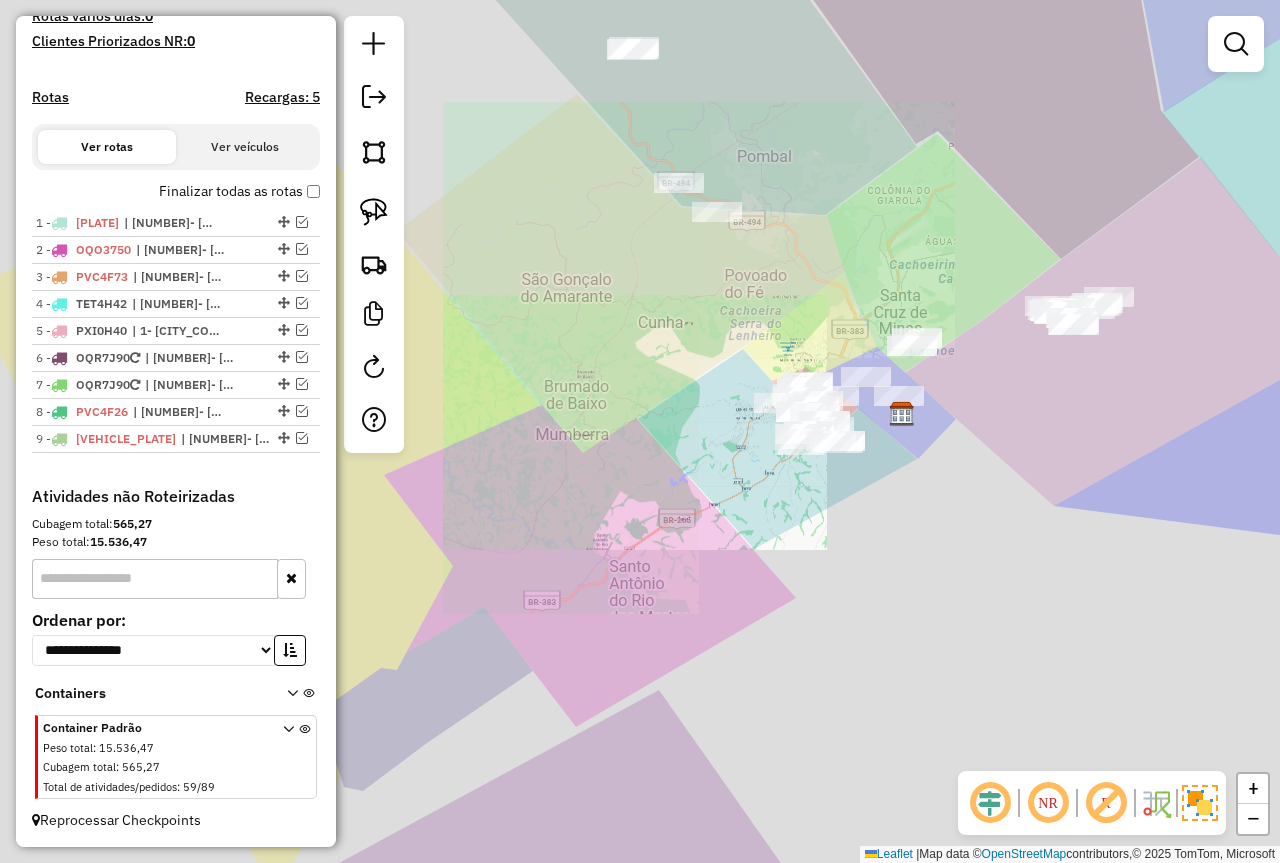 drag, startPoint x: 798, startPoint y: 304, endPoint x: 794, endPoint y: 322, distance: 18.439089 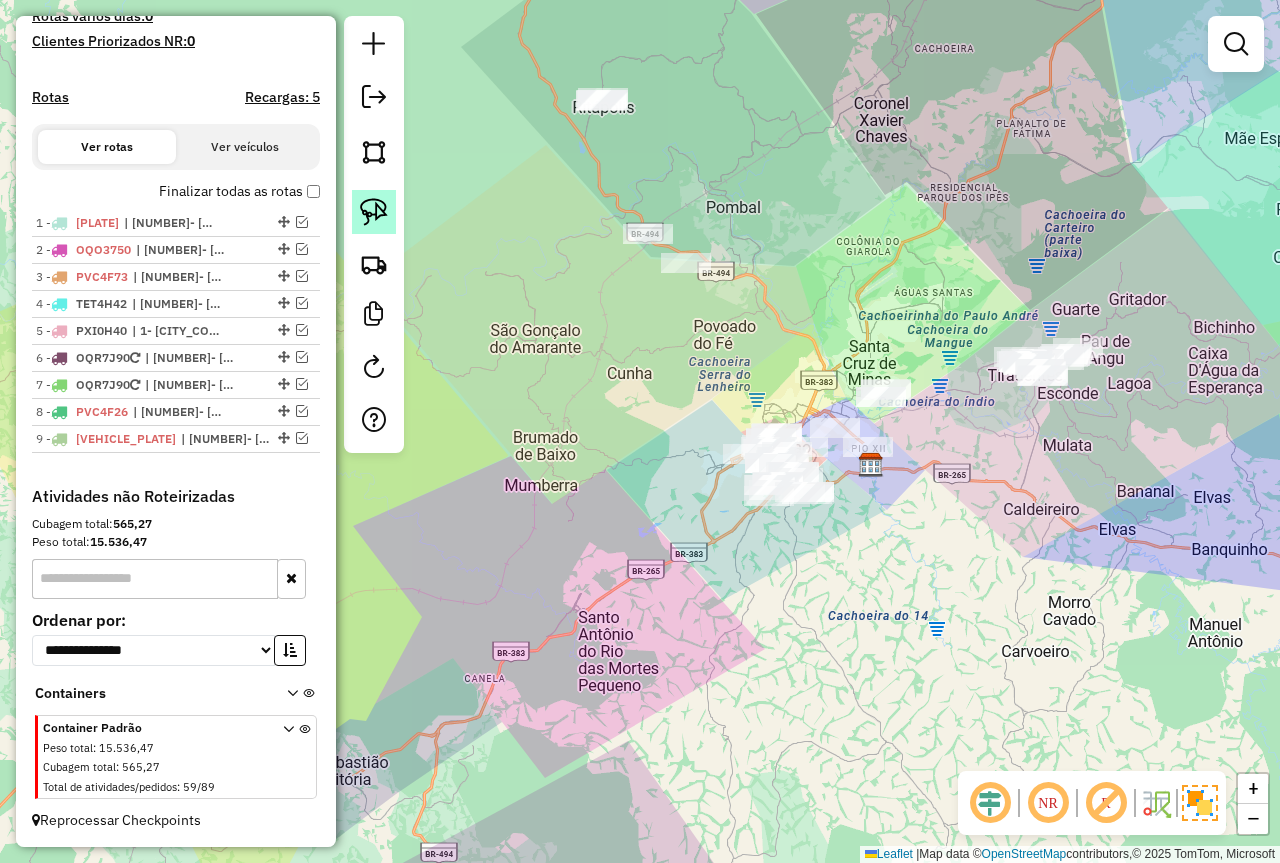 click 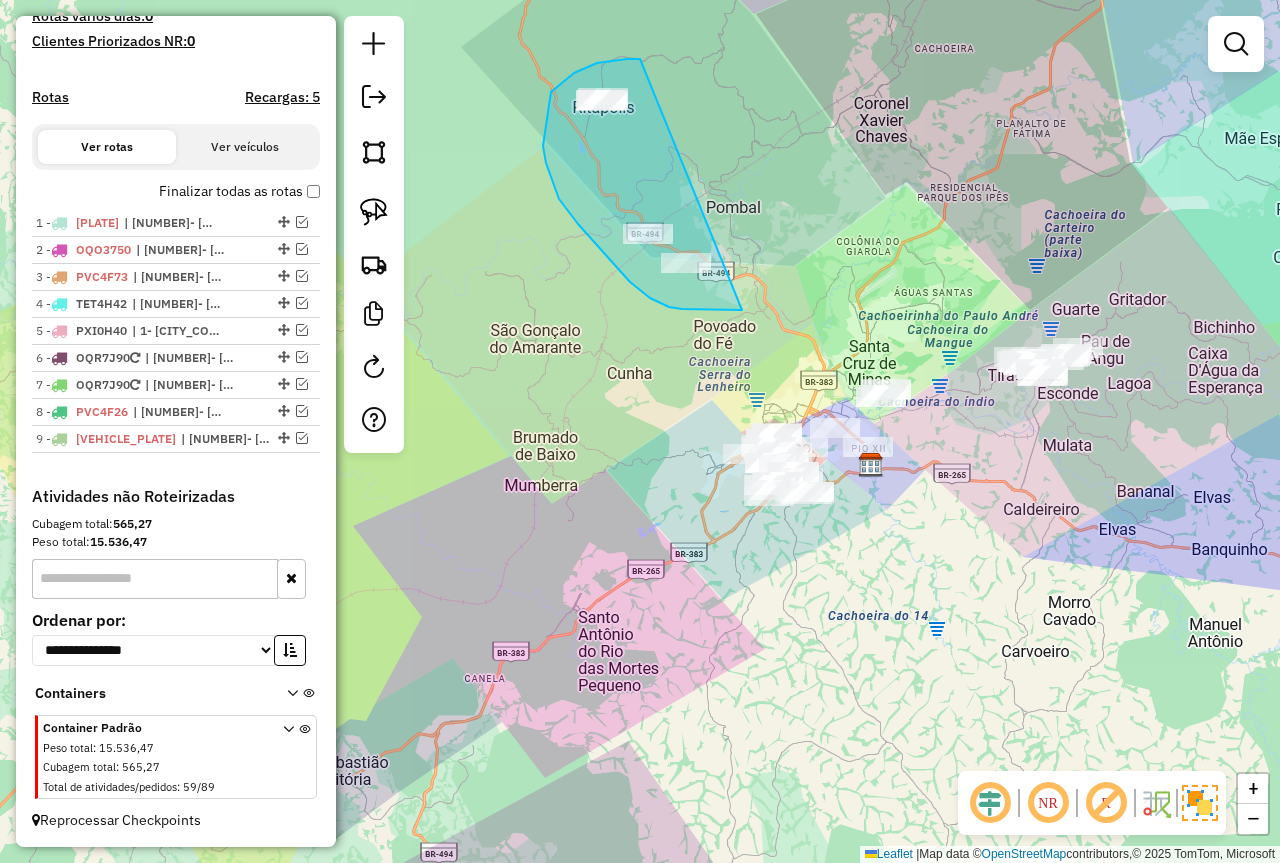 drag, startPoint x: 640, startPoint y: 59, endPoint x: 780, endPoint y: 288, distance: 268.40454 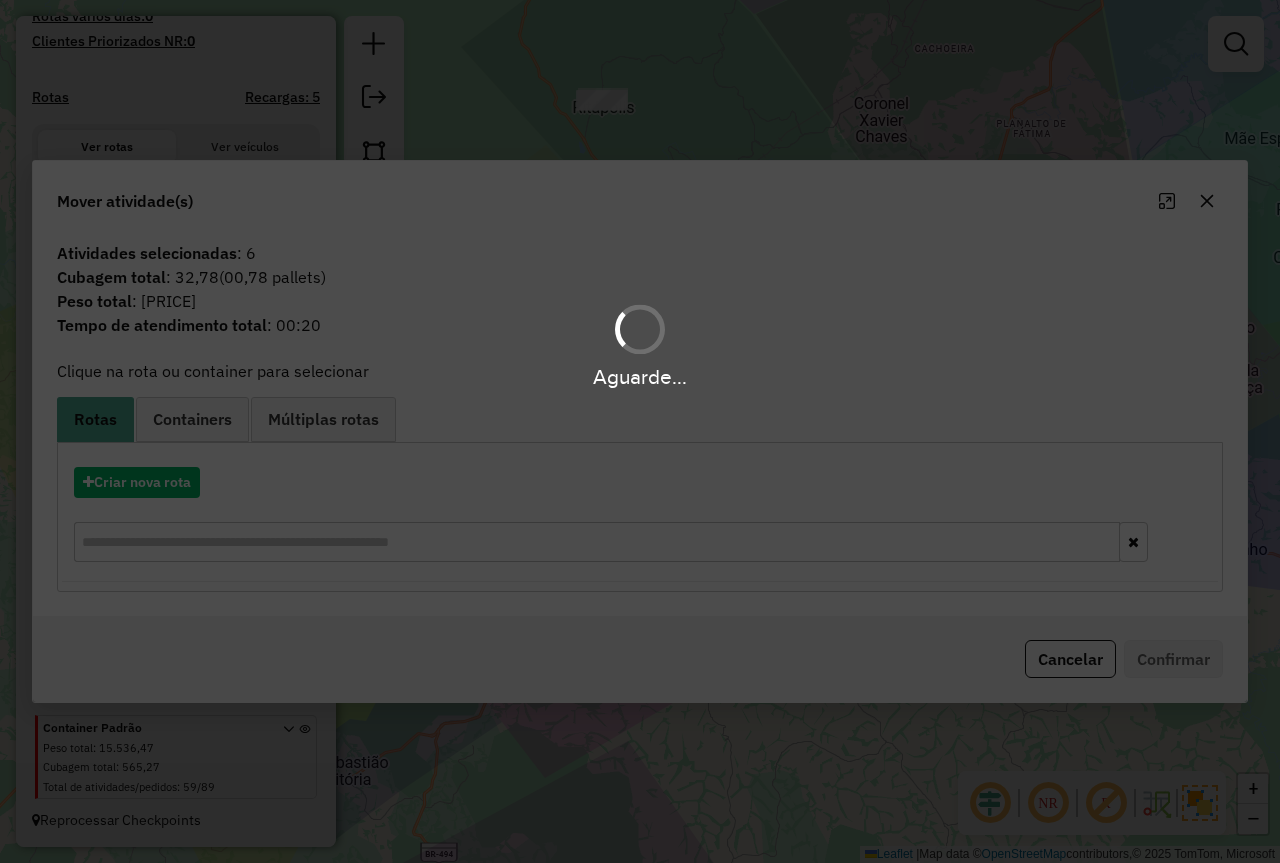 click on "Aguarde..." at bounding box center (640, 431) 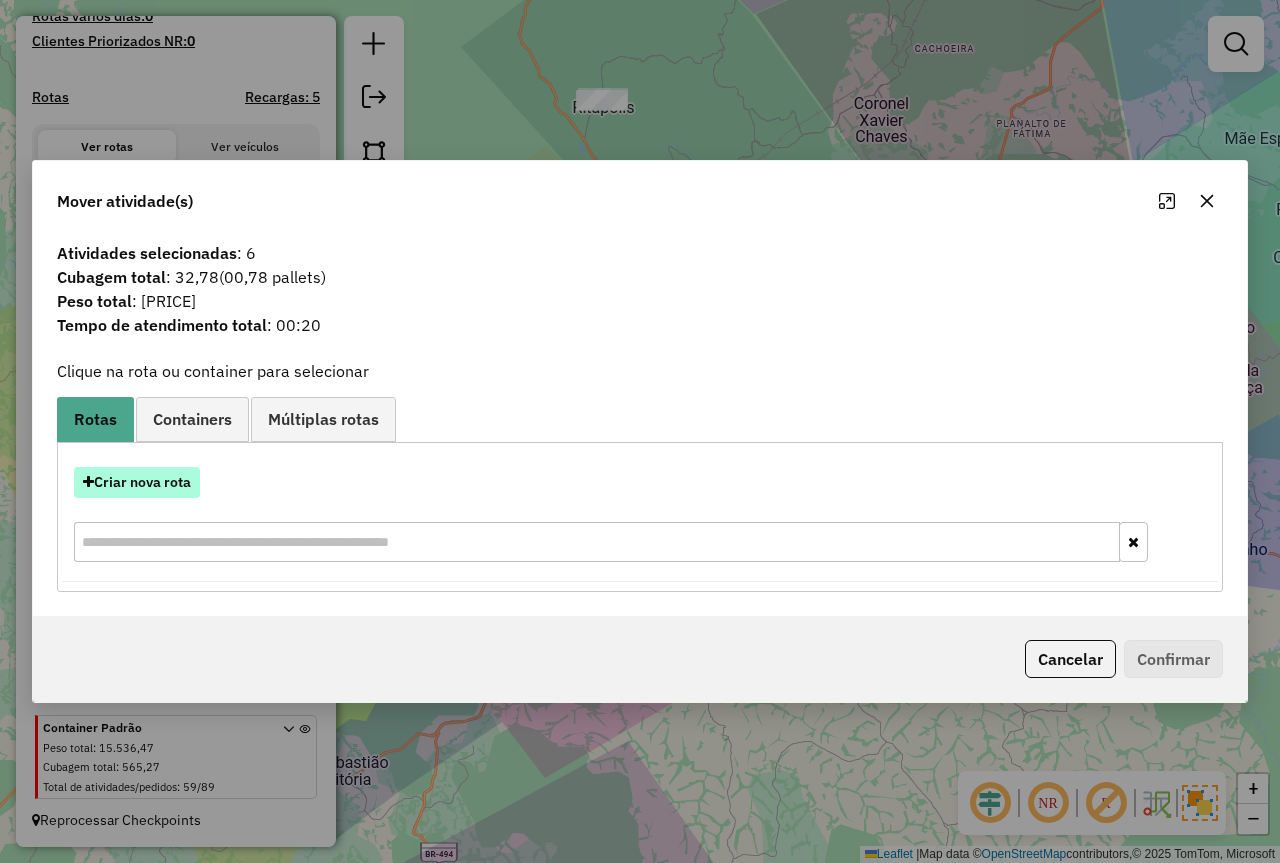 click on "Criar nova rota" at bounding box center [137, 482] 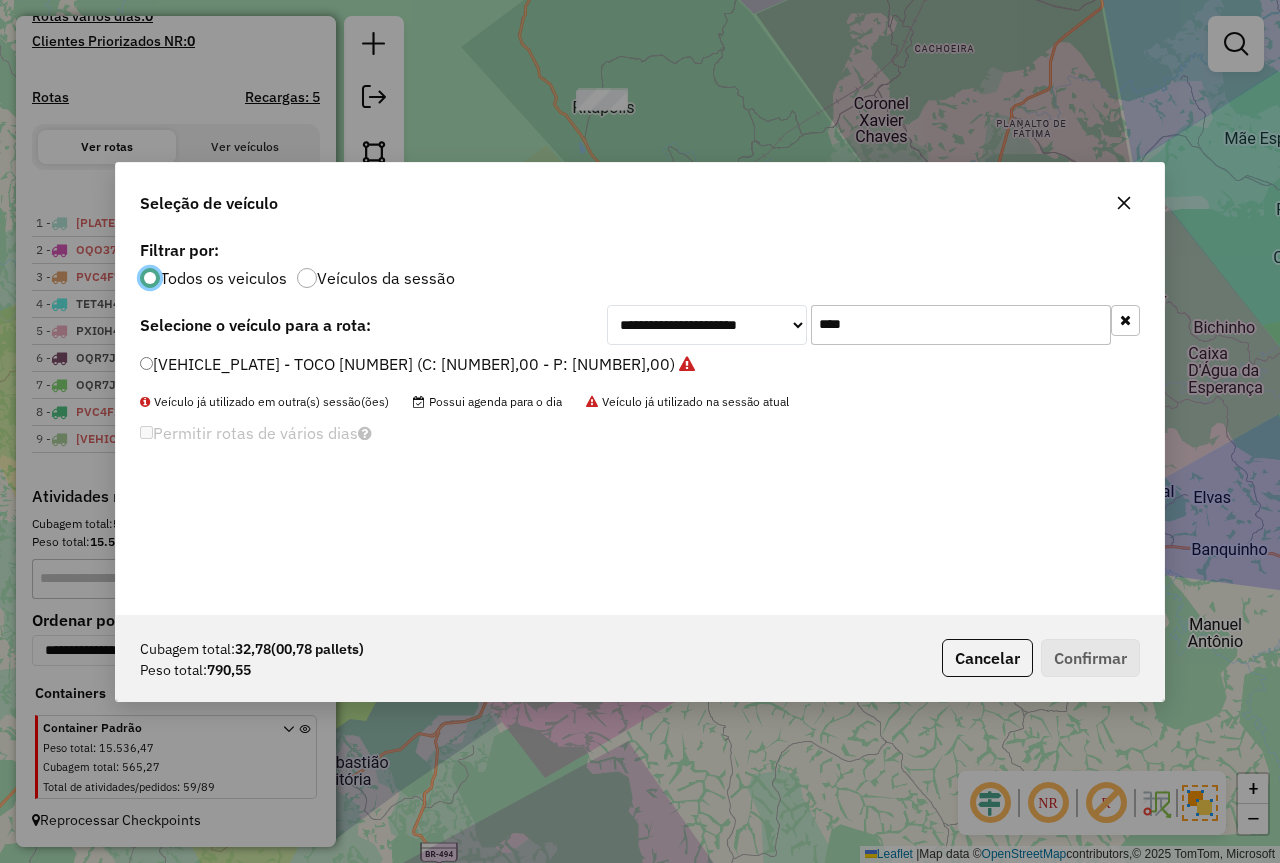 scroll, scrollTop: 11, scrollLeft: 6, axis: both 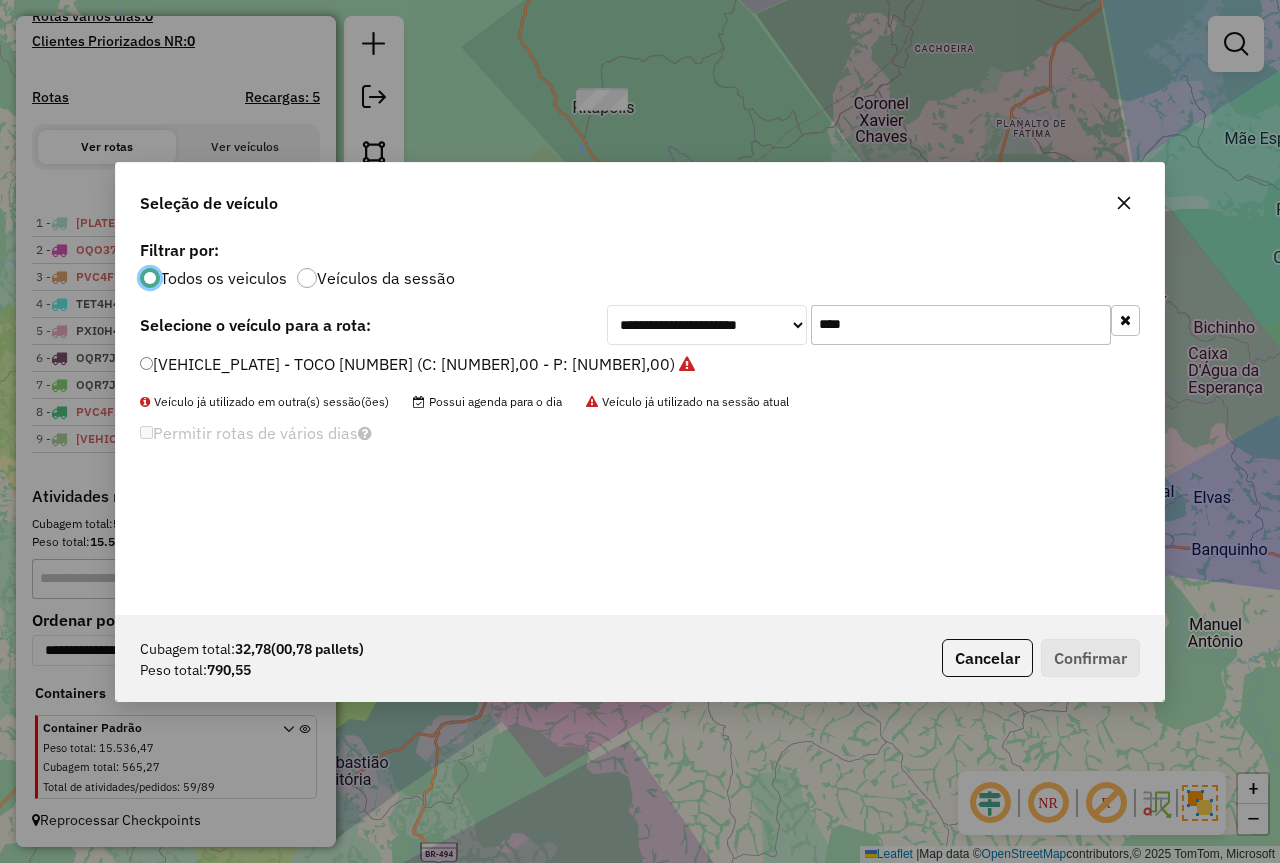 drag, startPoint x: 825, startPoint y: 314, endPoint x: 711, endPoint y: 333, distance: 115.57249 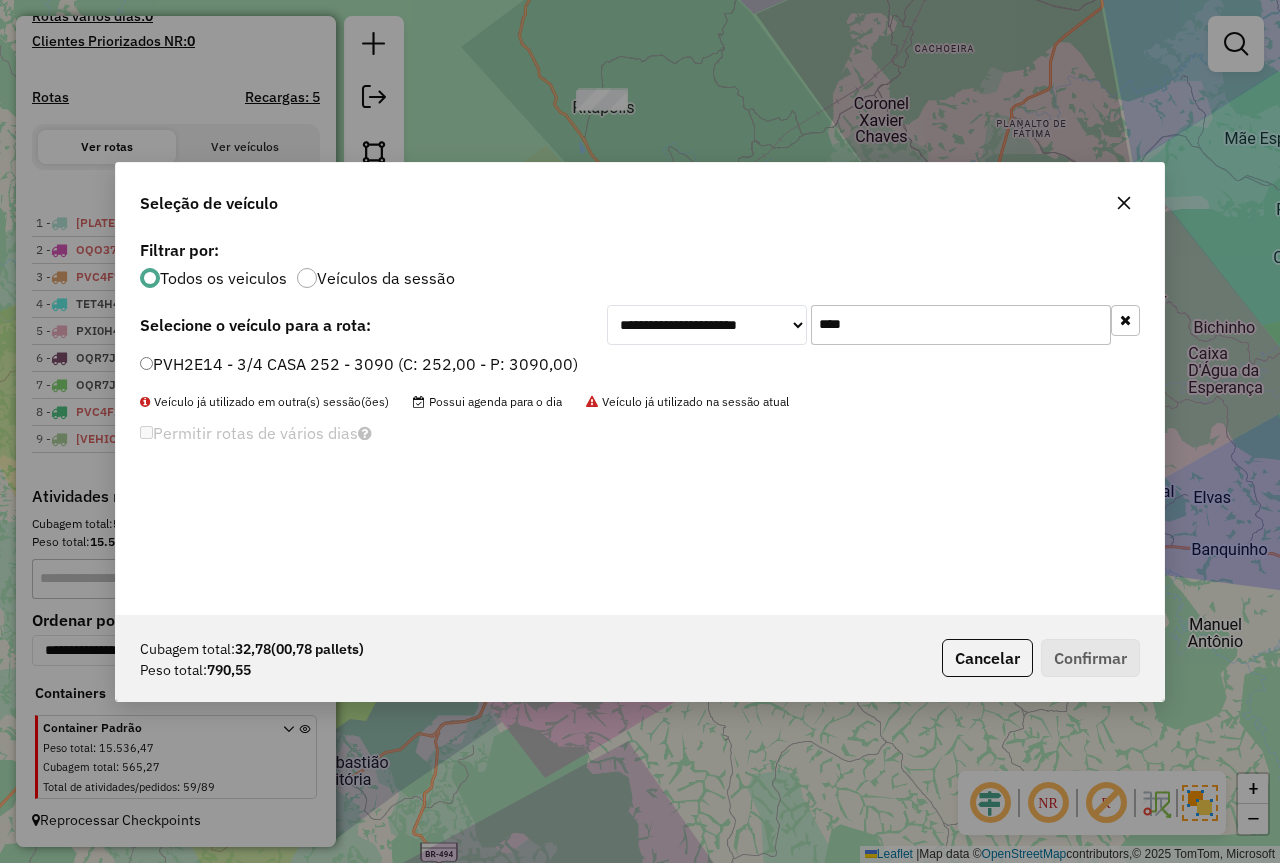 type on "****" 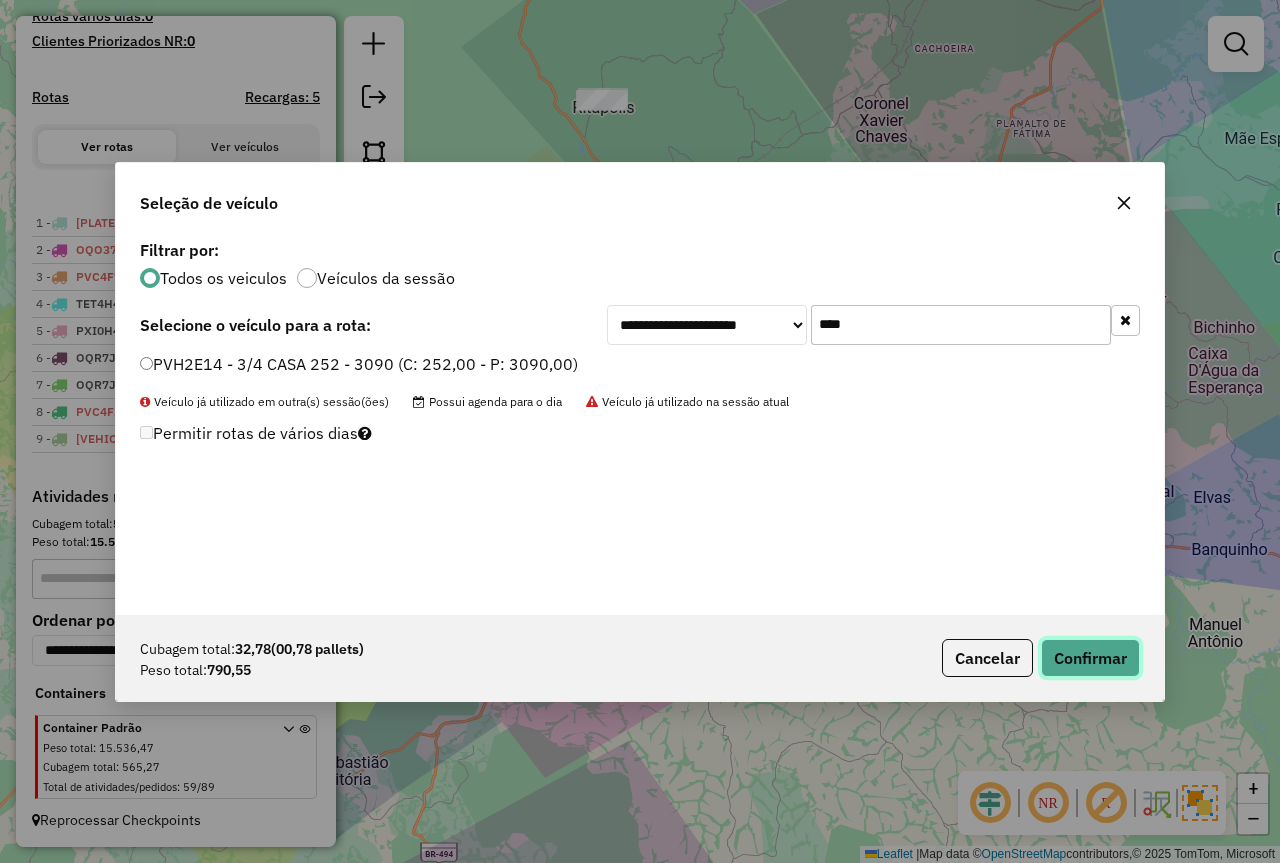 click on "Confirmar" 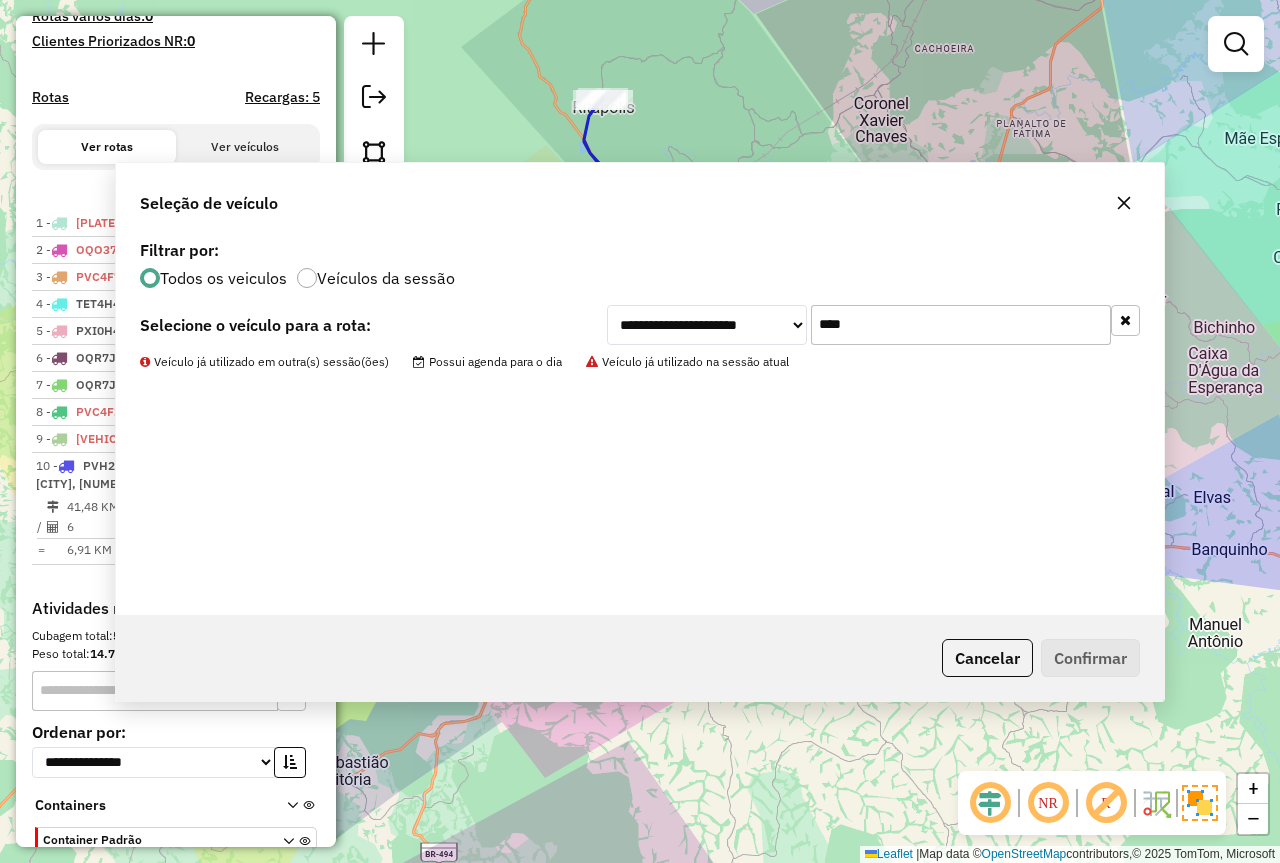 scroll, scrollTop: 692, scrollLeft: 0, axis: vertical 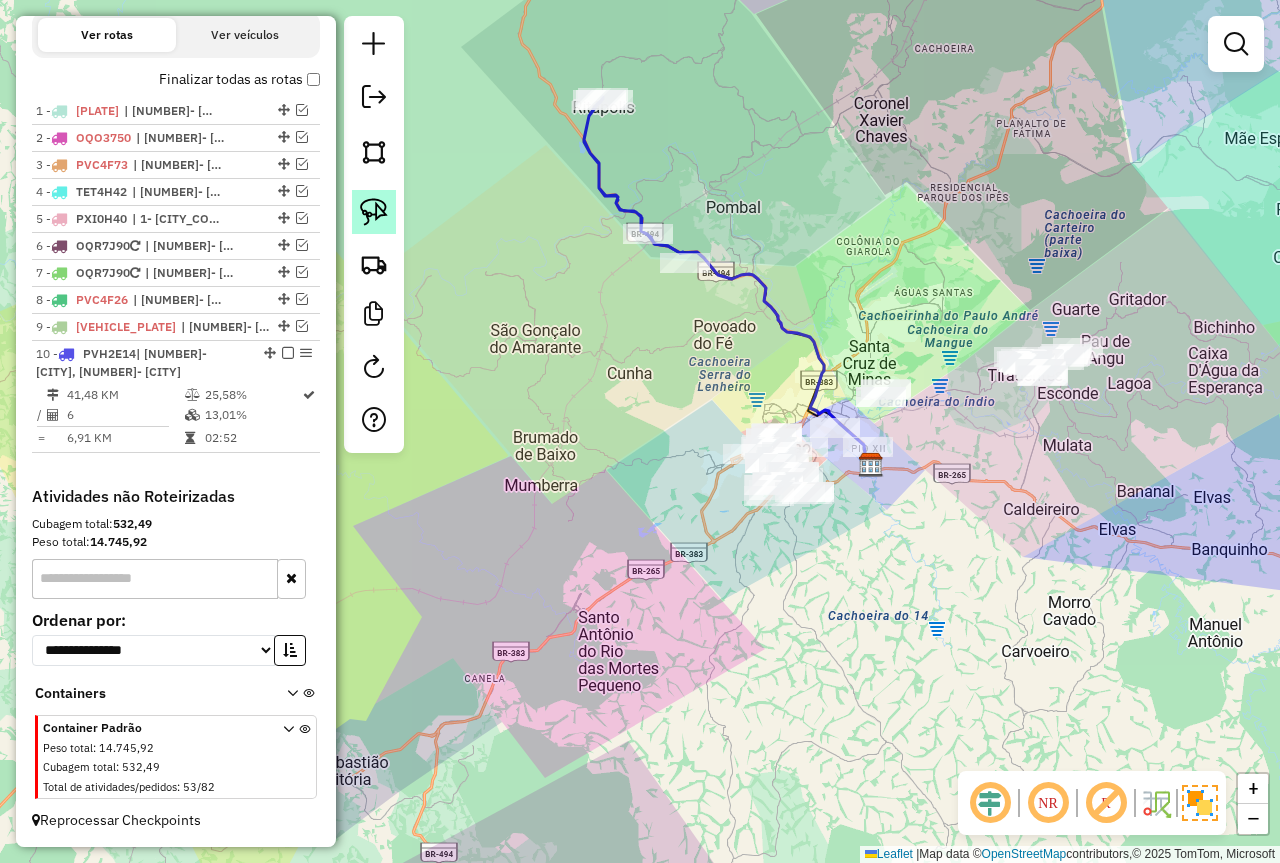 click 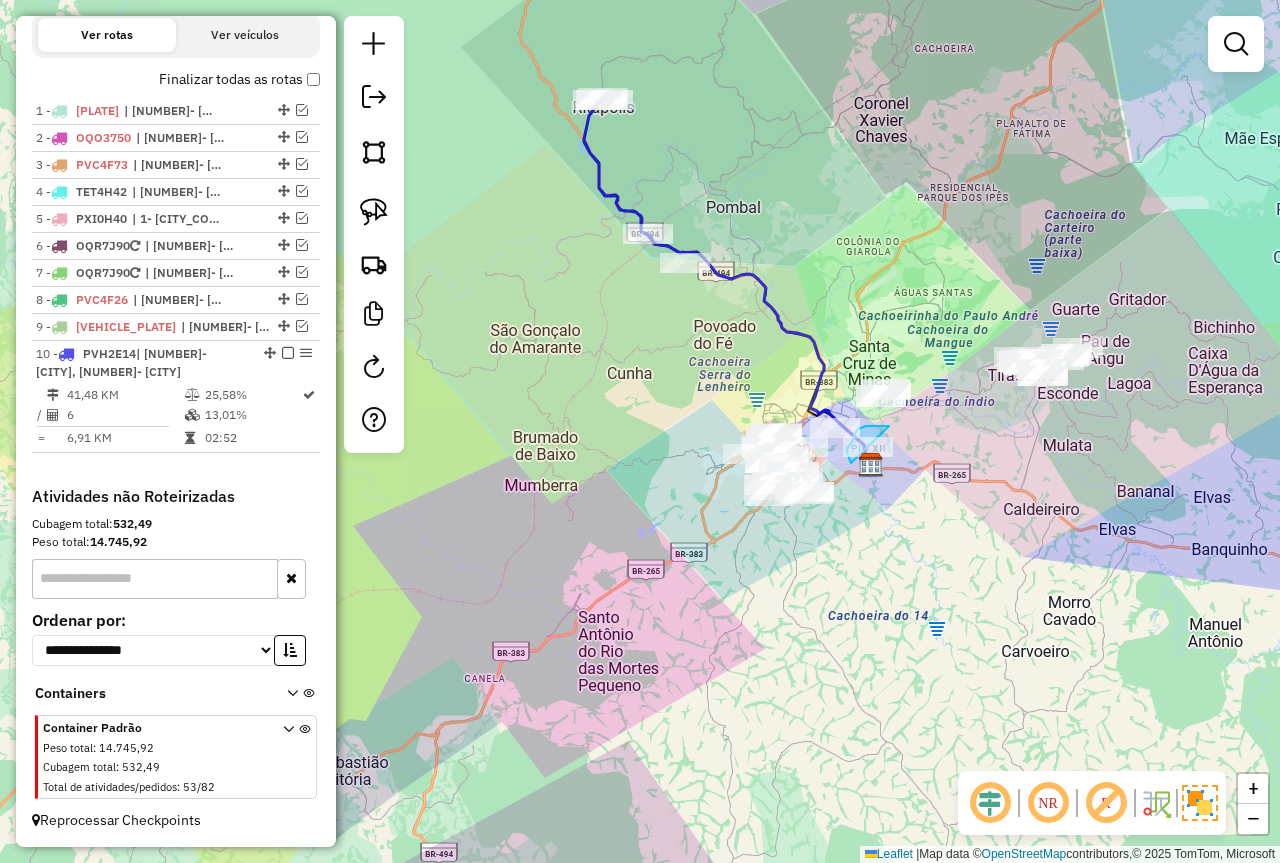 drag, startPoint x: 866, startPoint y: 426, endPoint x: 897, endPoint y: 468, distance: 52.201534 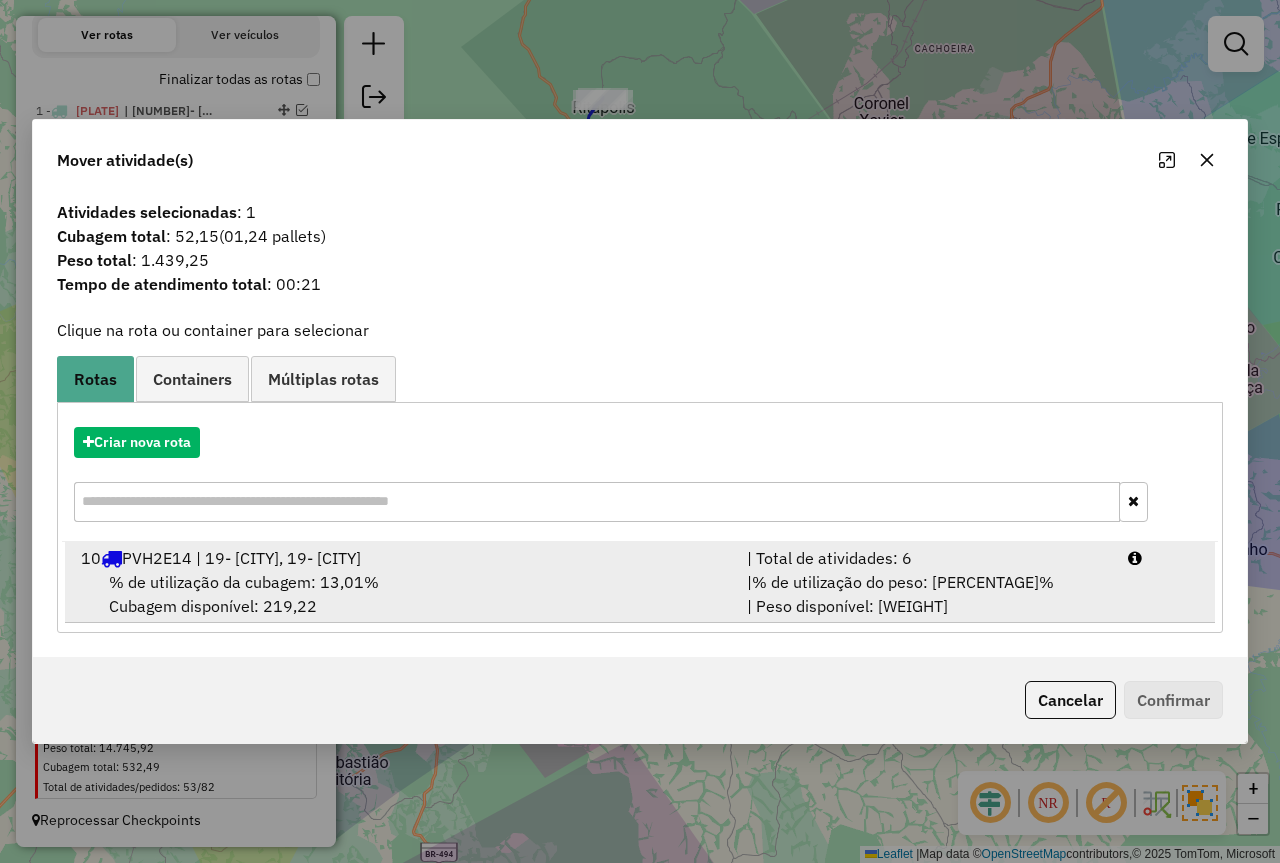 click on "|  % de utilização do peso: 25,58%  | Peso disponível: 2.299,45" at bounding box center (925, 594) 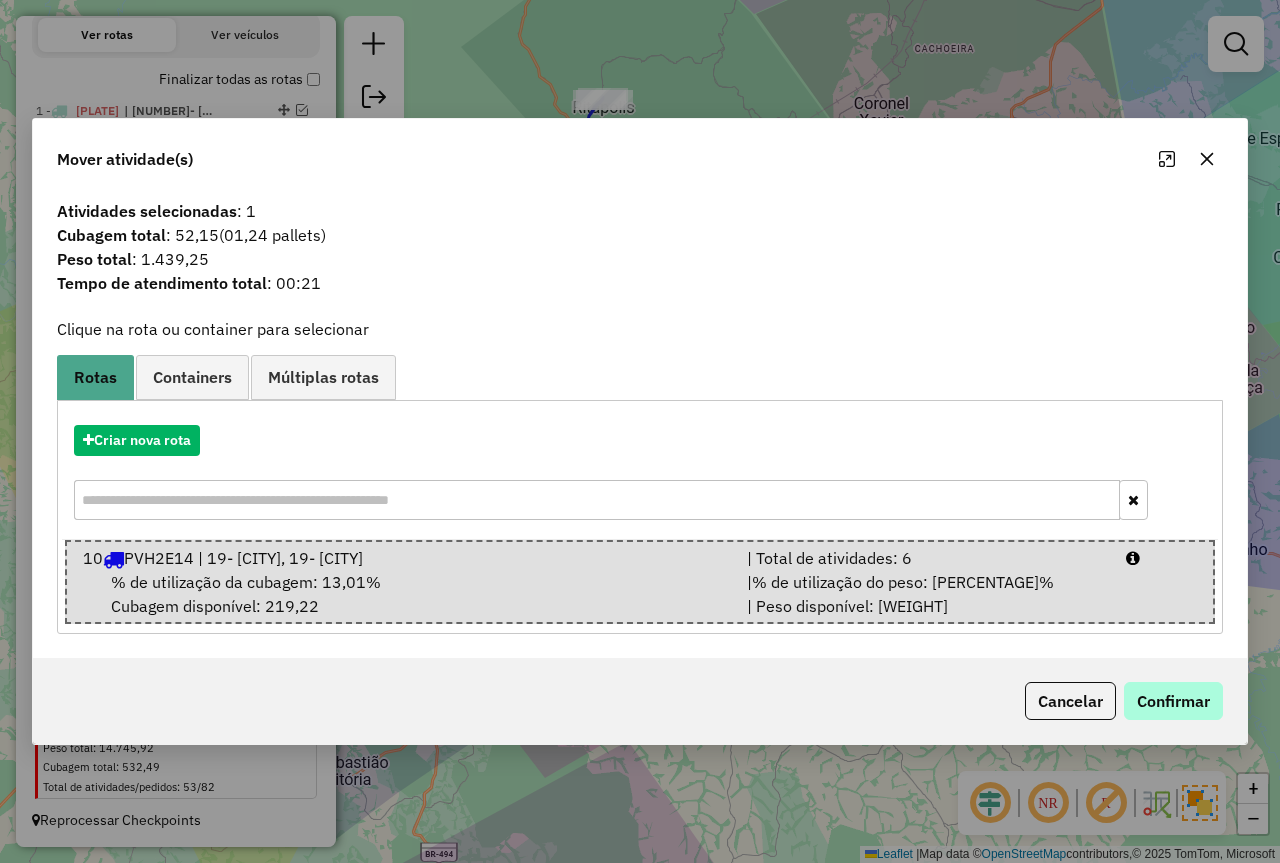 click on "Cancelar   Confirmar" 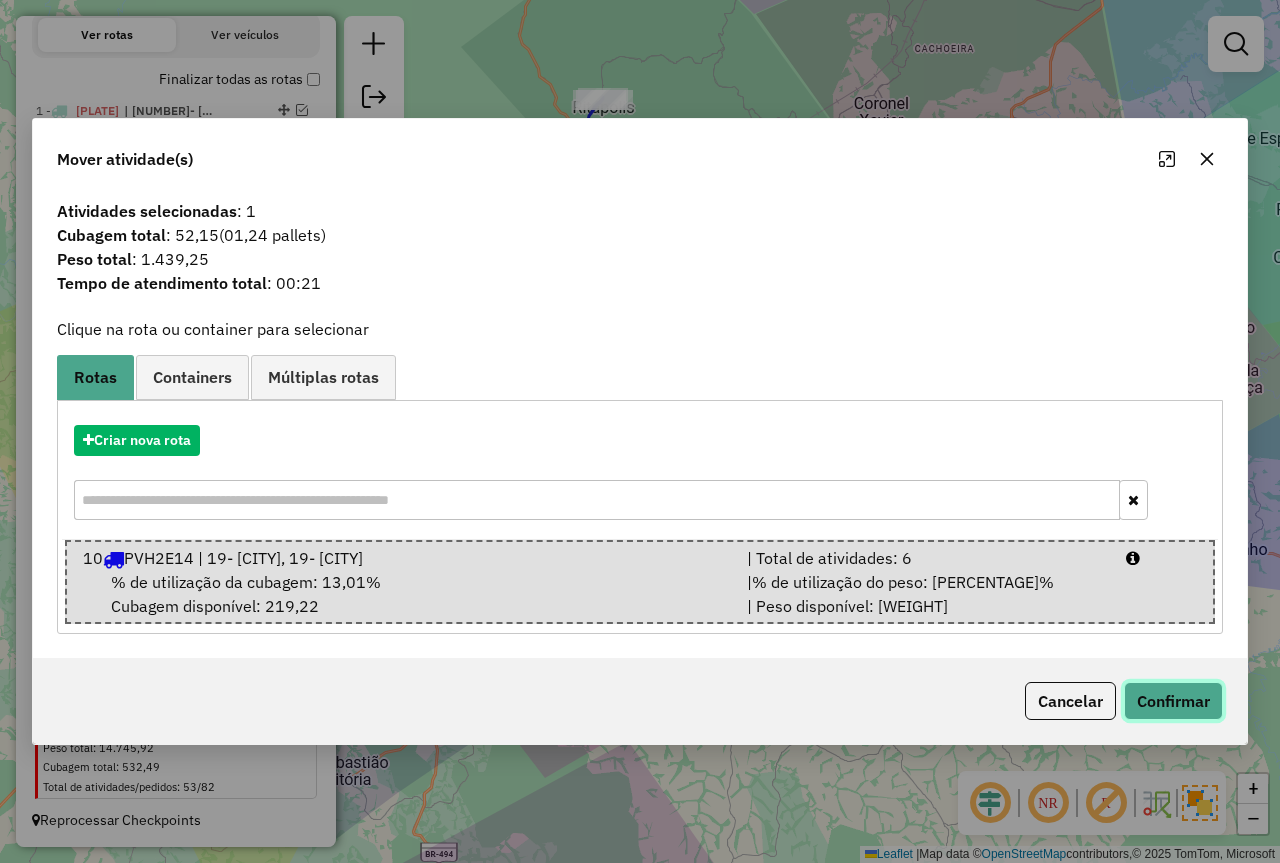 click on "Confirmar" 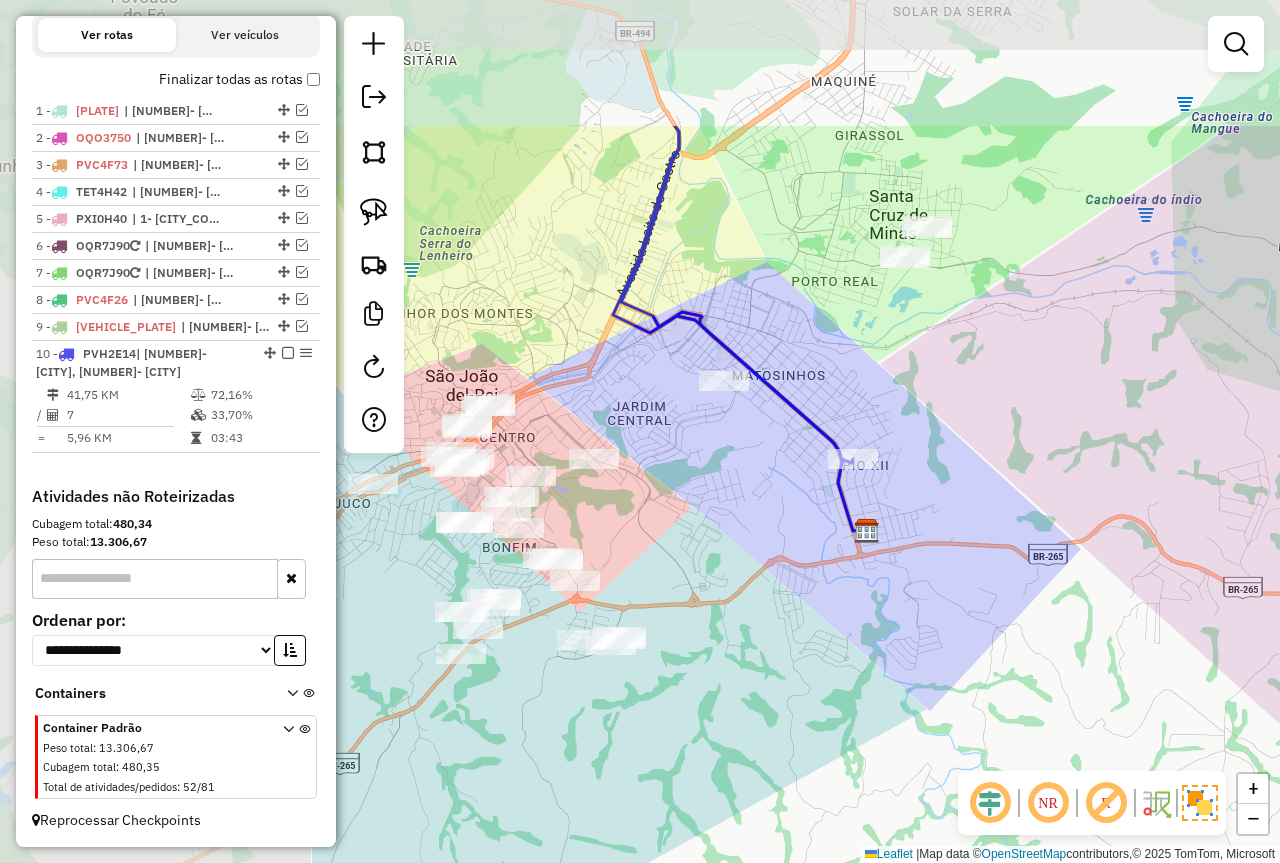 drag, startPoint x: 701, startPoint y: 235, endPoint x: 1167, endPoint y: 491, distance: 531.68787 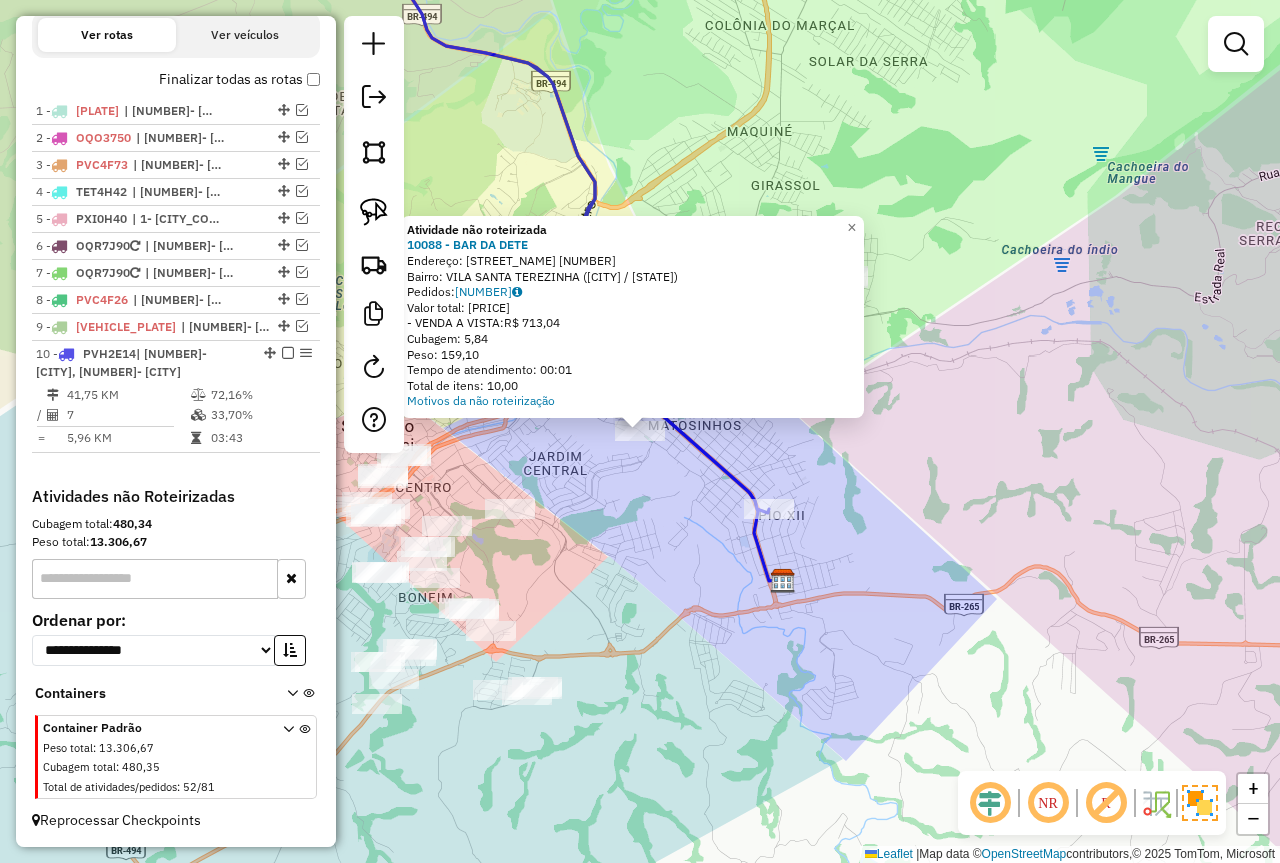 click on "Atividade não roteirizada [NUMBER] - [NAME] Endereço: SANTOS DUMONT [NUMBER] Bairro: VILA SANTA TEREZINHA ([CITY] / [STATE]) Pedidos: [POSTAL_CODE] Valor total: R$ [PRICE] - VENDA A VISTA: R$ [PRICE] Cubagem: [PRICE] Peso: [PRICE] Tempo de atendimento: [TIME] Total de itens: [NUMBER] Motivos da não roteirização × Janela de atendimento Grade de atendimento Capacidade Transportadoras Veículos Cliente Pedidos Rotas Selecione os dias de semana para filtrar as janelas de atendimento Seg Ter Qua Qui Sex Sáb Dom Informe o período da janela de atendimento: De: Até: Filtrar exatamente a janela do cliente Considerar janela de atendimento padrão Selecione os dias de semana para filtrar as grades de atendimento Seg Ter Qua Qui Sex Sáb Dom Considerar clientes sem dia de atendimento cadastrado Clientes fora do dia de atendimento selecionado Filtrar as atividades entre os valores definidos abaixo: Peso mínimo: **** Peso máximo: **** Cubagem mínima: De: Até:" 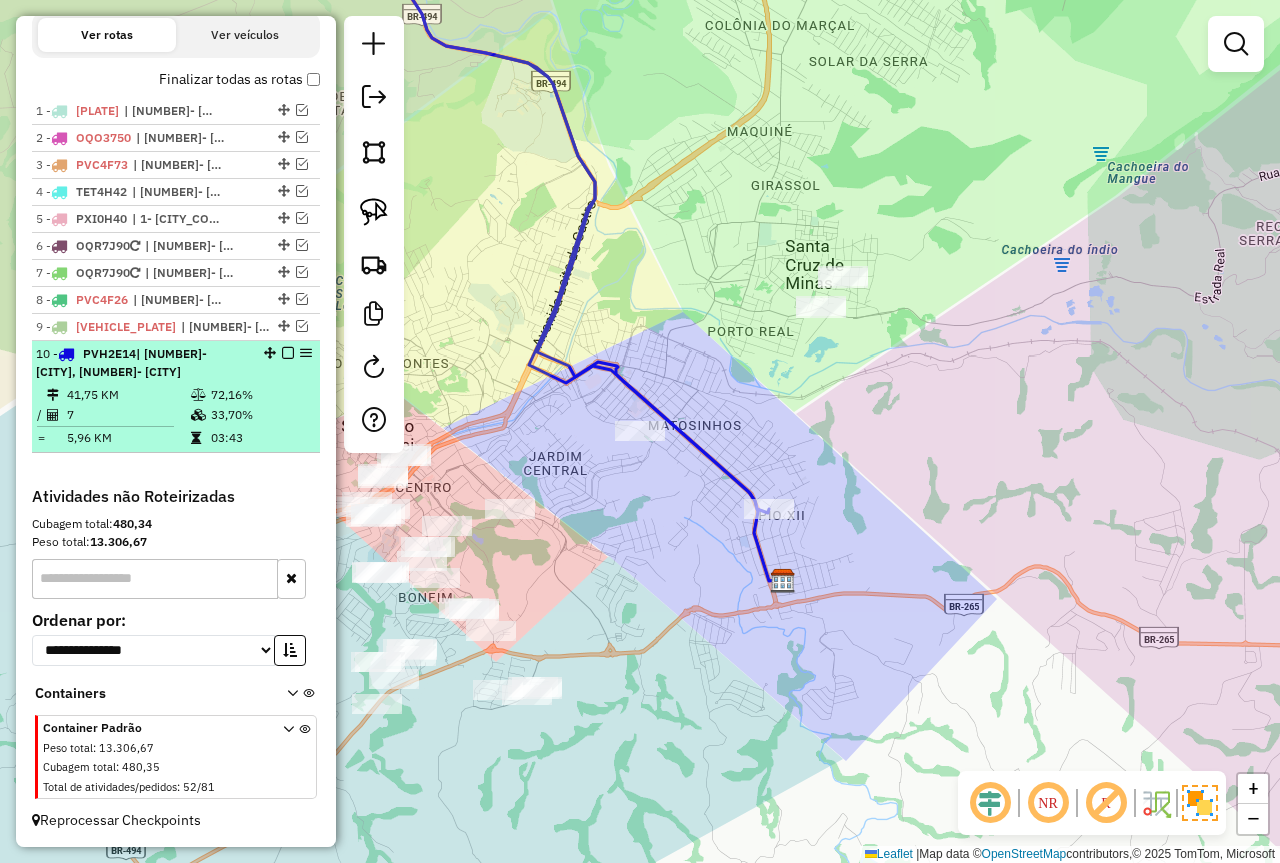 click at bounding box center [288, 353] 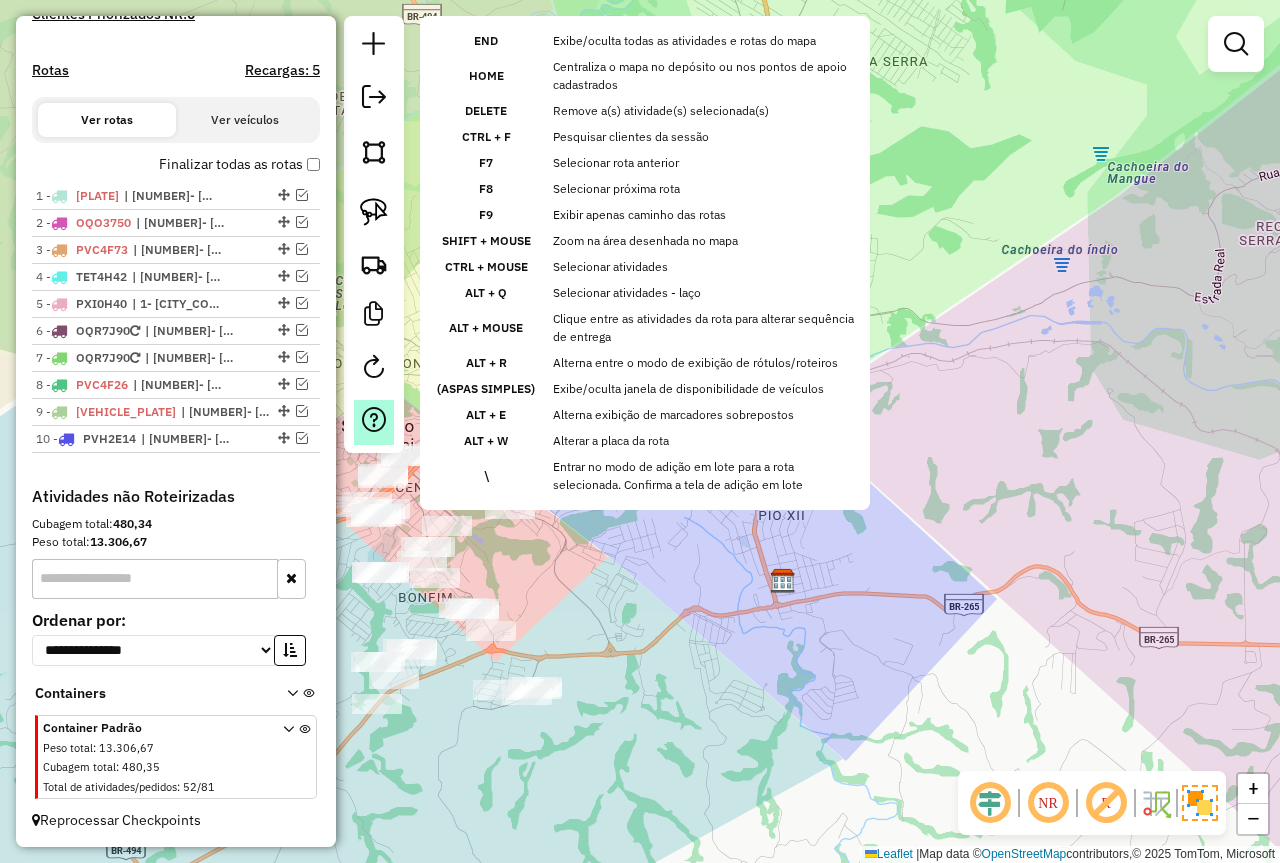 scroll, scrollTop: 607, scrollLeft: 0, axis: vertical 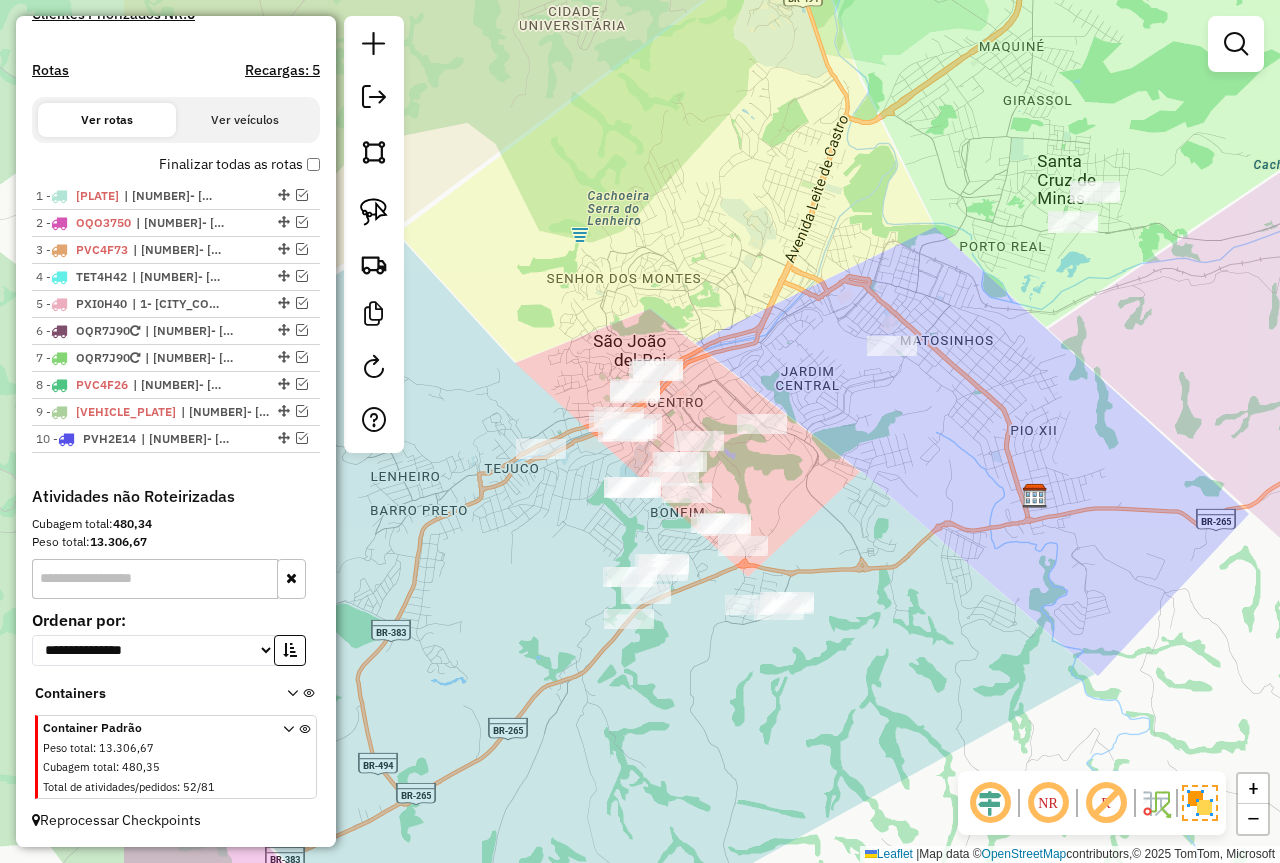 drag, startPoint x: 638, startPoint y: 566, endPoint x: 883, endPoint y: 484, distance: 258.35828 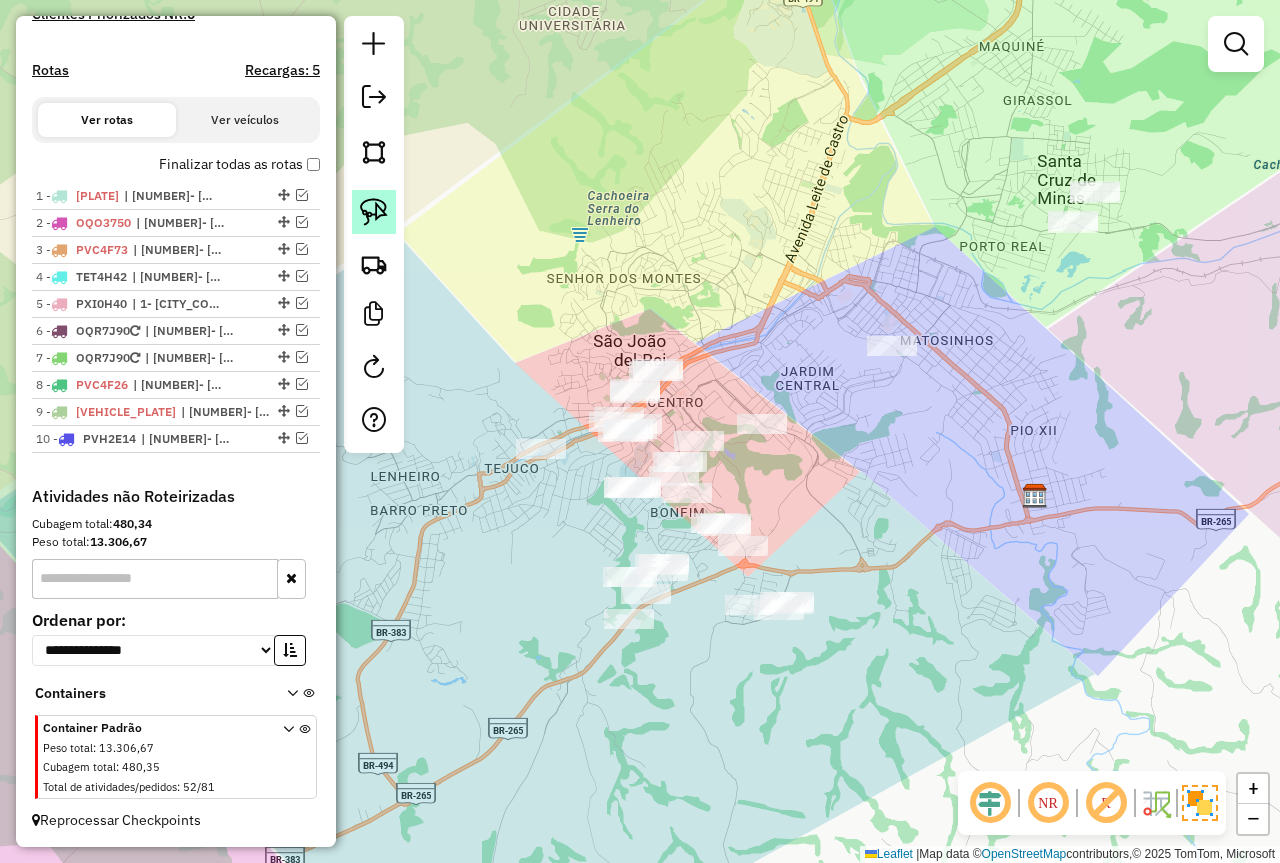click 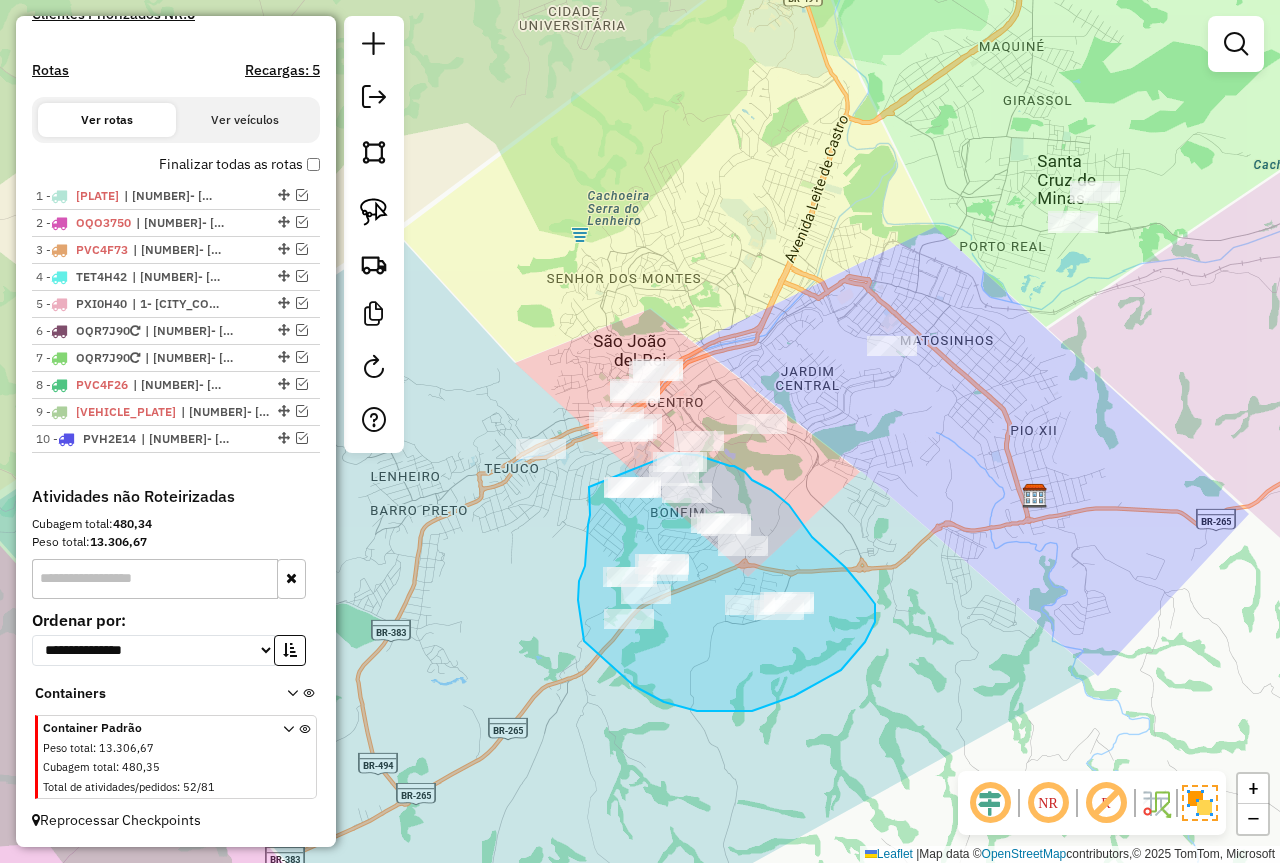 click on "Janela de atendimento Grade de atendimento Capacidade Transportadoras Veículos Cliente Pedidos  Rotas Selecione os dias de semana para filtrar as janelas de atendimento  Seg   Ter   Qua   Qui   Sex   Sáb   Dom  Informe o período da janela de atendimento: De: Até:  Filtrar exatamente a janela do cliente  Considerar janela de atendimento padrão  Selecione os dias de semana para filtrar as grades de atendimento  Seg   Ter   Qua   Qui   Sex   Sáb   Dom   Considerar clientes sem dia de atendimento cadastrado  Clientes fora do dia de atendimento selecionado Filtrar as atividades entre os valores definidos abaixo:  Peso mínimo:  ****  Peso máximo:  ****  Cubagem mínima:   Cubagem máxima:   De:   Até:  Filtrar as atividades entre o tempo de atendimento definido abaixo:  De:   Até:   Considerar capacidade total dos clientes não roteirizados Transportadora: Selecione um ou mais itens Tipo de veículo: Selecione um ou mais itens Veículo: Selecione um ou mais itens Motorista: Selecione um ou mais itens De:" 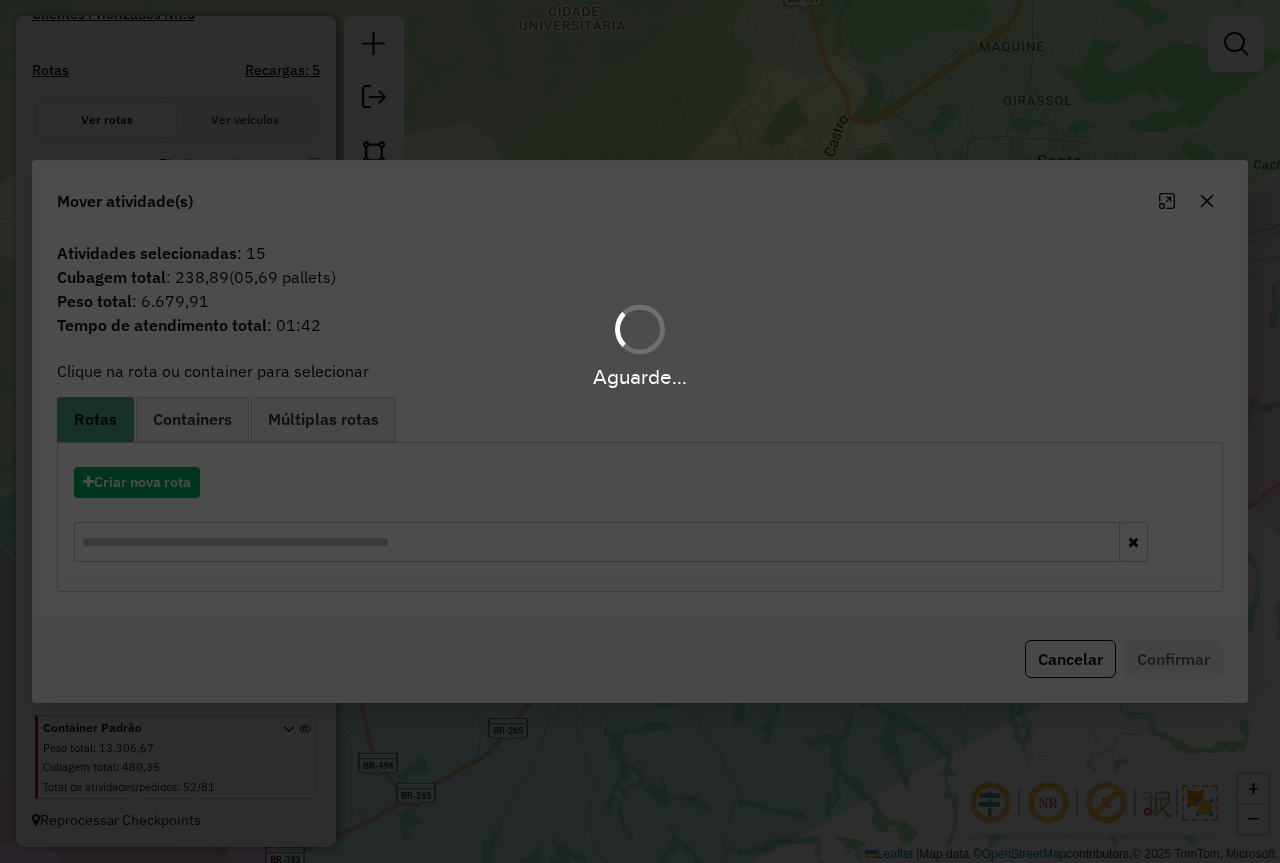 click on "Aguarde..." at bounding box center (640, 431) 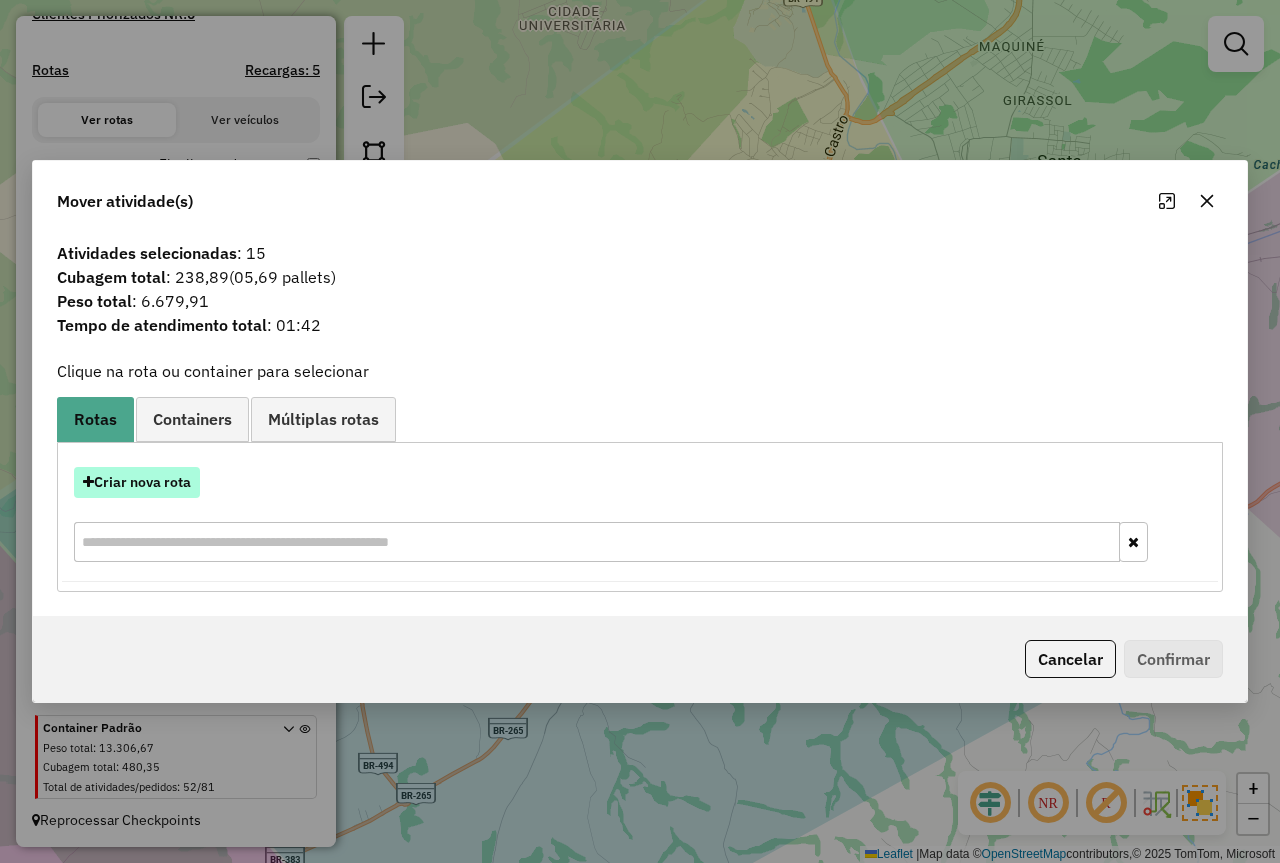 click on "Criar nova rota" at bounding box center [137, 482] 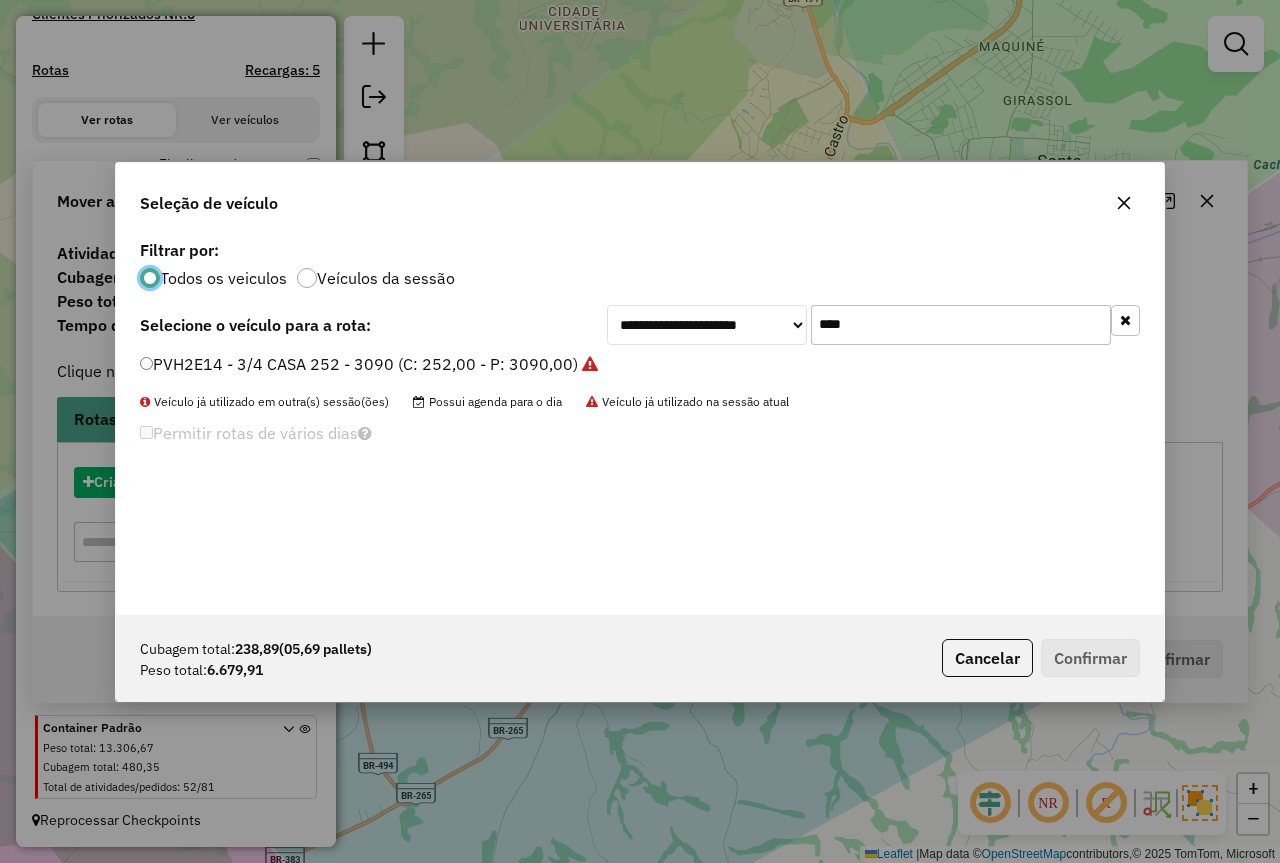 scroll, scrollTop: 11, scrollLeft: 6, axis: both 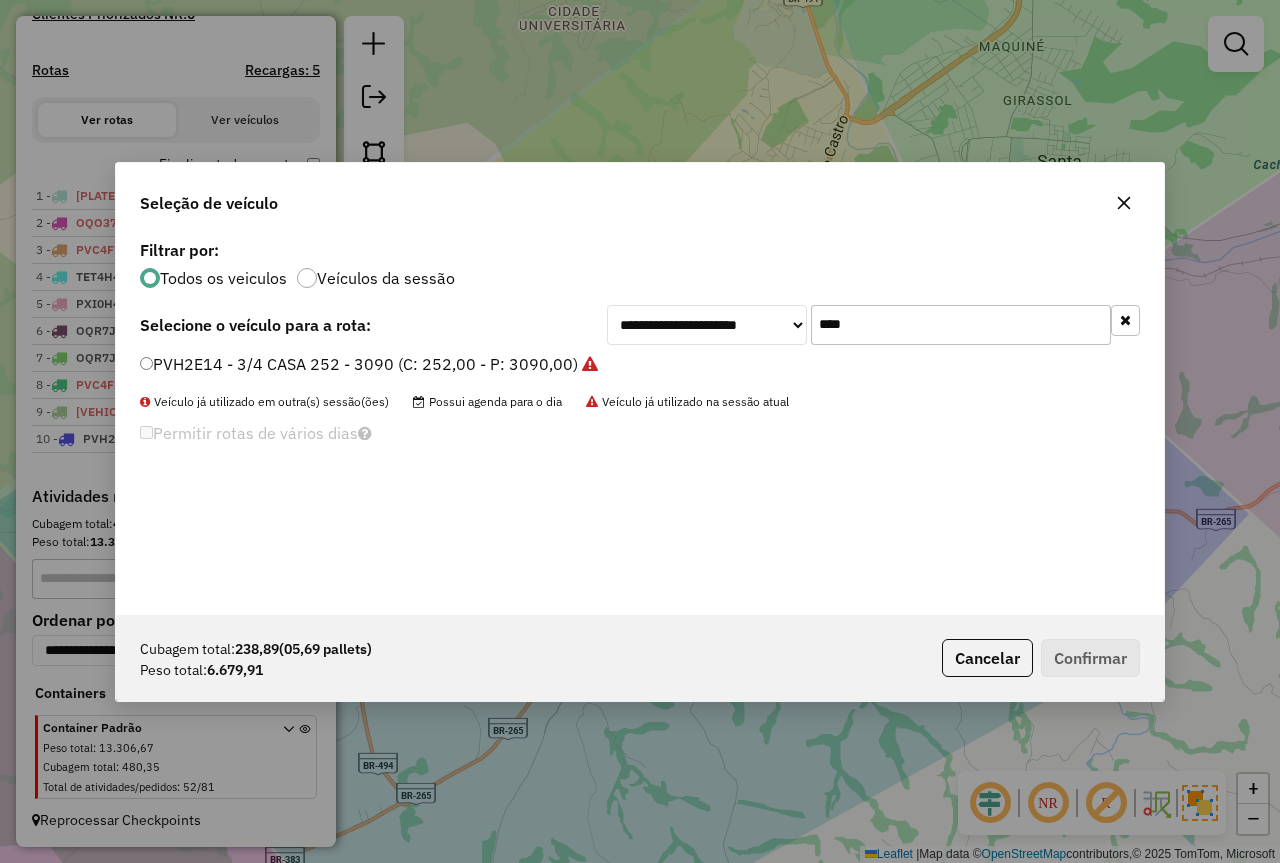 drag, startPoint x: 884, startPoint y: 321, endPoint x: 689, endPoint y: 330, distance: 195.20758 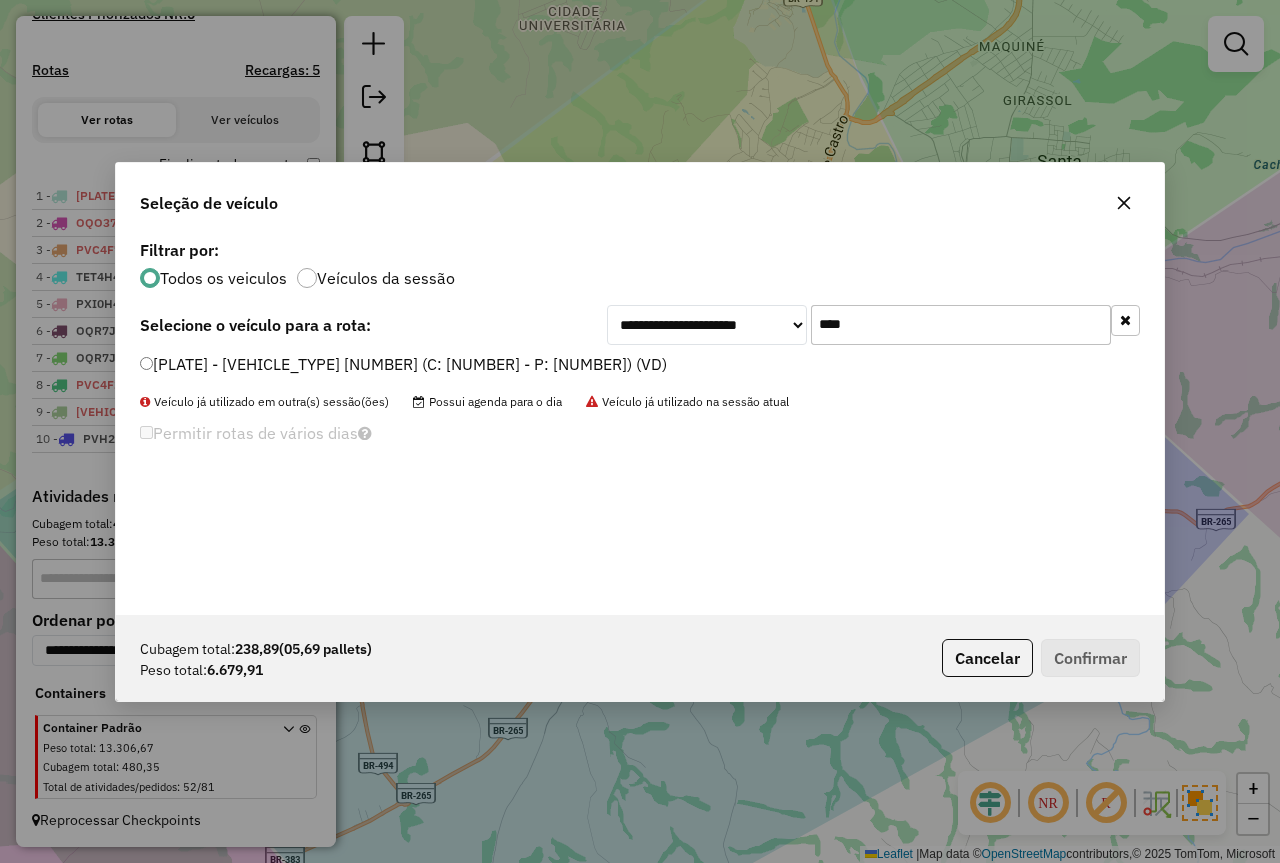 type on "****" 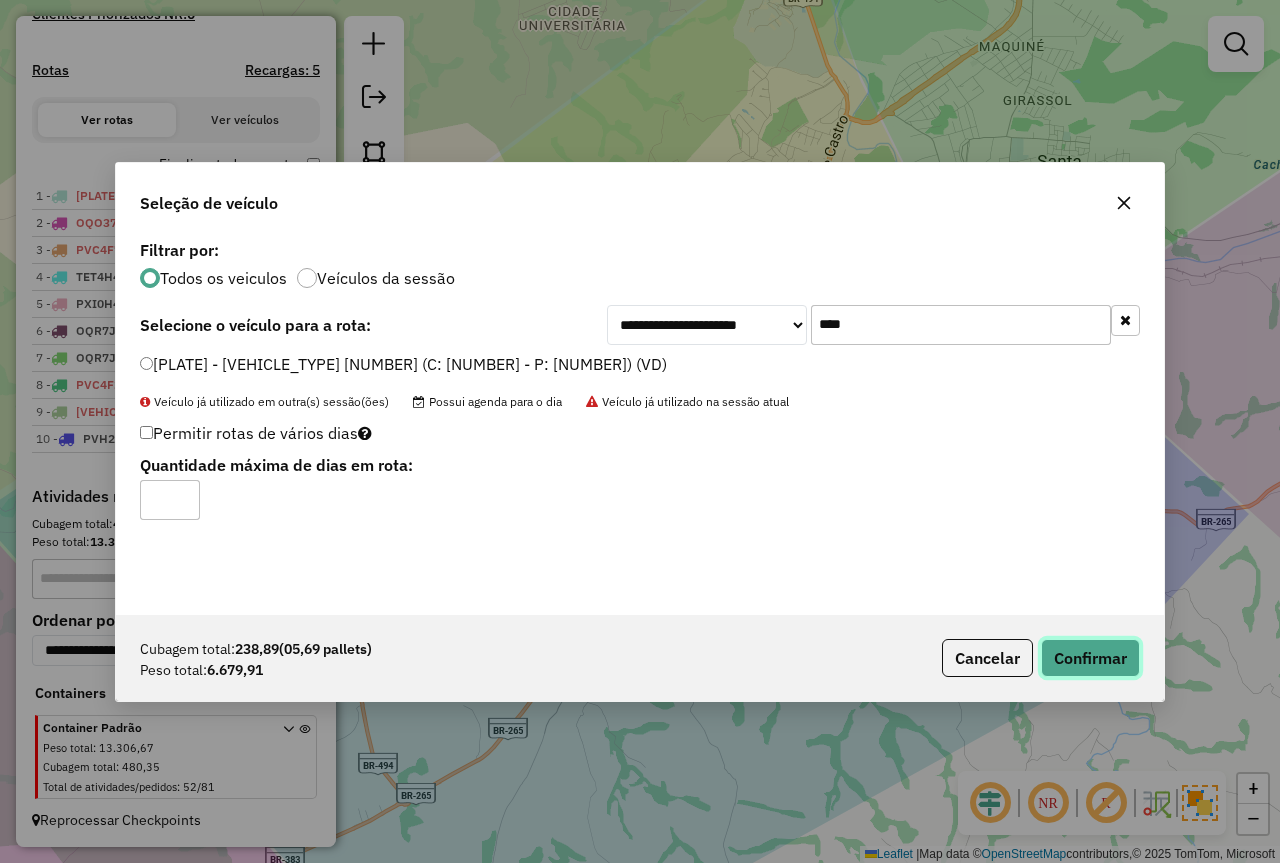click on "Confirmar" 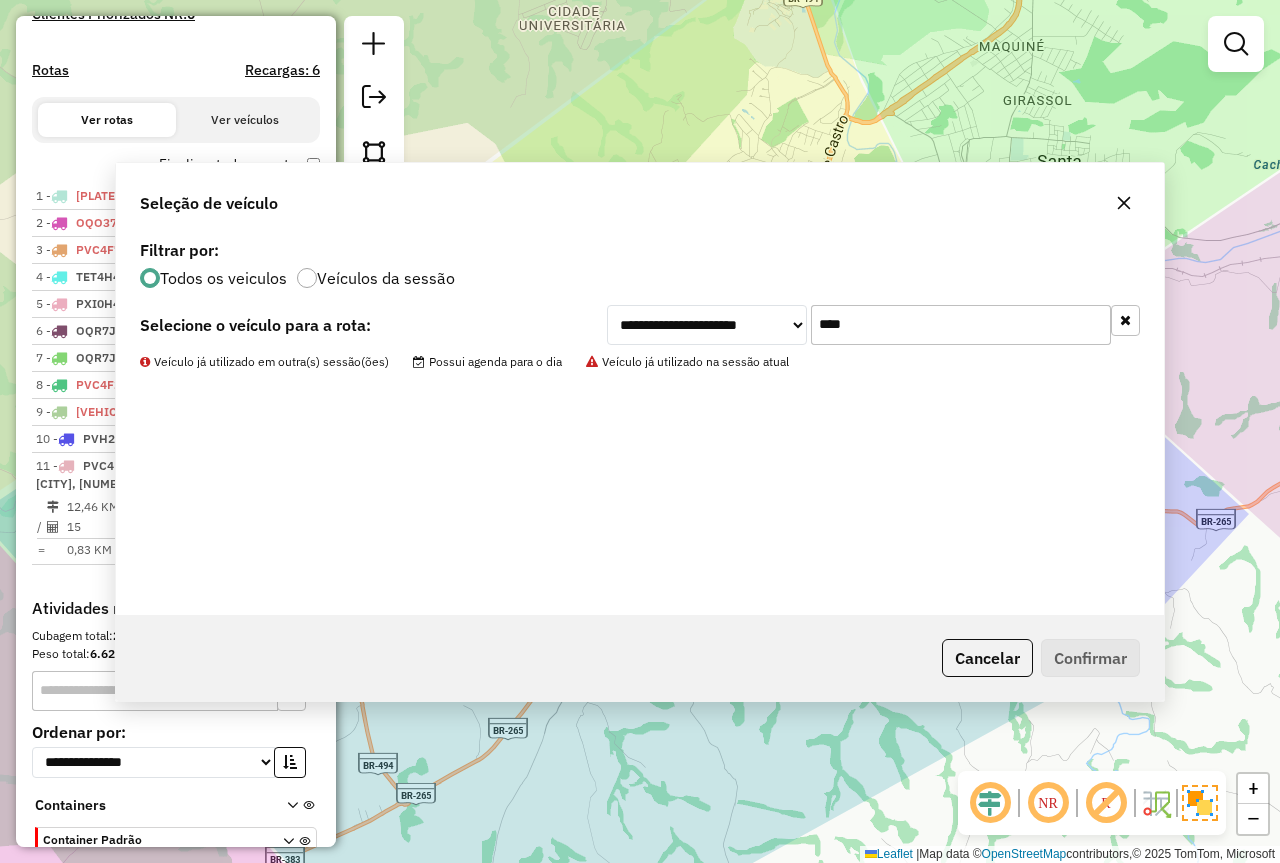 scroll, scrollTop: 705, scrollLeft: 0, axis: vertical 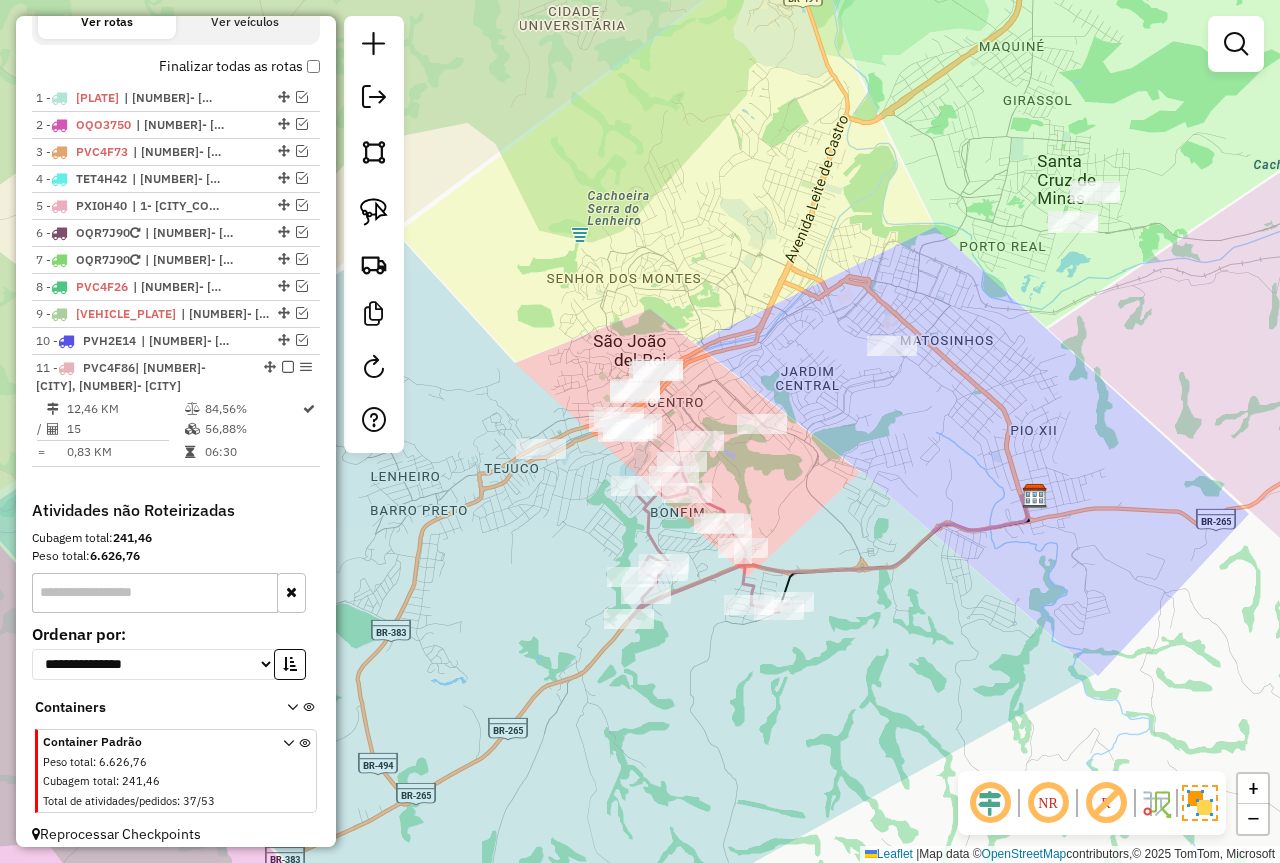 drag, startPoint x: 577, startPoint y: 550, endPoint x: 419, endPoint y: 477, distance: 174.04884 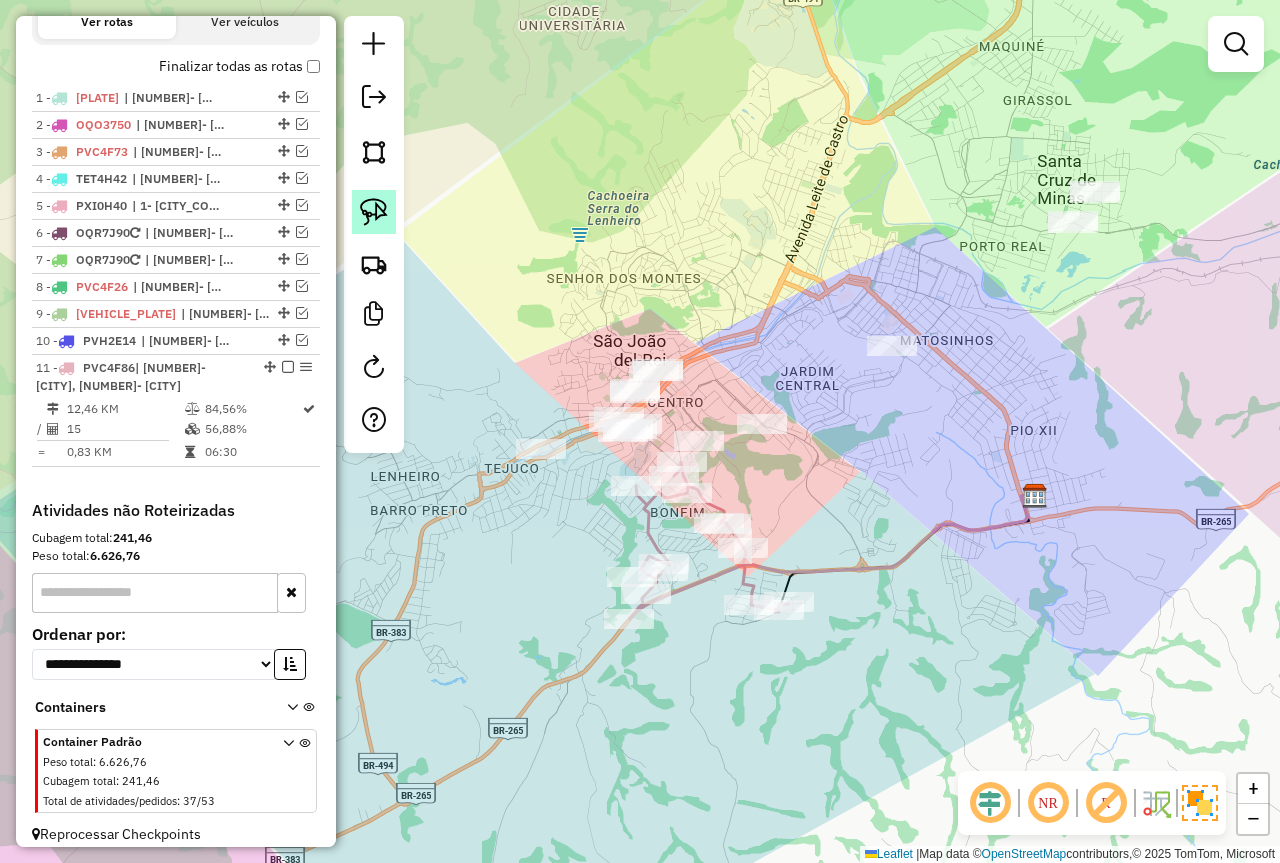 click 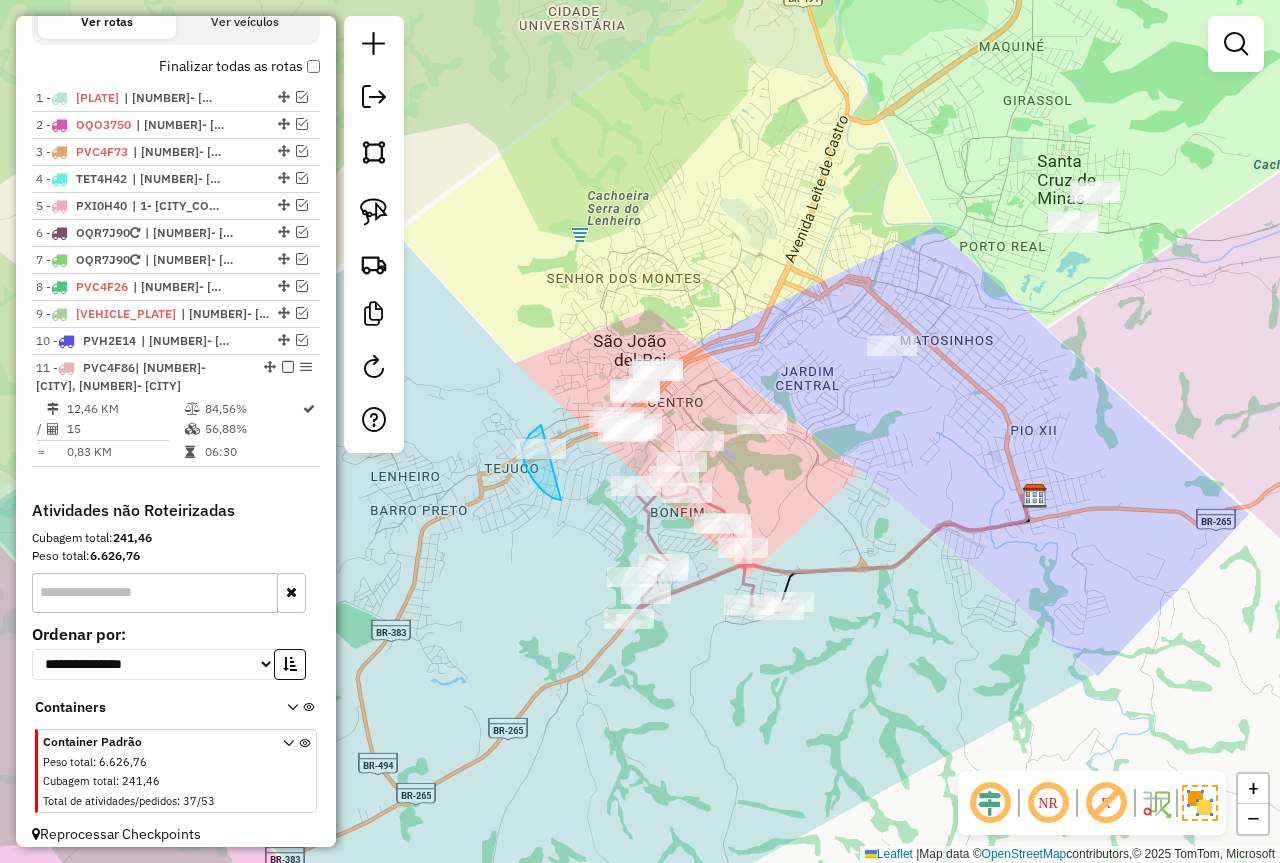 drag, startPoint x: 541, startPoint y: 425, endPoint x: 561, endPoint y: 500, distance: 77.62087 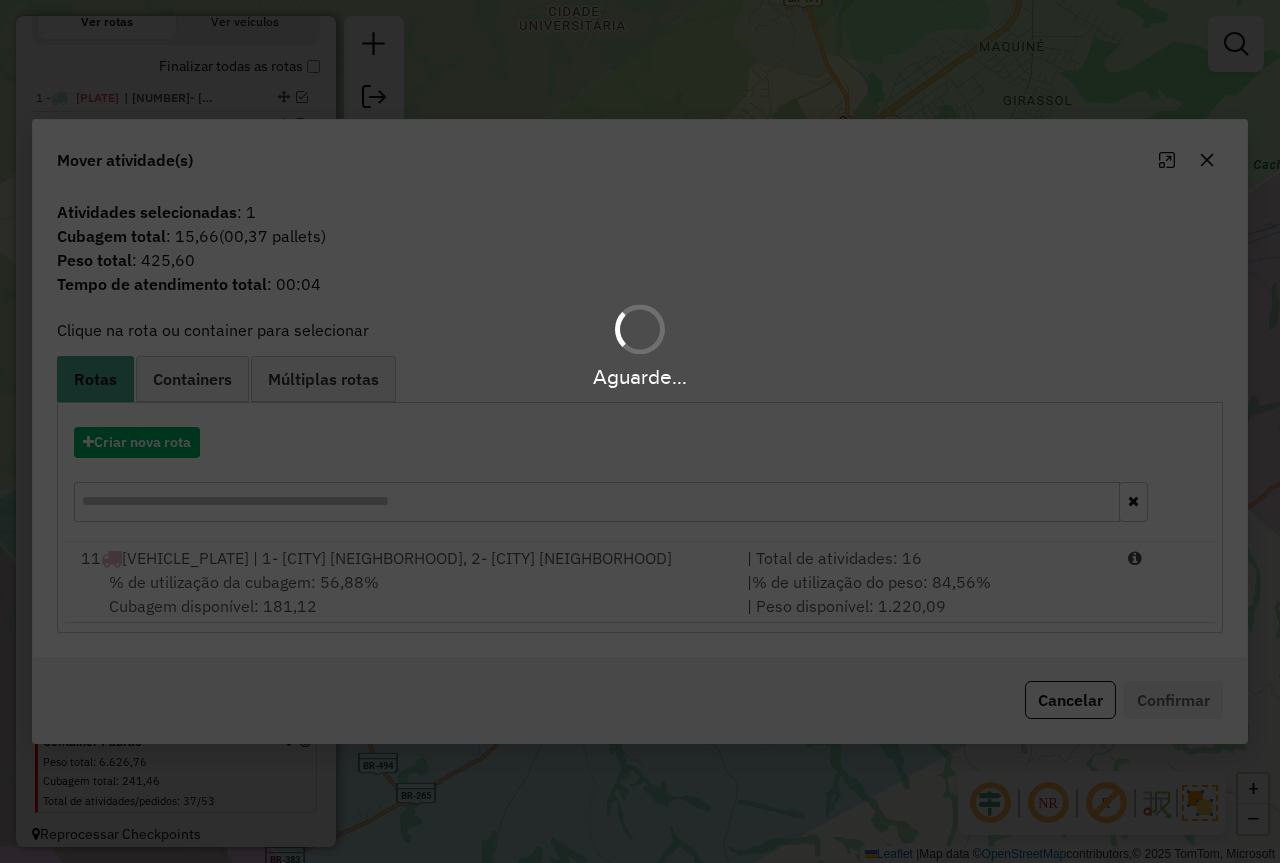 click on "Aguarde..." at bounding box center [640, 431] 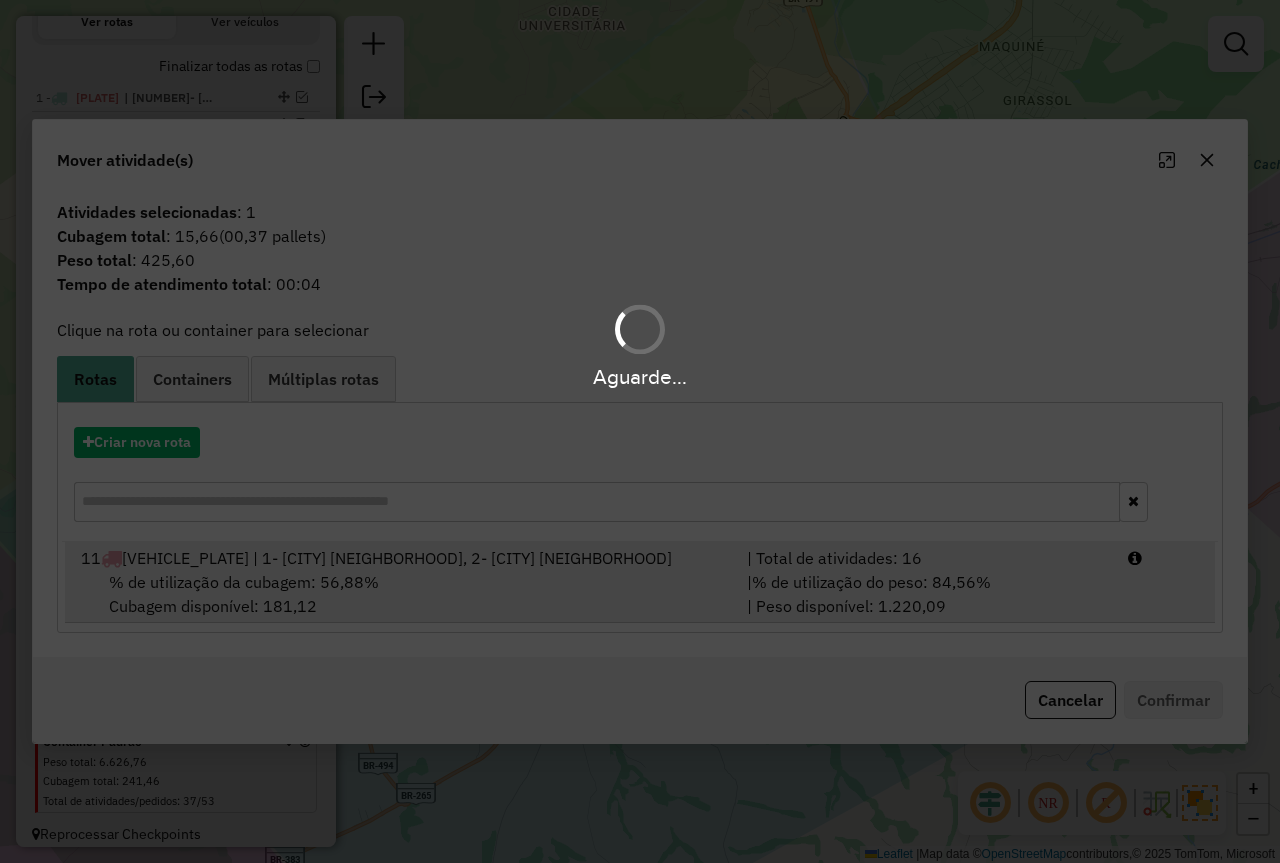click on "Aguarde...  Pop-up bloqueado!  Seu navegador bloqueou automáticamente a abertura de uma nova janela.   Acesse as configurações e adicione o endereço do sistema a lista de permissão.   Fechar  Informações da Sessão 976071 - [DATE]     Criação: [DATE] [TIME]   Depósito:  Farid - São João del Rei  Total de rotas:  11  Distância Total:  489,95 km  Tempo total:  76:00  Valor total:  R$ 567.746,33  - Total roteirizado:  R$ 518.892,67  - Total não roteirizado:  R$ 48.853,66  Total de Atividades Roteirizadas:  184  Total de Pedidos Roteirizados:  296  Peso total roteirizado:  80.258,49  Cubagem total roteirizado:  2.777,39  Total de Atividades não Roteirizadas:  37  Total de Pedidos não Roteirizados:  53 Total de caixas por viagem:  2.777,39 /   11 =  252,49 Média de Atividades por viagem:  184 /   11 =  16,73 Ocupação média da frota:  98,98%   Rotas improdutivas:  1  Rotas vários dias:  0  Clientes Priorizados NR:  0 Rotas  Recargas: 6   Ver rotas   Ver veículos   1 -       [PLATE]   /" at bounding box center [640, 431] 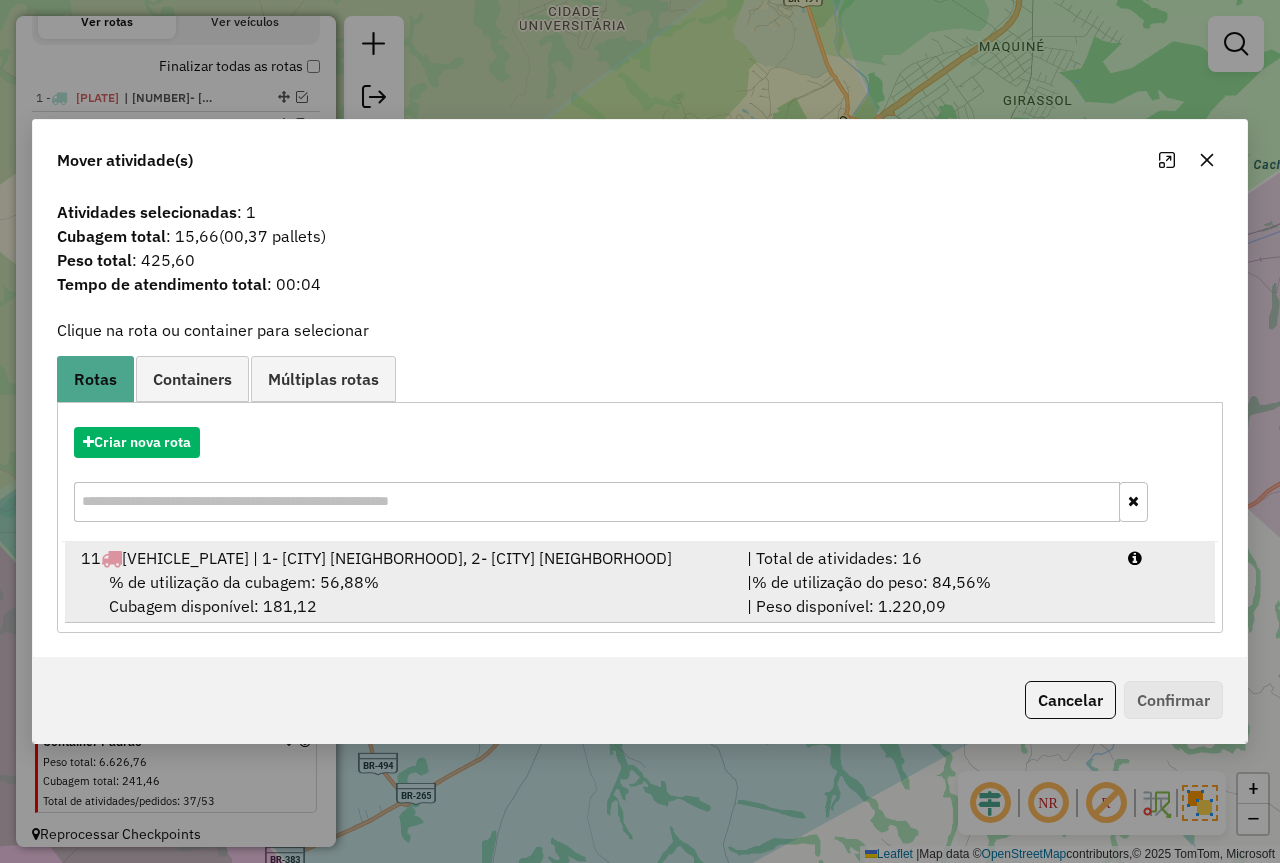 click on "|  % de utilização do peso: 84,56%  | Peso disponível: 1.220,09" at bounding box center [925, 594] 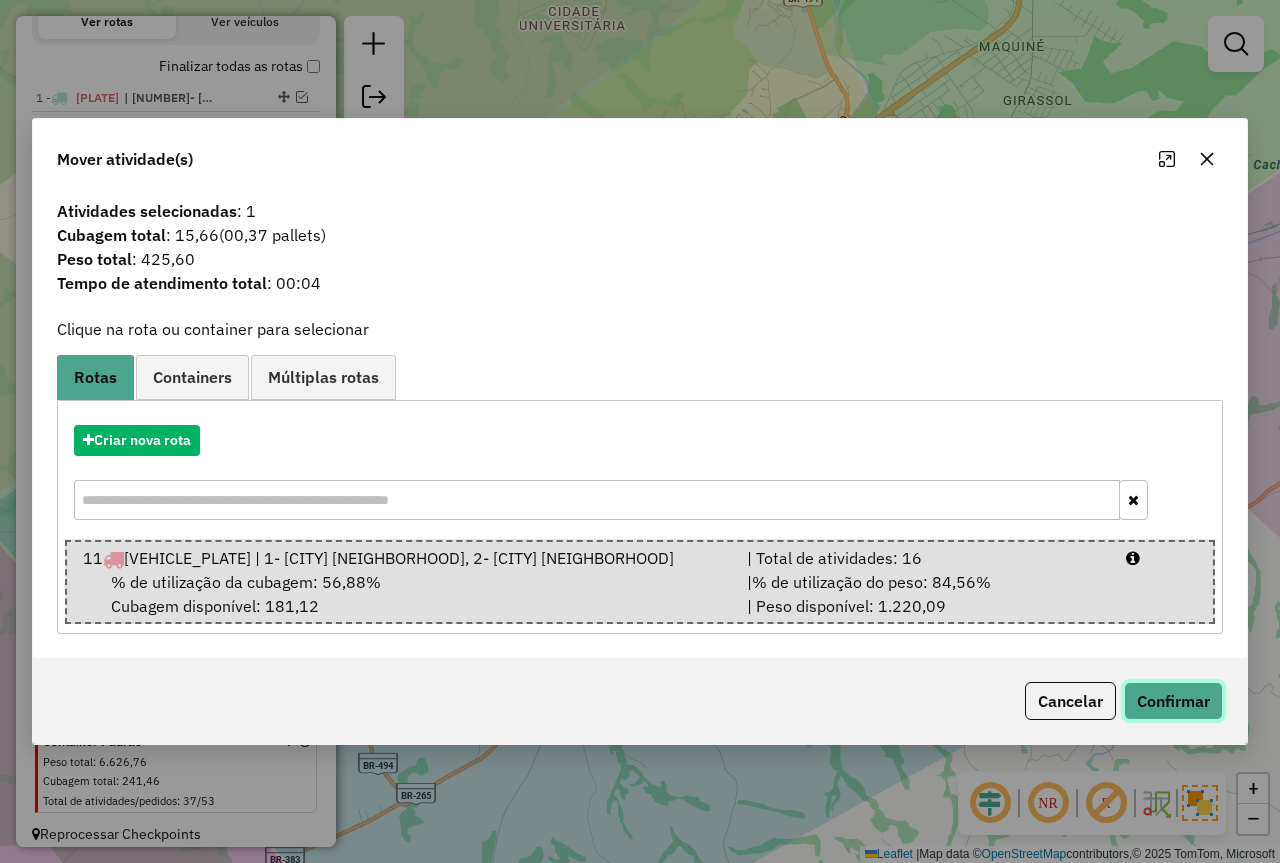 click on "Confirmar" 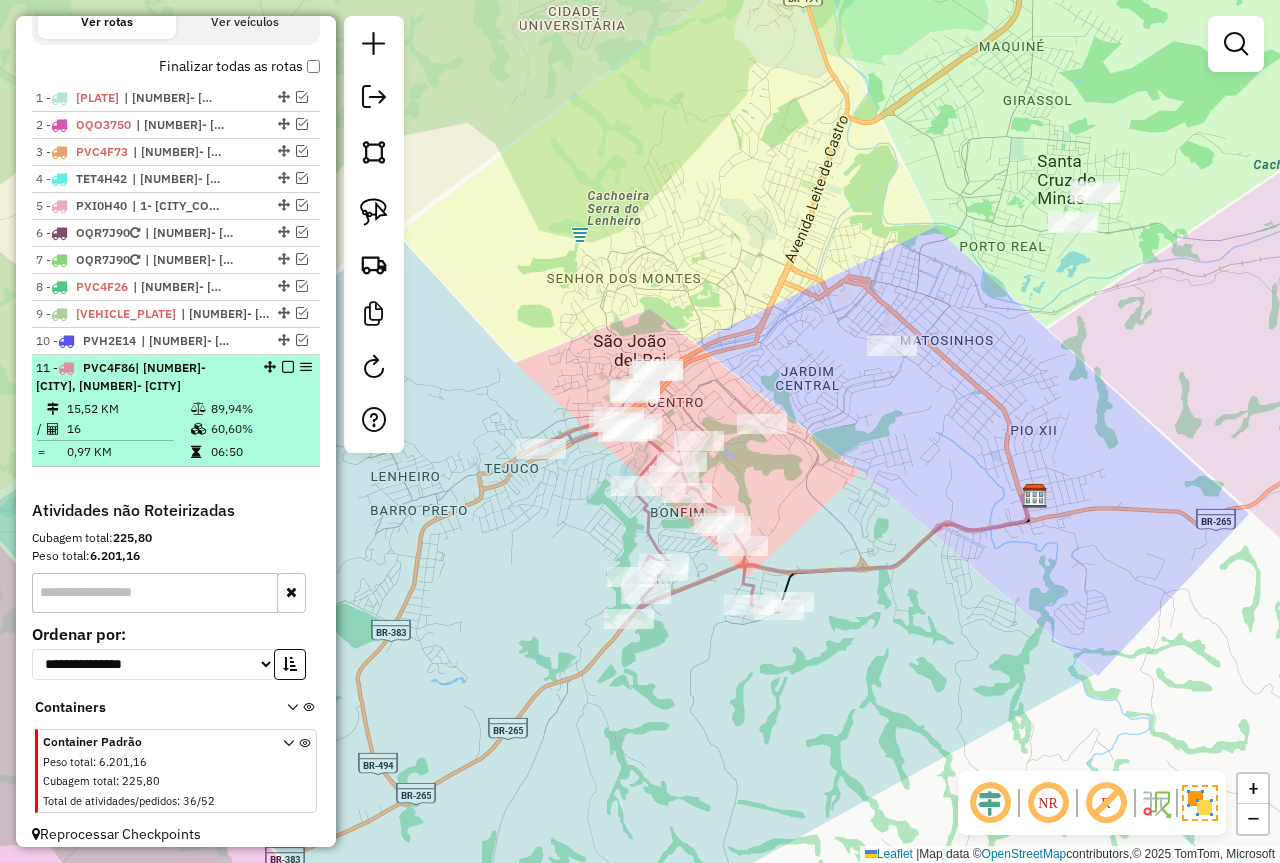 click at bounding box center (288, 367) 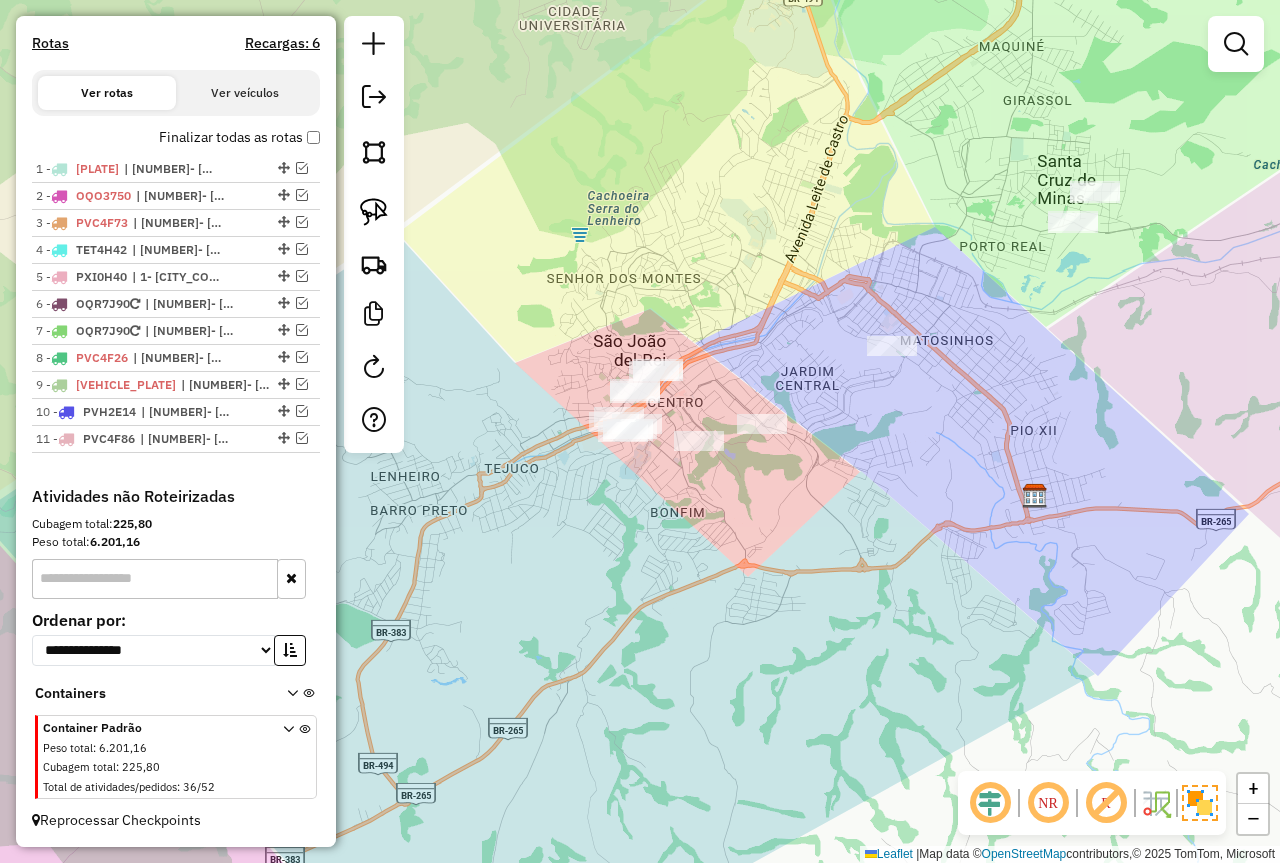 scroll, scrollTop: 634, scrollLeft: 0, axis: vertical 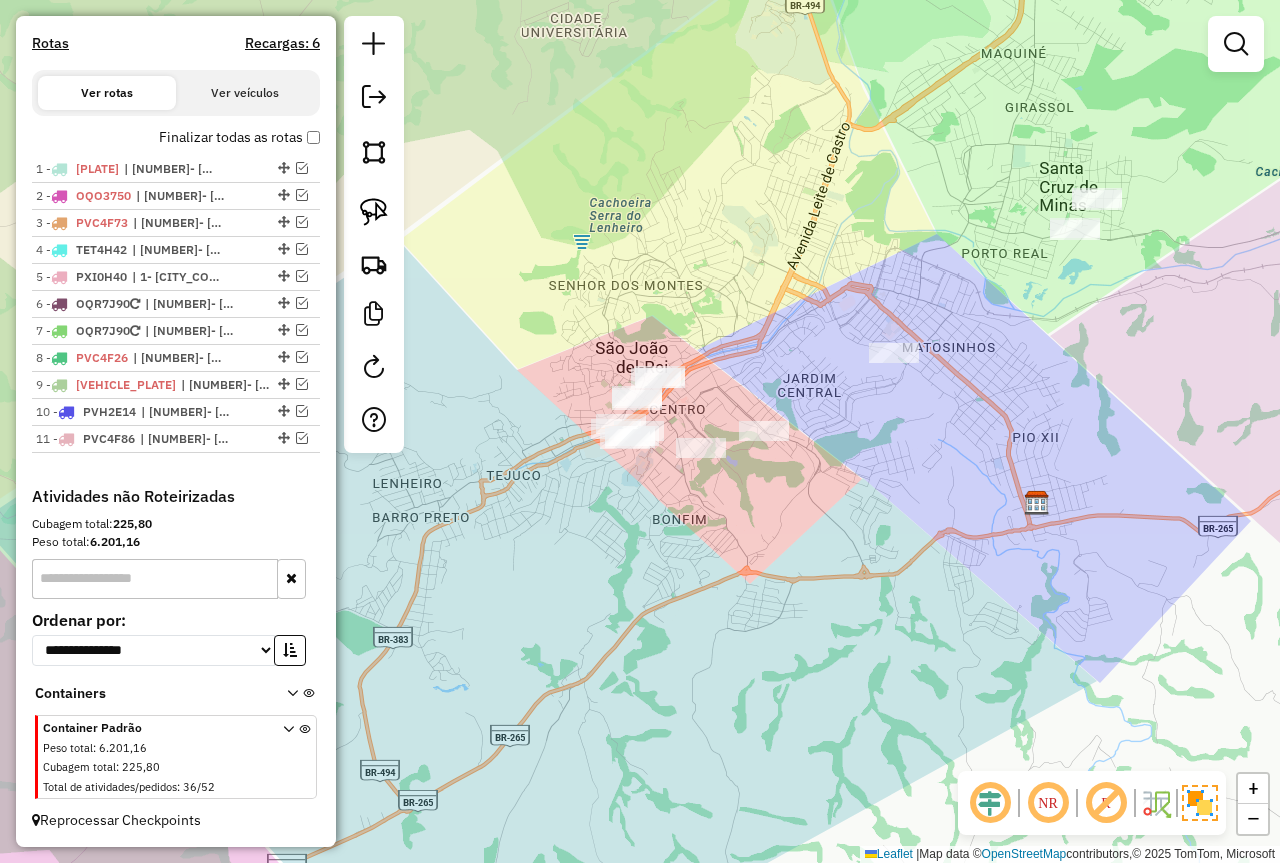 drag, startPoint x: 699, startPoint y: 319, endPoint x: 655, endPoint y: 373, distance: 69.656296 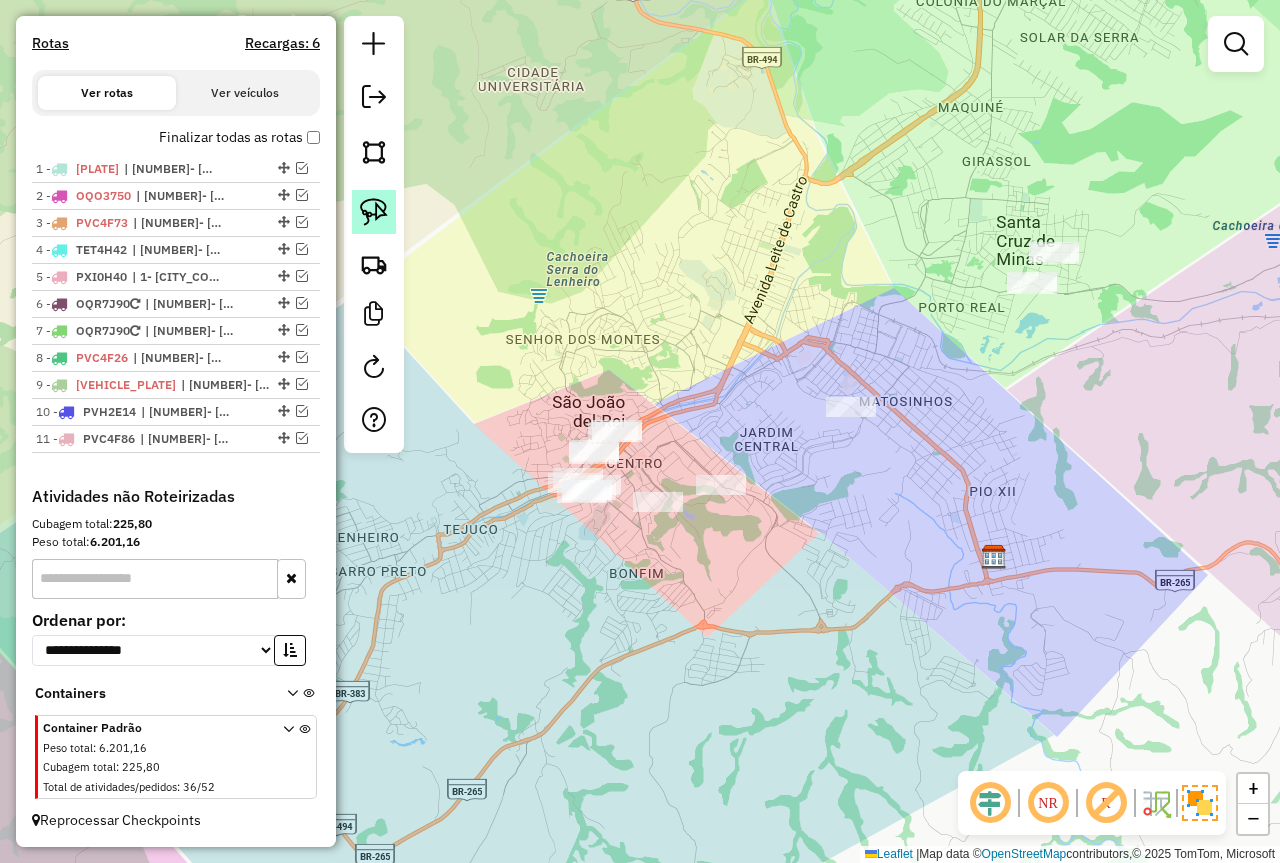 click 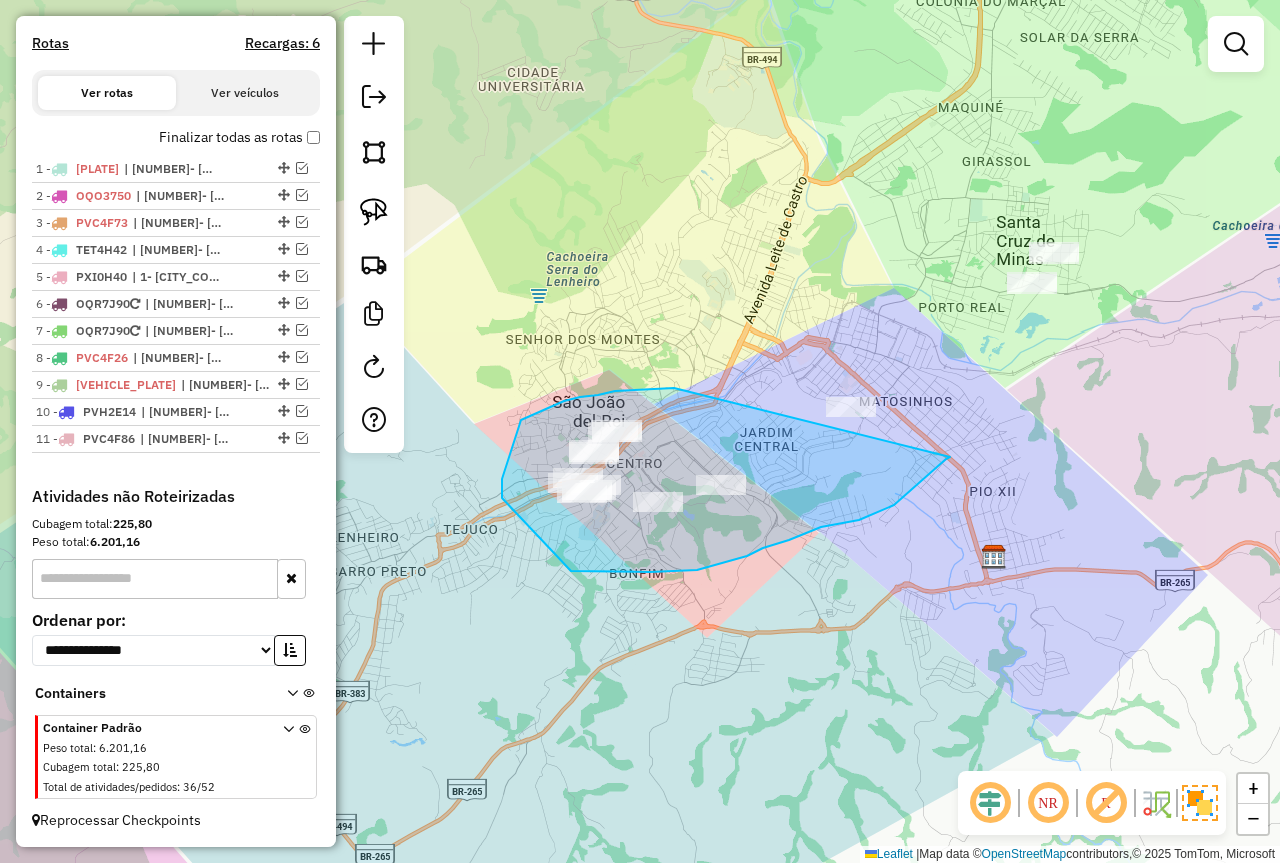 drag, startPoint x: 671, startPoint y: 389, endPoint x: 827, endPoint y: 393, distance: 156.05127 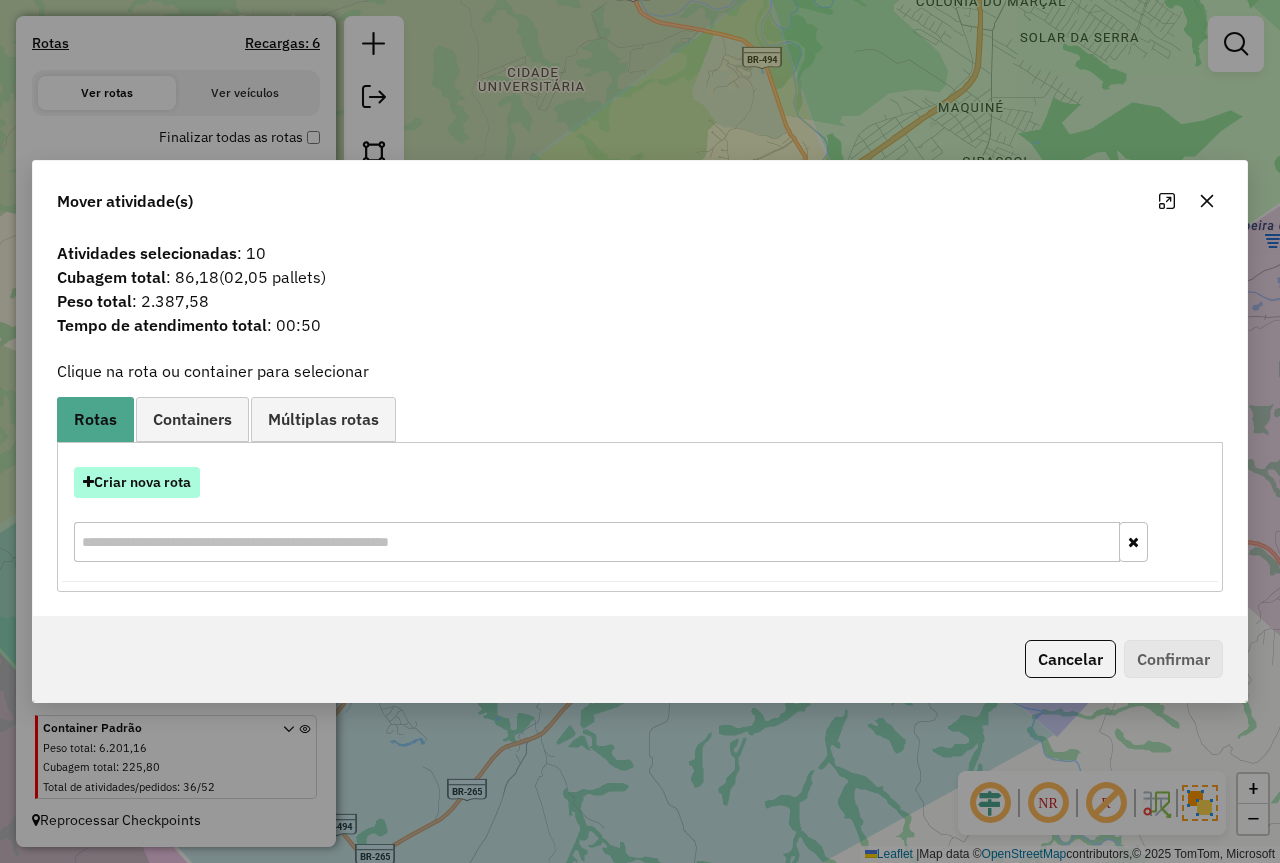 click on "Criar nova rota" at bounding box center [137, 482] 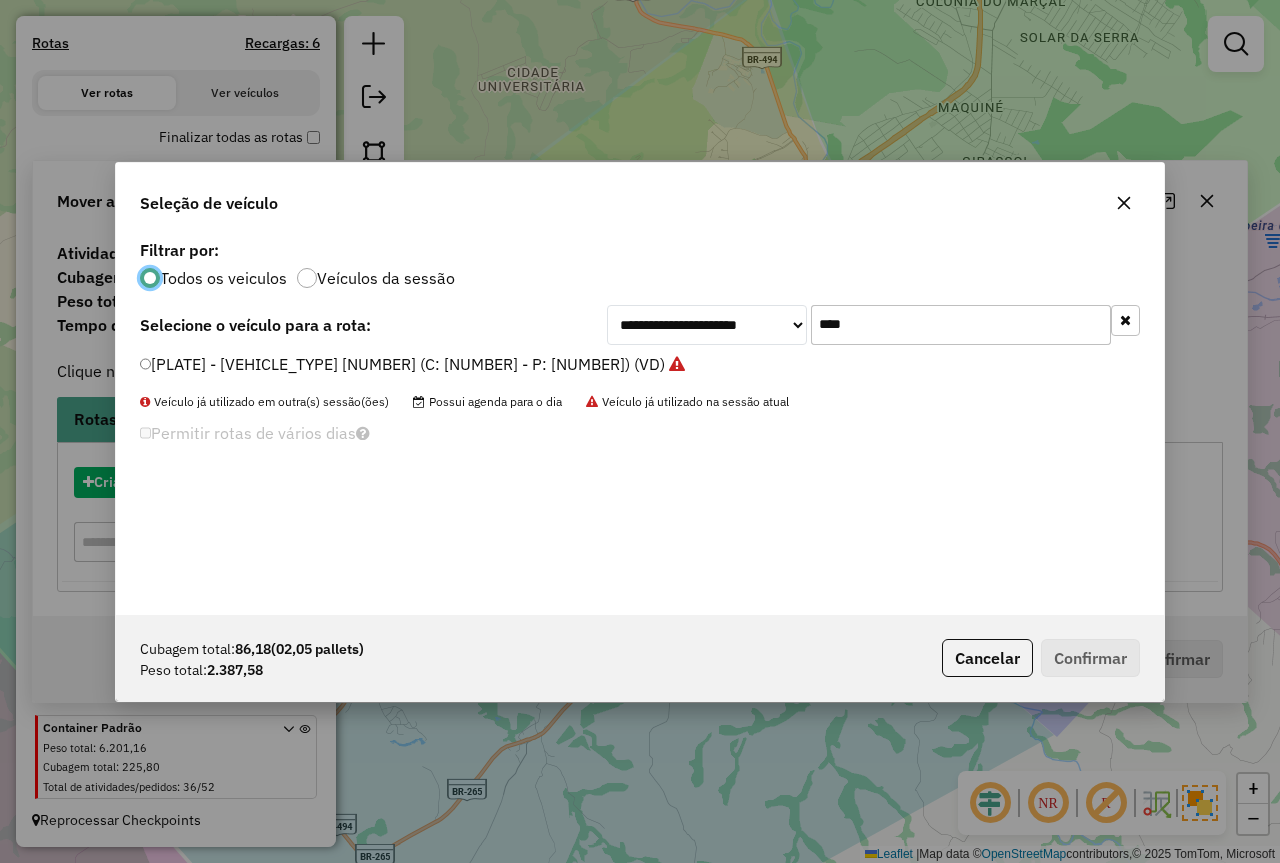 scroll, scrollTop: 11, scrollLeft: 6, axis: both 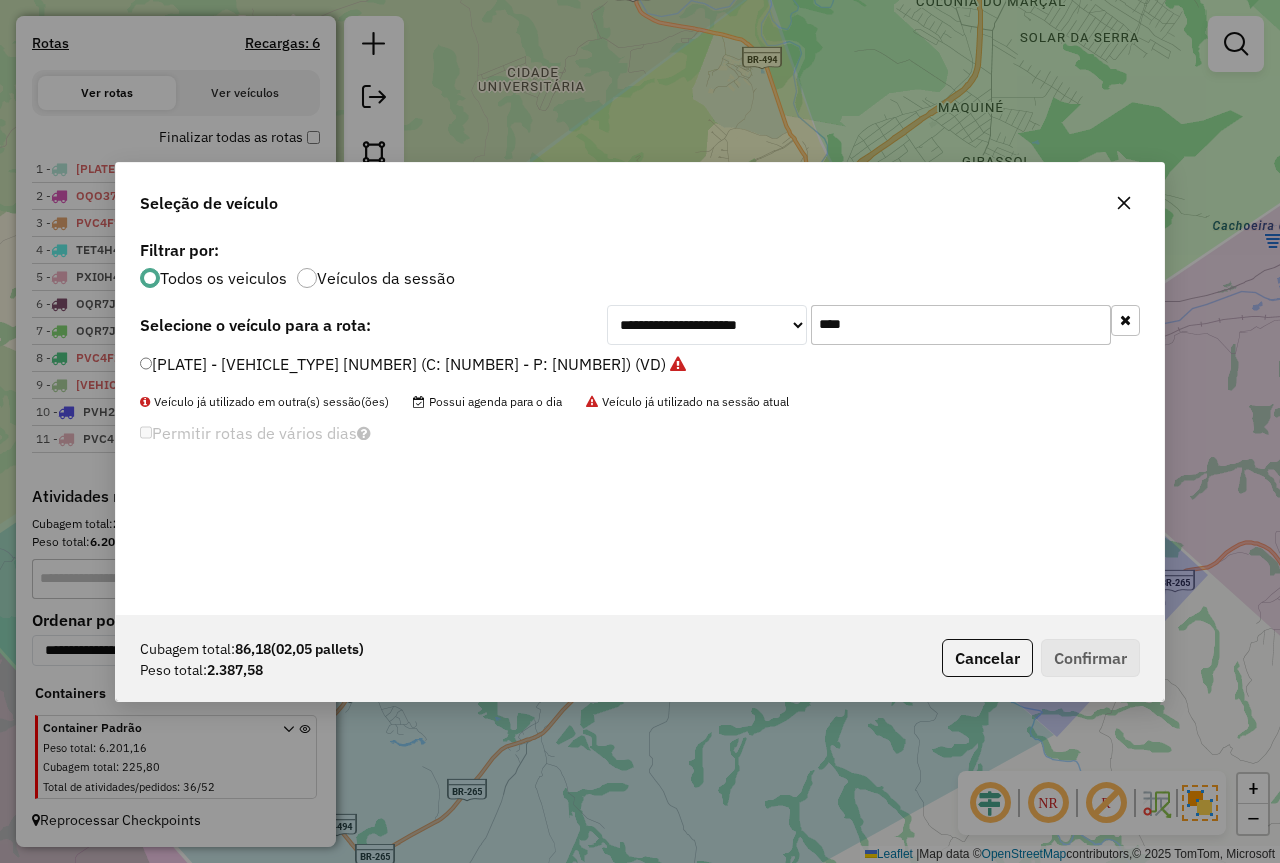 drag, startPoint x: 893, startPoint y: 333, endPoint x: 674, endPoint y: 313, distance: 219.91135 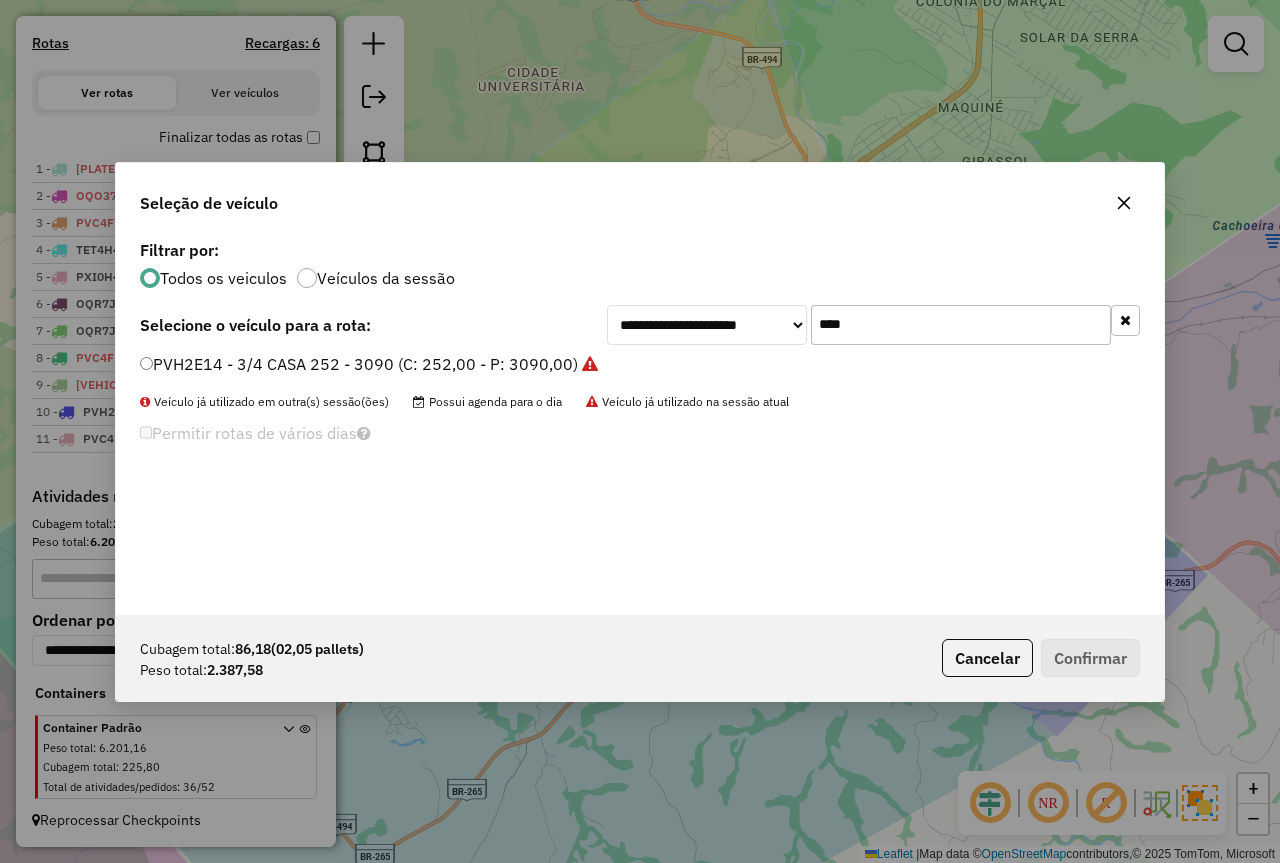 type on "****" 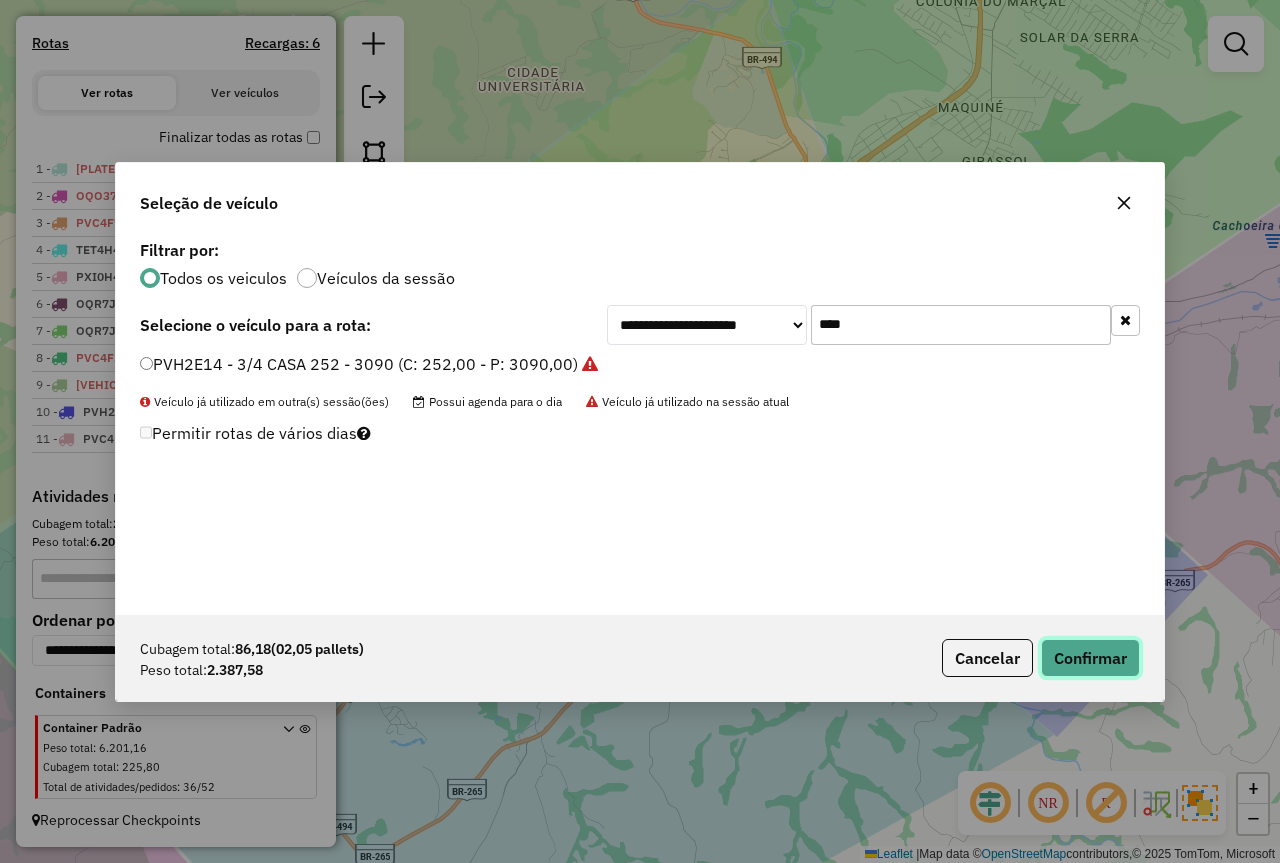 click on "Confirmar" 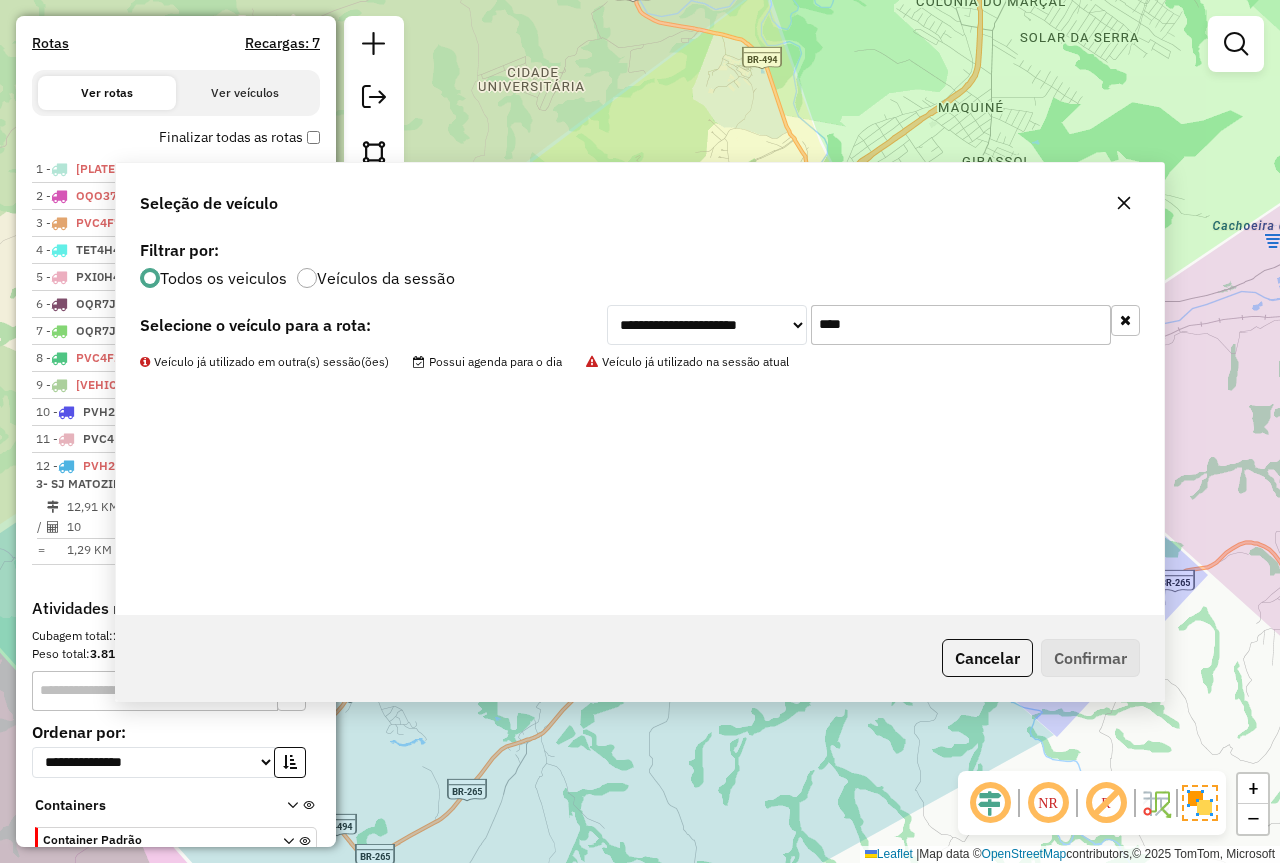 scroll, scrollTop: 705, scrollLeft: 0, axis: vertical 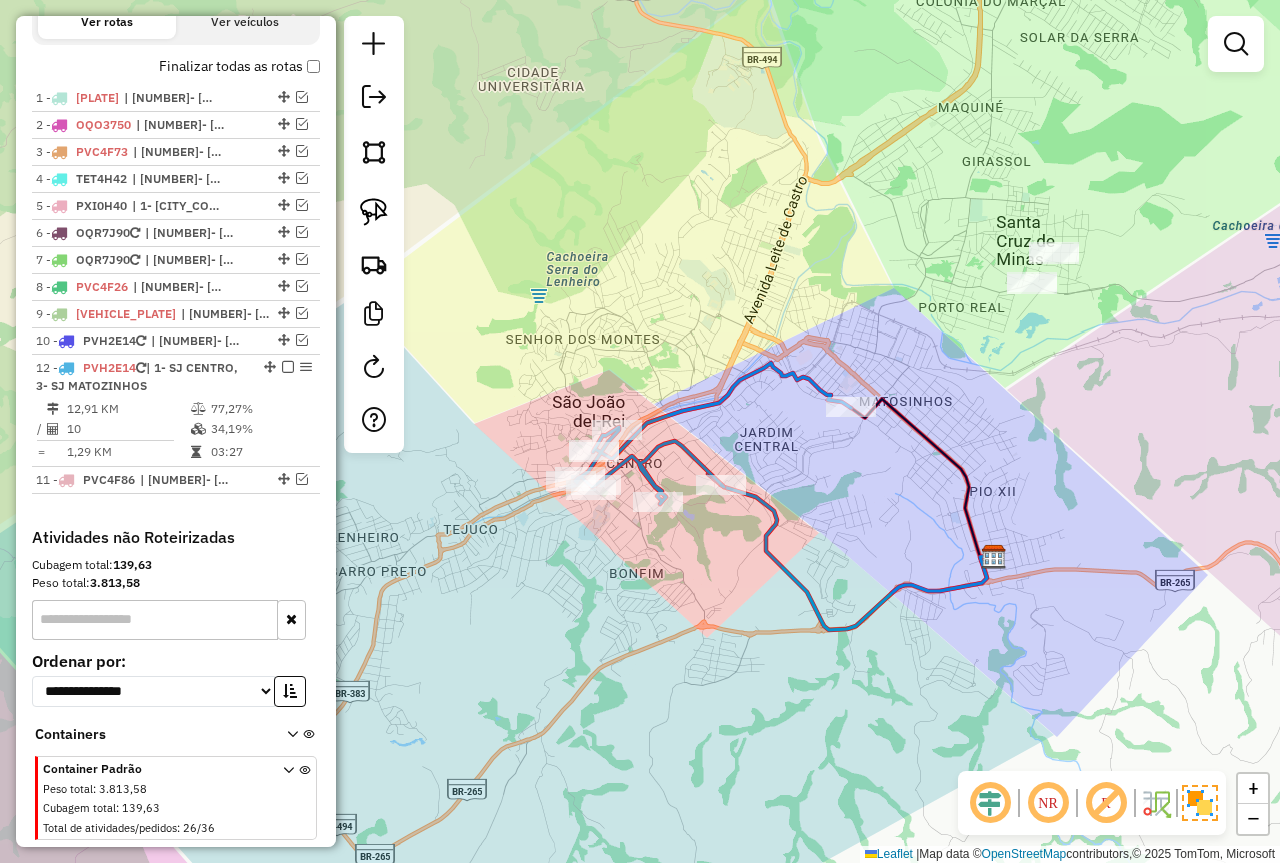 drag, startPoint x: 261, startPoint y: 392, endPoint x: 266, endPoint y: 367, distance: 25.495098 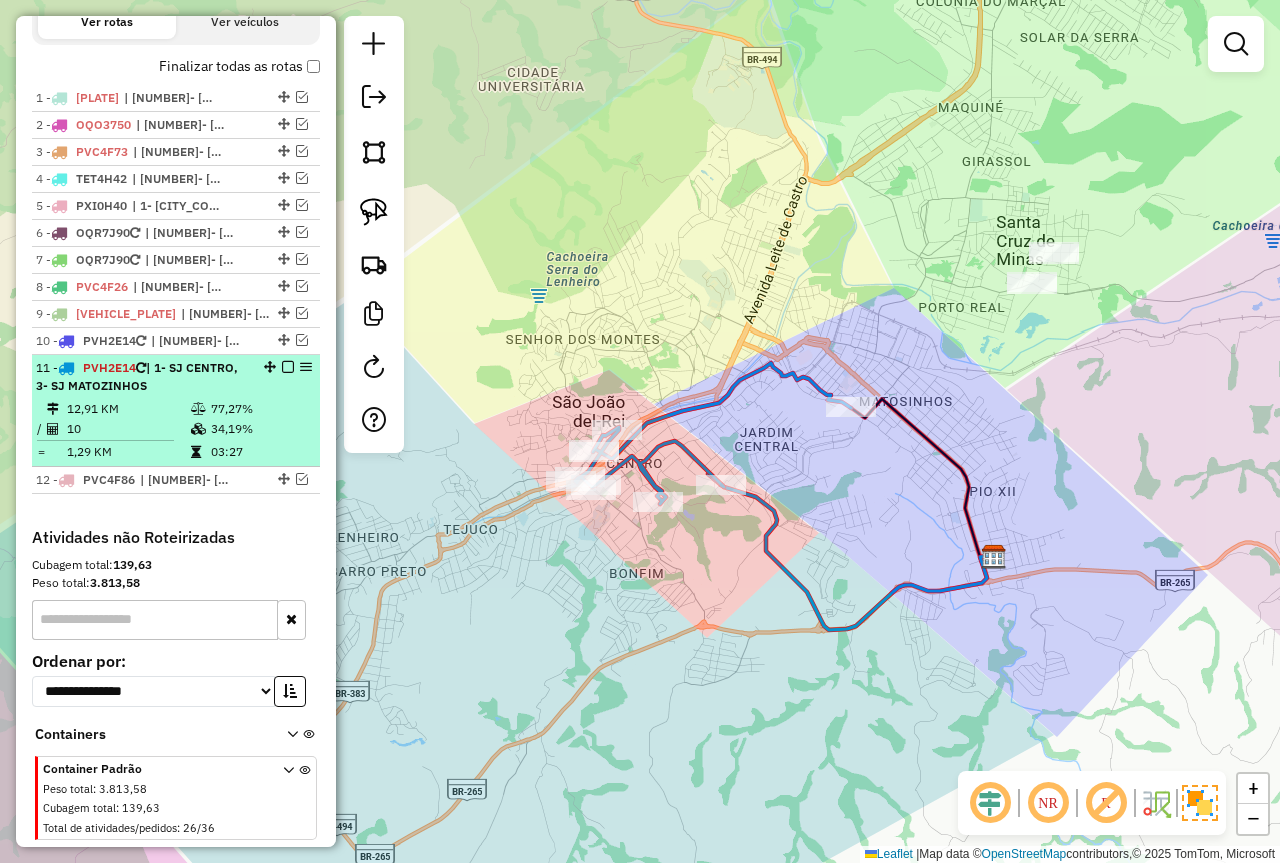 click on "77,27%" at bounding box center (260, 409) 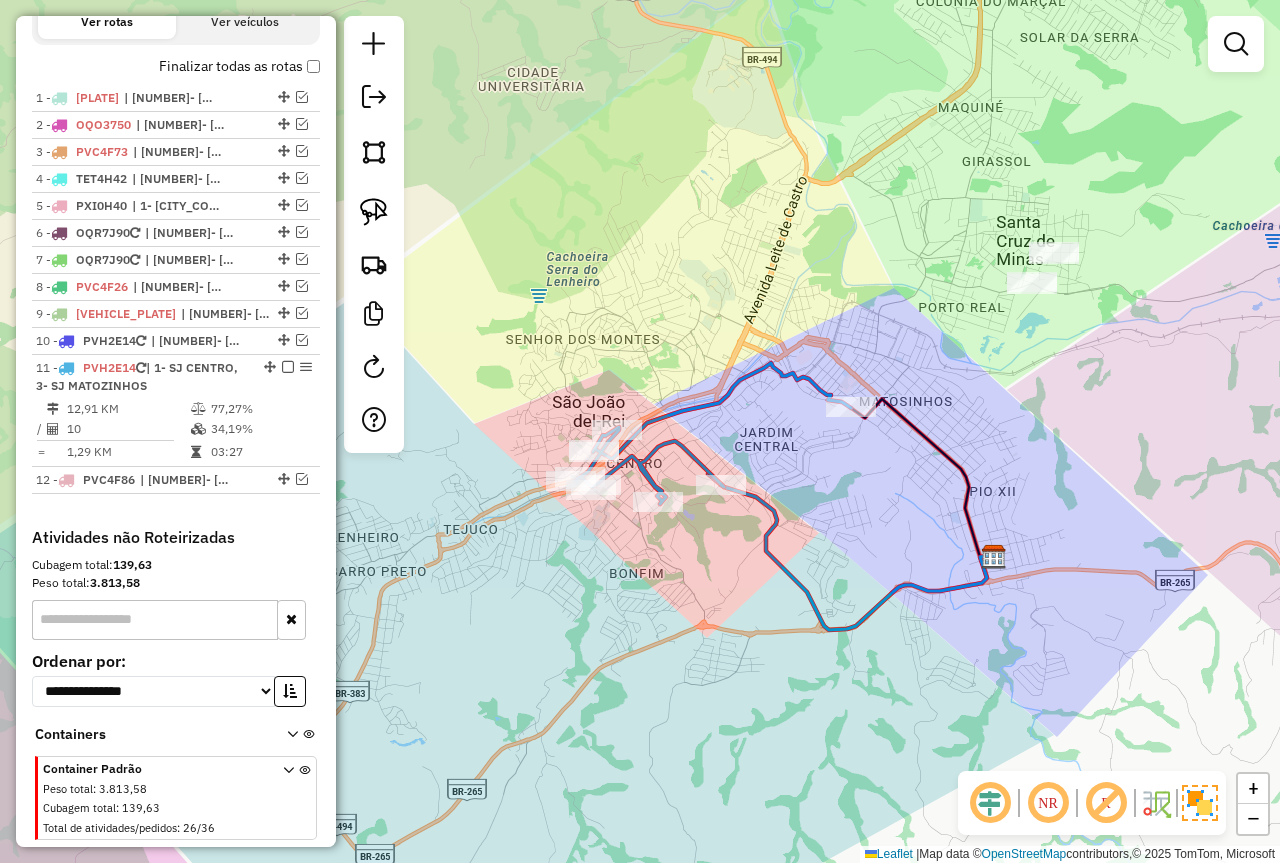 select on "*********" 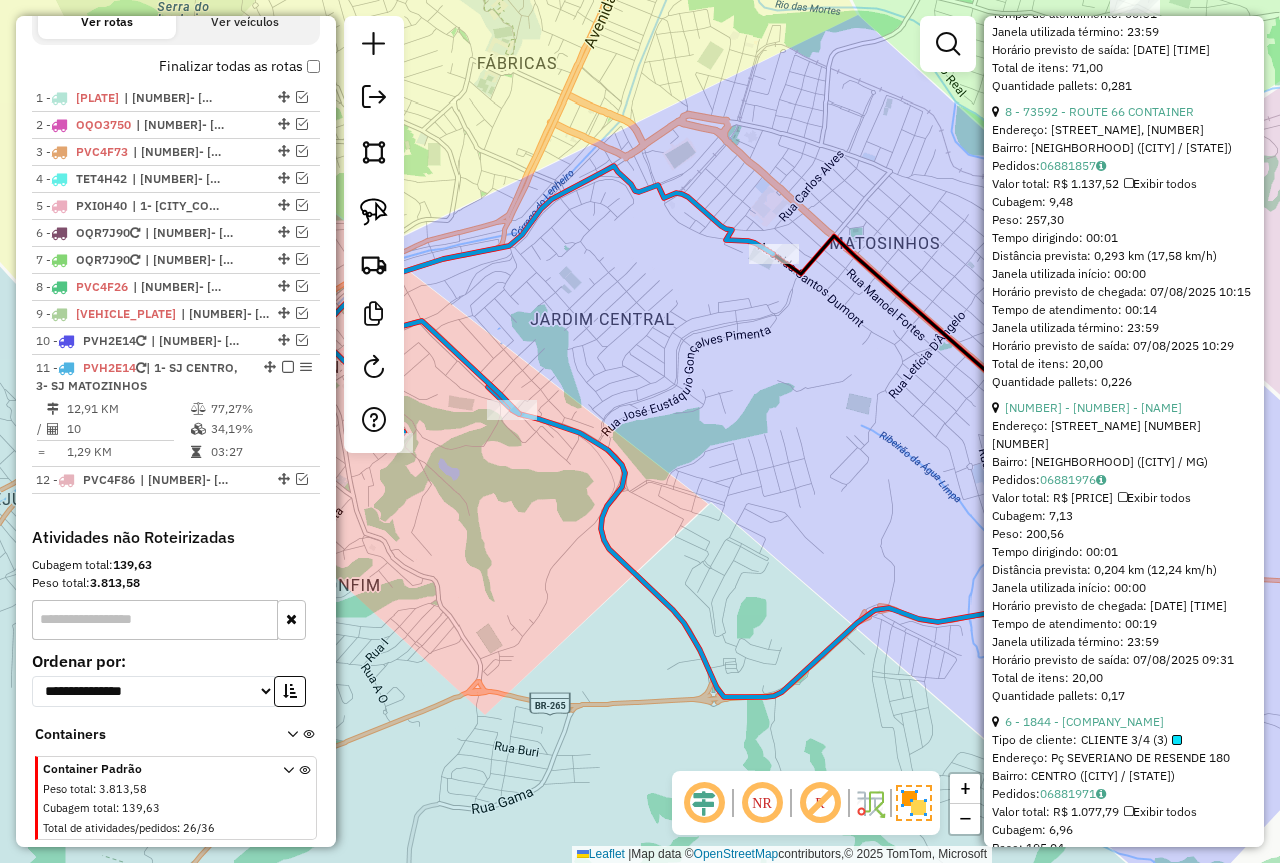 scroll, scrollTop: 1800, scrollLeft: 0, axis: vertical 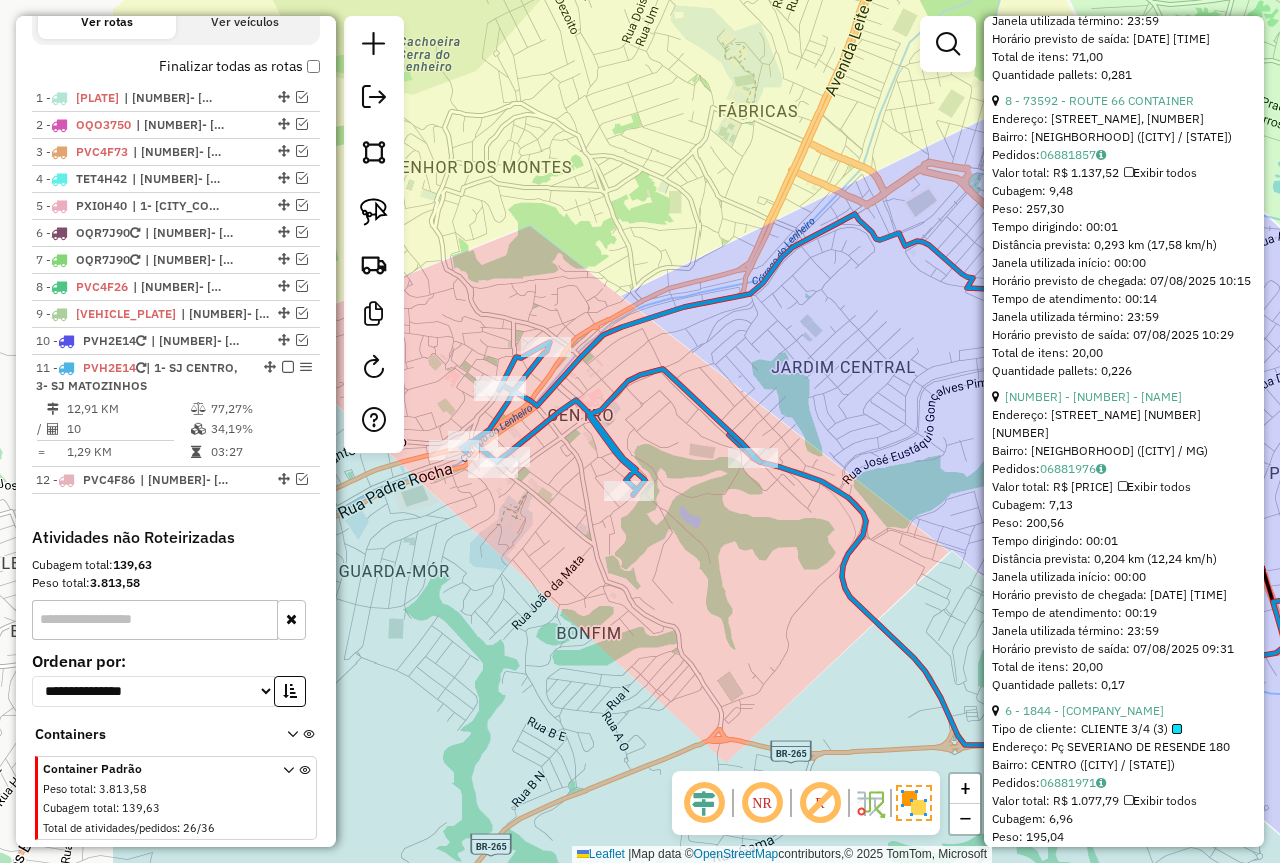 drag, startPoint x: 678, startPoint y: 518, endPoint x: 744, endPoint y: 498, distance: 68.96376 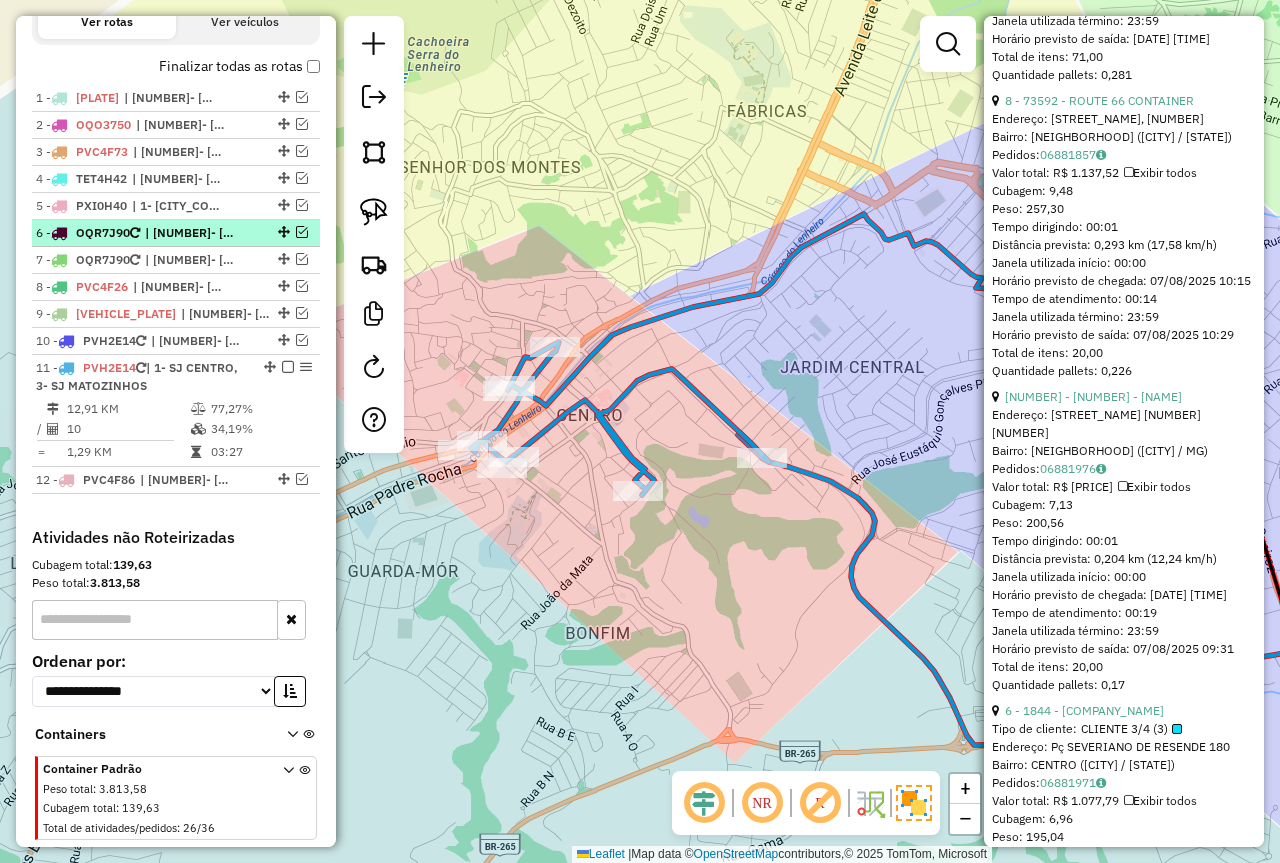 click at bounding box center (302, 232) 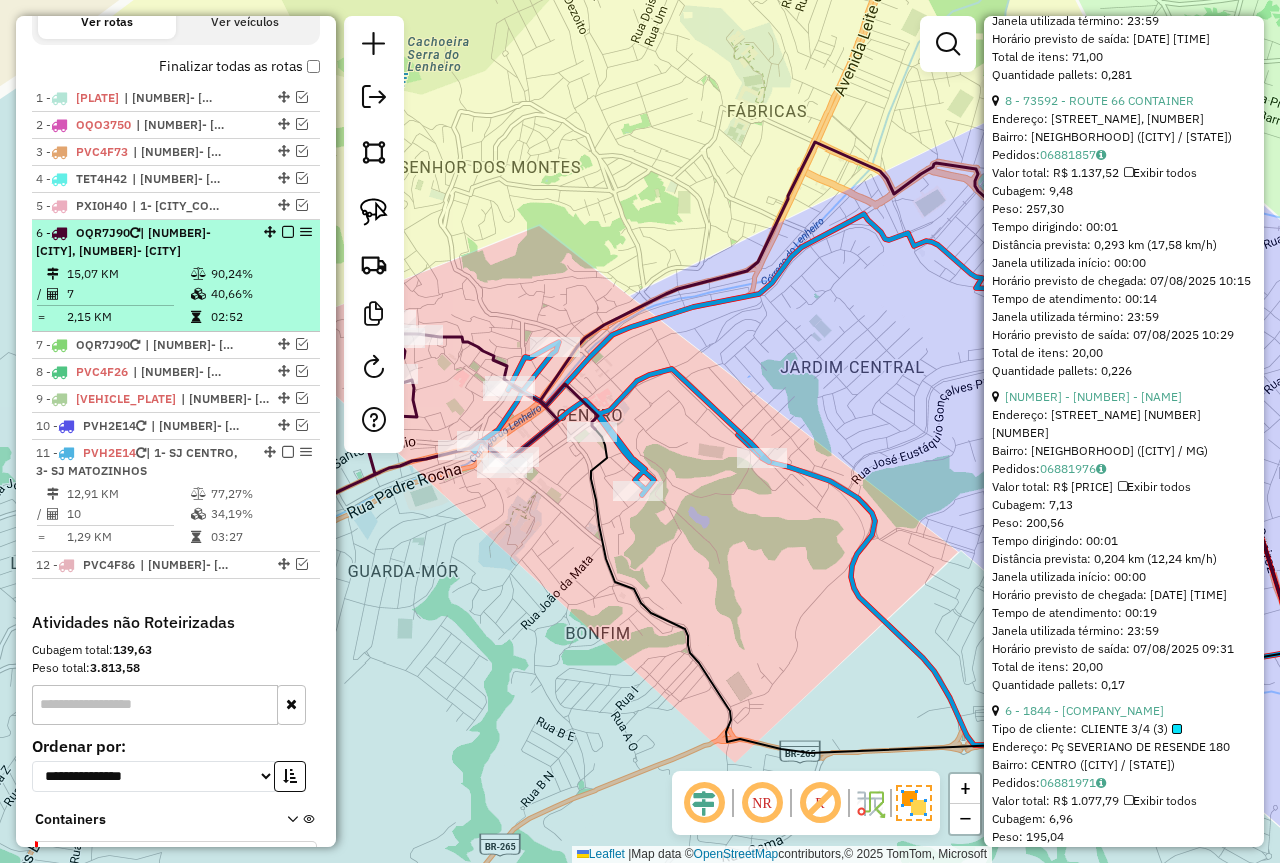 click on "40,66%" at bounding box center (260, 294) 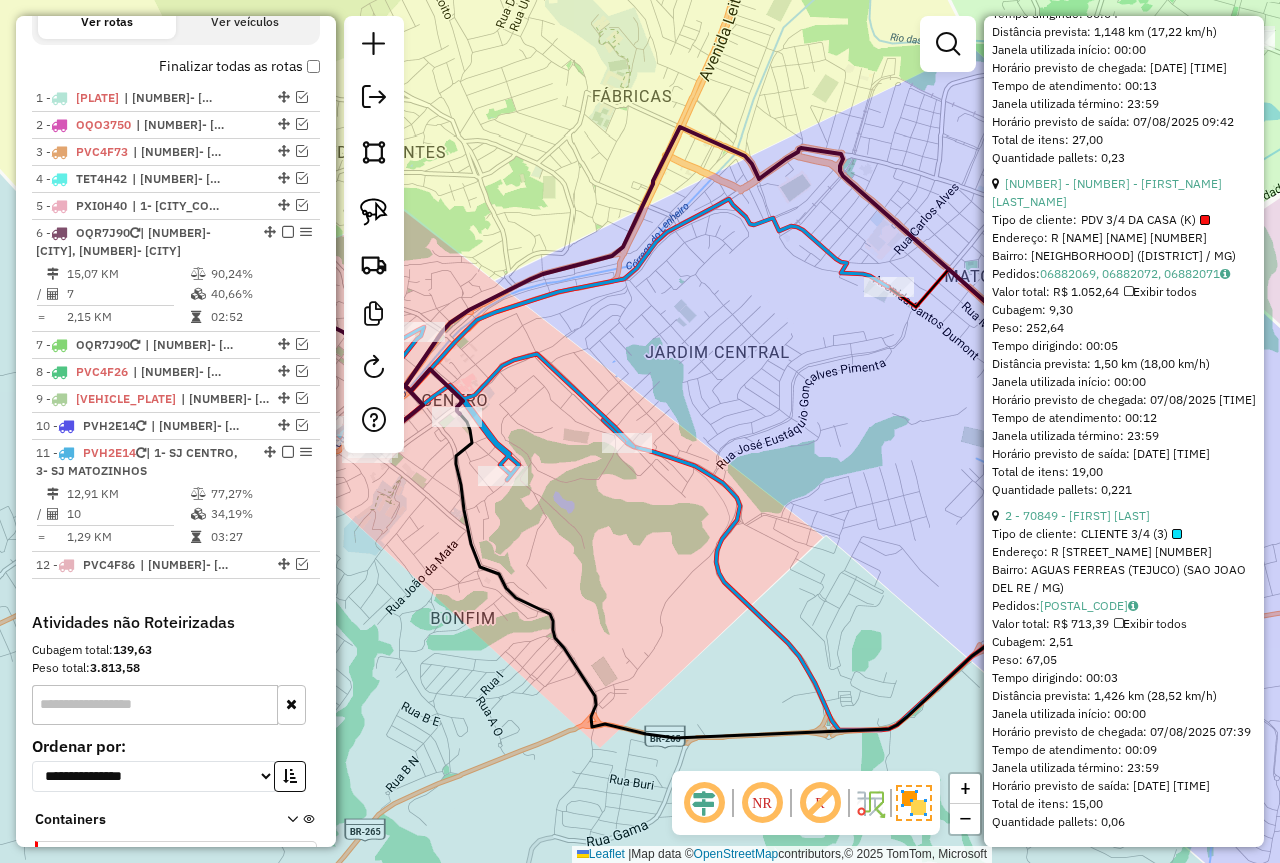 scroll, scrollTop: 2507, scrollLeft: 0, axis: vertical 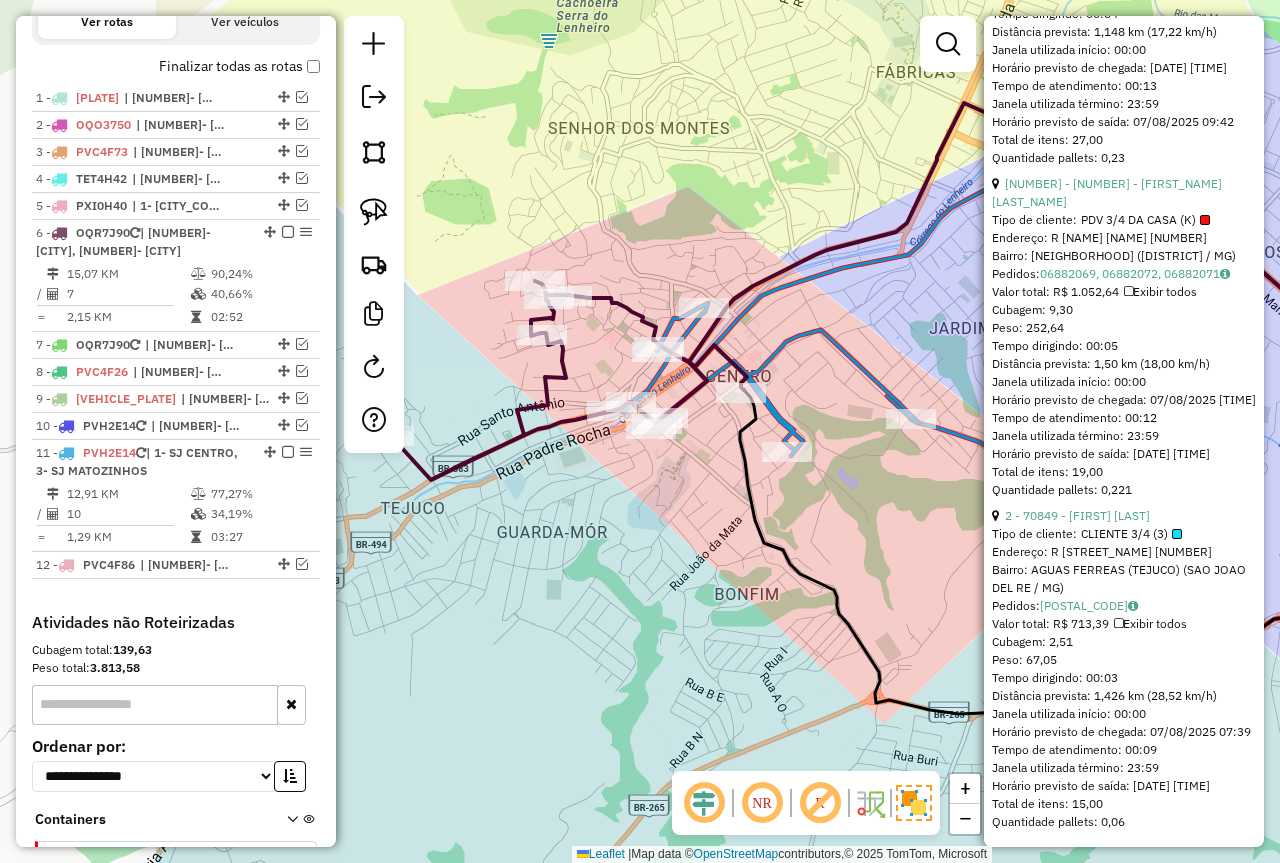 drag, startPoint x: 610, startPoint y: 605, endPoint x: 894, endPoint y: 581, distance: 285.01227 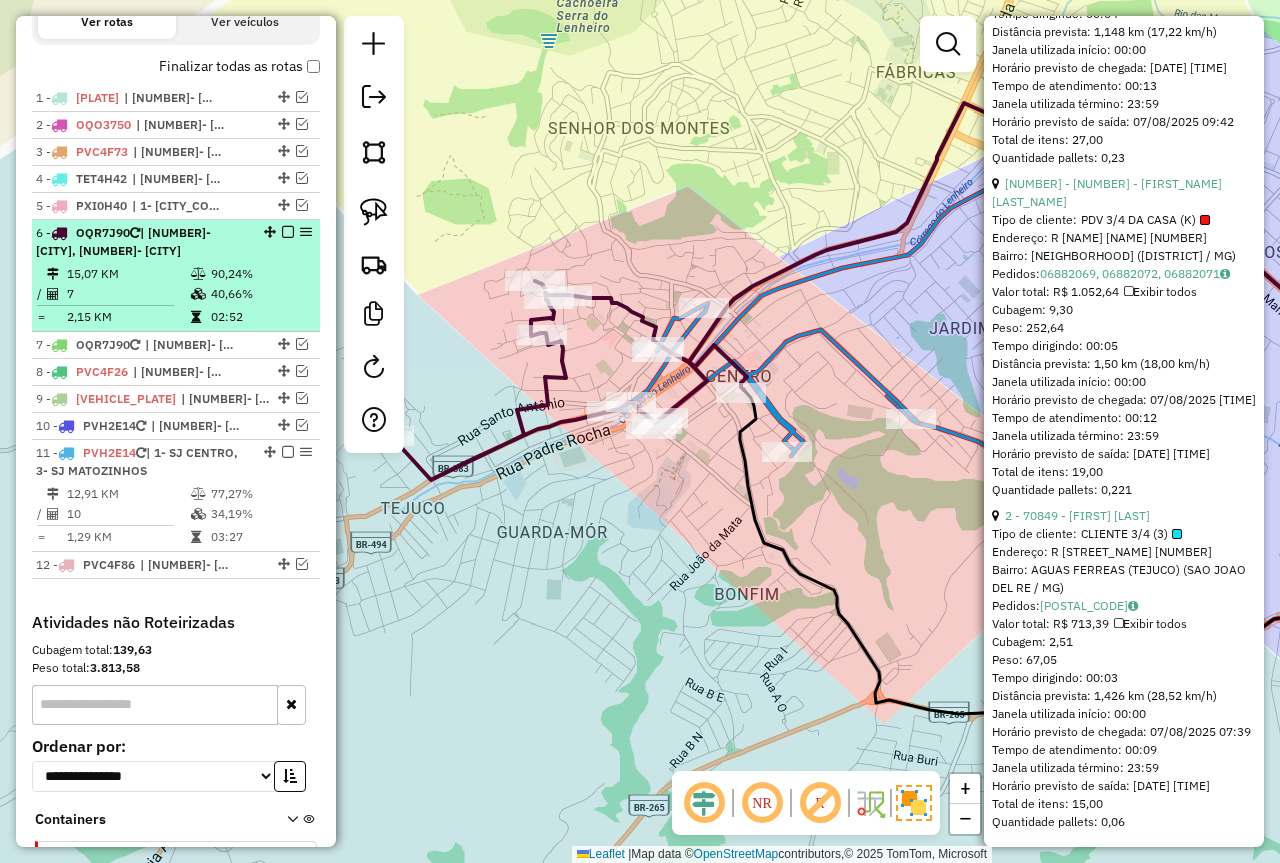 click at bounding box center [288, 232] 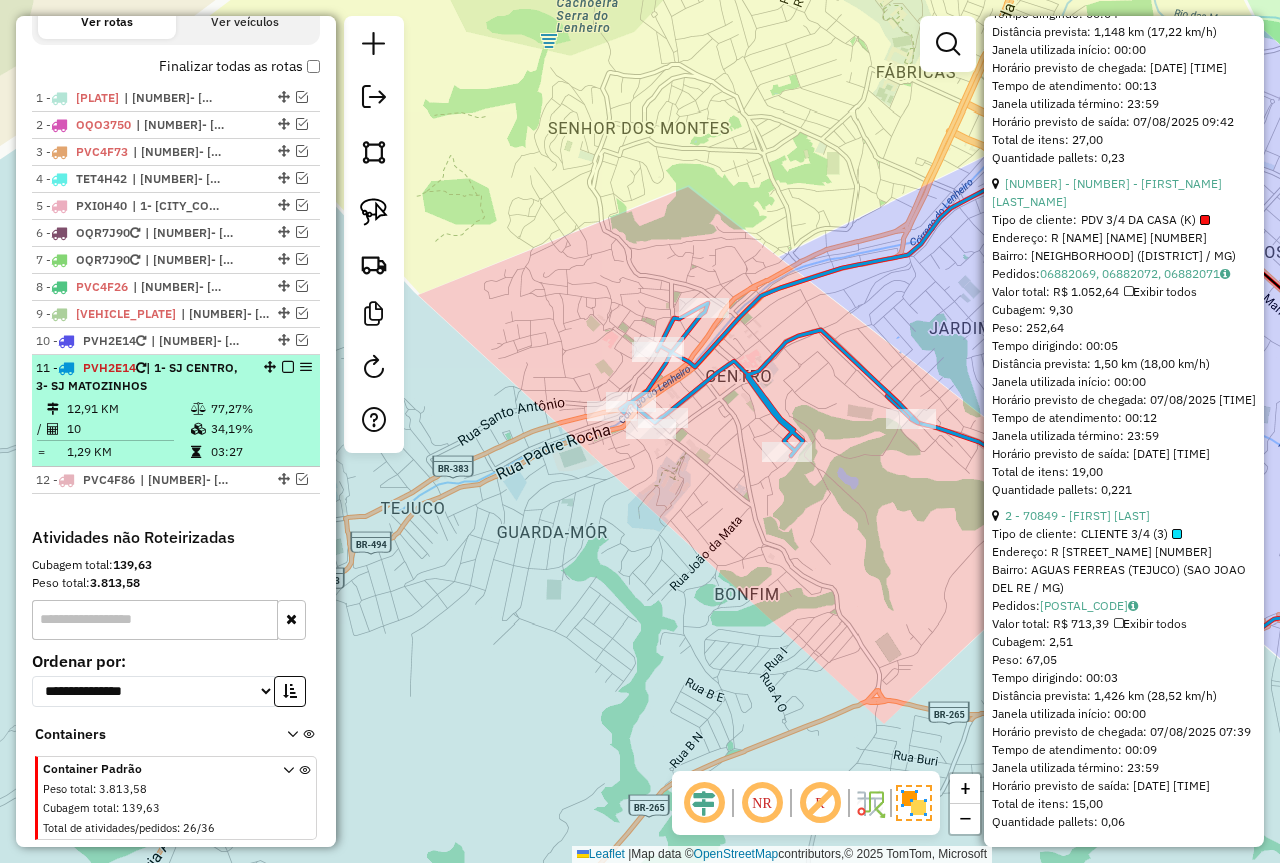 click on "34,19%" at bounding box center [260, 429] 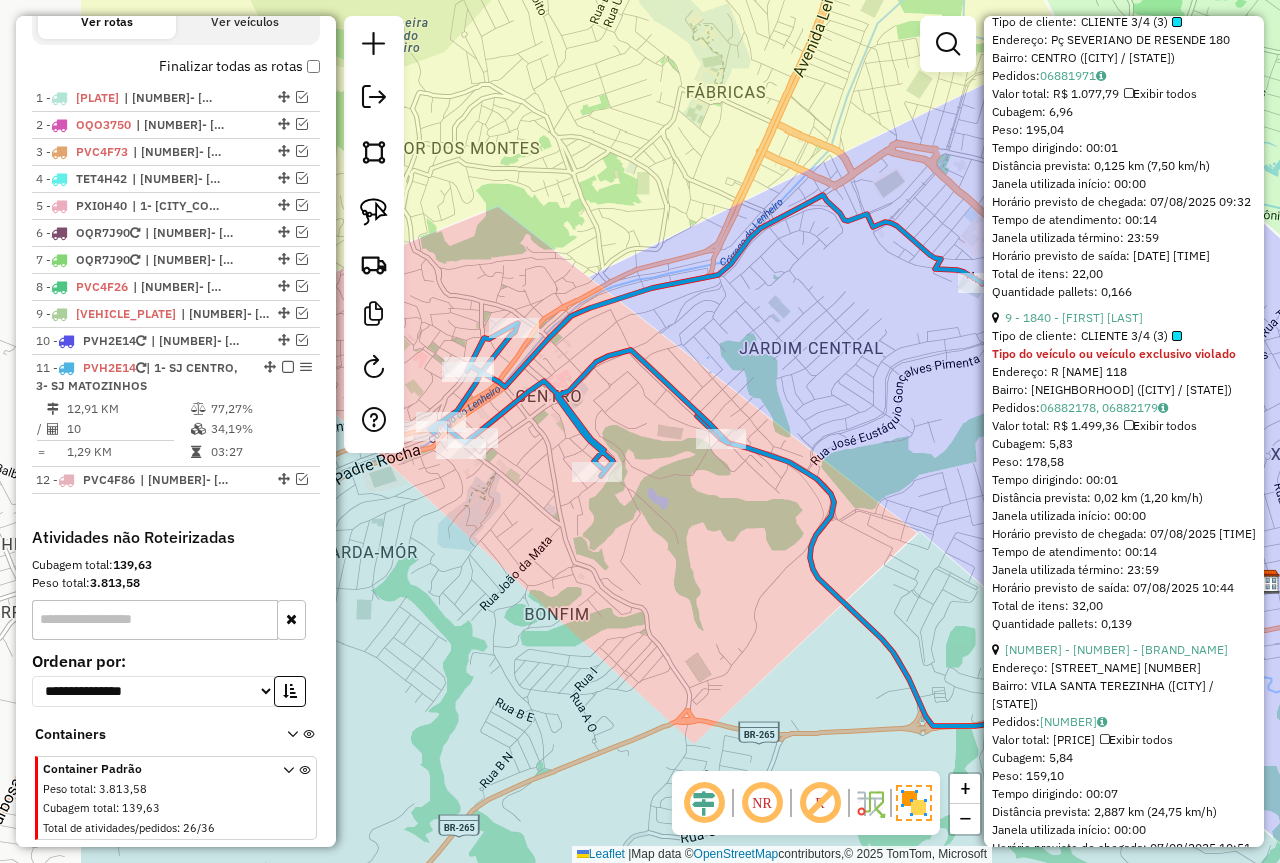 drag, startPoint x: 661, startPoint y: 584, endPoint x: 715, endPoint y: 581, distance: 54.08327 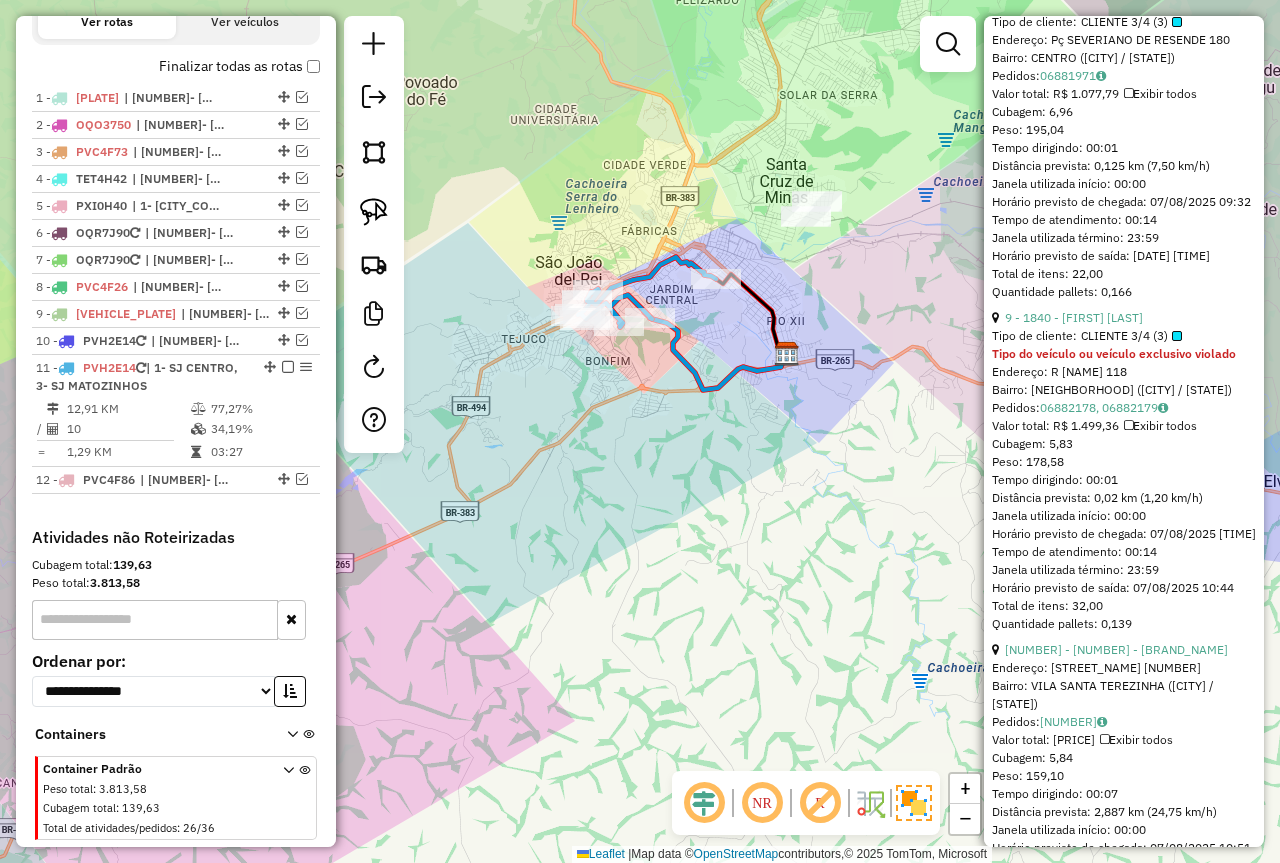 drag, startPoint x: 735, startPoint y: 396, endPoint x: 564, endPoint y: 500, distance: 200.14246 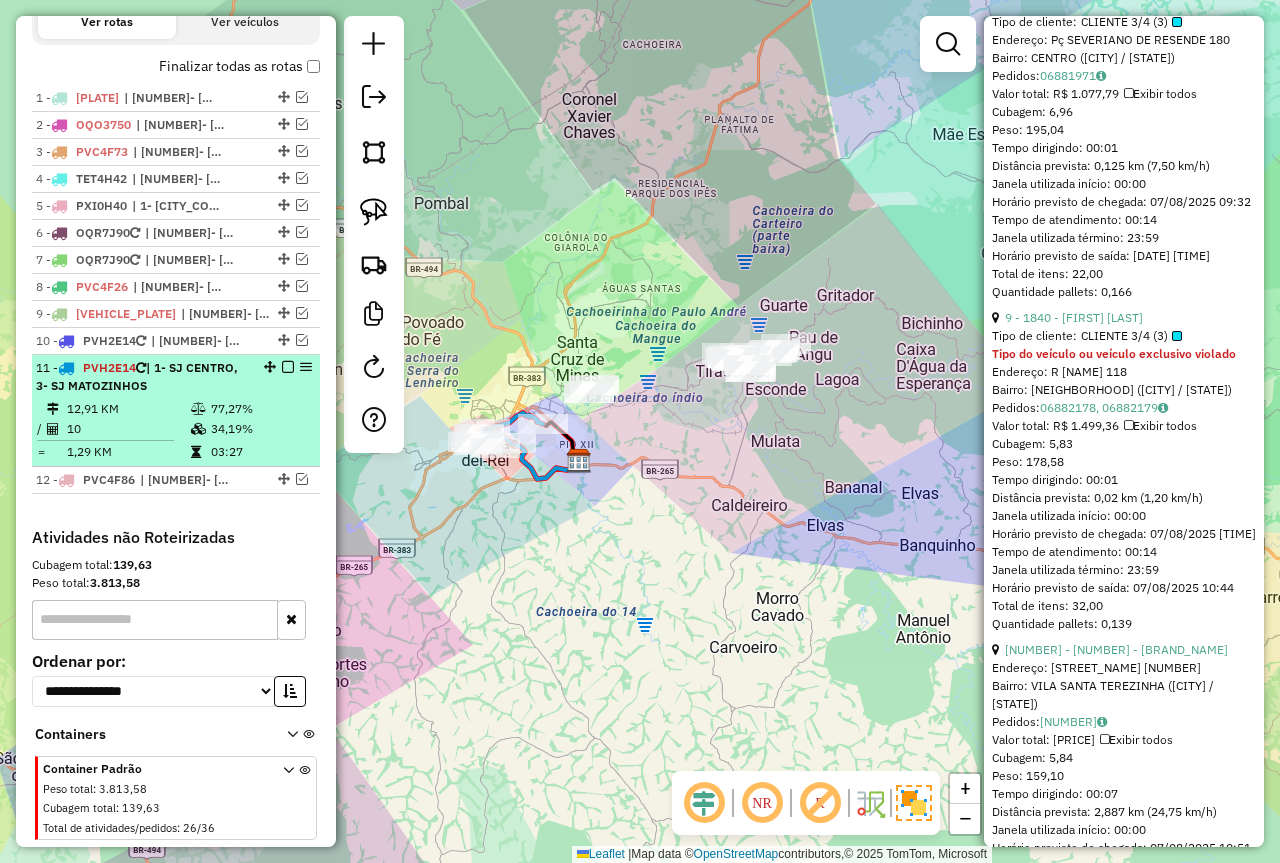 click at bounding box center (288, 367) 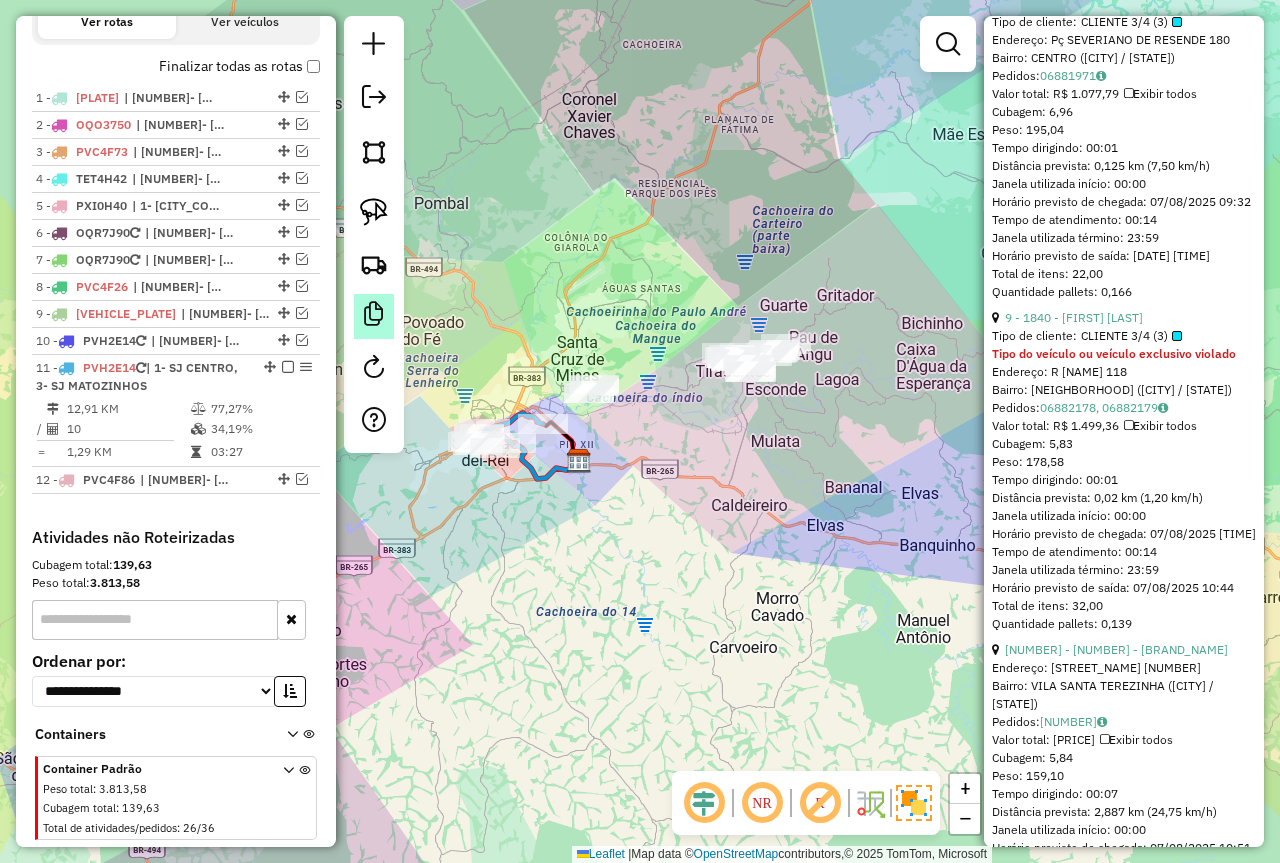 scroll, scrollTop: 661, scrollLeft: 0, axis: vertical 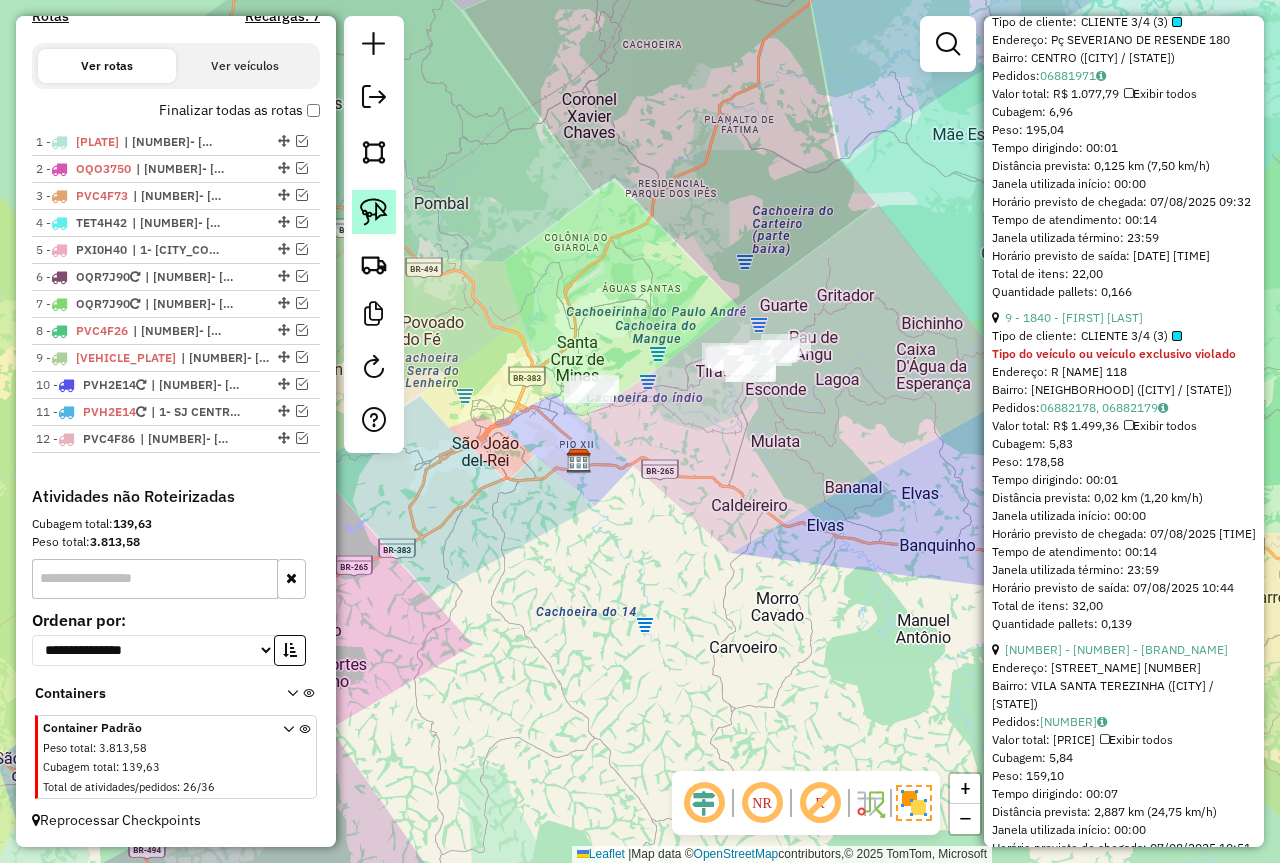 click 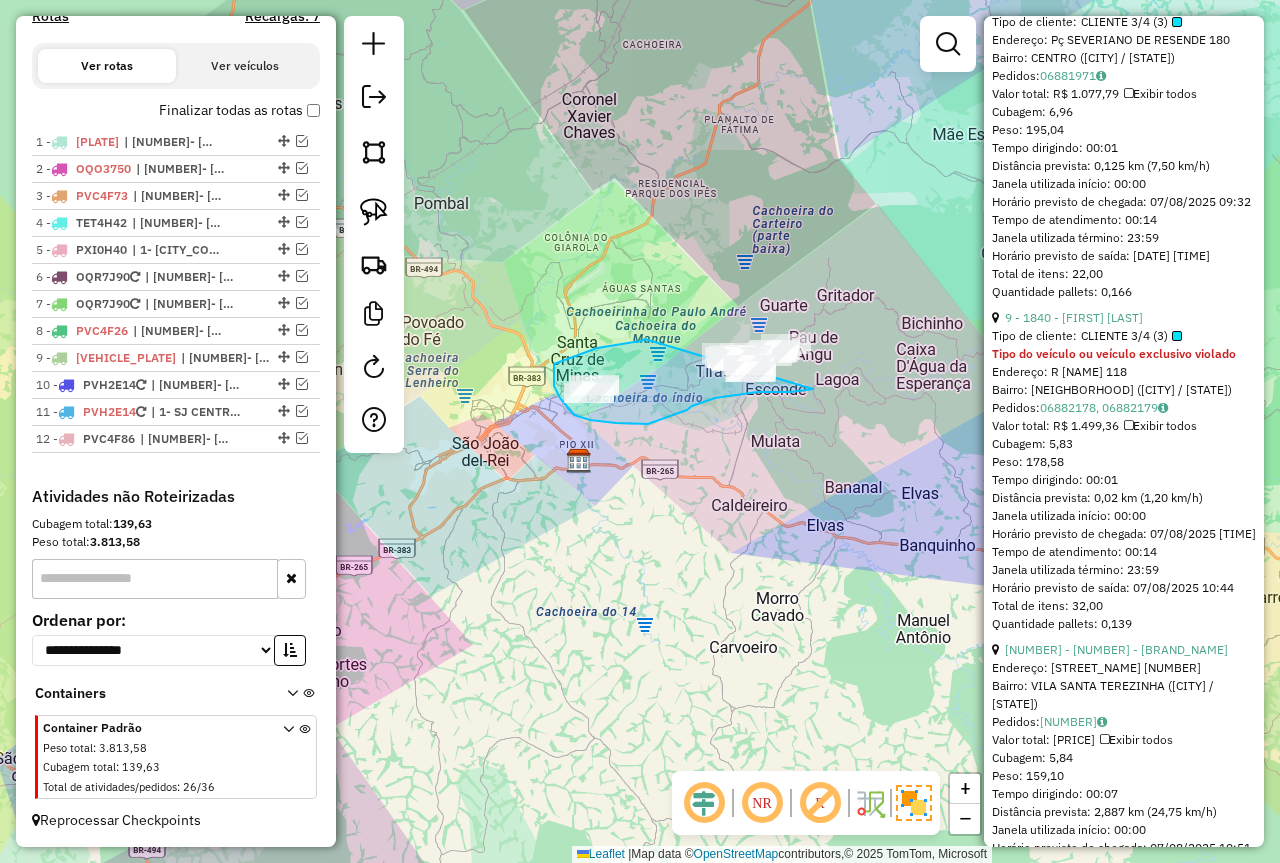 drag, startPoint x: 641, startPoint y: 341, endPoint x: 776, endPoint y: 324, distance: 136.06616 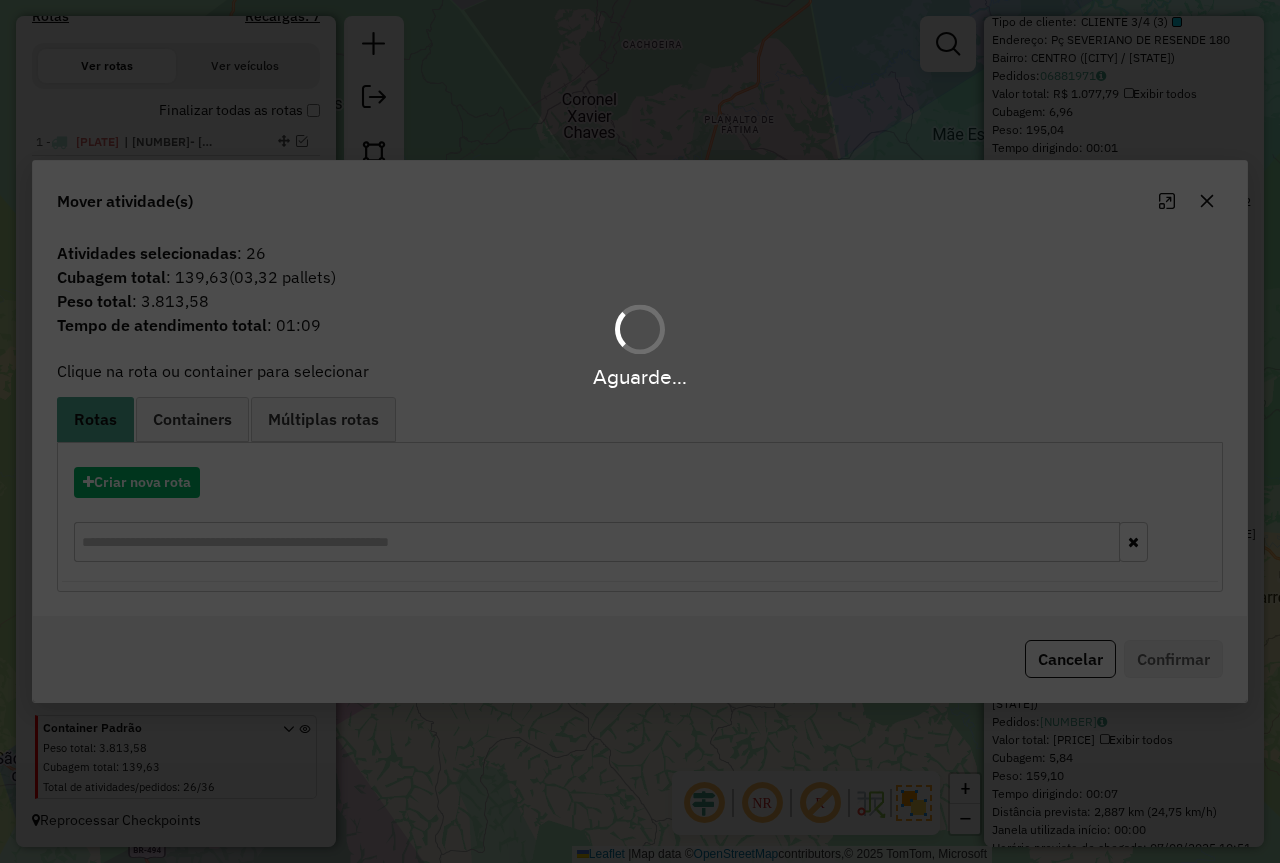 click on "Aguarde...  Pop-up bloqueado!  Seu navegador bloqueou automáticamente a abertura de uma nova janela.   Acesse as configurações e adicione o endereço do sistema a lista de permissão.   Fechar  Informações da Sessão 976071 - 07/08/2025     Criação: 06/08/2025 [TIME]   Depósito:  Farid - São João del Rei  Total de rotas:  12  Distância Total:  505,93 km  Tempo total:  79:47  Valor total:  R$ 567.746,33  - Total roteirizado:  R$ 538.051,99  - Total não roteirizado:  R$ 29.694,34  Total de Atividades Roteirizadas:  195  Total de Pedidos Roteirizados:  313  Peso total roteirizado:  83.071,67  Cubagem total roteirizado:  2.879,22  Total de Atividades não Roteirizadas:  26  Total de Pedidos não Roteirizados:  36 Total de caixas por viagem:  2.879,22 /   12 =  239,93 Média de Atividades por viagem:  195 /   12 =  16,25 Ocupação média da frota:  97,62%   Rotas improdutivas:  1  Rotas vários dias:  0  Clientes Priorizados NR:  0 Rotas  Recargas: 7   Ver rotas   Ver veículos   1 -     [PLATE]  :" at bounding box center [640, 431] 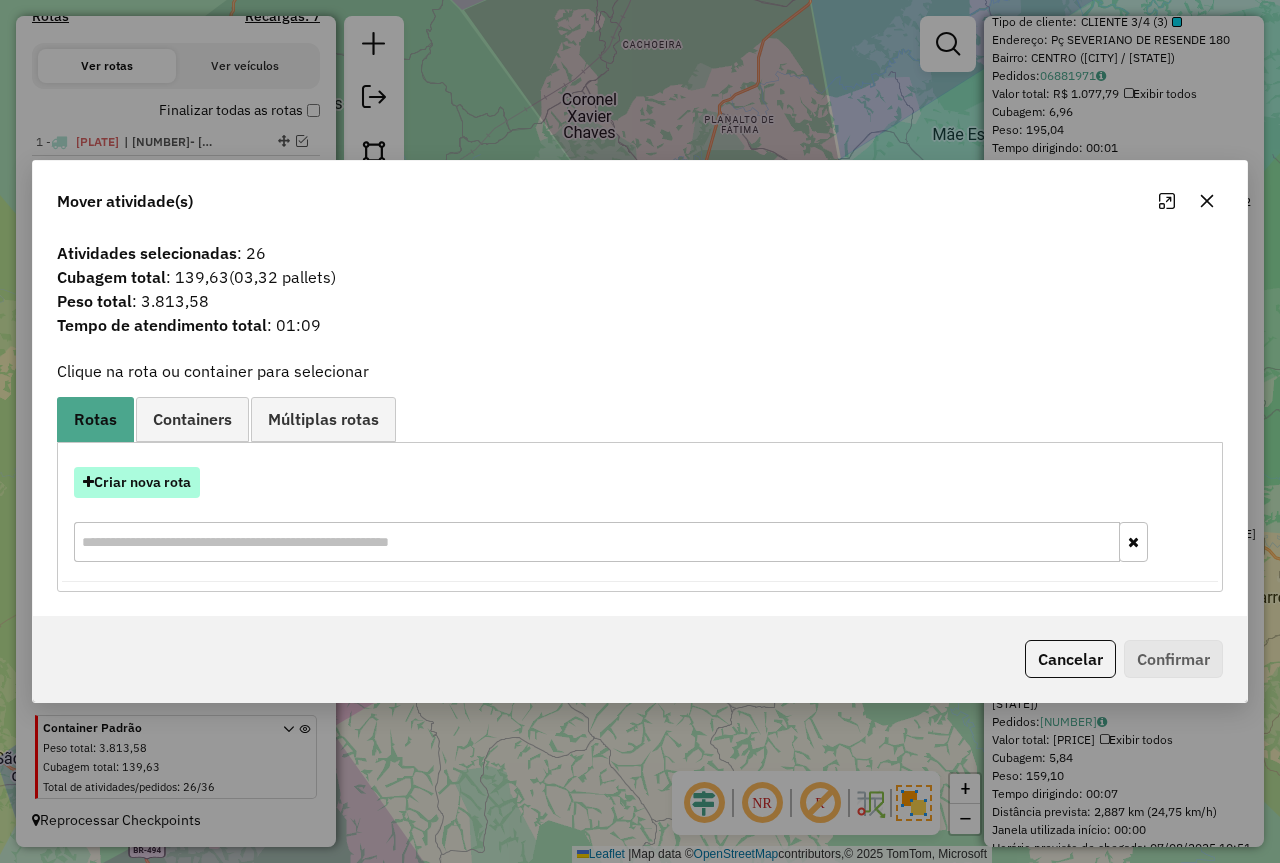 click on "Criar nova rota" at bounding box center (137, 482) 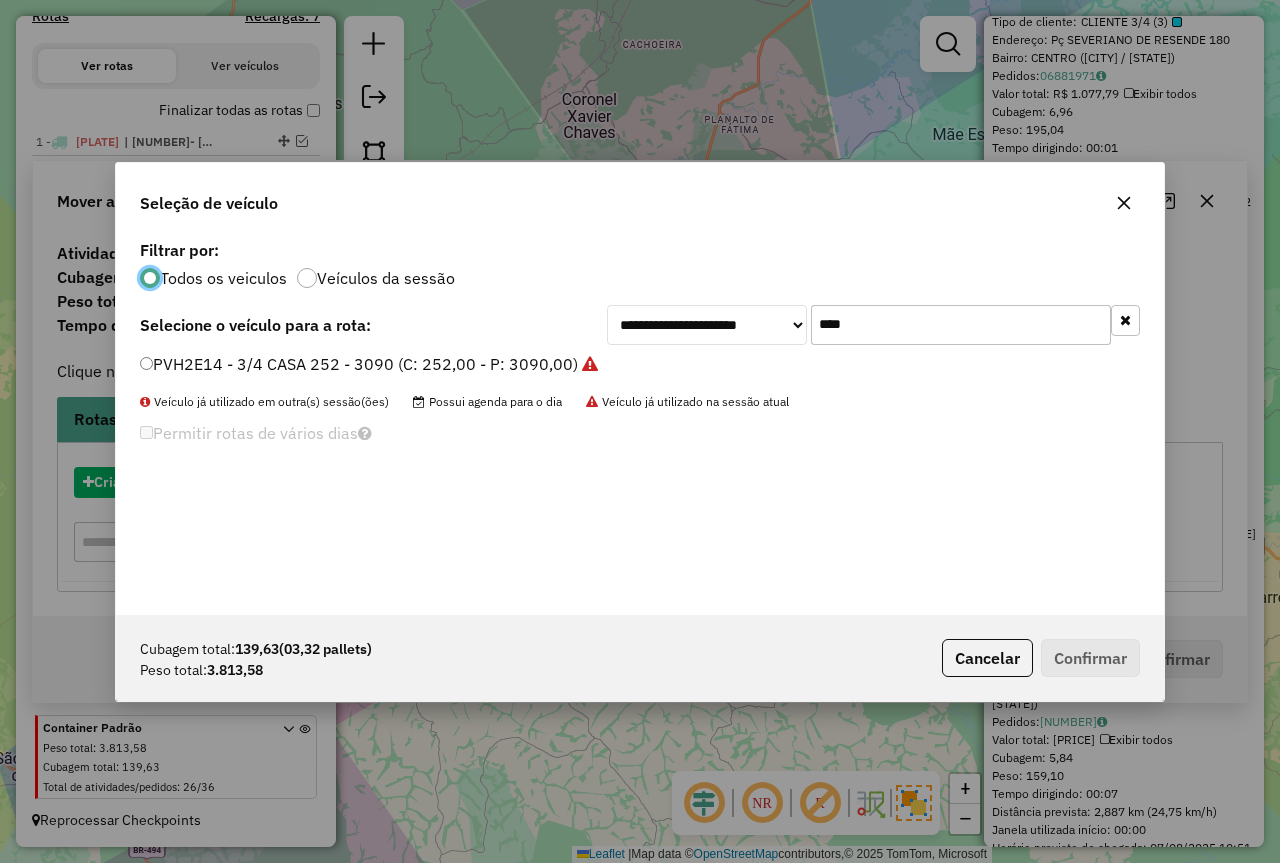 scroll, scrollTop: 11, scrollLeft: 6, axis: both 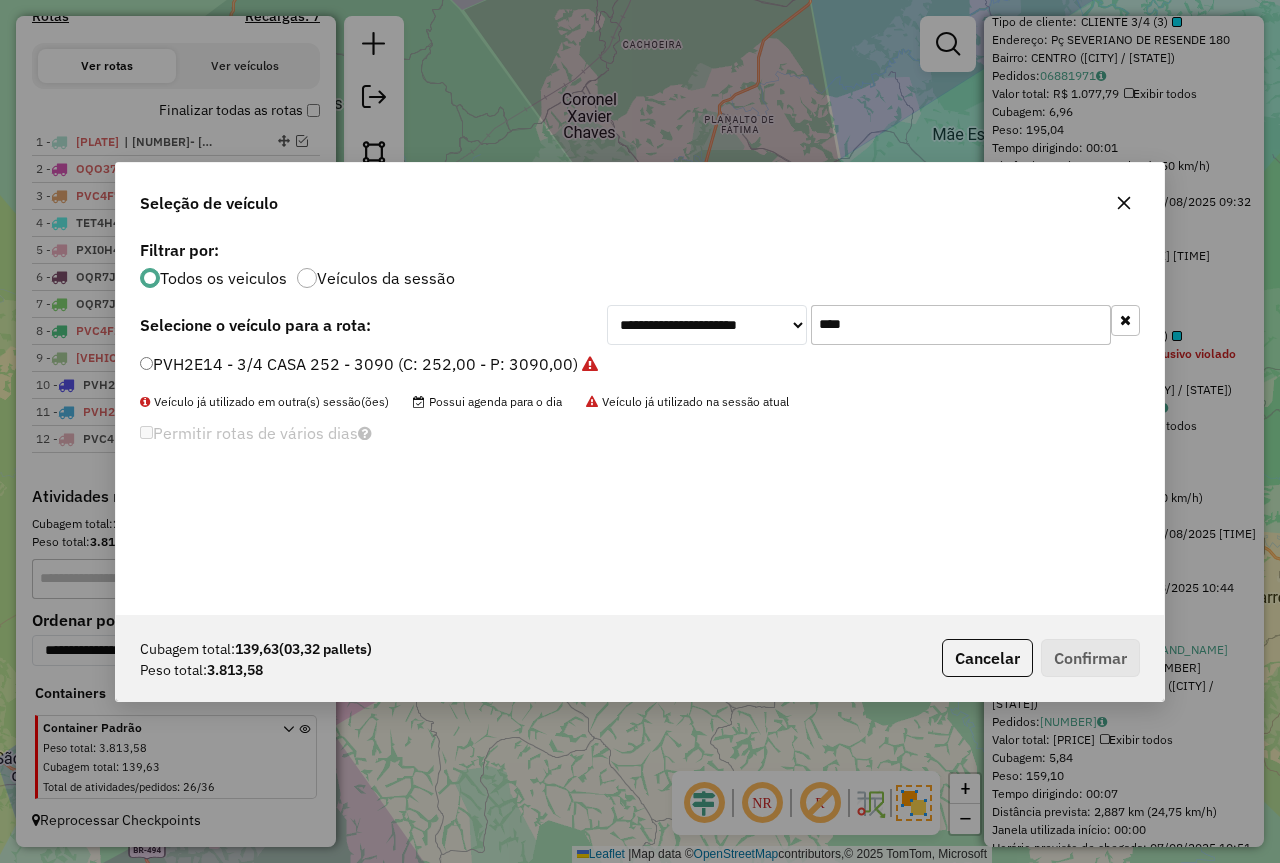 drag, startPoint x: 851, startPoint y: 320, endPoint x: 620, endPoint y: 337, distance: 231.6247 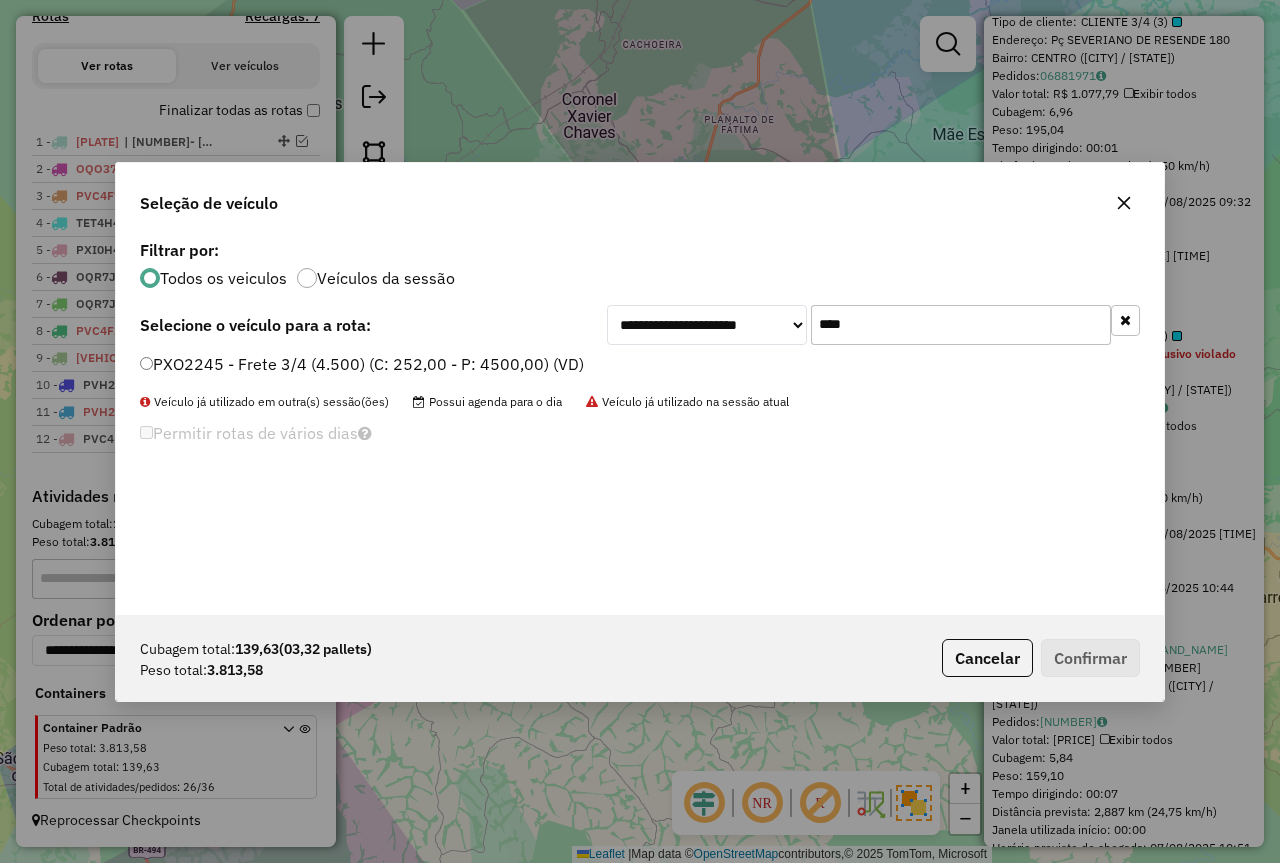 type on "****" 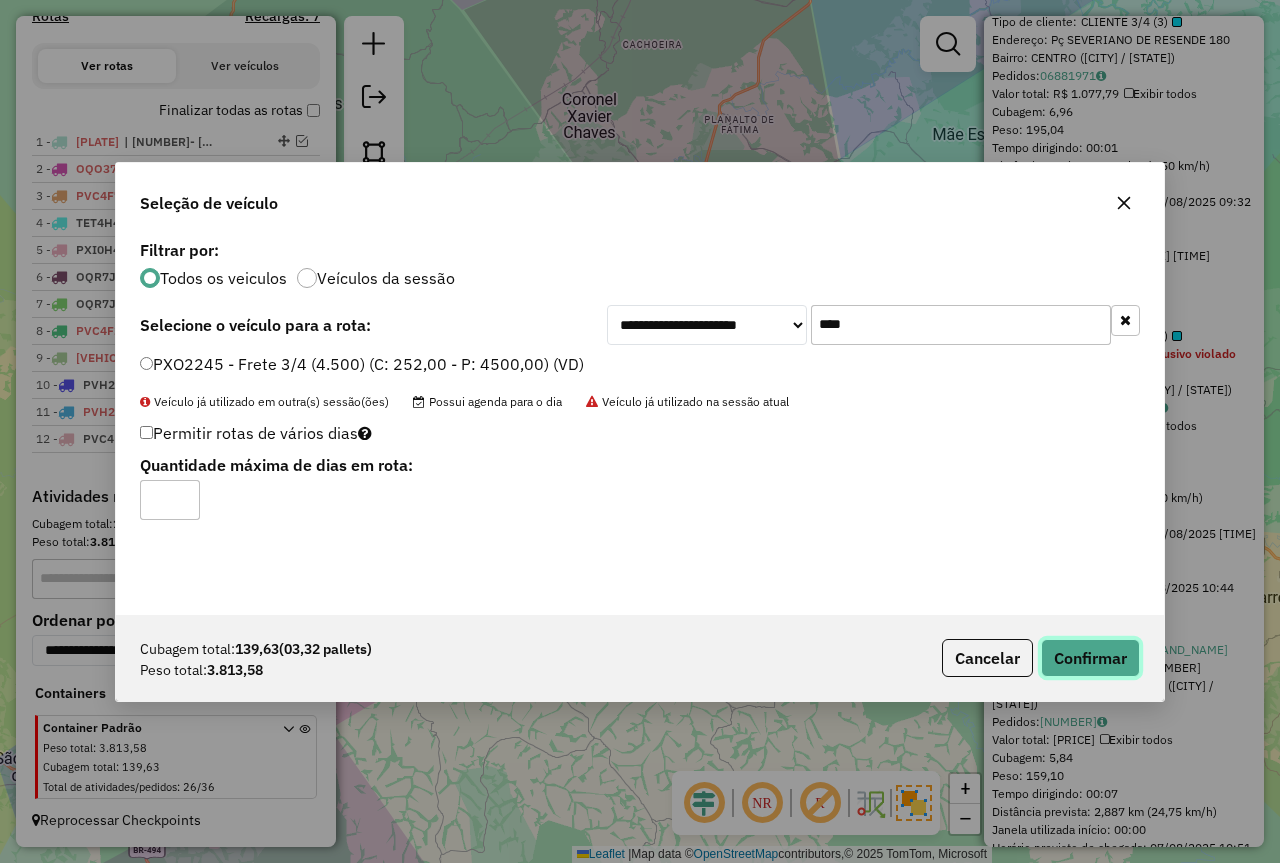 drag, startPoint x: 1100, startPoint y: 670, endPoint x: 968, endPoint y: 643, distance: 134.73306 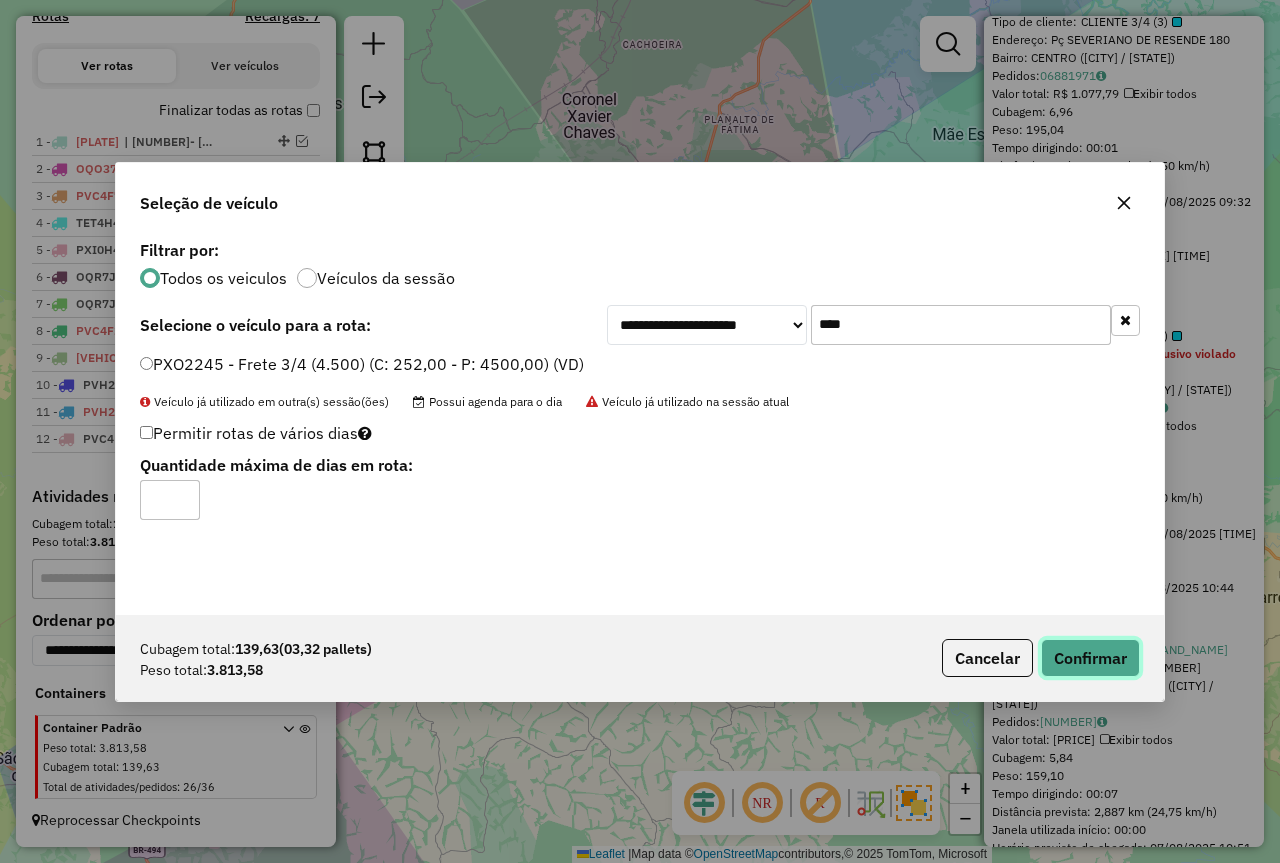 click on "Confirmar" 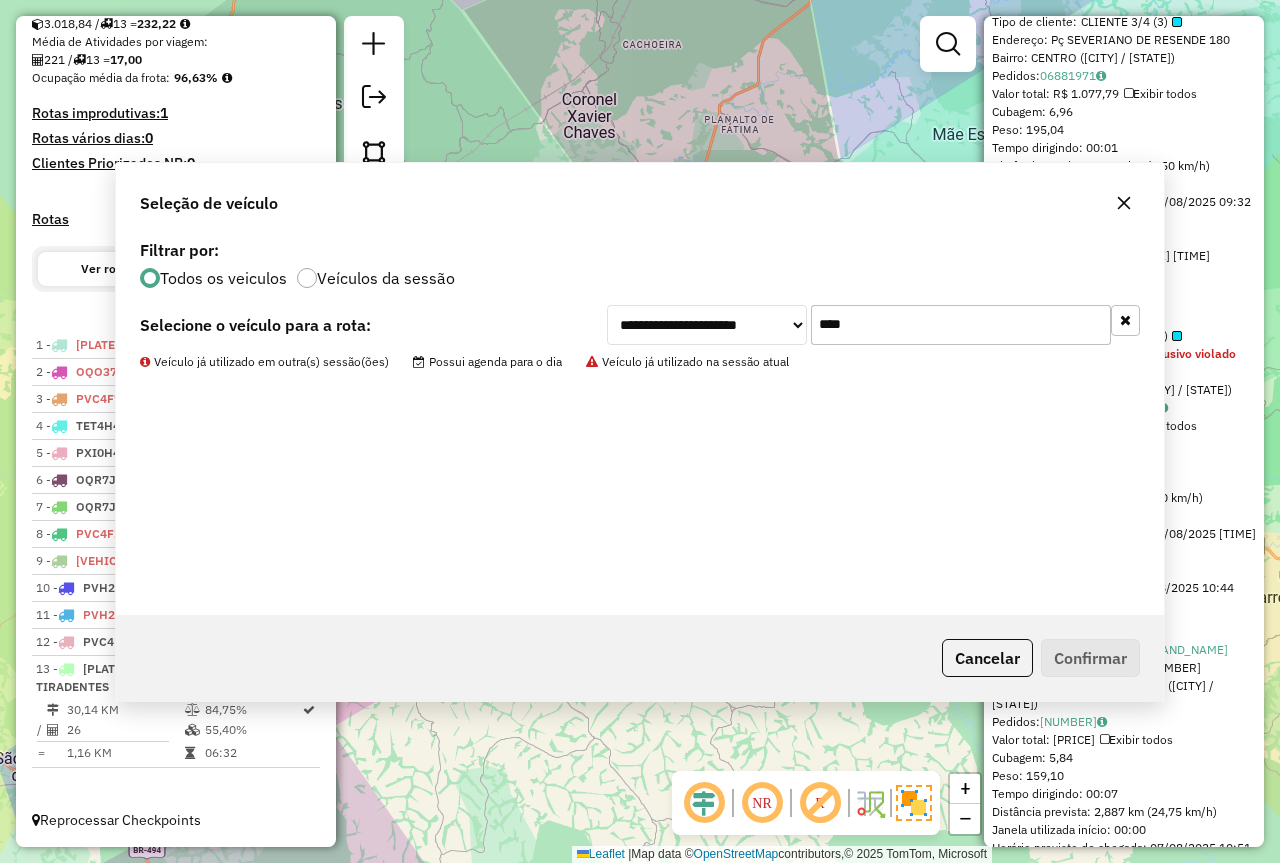 scroll, scrollTop: 458, scrollLeft: 0, axis: vertical 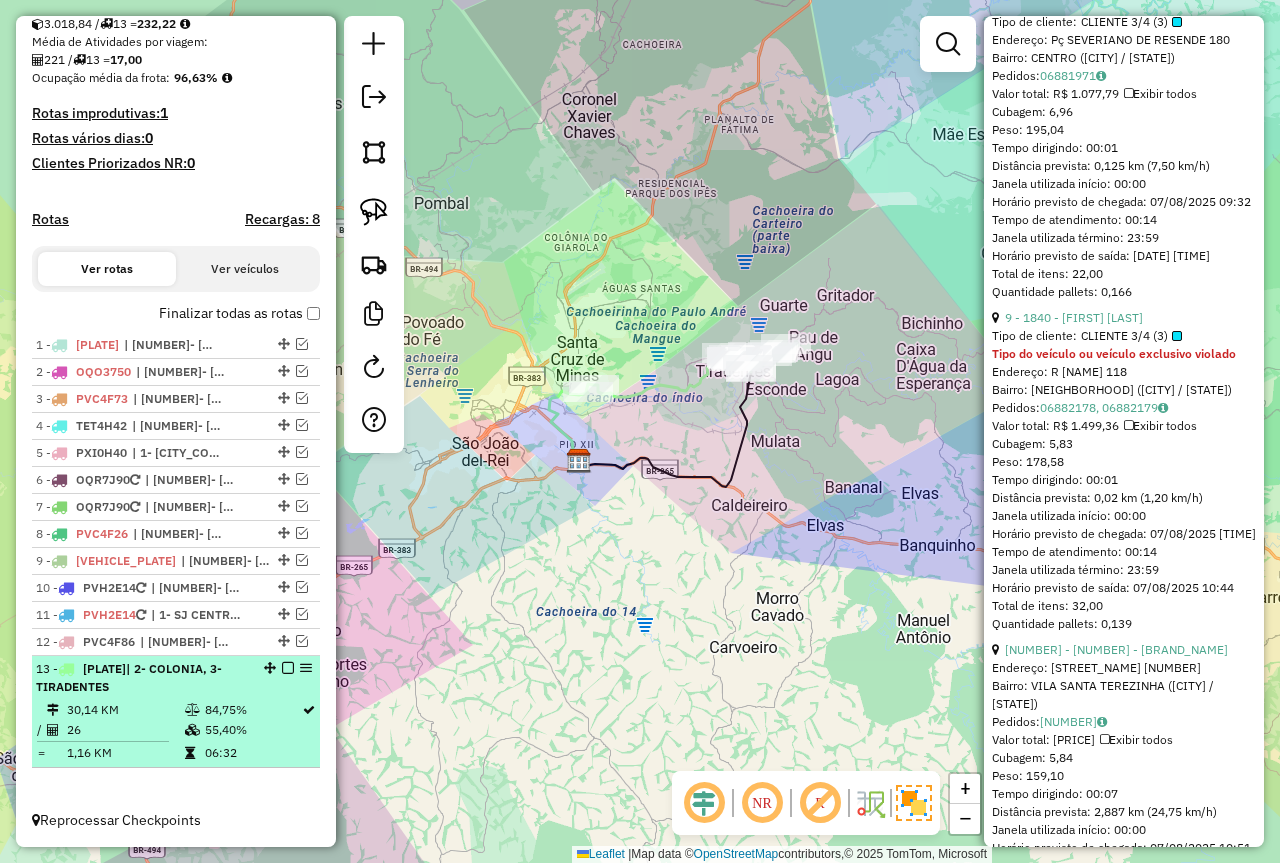 click at bounding box center [288, 668] 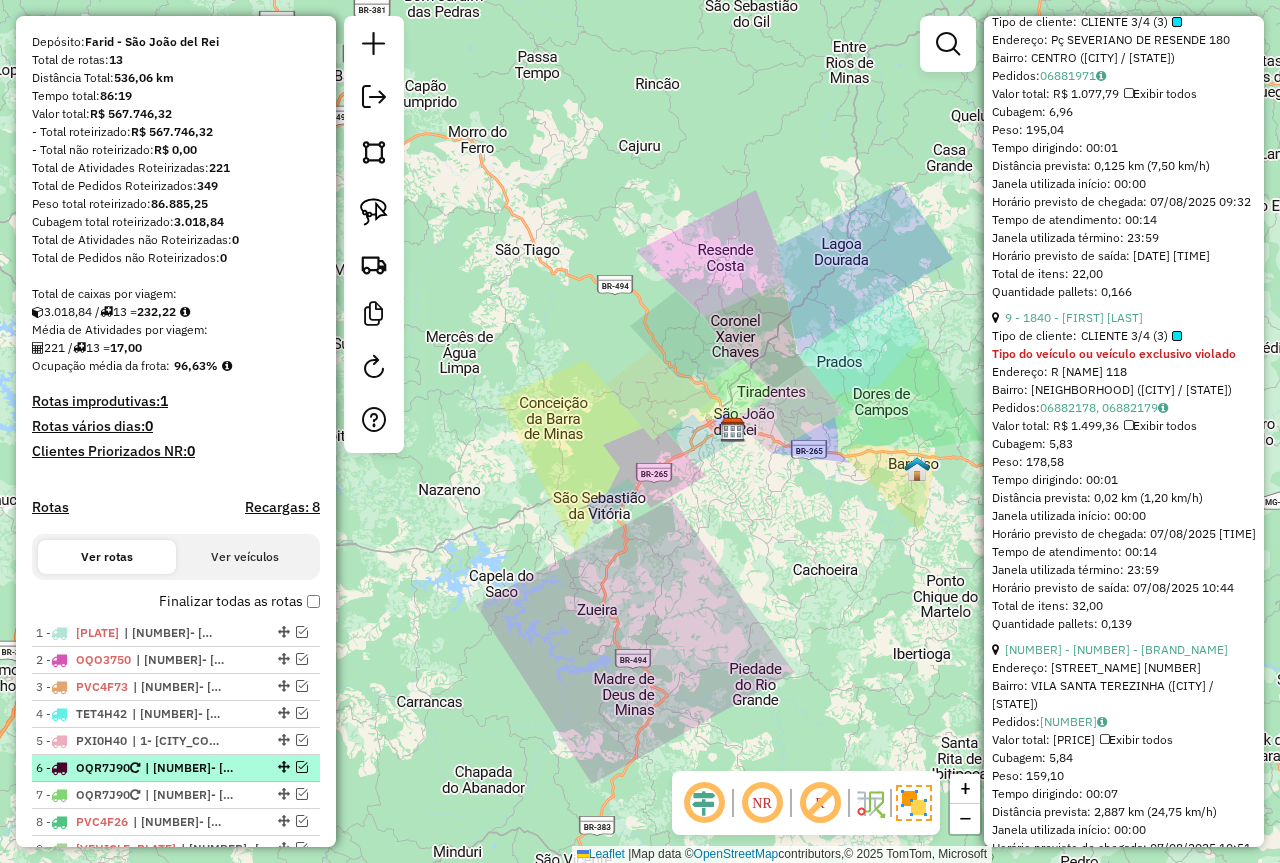 scroll, scrollTop: 373, scrollLeft: 0, axis: vertical 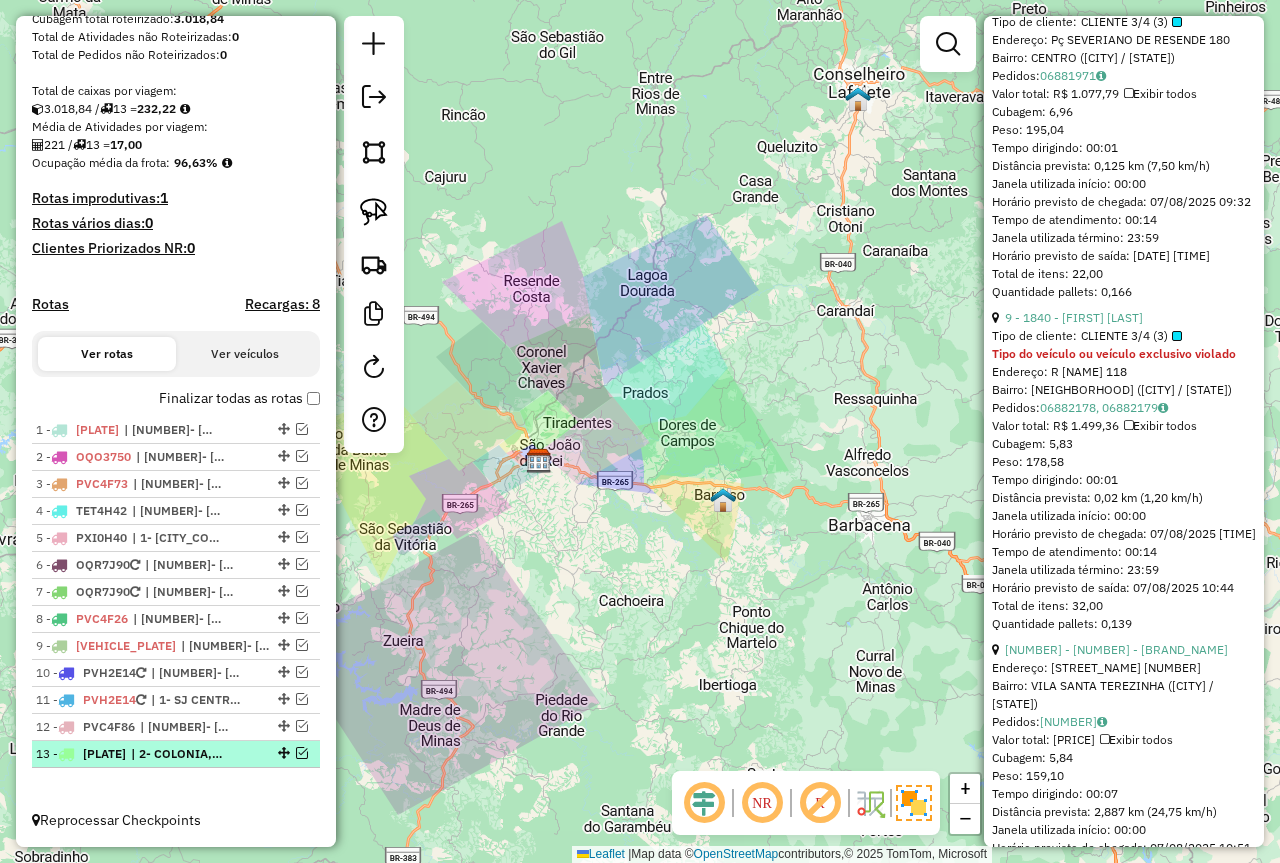 click at bounding box center (302, 753) 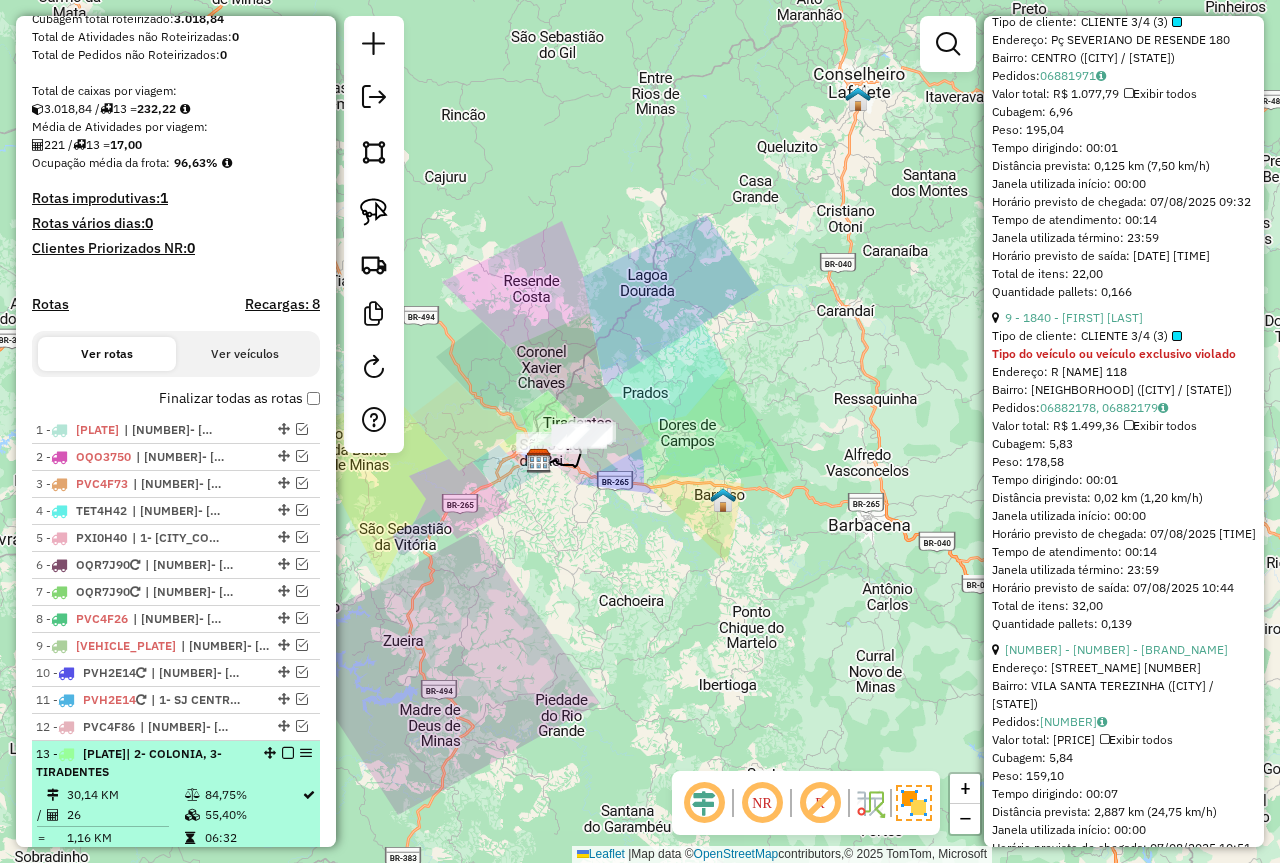 scroll, scrollTop: 458, scrollLeft: 0, axis: vertical 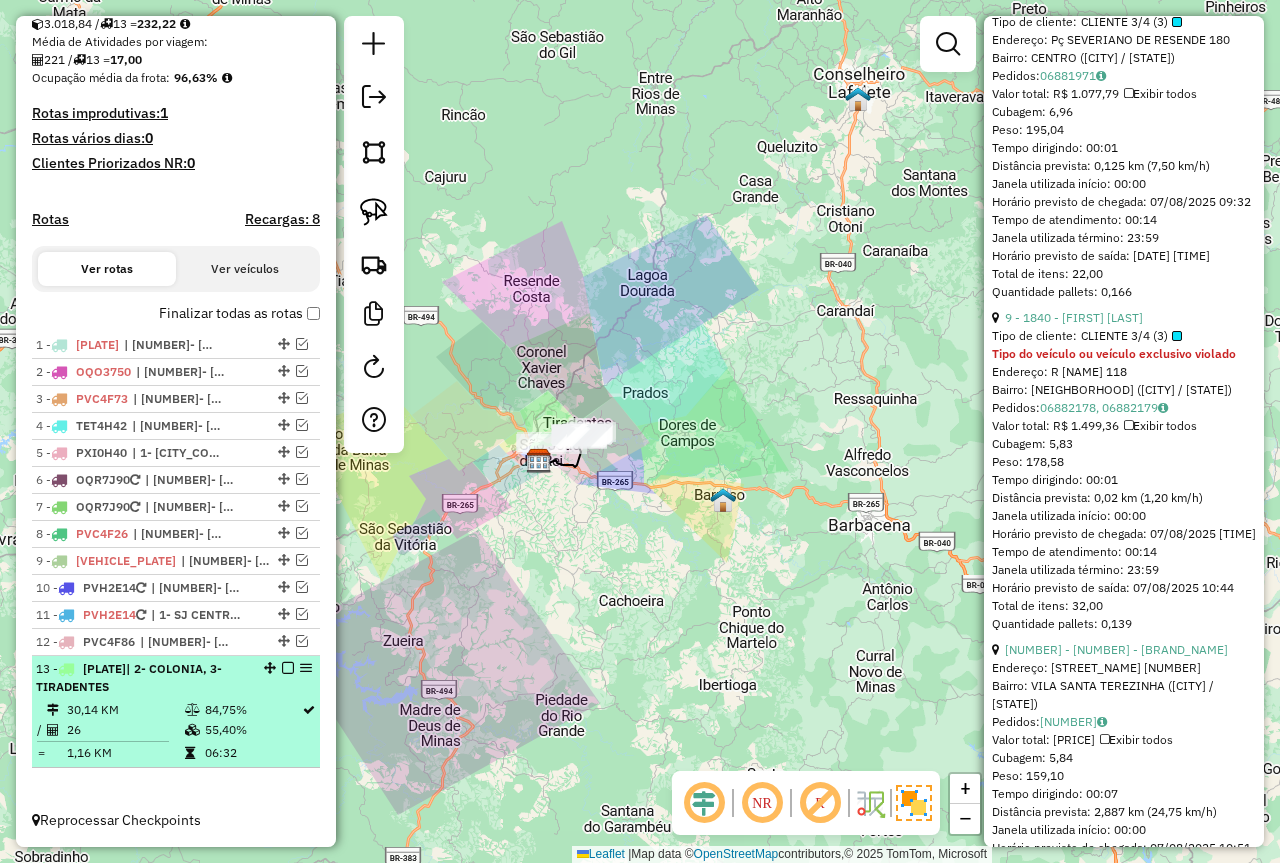 click on "[NUMBER] - [PLATE] | [NUMBER]- [NEIGHBORHOOD], [NUMBER]- [NEIGHBORHOOD]" at bounding box center (176, 678) 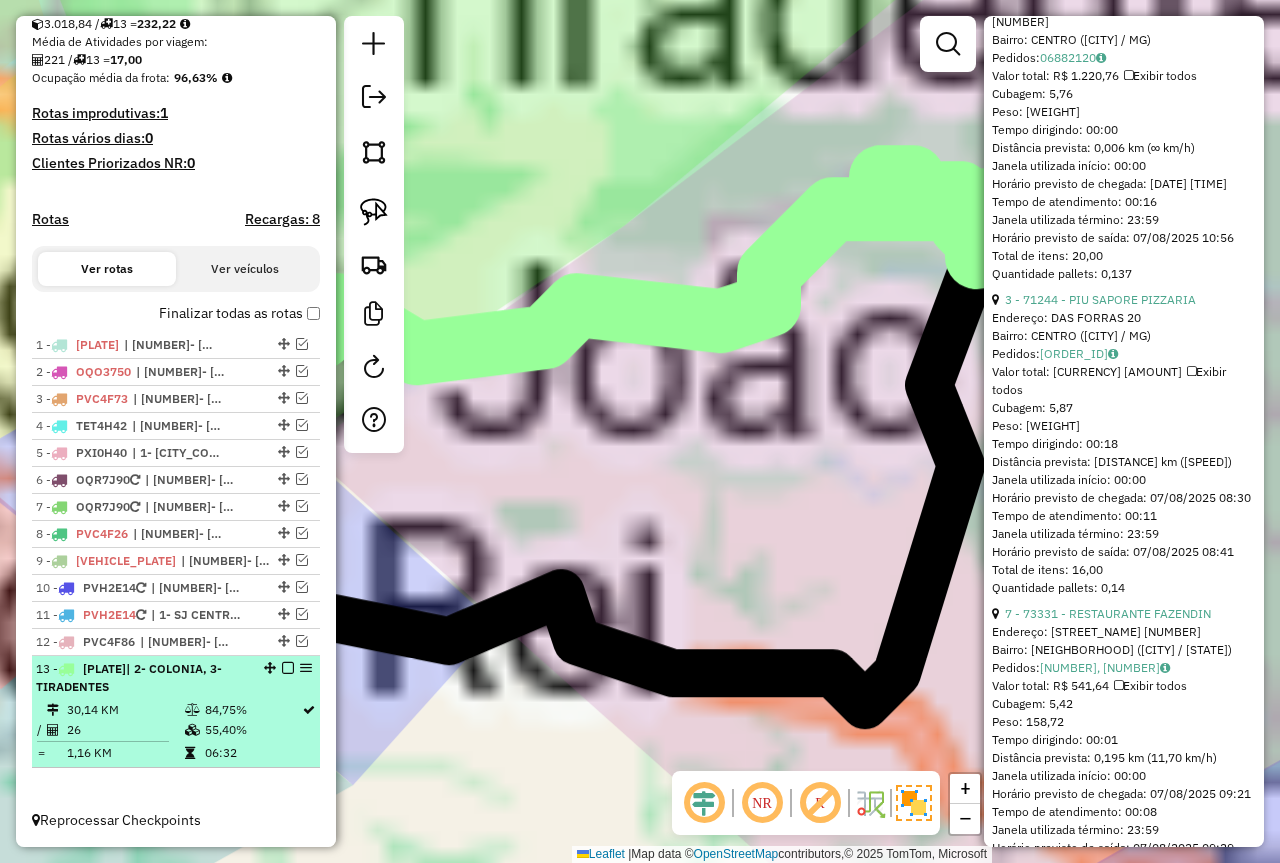 scroll, scrollTop: 2525, scrollLeft: 0, axis: vertical 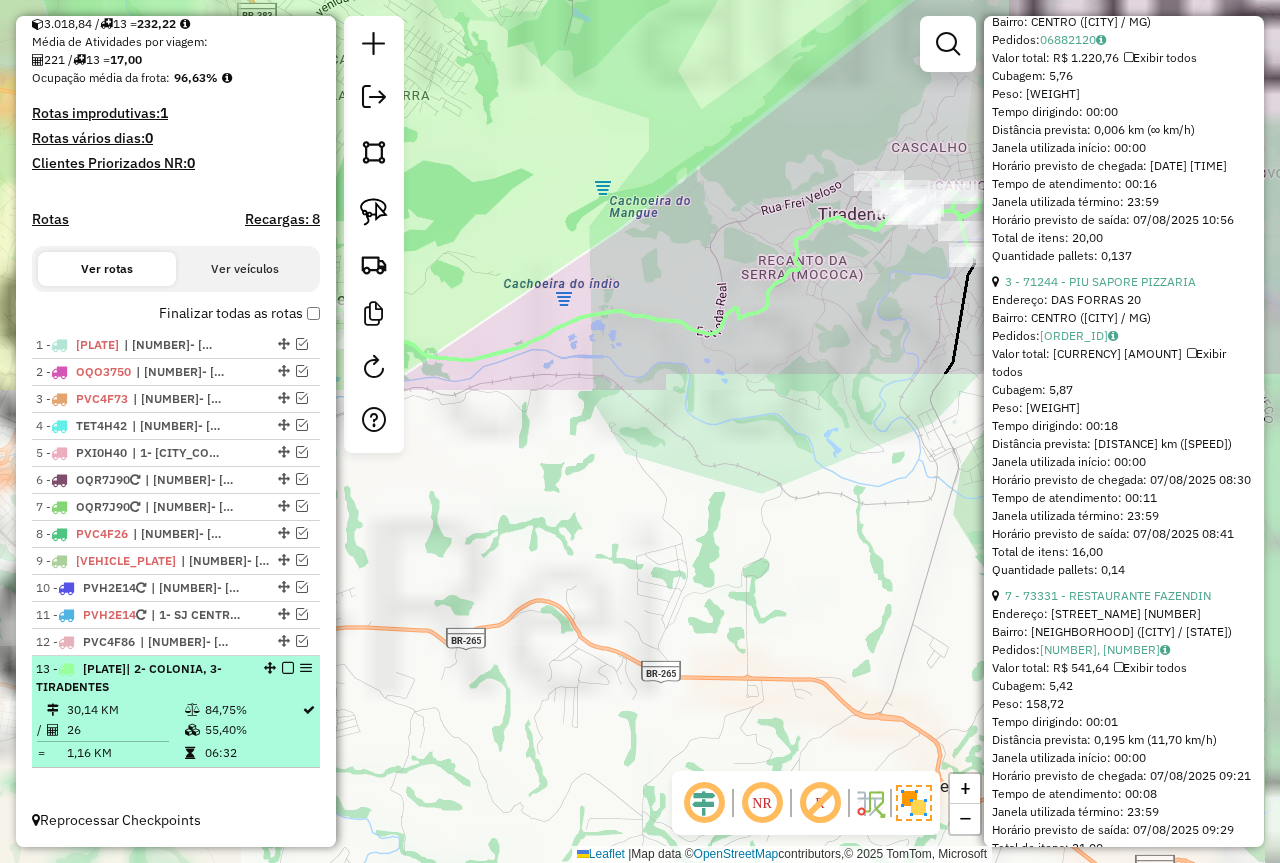 click at bounding box center (288, 668) 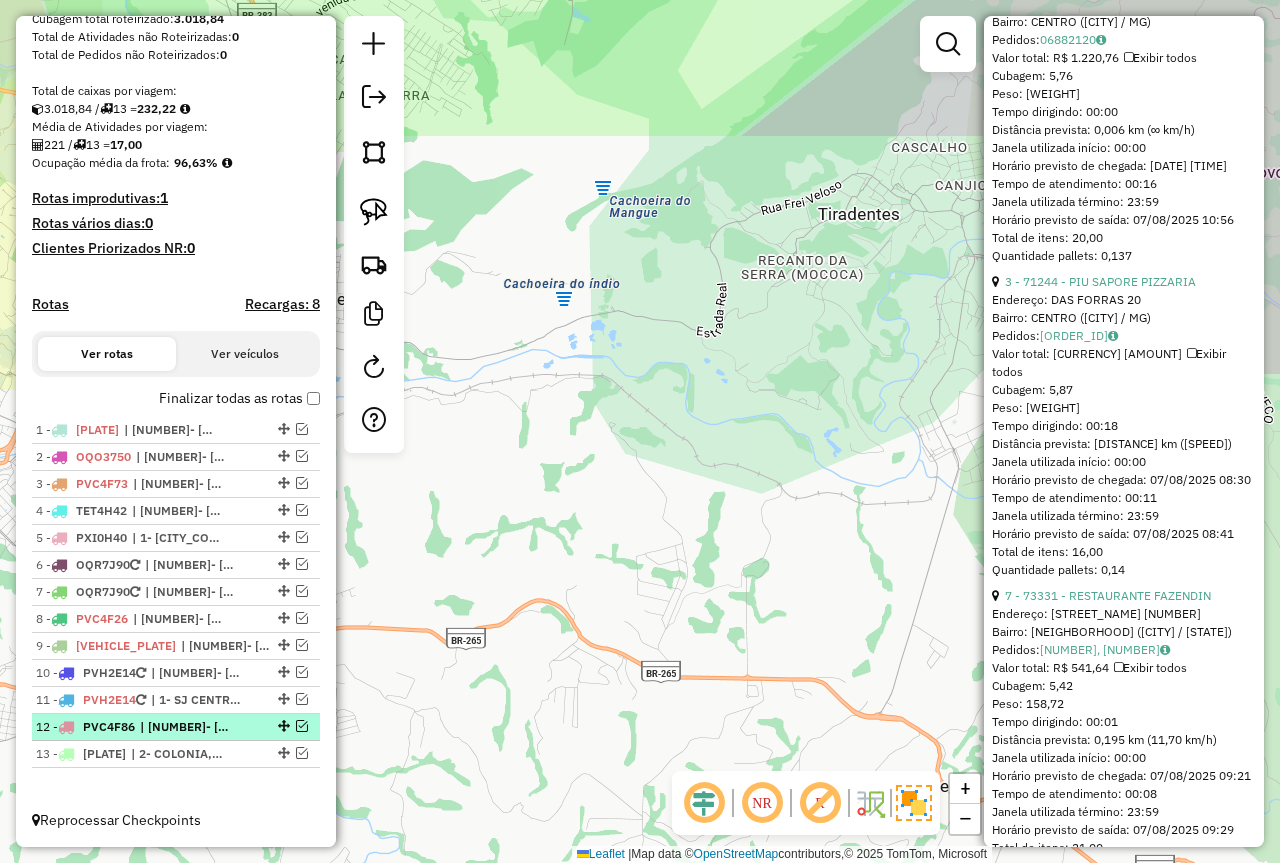 click at bounding box center [302, 726] 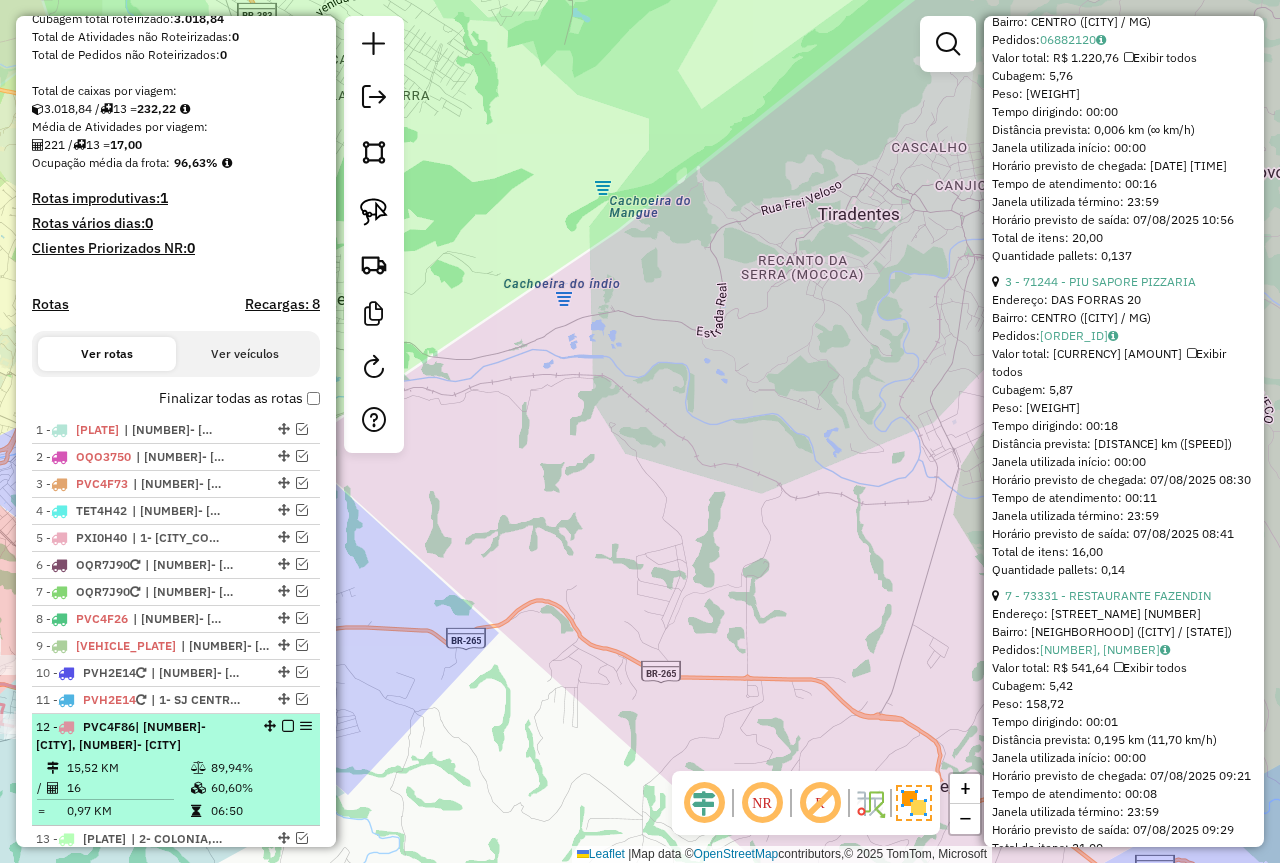 scroll, scrollTop: 458, scrollLeft: 0, axis: vertical 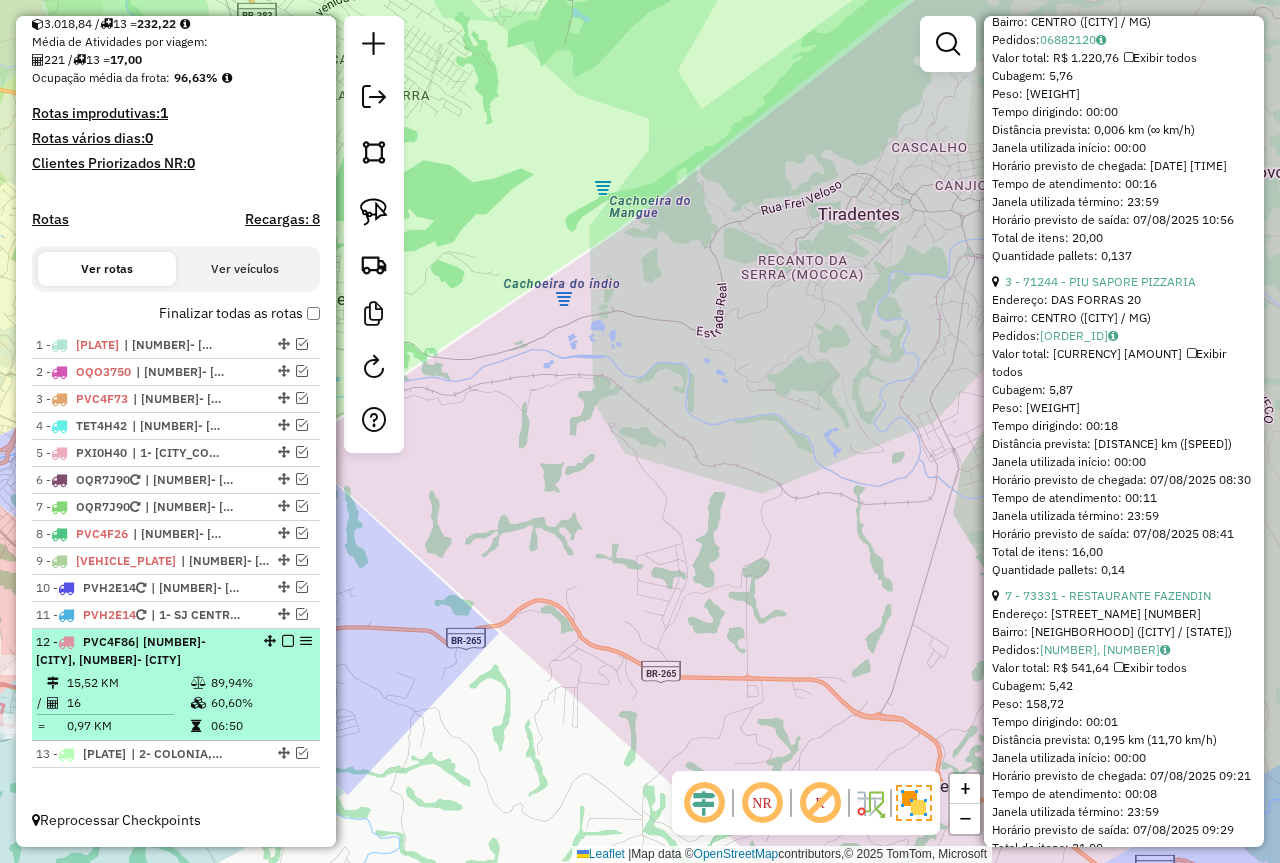 click on "12 -     [PLATE]   | 1- SJ CENTRO, 2- SJ TEJUCO  15,52 KM   89,94%  /  16   60,60%     =  0,97 KM   06:50" at bounding box center [176, 685] 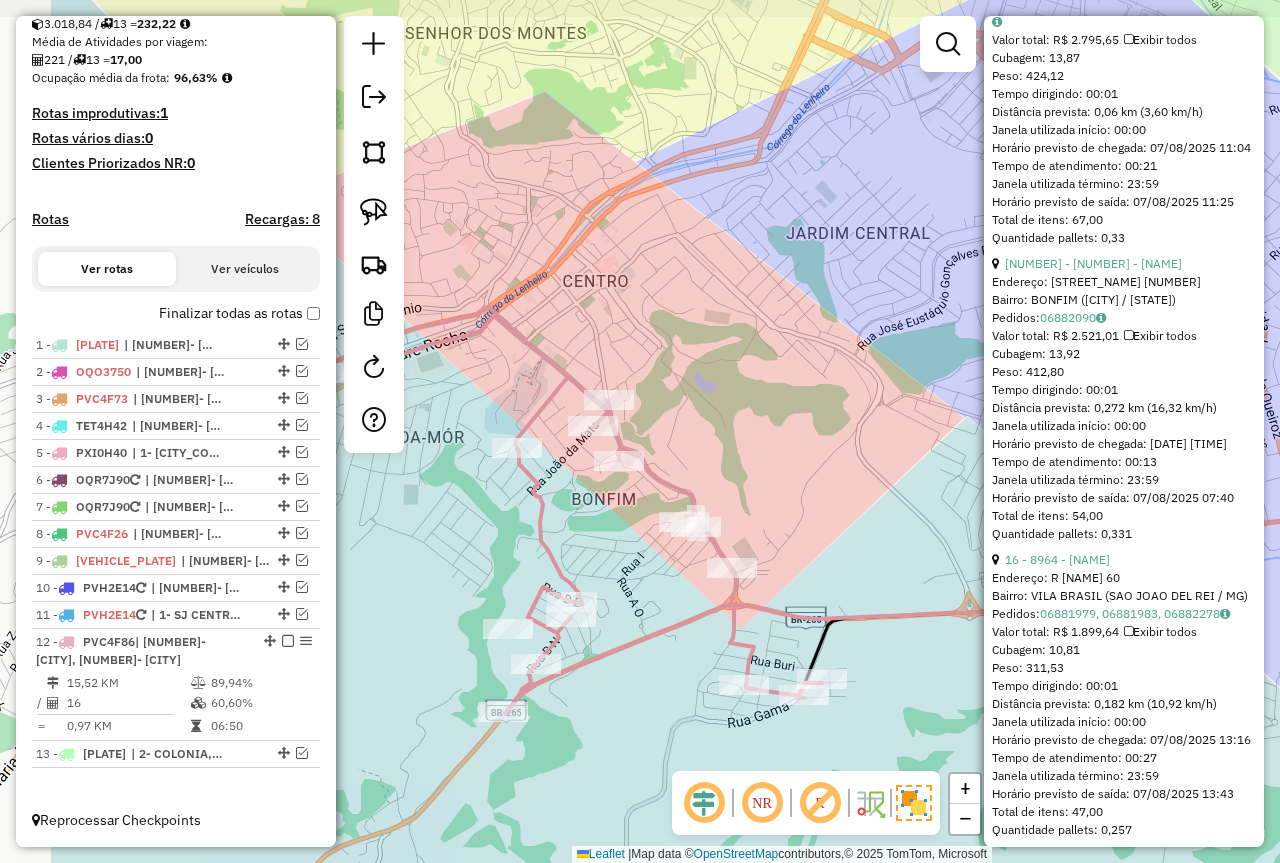 drag, startPoint x: 571, startPoint y: 627, endPoint x: 673, endPoint y: 670, distance: 110.69327 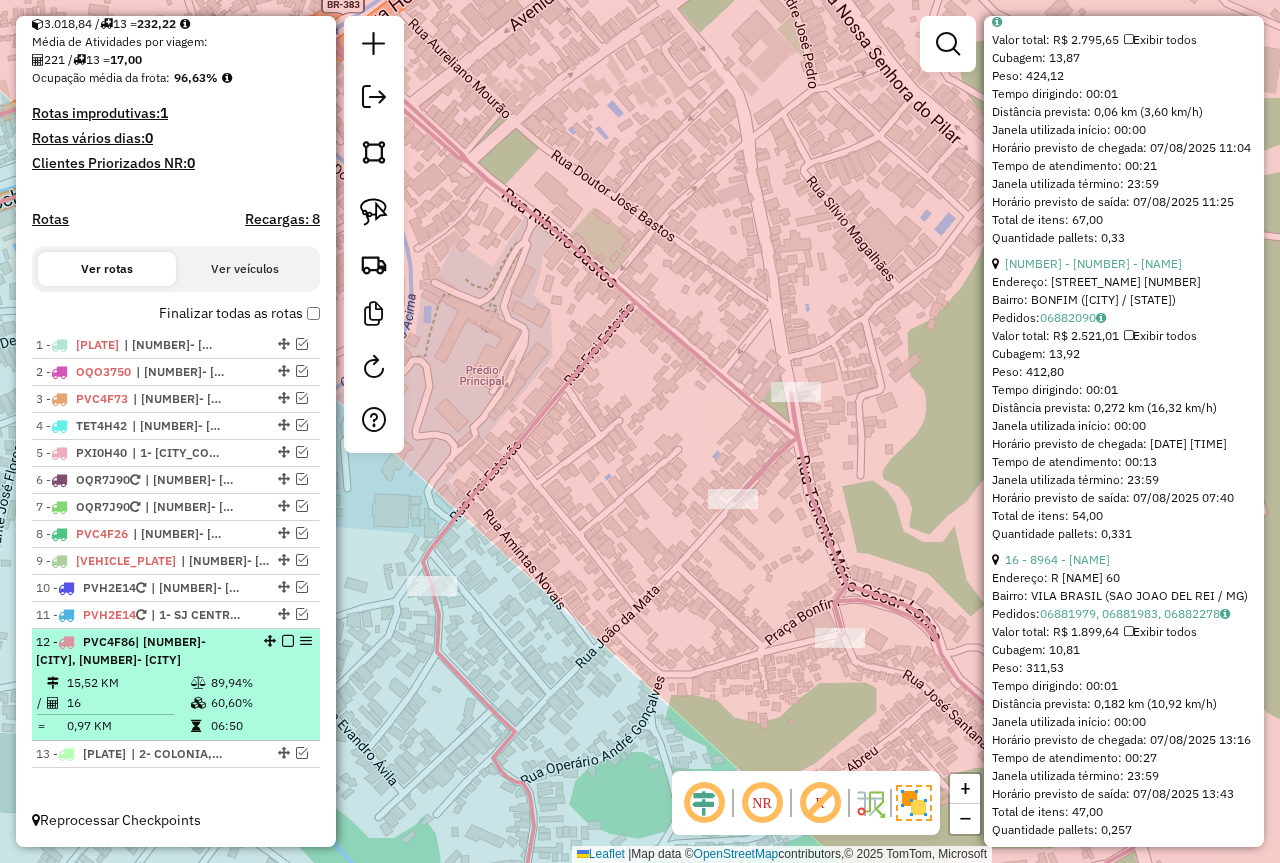 click at bounding box center [288, 641] 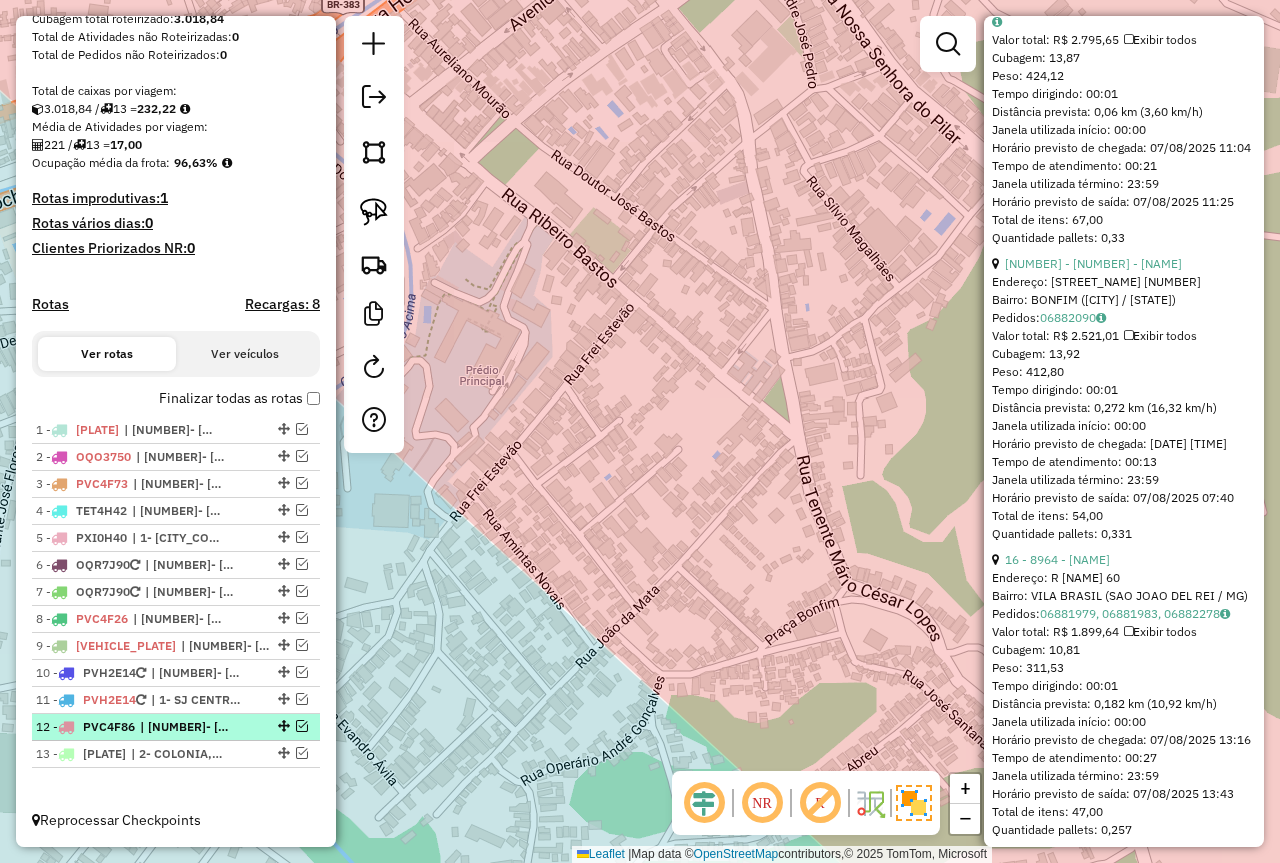 scroll, scrollTop: 373, scrollLeft: 0, axis: vertical 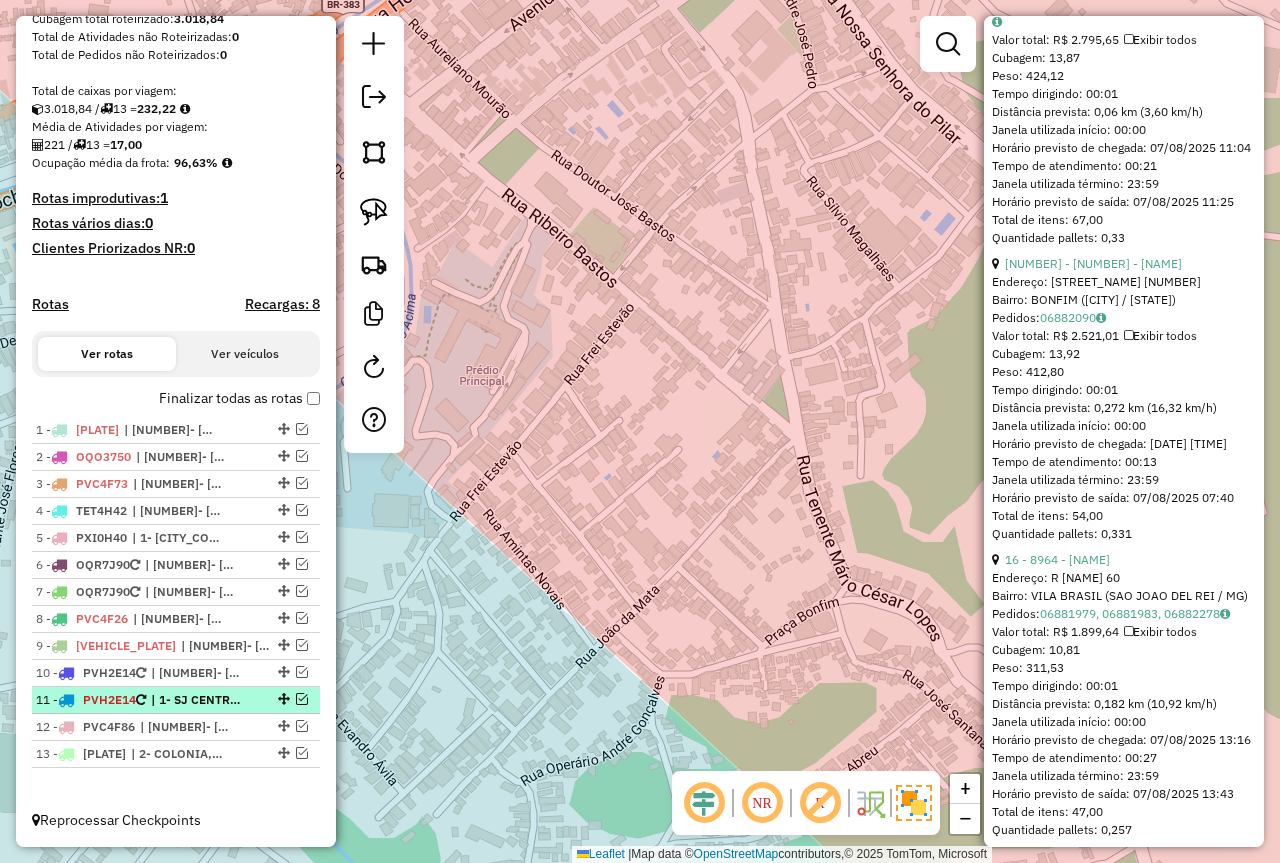 click at bounding box center (302, 699) 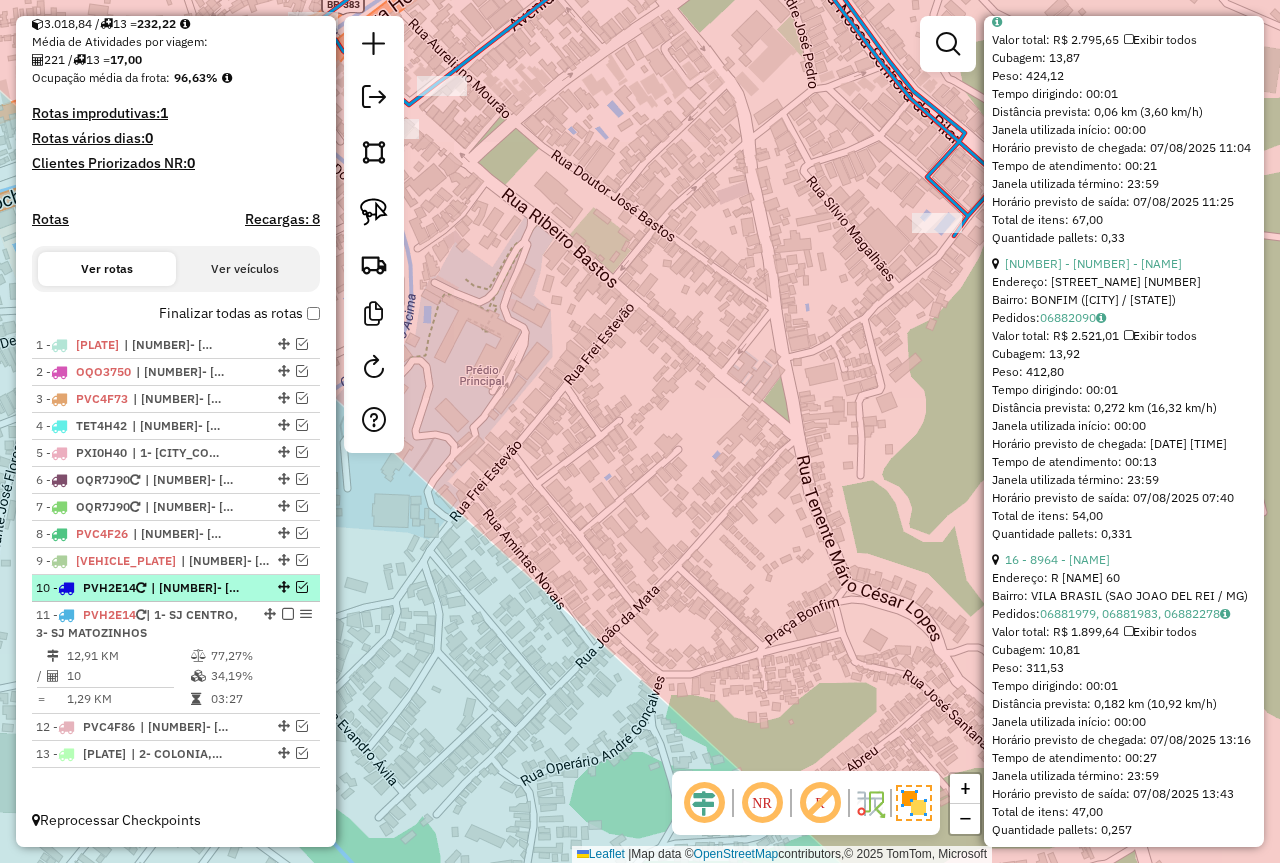 click at bounding box center (302, 587) 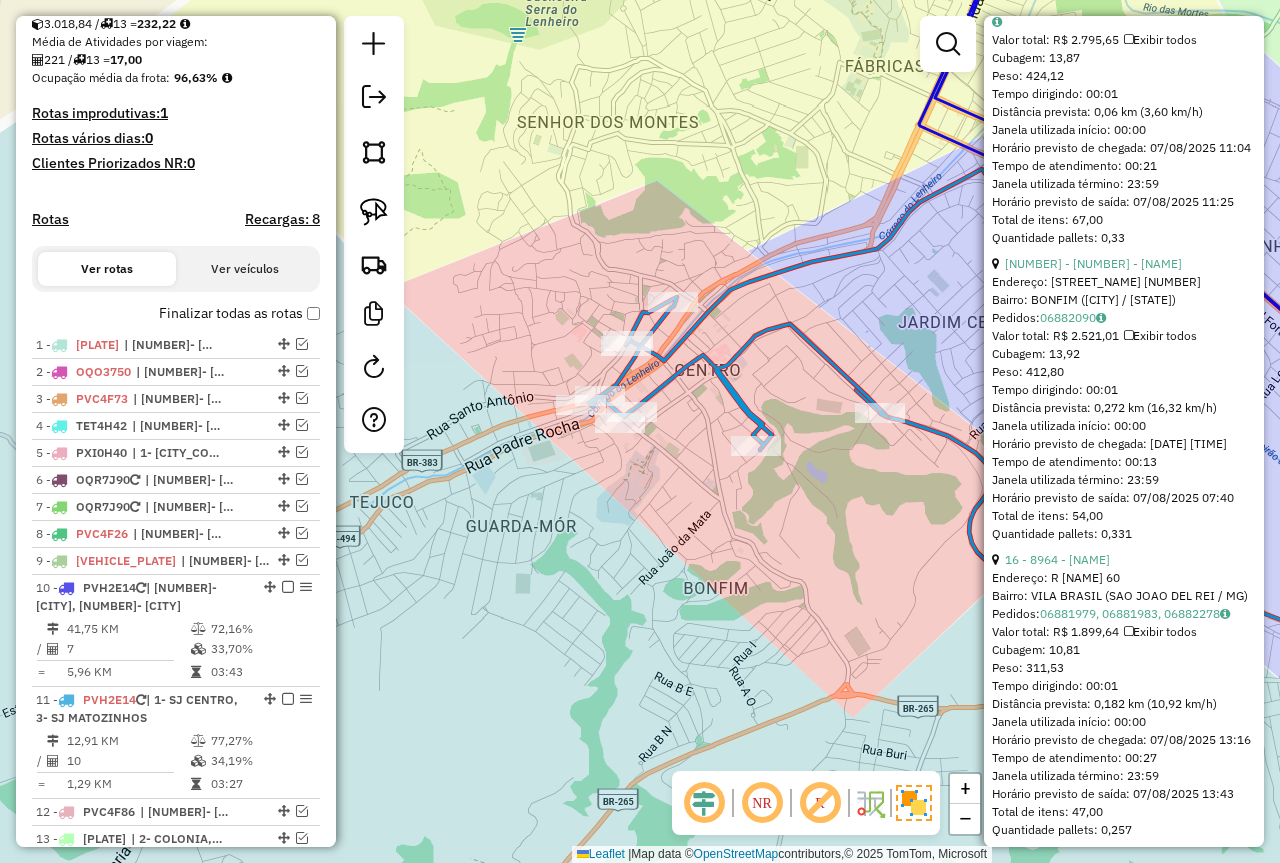 drag, startPoint x: 708, startPoint y: 437, endPoint x: 637, endPoint y: 475, distance: 80.529495 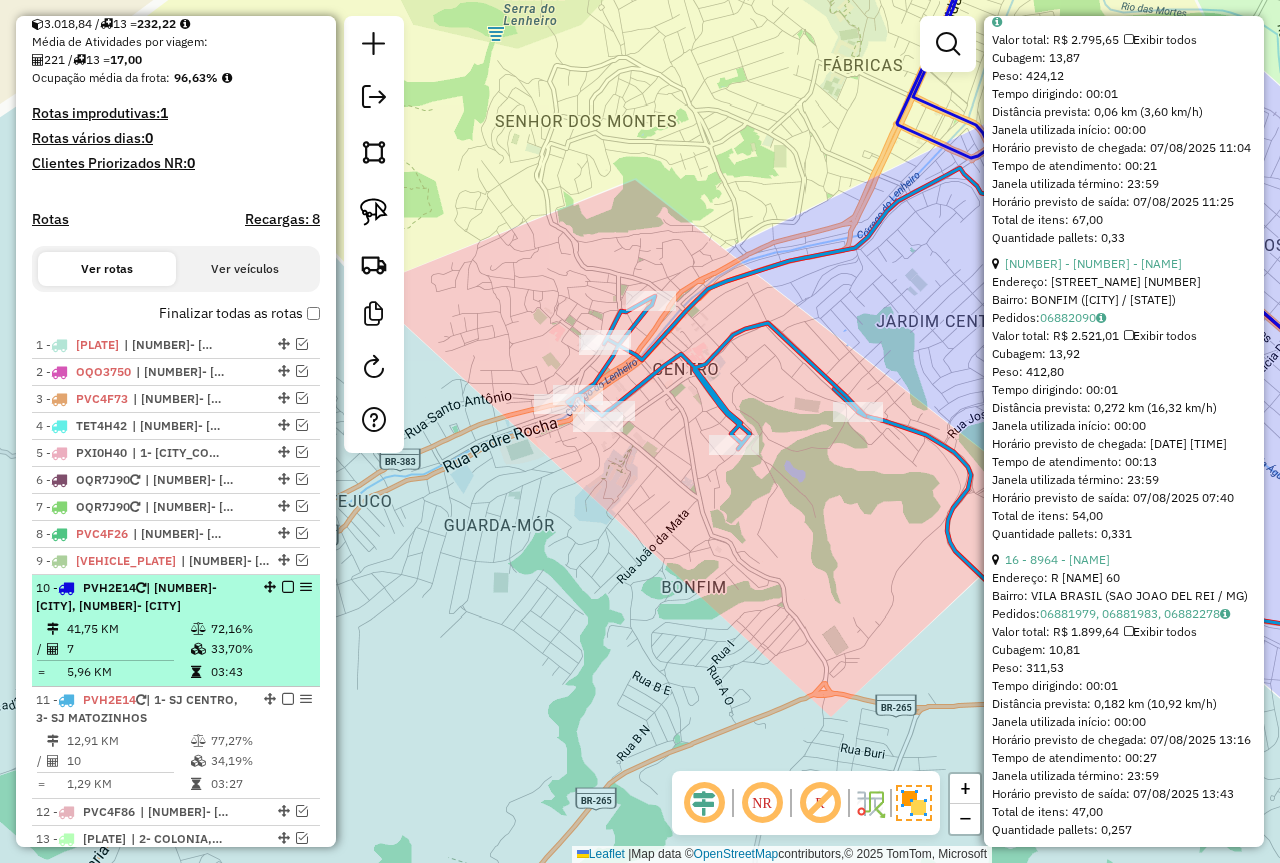 click on "41,75 KM" at bounding box center (128, 629) 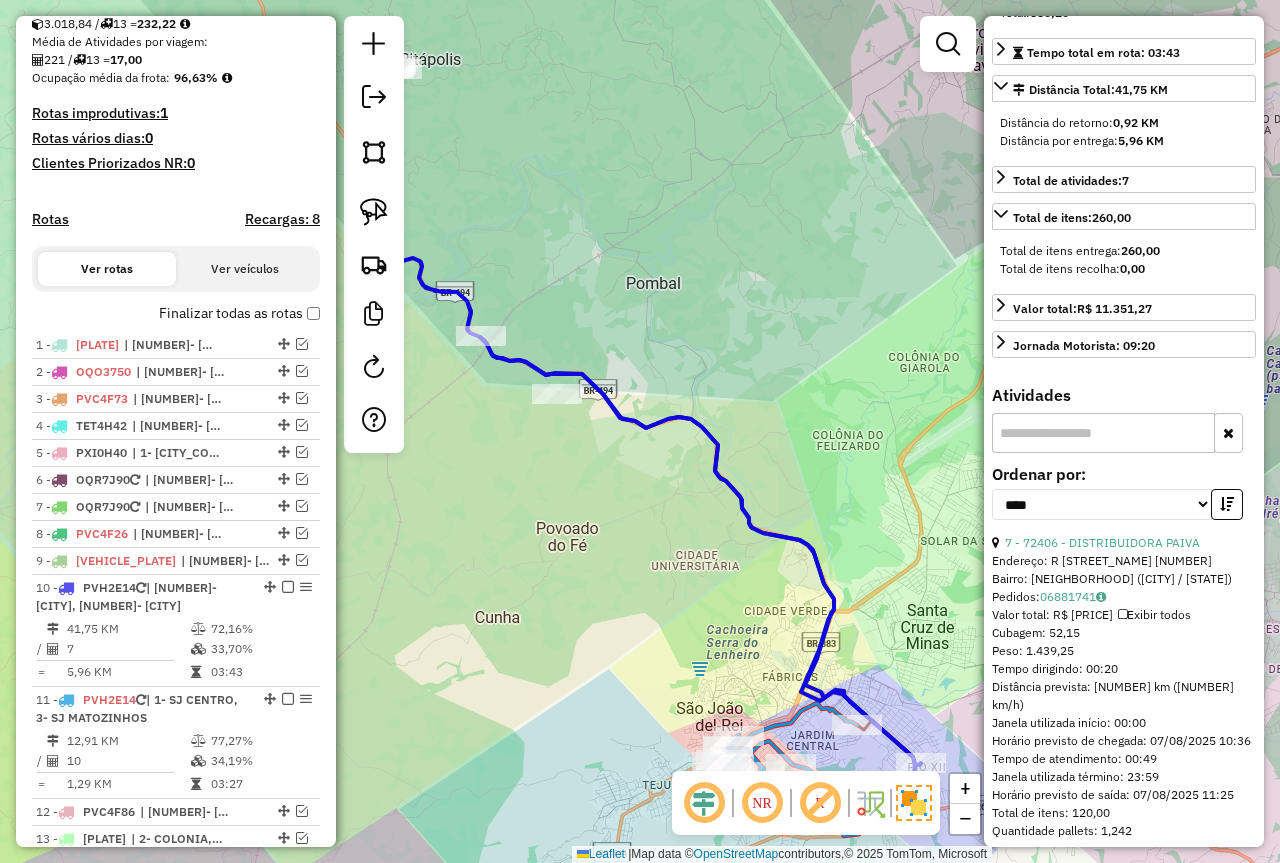 scroll, scrollTop: 363, scrollLeft: 0, axis: vertical 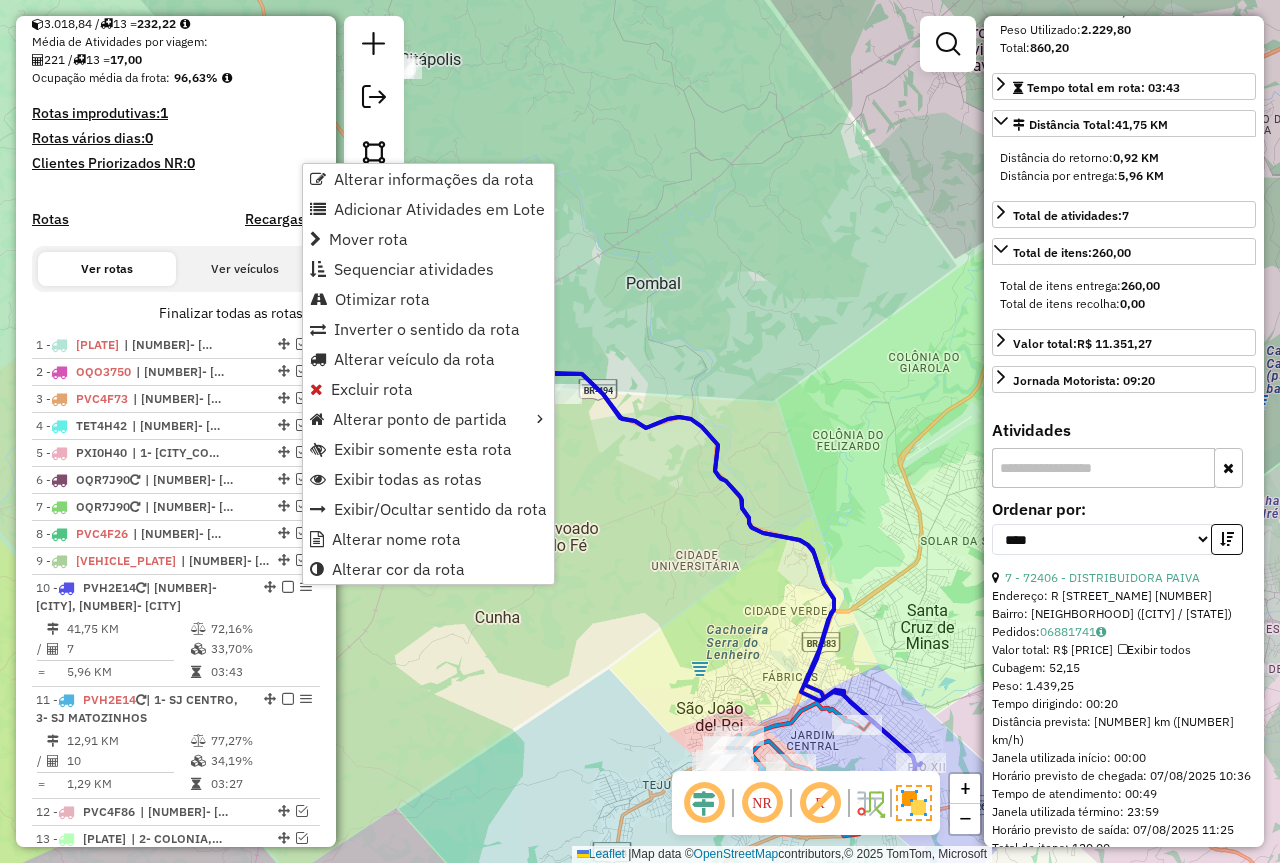 click on "Janela de atendimento Grade de atendimento Capacidade Transportadoras Veículos Cliente Pedidos  Rotas Selecione os dias de semana para filtrar as janelas de atendimento  Seg   Ter   Qua   Qui   Sex   Sáb   Dom  Informe o período da janela de atendimento: De: Até:  Filtrar exatamente a janela do cliente  Considerar janela de atendimento padrão  Selecione os dias de semana para filtrar as grades de atendimento  Seg   Ter   Qua   Qui   Sex   Sáb   Dom   Considerar clientes sem dia de atendimento cadastrado  Clientes fora do dia de atendimento selecionado Filtrar as atividades entre os valores definidos abaixo:  Peso mínimo:  ****  Peso máximo:  ****  Cubagem mínima:   Cubagem máxima:   De:   Até:  Filtrar as atividades entre o tempo de atendimento definido abaixo:  De:   Até:   Considerar capacidade total dos clientes não roteirizados Transportadora: Selecione um ou mais itens Tipo de veículo: Selecione um ou mais itens Veículo: Selecione um ou mais itens Motorista: Selecione um ou mais itens De:" 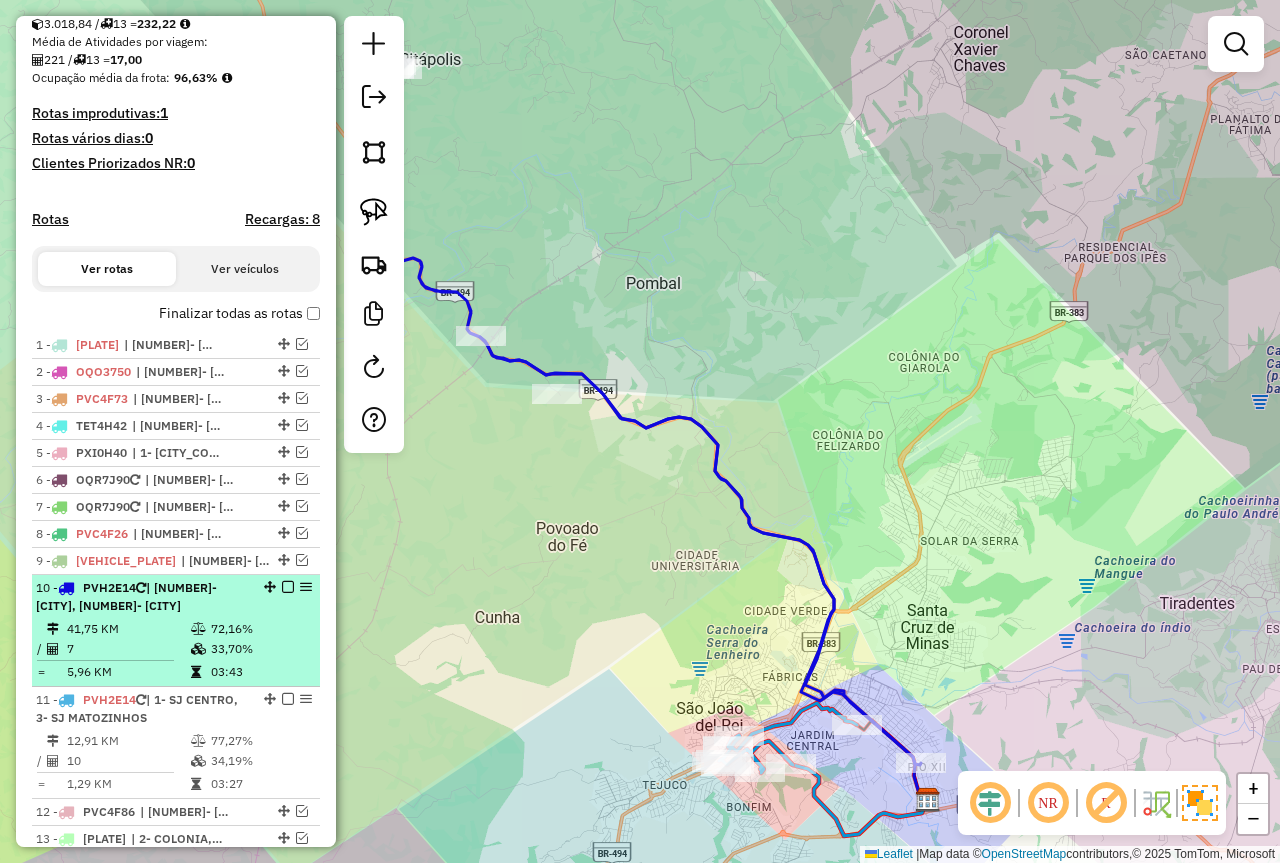 click on "10 -       [PLATE]   | 19- RITÁPOLIS, 19- SÃO GONÇALO DO AMARANTE" at bounding box center [142, 597] 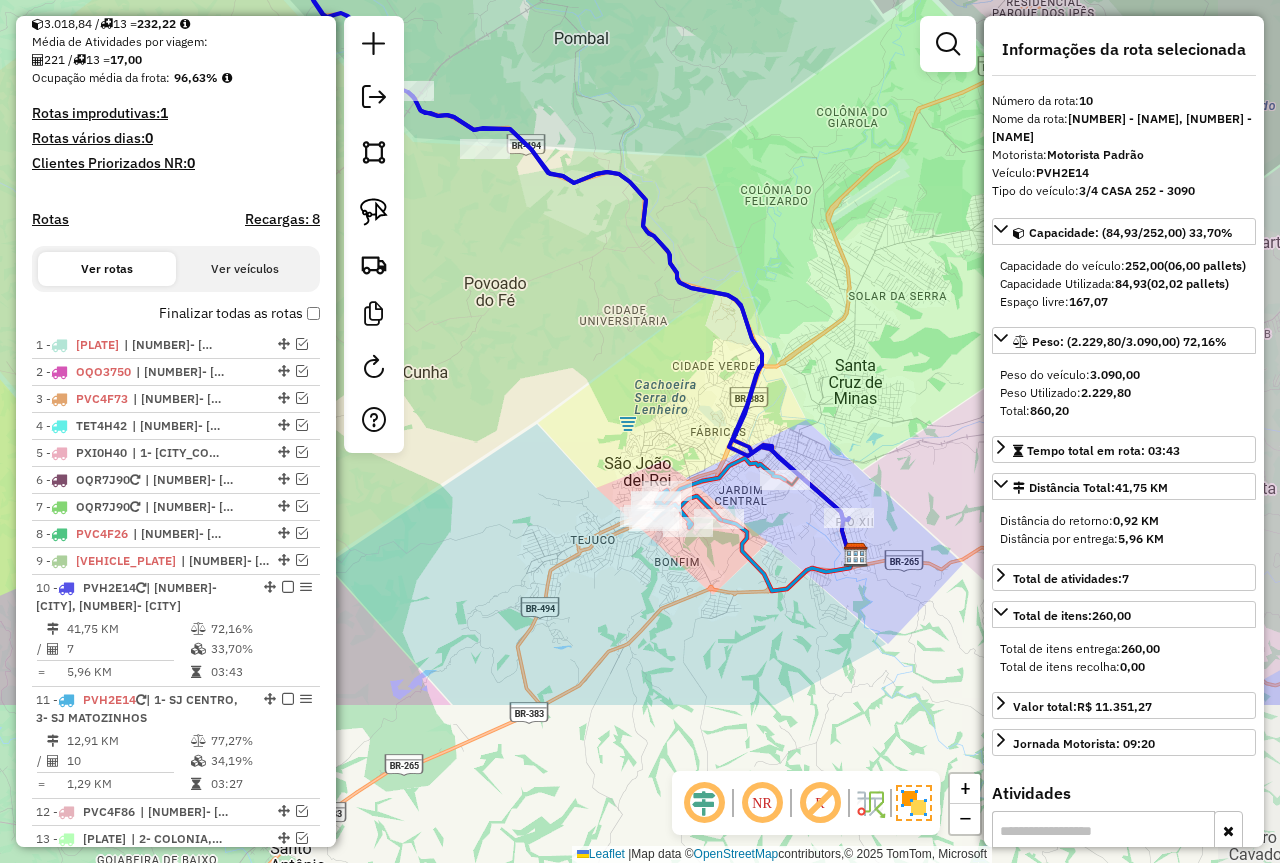 drag, startPoint x: 537, startPoint y: 597, endPoint x: 437, endPoint y: 378, distance: 240.75092 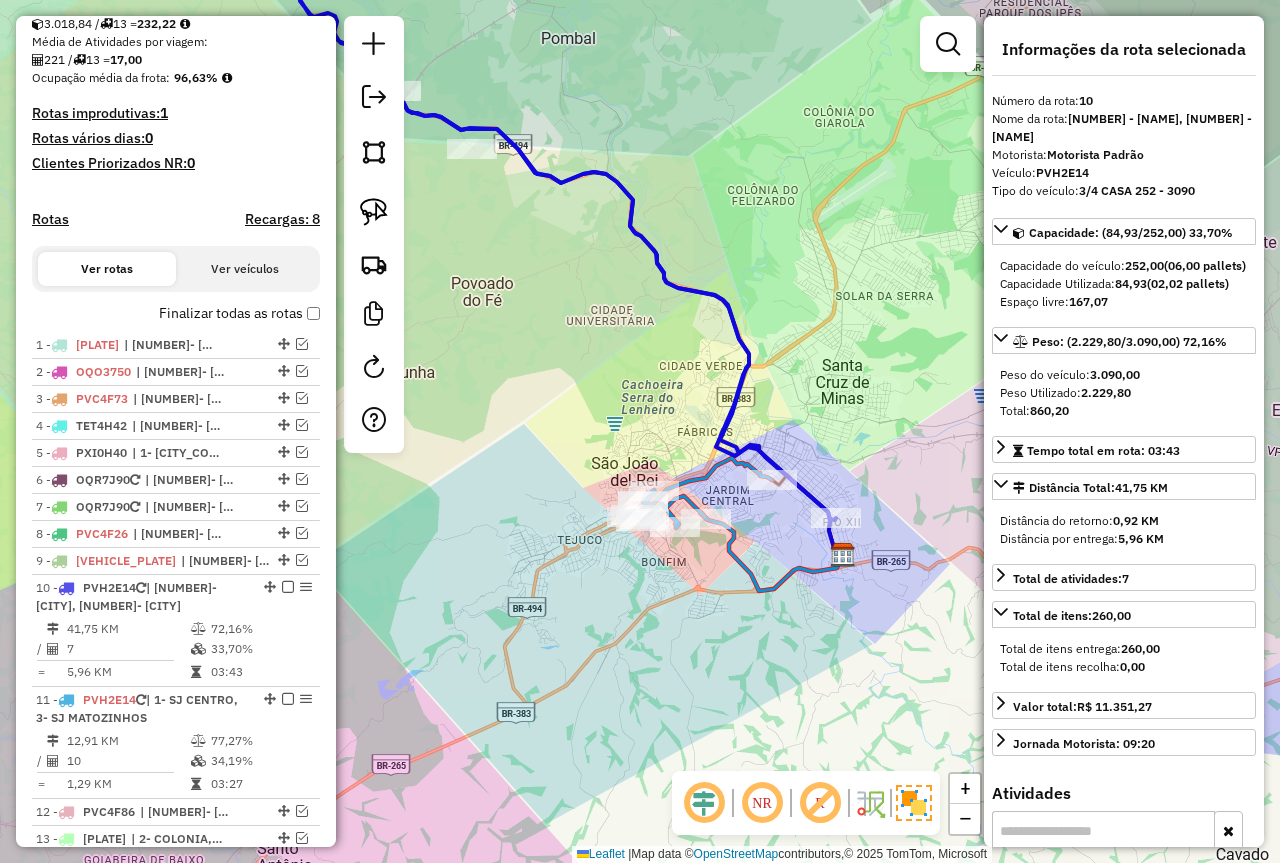 click on "Janela de atendimento Grade de atendimento Capacidade Transportadoras Veículos Cliente Pedidos  Rotas Selecione os dias de semana para filtrar as janelas de atendimento  Seg   Ter   Qua   Qui   Sex   Sáb   Dom  Informe o período da janela de atendimento: De: Até:  Filtrar exatamente a janela do cliente  Considerar janela de atendimento padrão  Selecione os dias de semana para filtrar as grades de atendimento  Seg   Ter   Qua   Qui   Sex   Sáb   Dom   Considerar clientes sem dia de atendimento cadastrado  Clientes fora do dia de atendimento selecionado Filtrar as atividades entre os valores definidos abaixo:  Peso mínimo:  ****  Peso máximo:  ****  Cubagem mínima:   Cubagem máxima:   De:   Até:  Filtrar as atividades entre o tempo de atendimento definido abaixo:  De:   Até:   Considerar capacidade total dos clientes não roteirizados Transportadora: Selecione um ou mais itens Tipo de veículo: Selecione um ou mais itens Veículo: Selecione um ou mais itens Motorista: Selecione um ou mais itens De:" 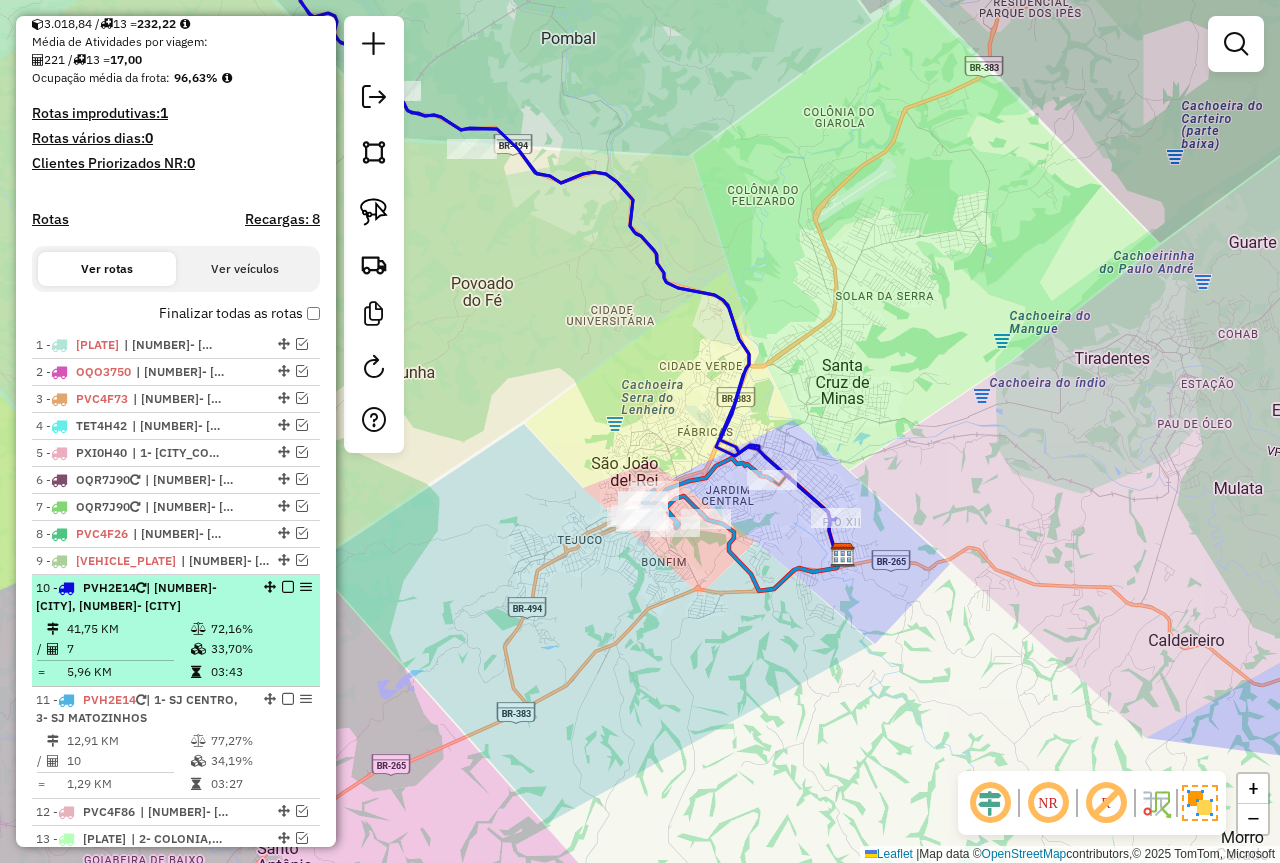 click at bounding box center [288, 587] 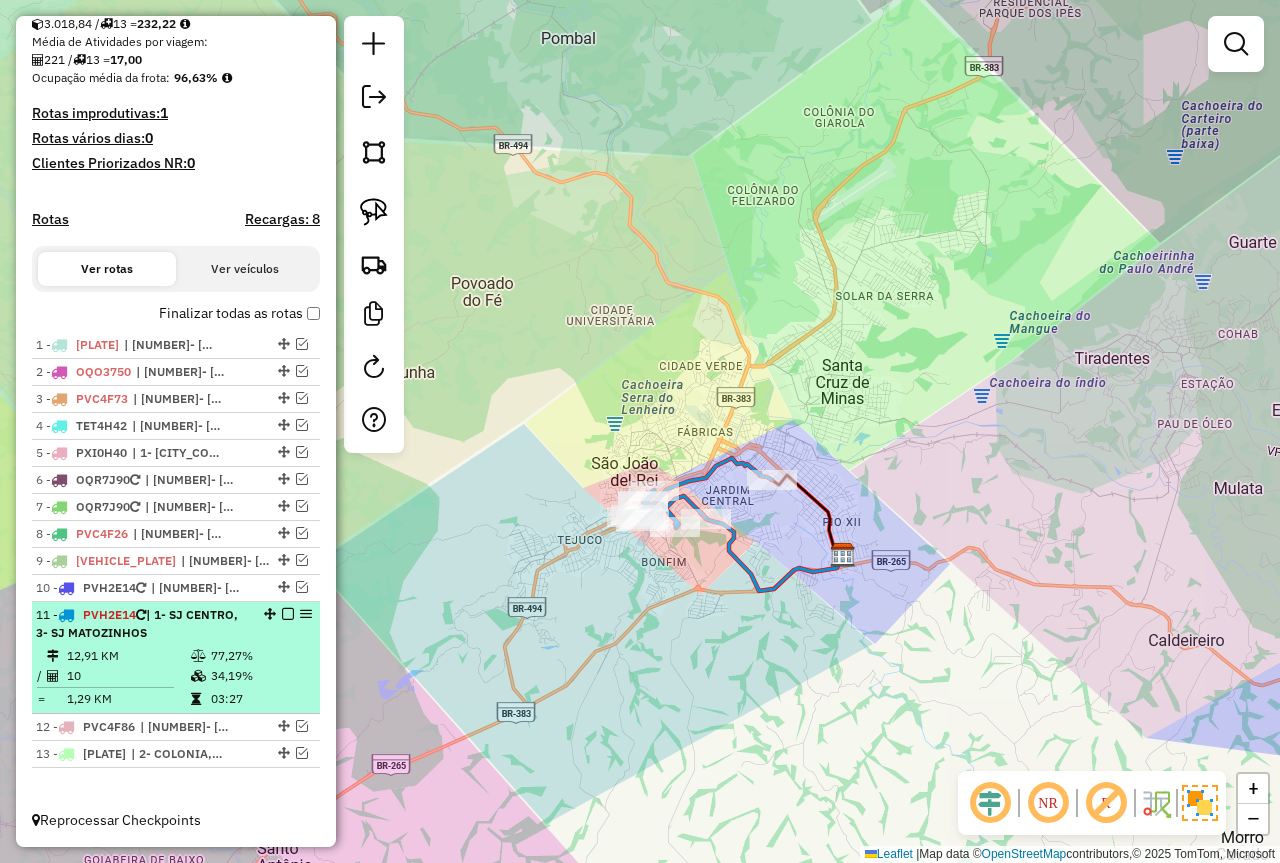 click at bounding box center [198, 656] 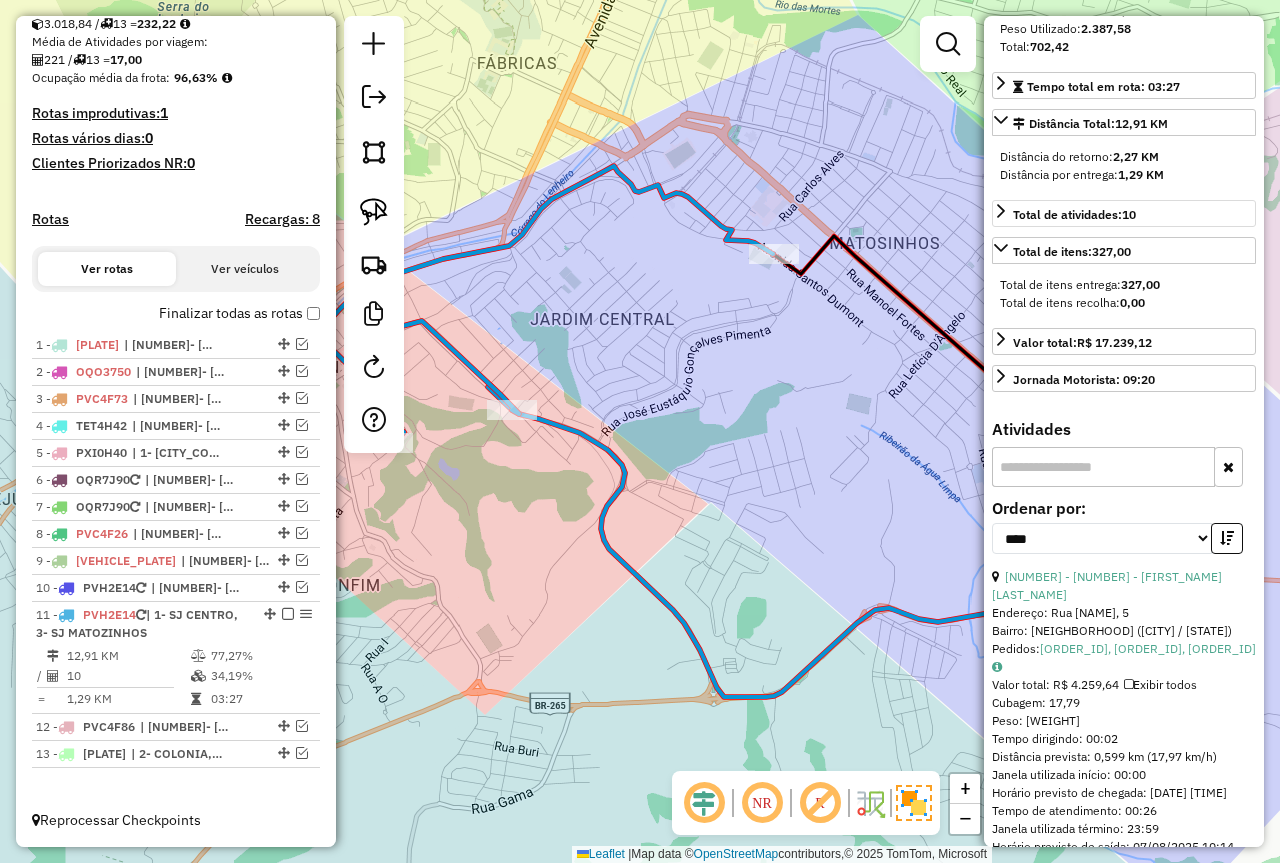 scroll, scrollTop: 600, scrollLeft: 0, axis: vertical 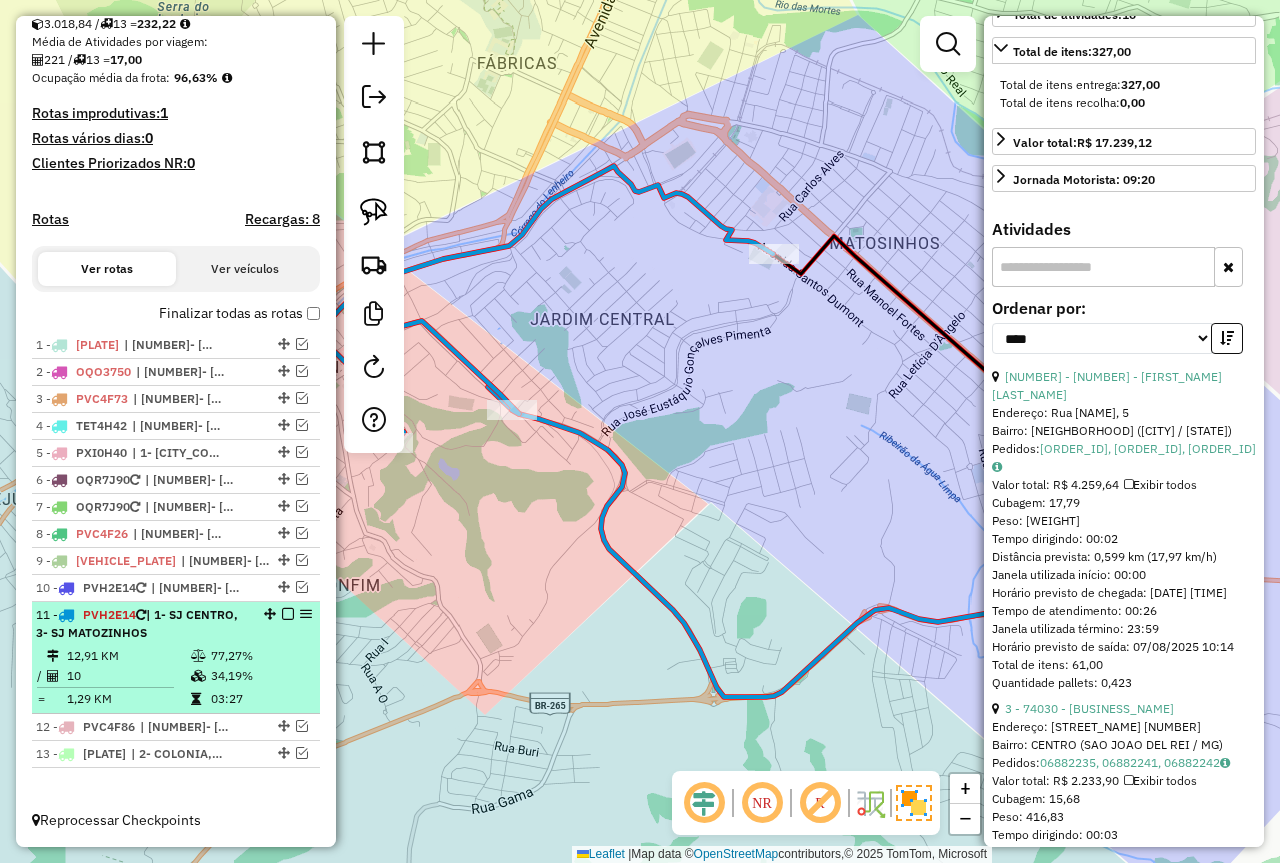 click on "12,91 KM" at bounding box center (128, 656) 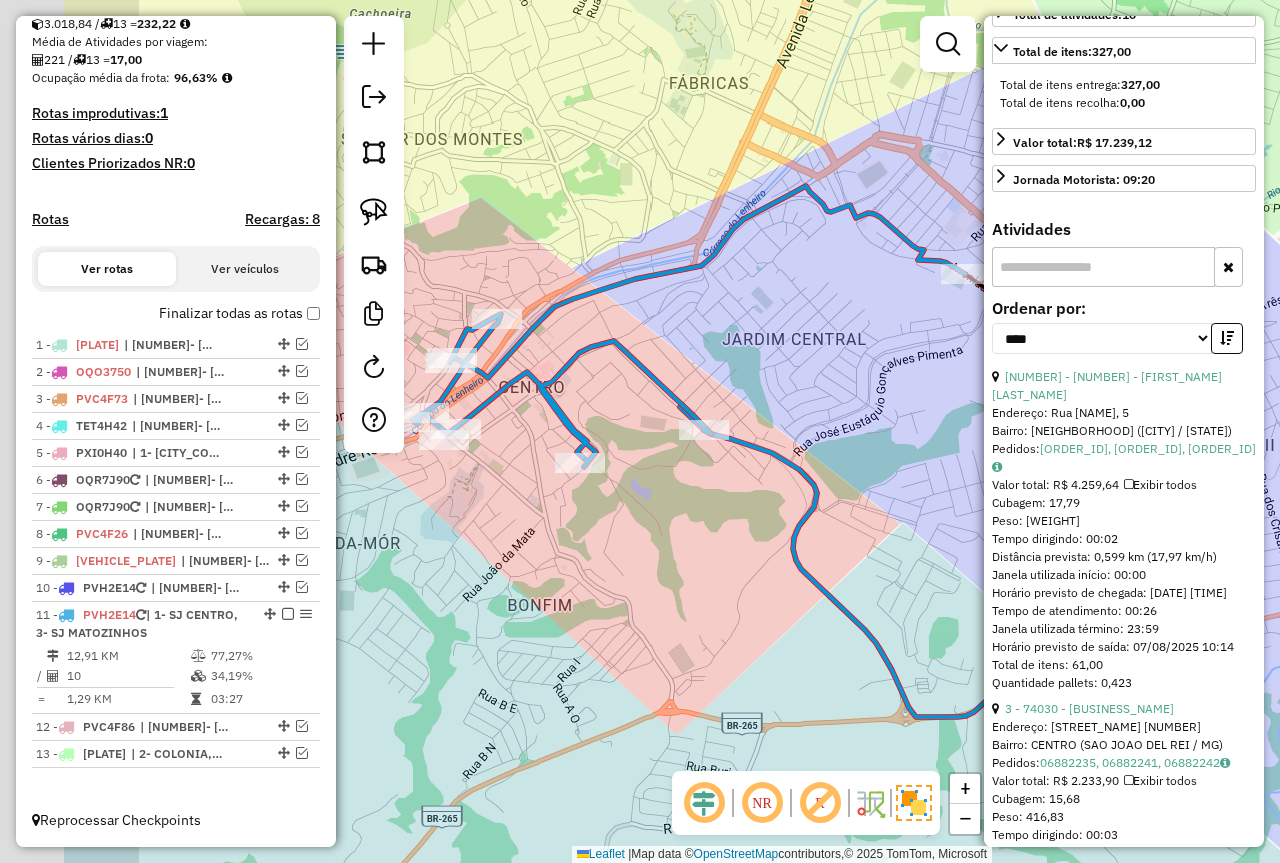 drag, startPoint x: 489, startPoint y: 555, endPoint x: 649, endPoint y: 572, distance: 160.90059 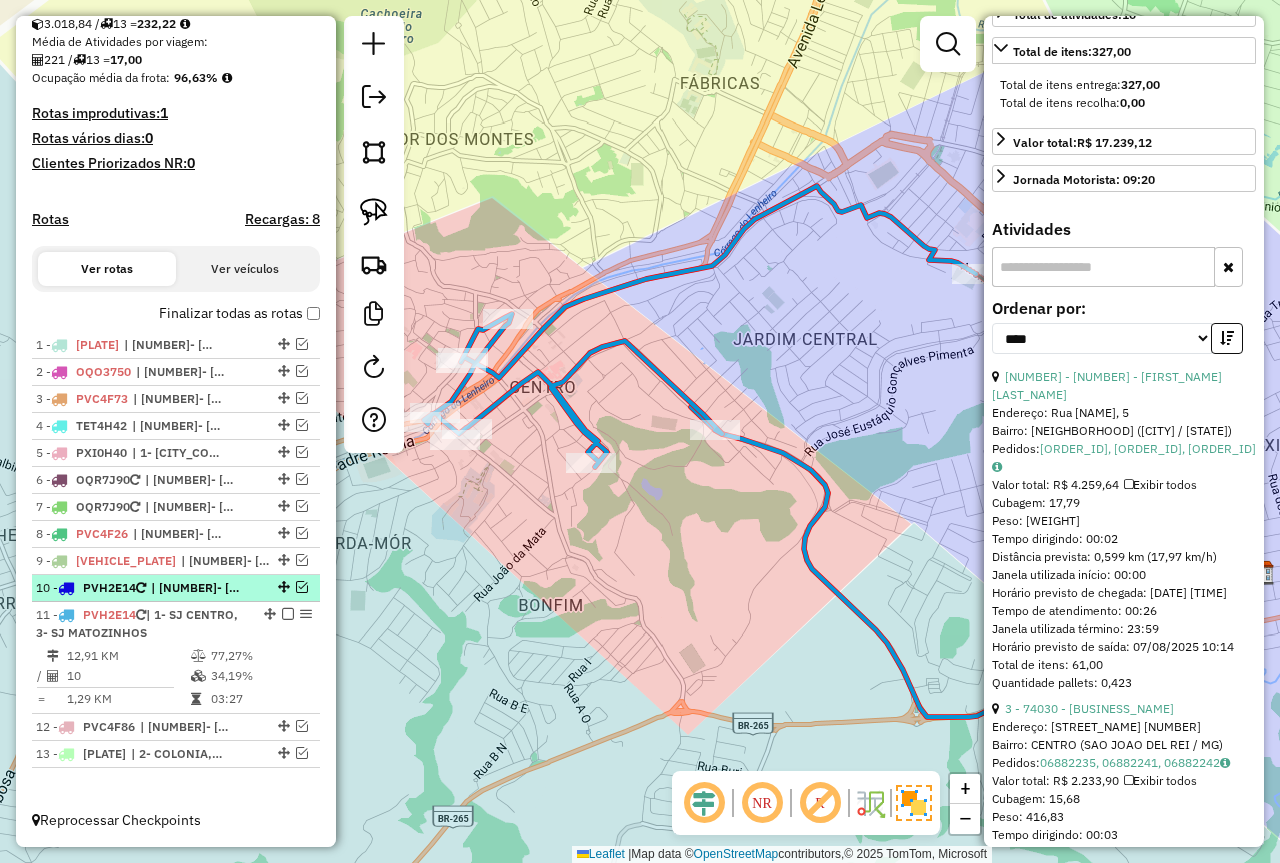 click at bounding box center (302, 587) 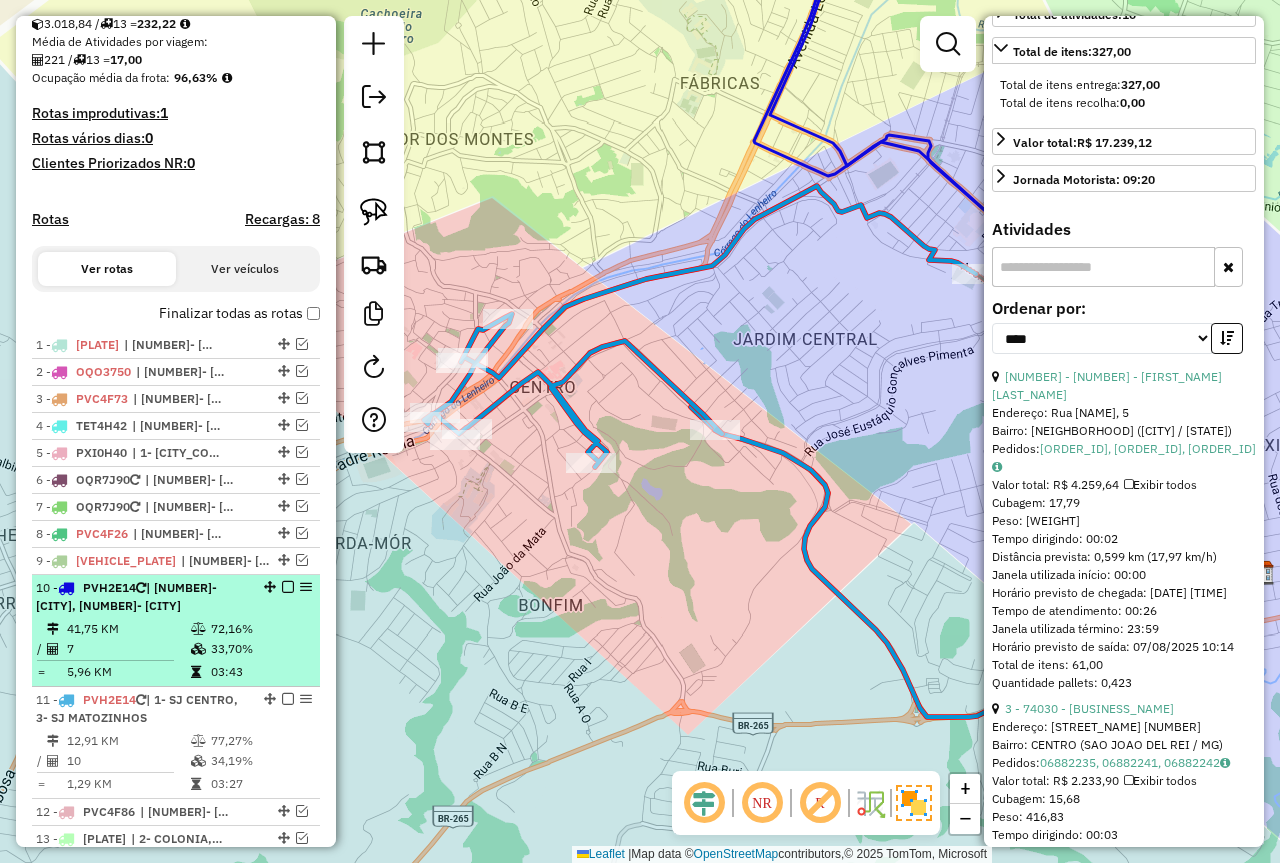 click on "10 -       [PLATE]   | 19- RITÁPOLIS, 19- SÃO GONÇALO DO AMARANTE" at bounding box center [142, 597] 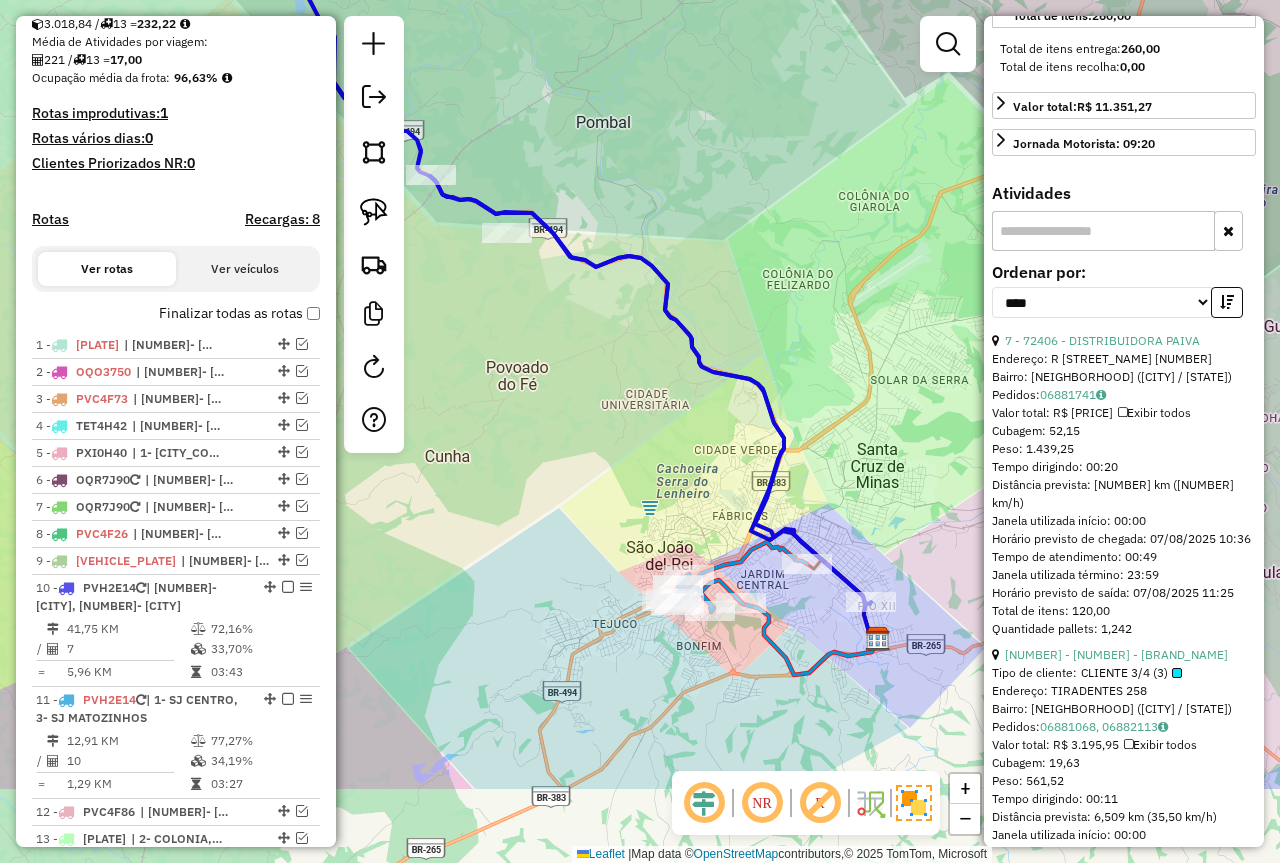 drag, startPoint x: 655, startPoint y: 556, endPoint x: 605, endPoint y: 395, distance: 168.5853 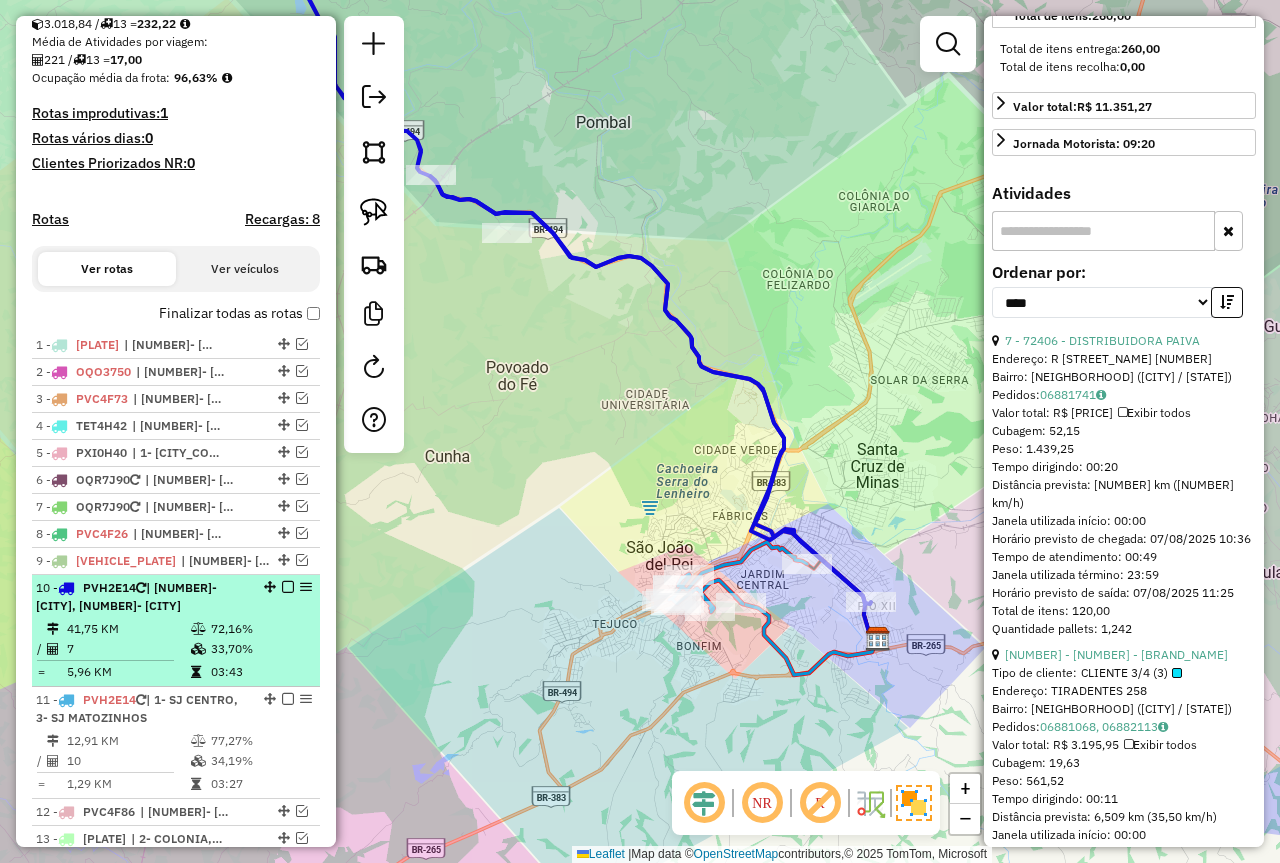 click at bounding box center [288, 587] 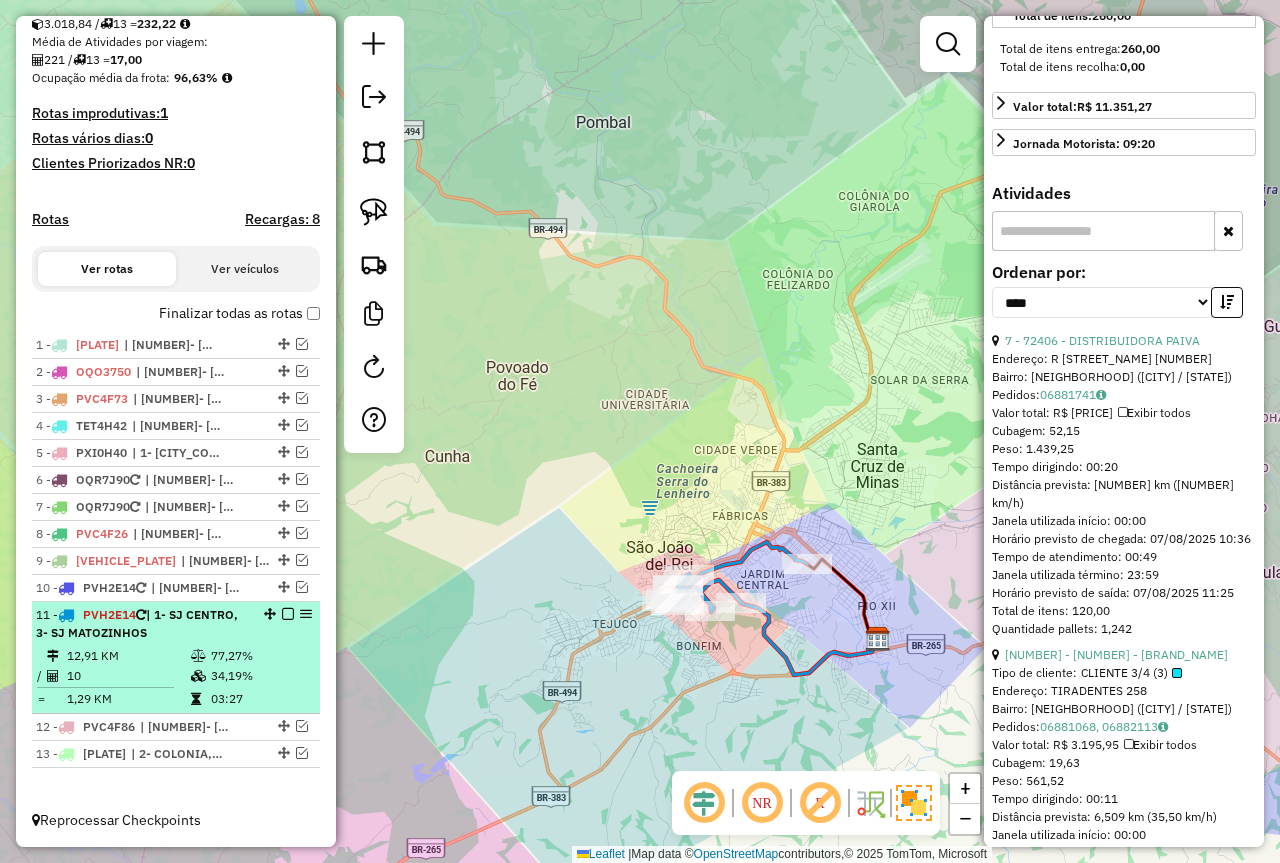 click on "34,19%" at bounding box center [260, 676] 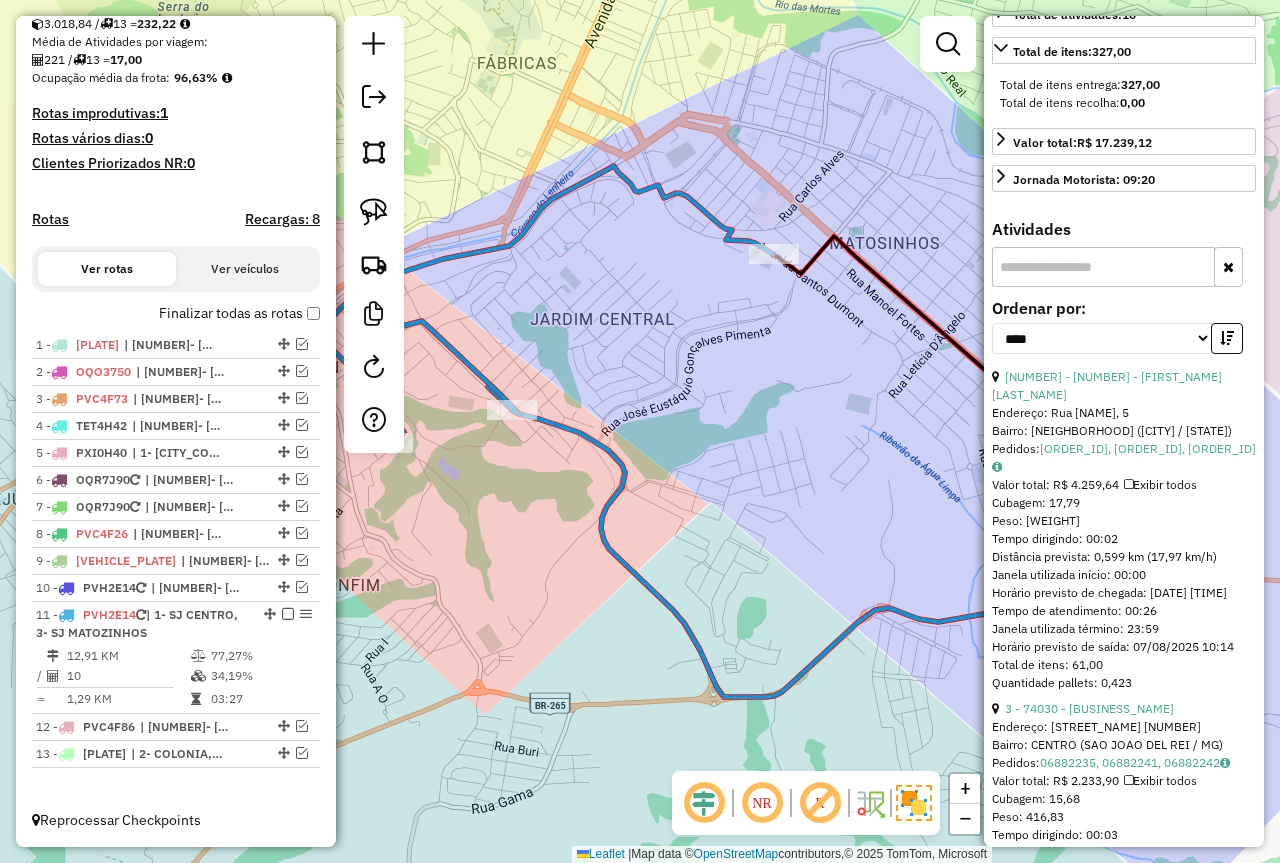 drag, startPoint x: 632, startPoint y: 548, endPoint x: 844, endPoint y: 550, distance: 212.00943 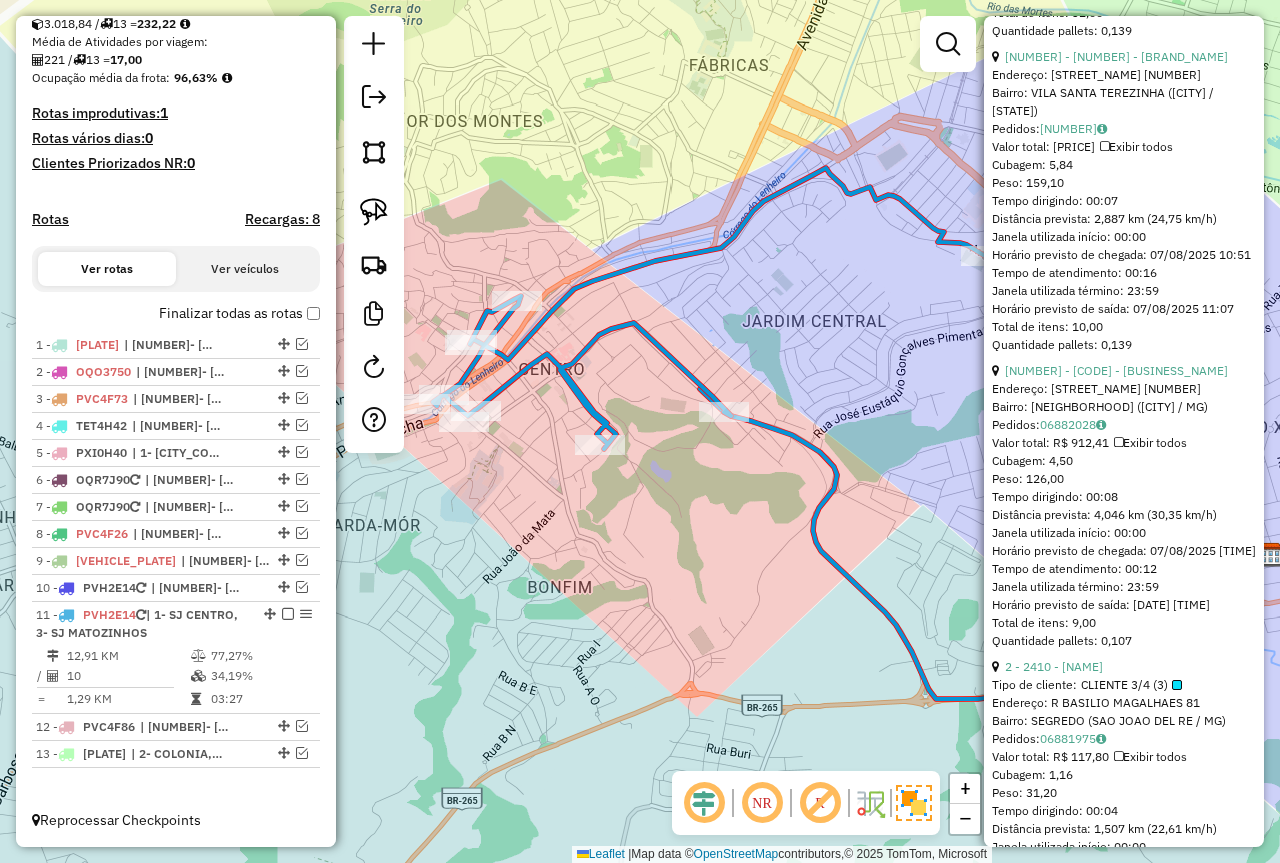scroll, scrollTop: 3359, scrollLeft: 0, axis: vertical 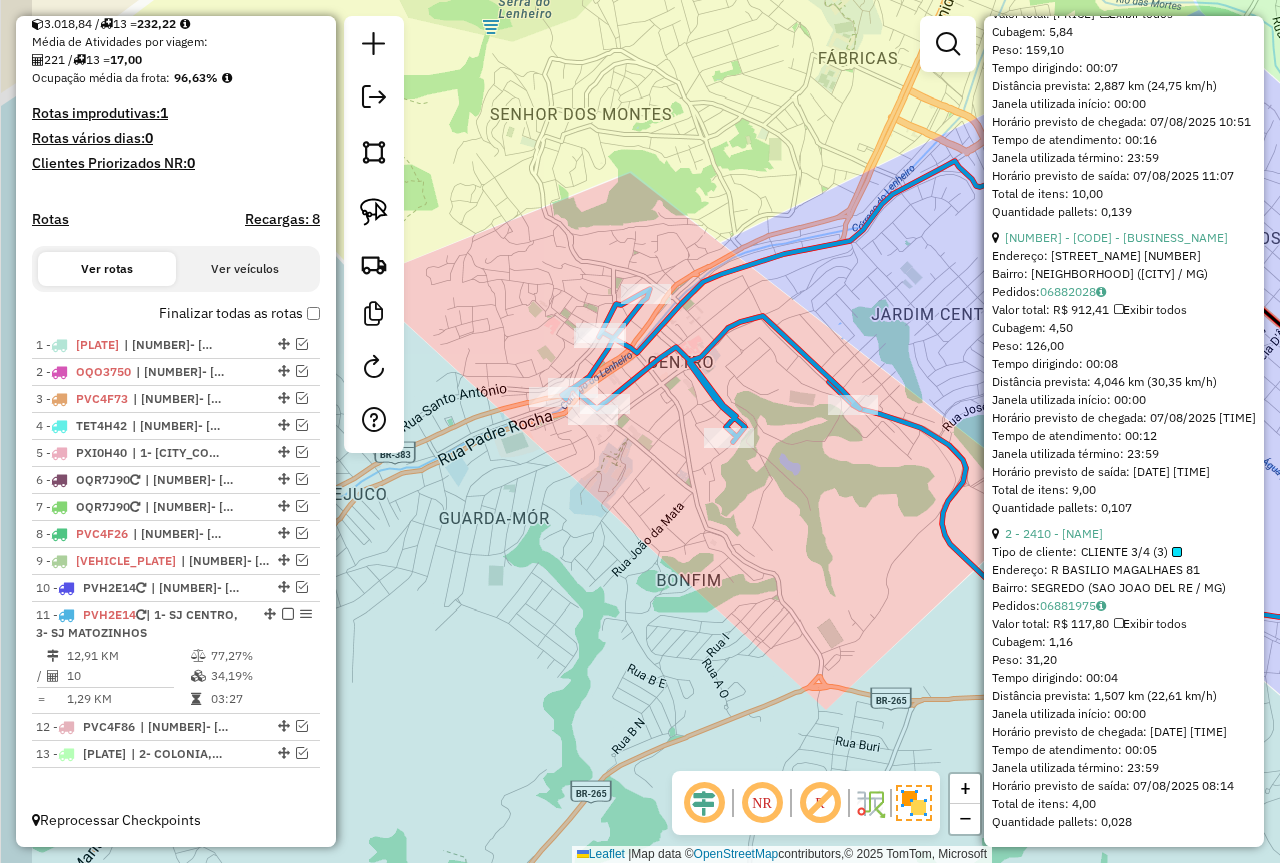 drag, startPoint x: 523, startPoint y: 573, endPoint x: 652, endPoint y: 566, distance: 129.18979 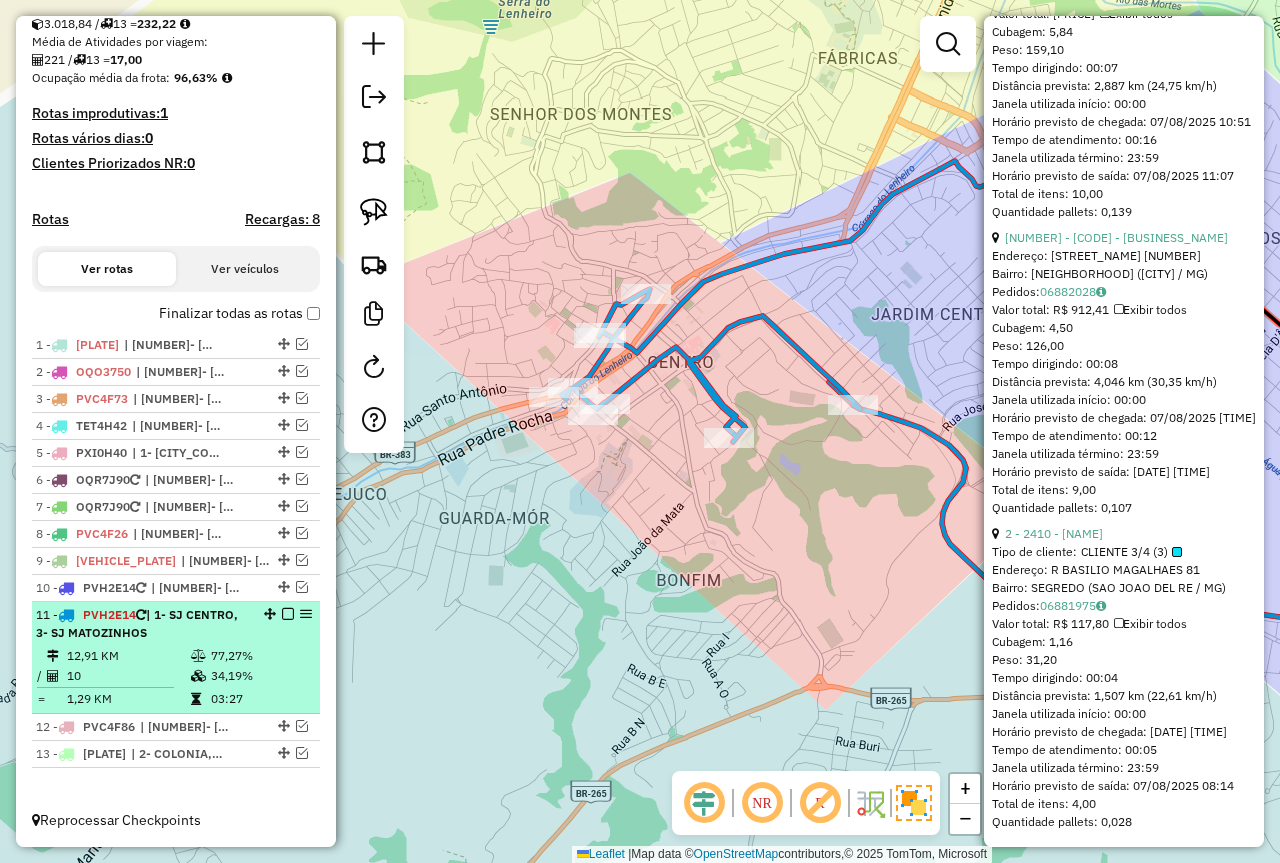 click on "77,27%" at bounding box center [260, 656] 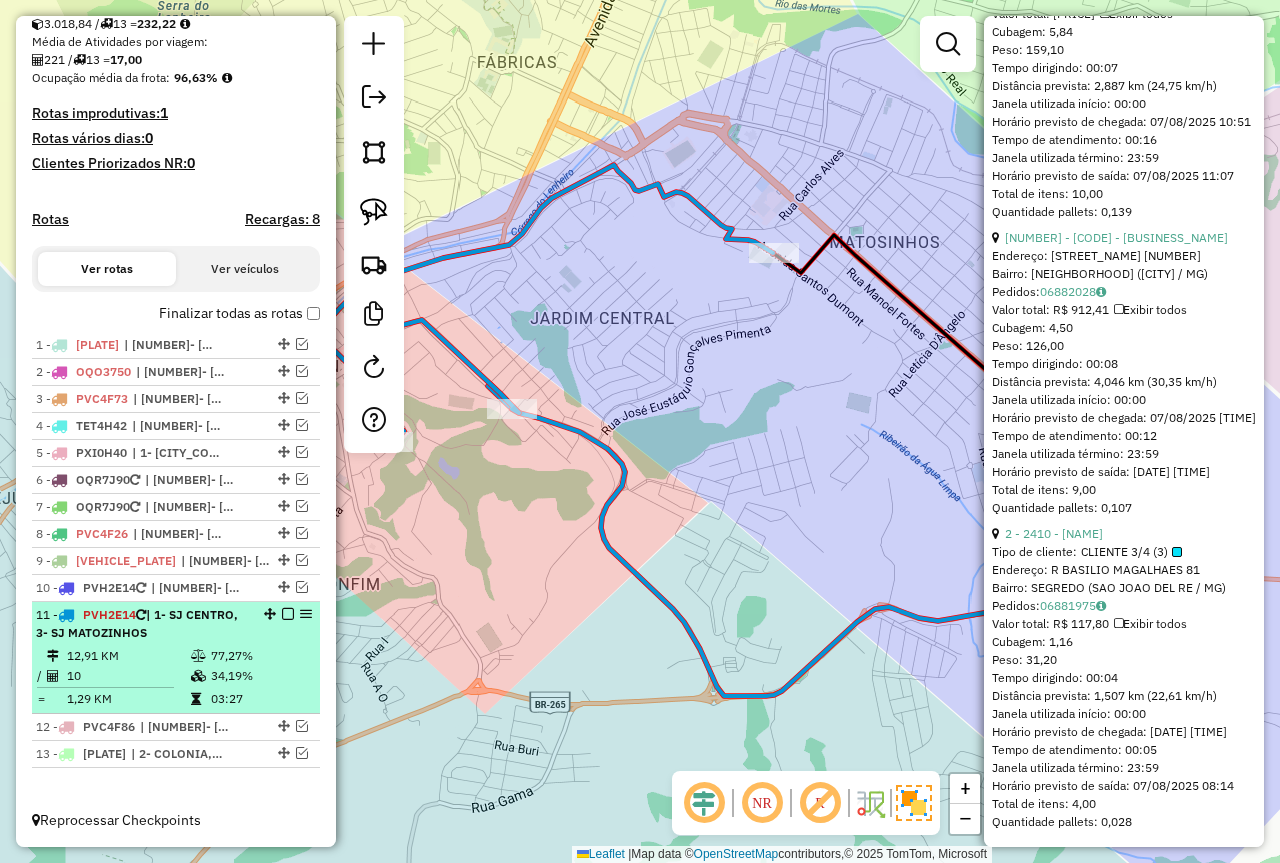 click at bounding box center [288, 614] 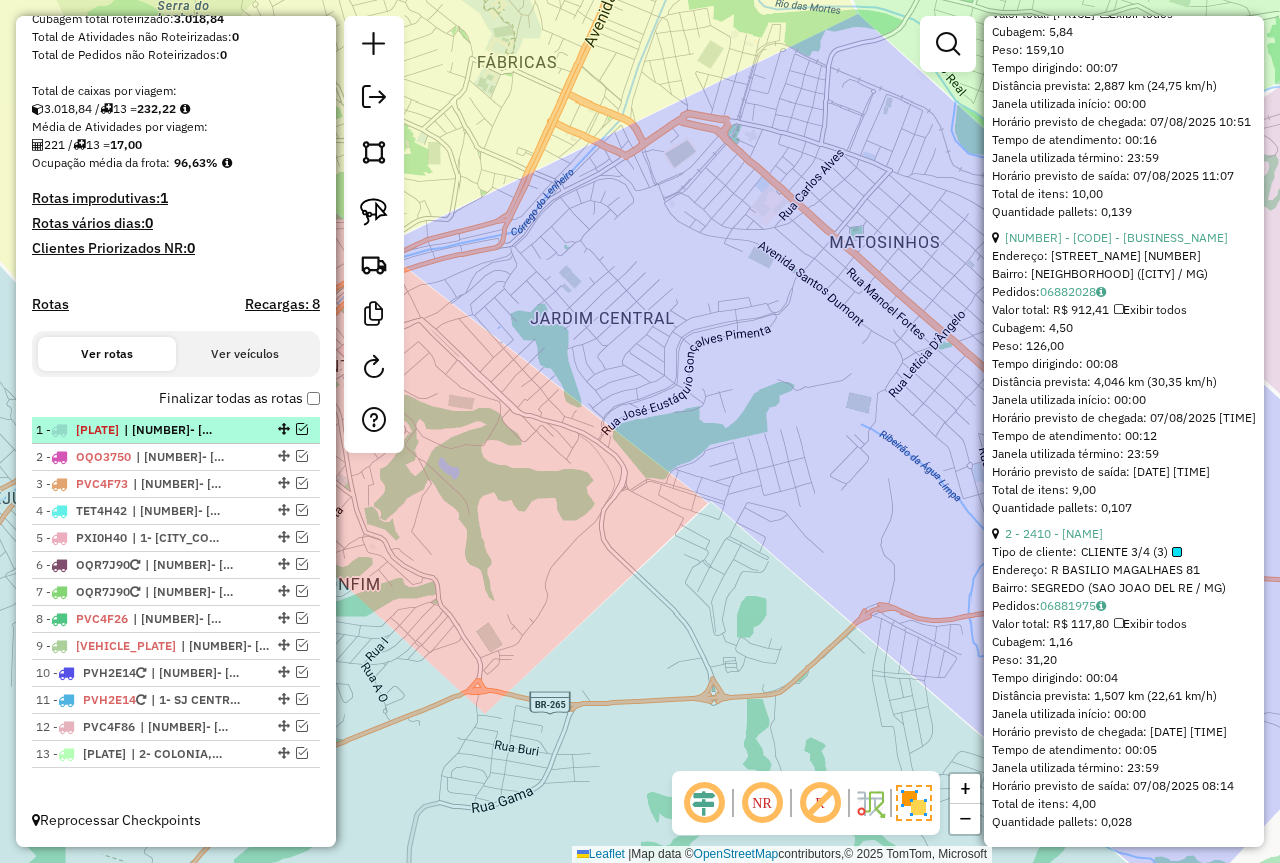 click at bounding box center [302, 429] 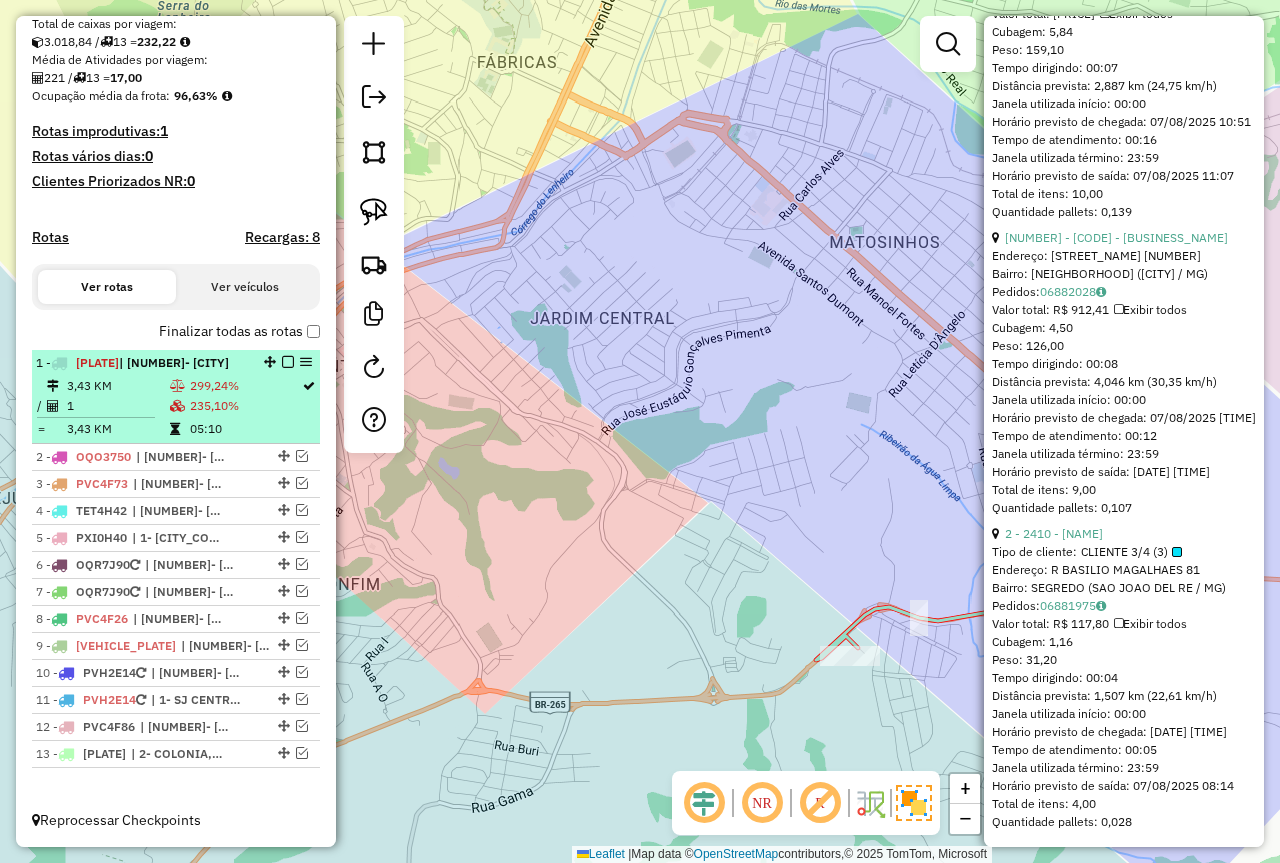 click on "[DISTANCE] KM [PERCENTAGE]%  /  [NUMBER] [PERCENTAGE]%     =  [DISTANCE] KM [TIME]" at bounding box center [176, 407] 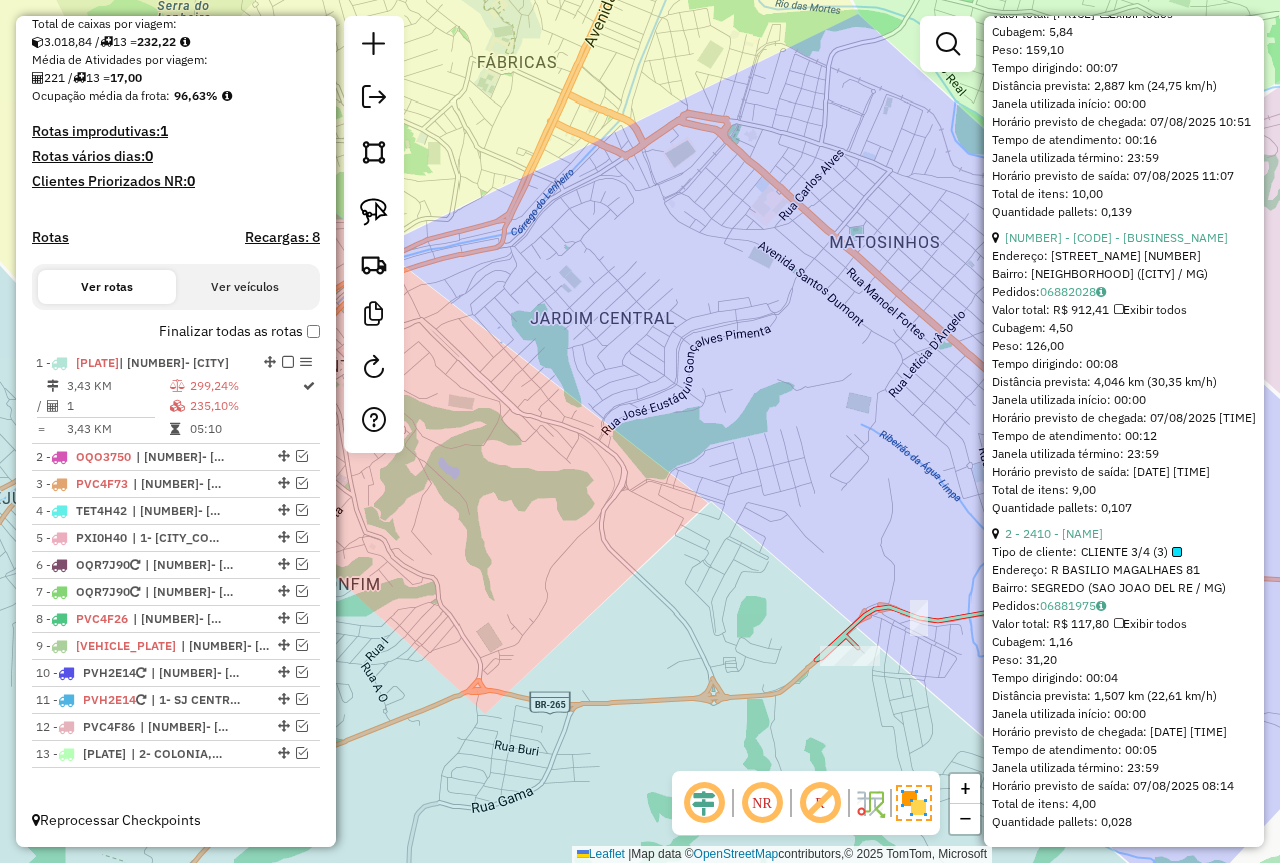 scroll, scrollTop: 595, scrollLeft: 0, axis: vertical 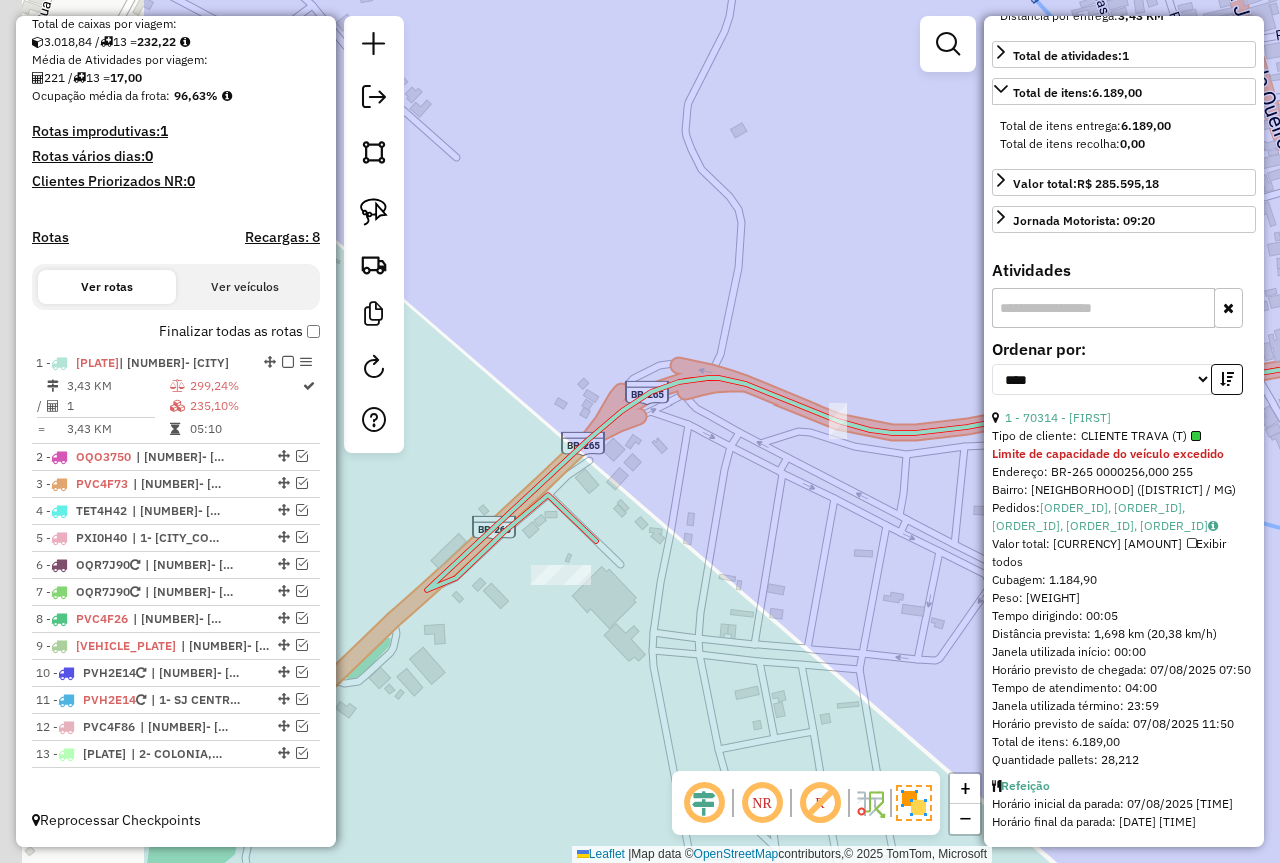 drag, startPoint x: 632, startPoint y: 509, endPoint x: 893, endPoint y: 450, distance: 267.5855 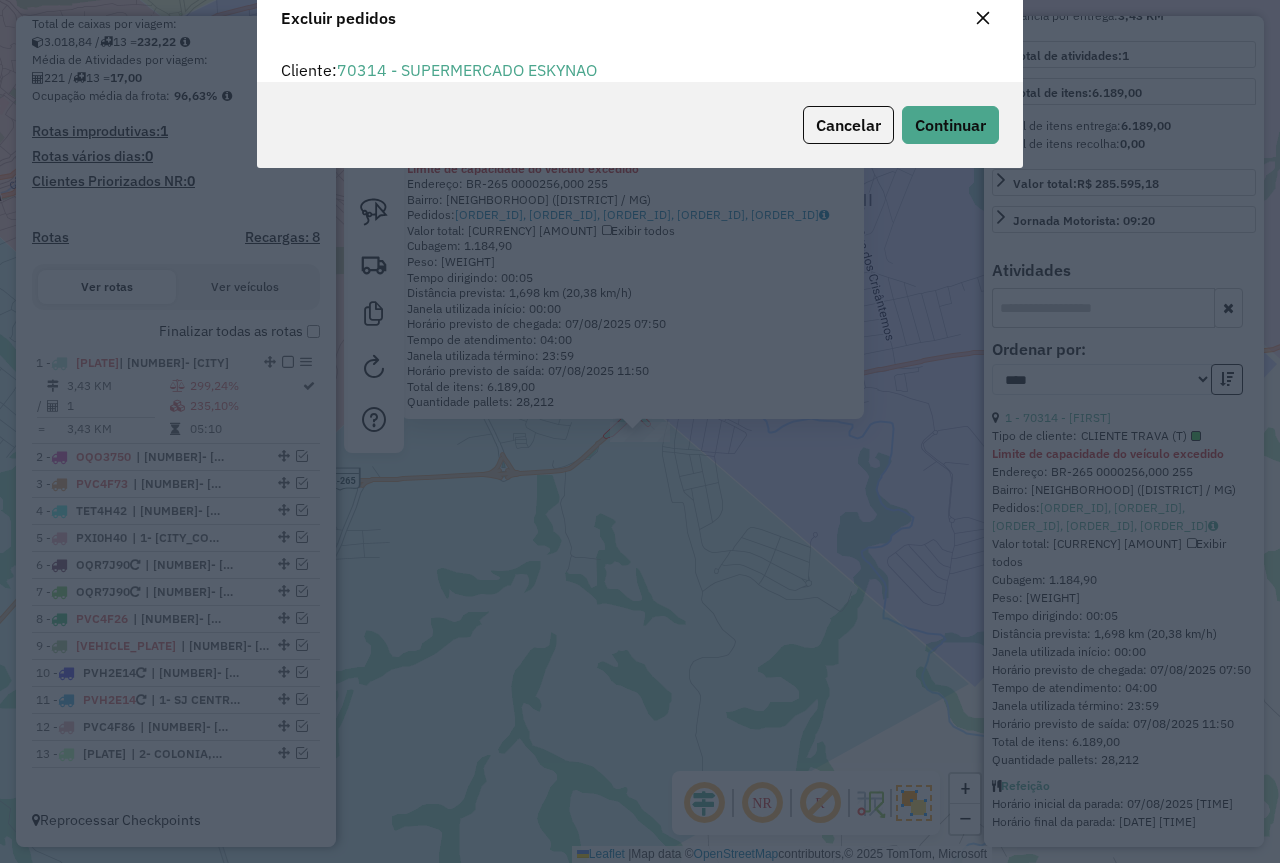 scroll, scrollTop: 82, scrollLeft: 0, axis: vertical 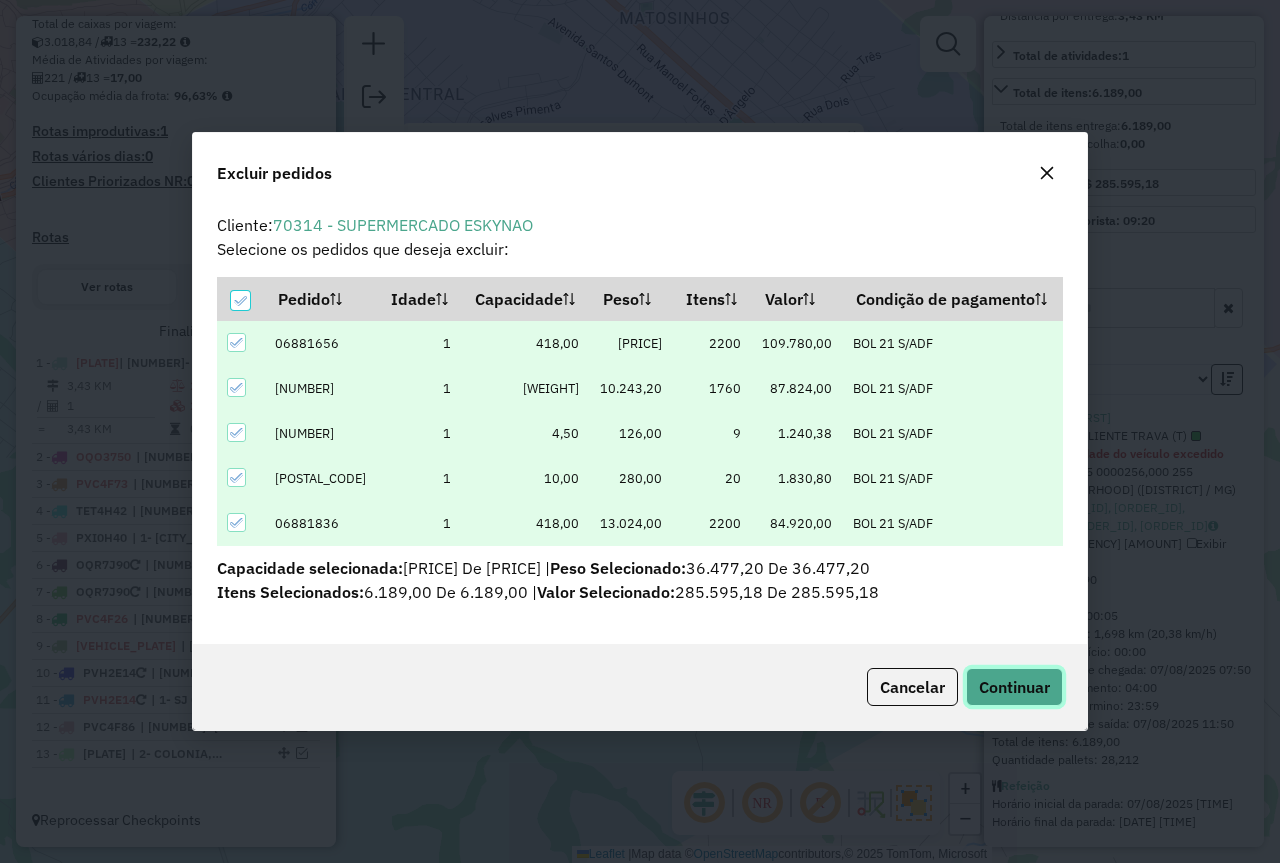 click on "Continuar" 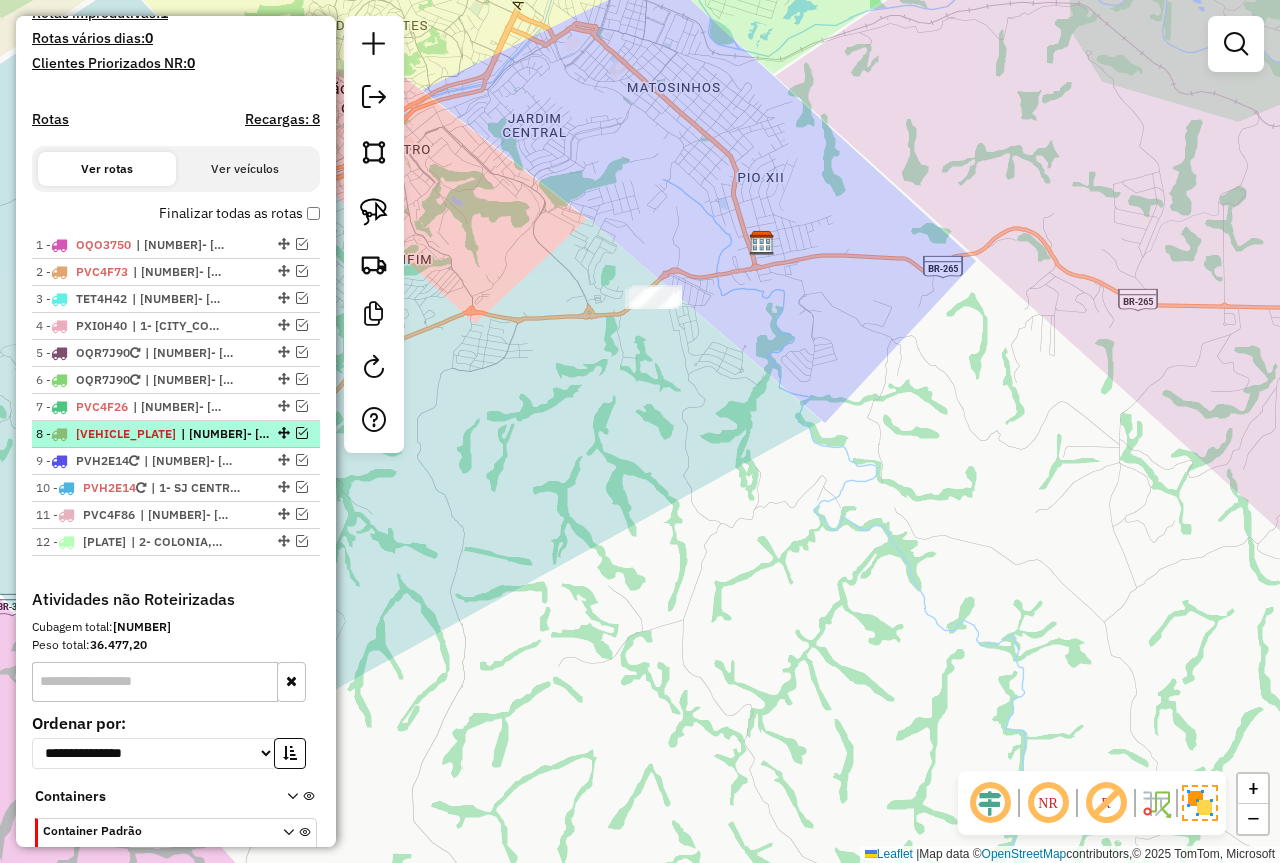 scroll, scrollTop: 458, scrollLeft: 0, axis: vertical 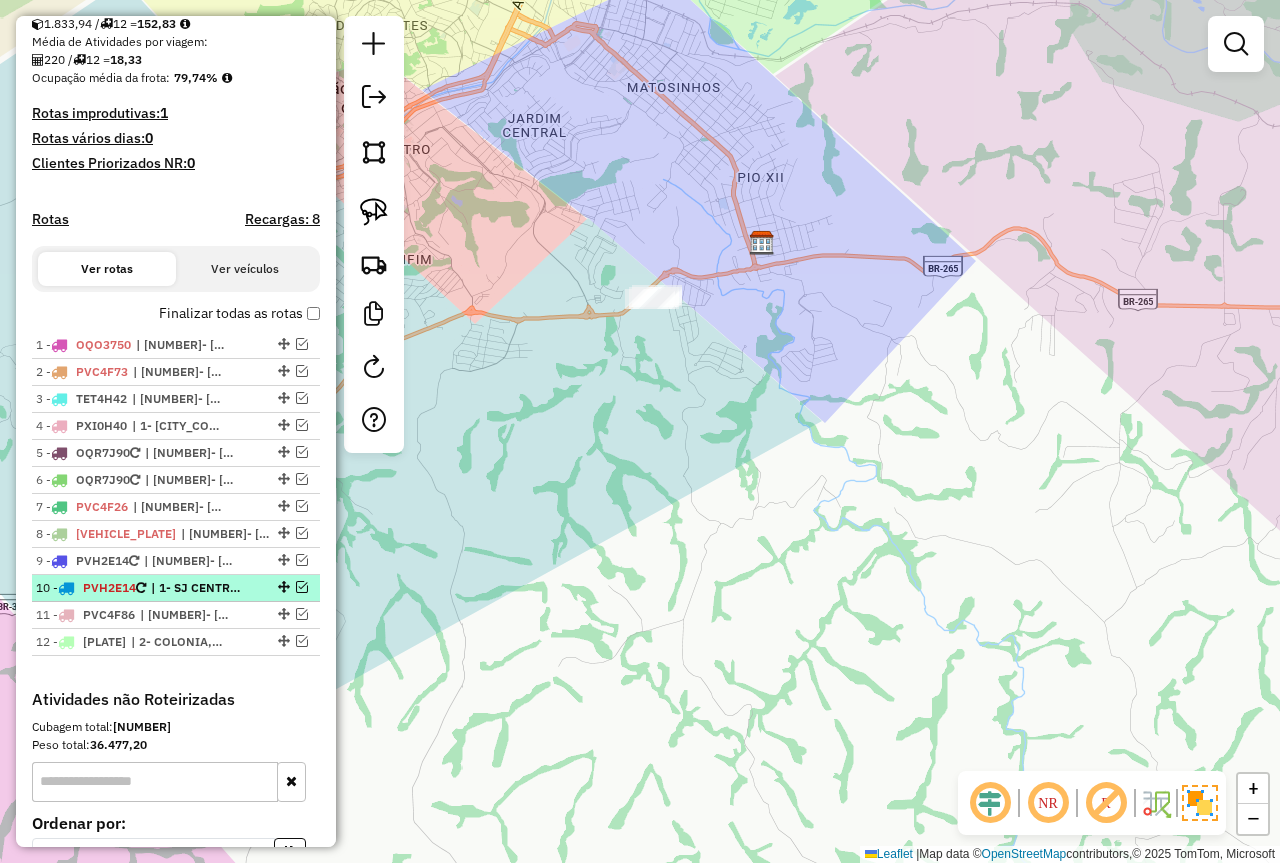 click on "10 -       [PLATE]   | 1- SJ CENTRO, 3- SJ MATOZINHOS" at bounding box center [176, 588] 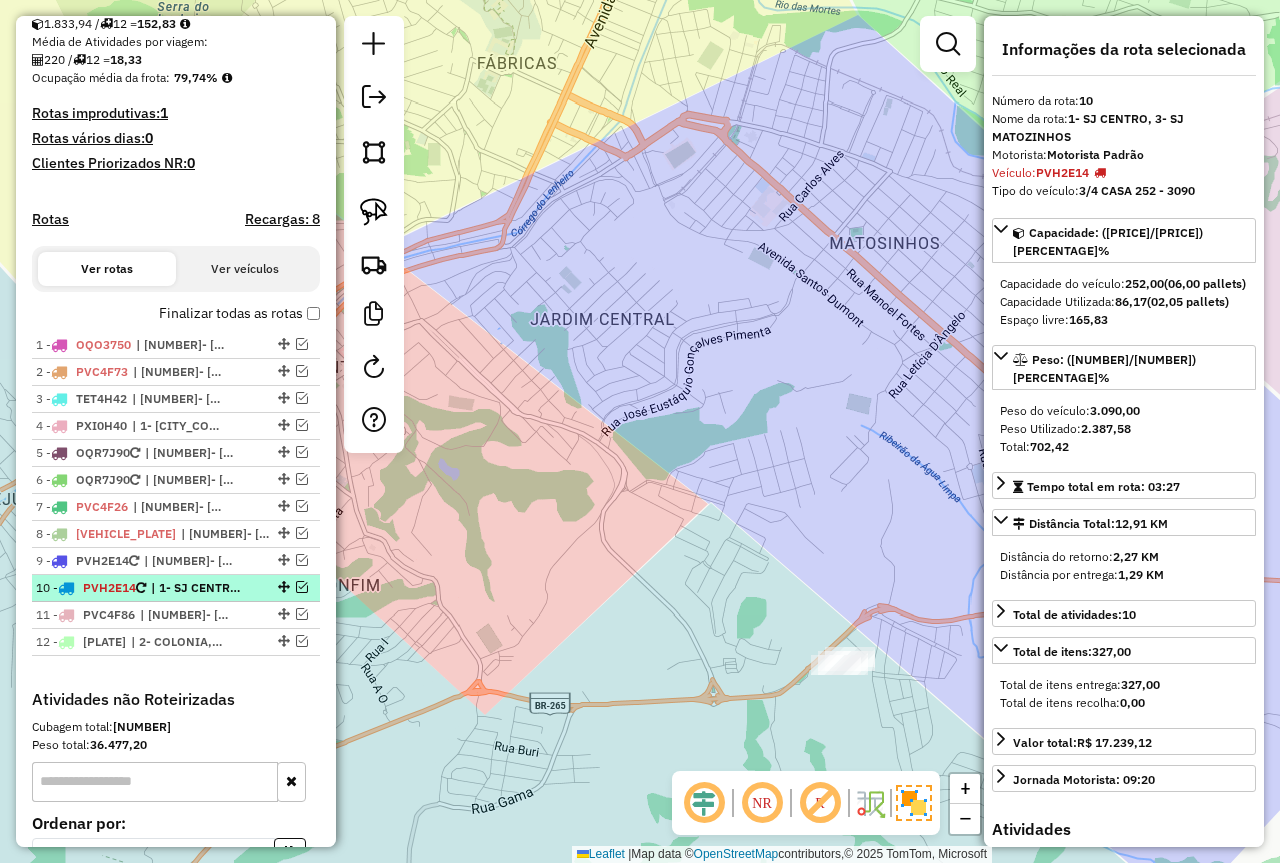 click at bounding box center (302, 587) 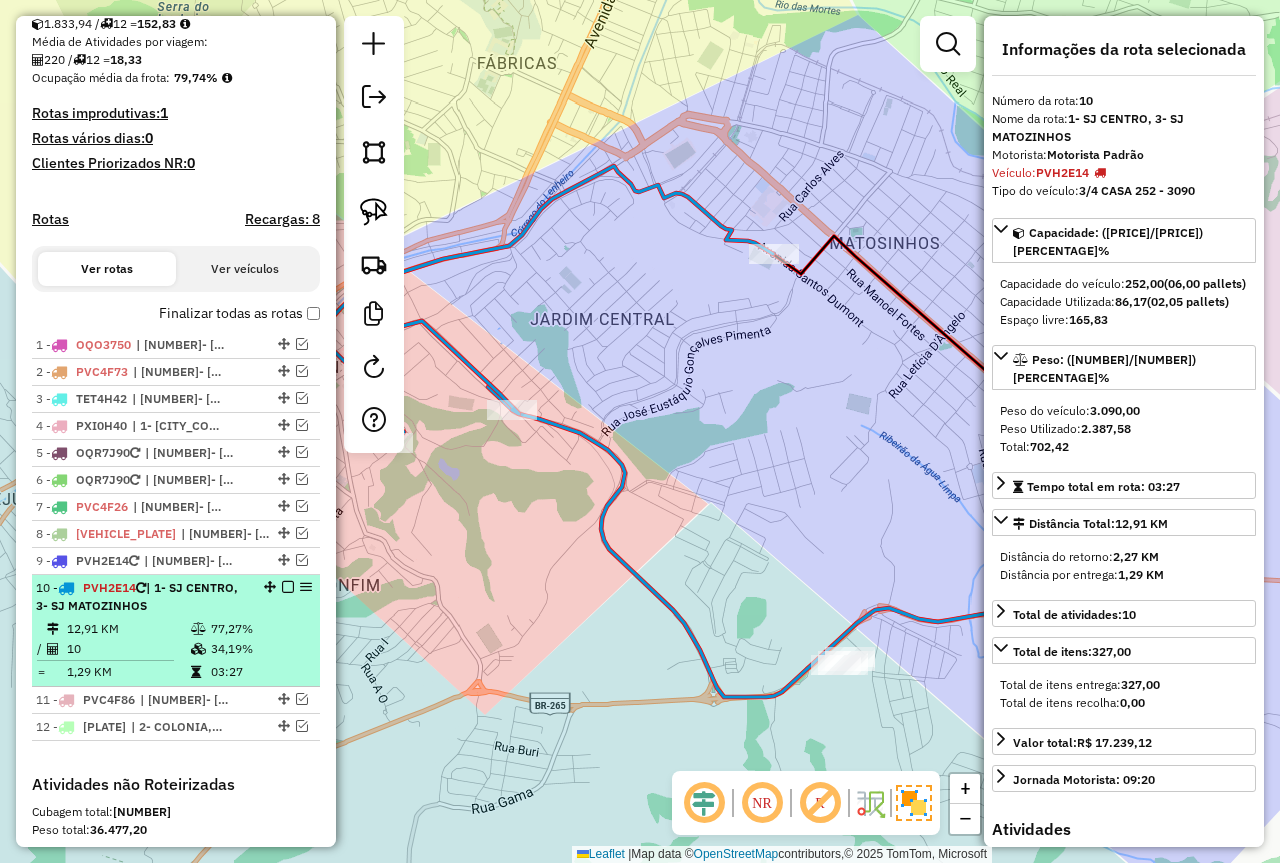 click on "10 -       [PLATE]   | 1- SJ CENTRO, 3- SJ MATOZINHOS" at bounding box center (142, 597) 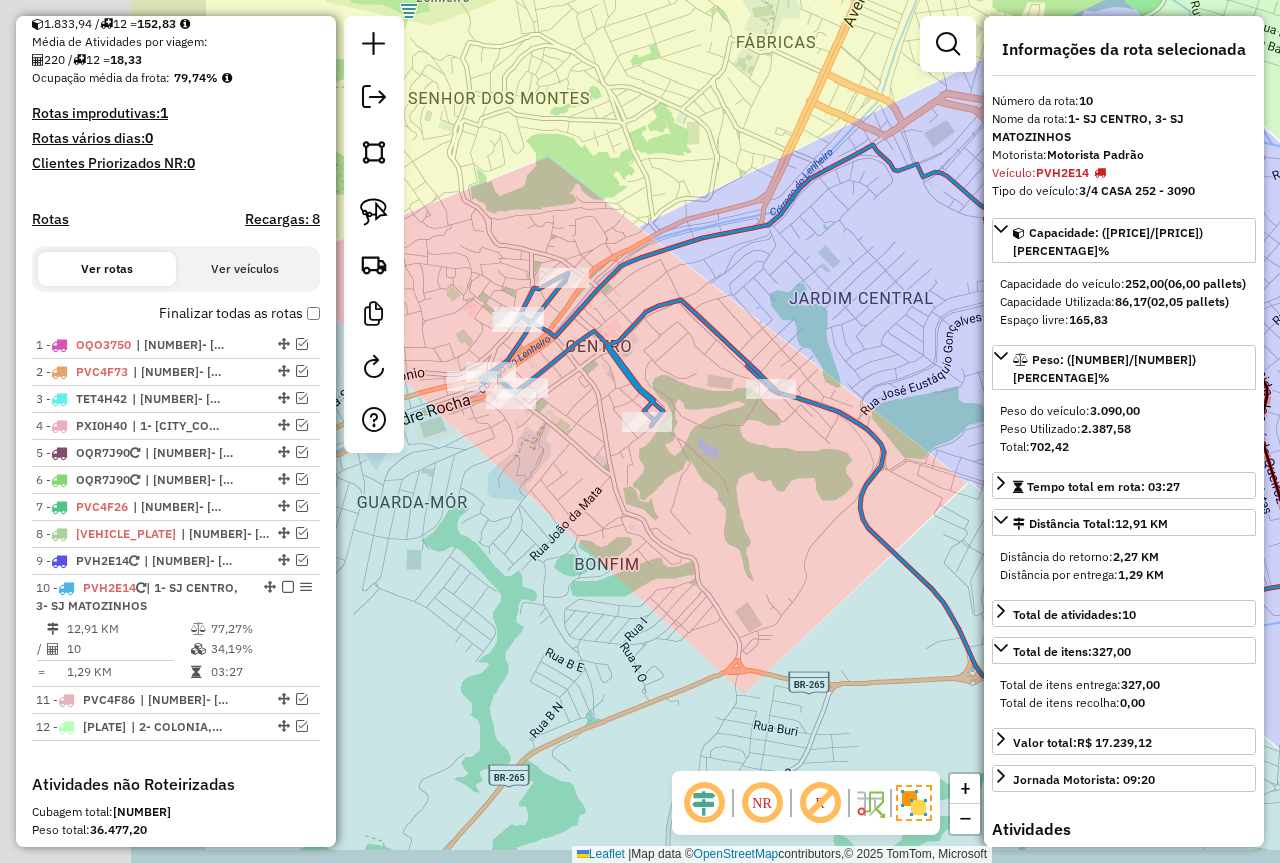 drag, startPoint x: 820, startPoint y: 499, endPoint x: 883, endPoint y: 497, distance: 63.03174 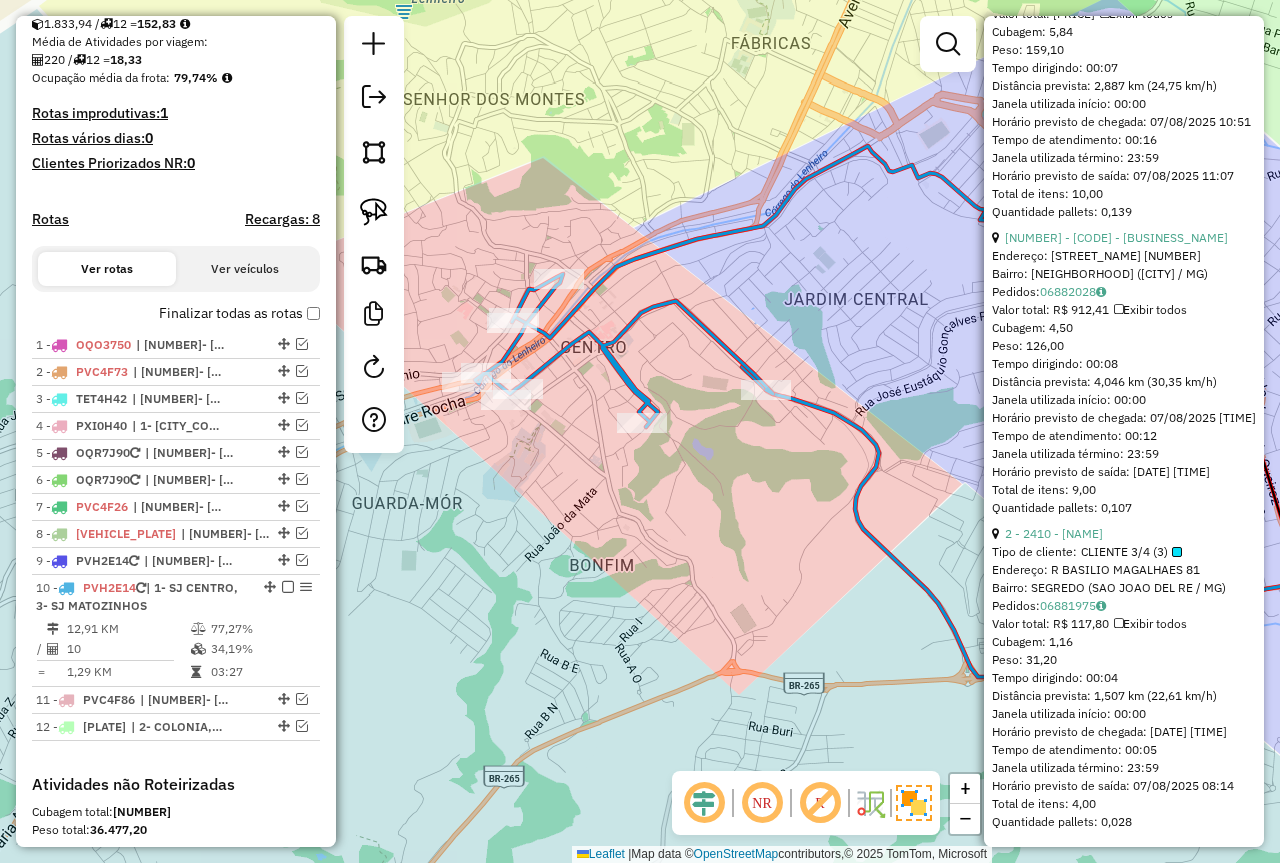 scroll, scrollTop: 3359, scrollLeft: 0, axis: vertical 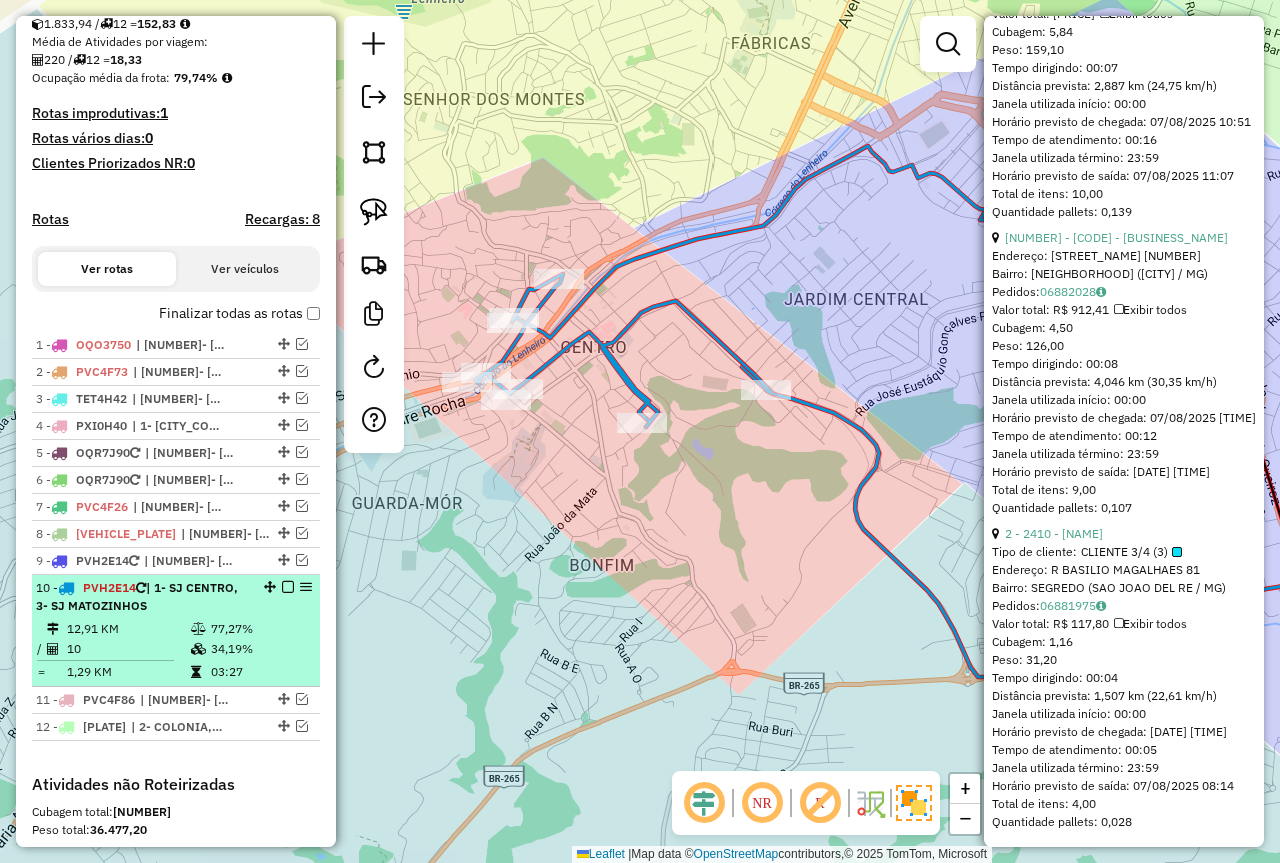 click on "34,19%" at bounding box center [260, 649] 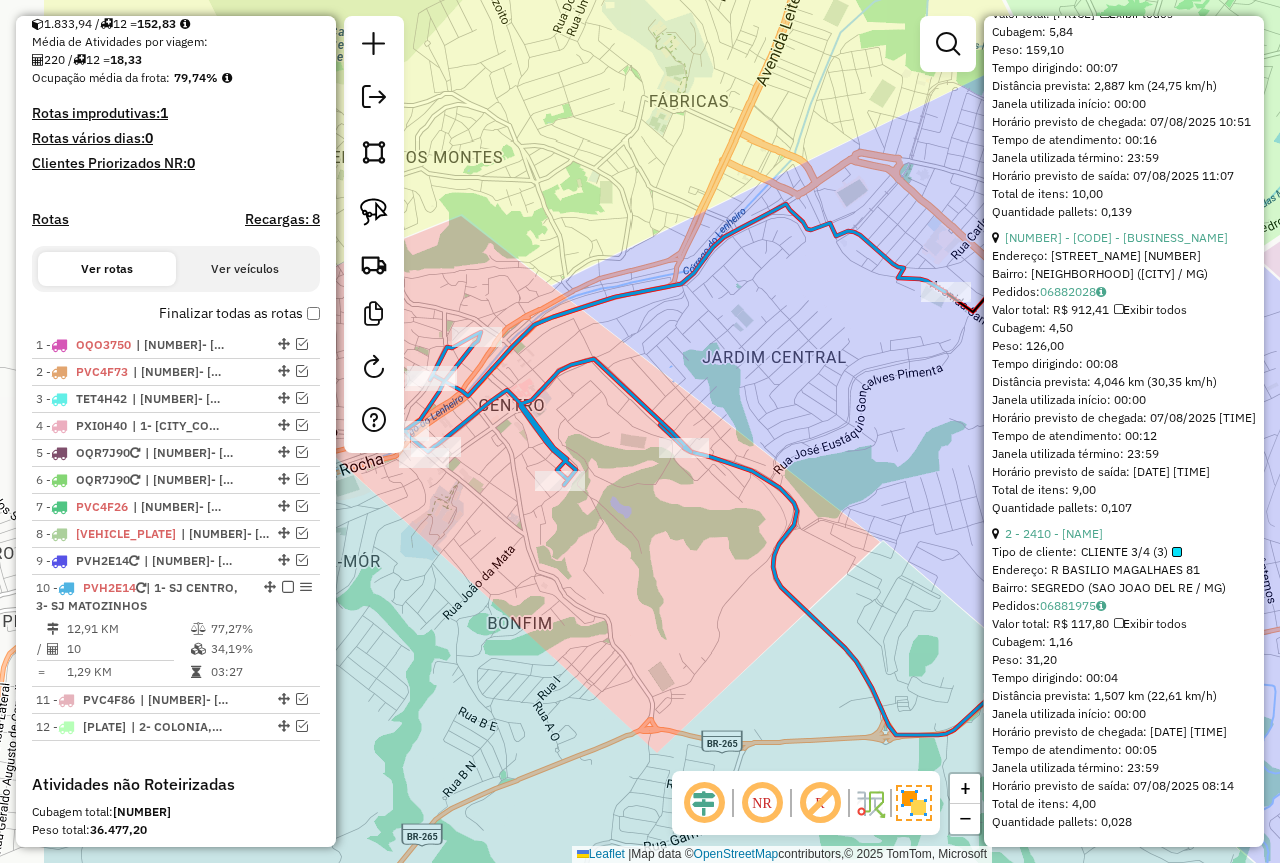 drag, startPoint x: 703, startPoint y: 430, endPoint x: 833, endPoint y: 456, distance: 132.57451 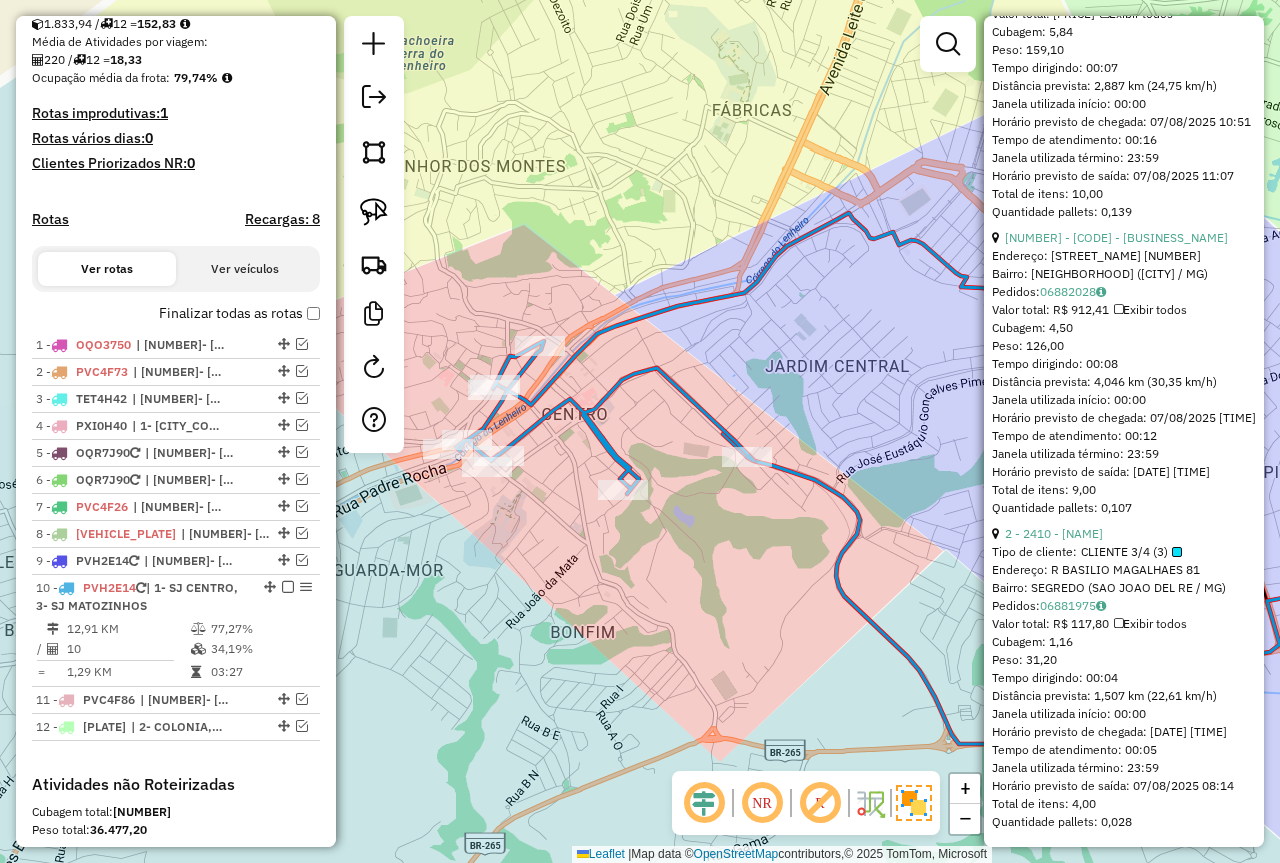 drag, startPoint x: 606, startPoint y: 411, endPoint x: 779, endPoint y: 412, distance: 173.00288 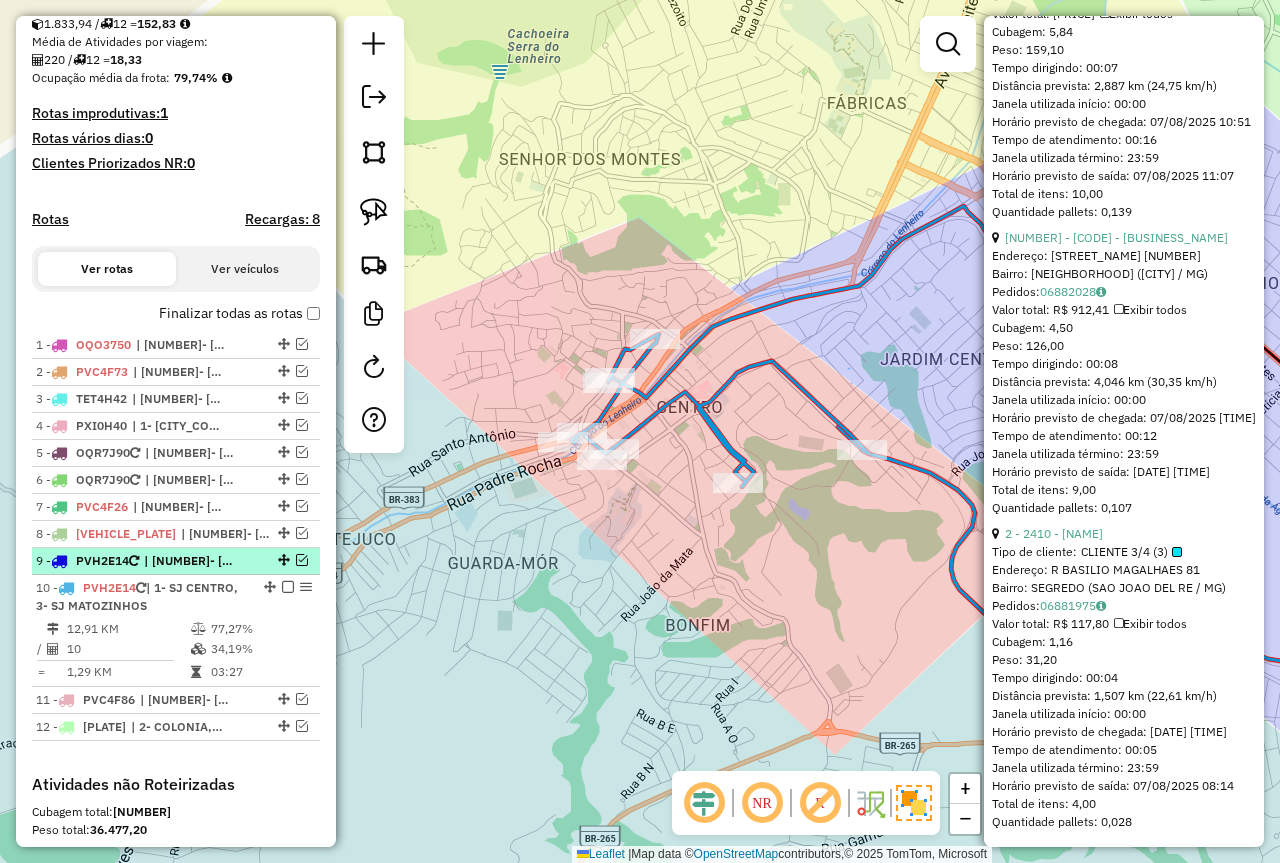 click on "[NUMBER] -       [VEHICLE_PLATE]   | [NUMBER]- [STREET_NAME], [NUMBER] [CITY_NAME]" at bounding box center [176, 561] 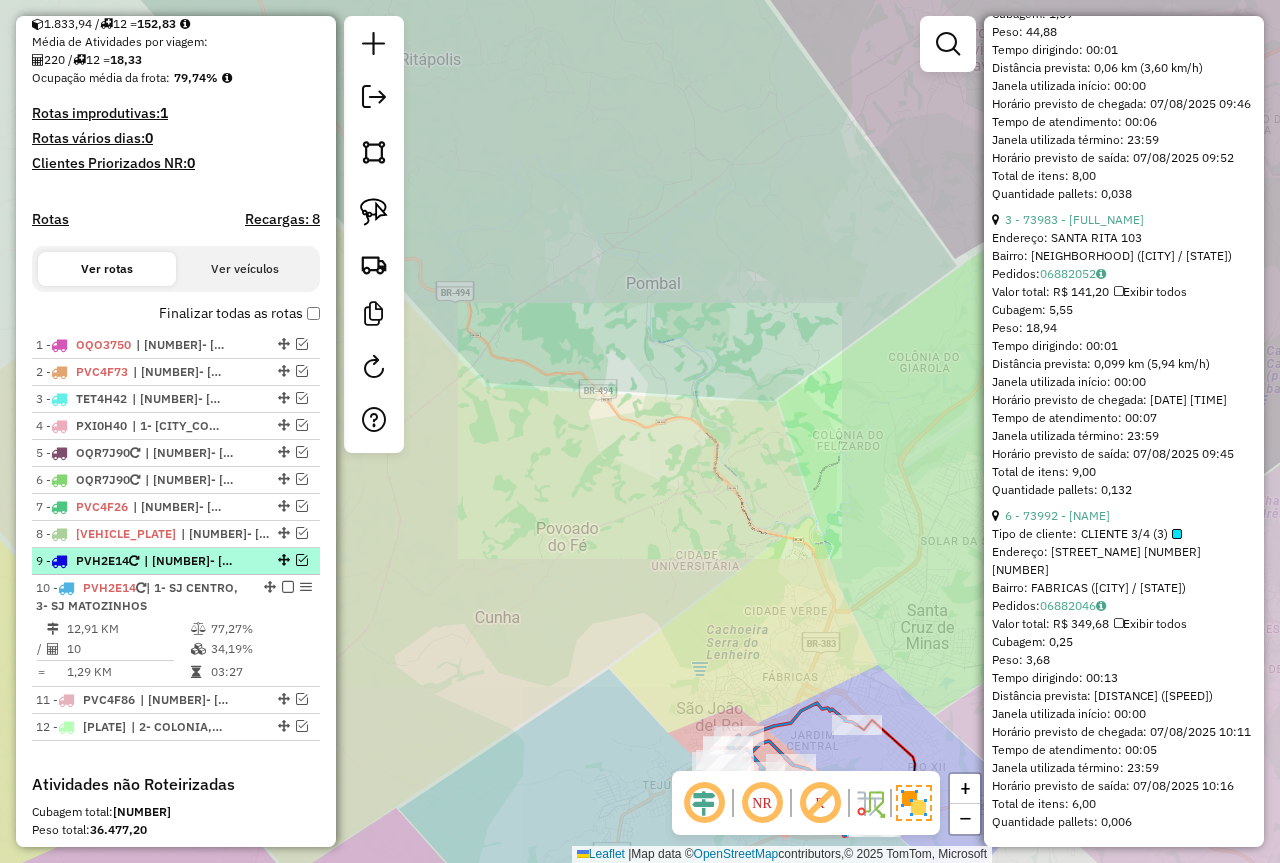 drag, startPoint x: 297, startPoint y: 556, endPoint x: 295, endPoint y: 590, distance: 34.058773 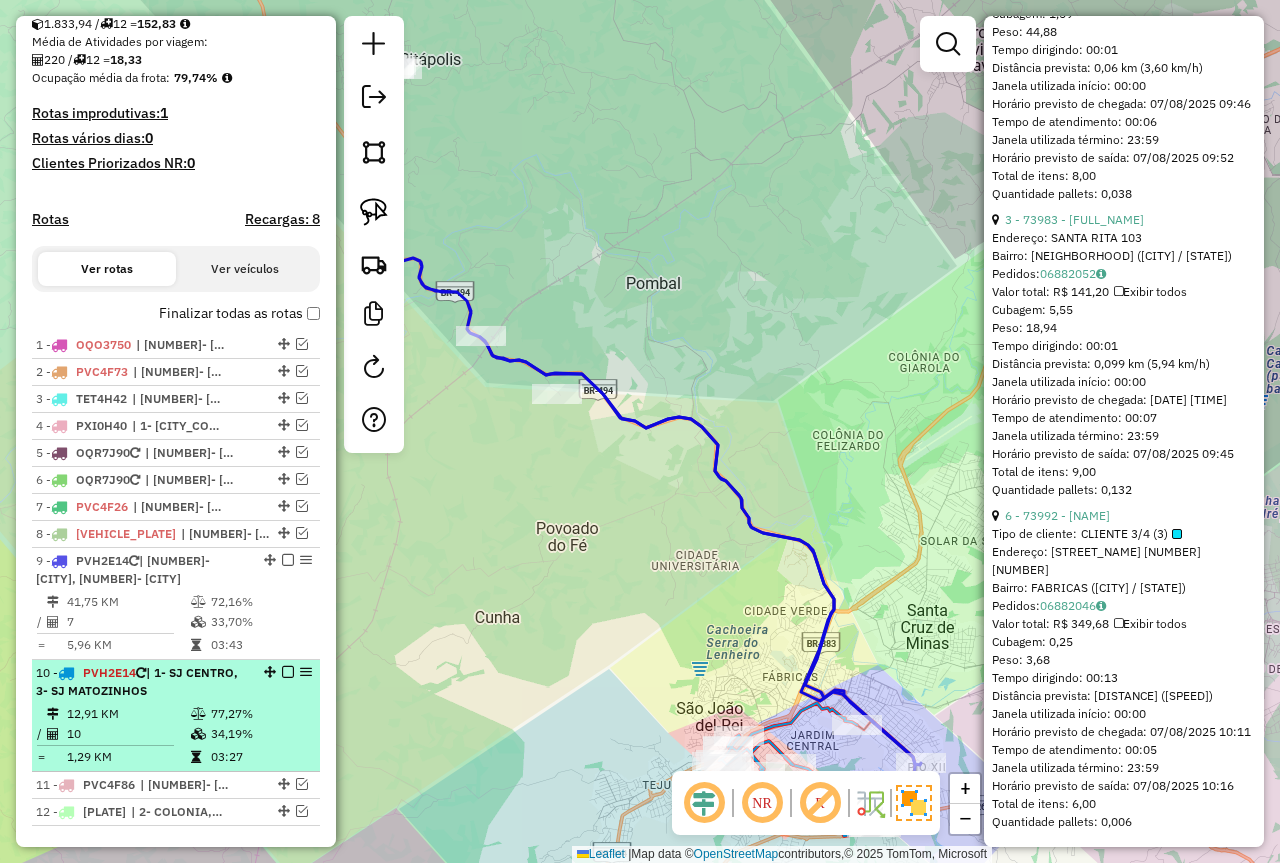 click at bounding box center [288, 672] 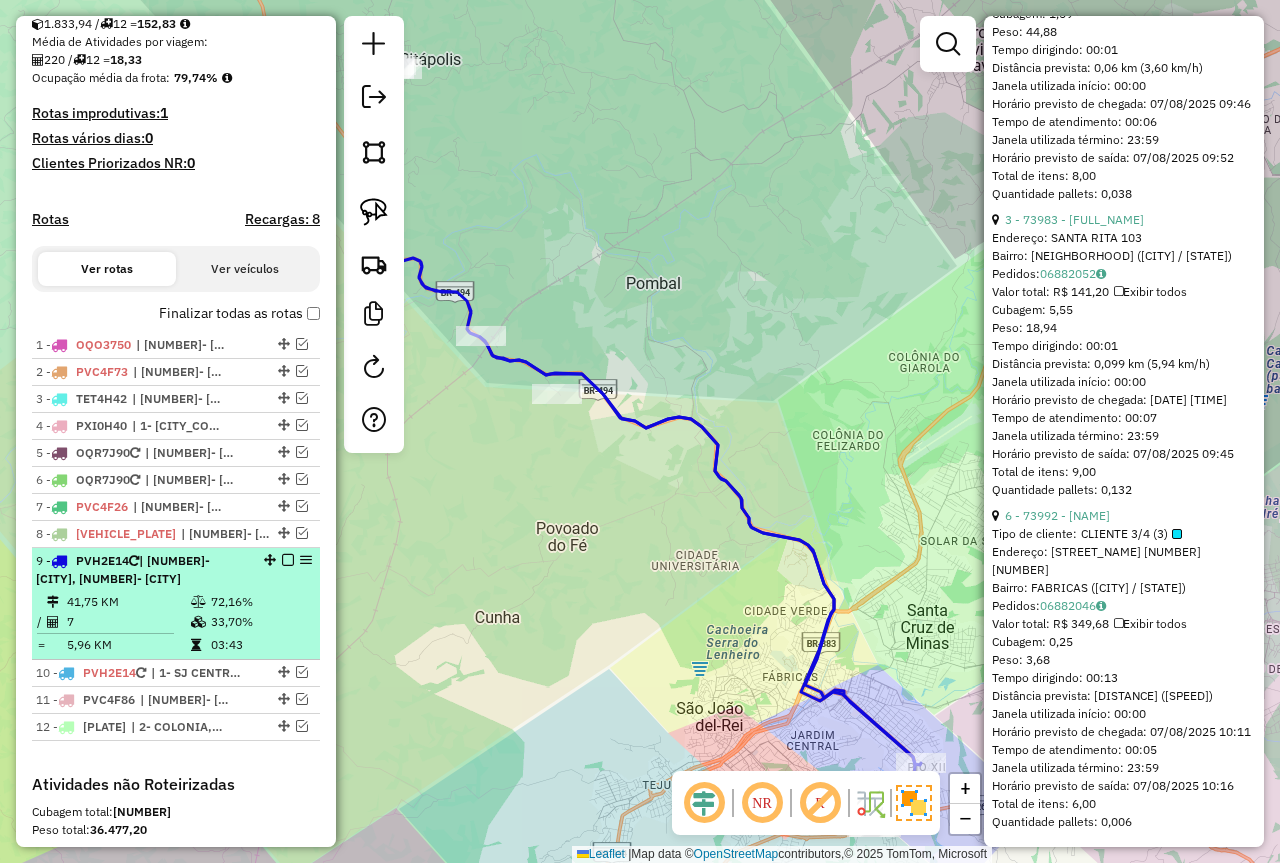 click on "72,16%" at bounding box center [260, 602] 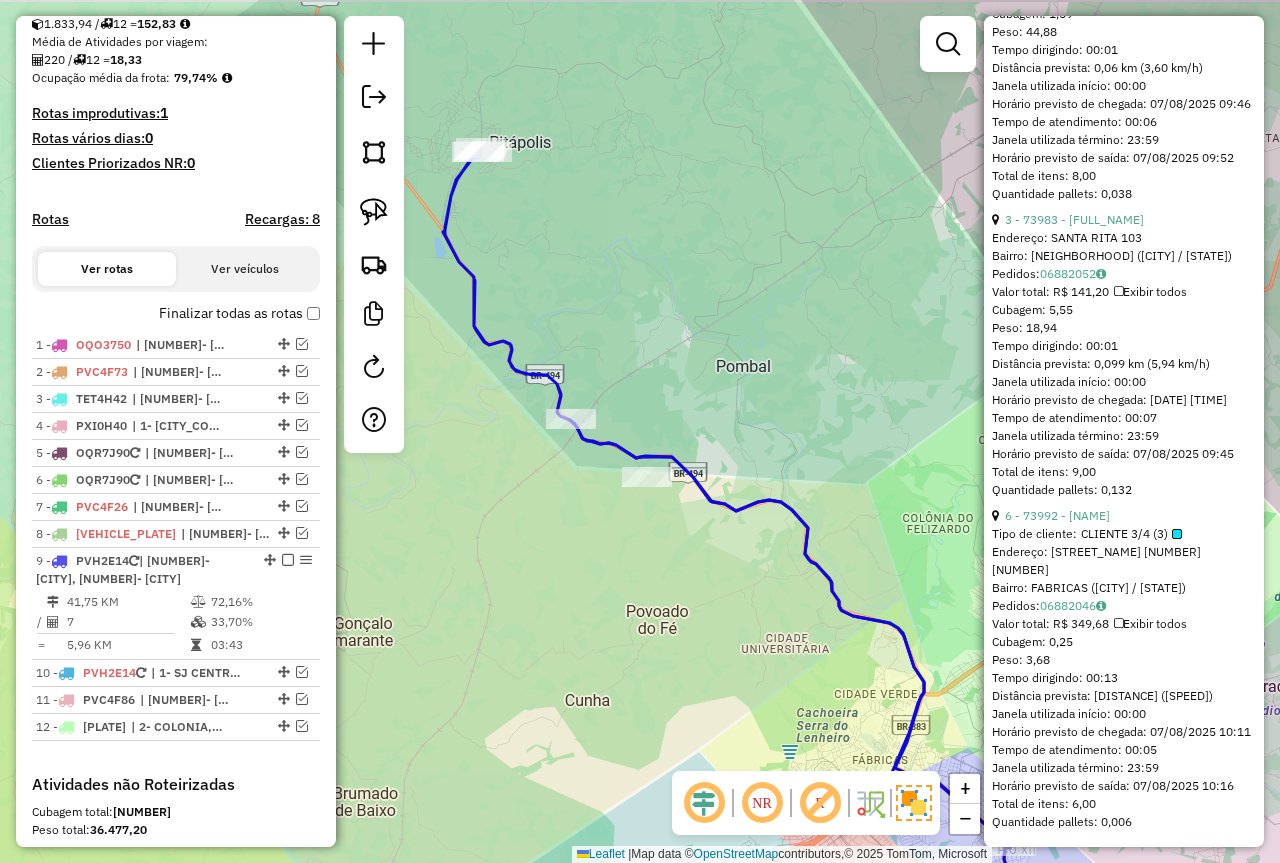 drag, startPoint x: 531, startPoint y: 545, endPoint x: 627, endPoint y: 642, distance: 136.47343 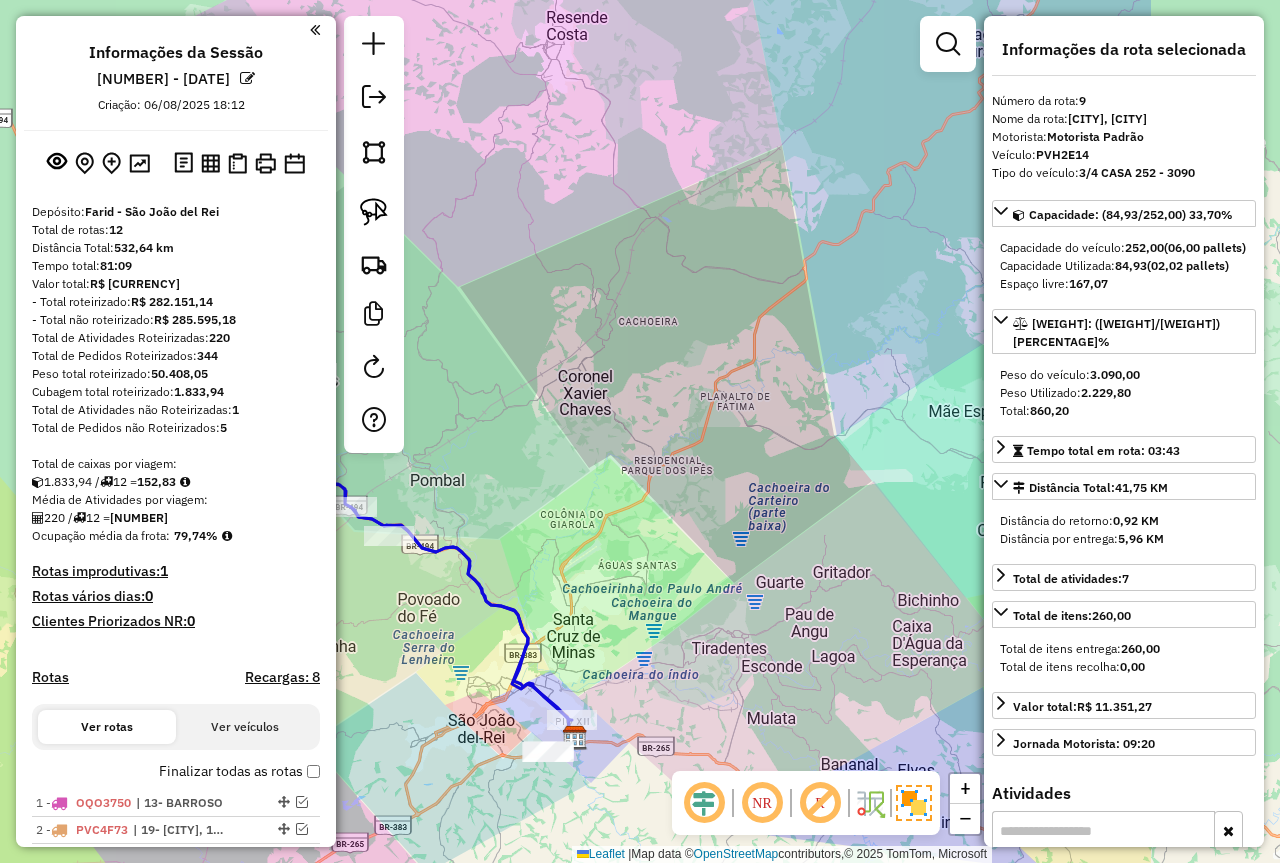 select on "*********" 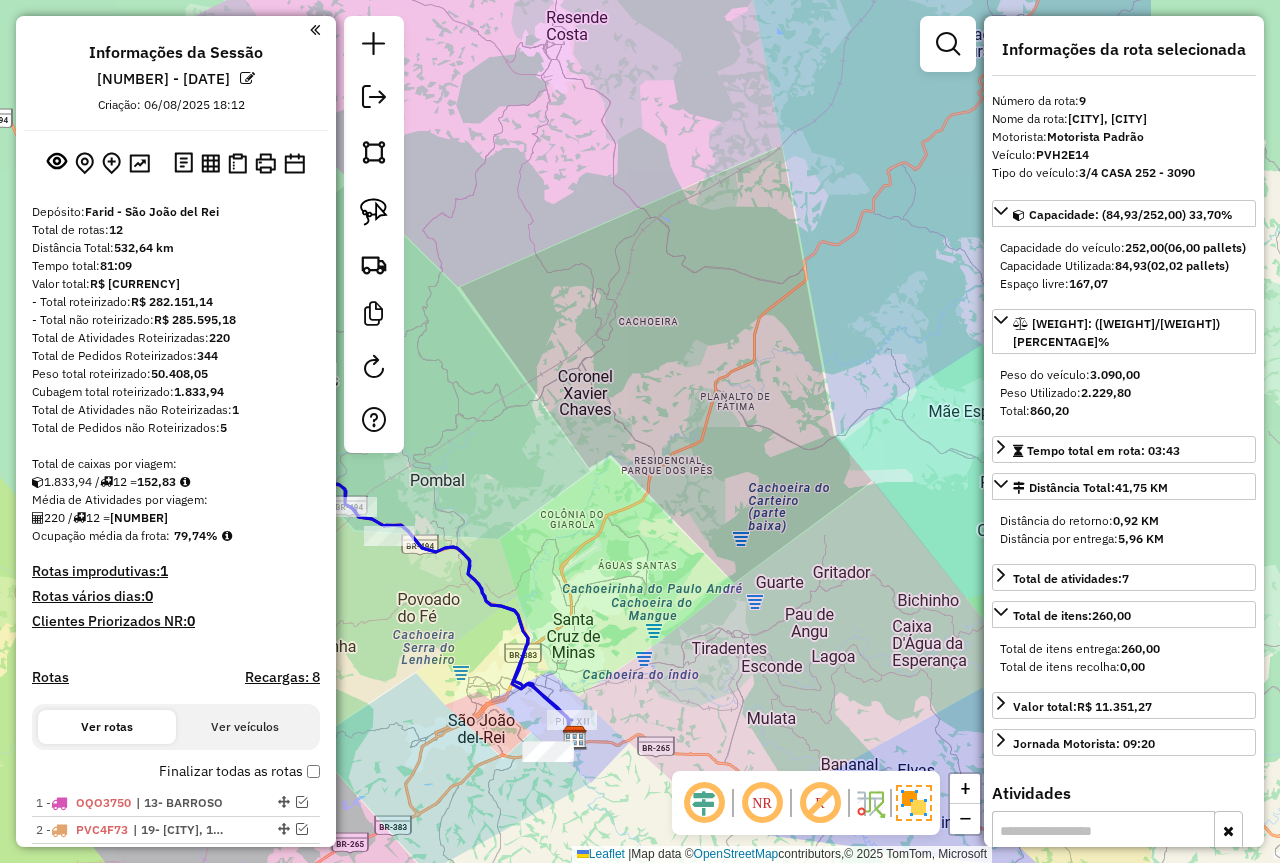 scroll, scrollTop: 0, scrollLeft: 0, axis: both 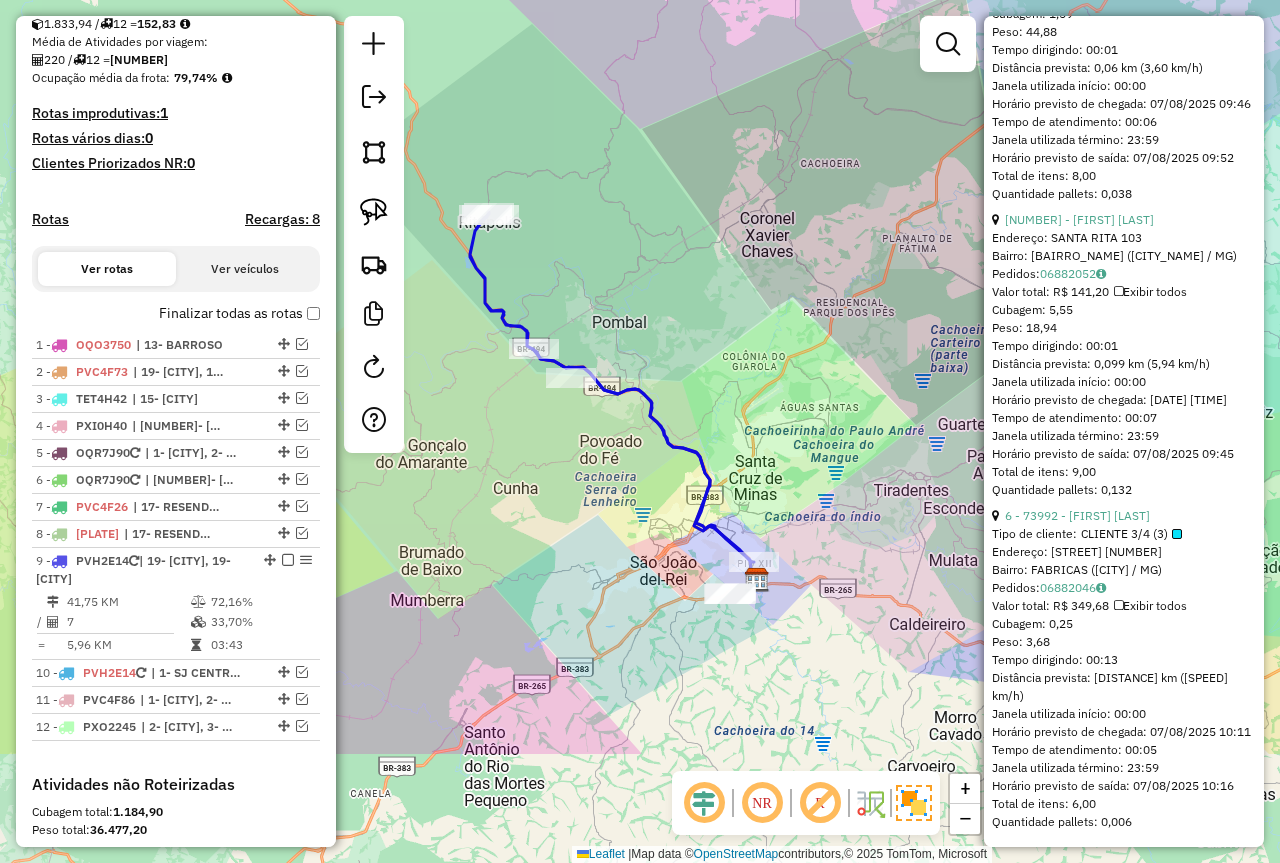 click on "Janela de atendimento Grade de atendimento Capacidade Transportadoras Veículos Cliente Pedidos  Rotas Selecione os dias de semana para filtrar as janelas de atendimento  Seg   Ter   Qua   Qui   Sex   Sáb   Dom  Informe o período da janela de atendimento: De: Até:  Filtrar exatamente a janela do cliente  Considerar janela de atendimento padrão  Selecione os dias de semana para filtrar as grades de atendimento  Seg   Ter   Qua   Qui   Sex   Sáb   Dom   Considerar clientes sem dia de atendimento cadastrado  Clientes fora do dia de atendimento selecionado Filtrar as atividades entre os valores definidos abaixo:  Peso mínimo:  ****  Peso máximo:  ****  Cubagem mínima:   Cubagem máxima:   De:   Até:  Filtrar as atividades entre o tempo de atendimento definido abaixo:  De:   Até:   Considerar capacidade total dos clientes não roteirizados Transportadora: Selecione um ou mais itens Tipo de veículo: Selecione um ou mais itens Veículo: Selecione um ou mais itens Motorista: Selecione um ou mais itens De:" 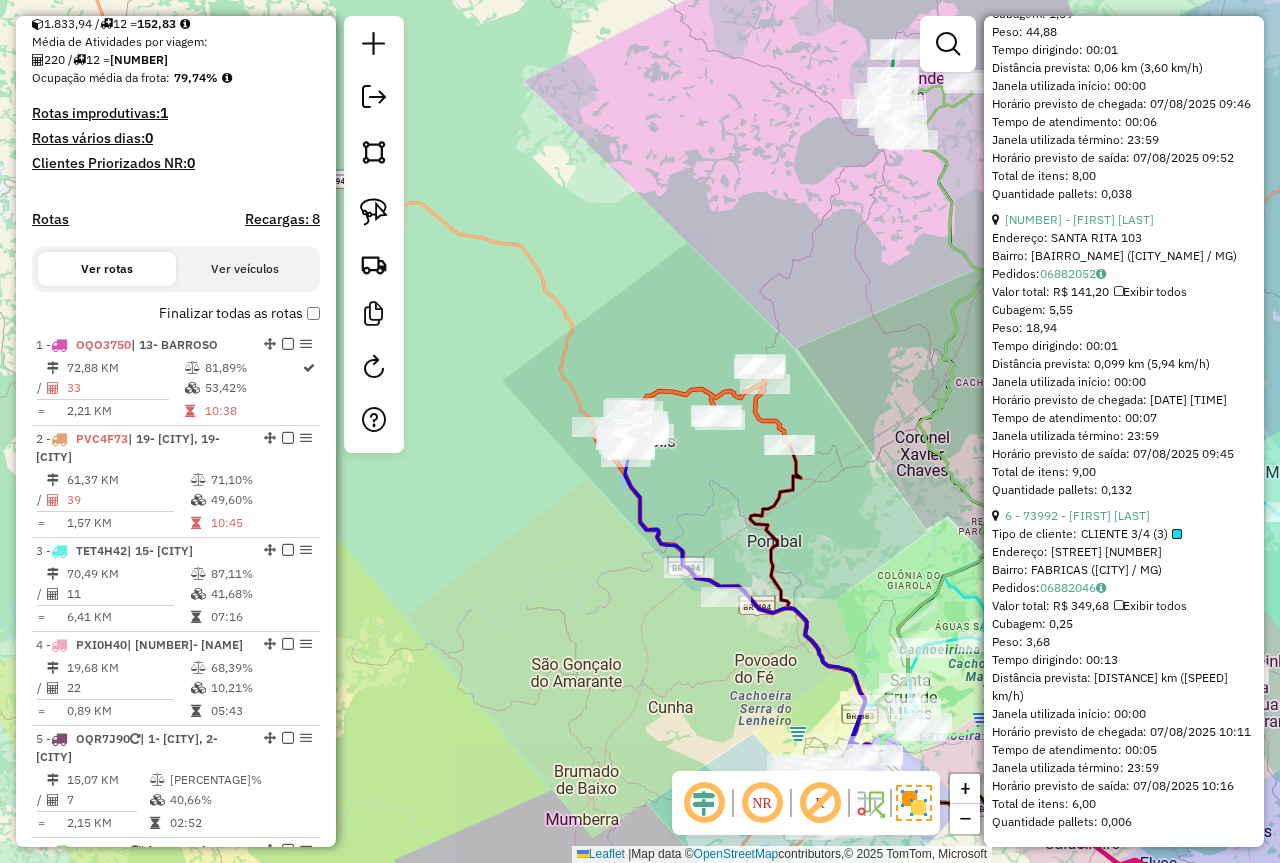 drag, startPoint x: 796, startPoint y: 672, endPoint x: 642, endPoint y: 474, distance: 250.8386 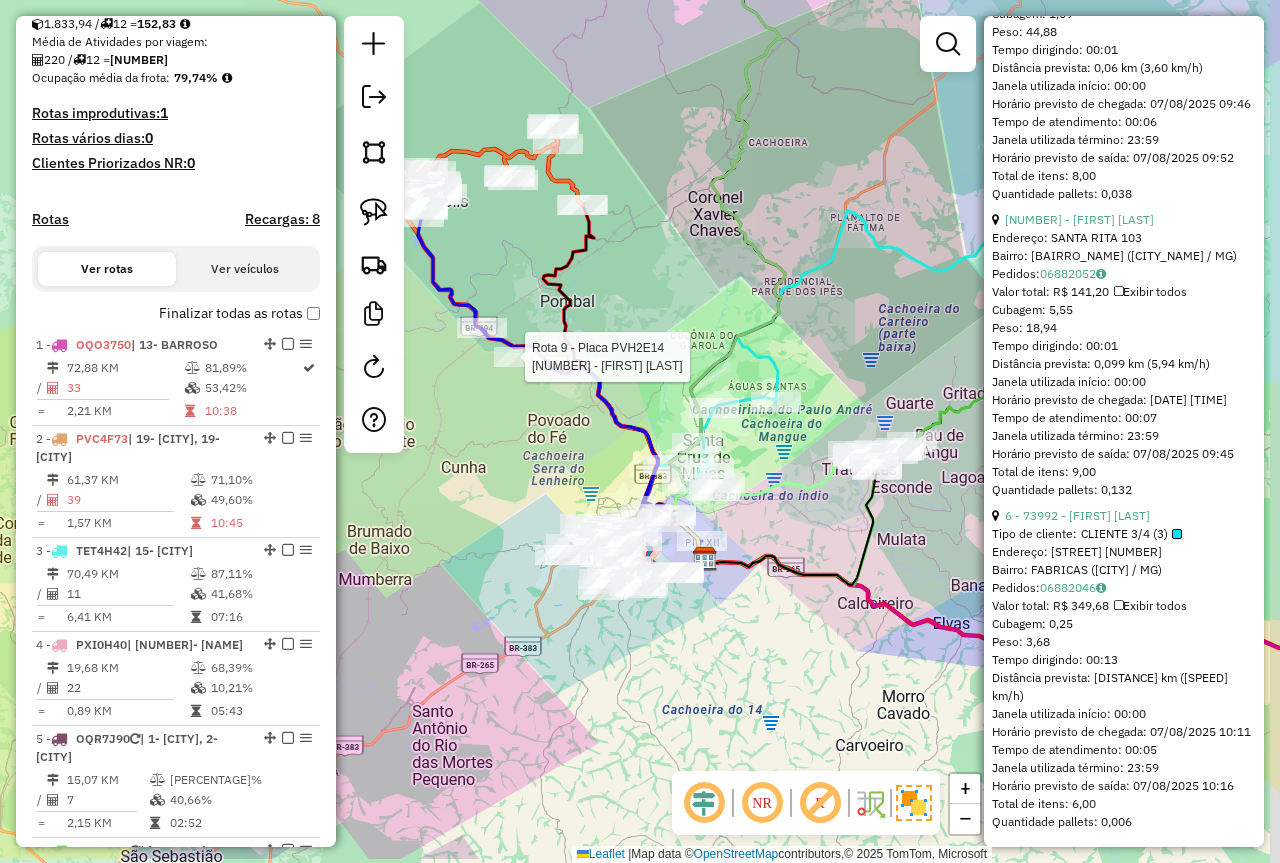 drag, startPoint x: 618, startPoint y: 551, endPoint x: 512, endPoint y: 456, distance: 142.34114 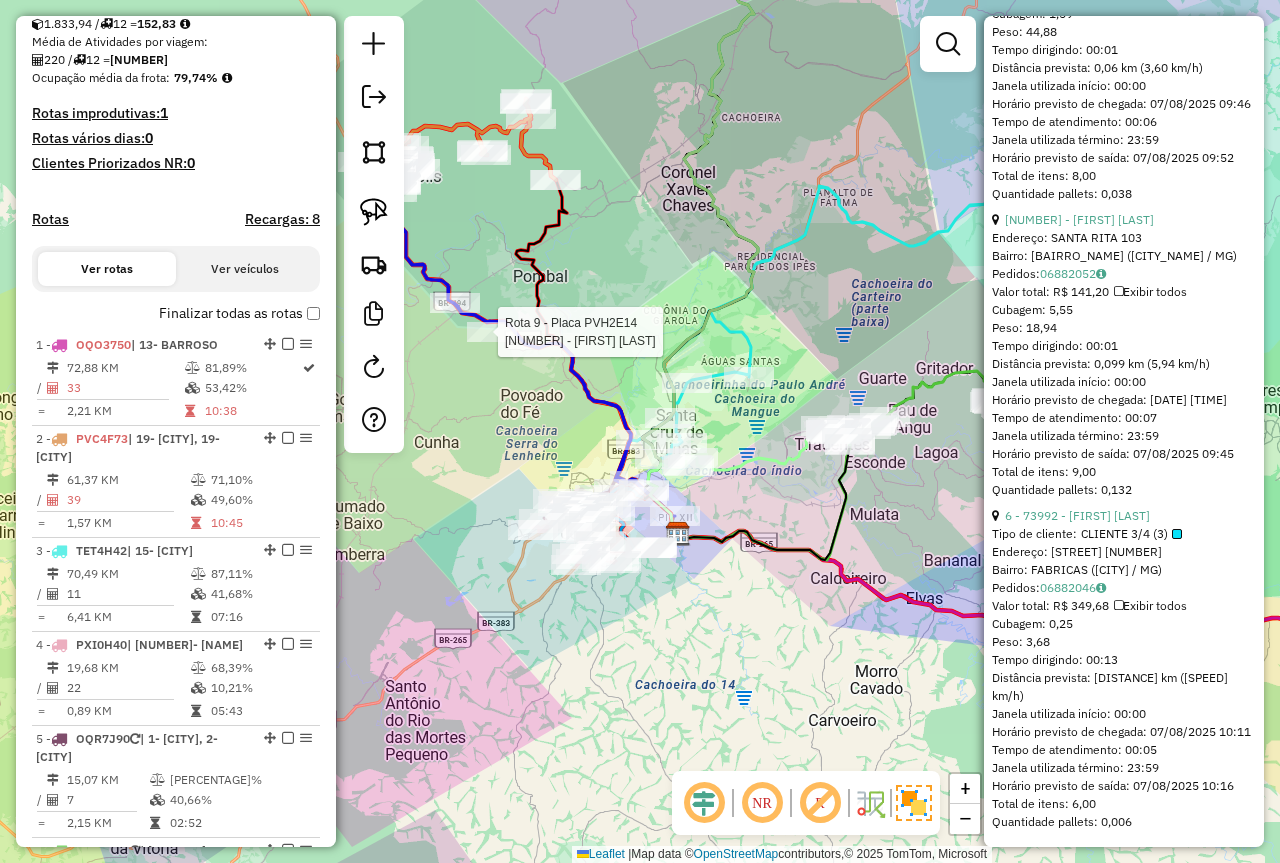 click on "Rota 9 - Placa PVH2E14 [NUMBER] - [NAME] Janela de atendimento Grade de atendimento Capacidade Transportadoras Veículos Cliente Pedidos Rotas Selecione os dias de semana para filtrar as janelas de atendimento Seg Ter Qua Qui Sex Sáb Dom Informe o período da janela de atendimento: De: Até: Filtrar exatamente a janela do cliente Considerar janela de atendimento padrão Selecione os dias de semana para filtrar as grades de atendimento Seg Ter Qua Qui Sex Sáb Dom Considerar clientes sem dia de atendimento cadastrado Clientes fora do dia de atendimento selecionado Filtrar as atividades entre os valores definidos abaixo: Peso mínimo: **** Peso máximo: **** Cubagem mínima: Cubagem máxima: De: Até: Filtrar as atividades entre o tempo de atendimento definido abaixo: De: Até: Considerar capacidade total dos clientes não roteirizados Transportadora: Selecione um ou mais itens Tipo de veículo: Selecione um ou mais itens Veículo: Motorista: Nome: De:" 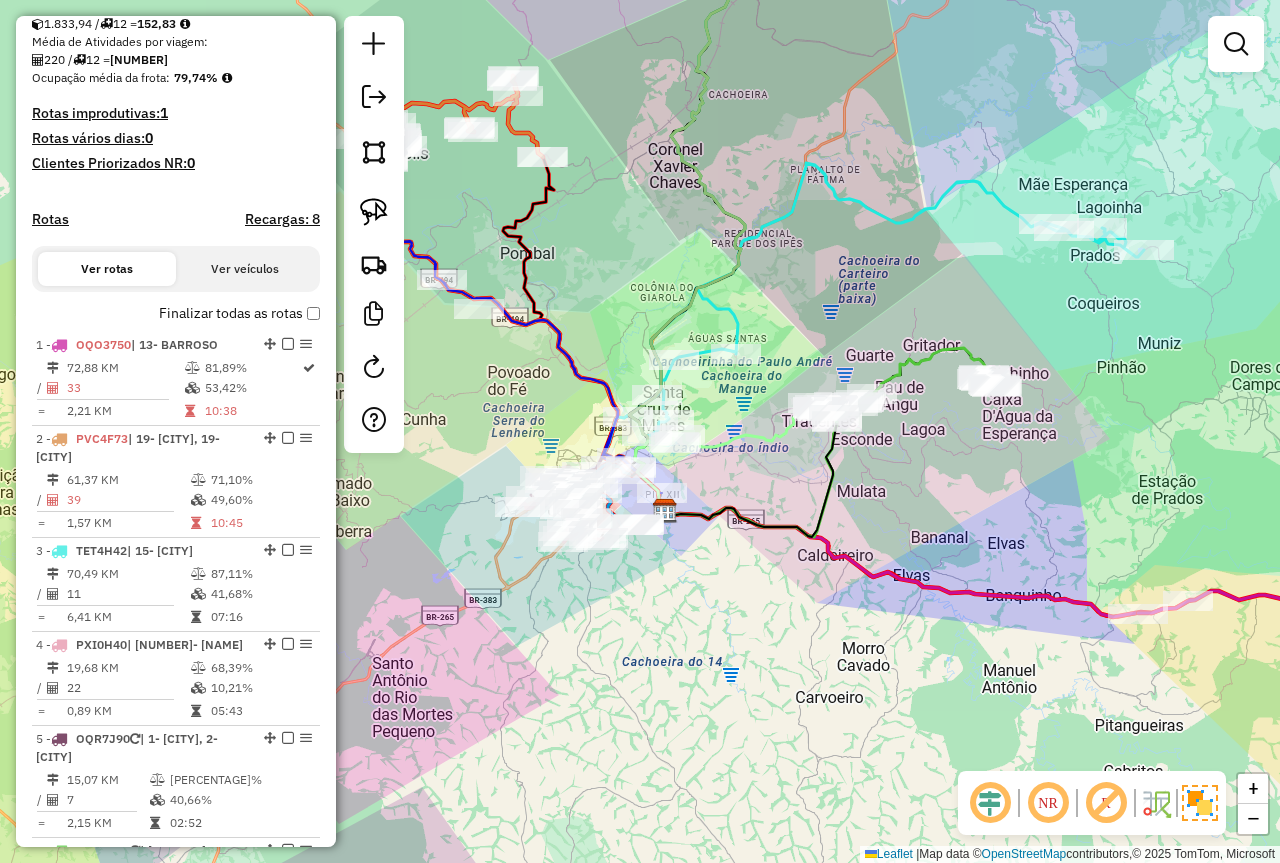 drag, startPoint x: 457, startPoint y: 536, endPoint x: 421, endPoint y: 444, distance: 98.79271 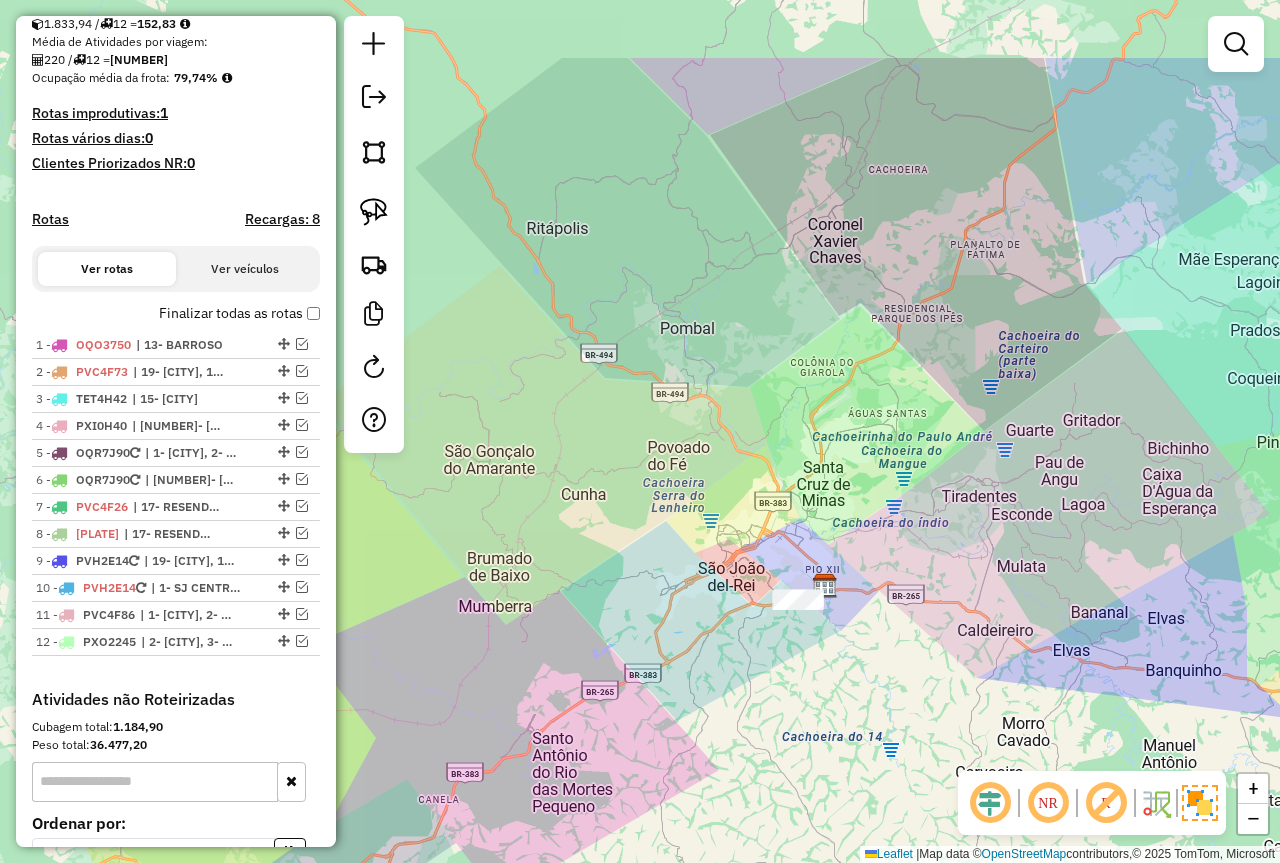 drag, startPoint x: 577, startPoint y: 364, endPoint x: 816, endPoint y: 600, distance: 335.88242 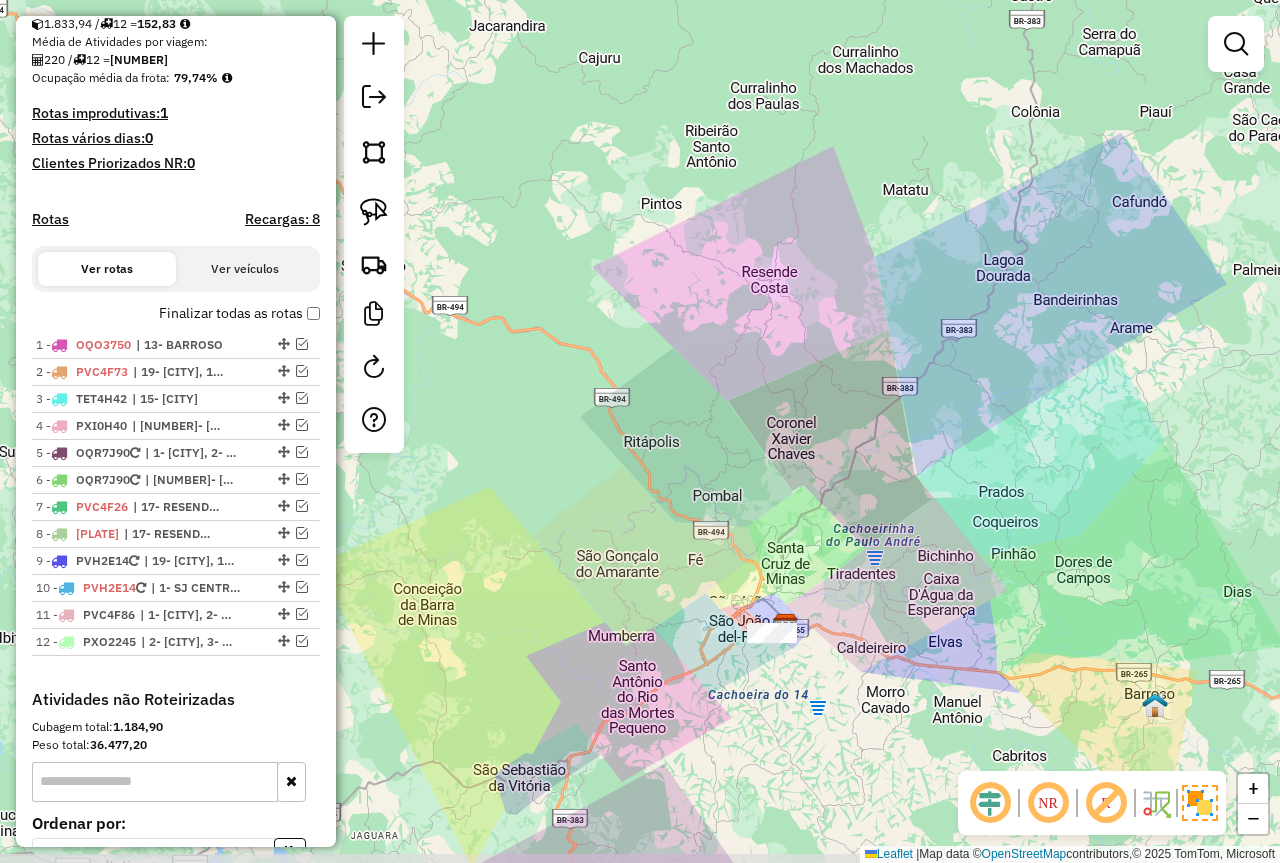 drag, startPoint x: 928, startPoint y: 586, endPoint x: 859, endPoint y: 566, distance: 71.8401 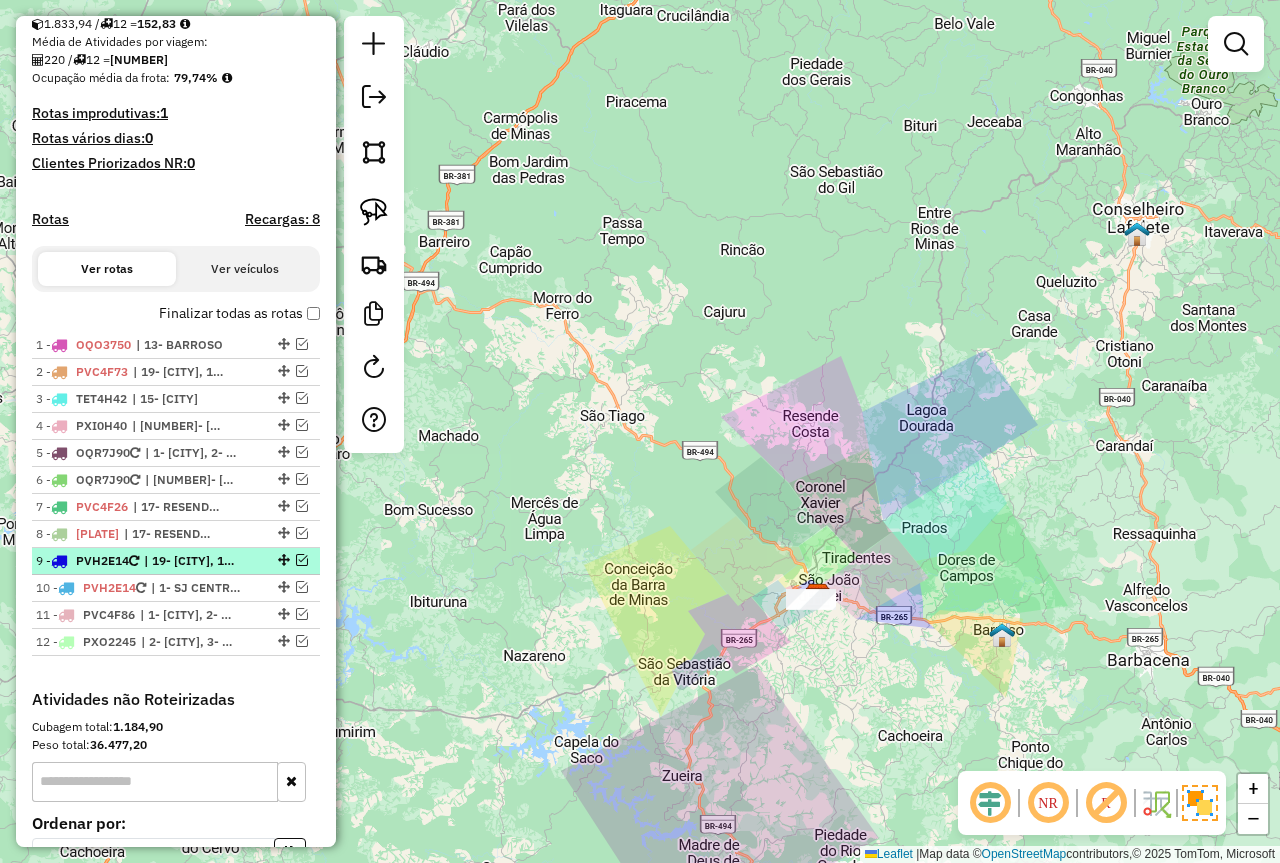 click at bounding box center [302, 560] 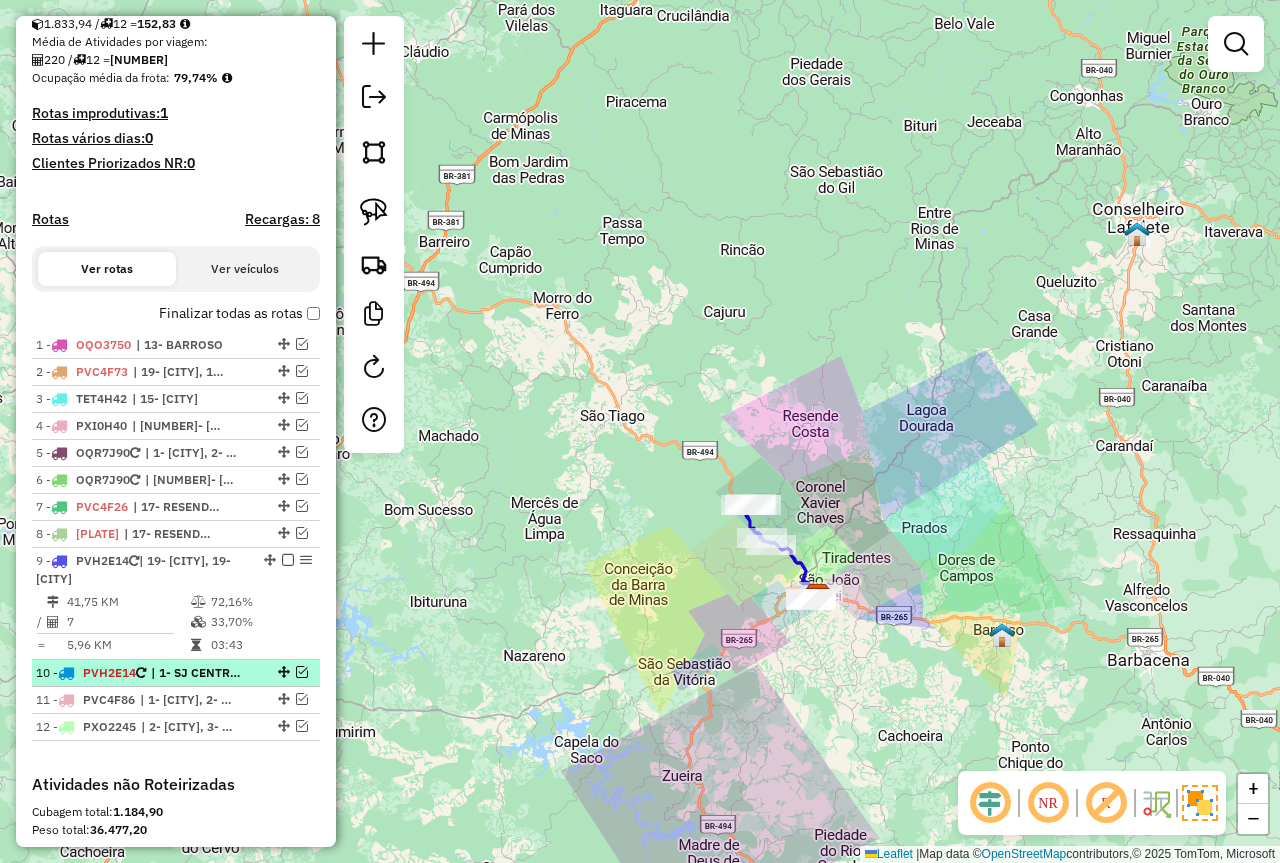 click at bounding box center (302, 672) 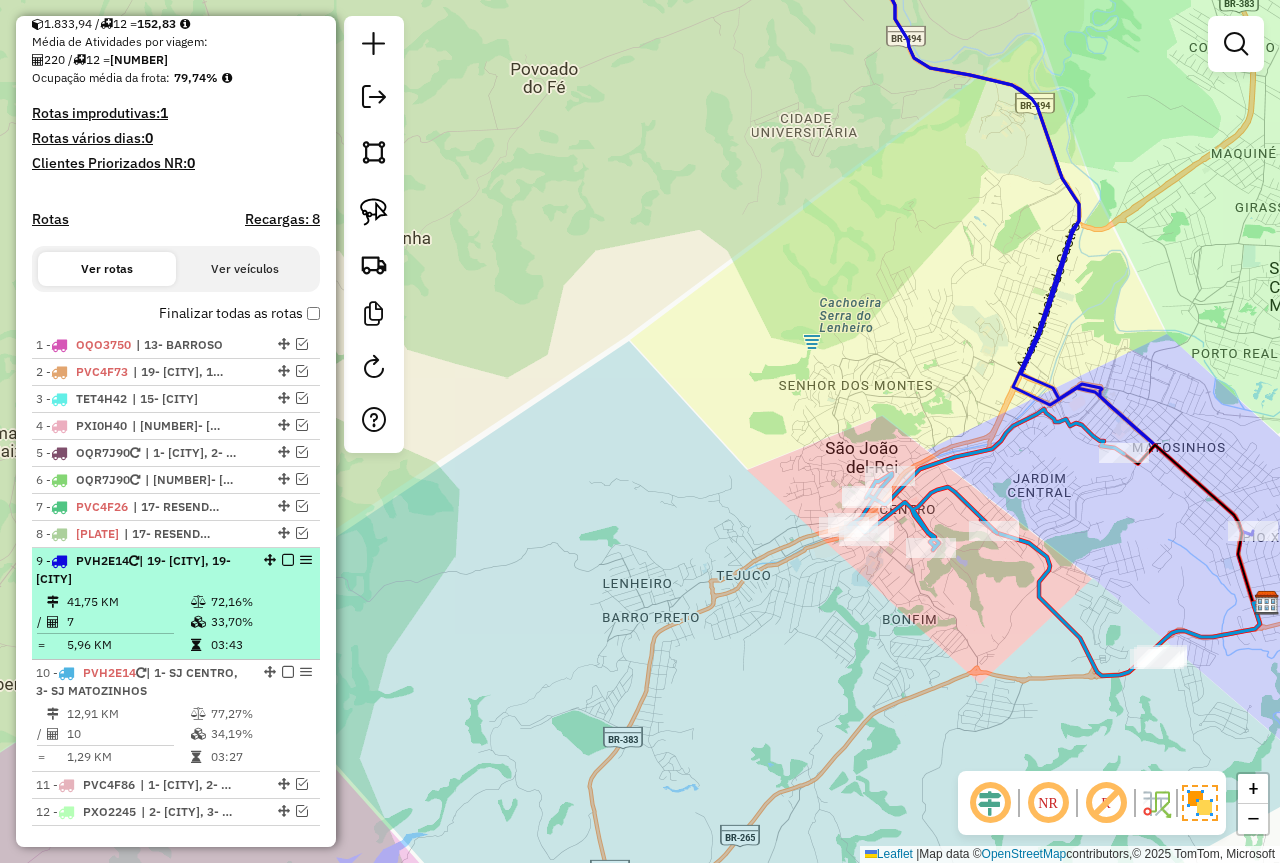 click on "[NUMBER] - [PLATE] | 19- RITÁPOLIS, 19- SÃO GONÇALO DO AMARANTE" at bounding box center [176, 570] 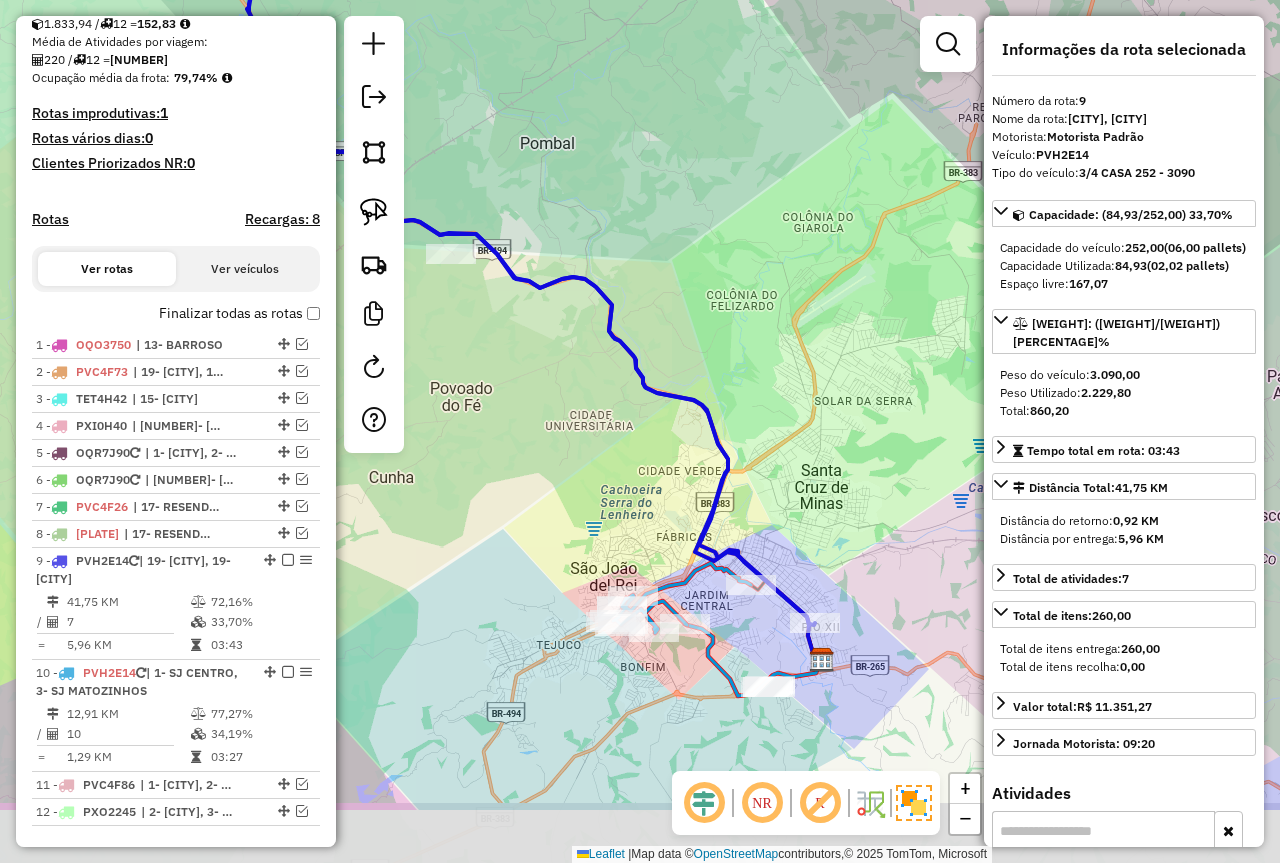 drag, startPoint x: 604, startPoint y: 575, endPoint x: 573, endPoint y: 526, distance: 57.982758 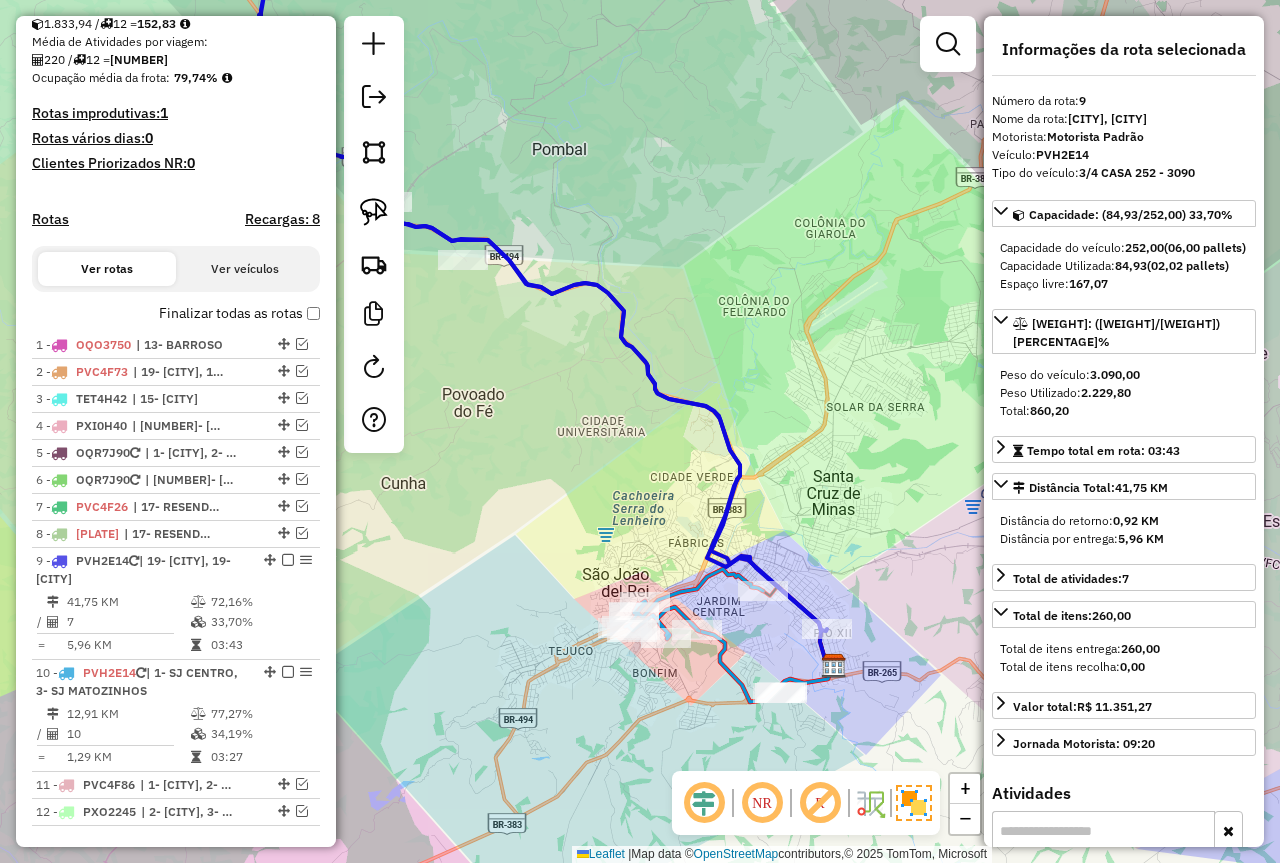 drag, startPoint x: 548, startPoint y: 482, endPoint x: 848, endPoint y: 654, distance: 345.8092 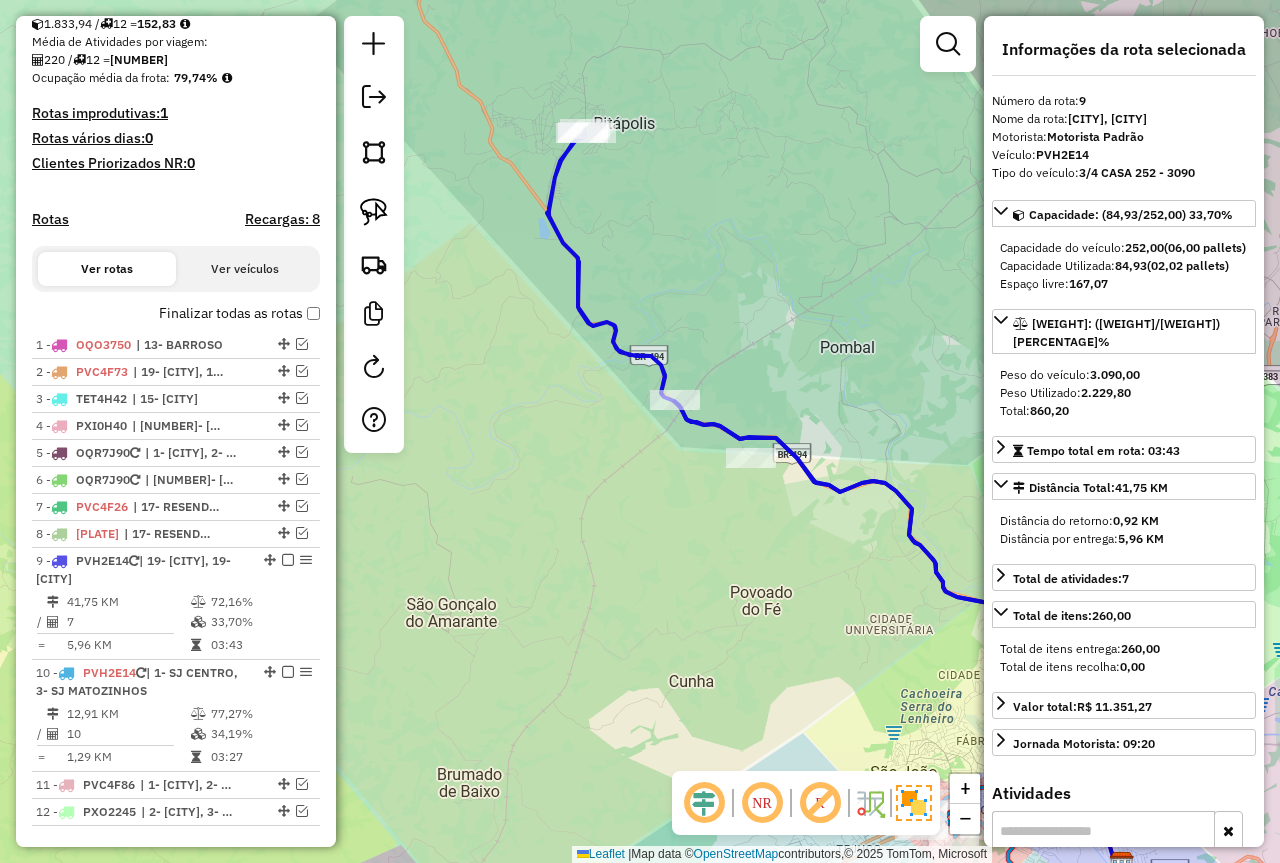 drag, startPoint x: 663, startPoint y: 289, endPoint x: 649, endPoint y: 362, distance: 74.330345 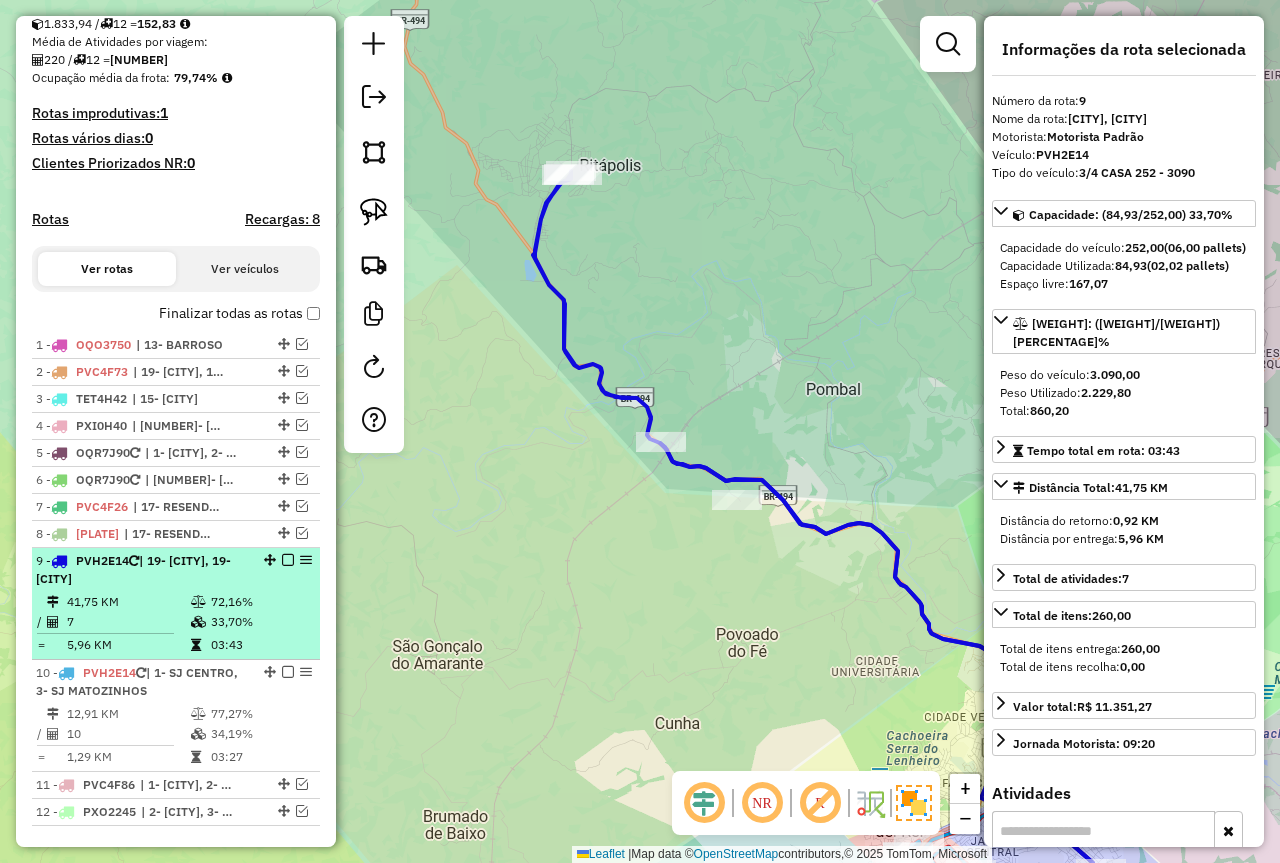 click at bounding box center [288, 560] 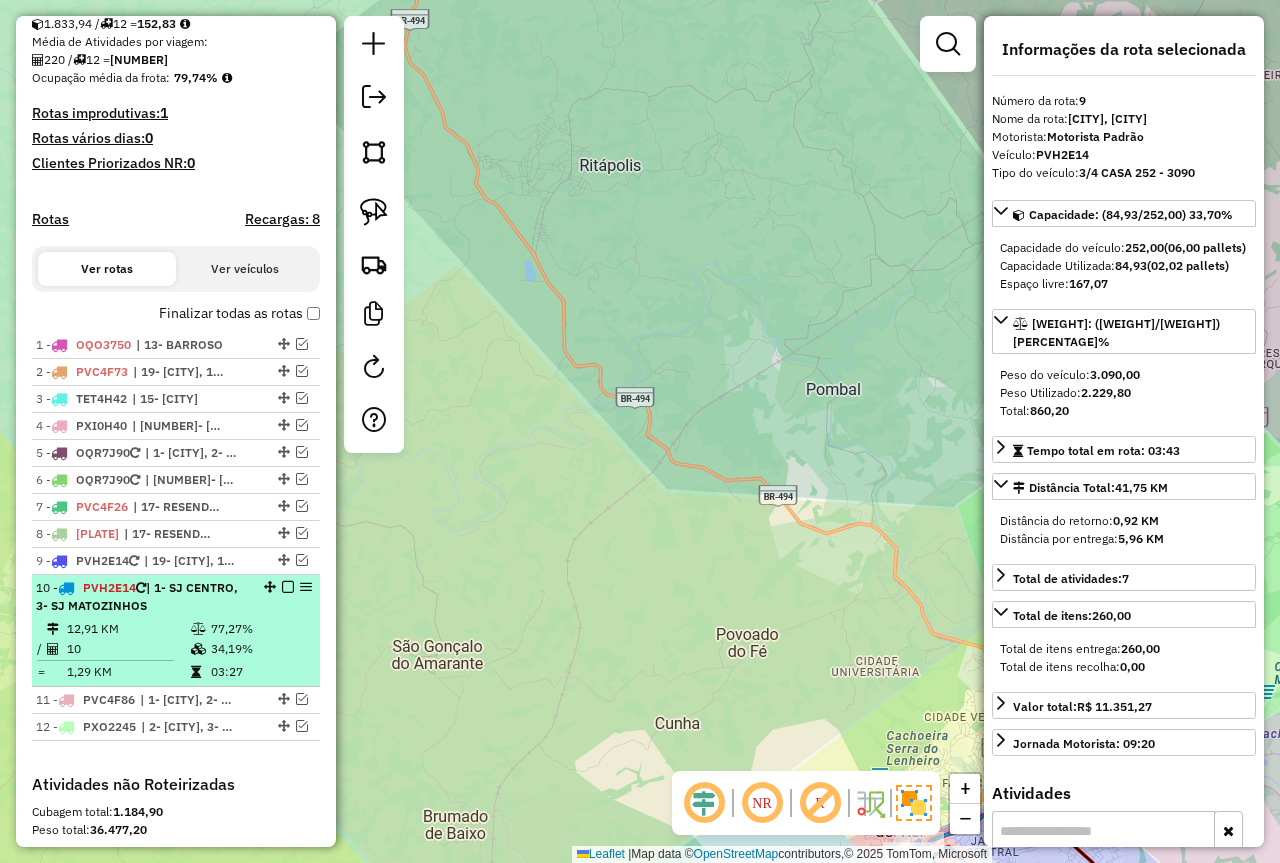 click on "77,27%" at bounding box center (260, 629) 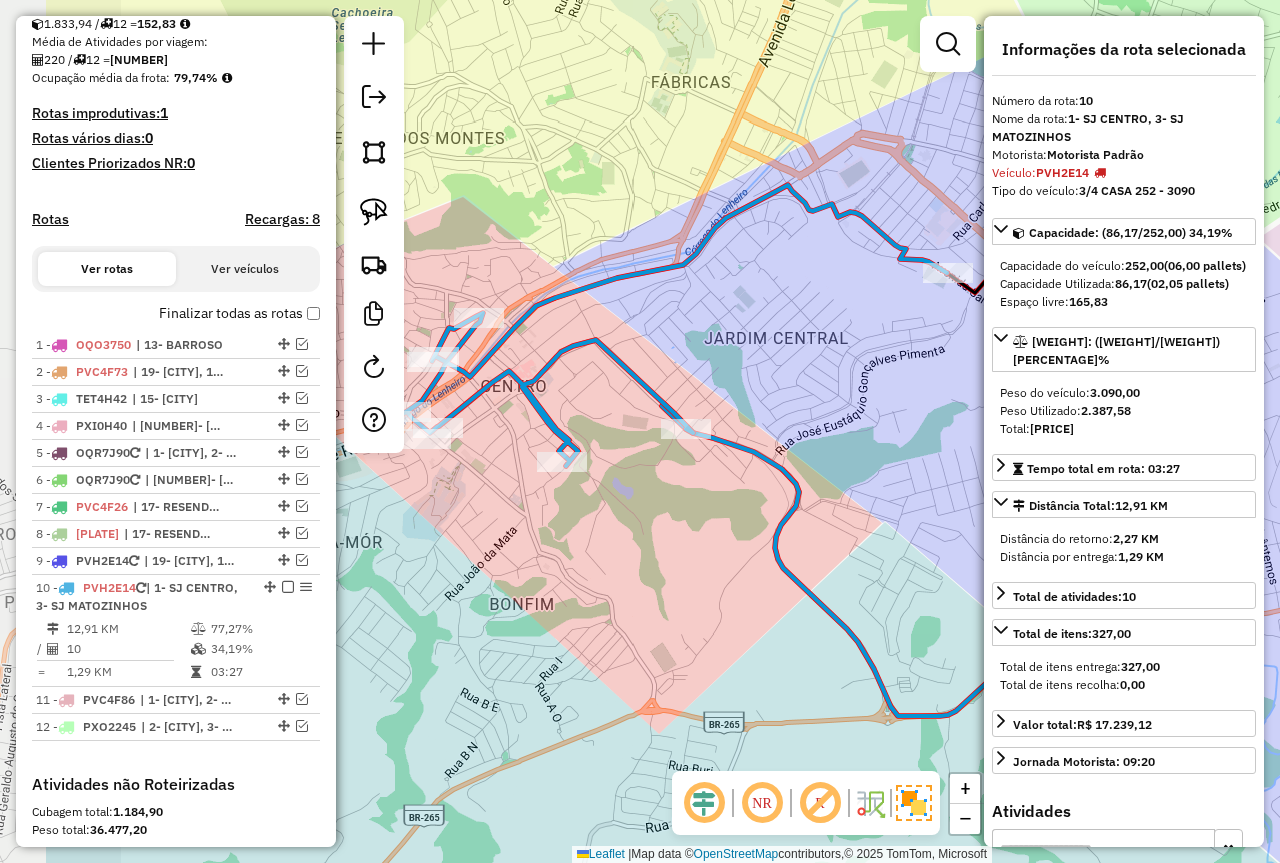 drag, startPoint x: 653, startPoint y: 412, endPoint x: 805, endPoint y: 477, distance: 165.31485 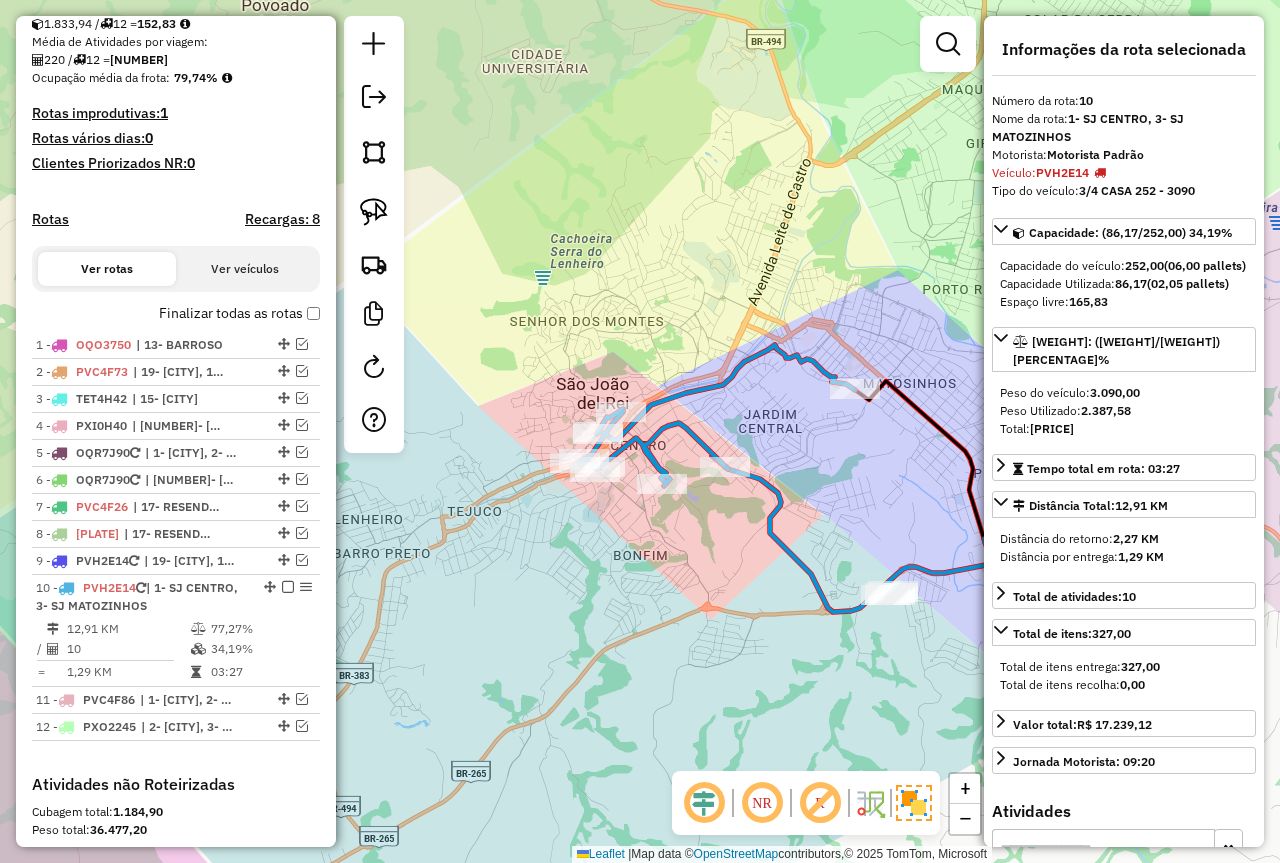 drag, startPoint x: 788, startPoint y: 431, endPoint x: 679, endPoint y: 497, distance: 127.424484 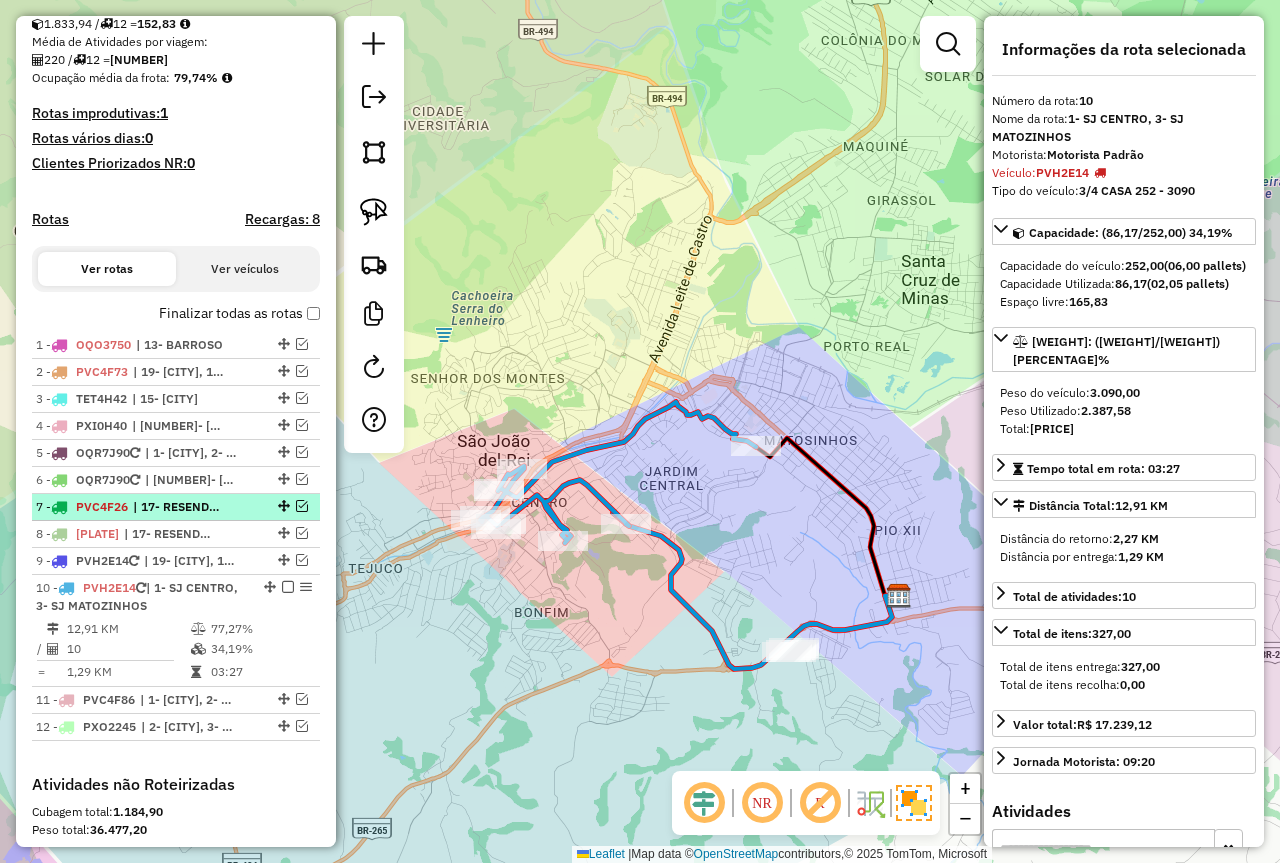 click at bounding box center (302, 506) 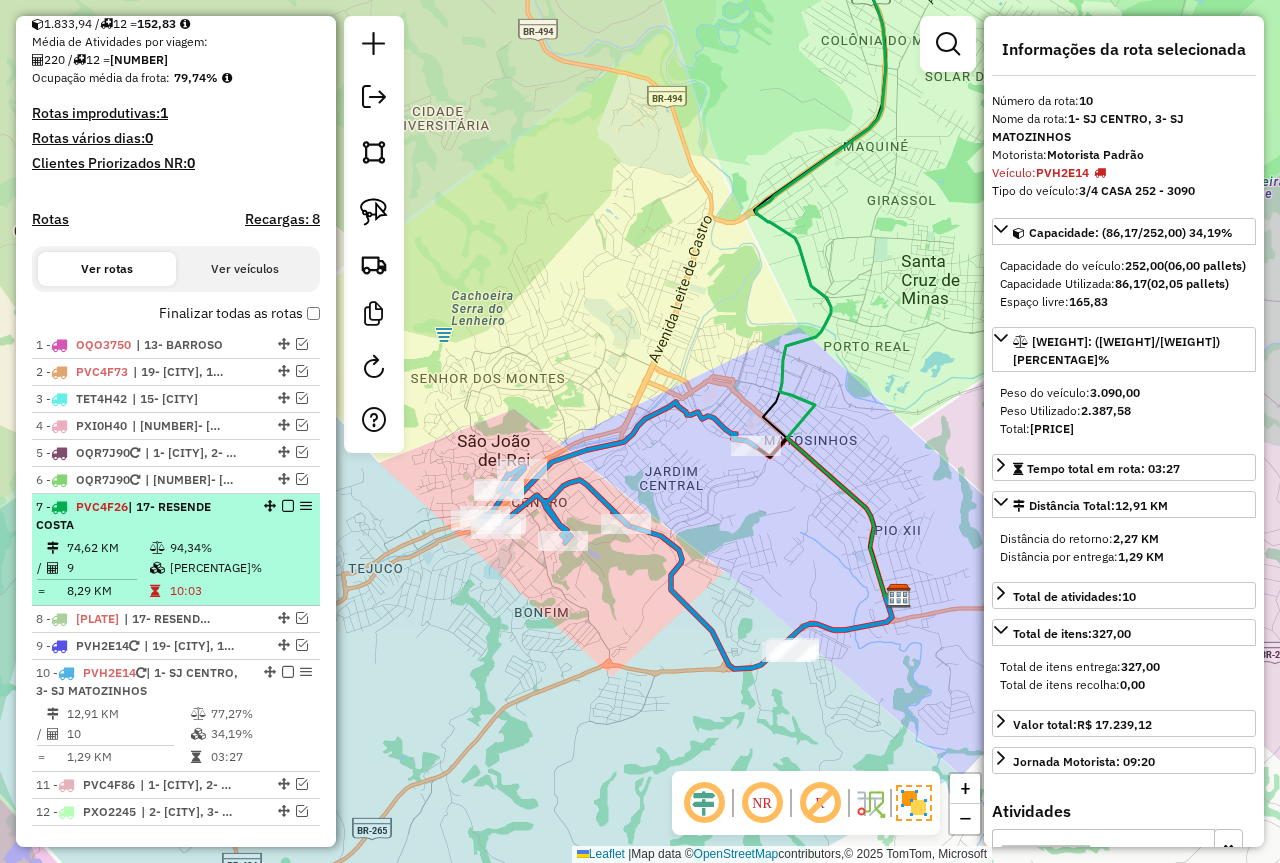 click at bounding box center (288, 506) 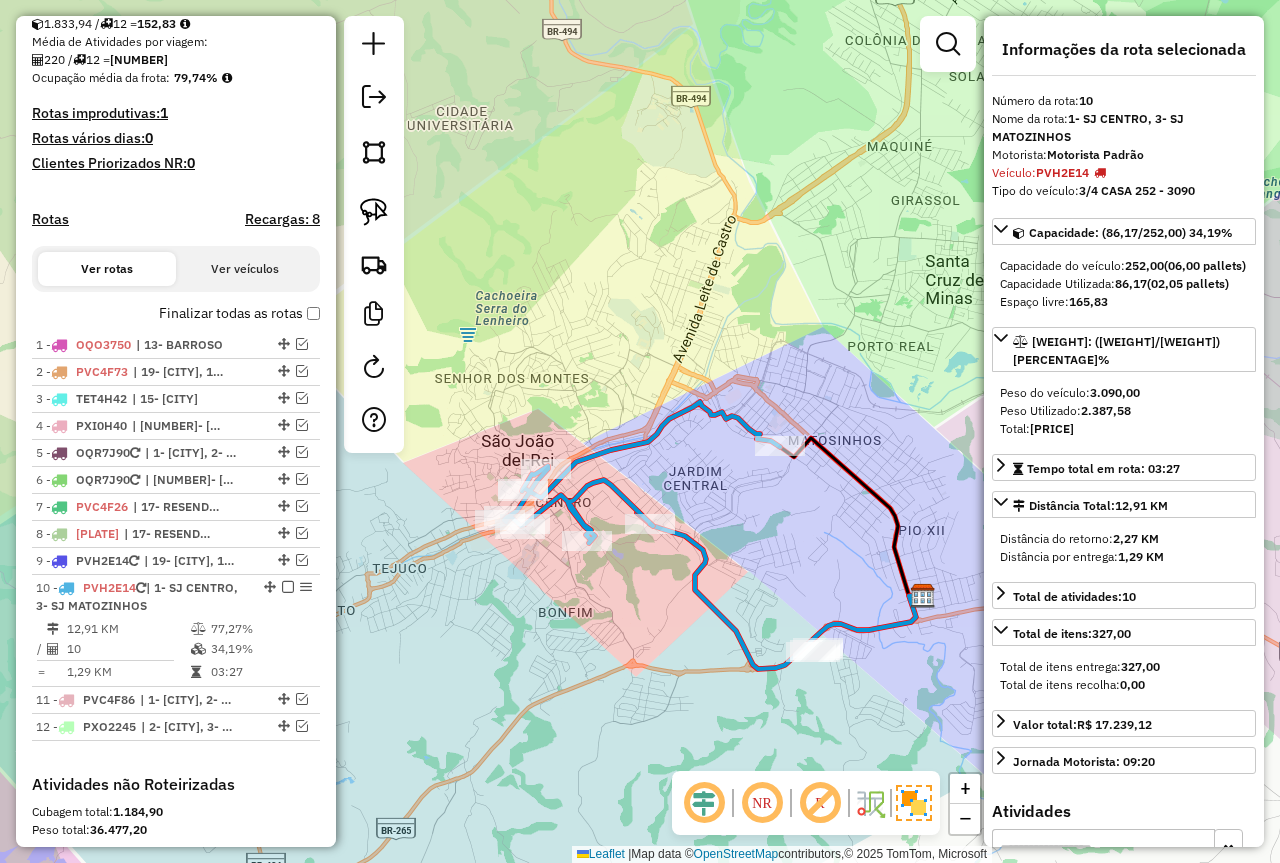 drag, startPoint x: 744, startPoint y: 572, endPoint x: 771, endPoint y: 572, distance: 27 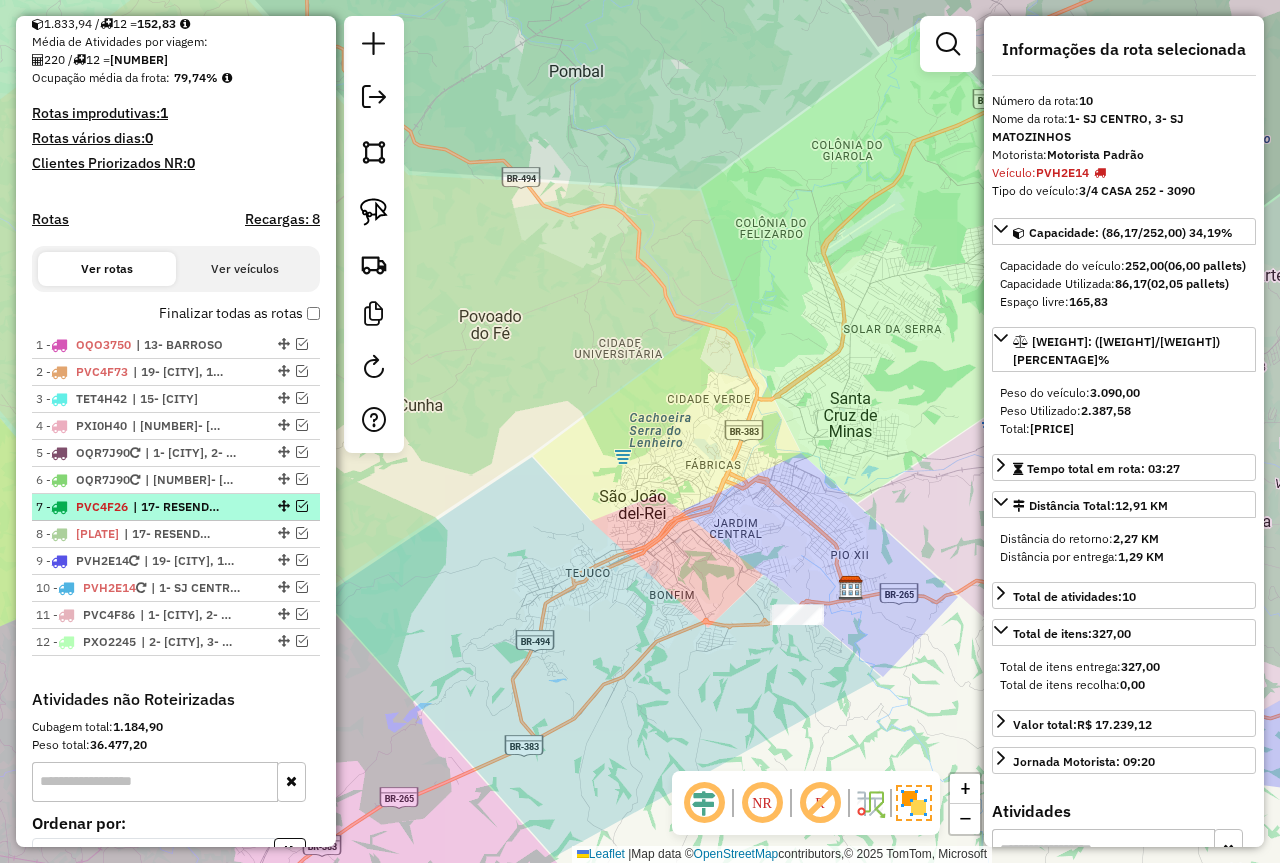 click at bounding box center (302, 506) 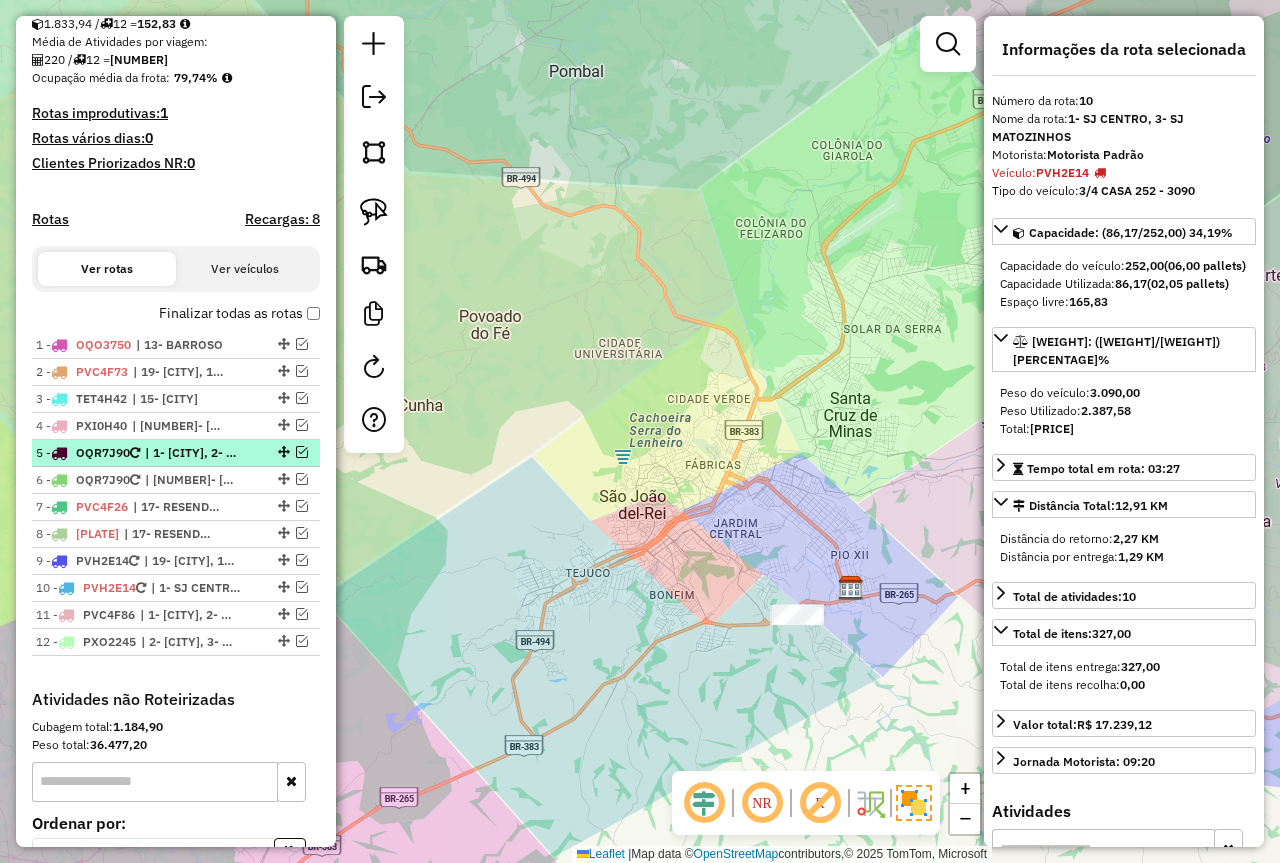 click at bounding box center [302, 452] 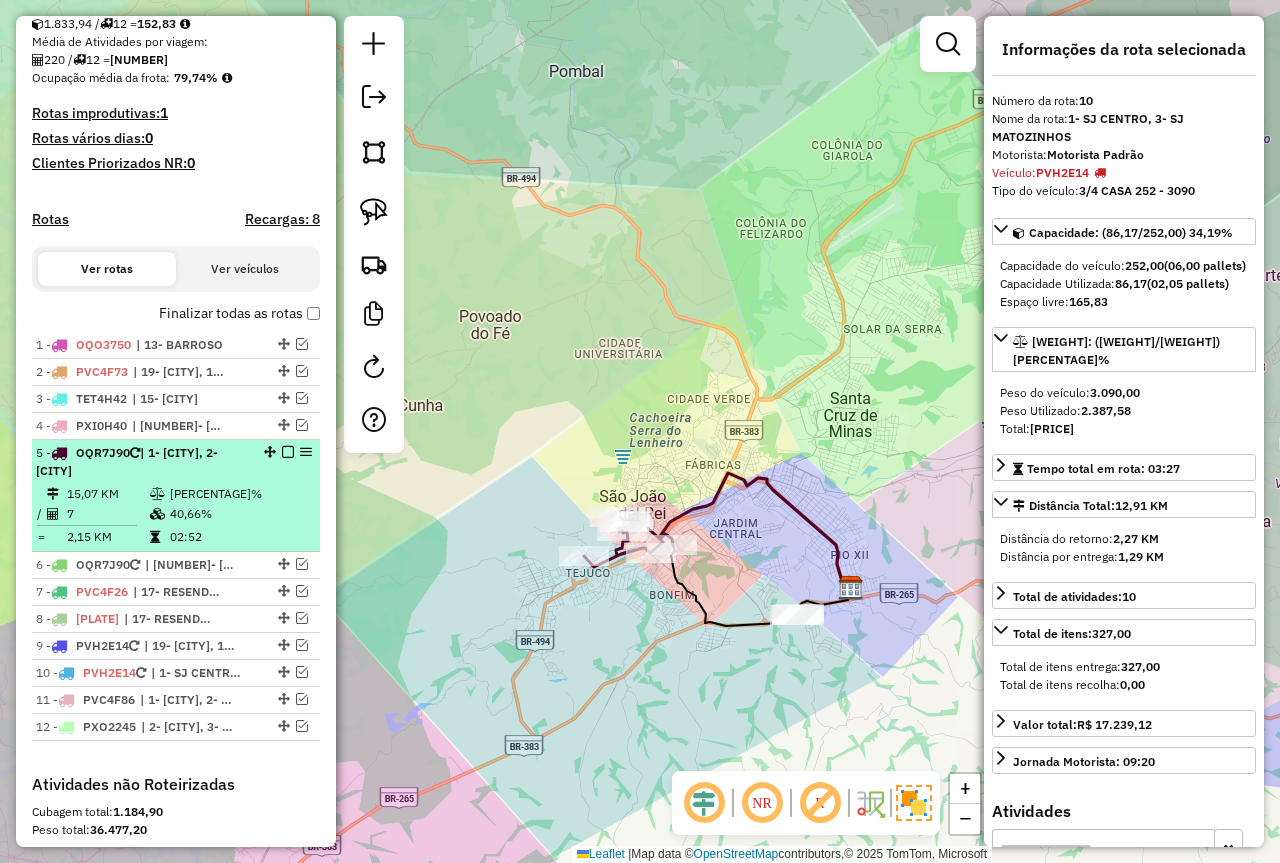 click on "90,24%" at bounding box center (241, 494) 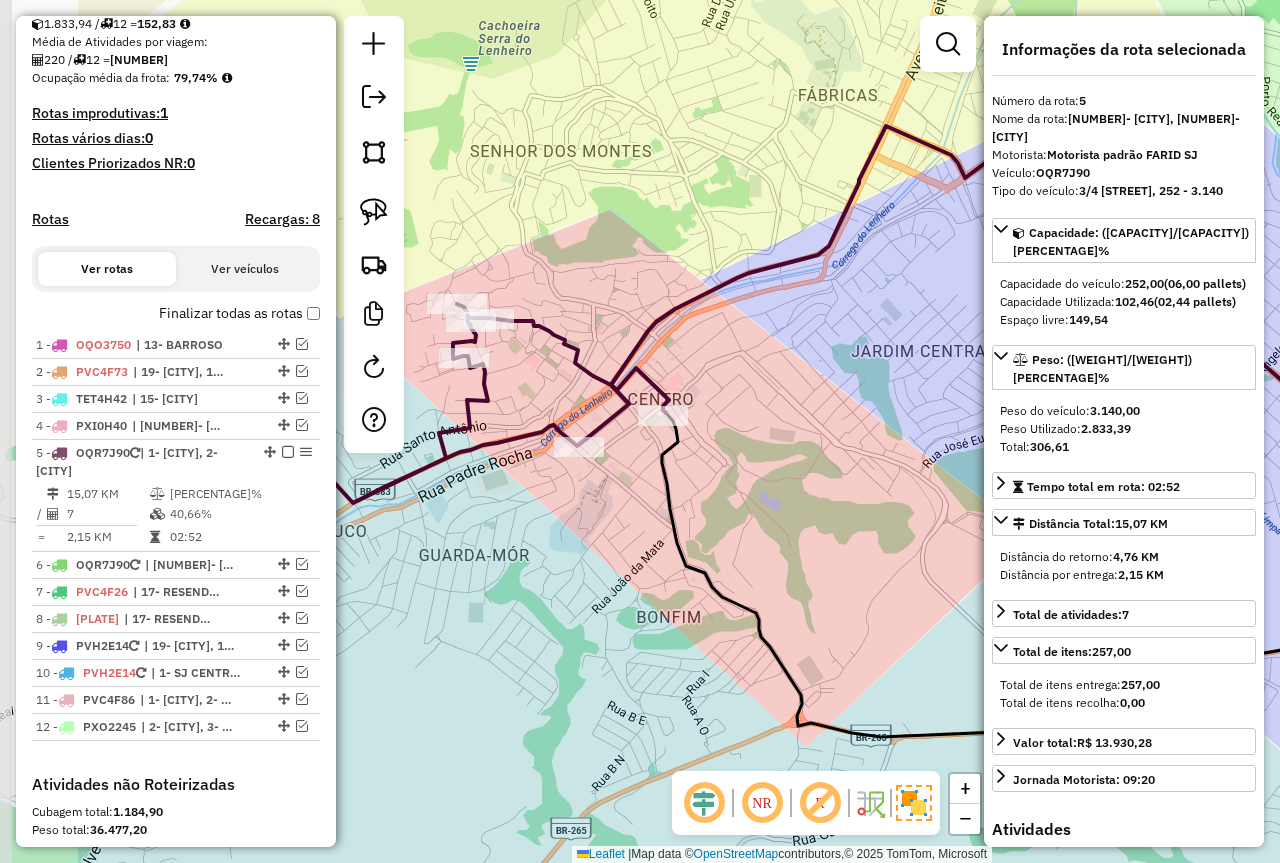 drag, startPoint x: 609, startPoint y: 534, endPoint x: 815, endPoint y: 534, distance: 206 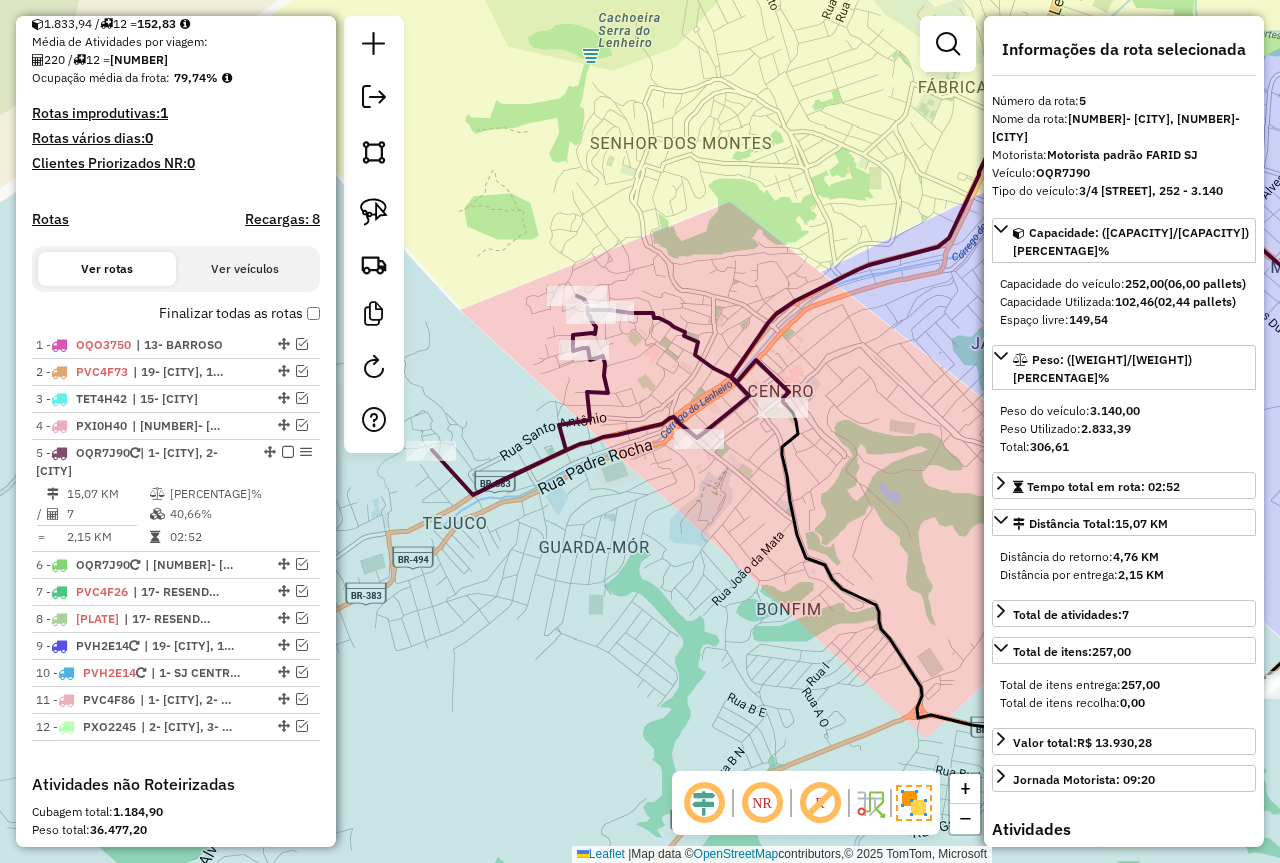 drag, startPoint x: 697, startPoint y: 524, endPoint x: 811, endPoint y: 516, distance: 114.28036 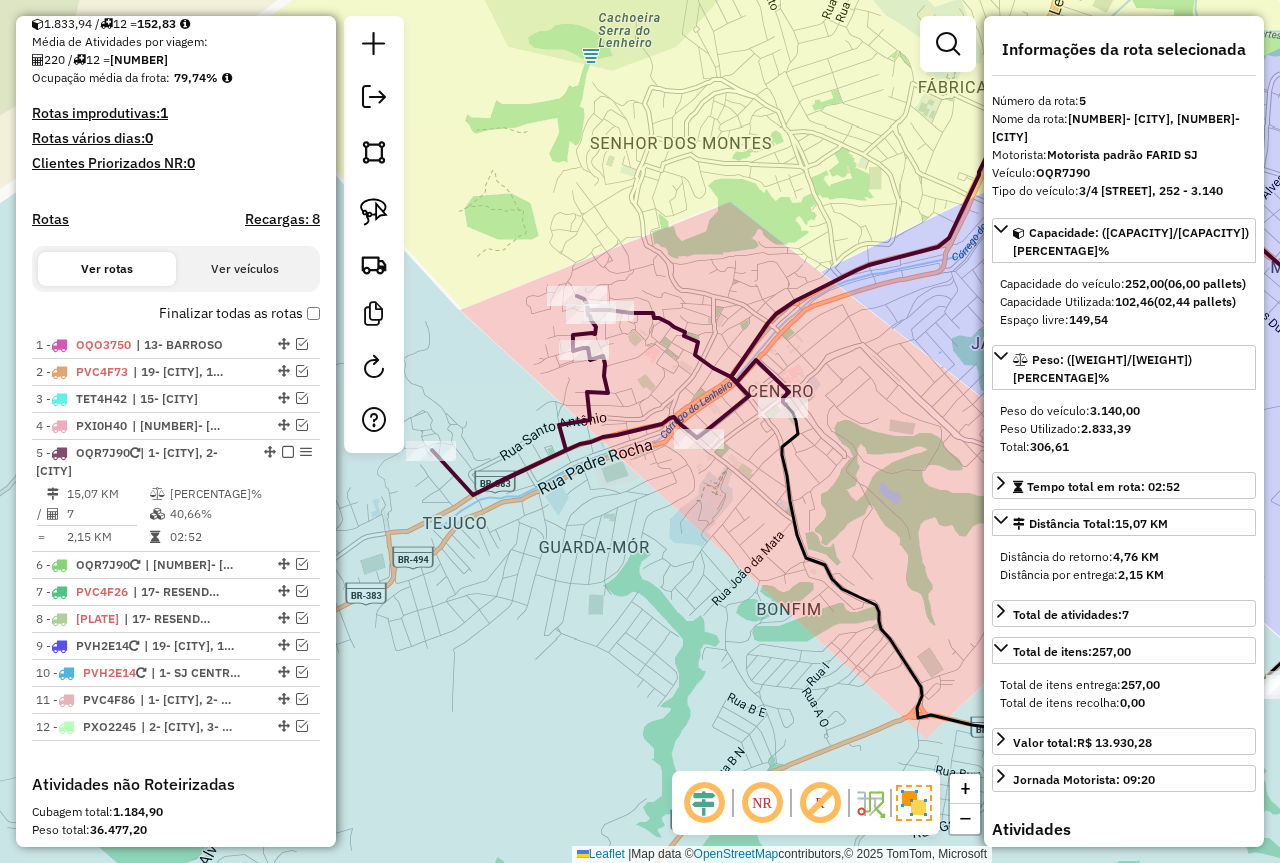 drag, startPoint x: 561, startPoint y: 547, endPoint x: 622, endPoint y: 552, distance: 61.204575 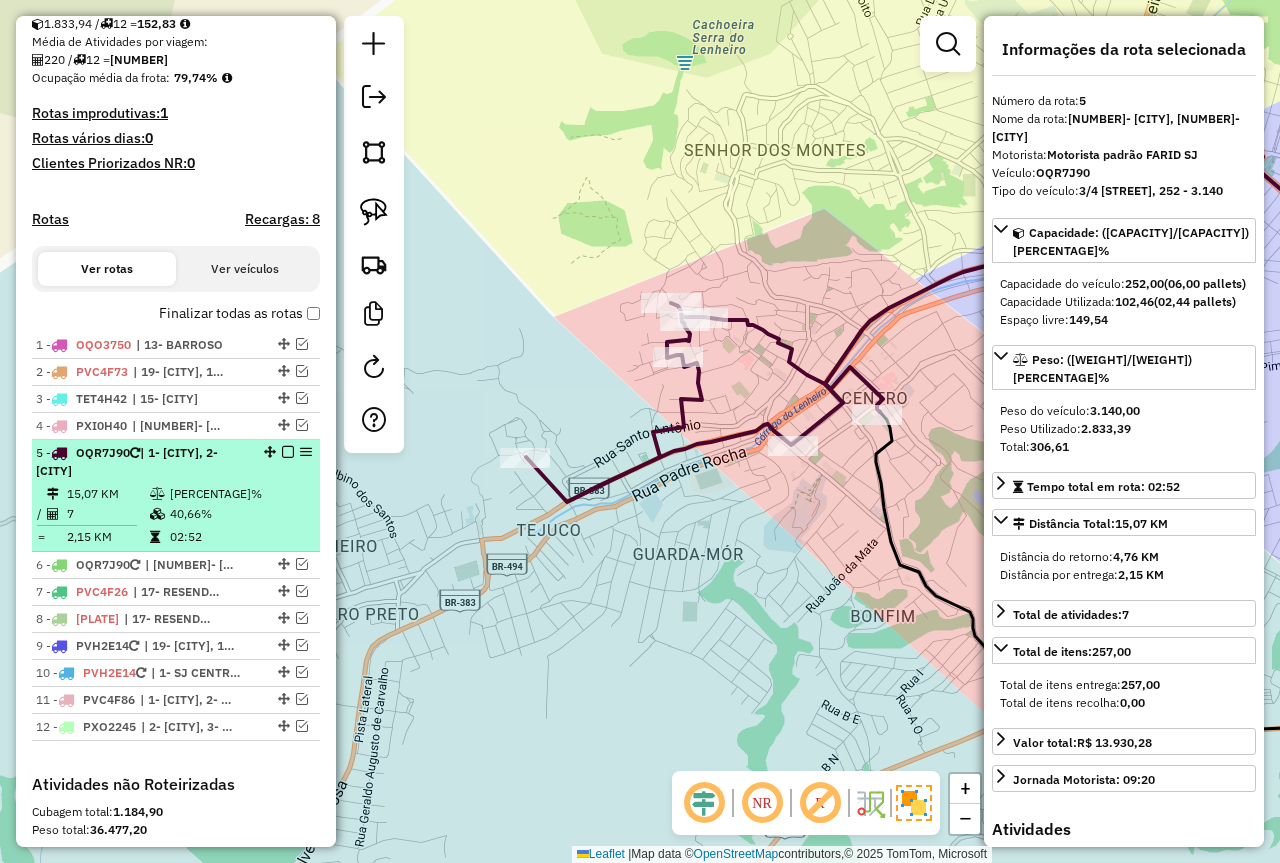 click on "90,24%" at bounding box center (241, 494) 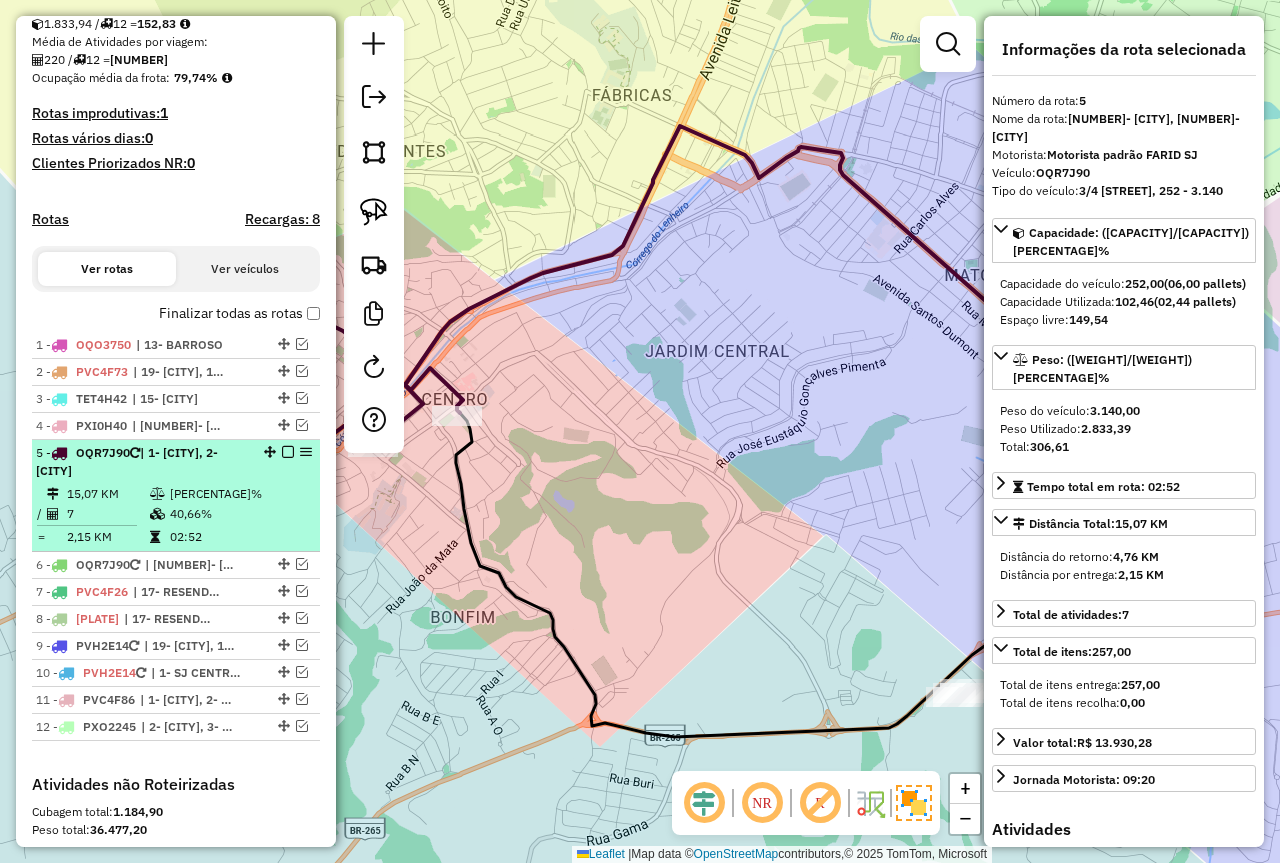 click at bounding box center [288, 452] 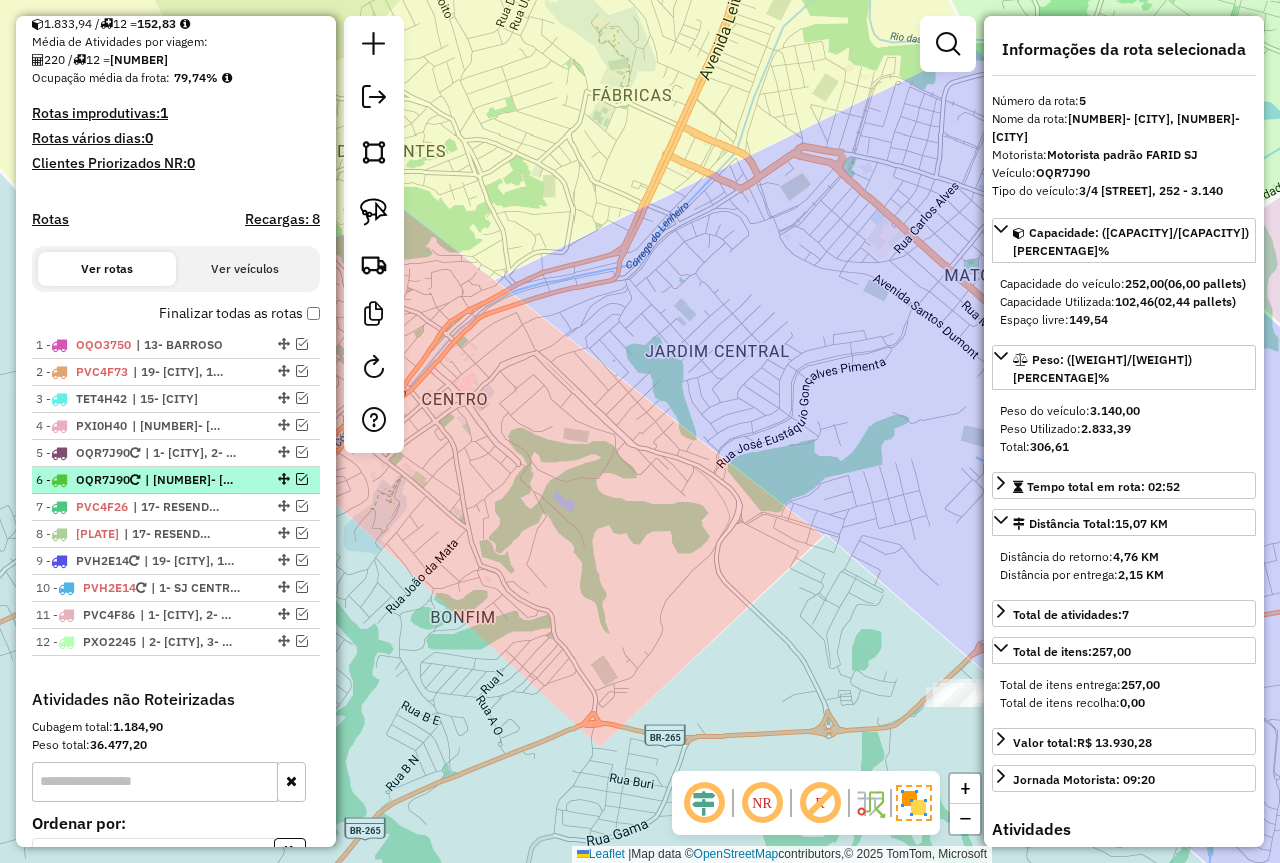 click at bounding box center (302, 479) 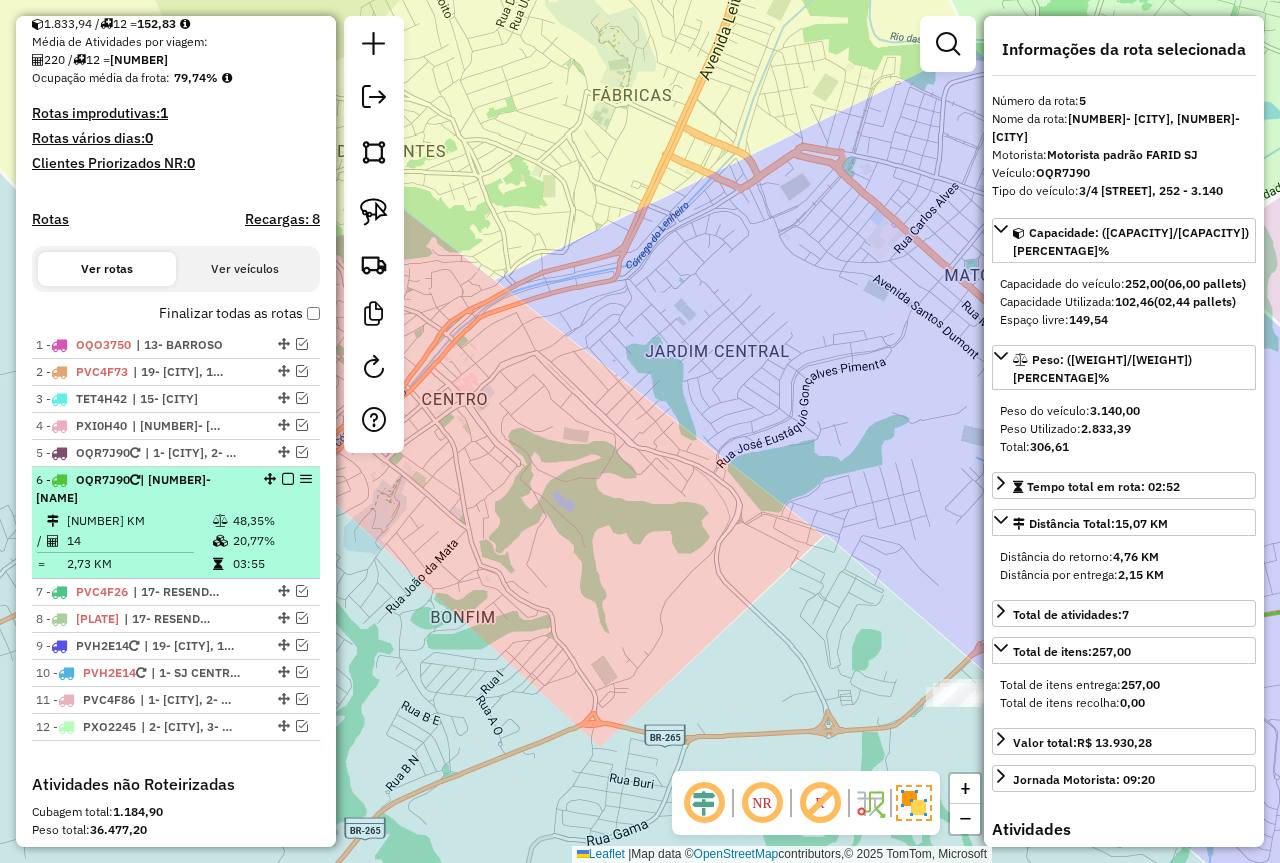 click on "20,77%" at bounding box center (272, 541) 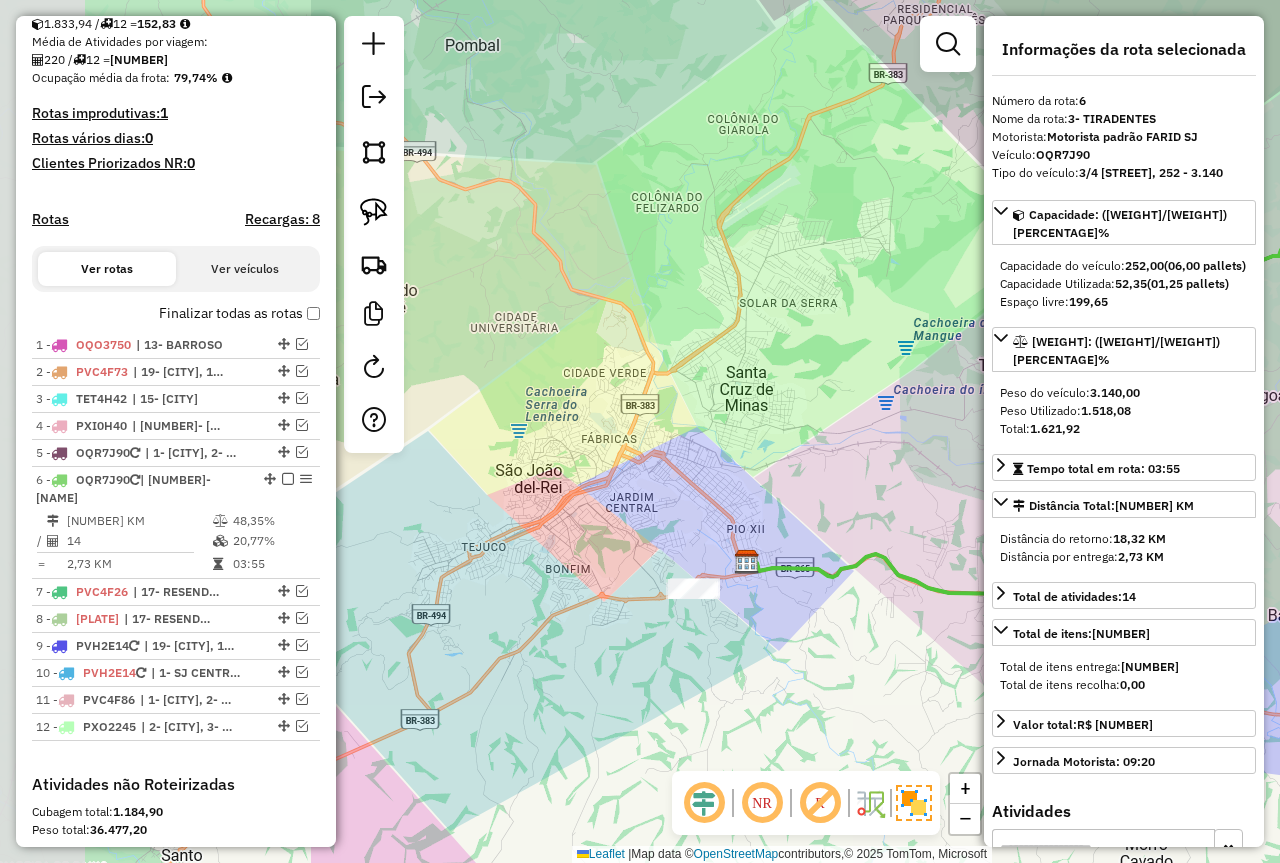 drag, startPoint x: 536, startPoint y: 476, endPoint x: 964, endPoint y: 446, distance: 429.0501 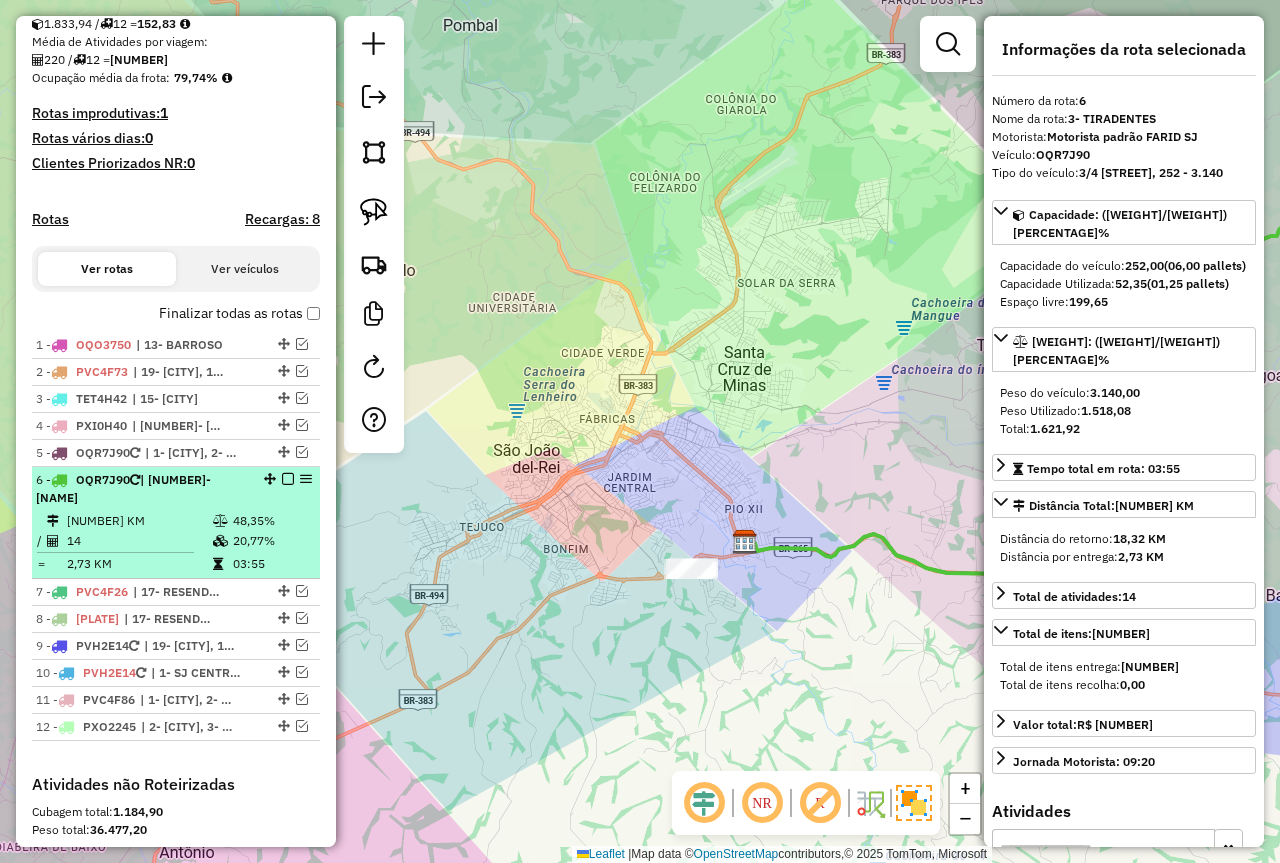 click at bounding box center [288, 479] 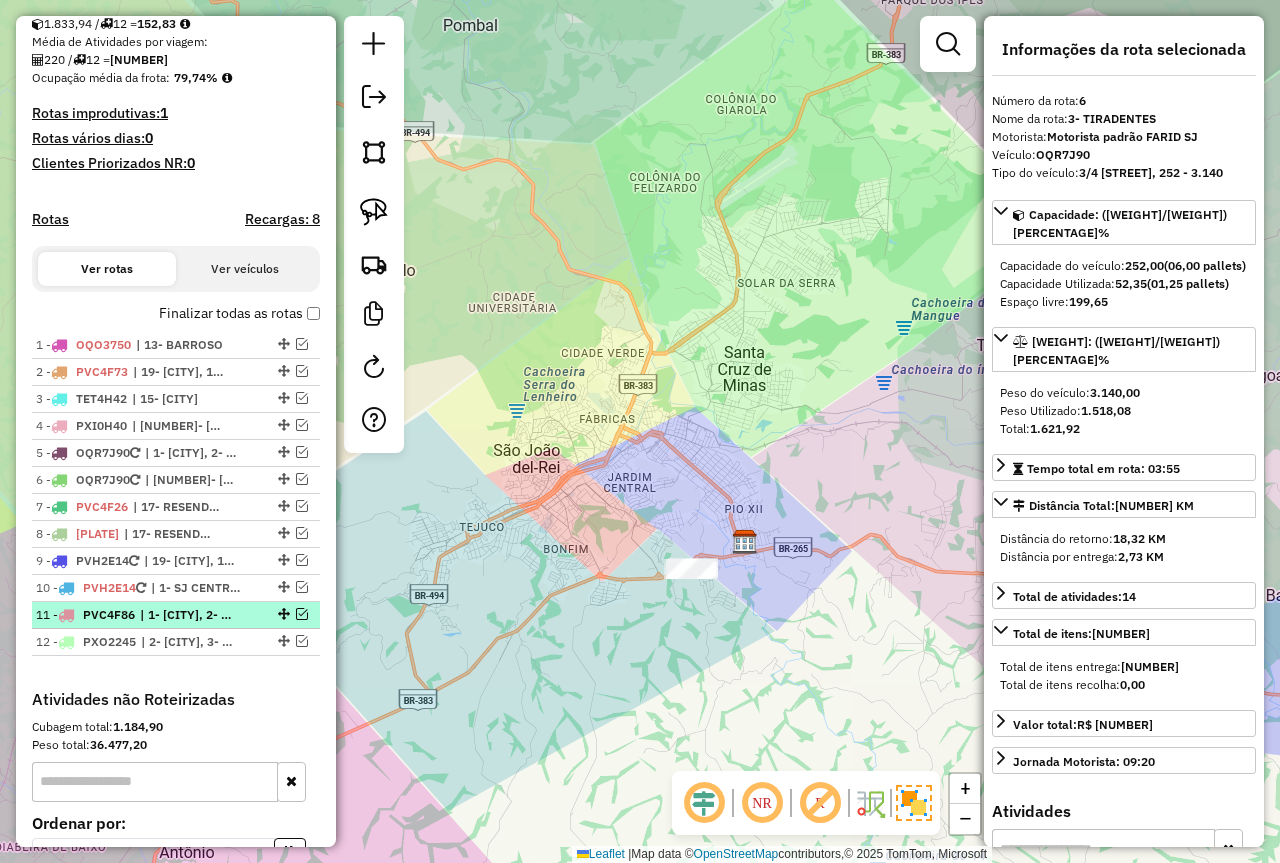 click at bounding box center [302, 614] 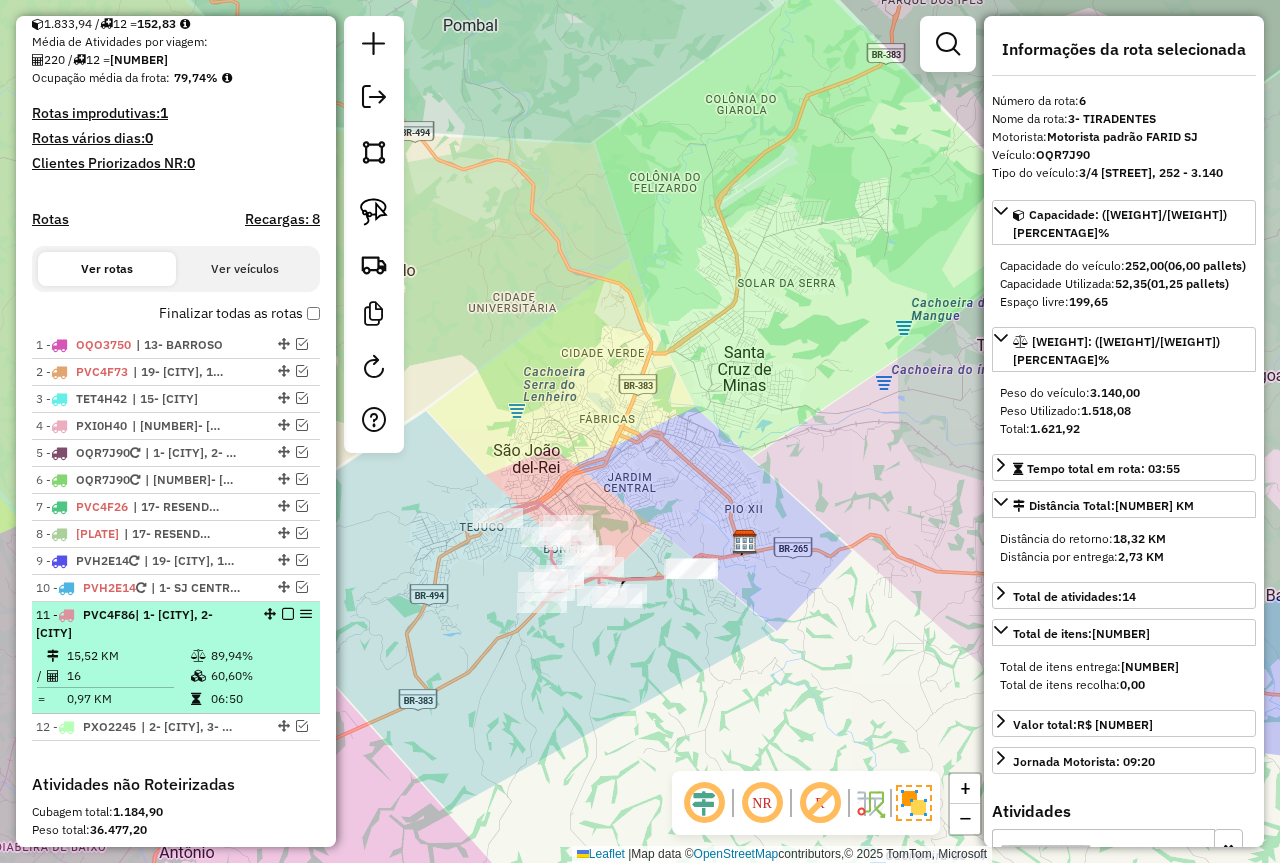 click on "11 -       PVC4F86   | 1- SJ CENTRO, 2- SJ TEJUCO" at bounding box center [176, 624] 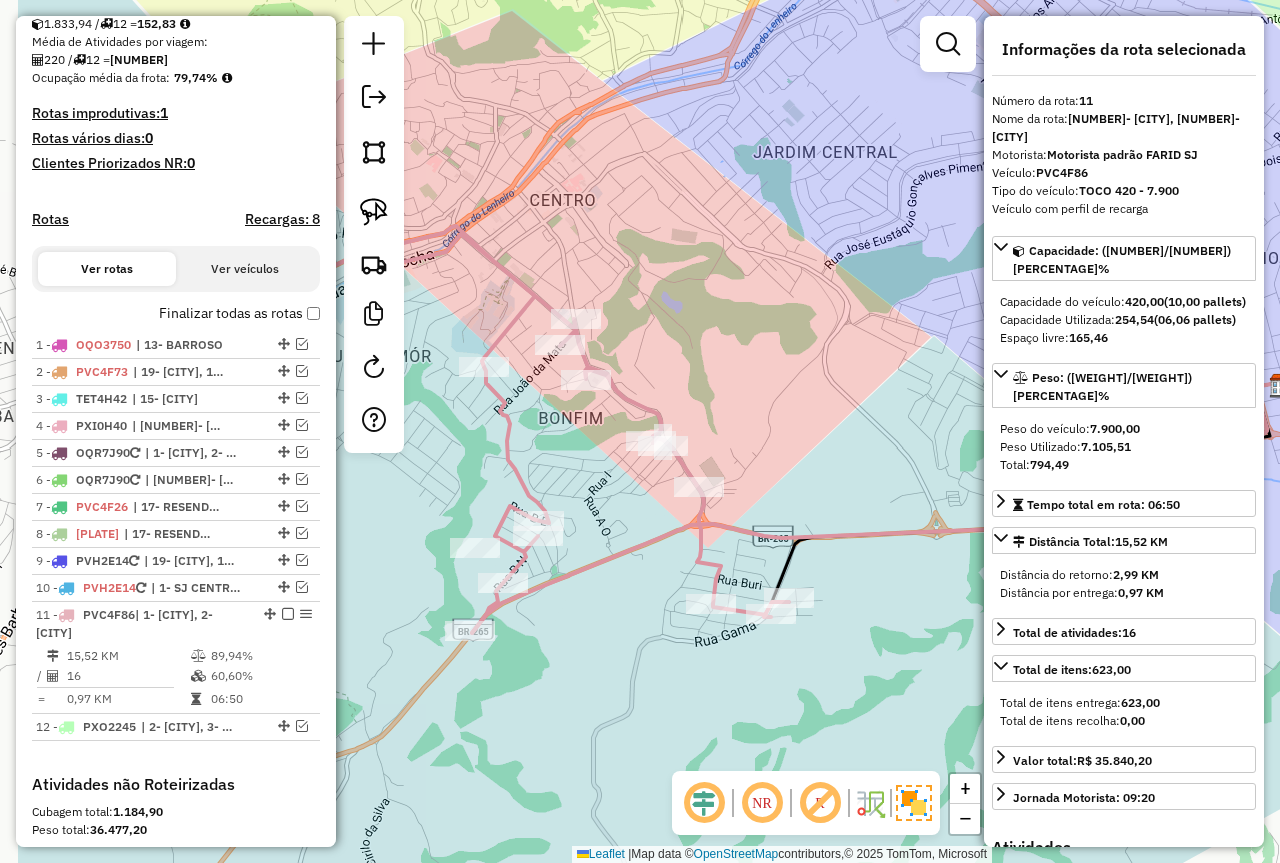 drag, startPoint x: 453, startPoint y: 615, endPoint x: 599, endPoint y: 613, distance: 146.0137 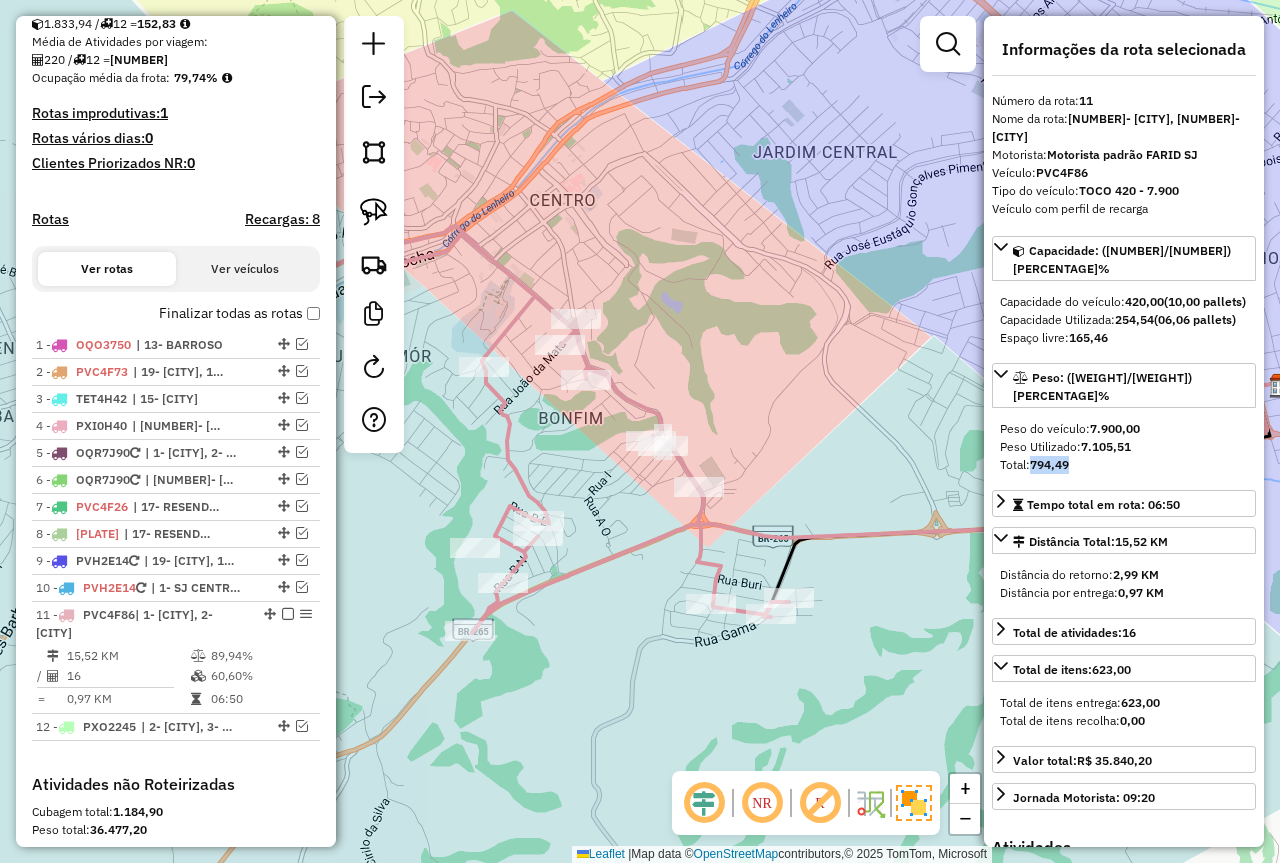 drag, startPoint x: 1089, startPoint y: 447, endPoint x: 1033, endPoint y: 449, distance: 56.0357 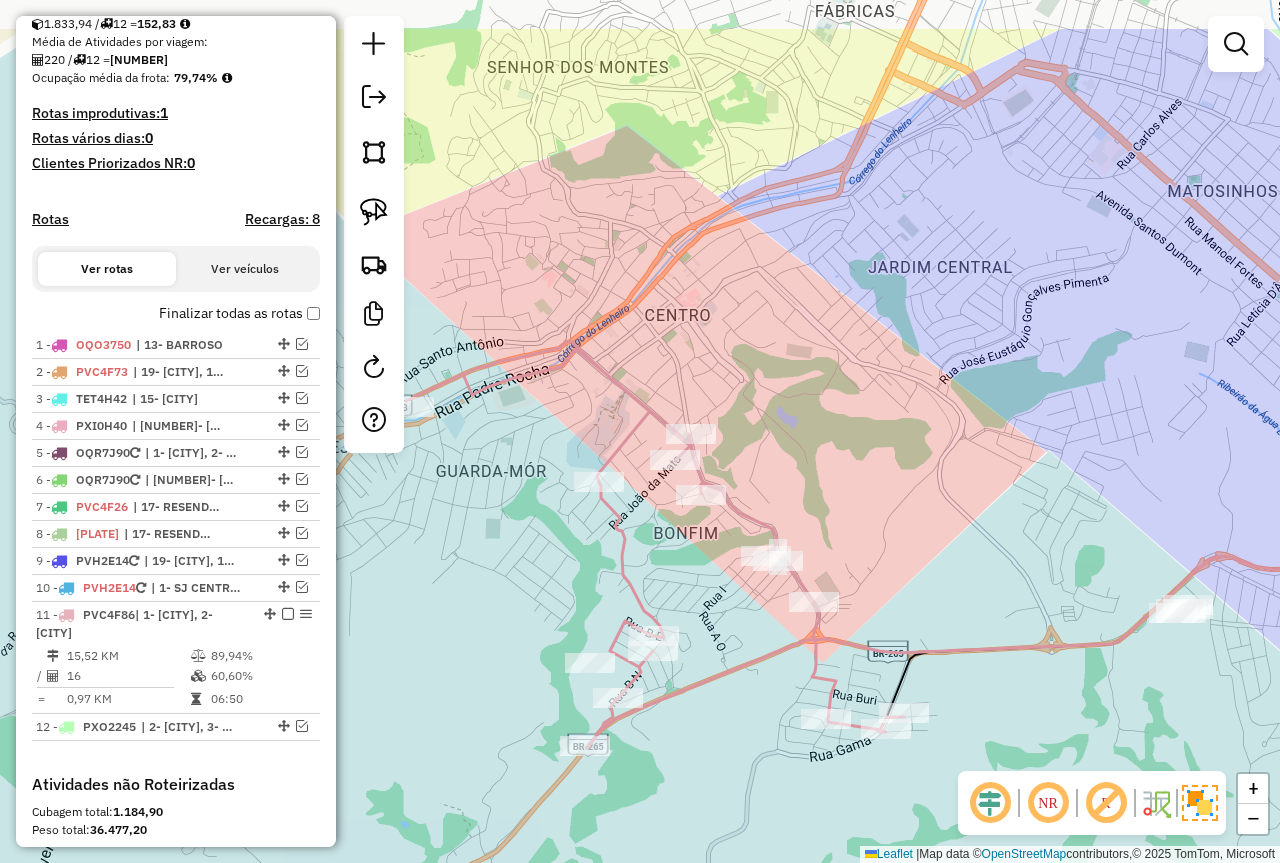 drag, startPoint x: 910, startPoint y: 373, endPoint x: 1025, endPoint y: 488, distance: 162.63457 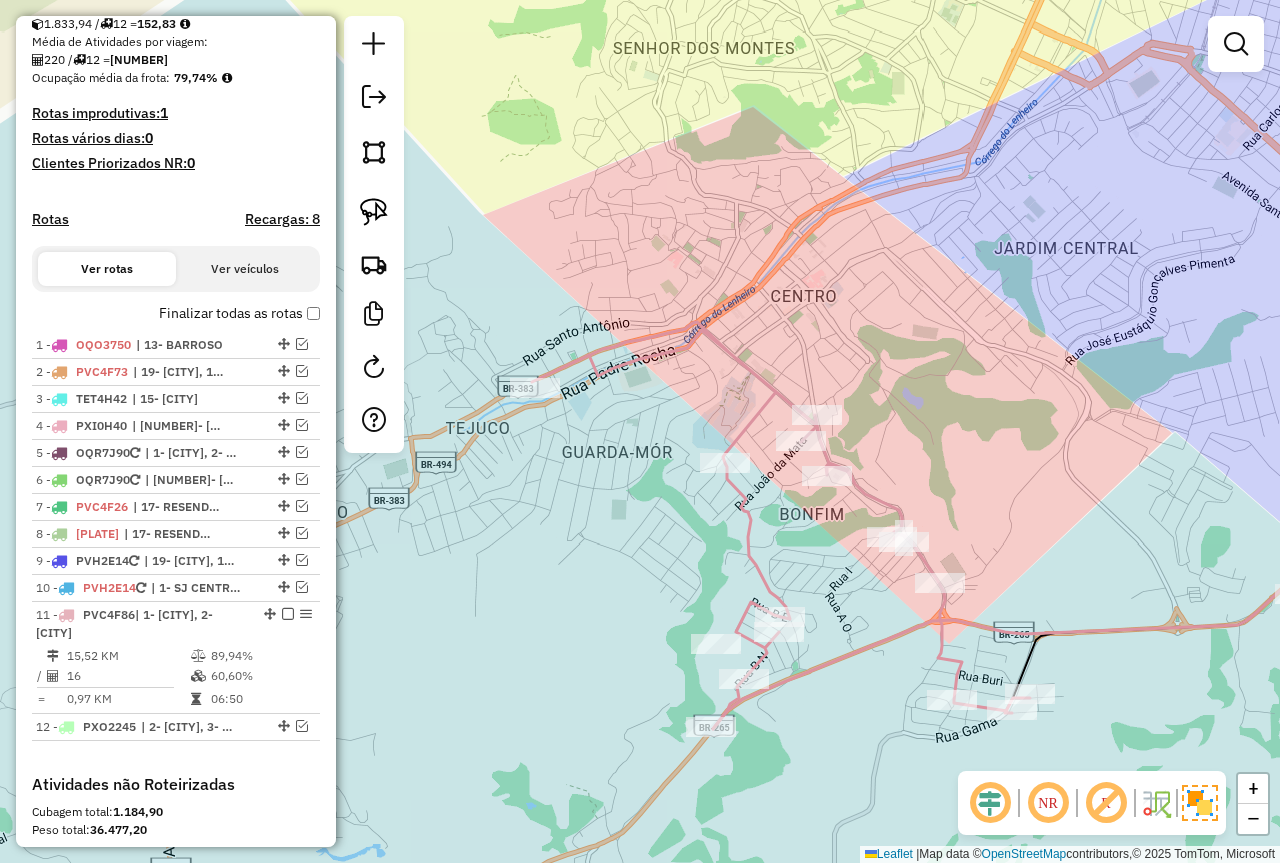drag, startPoint x: 797, startPoint y: 425, endPoint x: 923, endPoint y: 406, distance: 127.424484 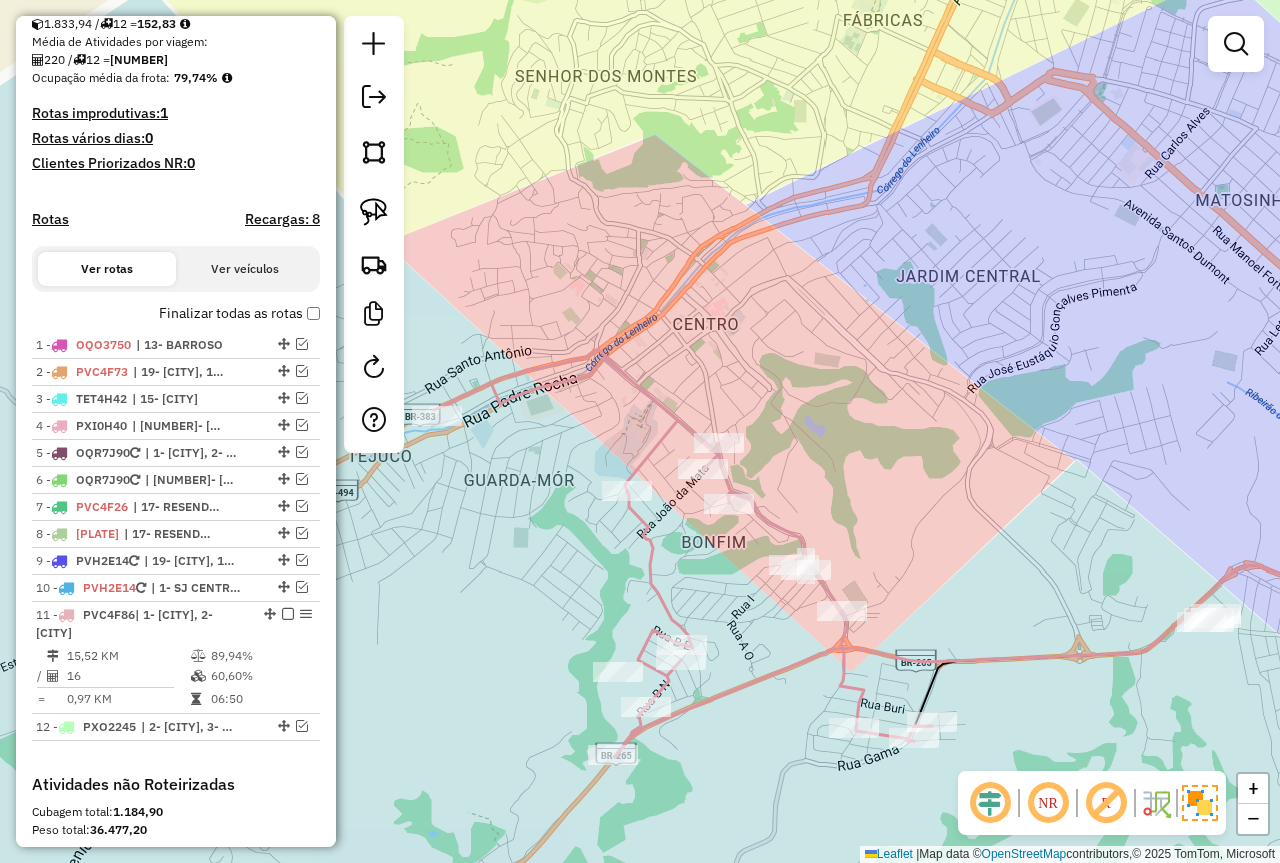 drag, startPoint x: 966, startPoint y: 398, endPoint x: 867, endPoint y: 426, distance: 102.88343 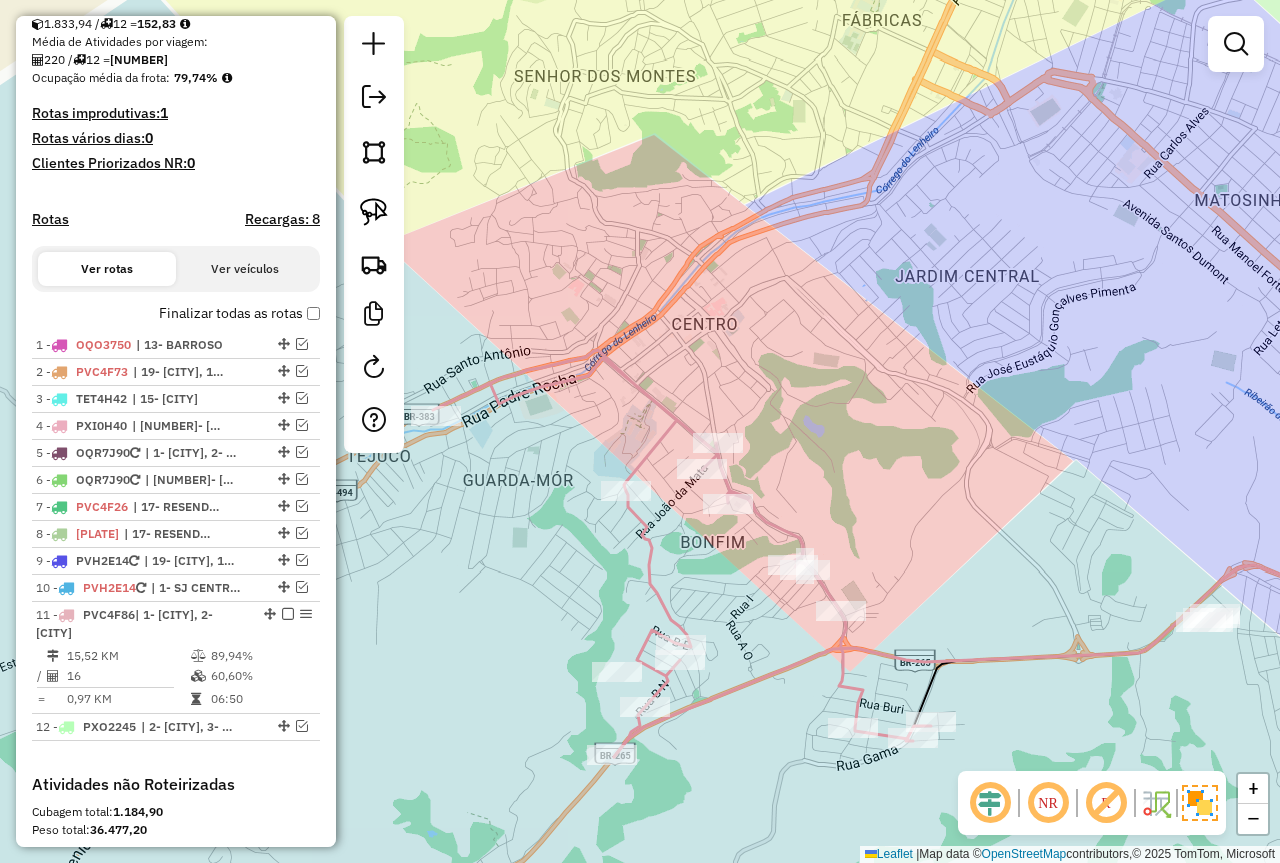 click 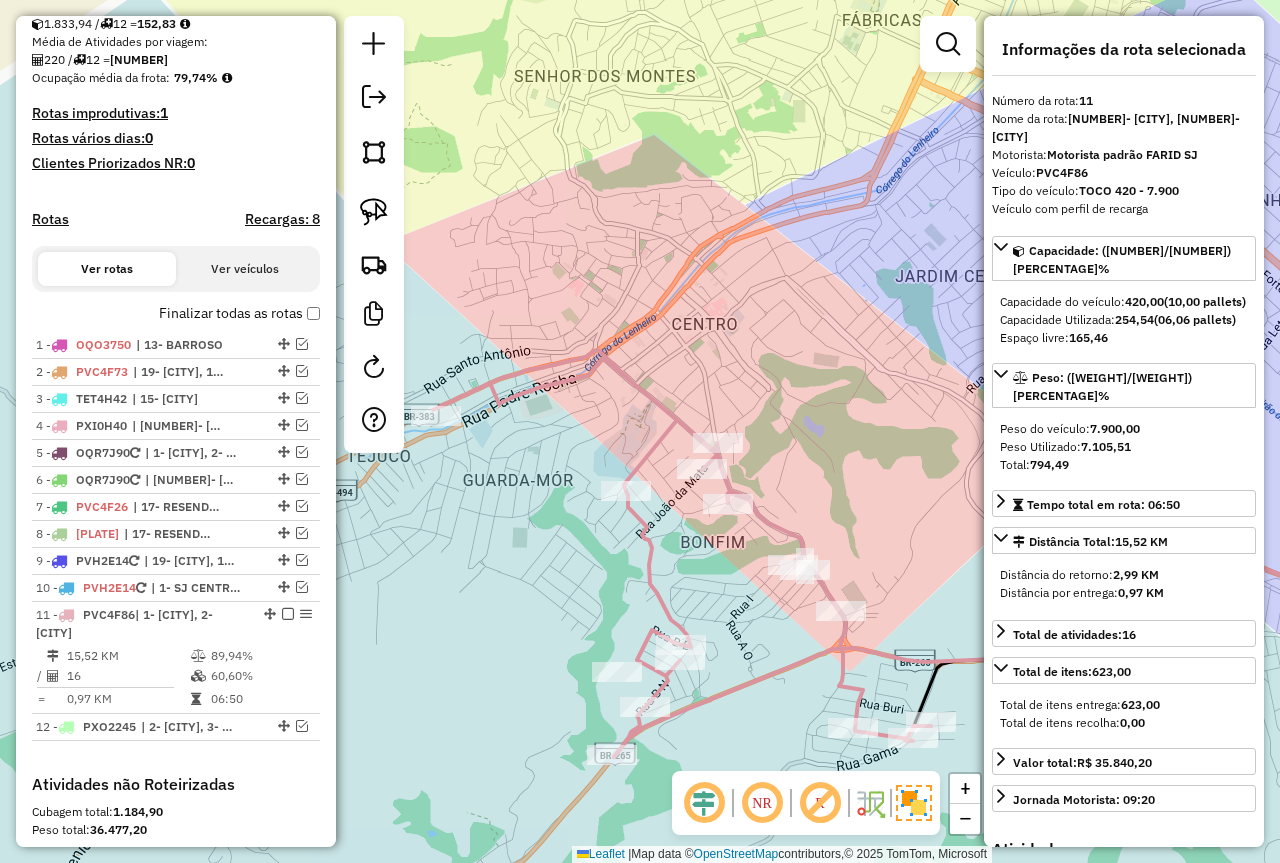 scroll, scrollTop: 746, scrollLeft: 0, axis: vertical 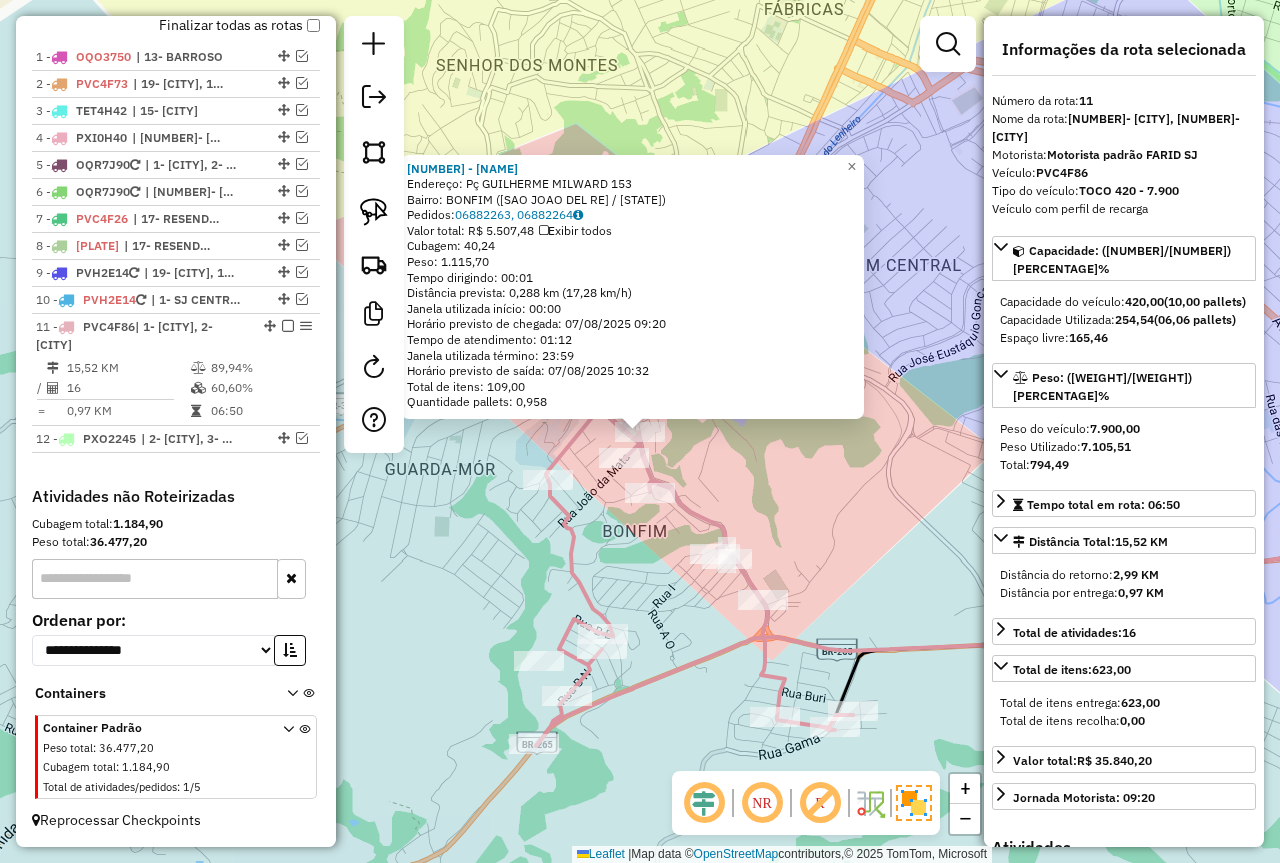 click on "2411 - MINI SUPERMERCADO DI  Endereço: Pç  GUILHERME MILWARD             153   Bairro: BONFIM (SAO JOAO DEL RE / MG)   Pedidos:  06882263, 06882264   Valor total: R$ 5.507,48   Exibir todos   Cubagem: 40,24  Peso: 1.115,70  Tempo dirigindo: 00:01   Distância prevista: 0,288 km (17,28 km/h)   Janela utilizada início: 00:00   Horário previsto de chegada: 07/08/2025 09:20   Tempo de atendimento: 01:12   Janela utilizada término: 23:59   Horário previsto de saída: 07/08/2025 10:32   Total de itens: 109,00   Quantidade pallets: 0,958  × Janela de atendimento Grade de atendimento Capacidade Transportadoras Veículos Cliente Pedidos  Rotas Selecione os dias de semana para filtrar as janelas de atendimento  Seg   Ter   Qua   Qui   Sex   Sáb   Dom  Informe o período da janela de atendimento: De: Até:  Filtrar exatamente a janela do cliente  Considerar janela de atendimento padrão  Selecione os dias de semana para filtrar as grades de atendimento  Seg   Ter   Qua   Qui   Sex   Sáb   Dom   Peso mínimo:  +" 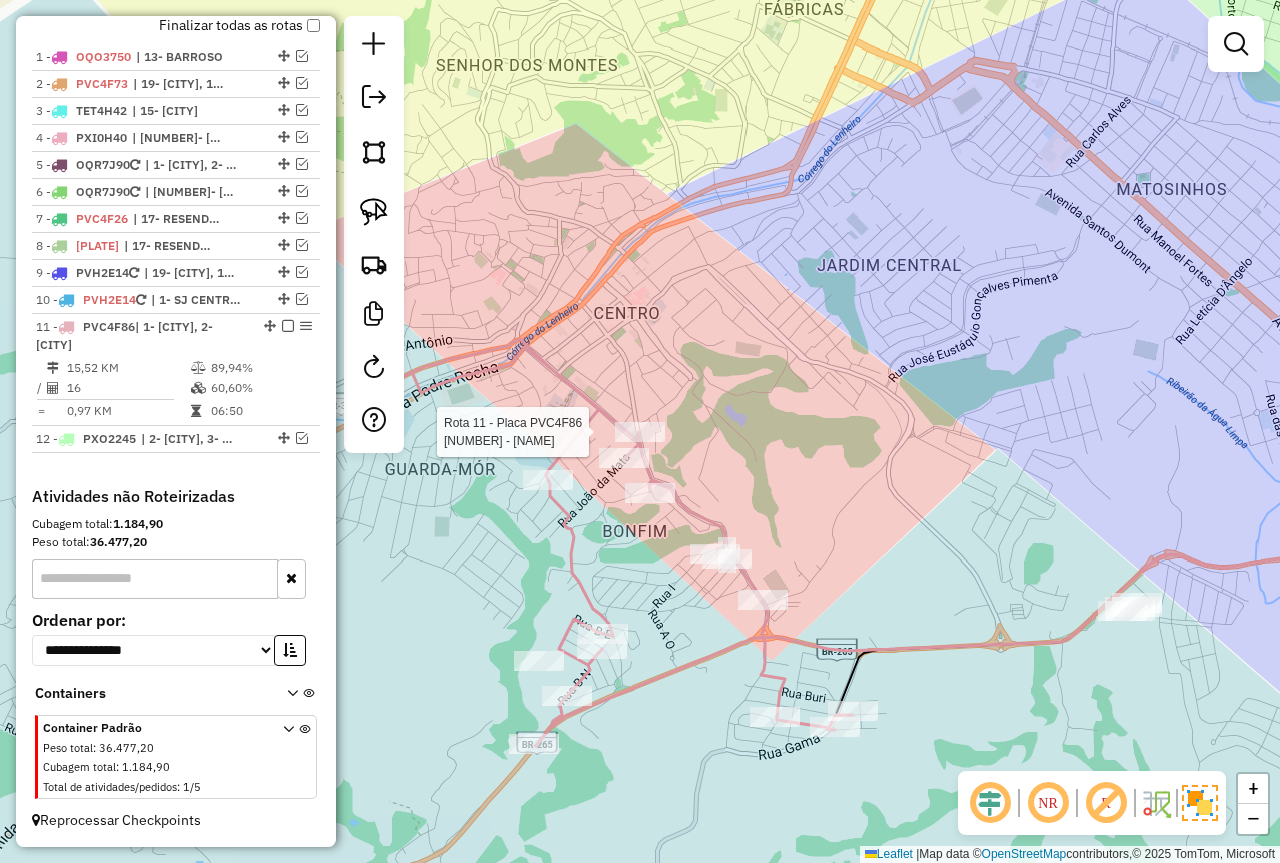 select on "*********" 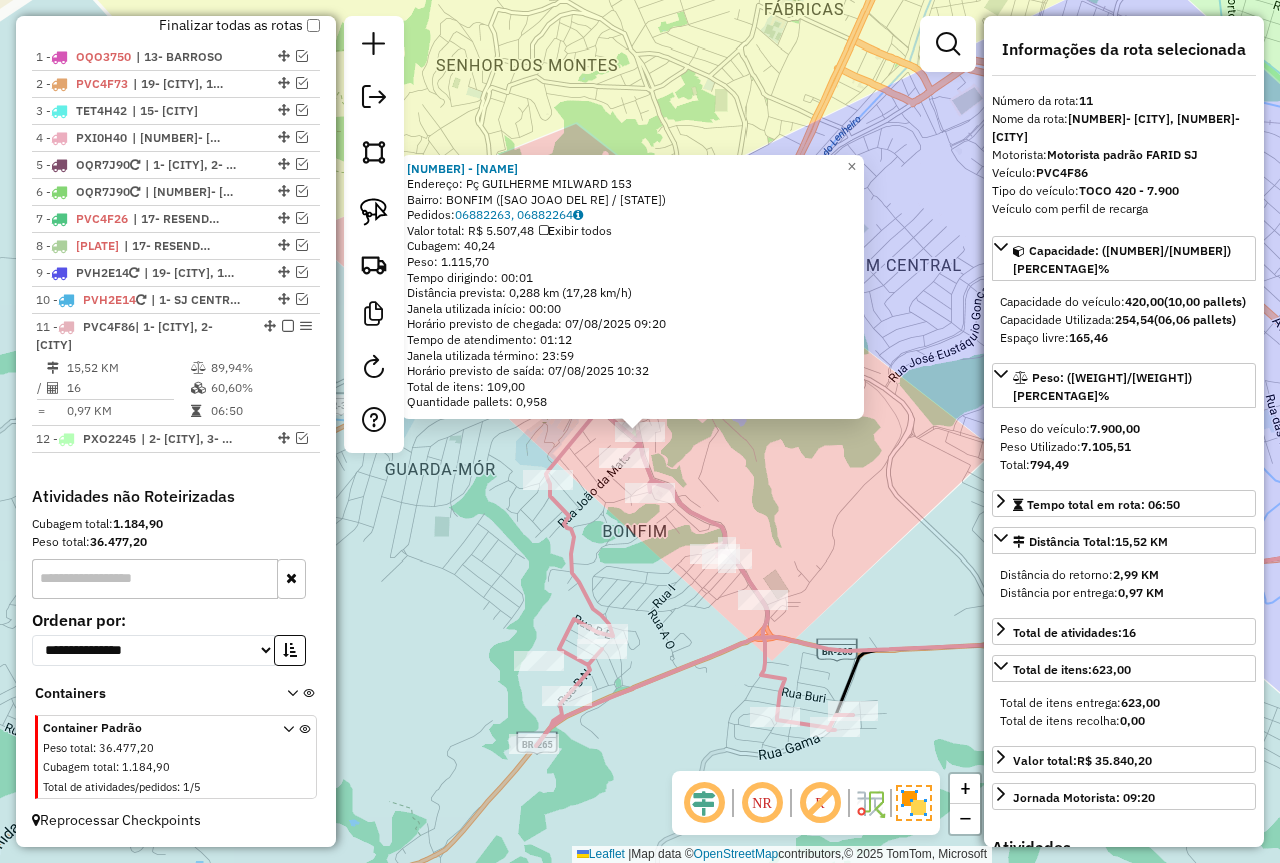 click on "2411 - MINI SUPERMERCADO DI  Endereço: Pç  GUILHERME MILWARD             153   Bairro: BONFIM (SAO JOAO DEL RE / MG)   Pedidos:  06882263, 06882264   Valor total: R$ 5.507,48   Exibir todos   Cubagem: 40,24  Peso: 1.115,70  Tempo dirigindo: 00:01   Distância prevista: 0,288 km (17,28 km/h)   Janela utilizada início: 00:00   Horário previsto de chegada: 07/08/2025 09:20   Tempo de atendimento: 01:12   Janela utilizada término: 23:59   Horário previsto de saída: 07/08/2025 10:32   Total de itens: 109,00   Quantidade pallets: 0,958  × Janela de atendimento Grade de atendimento Capacidade Transportadoras Veículos Cliente Pedidos  Rotas Selecione os dias de semana para filtrar as janelas de atendimento  Seg   Ter   Qua   Qui   Sex   Sáb   Dom  Informe o período da janela de atendimento: De: Até:  Filtrar exatamente a janela do cliente  Considerar janela de atendimento padrão  Selecione os dias de semana para filtrar as grades de atendimento  Seg   Ter   Qua   Qui   Sex   Sáb   Dom   Peso mínimo:  +" 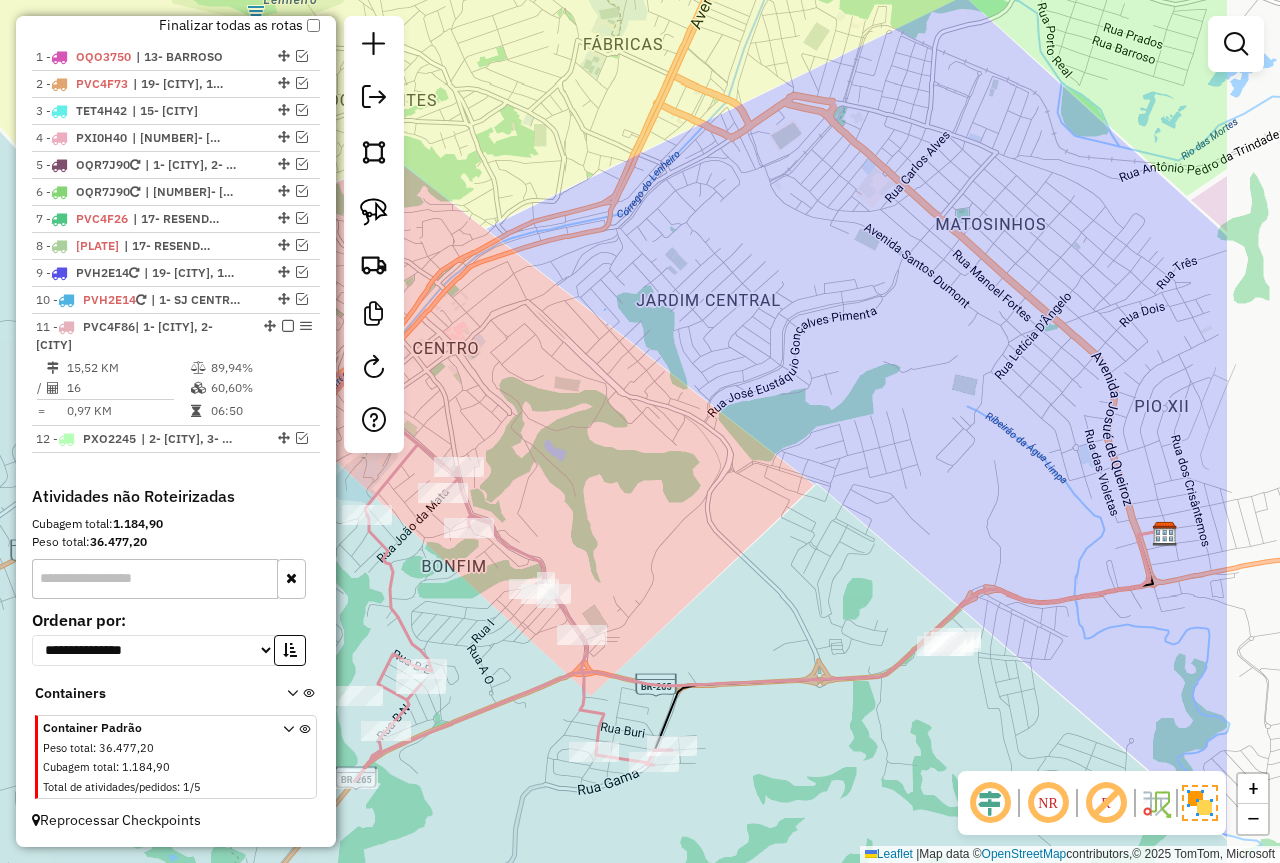 drag, startPoint x: 907, startPoint y: 468, endPoint x: 621, endPoint y: 453, distance: 286.3931 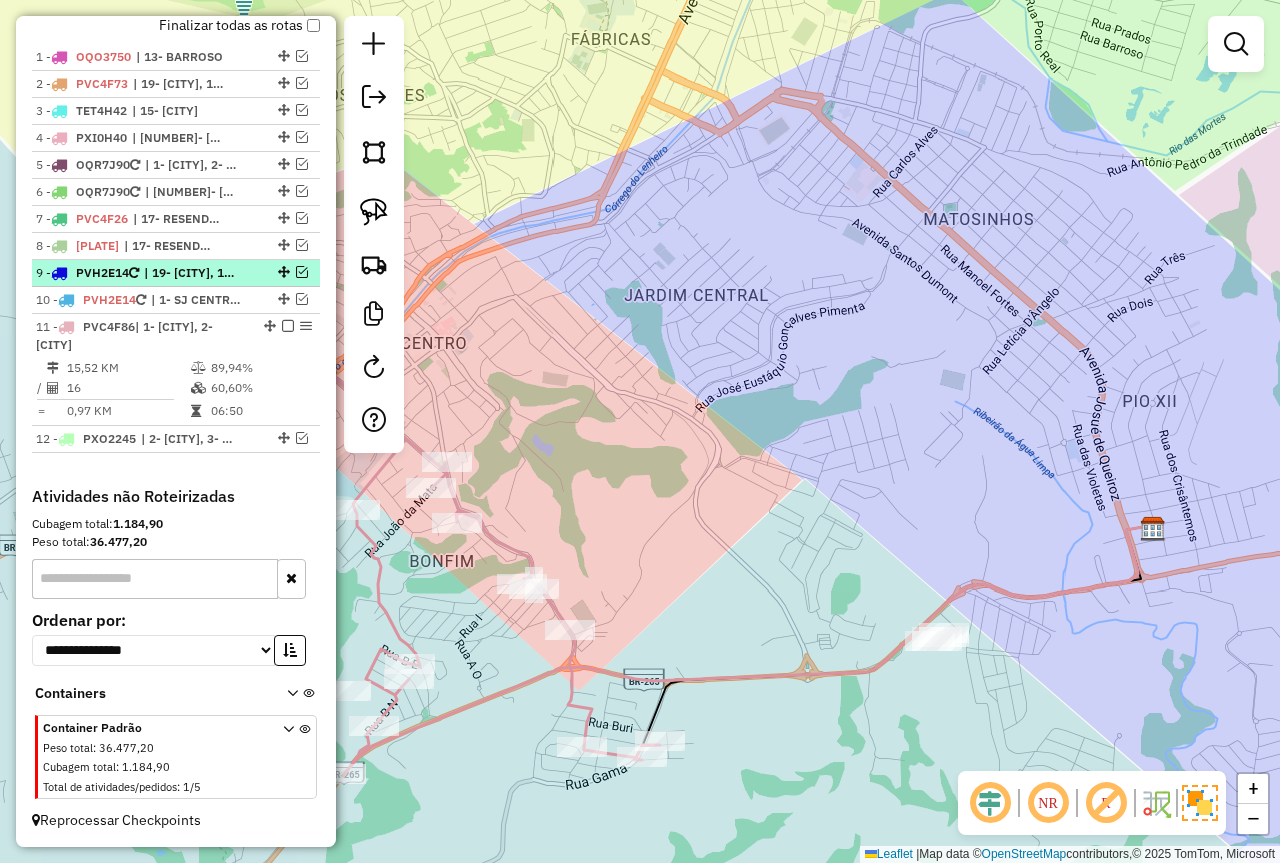 click at bounding box center (302, 272) 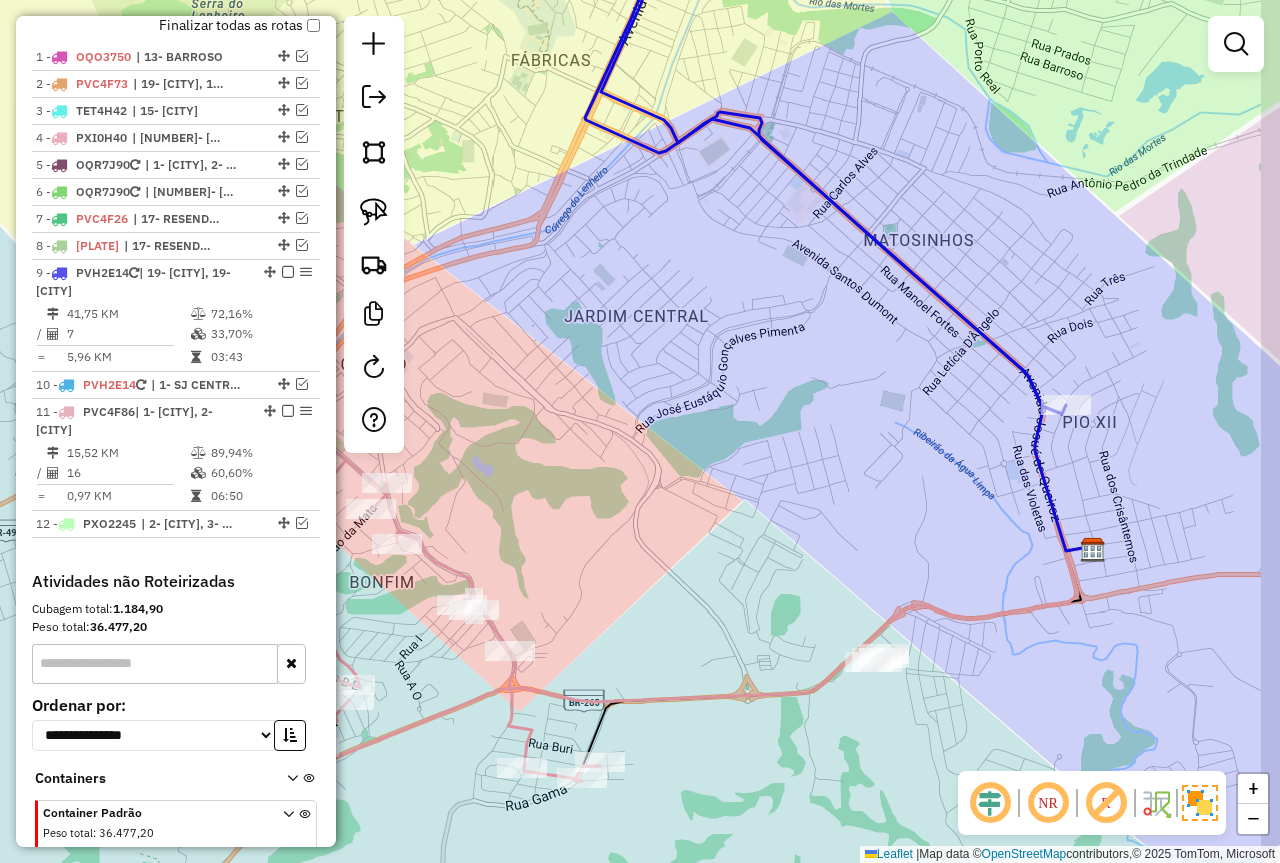 click on "Janela de atendimento Grade de atendimento Capacidade Transportadoras Veículos Cliente Pedidos  Rotas Selecione os dias de semana para filtrar as janelas de atendimento  Seg   Ter   Qua   Qui   Sex   Sáb   Dom  Informe o período da janela de atendimento: De: Até:  Filtrar exatamente a janela do cliente  Considerar janela de atendimento padrão  Selecione os dias de semana para filtrar as grades de atendimento  Seg   Ter   Qua   Qui   Sex   Sáb   Dom   Considerar clientes sem dia de atendimento cadastrado  Clientes fora do dia de atendimento selecionado Filtrar as atividades entre os valores definidos abaixo:  Peso mínimo:  ****  Peso máximo:  ****  Cubagem mínima:   Cubagem máxima:   De:   Até:  Filtrar as atividades entre o tempo de atendimento definido abaixo:  De:   Até:   Considerar capacidade total dos clientes não roteirizados Transportadora: Selecione um ou mais itens Tipo de veículo: Selecione um ou mais itens Veículo: Selecione um ou mais itens Motorista: Selecione um ou mais itens De:" 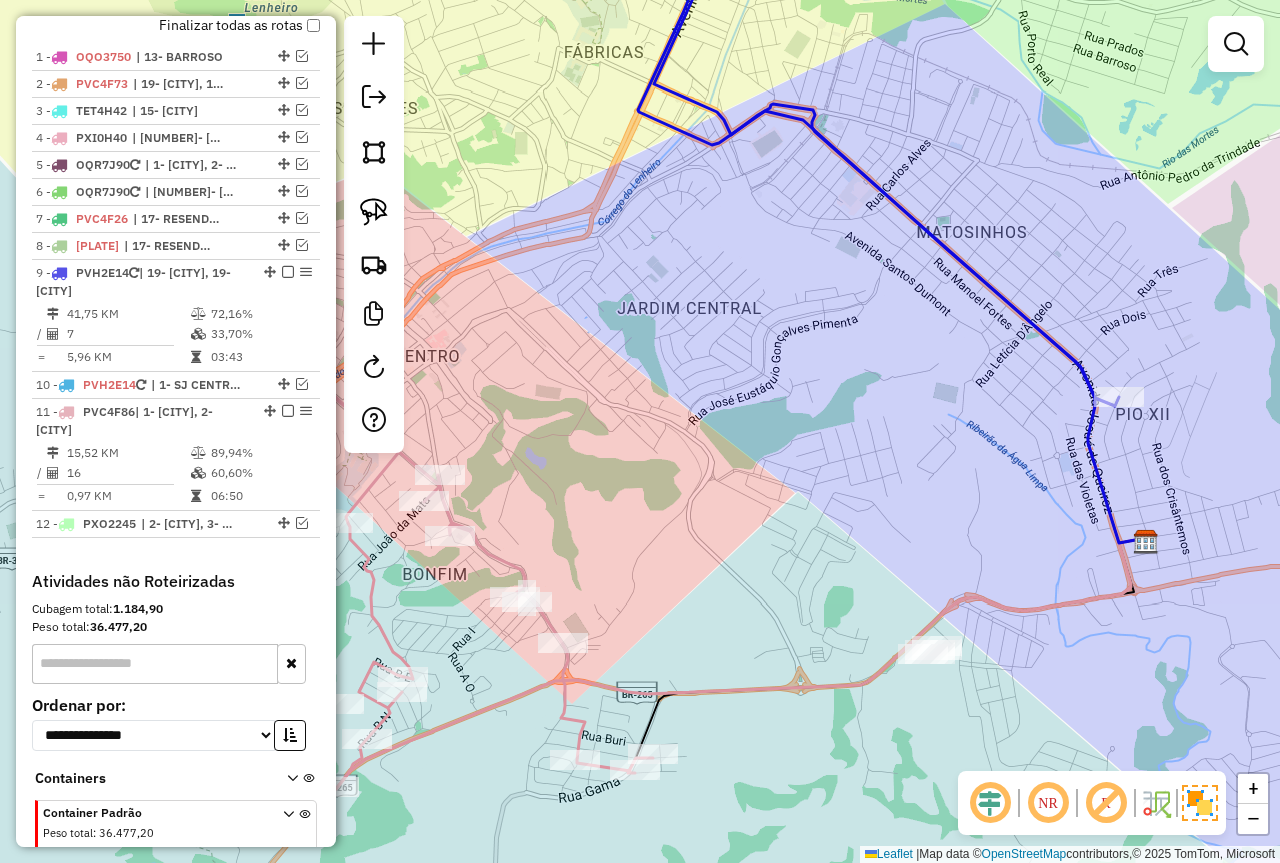click on "Janela de atendimento Grade de atendimento Capacidade Transportadoras Veículos Cliente Pedidos  Rotas Selecione os dias de semana para filtrar as janelas de atendimento  Seg   Ter   Qua   Qui   Sex   Sáb   Dom  Informe o período da janela de atendimento: De: Até:  Filtrar exatamente a janela do cliente  Considerar janela de atendimento padrão  Selecione os dias de semana para filtrar as grades de atendimento  Seg   Ter   Qua   Qui   Sex   Sáb   Dom   Considerar clientes sem dia de atendimento cadastrado  Clientes fora do dia de atendimento selecionado Filtrar as atividades entre os valores definidos abaixo:  Peso mínimo:  ****  Peso máximo:  ****  Cubagem mínima:   Cubagem máxima:   De:   Até:  Filtrar as atividades entre o tempo de atendimento definido abaixo:  De:   Até:   Considerar capacidade total dos clientes não roteirizados Transportadora: Selecione um ou mais itens Tipo de veículo: Selecione um ou mais itens Veículo: Selecione um ou mais itens Motorista: Selecione um ou mais itens De:" 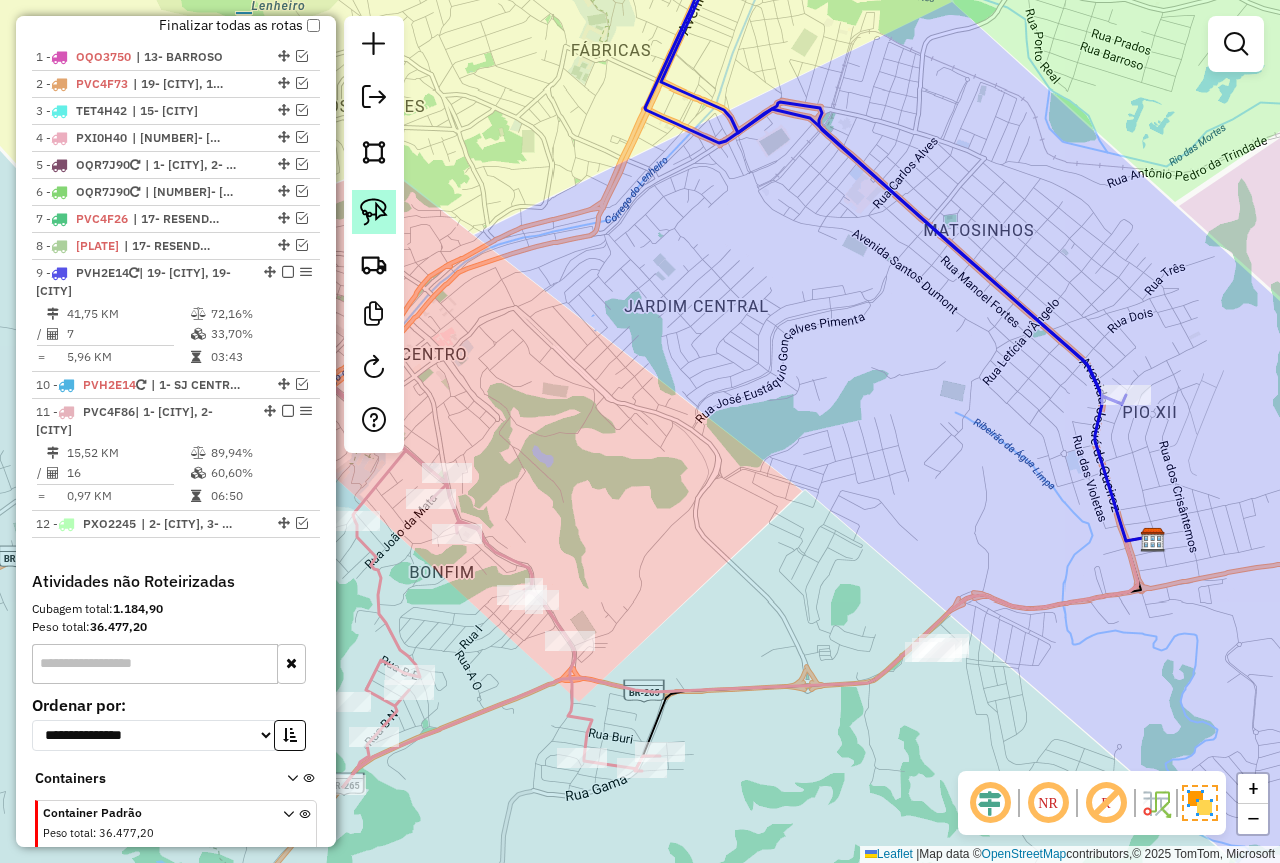 click 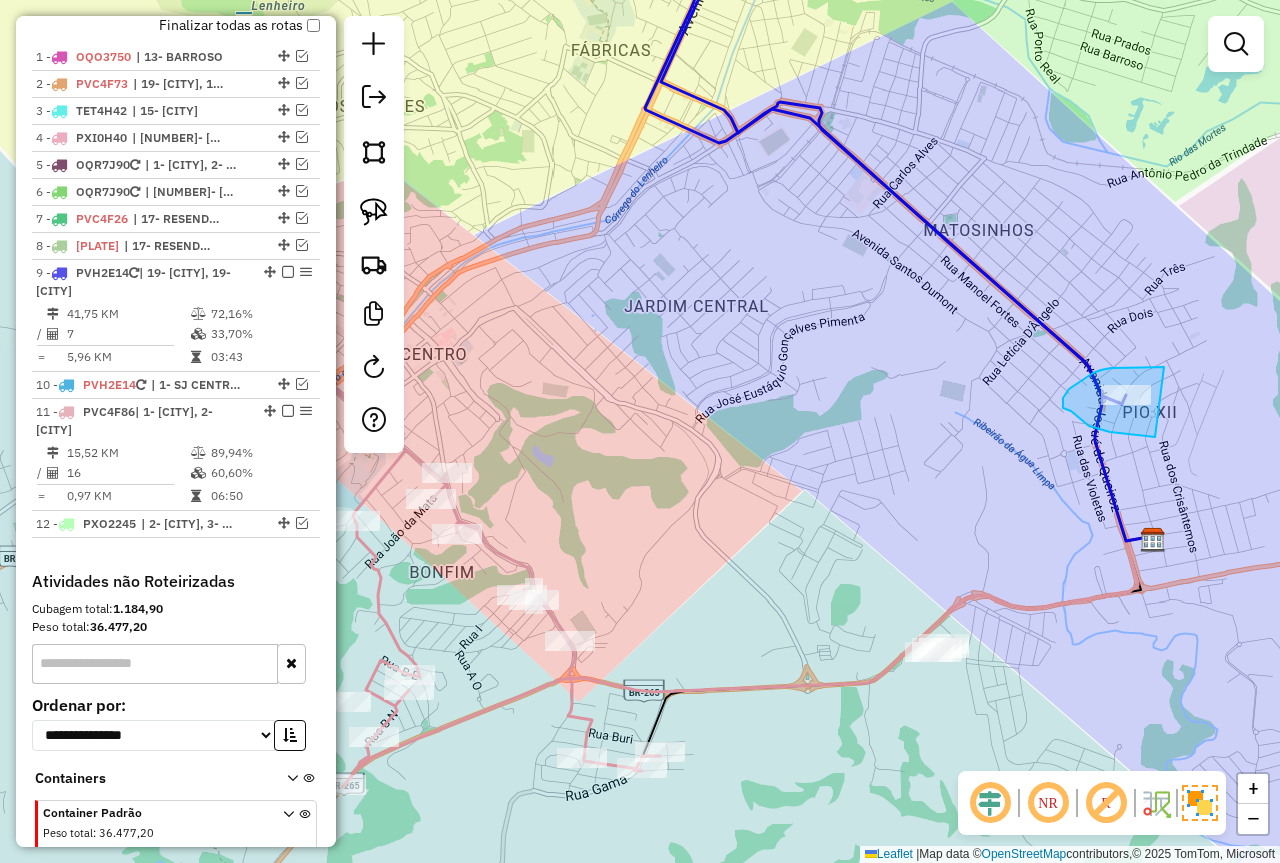 drag, startPoint x: 1164, startPoint y: 367, endPoint x: 1155, endPoint y: 437, distance: 70.5762 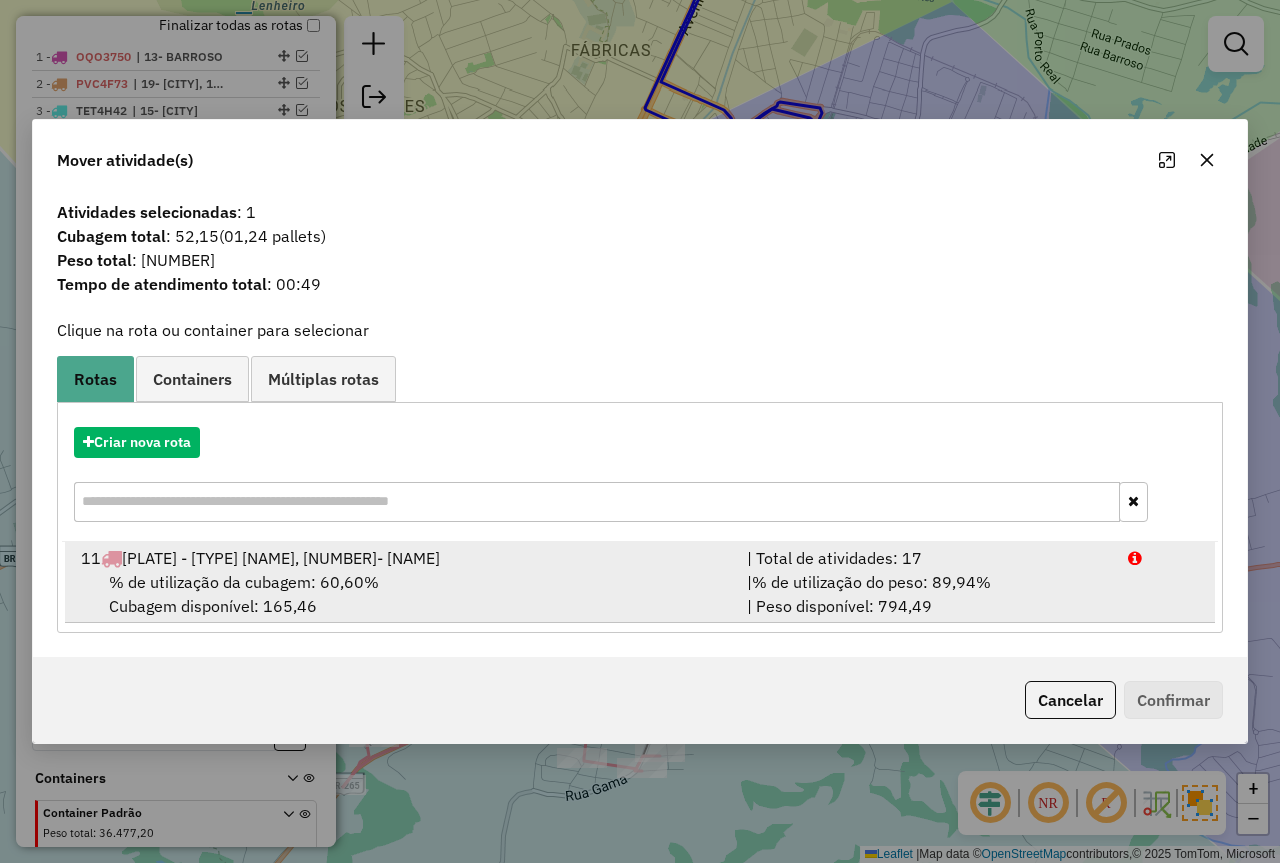 click on "% de utilização do peso: 89,94%" at bounding box center (871, 582) 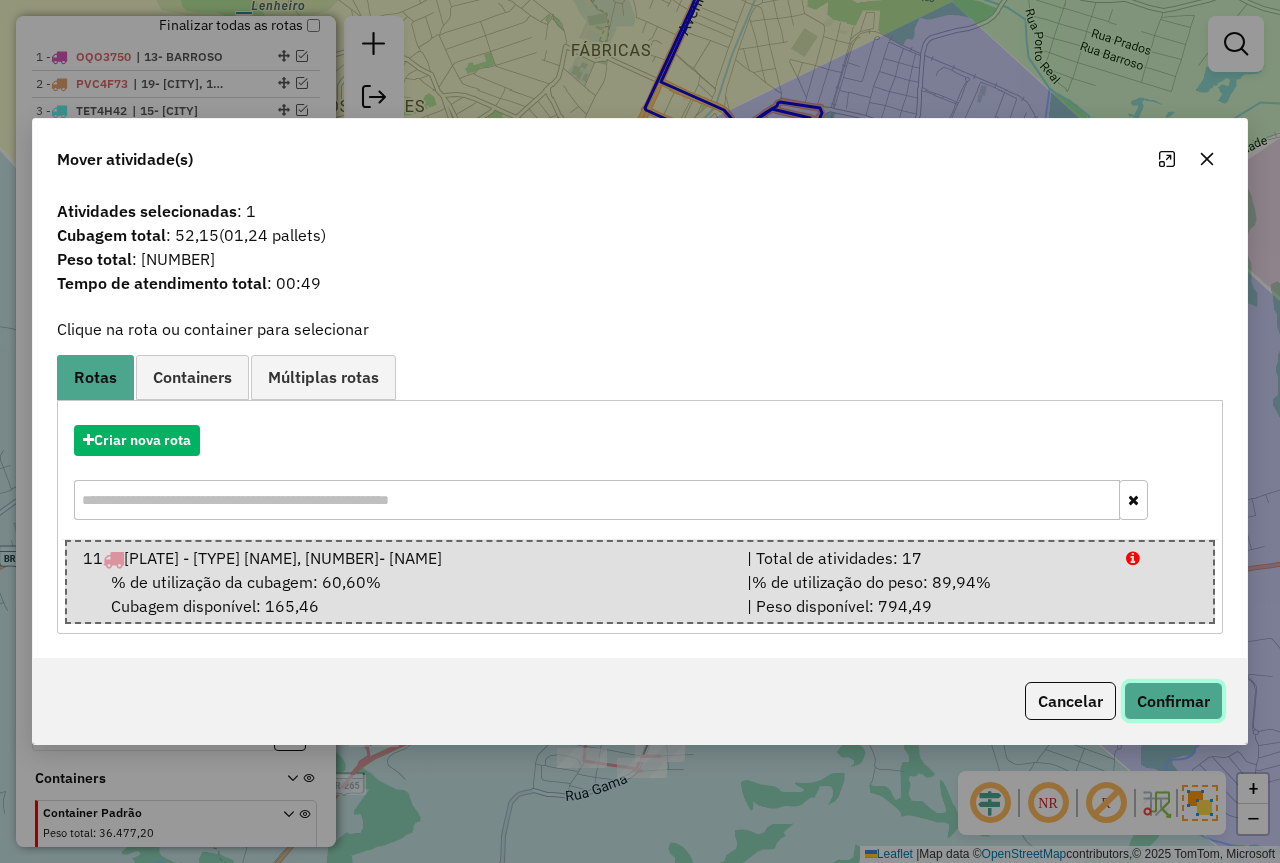 click on "Confirmar" 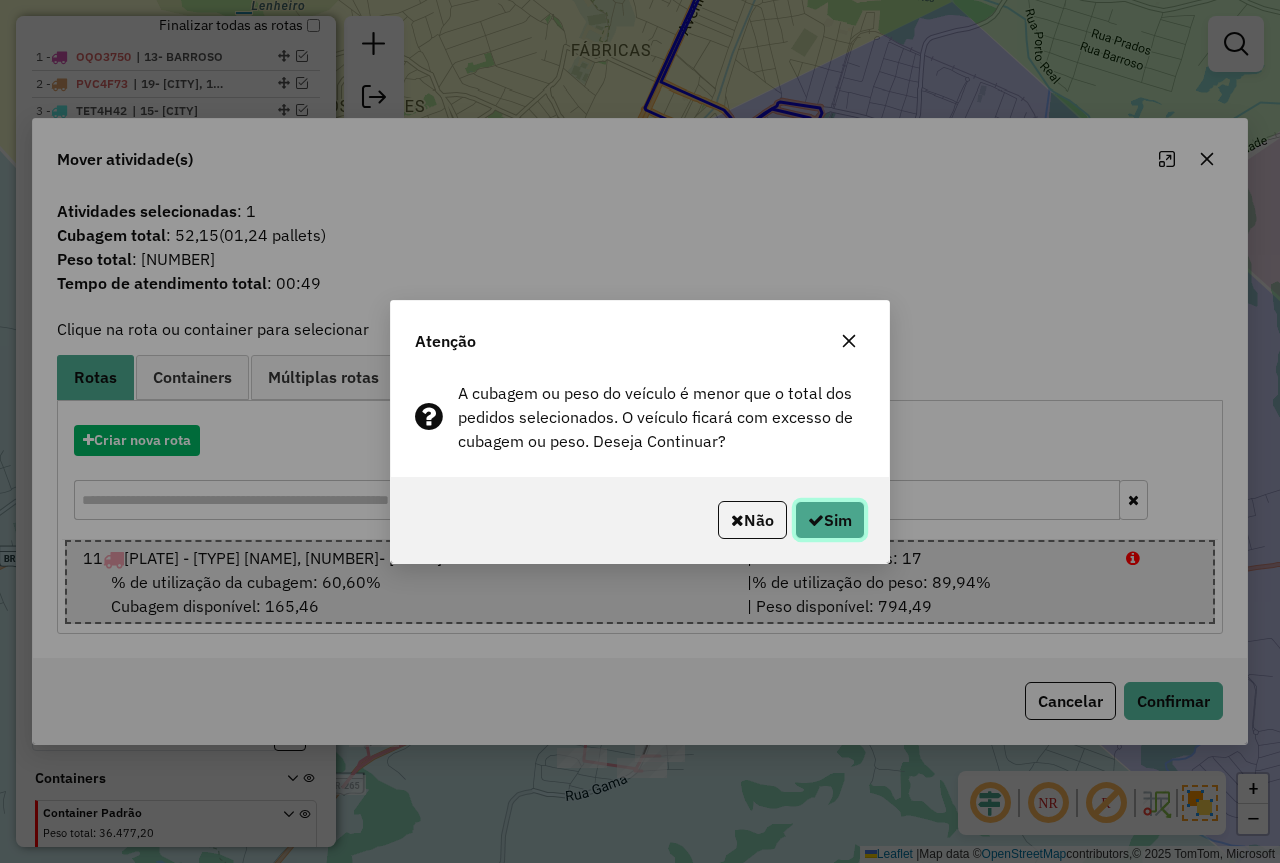 click on "Sim" 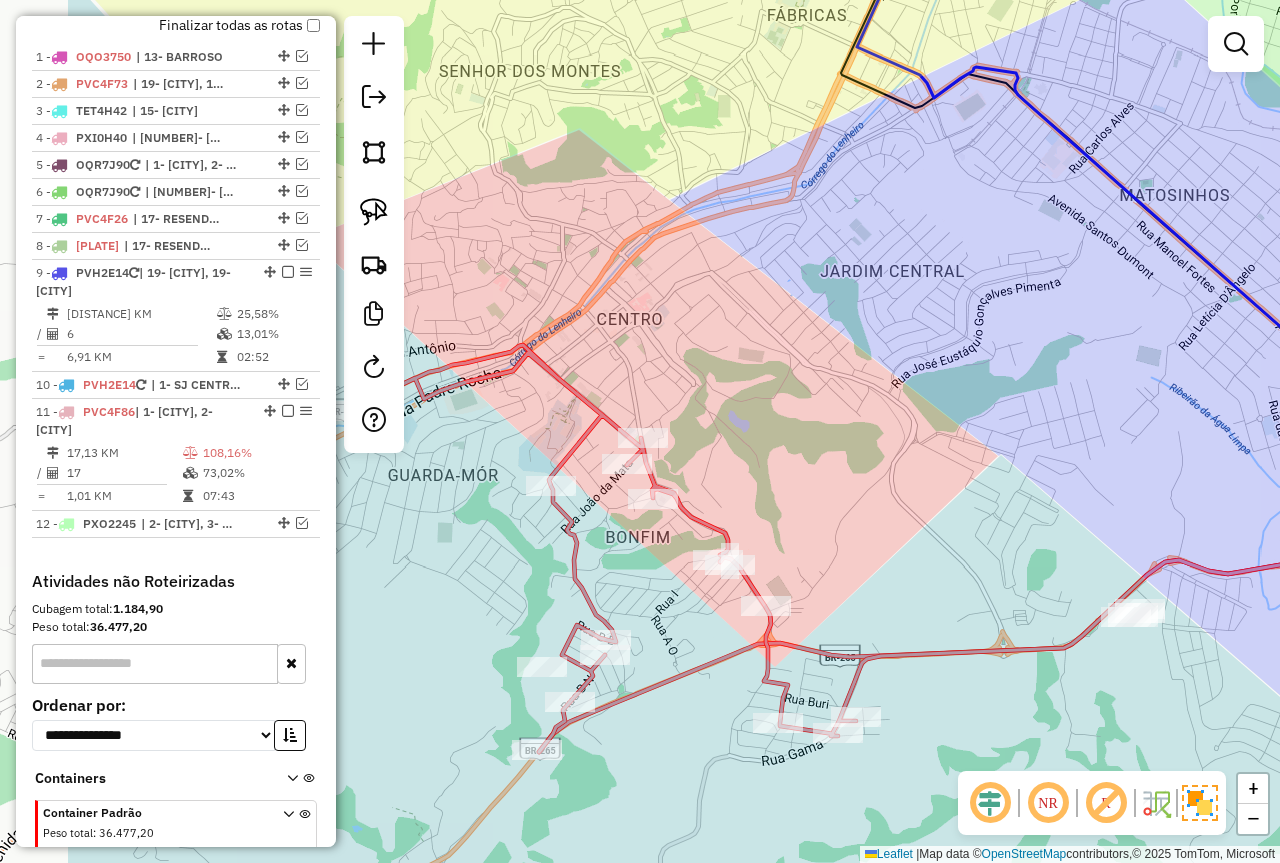 drag, startPoint x: 763, startPoint y: 416, endPoint x: 753, endPoint y: 407, distance: 13.453624 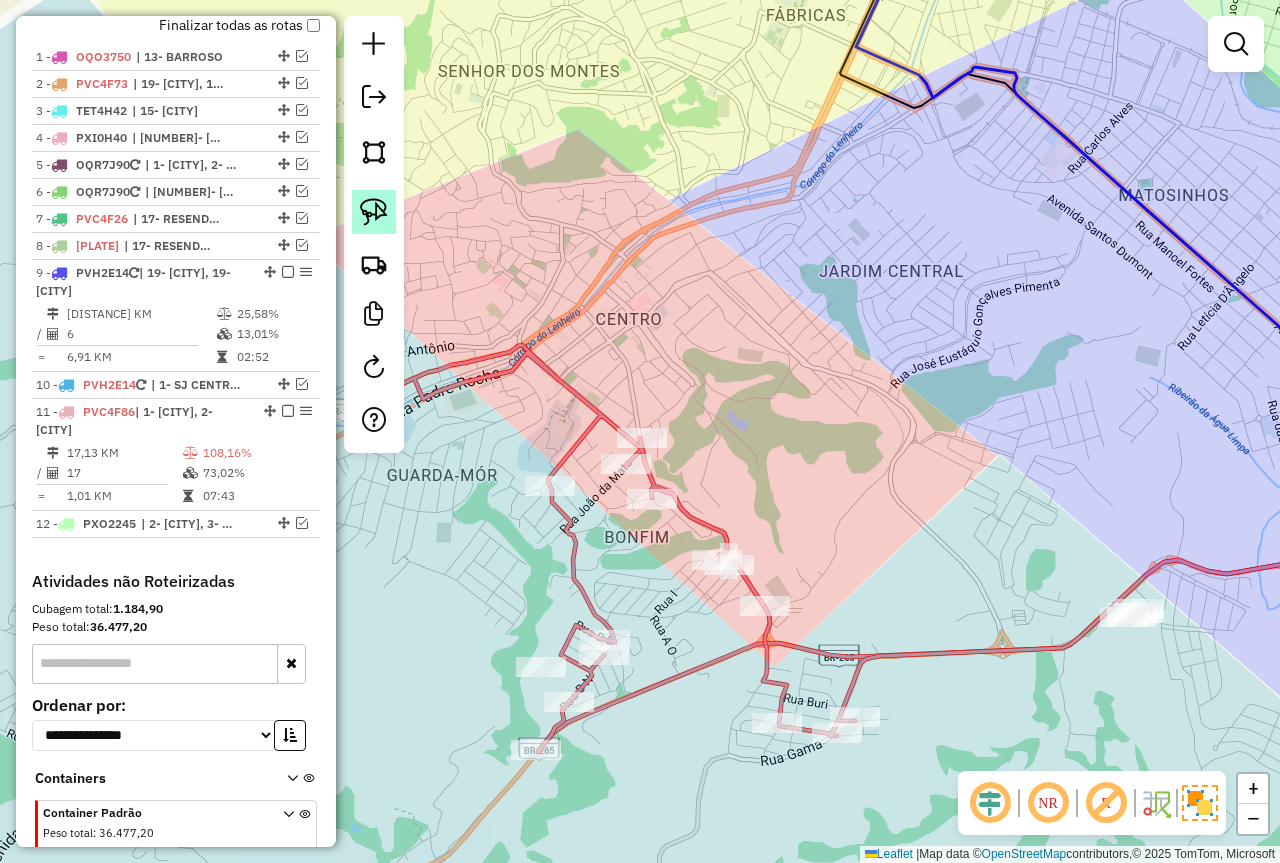 click 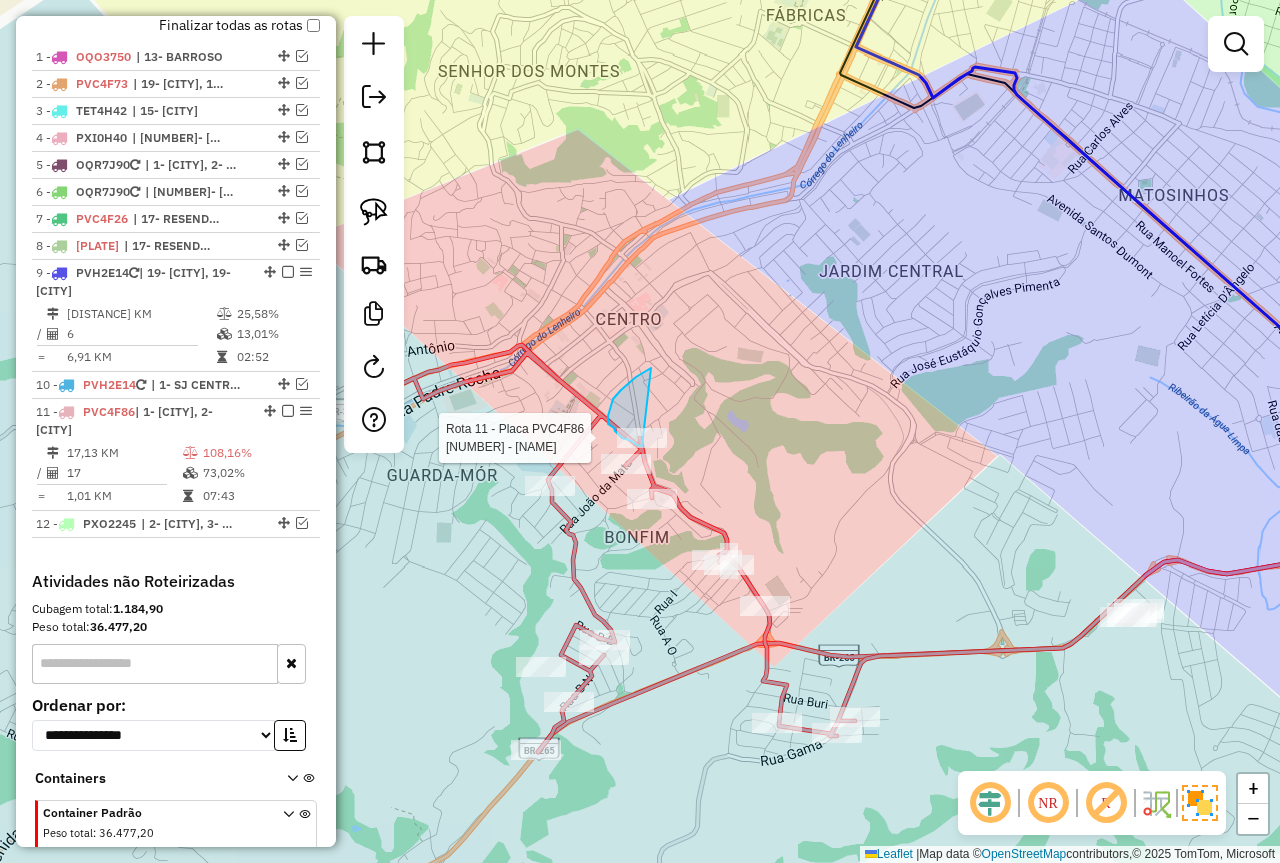 drag, startPoint x: 626, startPoint y: 385, endPoint x: 665, endPoint y: 451, distance: 76.66159 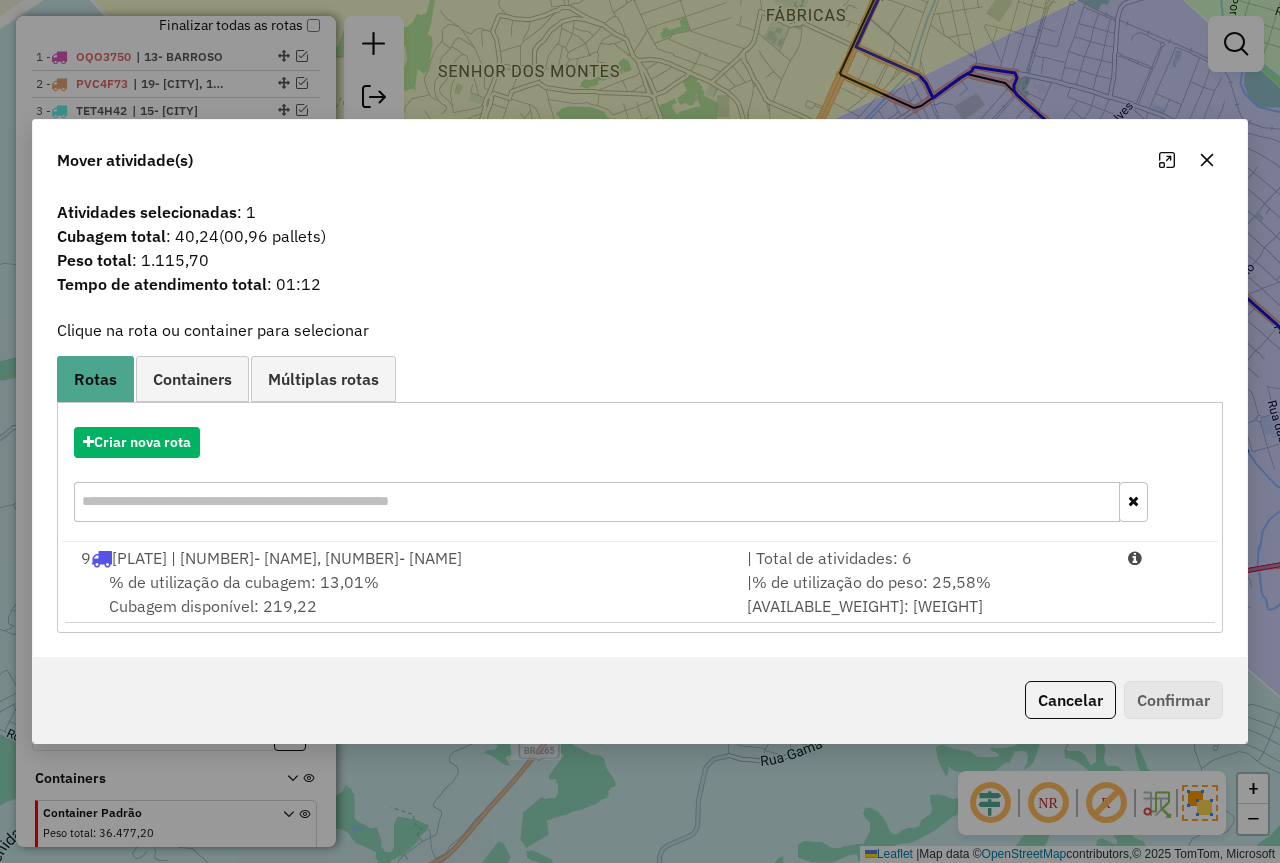 drag, startPoint x: 1128, startPoint y: 595, endPoint x: 1164, endPoint y: 692, distance: 103.46497 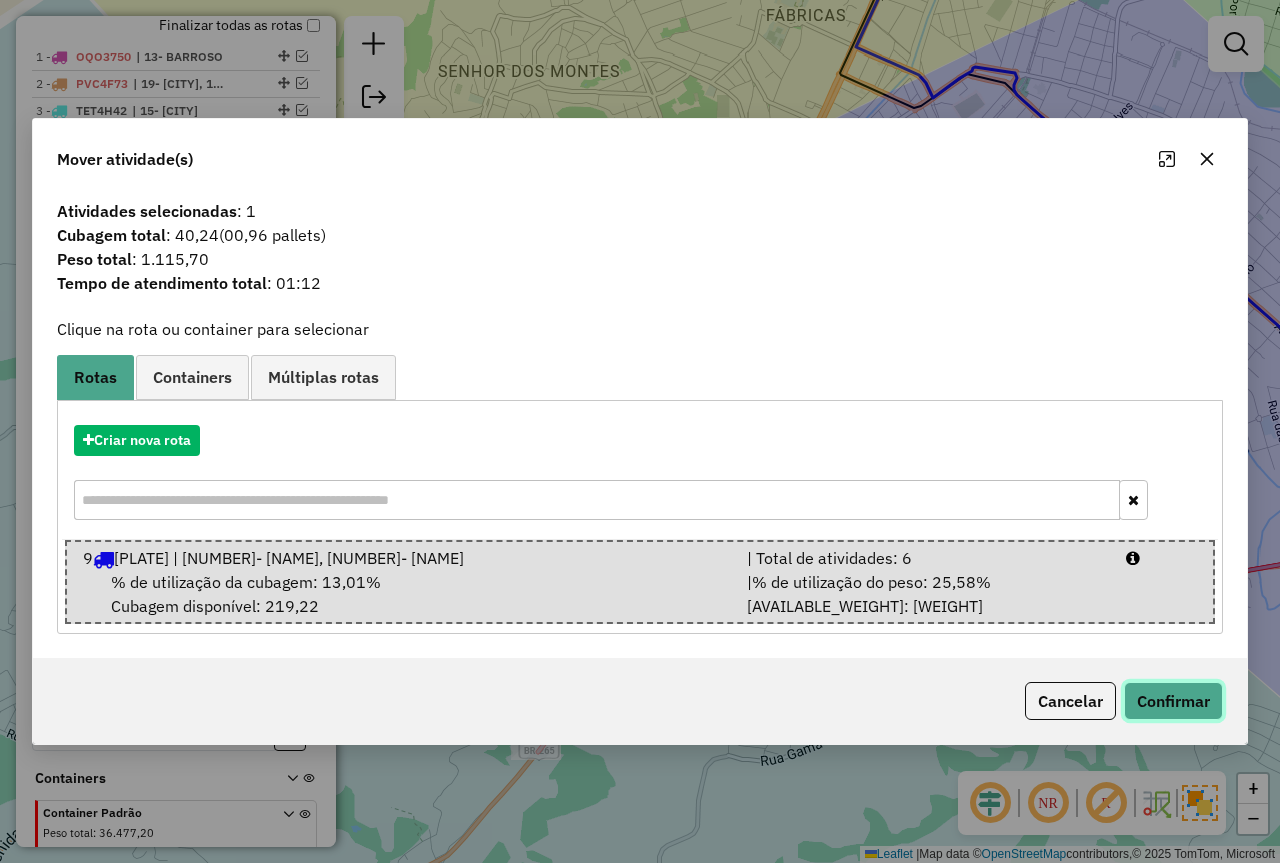 click on "Confirmar" 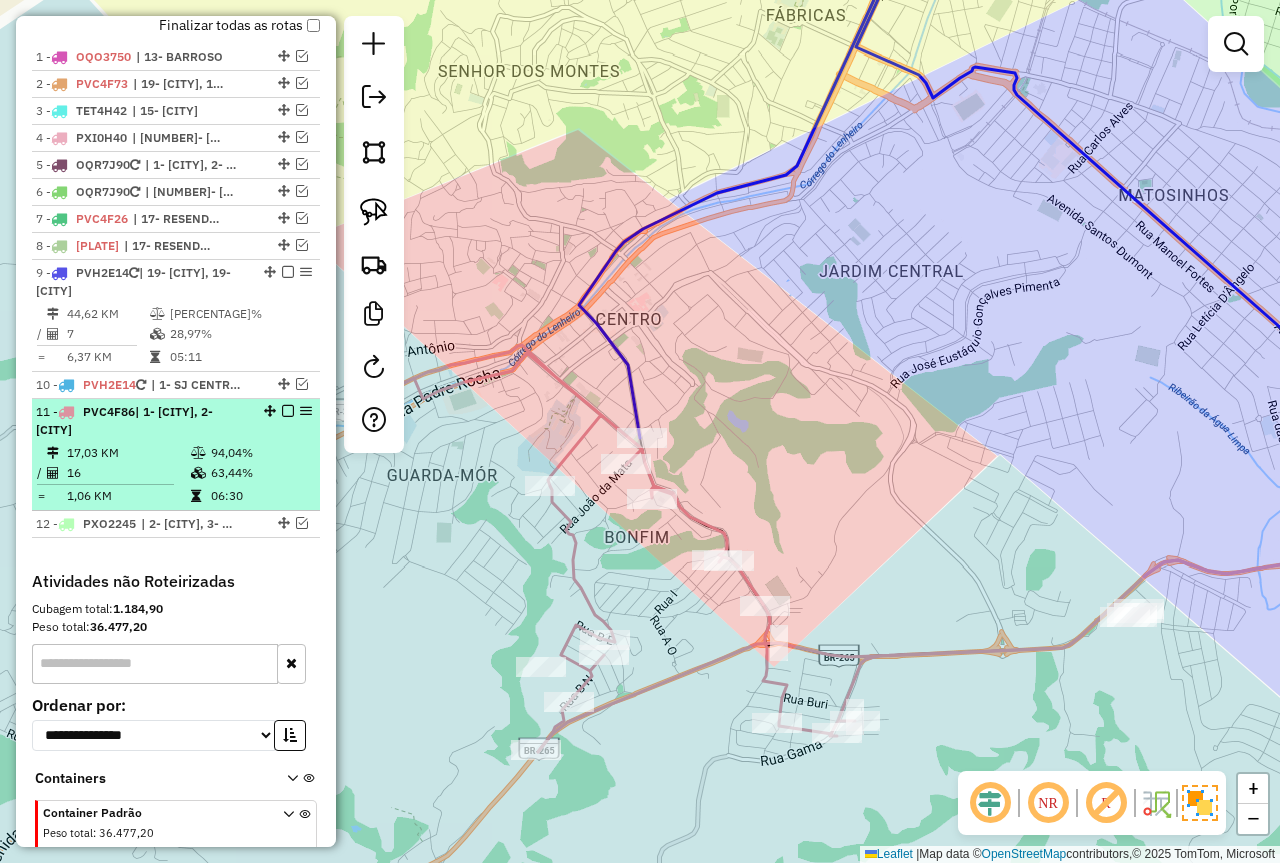 click at bounding box center (288, 411) 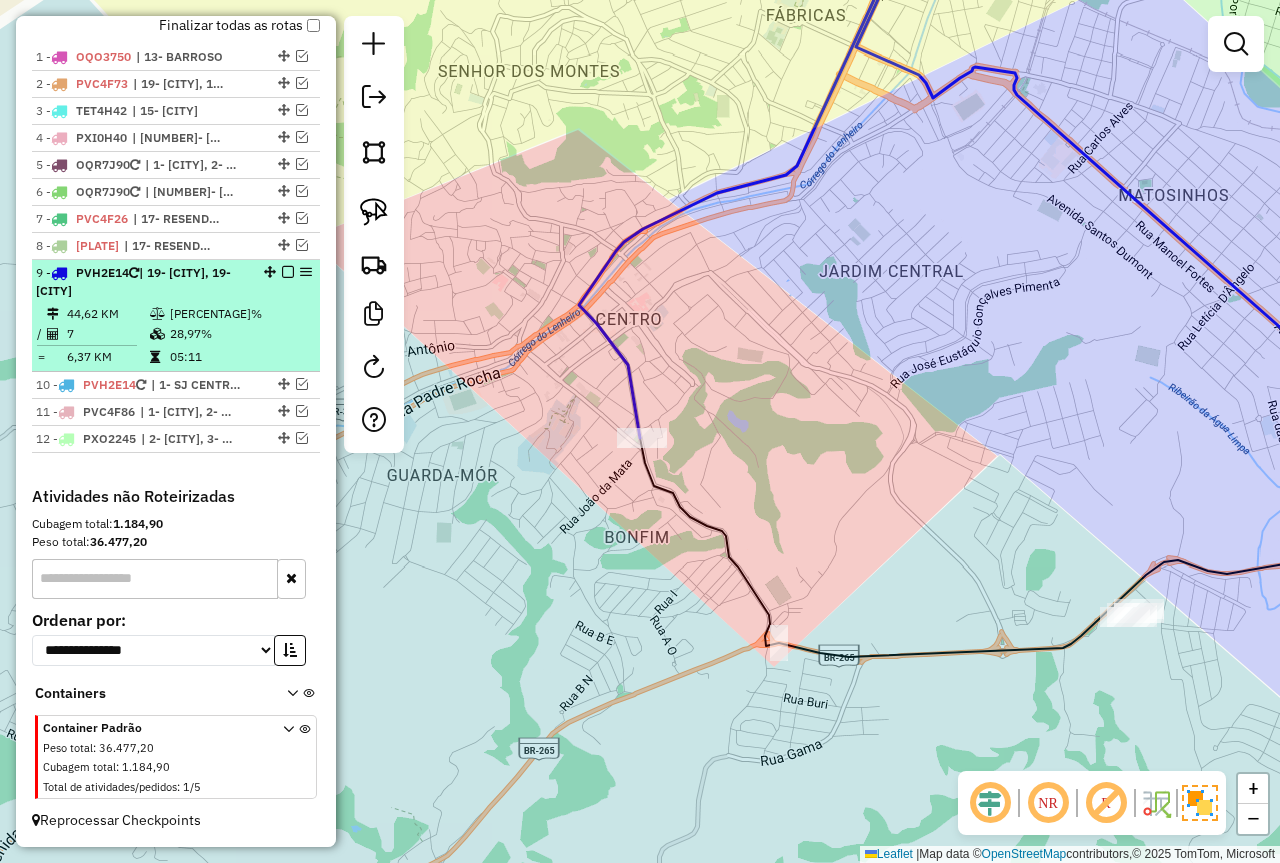 click on "28,97%" at bounding box center (241, 334) 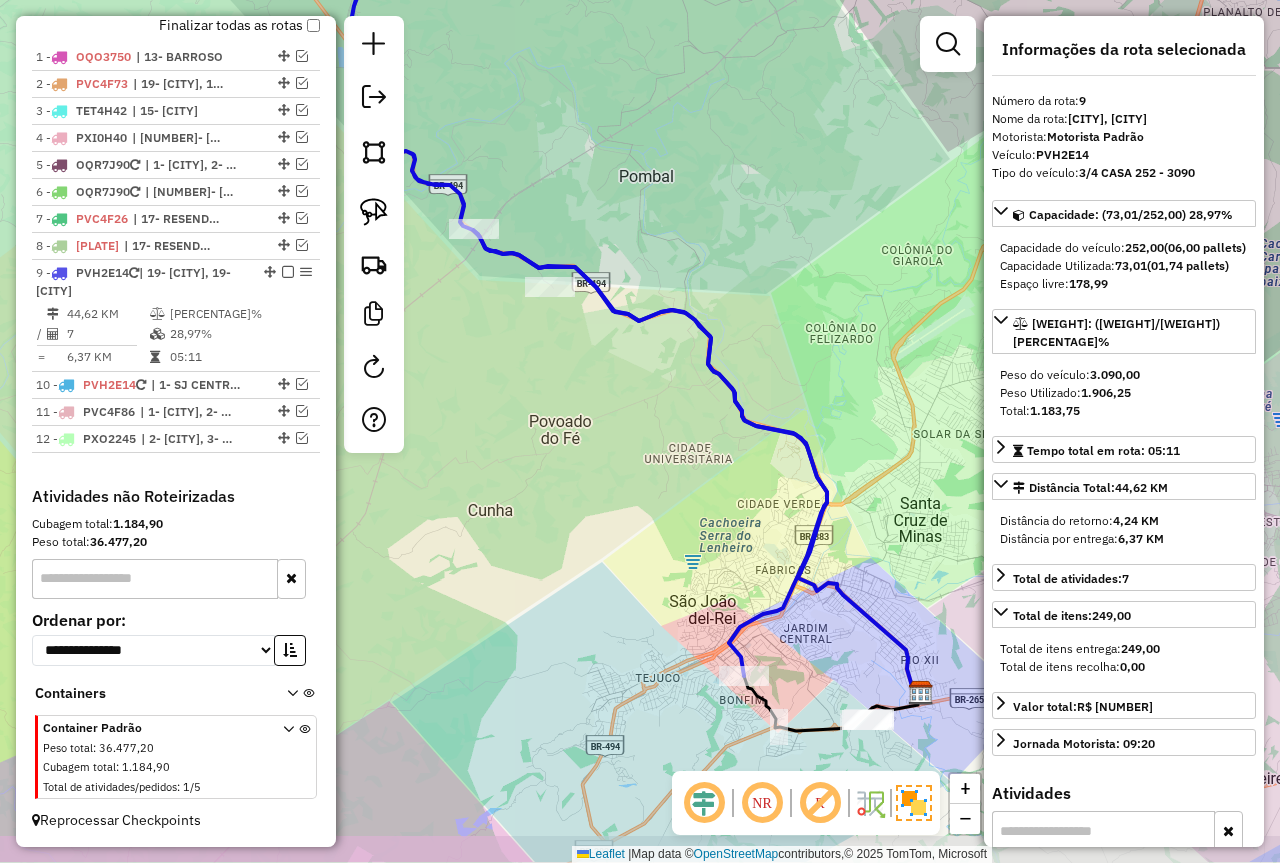 drag, startPoint x: 642, startPoint y: 542, endPoint x: 635, endPoint y: 454, distance: 88.27797 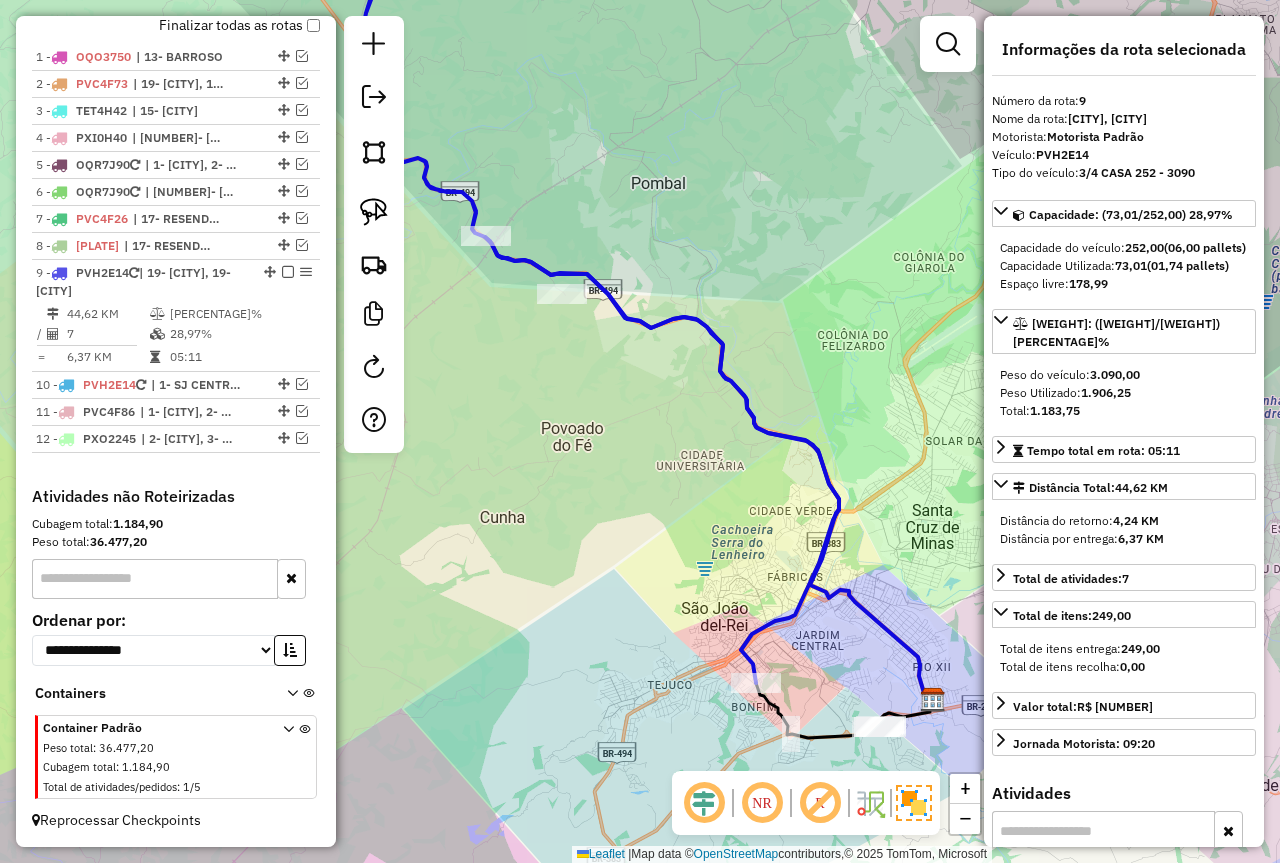 drag, startPoint x: 625, startPoint y: 433, endPoint x: 657, endPoint y: 469, distance: 48.166378 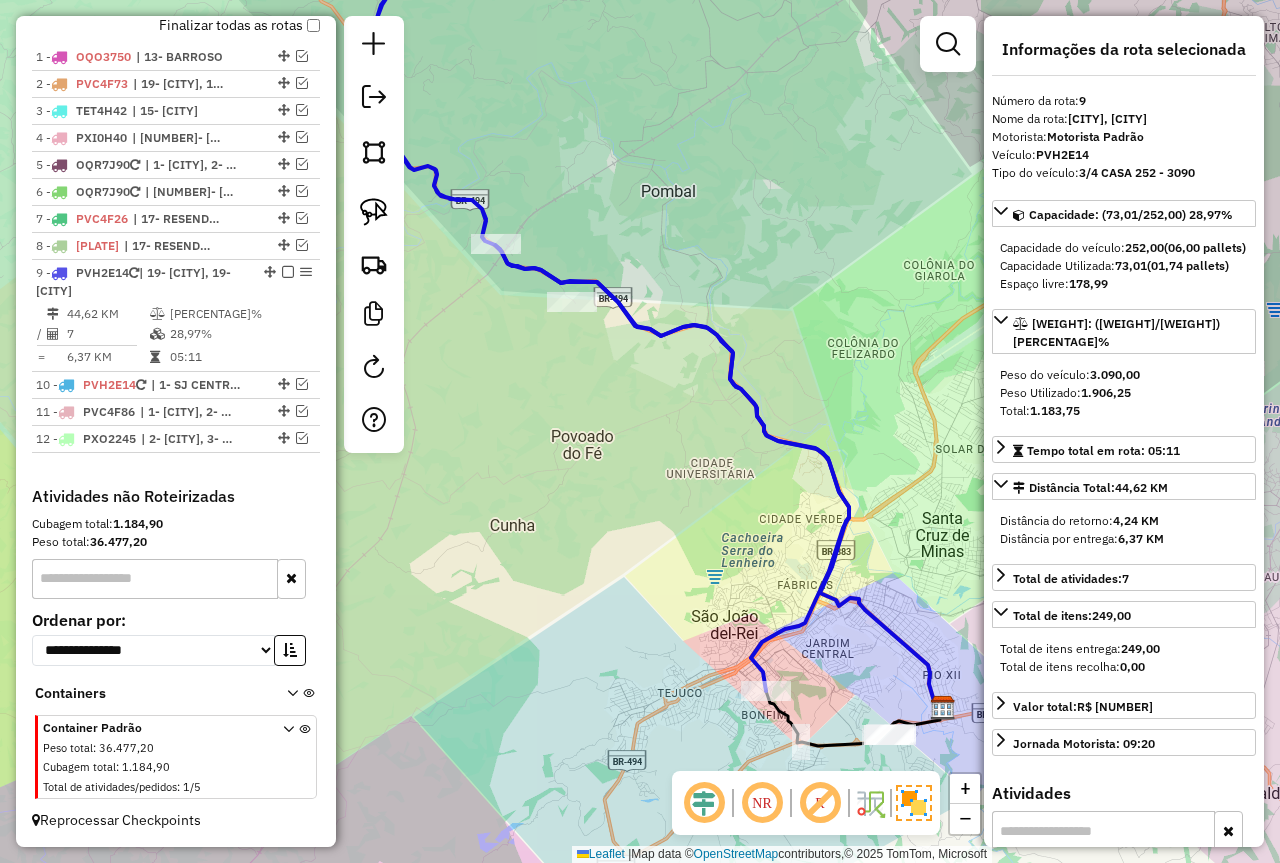 click on "Rota 9 - Placa PVH2E14  2411 - MINI SUPERMERCADO DI" 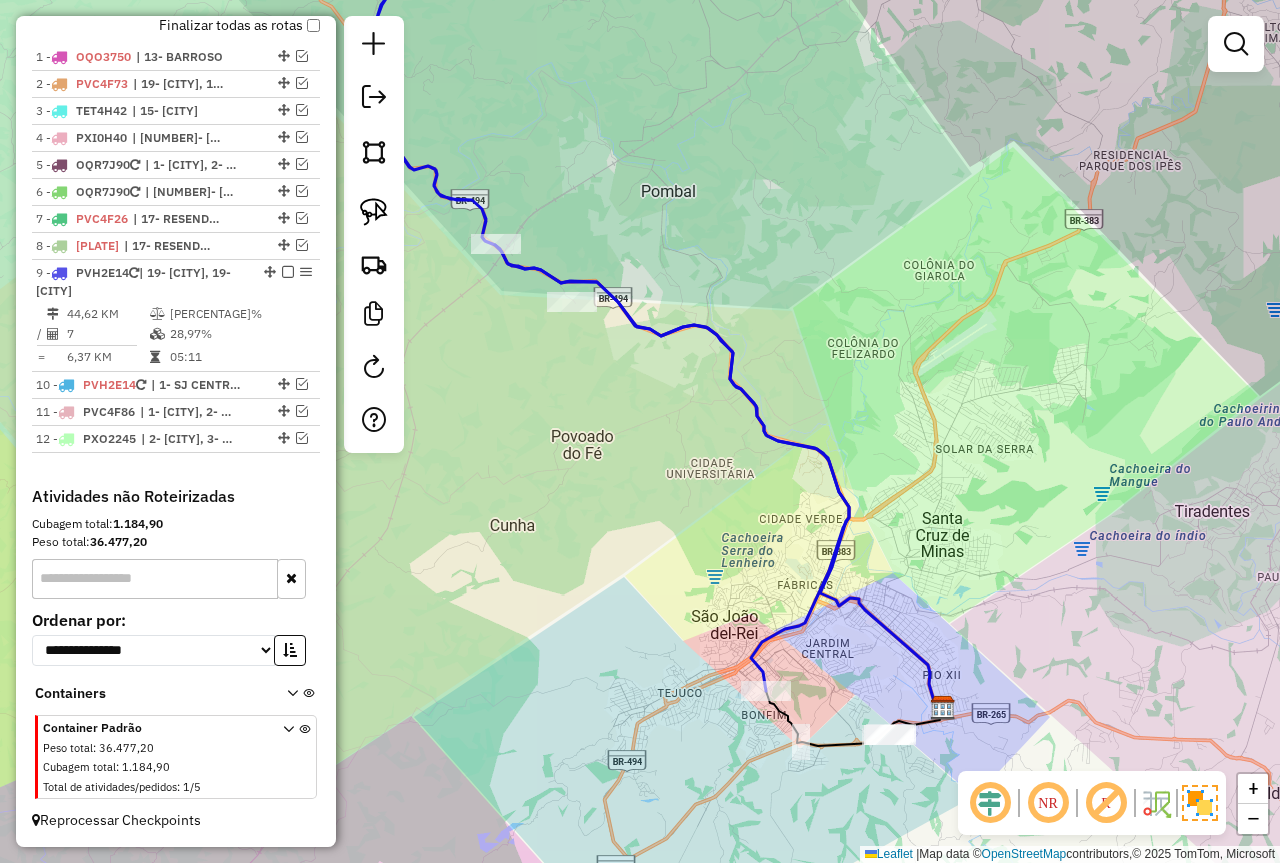 select on "*********" 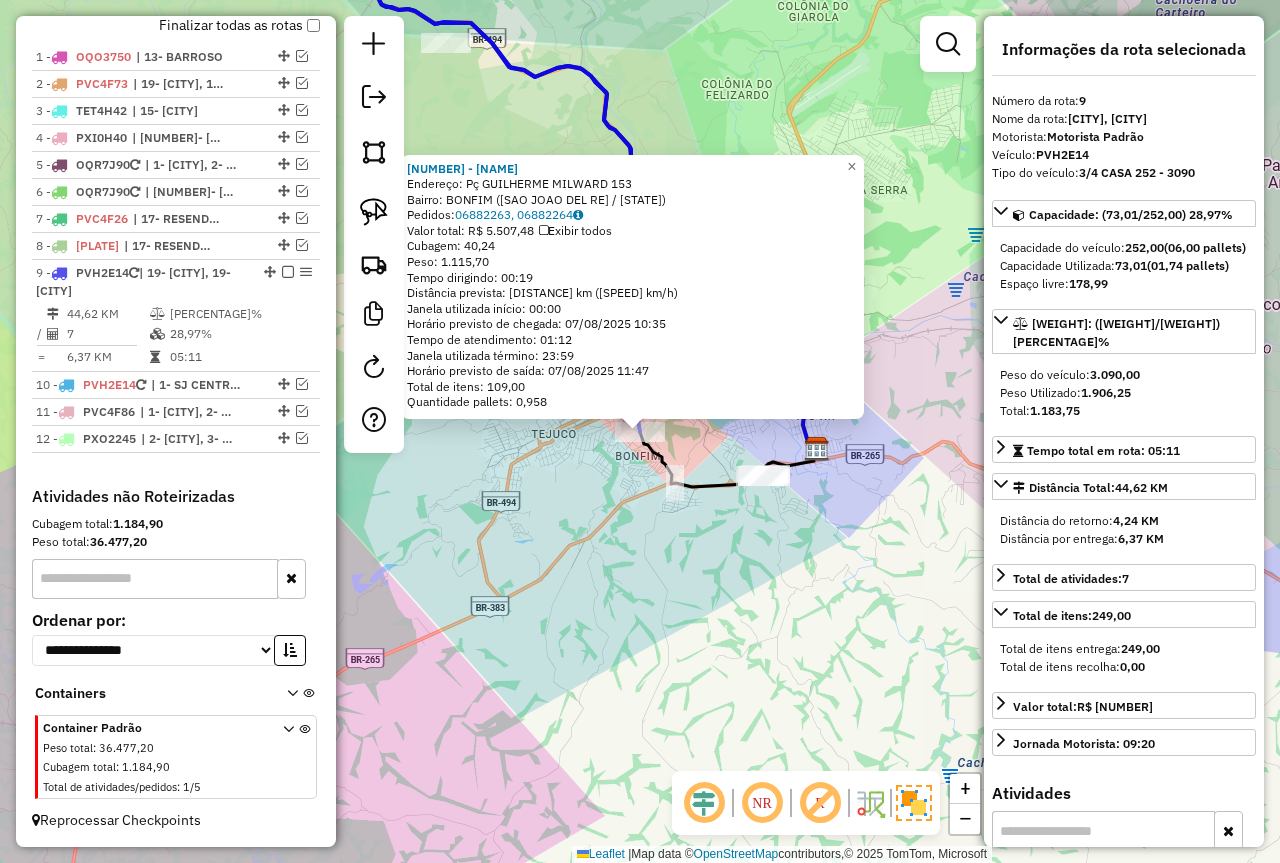 click on "2411 - MINI SUPERMERCADO DI  Endereço: Pç  GUILHERME MILWARD             153   Bairro: BONFIM (SAO JOAO DEL RE / MG)   Pedidos:  06882263, 06882264   Valor total: R$ 5.507,48   Exibir todos   Cubagem: 40,24  Peso: 1.115,70  Tempo dirigindo: 00:19   Distância prevista: 11,562 km (36,51 km/h)   Janela utilizada início: 00:00   Horário previsto de chegada: 07/08/2025 10:35   Tempo de atendimento: 01:12   Janela utilizada término: 23:59   Horário previsto de saída: 07/08/2025 11:47   Total de itens: 109,00   Quantidade pallets: 0,958  × Janela de atendimento Grade de atendimento Capacidade Transportadoras Veículos Cliente Pedidos  Rotas Selecione os dias de semana para filtrar as janelas de atendimento  Seg   Ter   Qua   Qui   Sex   Sáb   Dom  Informe o período da janela de atendimento: De: Até:  Filtrar exatamente a janela do cliente  Considerar janela de atendimento padrão  Selecione os dias de semana para filtrar as grades de atendimento  Seg   Ter   Qua   Qui   Sex   Sáb   Dom   Peso mínimo:" 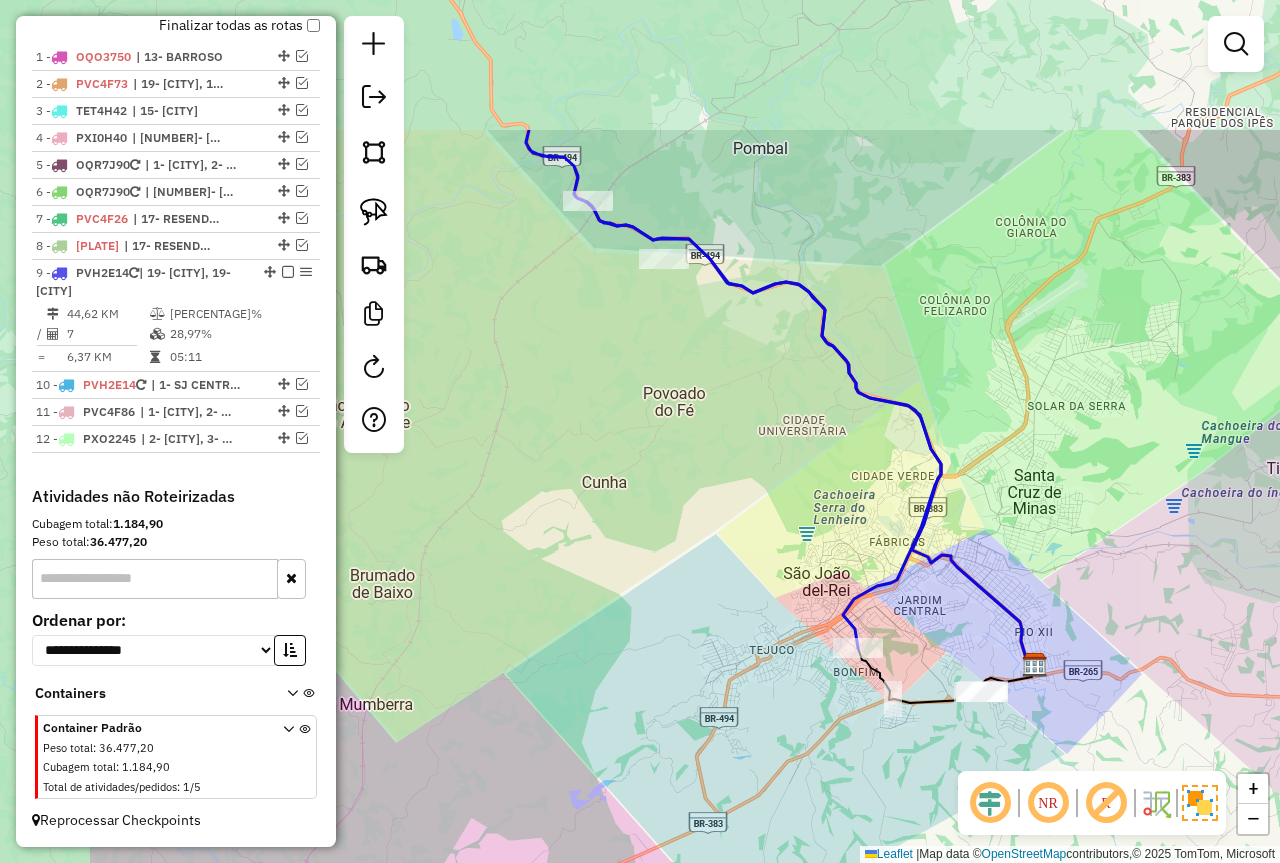 drag, startPoint x: 494, startPoint y: 454, endPoint x: 731, endPoint y: 701, distance: 342.3127 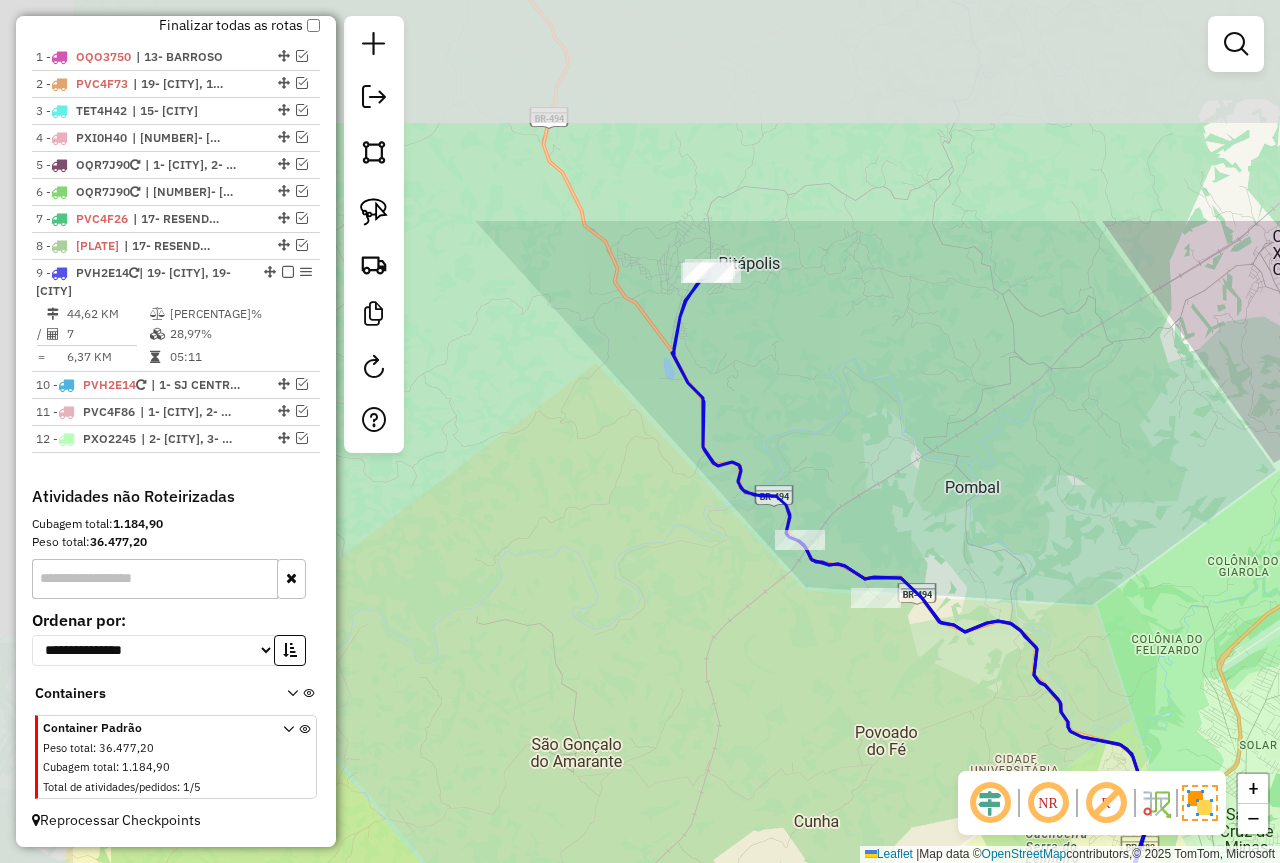 drag, startPoint x: 524, startPoint y: 466, endPoint x: 717, endPoint y: 774, distance: 363.4735 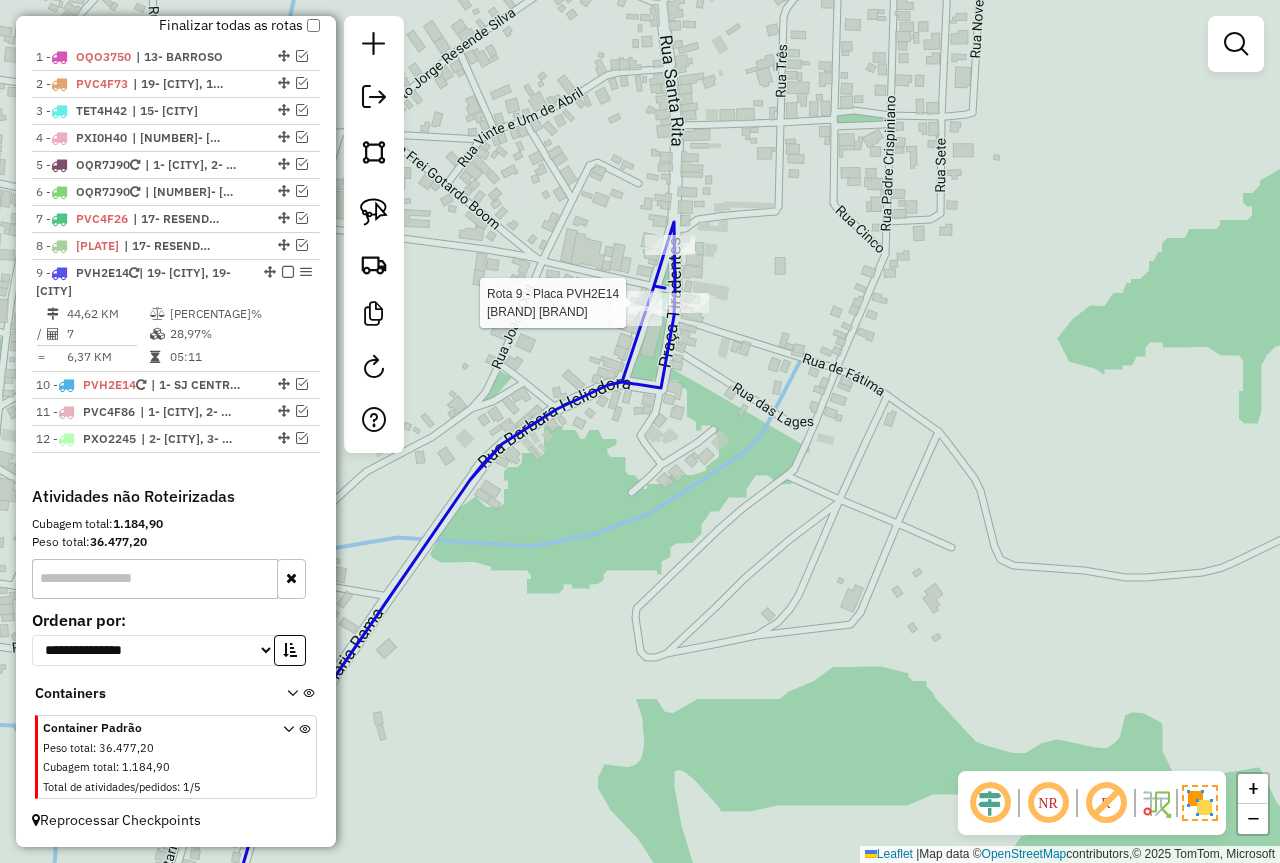 select on "*********" 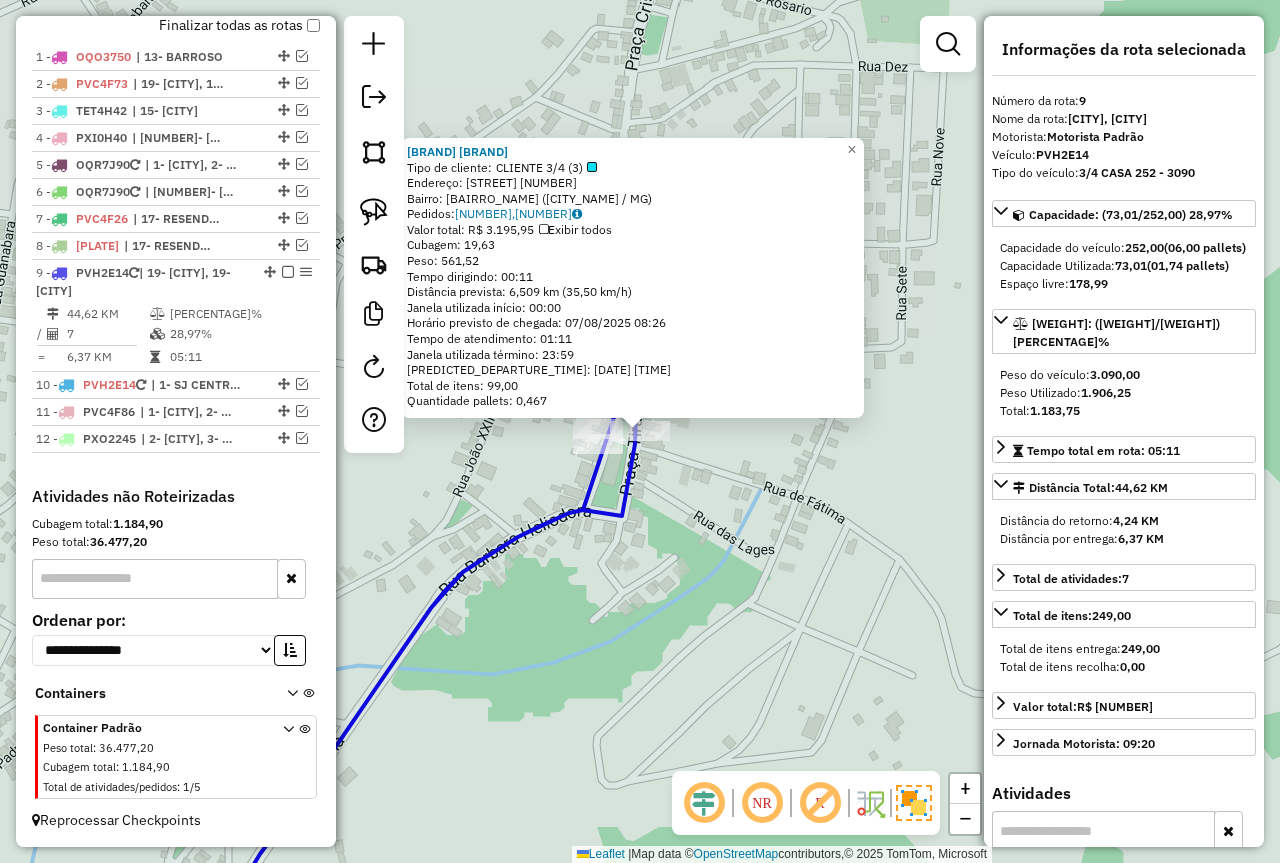 click on "70250 - SUPERMERCADO MAVI  Tipo de cliente:   CLIENTE 3/4 (3)   Endereço:  TIRADENTES 258   Bairro: CENTRO (RITAPOLIS / MG)   Pedidos:  06881068, 06882113   Valor total: R$ 3.195,95   Exibir todos   Cubagem: 19,63  Peso: 561,52  Tempo dirigindo: 00:11   Distância prevista: 6,509 km (35,50 km/h)   Janela utilizada início: 00:00   Horário previsto de chegada: 07/08/2025 08:26   Tempo de atendimento: 01:11   Janela utilizada término: 23:59   Horário previsto de saída: 07/08/2025 09:37   Total de itens: 99,00   Quantidade pallets: 0,467  × Janela de atendimento Grade de atendimento Capacidade Transportadoras Veículos Cliente Pedidos  Rotas Selecione os dias de semana para filtrar as janelas de atendimento  Seg   Ter   Qua   Qui   Sex   Sáb   Dom  Informe o período da janela de atendimento: De: Até:  Filtrar exatamente a janela do cliente  Considerar janela de atendimento padrão  Selecione os dias de semana para filtrar as grades de atendimento  Seg   Ter   Qua   Qui   Sex   Sáb   Dom  **** **** De:" 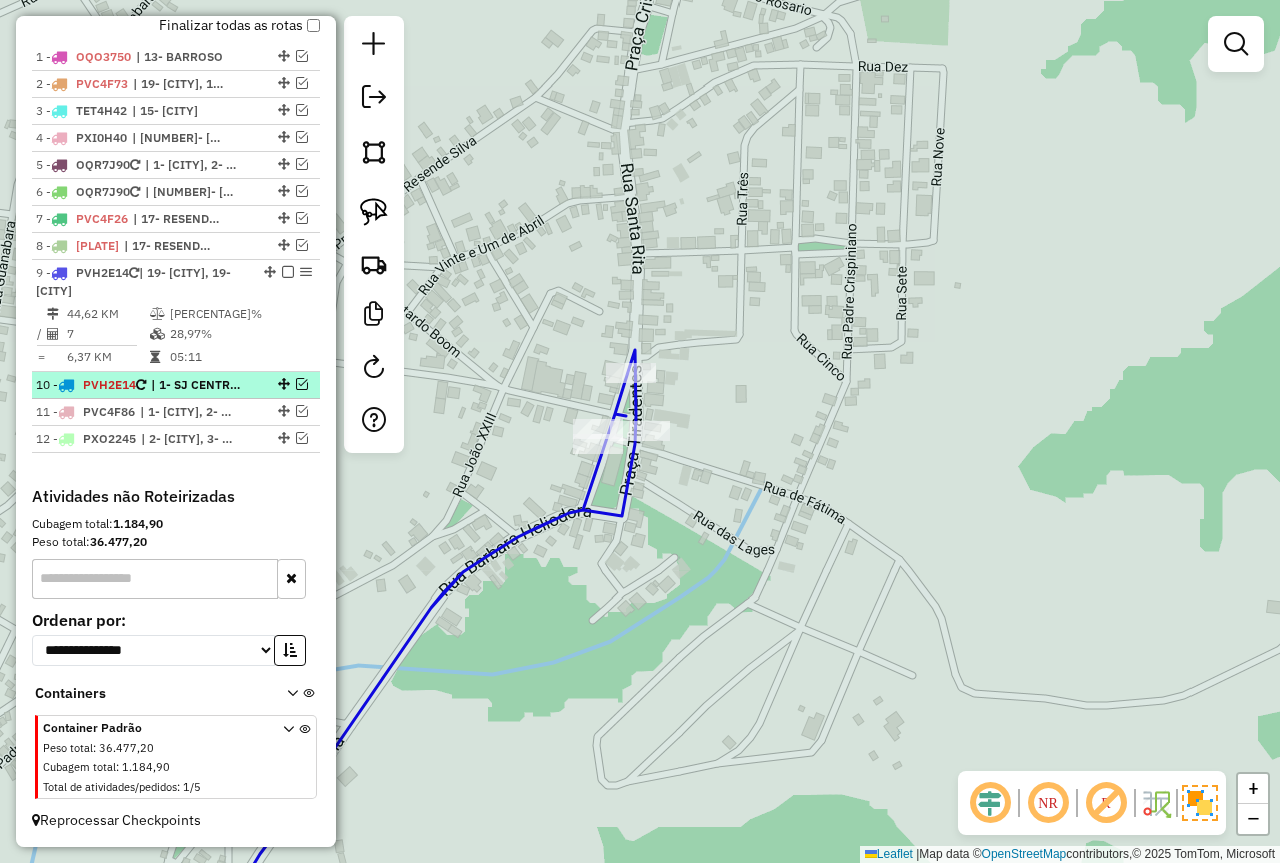 drag, startPoint x: 295, startPoint y: 388, endPoint x: 252, endPoint y: 341, distance: 63.702435 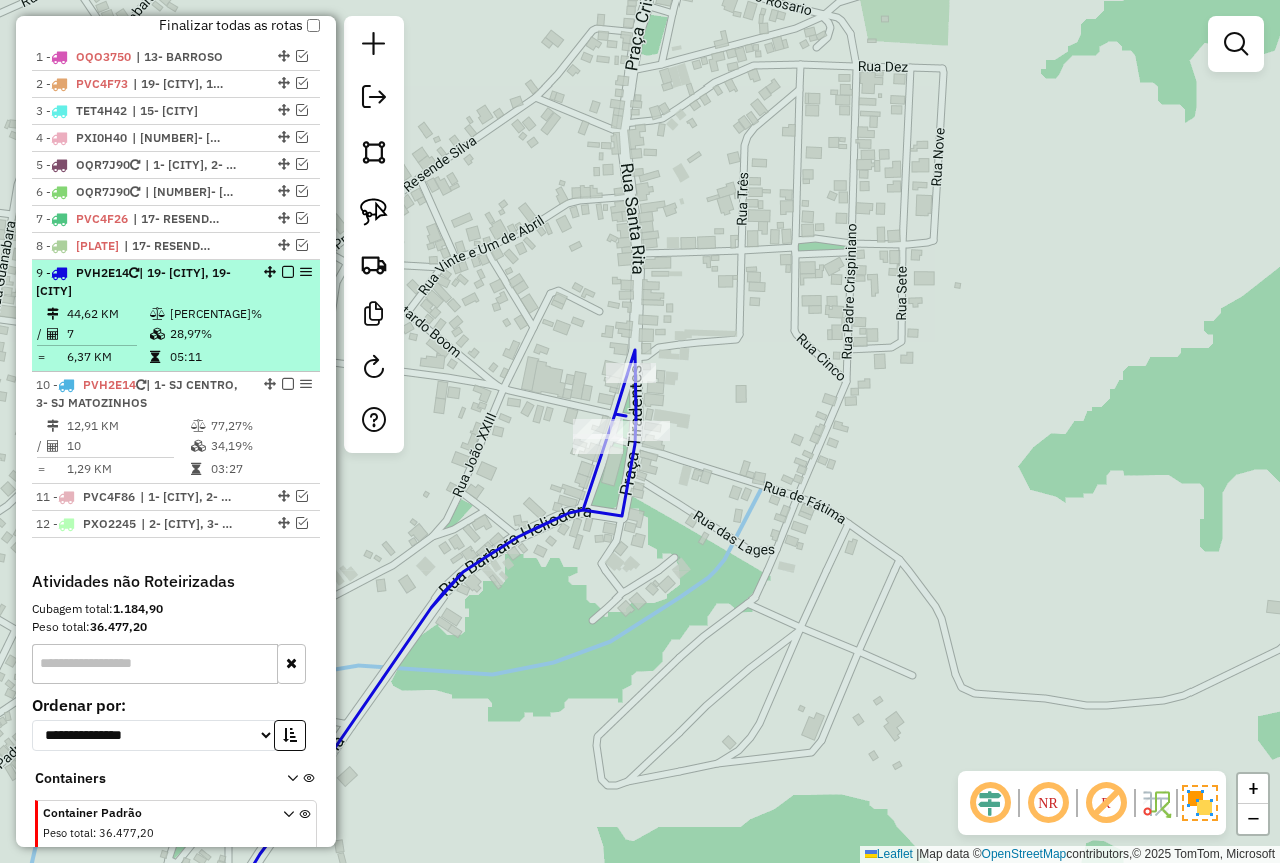click on "61,69%" at bounding box center (241, 314) 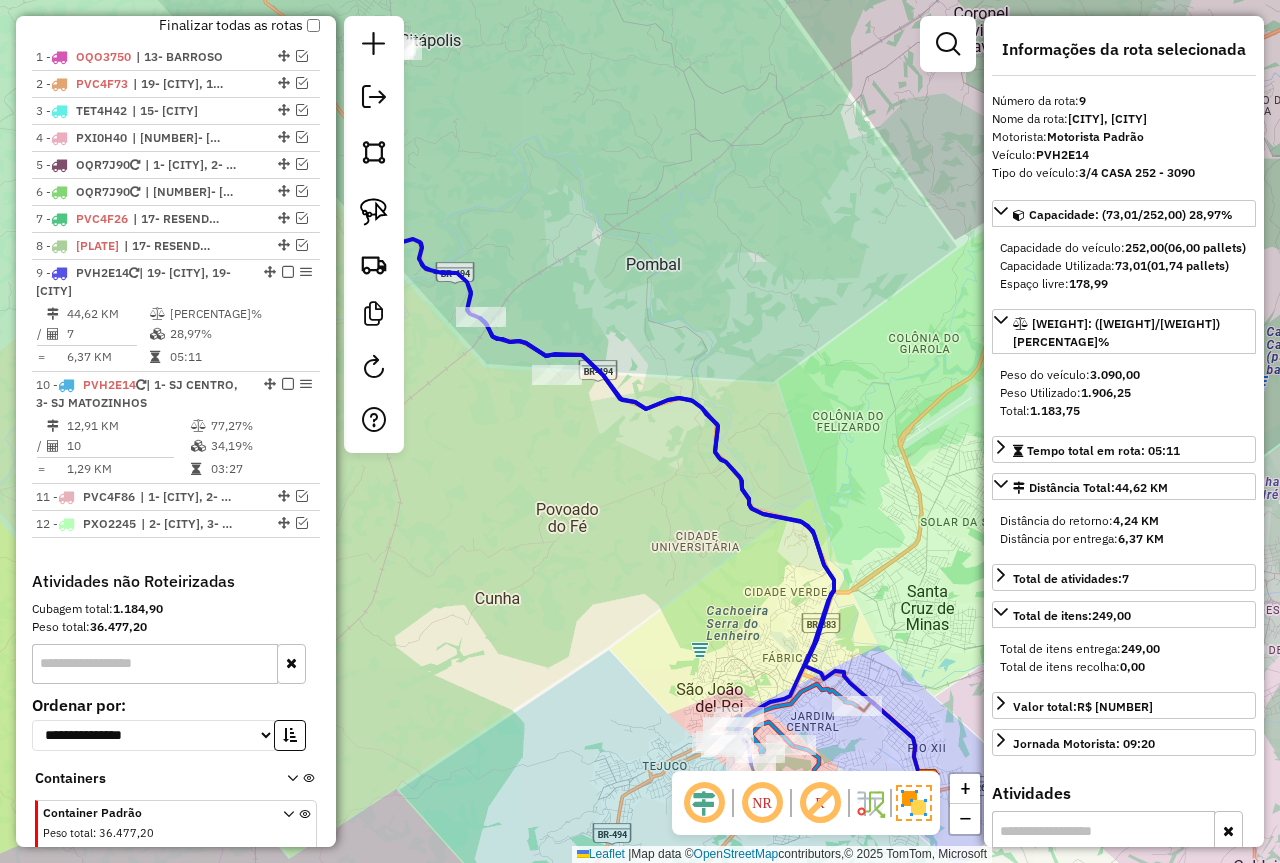 drag, startPoint x: 1150, startPoint y: 415, endPoint x: 1077, endPoint y: 402, distance: 74.1485 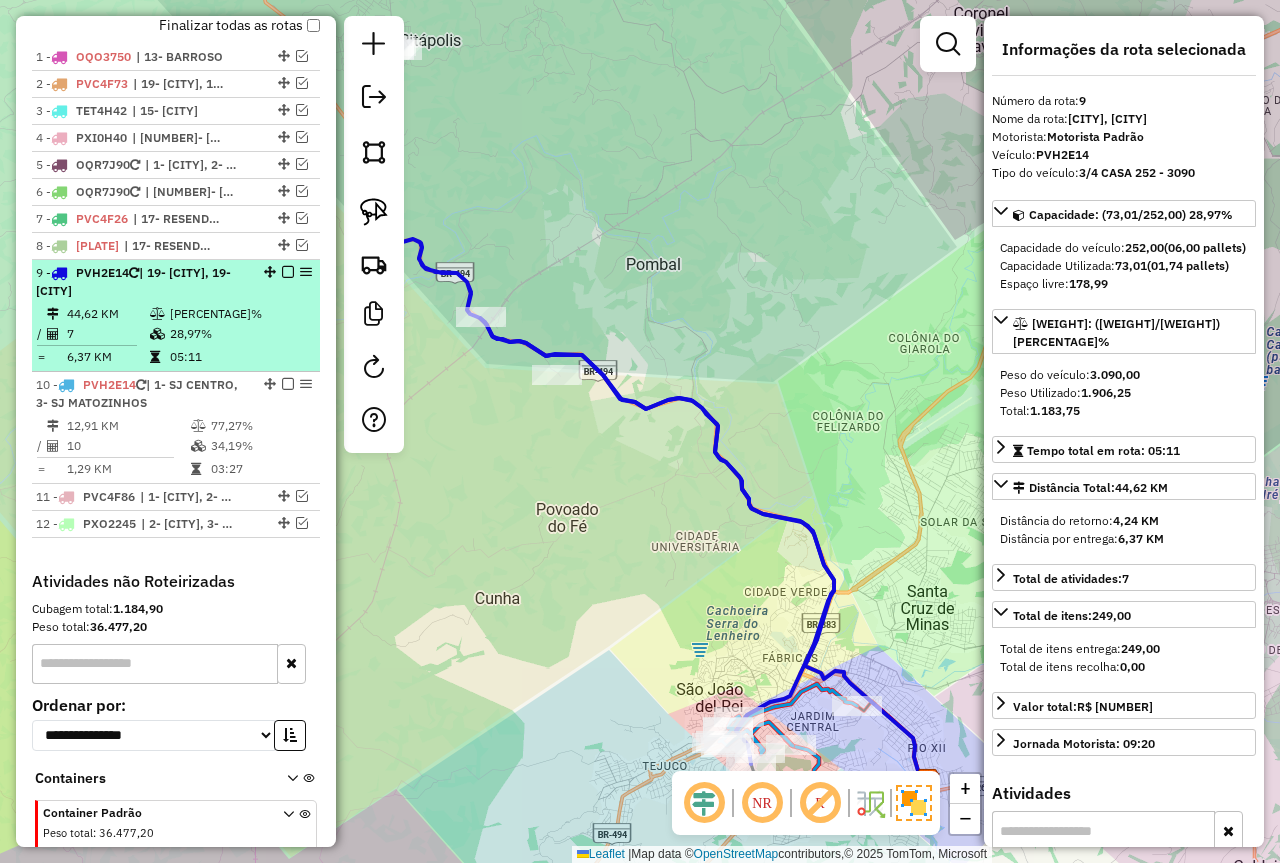 click on "| [NUMBER]- [CITY], [NUMBER]- [CITY]" at bounding box center (133, 281) 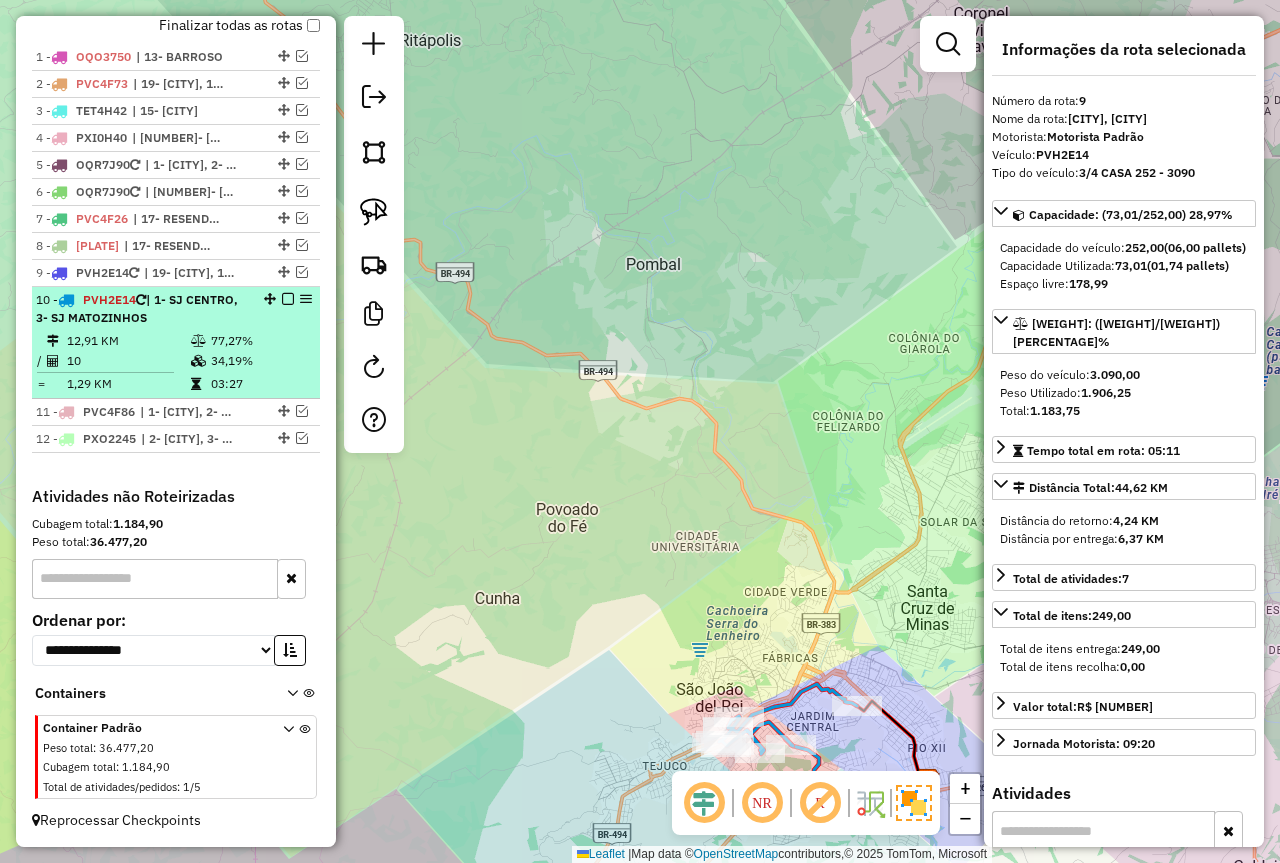 click on "77,27%" at bounding box center (260, 341) 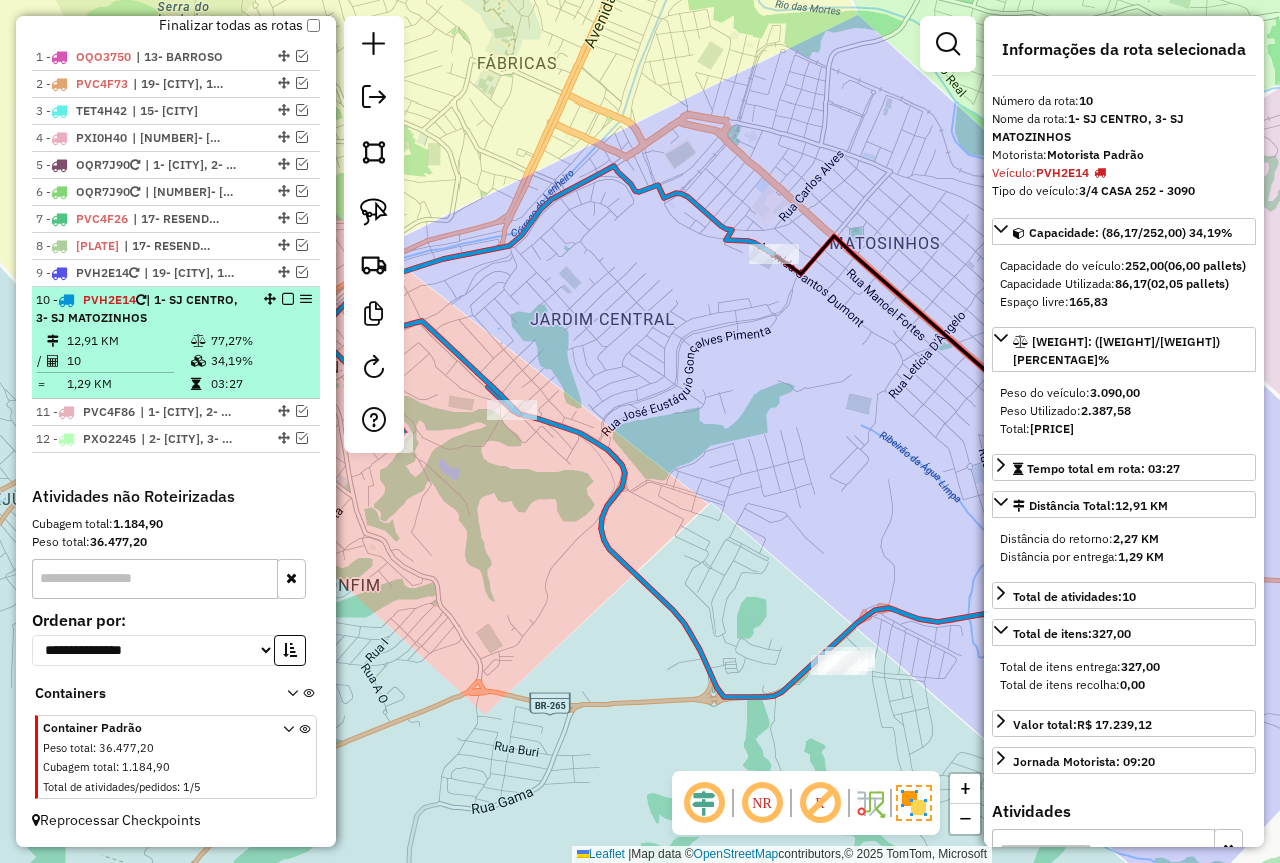click on "34,19%" at bounding box center [260, 361] 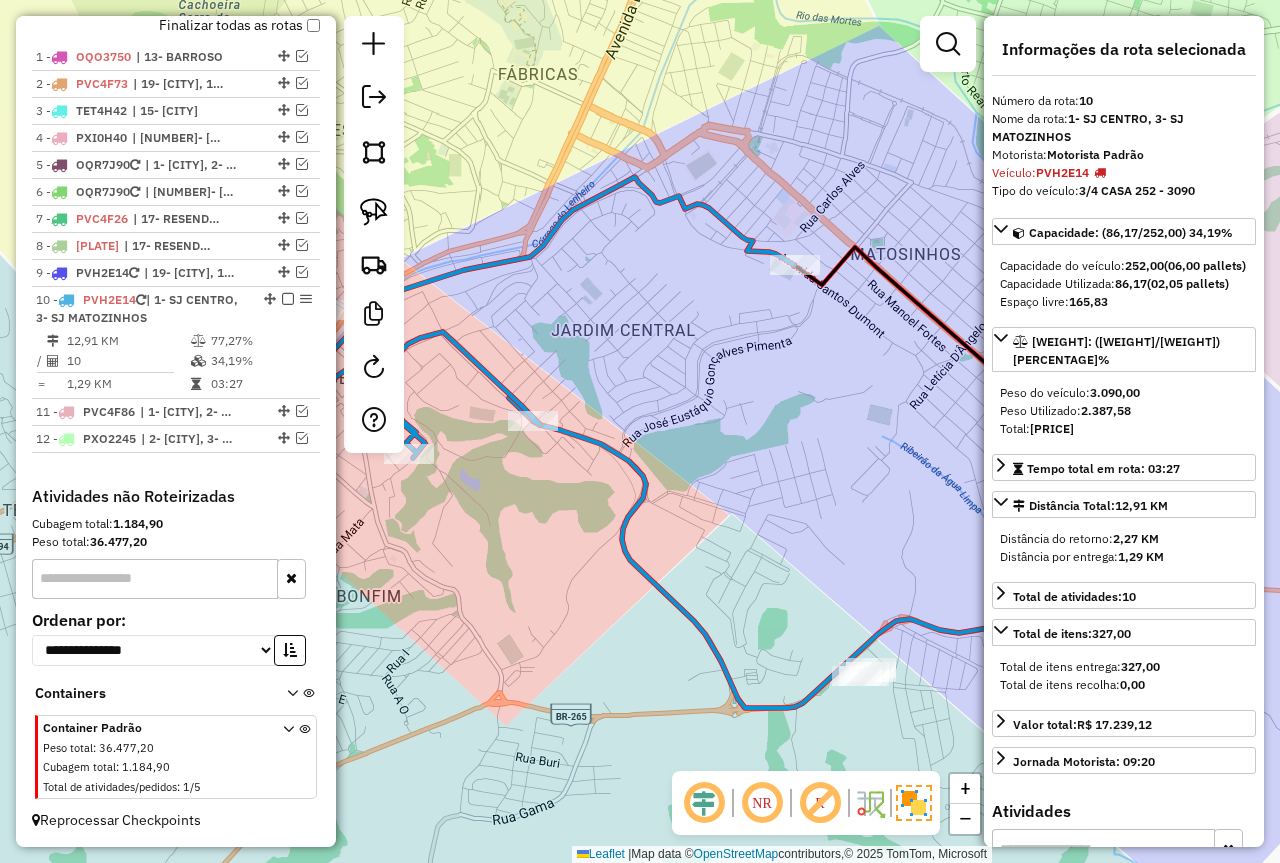 drag, startPoint x: 577, startPoint y: 361, endPoint x: 789, endPoint y: 373, distance: 212.33936 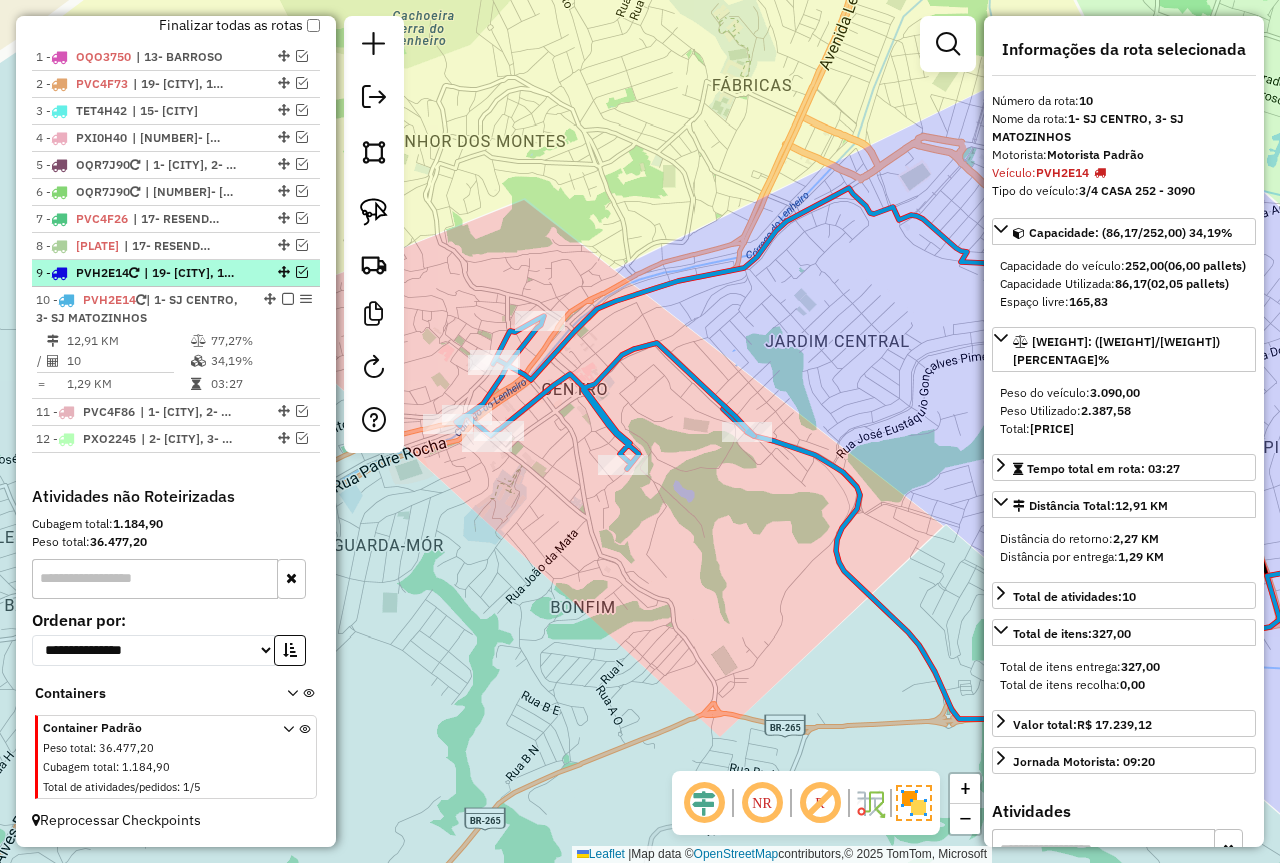 click at bounding box center [302, 272] 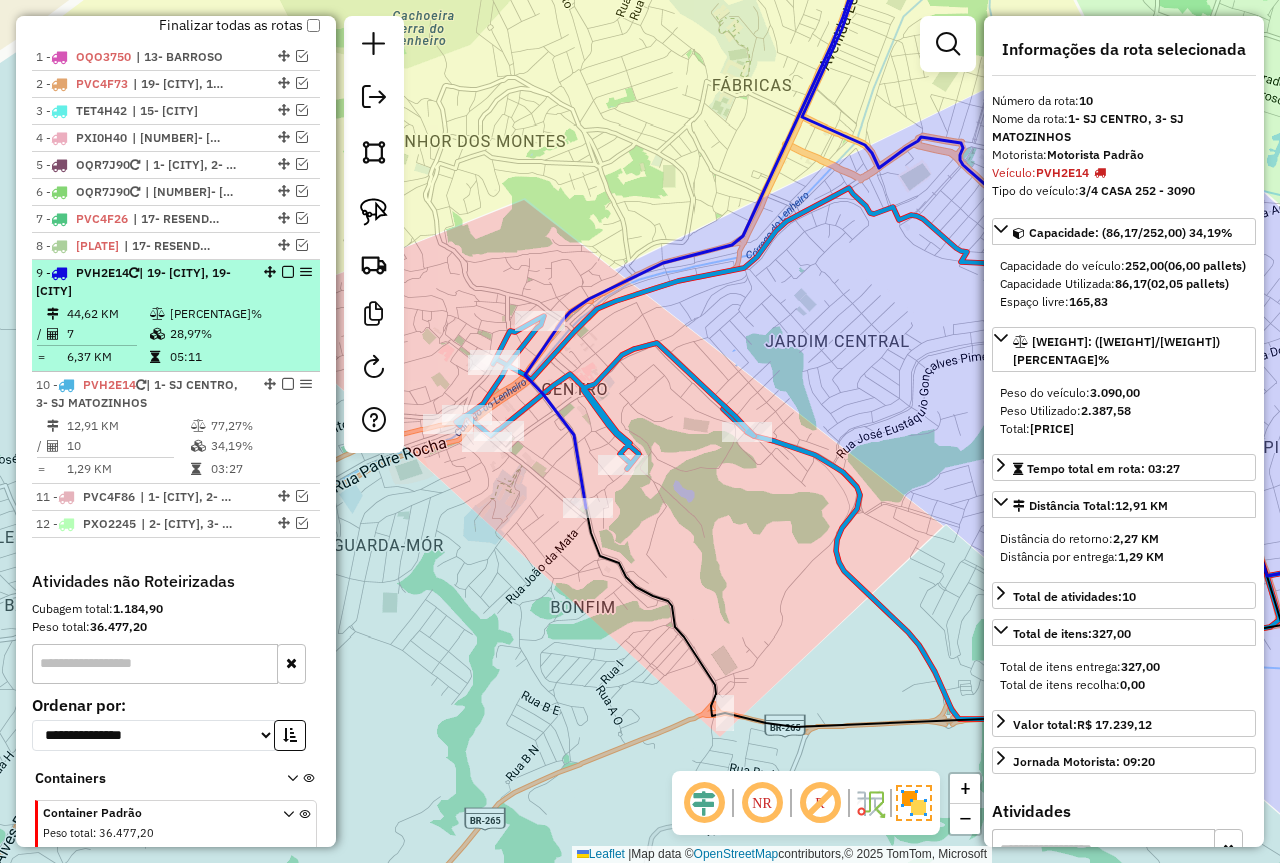click on "9 -       PVH2E14   | 19- RITÁPOLIS, 19- SÃO GONÇALO DO AMARANTE  44,62 KM   61,69%  /  7   28,97%     =  6,37 KM   05:11" at bounding box center [176, 316] 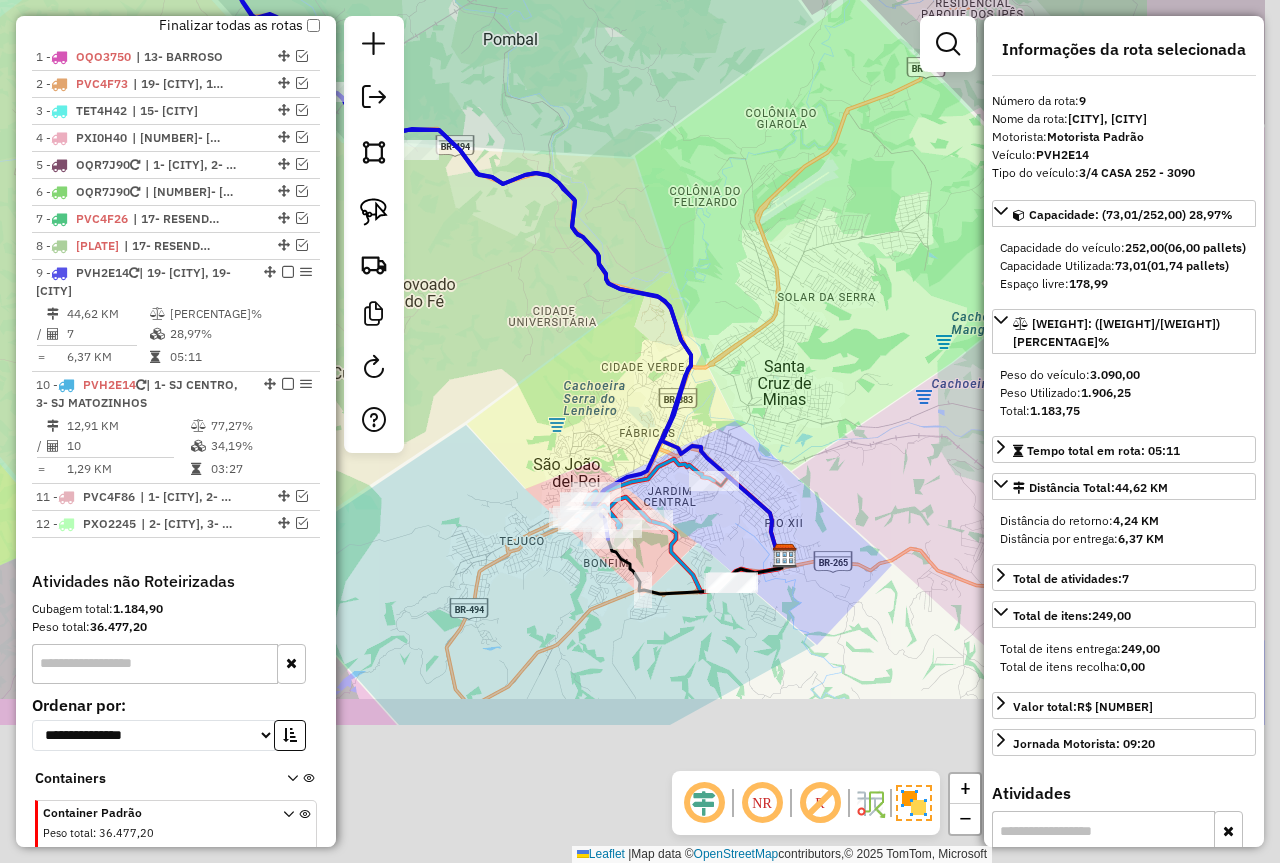 drag, startPoint x: 752, startPoint y: 627, endPoint x: 608, endPoint y: 400, distance: 268.8215 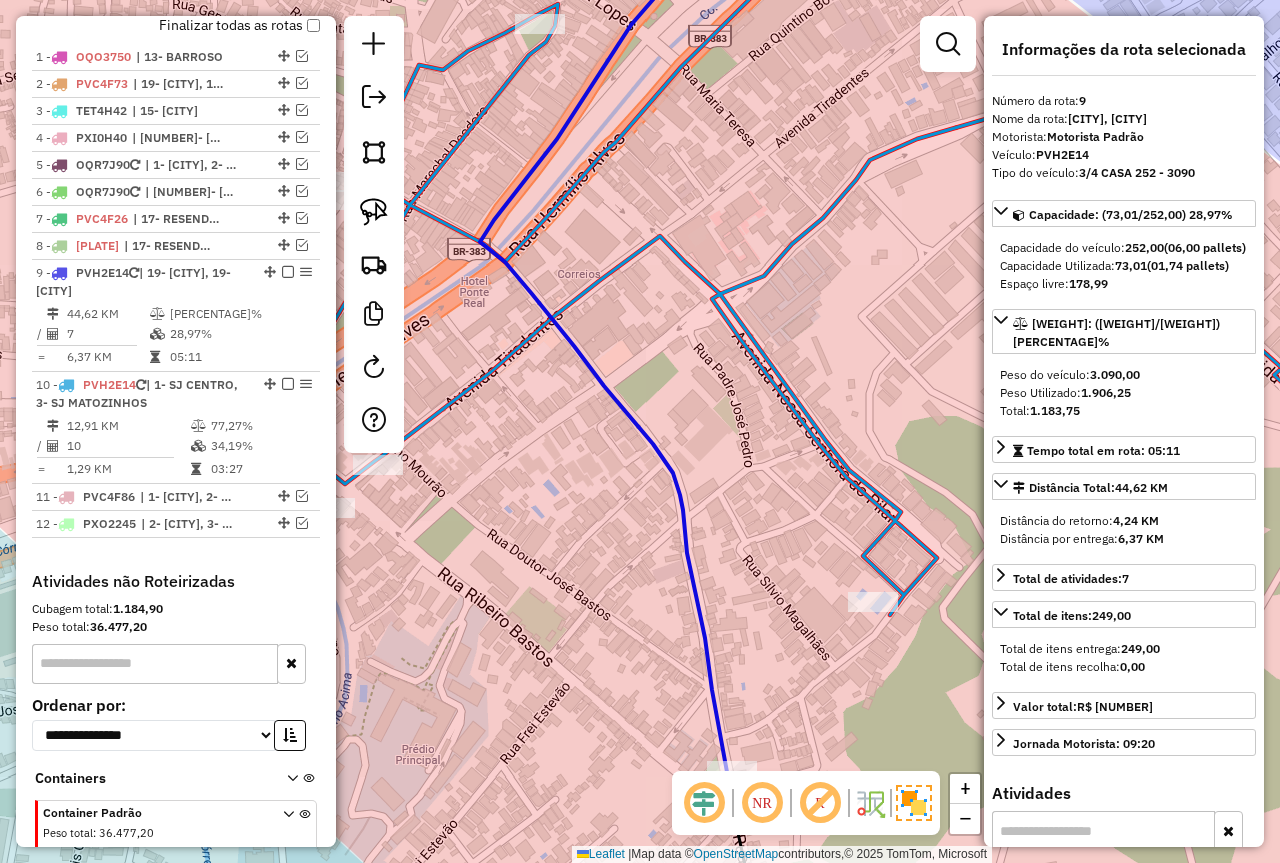 drag, startPoint x: 786, startPoint y: 581, endPoint x: 741, endPoint y: 264, distance: 320.17807 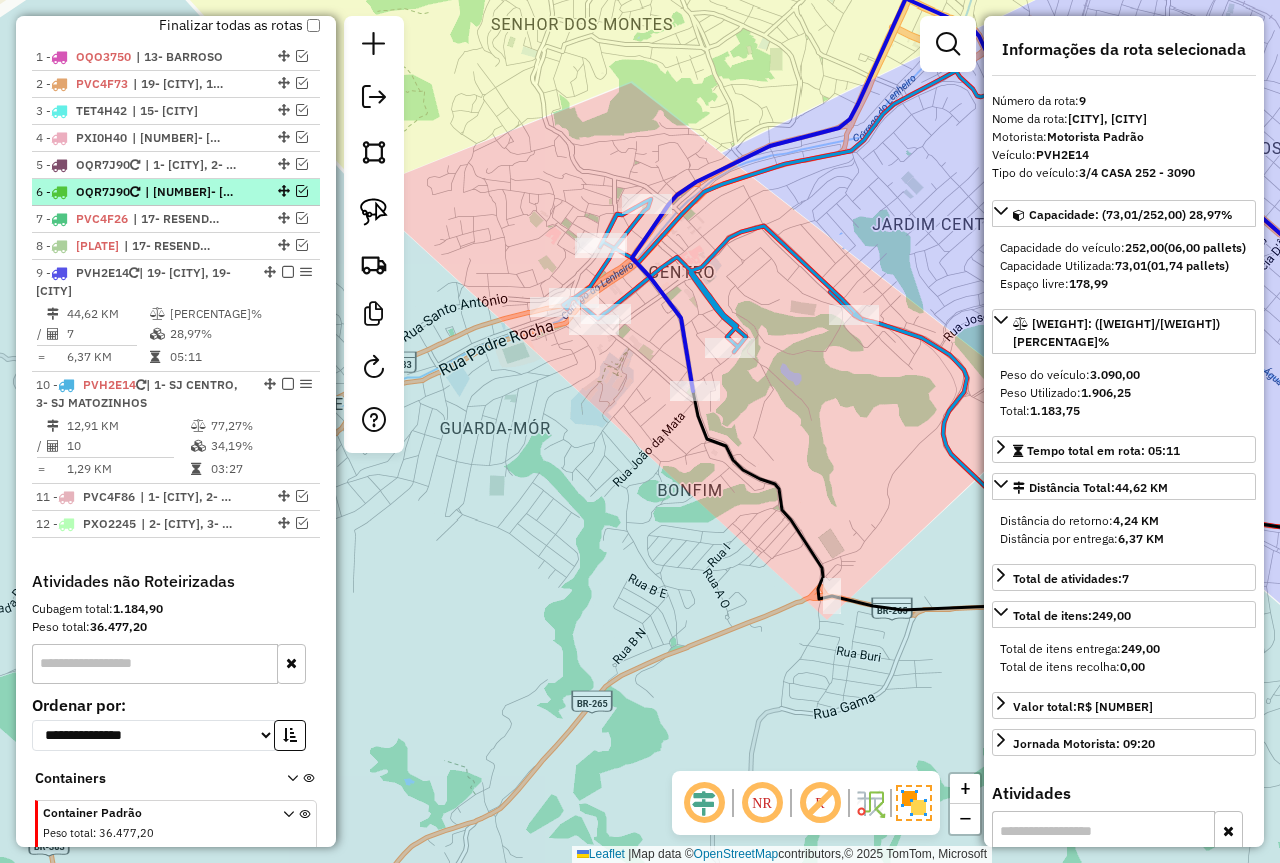 scroll, scrollTop: 646, scrollLeft: 0, axis: vertical 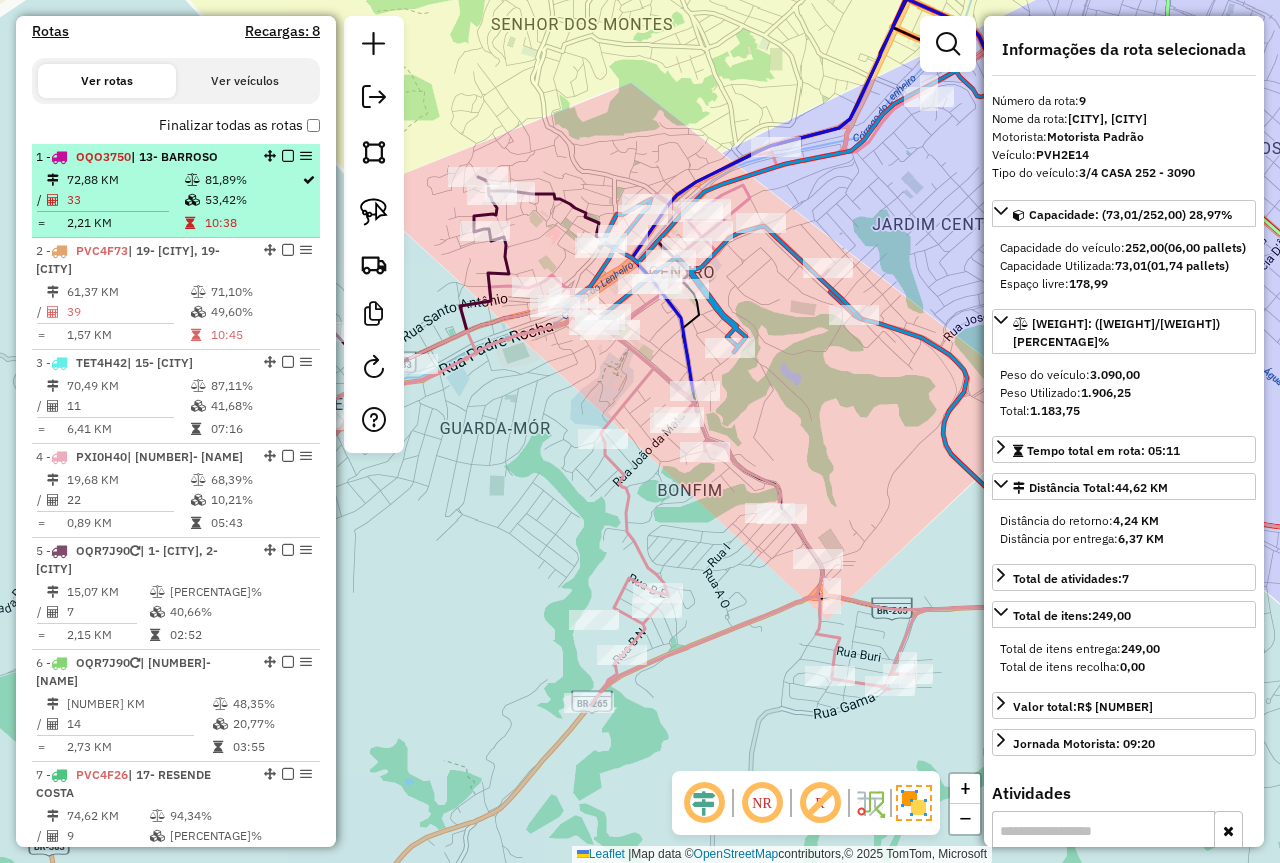 drag, startPoint x: 208, startPoint y: 198, endPoint x: 255, endPoint y: 185, distance: 48.76474 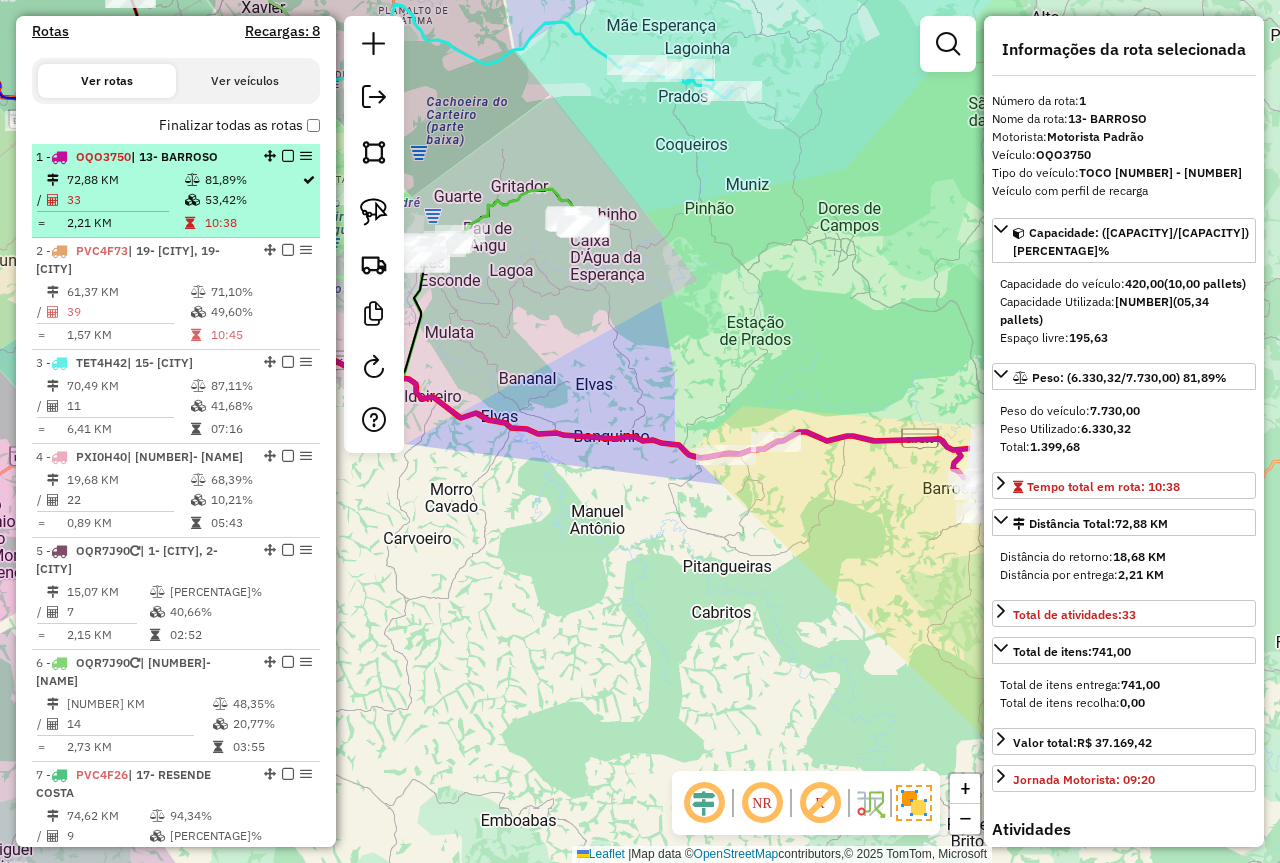 click at bounding box center [288, 156] 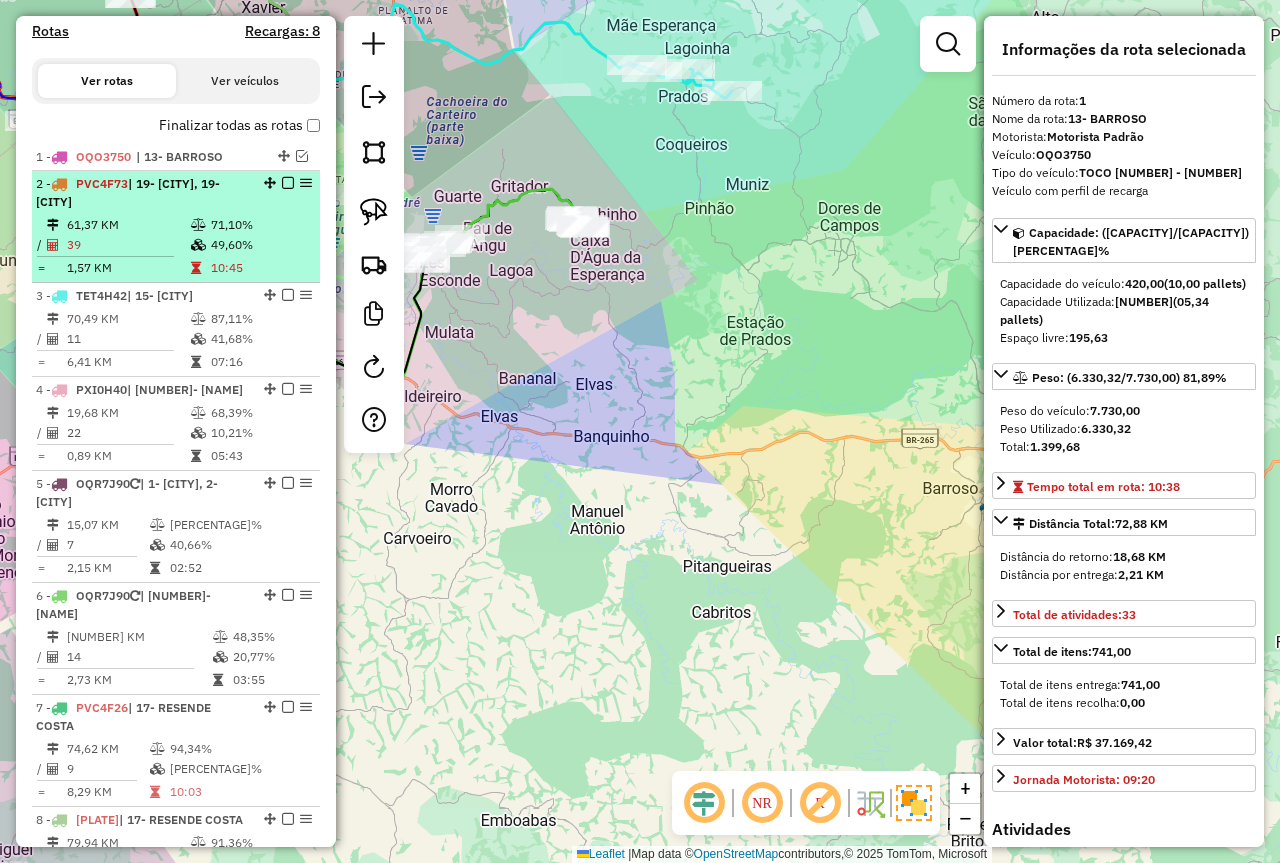 drag, startPoint x: 117, startPoint y: 217, endPoint x: 160, endPoint y: 233, distance: 45.88028 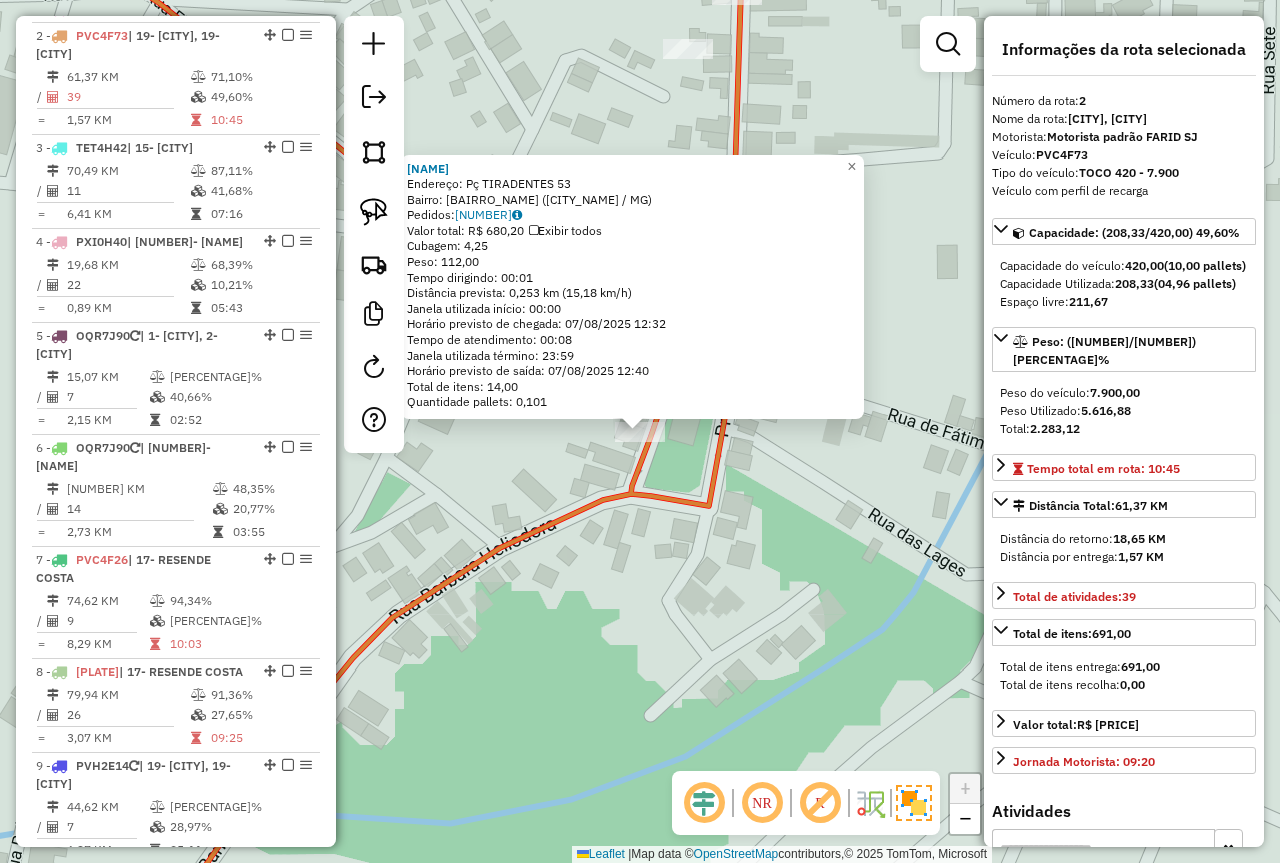 scroll, scrollTop: 801, scrollLeft: 0, axis: vertical 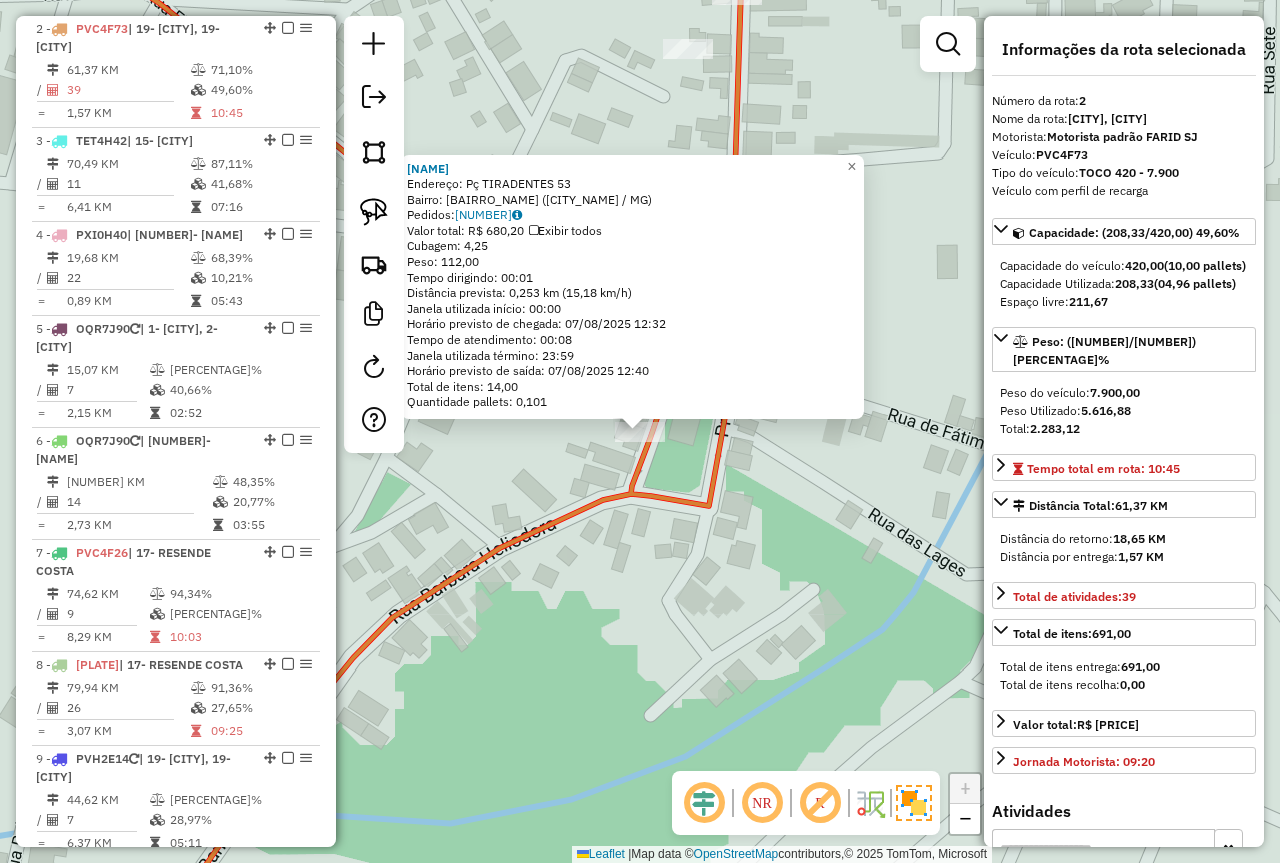 click on "70570 - ANDRE LUIS VIEIRA  Endereço: Pç  TIRADENTES                    53   Bairro: CENTRO (RITAPOLIS / MG)   Pedidos:  06882216   Valor total: R$ 680,20   Exibir todos   Cubagem: 4,25  Peso: 112,00  Tempo dirigindo: 00:01   Distância prevista: 0,253 km (15,18 km/h)   Janela utilizada início: 00:00   Horário previsto de chegada: 07/08/2025 12:32   Tempo de atendimento: 00:08   Janela utilizada término: 23:59   Horário previsto de saída: 07/08/2025 12:40   Total de itens: 14,00   Quantidade pallets: 0,101  × Janela de atendimento Grade de atendimento Capacidade Transportadoras Veículos Cliente Pedidos  Rotas Selecione os dias de semana para filtrar as janelas de atendimento  Seg   Ter   Qua   Qui   Sex   Sáb   Dom  Informe o período da janela de atendimento: De: Até:  Filtrar exatamente a janela do cliente  Considerar janela de atendimento padrão  Selecione os dias de semana para filtrar as grades de atendimento  Seg   Ter   Qua   Qui   Sex   Sáb   Dom   Peso mínimo:  ****  Peso máximo:  ****" 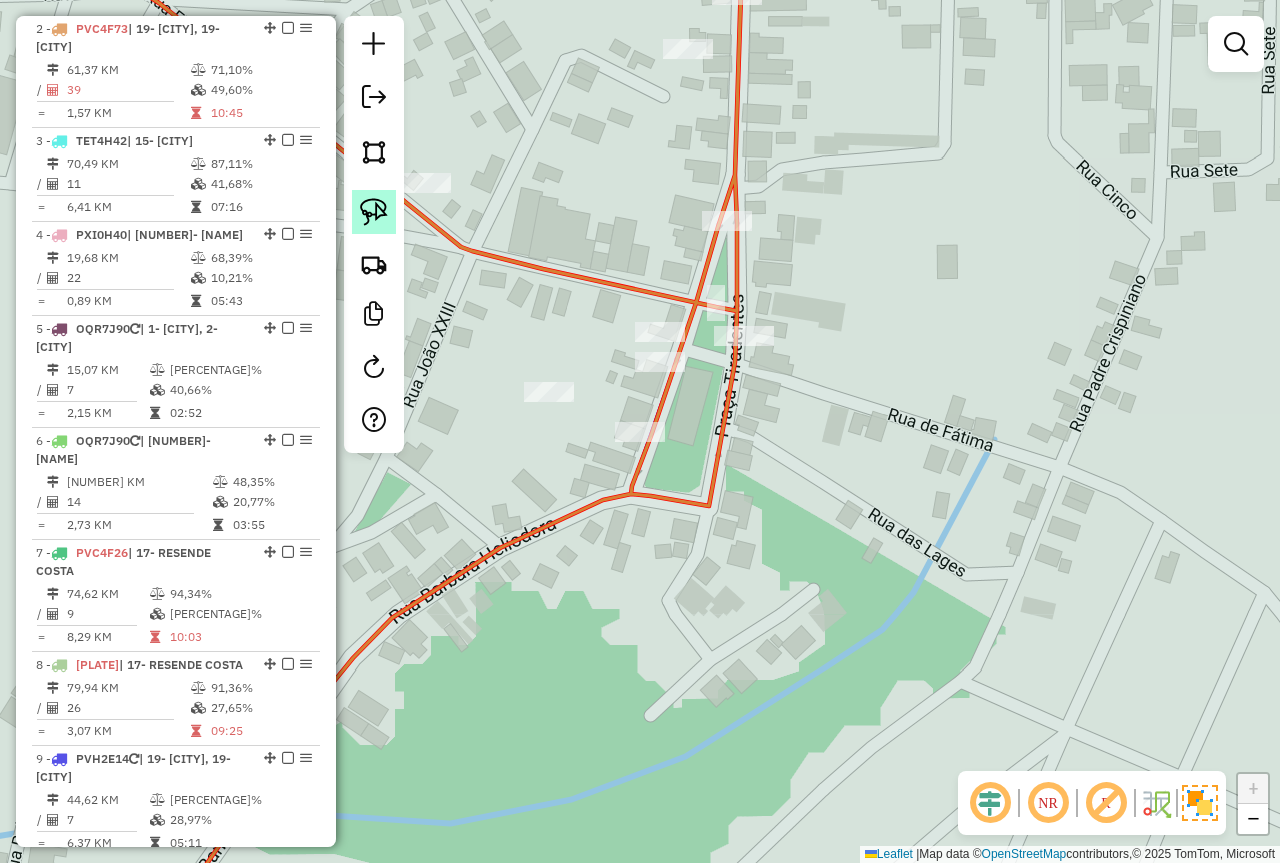 click 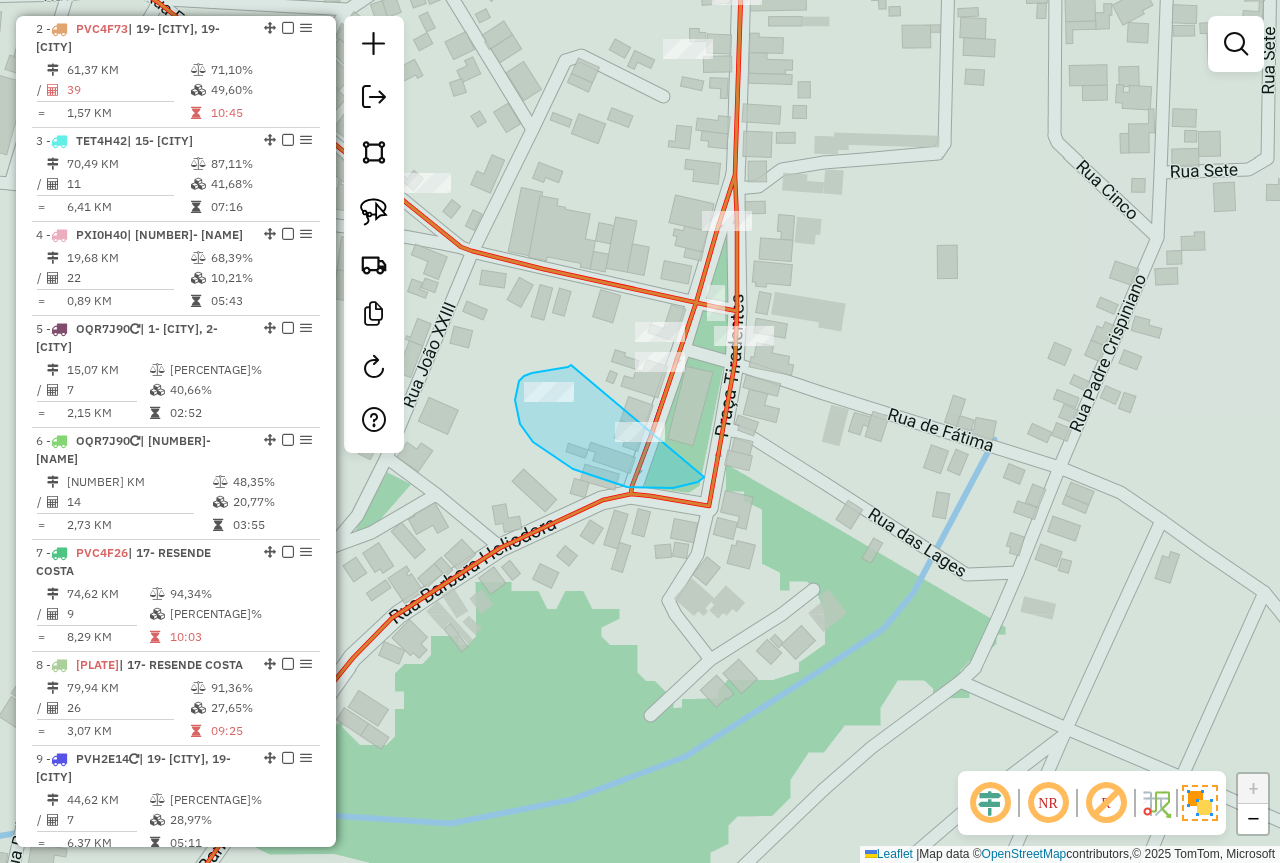 drag, startPoint x: 568, startPoint y: 367, endPoint x: 708, endPoint y: 475, distance: 176.81628 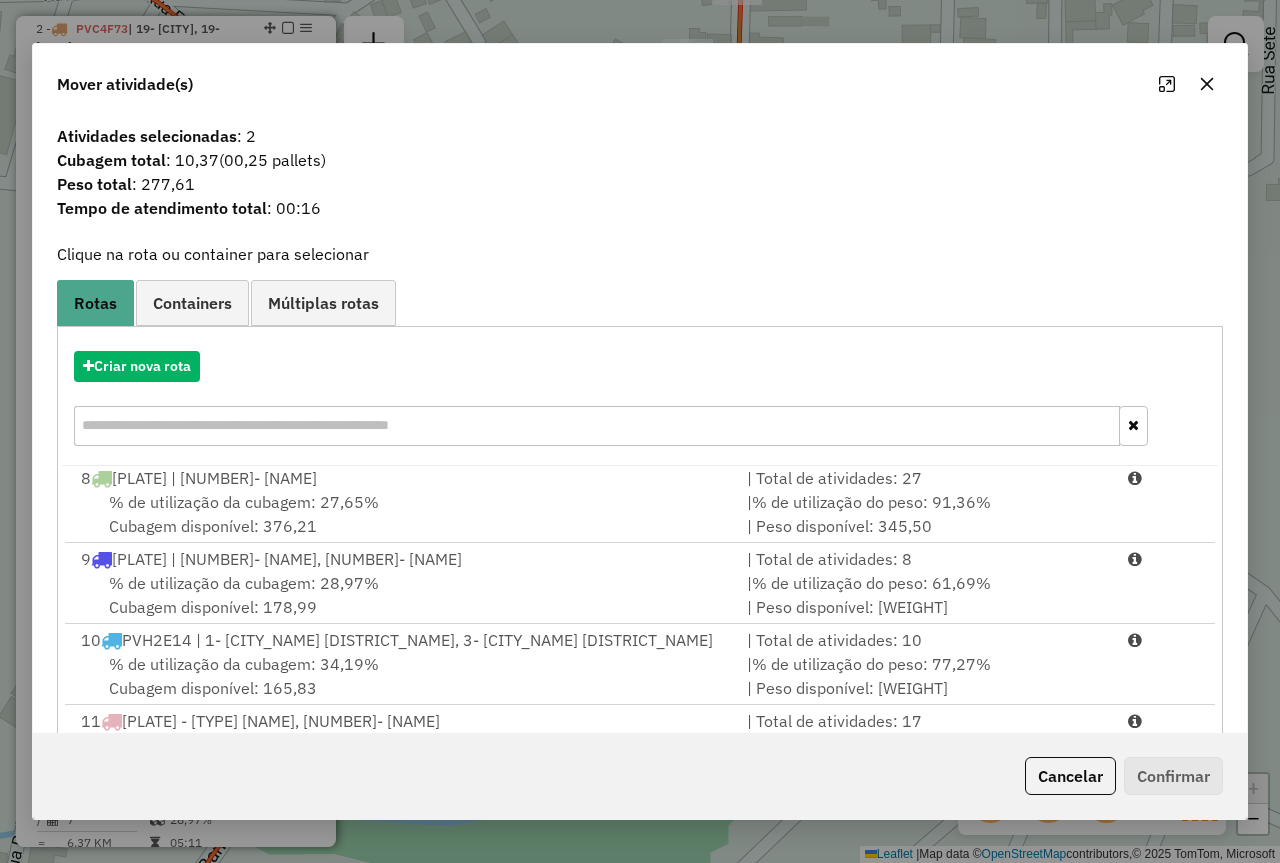 scroll, scrollTop: 410, scrollLeft: 0, axis: vertical 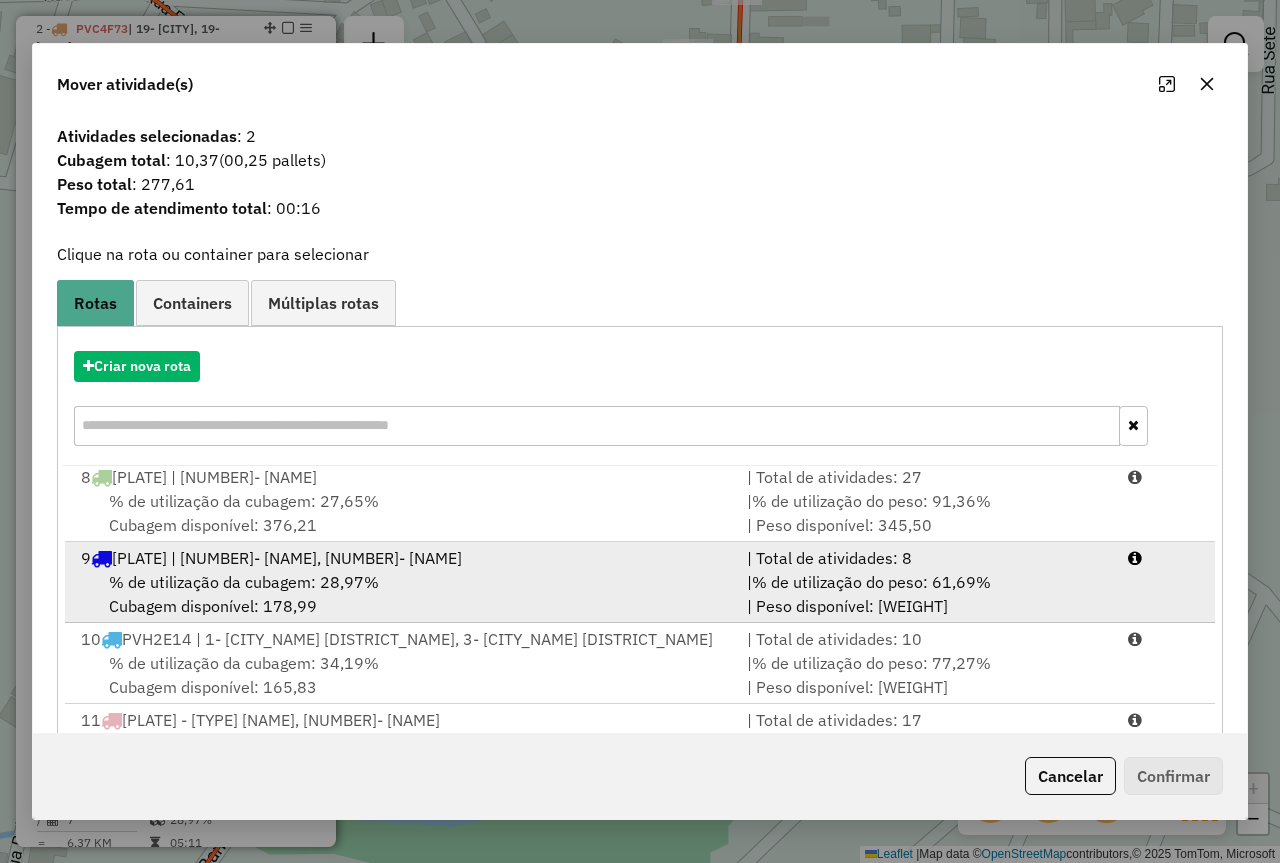 click on "% de utilização da cubagem: 28,97%  Cubagem disponível: 178,99" at bounding box center (402, 594) 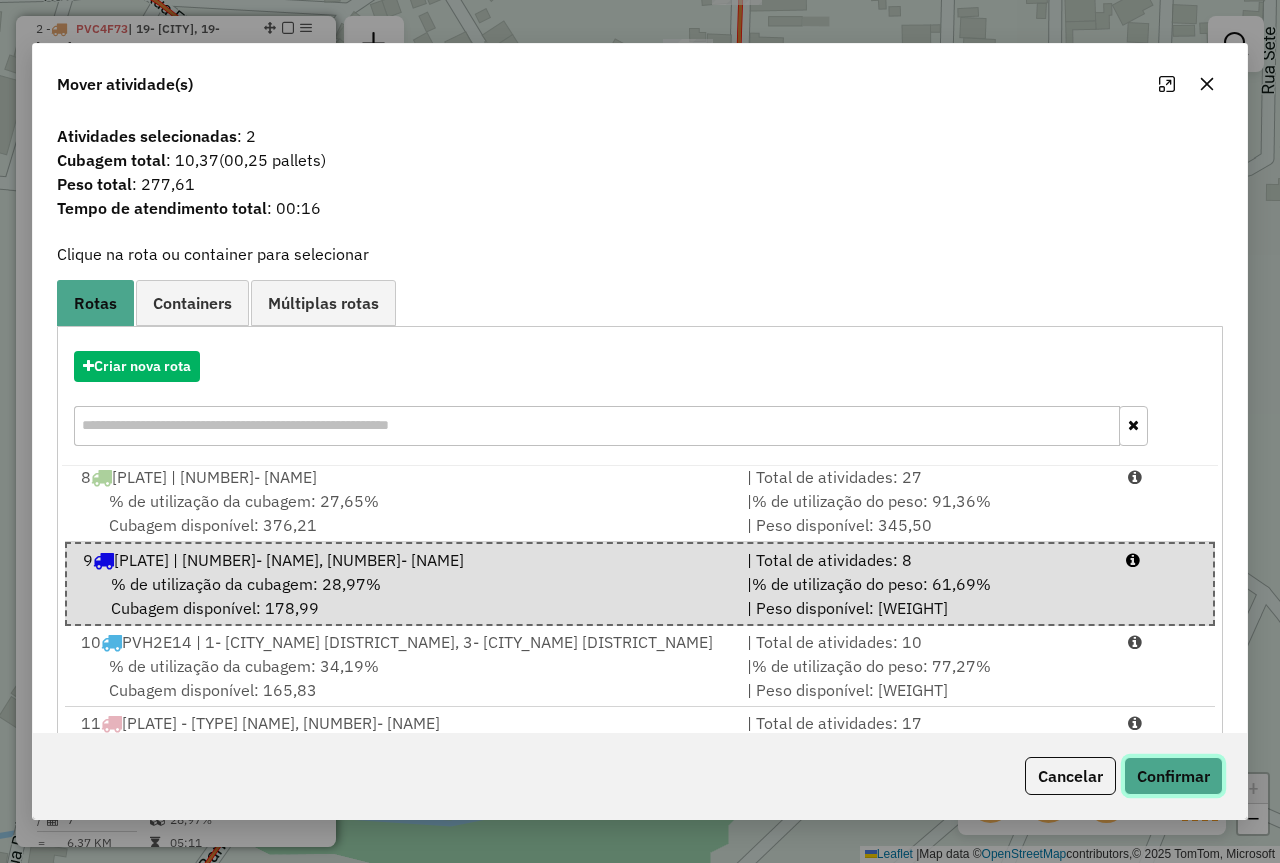 click on "Confirmar" 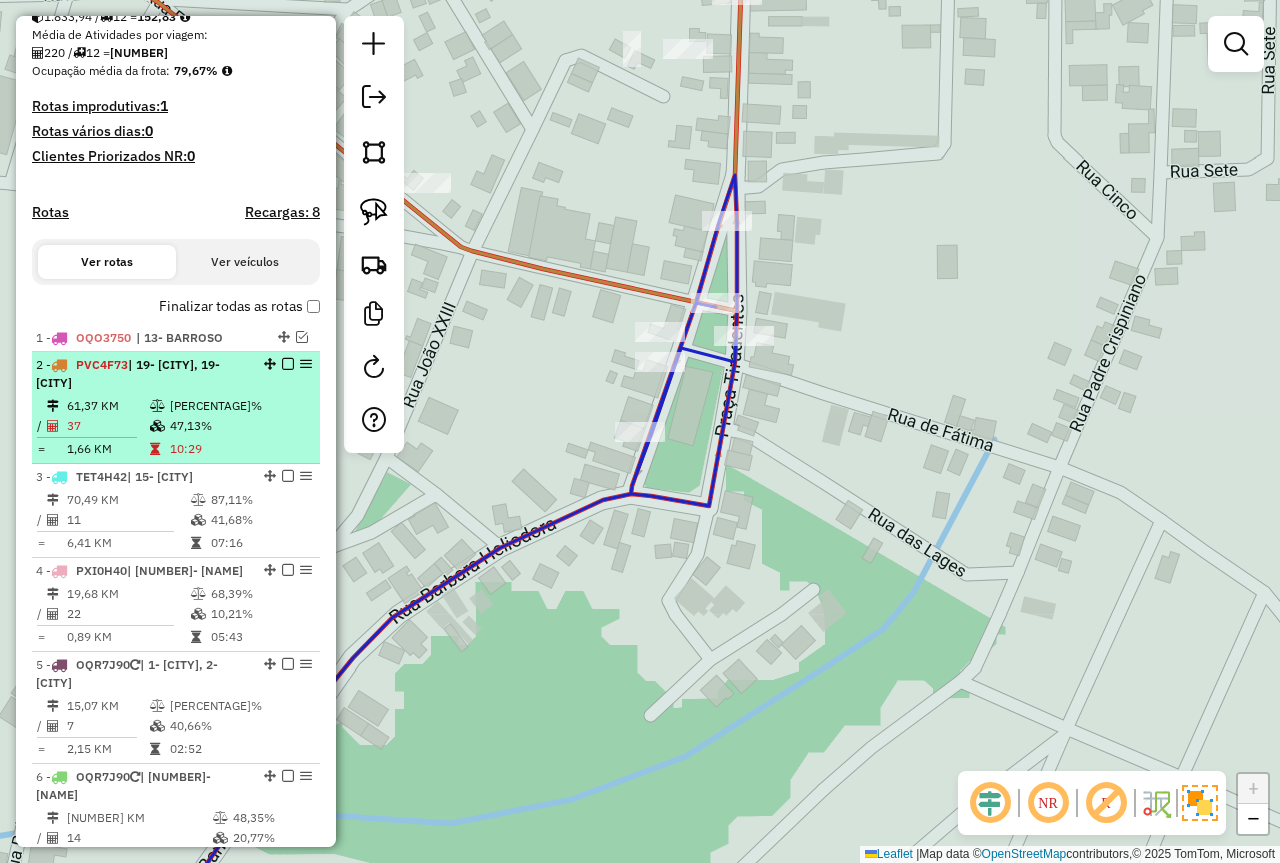 scroll, scrollTop: 501, scrollLeft: 0, axis: vertical 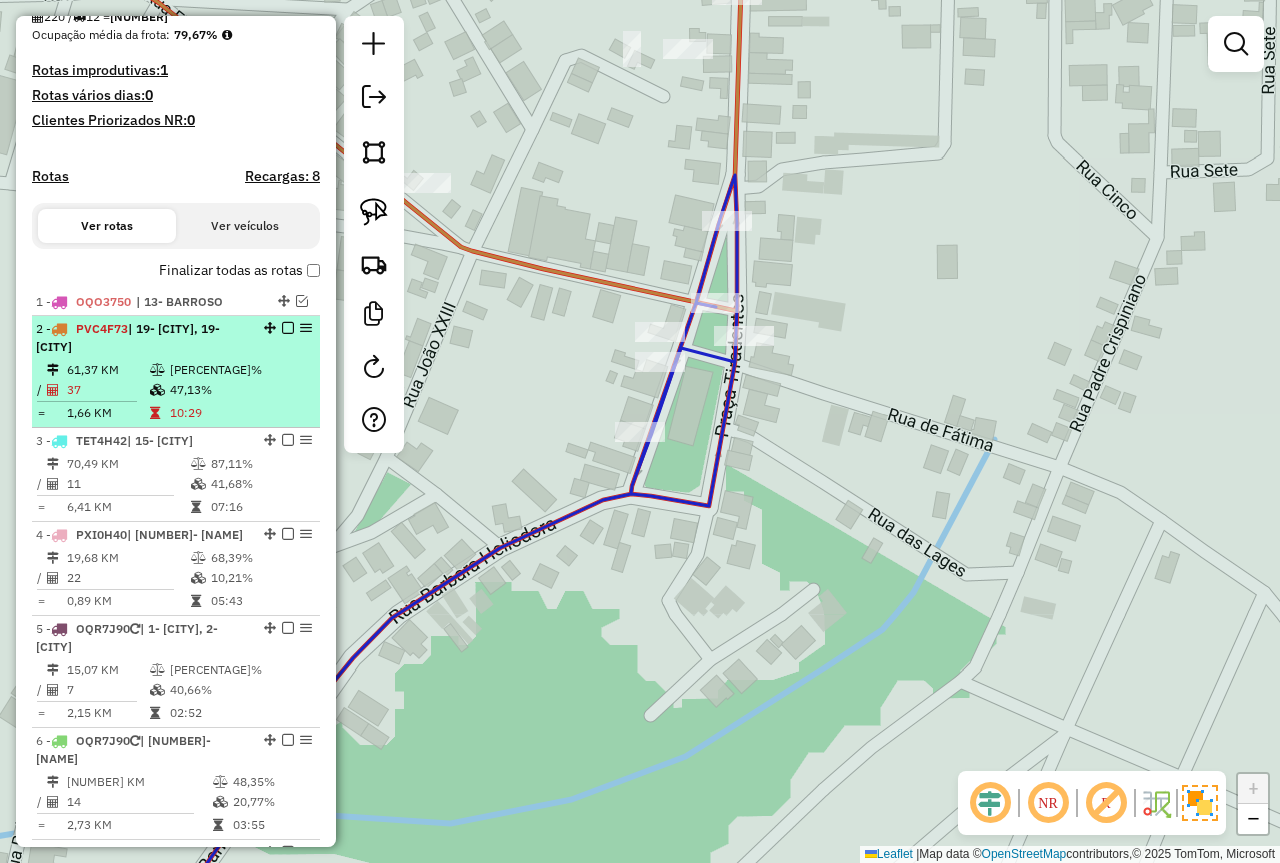 click at bounding box center (288, 328) 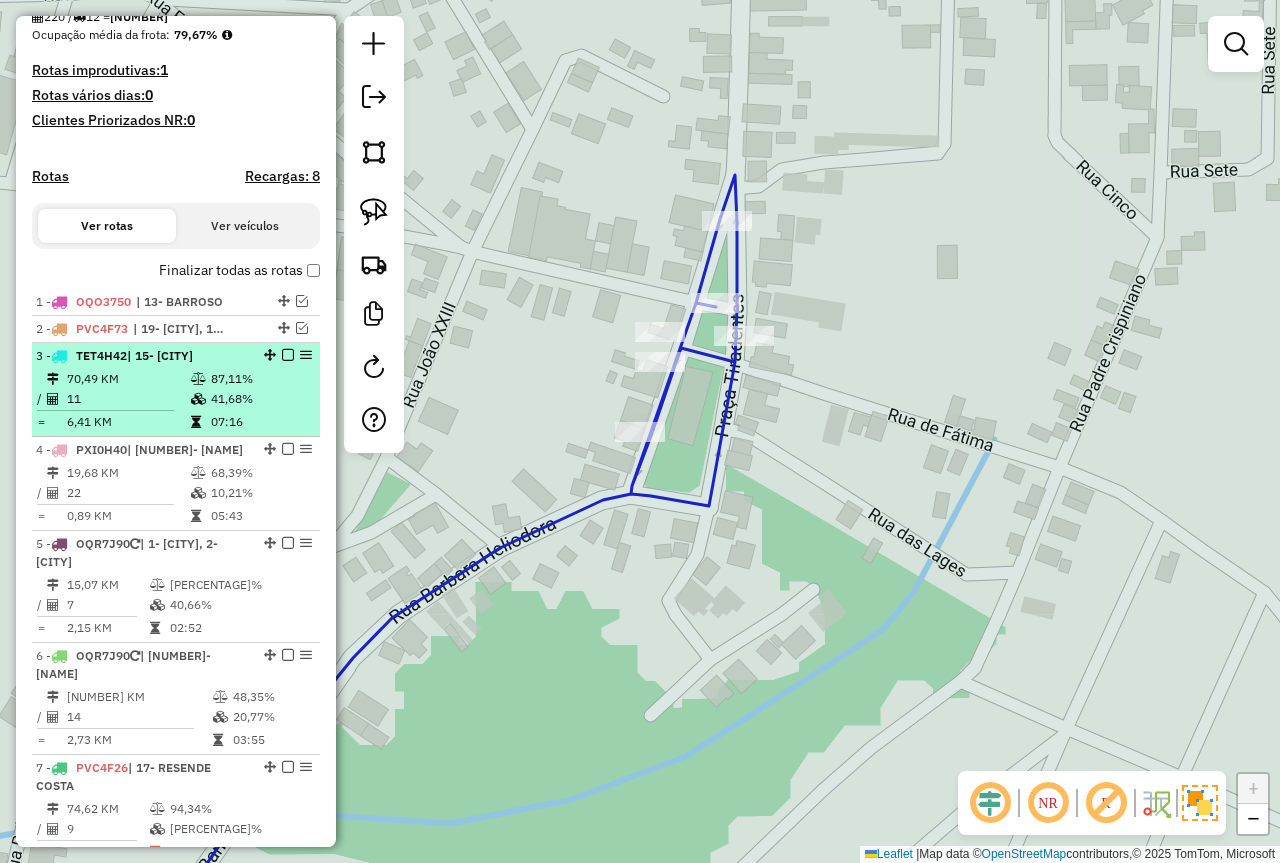 click on "[PERCENTAGE]%" at bounding box center [260, 379] 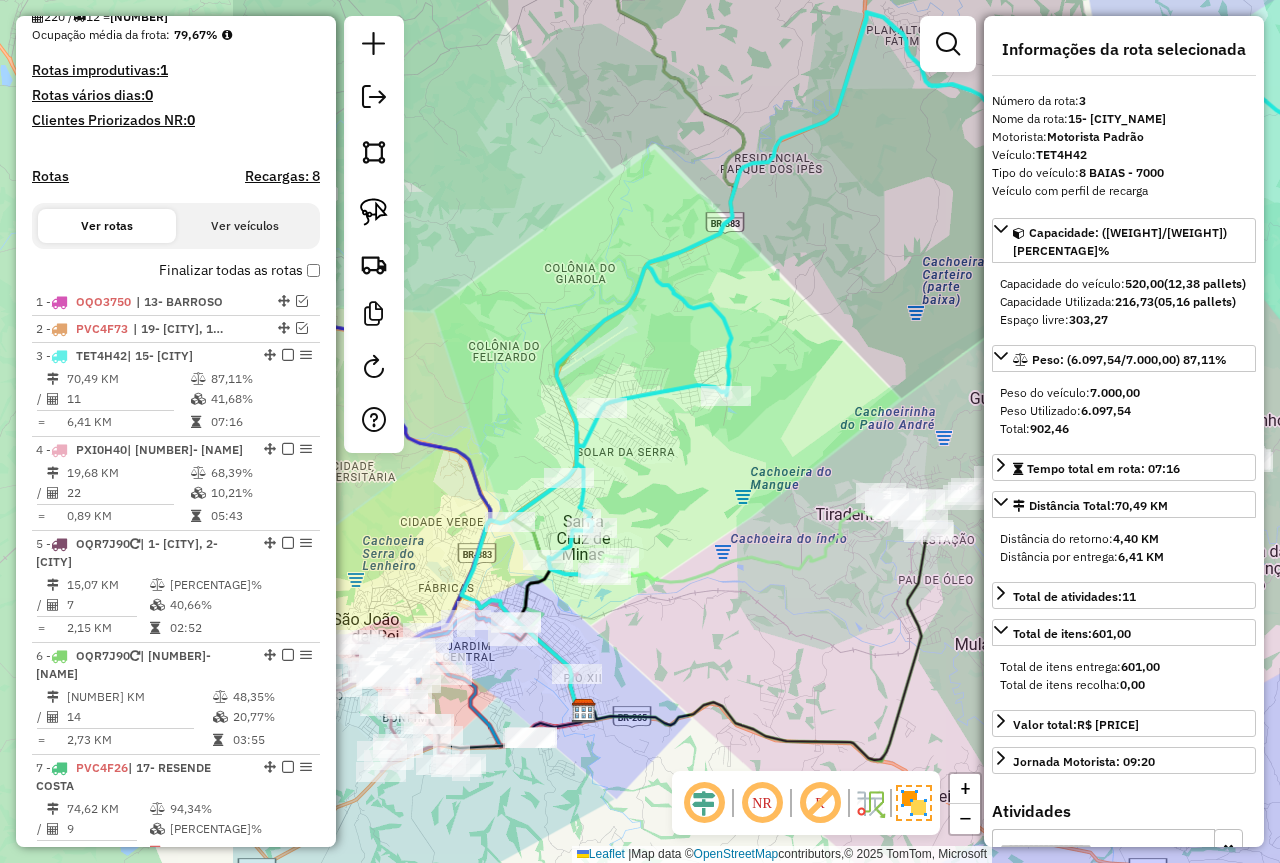 drag, startPoint x: 1031, startPoint y: 333, endPoint x: 1041, endPoint y: 341, distance: 12.806249 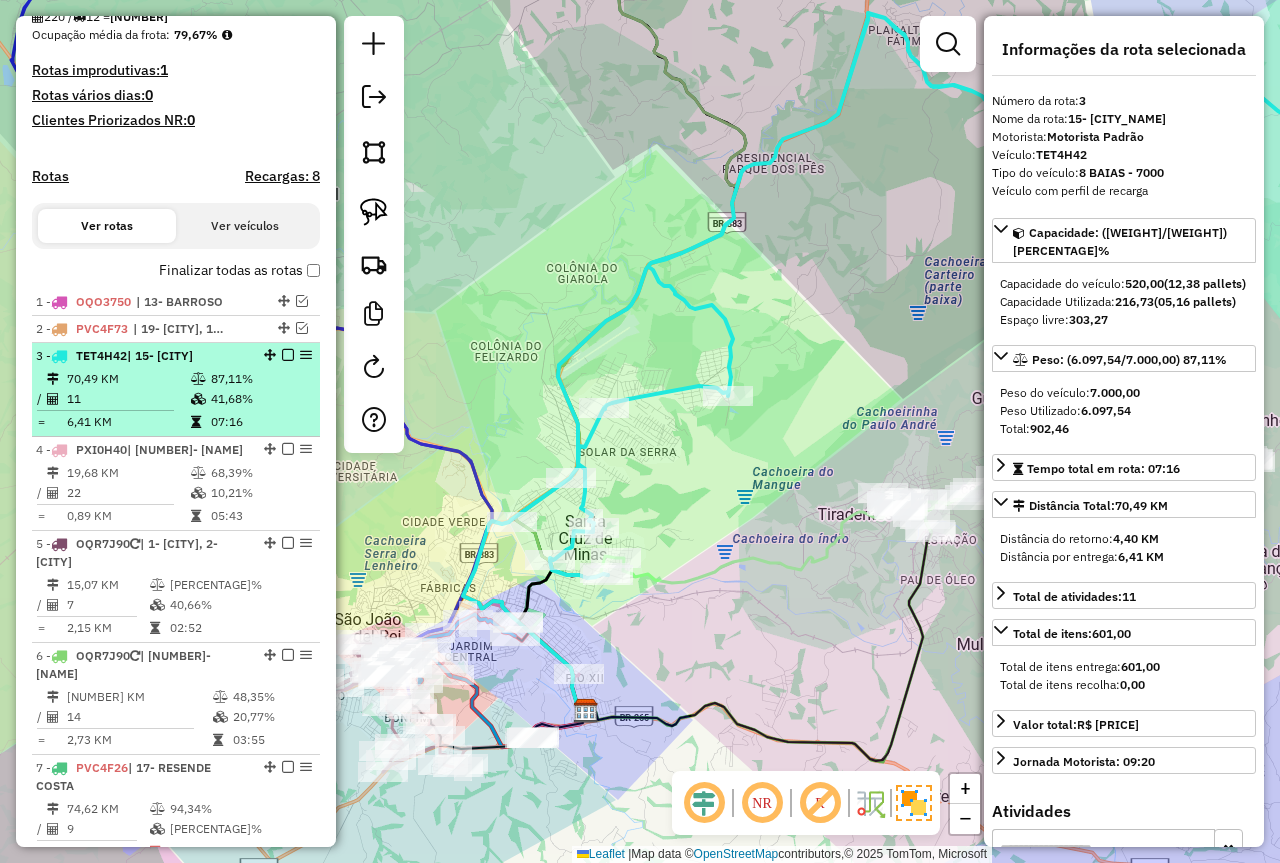 click at bounding box center (288, 355) 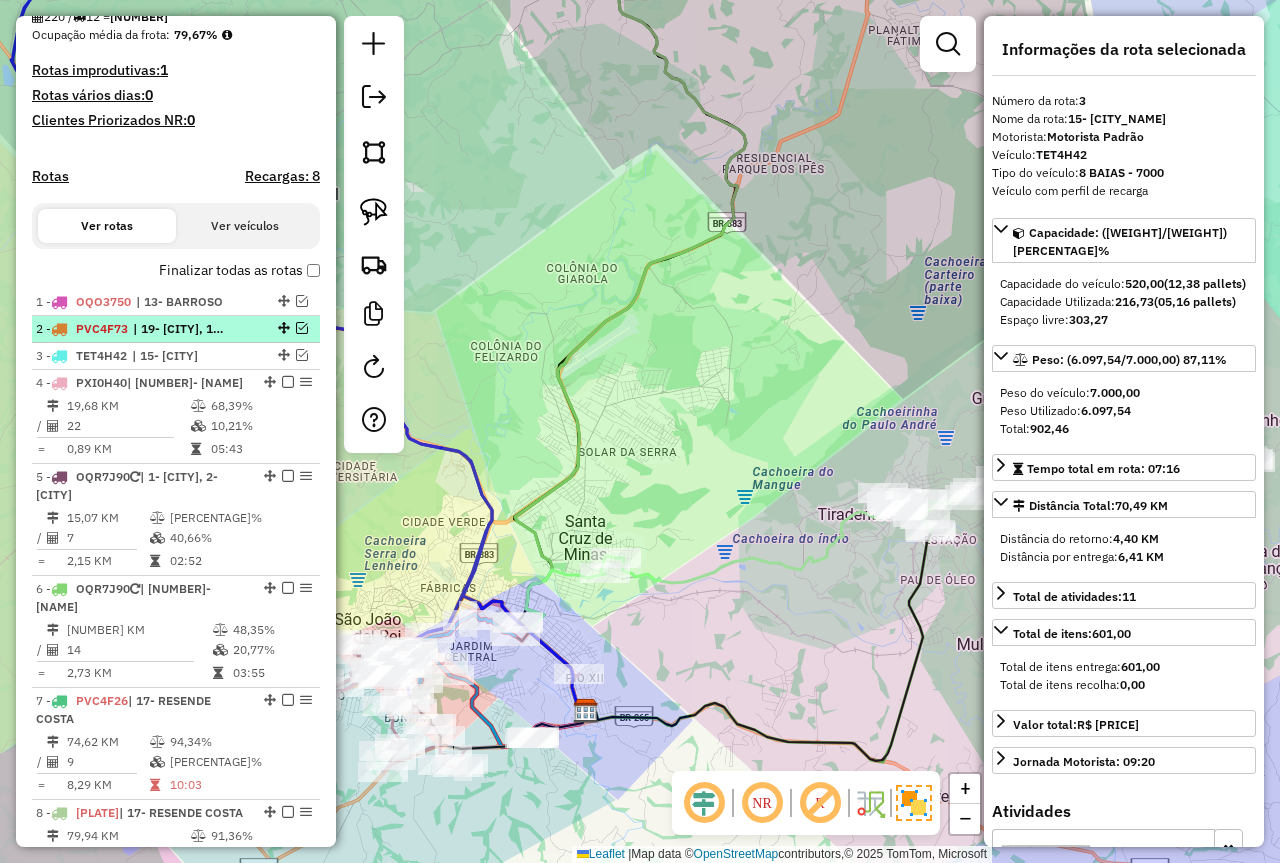 click at bounding box center (302, 328) 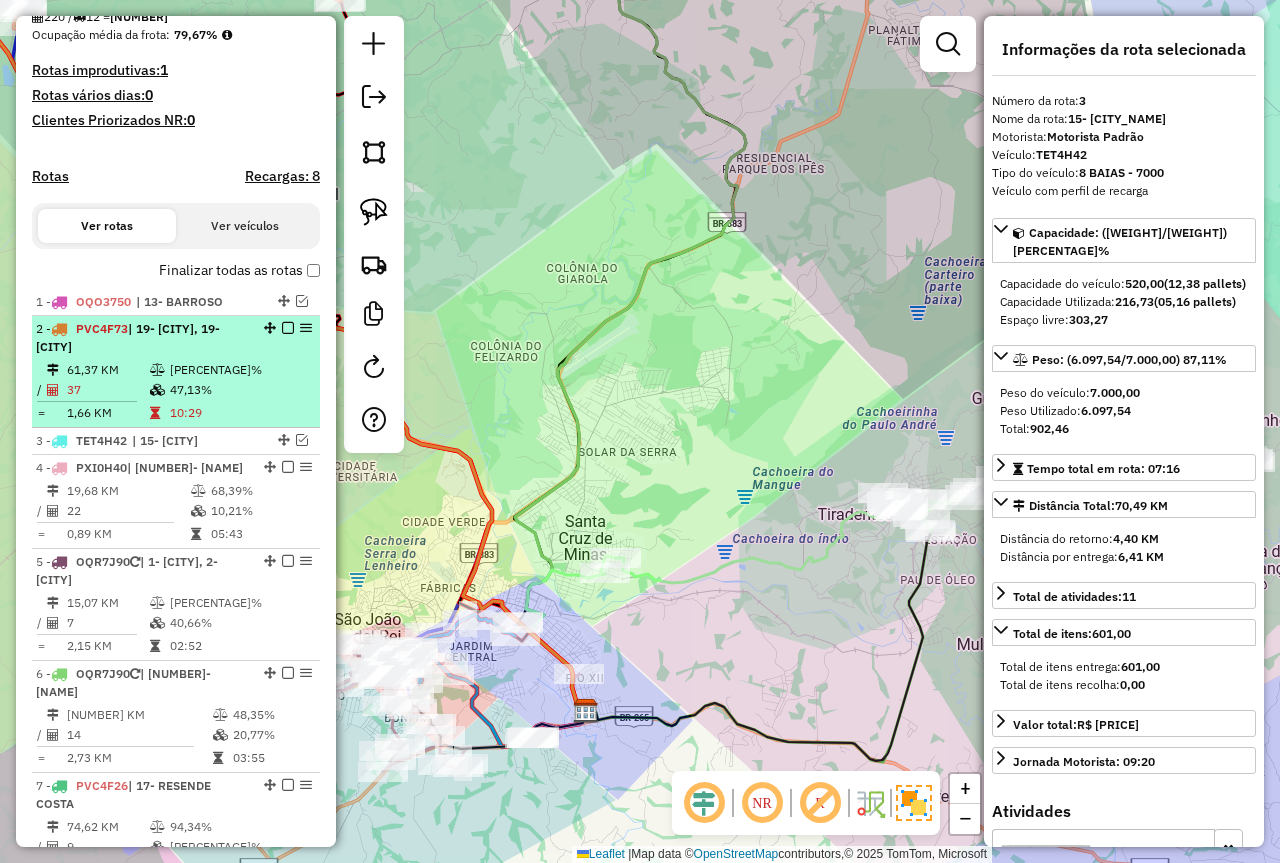 click at bounding box center [288, 328] 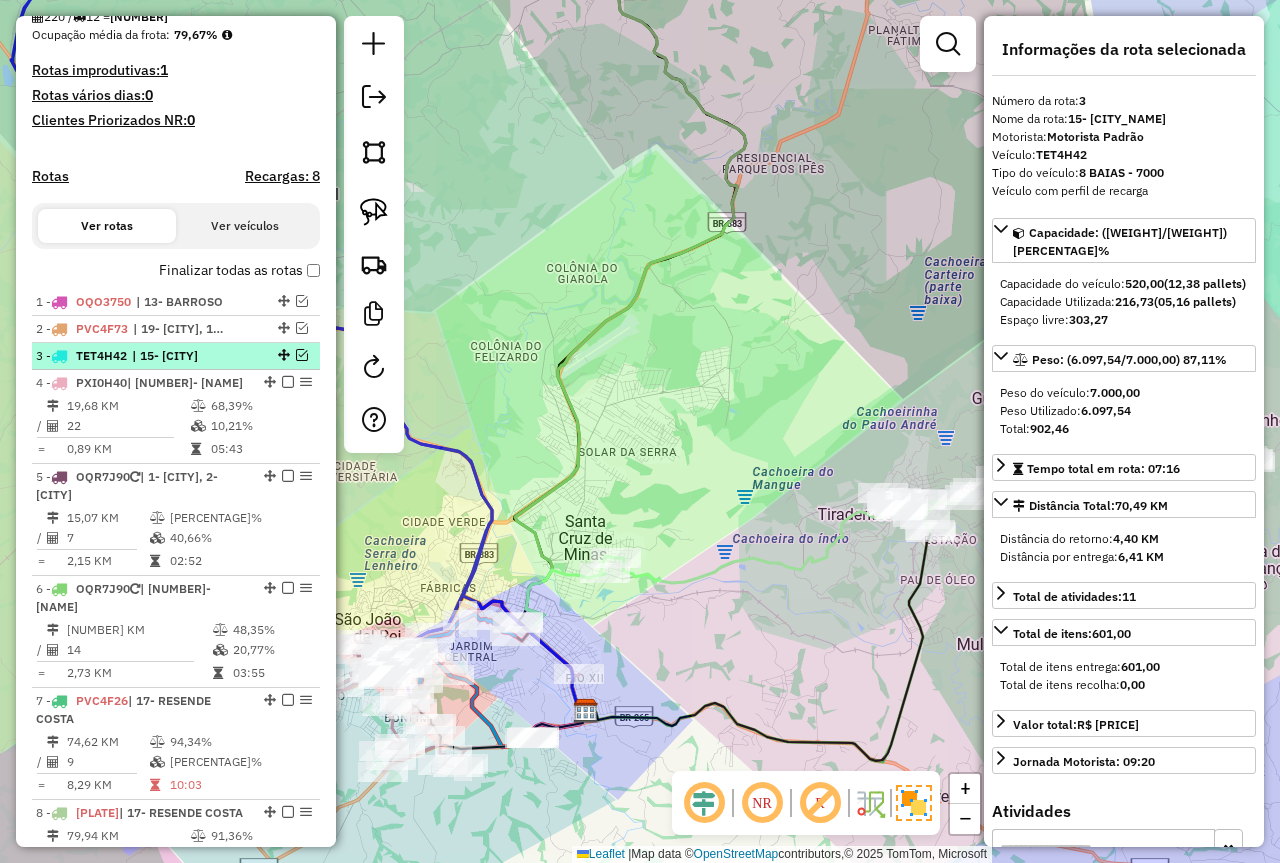 click at bounding box center (302, 355) 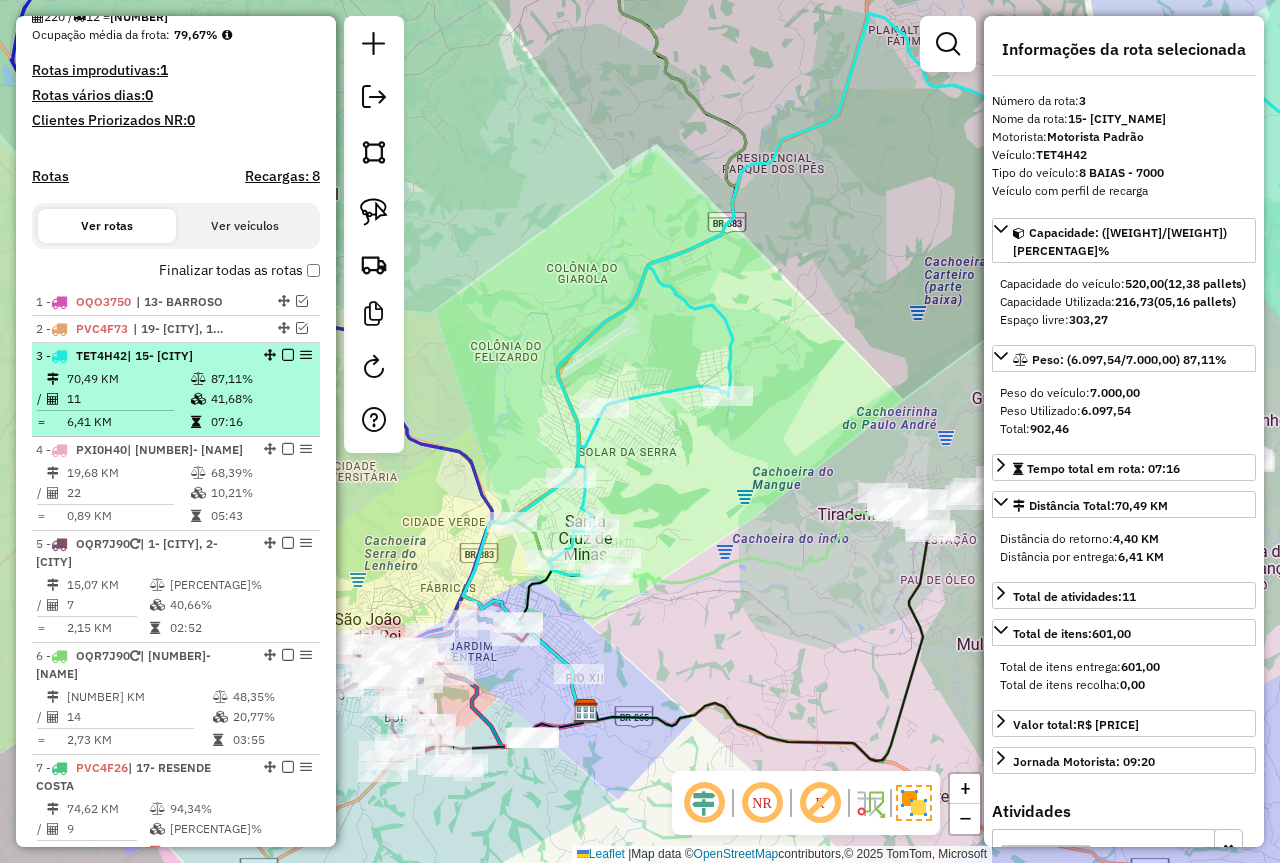 click at bounding box center [288, 355] 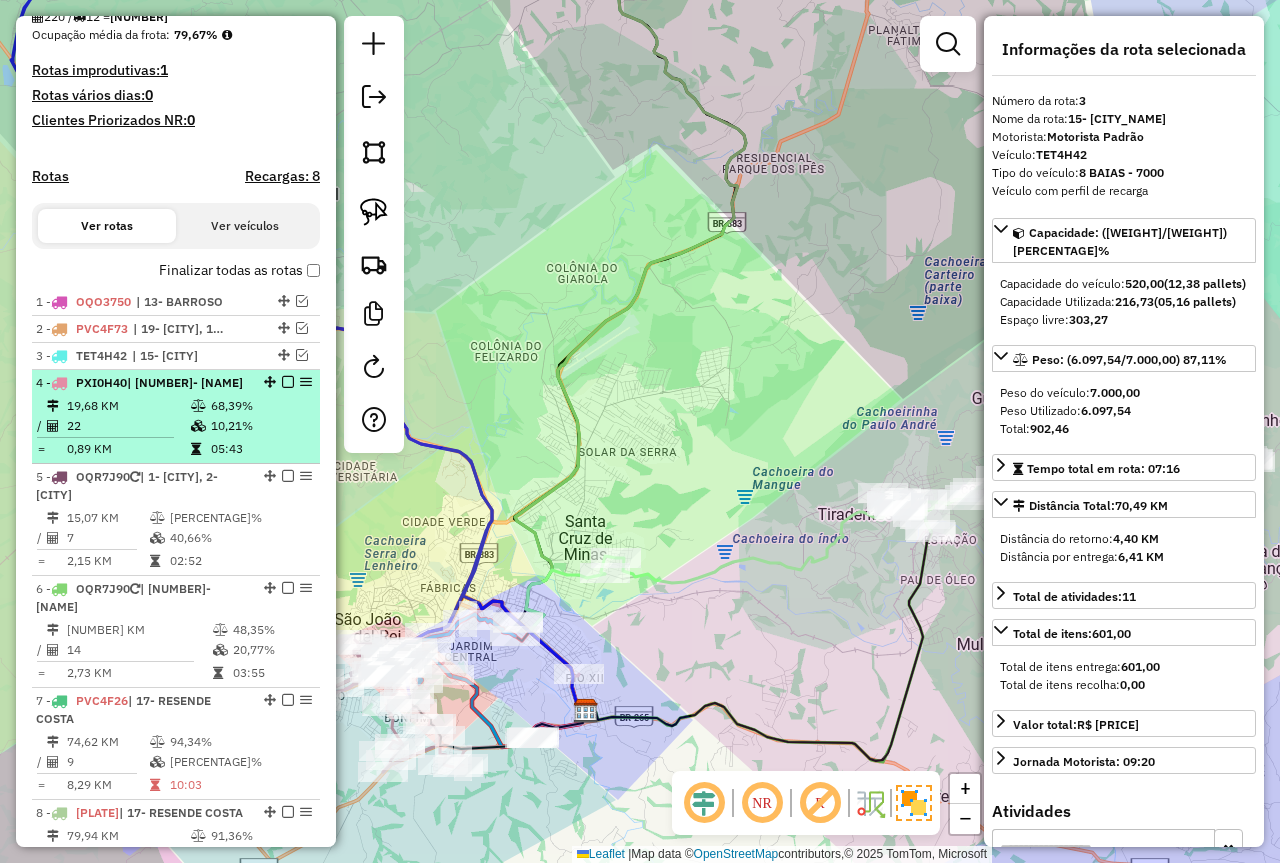 click on "68,39%" at bounding box center [260, 406] 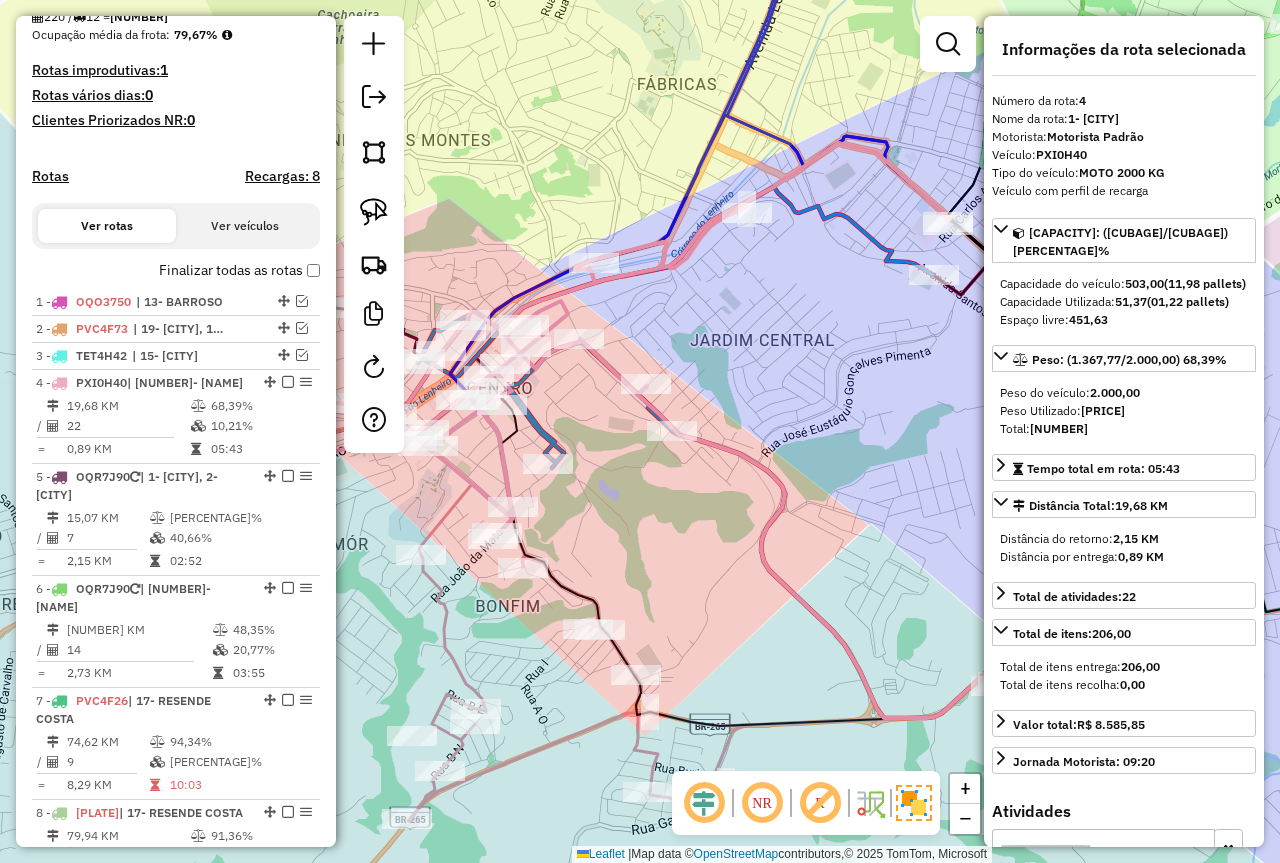drag, startPoint x: 628, startPoint y: 548, endPoint x: 748, endPoint y: 549, distance: 120.004166 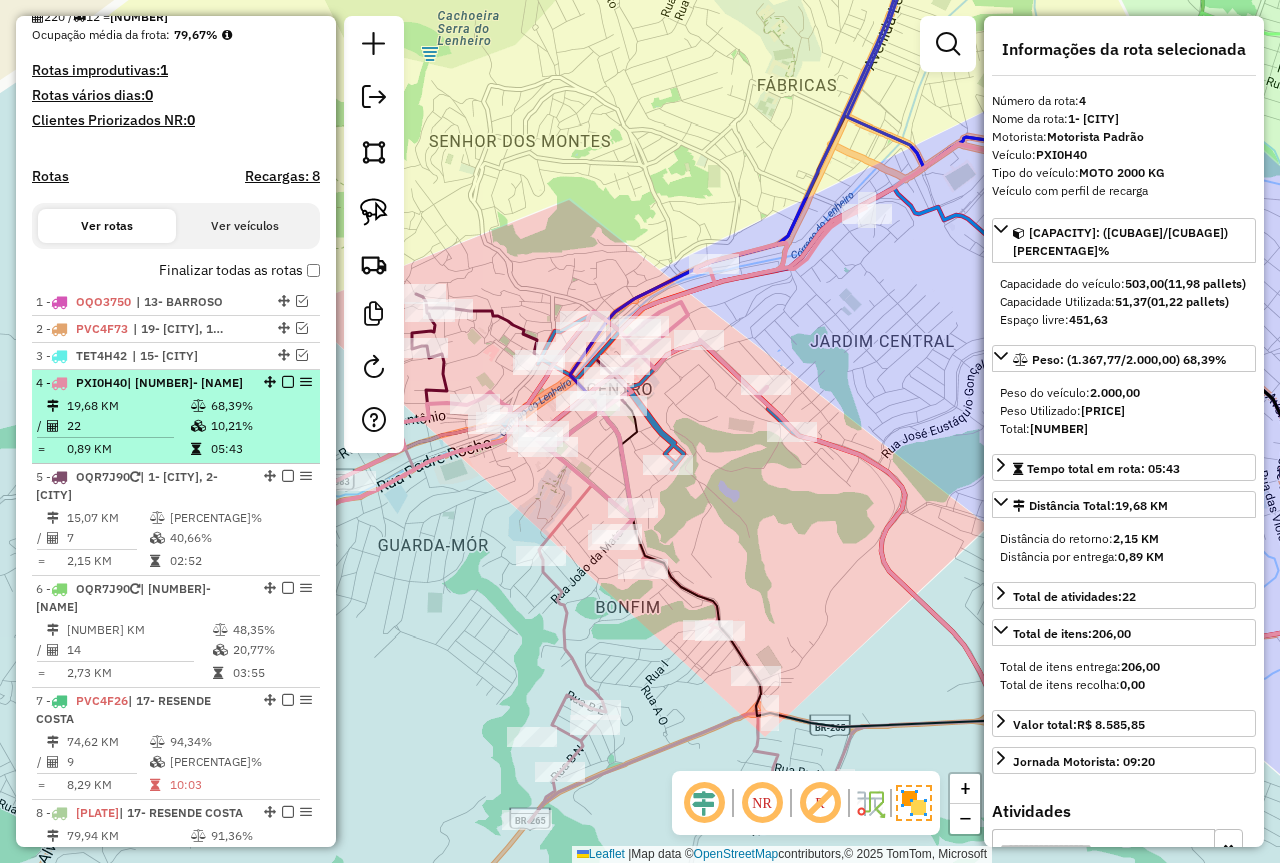 click at bounding box center [105, 437] 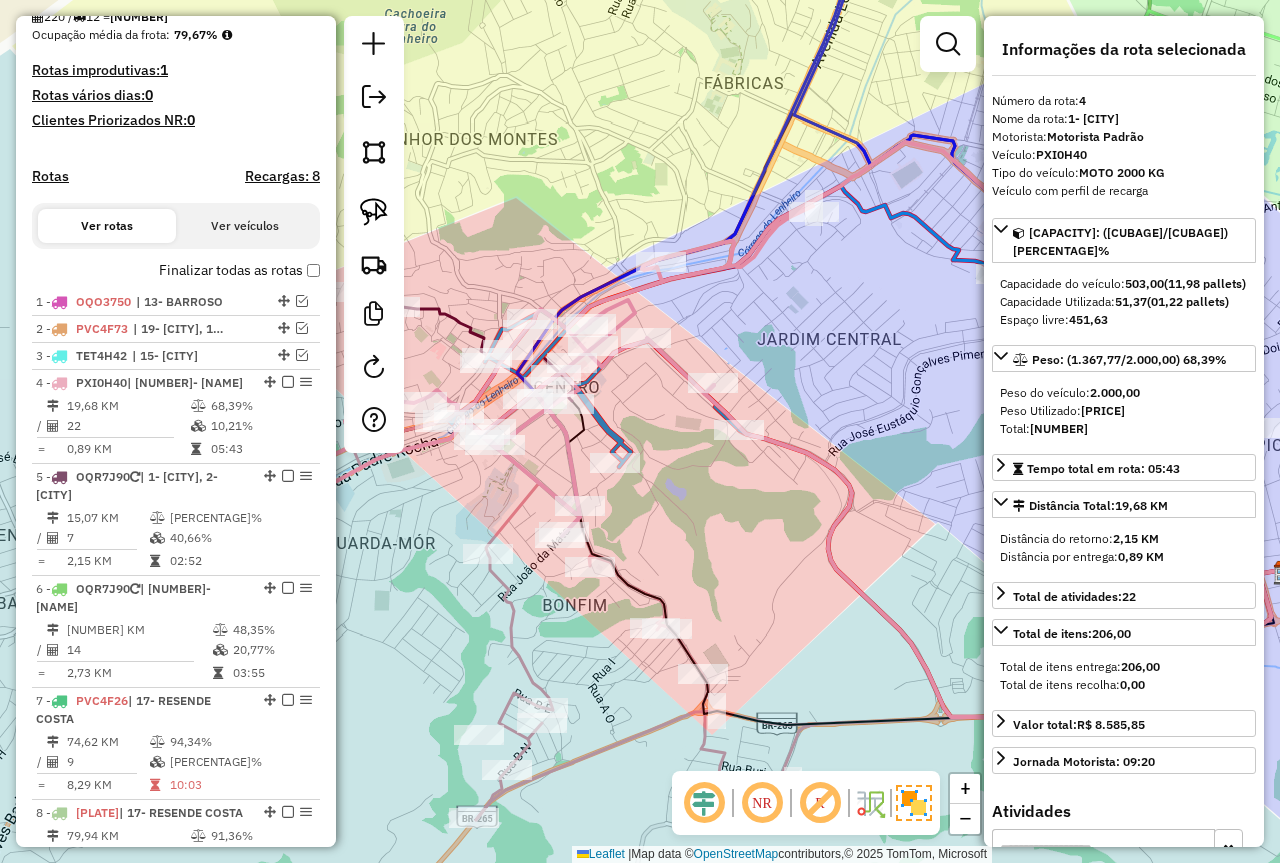 drag, startPoint x: 592, startPoint y: 515, endPoint x: 659, endPoint y: 513, distance: 67.02985 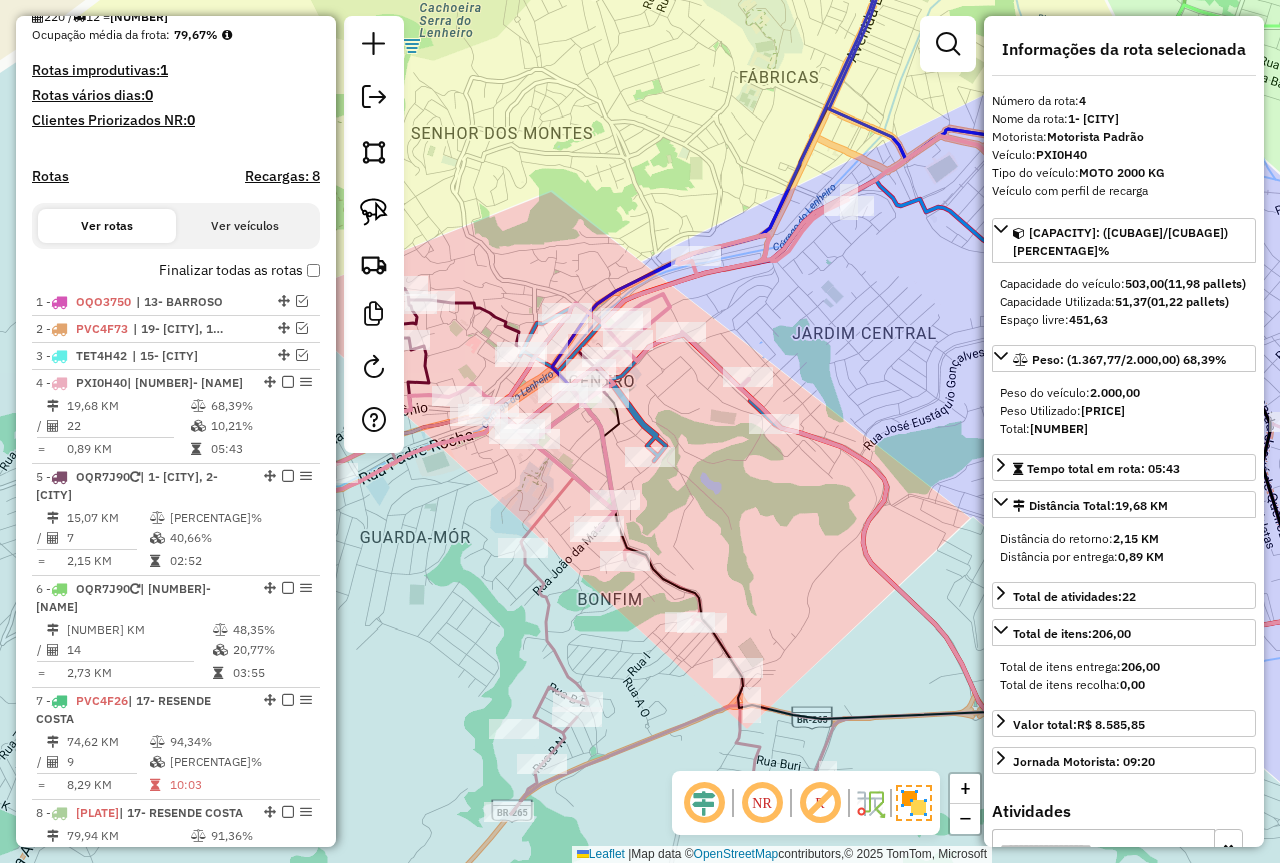 drag, startPoint x: 673, startPoint y: 514, endPoint x: 788, endPoint y: 483, distance: 119.104996 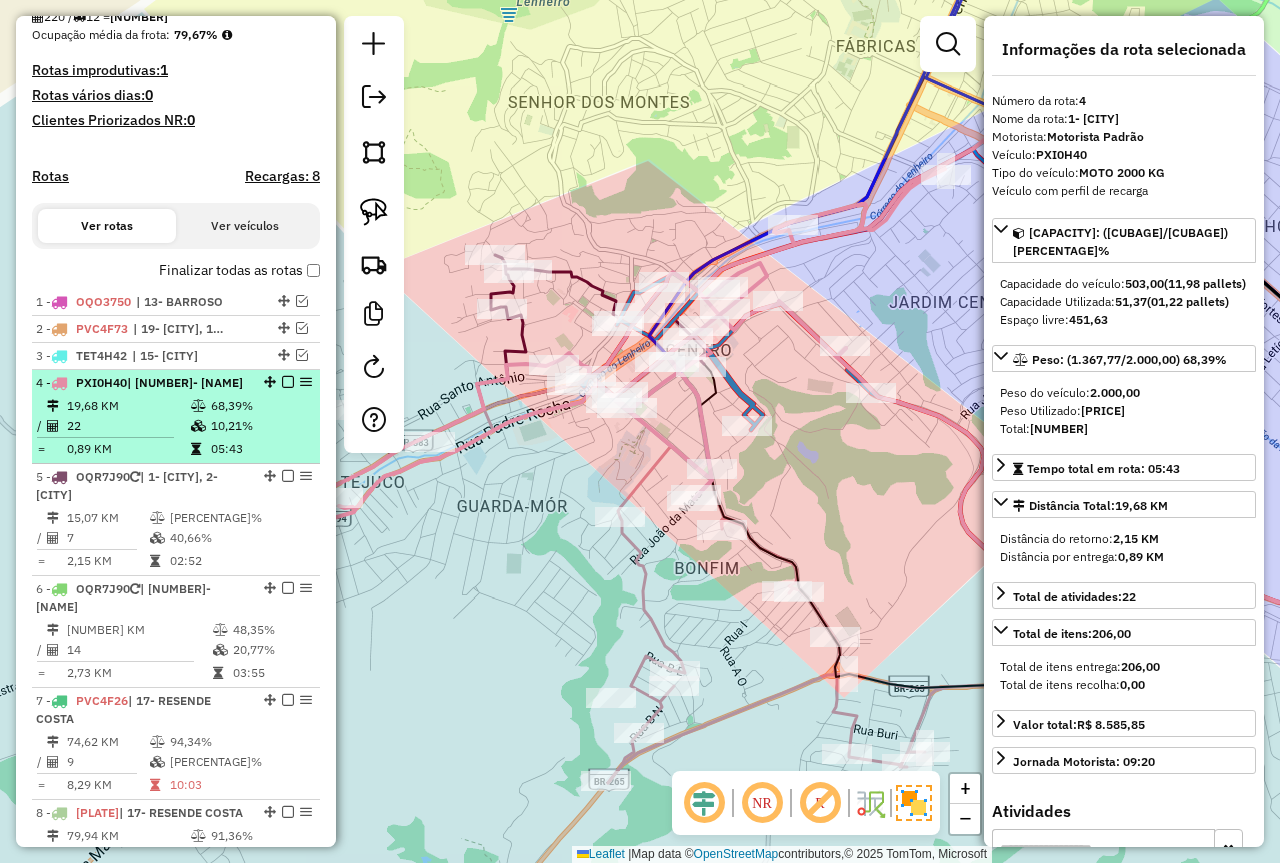 click at bounding box center [198, 426] 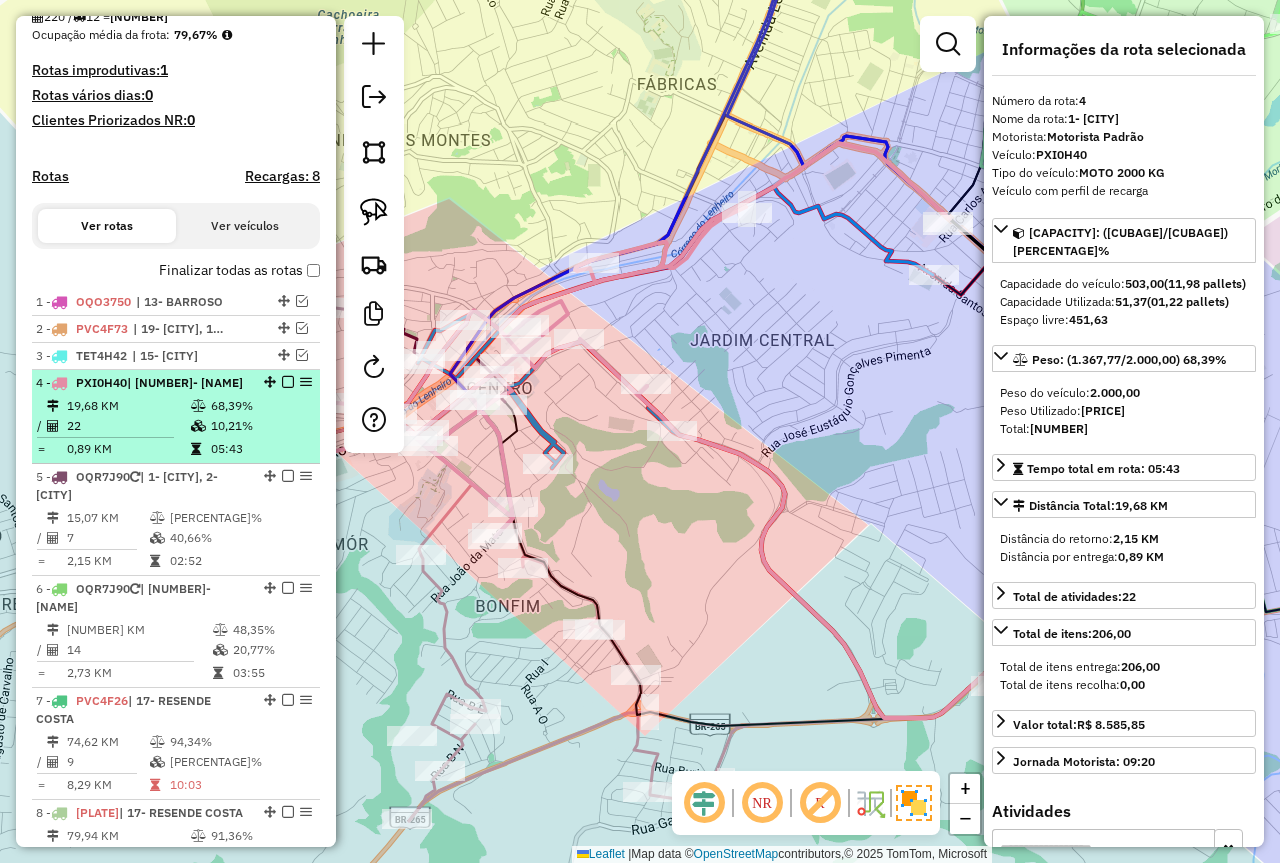 click at bounding box center (288, 382) 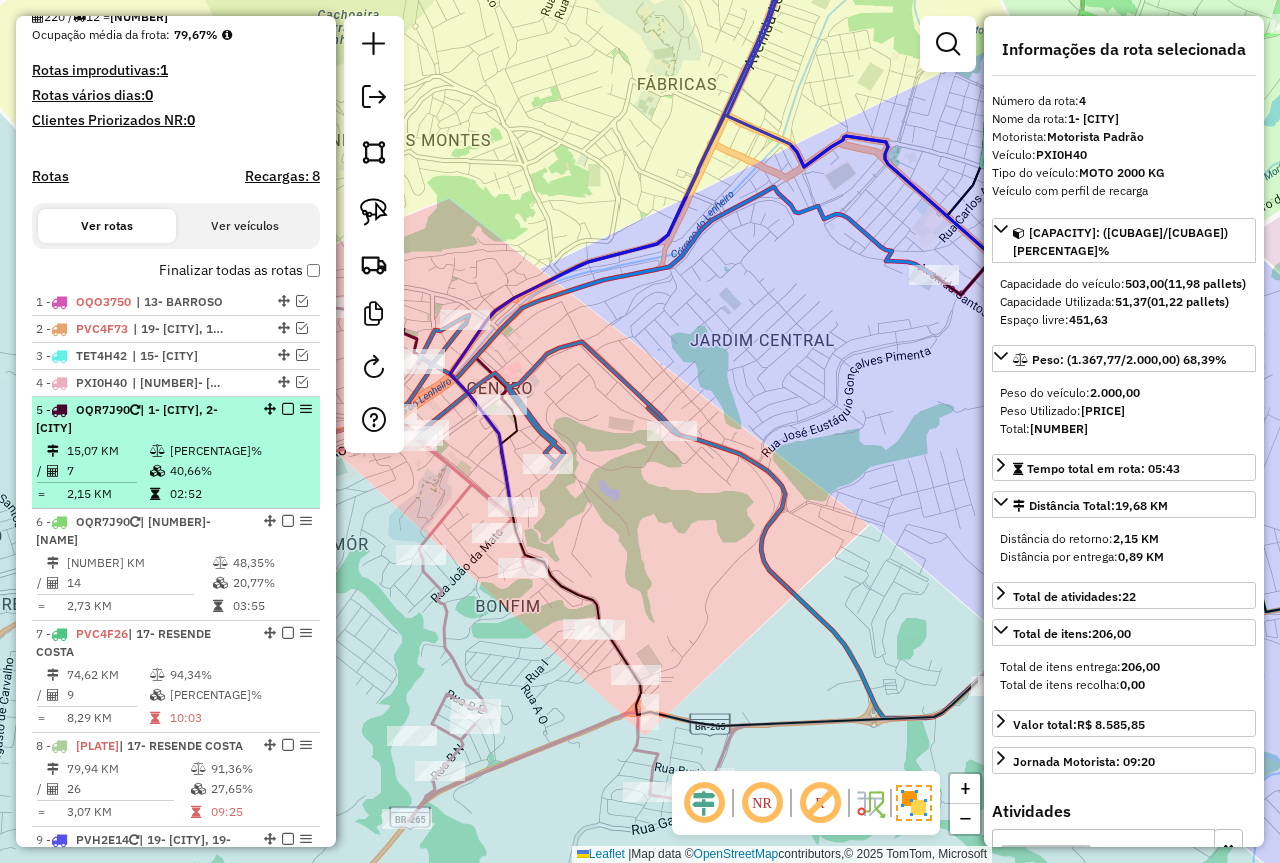 click at bounding box center (157, 451) 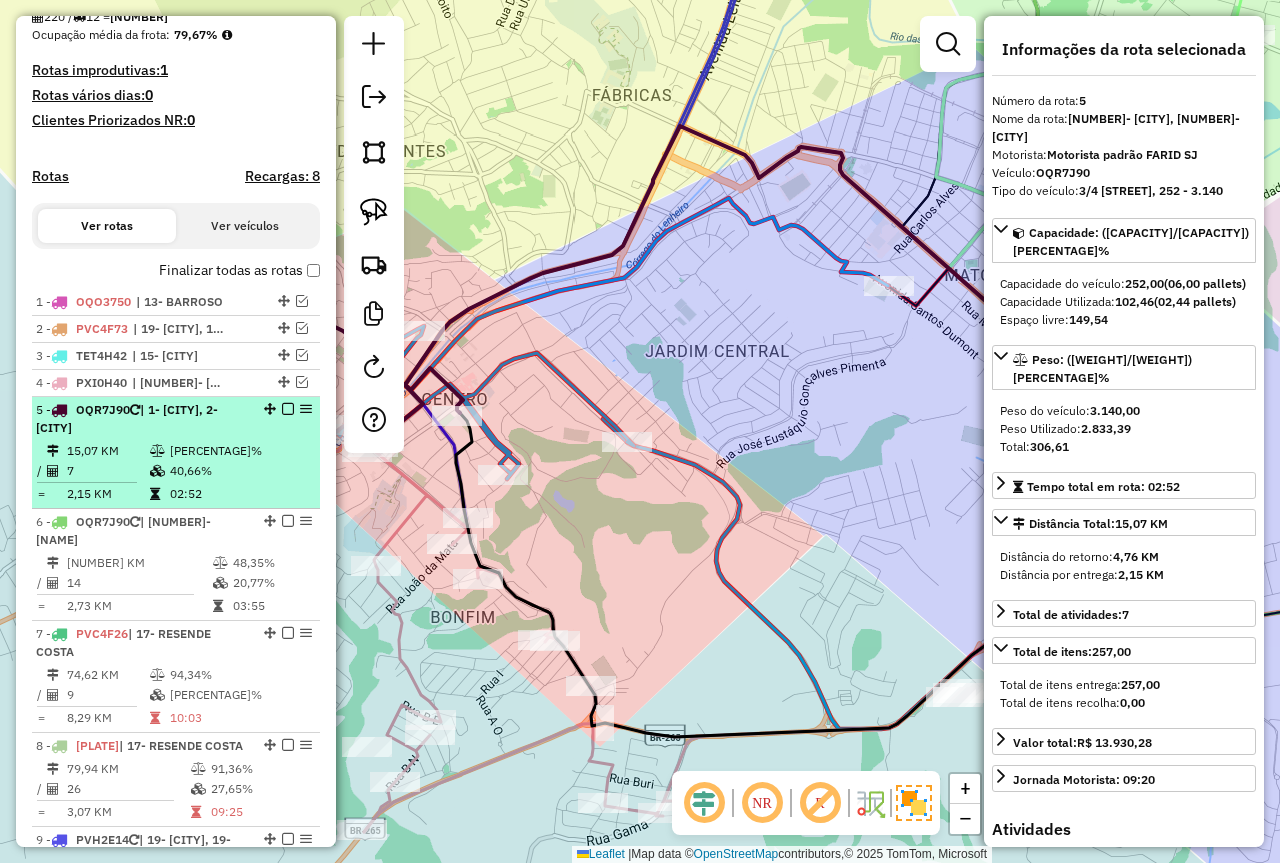 click at bounding box center (288, 409) 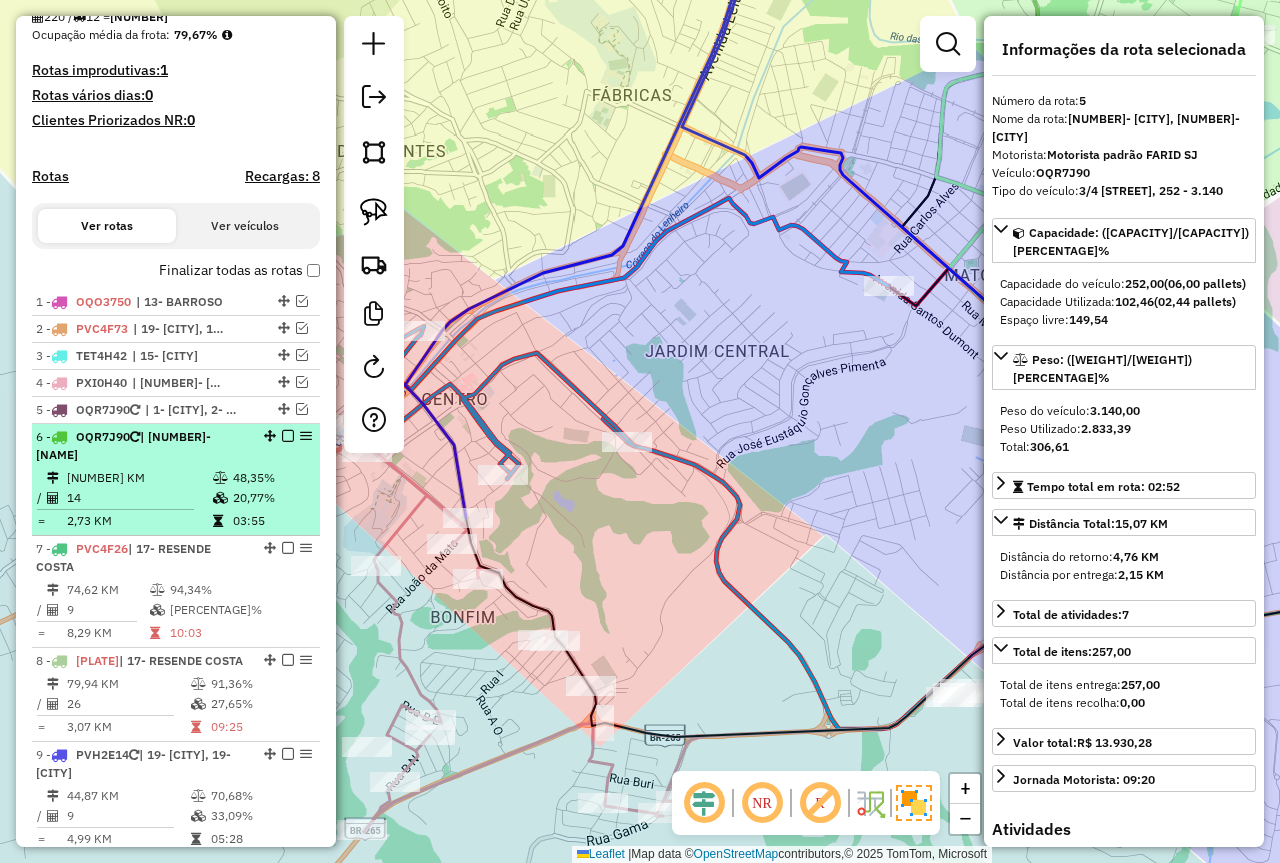 click on "20,77%" at bounding box center [272, 498] 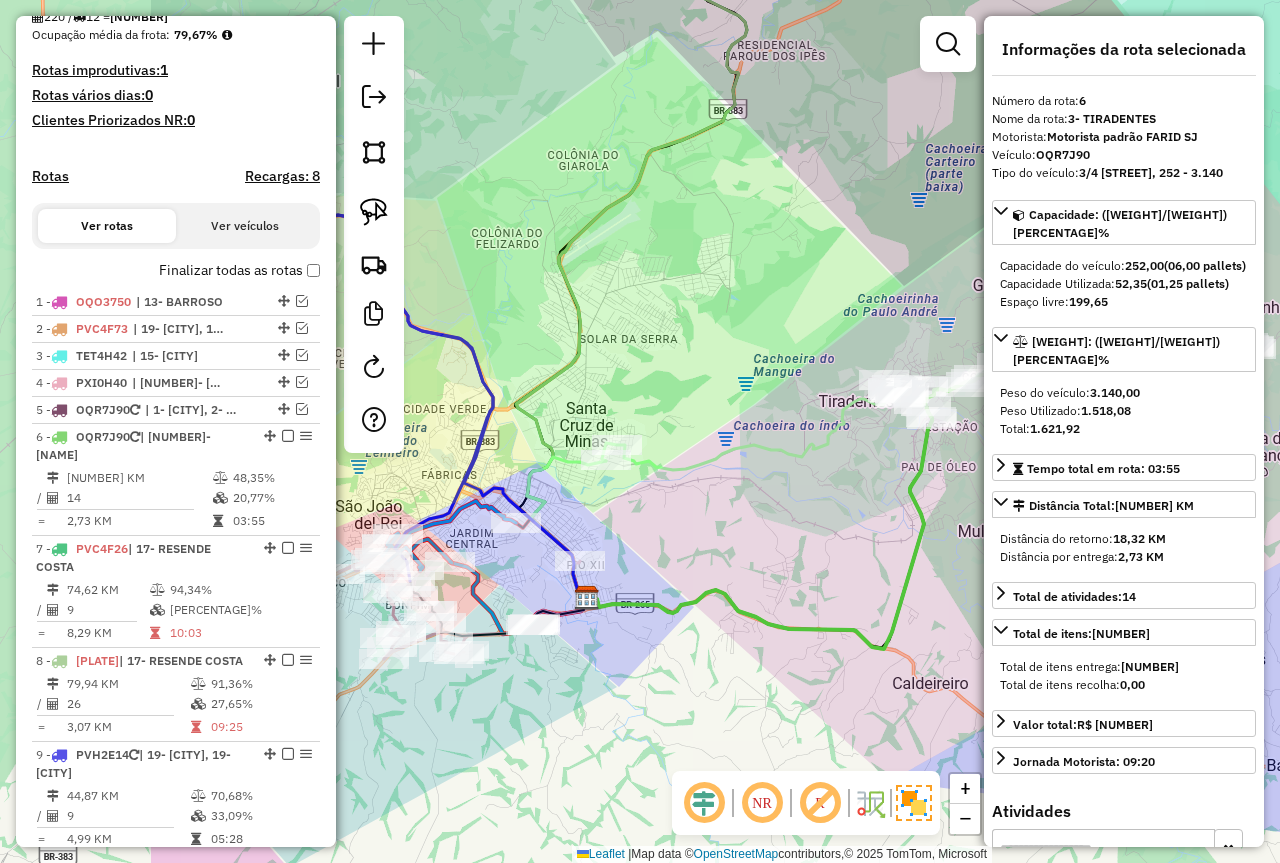 drag, startPoint x: 495, startPoint y: 477, endPoint x: 776, endPoint y: 505, distance: 282.39157 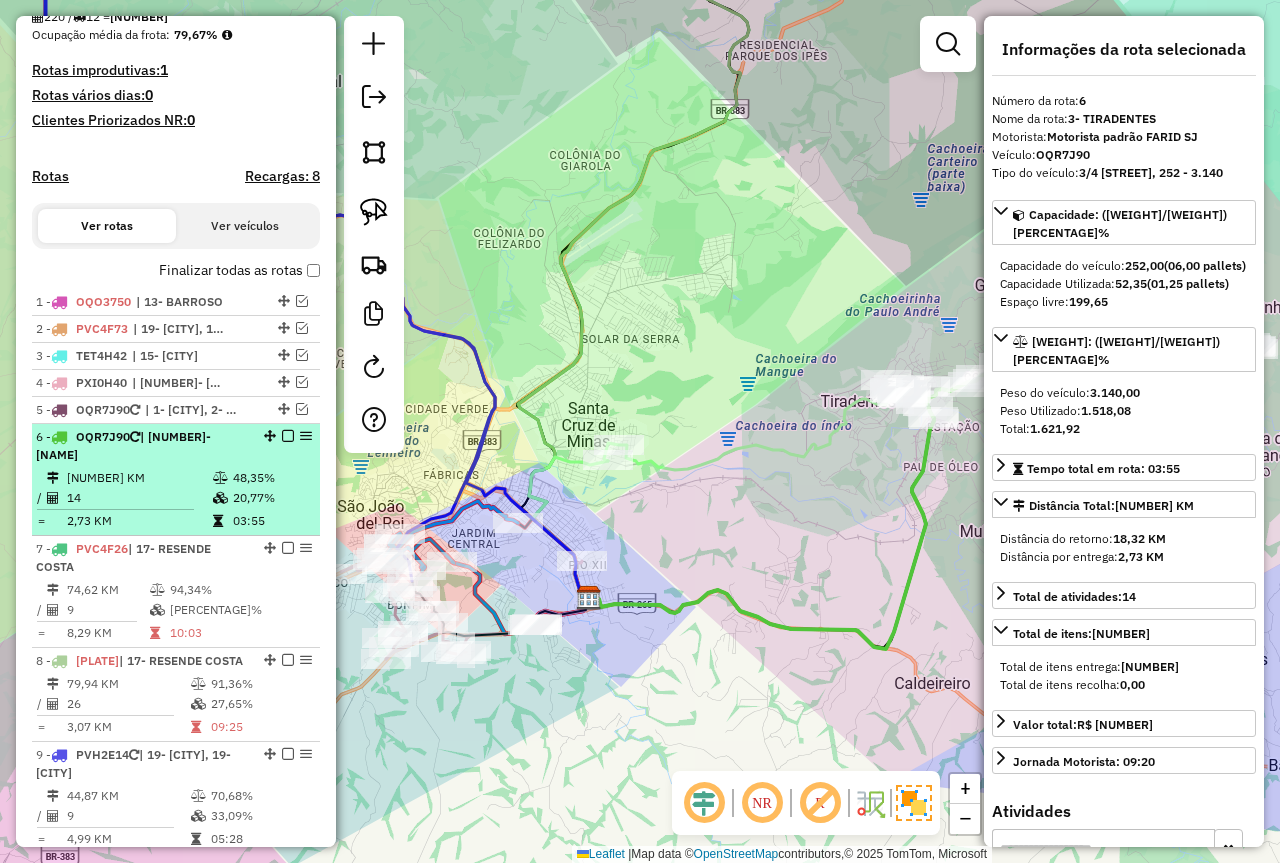 click at bounding box center [288, 436] 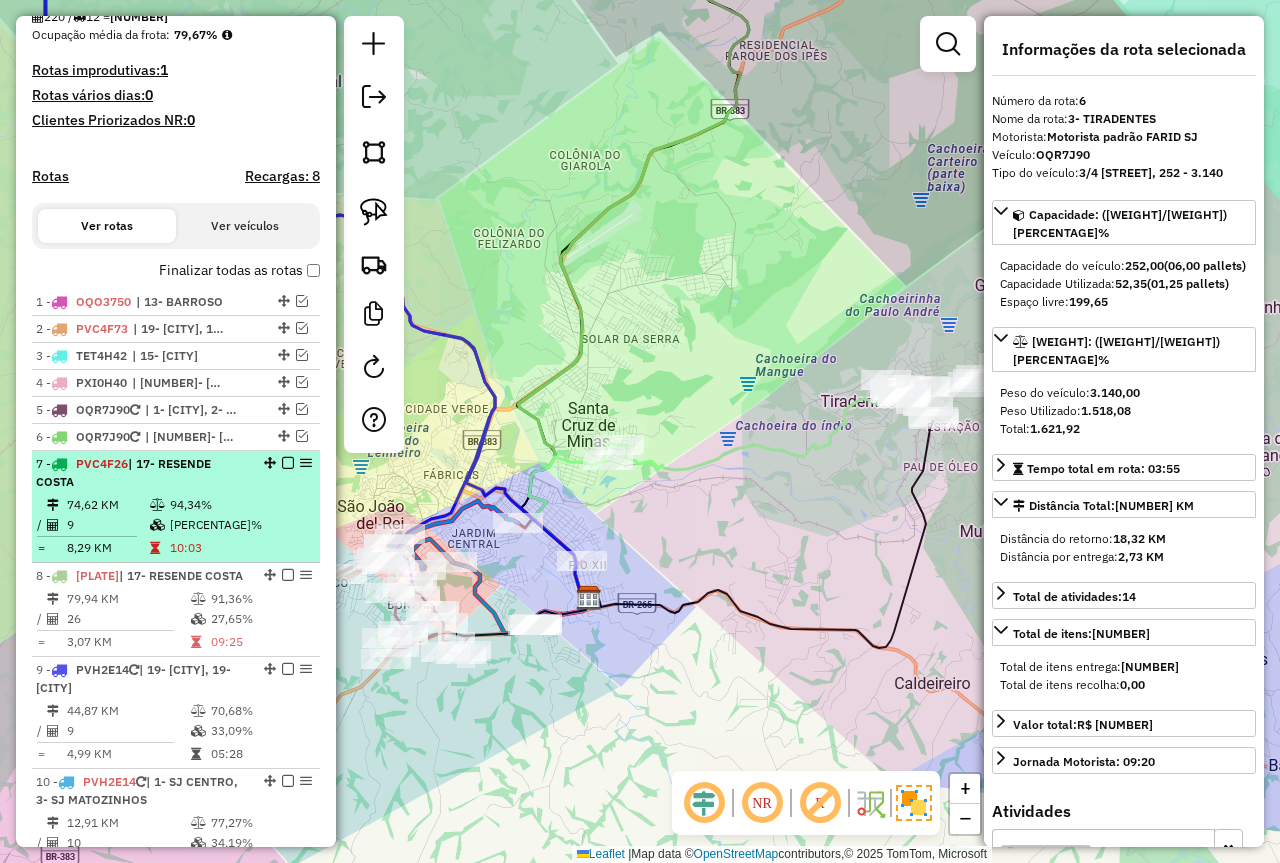 click on "74,62 KM" at bounding box center (107, 505) 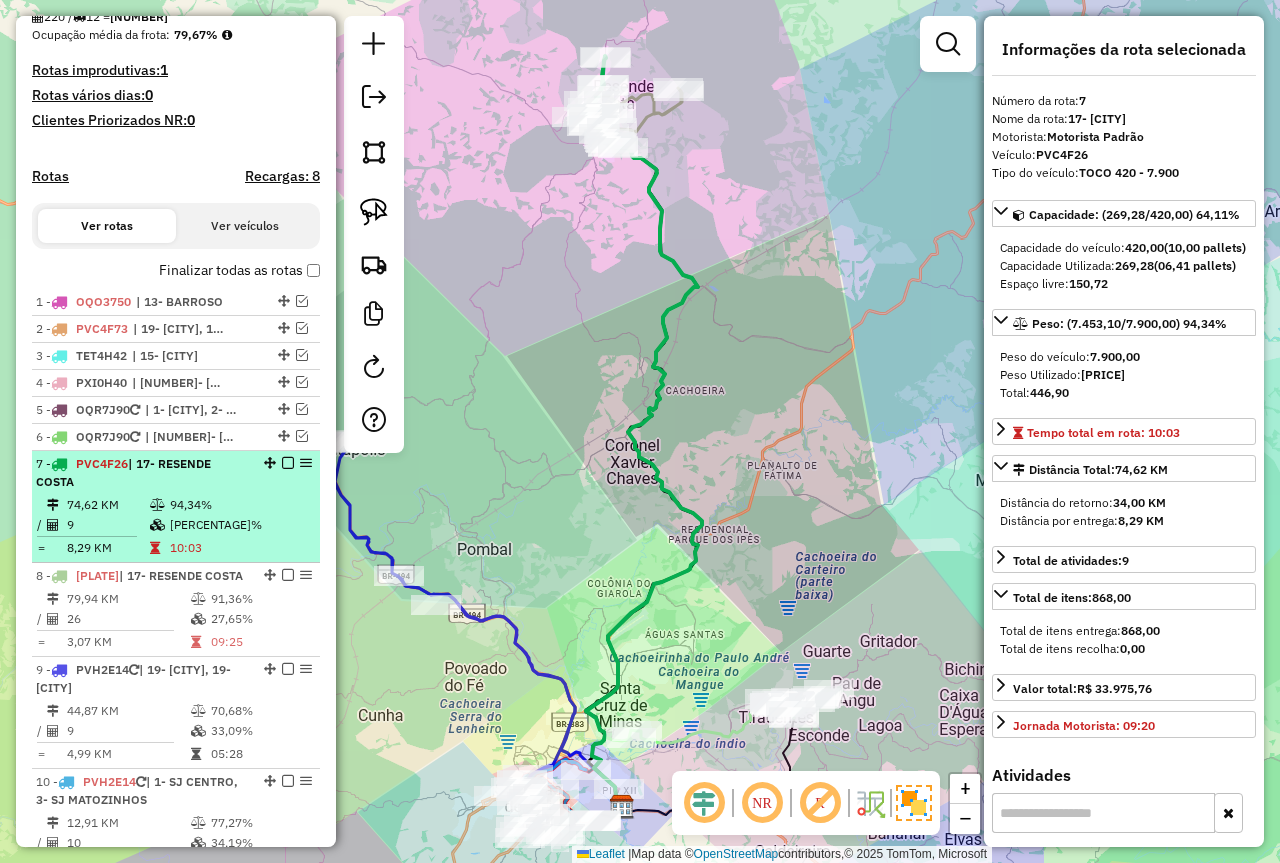 click at bounding box center [288, 463] 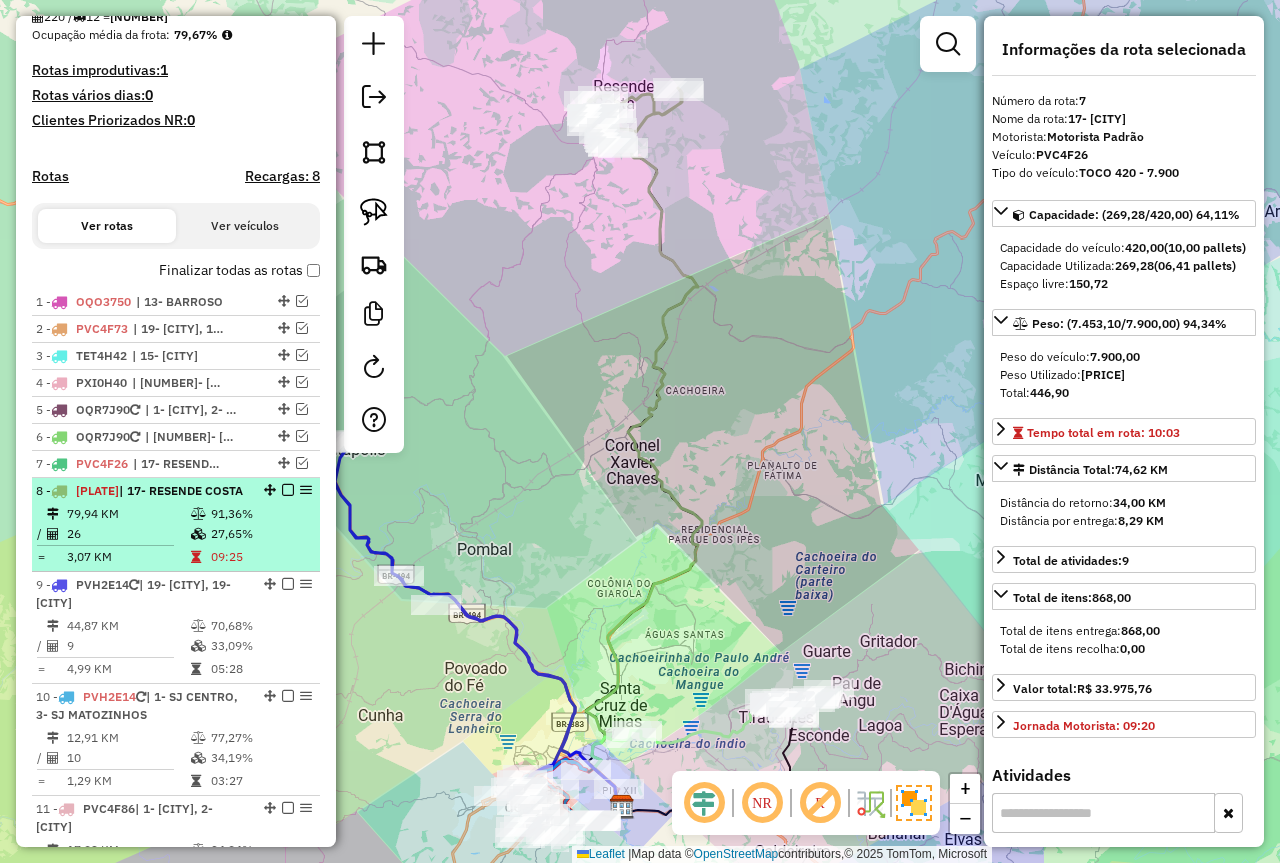 click on "27,65%" at bounding box center (260, 534) 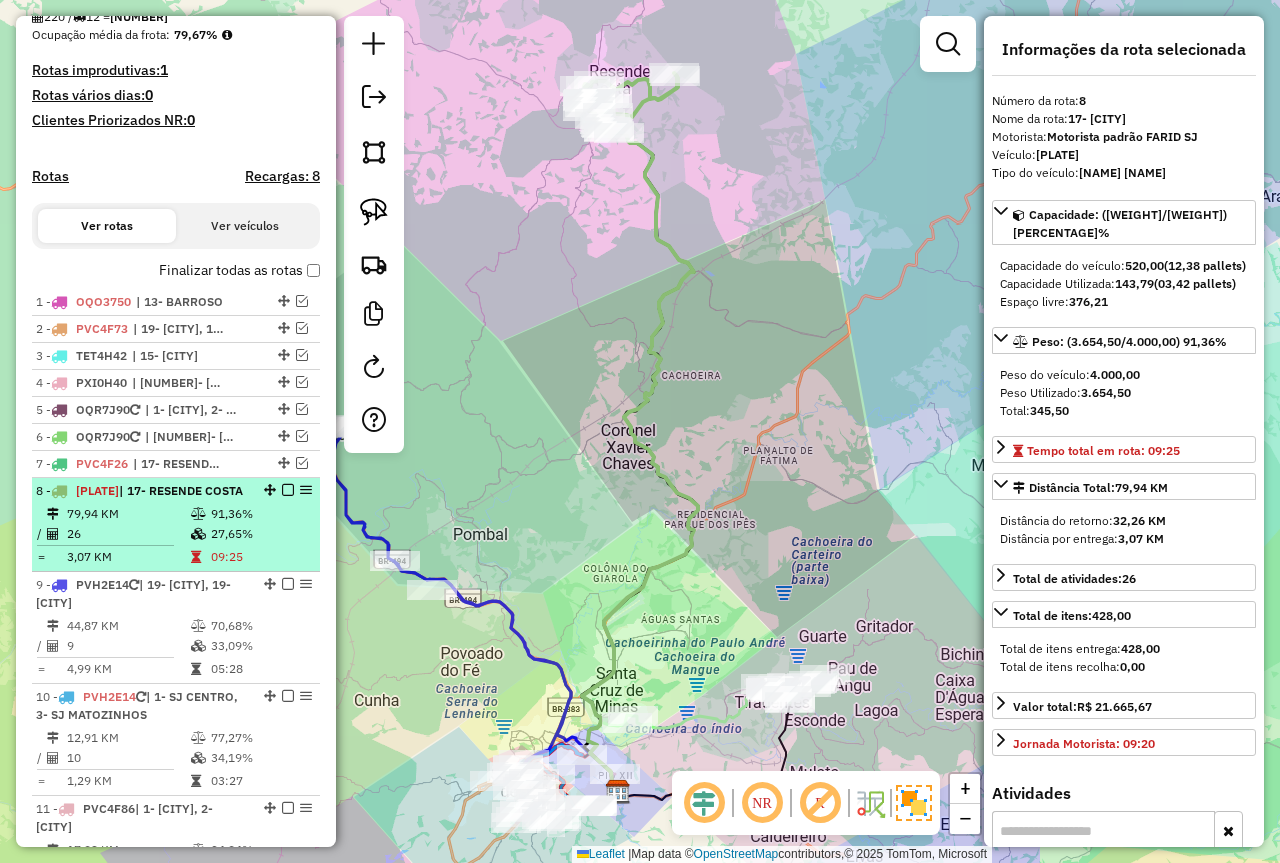 click at bounding box center [200, 514] 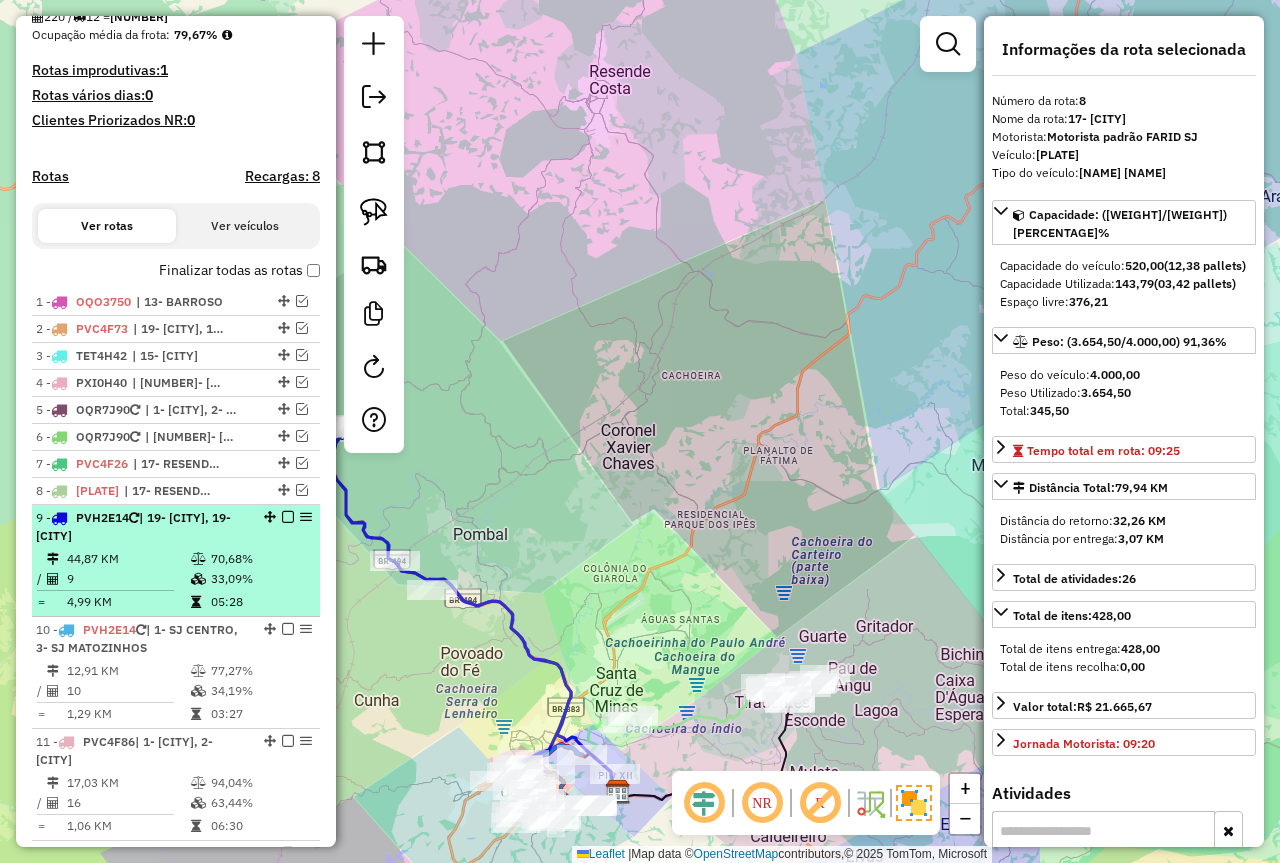 click on "44,87 KM   70,68%" at bounding box center (176, 559) 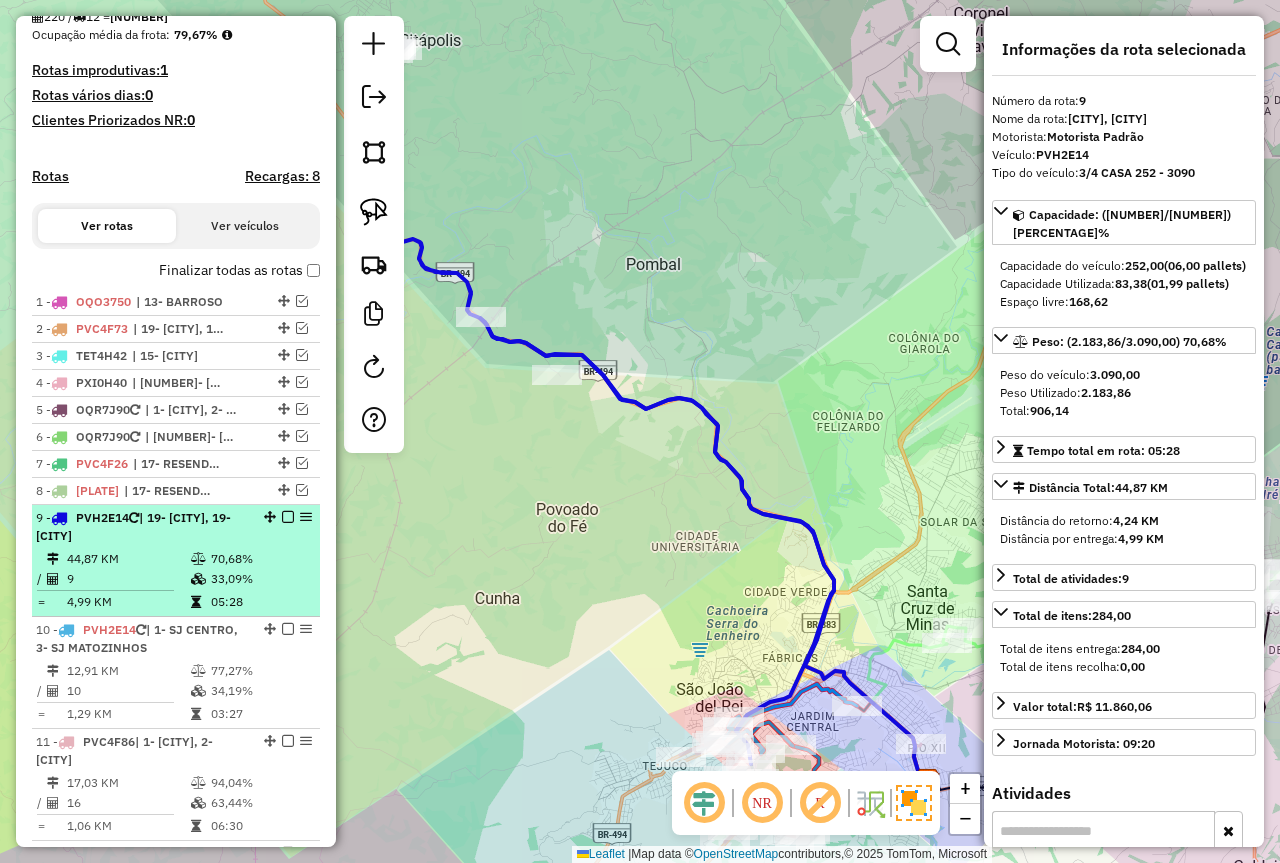 click at bounding box center [288, 517] 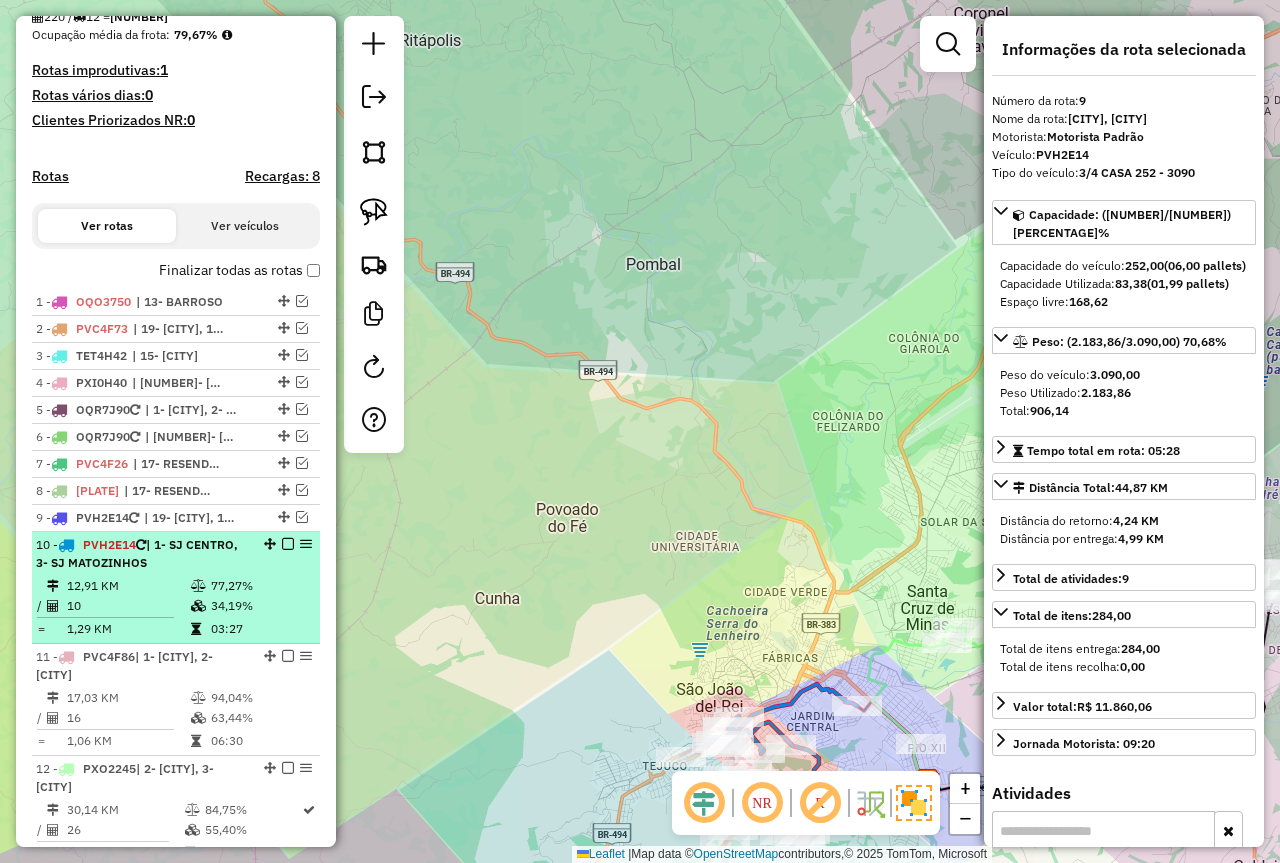 click on "10 -       PVH2E14   | 1- SJ CENTRO, 3- SJ MATOZINHOS  12,91 KM   77,27%  /  10   34,19%     =  1,29 KM   03:27" at bounding box center (176, 588) 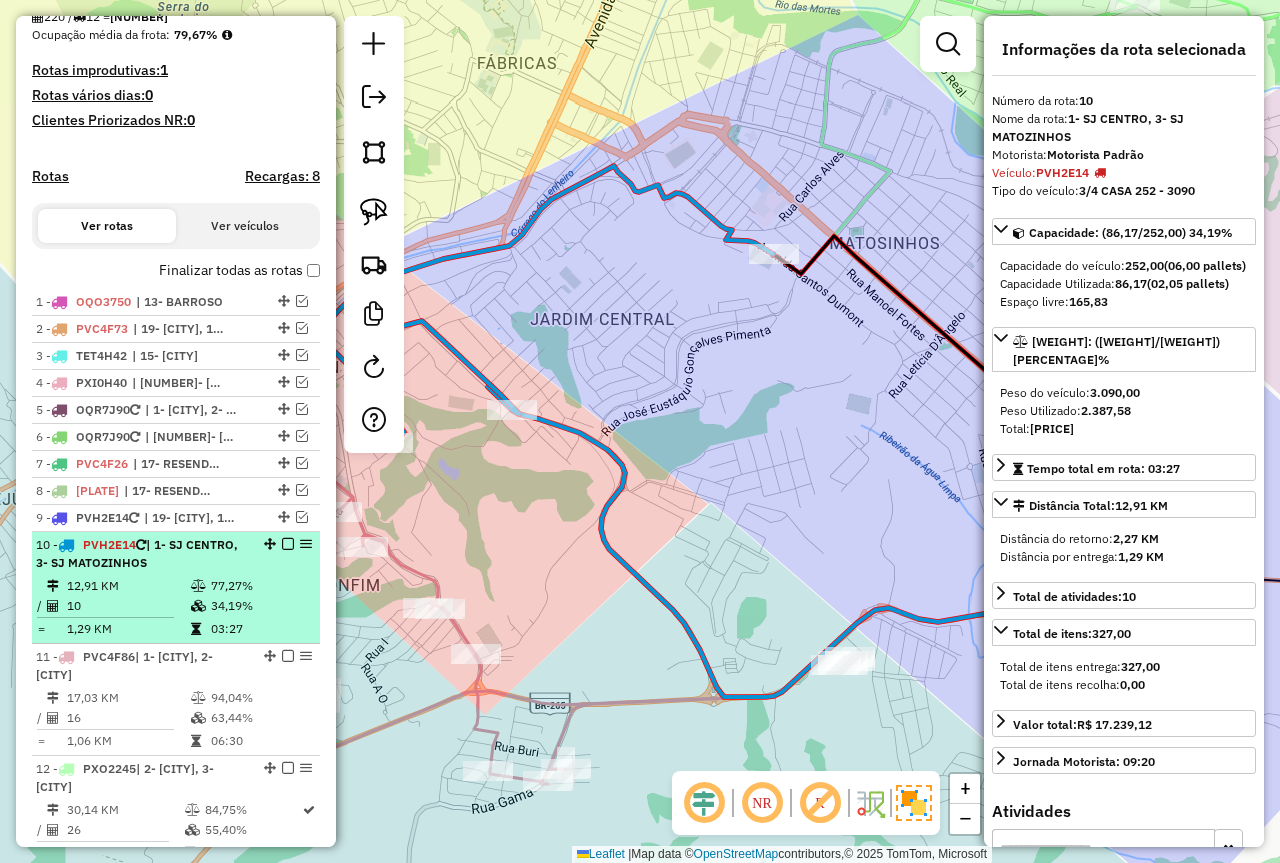 click at bounding box center (288, 544) 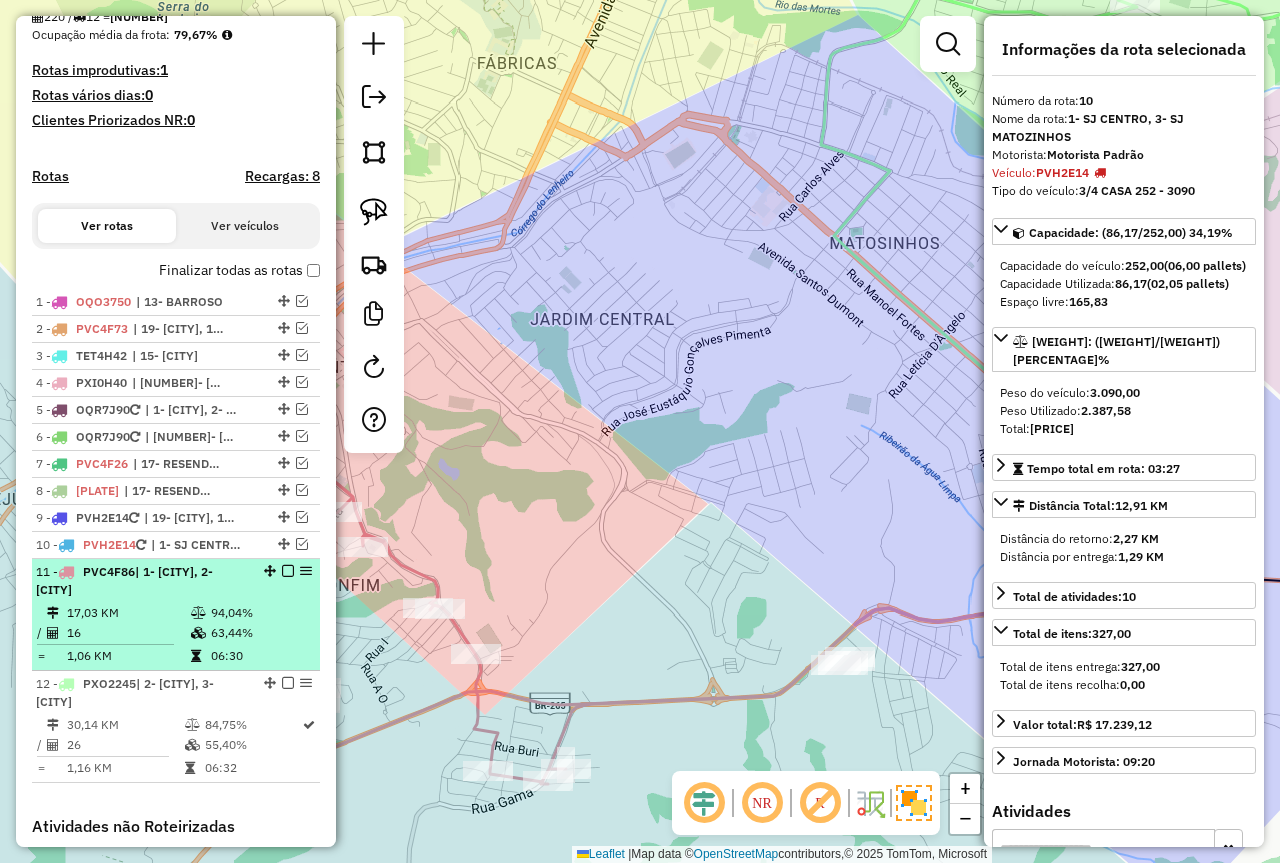 click on "63,44%" at bounding box center [260, 633] 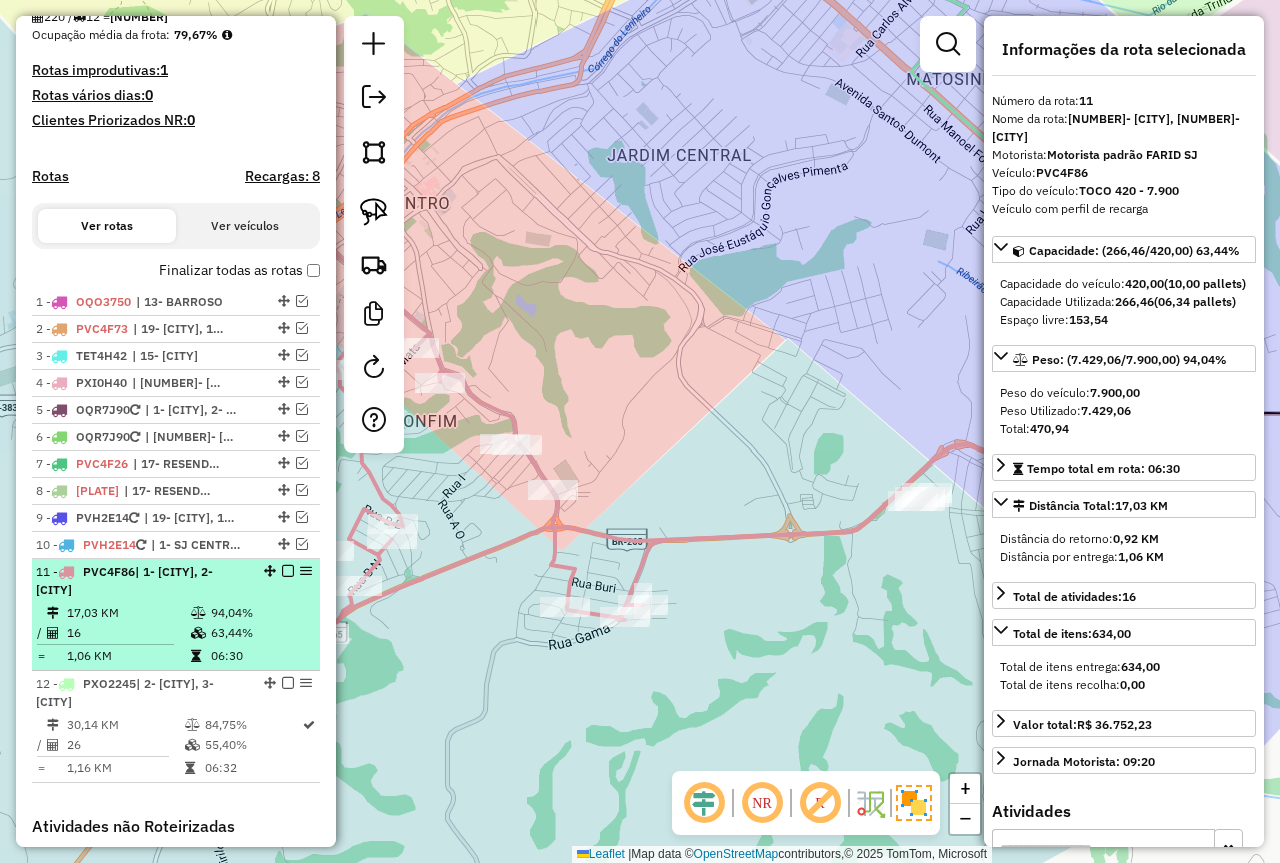 click at bounding box center (288, 571) 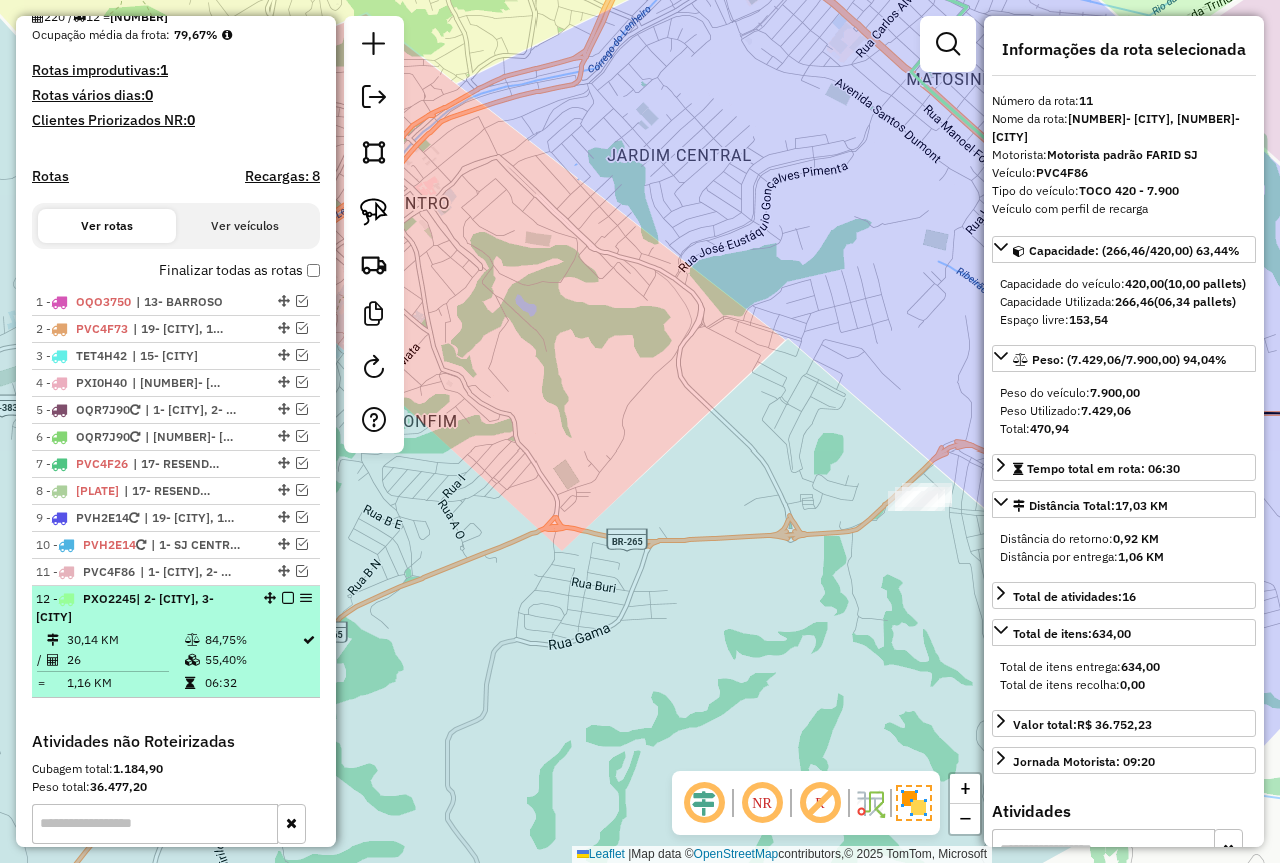 click on "06:32" at bounding box center (252, 683) 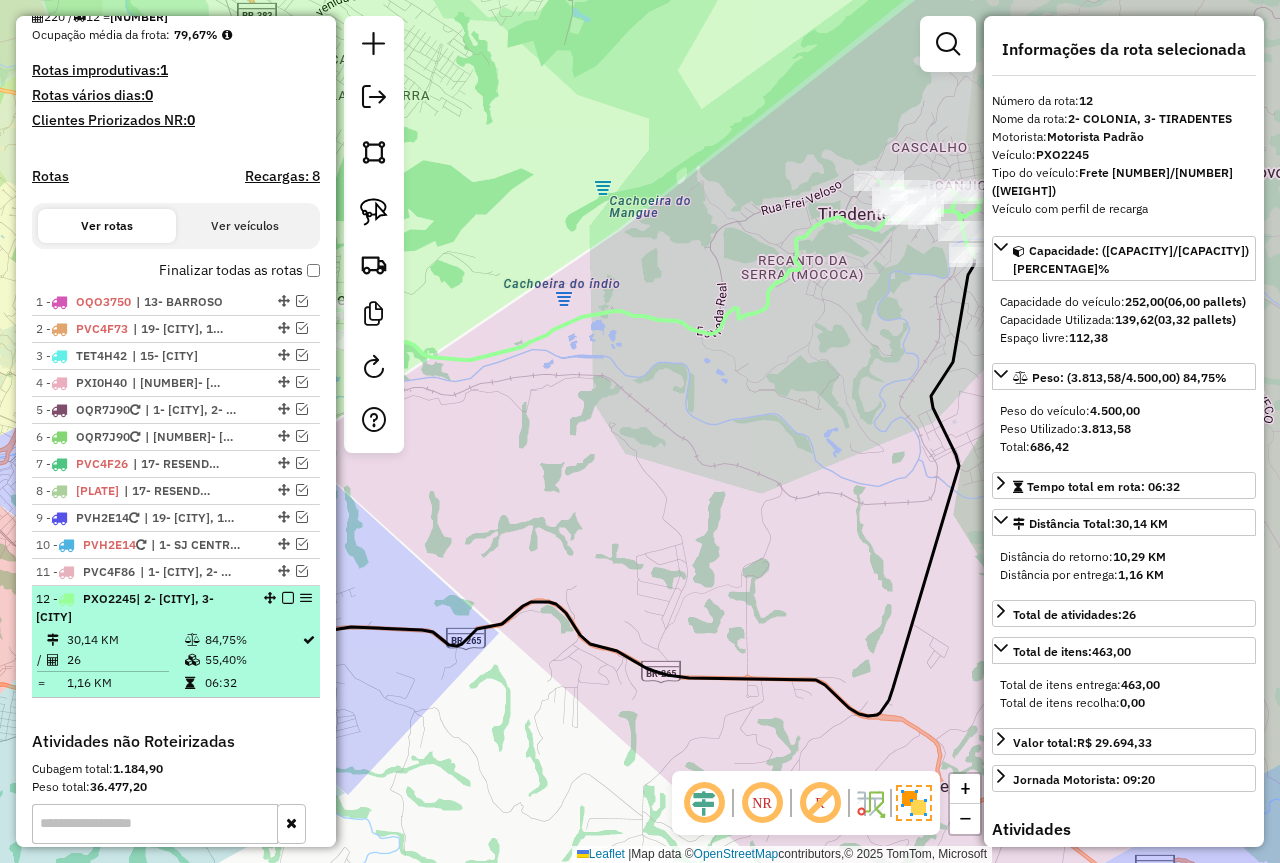 click at bounding box center (288, 598) 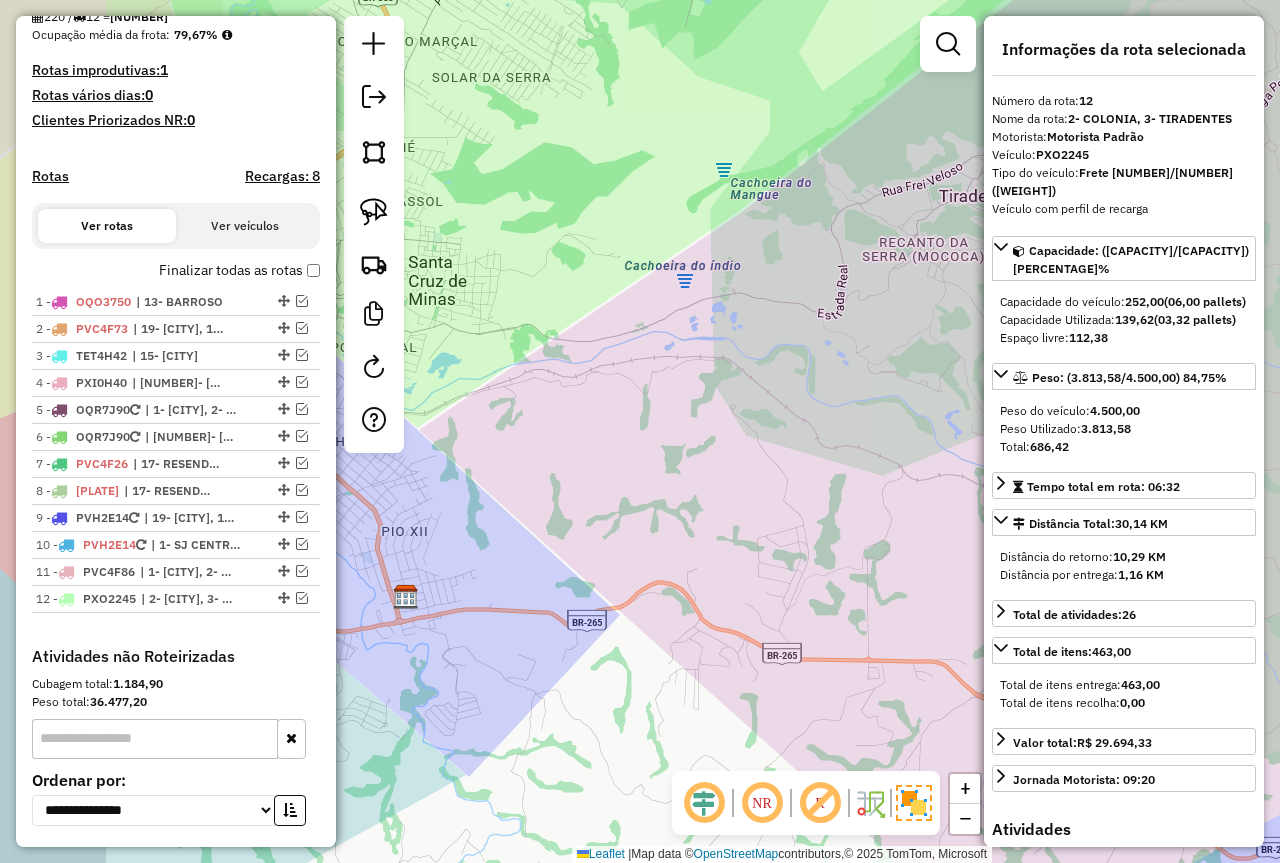 drag, startPoint x: 547, startPoint y: 583, endPoint x: 976, endPoint y: 514, distance: 434.51352 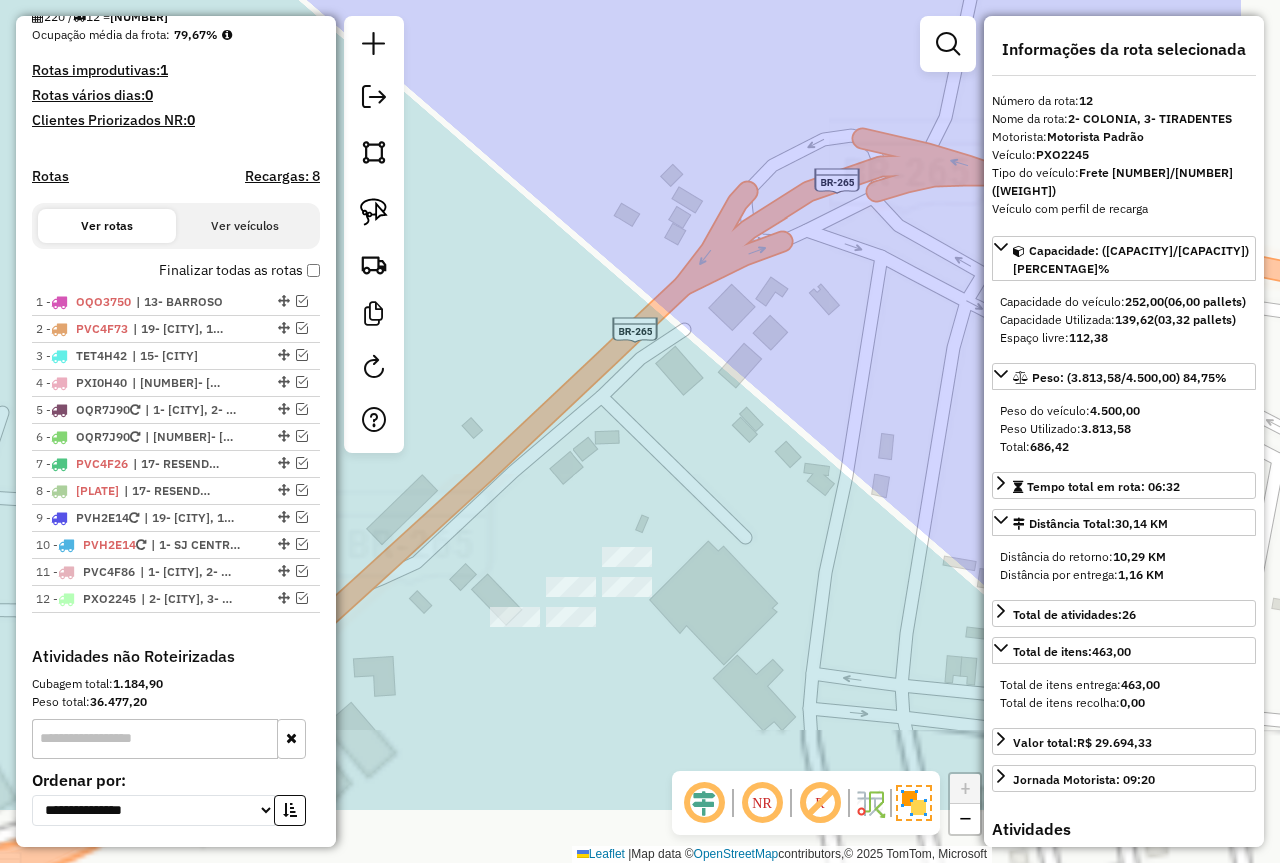 drag, startPoint x: 859, startPoint y: 491, endPoint x: 692, endPoint y: 442, distance: 174.04022 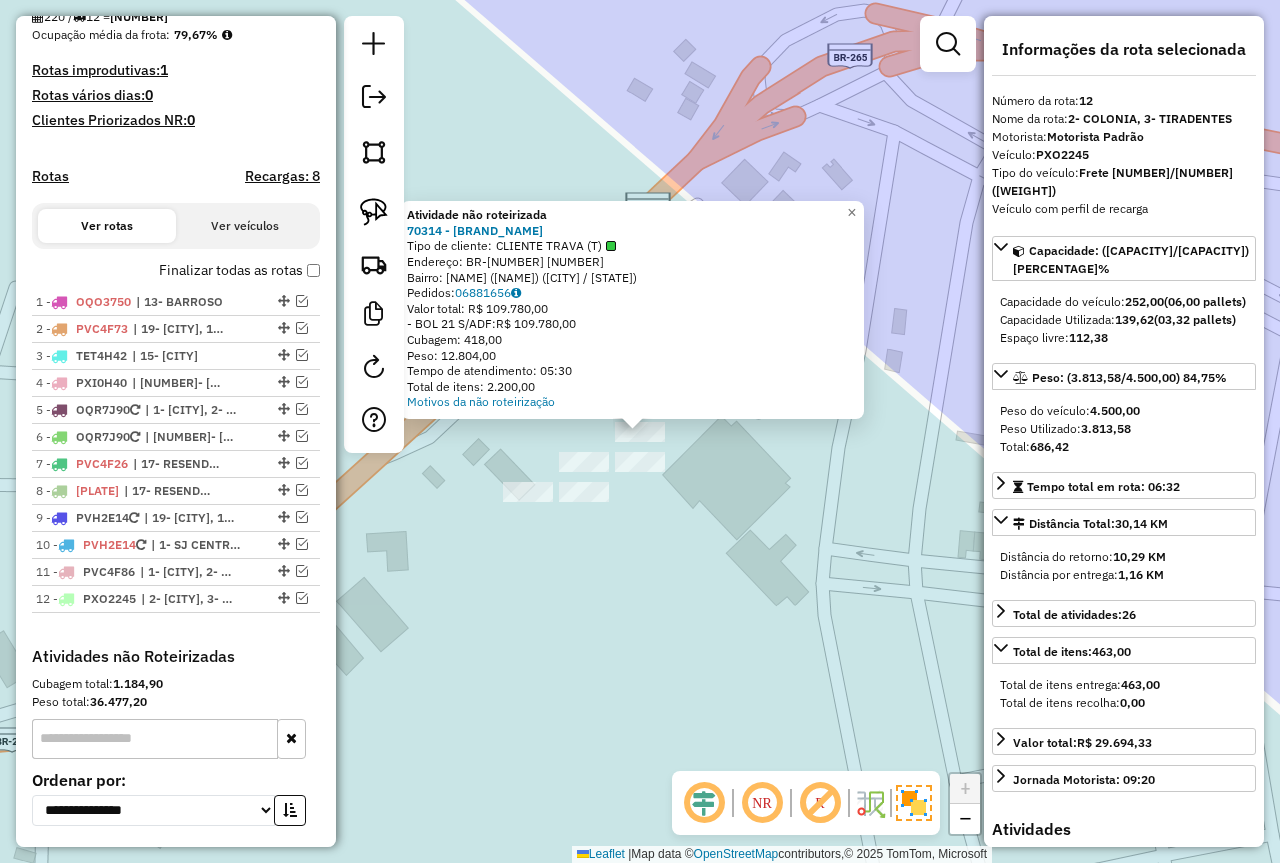 click on "Atividade não roteirizada 70314 - SUPERMERCADO ESKYNAO  Tipo de cliente:   CLIENTE TRAVA (T)   Endereço:  BR-265 0000256,000 255   Bairro: VARZEA DO FARIA (BONFIM) (SAO JOAO DEL REI / MG)   Pedidos:  06881656   Valor total: R$ 109.780,00   - BOL 21 S/ADF:  R$ 109.780,00   Cubagem: 418,00   Peso: 12.804,00   Tempo de atendimento: 05:30   Total de itens: 2.200,00  Motivos da não roteirização × Janela de atendimento Grade de atendimento Capacidade Transportadoras Veículos Cliente Pedidos  Rotas Selecione os dias de semana para filtrar as janelas de atendimento  Seg   Ter   Qua   Qui   Sex   Sáb   Dom  Informe o período da janela de atendimento: De: Até:  Filtrar exatamente a janela do cliente  Considerar janela de atendimento padrão  Selecione os dias de semana para filtrar as grades de atendimento  Seg   Ter   Qua   Qui   Sex   Sáb   Dom   Considerar clientes sem dia de atendimento cadastrado  Clientes fora do dia de atendimento selecionado Filtrar as atividades entre os valores definidos abaixo: +" 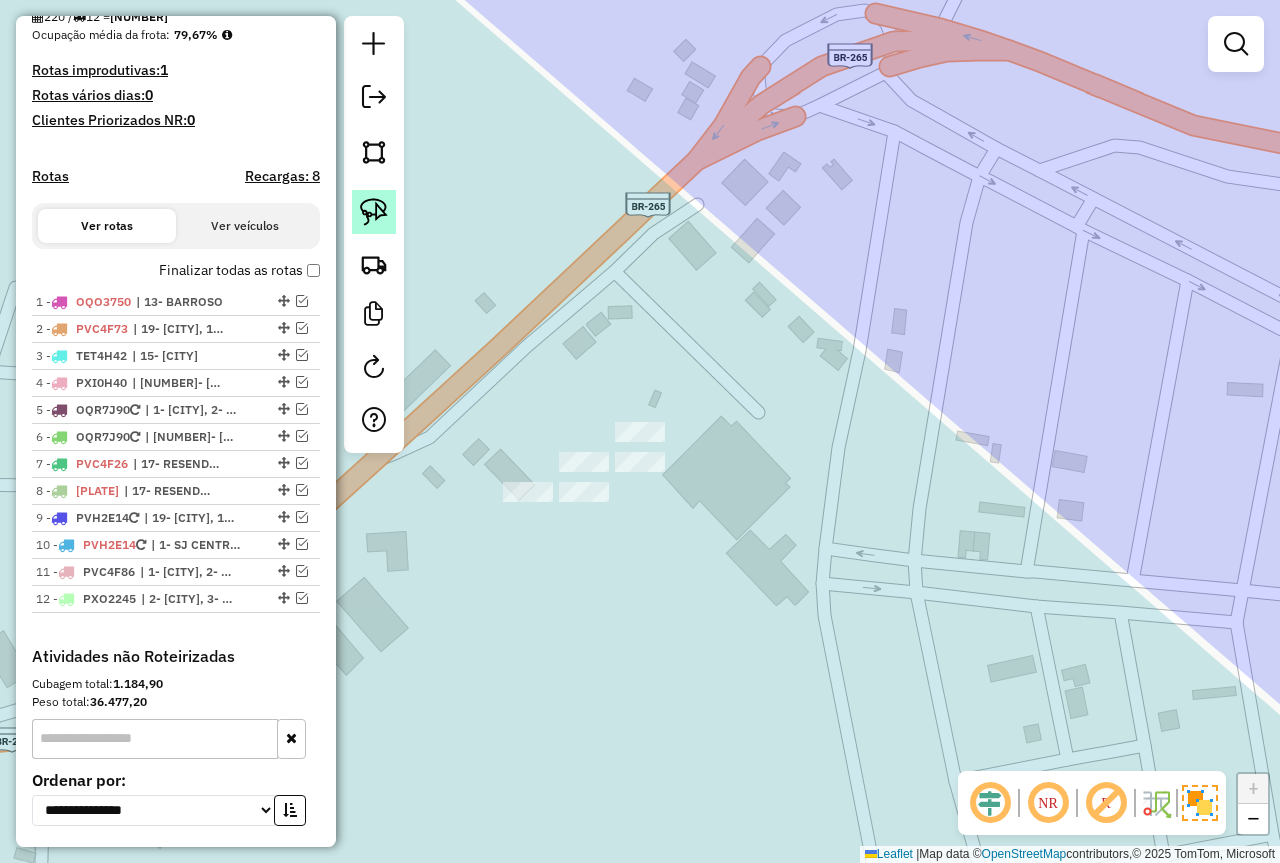 click 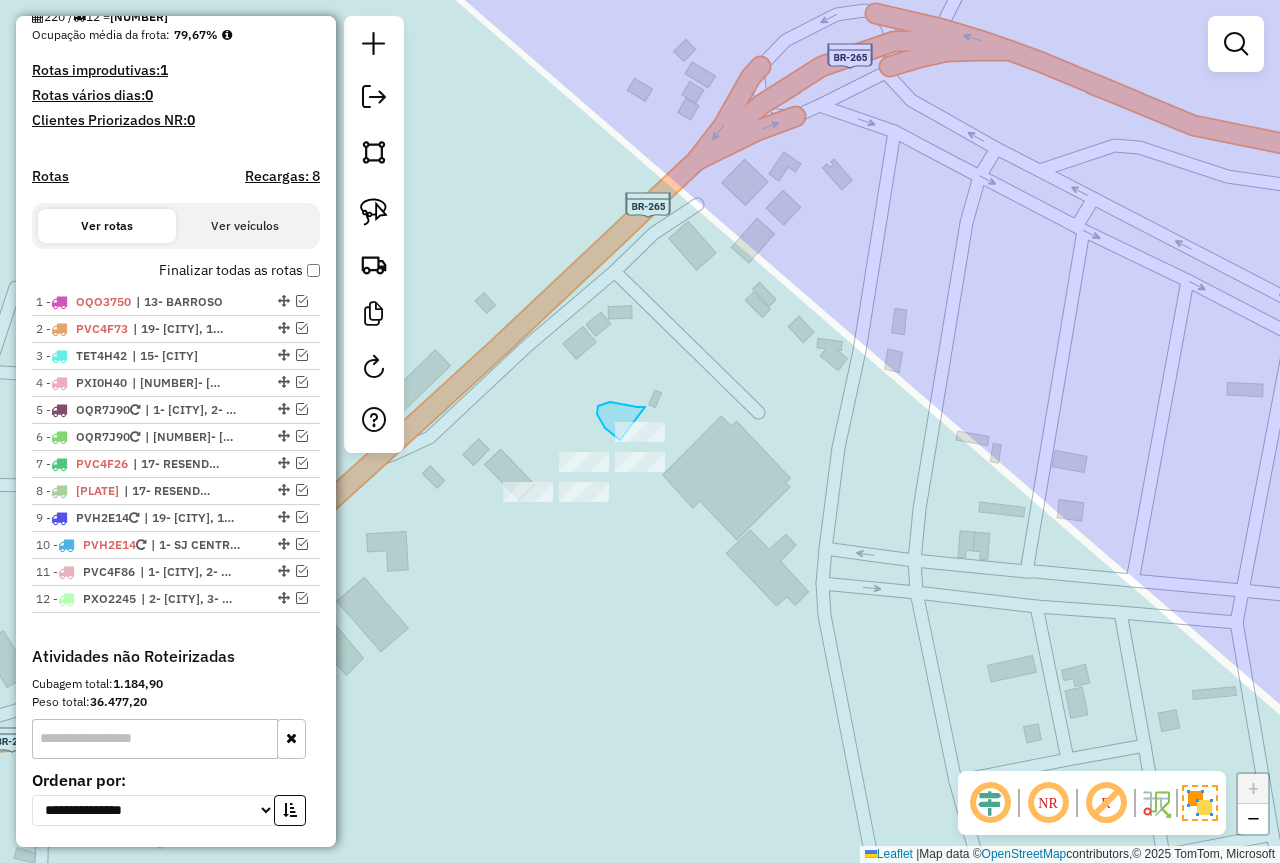 drag, startPoint x: 645, startPoint y: 407, endPoint x: 669, endPoint y: 447, distance: 46.647614 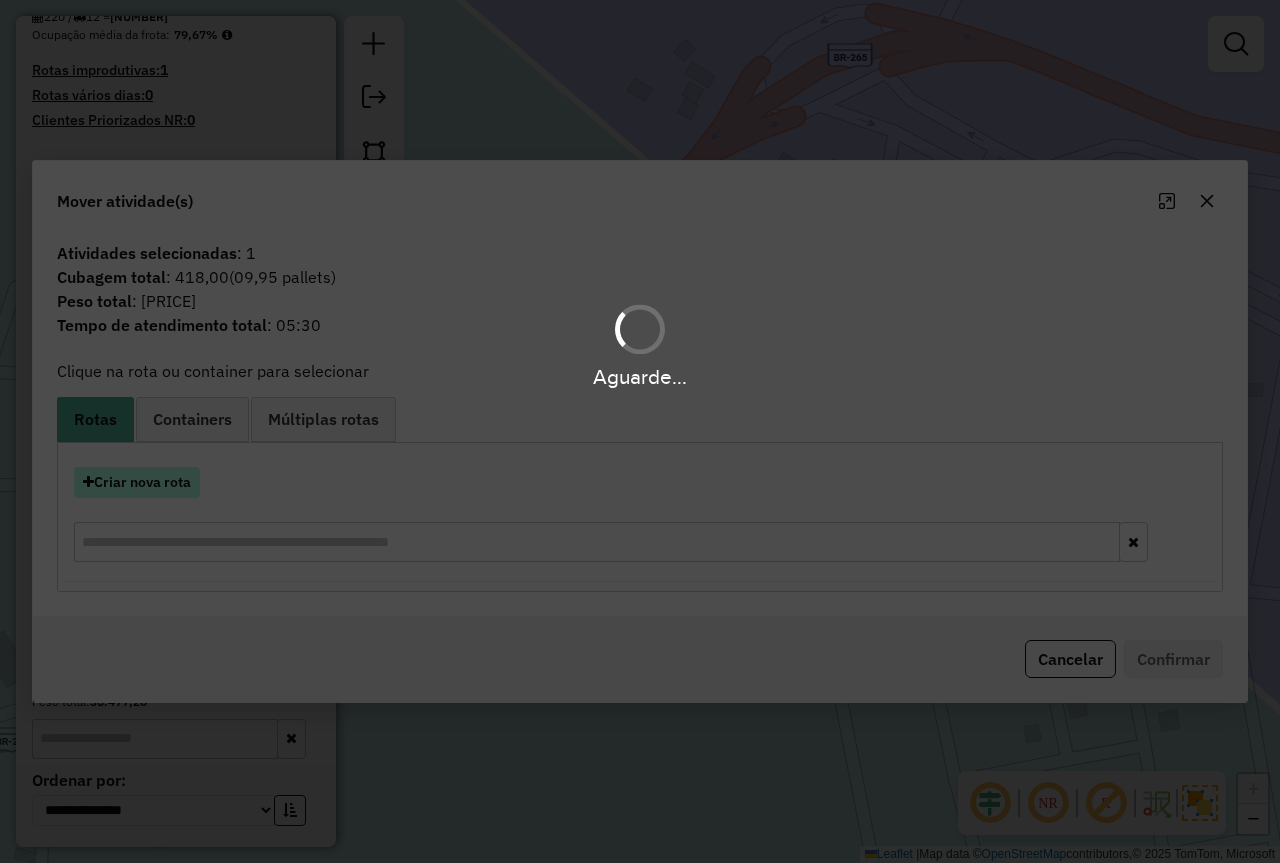 click on "Aguarde...  Pop-up bloqueado!  Seu navegador bloqueou automáticamente a abertura de uma nova janela.   Acesse as configurações e adicione o endereço do sistema a lista de permissão.   Fechar  Informações da Sessão 976071 - 07/08/2025     Criação: 06/08/2025 18:12   Depósito:  Farid - São João del Rei  Total de rotas:  12  Distância Total:  537,26 km  Tempo total:  82:18  Valor total:  R$ 567.746,32  - Total roteirizado:  R$ 282.151,14  - Total não roteirizado:  R$ 285.595,18  Total de Atividades Roteirizadas:  220  Total de Pedidos Roteirizados:  344  Peso total roteirizado:  50.408,05  Cubagem total roteirizado:  1.833,94  Total de Atividades não Roteirizadas:  1  Total de Pedidos não Roteirizados:  5 Total de caixas por viagem:  1.833,94 /   12 =  152,83 Média de Atividades por viagem:  220 /   12 =  18,33 Ocupação média da frota:  79,67%   Rotas improdutivas:  1  Rotas vários dias:  0  Clientes Priorizados NR:  0 Rotas  Recargas: 8   Ver rotas   Ver veículos   1 -       OQO3750  :" at bounding box center (640, 431) 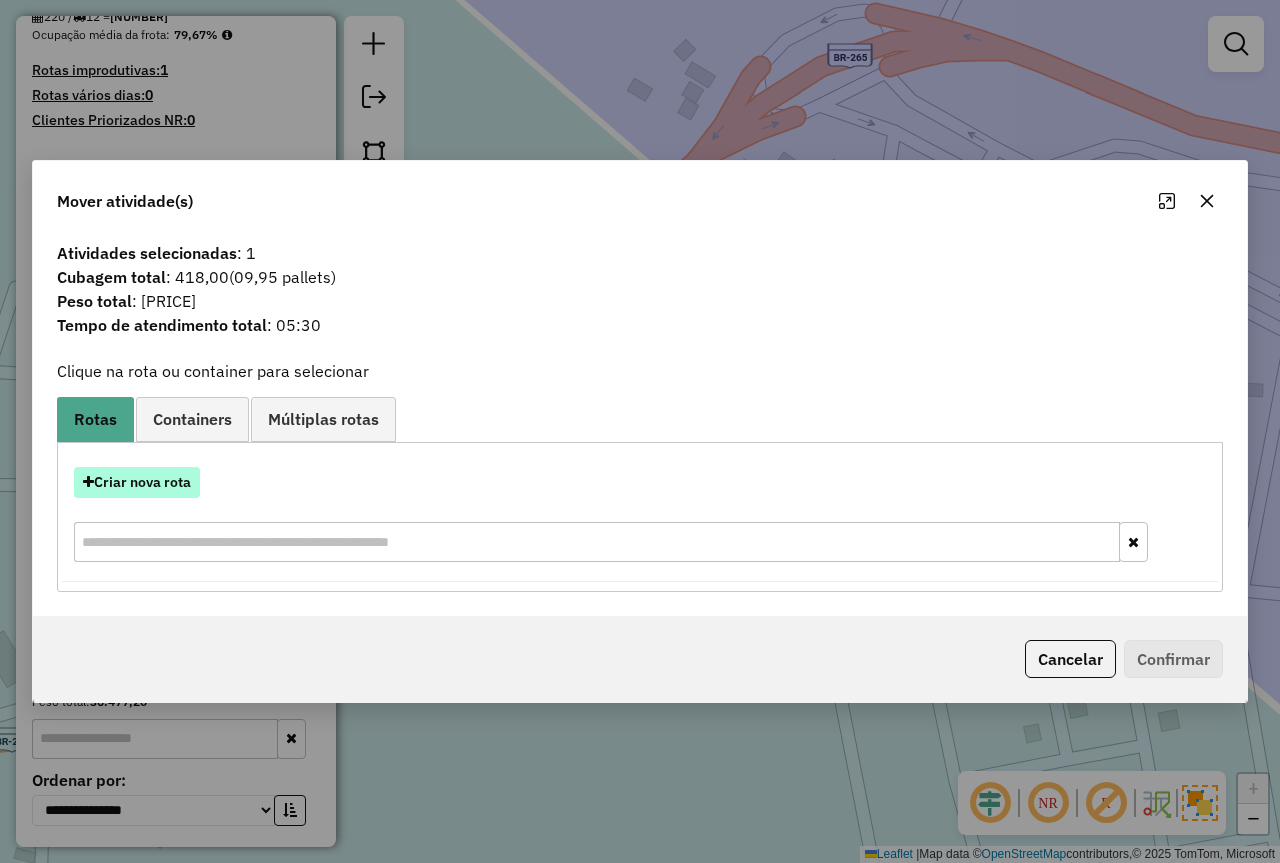 click on "Criar nova rota" at bounding box center (137, 482) 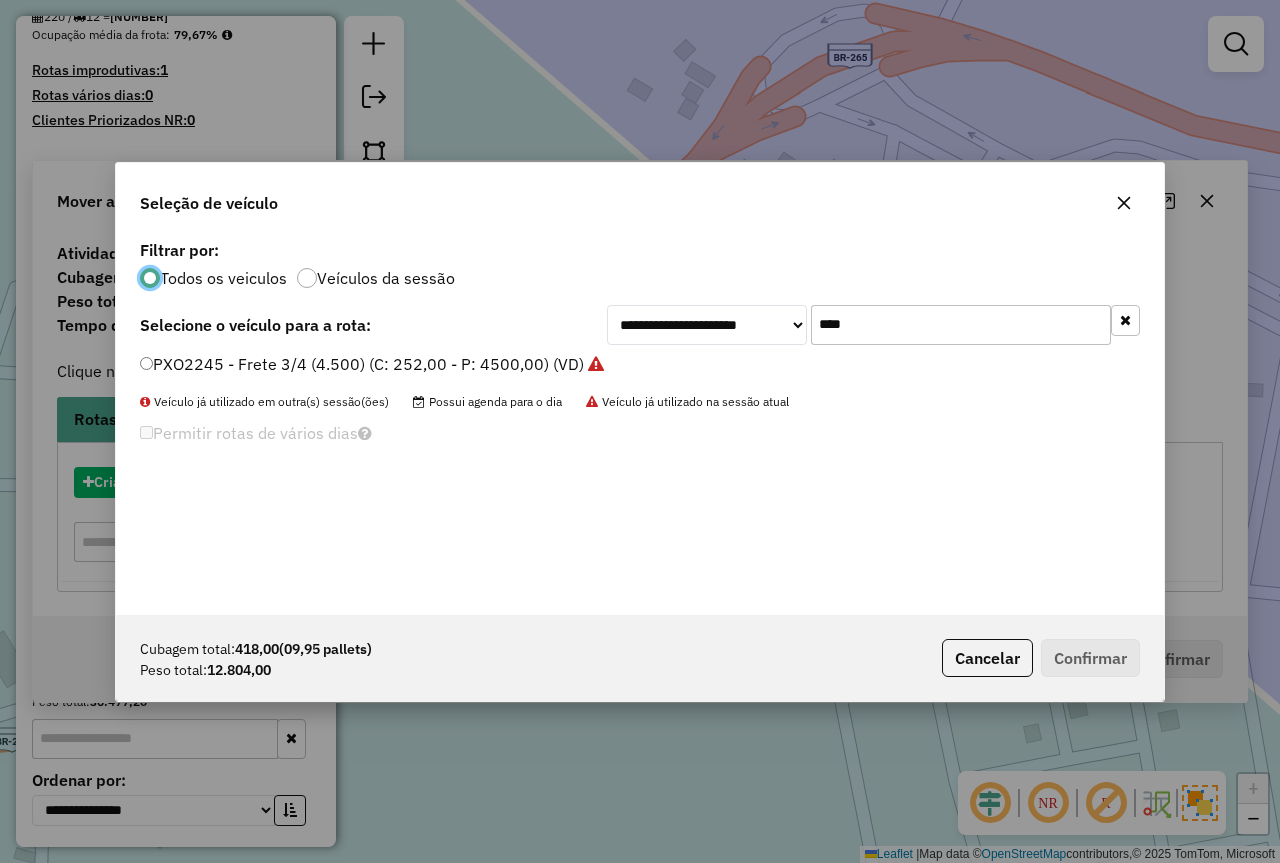scroll, scrollTop: 11, scrollLeft: 6, axis: both 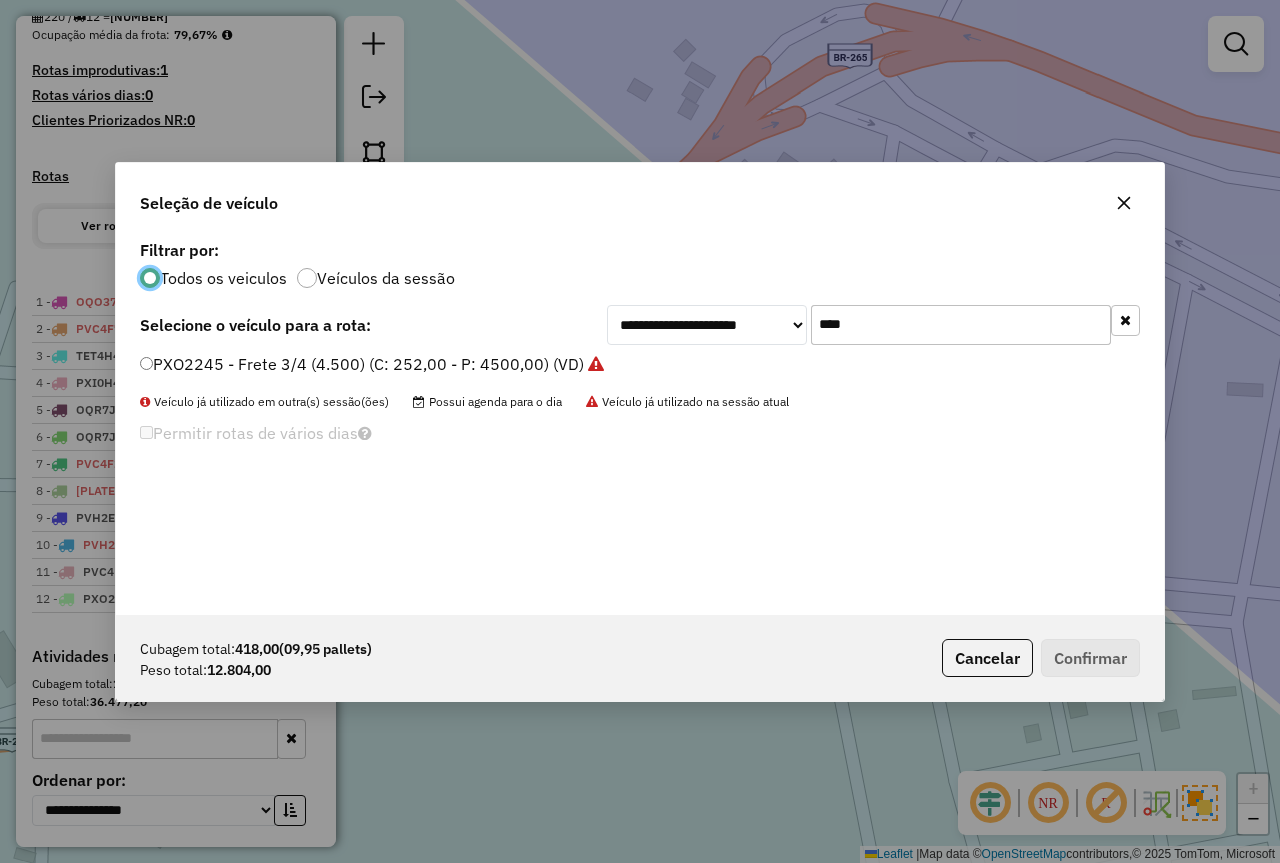drag, startPoint x: 802, startPoint y: 324, endPoint x: 680, endPoint y: 339, distance: 122.91867 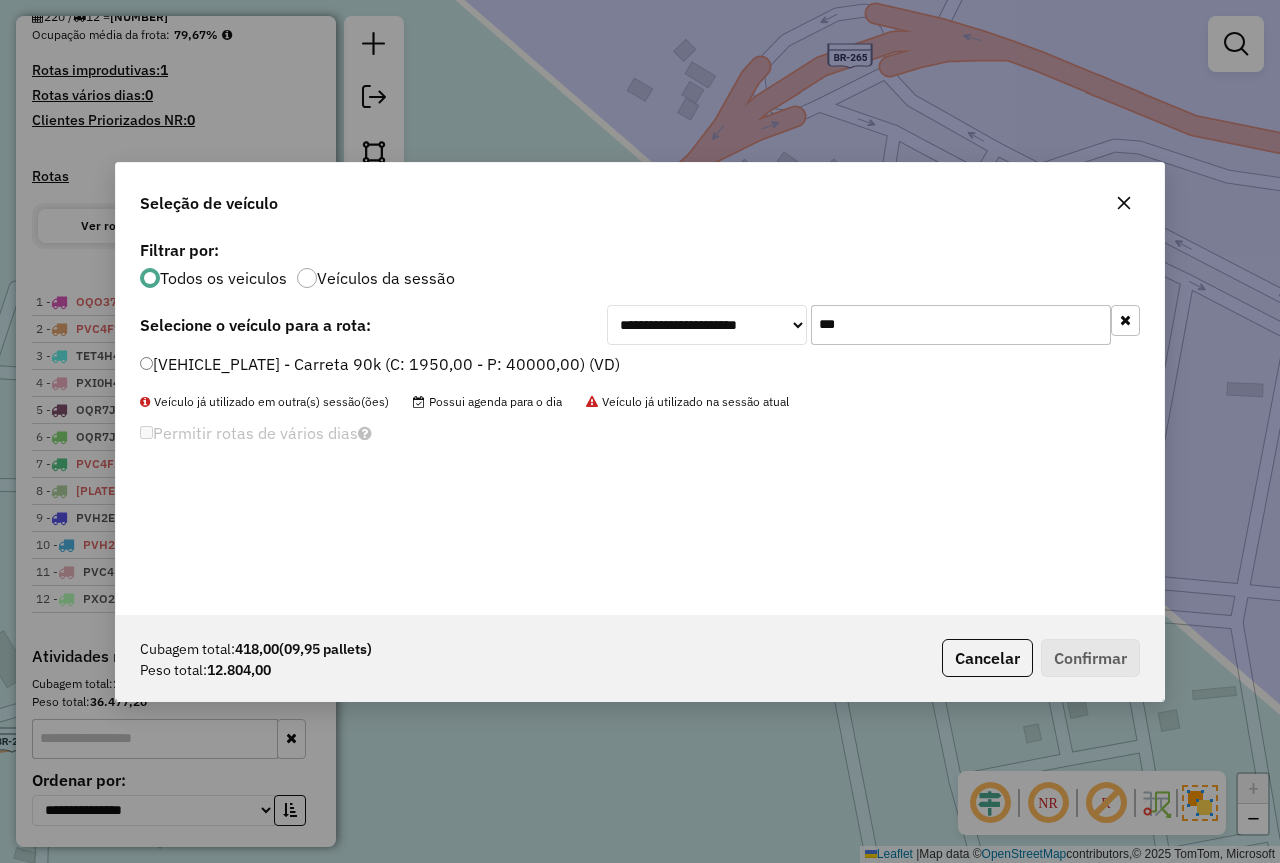 type on "***" 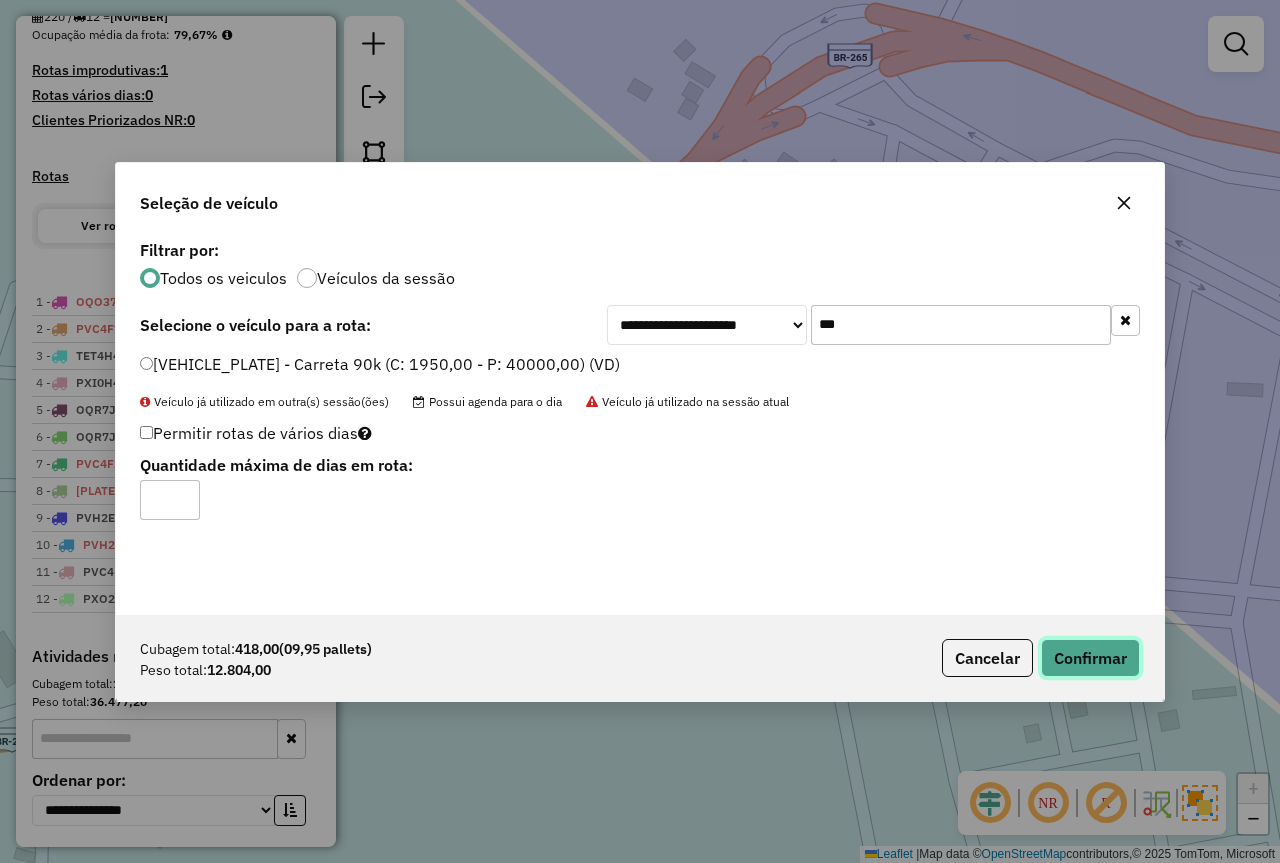 click on "Confirmar" 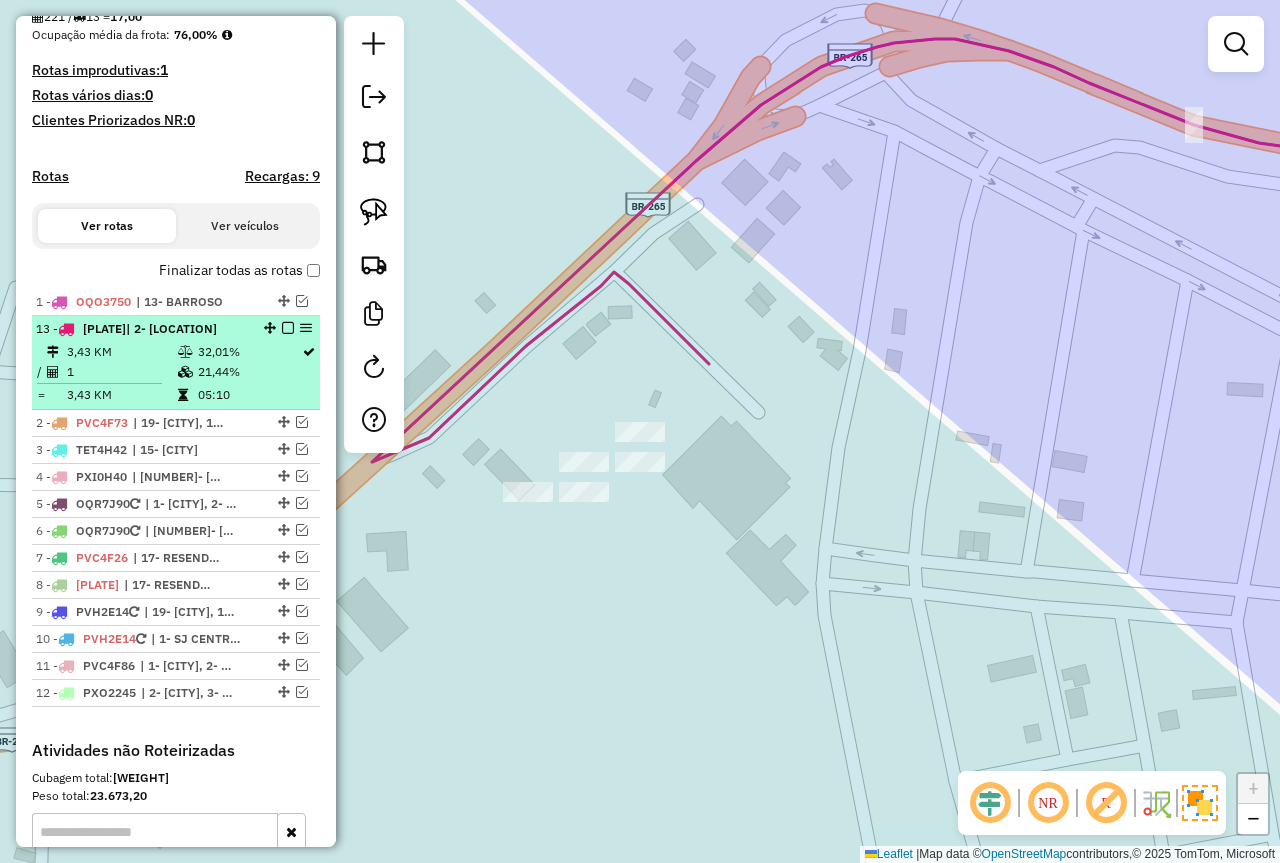 drag, startPoint x: 264, startPoint y: 623, endPoint x: 281, endPoint y: 296, distance: 327.4416 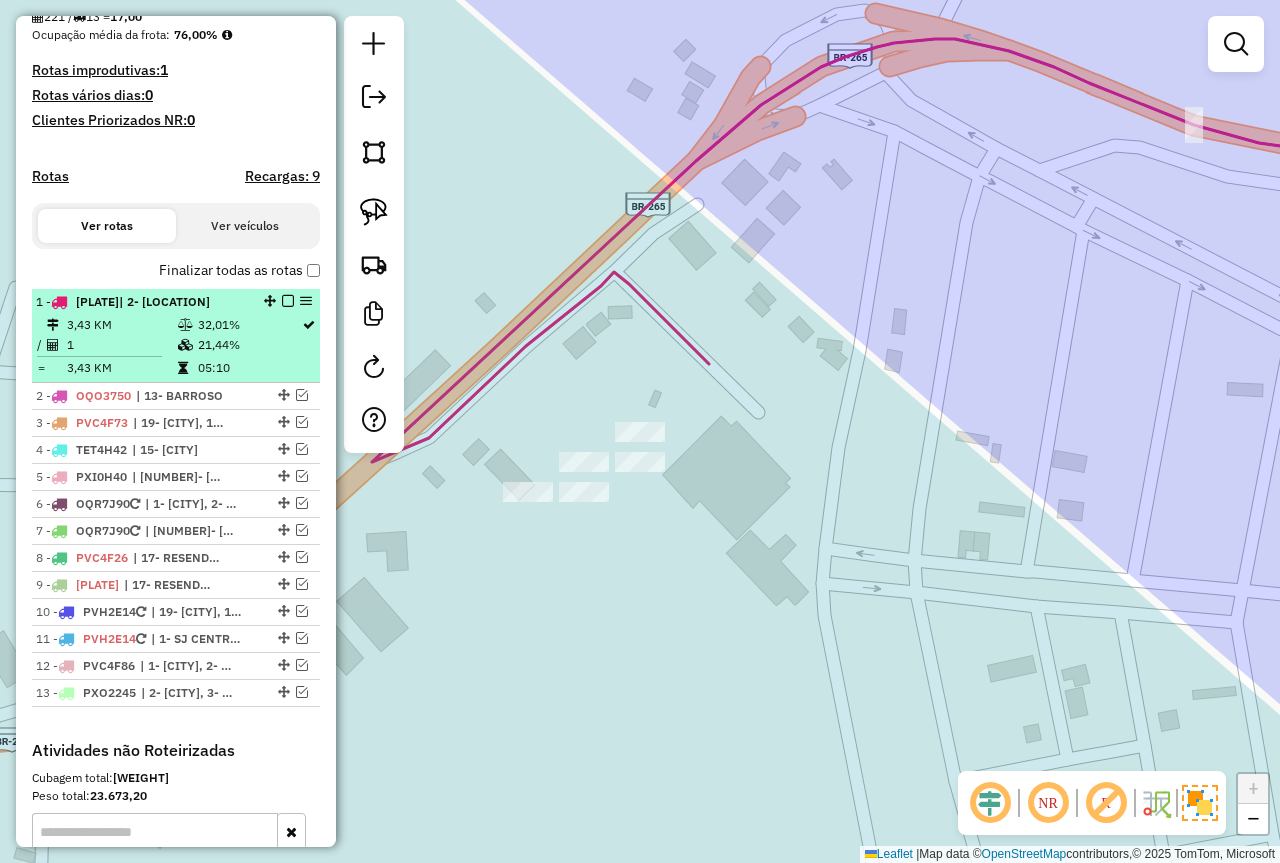 click at bounding box center [288, 301] 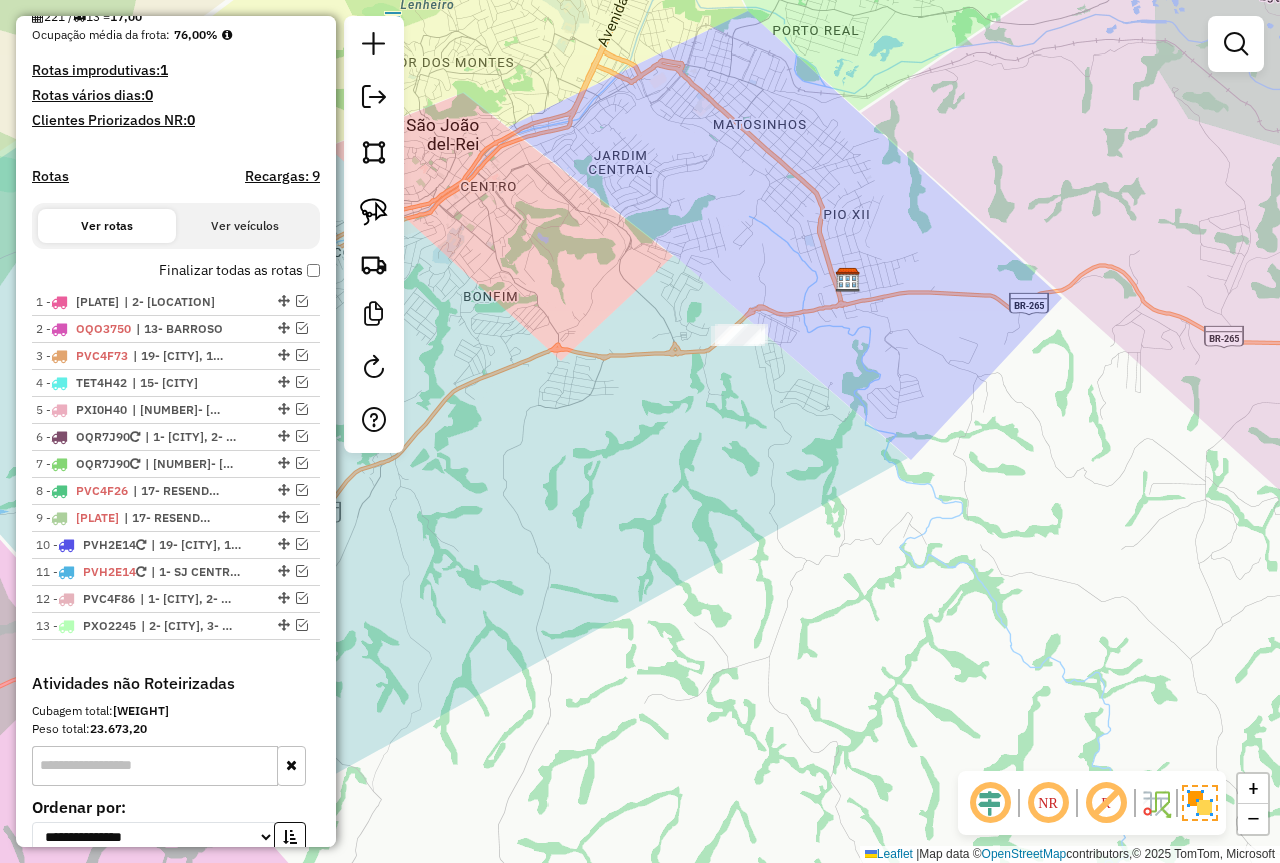drag, startPoint x: 916, startPoint y: 562, endPoint x: 857, endPoint y: 622, distance: 84.14868 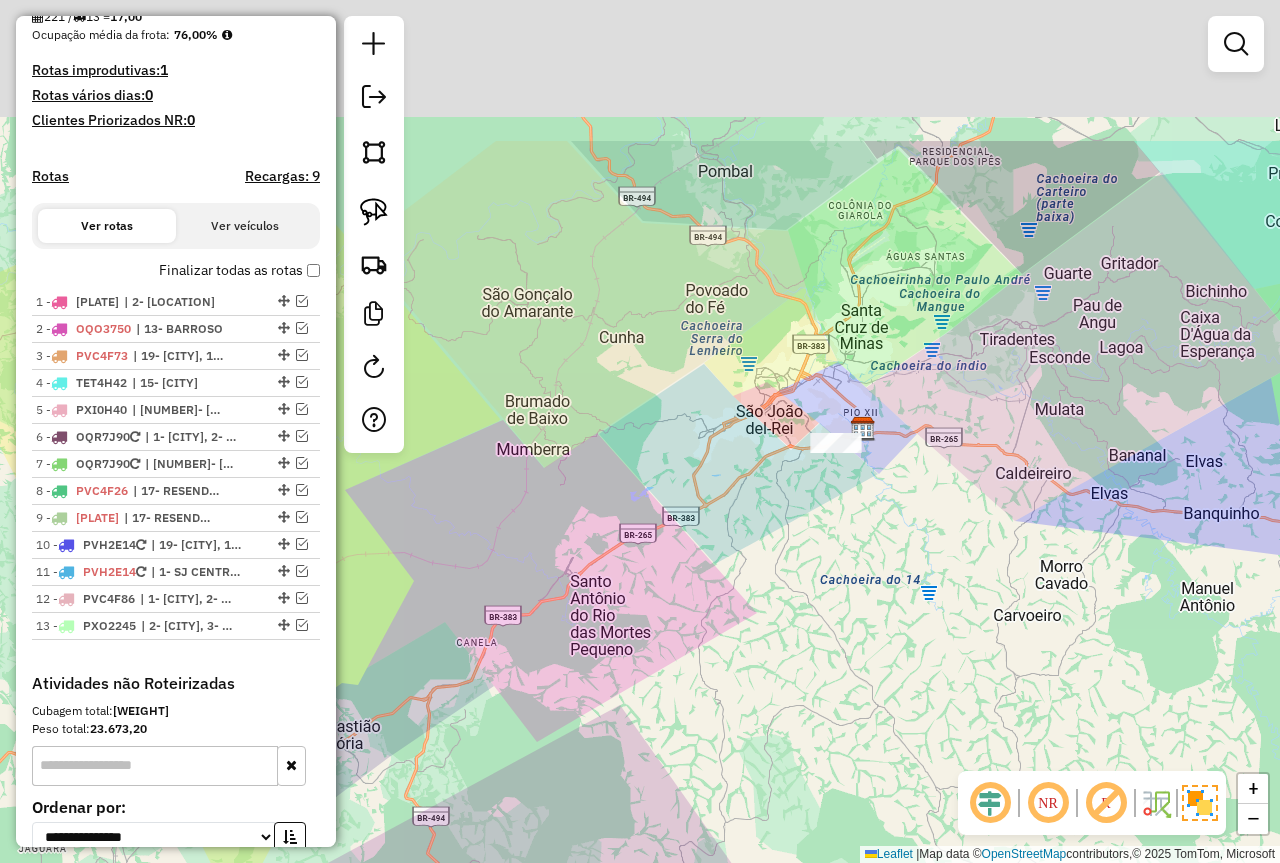 drag, startPoint x: 842, startPoint y: 90, endPoint x: 995, endPoint y: 448, distance: 389.32376 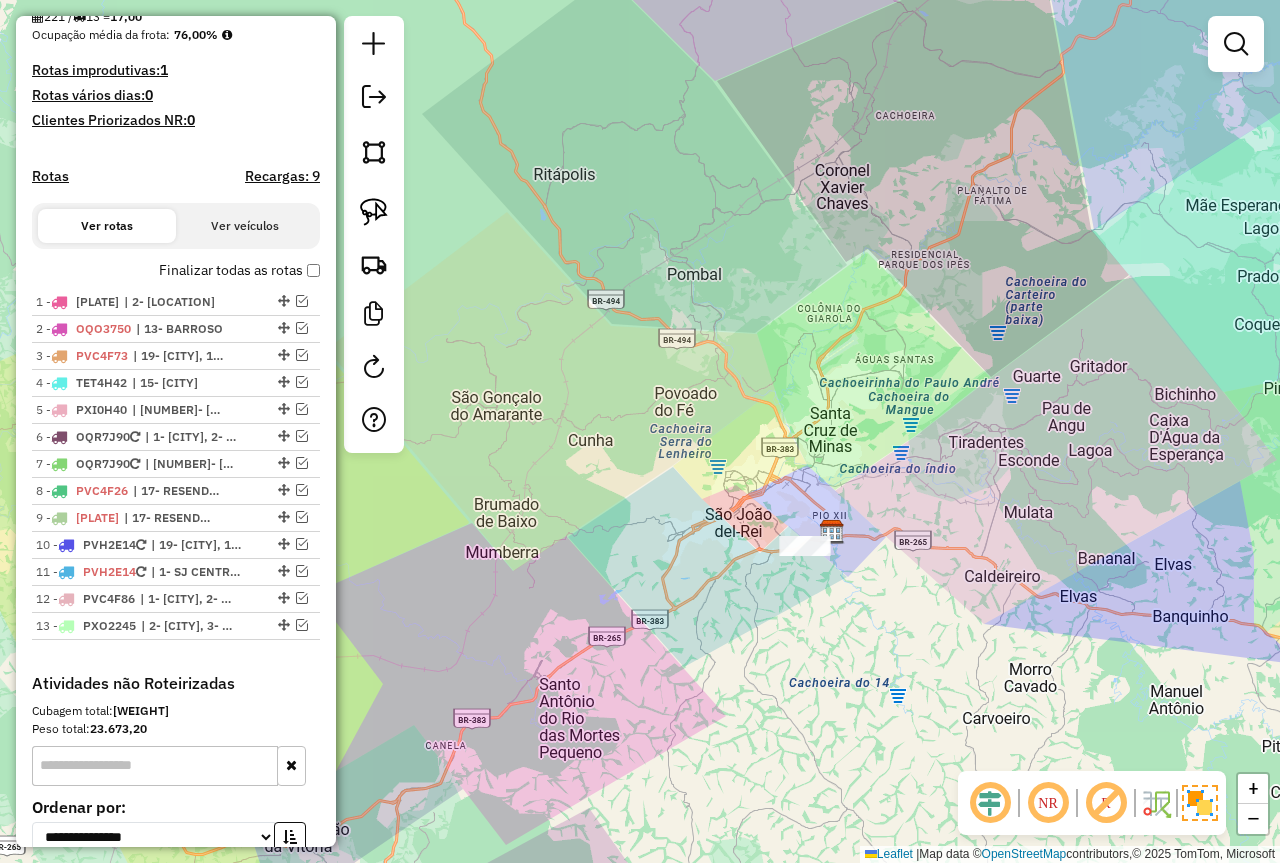 drag, startPoint x: 995, startPoint y: 372, endPoint x: 911, endPoint y: 364, distance: 84.38009 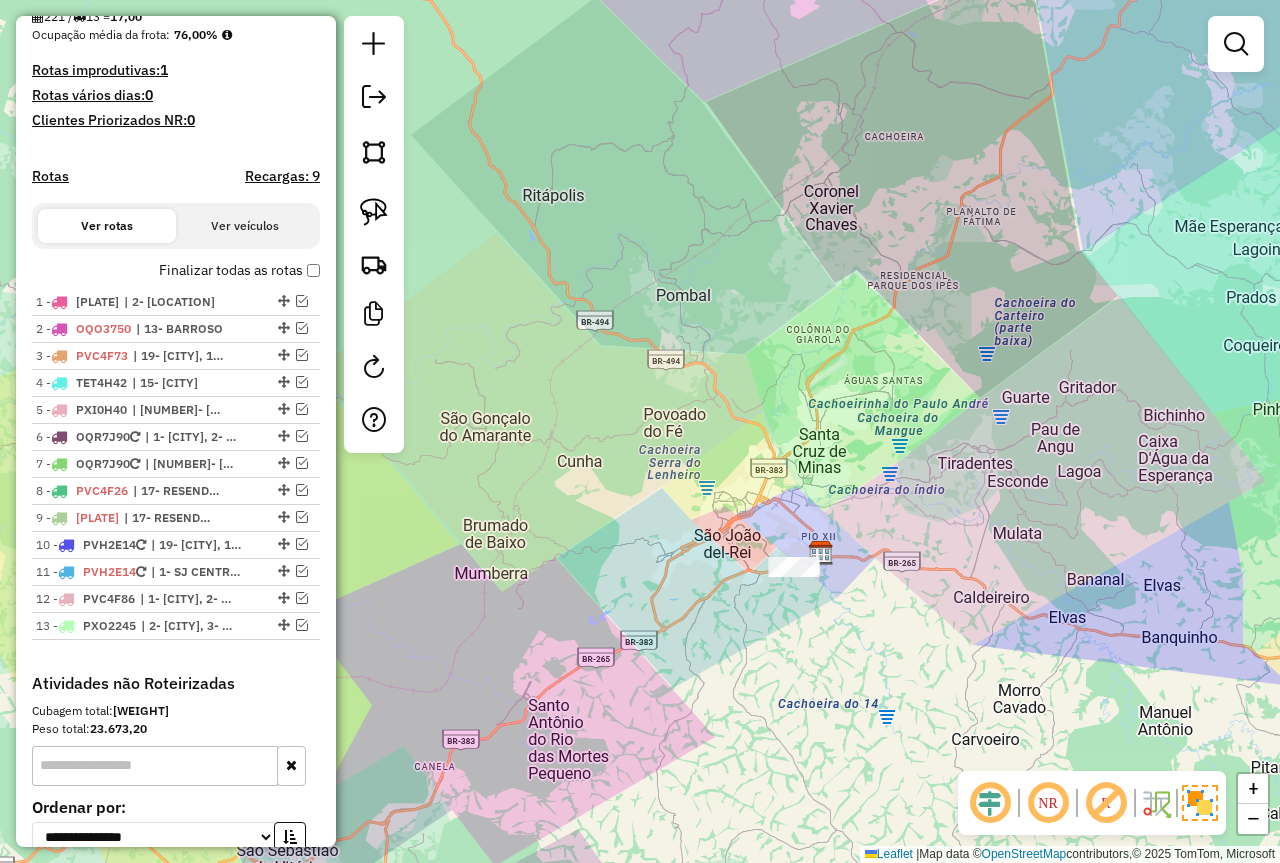 click on "Finalizar todas as rotas" at bounding box center (239, 270) 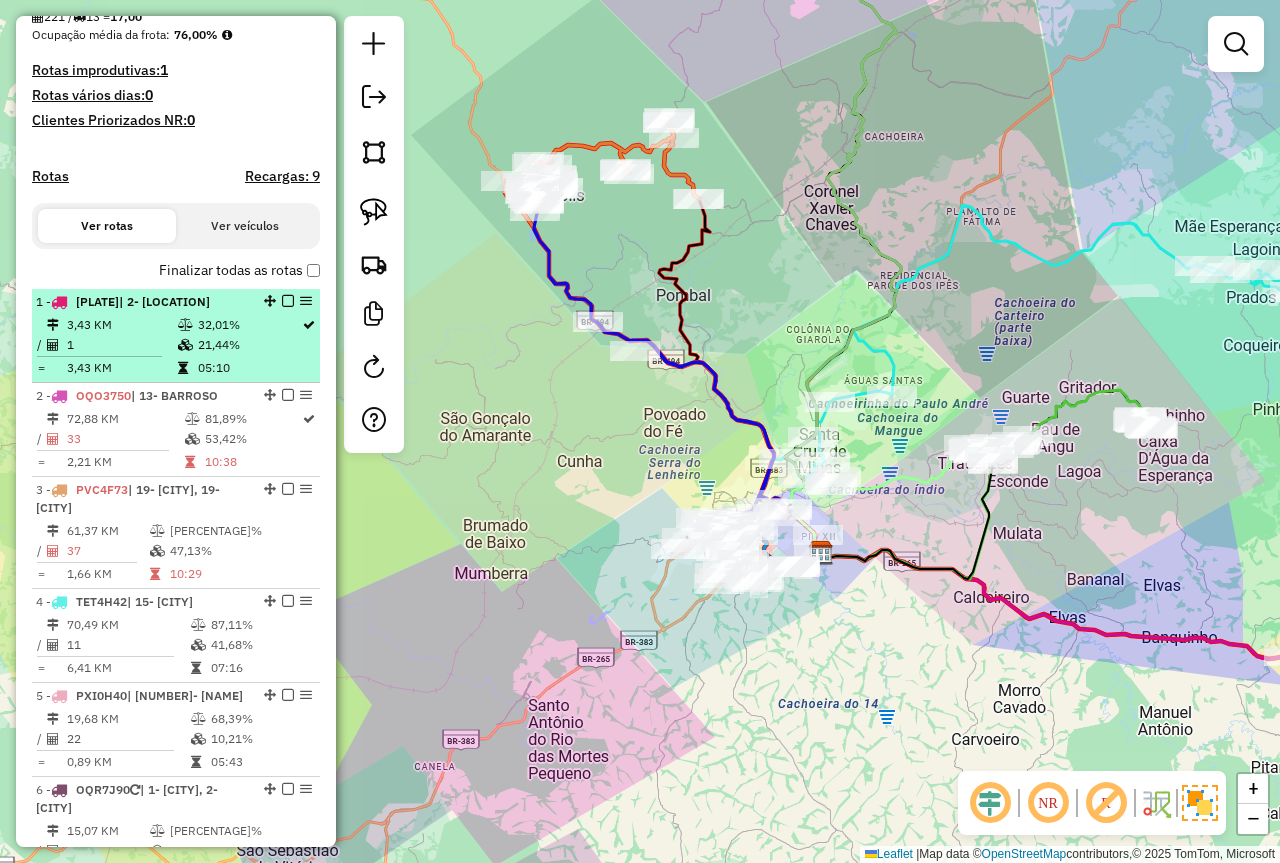 click on "32,01%" at bounding box center (249, 325) 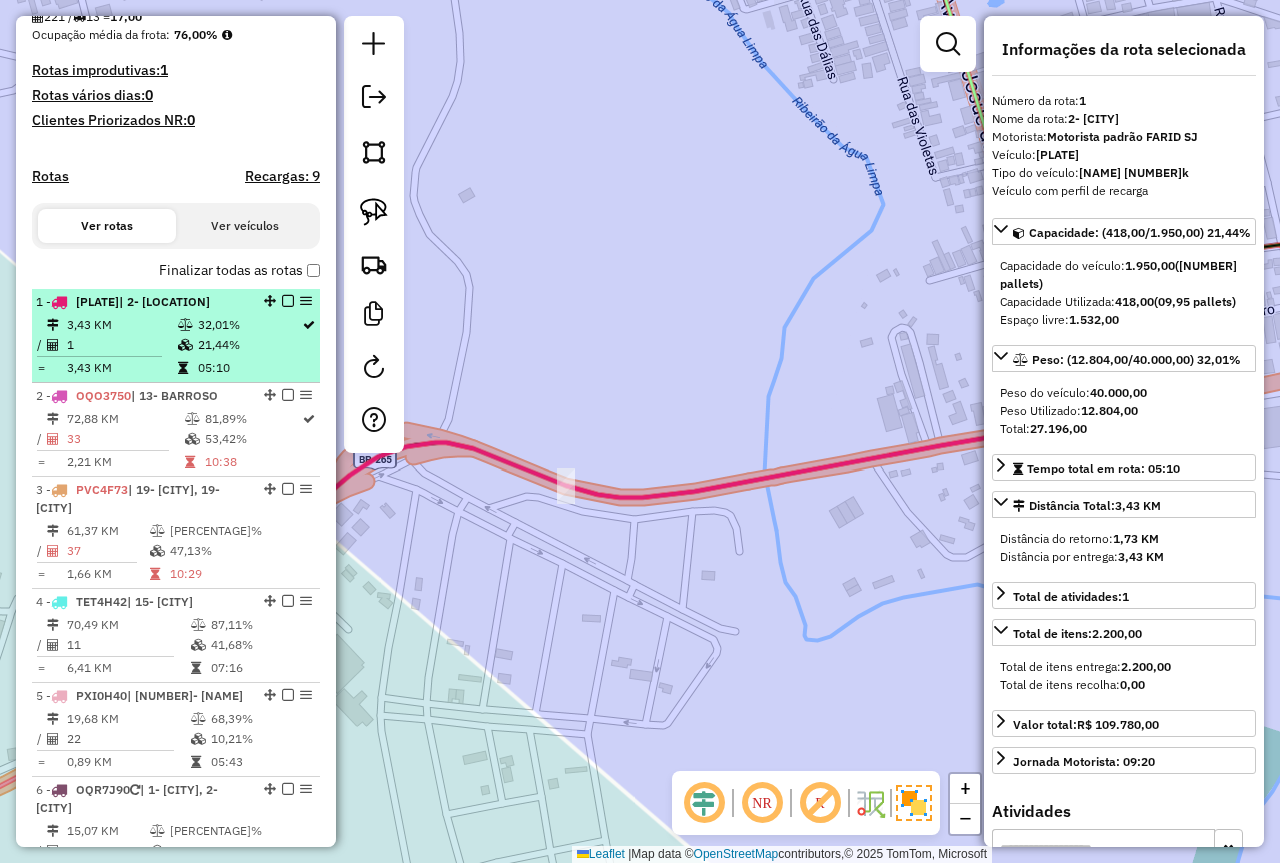 click at bounding box center (288, 301) 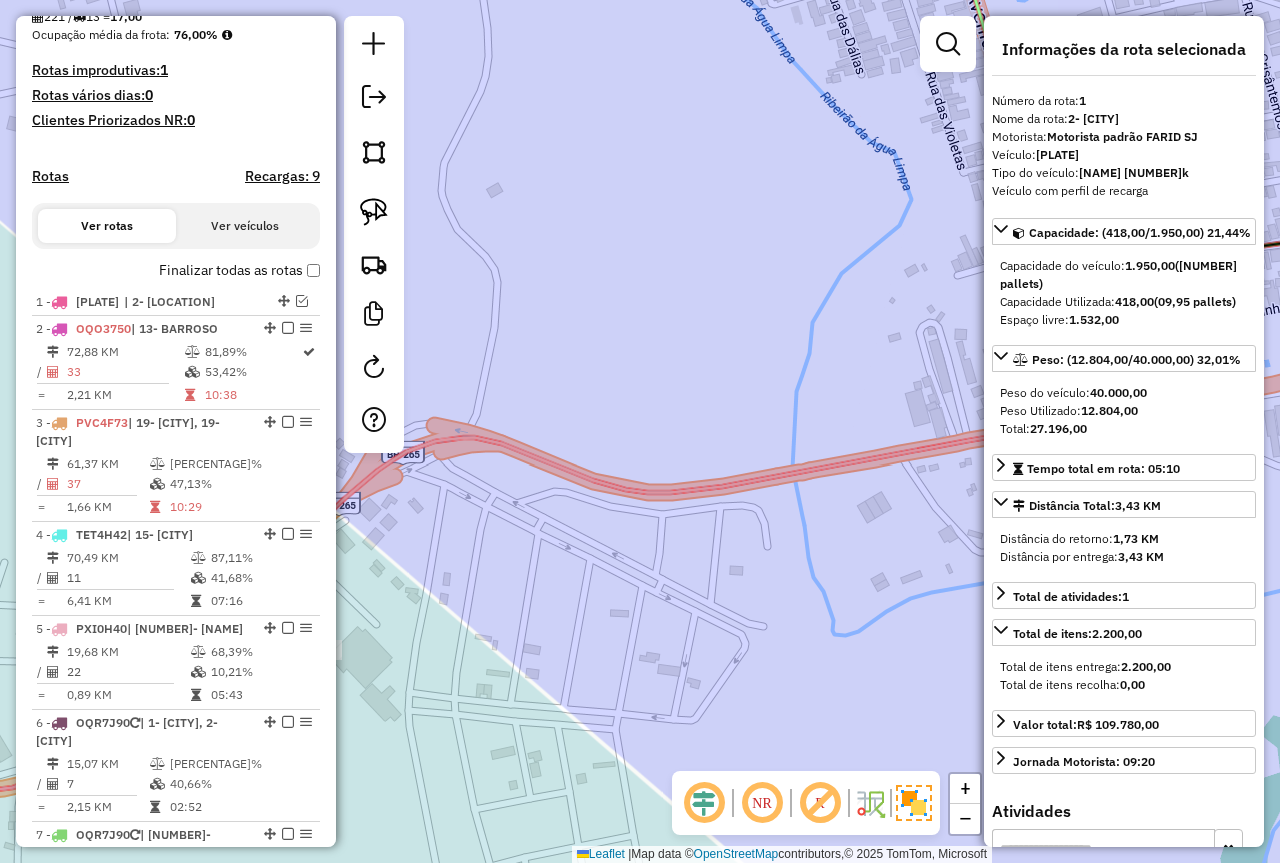 drag, startPoint x: 537, startPoint y: 328, endPoint x: 674, endPoint y: 310, distance: 138.17743 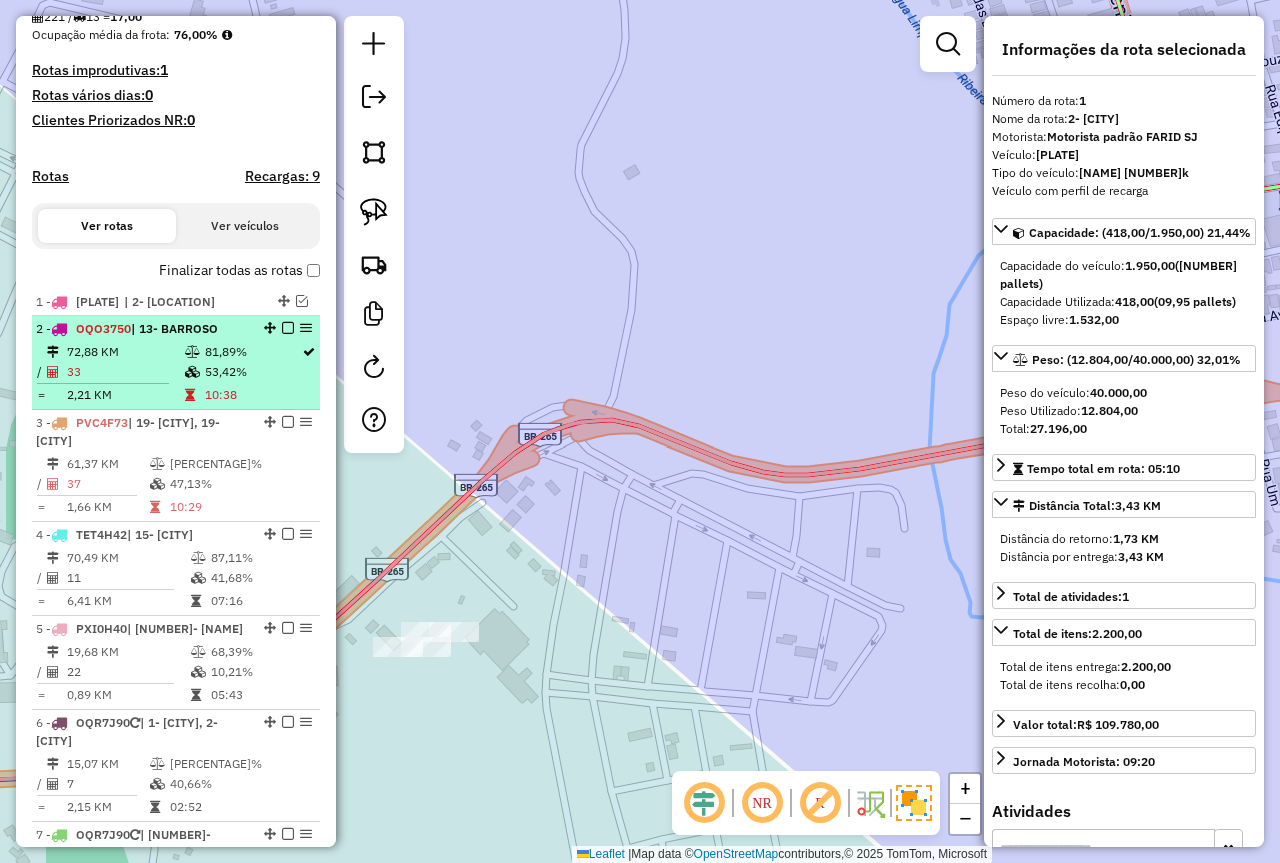 click at bounding box center (194, 352) 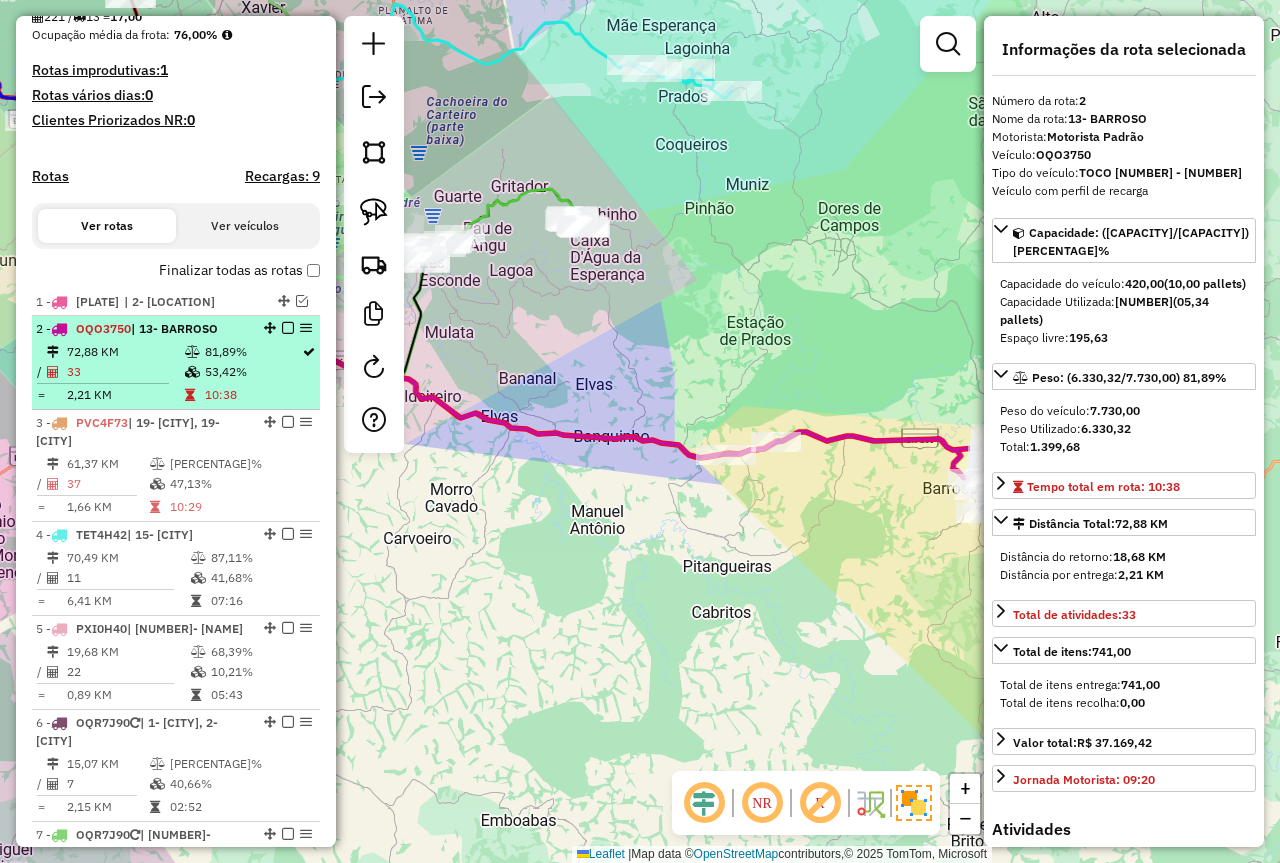 click at bounding box center (288, 328) 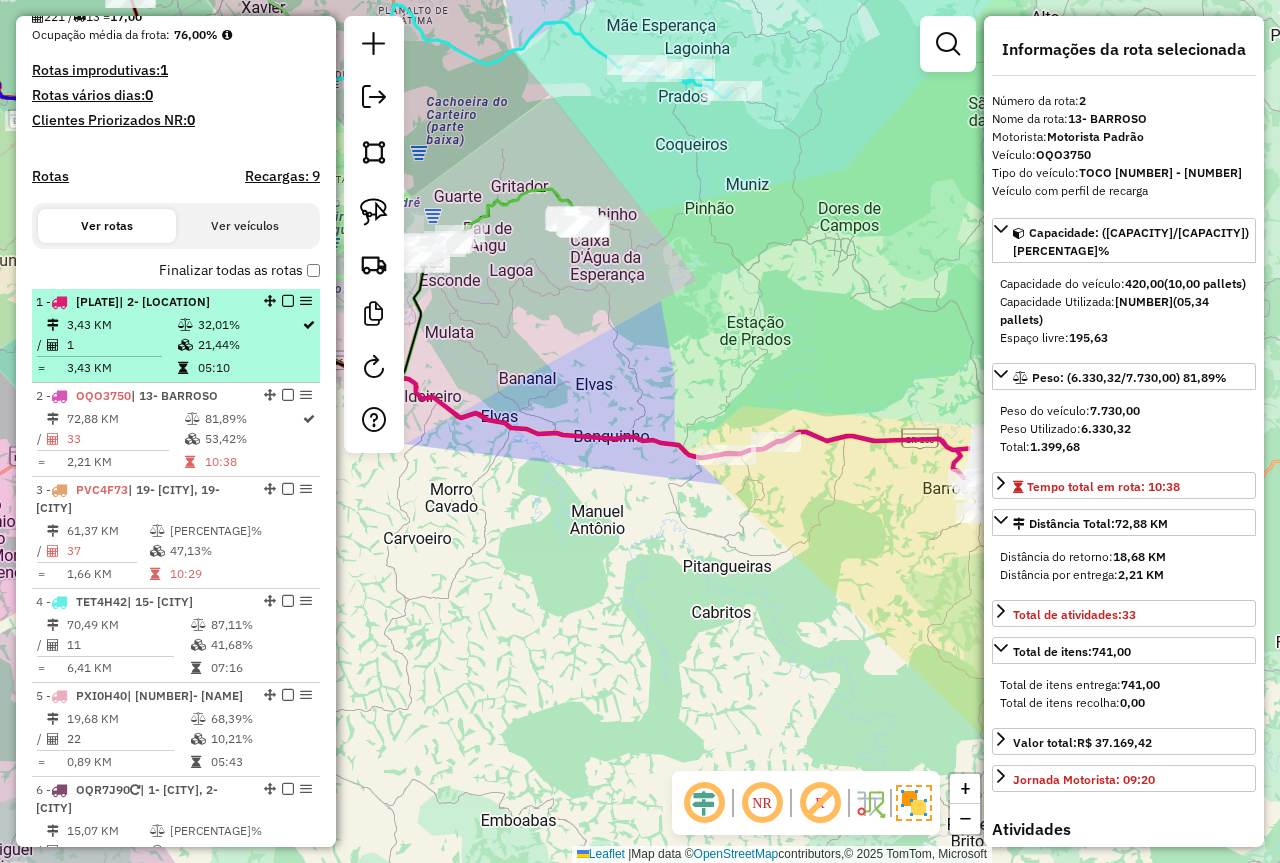 click on "| [NUMBER]- [CITY]" at bounding box center [164, 301] 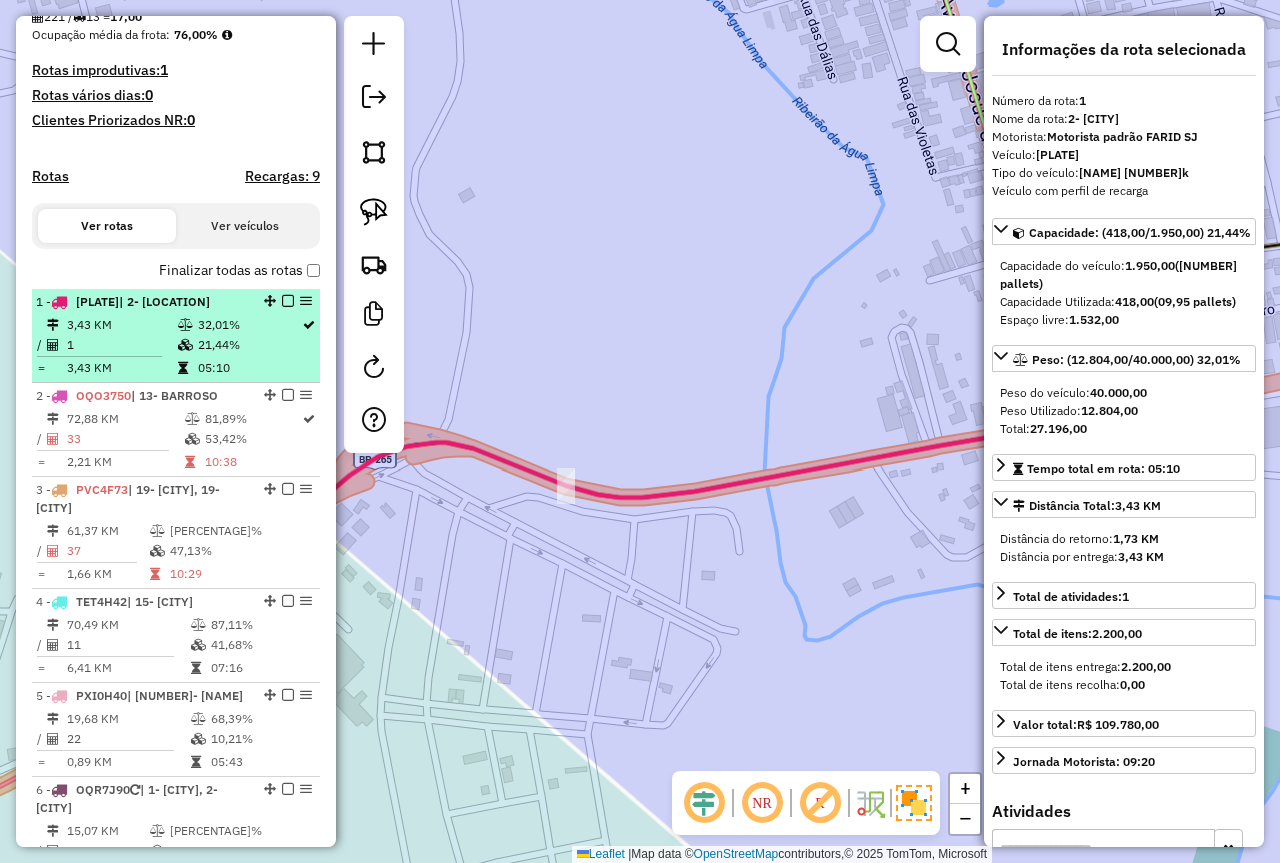 click at bounding box center [288, 301] 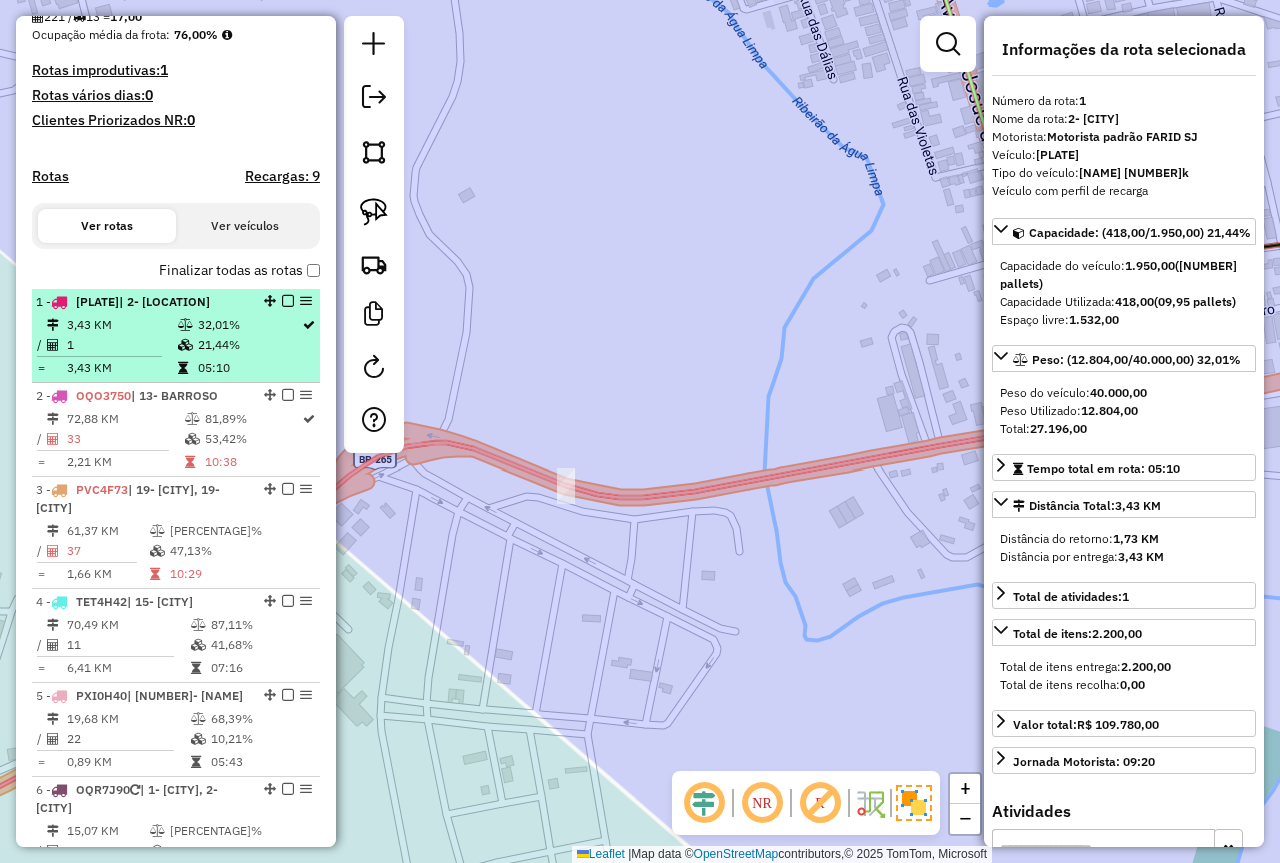 click at bounding box center (288, 301) 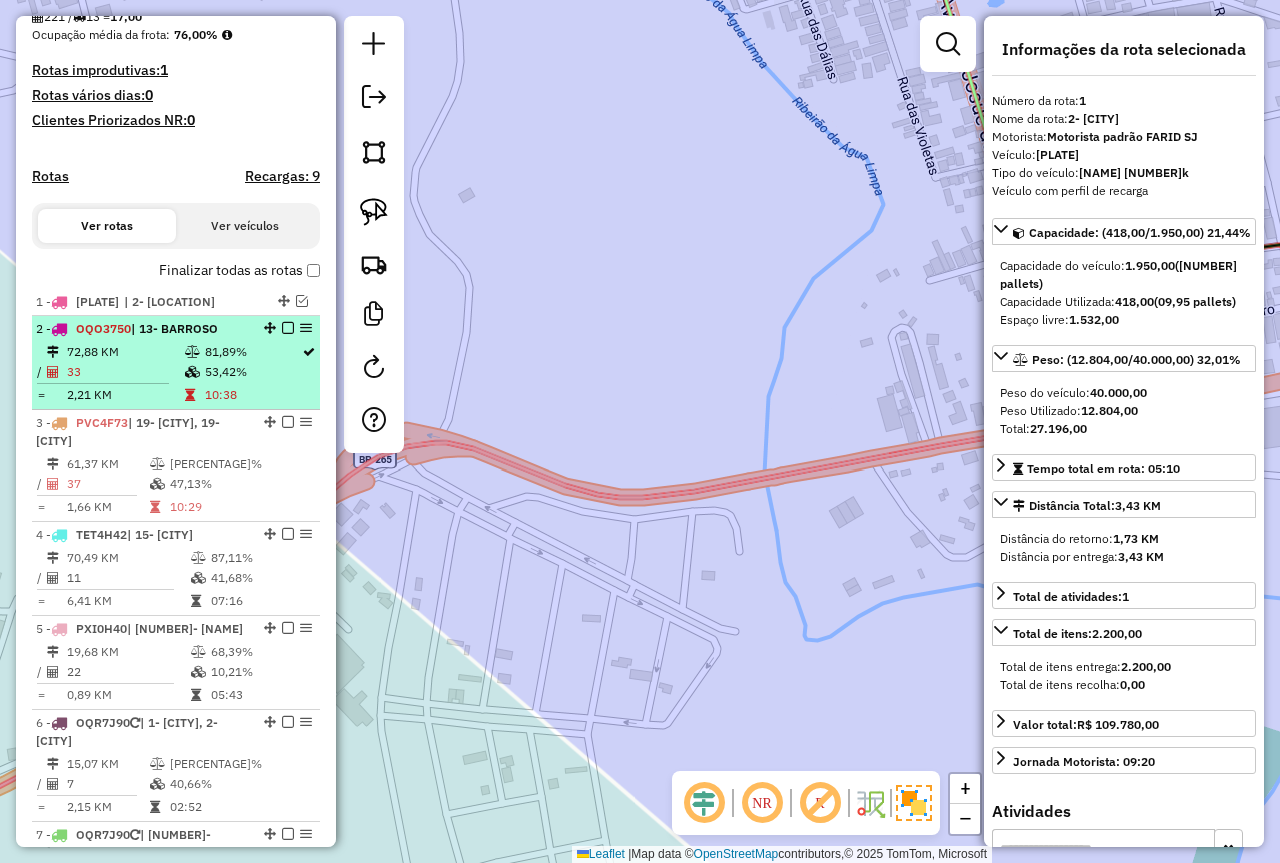 click on "33" at bounding box center [125, 372] 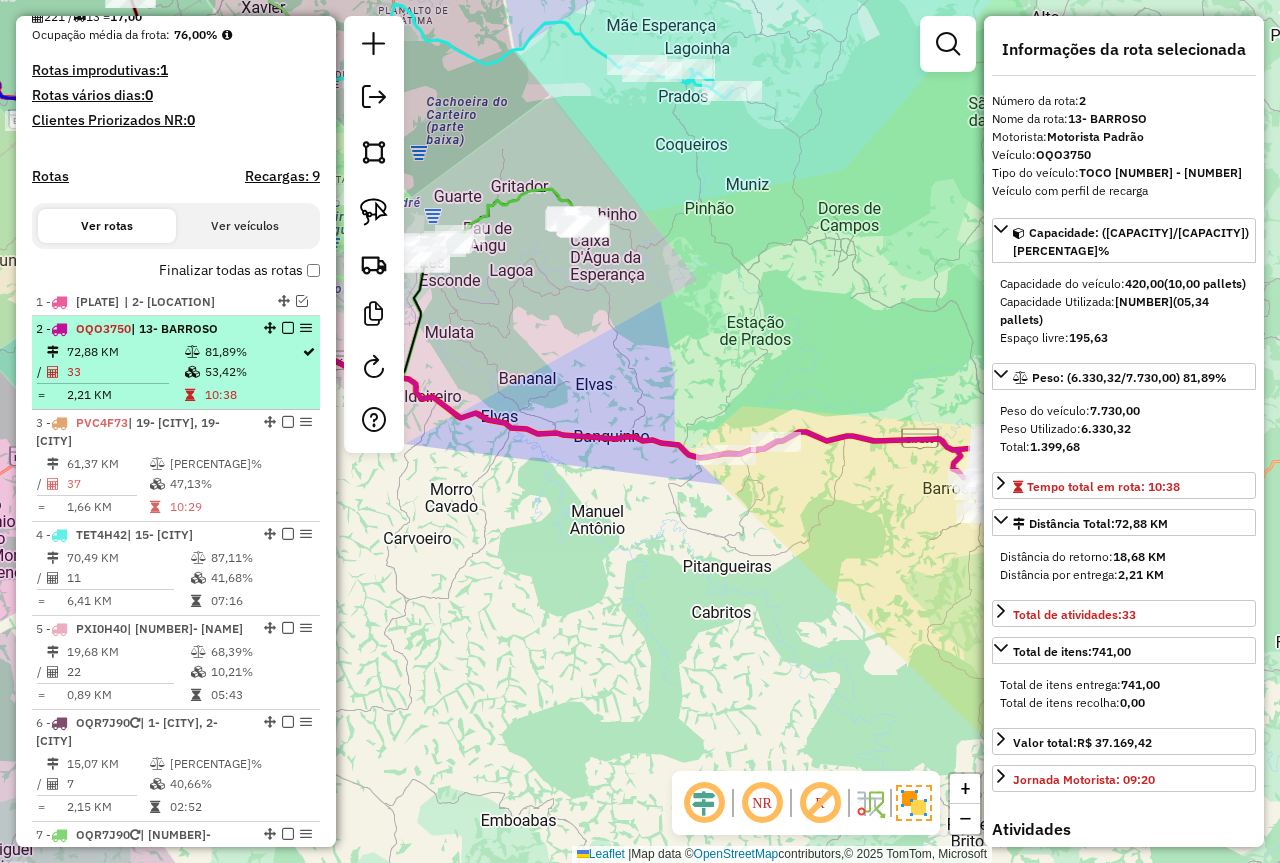 drag, startPoint x: 278, startPoint y: 322, endPoint x: 303, endPoint y: 317, distance: 25.495098 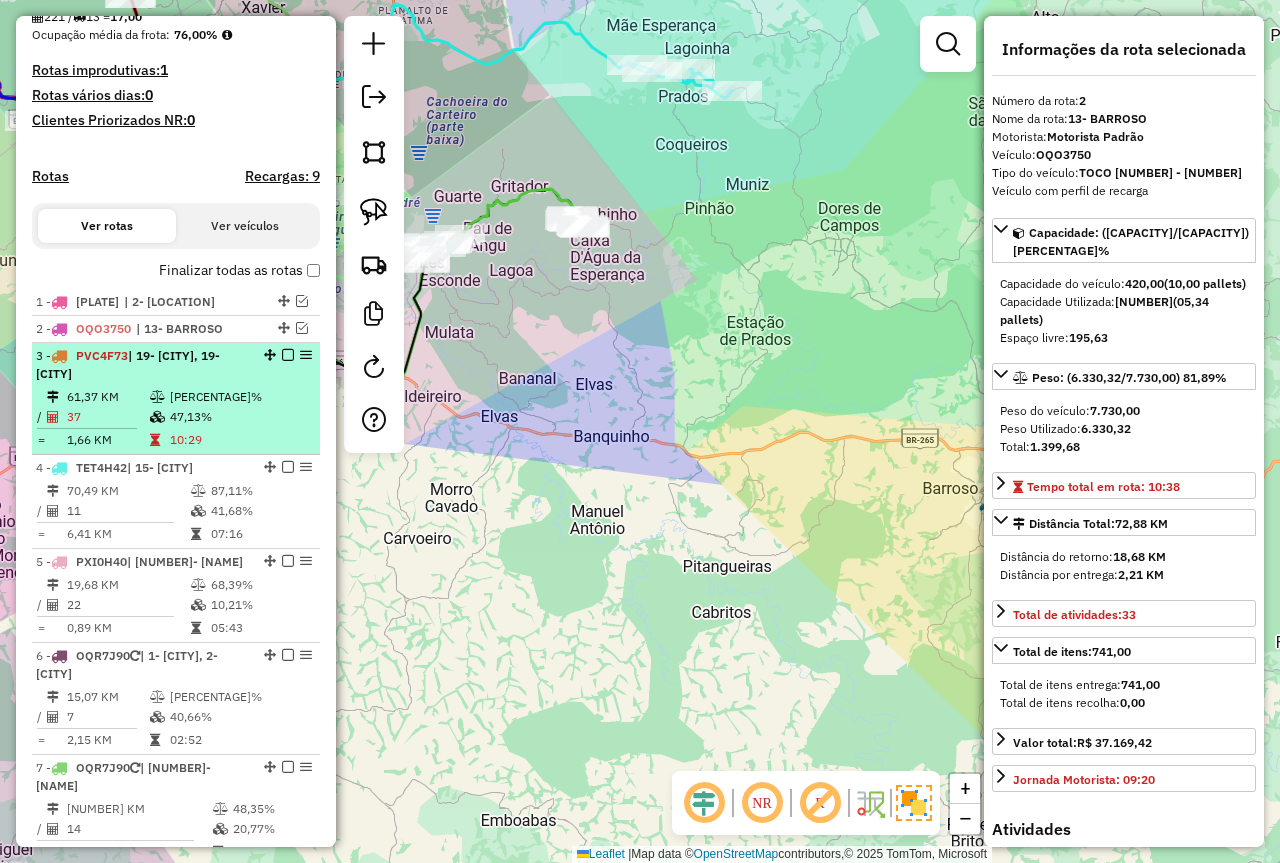 click on "61,37 KM" at bounding box center (107, 397) 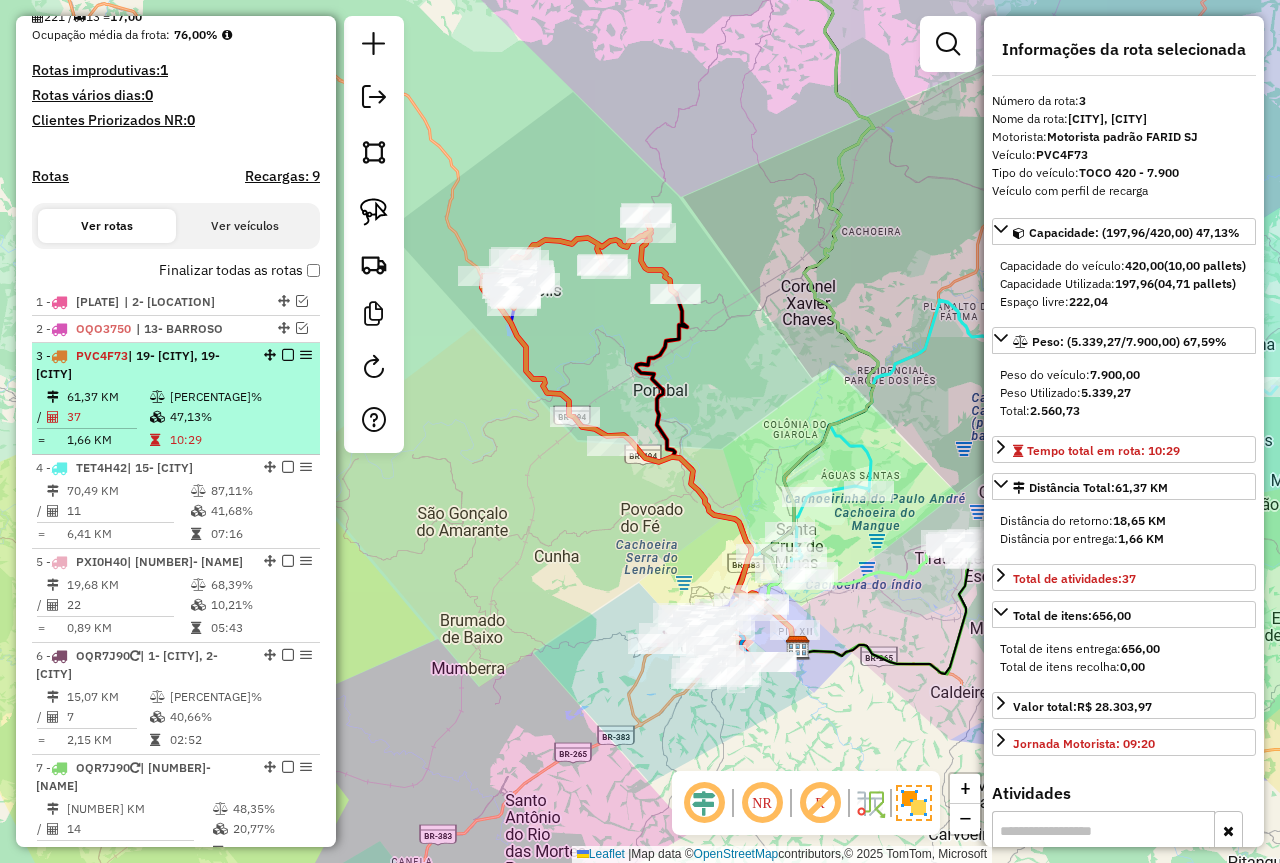 click at bounding box center [288, 355] 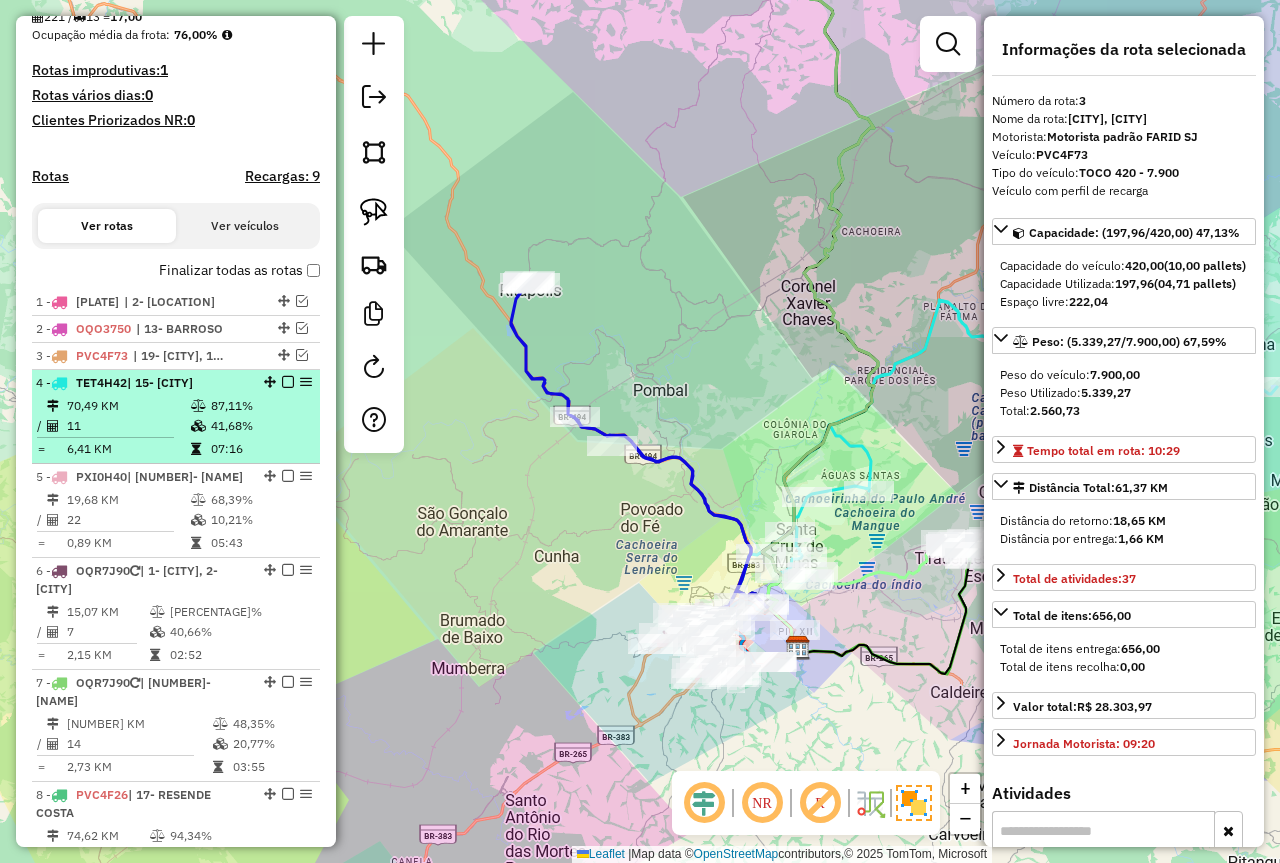 click on "[PERCENTAGE]%" at bounding box center [260, 406] 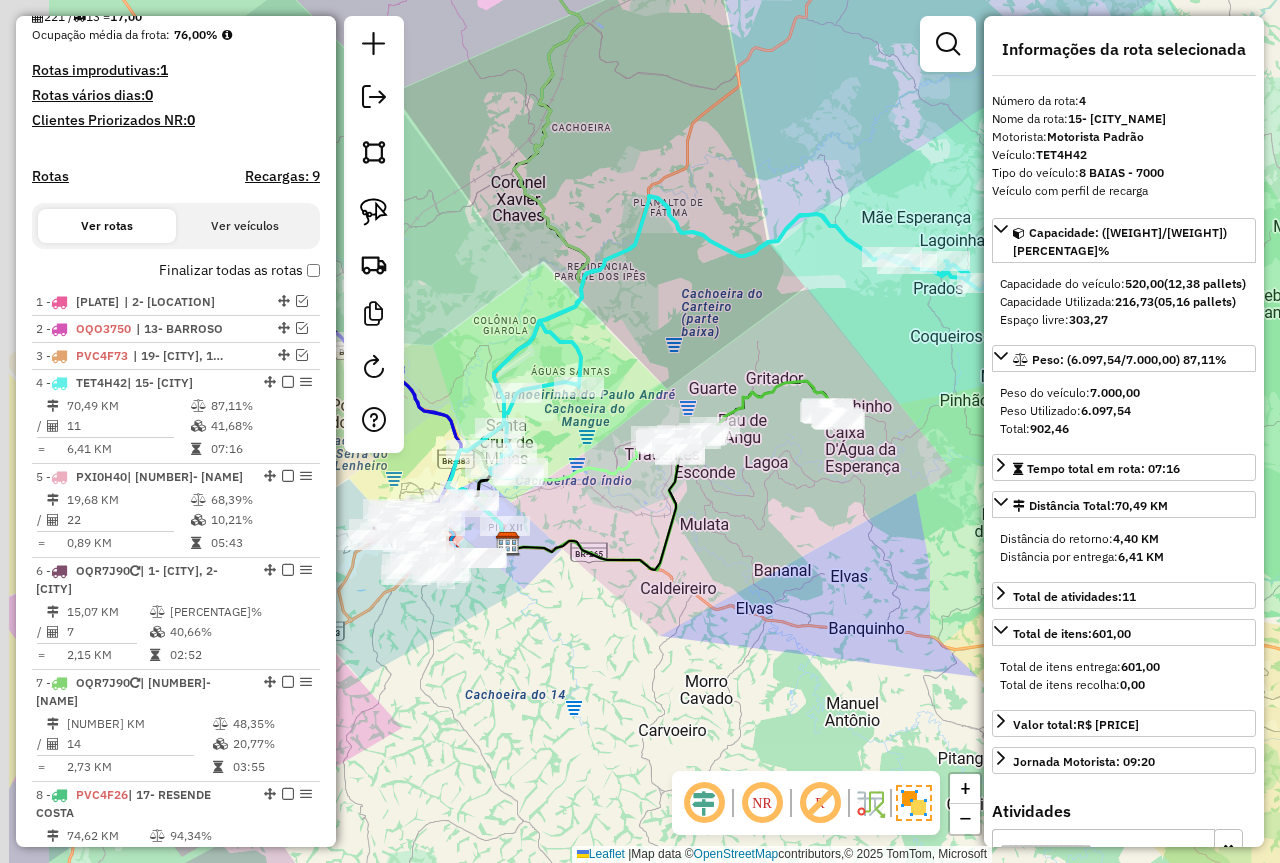drag, startPoint x: 626, startPoint y: 372, endPoint x: 642, endPoint y: 367, distance: 16.763054 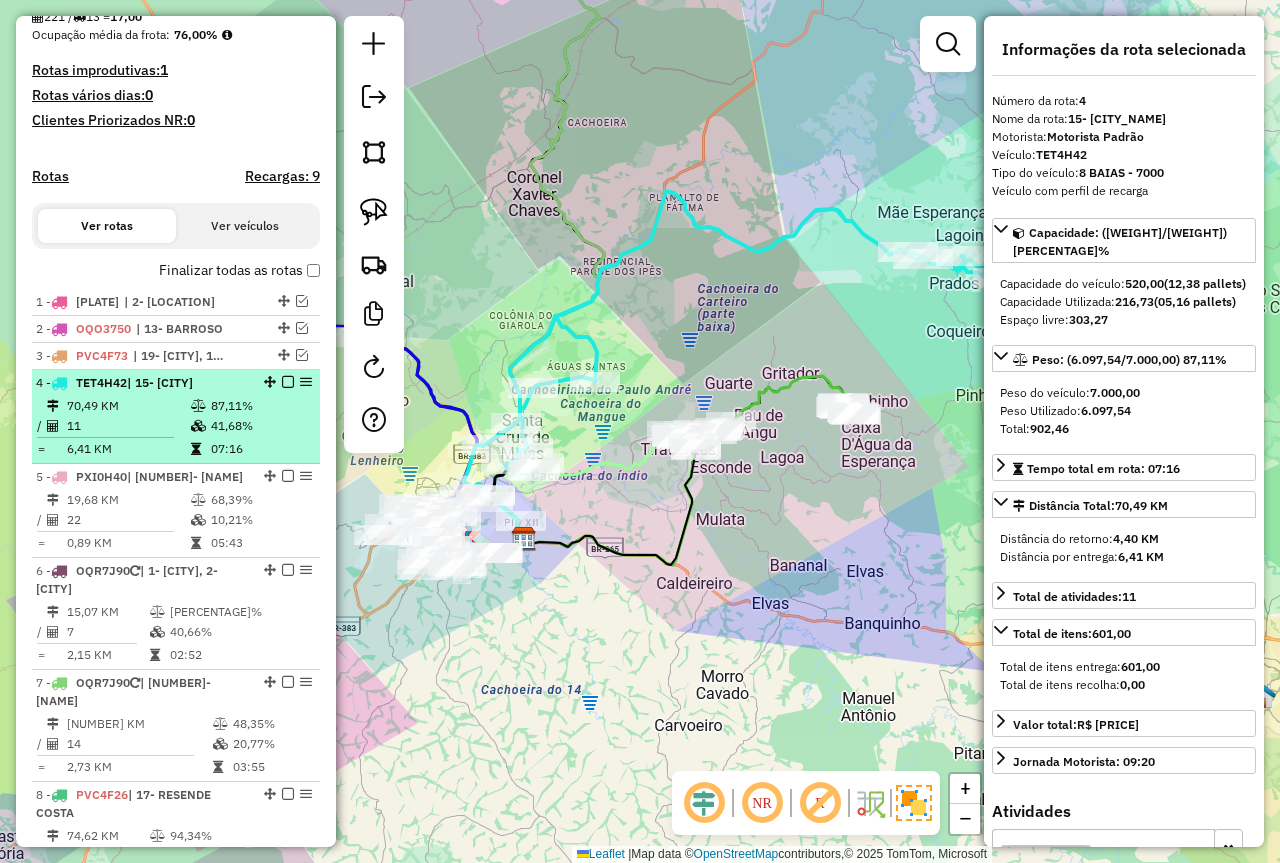 click at bounding box center (288, 382) 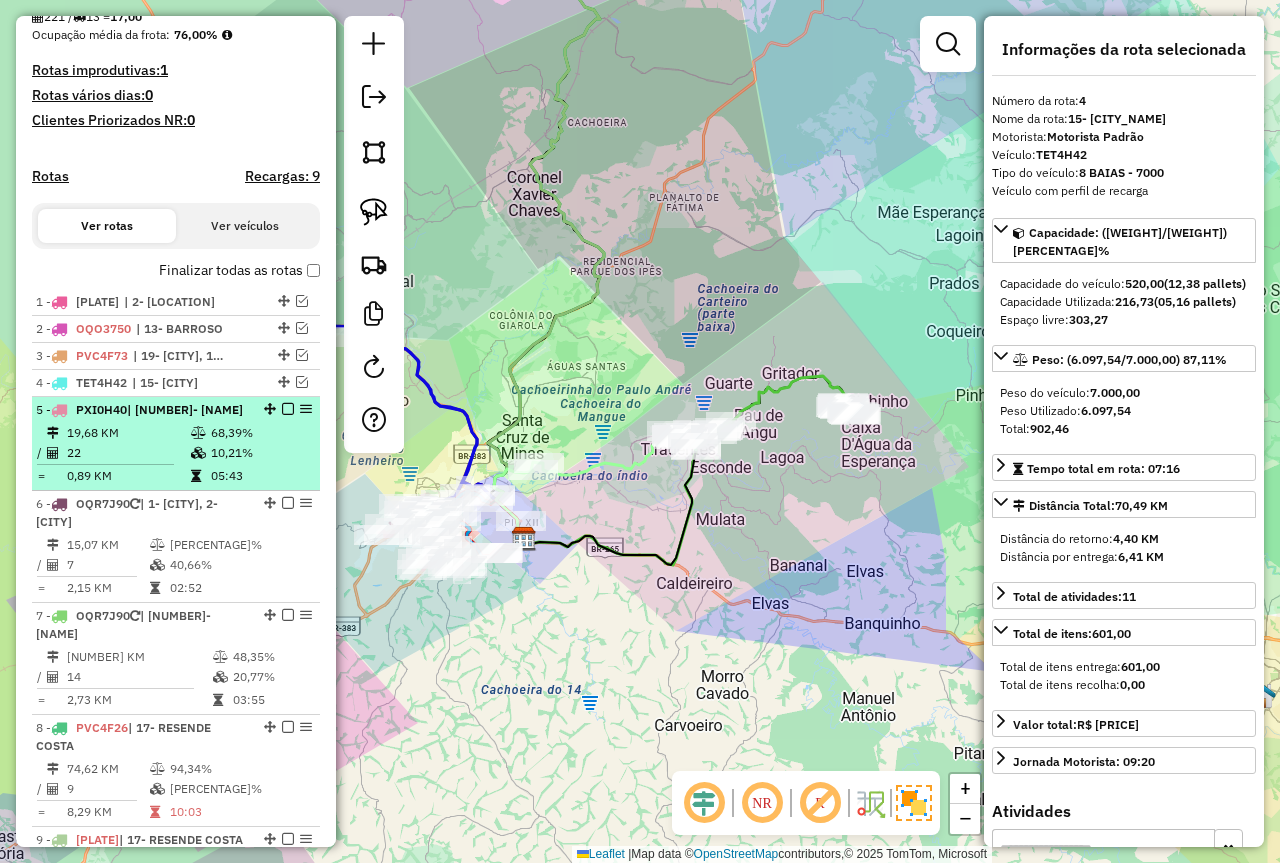 click on "22" at bounding box center [128, 453] 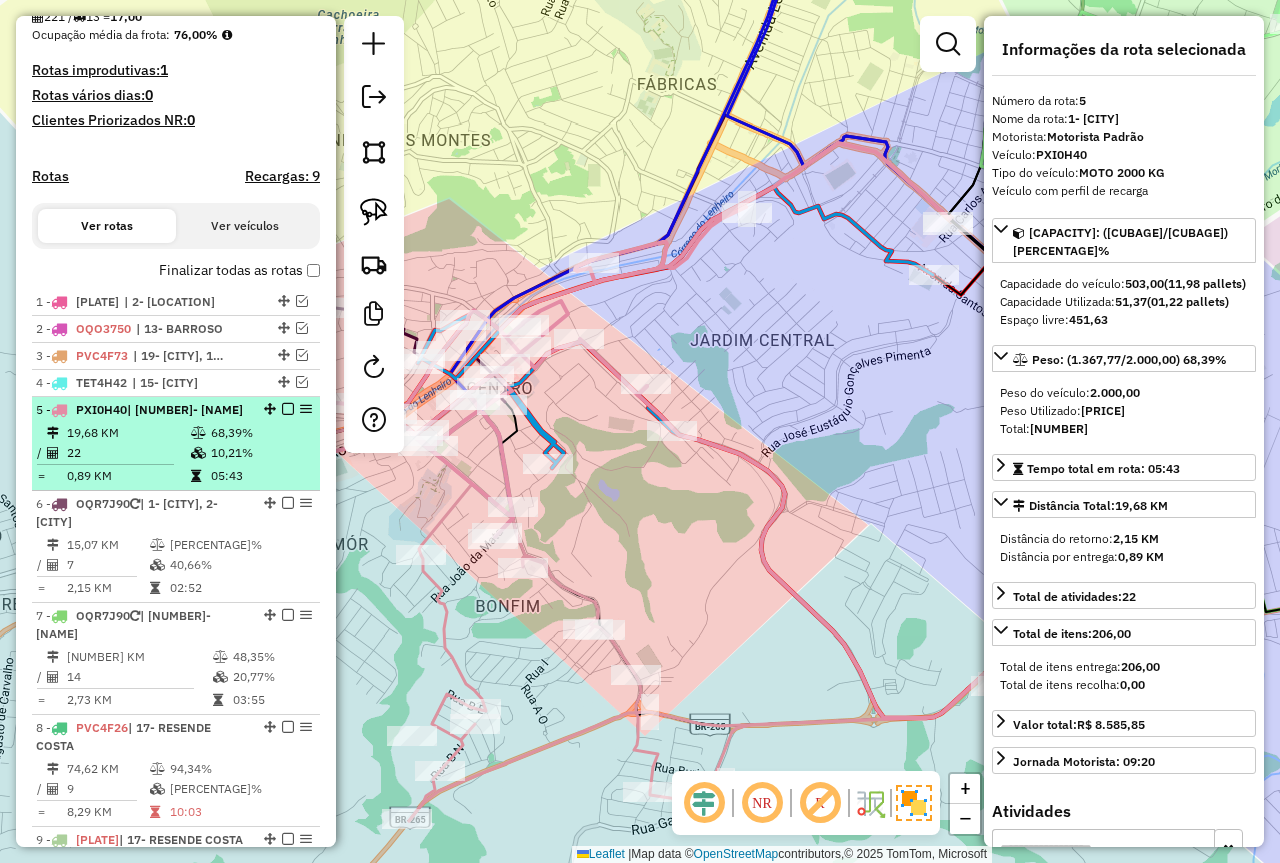 click at bounding box center (288, 409) 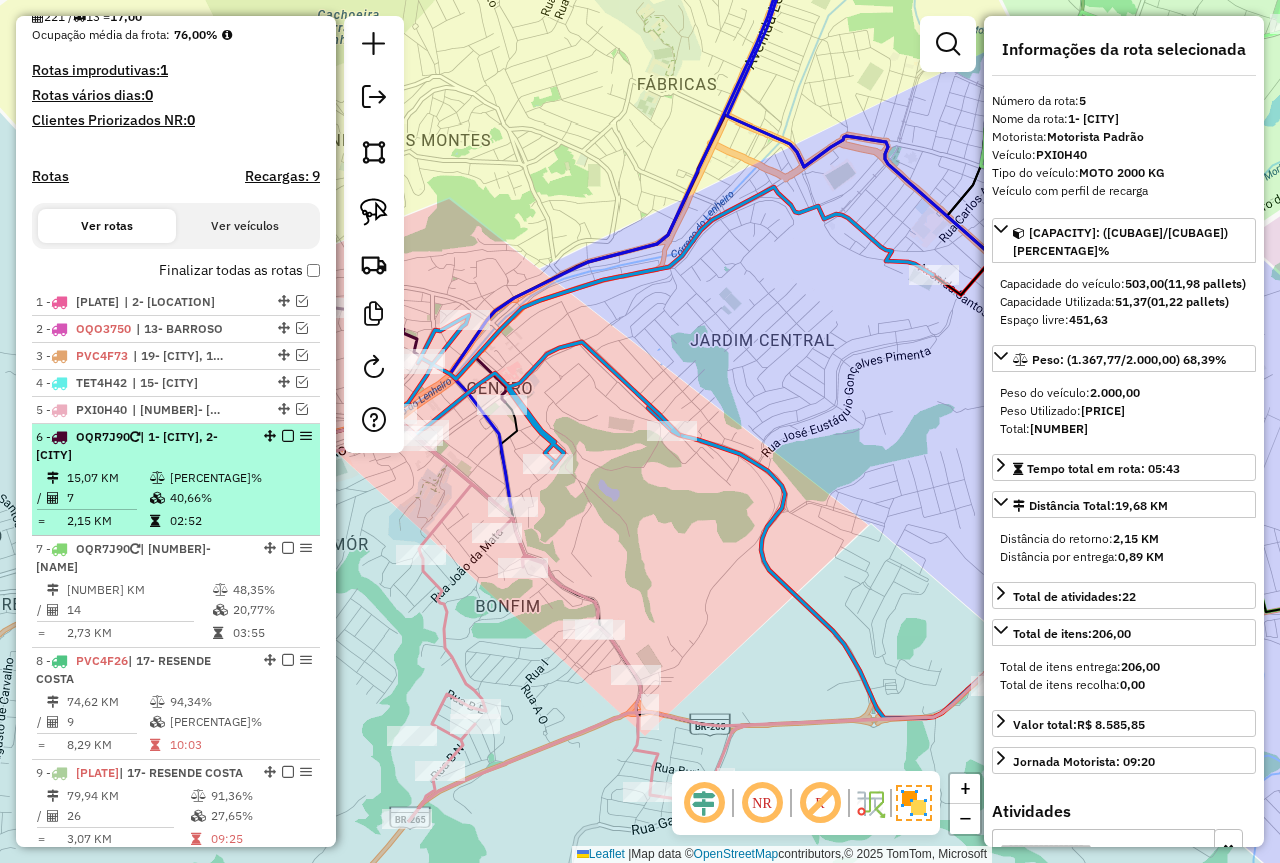 click on "90,24%" at bounding box center [241, 478] 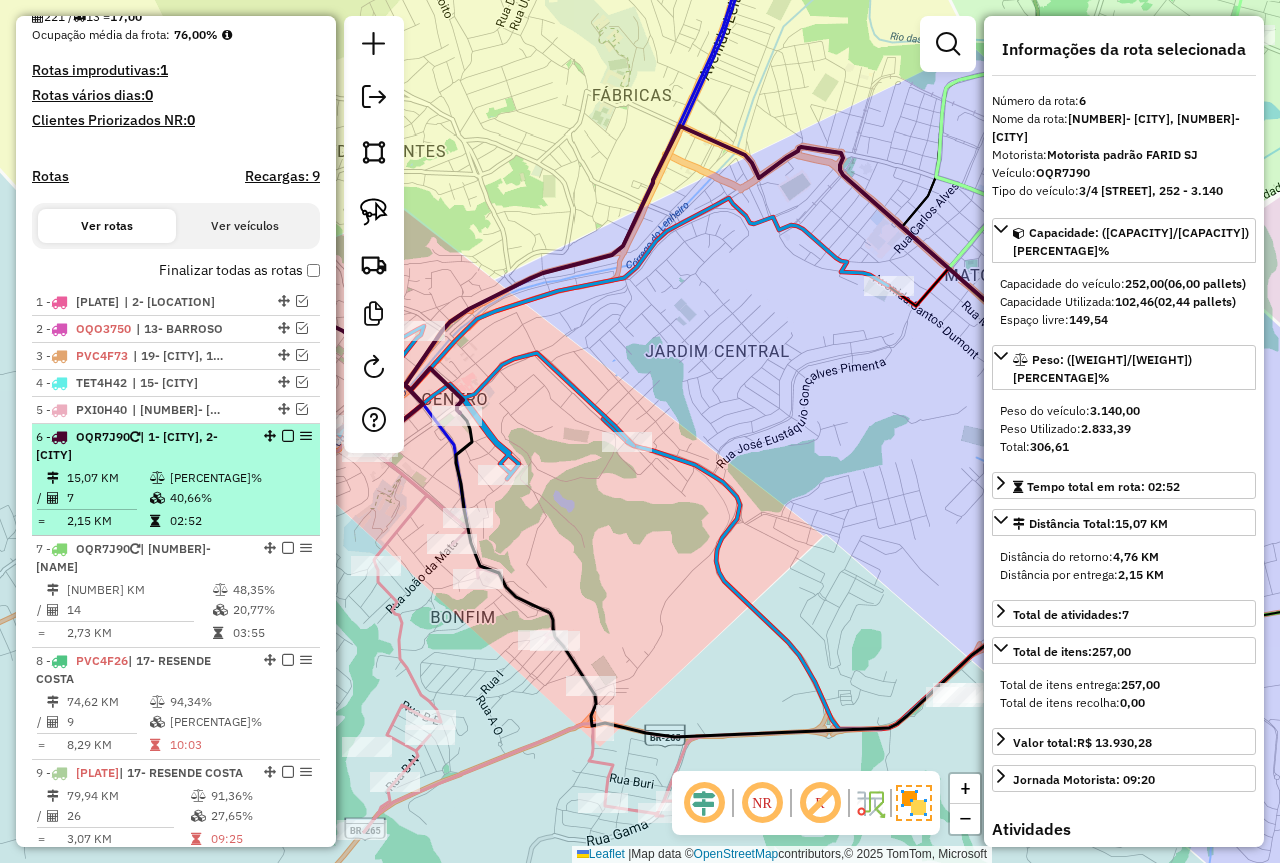 click at bounding box center (288, 436) 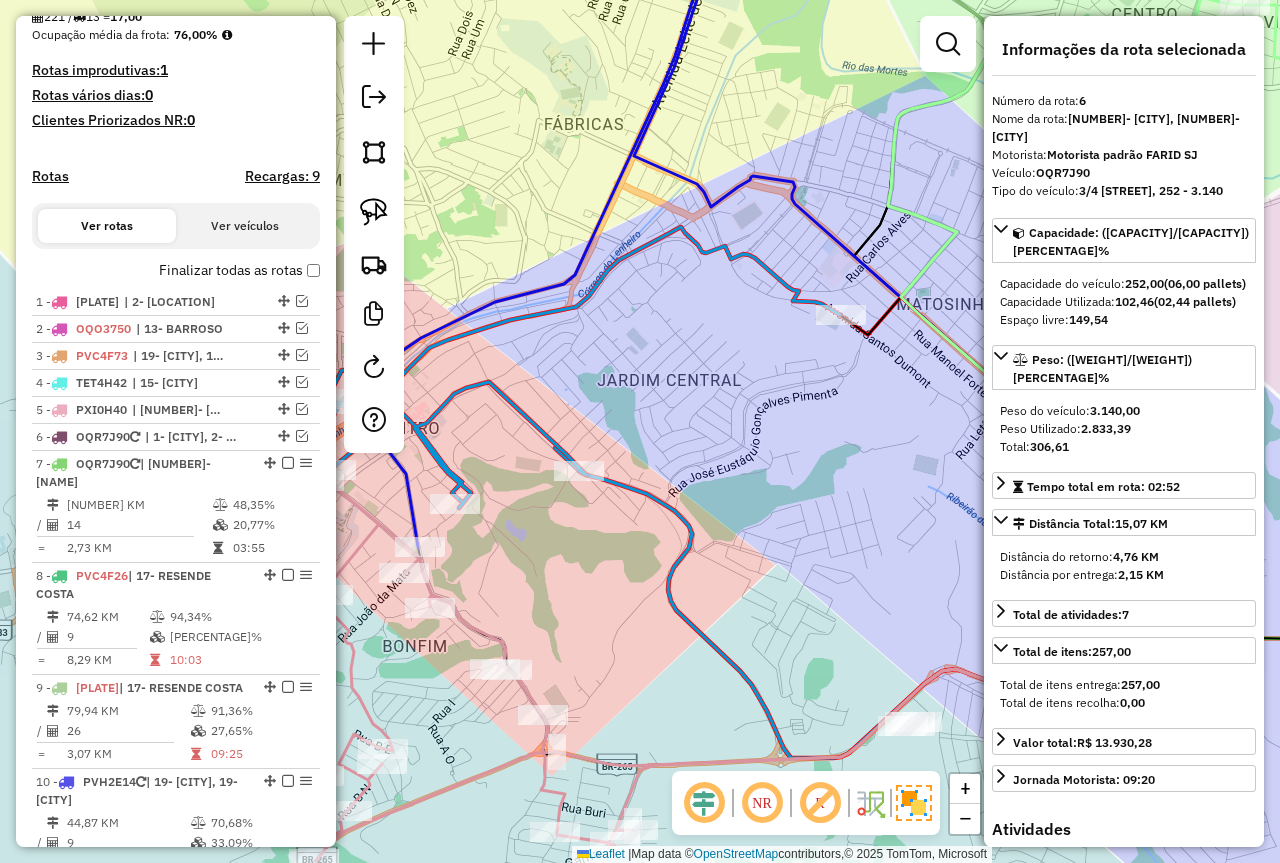 drag, startPoint x: 692, startPoint y: 323, endPoint x: 544, endPoint y: 453, distance: 196.9873 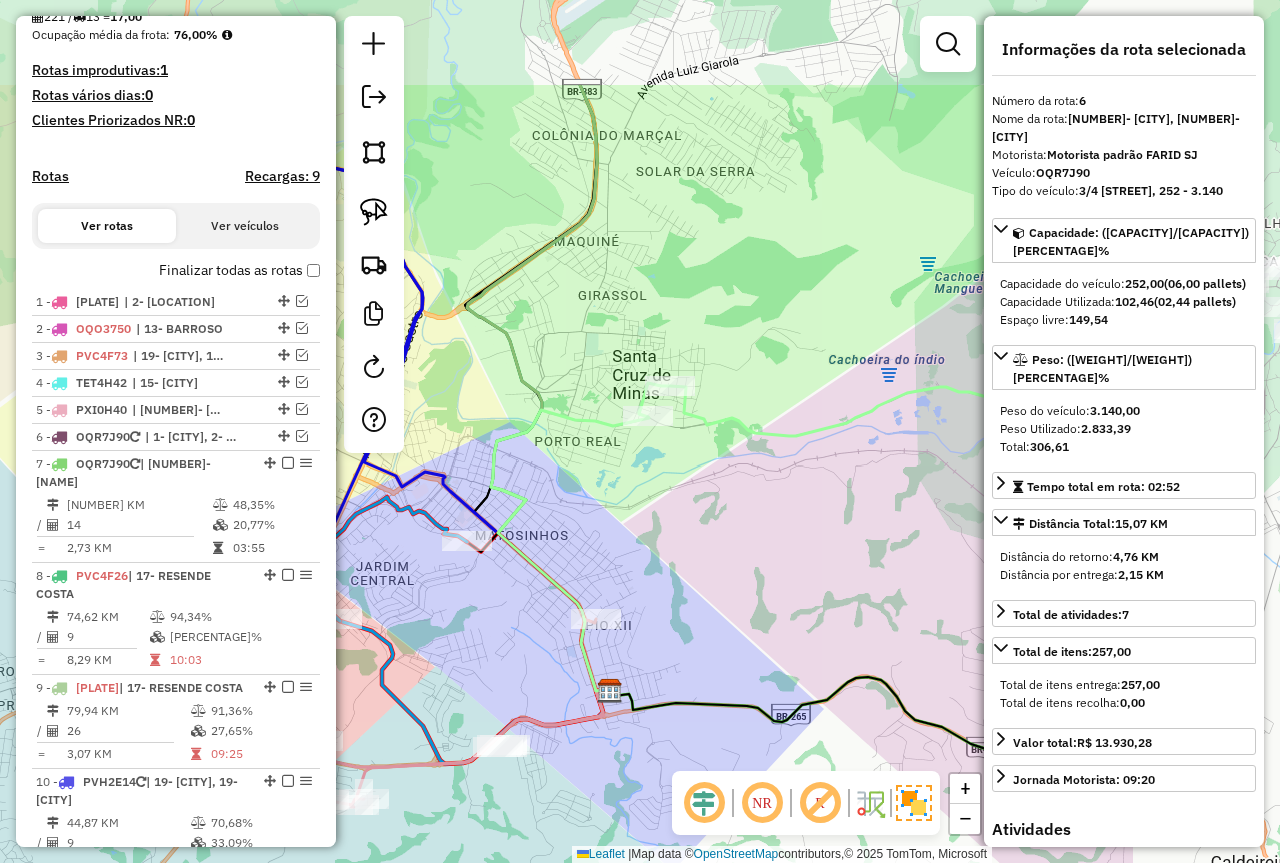 drag, startPoint x: 841, startPoint y: 315, endPoint x: 509, endPoint y: 501, distance: 380.55222 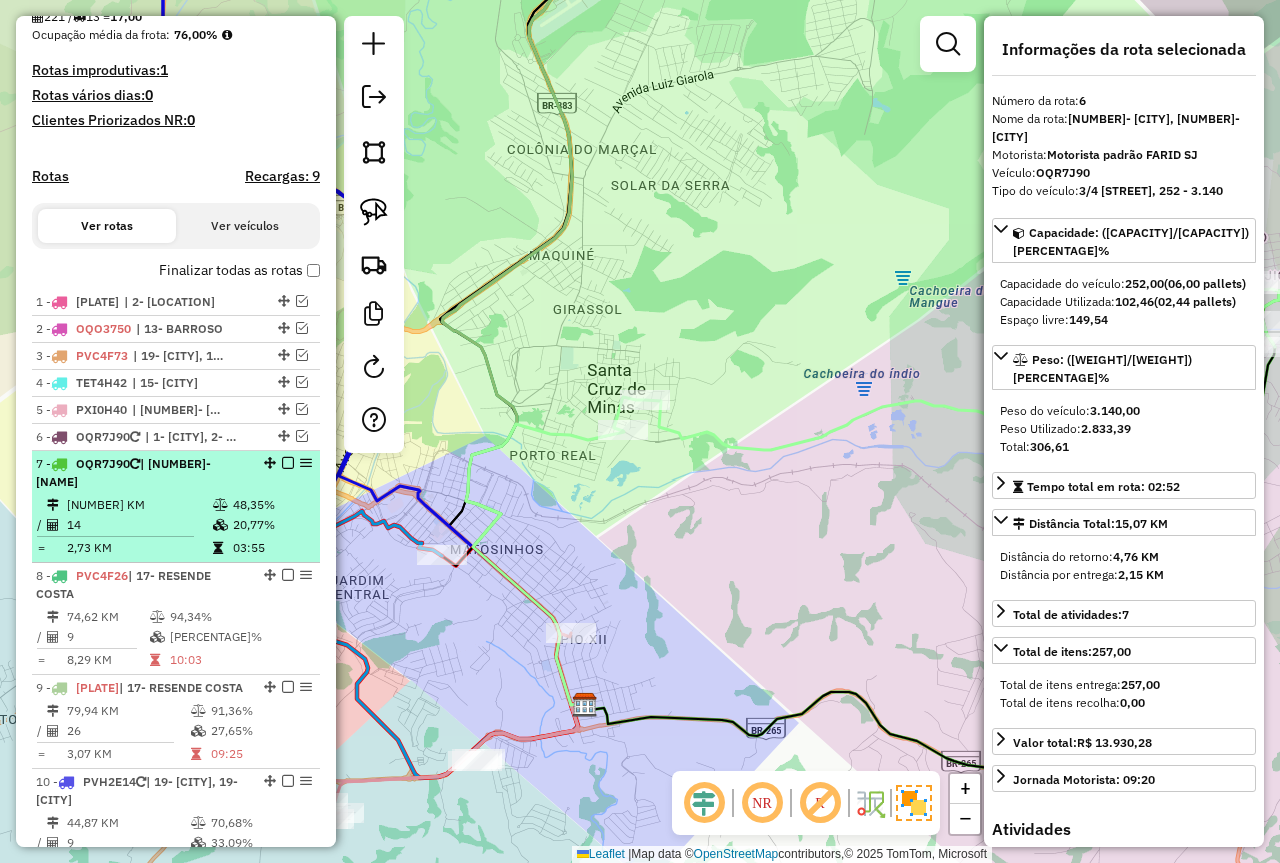 click at bounding box center [288, 463] 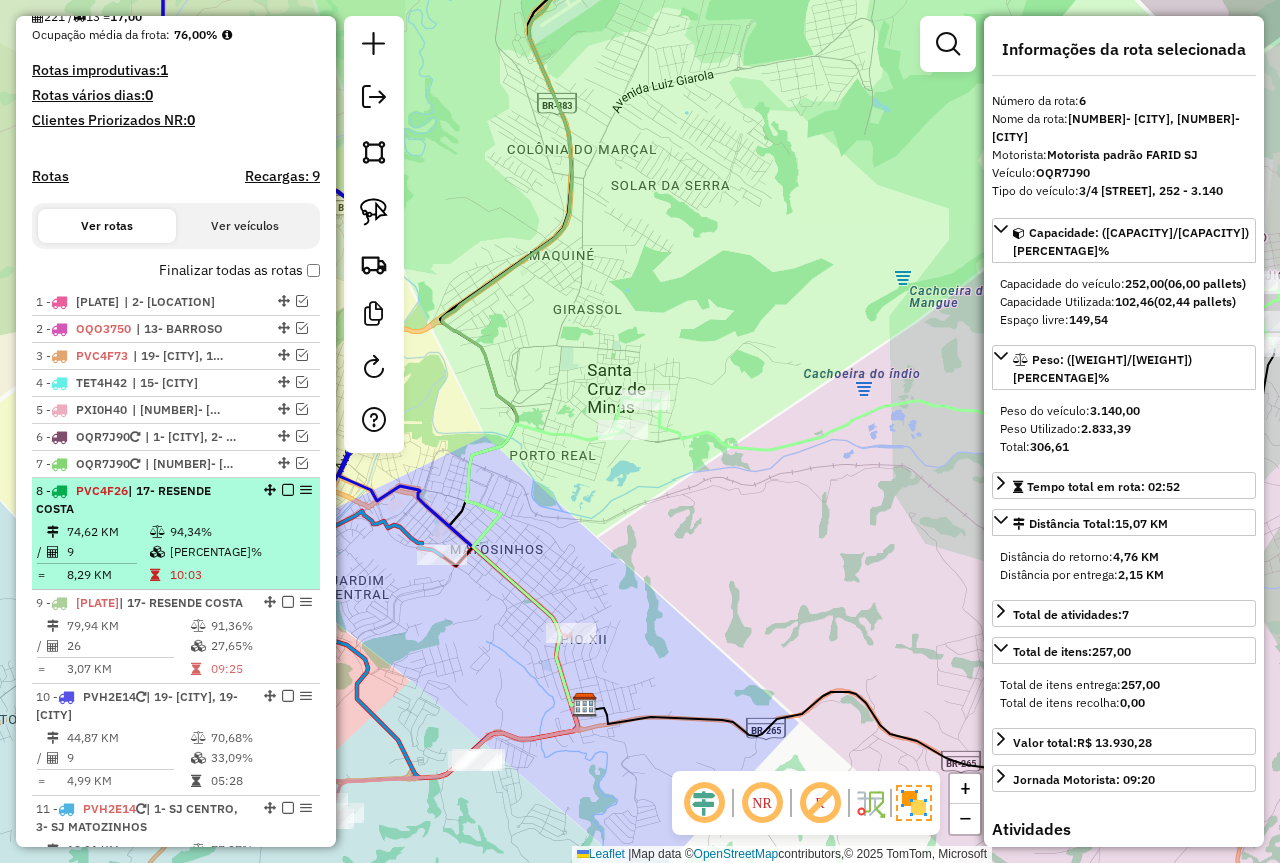 click on "9" at bounding box center [107, 552] 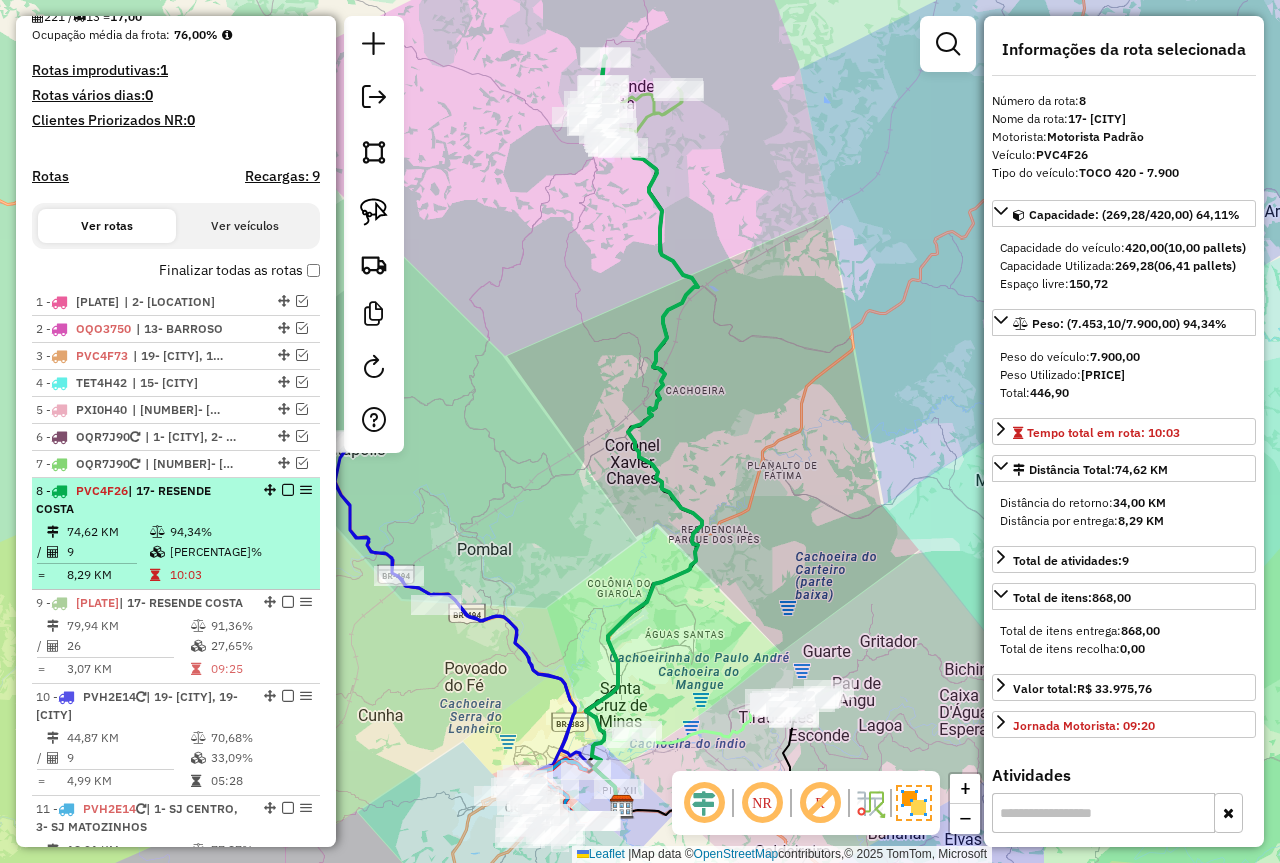 click at bounding box center [288, 490] 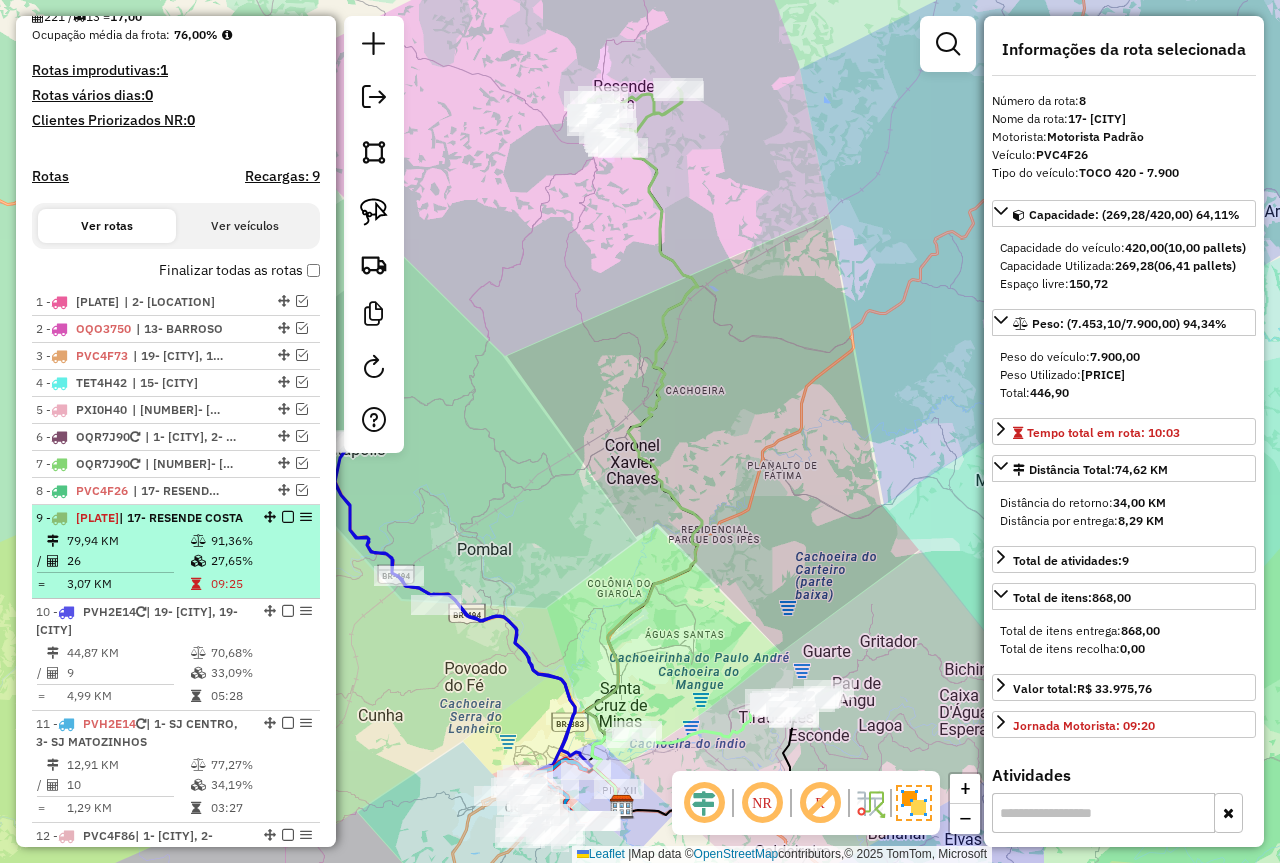 click on "79,94 KM" at bounding box center (128, 541) 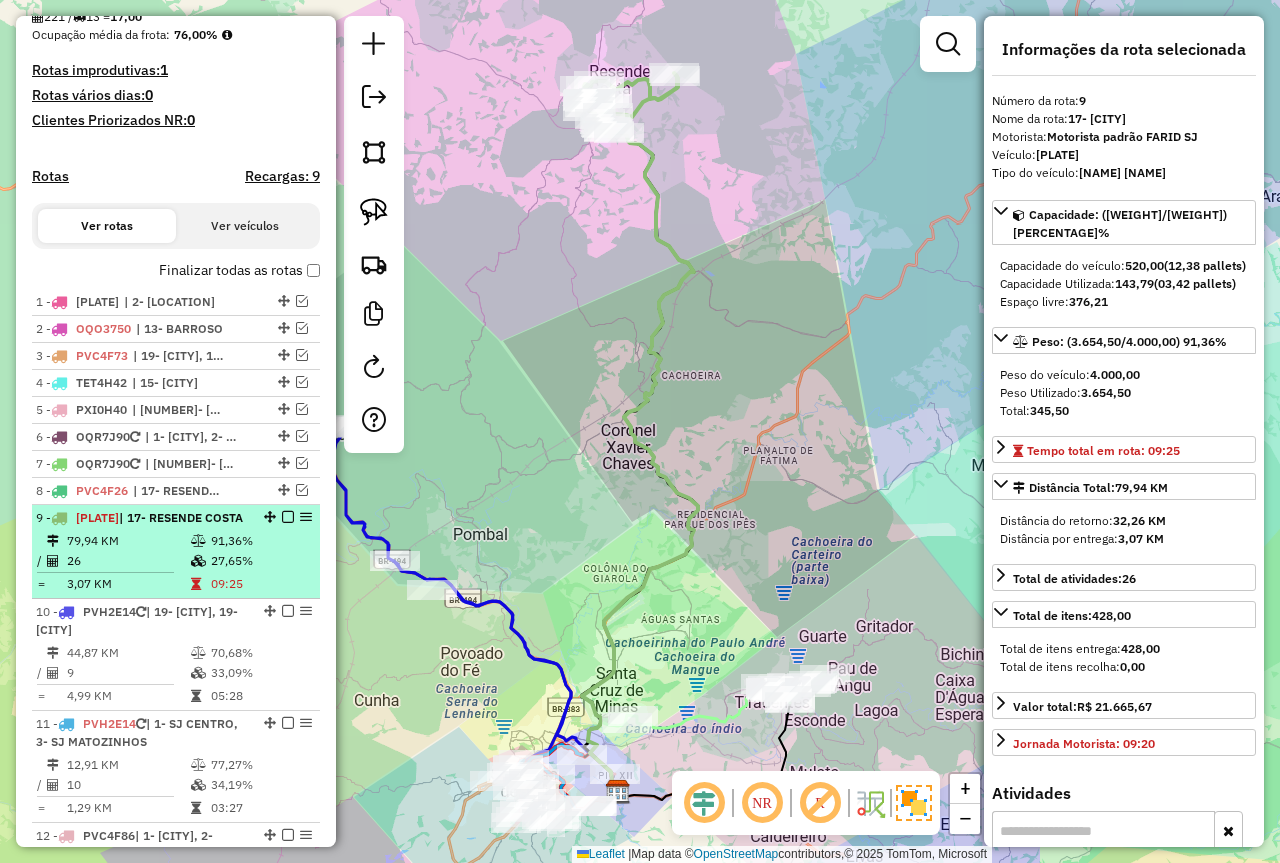 click at bounding box center (288, 517) 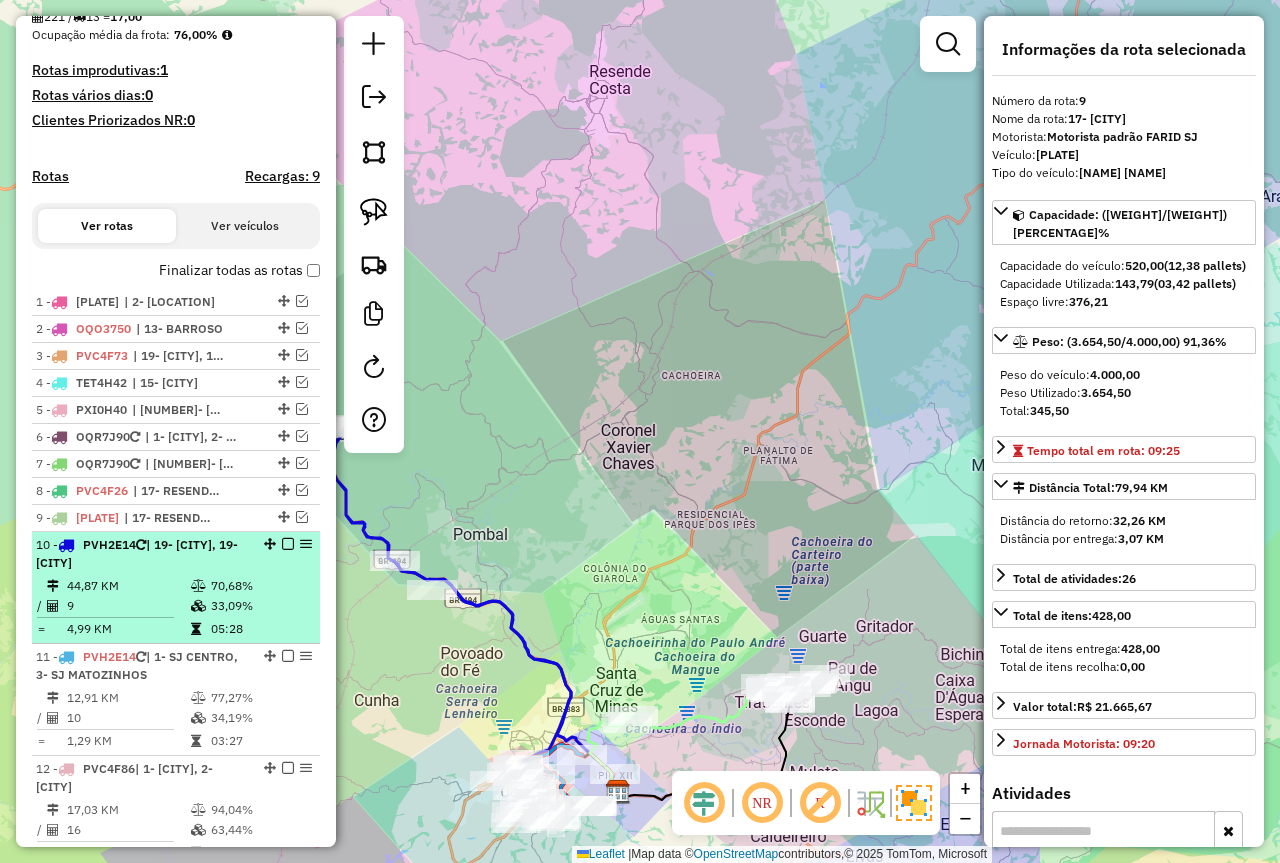 click on "10 -       [PLATE]   | 19- RITÁPOLIS, 19- SÃO GONÇALO DO AMARANTE" at bounding box center [176, 554] 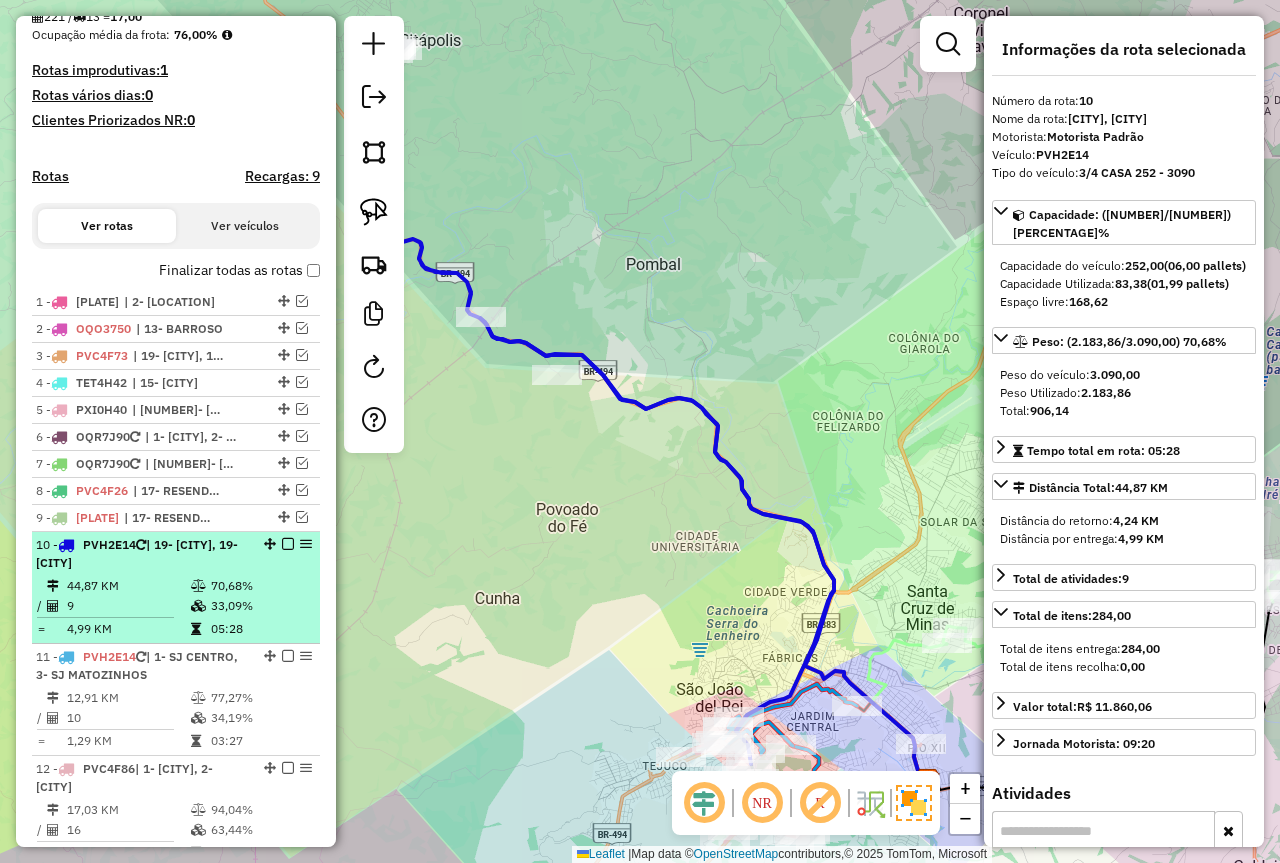 click at bounding box center (288, 544) 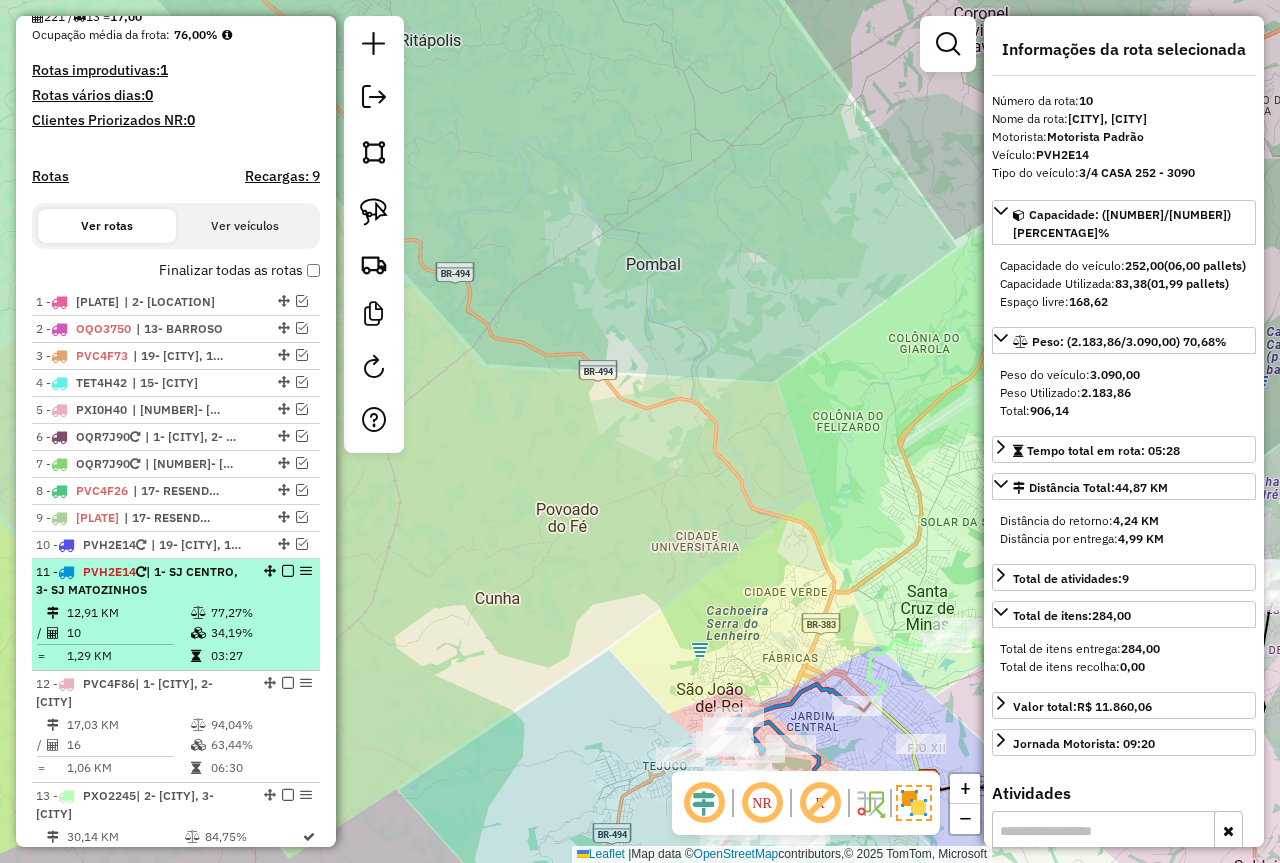 click on "77,27%" at bounding box center [260, 613] 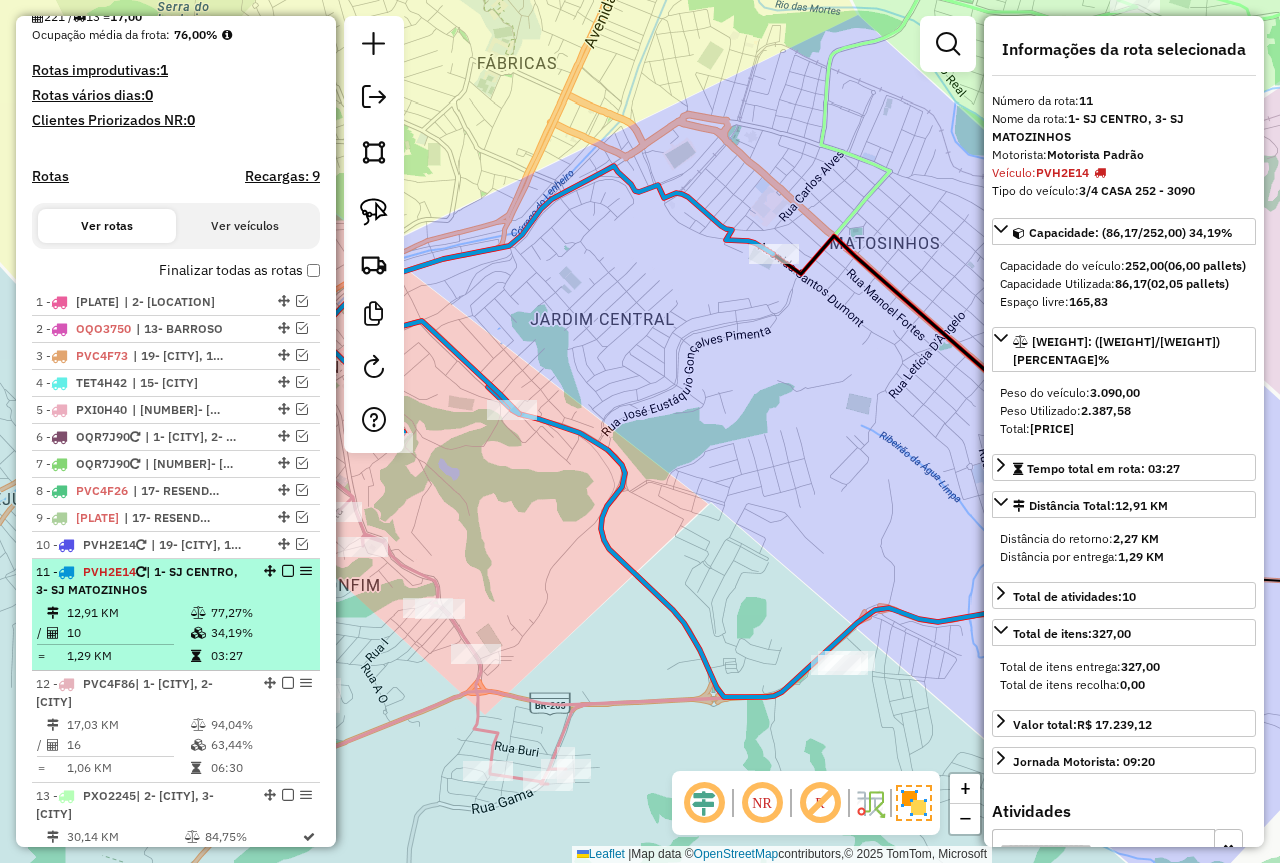 click at bounding box center [288, 571] 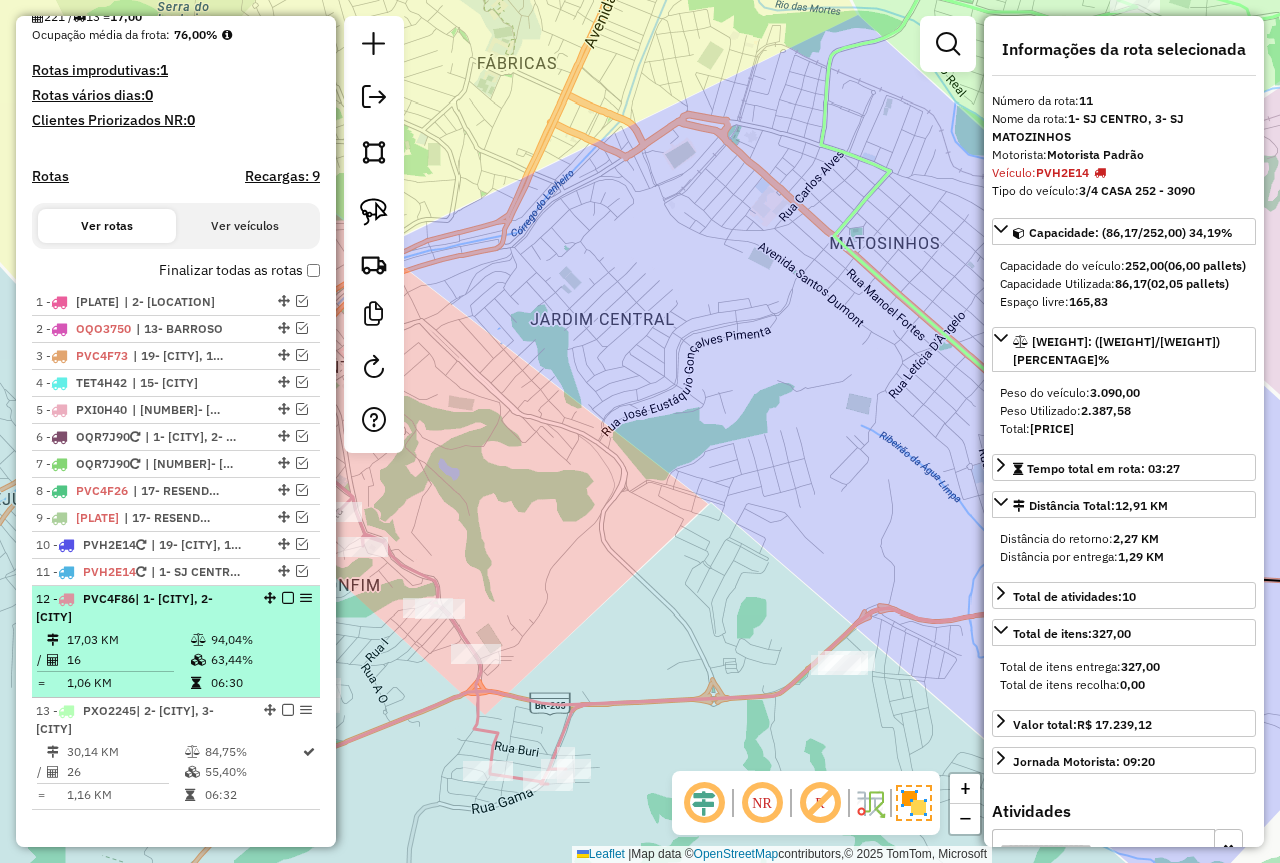 click on "63,44%" at bounding box center [260, 660] 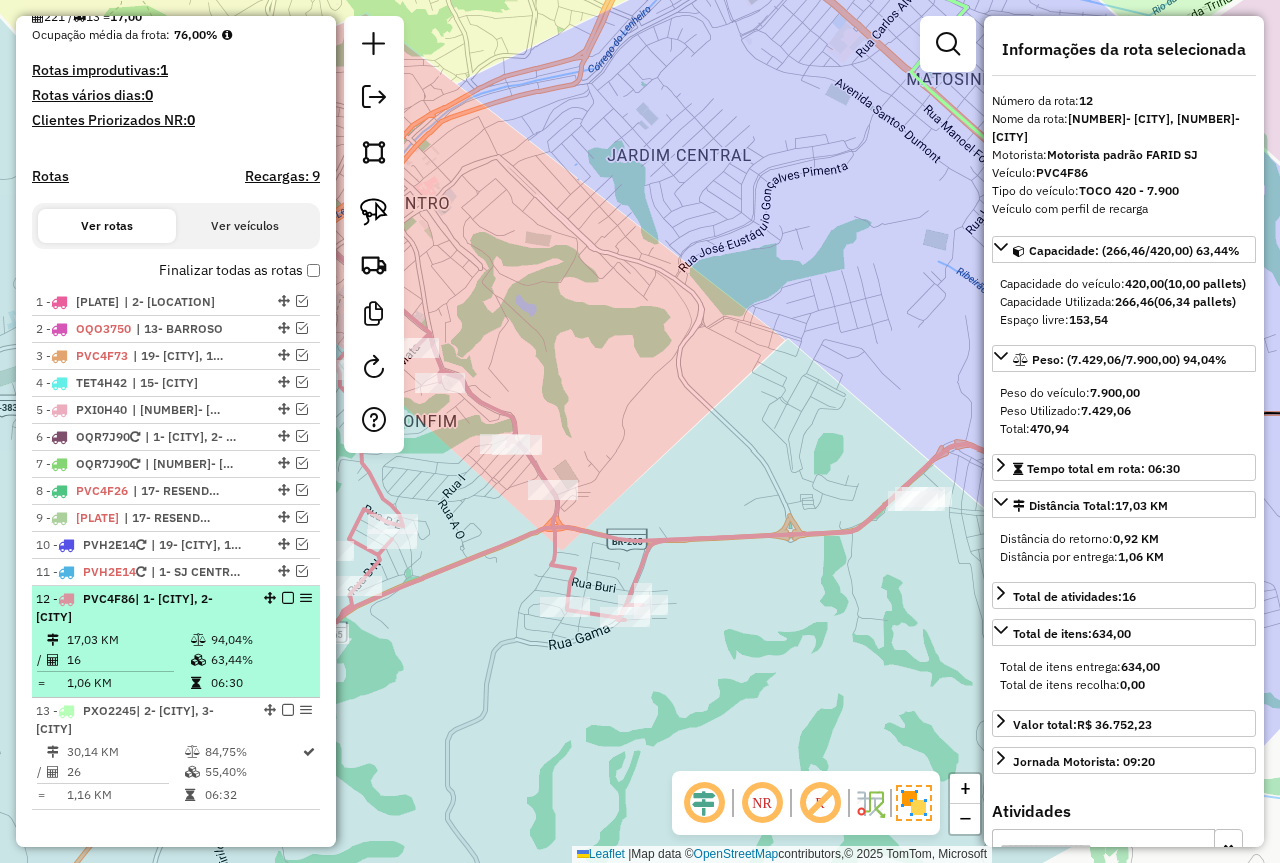 click at bounding box center [288, 598] 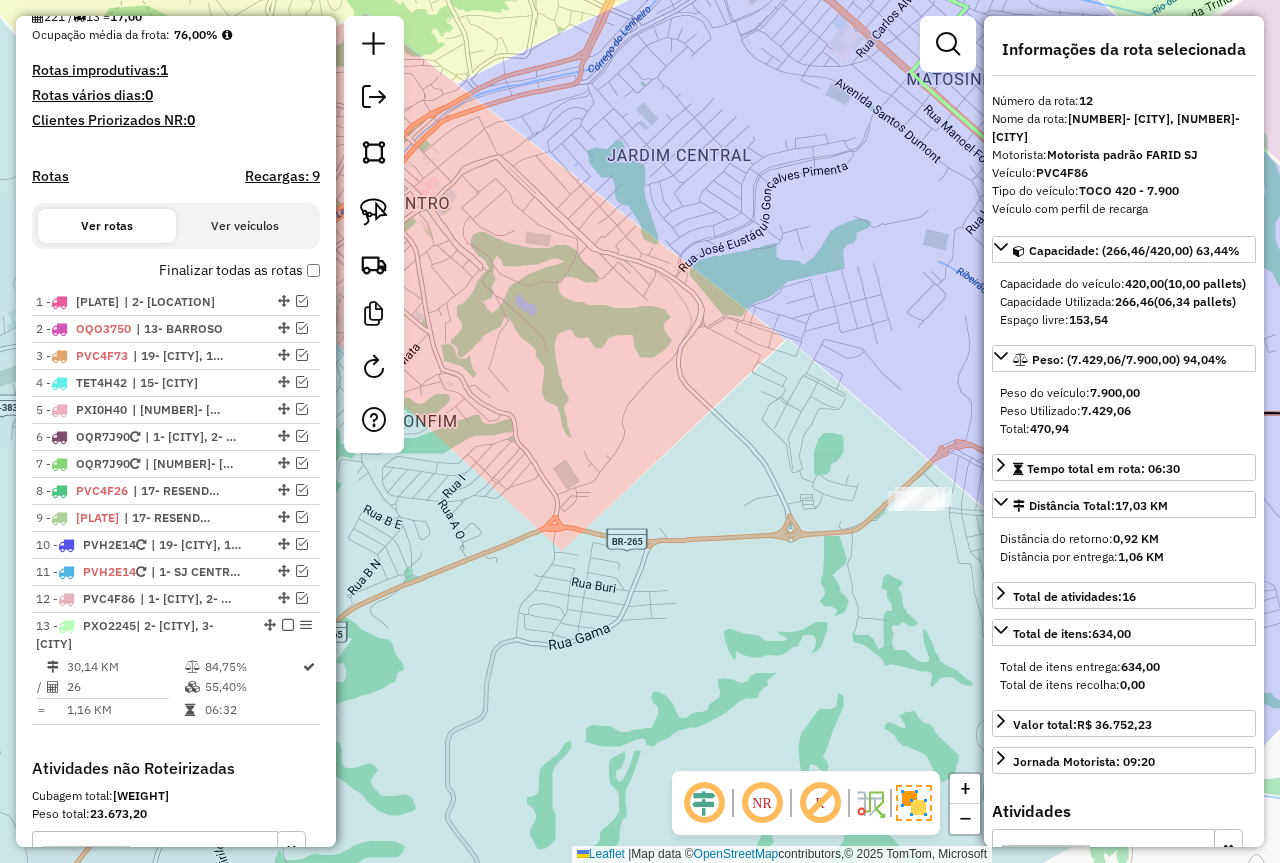 drag, startPoint x: 194, startPoint y: 691, endPoint x: 319, endPoint y: 641, distance: 134.62912 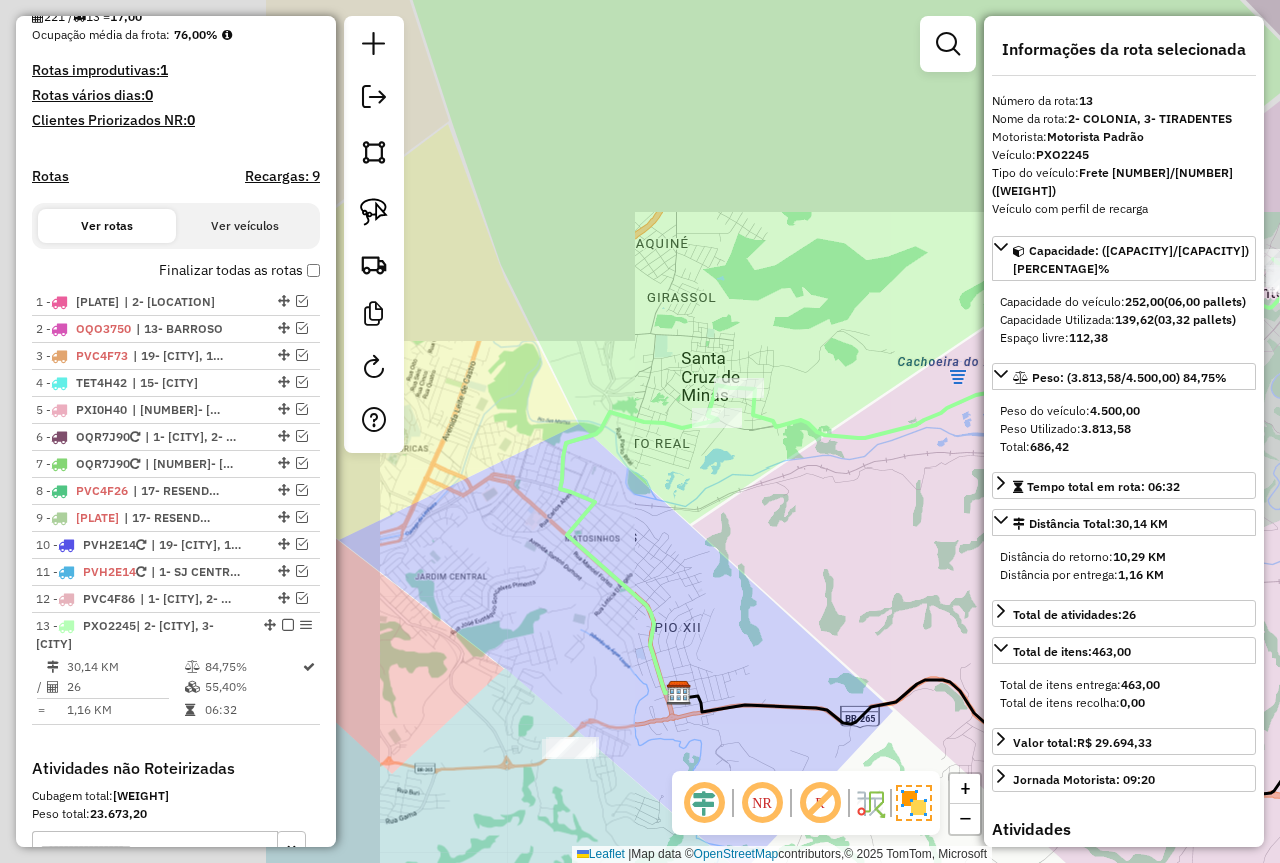 drag, startPoint x: 570, startPoint y: 445, endPoint x: 824, endPoint y: 490, distance: 257.9554 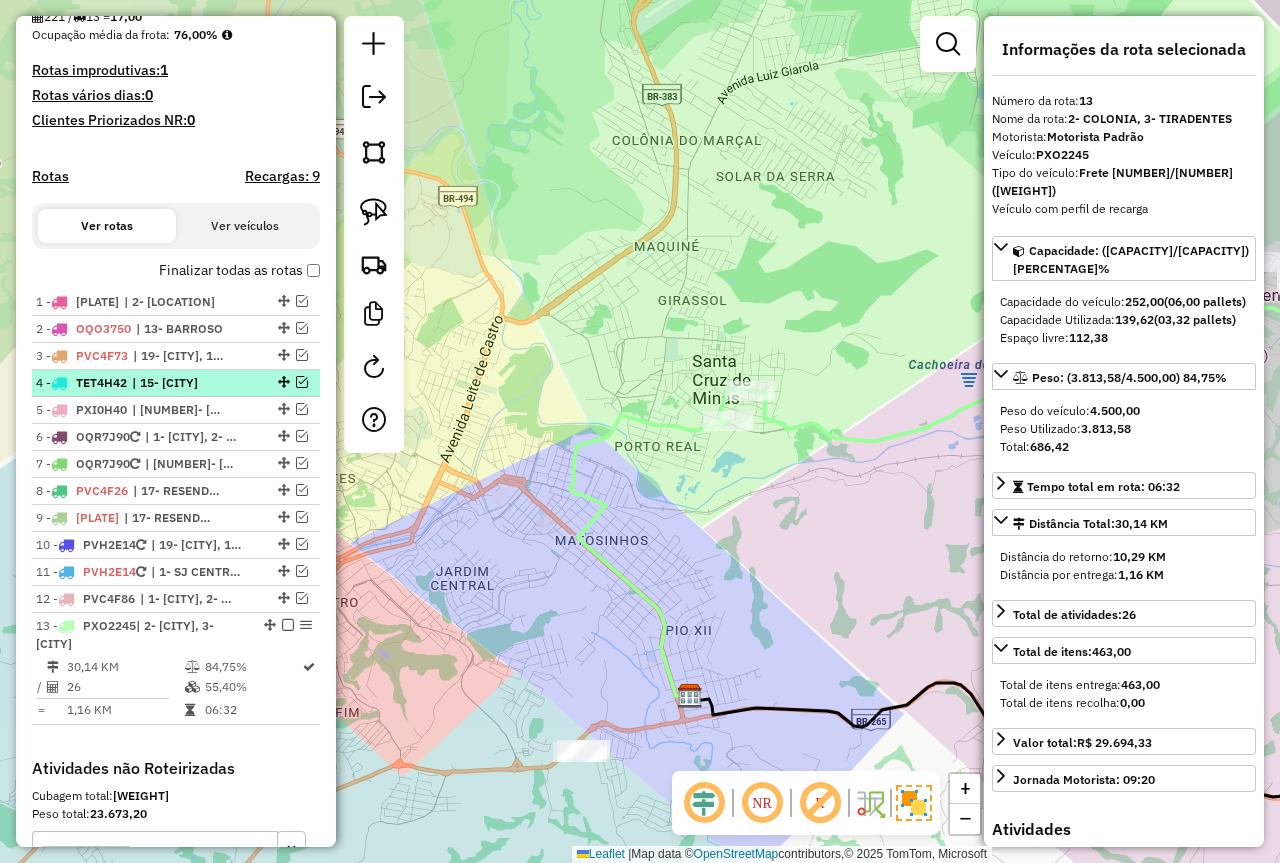 click at bounding box center [302, 382] 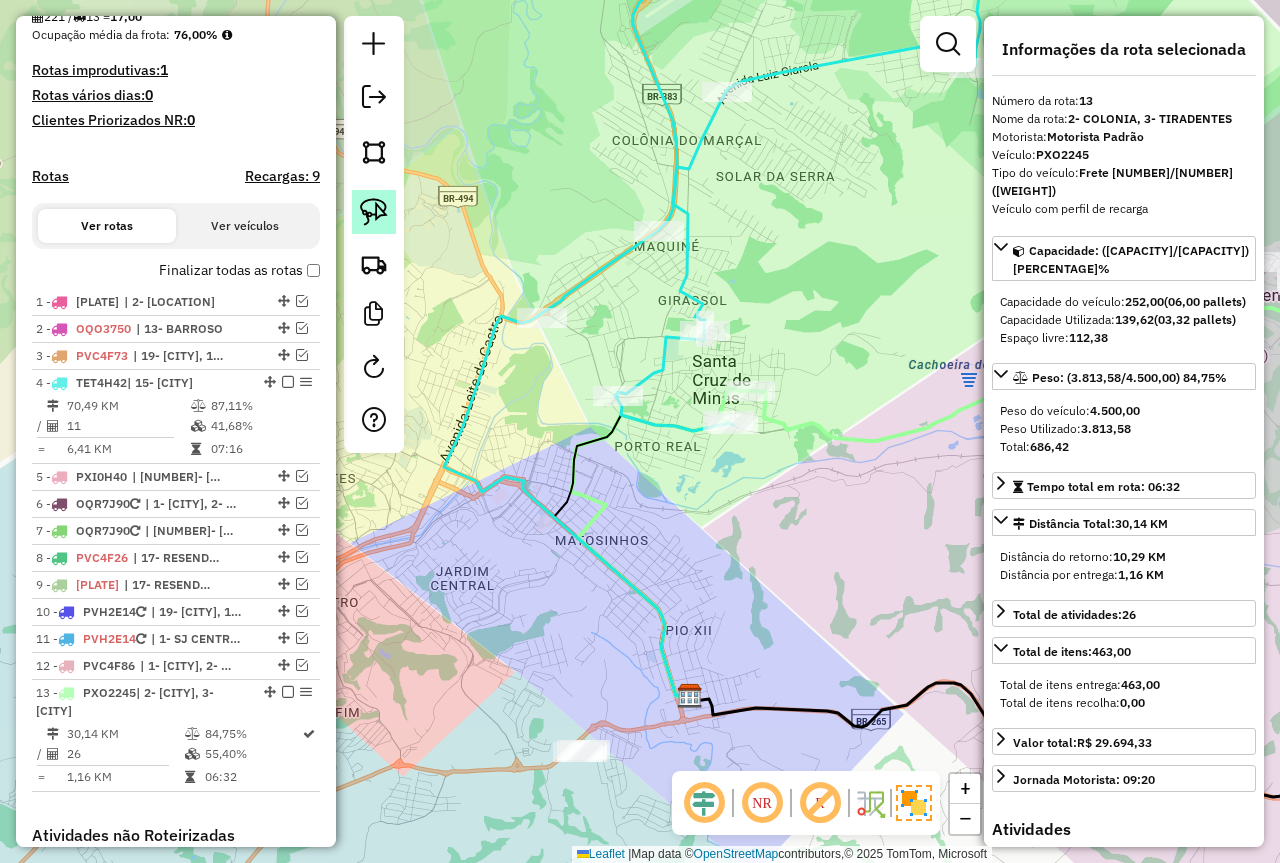 click 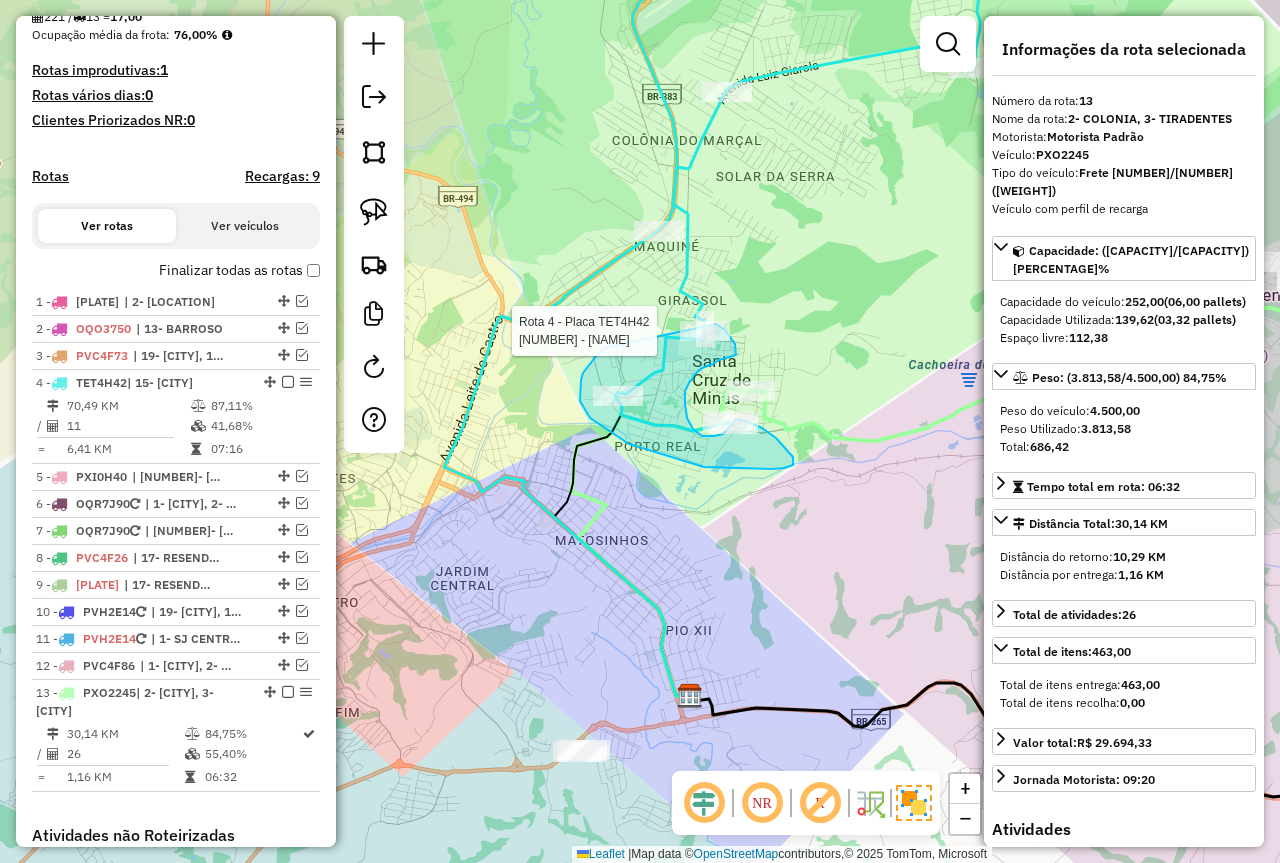 drag, startPoint x: 602, startPoint y: 349, endPoint x: 667, endPoint y: 323, distance: 70.00714 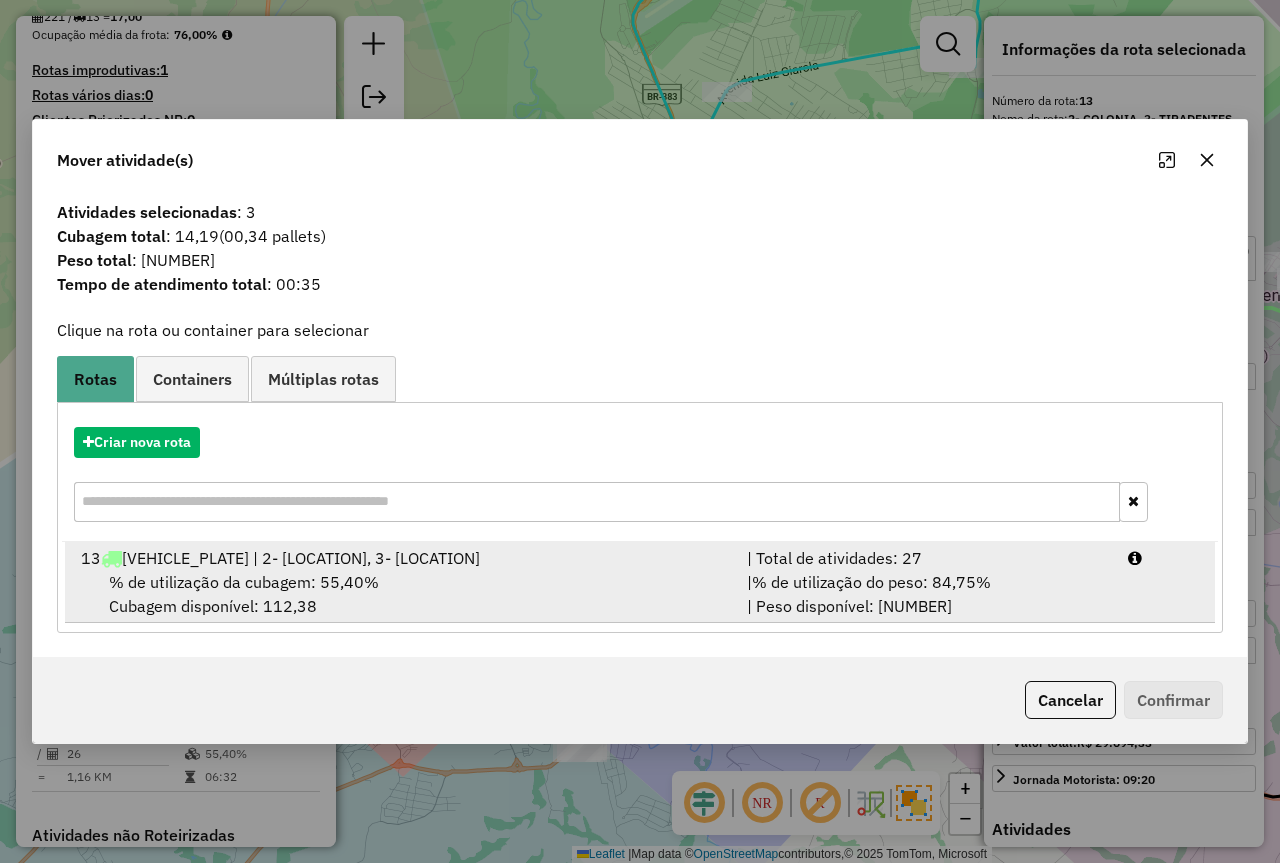 click on "% de utilização da cubagem: 55,40%  Cubagem disponível: 112,38" at bounding box center [402, 594] 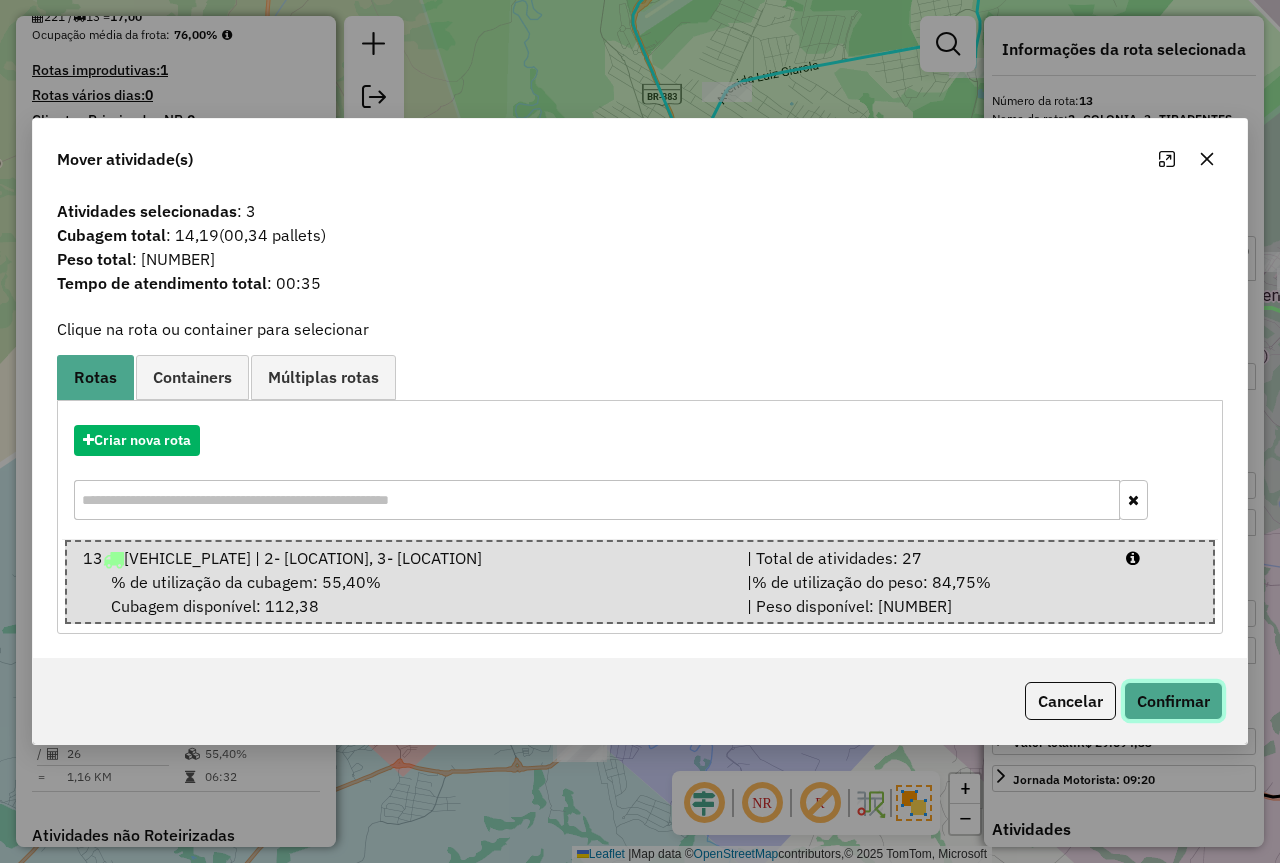 click on "Confirmar" 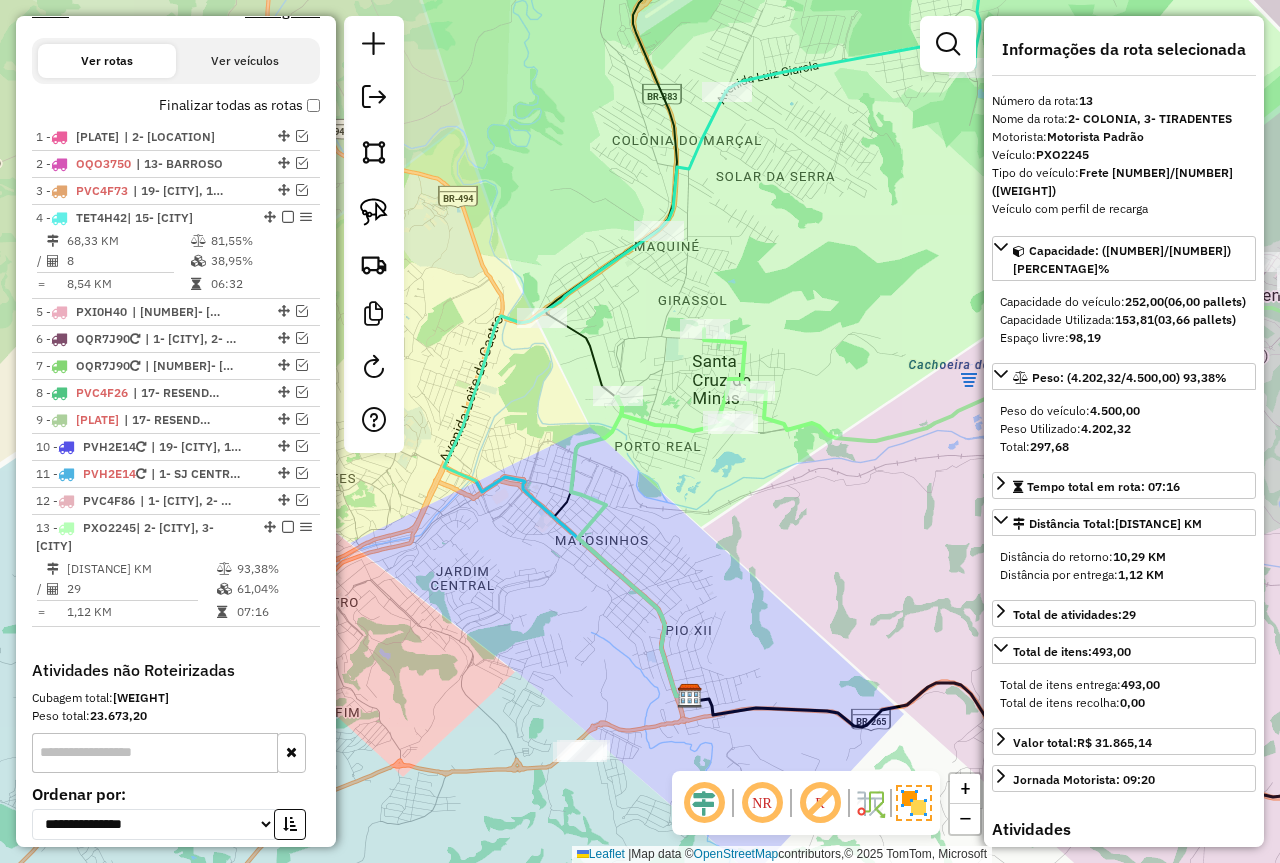 scroll, scrollTop: 840, scrollLeft: 0, axis: vertical 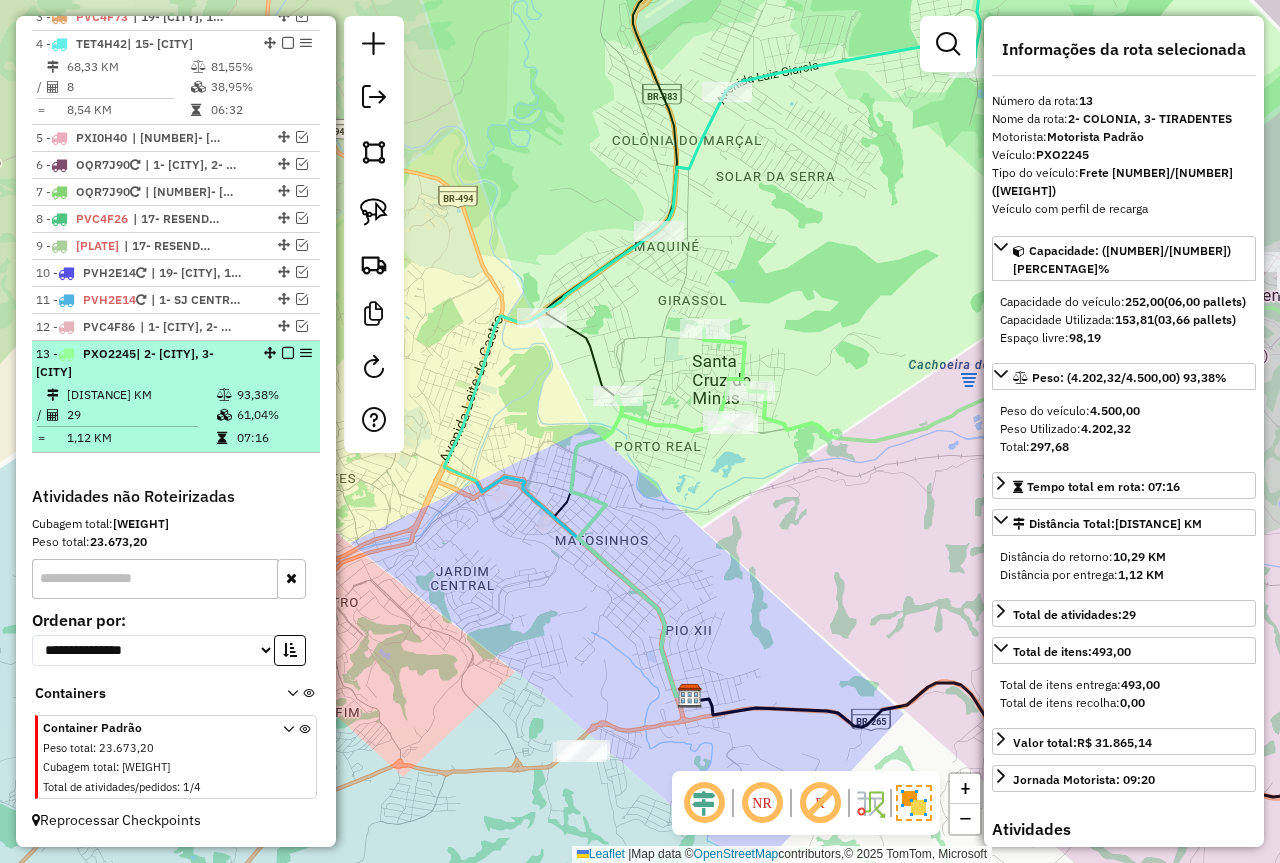 click at bounding box center [224, 415] 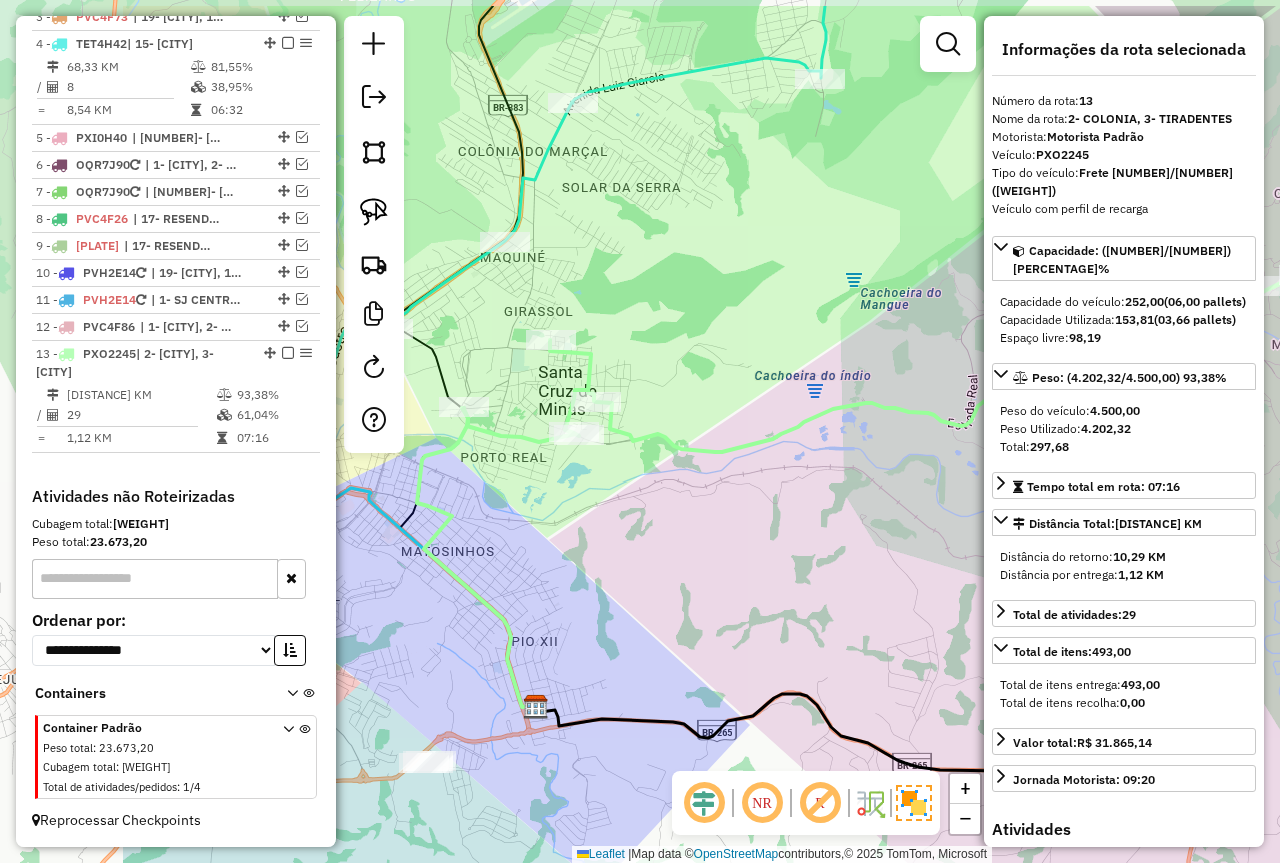 drag, startPoint x: 677, startPoint y: 416, endPoint x: 1017, endPoint y: 560, distance: 369.23706 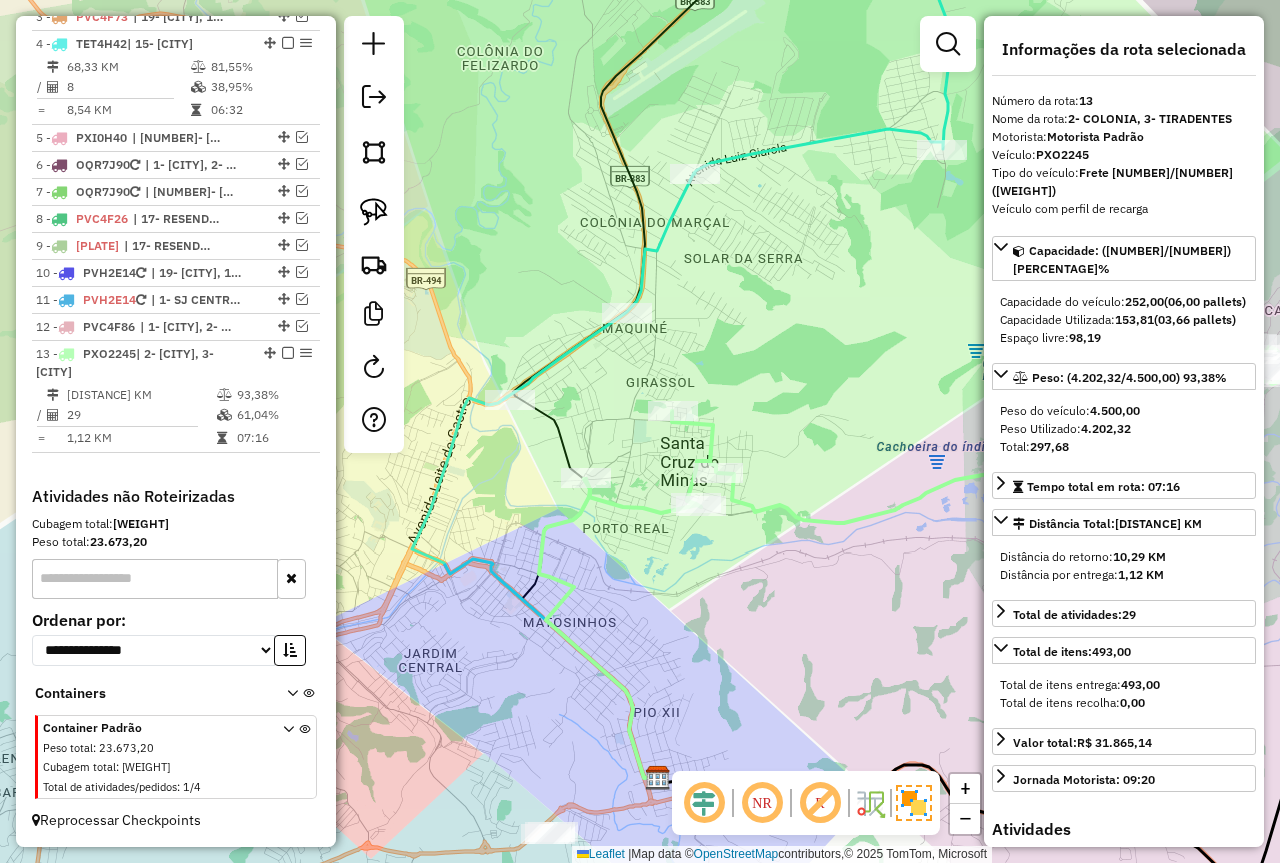 drag, startPoint x: 827, startPoint y: 361, endPoint x: 833, endPoint y: 400, distance: 39.45884 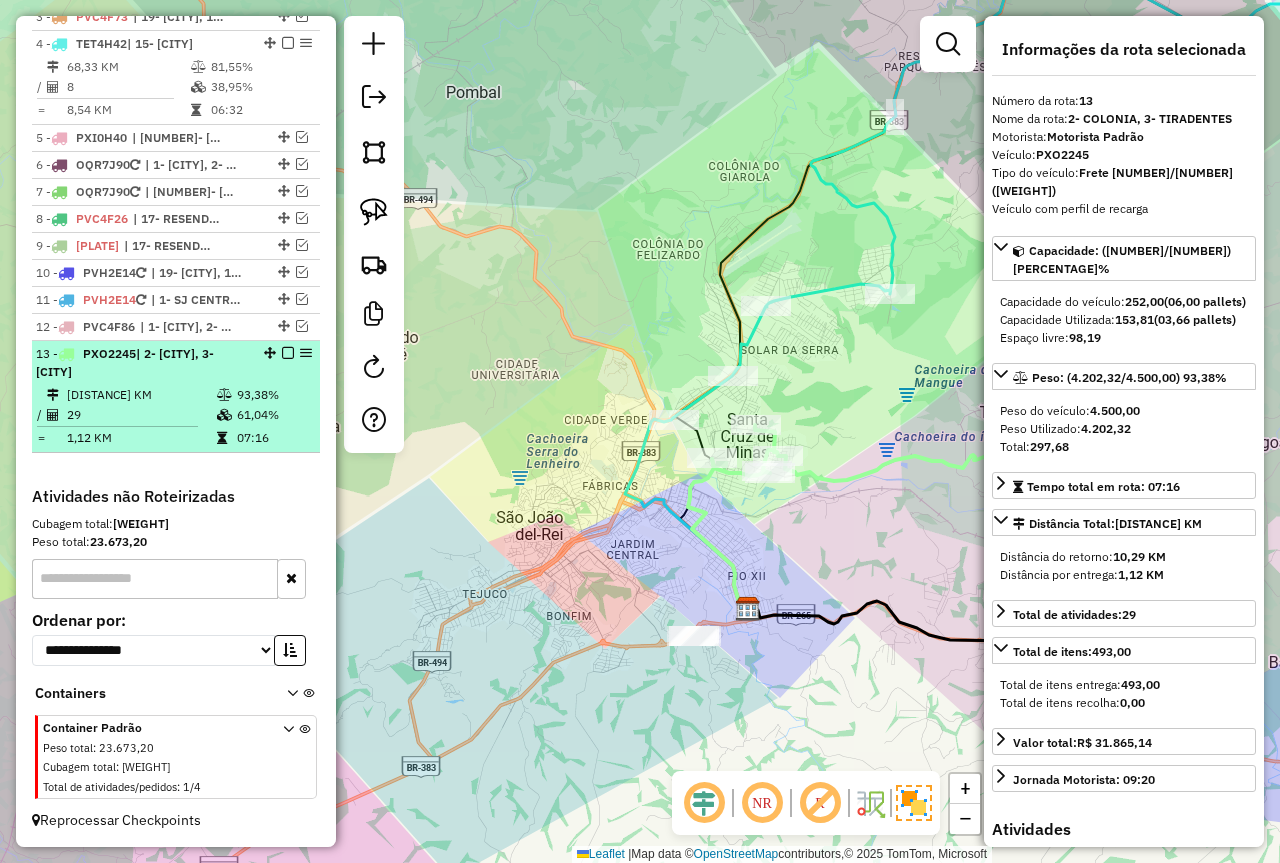 click at bounding box center (288, 353) 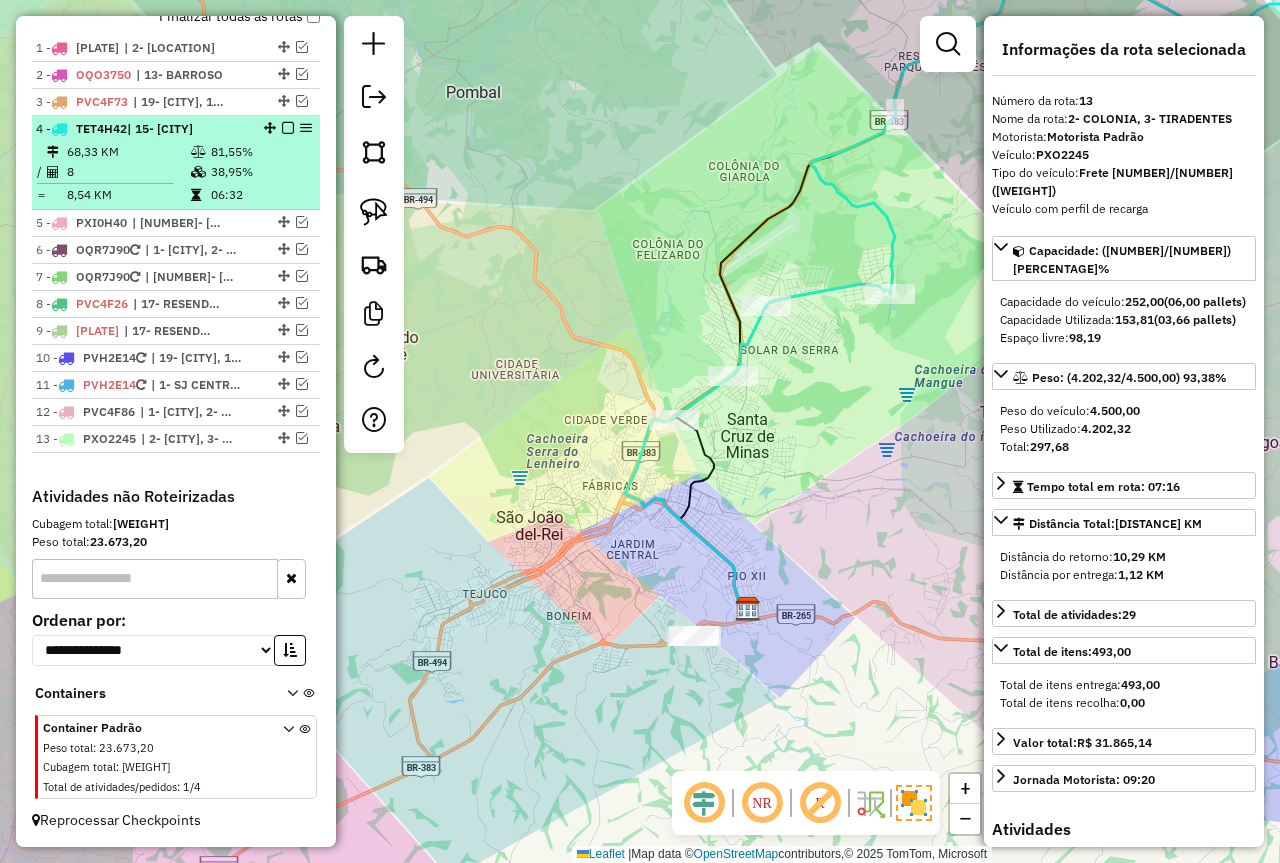 scroll, scrollTop: 755, scrollLeft: 0, axis: vertical 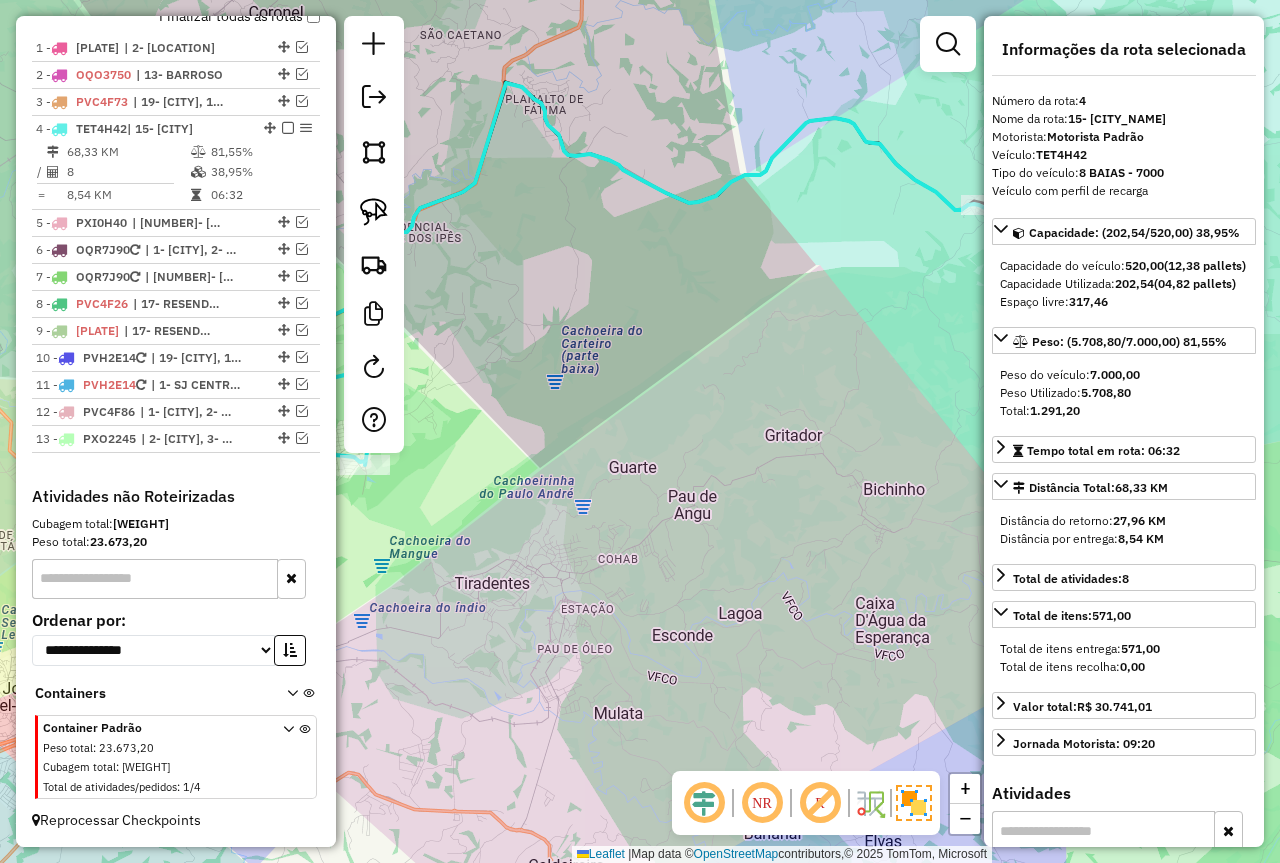 click on "Janela de atendimento Grade de atendimento Capacidade Transportadoras Veículos Cliente Pedidos  Rotas Selecione os dias de semana para filtrar as janelas de atendimento  Seg   Ter   Qua   Qui   Sex   Sáb   Dom  Informe o período da janela de atendimento: De: Até:  Filtrar exatamente a janela do cliente  Considerar janela de atendimento padrão  Selecione os dias de semana para filtrar as grades de atendimento  Seg   Ter   Qua   Qui   Sex   Sáb   Dom   Considerar clientes sem dia de atendimento cadastrado  Clientes fora do dia de atendimento selecionado Filtrar as atividades entre os valores definidos abaixo:  Peso mínimo:  ****  Peso máximo:  ****  Cubagem mínima:   Cubagem máxima:   De:   Até:  Filtrar as atividades entre o tempo de atendimento definido abaixo:  De:   Até:   Considerar capacidade total dos clientes não roteirizados Transportadora: Selecione um ou mais itens Tipo de veículo: Selecione um ou mais itens Veículo: Selecione um ou mais itens Motorista: Selecione um ou mais itens De:" 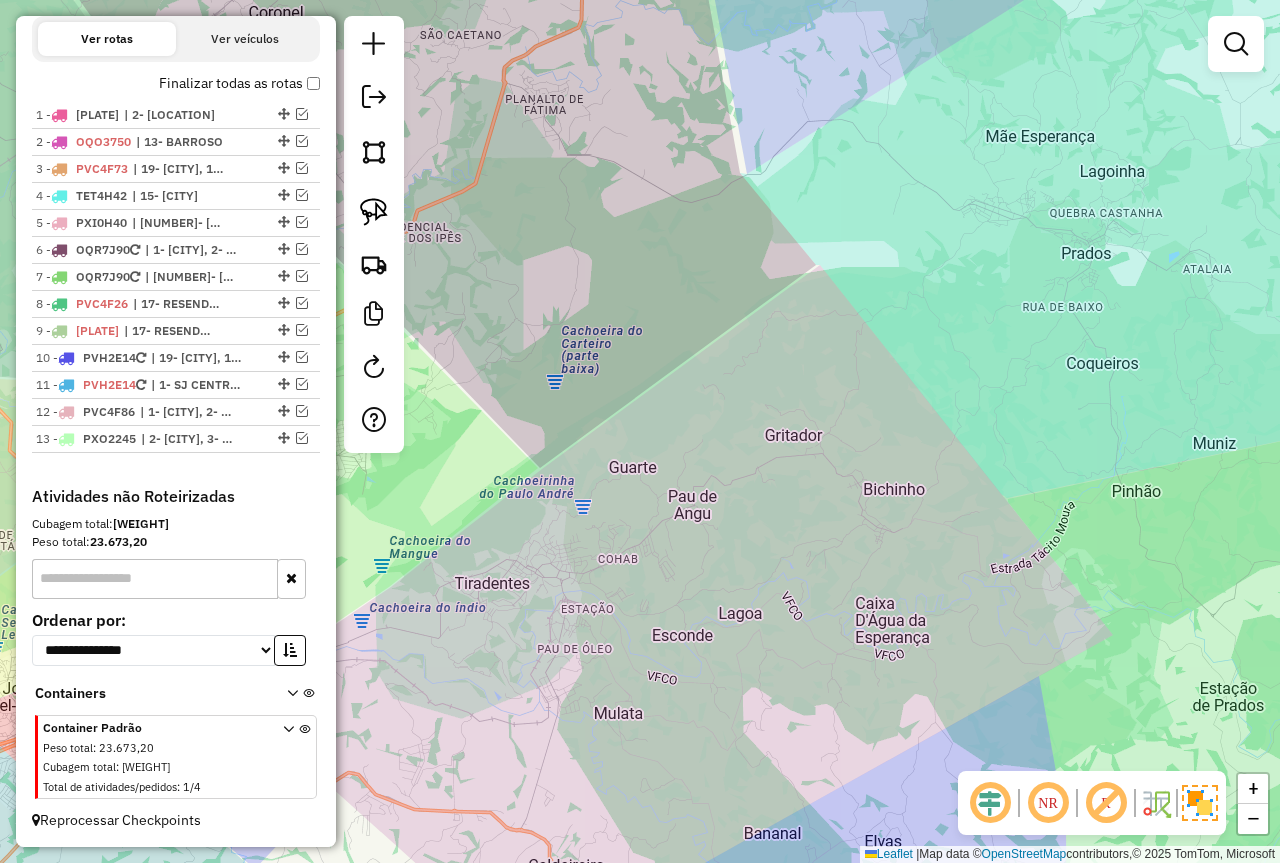 scroll, scrollTop: 488, scrollLeft: 0, axis: vertical 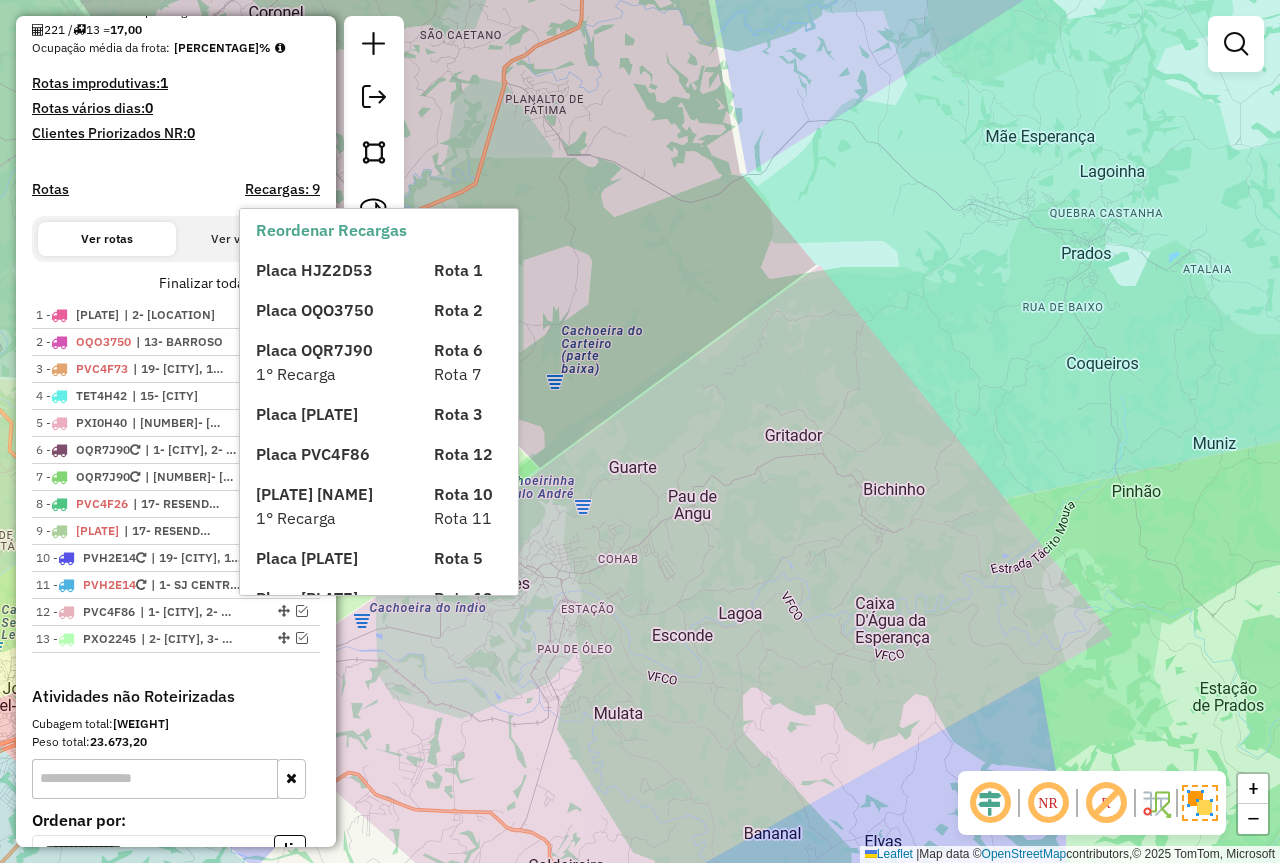 drag, startPoint x: 308, startPoint y: 304, endPoint x: 307, endPoint y: 290, distance: 14.035668 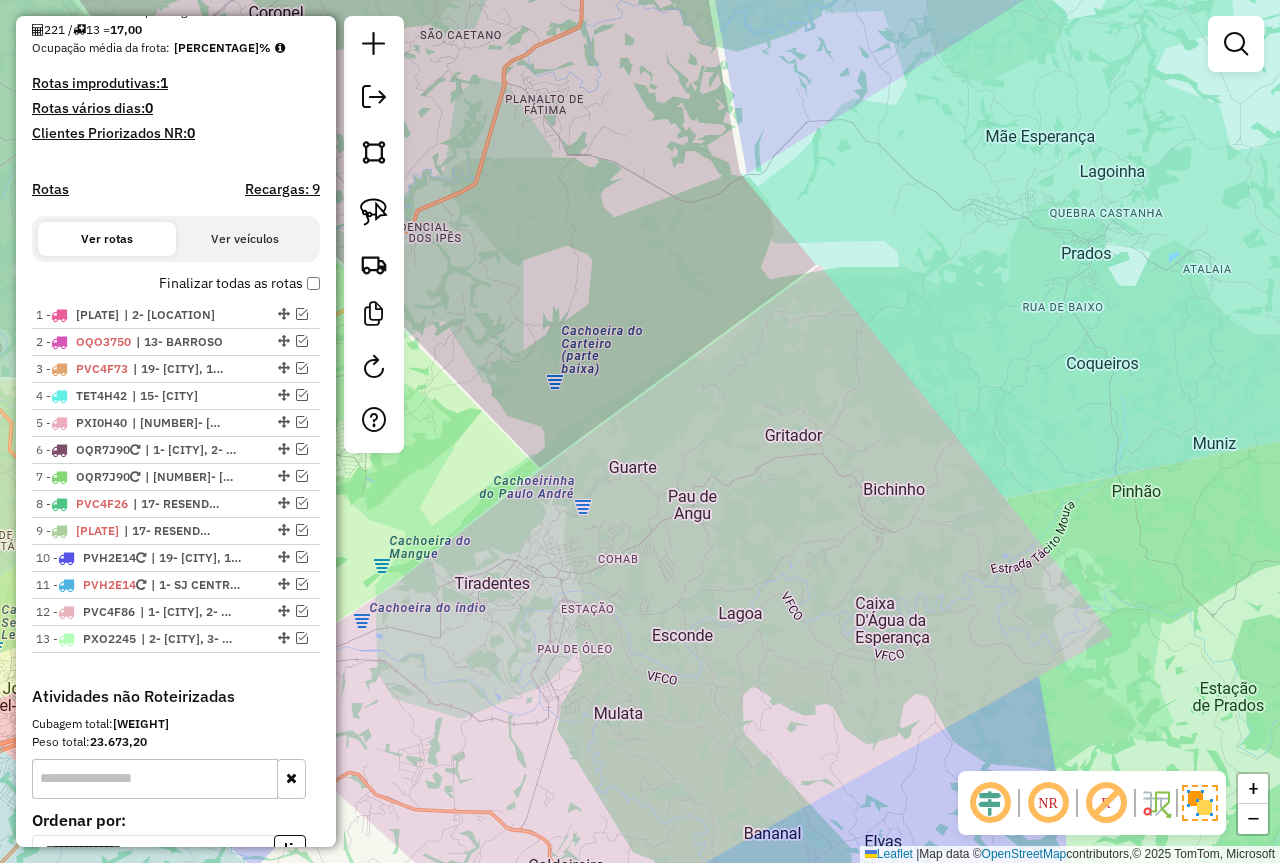 click on "Finalizar todas as rotas" at bounding box center [239, 283] 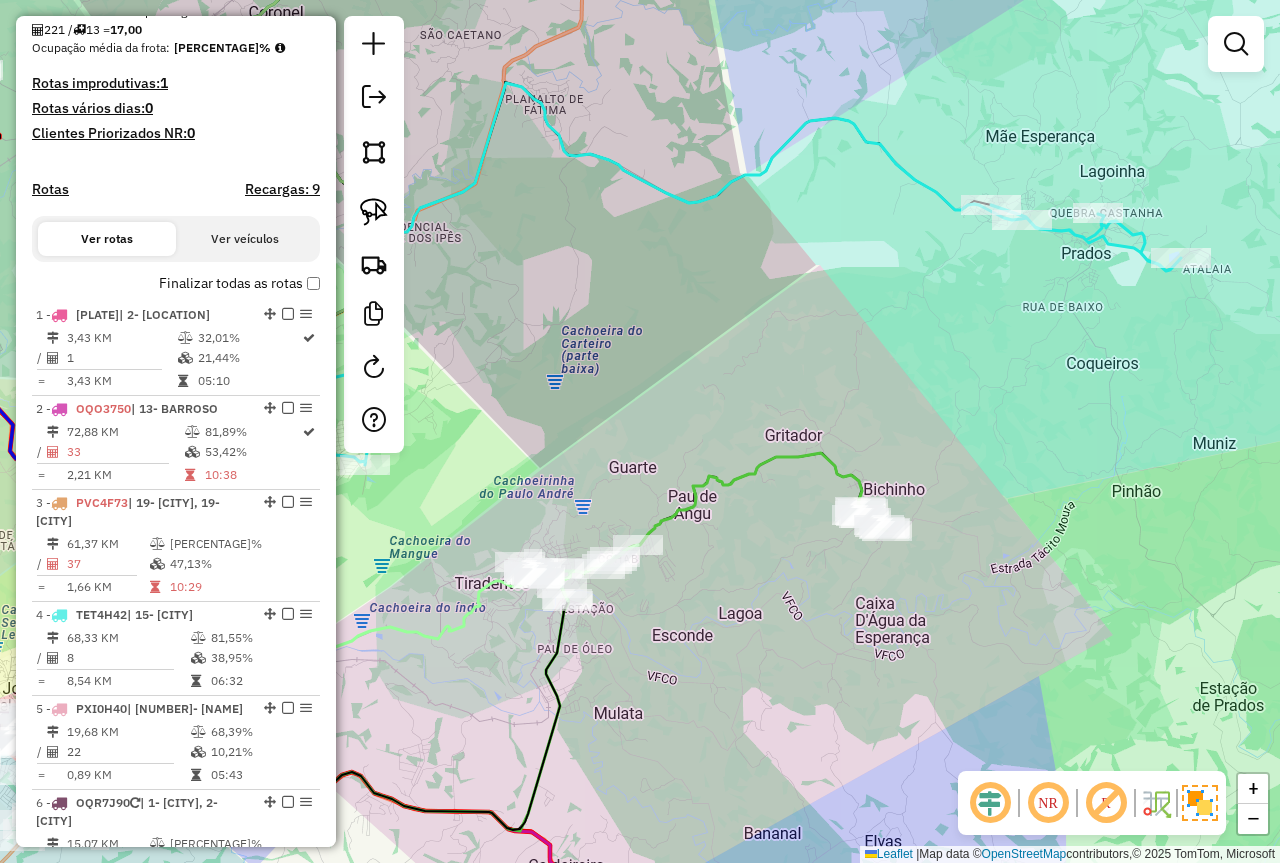 click on "Janela de atendimento Grade de atendimento Capacidade Transportadoras Veículos Cliente Pedidos  Rotas Selecione os dias de semana para filtrar as janelas de atendimento  Seg   Ter   Qua   Qui   Sex   Sáb   Dom  Informe o período da janela de atendimento: De: Até:  Filtrar exatamente a janela do cliente  Considerar janela de atendimento padrão  Selecione os dias de semana para filtrar as grades de atendimento  Seg   Ter   Qua   Qui   Sex   Sáb   Dom   Considerar clientes sem dia de atendimento cadastrado  Clientes fora do dia de atendimento selecionado Filtrar as atividades entre os valores definidos abaixo:  Peso mínimo:  ****  Peso máximo:  ****  Cubagem mínima:   Cubagem máxima:   De:   Até:  Filtrar as atividades entre o tempo de atendimento definido abaixo:  De:   Até:   Considerar capacidade total dos clientes não roteirizados Transportadora: Selecione um ou mais itens Tipo de veículo: Selecione um ou mais itens Veículo: Selecione um ou mais itens Motorista: Selecione um ou mais itens De:" 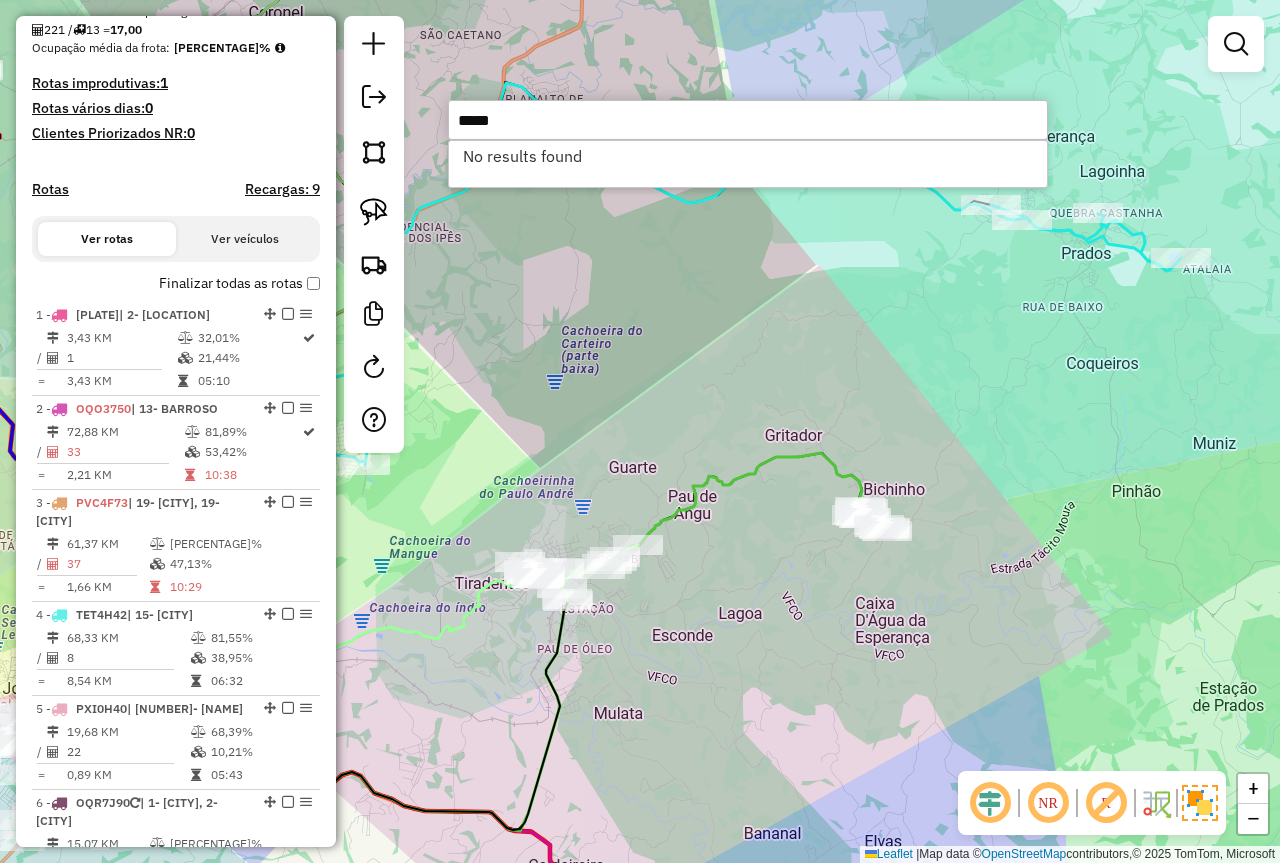 type on "*****" 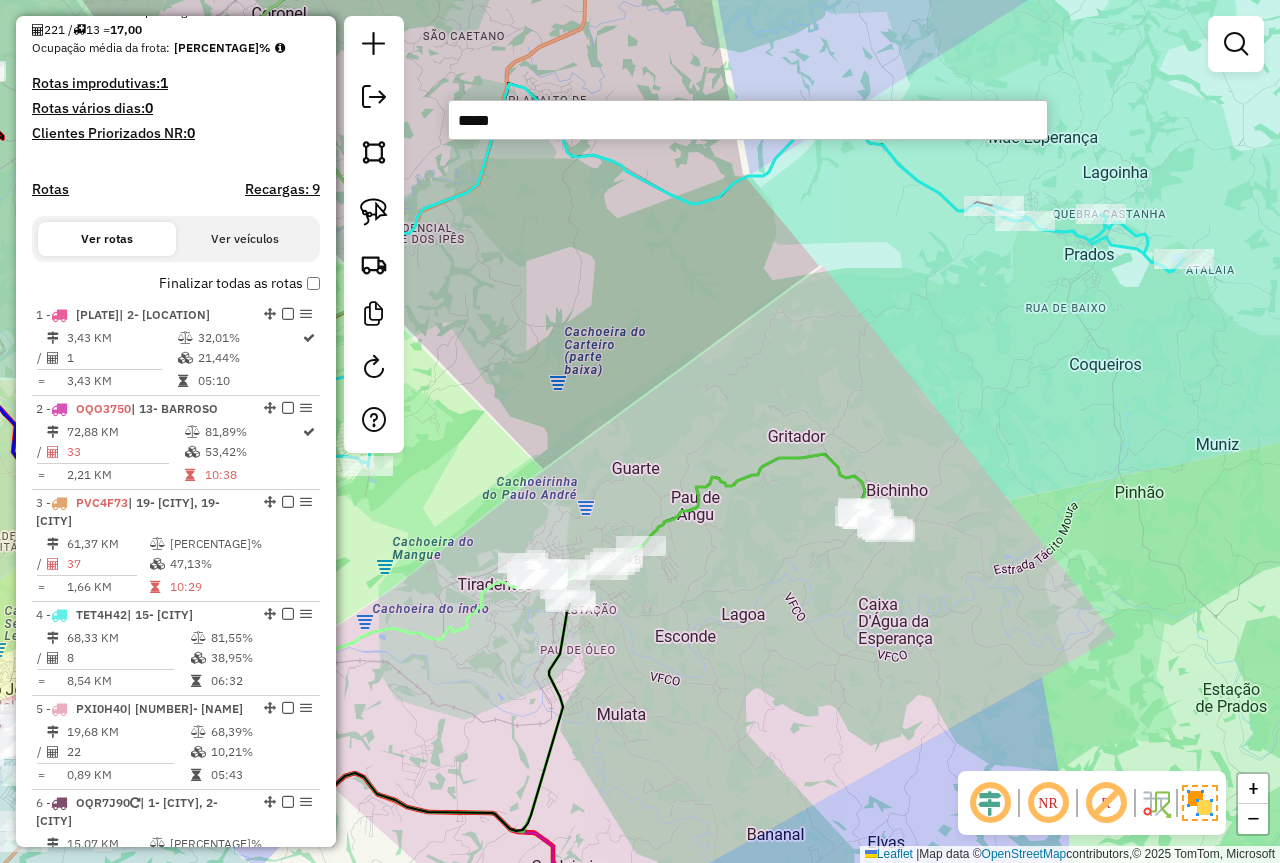 click on "Clique e arraste para selecionar os clientes. Janela de atendimento Grade de atendimento Capacidade Transportadoras Veículos Cliente Pedidos  Rotas Selecione os dias de semana para filtrar as janelas de atendimento  Seg   Ter   Qua   Qui   Sex   Sáb   Dom  Informe o período da janela de atendimento: De: Até:  Filtrar exatamente a janela do cliente  Considerar janela de atendimento padrão  Selecione os dias de semana para filtrar as grades de atendimento  Seg   Ter   Qua   Qui   Sex   Sáb   Dom   Considerar clientes sem dia de atendimento cadastrado  Clientes fora do dia de atendimento selecionado Filtrar as atividades entre os valores definidos abaixo:  Peso mínimo:  ****  Peso máximo:  ****  Cubagem mínima:   Cubagem máxima:   De:   Até:  Filtrar as atividades entre o tempo de atendimento definido abaixo:  De:   Até:   Considerar capacidade total dos clientes não roteirizados Transportadora: Selecione um ou mais itens Tipo de veículo: Selecione um ou mais itens Veículo: Motorista: Nome: Setor:" 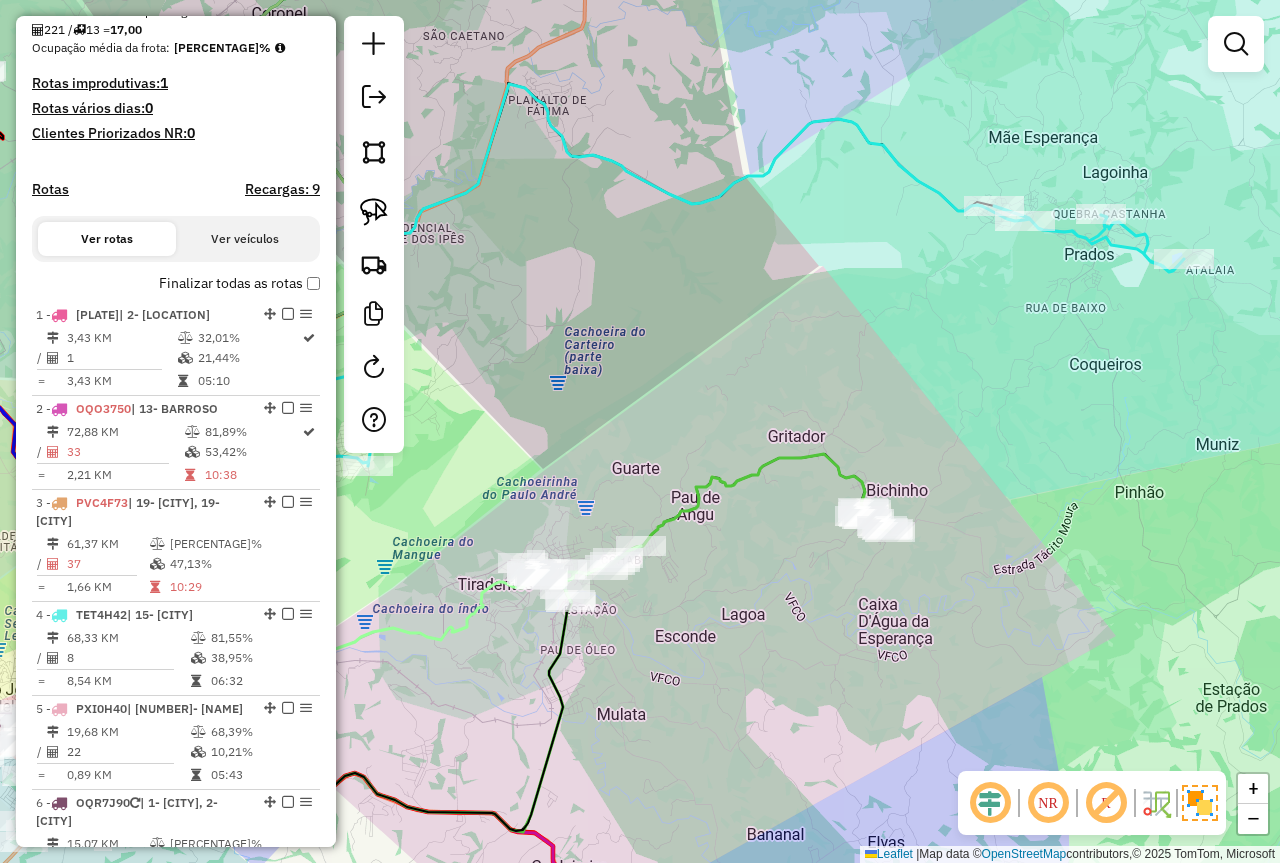 click on "Janela de atendimento Grade de atendimento Capacidade Transportadoras Veículos Cliente Pedidos  Rotas Selecione os dias de semana para filtrar as janelas de atendimento  Seg   Ter   Qua   Qui   Sex   Sáb   Dom  Informe o período da janela de atendimento: De: Até:  Filtrar exatamente a janela do cliente  Considerar janela de atendimento padrão  Selecione os dias de semana para filtrar as grades de atendimento  Seg   Ter   Qua   Qui   Sex   Sáb   Dom   Considerar clientes sem dia de atendimento cadastrado  Clientes fora do dia de atendimento selecionado Filtrar as atividades entre os valores definidos abaixo:  Peso mínimo:  ****  Peso máximo:  ****  Cubagem mínima:   Cubagem máxima:   De:   Até:  Filtrar as atividades entre o tempo de atendimento definido abaixo:  De:   Até:   Considerar capacidade total dos clientes não roteirizados Transportadora: Selecione um ou mais itens Tipo de veículo: Selecione um ou mais itens Veículo: Selecione um ou mais itens Motorista: Selecione um ou mais itens De:" 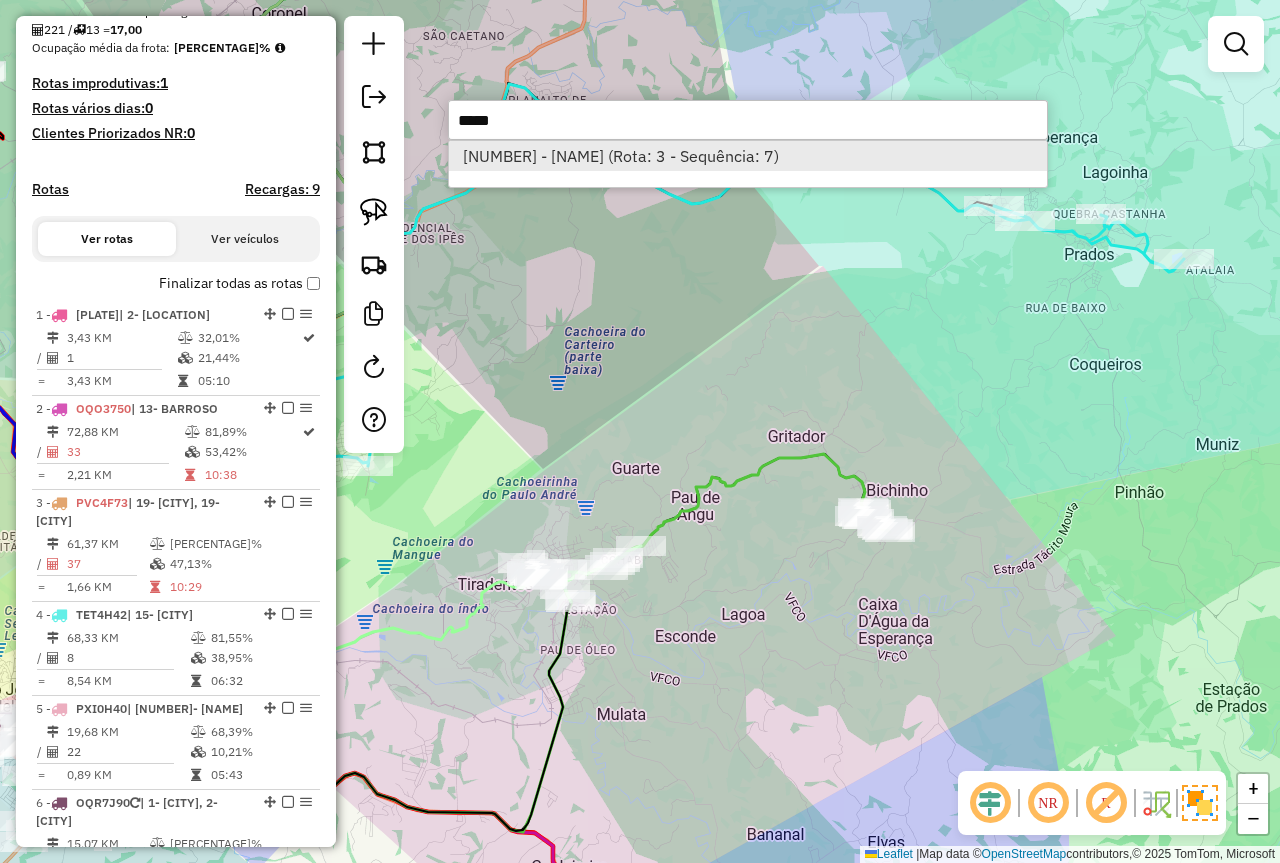 type on "*****" 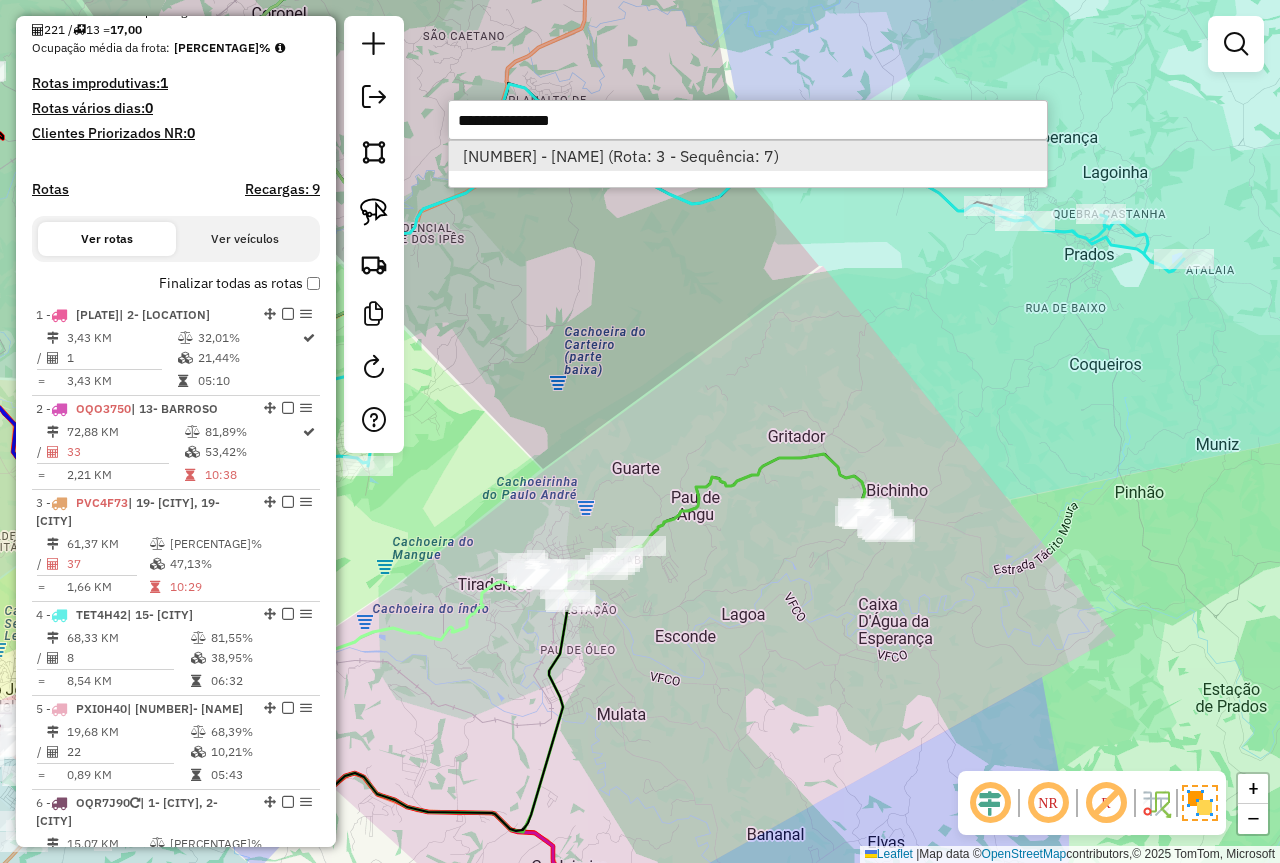 select on "*********" 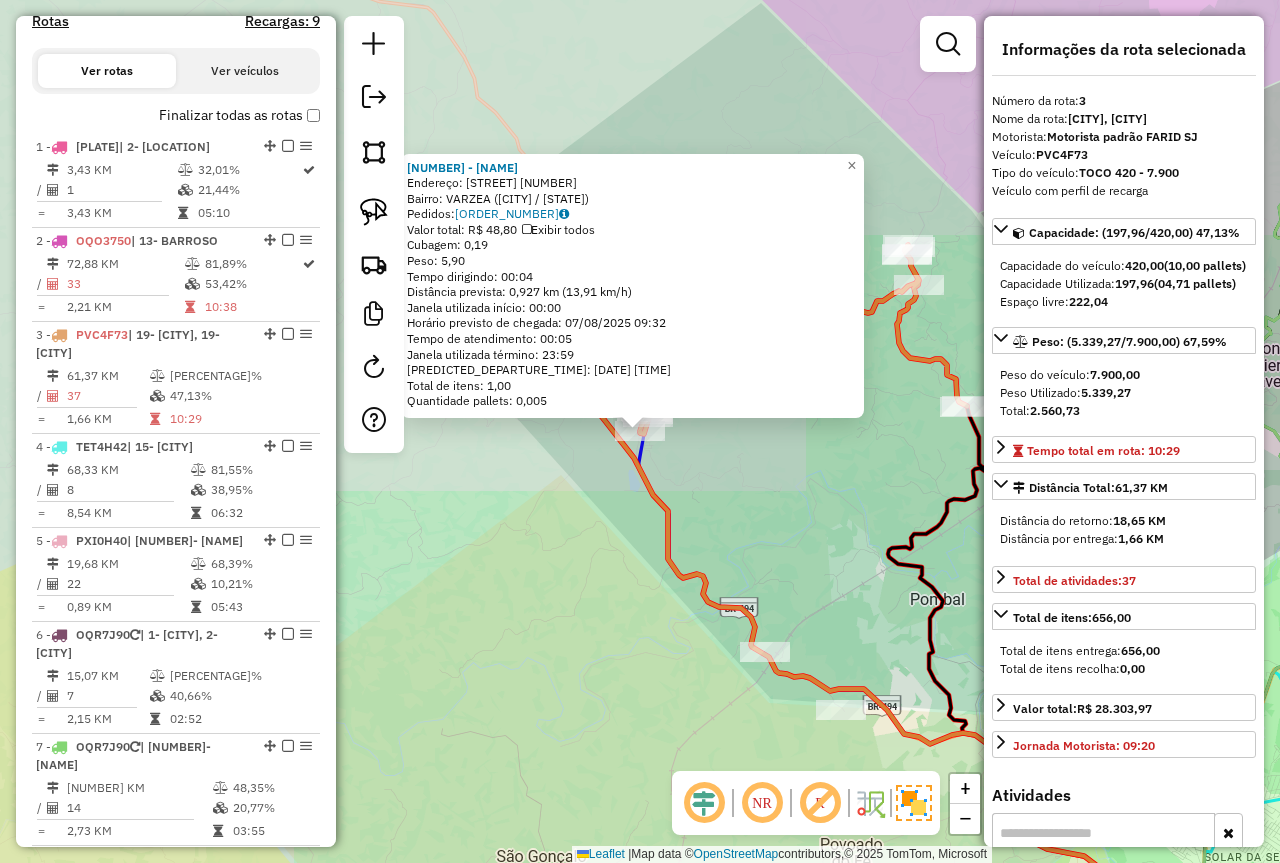 scroll, scrollTop: 962, scrollLeft: 0, axis: vertical 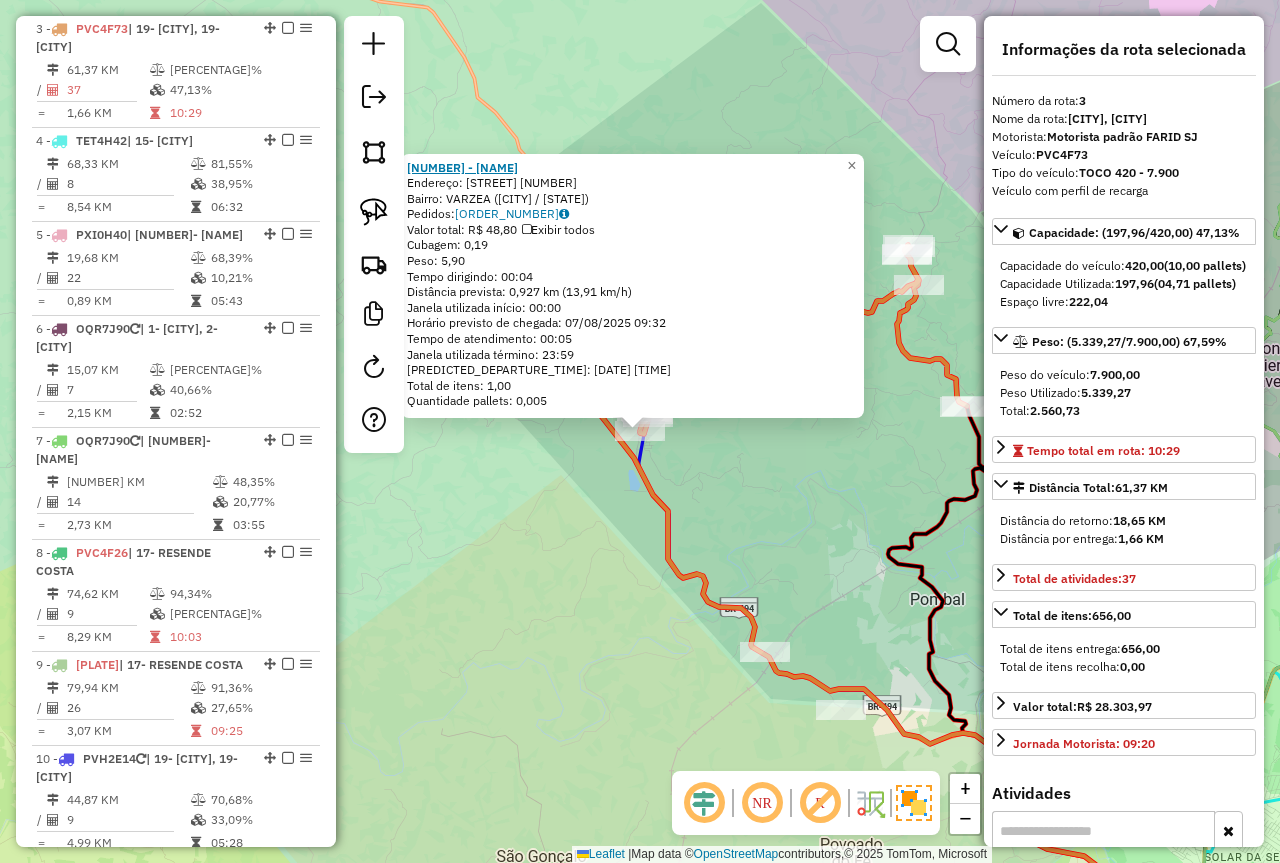 drag, startPoint x: 549, startPoint y: 160, endPoint x: 415, endPoint y: 161, distance: 134.00374 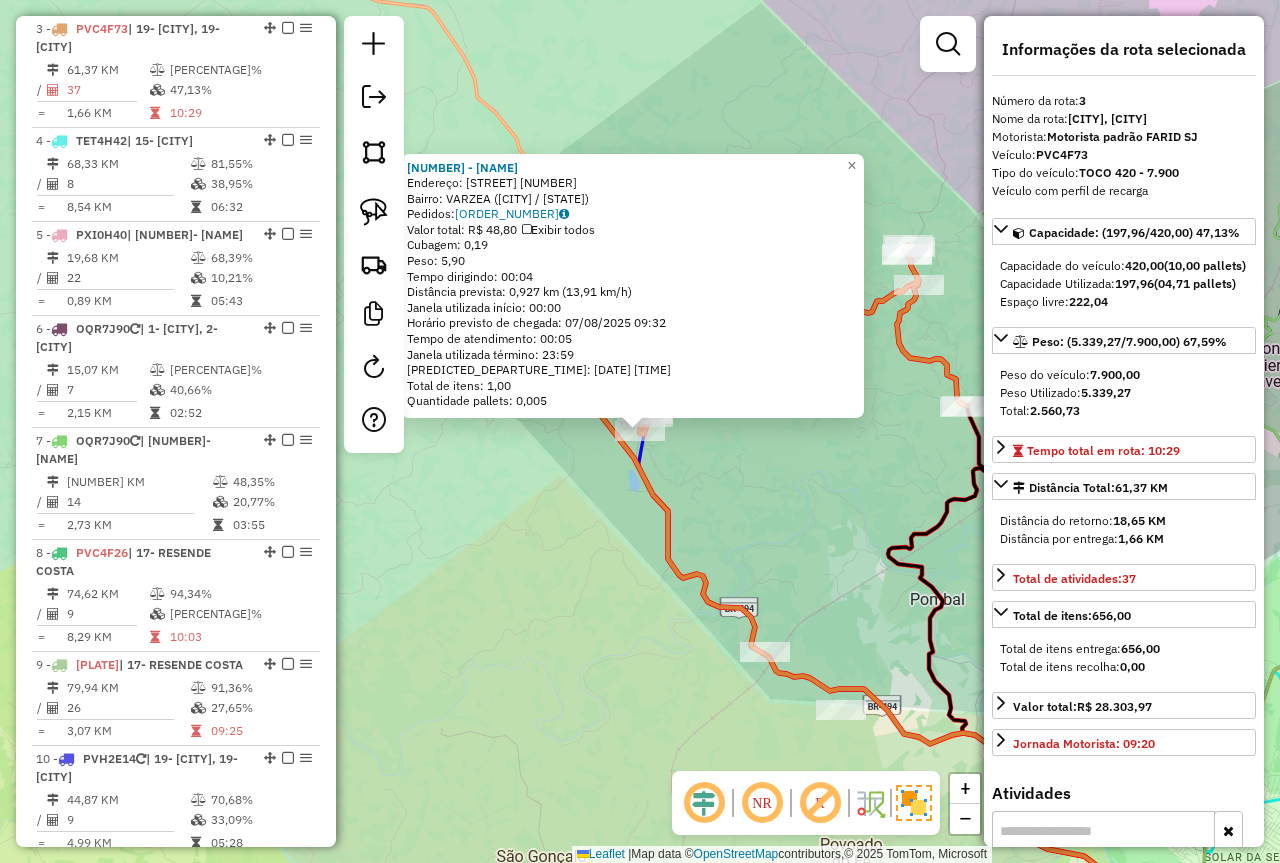 copy on "[CODE] - [NAME] [LAST_NAME]" 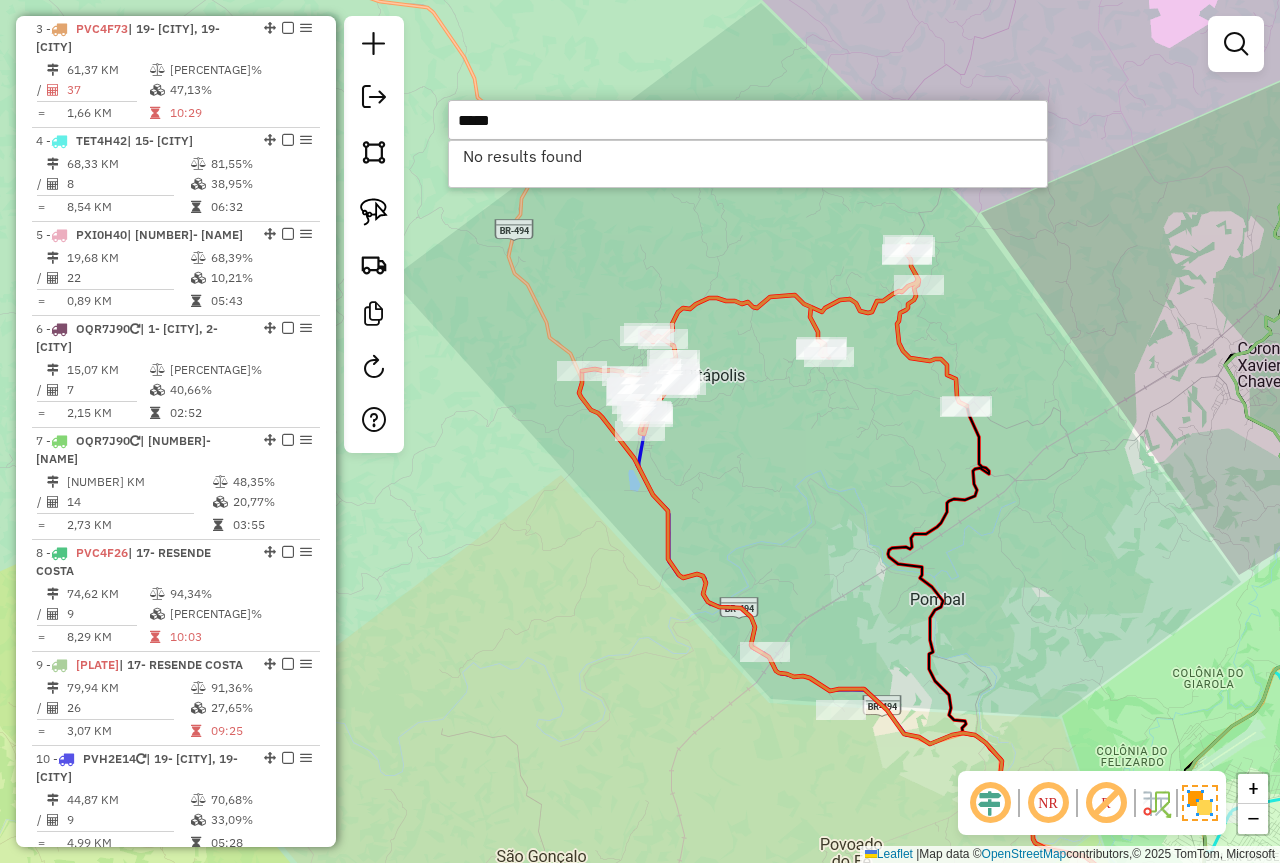 type on "*****" 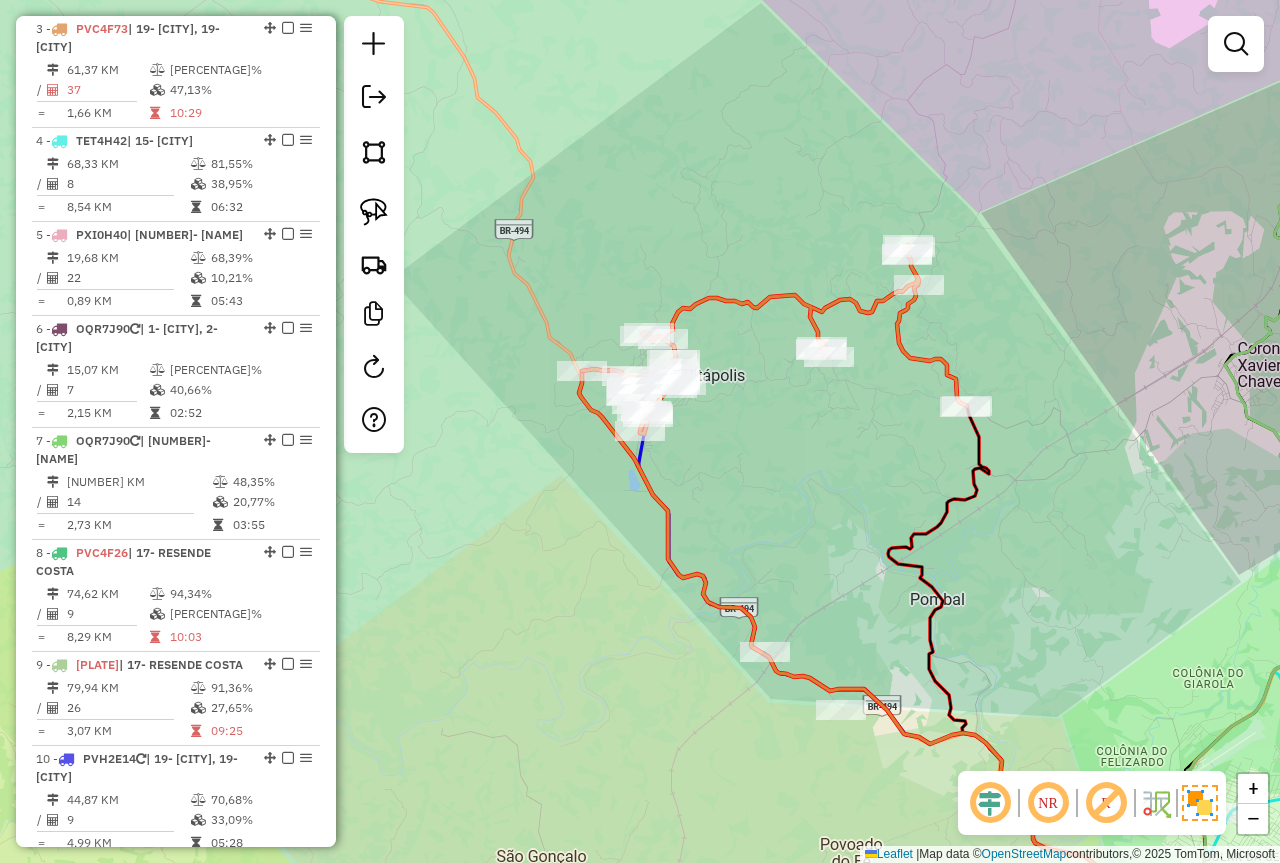 click on "Janela de atendimento Grade de atendimento Capacidade Transportadoras Veículos Cliente Pedidos  Rotas Selecione os dias de semana para filtrar as janelas de atendimento  Seg   Ter   Qua   Qui   Sex   Sáb   Dom  Informe o período da janela de atendimento: De: Até:  Filtrar exatamente a janela do cliente  Considerar janela de atendimento padrão  Selecione os dias de semana para filtrar as grades de atendimento  Seg   Ter   Qua   Qui   Sex   Sáb   Dom   Considerar clientes sem dia de atendimento cadastrado  Clientes fora do dia de atendimento selecionado Filtrar as atividades entre os valores definidos abaixo:  Peso mínimo:  ****  Peso máximo:  ****  Cubagem mínima:   Cubagem máxima:   De:   Até:  Filtrar as atividades entre o tempo de atendimento definido abaixo:  De:   Até:   Considerar capacidade total dos clientes não roteirizados Transportadora: Selecione um ou mais itens Tipo de veículo: Selecione um ou mais itens Veículo: Selecione um ou mais itens Motorista: Selecione um ou mais itens De:" 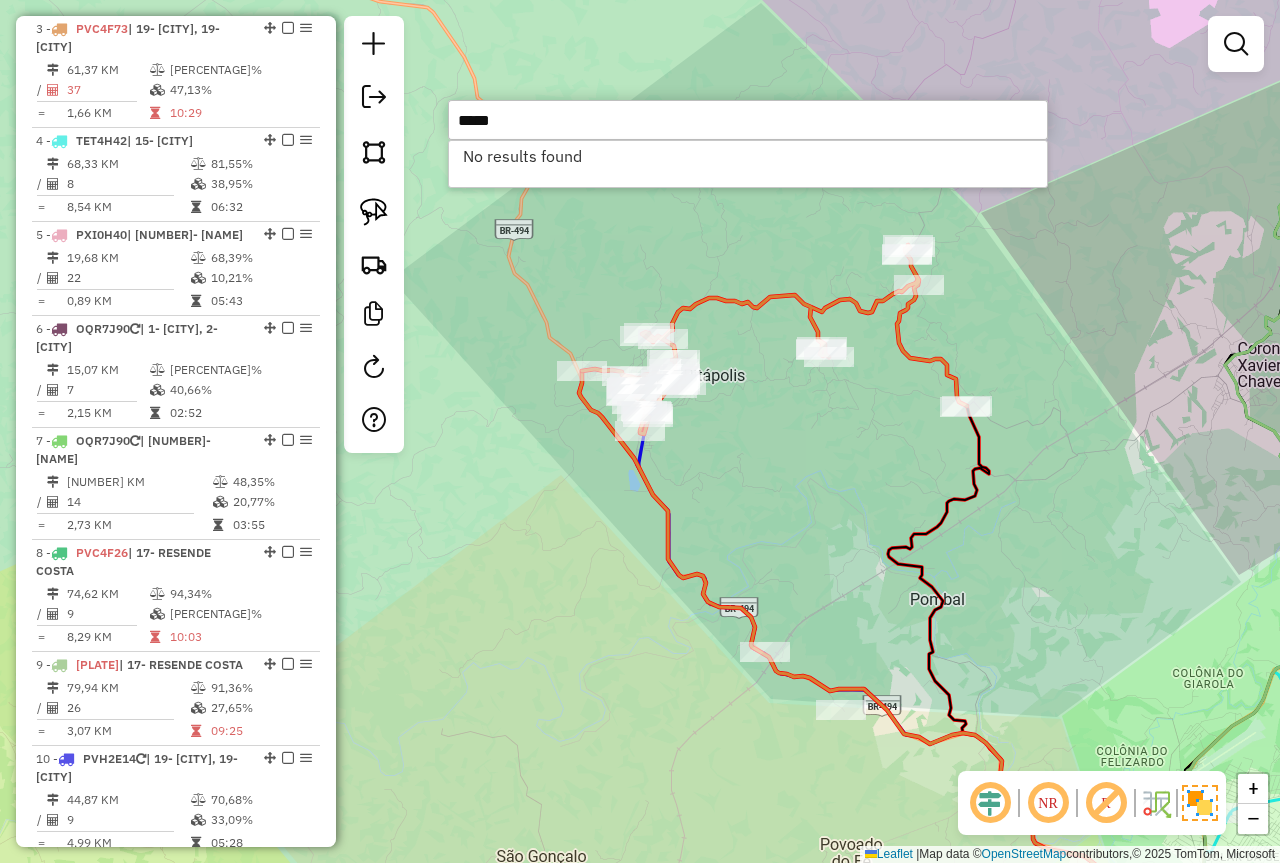 type on "*****" 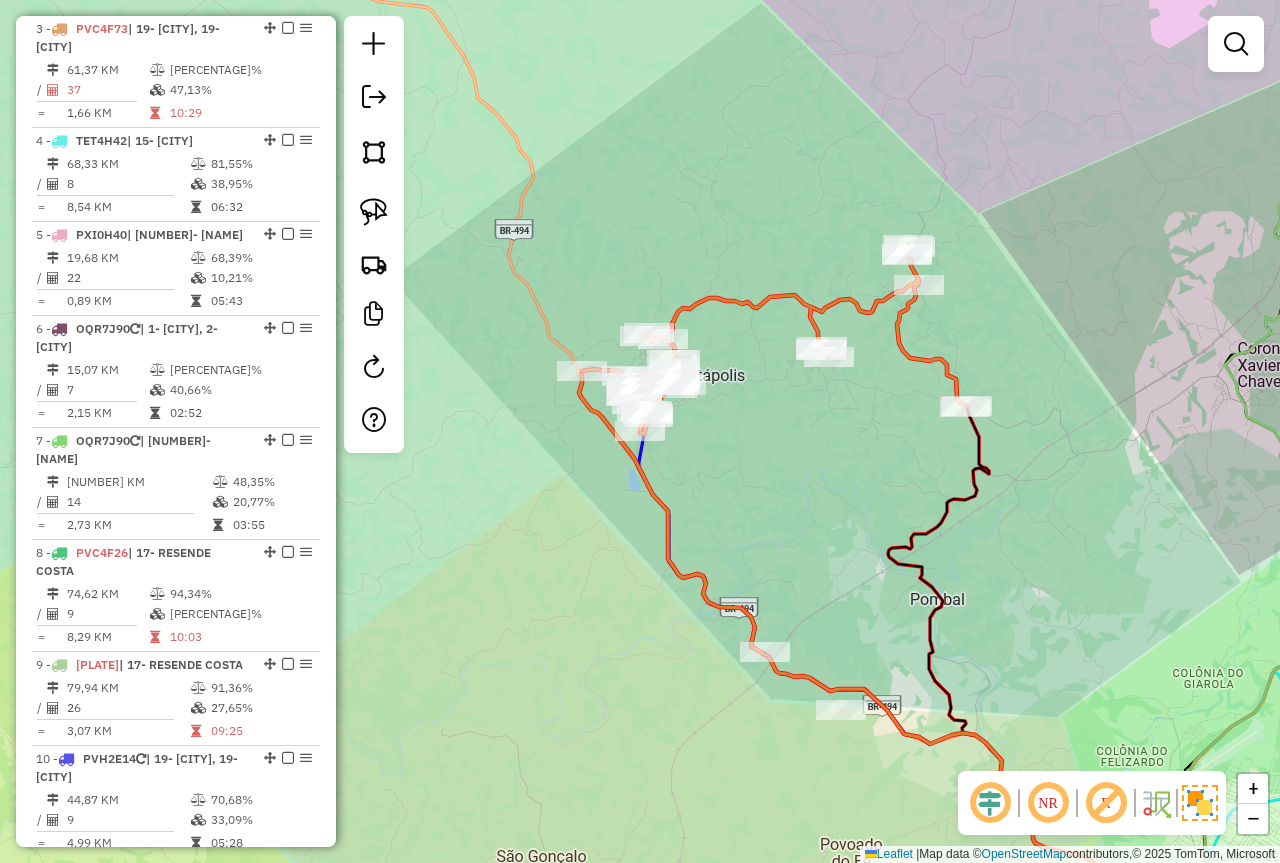 click on "Janela de atendimento Grade de atendimento Capacidade Transportadoras Veículos Cliente Pedidos  Rotas Selecione os dias de semana para filtrar as janelas de atendimento  Seg   Ter   Qua   Qui   Sex   Sáb   Dom  Informe o período da janela de atendimento: De: Até:  Filtrar exatamente a janela do cliente  Considerar janela de atendimento padrão  Selecione os dias de semana para filtrar as grades de atendimento  Seg   Ter   Qua   Qui   Sex   Sáb   Dom   Considerar clientes sem dia de atendimento cadastrado  Clientes fora do dia de atendimento selecionado Filtrar as atividades entre os valores definidos abaixo:  Peso mínimo:  ****  Peso máximo:  ****  Cubagem mínima:   Cubagem máxima:   De:   Até:  Filtrar as atividades entre o tempo de atendimento definido abaixo:  De:   Até:   Considerar capacidade total dos clientes não roteirizados Transportadora: Selecione um ou mais itens Tipo de veículo: Selecione um ou mais itens Veículo: Selecione um ou mais itens Motorista: Selecione um ou mais itens De:" 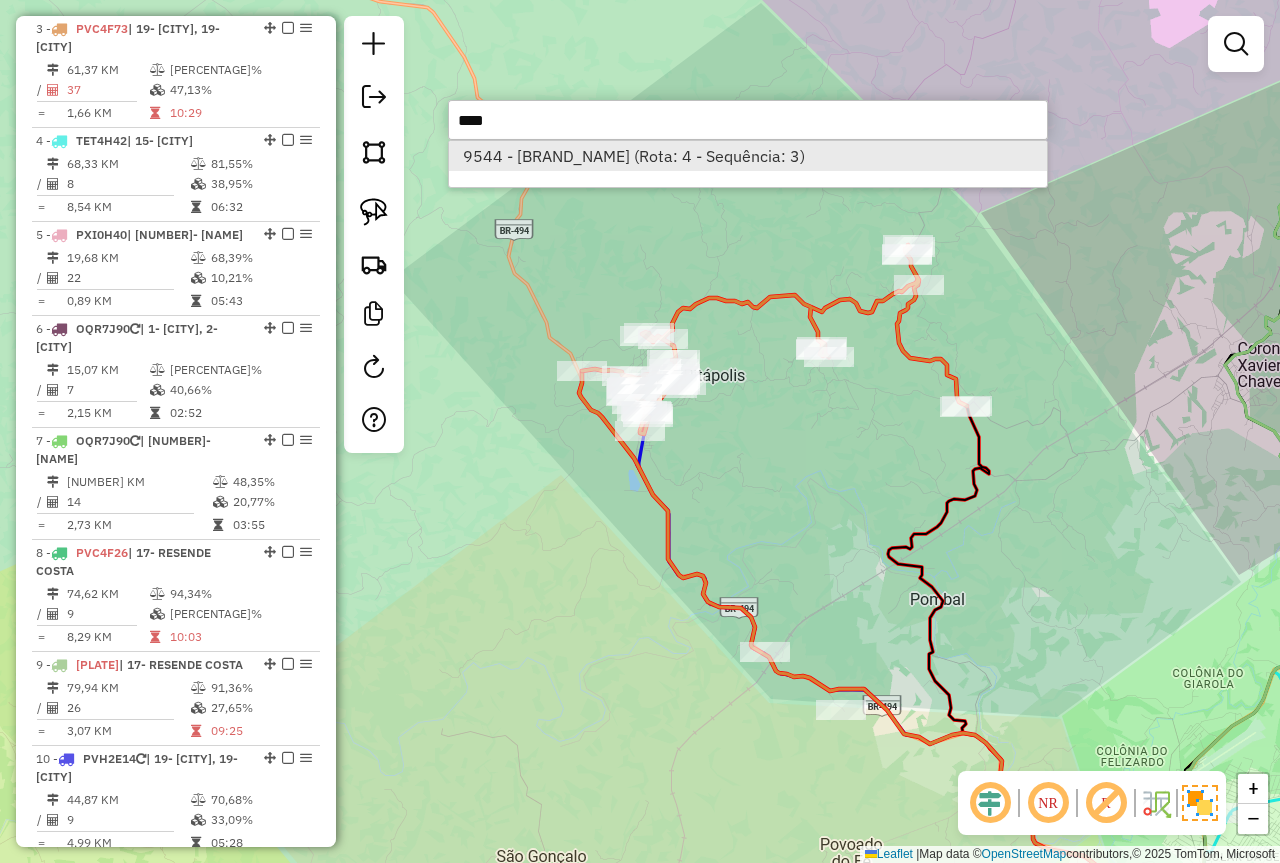type on "****" 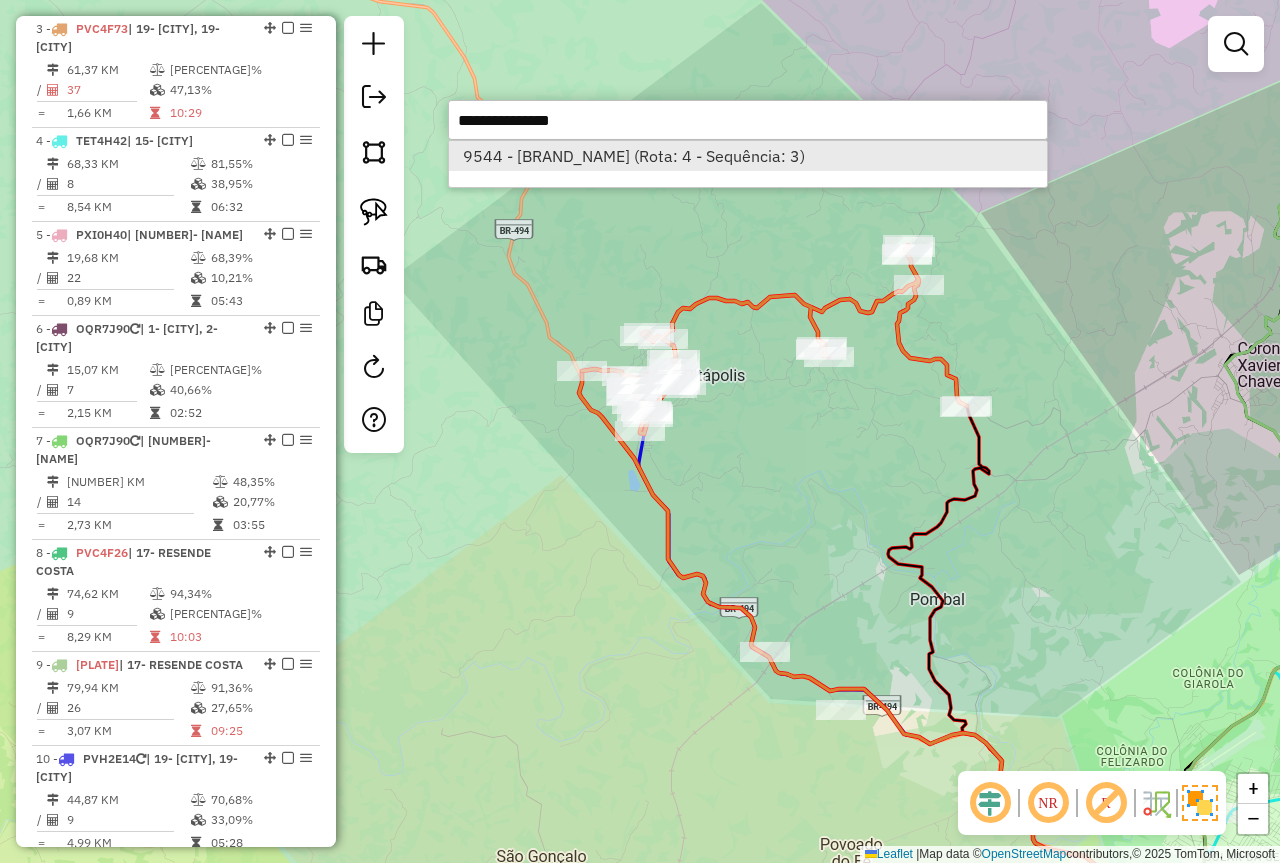select on "*********" 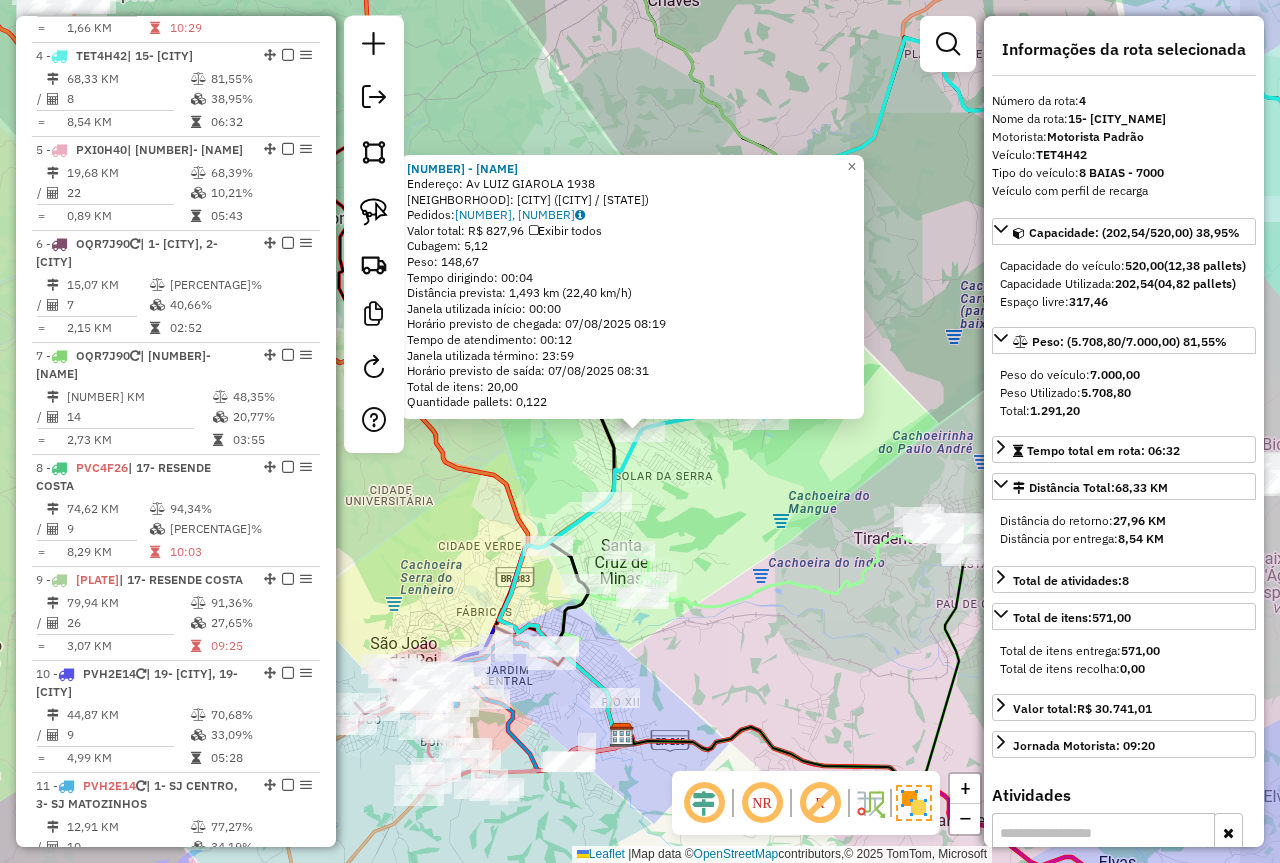scroll, scrollTop: 1074, scrollLeft: 0, axis: vertical 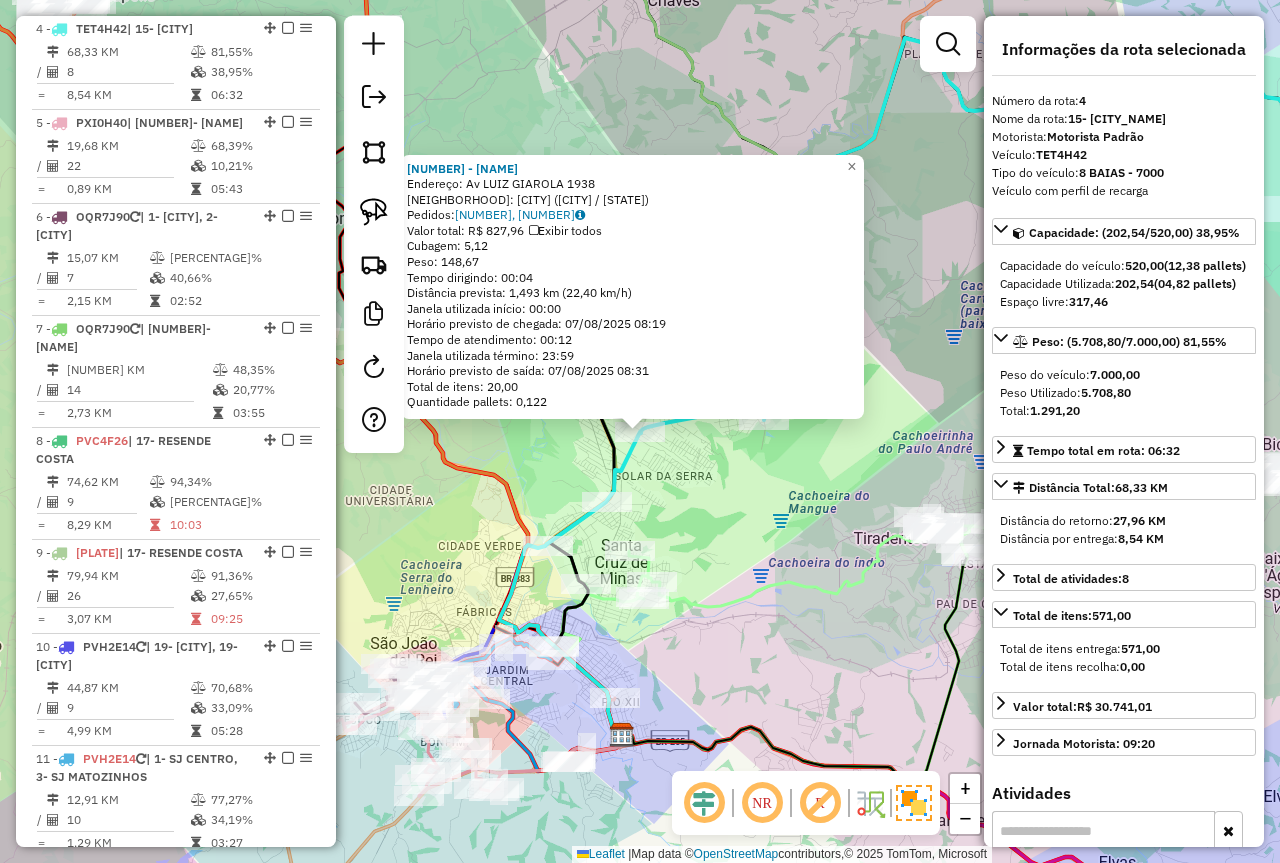 click on "9544 - DELICIAS DAS AGUAS F  Endereço: Av  LUIZ GIAROLA                  1938   Bairro: COLONIA DO MARCAL (SAO JOAO DEL RE / MG)   Pedidos:  06882266, 06882267   Valor total: R$ 827,96   Exibir todos   Cubagem: 5,12  Peso: 148,67  Tempo dirigindo: 00:04   Distância prevista: 1,493 km (22,40 km/h)   Janela utilizada início: 00:00   Horário previsto de chegada: 07/08/2025 08:19   Tempo de atendimento: 00:12   Janela utilizada término: 23:59   Horário previsto de saída: 07/08/2025 08:31   Total de itens: 20,00   Quantidade pallets: 0,122  × Janela de atendimento Grade de atendimento Capacidade Transportadoras Veículos Cliente Pedidos  Rotas Selecione os dias de semana para filtrar as janelas de atendimento  Seg   Ter   Qua   Qui   Sex   Sáb   Dom  Informe o período da janela de atendimento: De: Até:  Filtrar exatamente a janela do cliente  Considerar janela de atendimento padrão  Selecione os dias de semana para filtrar as grades de atendimento  Seg   Ter   Qua   Qui   Sex   Sáb   Dom  **** **** +" 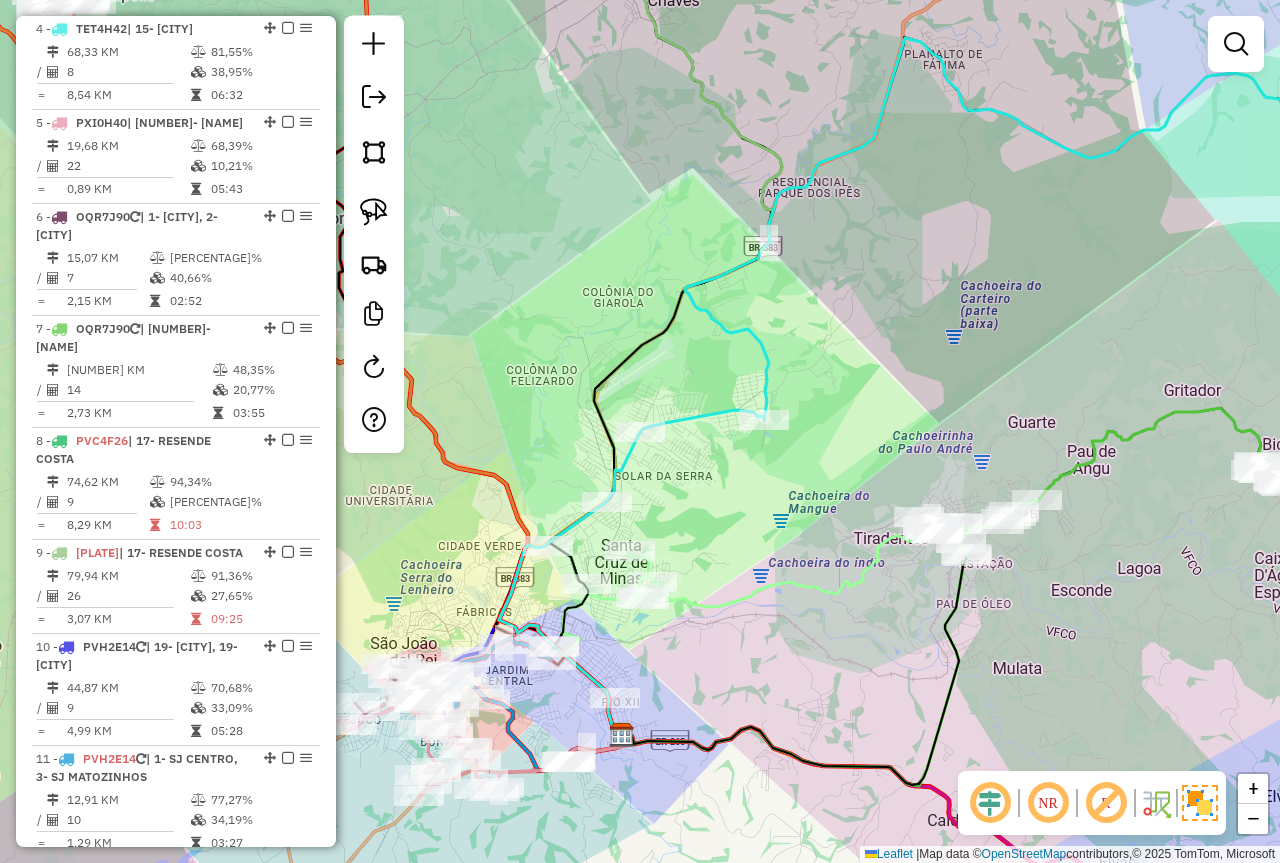 click on "Janela de atendimento Grade de atendimento Capacidade Transportadoras Veículos Cliente Pedidos  Rotas Selecione os dias de semana para filtrar as janelas de atendimento  Seg   Ter   Qua   Qui   Sex   Sáb   Dom  Informe o período da janela de atendimento: De: Até:  Filtrar exatamente a janela do cliente  Considerar janela de atendimento padrão  Selecione os dias de semana para filtrar as grades de atendimento  Seg   Ter   Qua   Qui   Sex   Sáb   Dom   Considerar clientes sem dia de atendimento cadastrado  Clientes fora do dia de atendimento selecionado Filtrar as atividades entre os valores definidos abaixo:  Peso mínimo:  ****  Peso máximo:  ****  Cubagem mínima:   Cubagem máxima:   De:   Até:  Filtrar as atividades entre o tempo de atendimento definido abaixo:  De:   Até:   Considerar capacidade total dos clientes não roteirizados Transportadora: Selecione um ou mais itens Tipo de veículo: Selecione um ou mais itens Veículo: Selecione um ou mais itens Motorista: Selecione um ou mais itens De:" 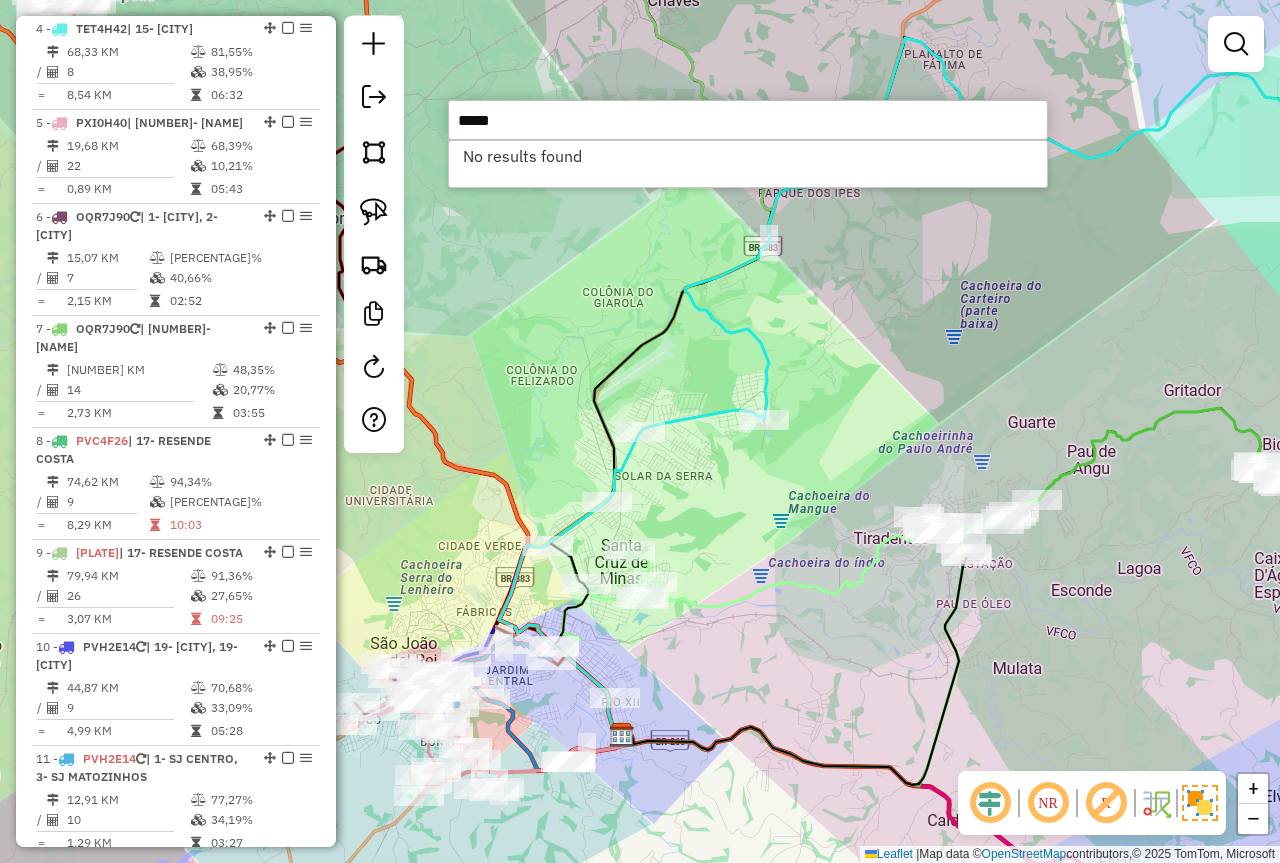 drag, startPoint x: 566, startPoint y: 134, endPoint x: 349, endPoint y: 145, distance: 217.27863 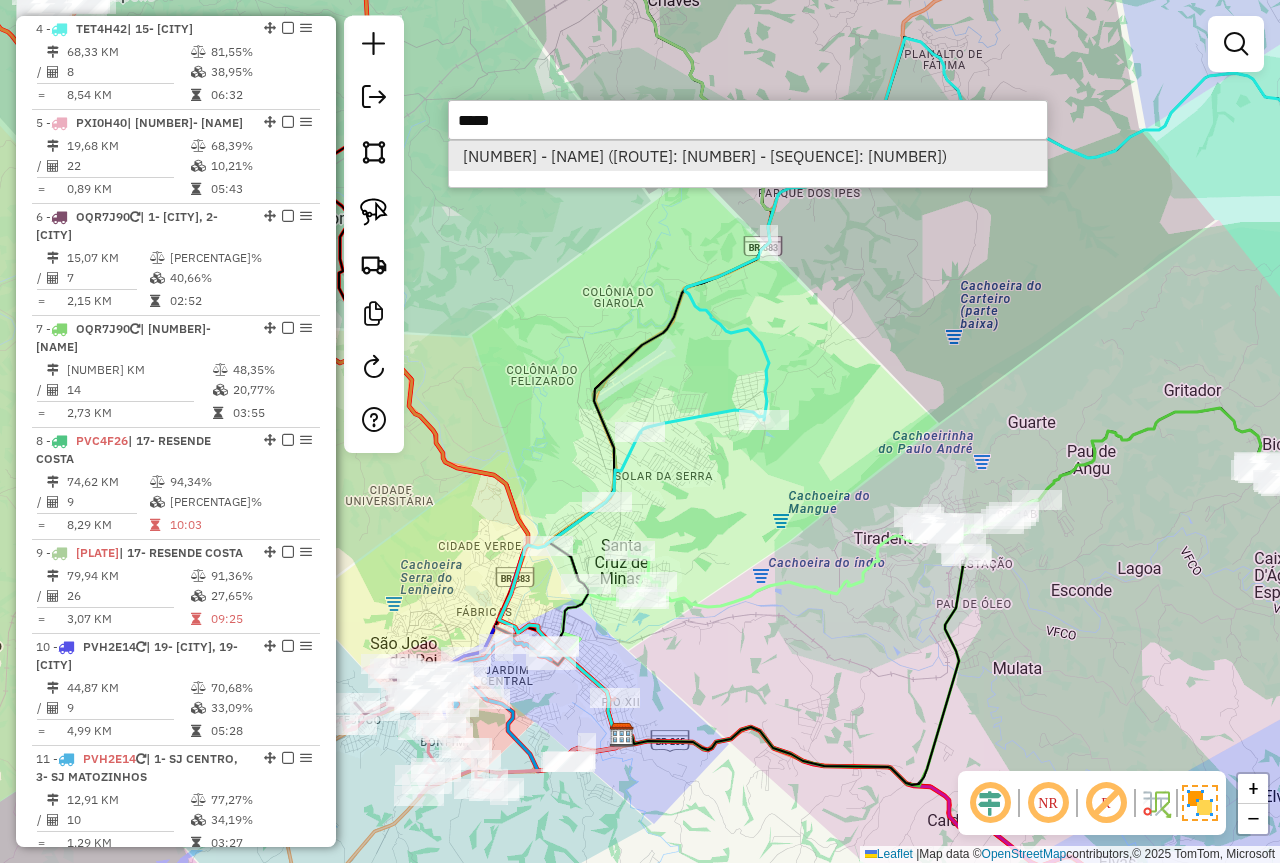 type on "*****" 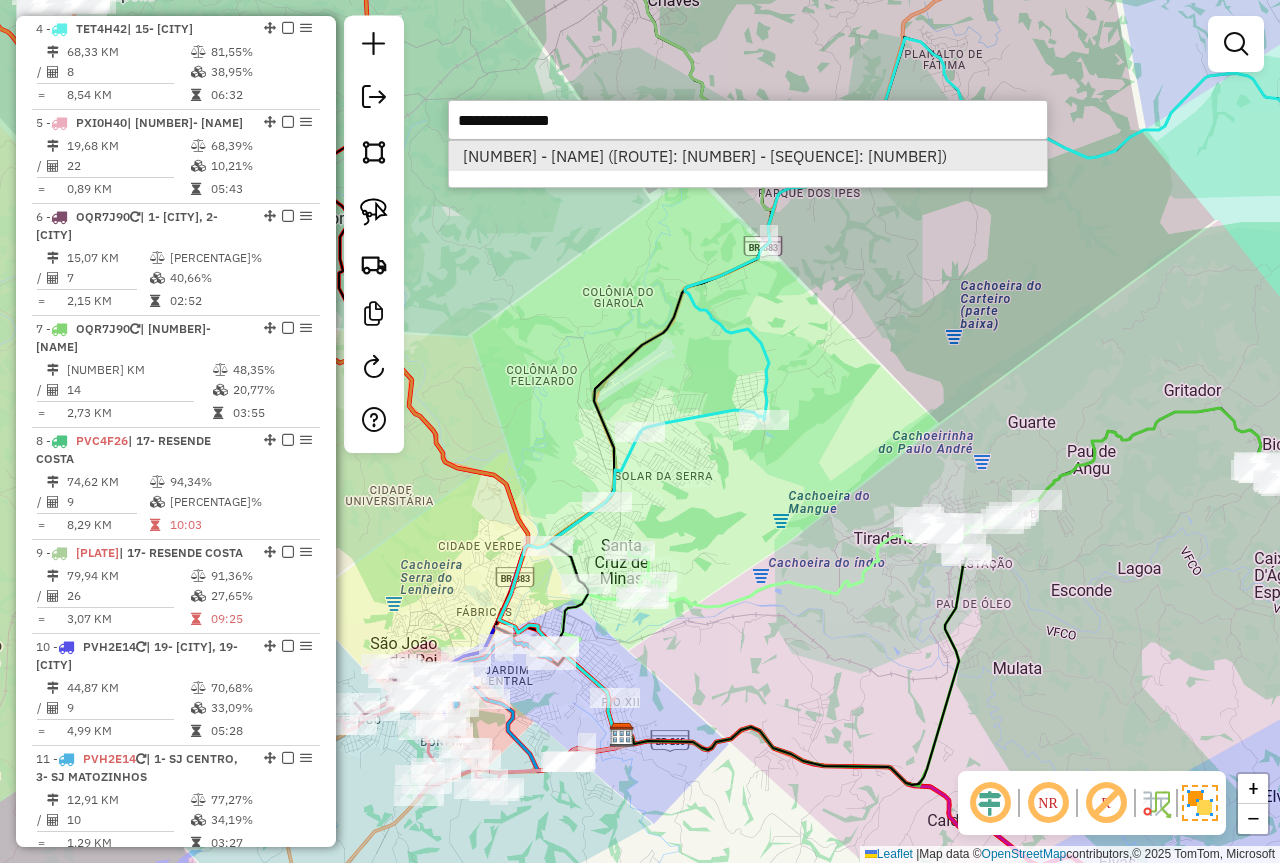 select on "*********" 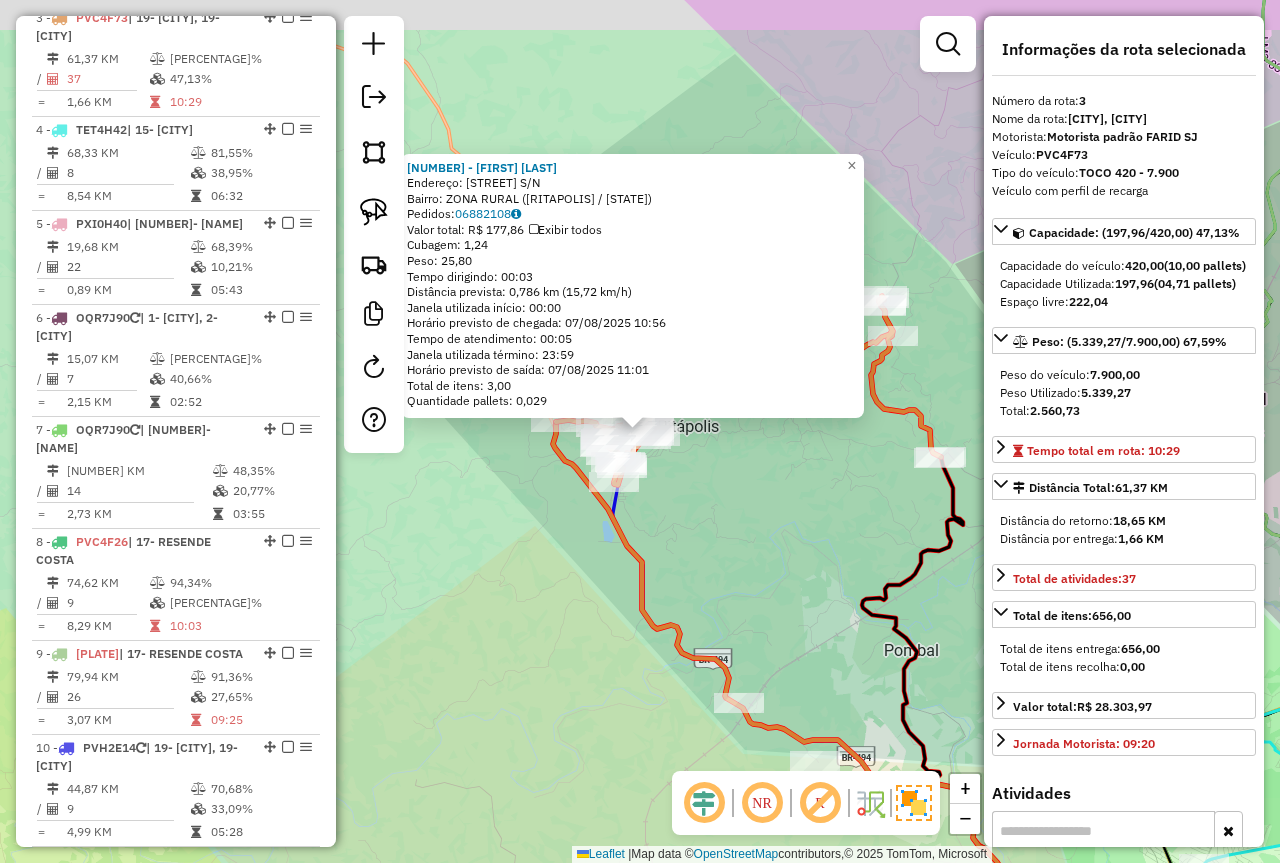 scroll, scrollTop: 962, scrollLeft: 0, axis: vertical 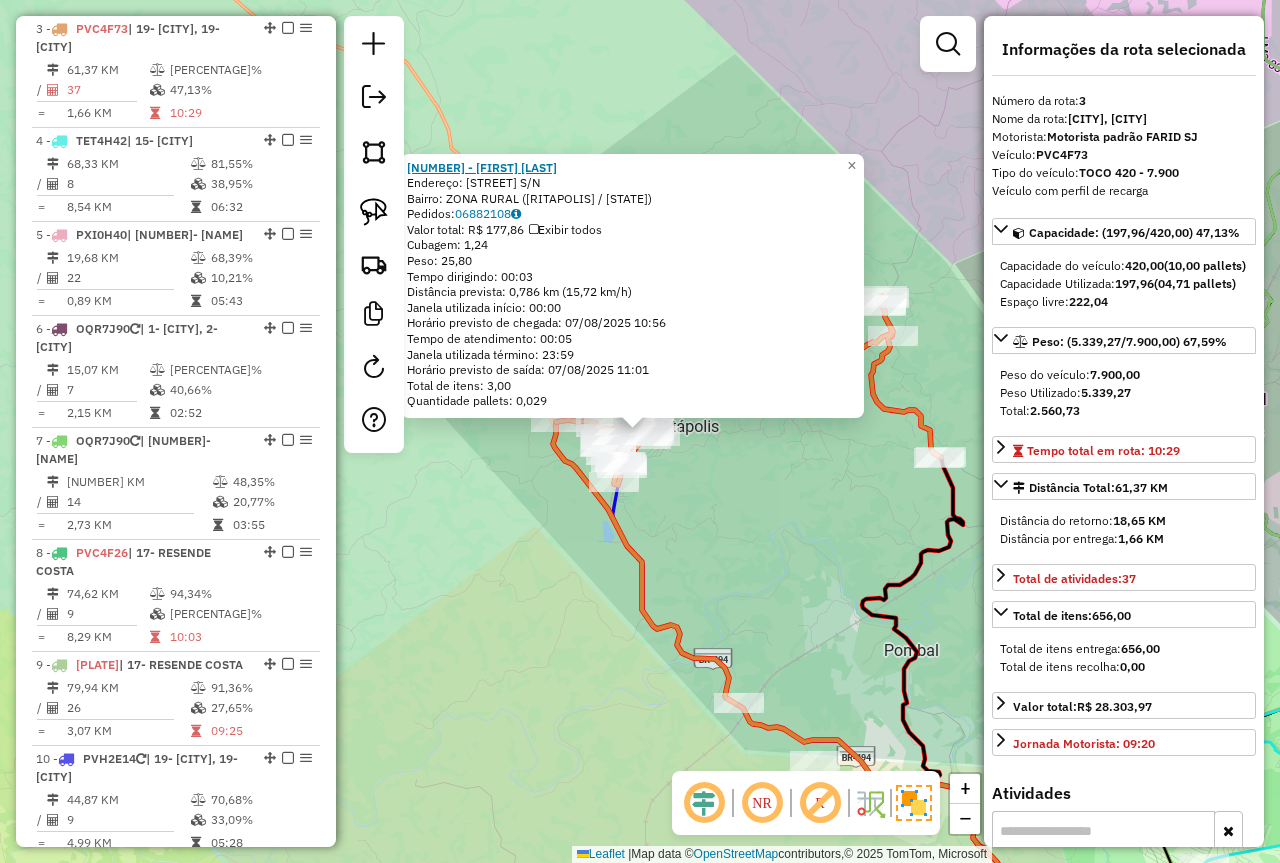 drag, startPoint x: 612, startPoint y: 164, endPoint x: 416, endPoint y: 164, distance: 196 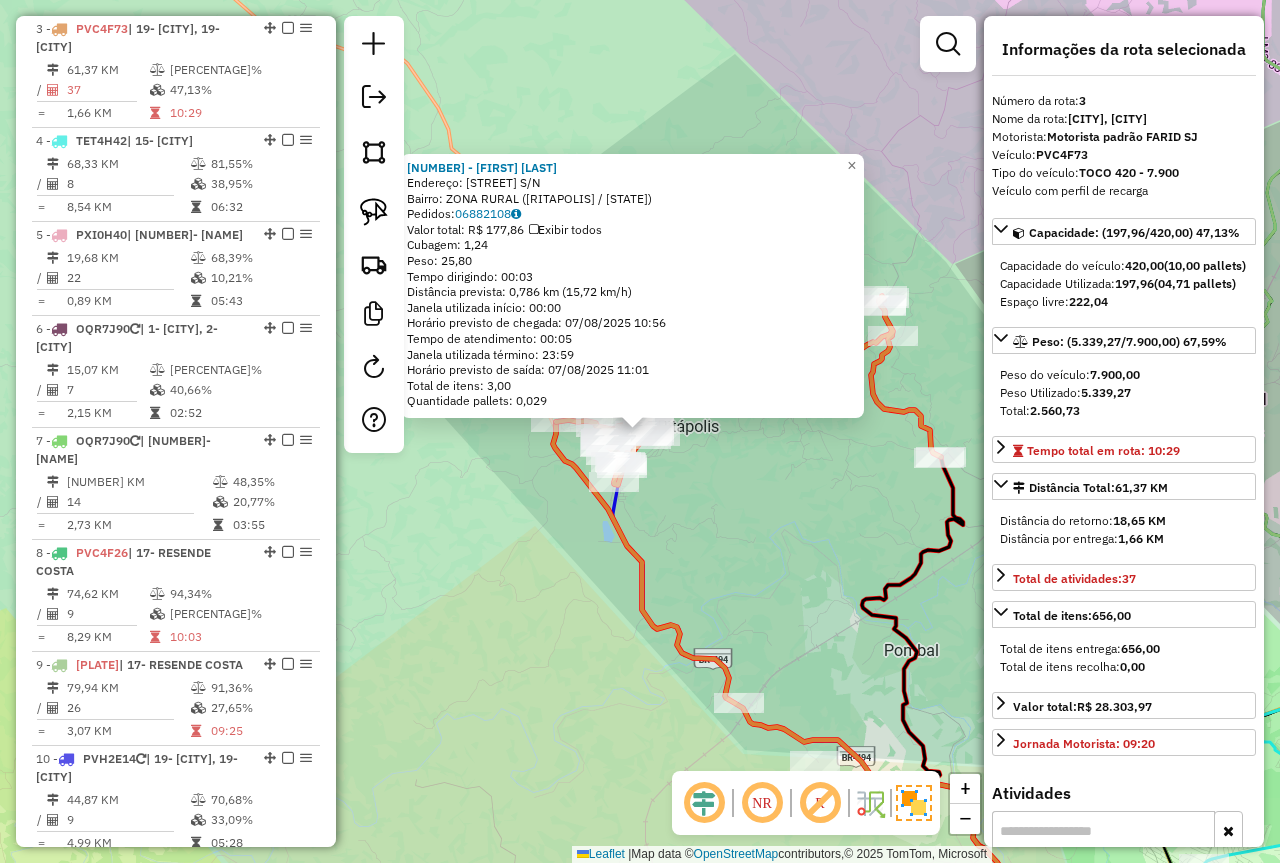 click on "73686 - ALEX ANTONIO DE PAUL  Endereço:  CACHOEIRA S/N   Bairro: ZONA RURAL (RITAPOLIS / MG)   Pedidos:  06882108   Valor total: R$ 177,86   Exibir todos   Cubagem: 1,24  Peso: 25,80  Tempo dirigindo: 00:03   Distância prevista: 0,786 km (15,72 km/h)   Janela utilizada início: 00:00   Horário previsto de chegada: 07/08/2025 10:56   Tempo de atendimento: 00:05   Janela utilizada término: 23:59   Horário previsto de saída: 07/08/2025 11:01   Total de itens: 3,00   Quantidade pallets: 0,029  × Janela de atendimento Grade de atendimento Capacidade Transportadoras Veículos Cliente Pedidos  Rotas Selecione os dias de semana para filtrar as janelas de atendimento  Seg   Ter   Qua   Qui   Sex   Sáb   Dom  Informe o período da janela de atendimento: De: Até:  Filtrar exatamente a janela do cliente  Considerar janela de atendimento padrão  Selecione os dias de semana para filtrar as grades de atendimento  Seg   Ter   Qua   Qui   Sex   Sáb   Dom   Considerar clientes sem dia de atendimento cadastrado ****" 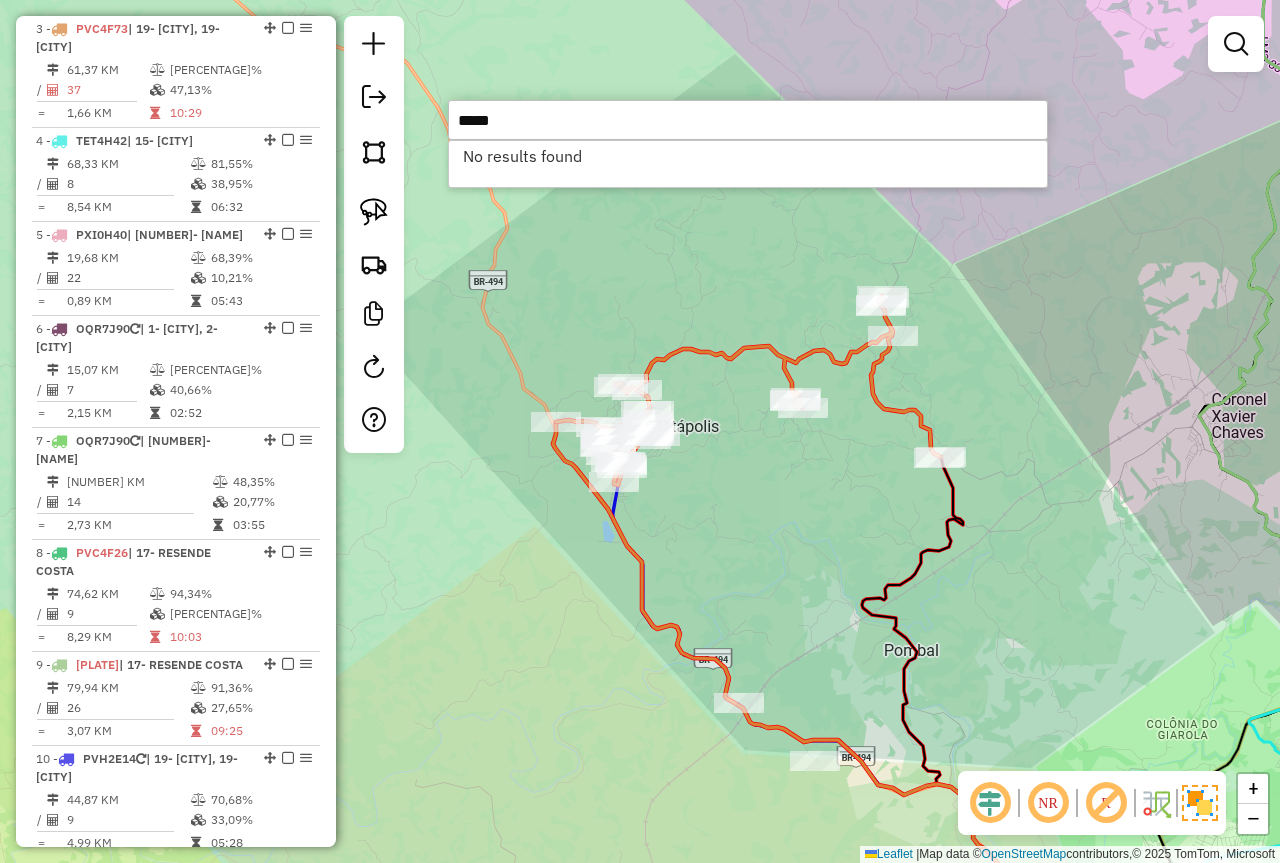 type on "*****" 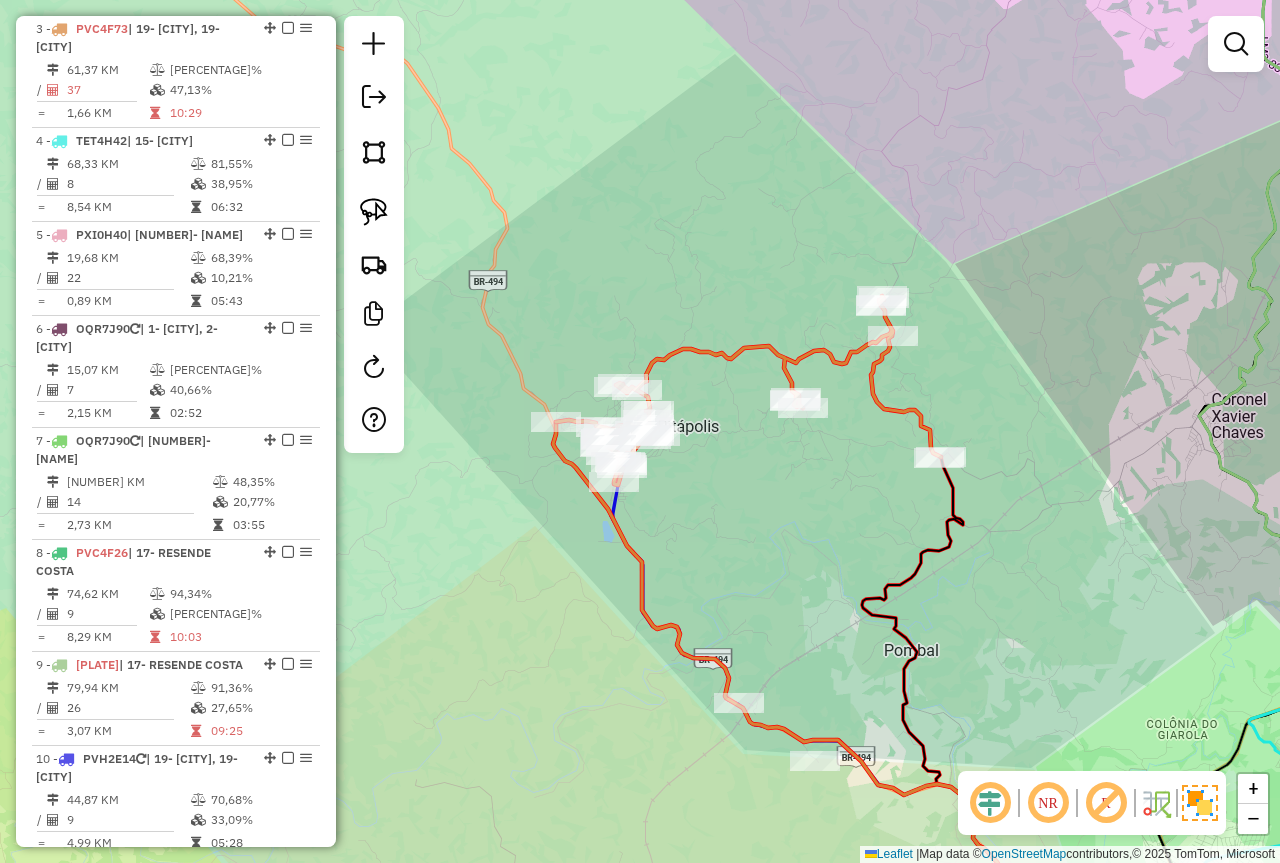 click on "Janela de atendimento Grade de atendimento Capacidade Transportadoras Veículos Cliente Pedidos  Rotas Selecione os dias de semana para filtrar as janelas de atendimento  Seg   Ter   Qua   Qui   Sex   Sáb   Dom  Informe o período da janela de atendimento: De: Até:  Filtrar exatamente a janela do cliente  Considerar janela de atendimento padrão  Selecione os dias de semana para filtrar as grades de atendimento  Seg   Ter   Qua   Qui   Sex   Sáb   Dom   Considerar clientes sem dia de atendimento cadastrado  Clientes fora do dia de atendimento selecionado Filtrar as atividades entre os valores definidos abaixo:  Peso mínimo:  ****  Peso máximo:  ****  Cubagem mínima:   Cubagem máxima:   De:   Até:  Filtrar as atividades entre o tempo de atendimento definido abaixo:  De:   Até:   Considerar capacidade total dos clientes não roteirizados Transportadora: Selecione um ou mais itens Tipo de veículo: Selecione um ou mais itens Veículo: Selecione um ou mais itens Motorista: Selecione um ou mais itens De:" 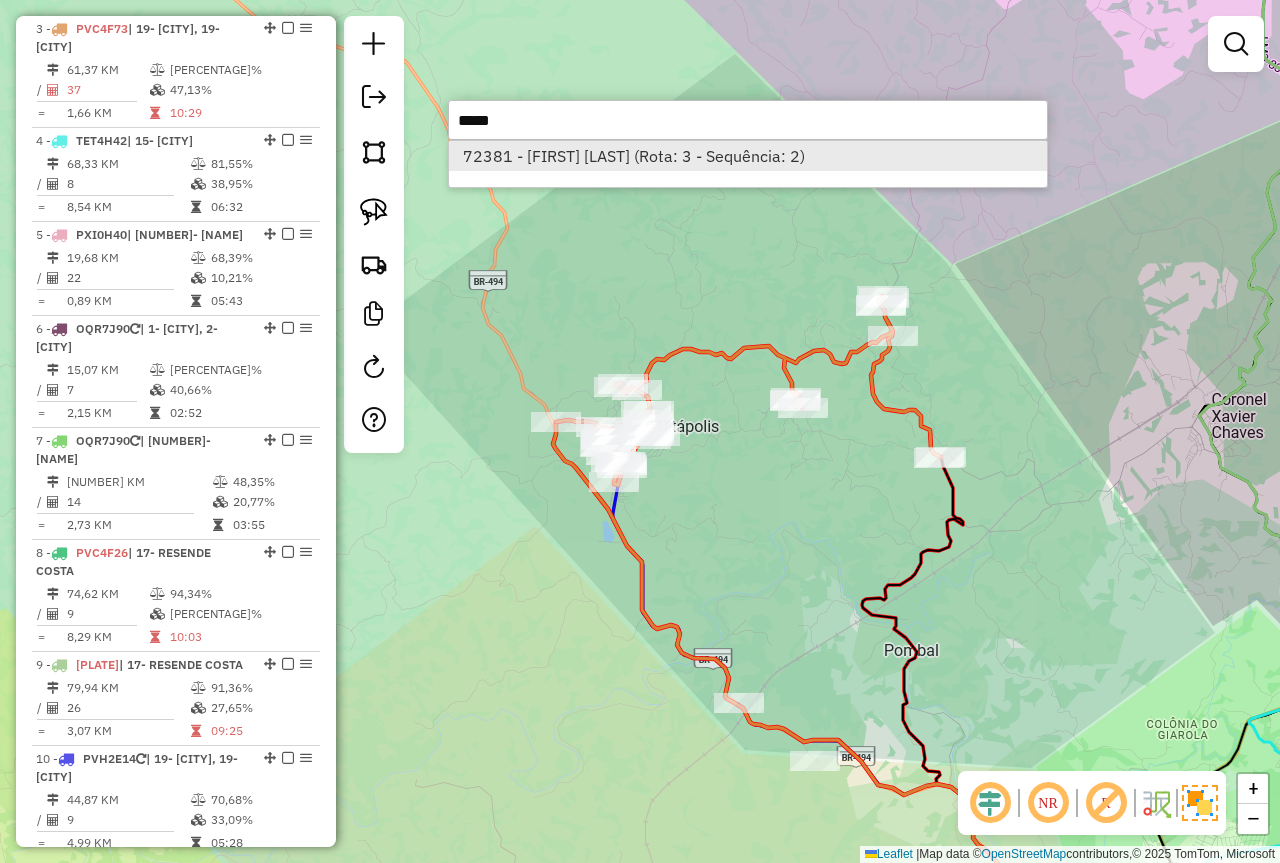 type on "*****" 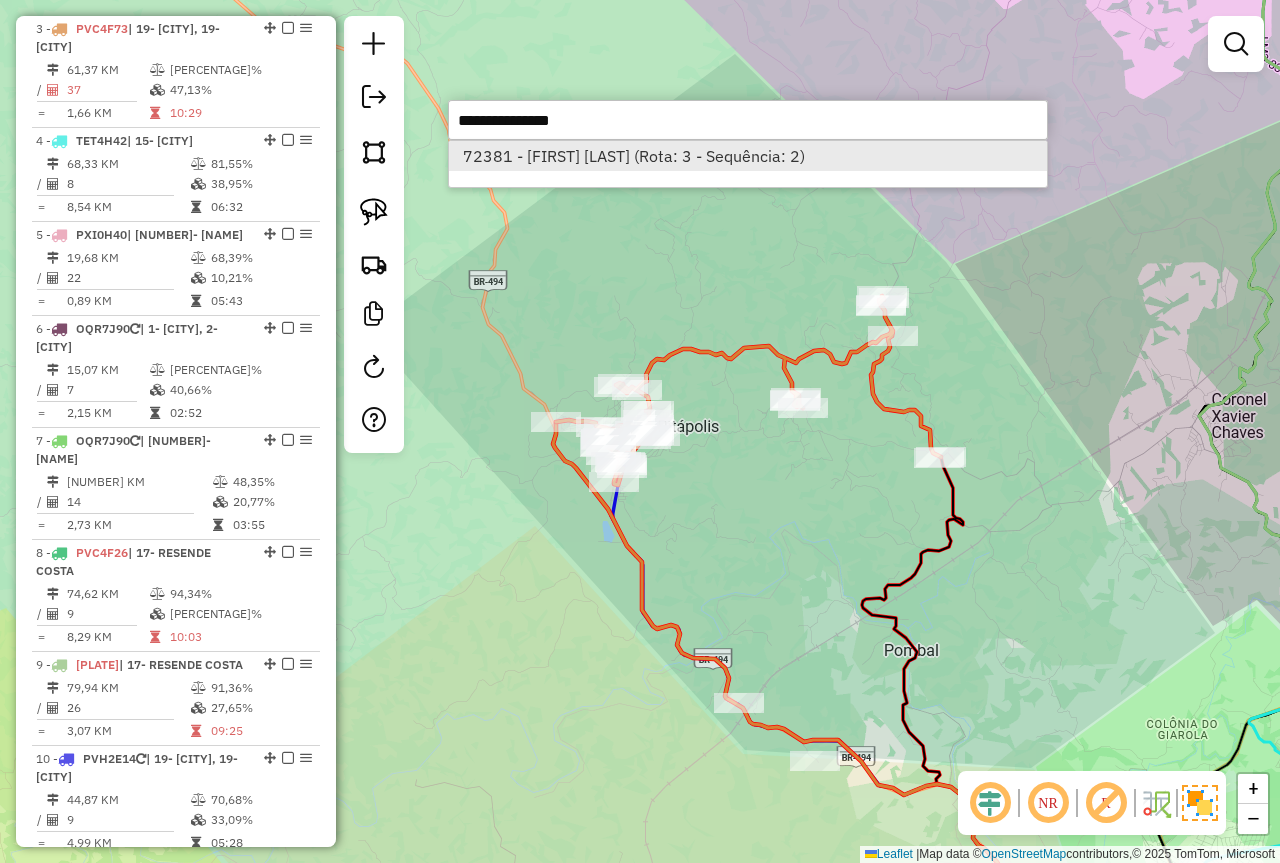 select on "*********" 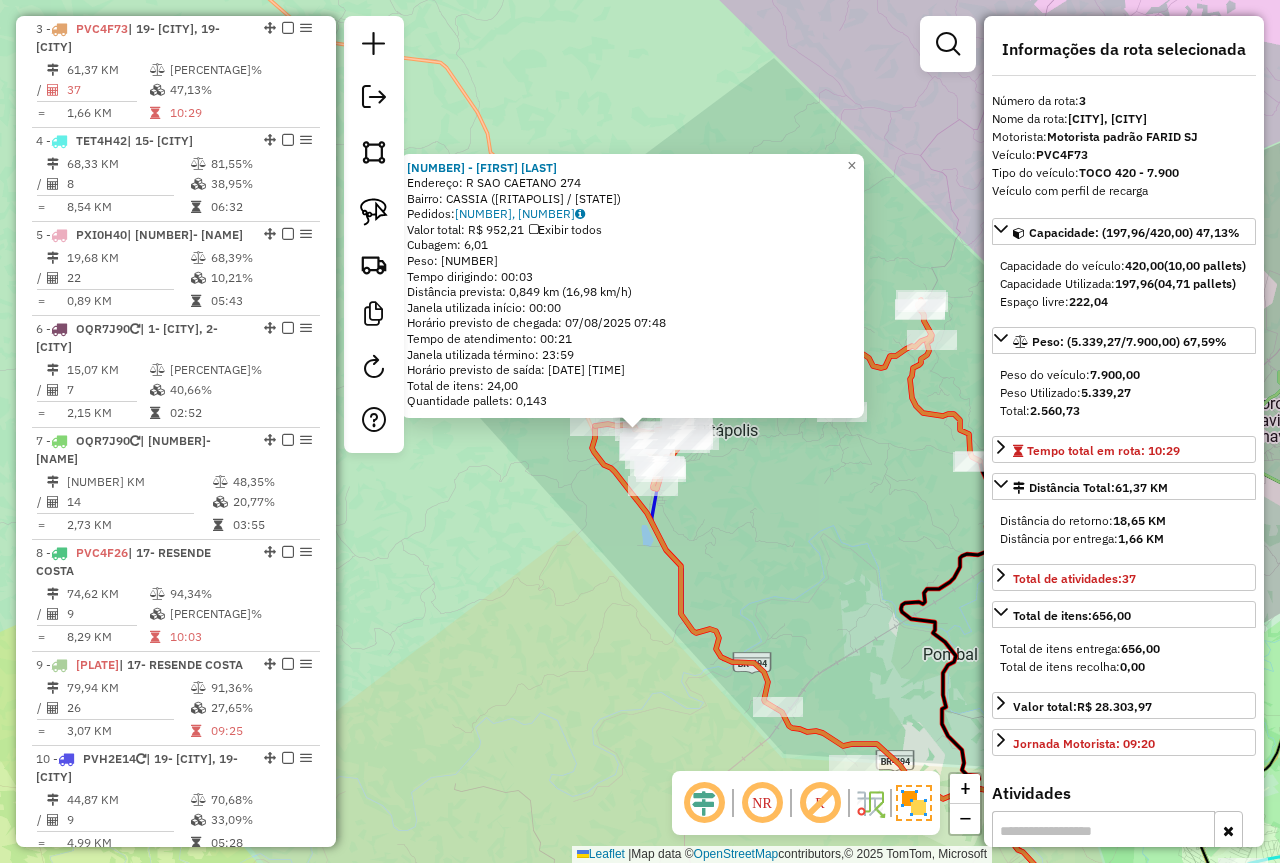 drag, startPoint x: 648, startPoint y: 163, endPoint x: 411, endPoint y: 158, distance: 237.05273 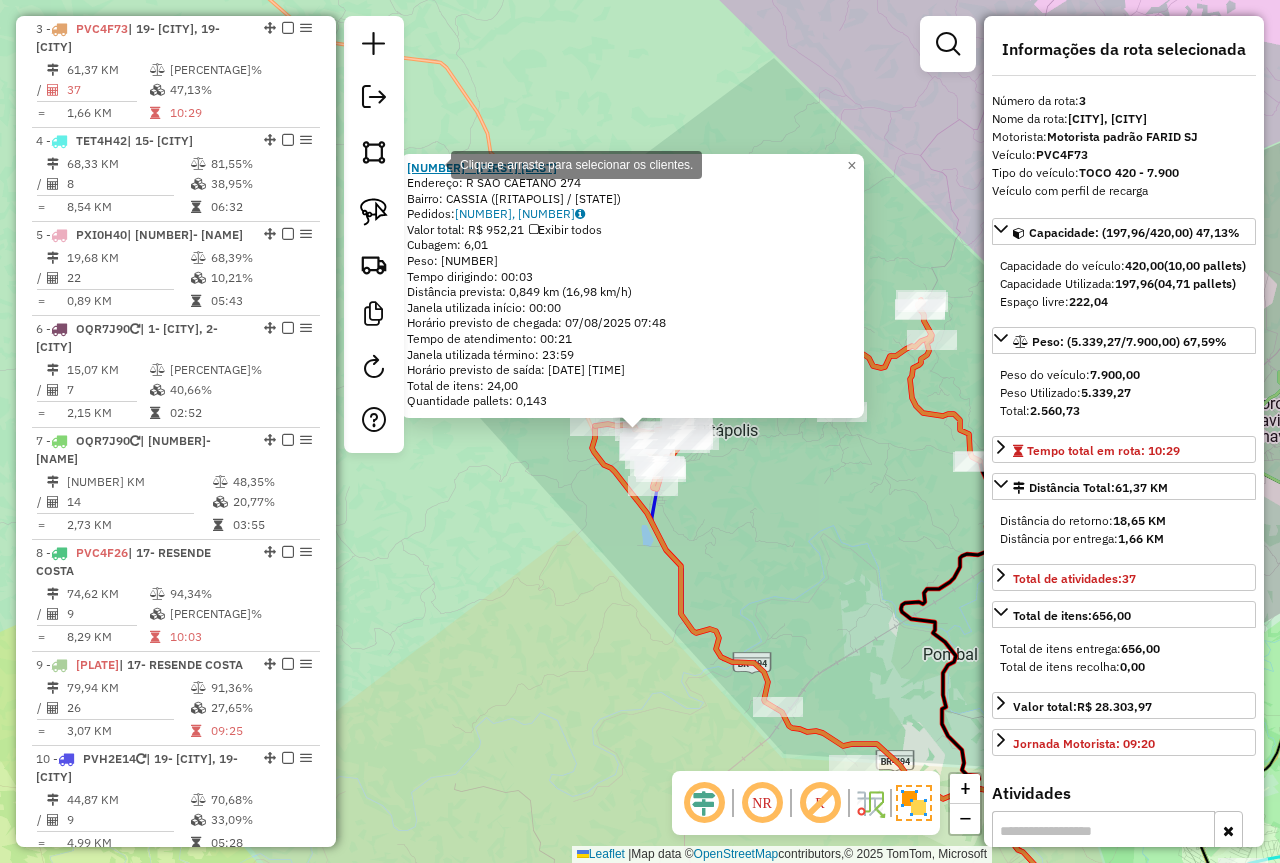 copy on "72381 - [FIRST] [LAST]" 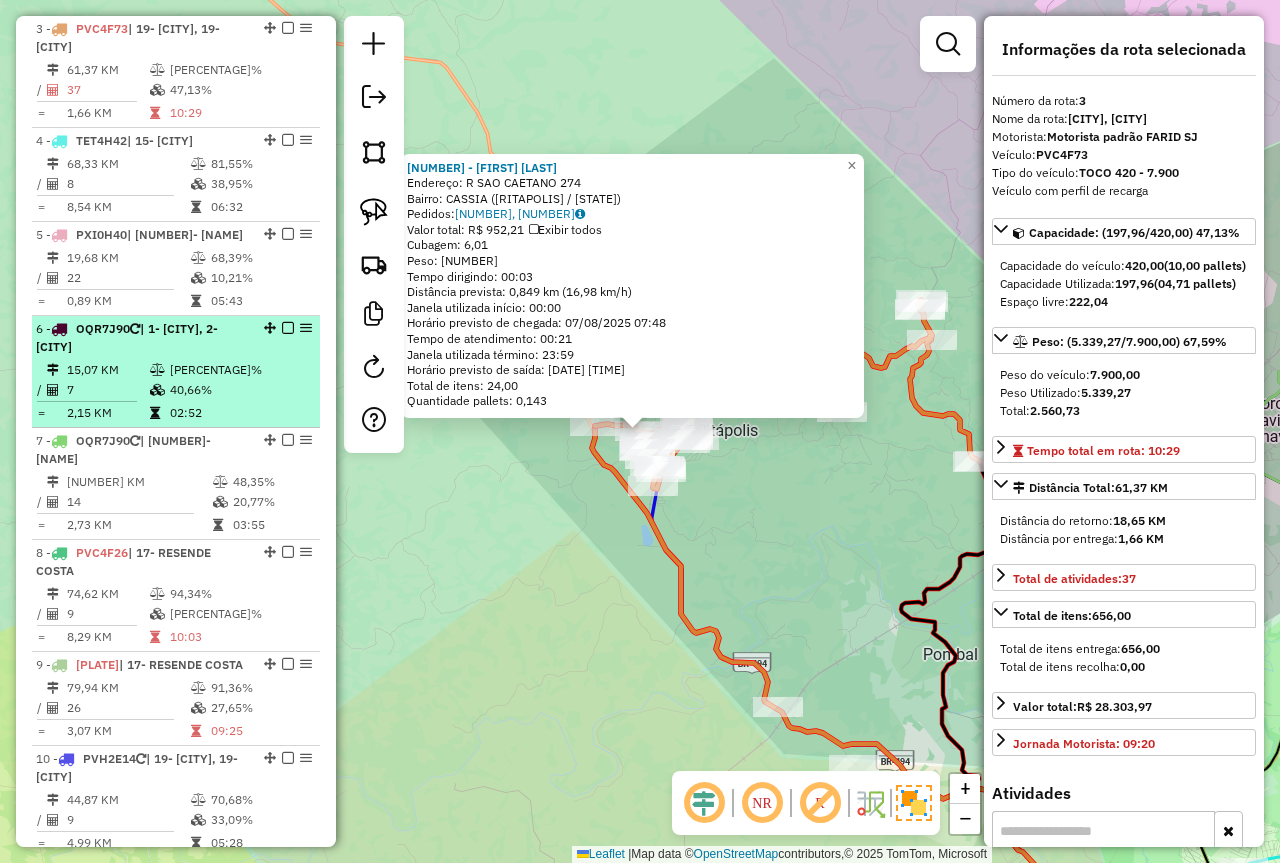 drag, startPoint x: 631, startPoint y: 183, endPoint x: 299, endPoint y: 339, distance: 366.82422 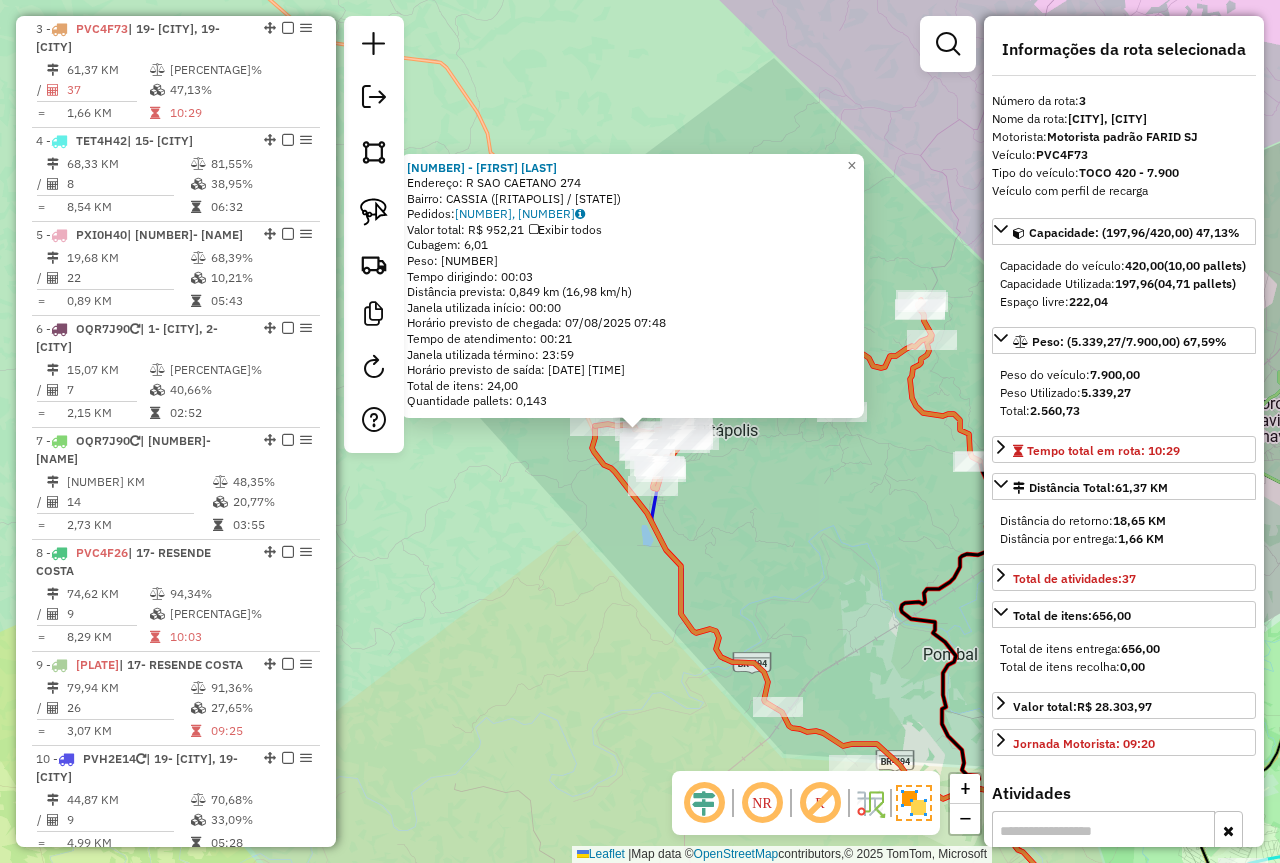 click on "72381 - CESAR AUGUSTO RESEND  Endereço: R   SAO CAETANO                   274   Bairro: CASSIA (RITAPOLIS / MG)   Pedidos:  06882014, 06882157   Valor total: R$ 952,21   Exibir todos   Cubagem: 6,01  Peso: 148,22  Tempo dirigindo: 00:03   Distância prevista: 0,849 km (16,98 km/h)   Janela utilizada início: 00:00   Horário previsto de chegada: 07/08/2025 07:48   Tempo de atendimento: 00:21   Janela utilizada término: 23:59   Horário previsto de saída: 07/08/2025 08:09   Total de itens: 24,00   Quantidade pallets: 0,143  × Janela de atendimento Grade de atendimento Capacidade Transportadoras Veículos Cliente Pedidos  Rotas Selecione os dias de semana para filtrar as janelas de atendimento  Seg   Ter   Qua   Qui   Sex   Sáb   Dom  Informe o período da janela de atendimento: De: Até:  Filtrar exatamente a janela do cliente  Considerar janela de atendimento padrão  Selecione os dias de semana para filtrar as grades de atendimento  Seg   Ter   Qua   Qui   Sex   Sáb   Dom   Peso mínimo:  **** **** De:" 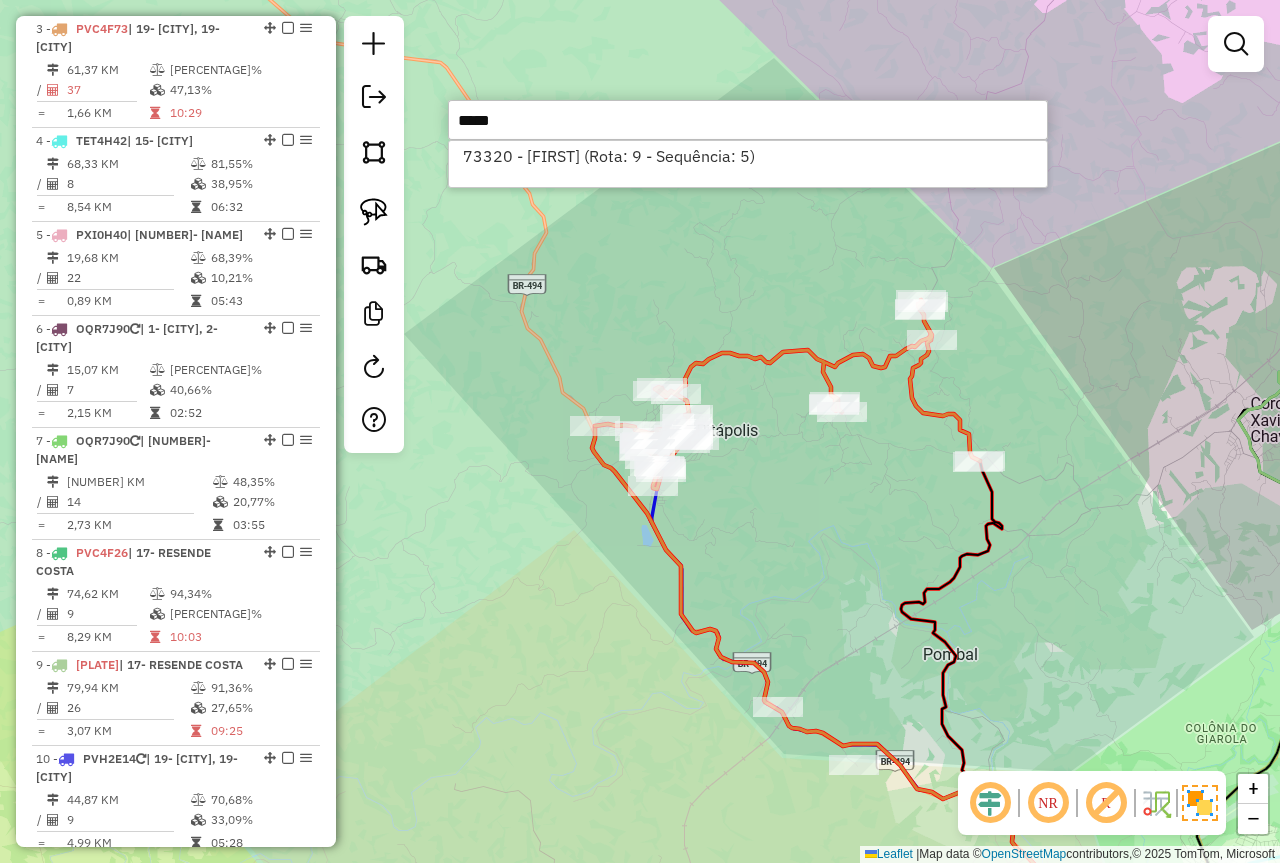 type on "*****" 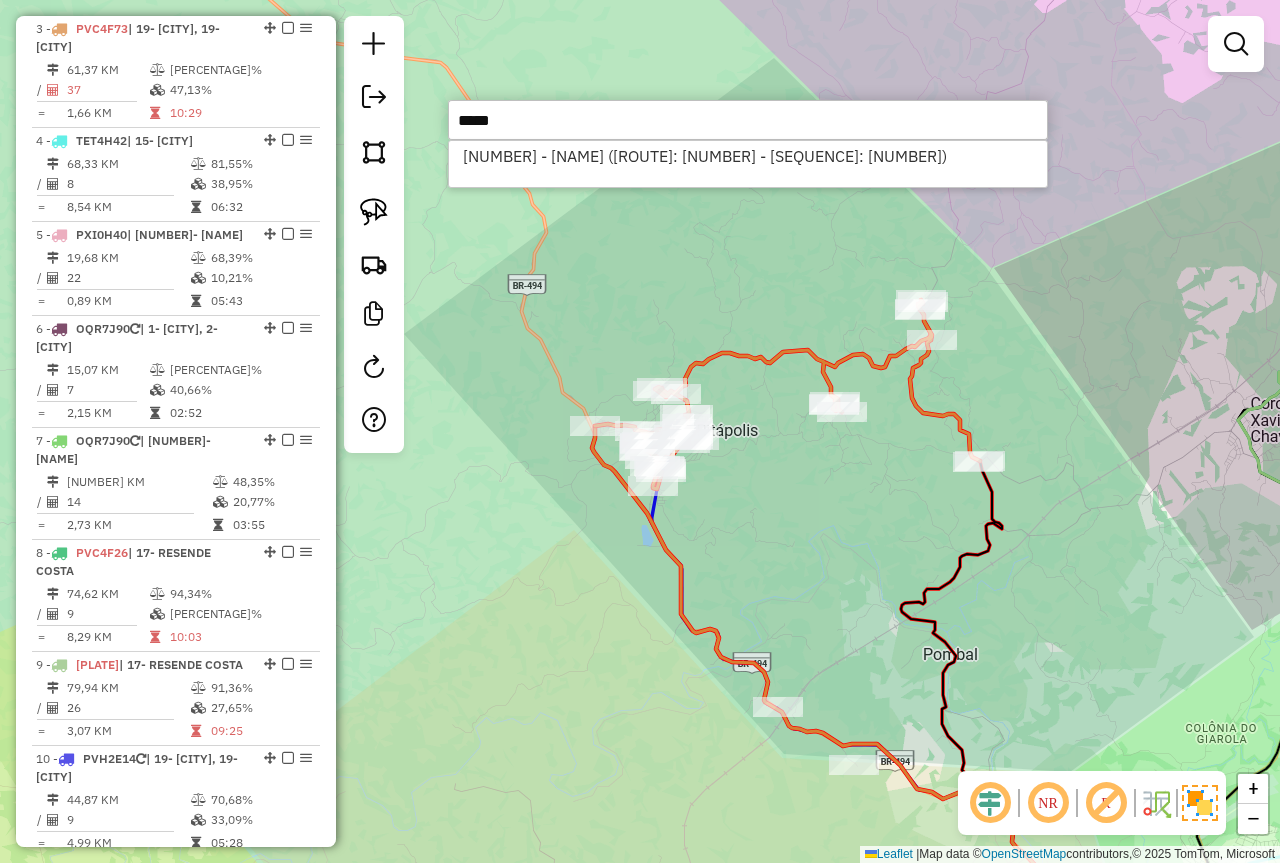 type on "*****" 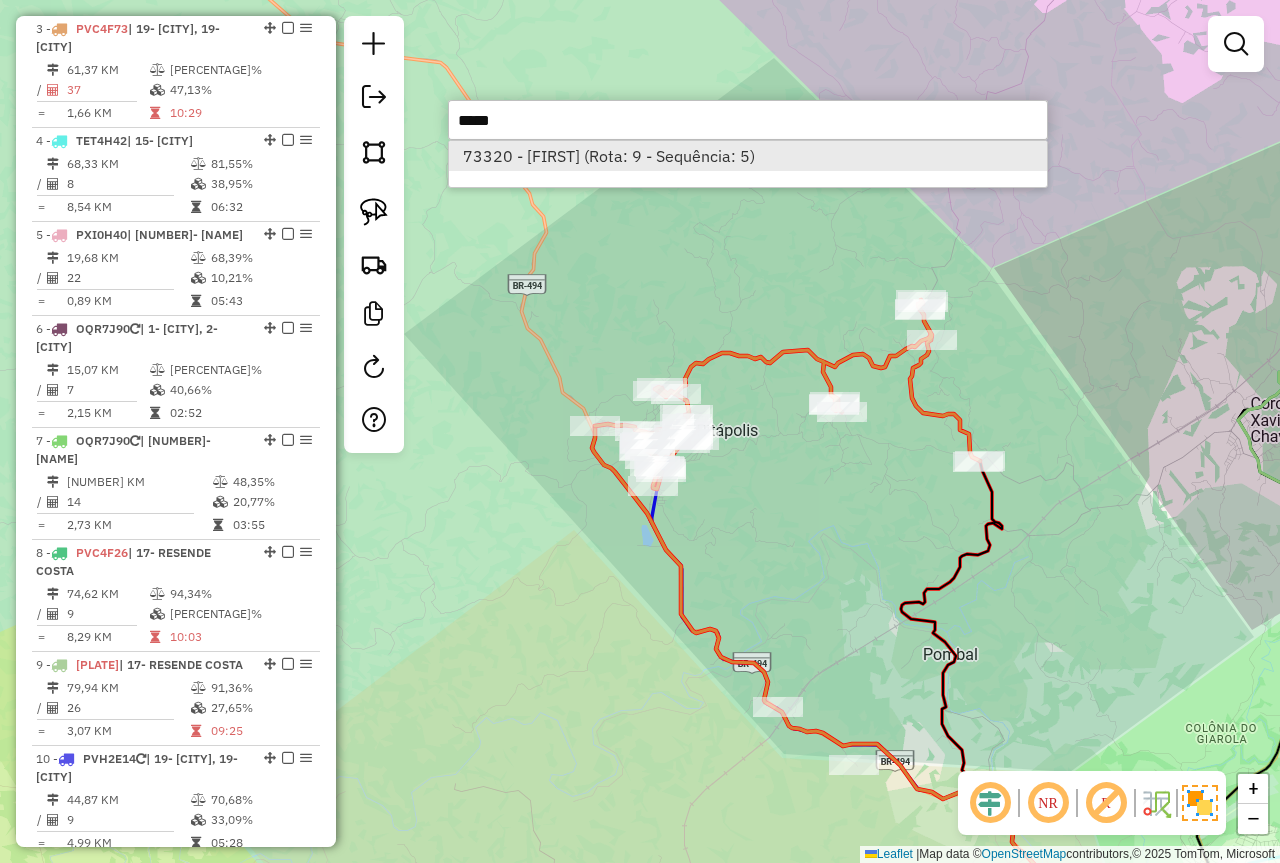 type on "*****" 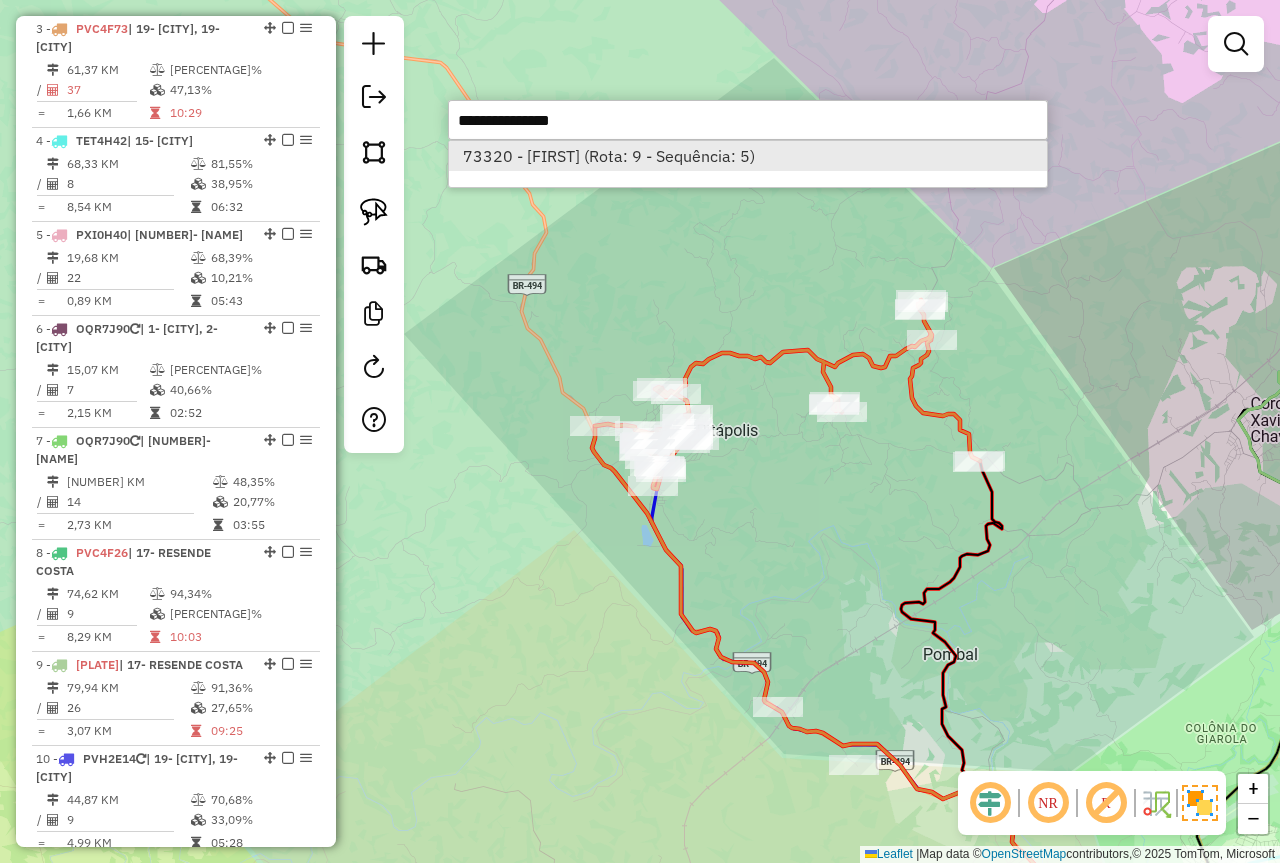 select on "*********" 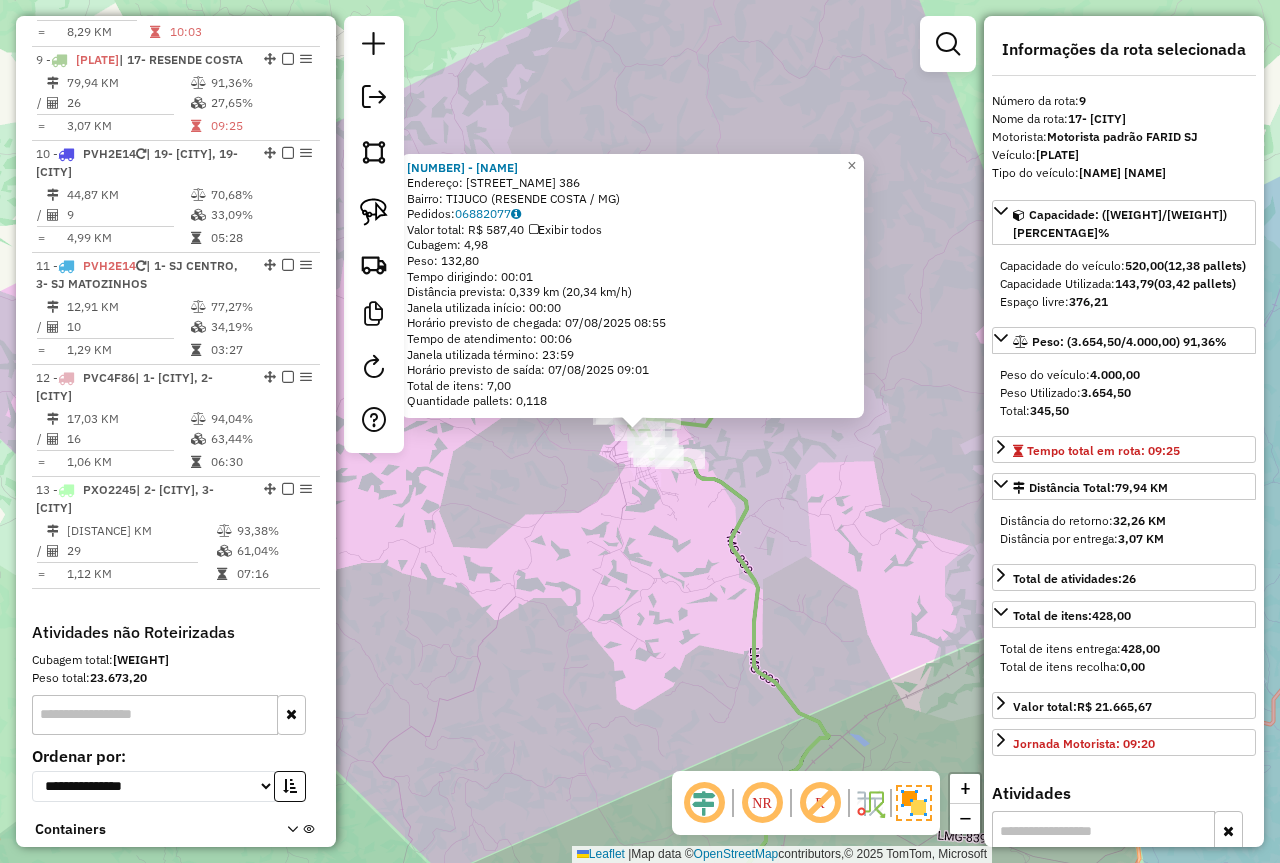 scroll, scrollTop: 1598, scrollLeft: 0, axis: vertical 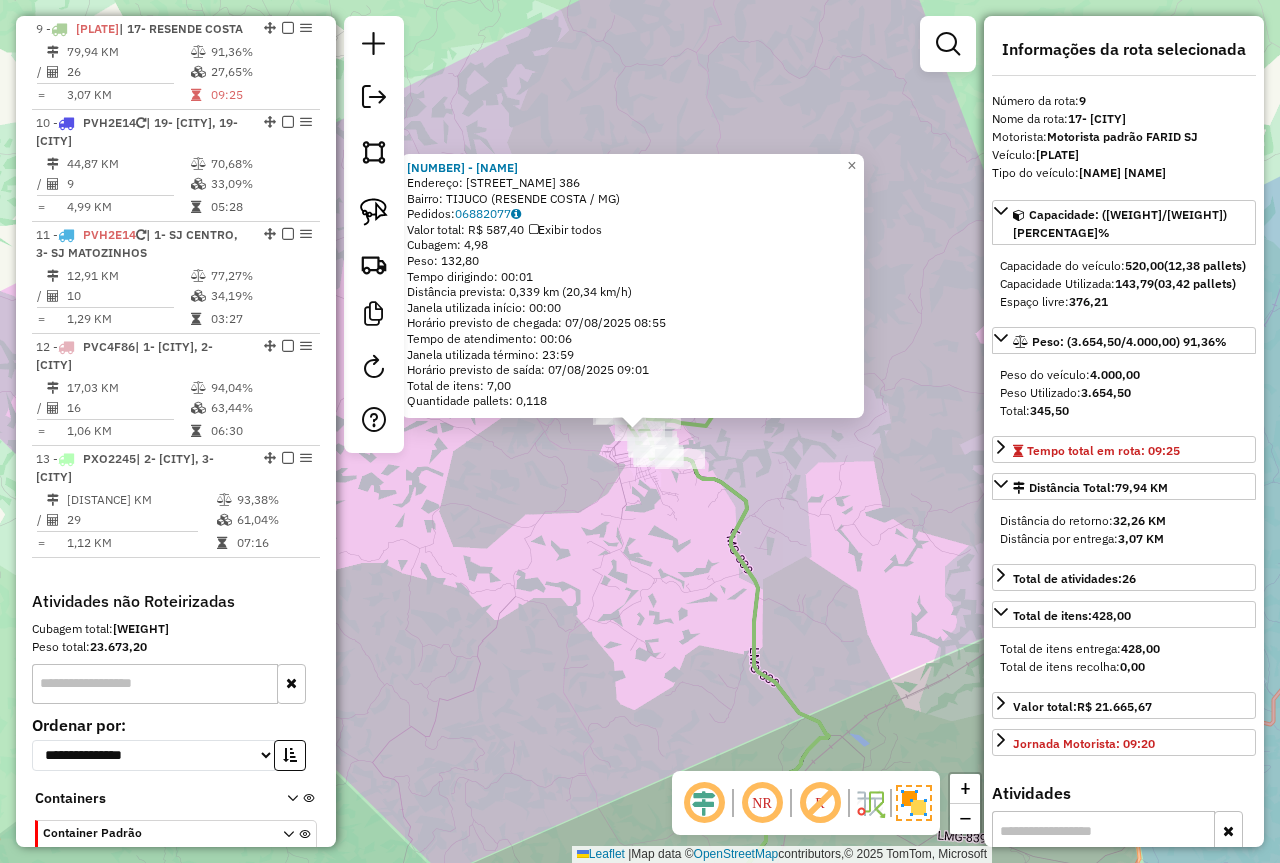 click on "73320 - SIMONE SHIRLEY  Endereço:  ANTONIO DE SOUZA RESENDE 386   Bairro: TIJUCO (RESENDE COSTA / MG)   Pedidos:  06882077   Valor total: R$ 587,40   Exibir todos   Cubagem: 4,98  Peso: 132,80  Tempo dirigindo: 00:01   Distância prevista: 0,339 km (20,34 km/h)   Janela utilizada início: 00:00   Horário previsto de chegada: 07/08/2025 08:55   Tempo de atendimento: 00:06   Janela utilizada término: 23:59   Horário previsto de saída: 07/08/2025 09:01   Total de itens: 7,00   Quantidade pallets: 0,118  × Janela de atendimento Grade de atendimento Capacidade Transportadoras Veículos Cliente Pedidos  Rotas Selecione os dias de semana para filtrar as janelas de atendimento  Seg   Ter   Qua   Qui   Sex   Sáb   Dom  Informe o período da janela de atendimento: De: Até:  Filtrar exatamente a janela do cliente  Considerar janela de atendimento padrão  Selecione os dias de semana para filtrar as grades de atendimento  Seg   Ter   Qua   Qui   Sex   Sáb   Dom   Clientes fora do dia de atendimento selecionado +" 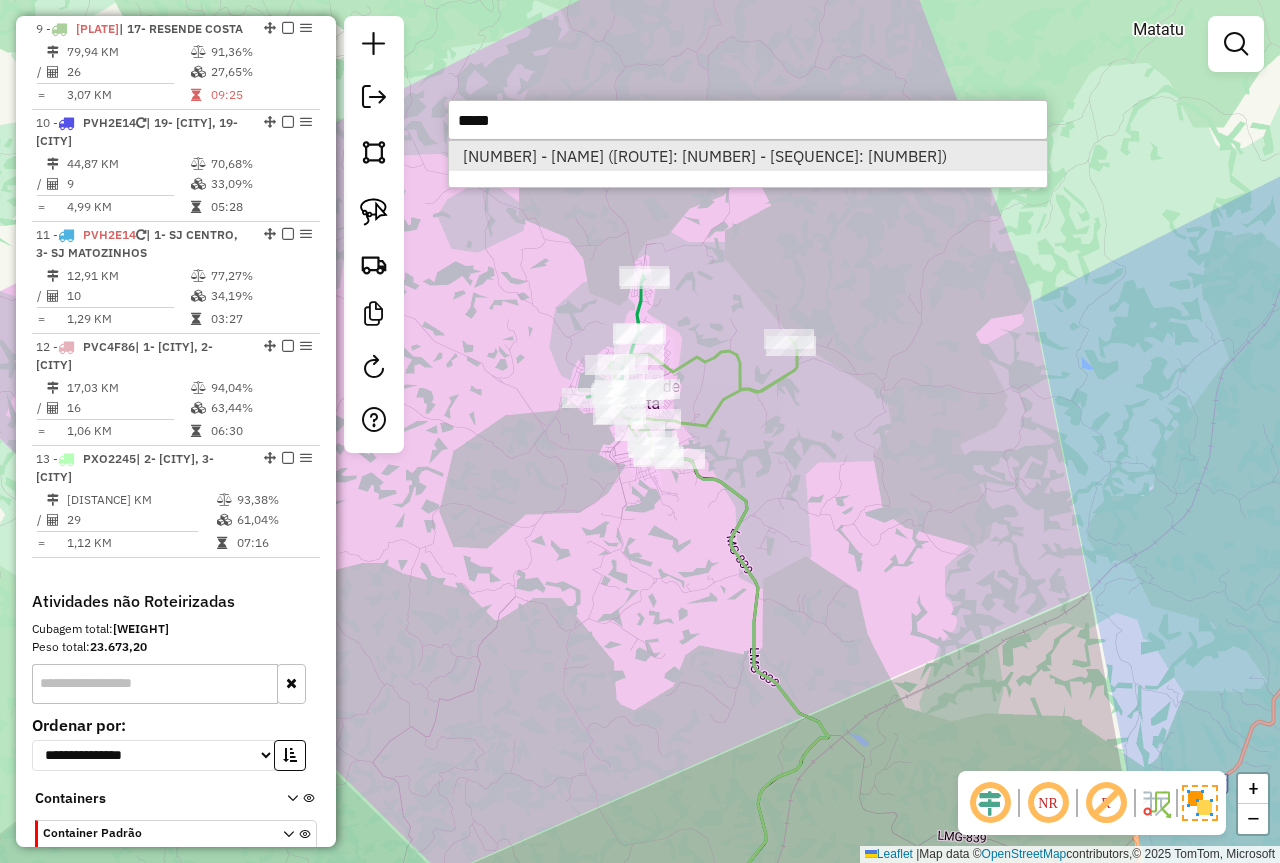 type on "*****" 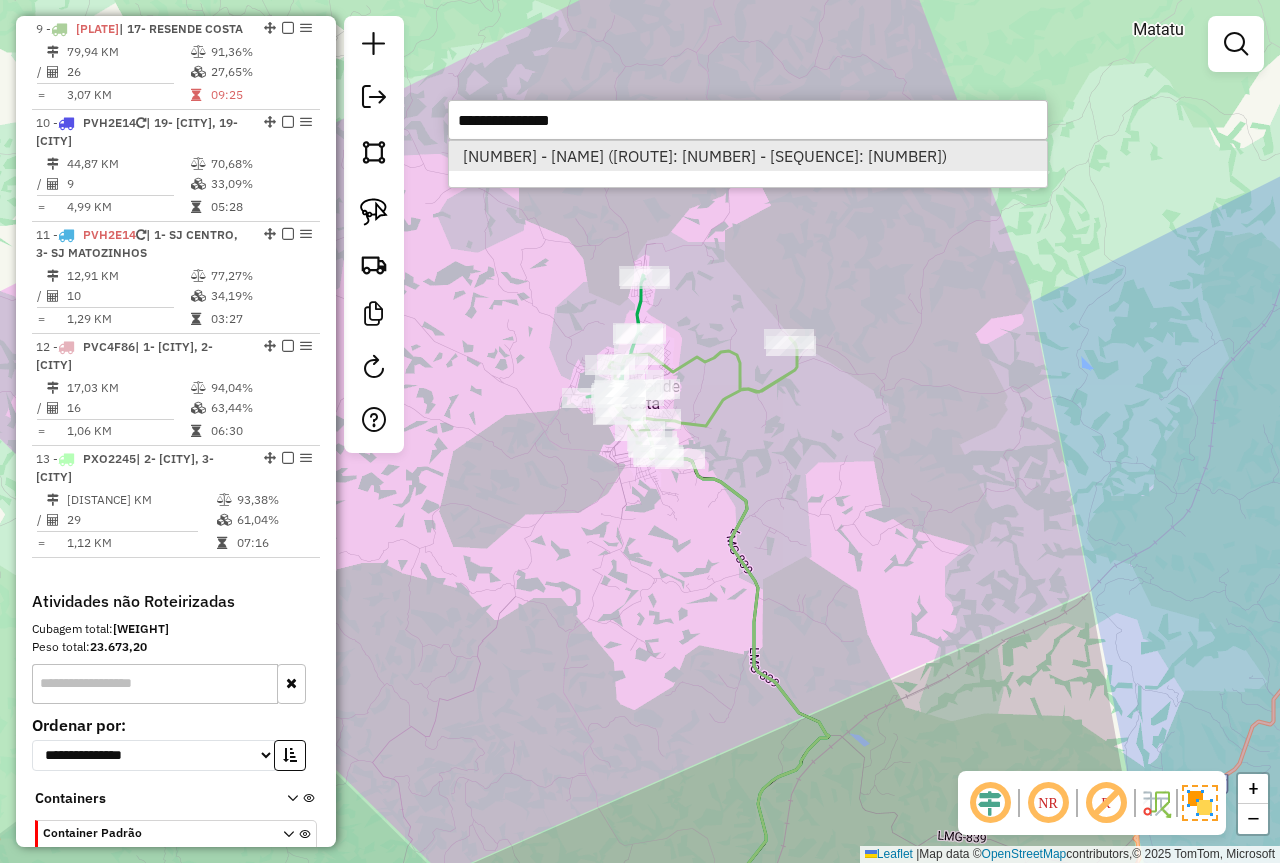 select on "*********" 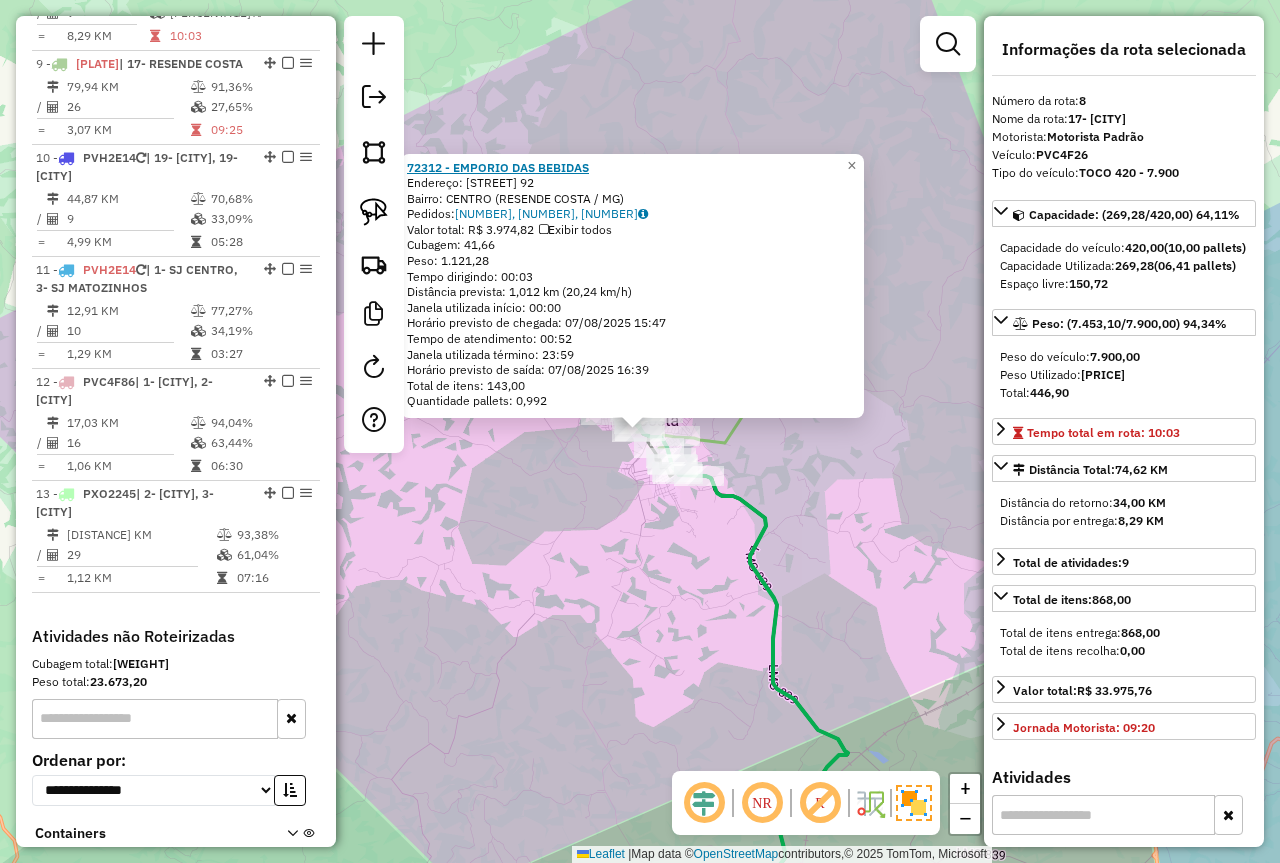 scroll, scrollTop: 1486, scrollLeft: 0, axis: vertical 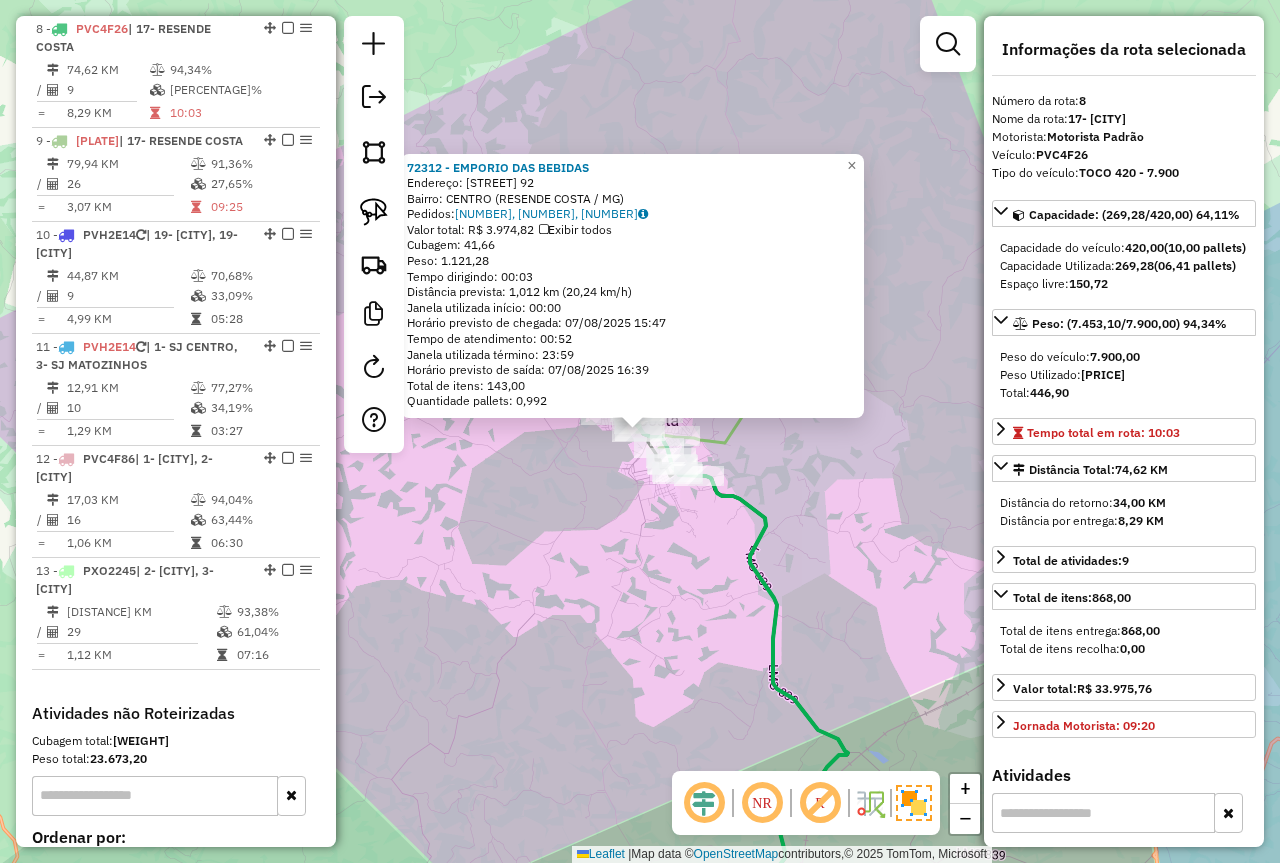 click on "72312 - EMPORIO DAS BEBIDAS  Endereço:  MINISTRO GABRIEL PASSOS 92   Bairro: CENTRO (RESENDE COSTA / MG)   Pedidos:  06881997, 06881998, 06882001   Valor total: R$ 3.974,82   Exibir todos   Cubagem: 41,66  Peso: 1.121,28  Tempo dirigindo: 00:03   Distância prevista: 1,012 km (20,24 km/h)   Janela utilizada início: 00:00   Horário previsto de chegada: 07/08/2025 15:47   Tempo de atendimento: 00:52   Janela utilizada término: 23:59   Horário previsto de saída: 07/08/2025 16:39   Total de itens: 143,00   Quantidade pallets: 0,992  × Janela de atendimento Grade de atendimento Capacidade Transportadoras Veículos Cliente Pedidos  Rotas Selecione os dias de semana para filtrar as janelas de atendimento  Seg   Ter   Qua   Qui   Sex   Sáb   Dom  Informe o período da janela de atendimento: De: Até:  Filtrar exatamente a janela do cliente  Considerar janela de atendimento padrão  Selecione os dias de semana para filtrar as grades de atendimento  Seg   Ter   Qua   Qui   Sex   Sáb   Dom   Peso mínimo:  ****" 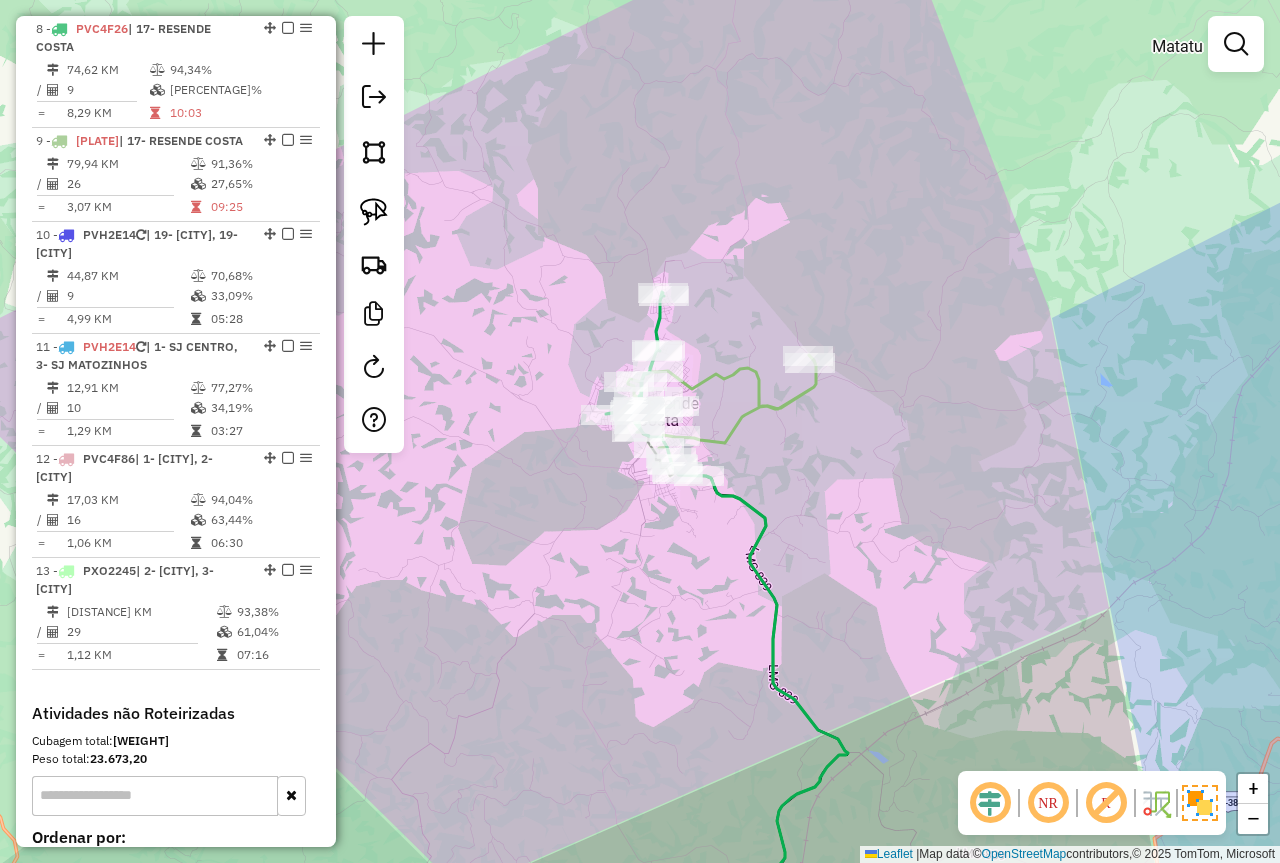 click on "Janela de atendimento Grade de atendimento Capacidade Transportadoras Veículos Cliente Pedidos  Rotas Selecione os dias de semana para filtrar as janelas de atendimento  Seg   Ter   Qua   Qui   Sex   Sáb   Dom  Informe o período da janela de atendimento: De: Até:  Filtrar exatamente a janela do cliente  Considerar janela de atendimento padrão  Selecione os dias de semana para filtrar as grades de atendimento  Seg   Ter   Qua   Qui   Sex   Sáb   Dom   Considerar clientes sem dia de atendimento cadastrado  Clientes fora do dia de atendimento selecionado Filtrar as atividades entre os valores definidos abaixo:  Peso mínimo:  ****  Peso máximo:  ****  Cubagem mínima:   Cubagem máxima:   De:   Até:  Filtrar as atividades entre o tempo de atendimento definido abaixo:  De:   Até:   Considerar capacidade total dos clientes não roteirizados Transportadora: Selecione um ou mais itens Tipo de veículo: Selecione um ou mais itens Veículo: Selecione um ou mais itens Motorista: Selecione um ou mais itens De:" 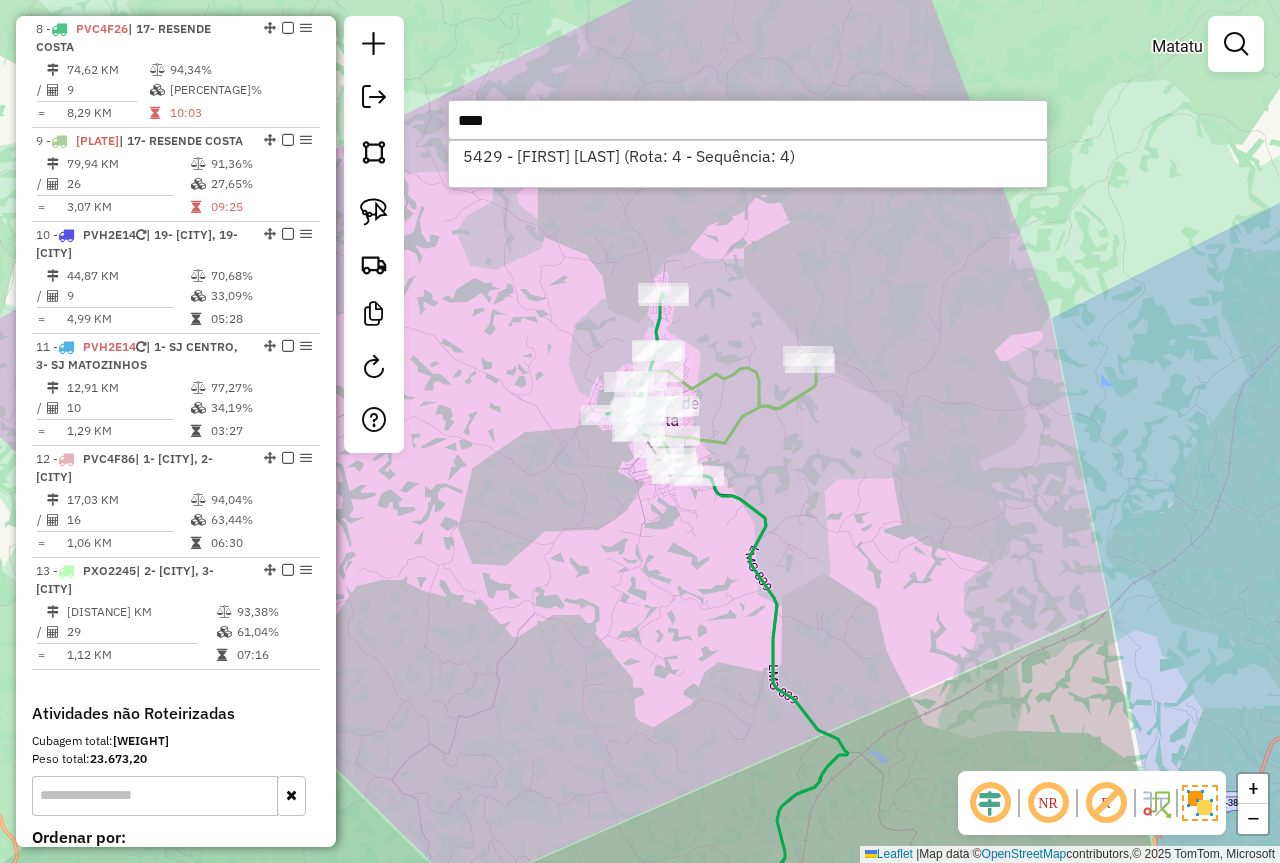 type on "****" 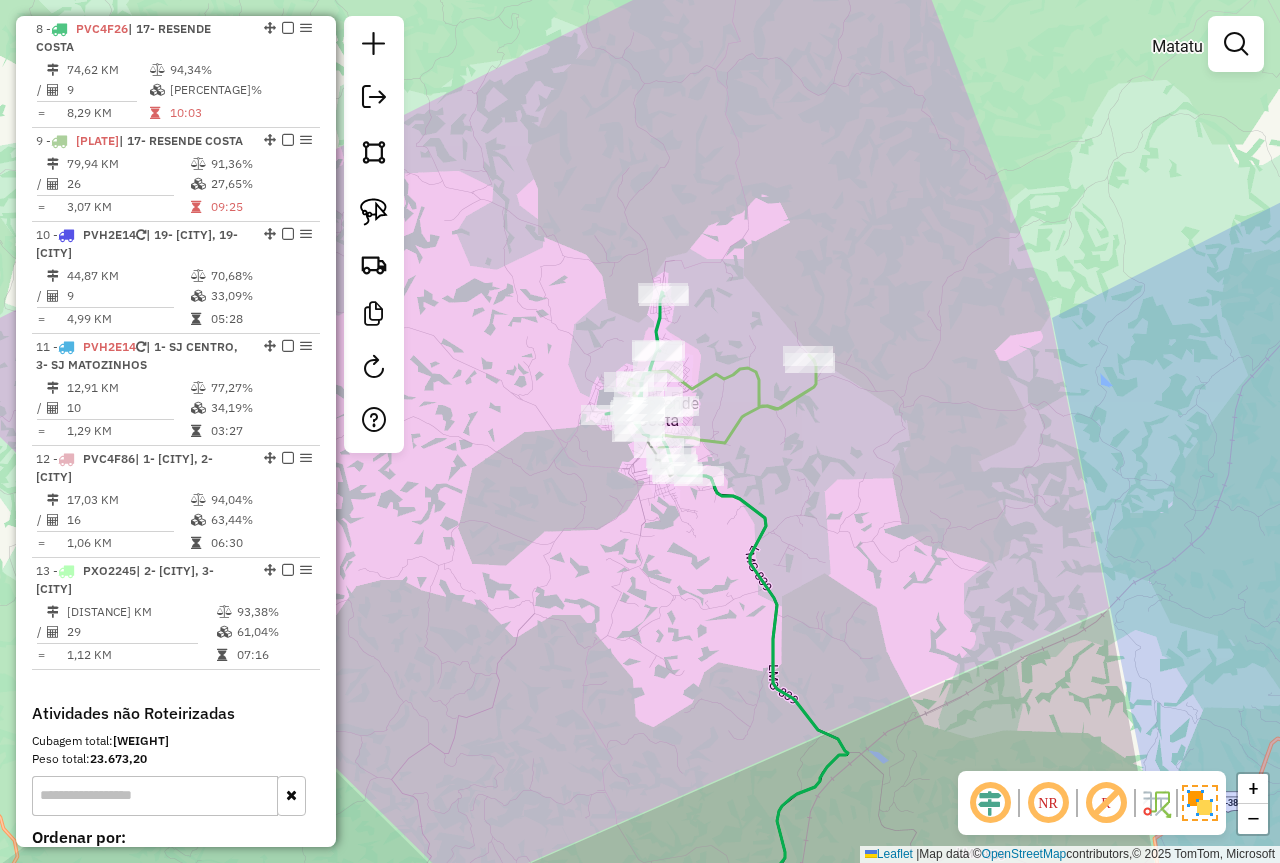 click on "Janela de atendimento Grade de atendimento Capacidade Transportadoras Veículos Cliente Pedidos  Rotas Selecione os dias de semana para filtrar as janelas de atendimento  Seg   Ter   Qua   Qui   Sex   Sáb   Dom  Informe o período da janela de atendimento: De: Até:  Filtrar exatamente a janela do cliente  Considerar janela de atendimento padrão  Selecione os dias de semana para filtrar as grades de atendimento  Seg   Ter   Qua   Qui   Sex   Sáb   Dom   Considerar clientes sem dia de atendimento cadastrado  Clientes fora do dia de atendimento selecionado Filtrar as atividades entre os valores definidos abaixo:  Peso mínimo:  ****  Peso máximo:  ****  Cubagem mínima:   Cubagem máxima:   De:   Até:  Filtrar as atividades entre o tempo de atendimento definido abaixo:  De:   Até:   Considerar capacidade total dos clientes não roteirizados Transportadora: Selecione um ou mais itens Tipo de veículo: Selecione um ou mais itens Veículo: Selecione um ou mais itens Motorista: Selecione um ou mais itens De:" 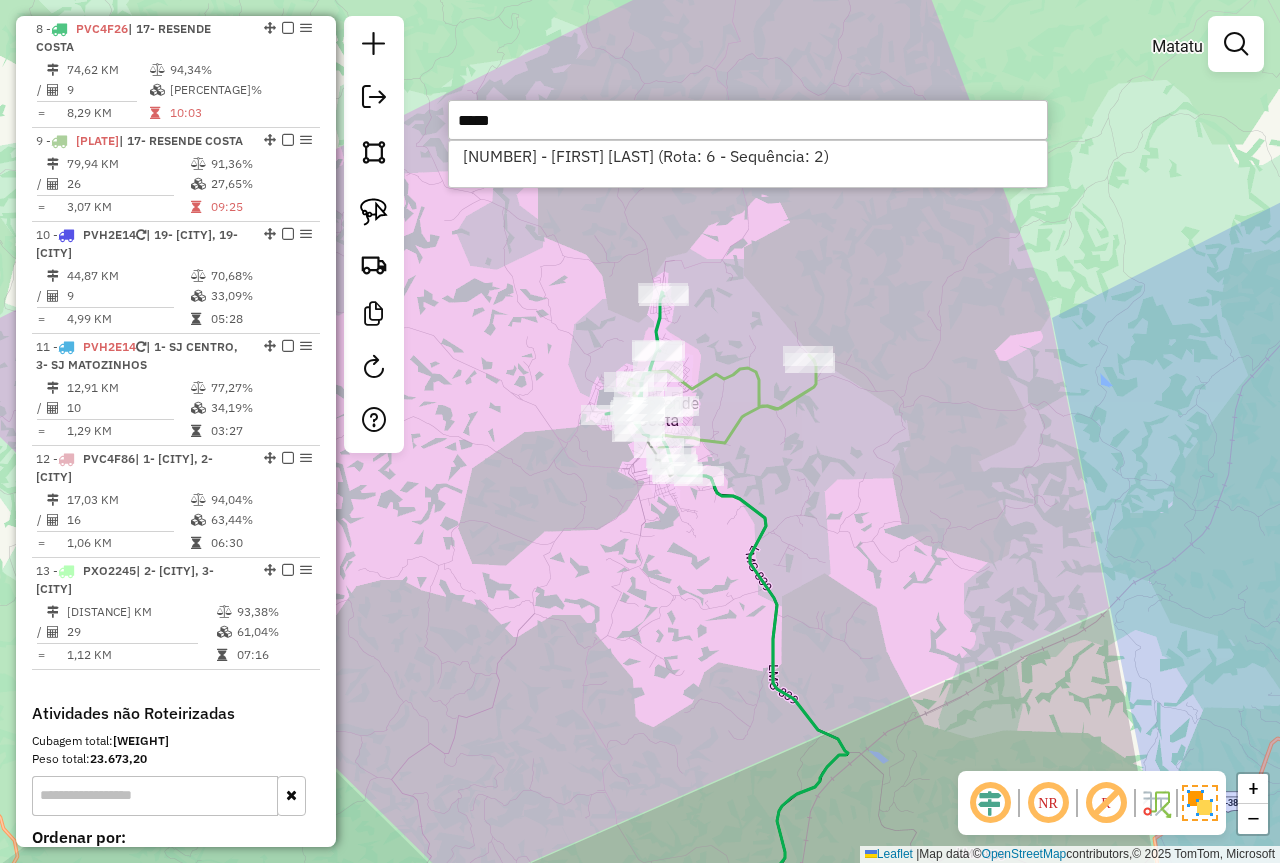 type on "*****" 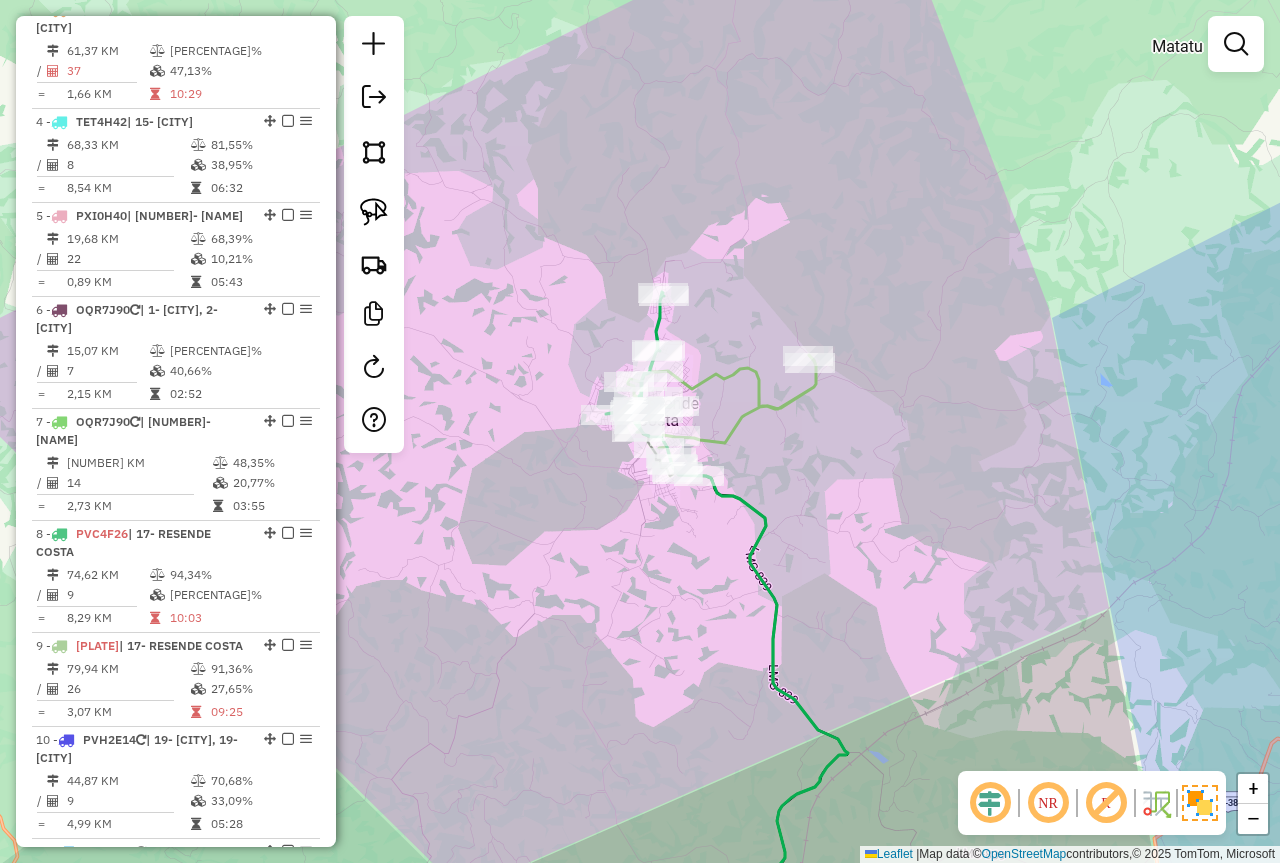 scroll, scrollTop: 686, scrollLeft: 0, axis: vertical 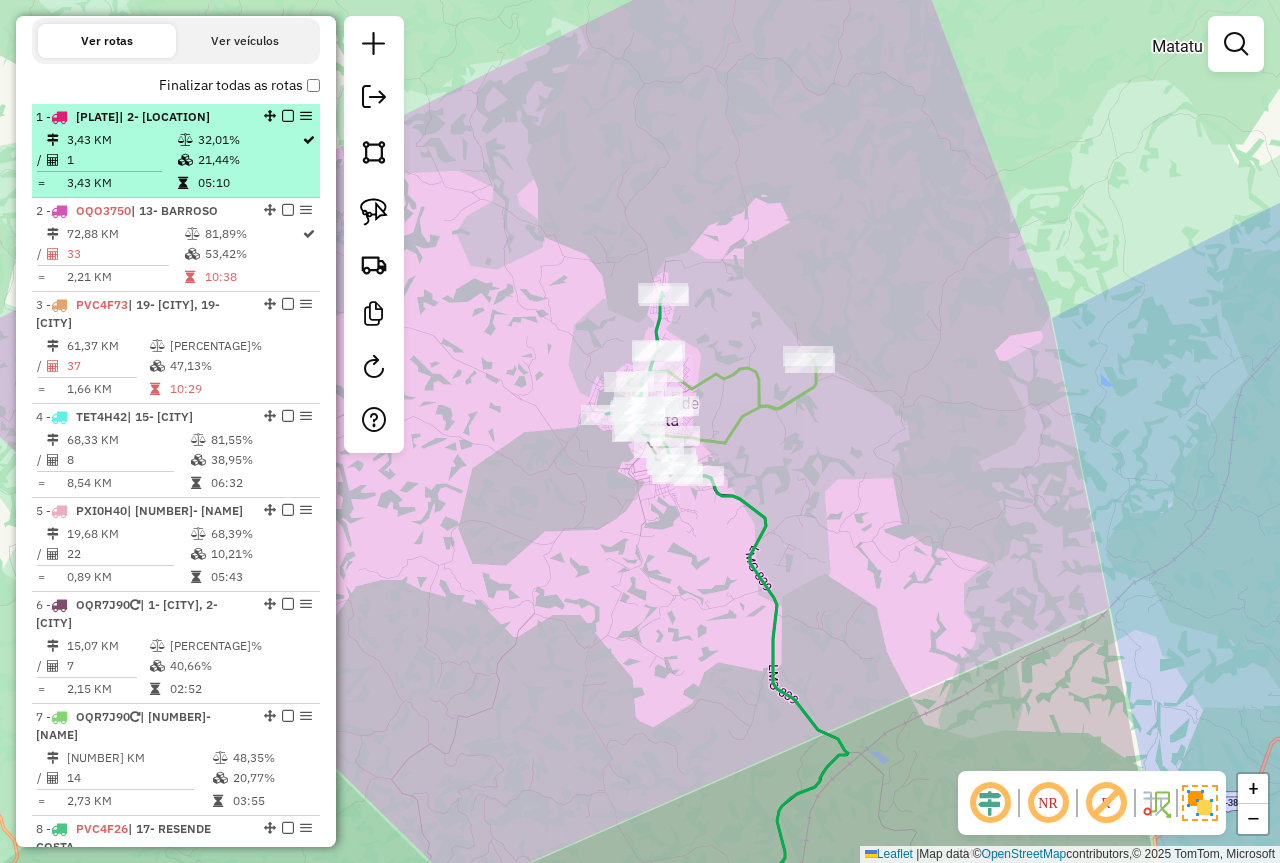 drag, startPoint x: 229, startPoint y: 173, endPoint x: 281, endPoint y: 170, distance: 52.086468 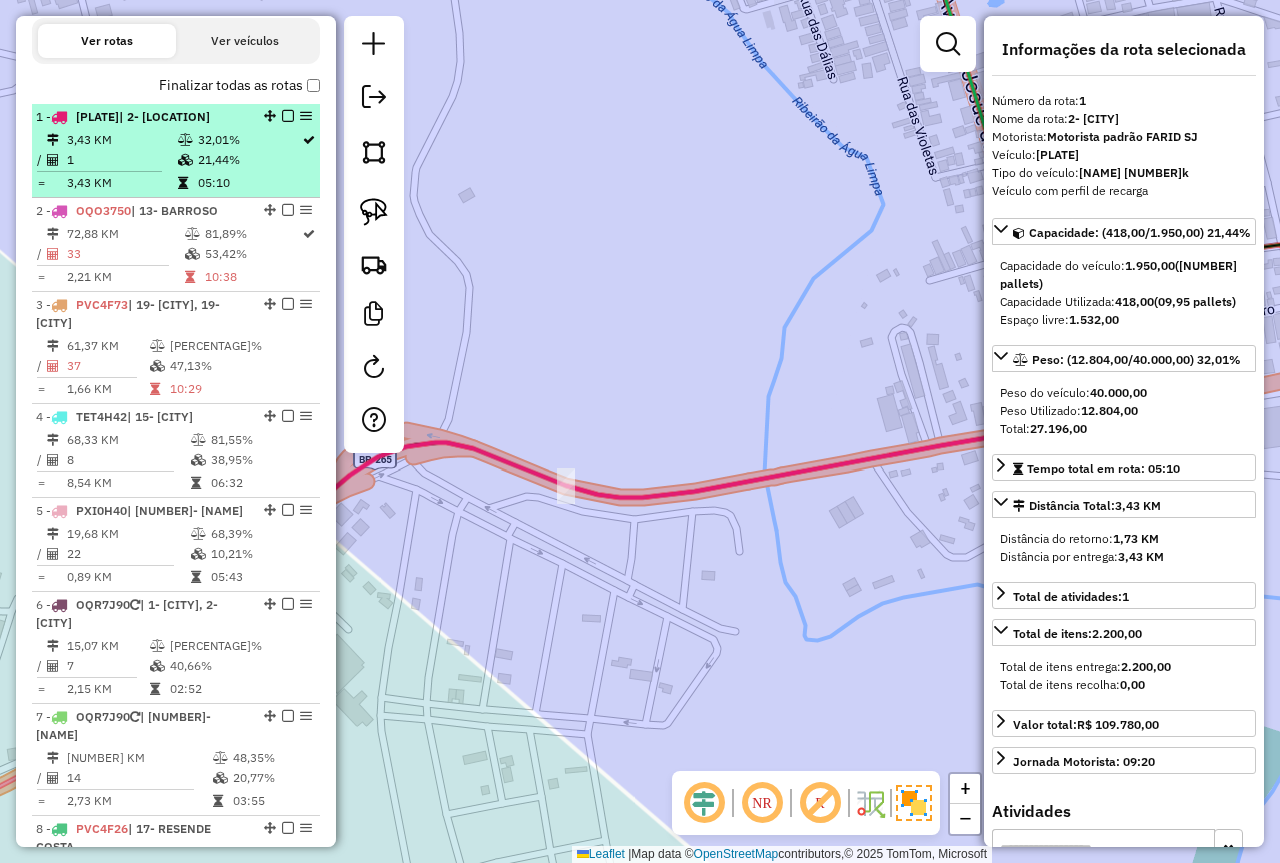 click on "32,01%" at bounding box center (249, 140) 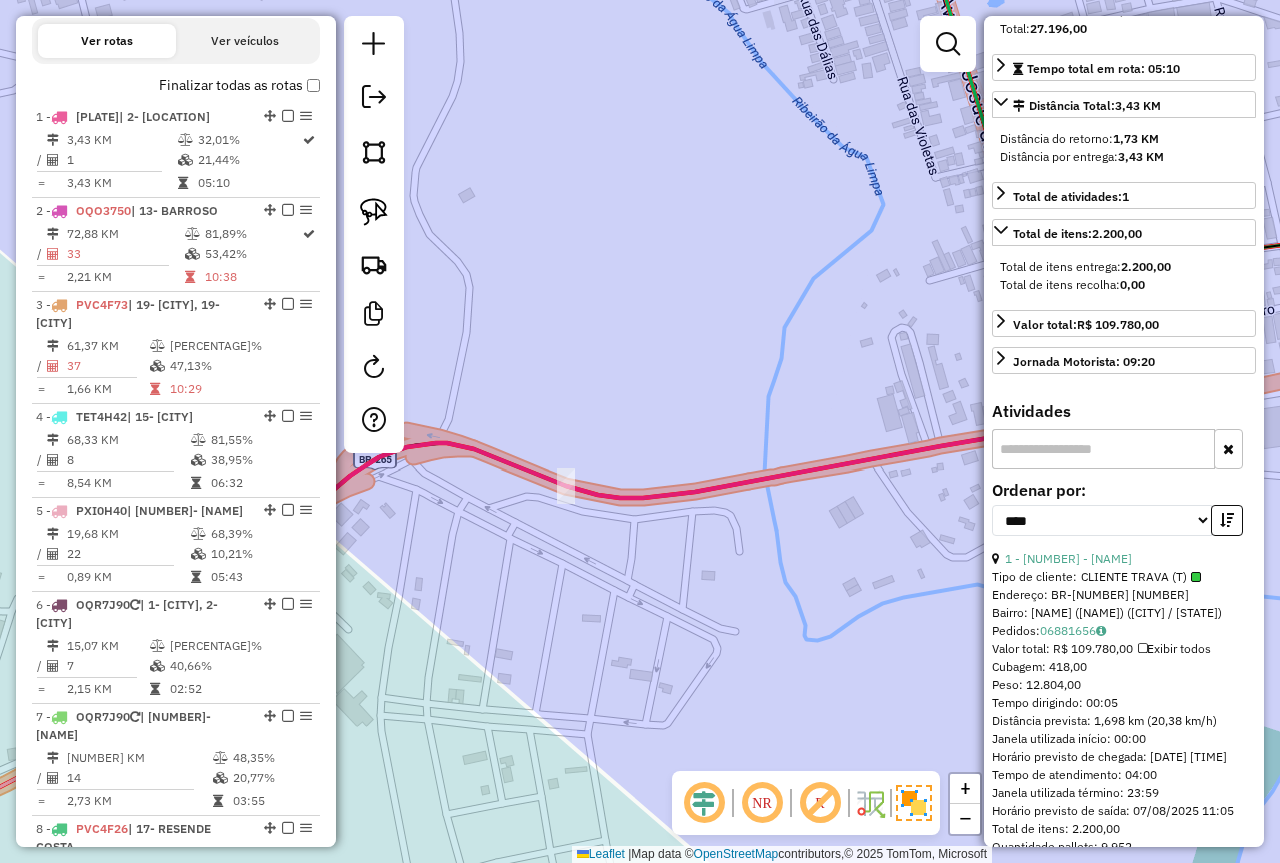 scroll, scrollTop: 500, scrollLeft: 0, axis: vertical 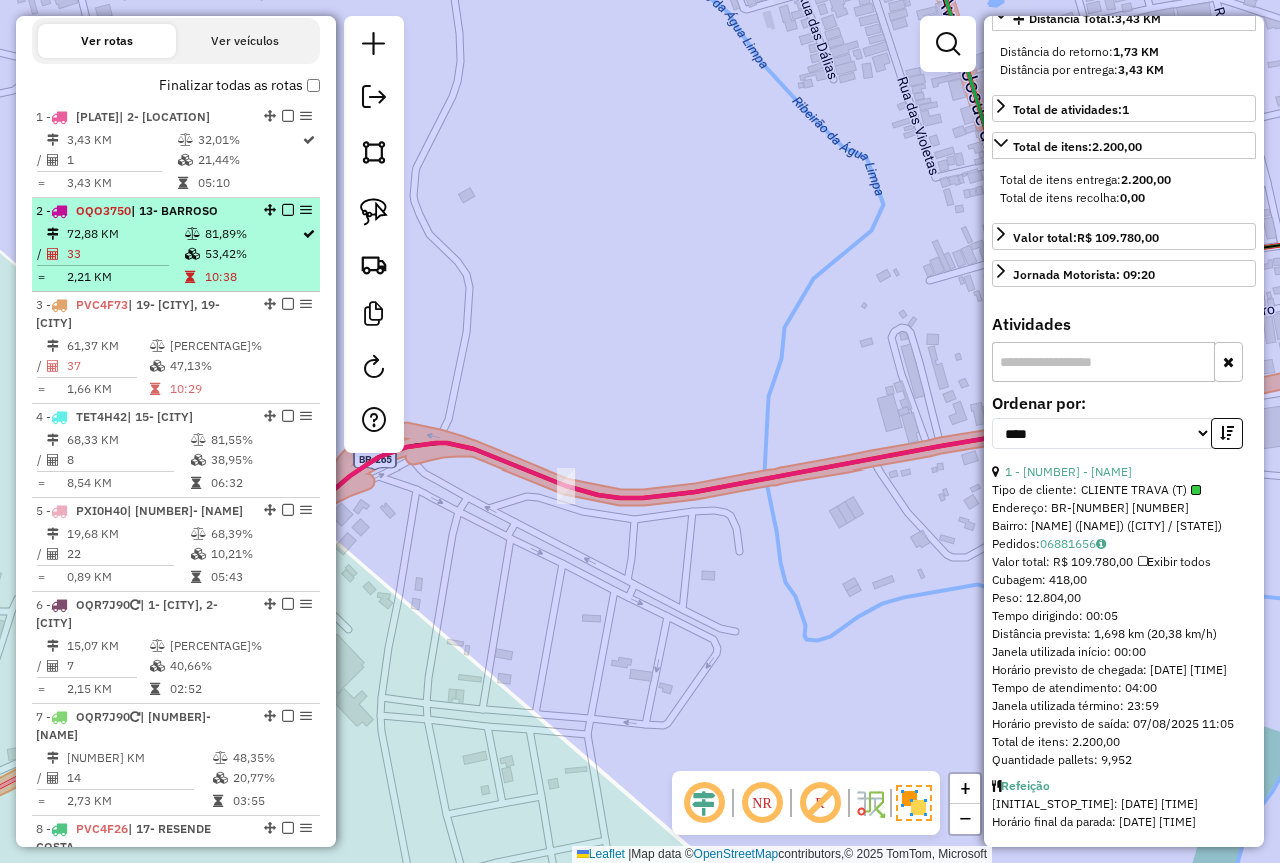 click on "33" at bounding box center (125, 254) 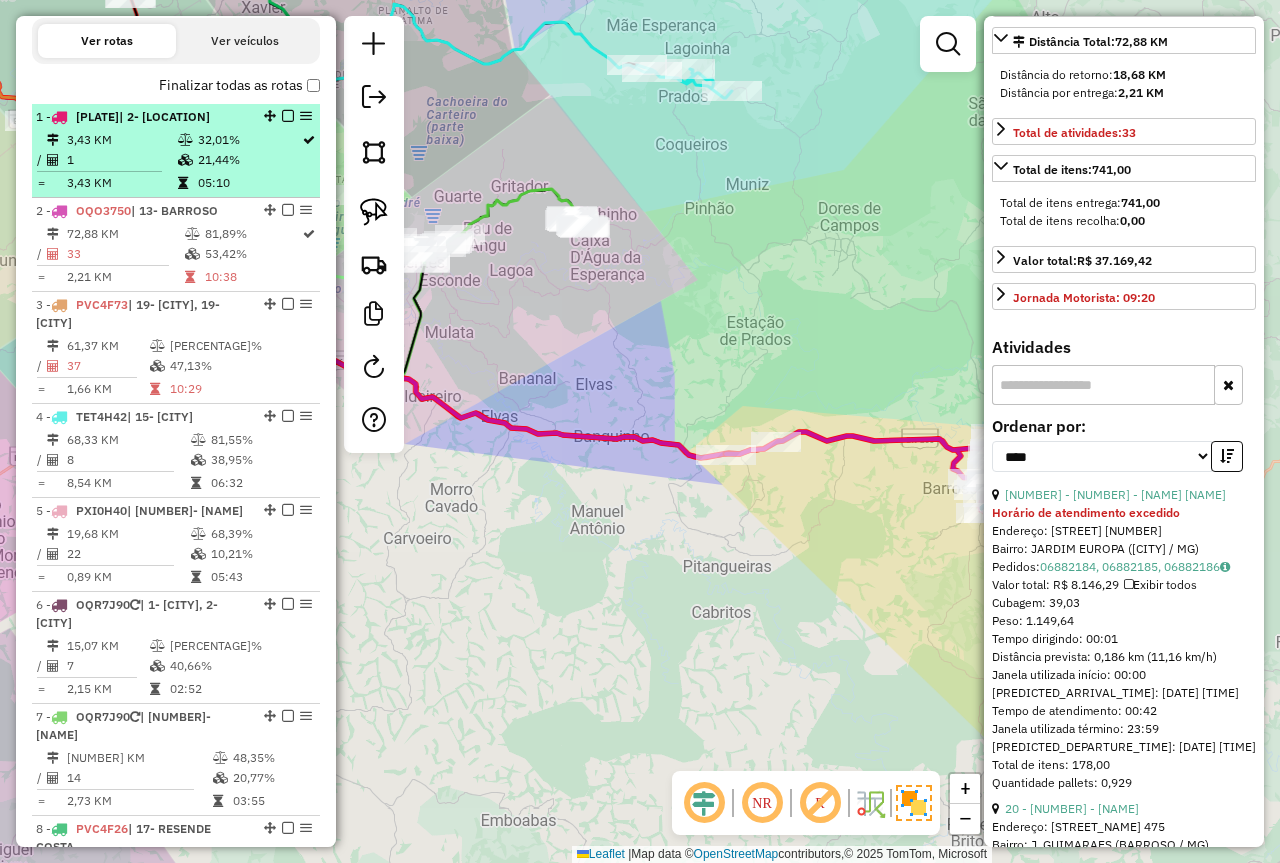 click on "3,43 KM" at bounding box center (121, 140) 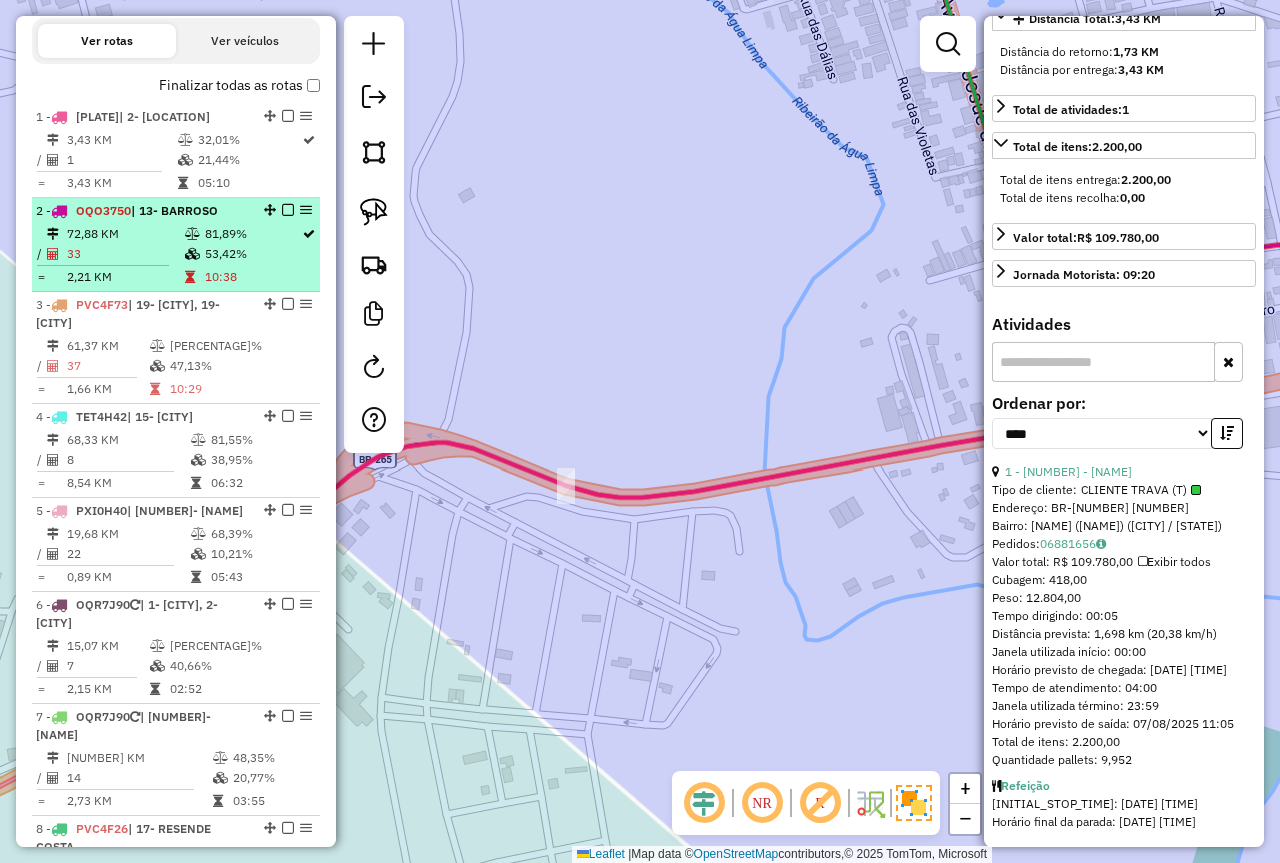 drag, startPoint x: 202, startPoint y: 274, endPoint x: 188, endPoint y: 174, distance: 100.97524 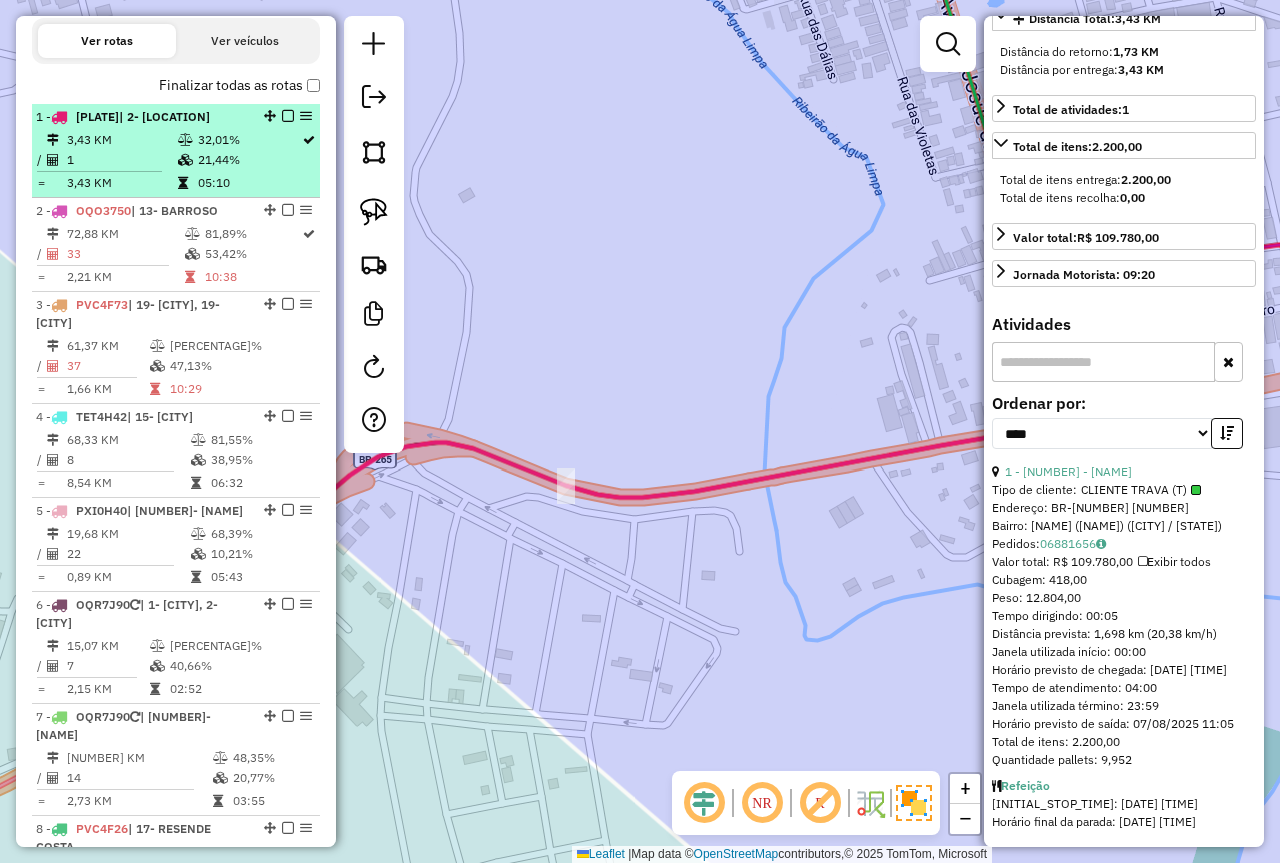 click on "10:38" at bounding box center (252, 277) 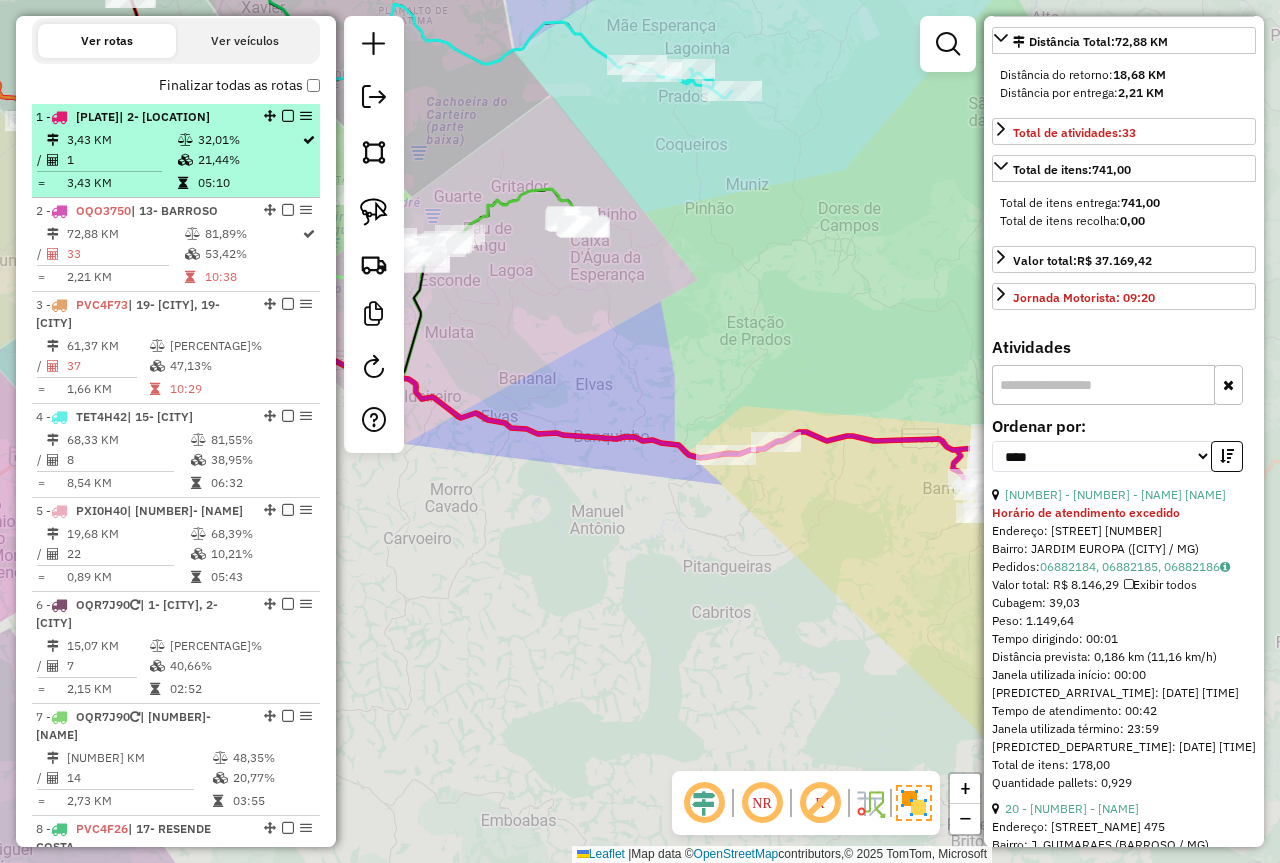 click at bounding box center (185, 160) 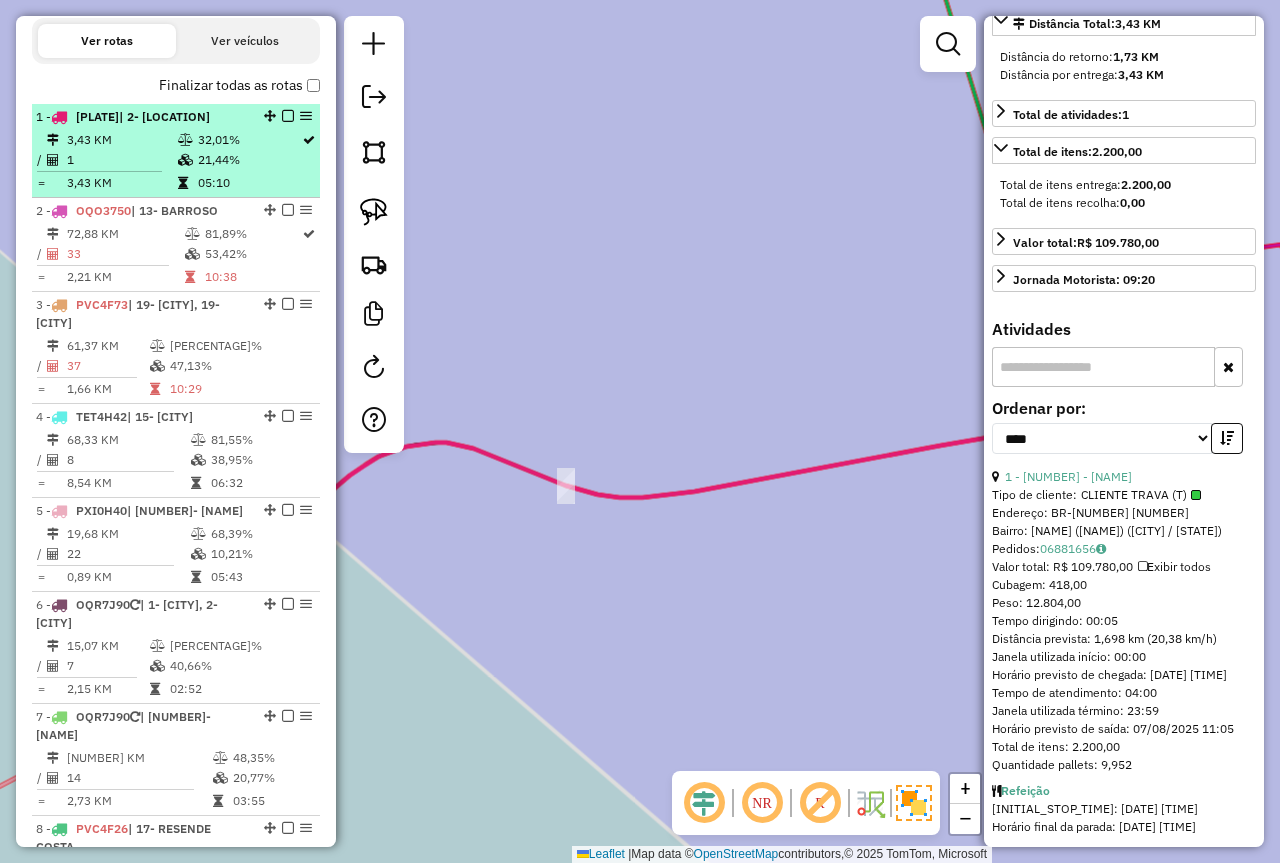 scroll, scrollTop: 500, scrollLeft: 0, axis: vertical 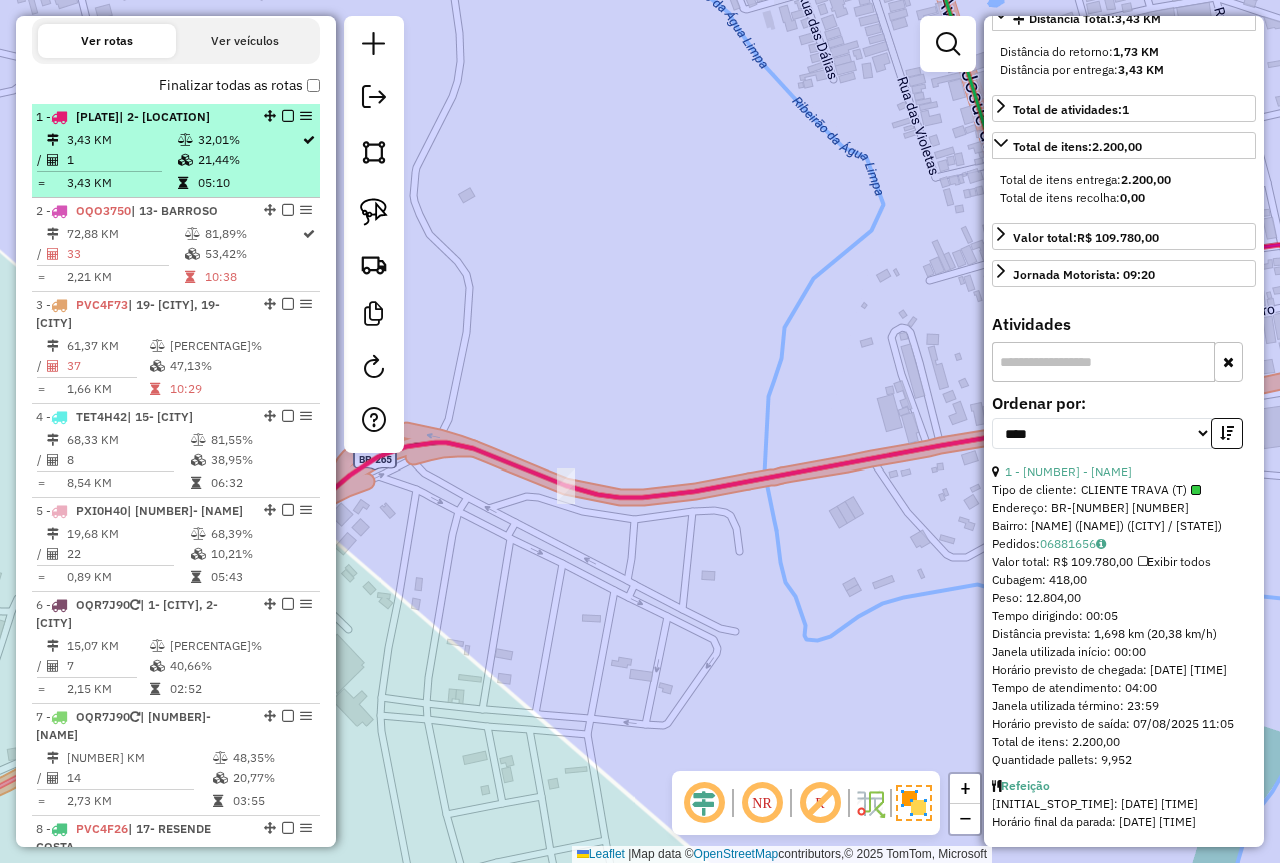 click on "05:10" at bounding box center [249, 183] 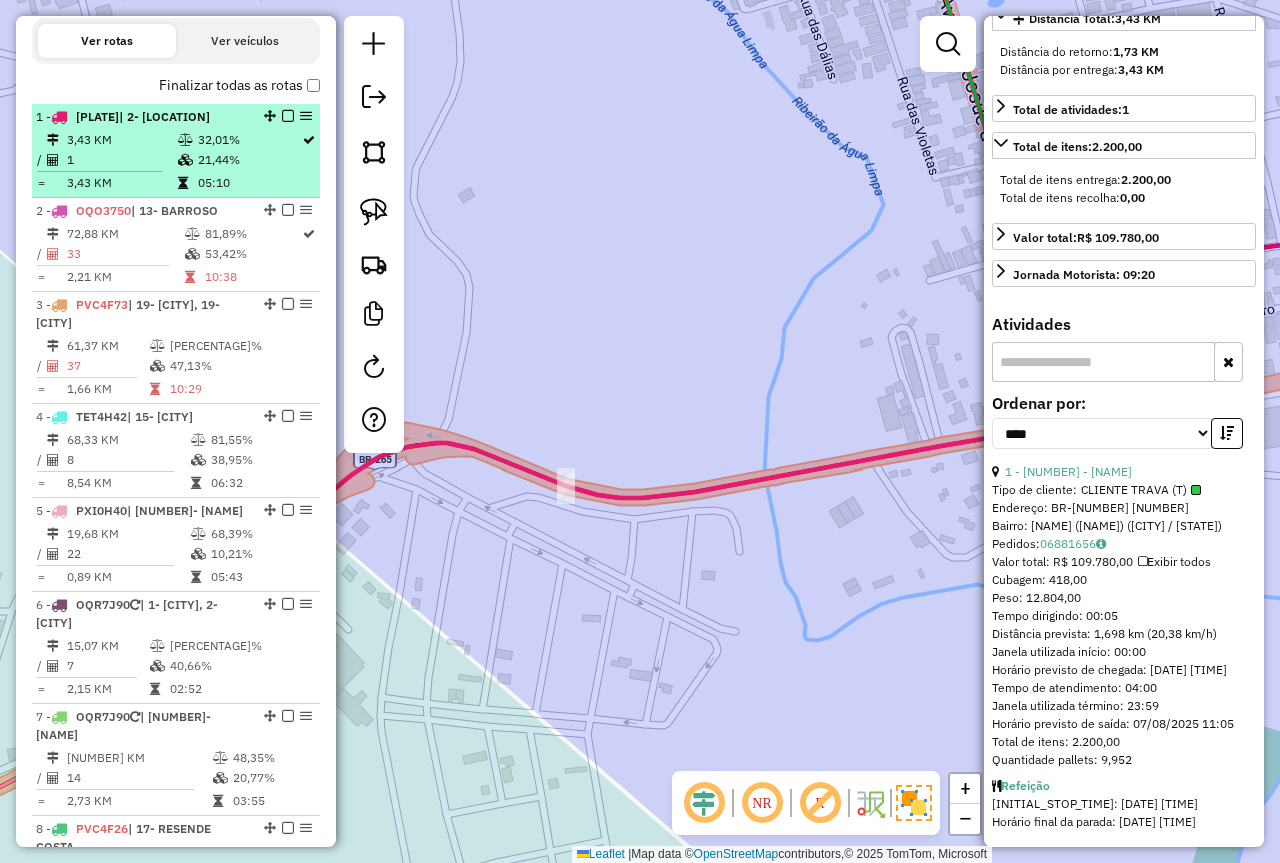 click on "05:10" at bounding box center (249, 183) 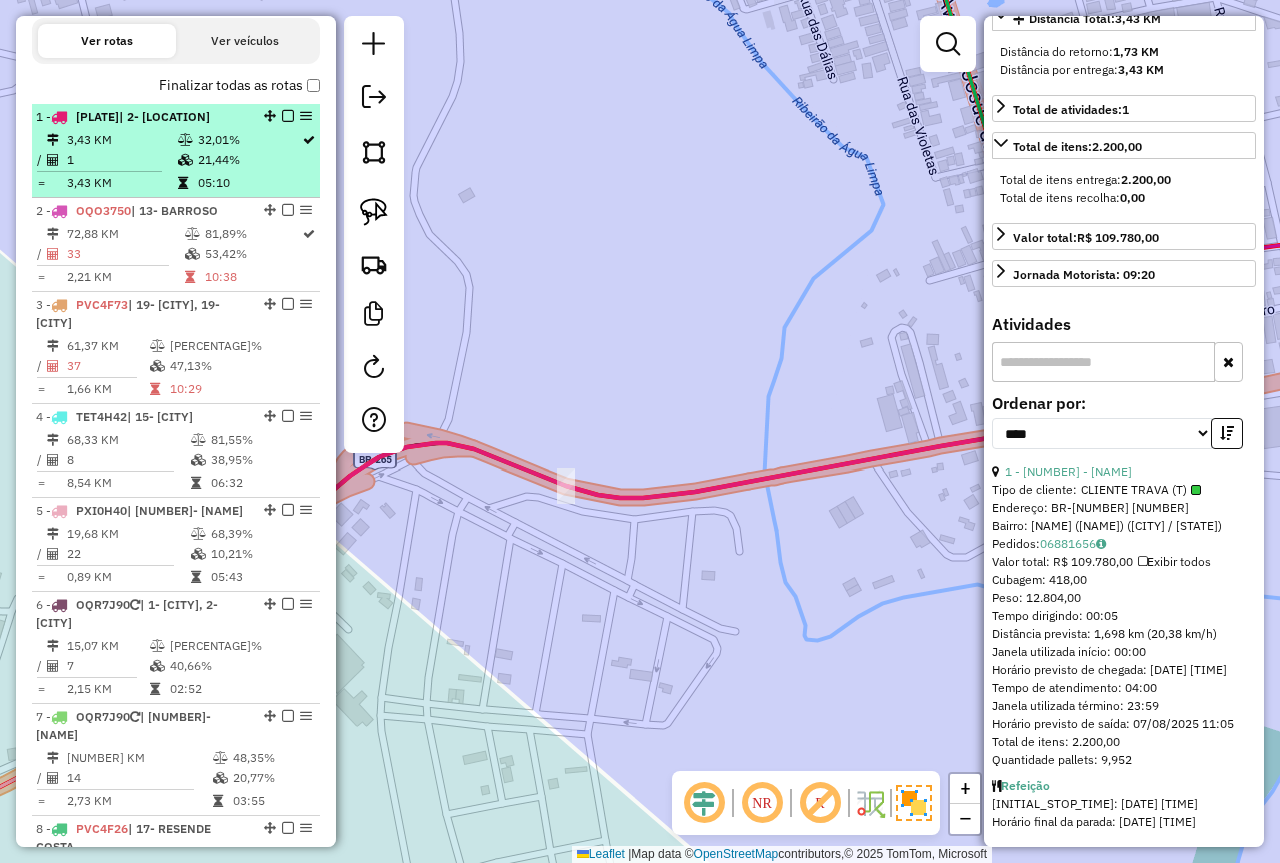 click at bounding box center (288, 116) 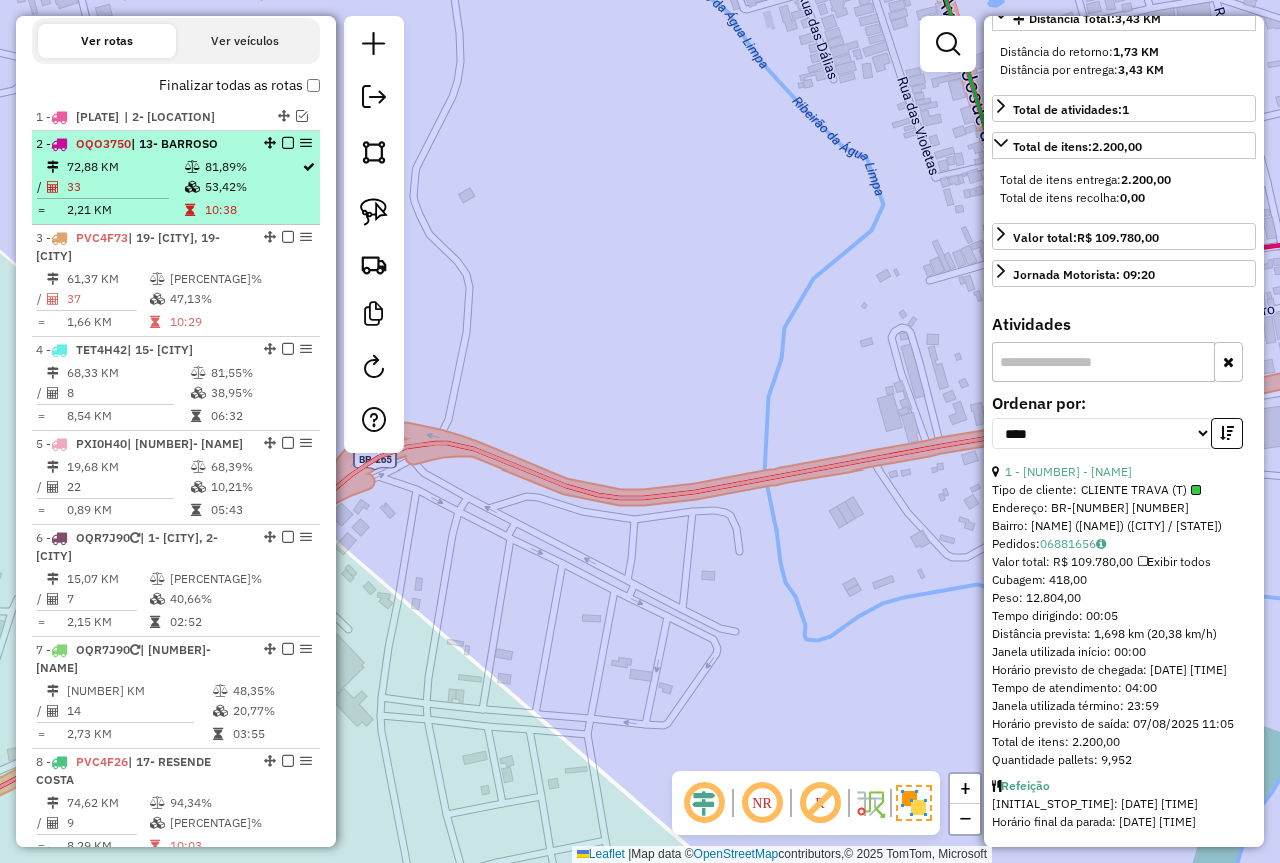 click at bounding box center (192, 187) 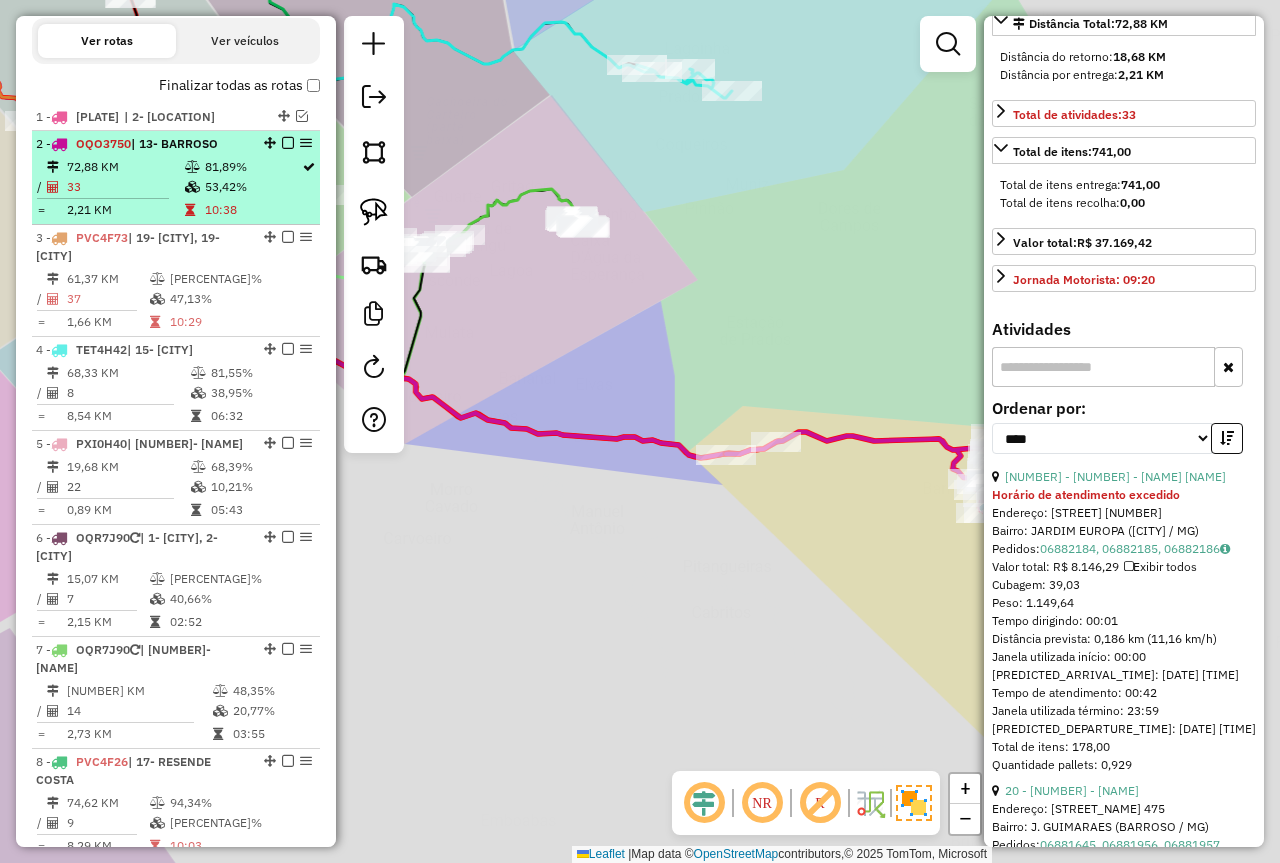scroll, scrollTop: 482, scrollLeft: 0, axis: vertical 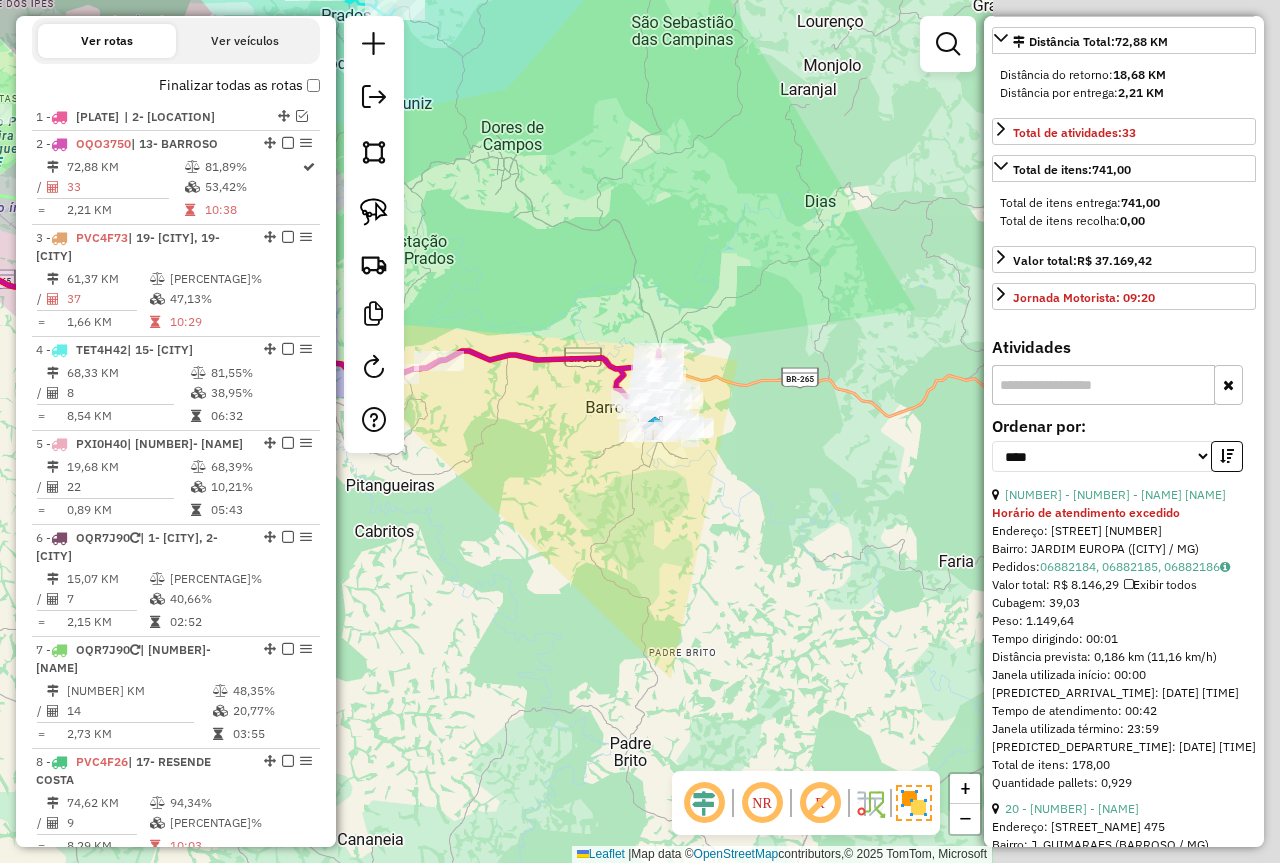 drag, startPoint x: 706, startPoint y: 280, endPoint x: 454, endPoint y: 271, distance: 252.16066 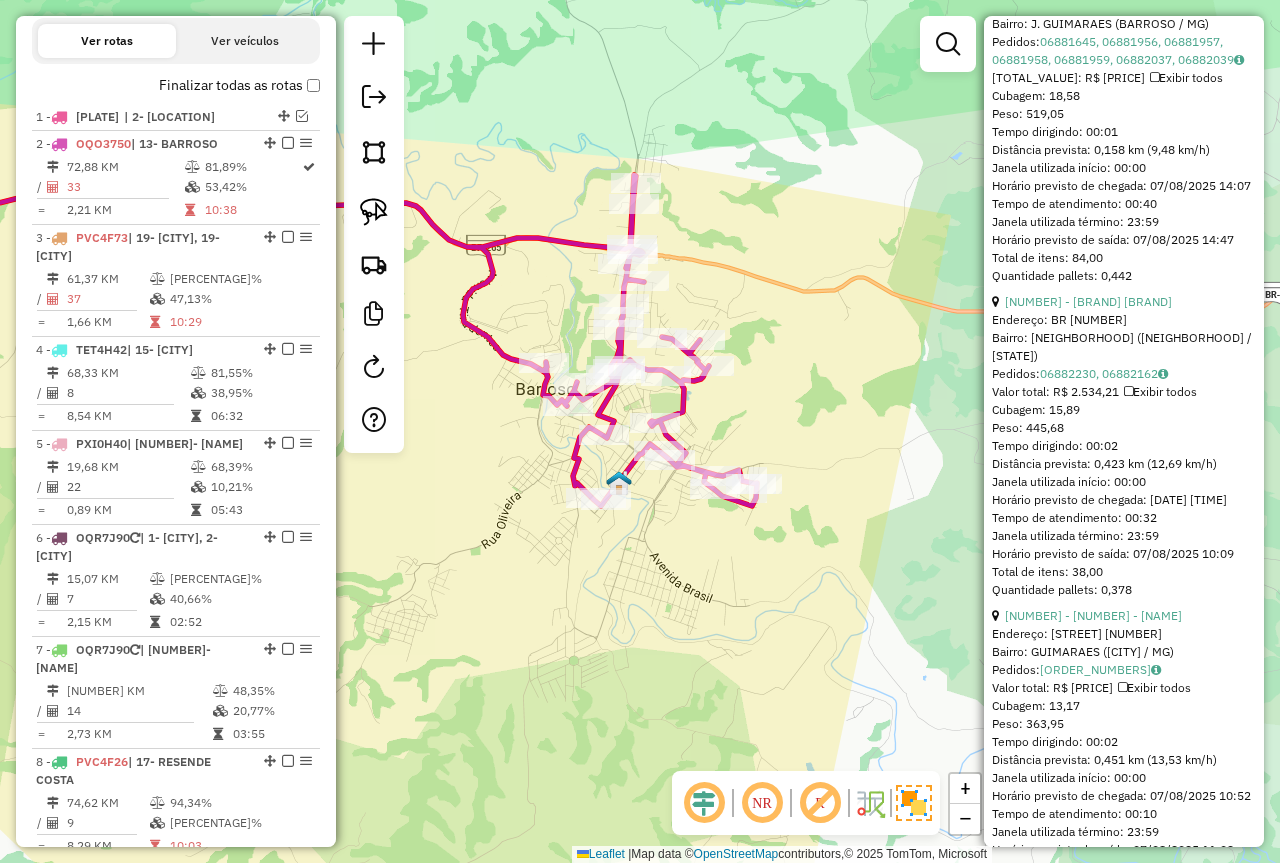 scroll, scrollTop: 1482, scrollLeft: 0, axis: vertical 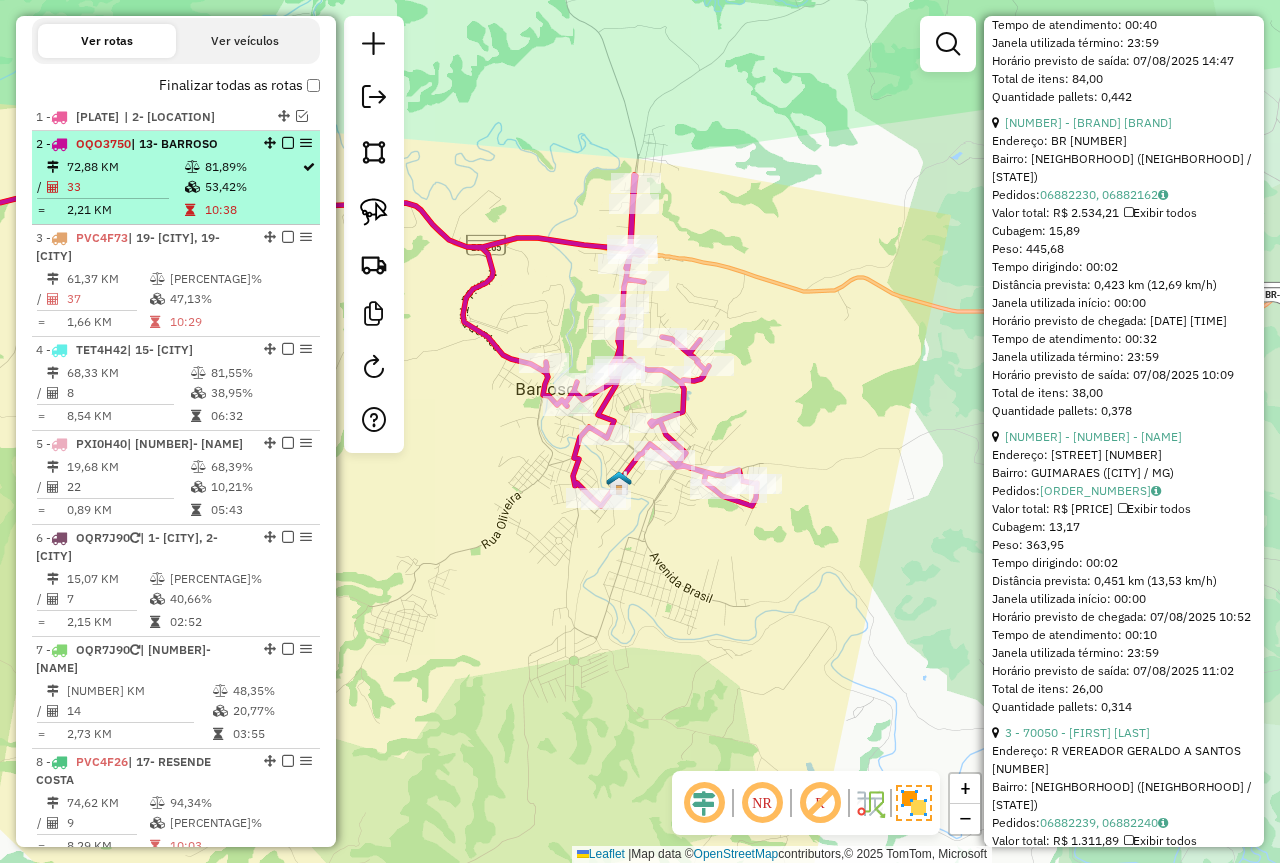 click at bounding box center (288, 143) 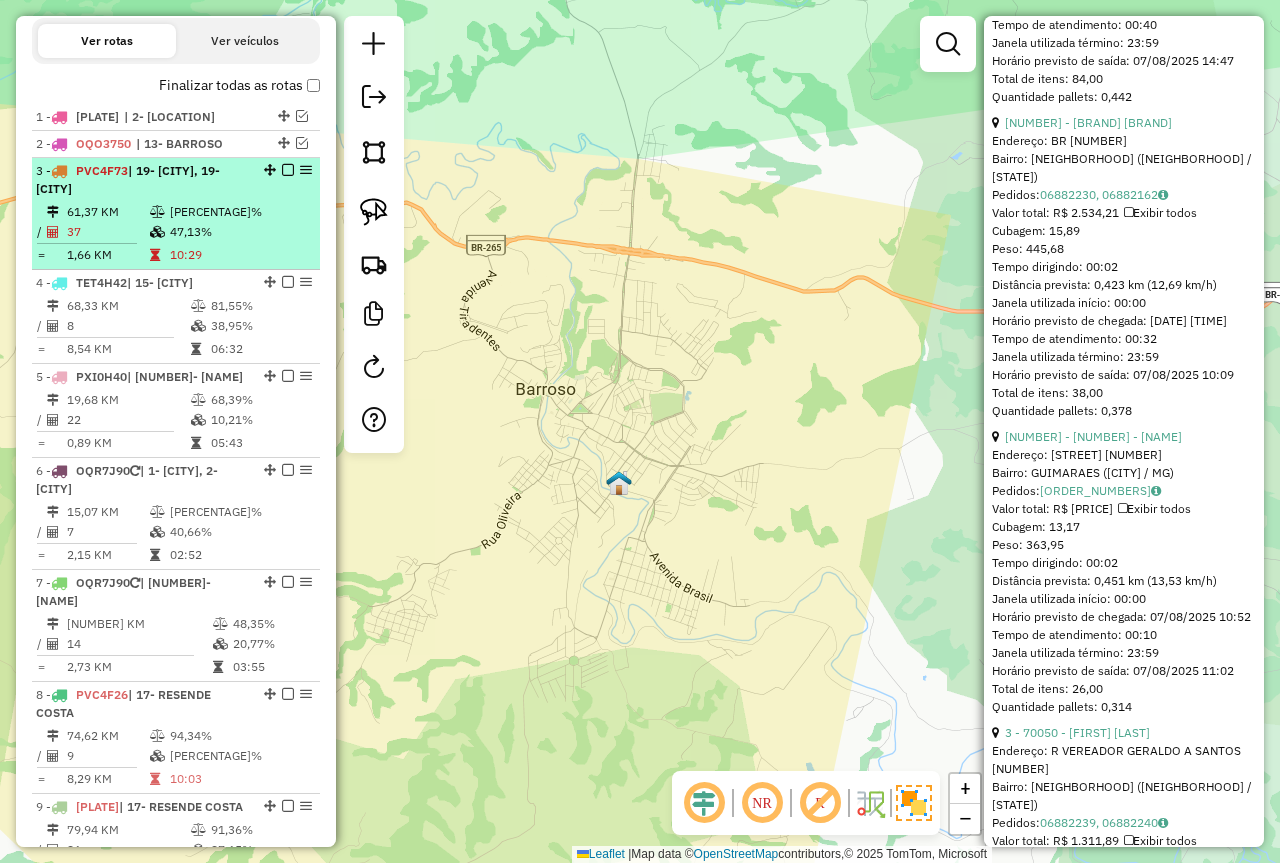 click on "47,13%" at bounding box center (241, 232) 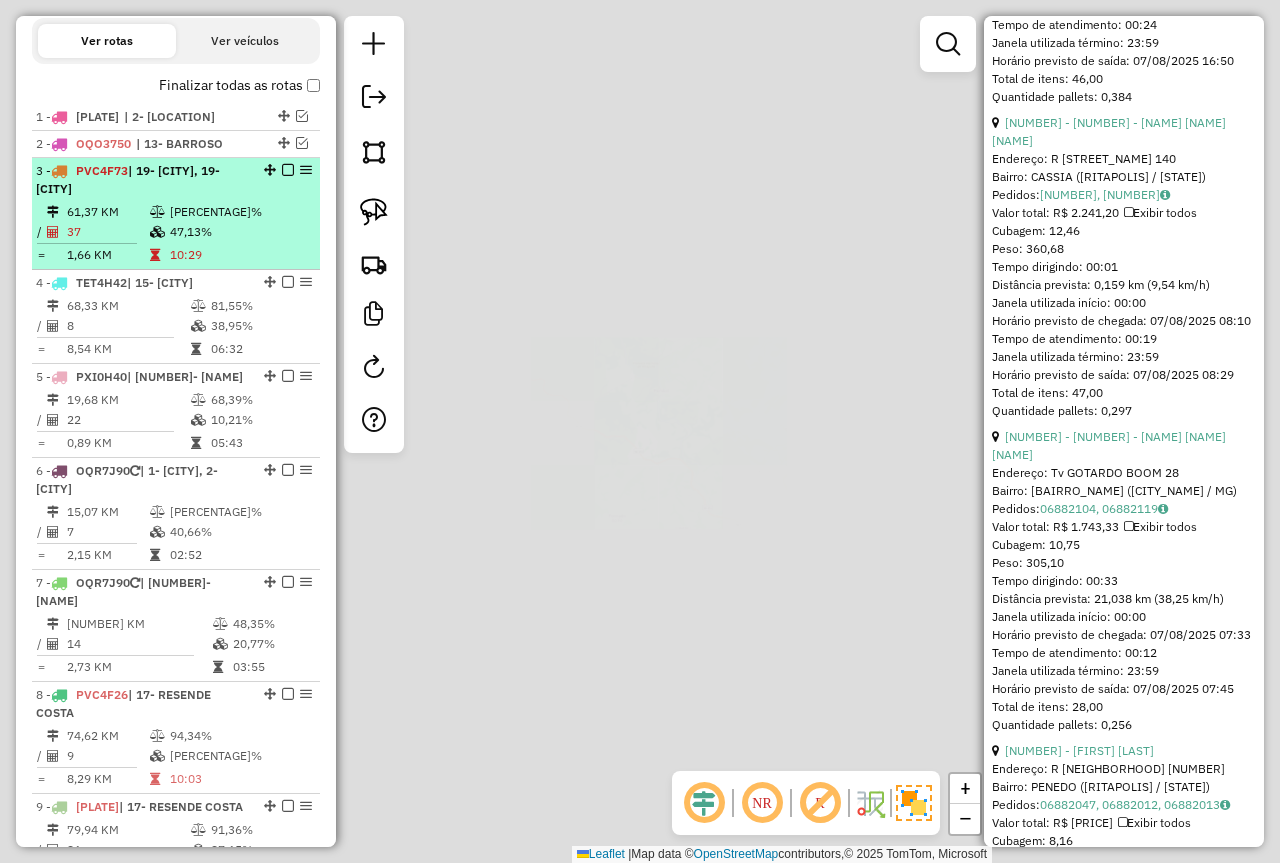 scroll, scrollTop: 1500, scrollLeft: 0, axis: vertical 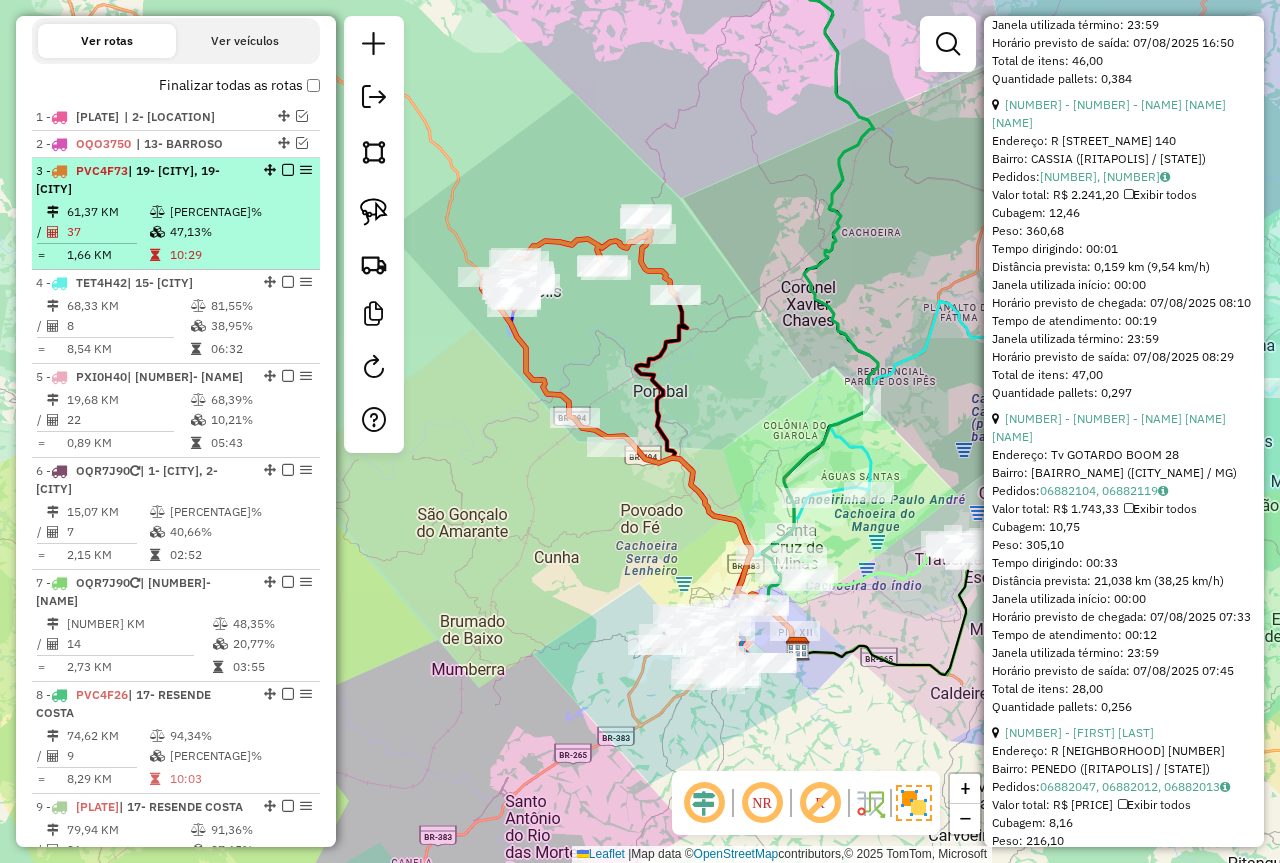 click at bounding box center [288, 170] 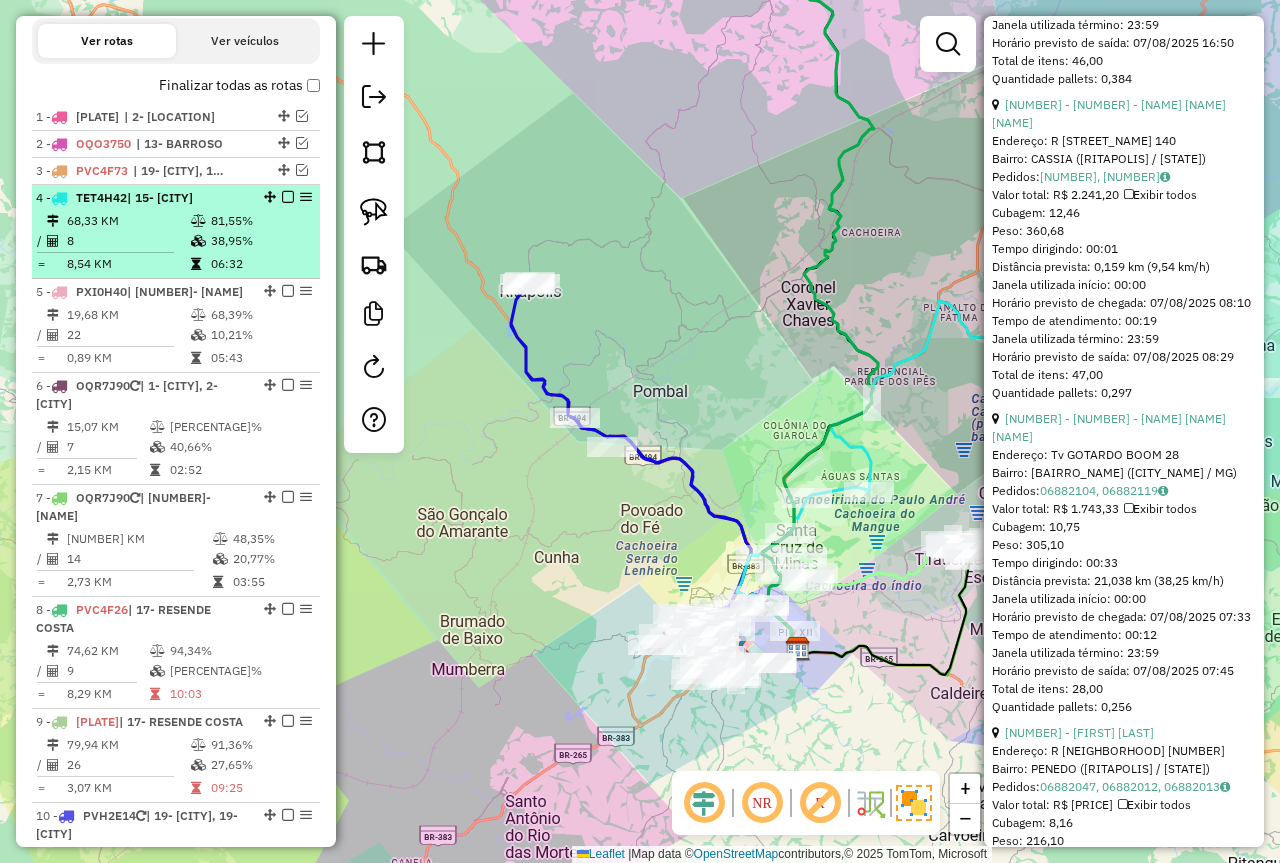 click on "68,33 KM" at bounding box center [128, 221] 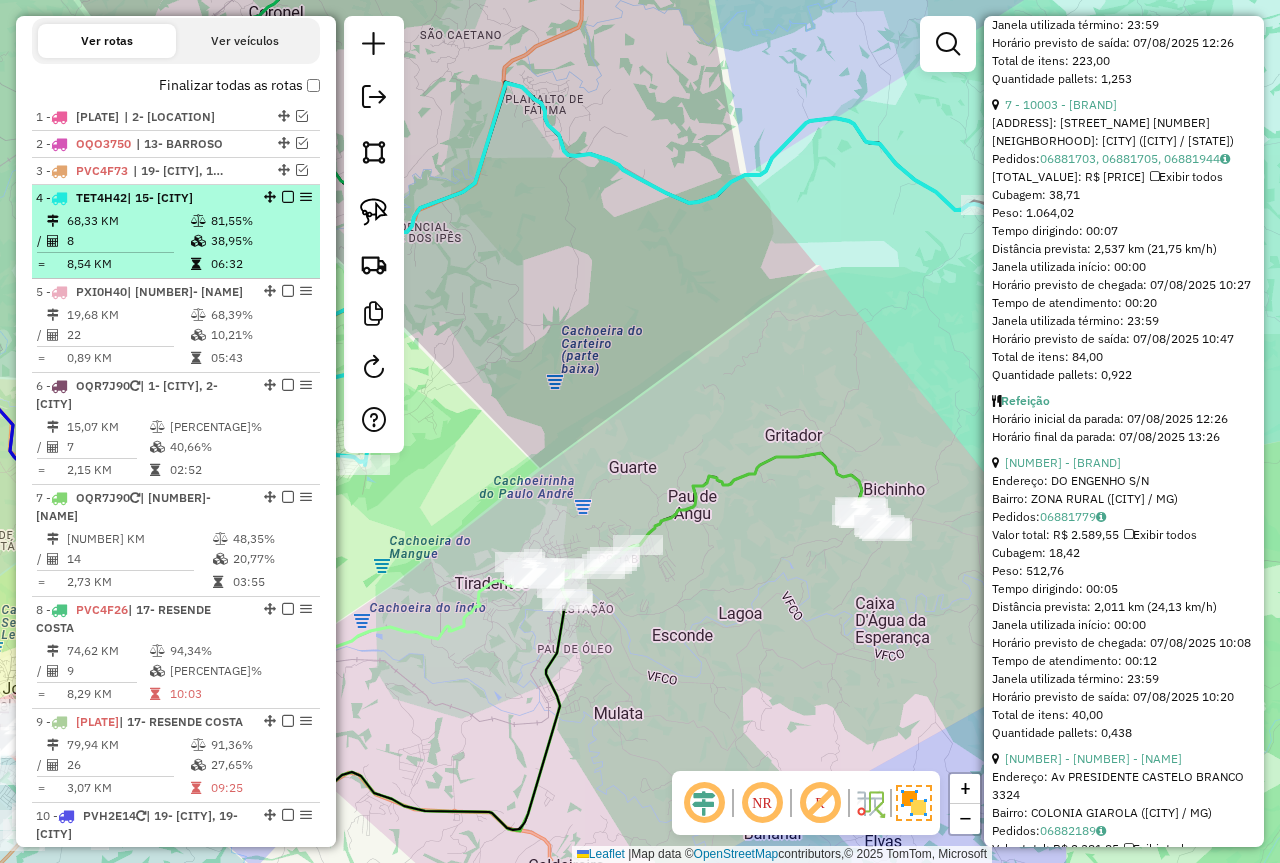 click at bounding box center (288, 197) 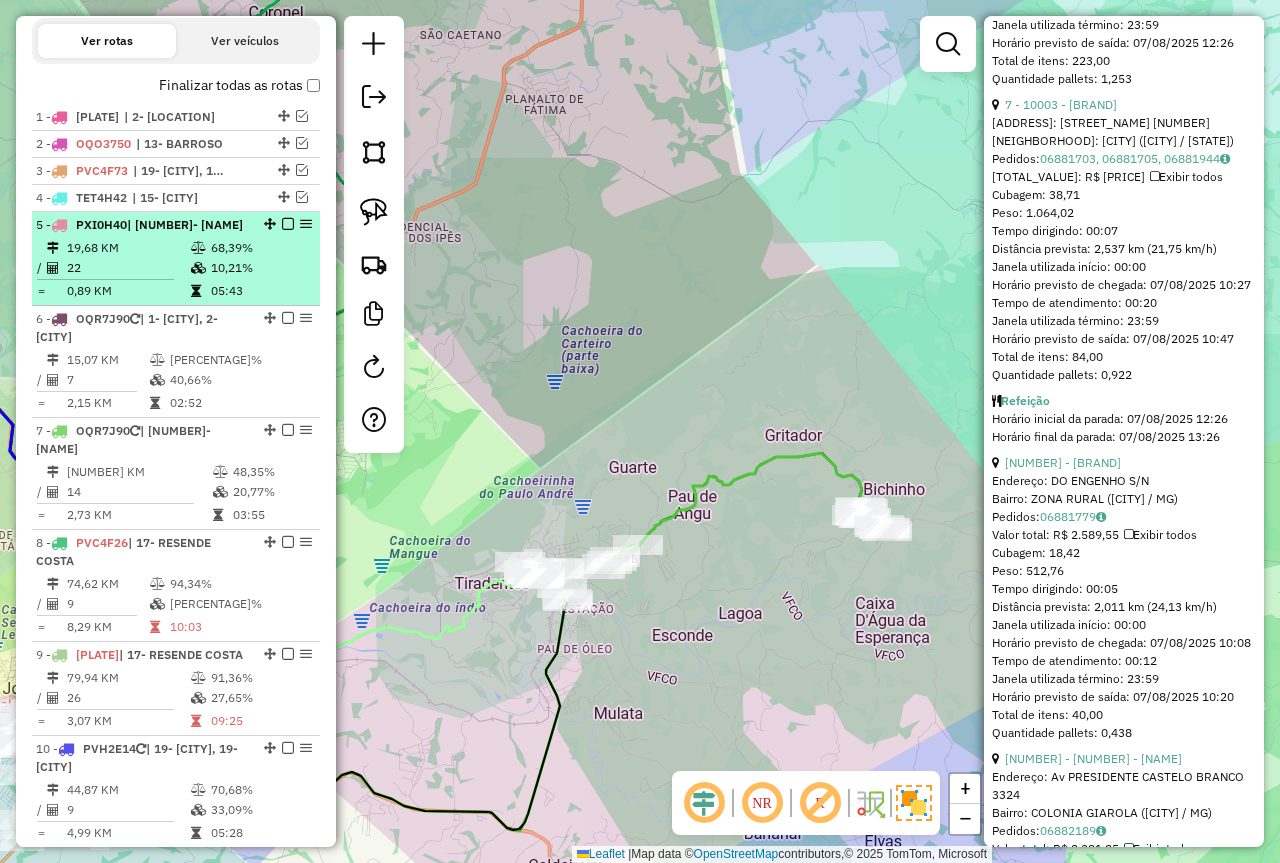 click at bounding box center (200, 248) 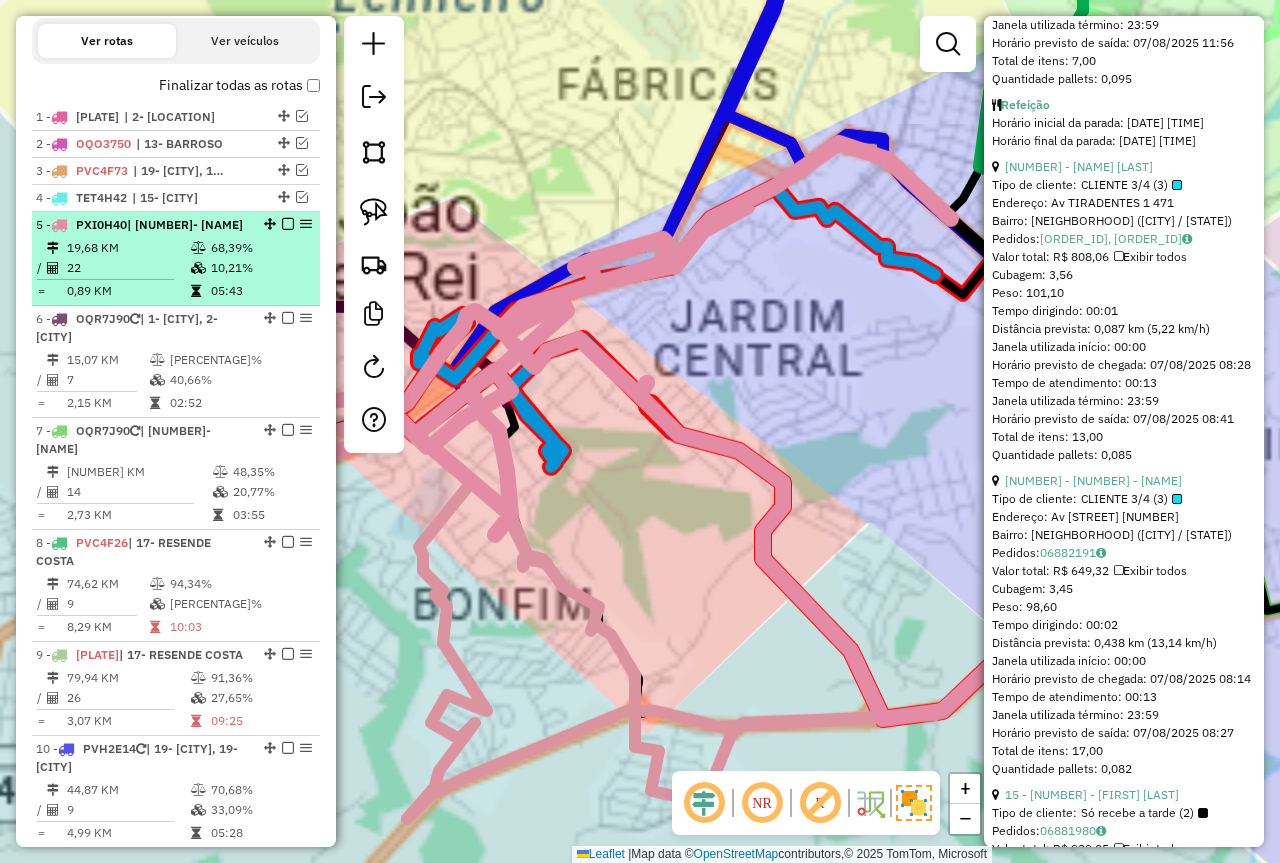 scroll, scrollTop: 1464, scrollLeft: 0, axis: vertical 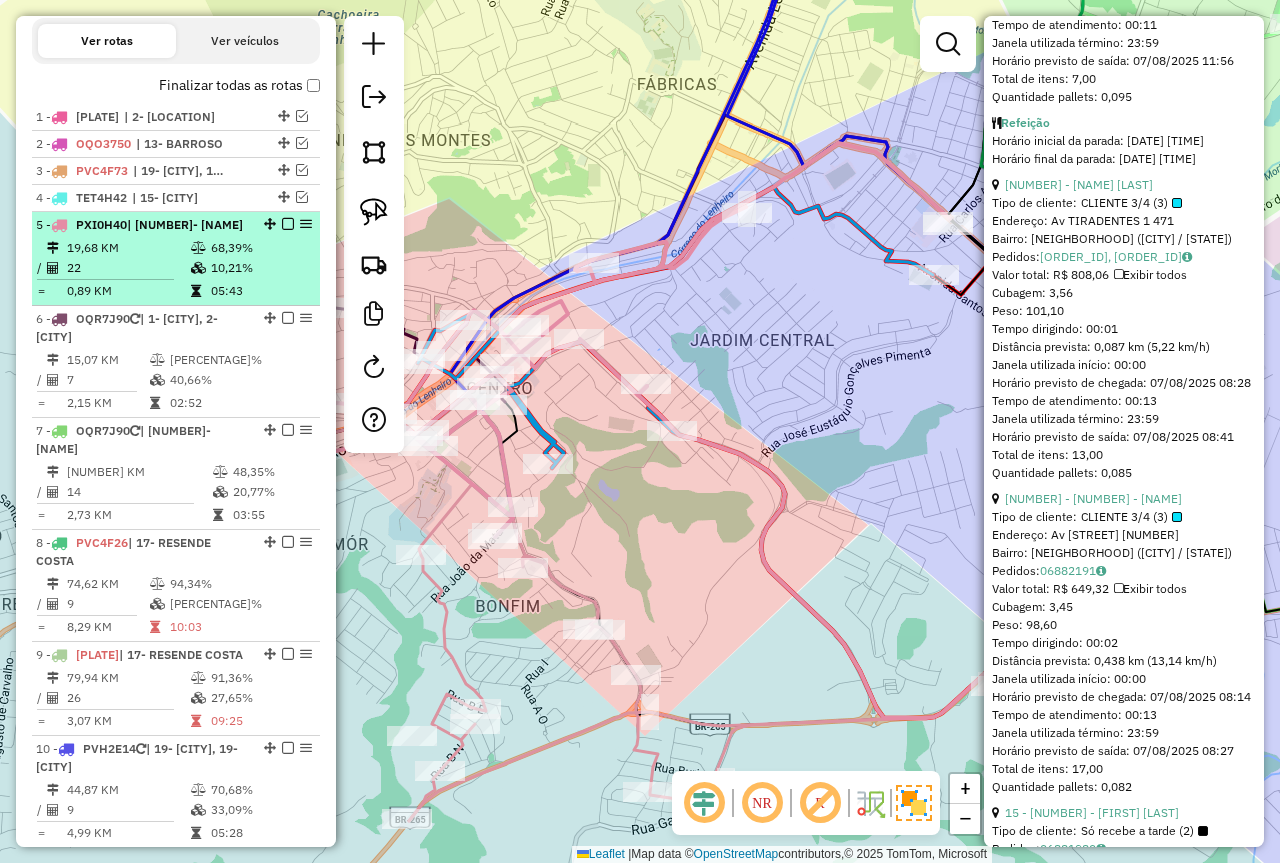 click at bounding box center (288, 224) 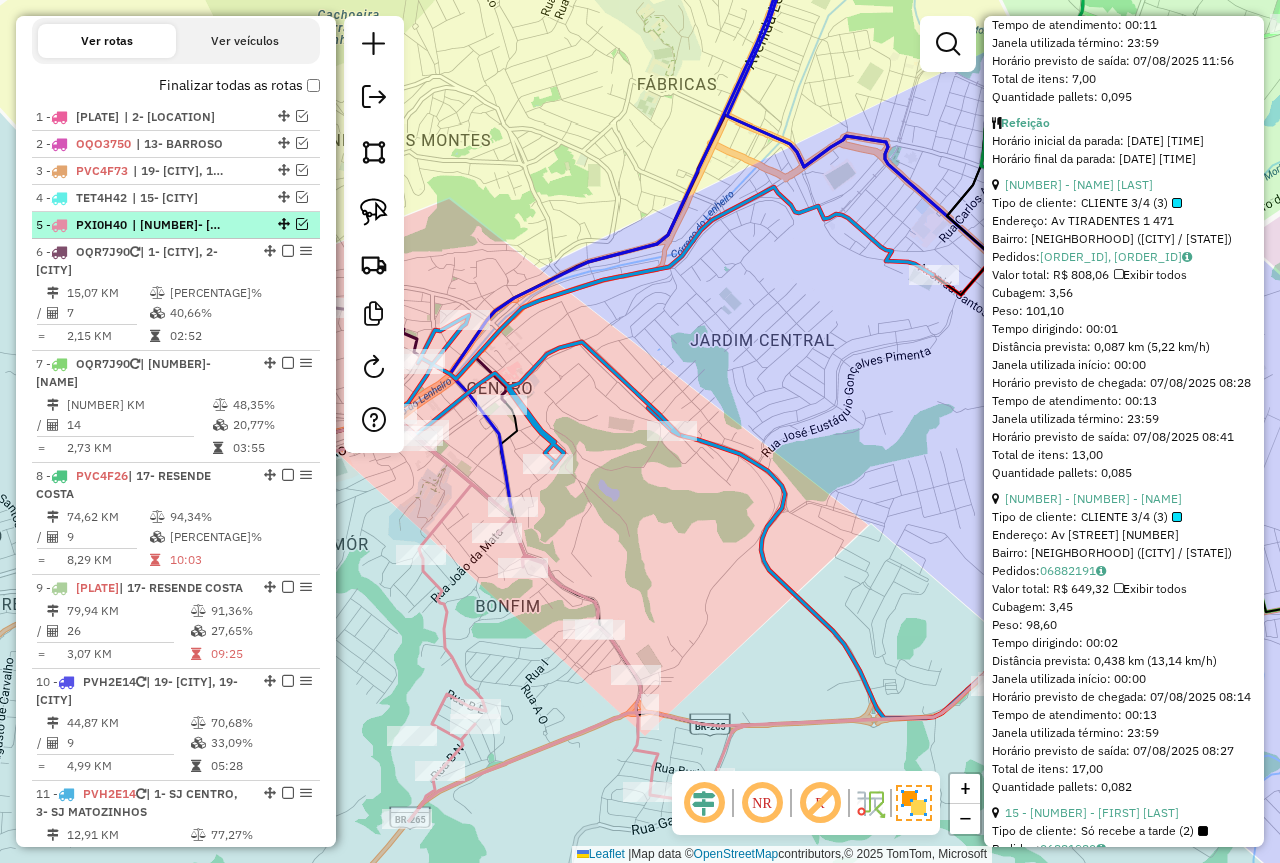 click at bounding box center [302, 224] 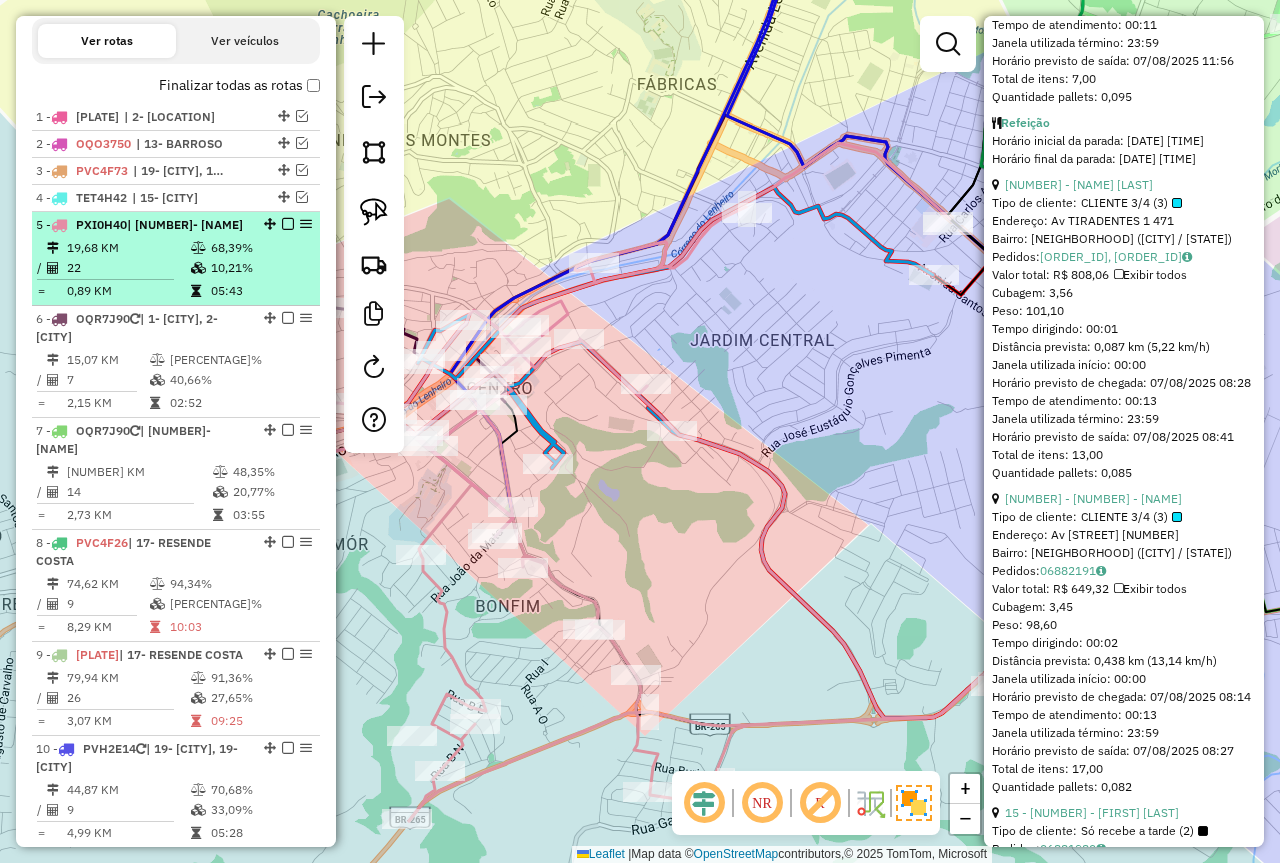 click on "68,39%" at bounding box center [260, 248] 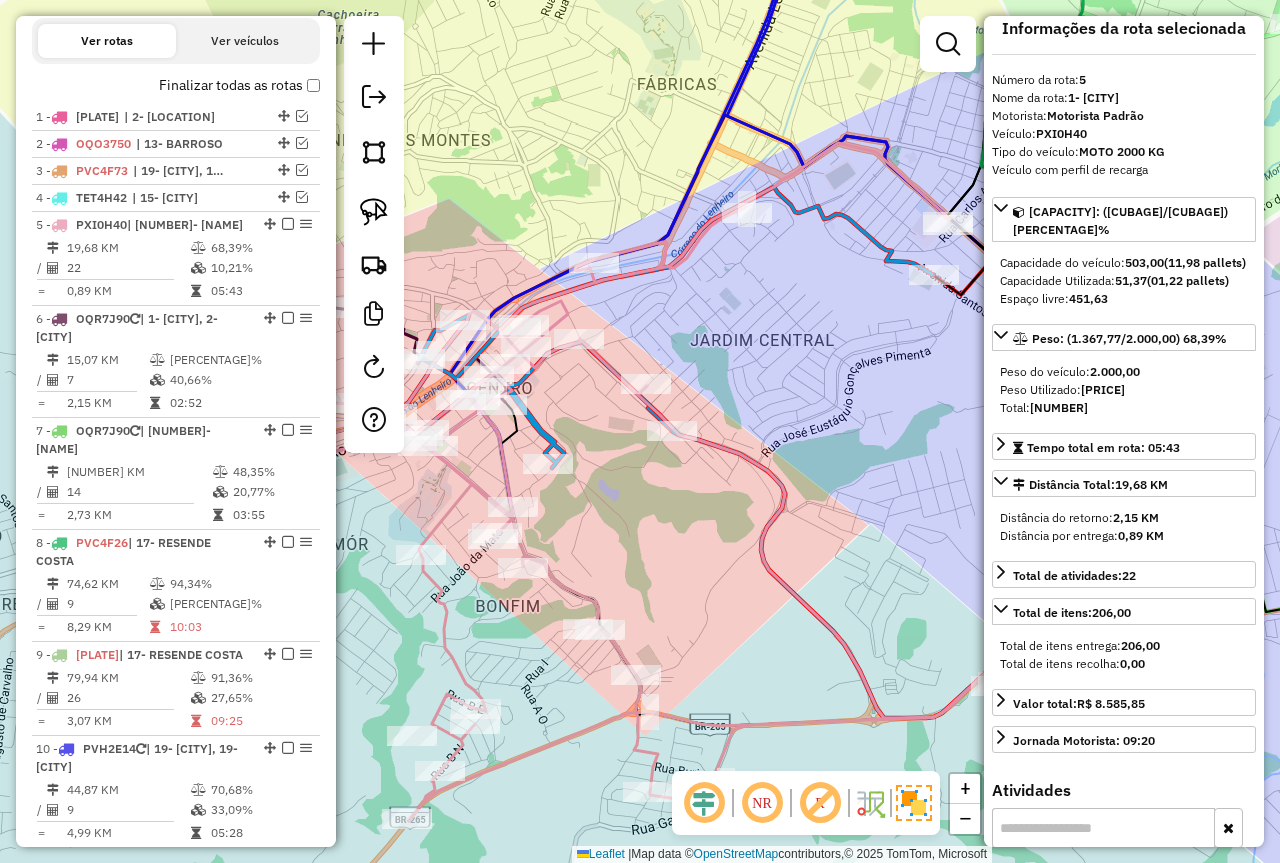 scroll, scrollTop: 0, scrollLeft: 0, axis: both 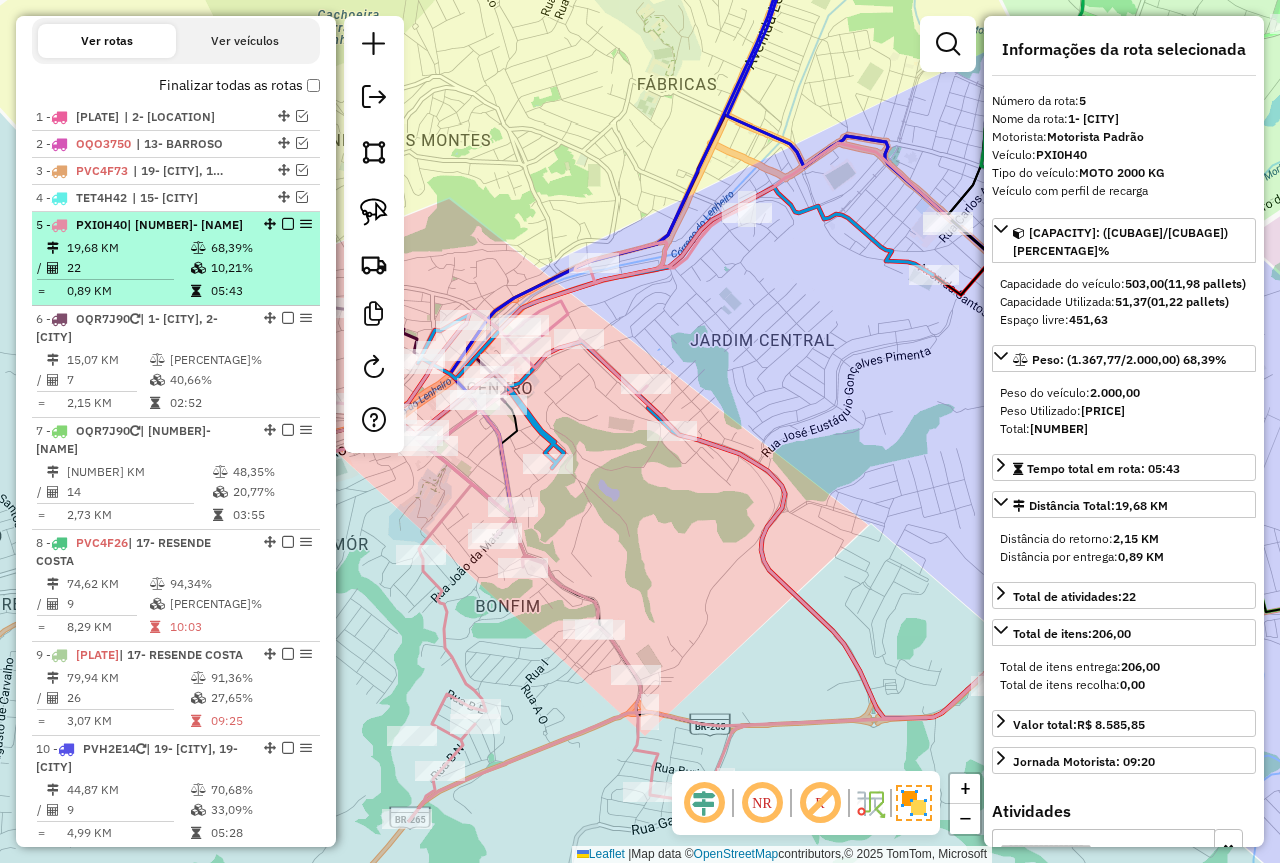click at bounding box center [288, 224] 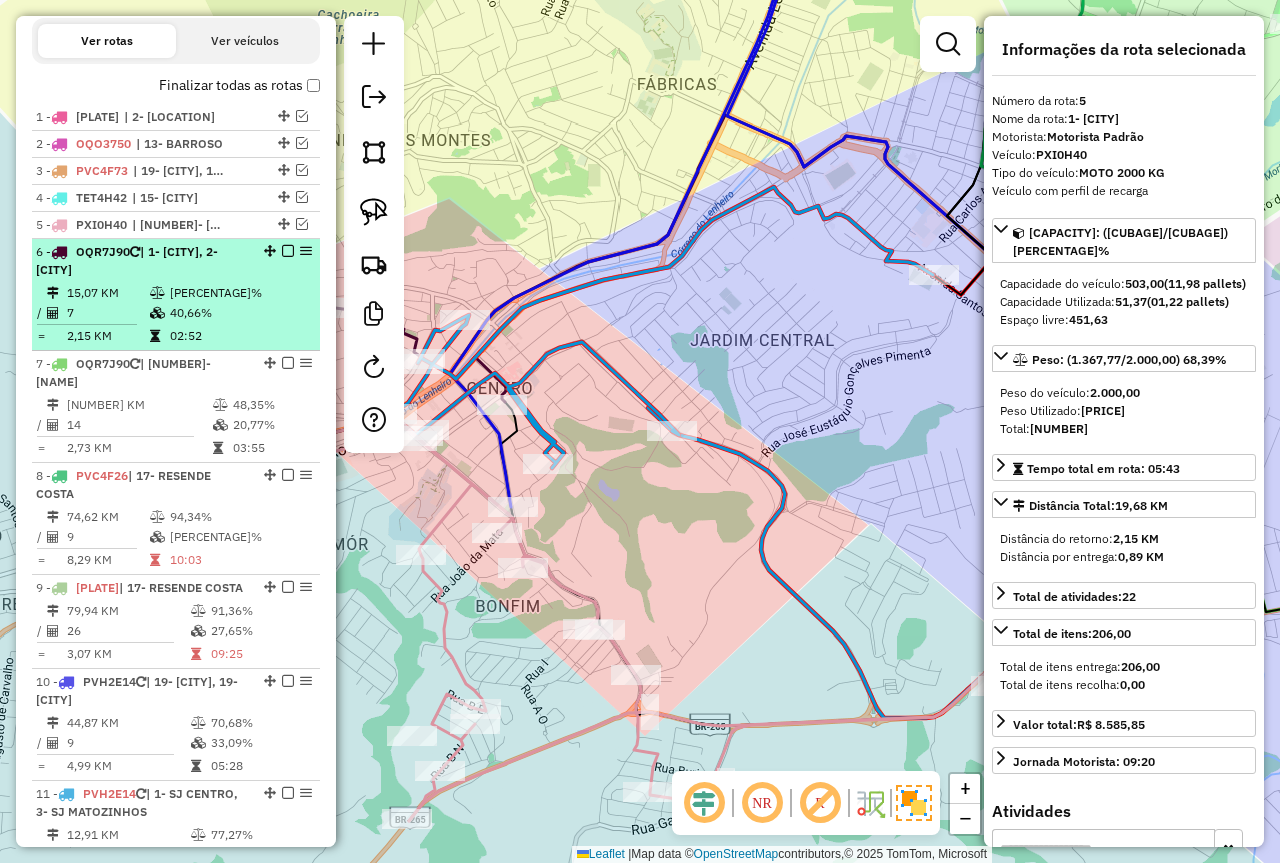 click on "90,24%" at bounding box center [241, 293] 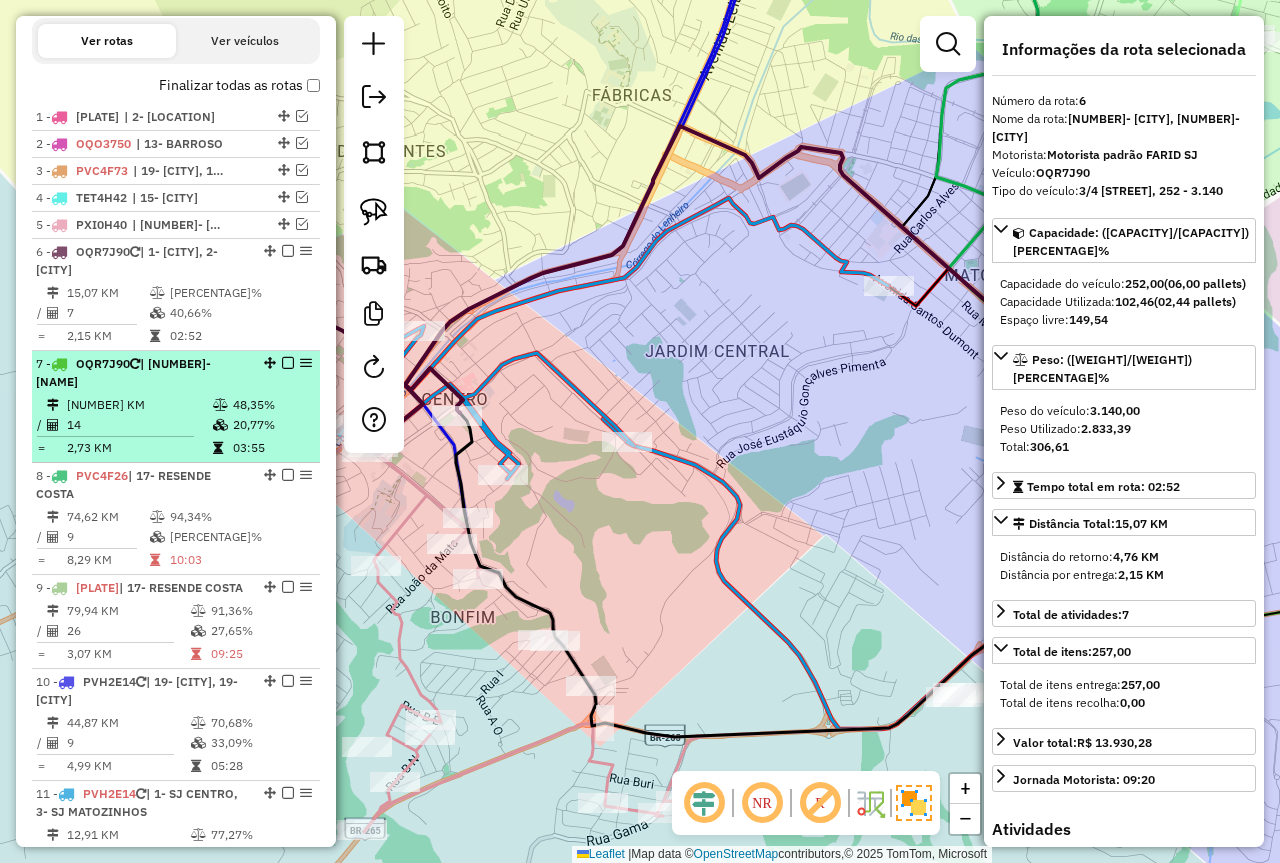 drag, startPoint x: 279, startPoint y: 251, endPoint x: 279, endPoint y: 274, distance: 23 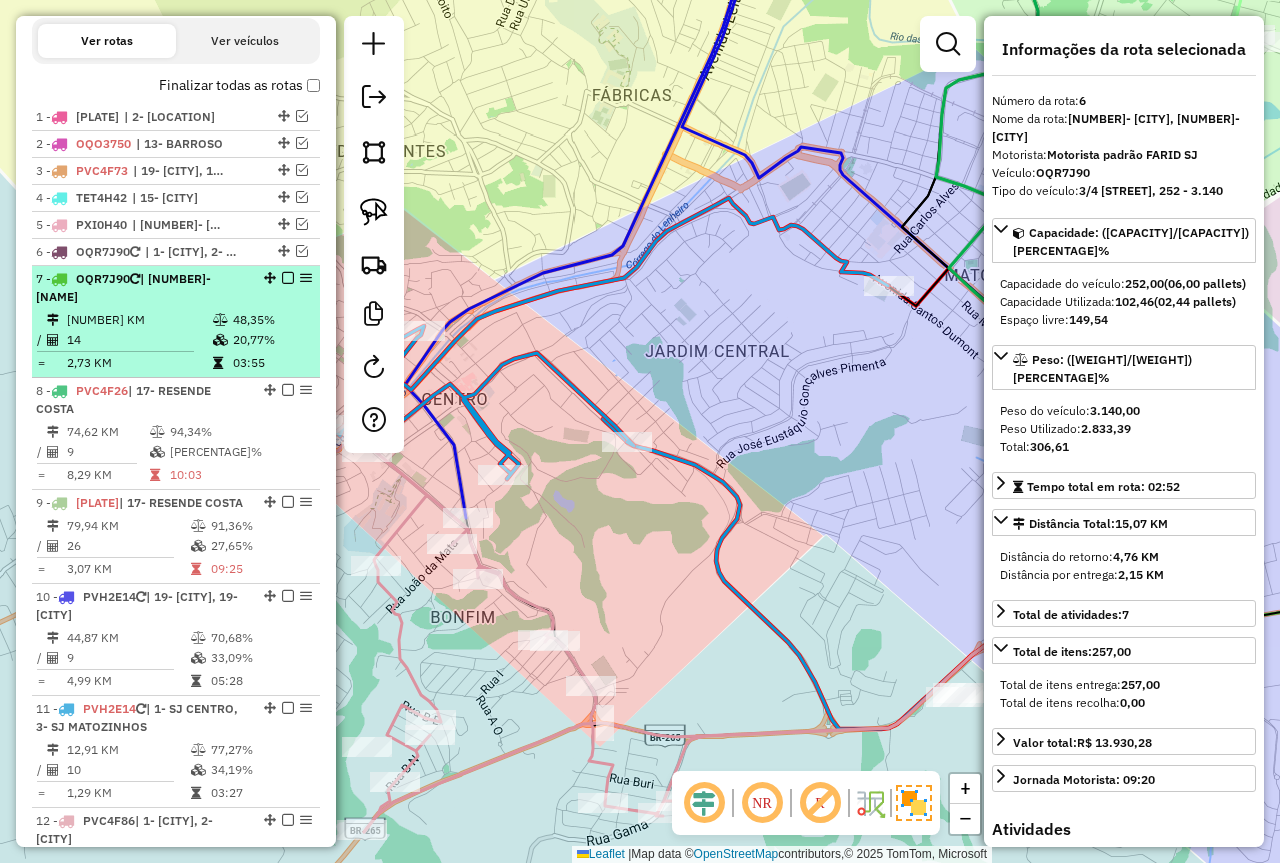 click on "48,35%" at bounding box center [272, 320] 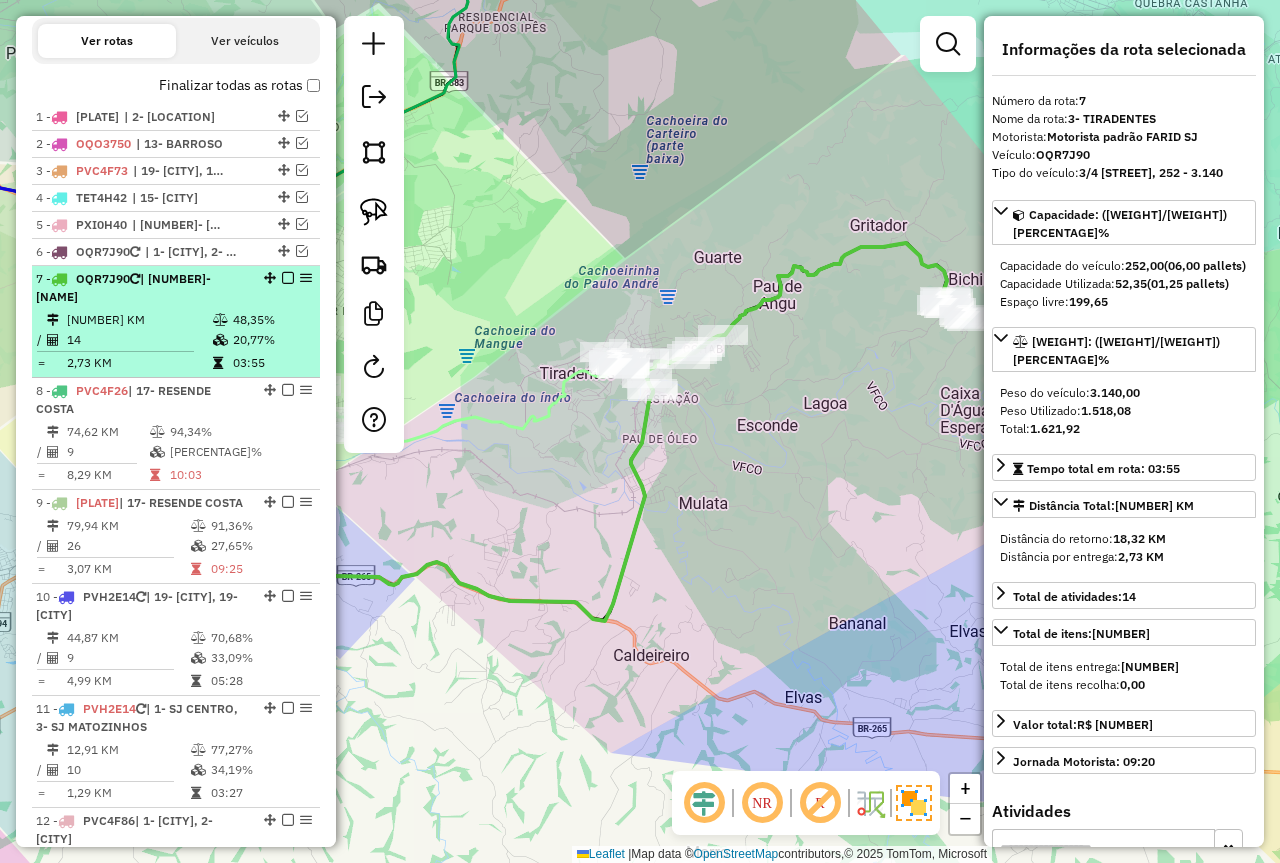 click at bounding box center (288, 278) 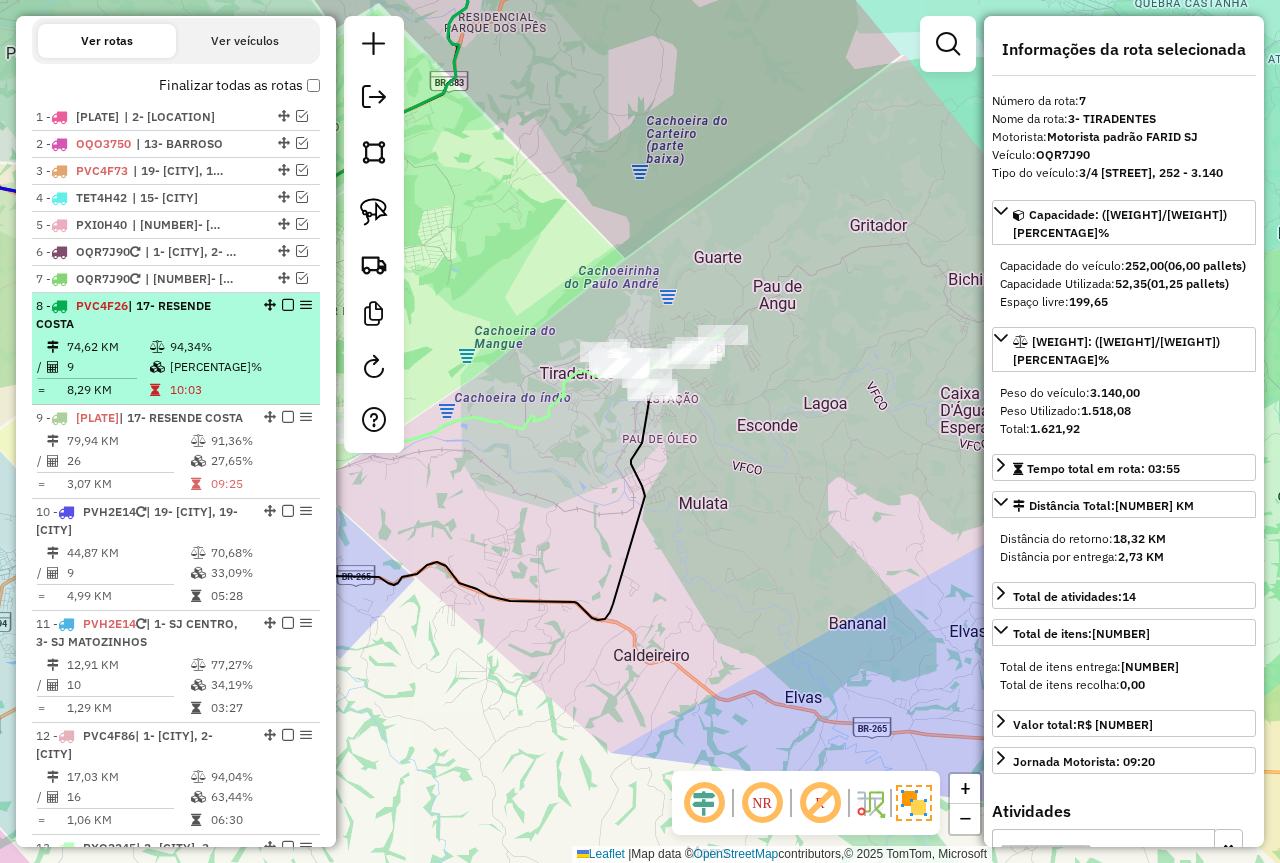 click on "8 -       PVC4F26   | 17- RESENDE COSTA  74,62 KM   94,34%  /  9   64,11%     =  8,29 KM   10:03" at bounding box center (176, 349) 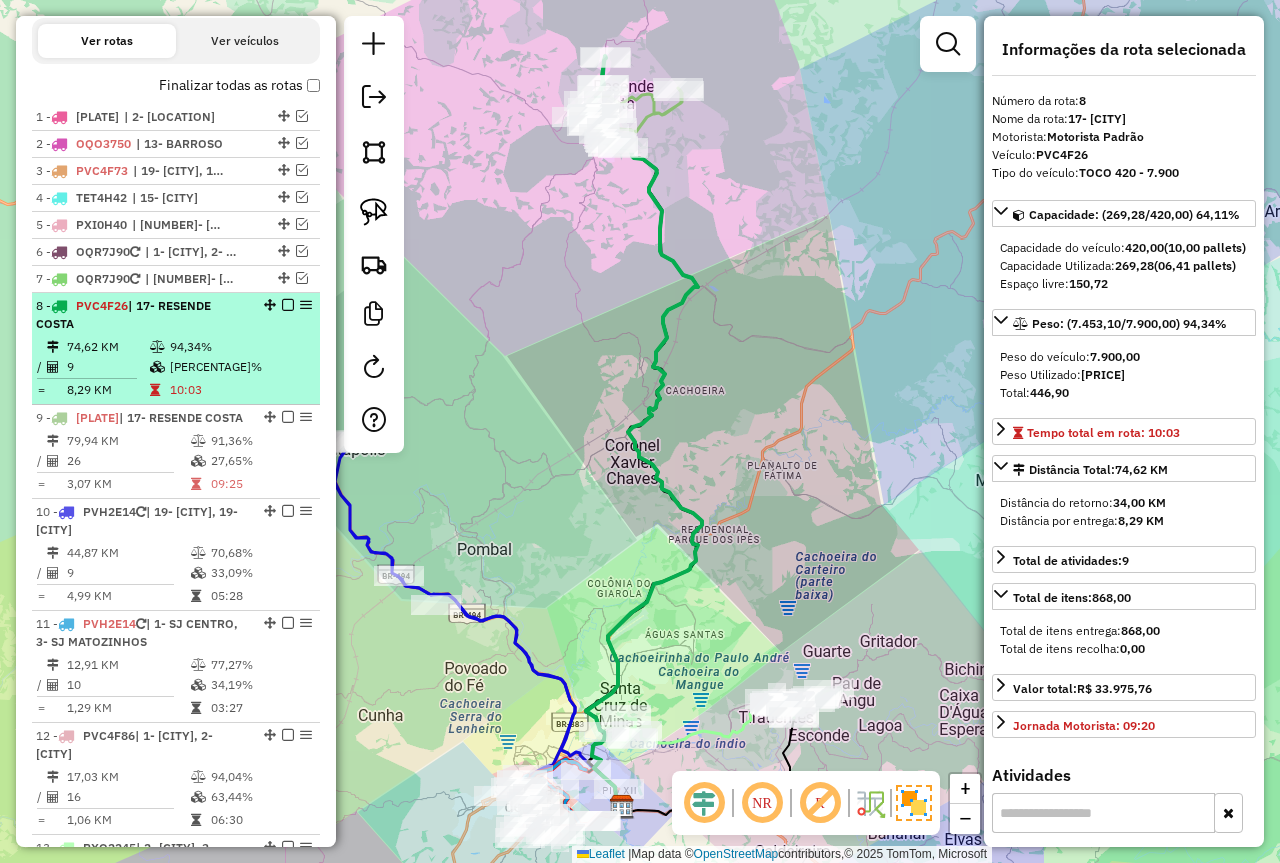 click at bounding box center (288, 305) 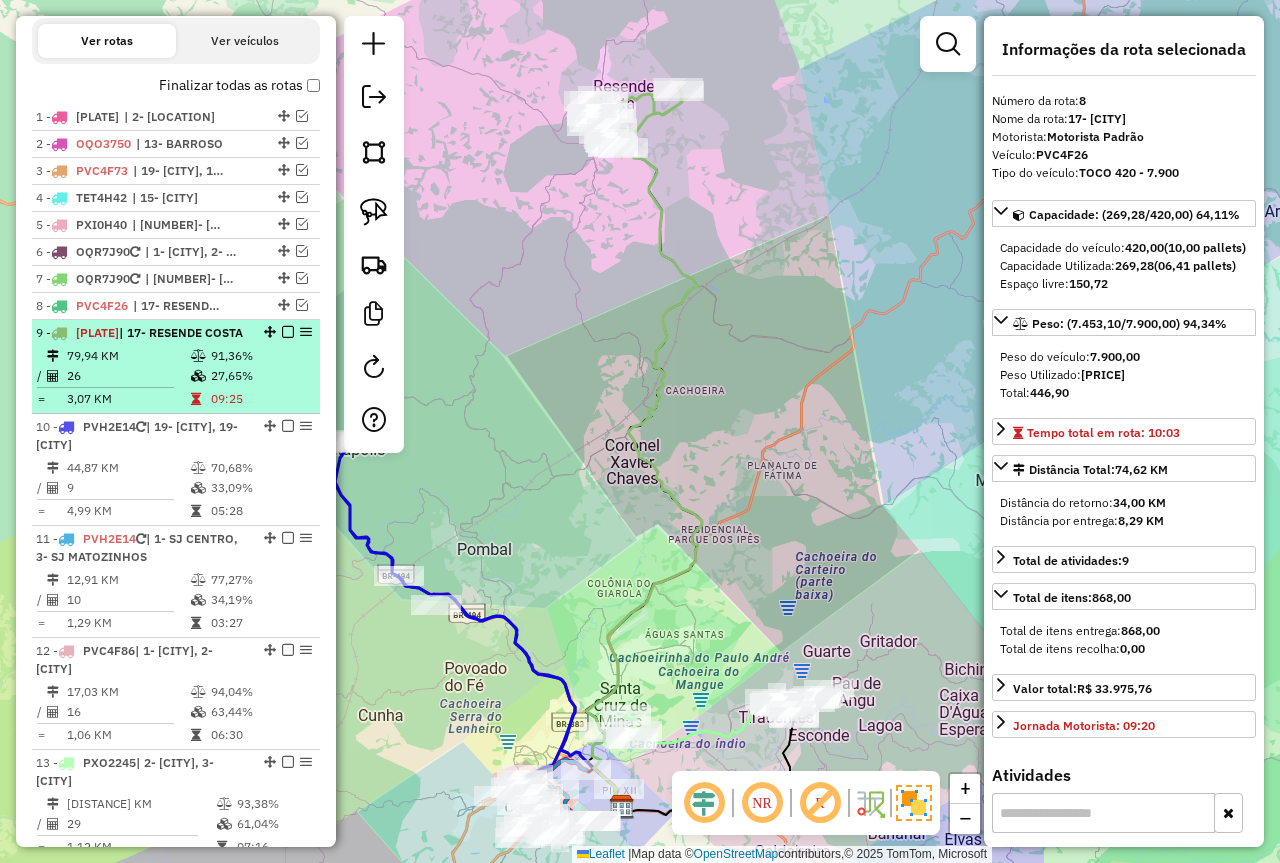 drag, startPoint x: 137, startPoint y: 402, endPoint x: 175, endPoint y: 398, distance: 38.209946 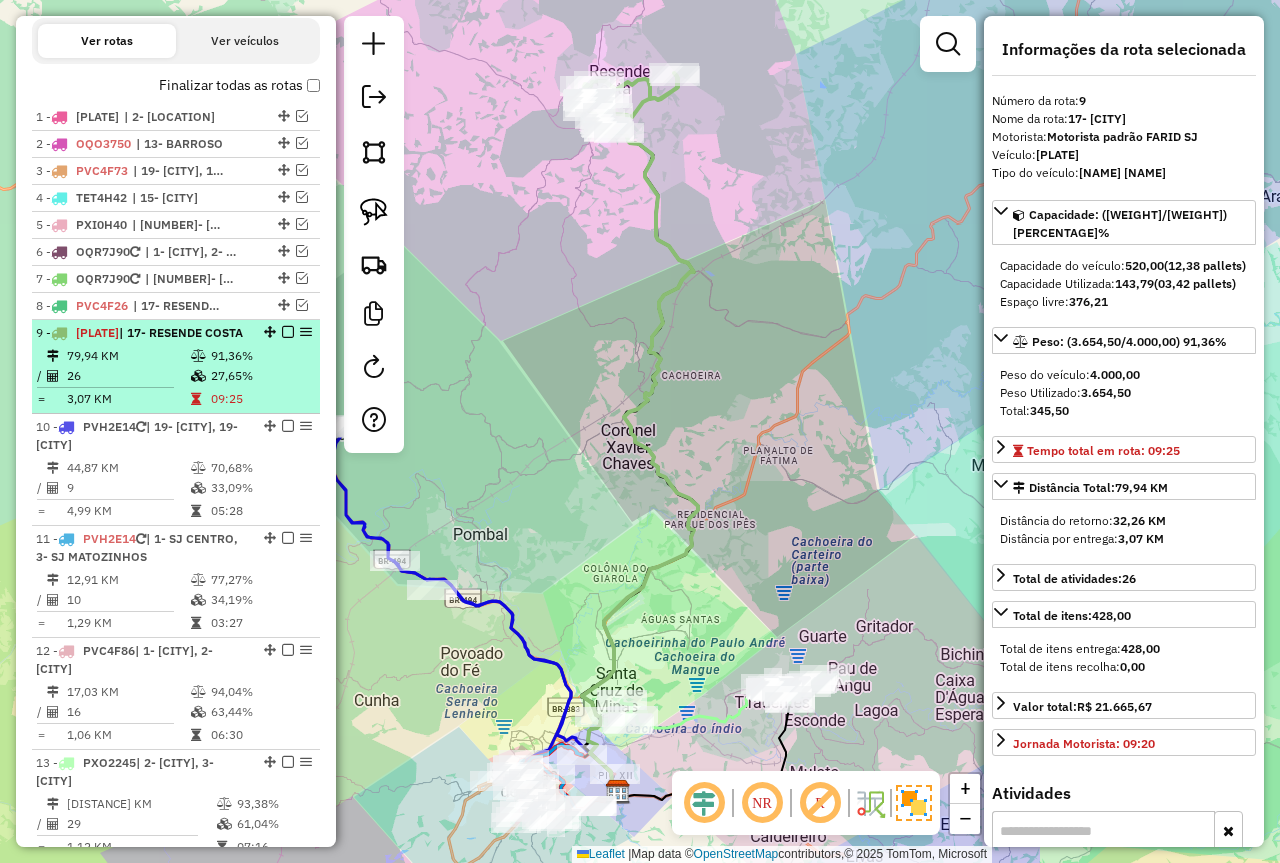click at bounding box center (288, 332) 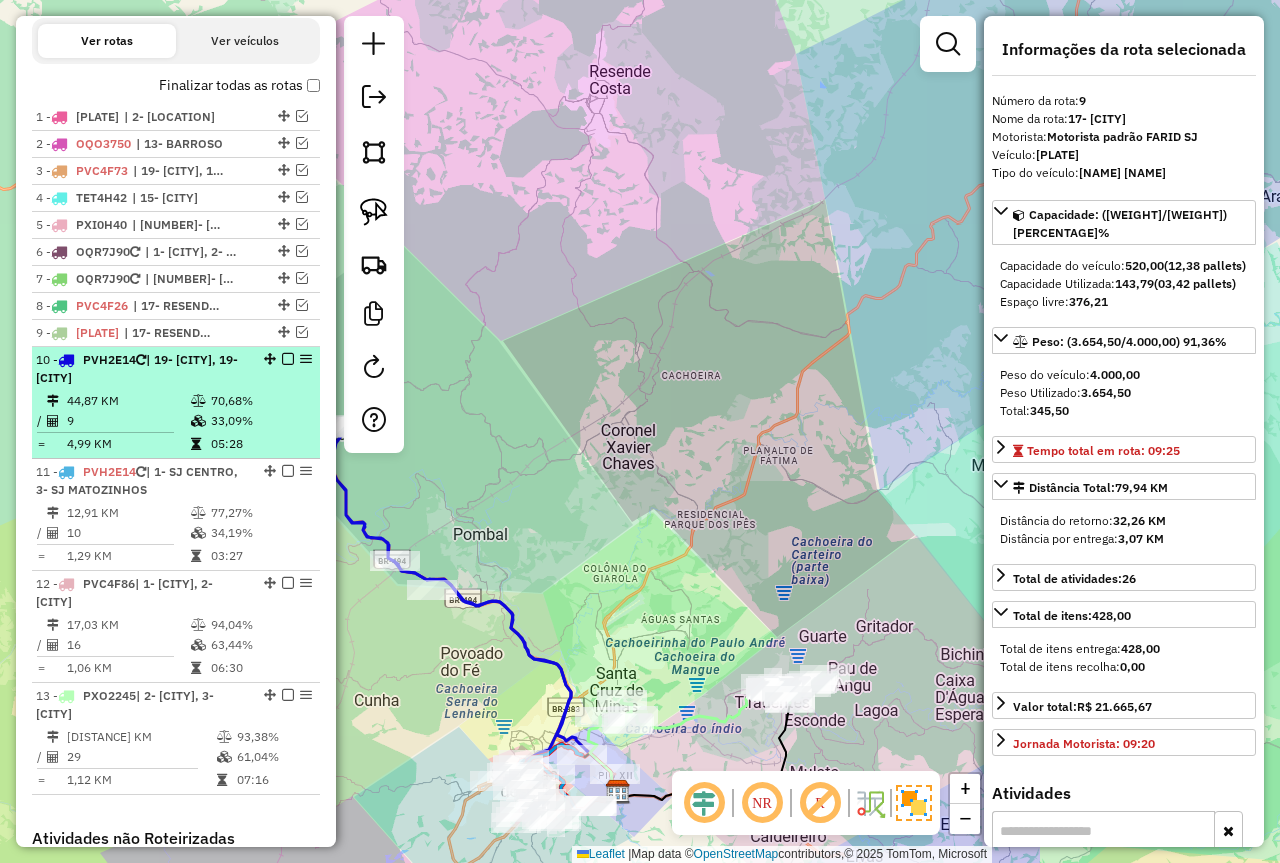 drag, startPoint x: 222, startPoint y: 407, endPoint x: 274, endPoint y: 396, distance: 53.15073 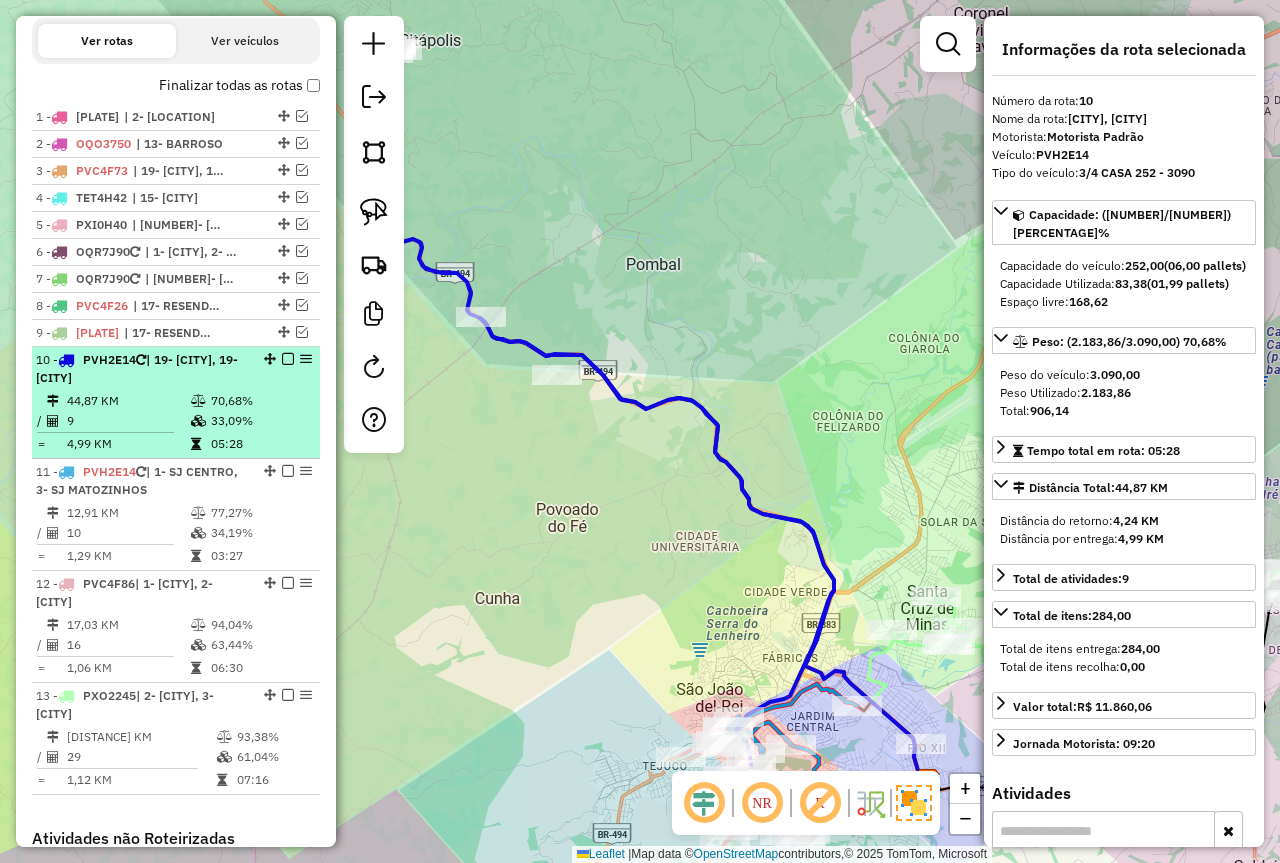 click at bounding box center (288, 359) 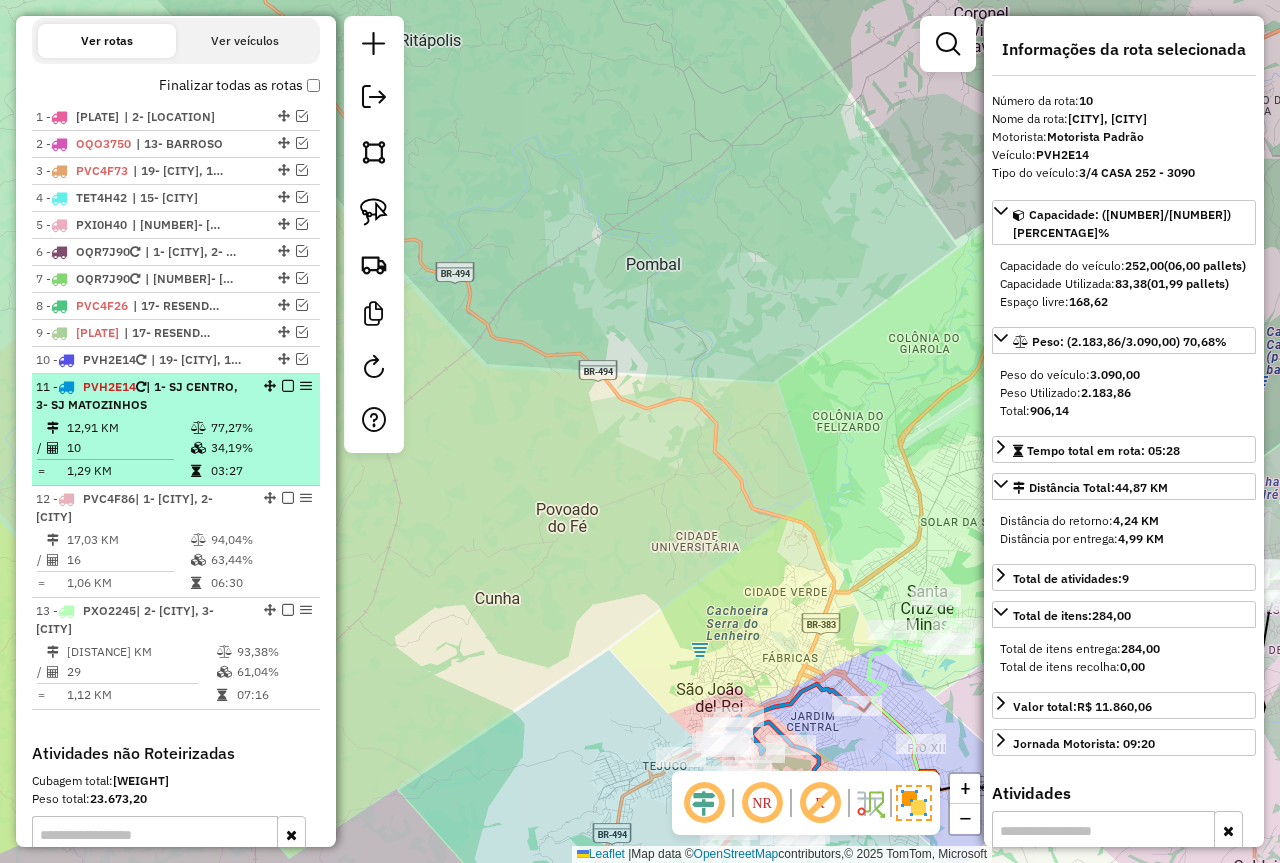click on "03:27" at bounding box center (260, 471) 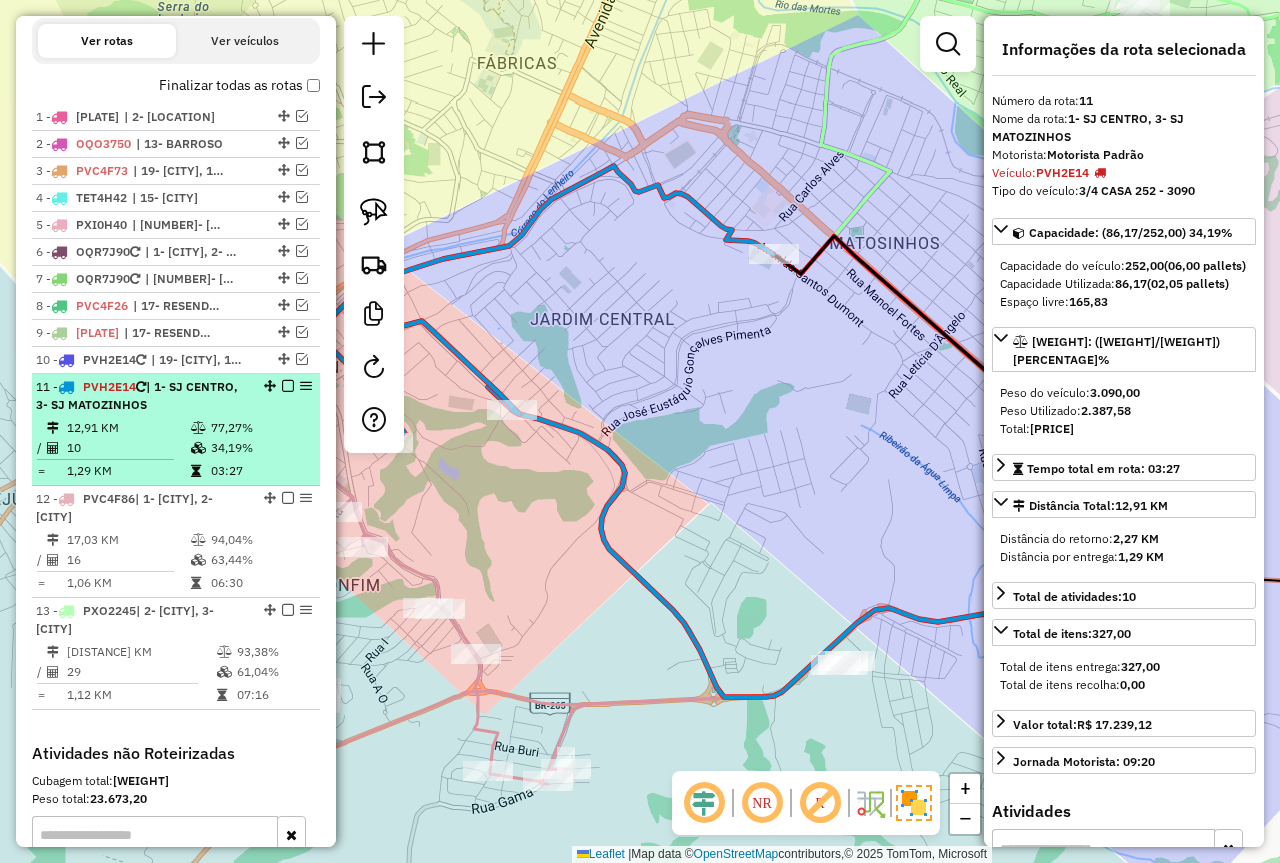 click at bounding box center [288, 386] 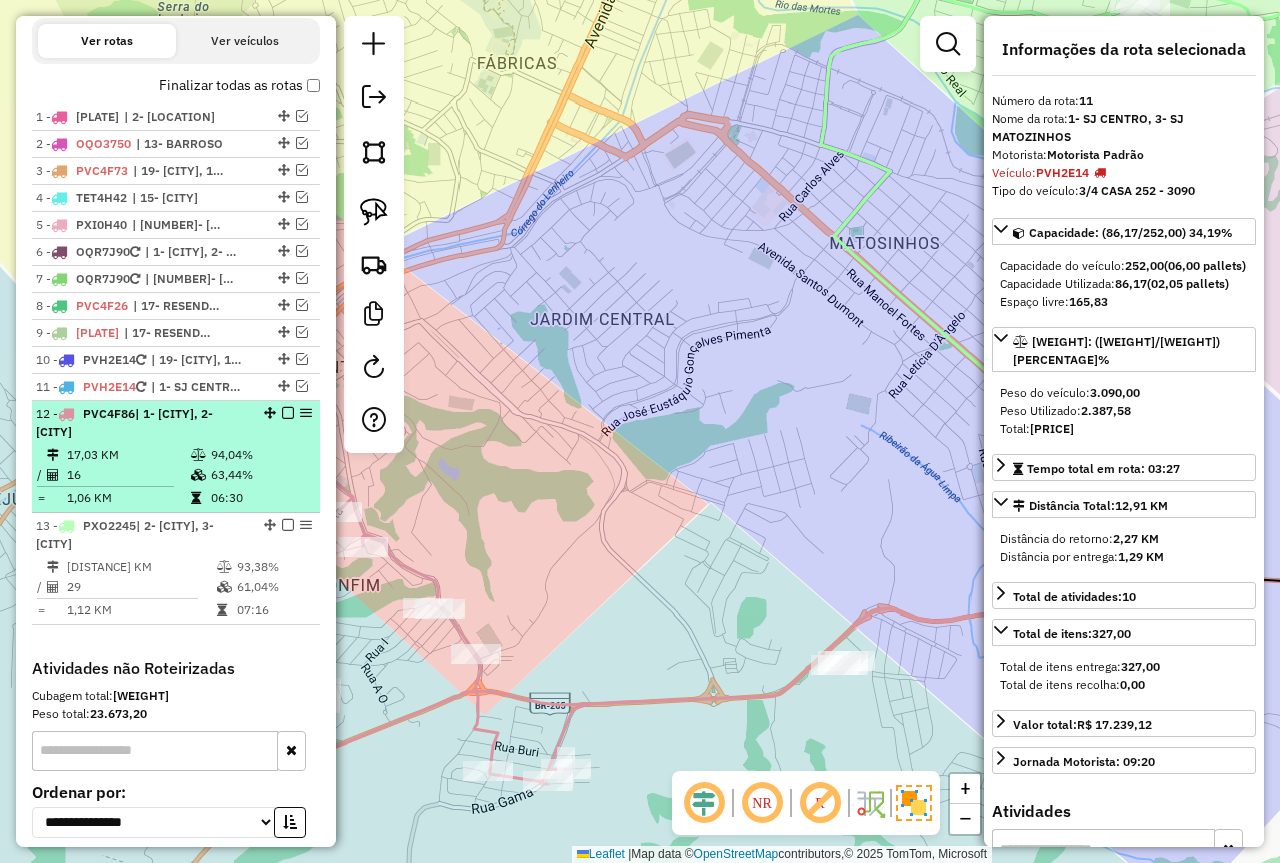 click at bounding box center [200, 475] 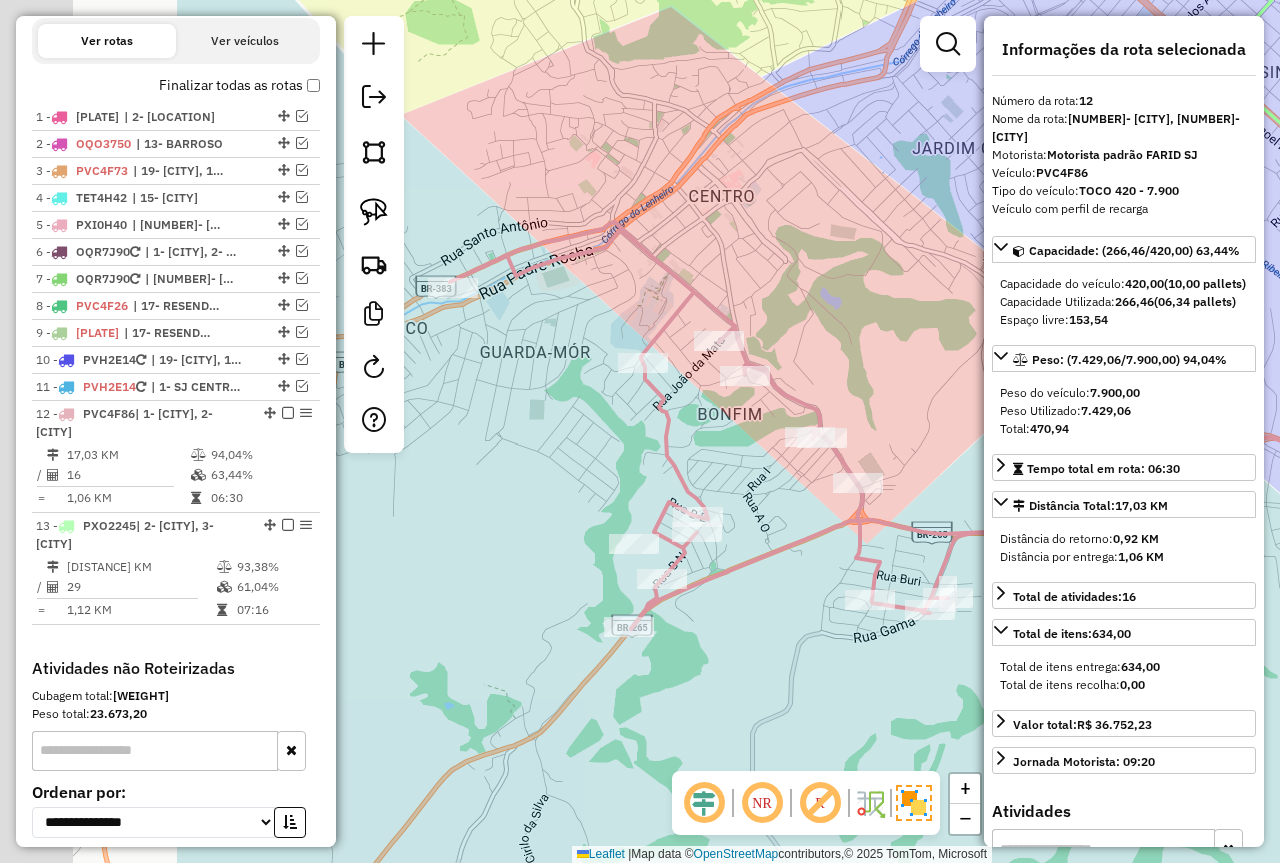 drag, startPoint x: 705, startPoint y: 451, endPoint x: 933, endPoint y: 439, distance: 228.31557 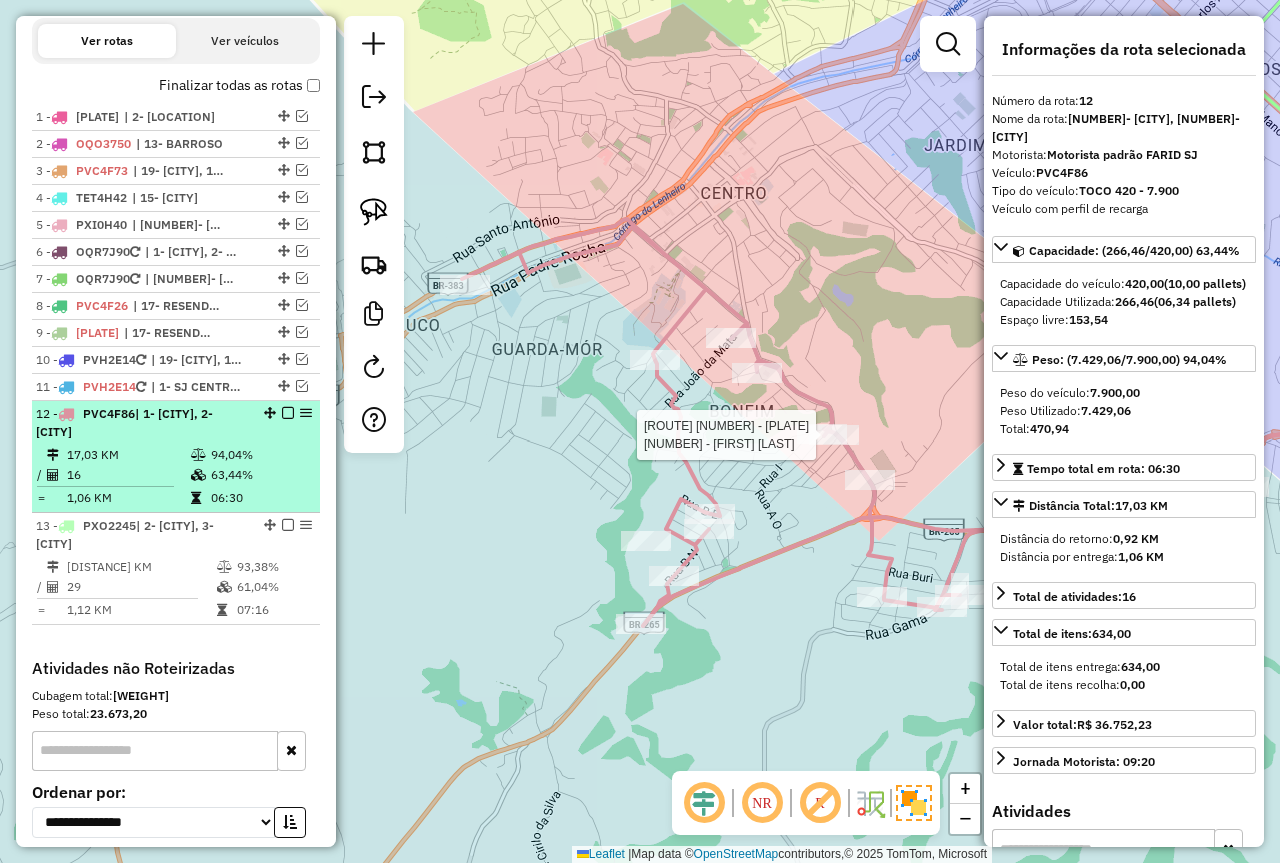 click at bounding box center [288, 413] 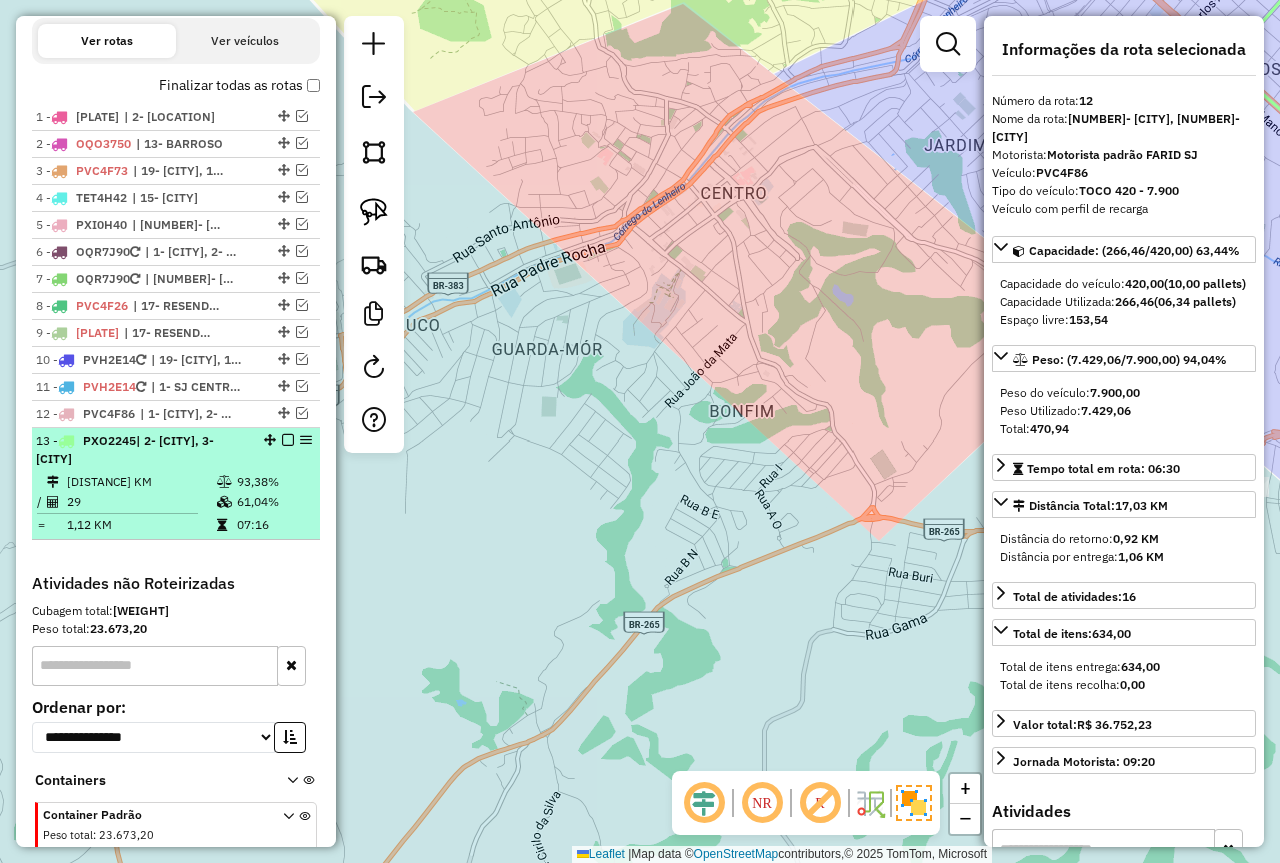 click on "61,04%" at bounding box center (274, 502) 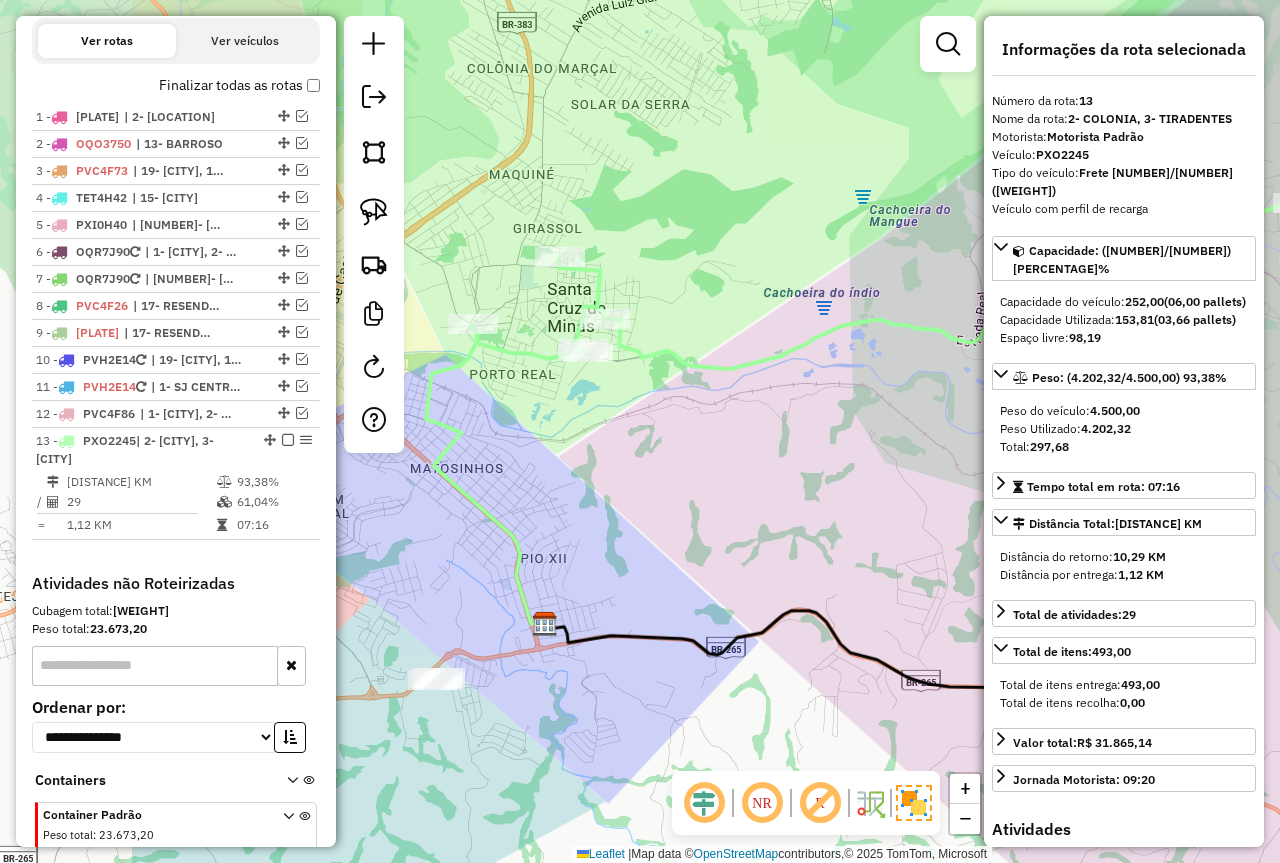 drag, startPoint x: 627, startPoint y: 528, endPoint x: 815, endPoint y: 520, distance: 188.17014 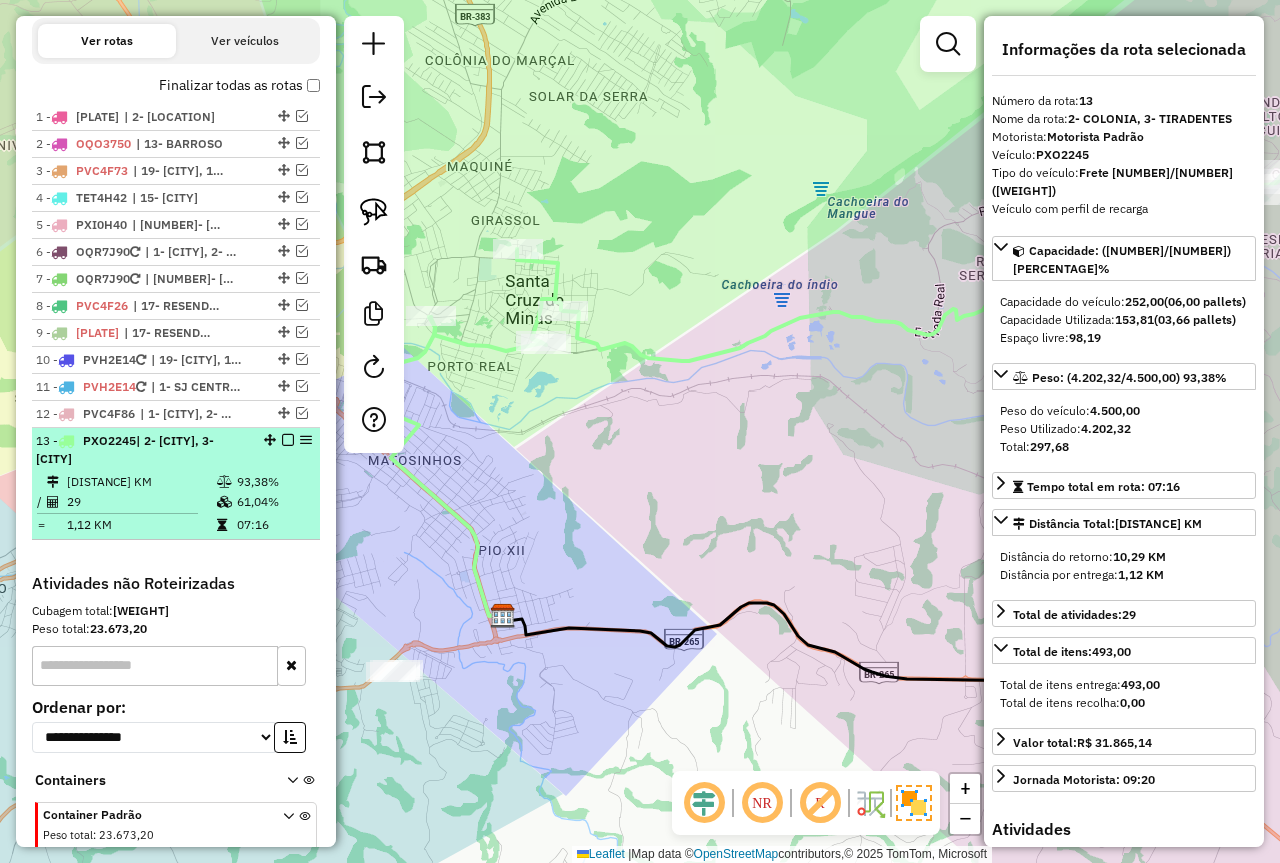 click at bounding box center (288, 440) 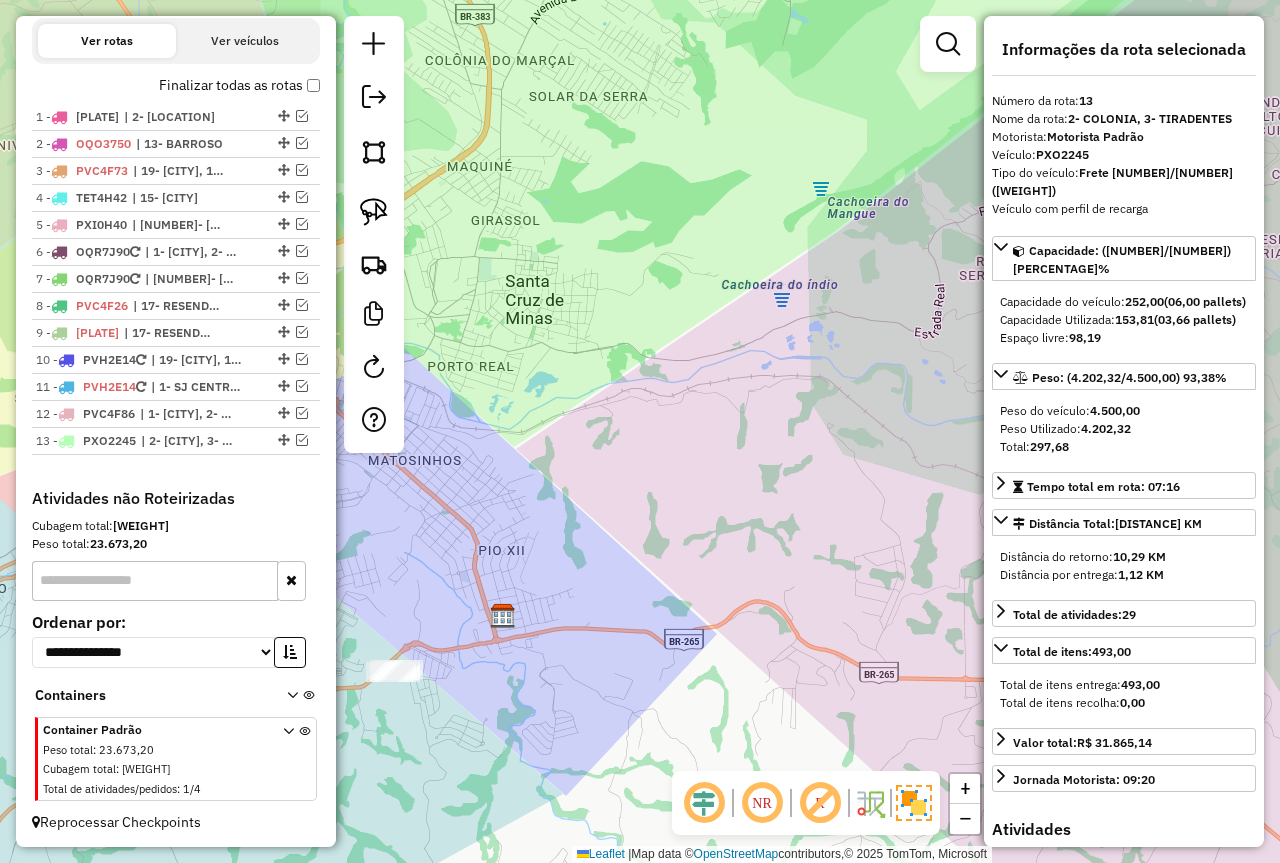 drag, startPoint x: 309, startPoint y: 77, endPoint x: 307, endPoint y: 94, distance: 17.117243 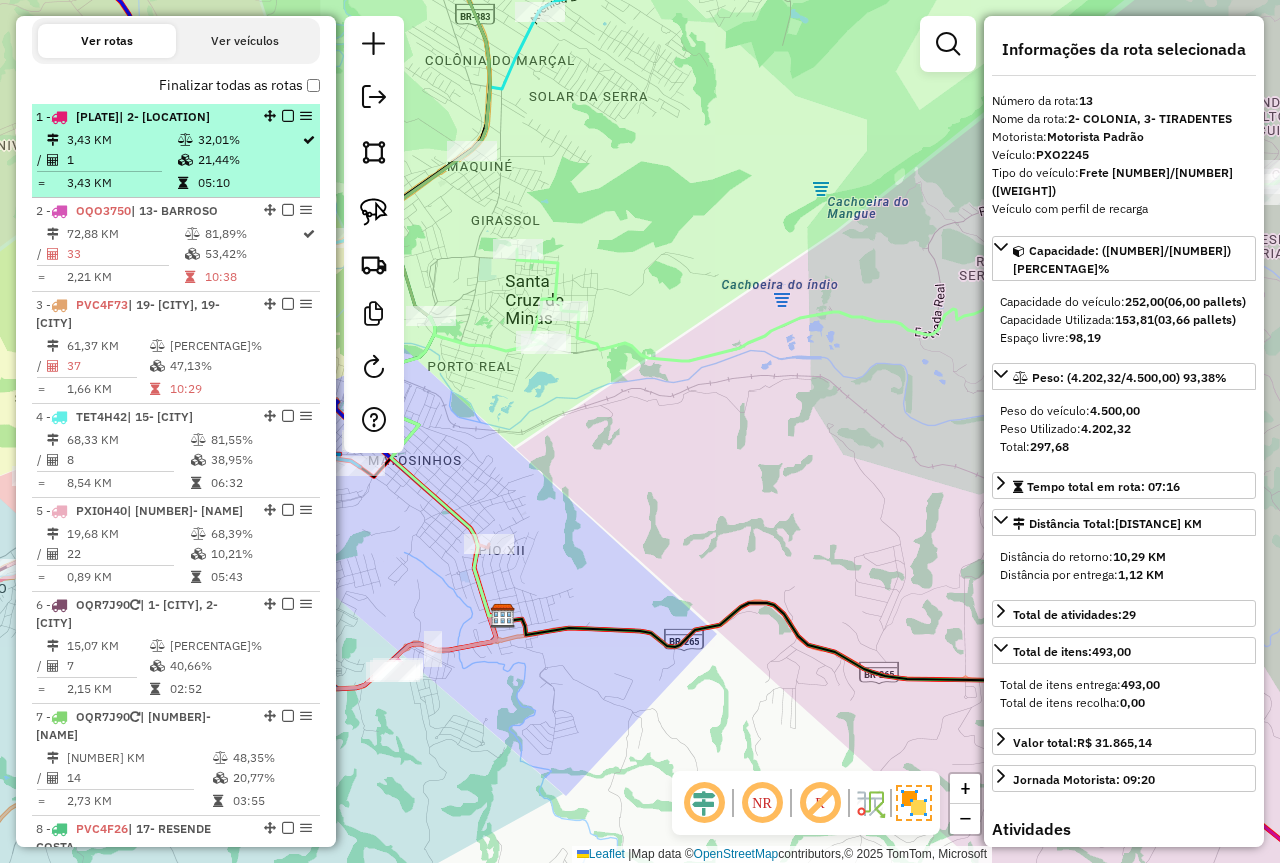 drag, startPoint x: 281, startPoint y: 113, endPoint x: 290, endPoint y: 124, distance: 14.21267 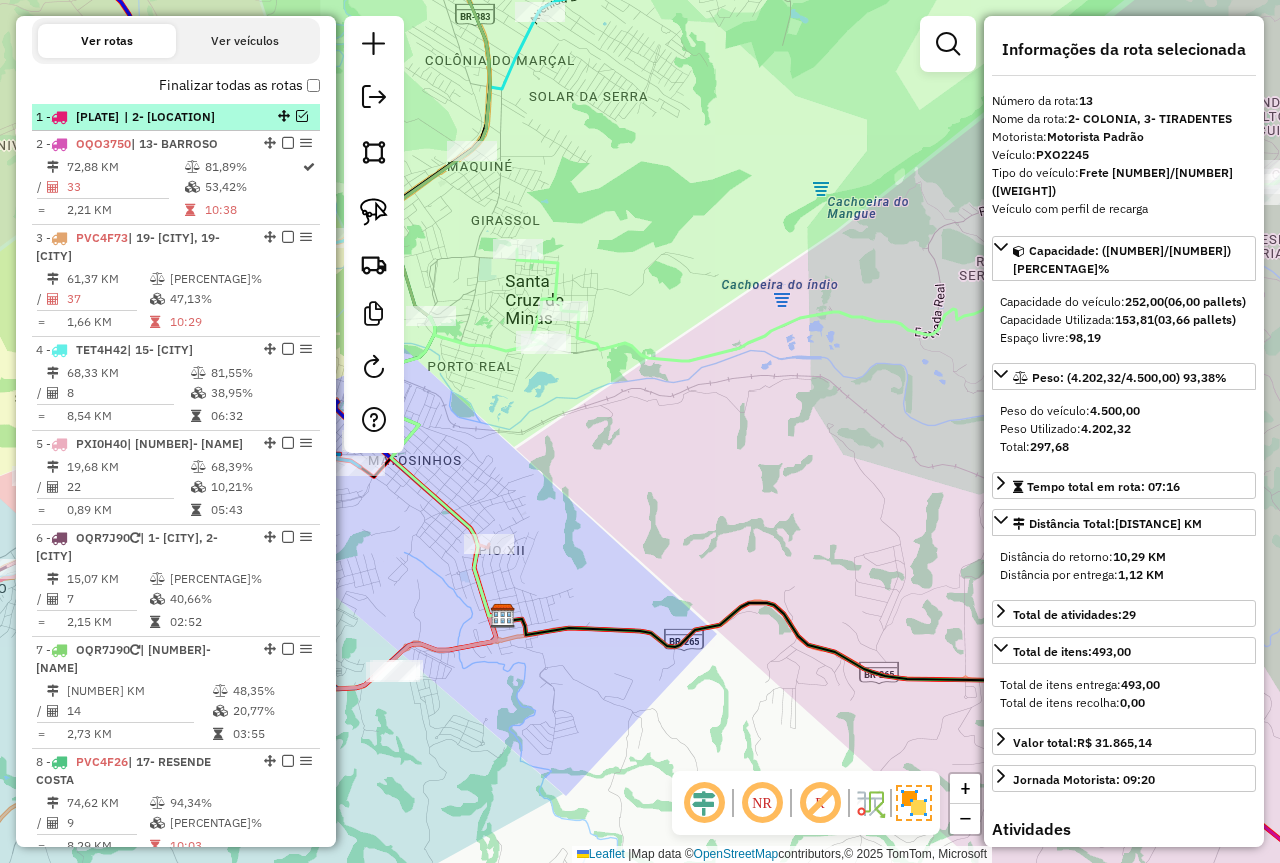 click at bounding box center [302, 116] 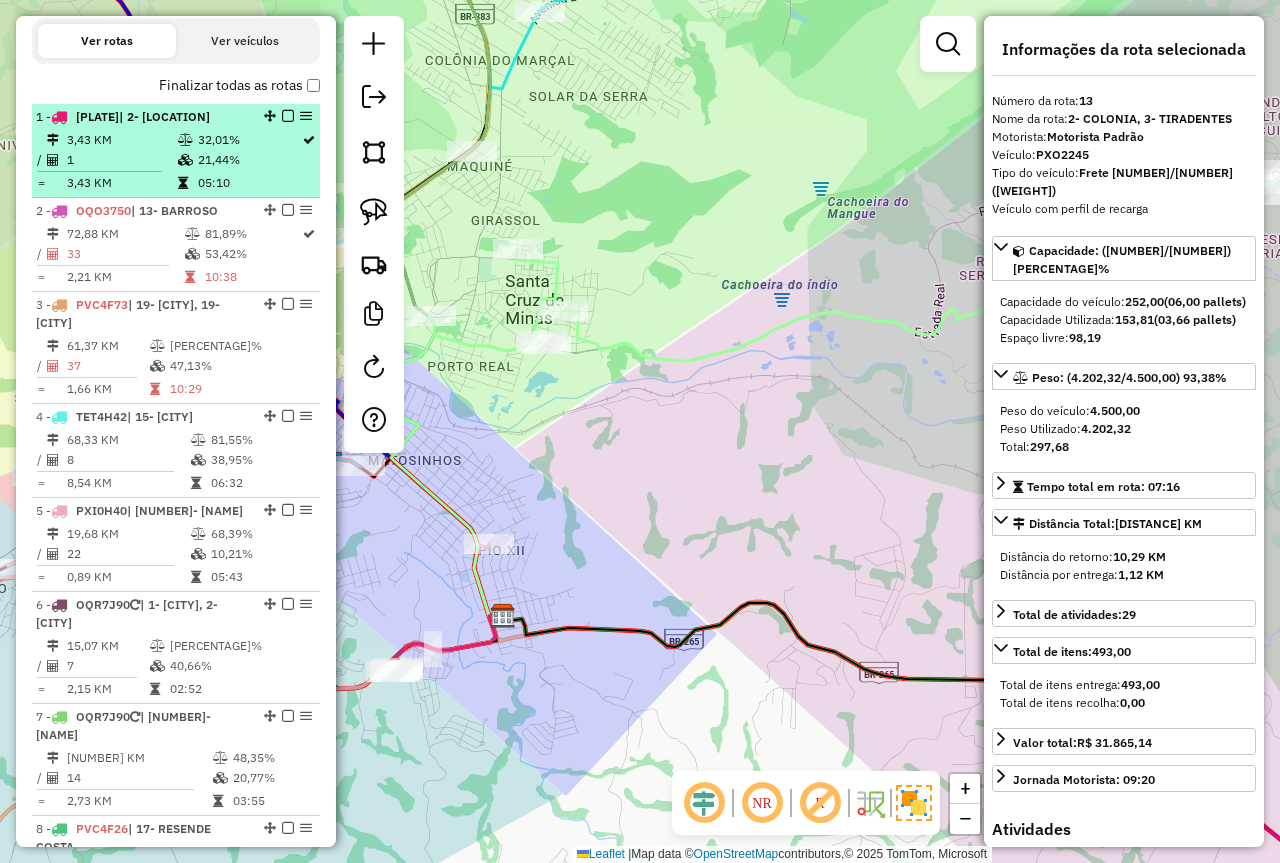 click at bounding box center [288, 116] 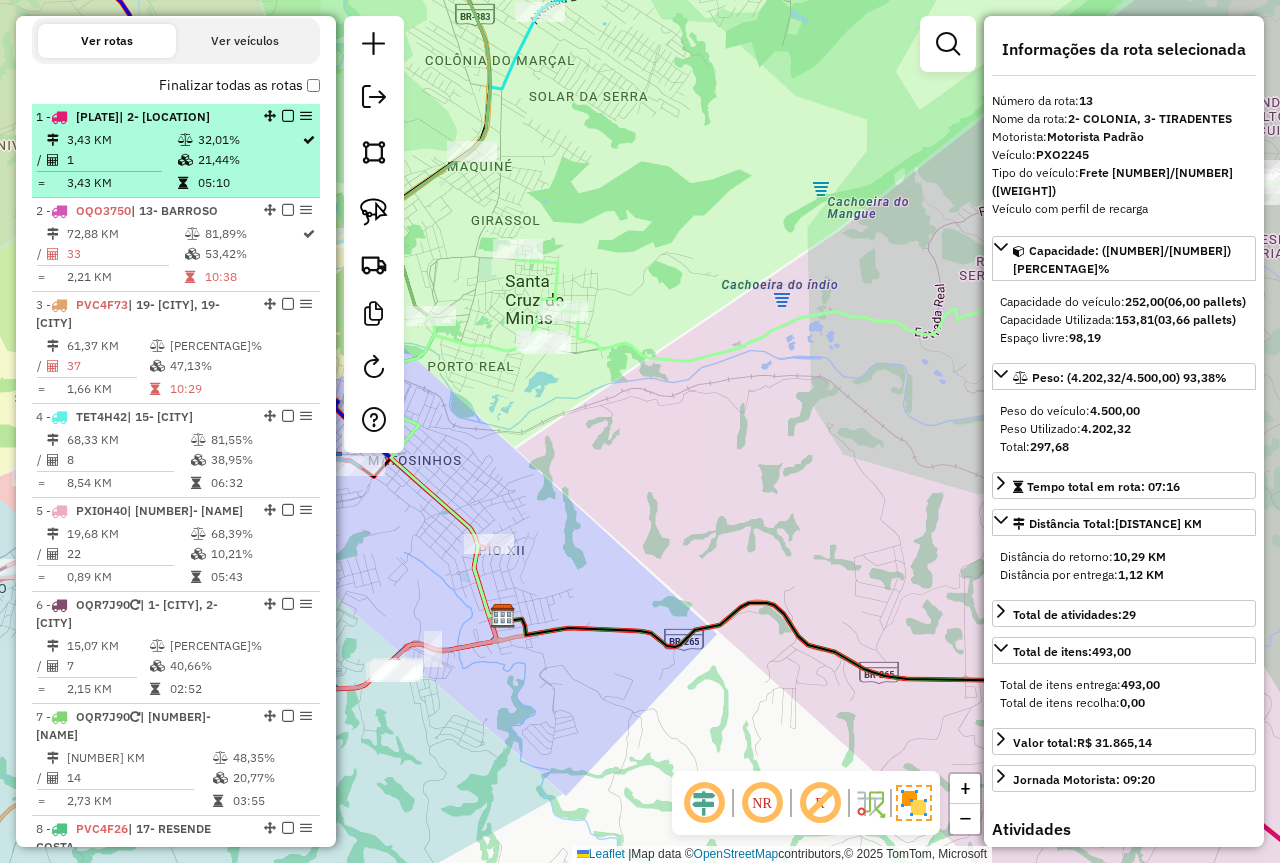 click on "32,01%" at bounding box center (249, 140) 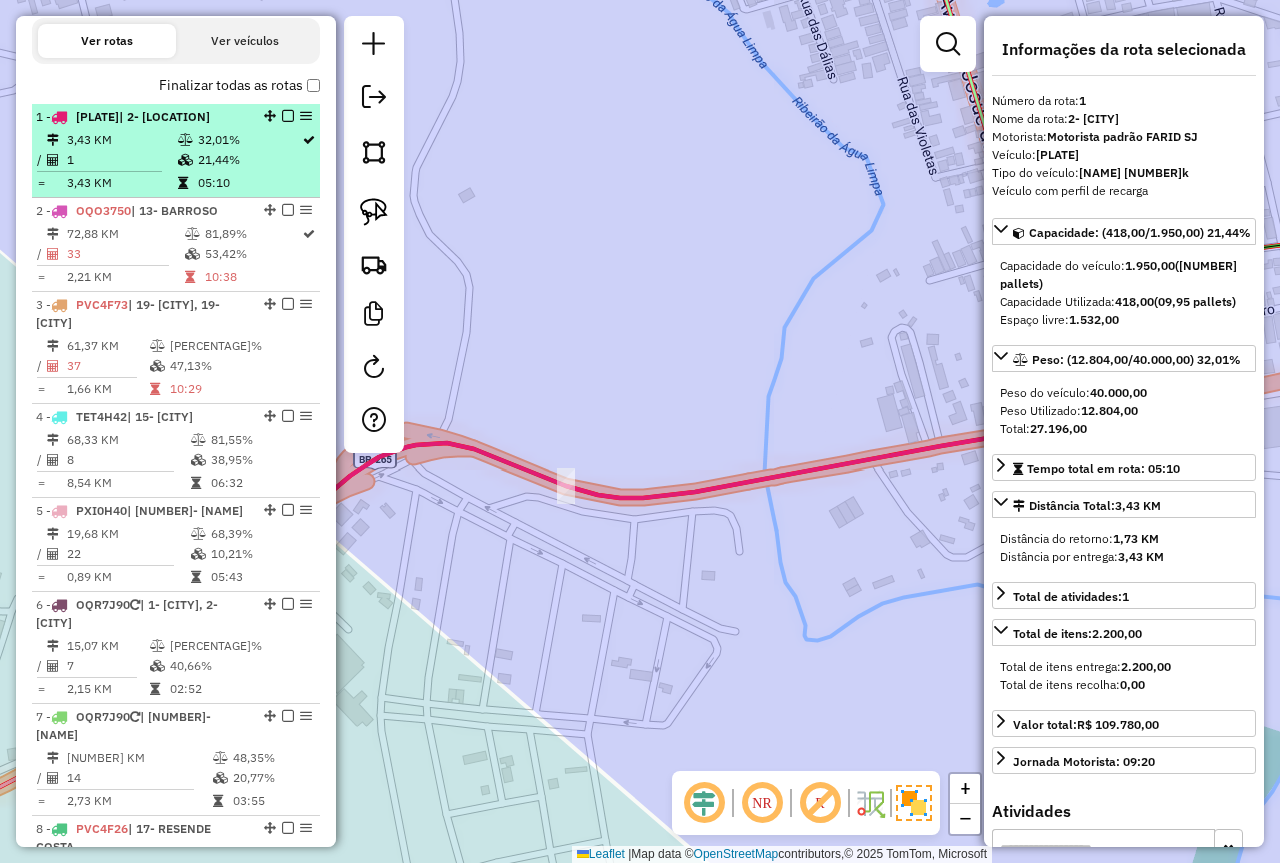 click at bounding box center [288, 116] 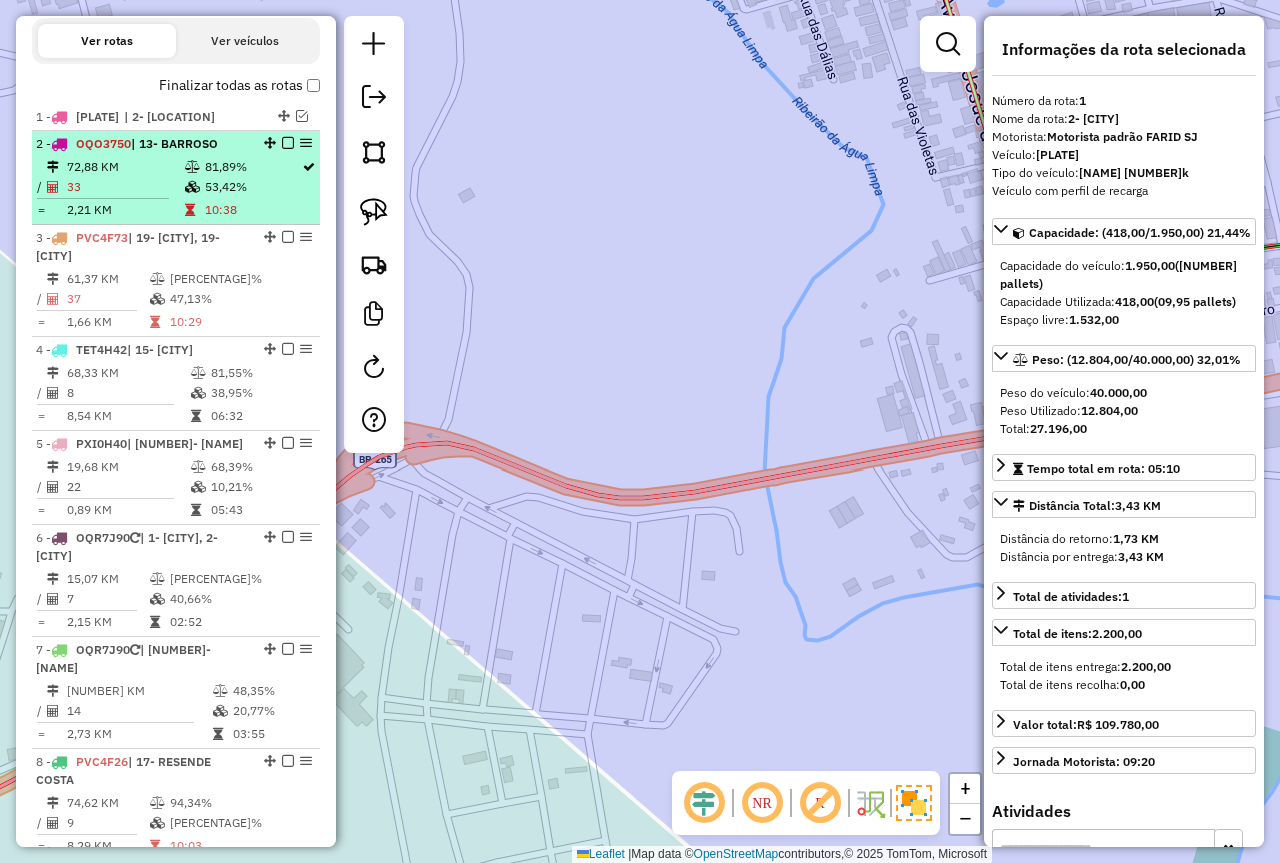 click on "53,42%" at bounding box center [252, 187] 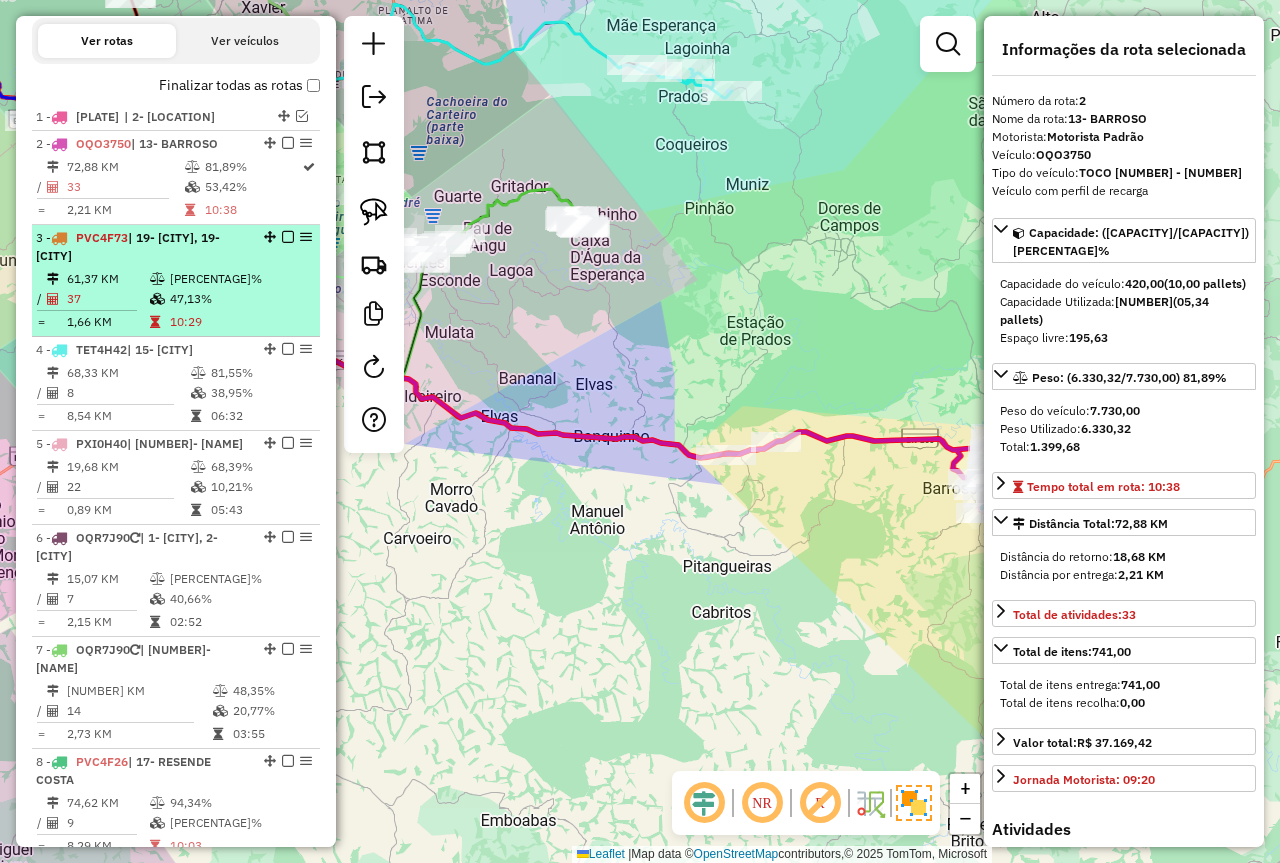 drag, startPoint x: 282, startPoint y: 145, endPoint x: 143, endPoint y: 169, distance: 141.05673 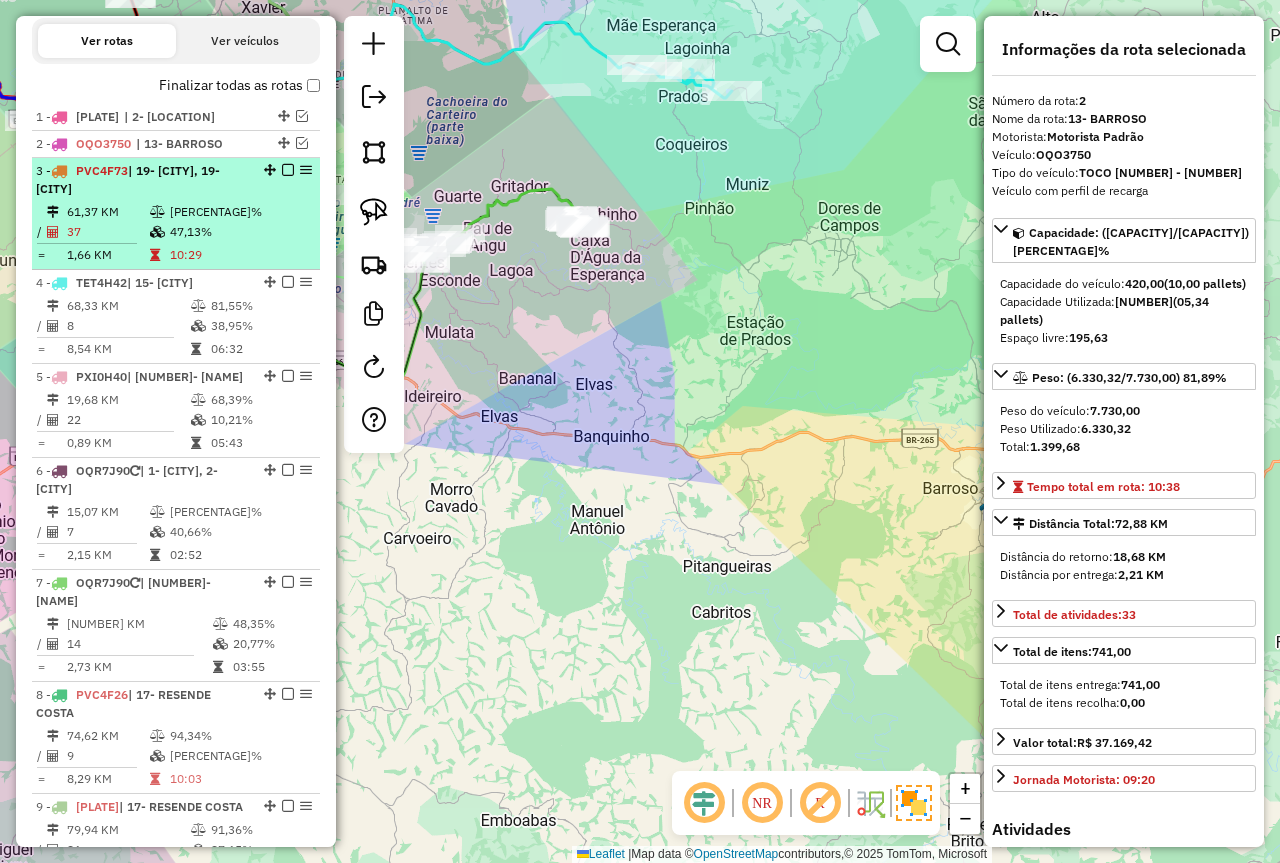 click on "61,37 KM" at bounding box center (107, 212) 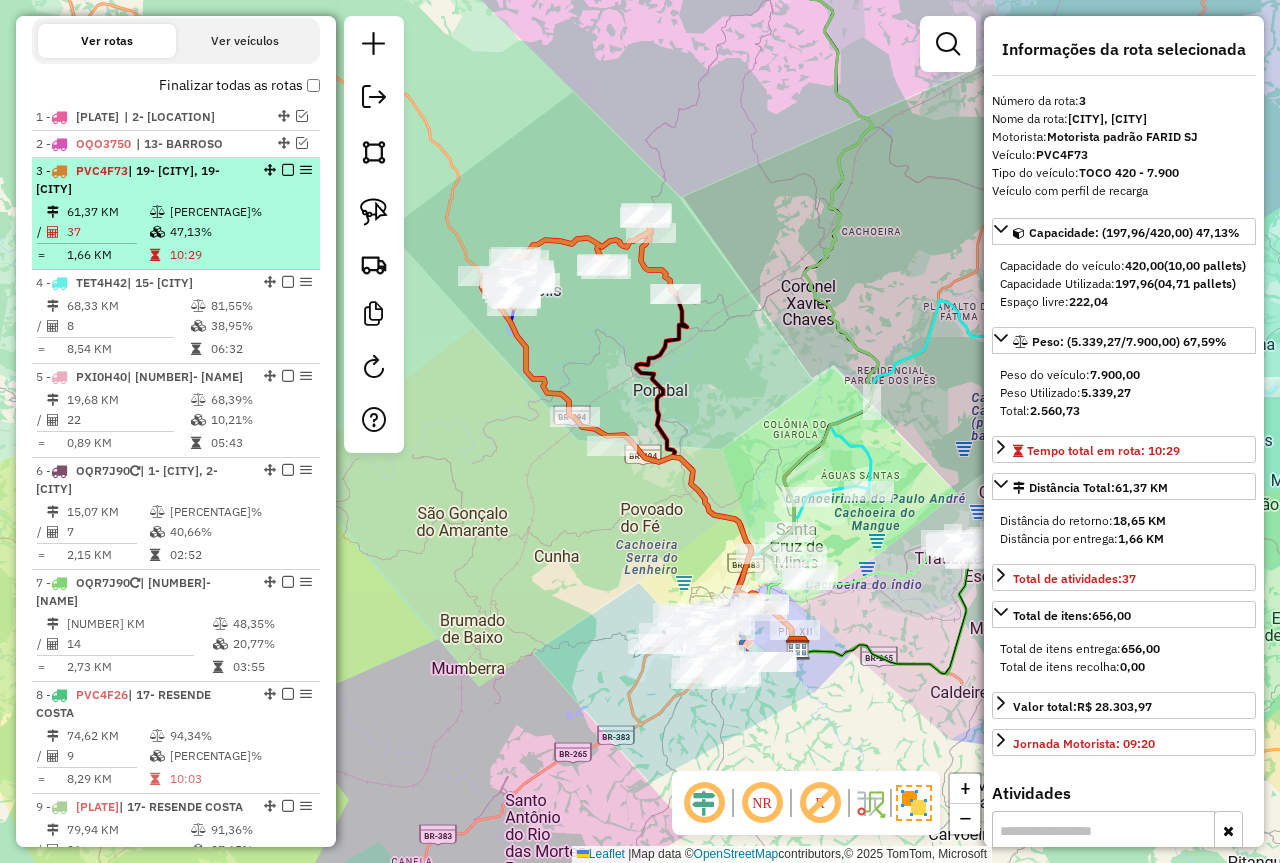 click at bounding box center (288, 170) 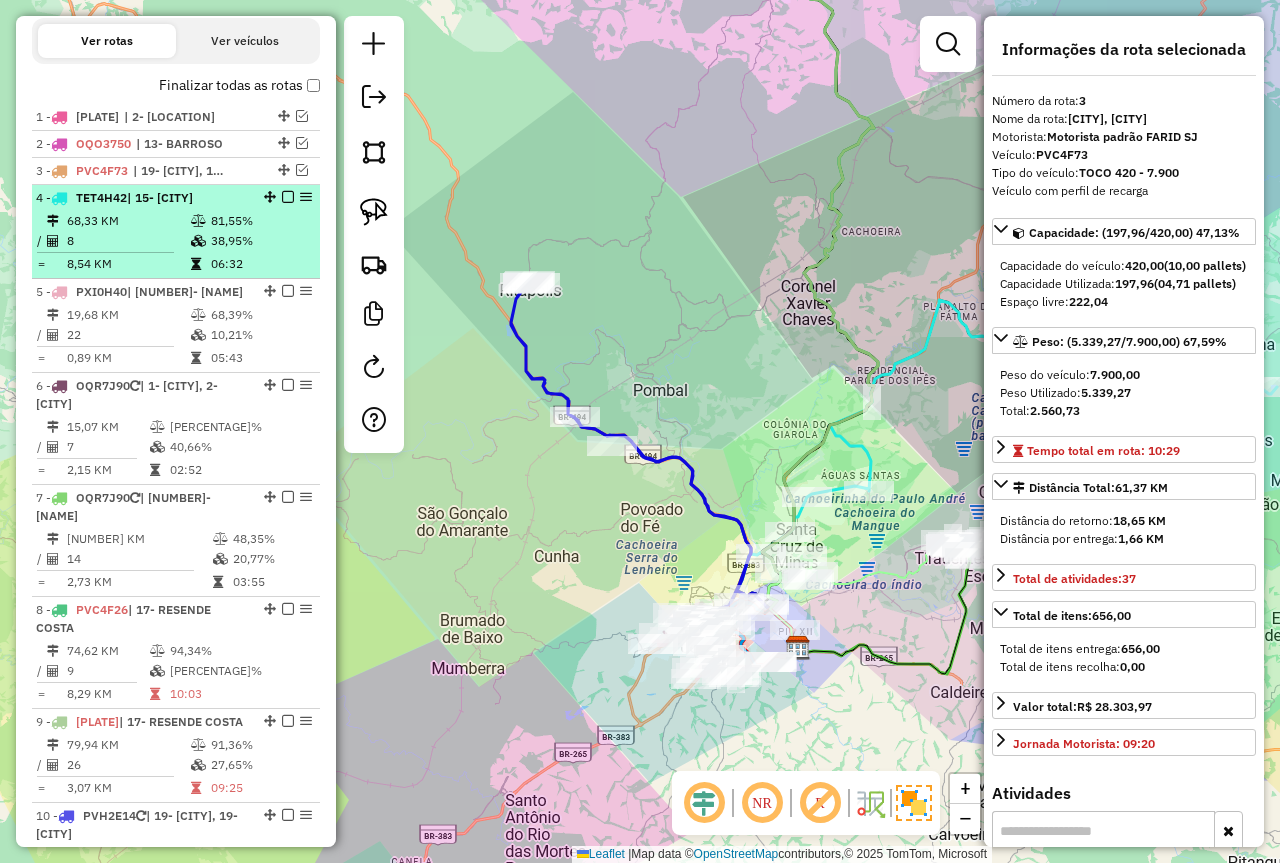 click at bounding box center (288, 197) 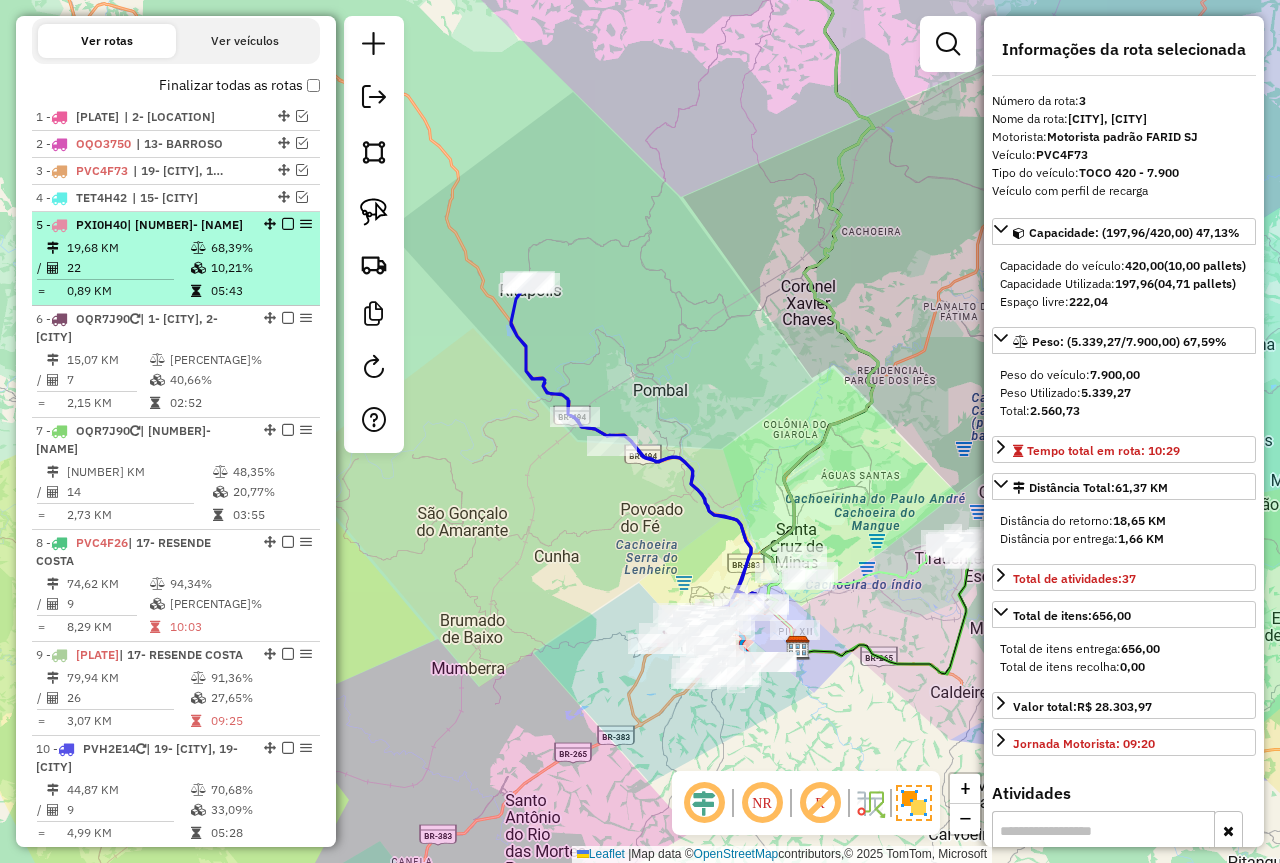 click at bounding box center (200, 268) 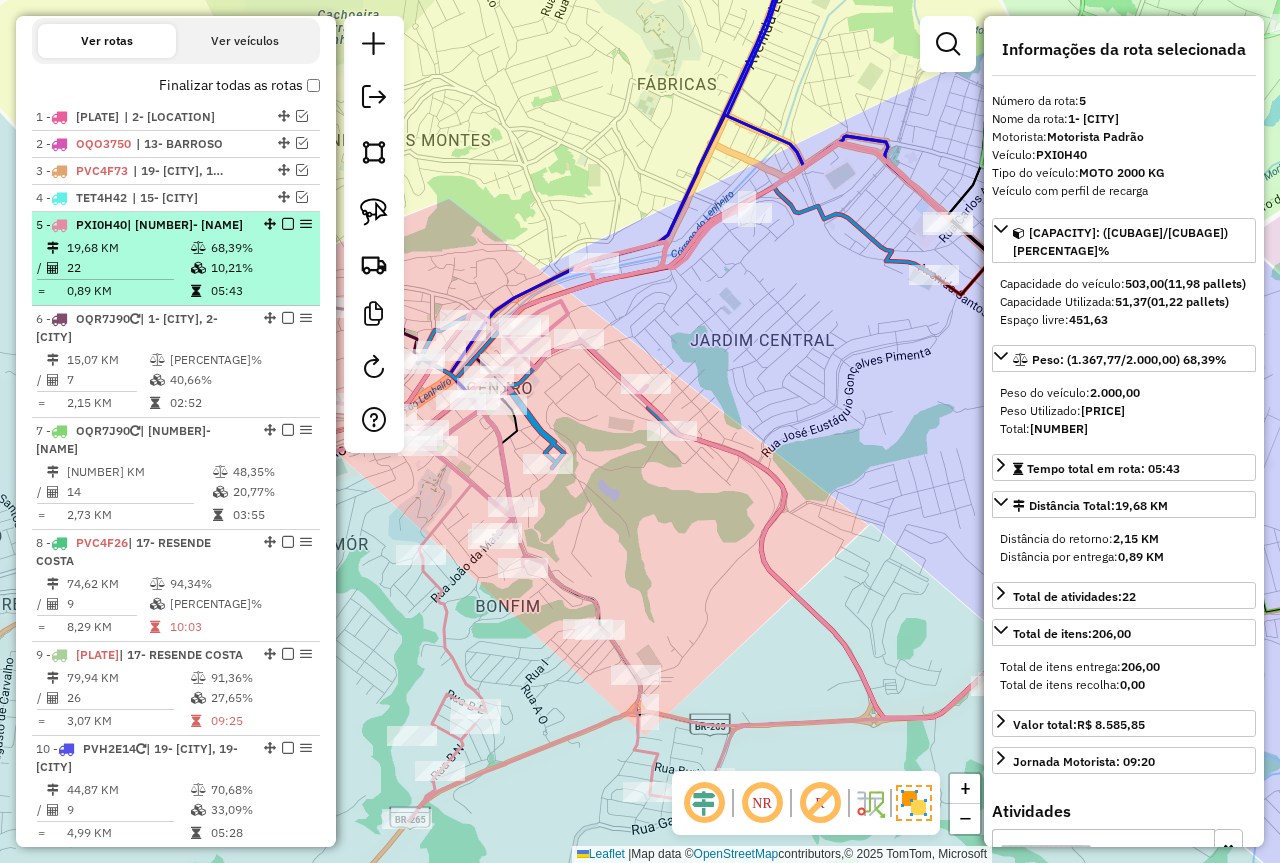 click at bounding box center [288, 224] 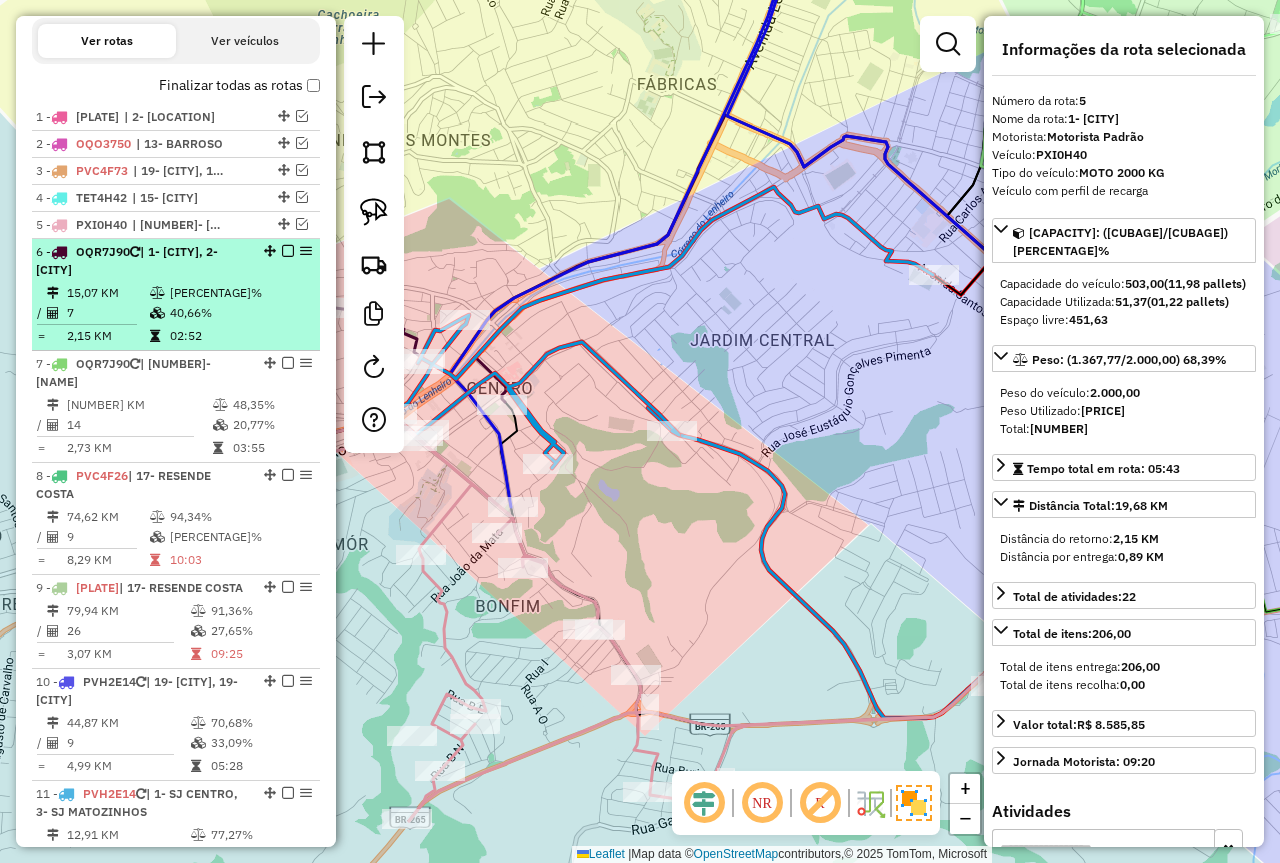 click on "40,66%" at bounding box center (241, 313) 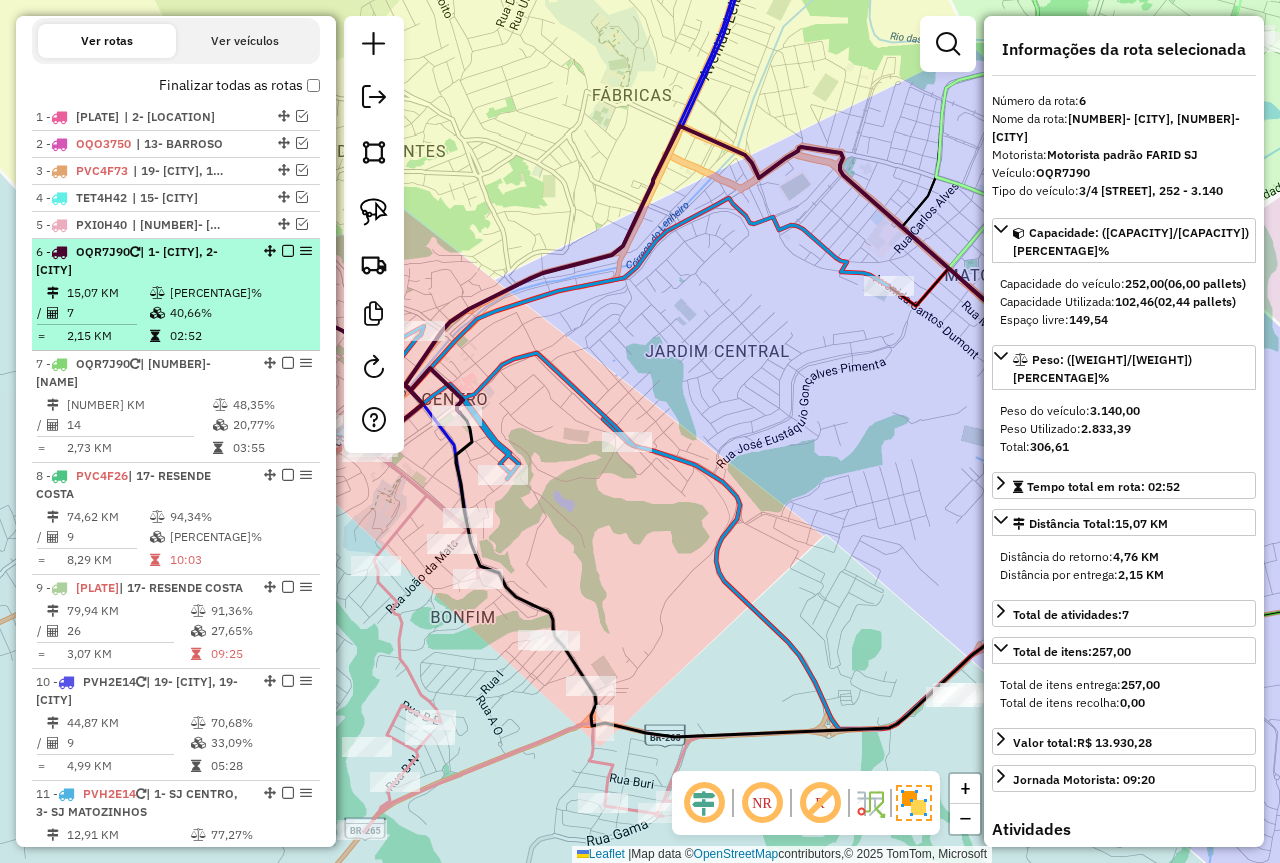 click at bounding box center [288, 251] 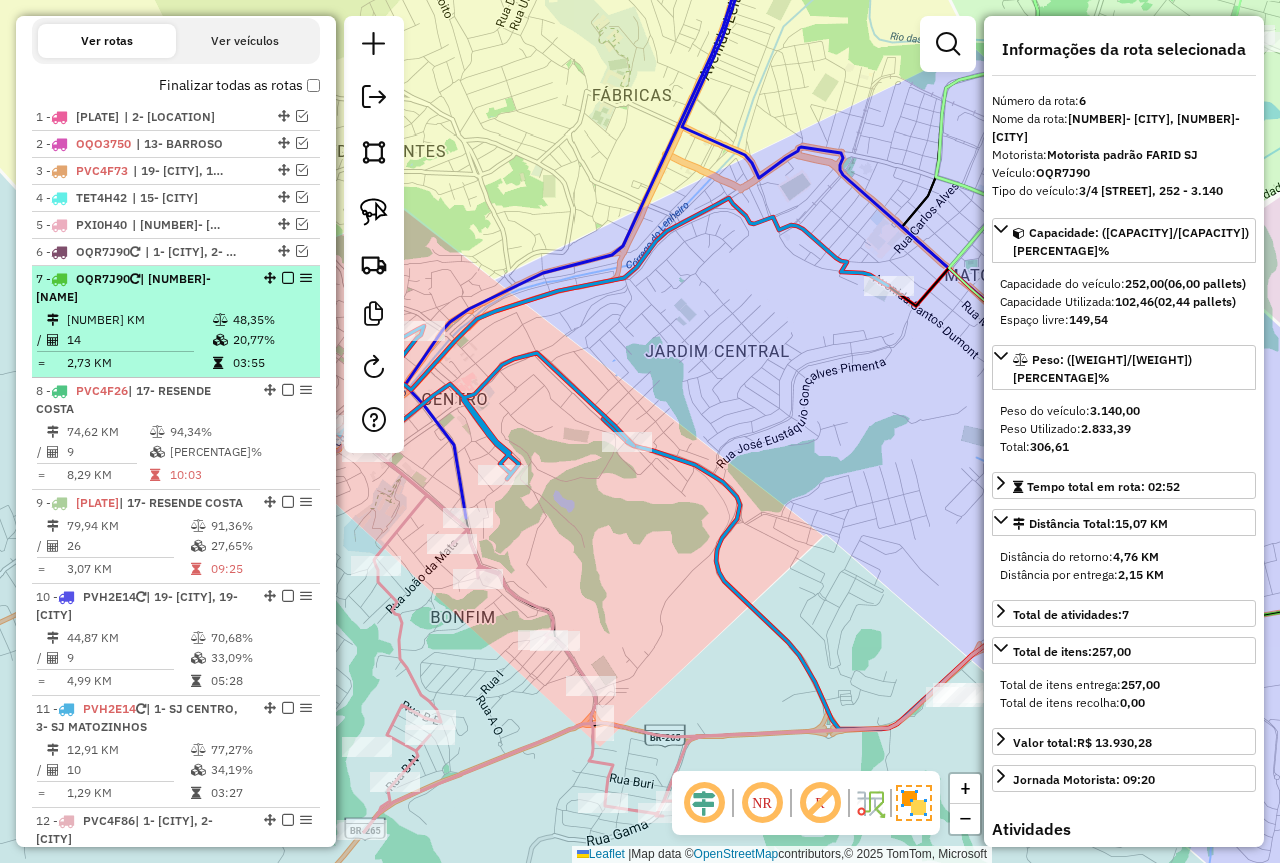 click at bounding box center [288, 278] 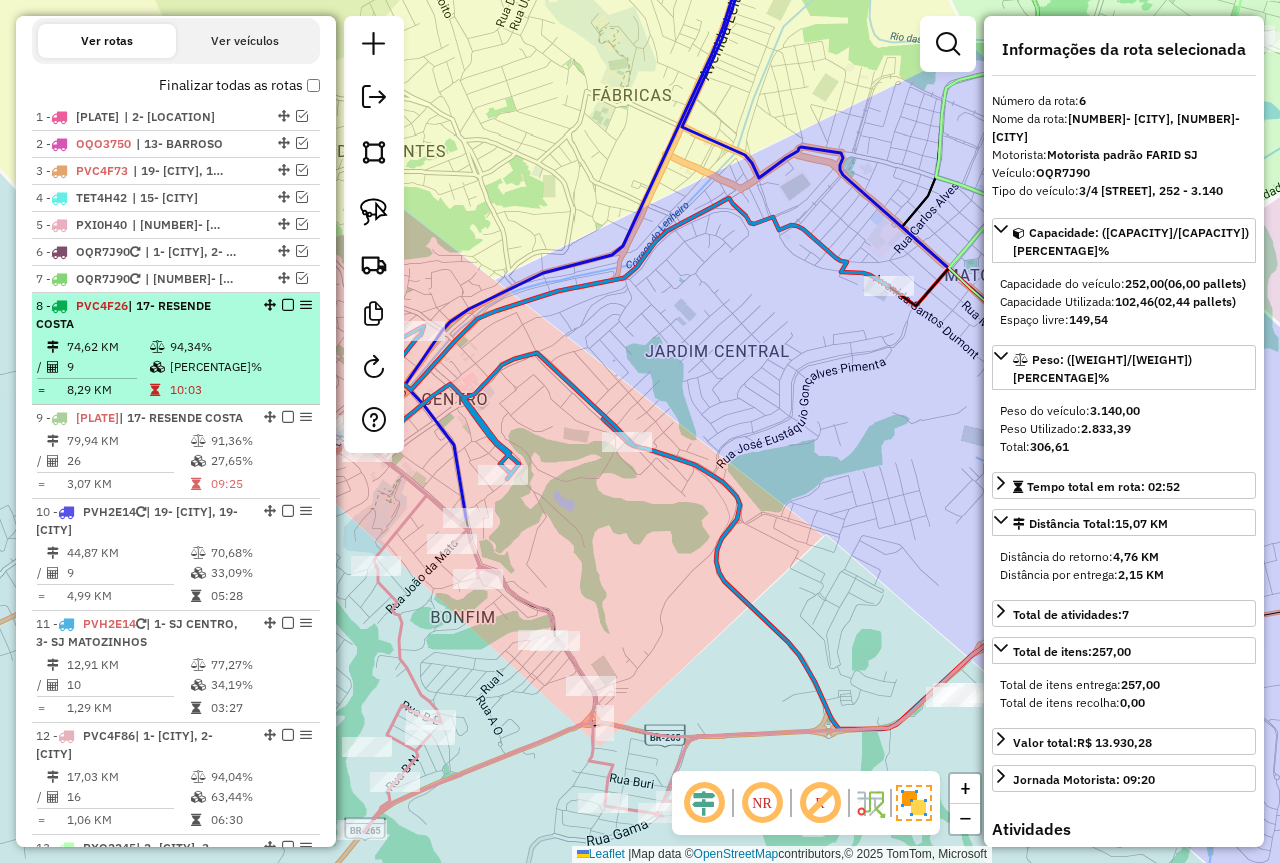 click on "94,34%" at bounding box center [241, 347] 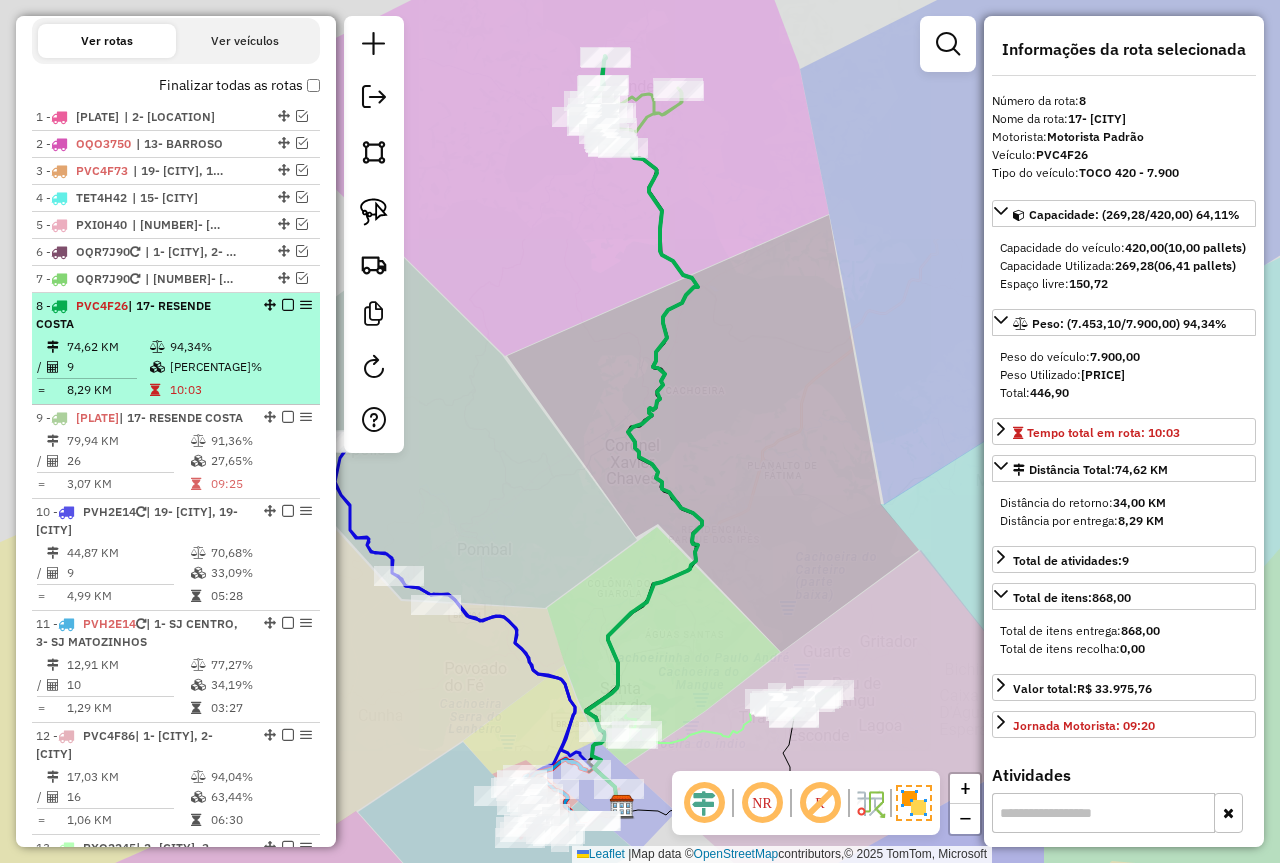 click at bounding box center (288, 305) 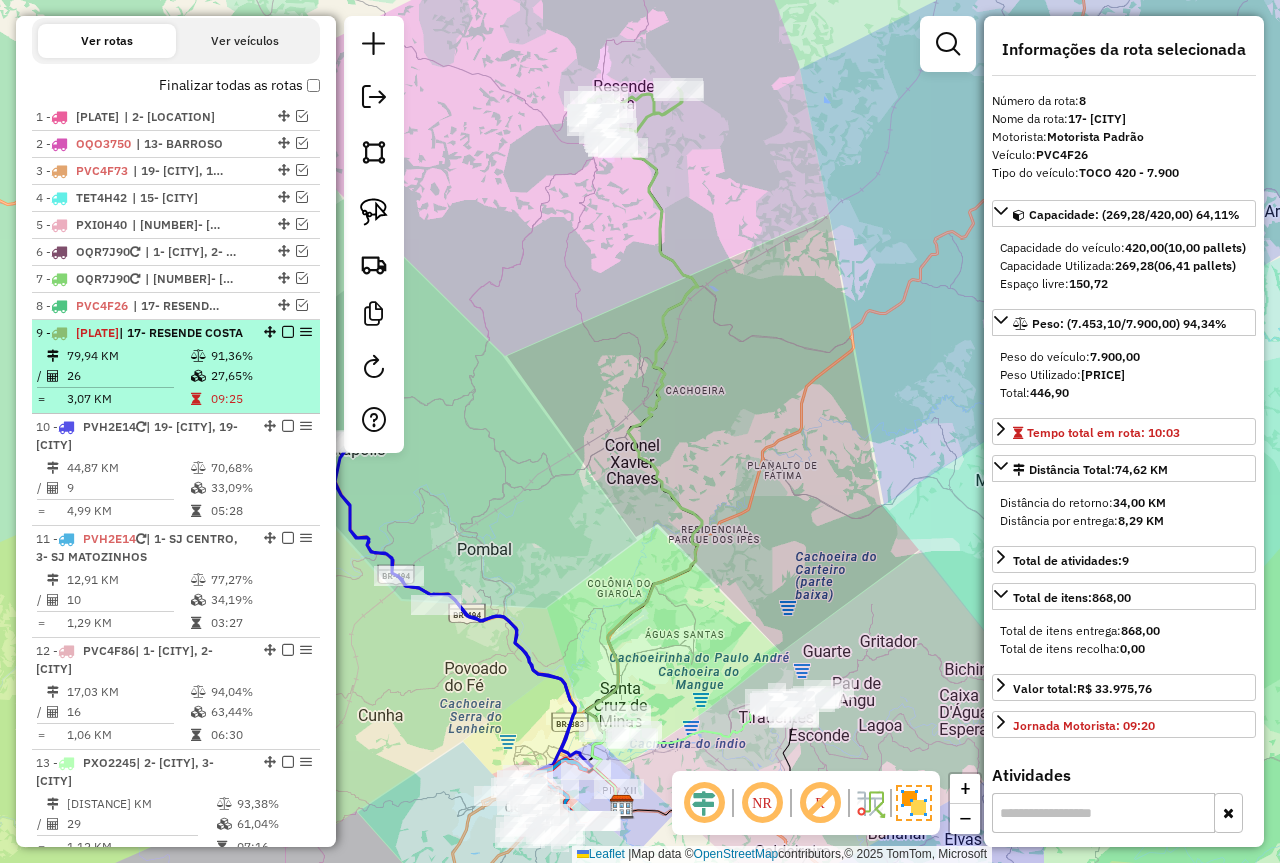 click on "91,36%" at bounding box center (260, 356) 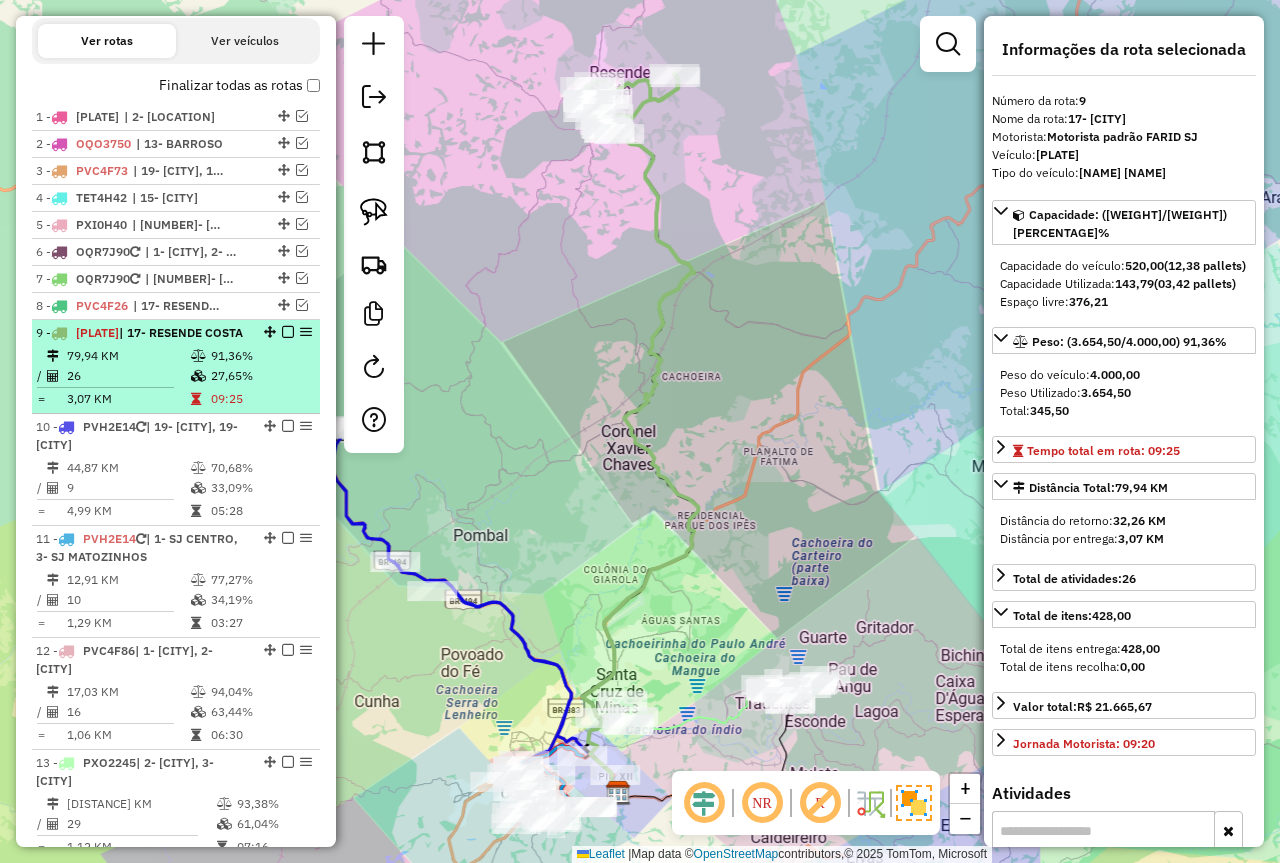 click at bounding box center [288, 332] 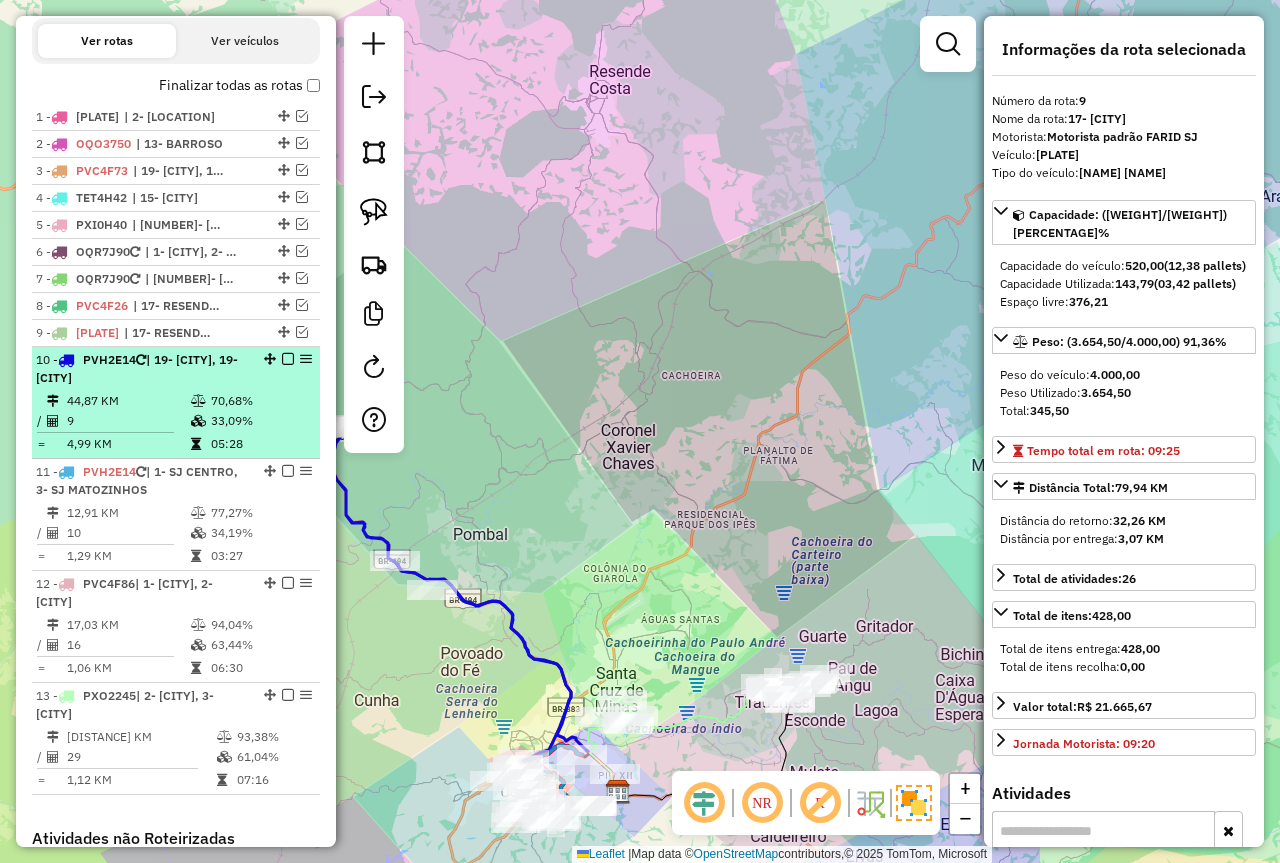 drag, startPoint x: 213, startPoint y: 419, endPoint x: 296, endPoint y: 400, distance: 85.146935 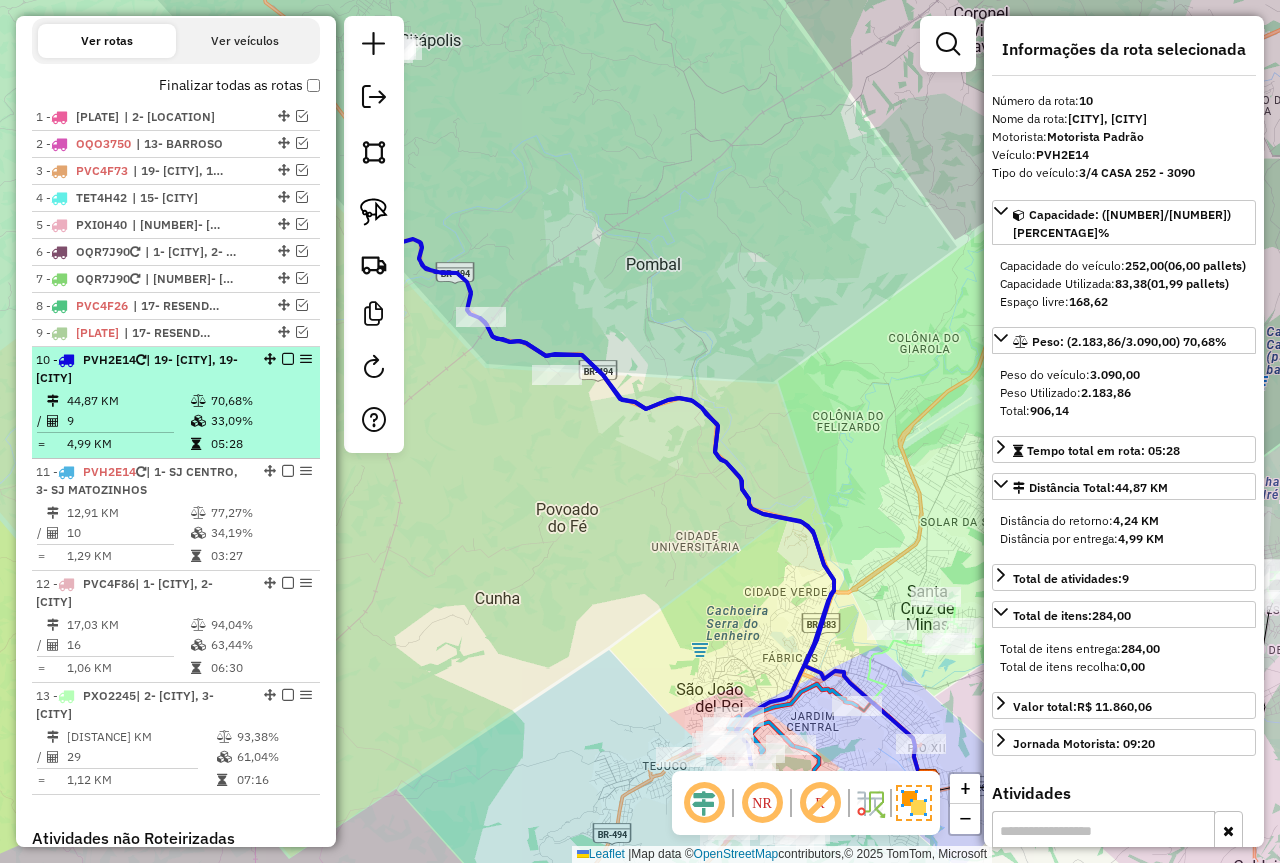 click at bounding box center [288, 359] 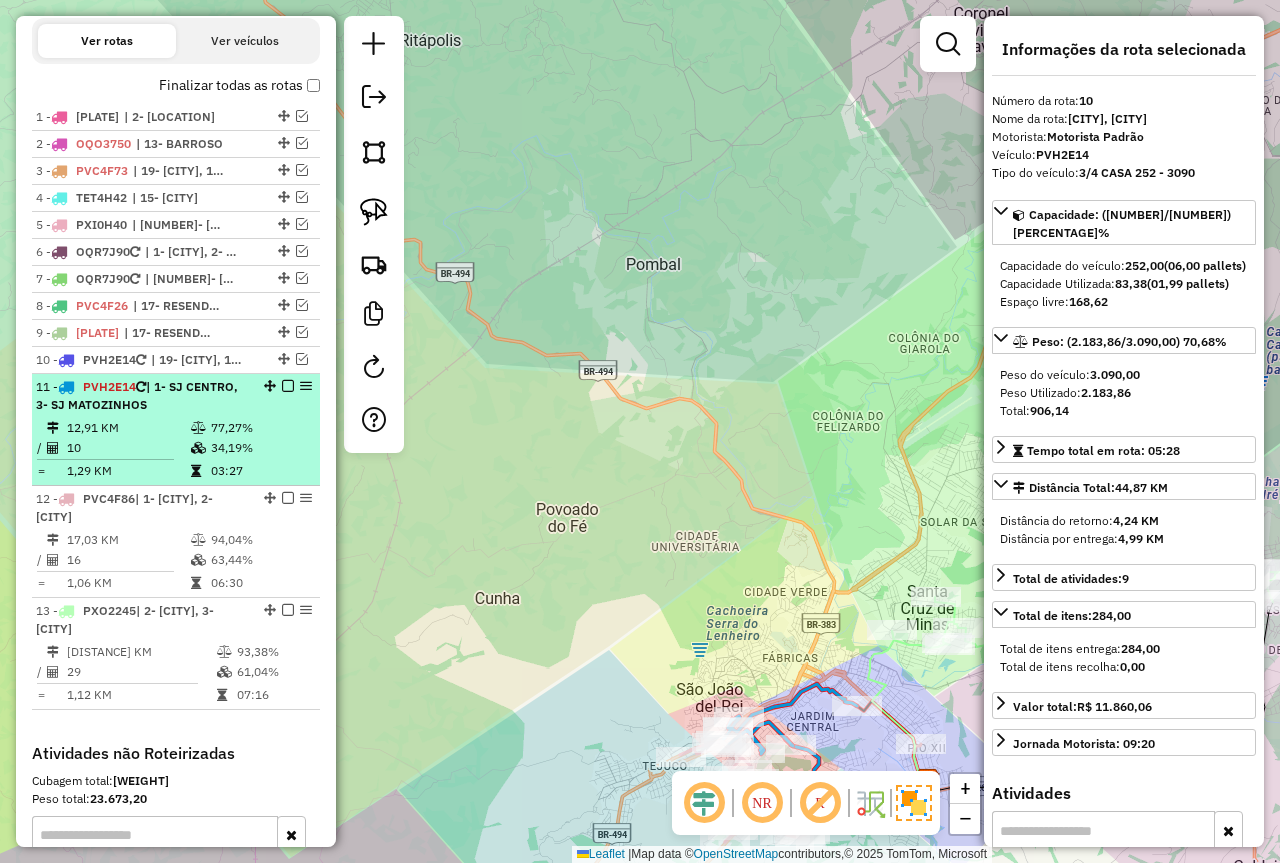 click on "77,27%" at bounding box center (260, 428) 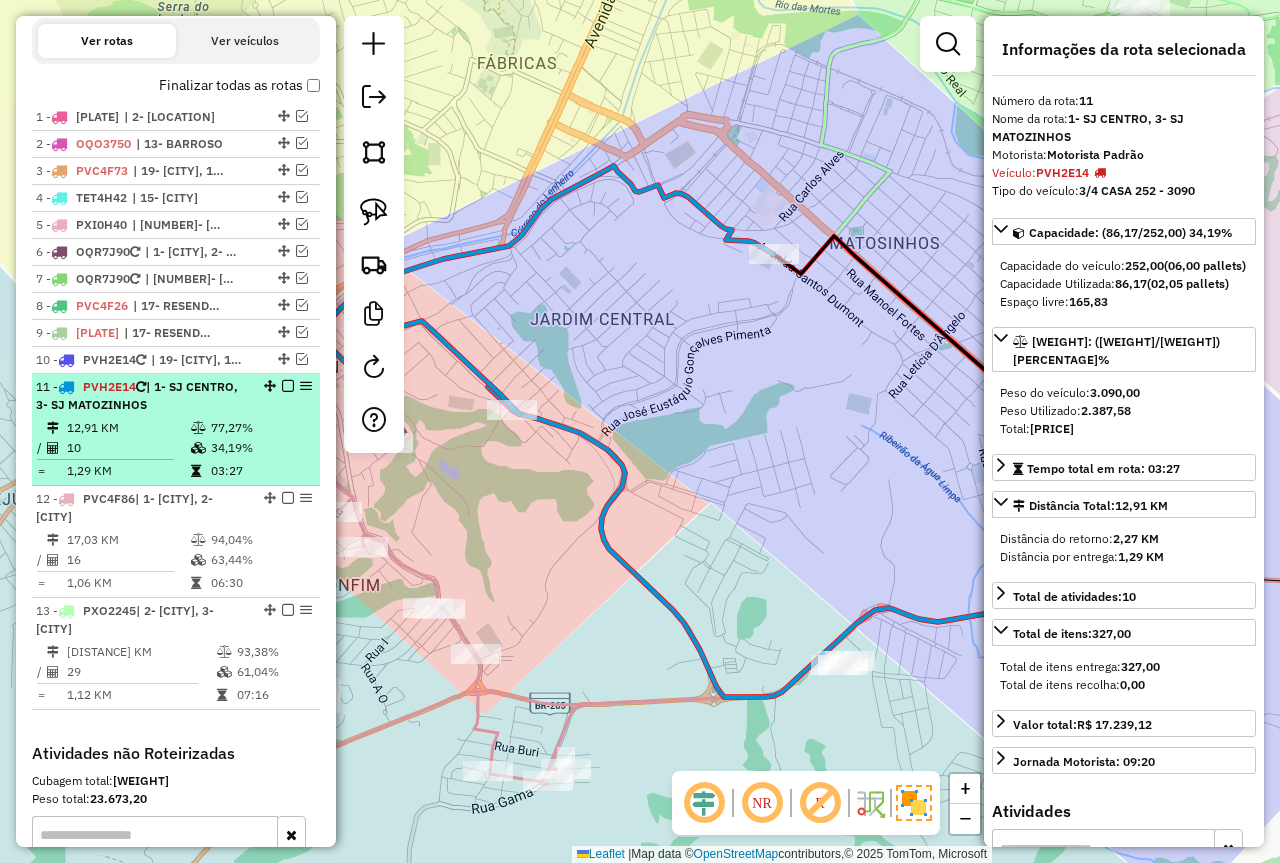 click at bounding box center (288, 386) 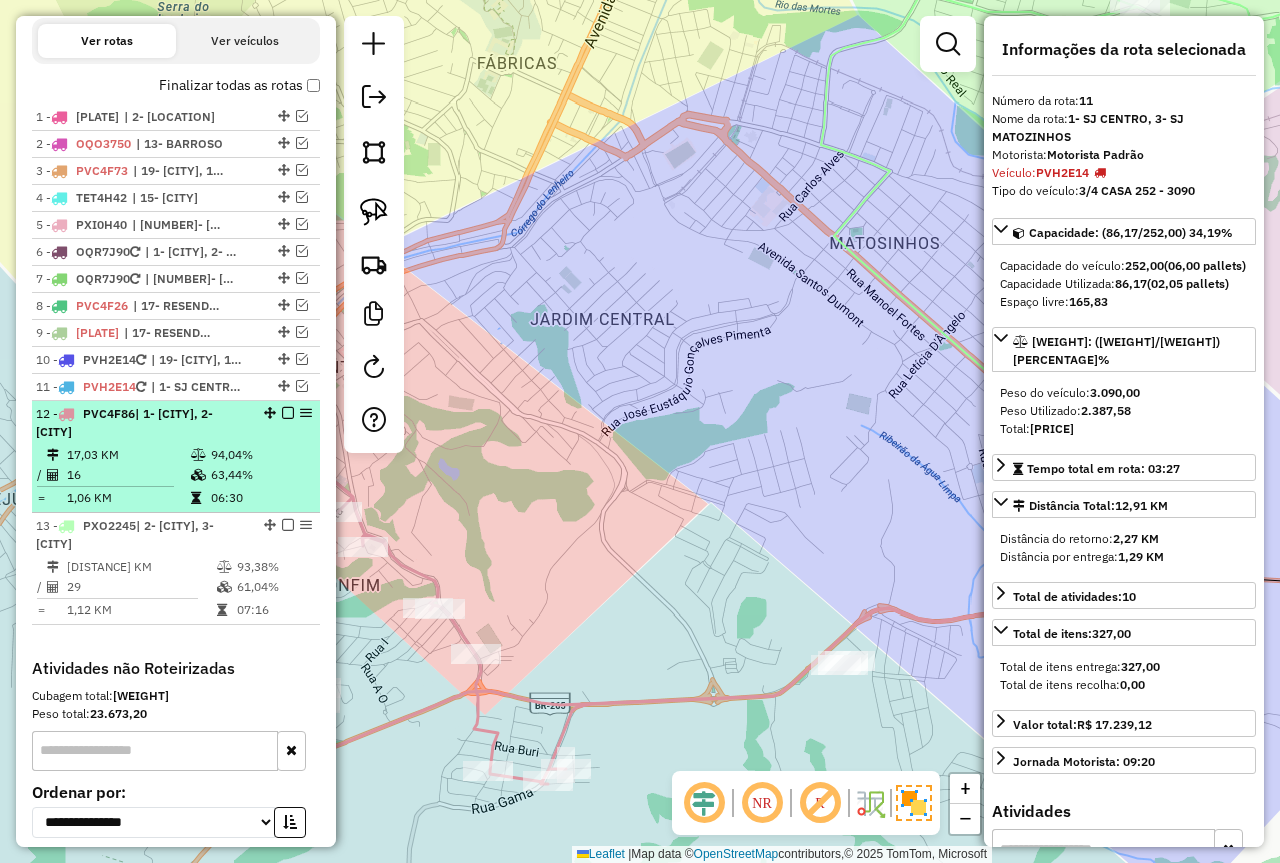 click on "94,04%" at bounding box center (260, 455) 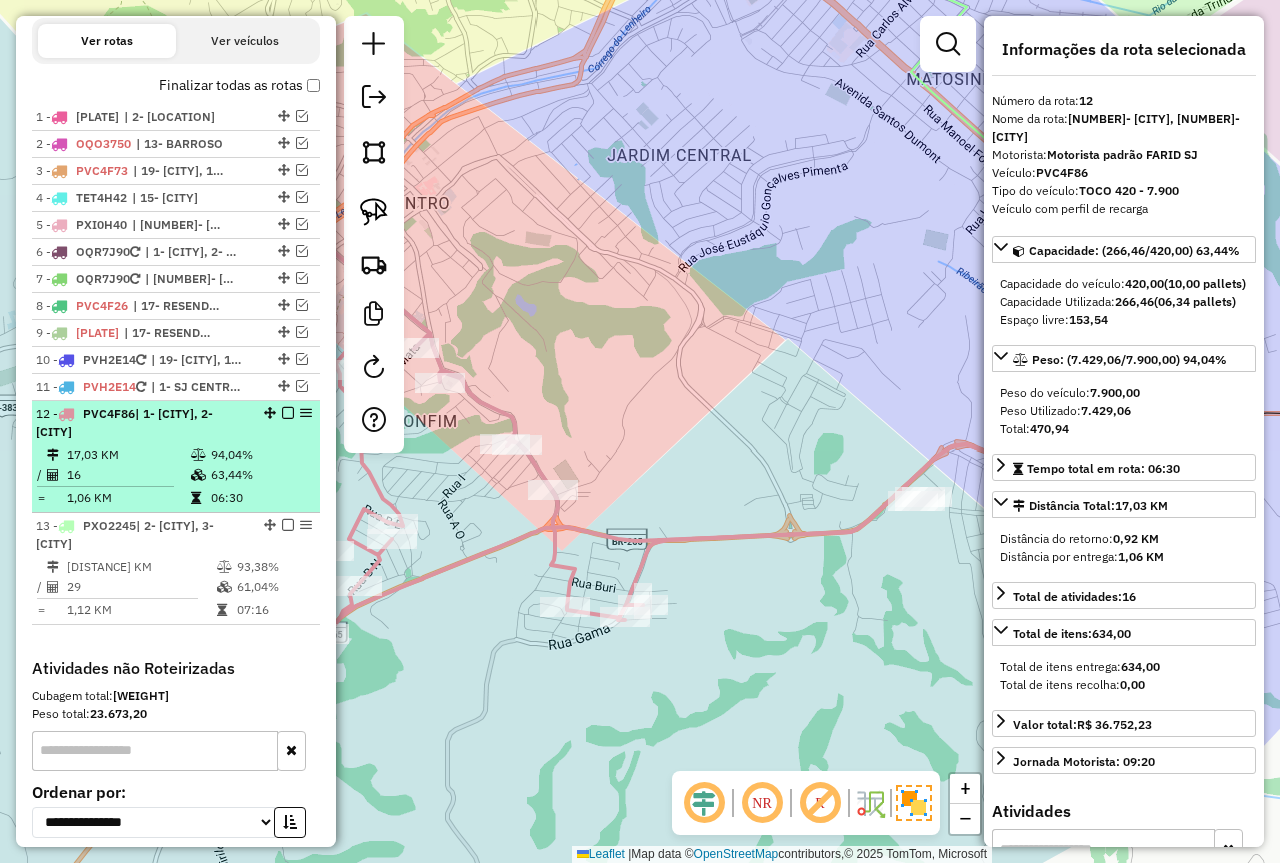 click at bounding box center [288, 413] 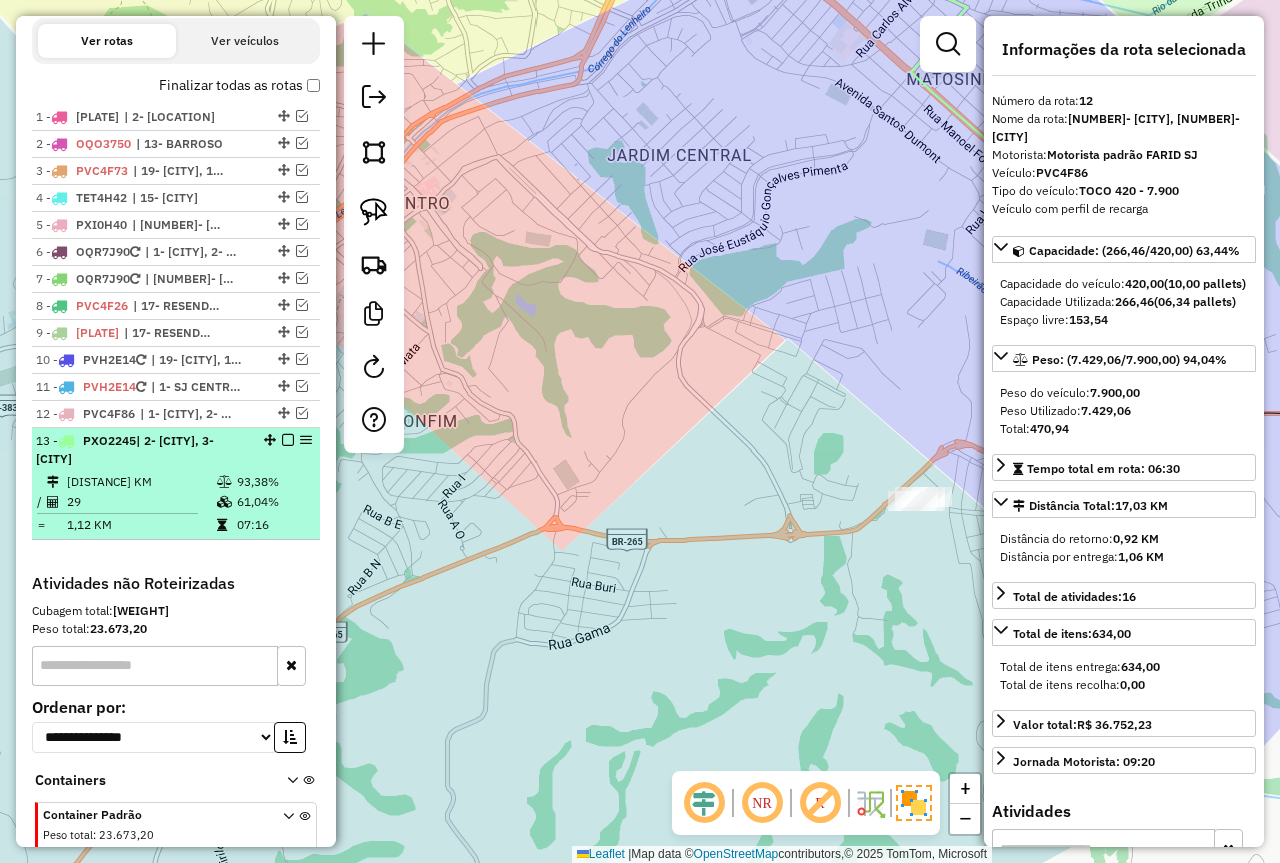 click on "13 -       PXO2245   | 2- COLONIA, 3- TIRADENTES  32,34 KM   93,38%  /  29   61,04%     =  1,12 KM   07:16" at bounding box center [176, 484] 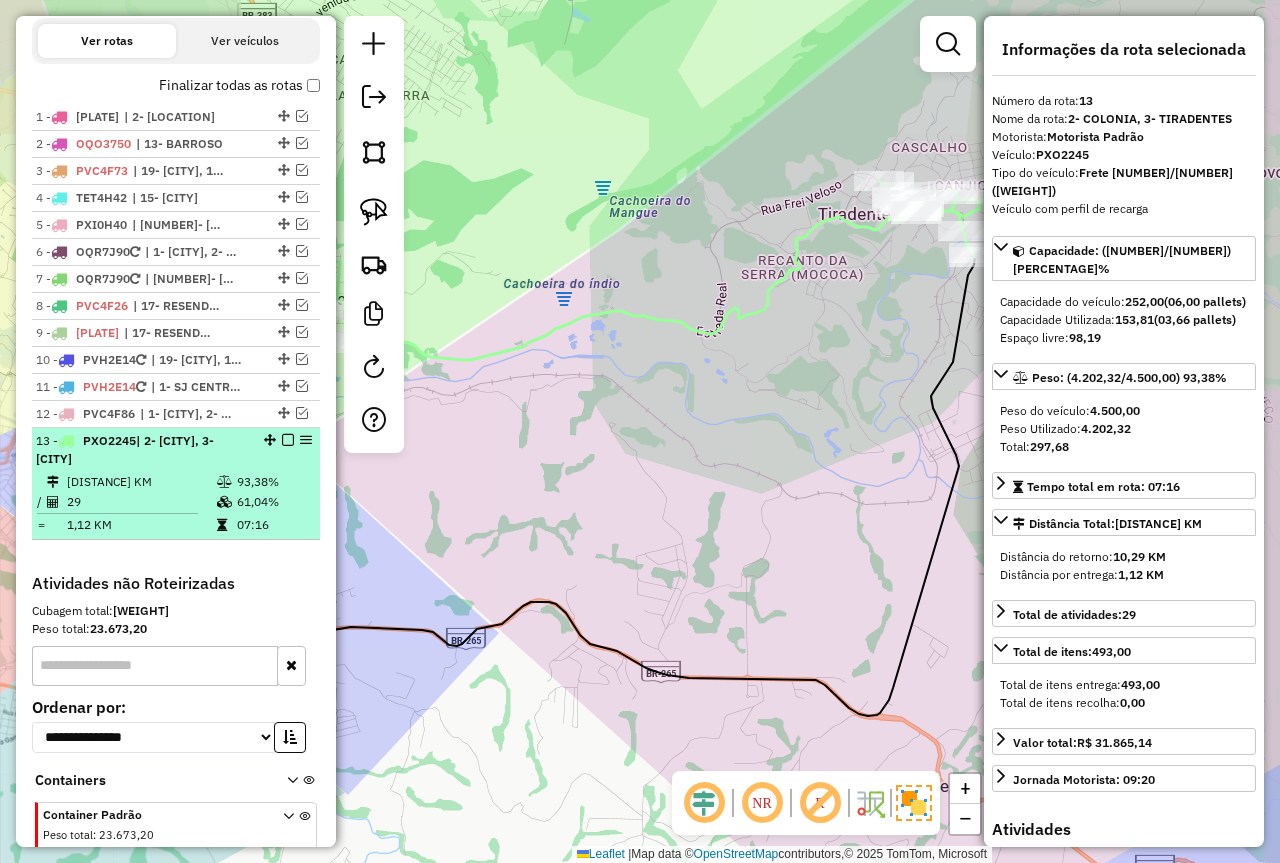 click at bounding box center [288, 440] 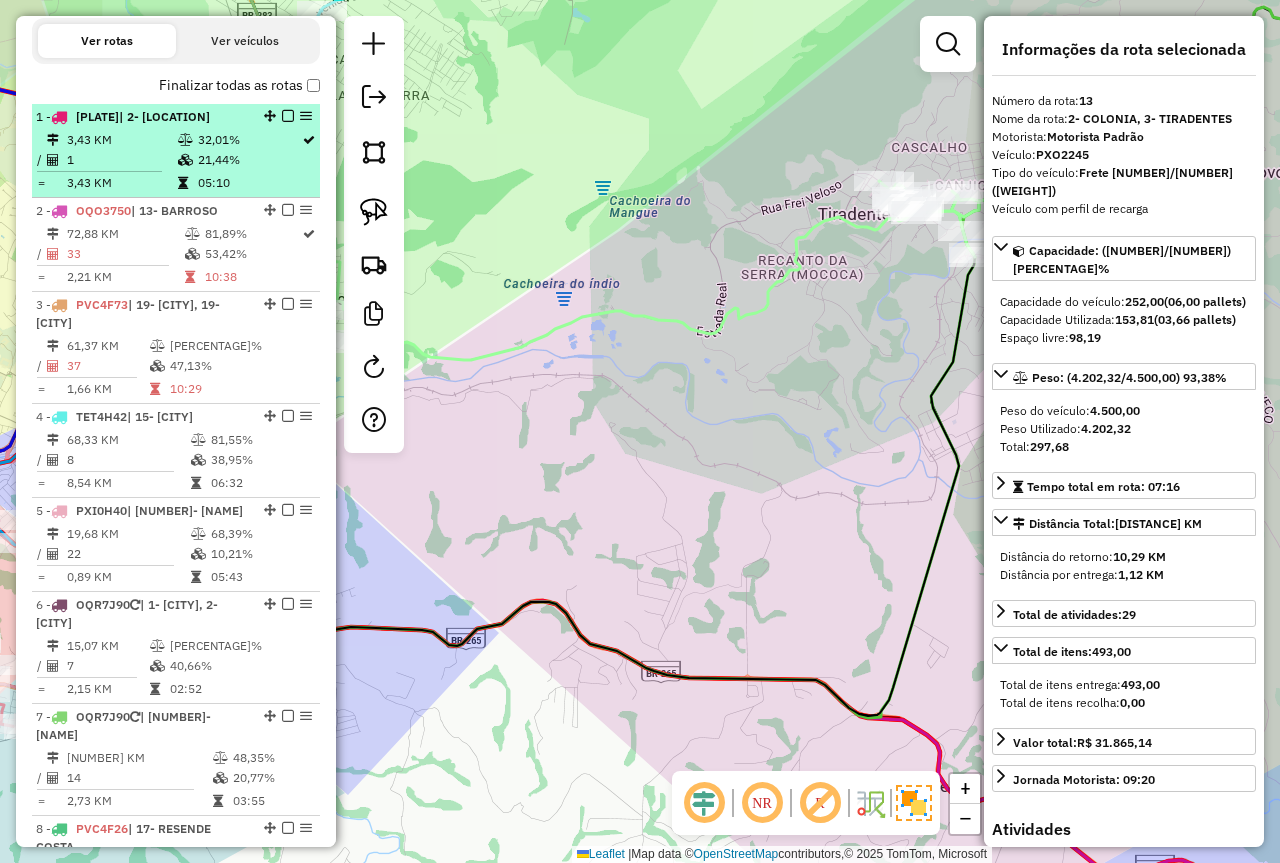 click on "| [NUMBER]- [CITY]" at bounding box center (164, 116) 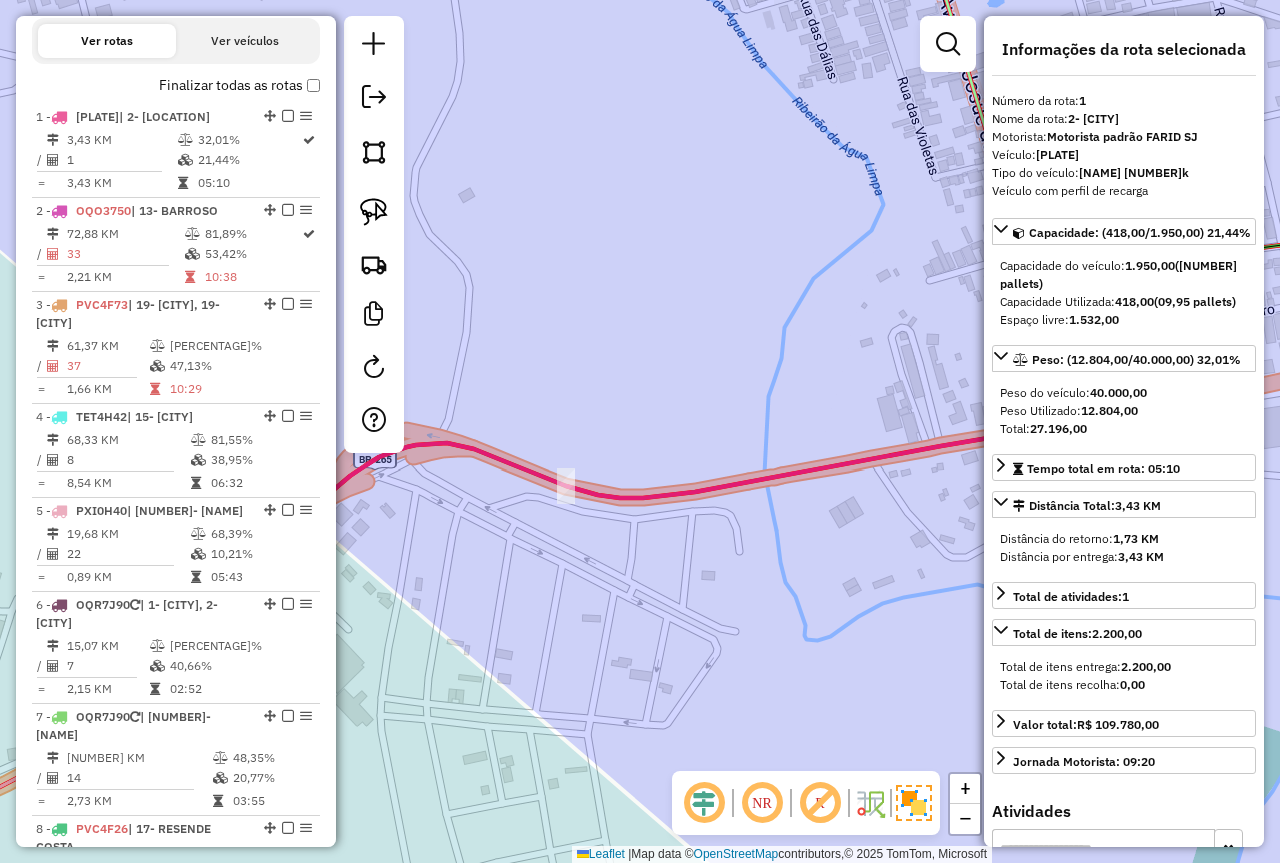 click on "Janela de atendimento Grade de atendimento Capacidade Transportadoras Veículos Cliente Pedidos  Rotas Selecione os dias de semana para filtrar as janelas de atendimento  Seg   Ter   Qua   Qui   Sex   Sáb   Dom  Informe o período da janela de atendimento: De: Até:  Filtrar exatamente a janela do cliente  Considerar janela de atendimento padrão  Selecione os dias de semana para filtrar as grades de atendimento  Seg   Ter   Qua   Qui   Sex   Sáb   Dom   Considerar clientes sem dia de atendimento cadastrado  Clientes fora do dia de atendimento selecionado Filtrar as atividades entre os valores definidos abaixo:  Peso mínimo:  ****  Peso máximo:  ****  Cubagem mínima:   Cubagem máxima:   De:   Até:  Filtrar as atividades entre o tempo de atendimento definido abaixo:  De:   Até:   Considerar capacidade total dos clientes não roteirizados Transportadora: Selecione um ou mais itens Tipo de veículo: Selecione um ou mais itens Veículo: Selecione um ou mais itens Motorista: Selecione um ou mais itens De:" 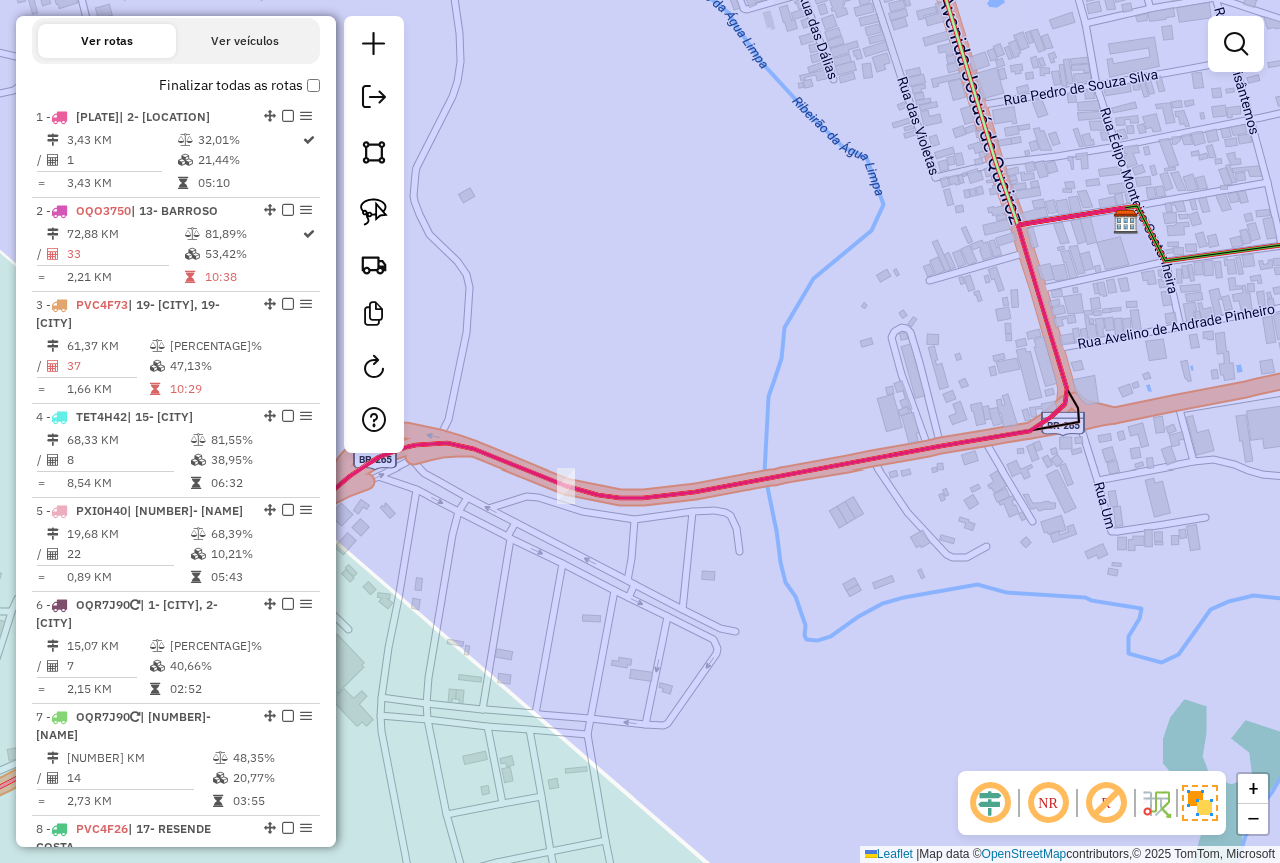 click on "Janela de atendimento Grade de atendimento Capacidade Transportadoras Veículos Cliente Pedidos  Rotas Selecione os dias de semana para filtrar as janelas de atendimento  Seg   Ter   Qua   Qui   Sex   Sáb   Dom  Informe o período da janela de atendimento: De: Até:  Filtrar exatamente a janela do cliente  Considerar janela de atendimento padrão  Selecione os dias de semana para filtrar as grades de atendimento  Seg   Ter   Qua   Qui   Sex   Sáb   Dom   Considerar clientes sem dia de atendimento cadastrado  Clientes fora do dia de atendimento selecionado Filtrar as atividades entre os valores definidos abaixo:  Peso mínimo:  ****  Peso máximo:  ****  Cubagem mínima:   Cubagem máxima:   De:   Até:  Filtrar as atividades entre o tempo de atendimento definido abaixo:  De:   Até:   Considerar capacidade total dos clientes não roteirizados Transportadora: Selecione um ou mais itens Tipo de veículo: Selecione um ou mais itens Veículo: Selecione um ou mais itens Motorista: Selecione um ou mais itens De:" 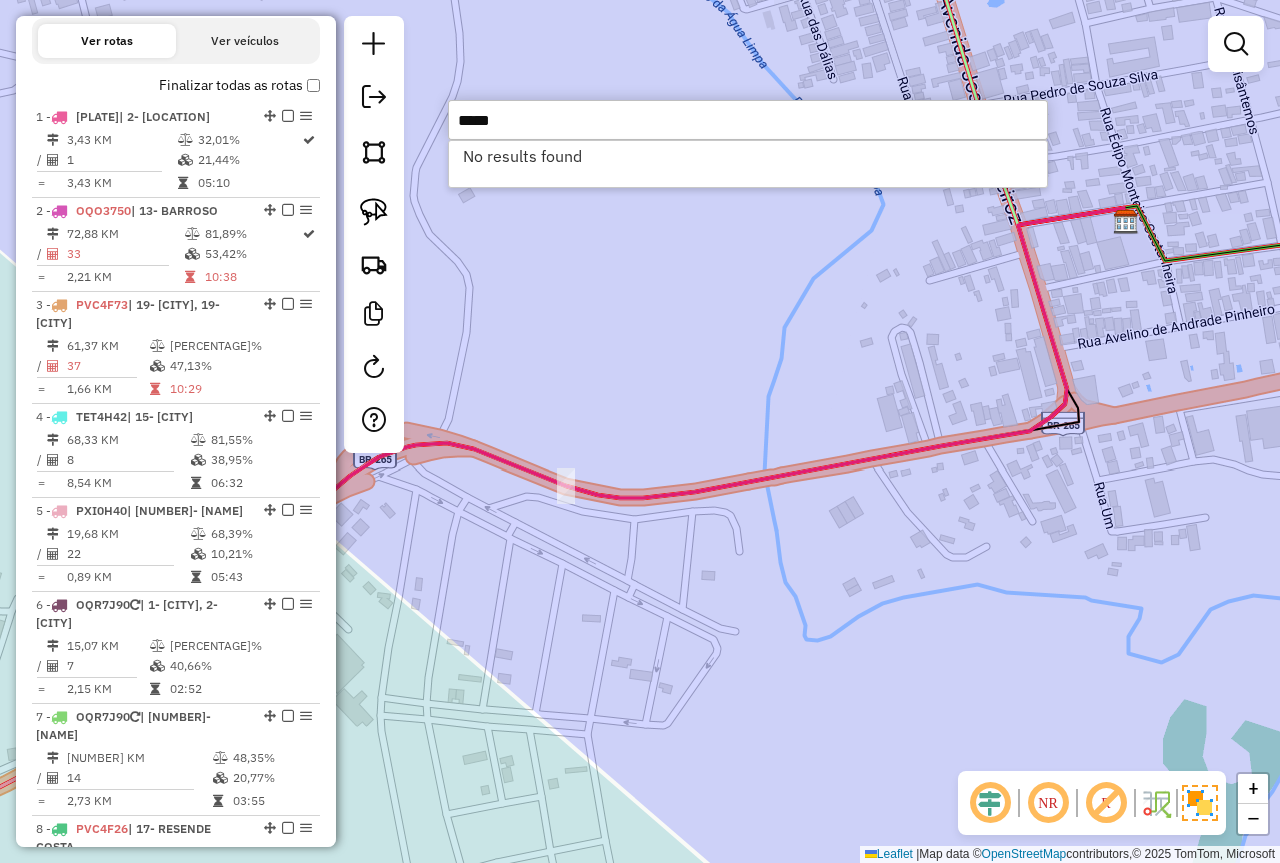 type on "*****" 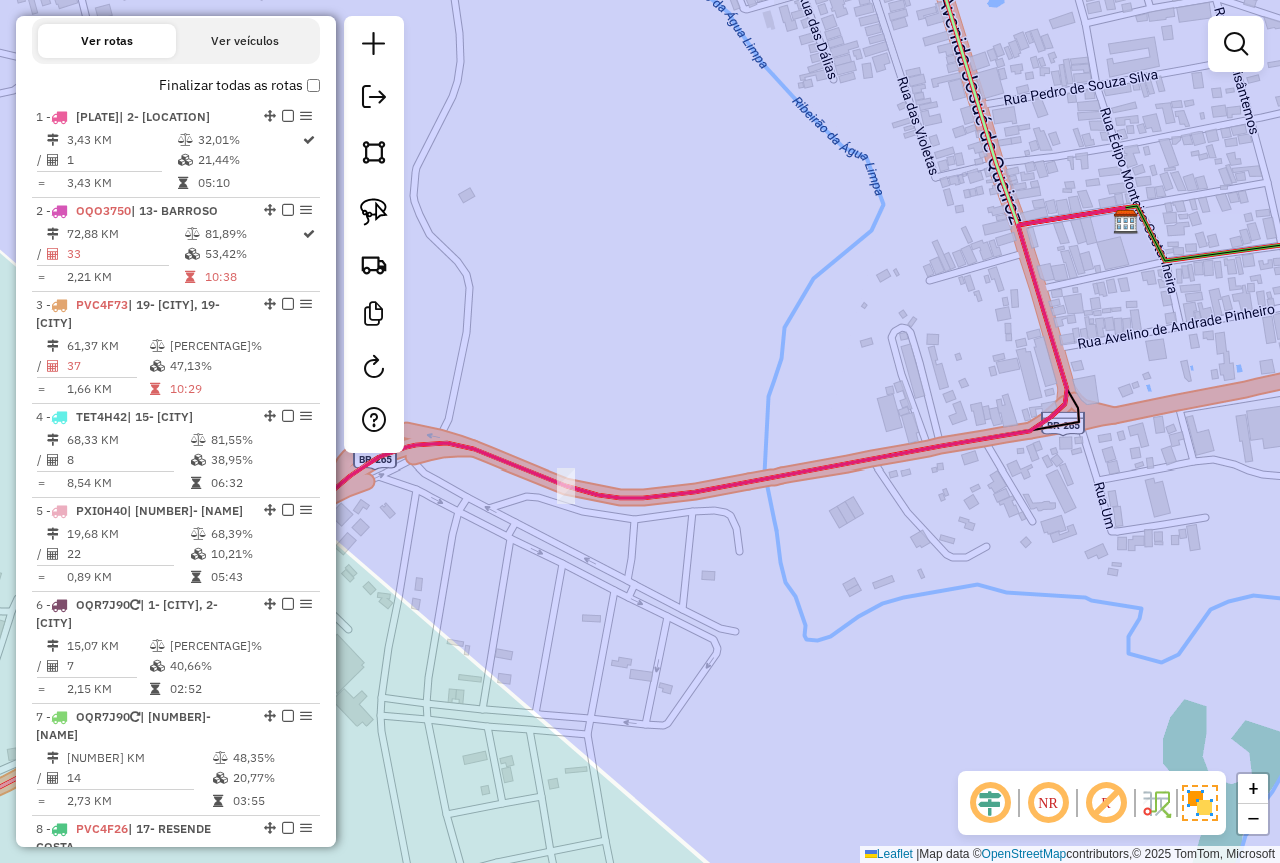 click on "Janela de atendimento Grade de atendimento Capacidade Transportadoras Veículos Cliente Pedidos  Rotas Selecione os dias de semana para filtrar as janelas de atendimento  Seg   Ter   Qua   Qui   Sex   Sáb   Dom  Informe o período da janela de atendimento: De: Até:  Filtrar exatamente a janela do cliente  Considerar janela de atendimento padrão  Selecione os dias de semana para filtrar as grades de atendimento  Seg   Ter   Qua   Qui   Sex   Sáb   Dom   Considerar clientes sem dia de atendimento cadastrado  Clientes fora do dia de atendimento selecionado Filtrar as atividades entre os valores definidos abaixo:  Peso mínimo:  ****  Peso máximo:  ****  Cubagem mínima:   Cubagem máxima:   De:   Até:  Filtrar as atividades entre o tempo de atendimento definido abaixo:  De:   Até:   Considerar capacidade total dos clientes não roteirizados Transportadora: Selecione um ou mais itens Tipo de veículo: Selecione um ou mais itens Veículo: Selecione um ou mais itens Motorista: Selecione um ou mais itens De:" 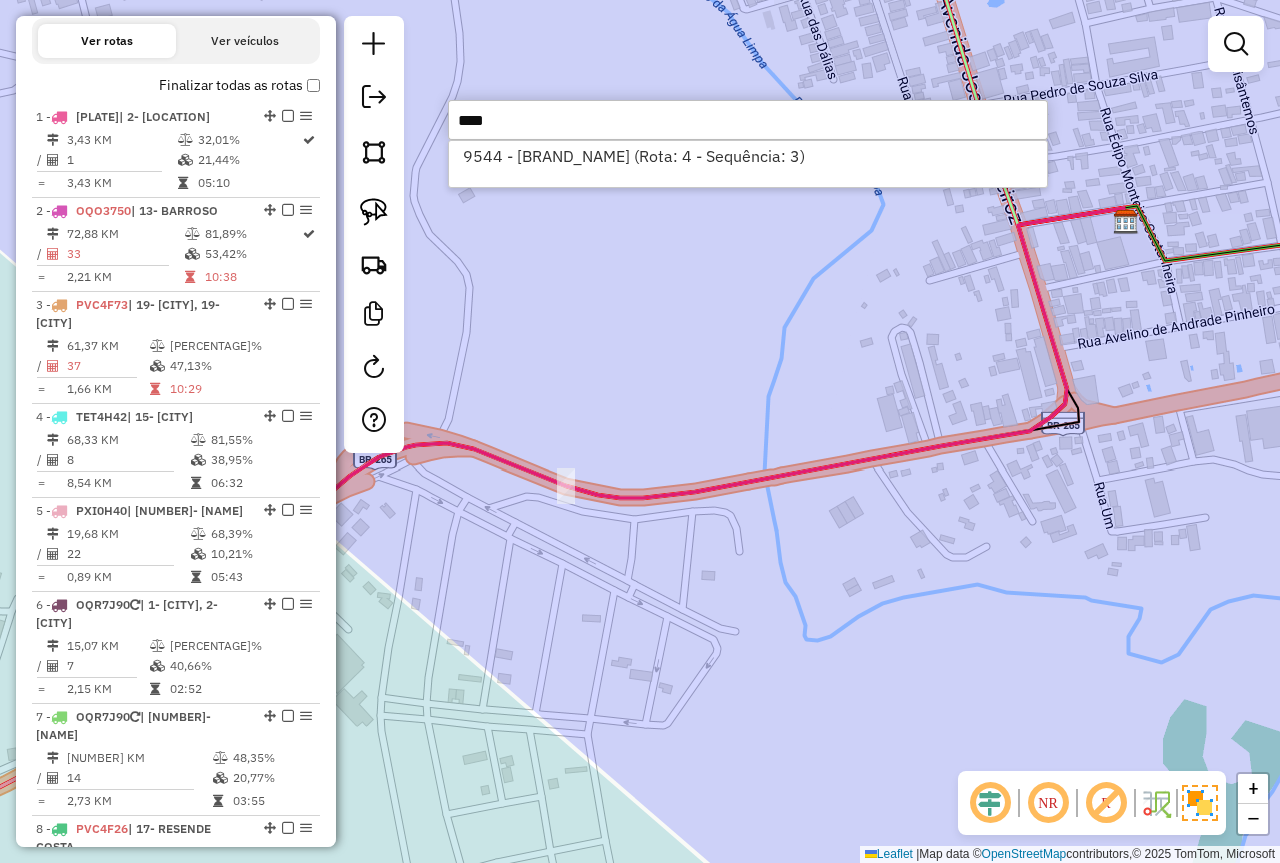 type on "****" 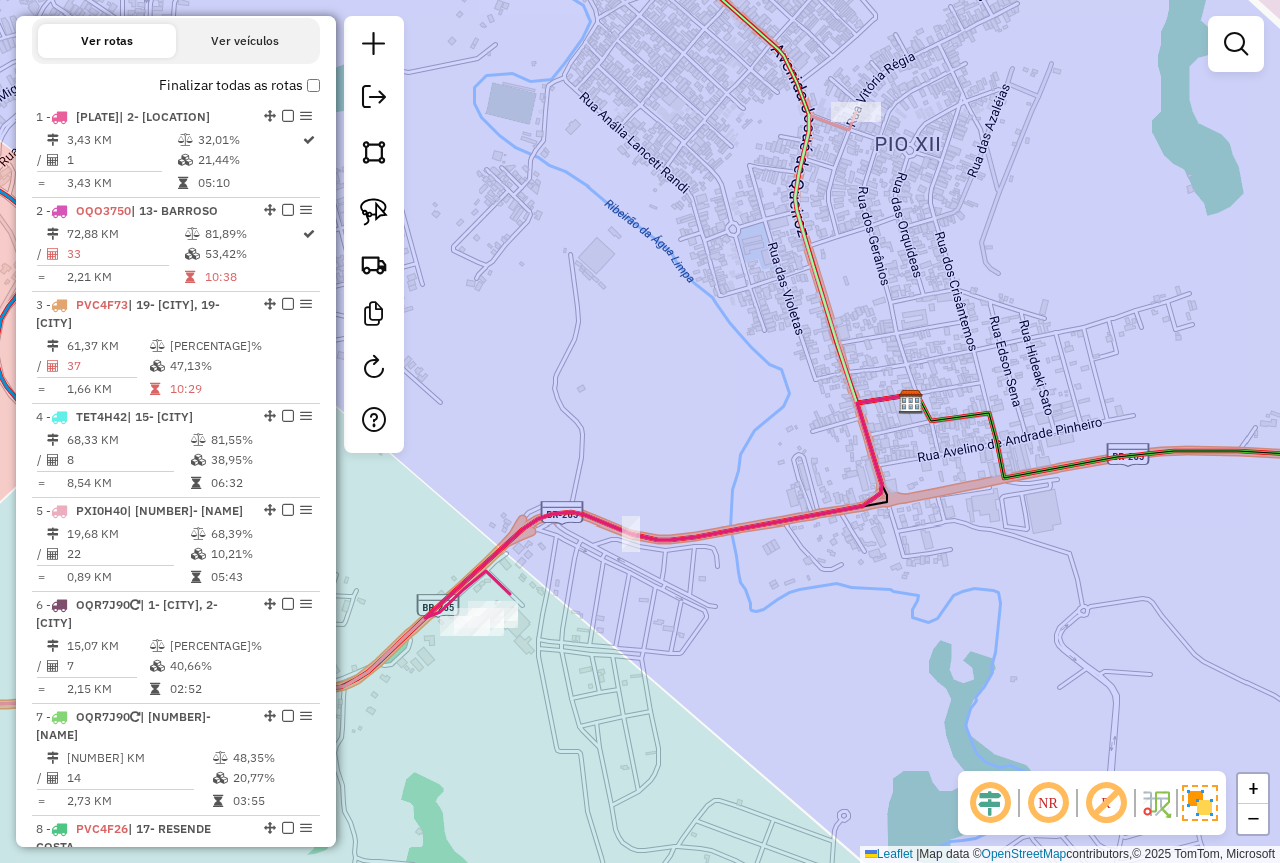 click on "Janela de atendimento Grade de atendimento Capacidade Transportadoras Veículos Cliente Pedidos  Rotas Selecione os dias de semana para filtrar as janelas de atendimento  Seg   Ter   Qua   Qui   Sex   Sáb   Dom  Informe o período da janela de atendimento: De: Até:  Filtrar exatamente a janela do cliente  Considerar janela de atendimento padrão  Selecione os dias de semana para filtrar as grades de atendimento  Seg   Ter   Qua   Qui   Sex   Sáb   Dom   Considerar clientes sem dia de atendimento cadastrado  Clientes fora do dia de atendimento selecionado Filtrar as atividades entre os valores definidos abaixo:  Peso mínimo:  ****  Peso máximo:  ****  Cubagem mínima:   Cubagem máxima:   De:   Até:  Filtrar as atividades entre o tempo de atendimento definido abaixo:  De:   Até:   Considerar capacidade total dos clientes não roteirizados Transportadora: Selecione um ou mais itens Tipo de veículo: Selecione um ou mais itens Veículo: Selecione um ou mais itens Motorista: Selecione um ou mais itens De:" 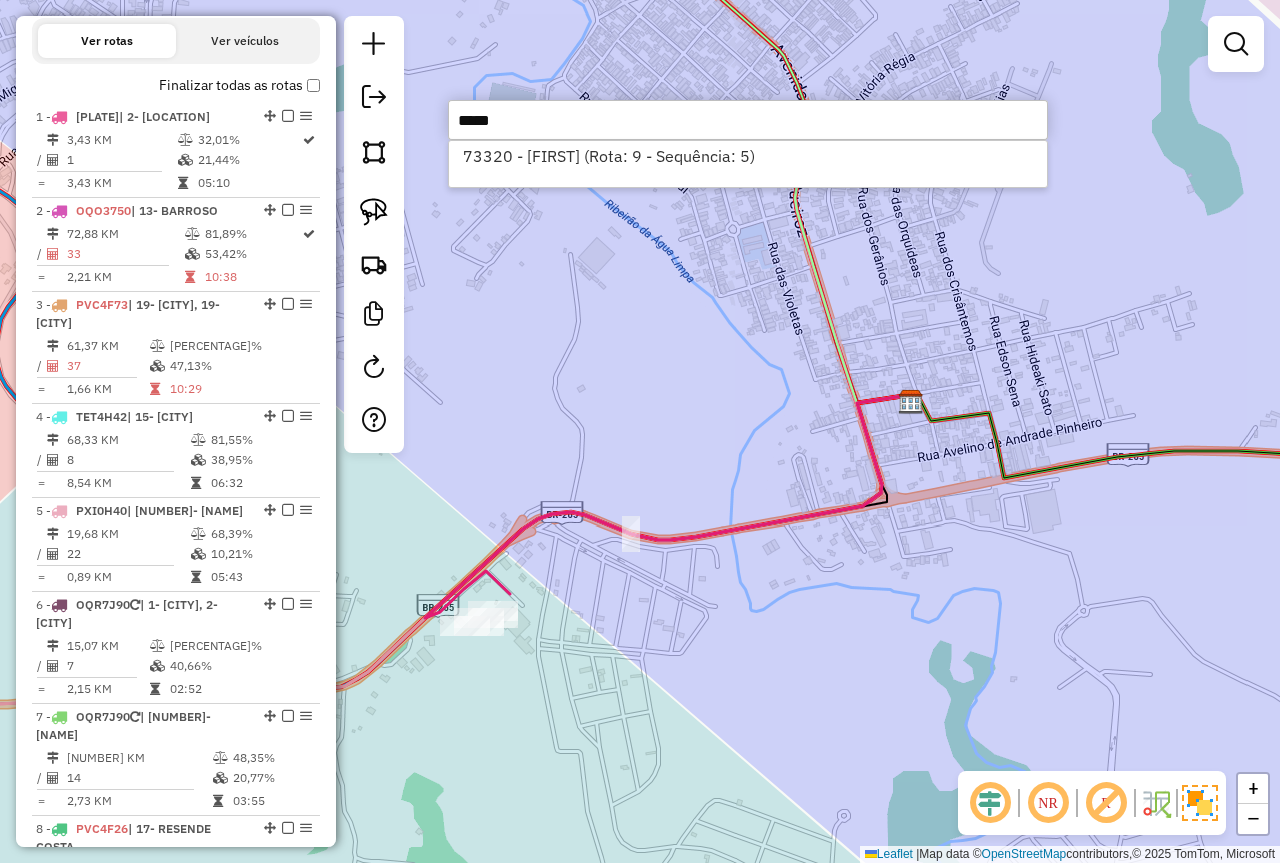 type on "*****" 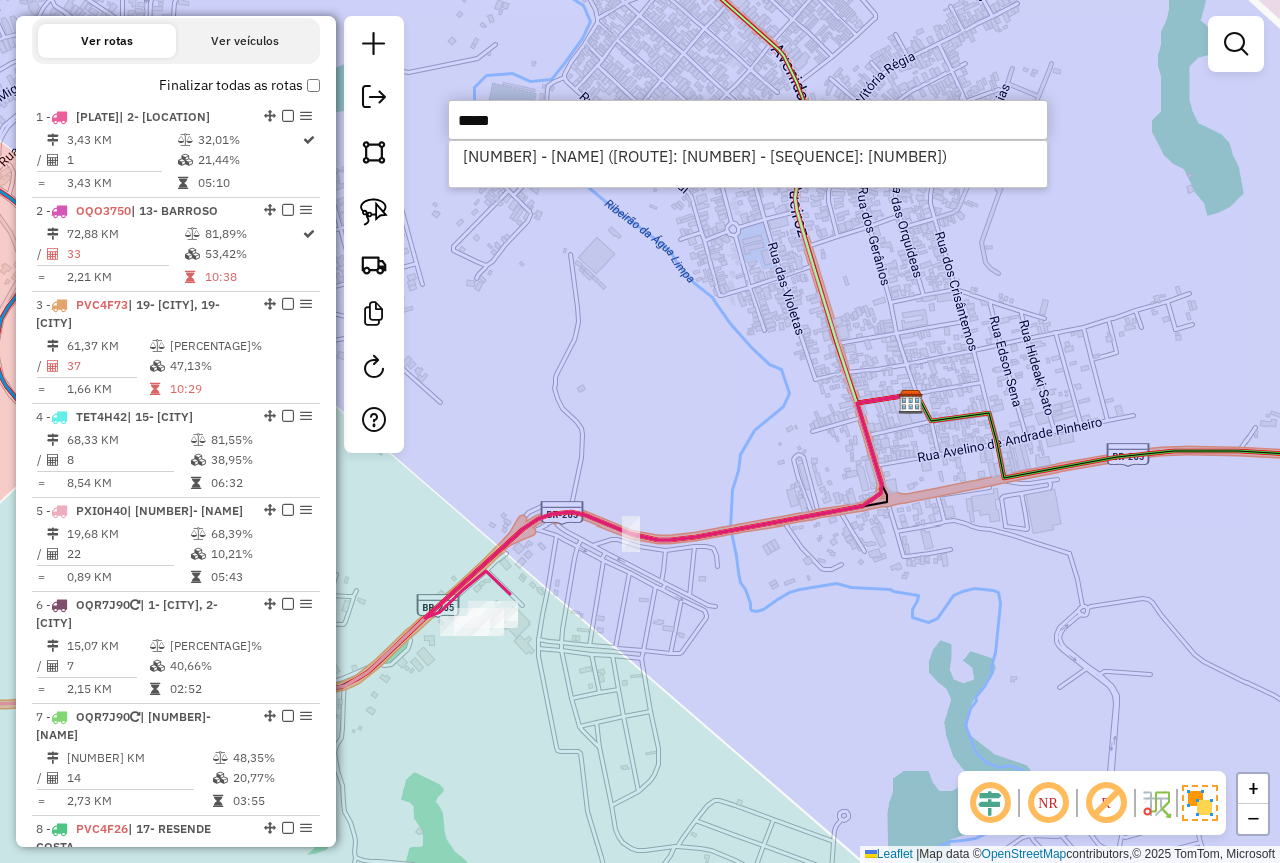 type on "*****" 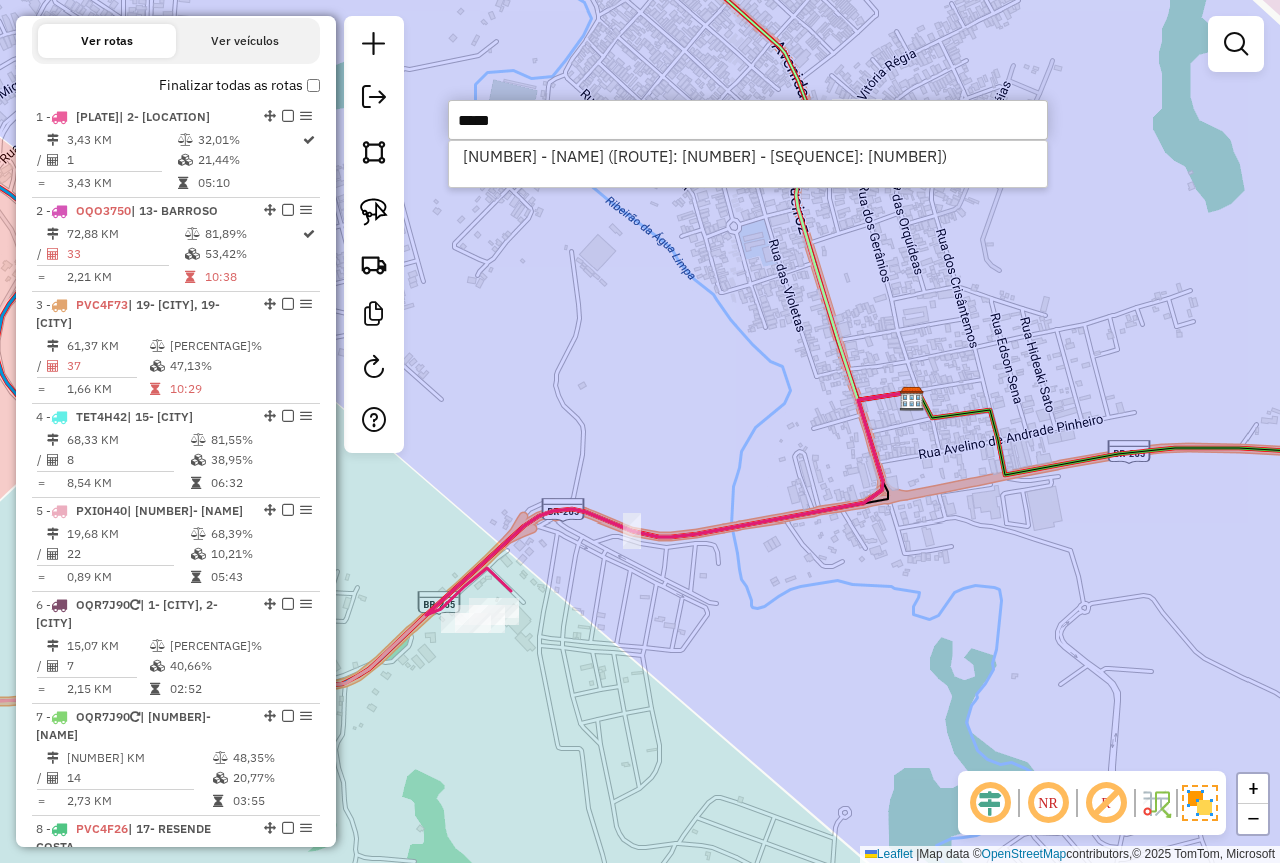 click on "Janela de atendimento Grade de atendimento Capacidade Transportadoras Veículos Cliente Pedidos  Rotas Selecione os dias de semana para filtrar as janelas de atendimento  Seg   Ter   Qua   Qui   Sex   Sáb   Dom  Informe o período da janela de atendimento: De: Até:  Filtrar exatamente a janela do cliente  Considerar janela de atendimento padrão  Selecione os dias de semana para filtrar as grades de atendimento  Seg   Ter   Qua   Qui   Sex   Sáb   Dom   Considerar clientes sem dia de atendimento cadastrado  Clientes fora do dia de atendimento selecionado Filtrar as atividades entre os valores definidos abaixo:  Peso mínimo:  ****  Peso máximo:  ****  Cubagem mínima:   Cubagem máxima:   De:   Até:  Filtrar as atividades entre o tempo de atendimento definido abaixo:  De:   Até:   Considerar capacidade total dos clientes não roteirizados Transportadora: Selecione um ou mais itens Tipo de veículo: Selecione um ou mais itens Veículo: Selecione um ou mais itens Motorista: Selecione um ou mais itens De:" 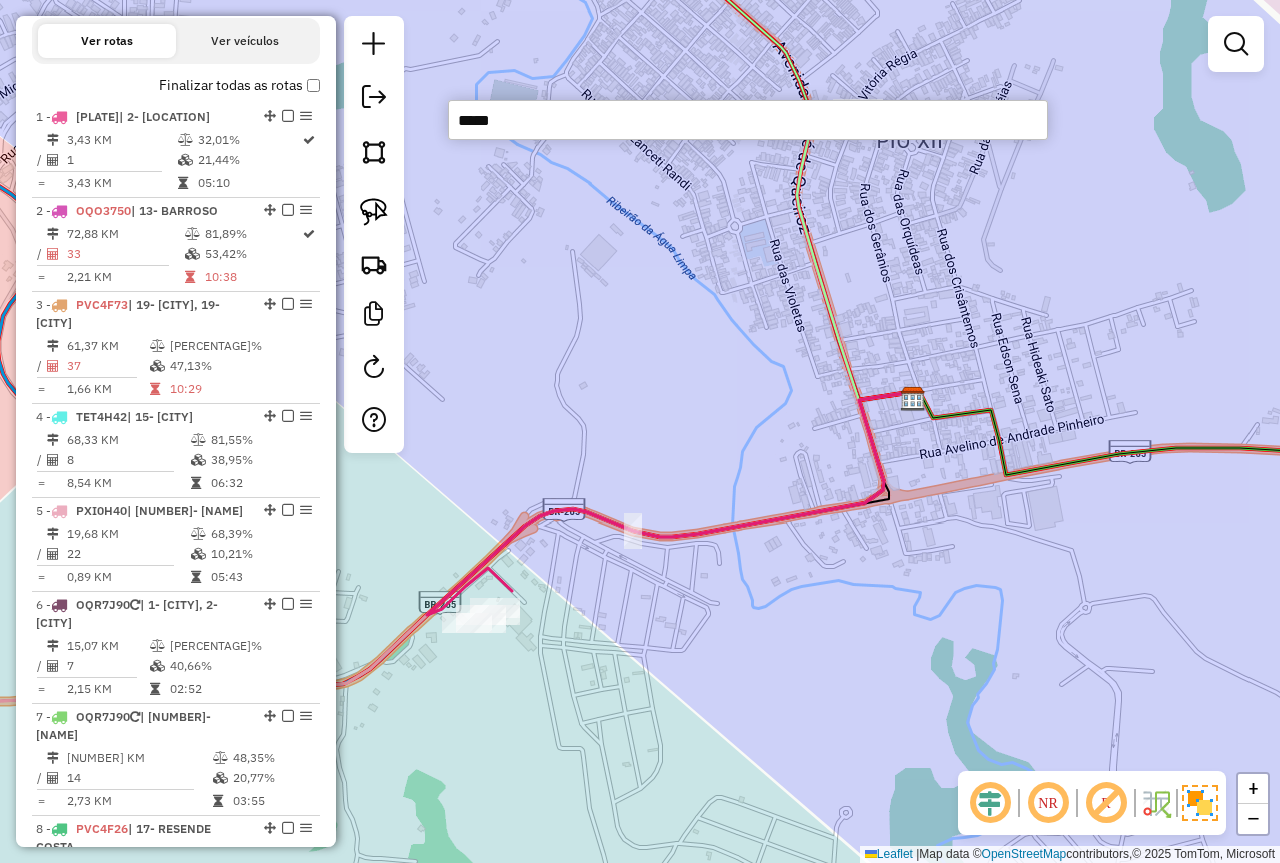 click on "Janela de atendimento Grade de atendimento Capacidade Transportadoras Veículos Cliente Pedidos  Rotas Selecione os dias de semana para filtrar as janelas de atendimento  Seg   Ter   Qua   Qui   Sex   Sáb   Dom  Informe o período da janela de atendimento: De: Até:  Filtrar exatamente a janela do cliente  Considerar janela de atendimento padrão  Selecione os dias de semana para filtrar as grades de atendimento  Seg   Ter   Qua   Qui   Sex   Sáb   Dom   Considerar clientes sem dia de atendimento cadastrado  Clientes fora do dia de atendimento selecionado Filtrar as atividades entre os valores definidos abaixo:  Peso mínimo:  ****  Peso máximo:  ****  Cubagem mínima:   Cubagem máxima:   De:   Até:  Filtrar as atividades entre o tempo de atendimento definido abaixo:  De:   Até:   Considerar capacidade total dos clientes não roteirizados Transportadora: Selecione um ou mais itens Tipo de veículo: Selecione um ou mais itens Veículo: Selecione um ou mais itens Motorista: Selecione um ou mais itens De:" 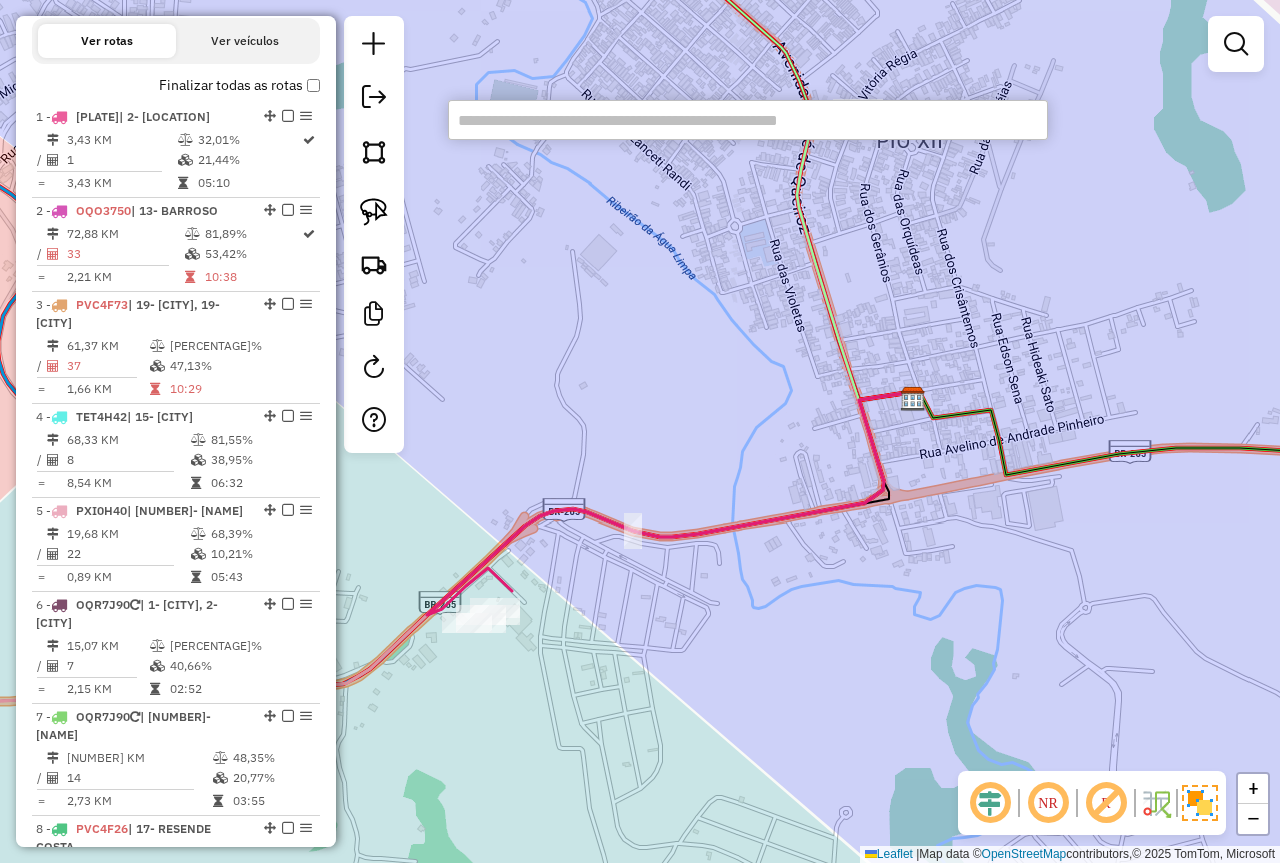 type on "*" 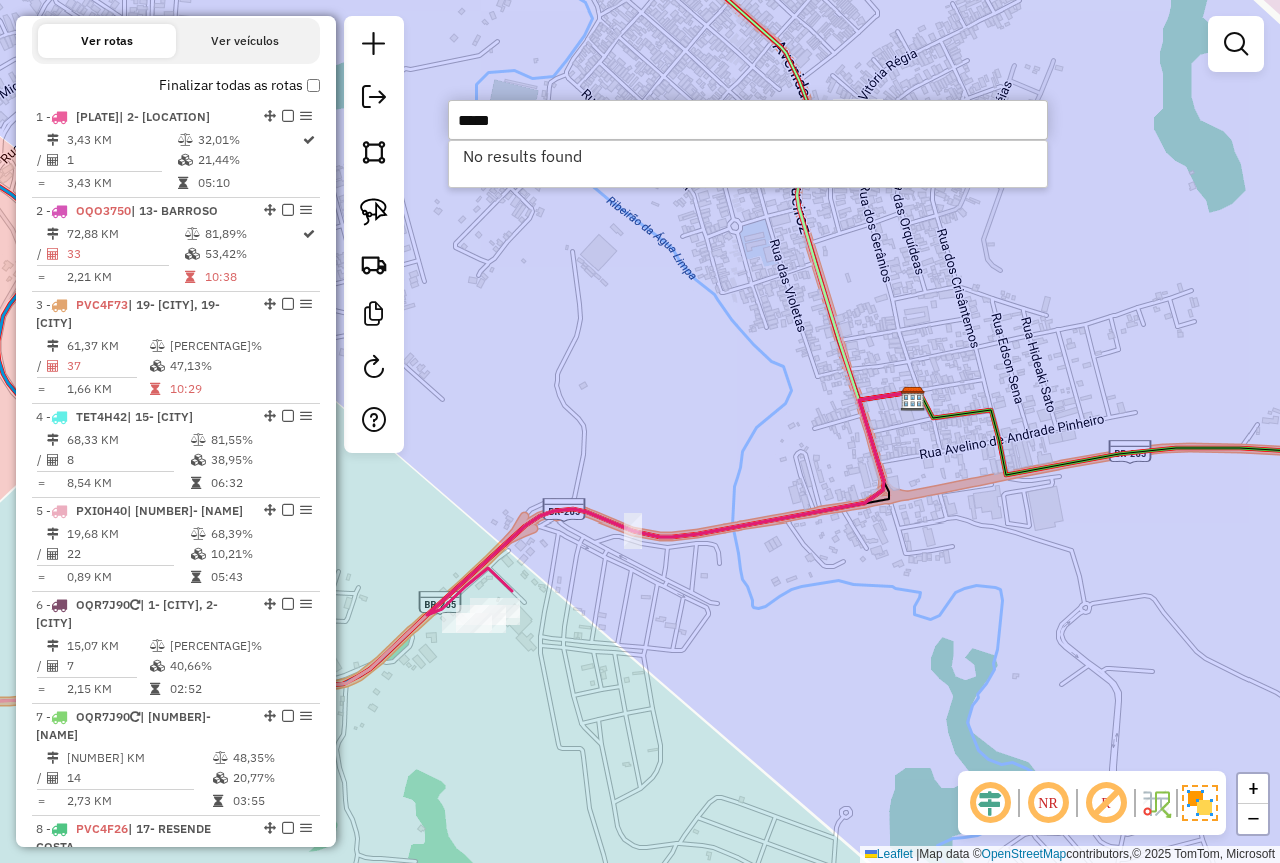 drag, startPoint x: 525, startPoint y: 114, endPoint x: 346, endPoint y: 198, distance: 197.72961 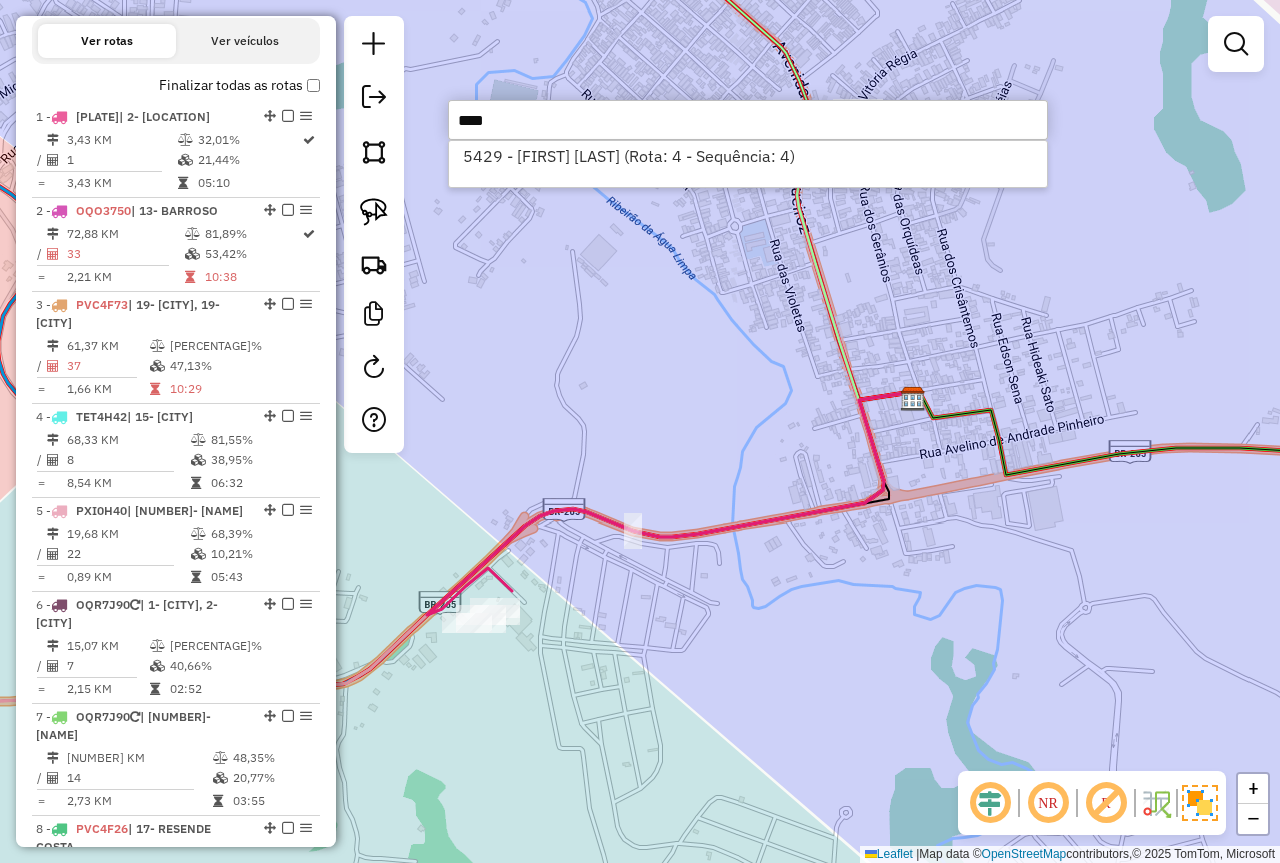 type on "****" 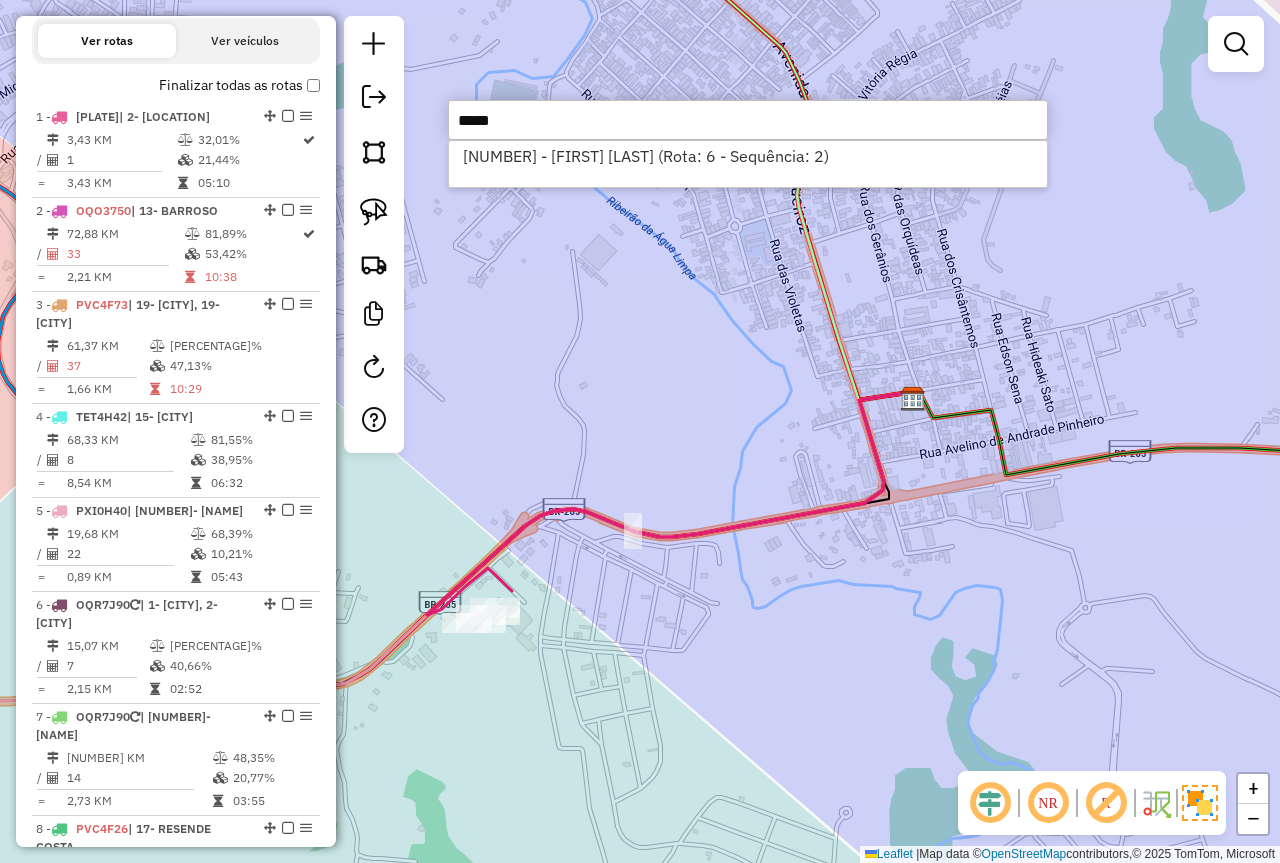 type on "*****" 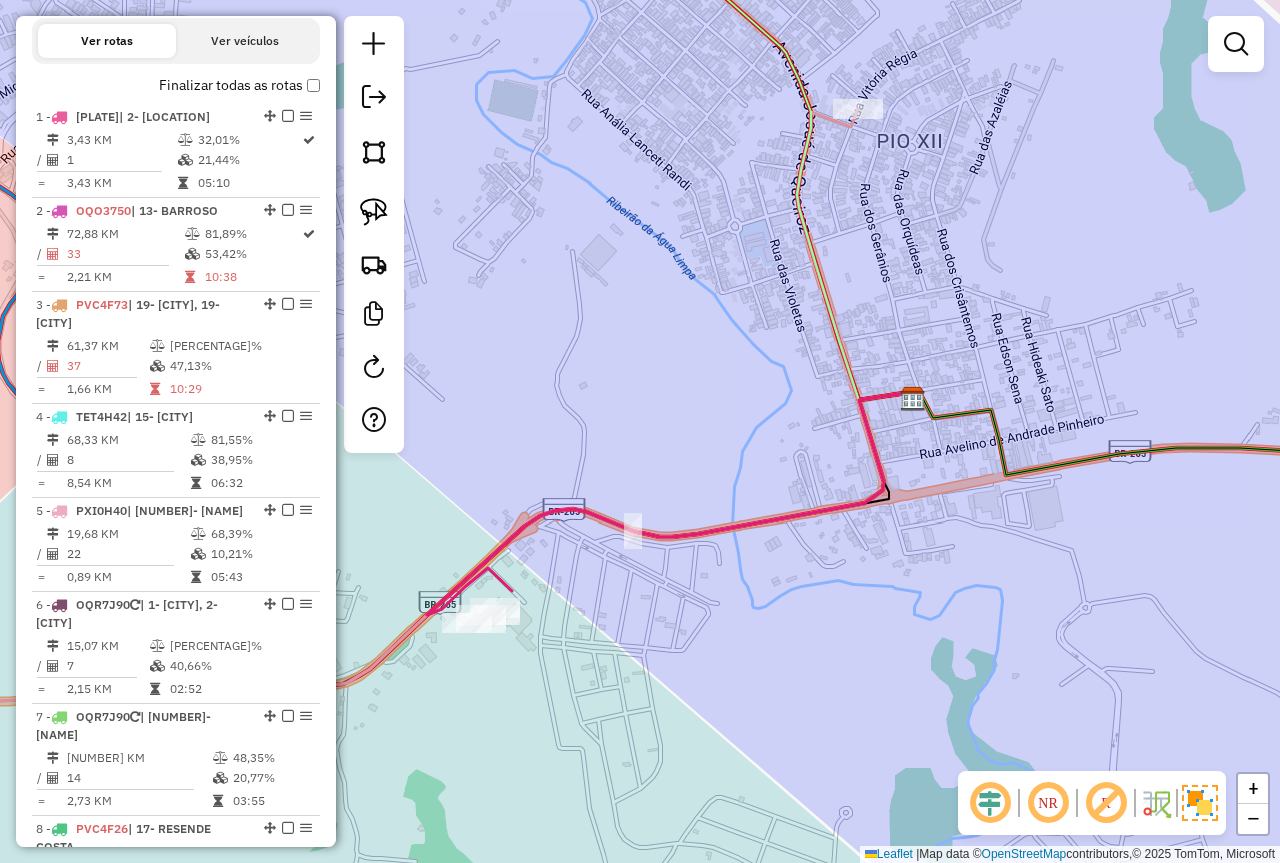 scroll, scrollTop: 0, scrollLeft: 0, axis: both 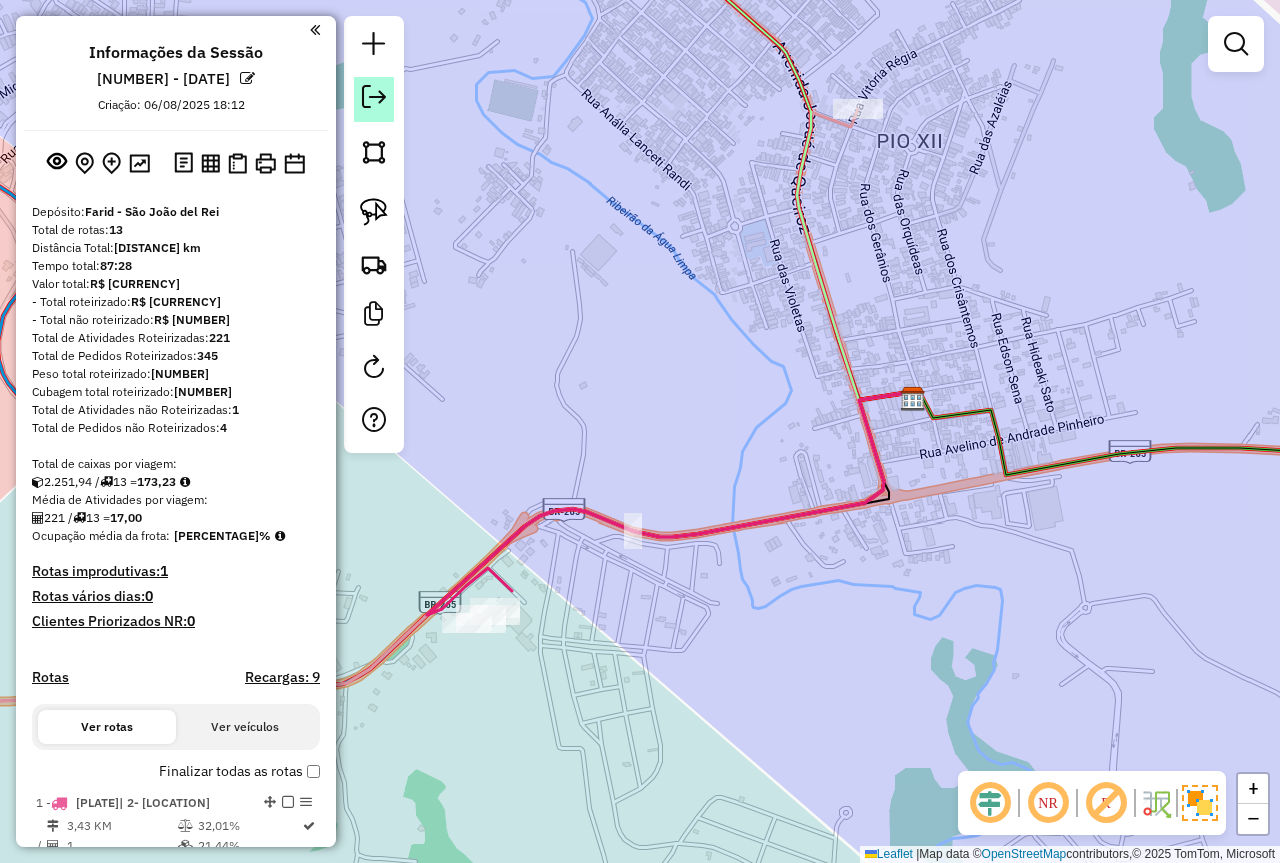 click 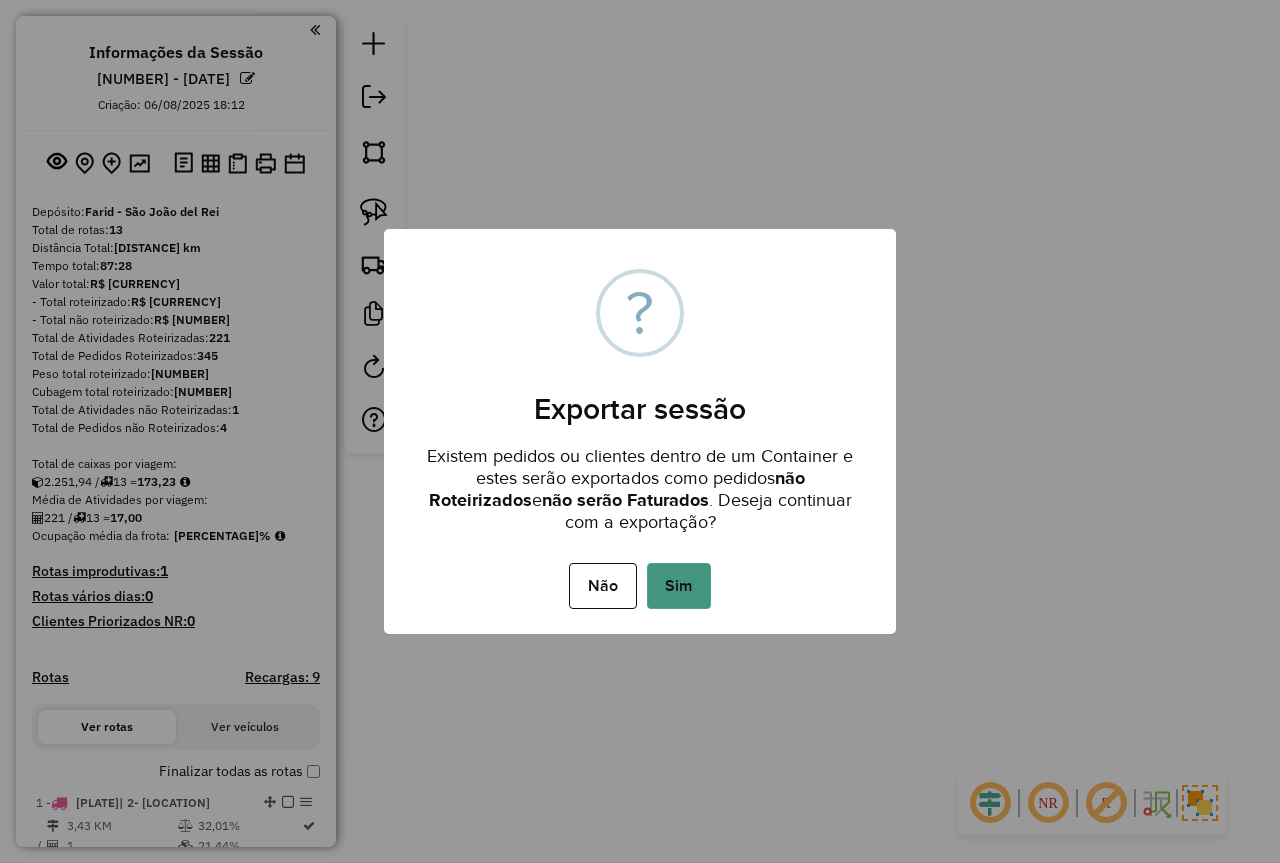 drag, startPoint x: 701, startPoint y: 562, endPoint x: 691, endPoint y: 566, distance: 10.770329 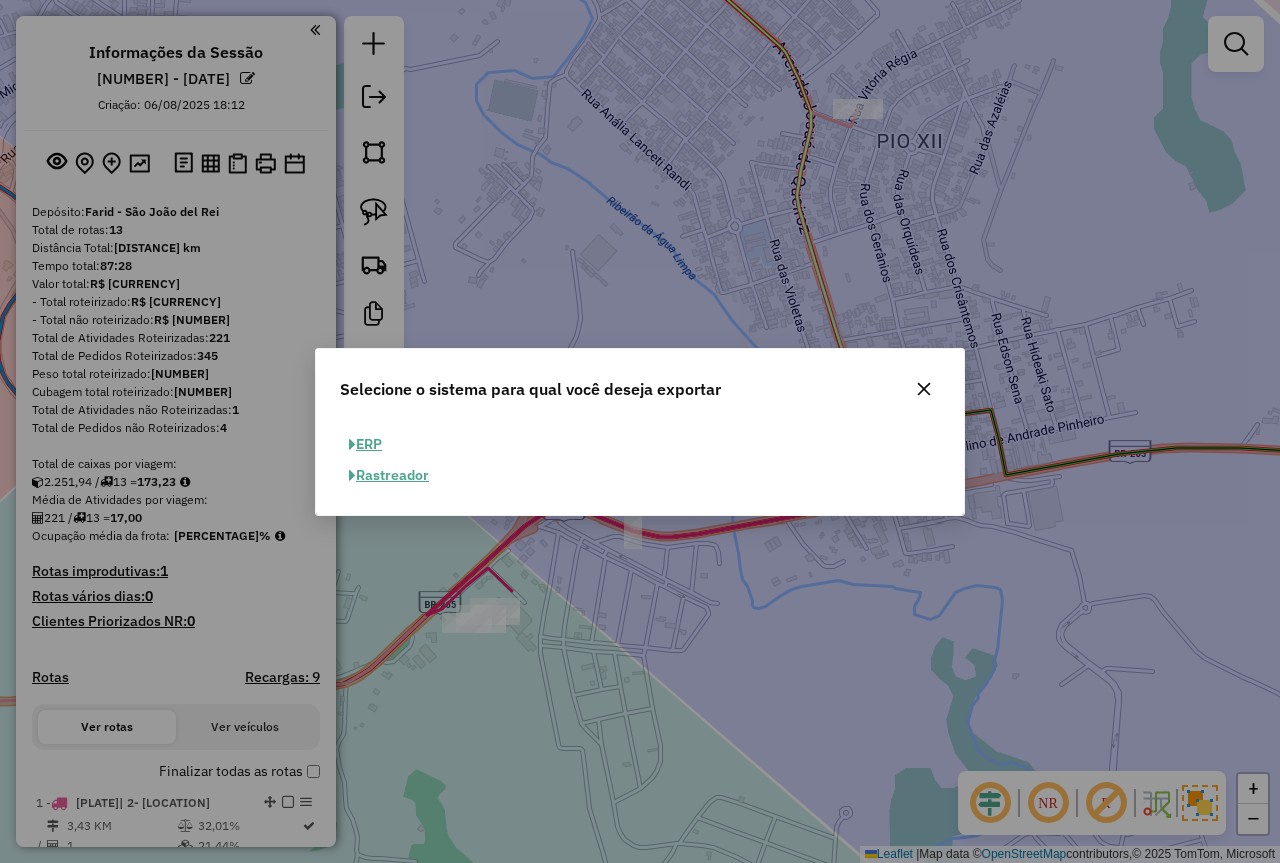 drag, startPoint x: 371, startPoint y: 438, endPoint x: 386, endPoint y: 451, distance: 19.849434 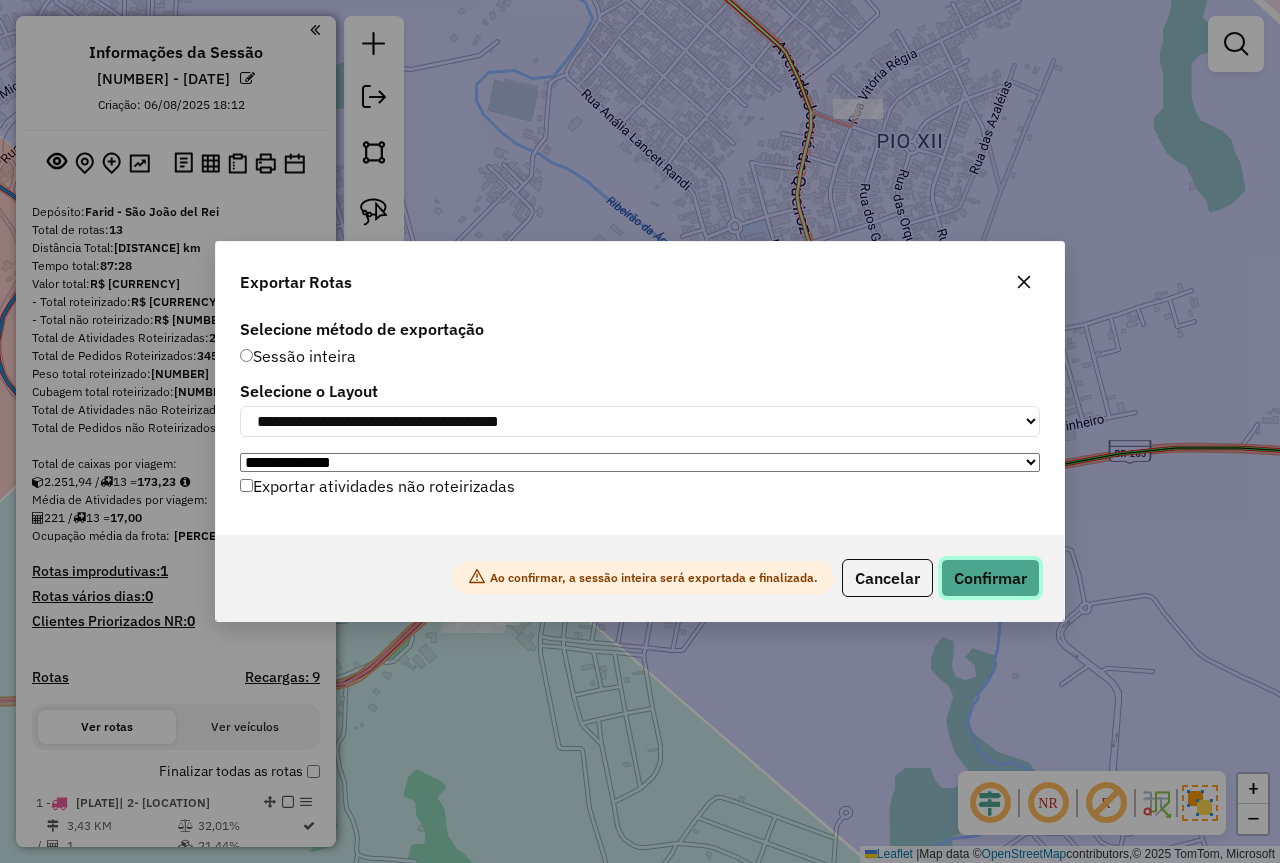 drag, startPoint x: 970, startPoint y: 580, endPoint x: 990, endPoint y: 610, distance: 36.05551 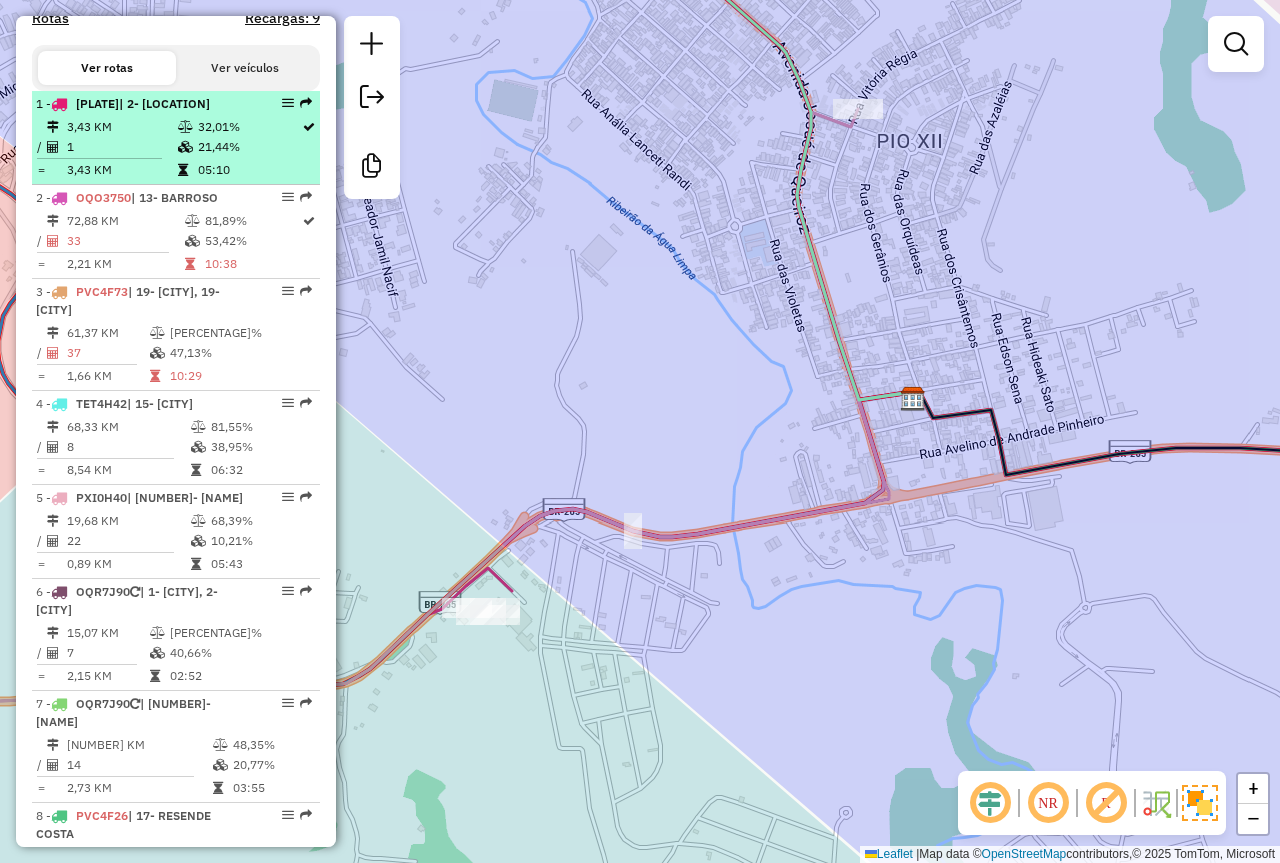 scroll, scrollTop: 500, scrollLeft: 0, axis: vertical 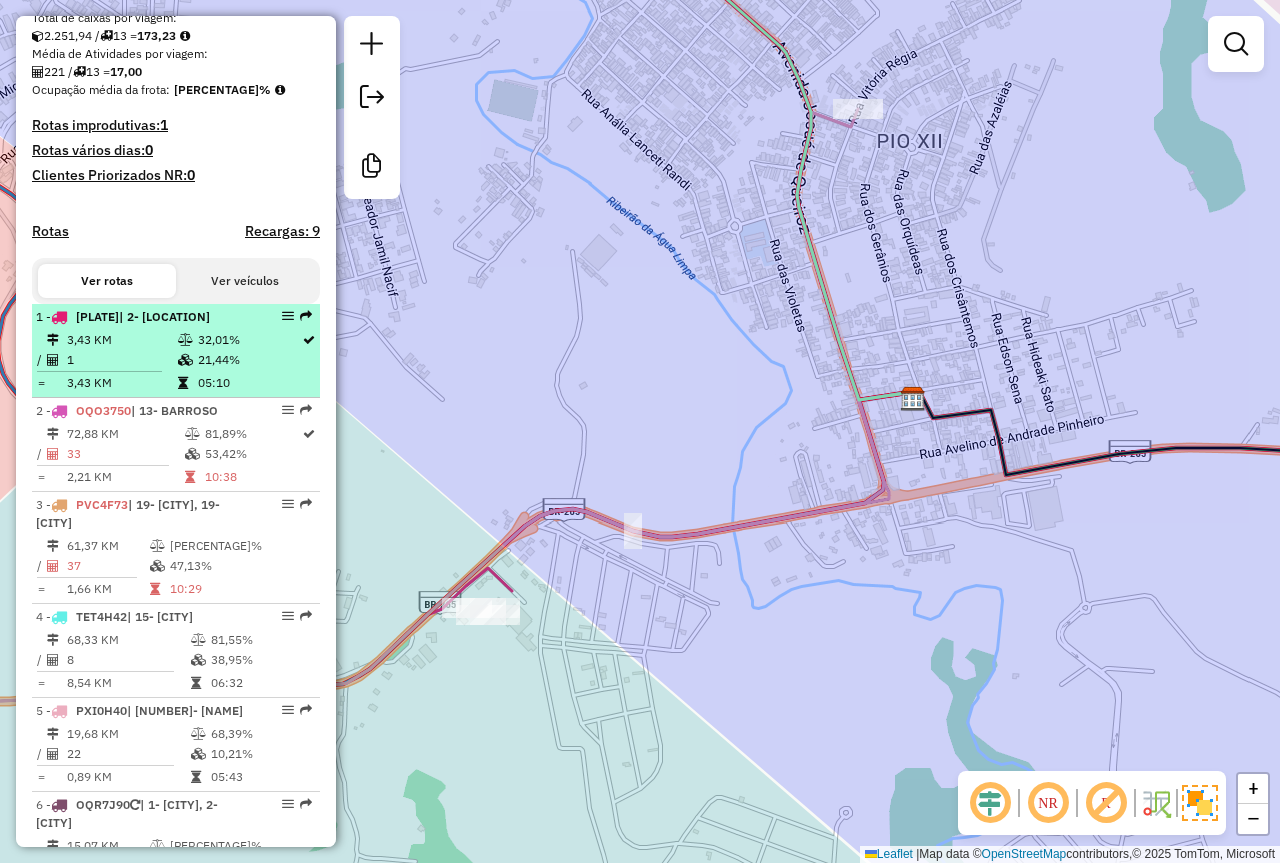 click on "1" at bounding box center (121, 360) 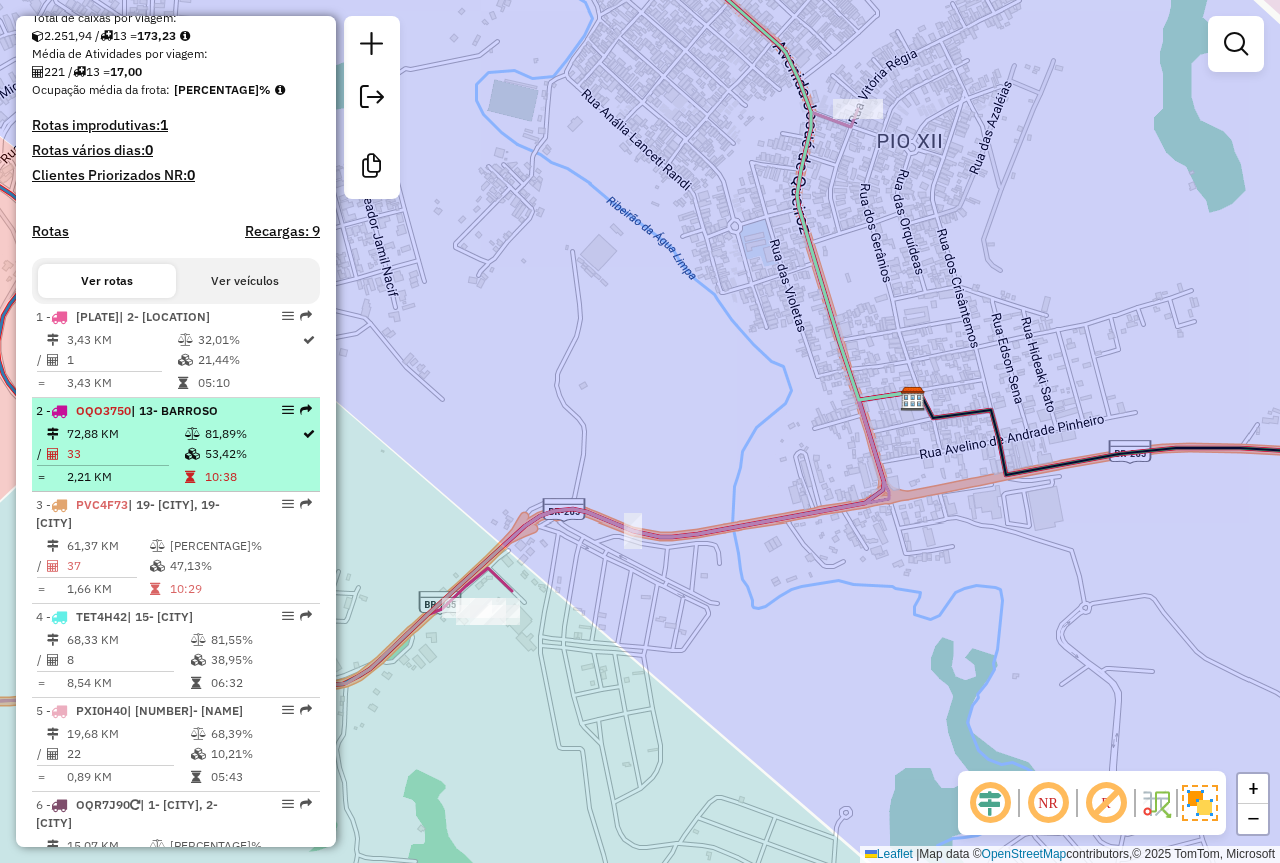 select on "*********" 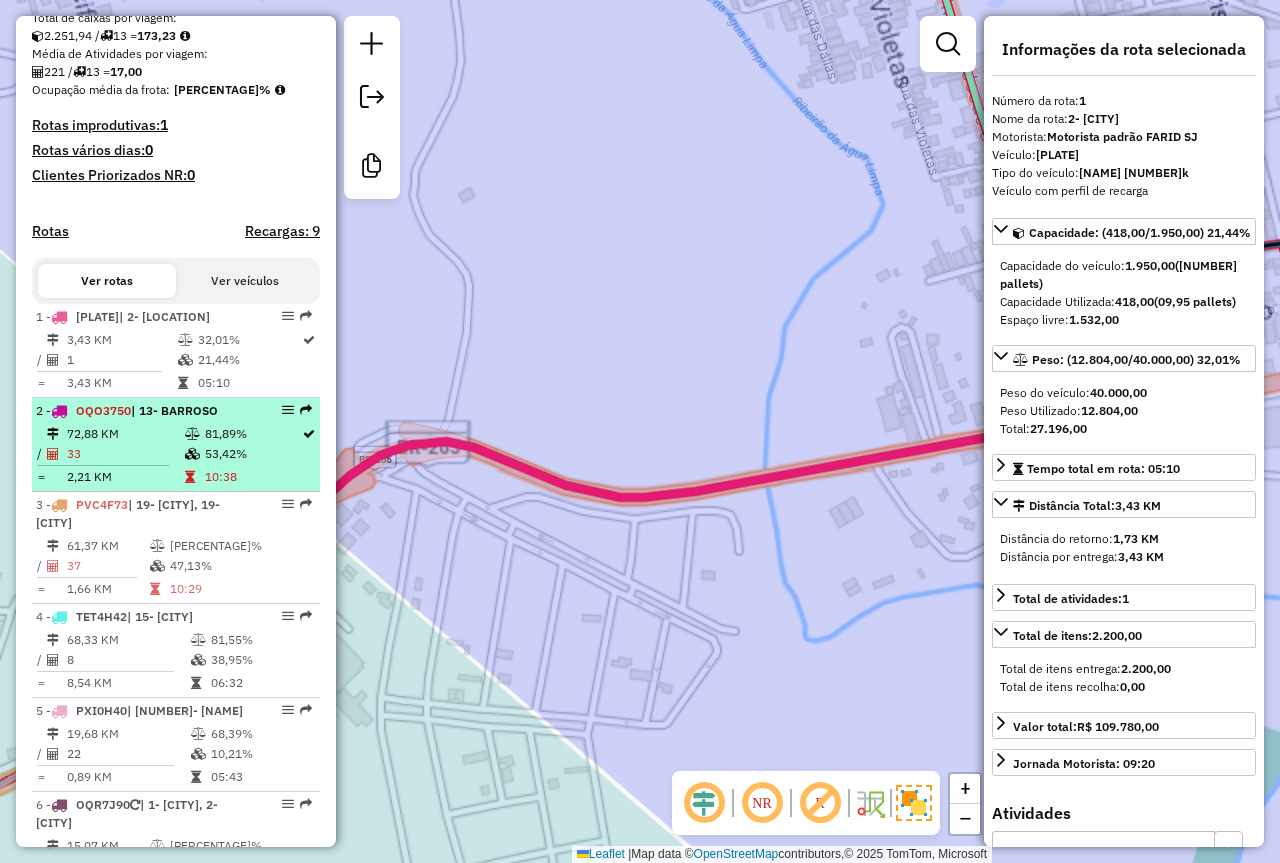 click on "72,88 KM   81,89%  /  33   53,42%     =  2,21 KM   10:38" at bounding box center [176, 455] 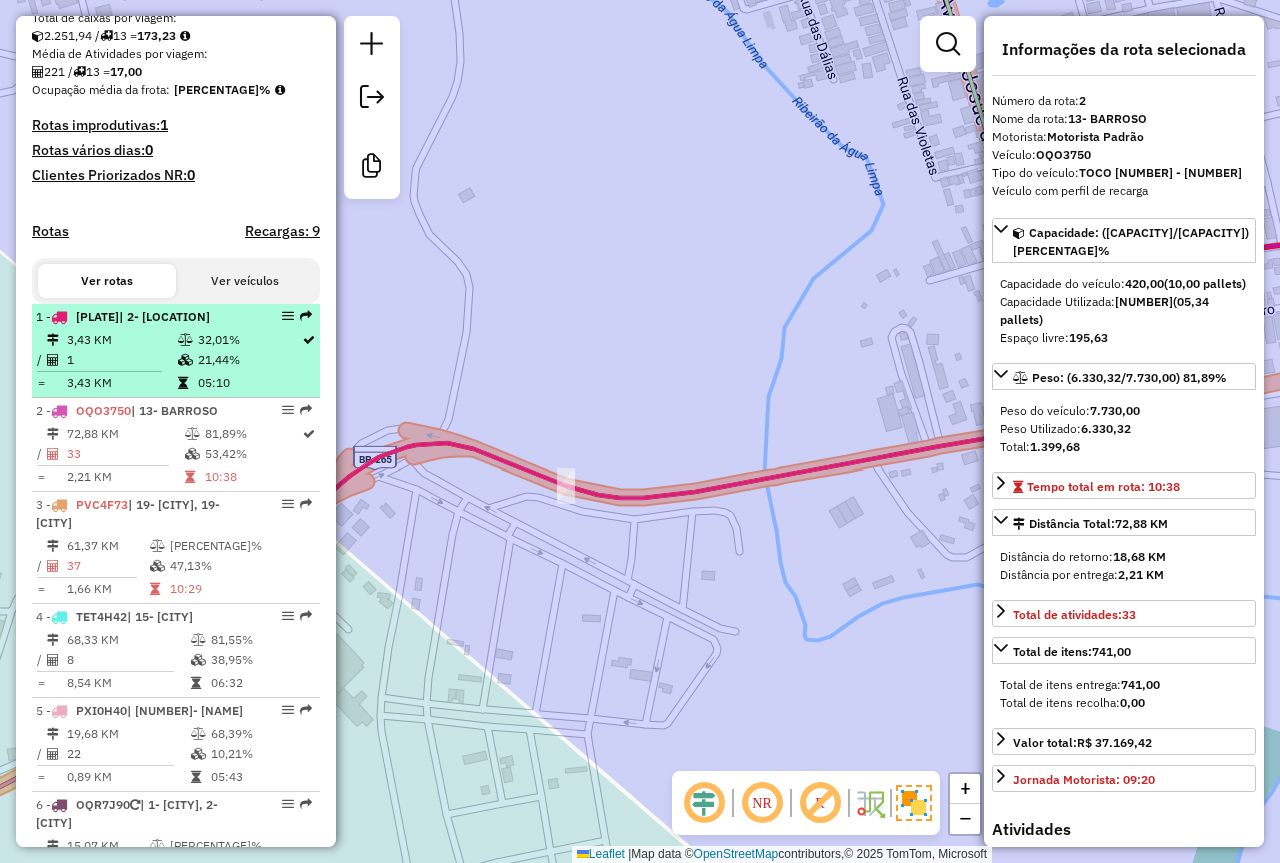 click on "21,44%" at bounding box center [249, 360] 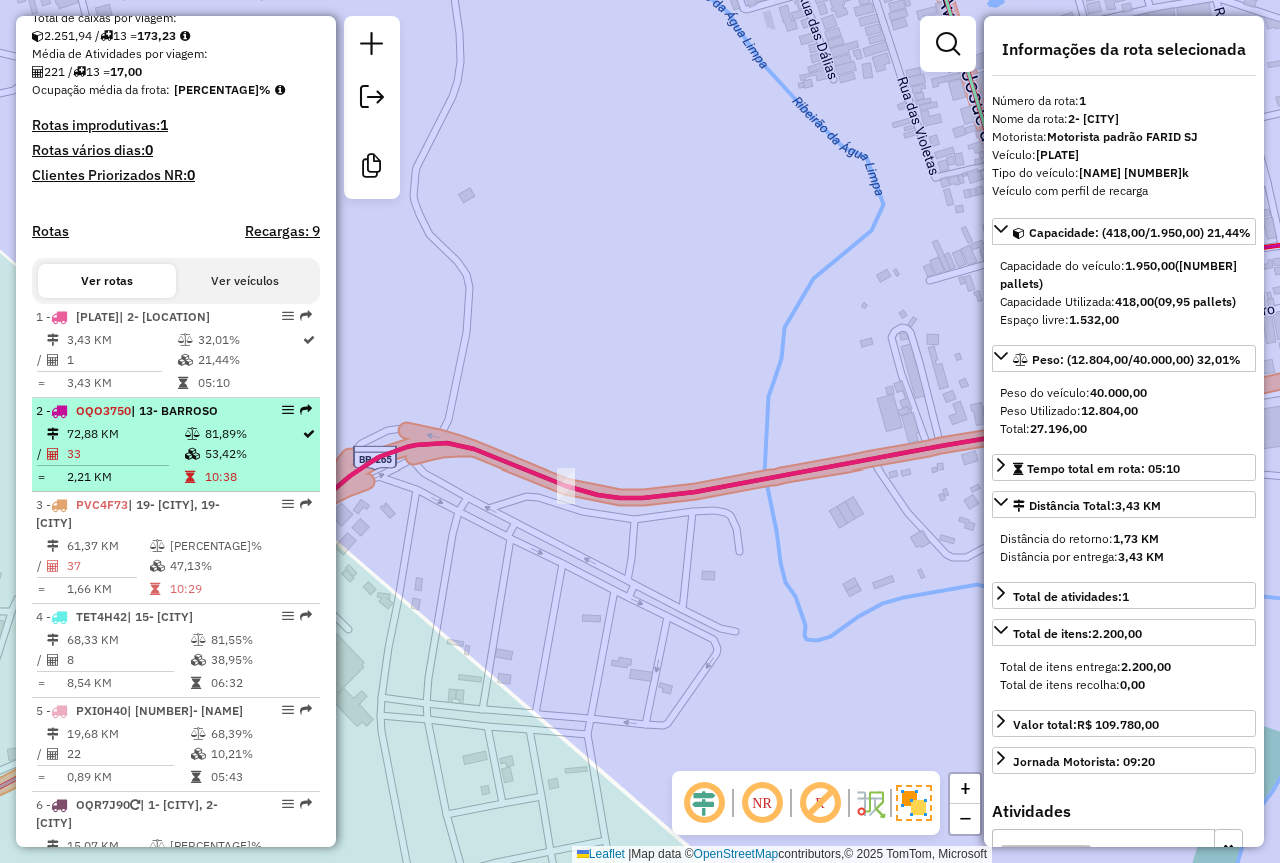 click on "53,42%" at bounding box center [252, 454] 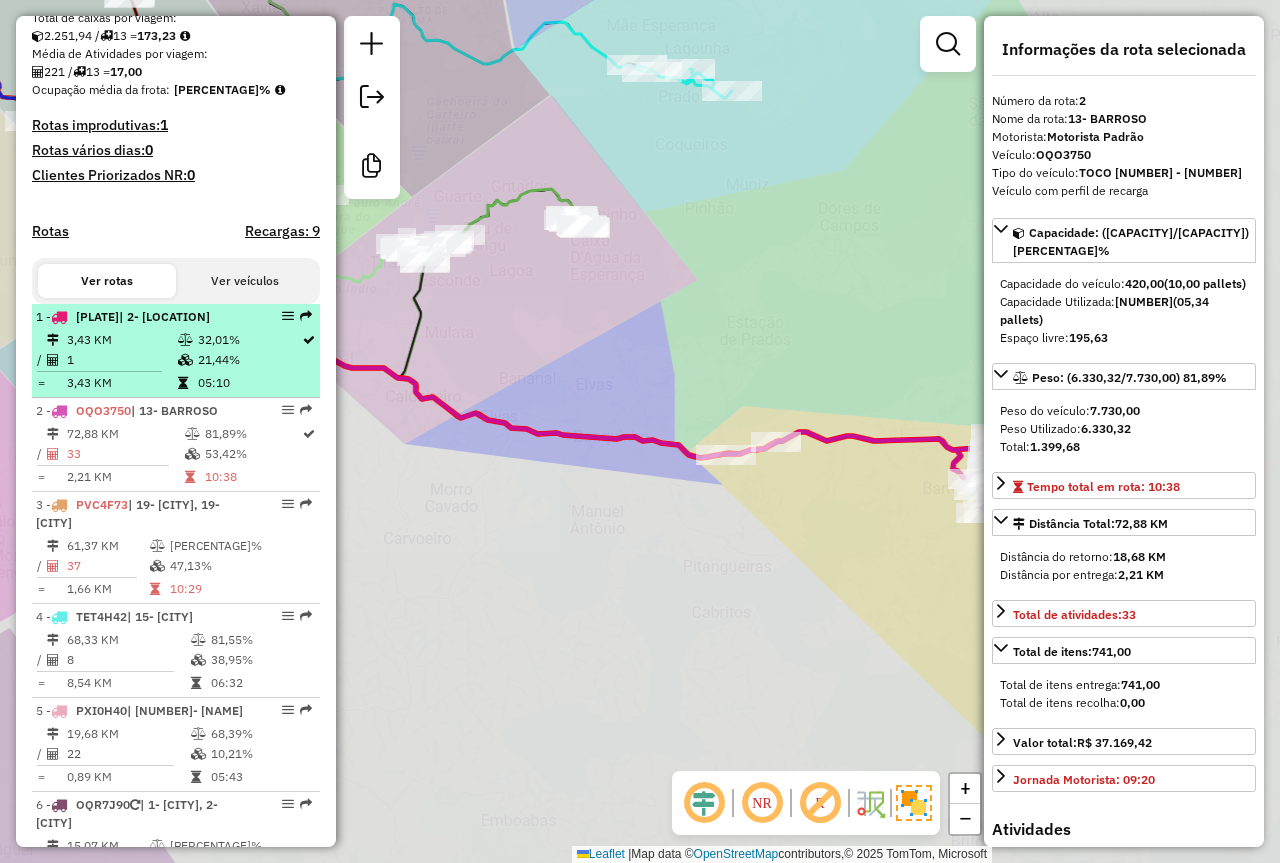 click on "3,43 KM   32,01%  /  1   21,44%     =  3,43 KM   05:10" at bounding box center [176, 361] 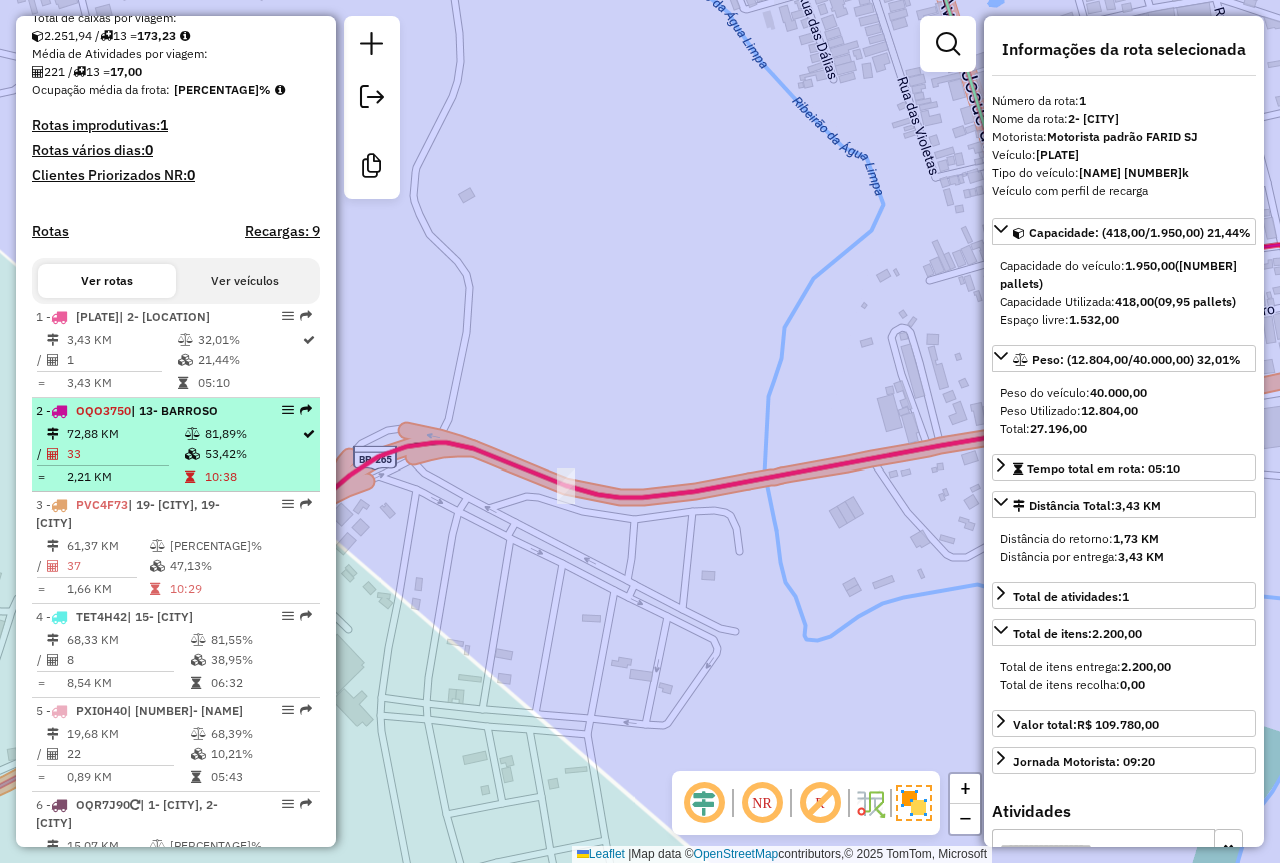 click on "2 -       OQO3750   | 13- BARROSO  72,88 KM   81,89%  /  33   53,42%     =  2,21 KM   10:38" at bounding box center [176, 445] 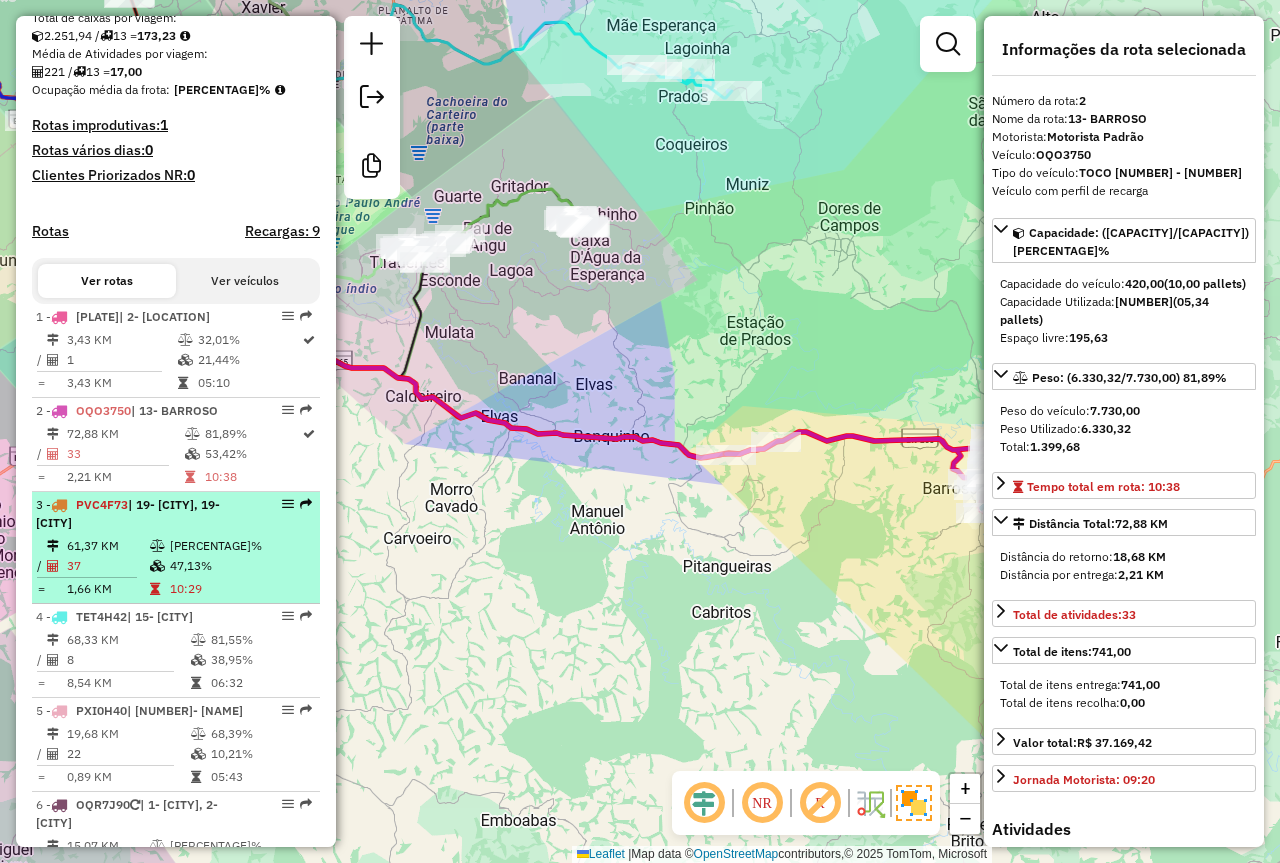 click on "| [NUMBER]- [CITY], [NUMBER]- [CITY]" at bounding box center [128, 513] 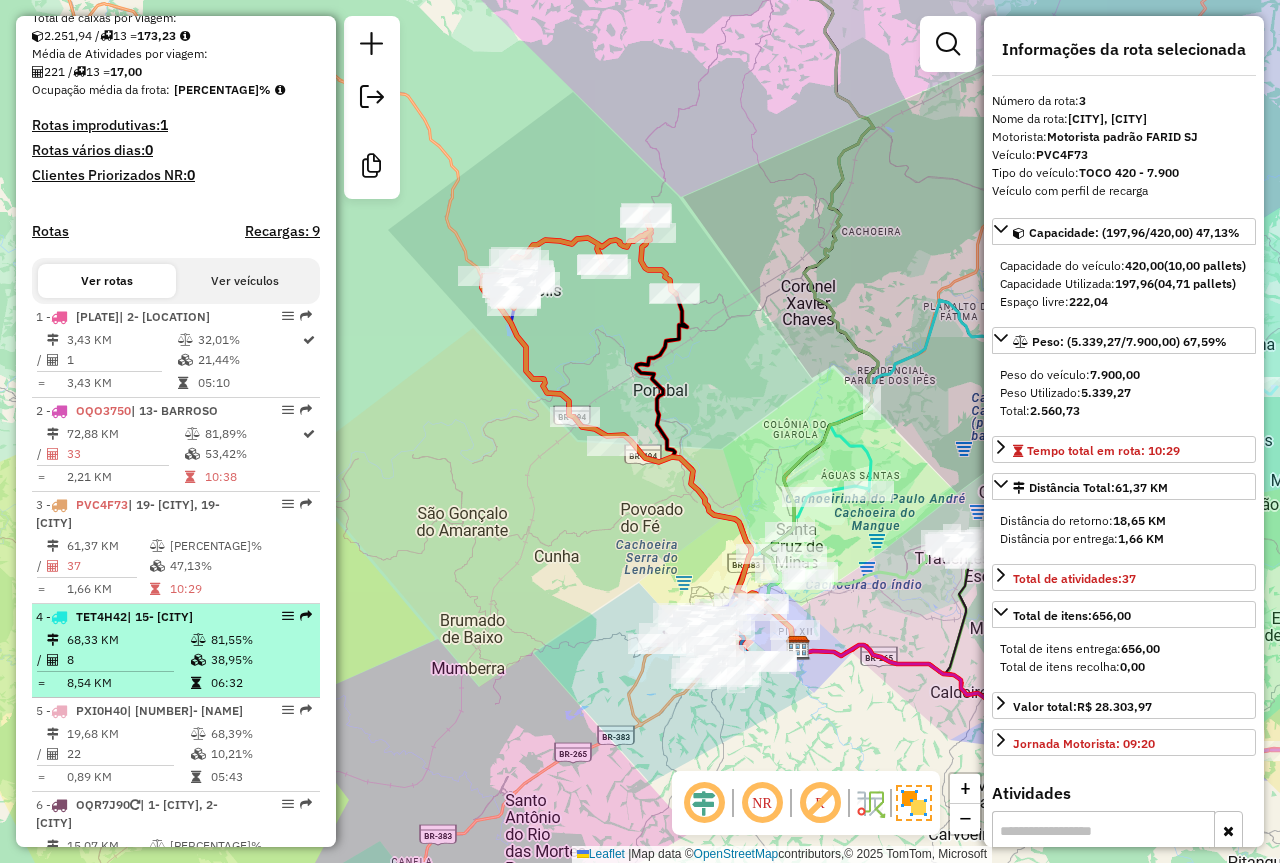 click on "4 -       TET4H42   | 15- PRADOS" at bounding box center [142, 617] 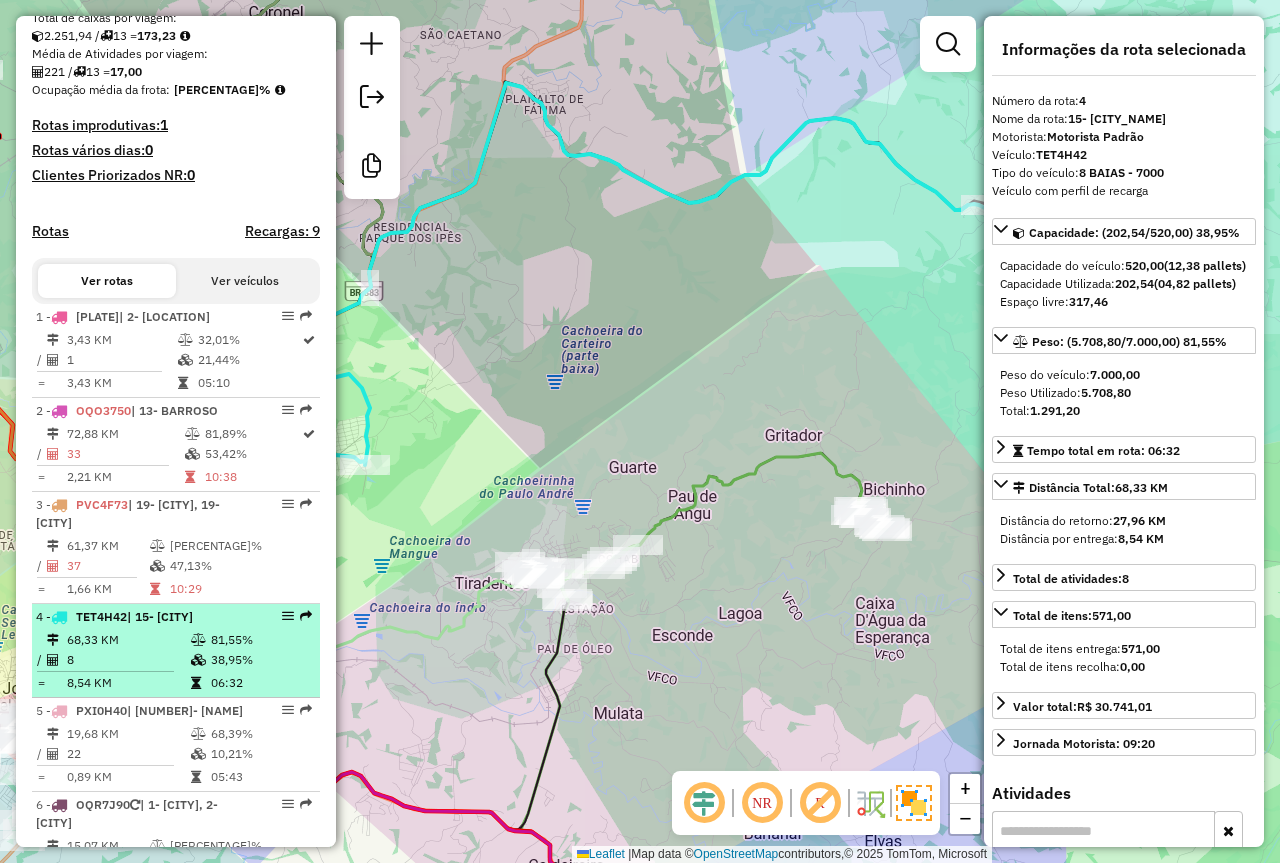 scroll, scrollTop: 600, scrollLeft: 0, axis: vertical 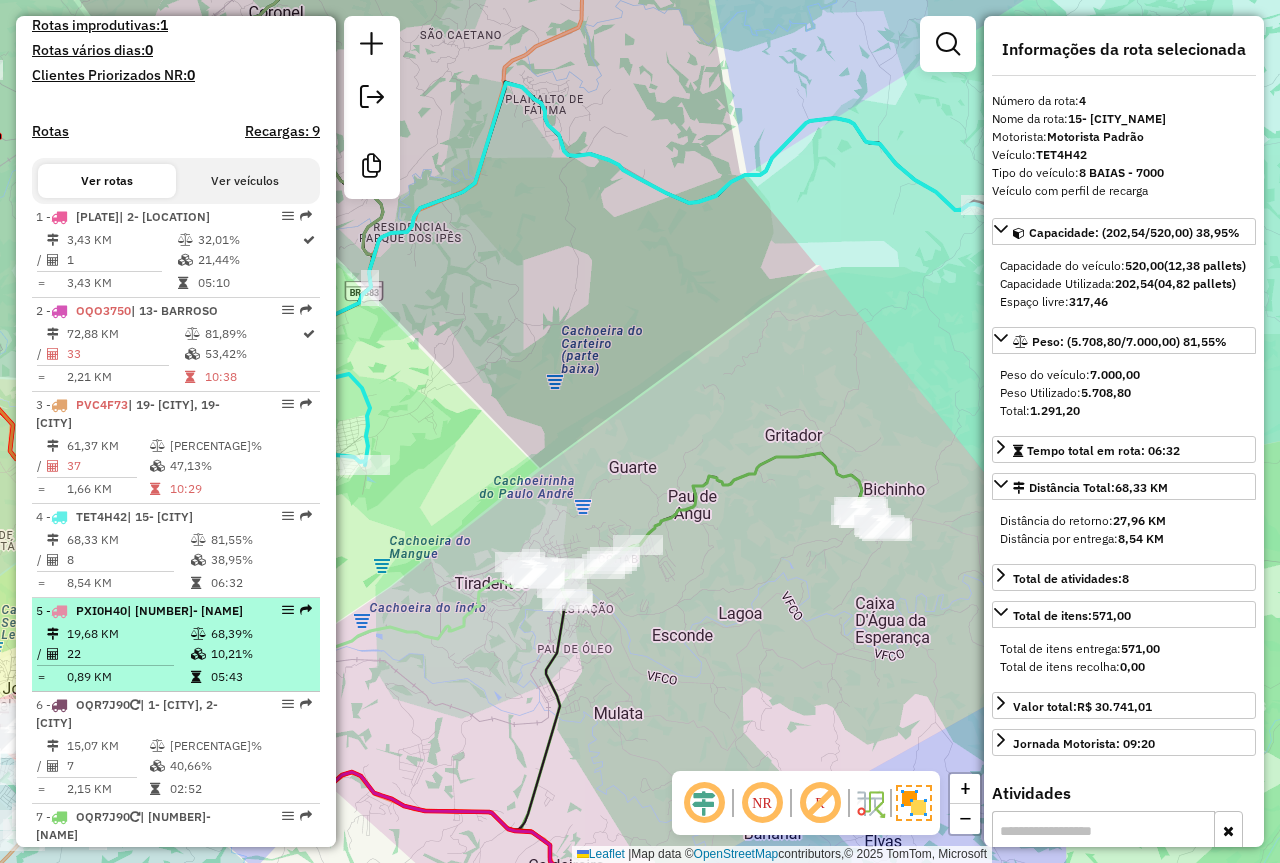 click on "10,21%" at bounding box center [260, 654] 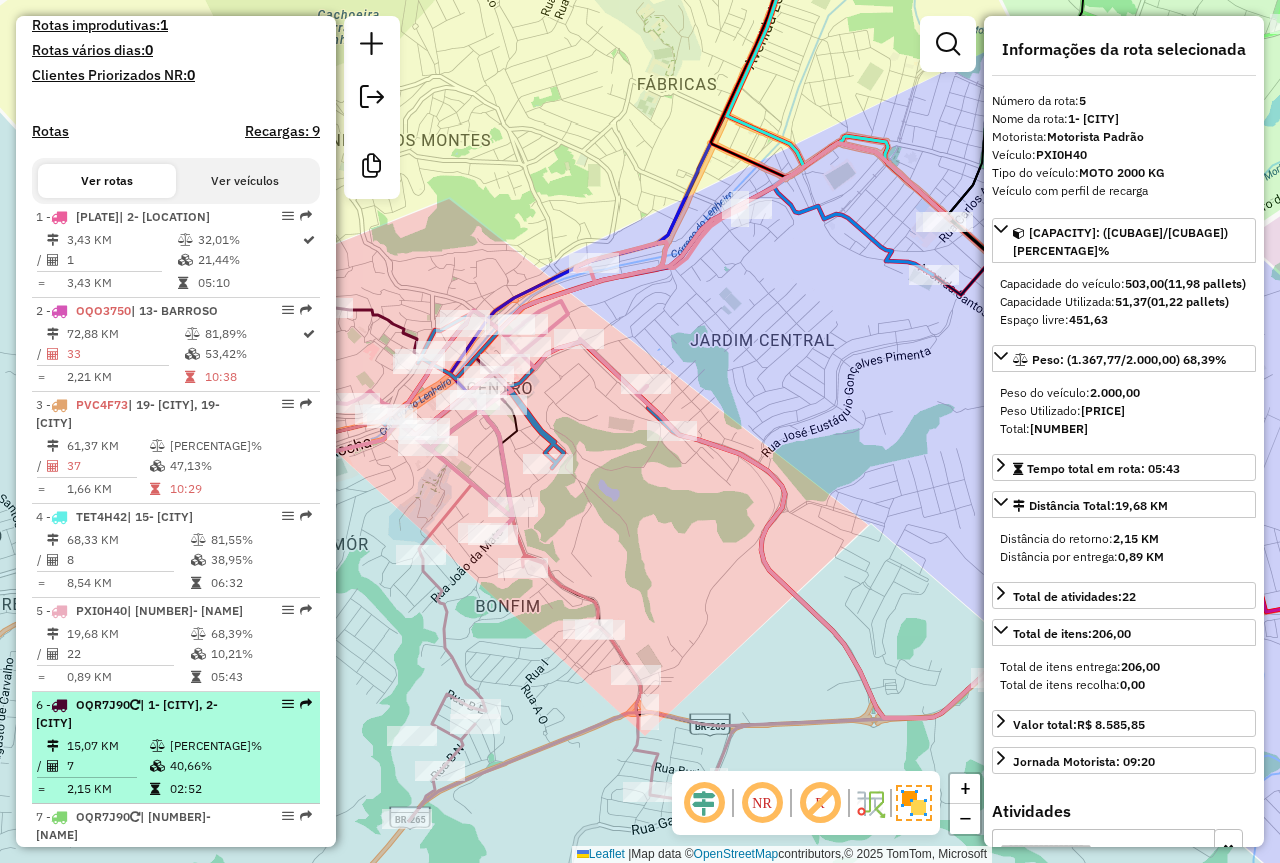 click on "6 -       OQR7J90   | 1- SJ CENTRO, 2- SJ TEJUCO" at bounding box center (142, 714) 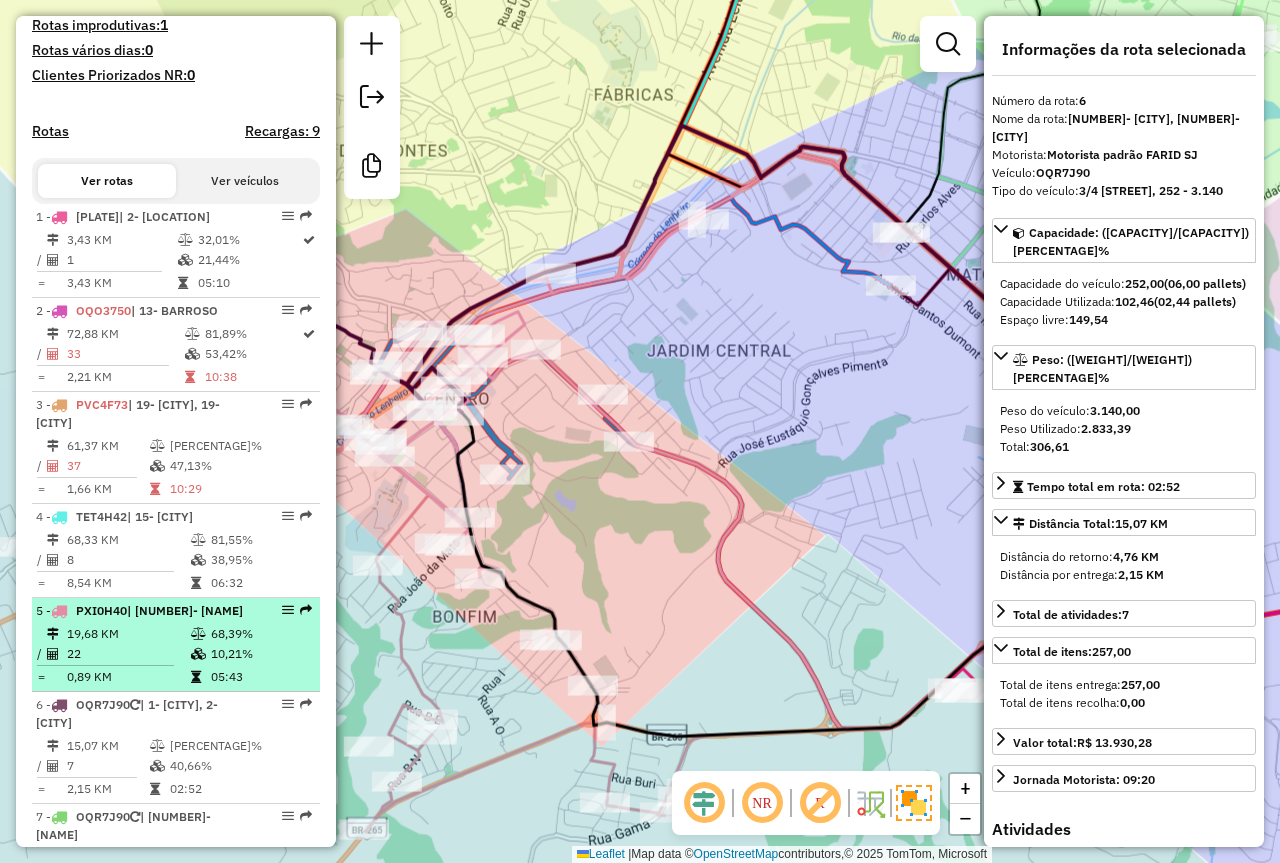 click at bounding box center [200, 634] 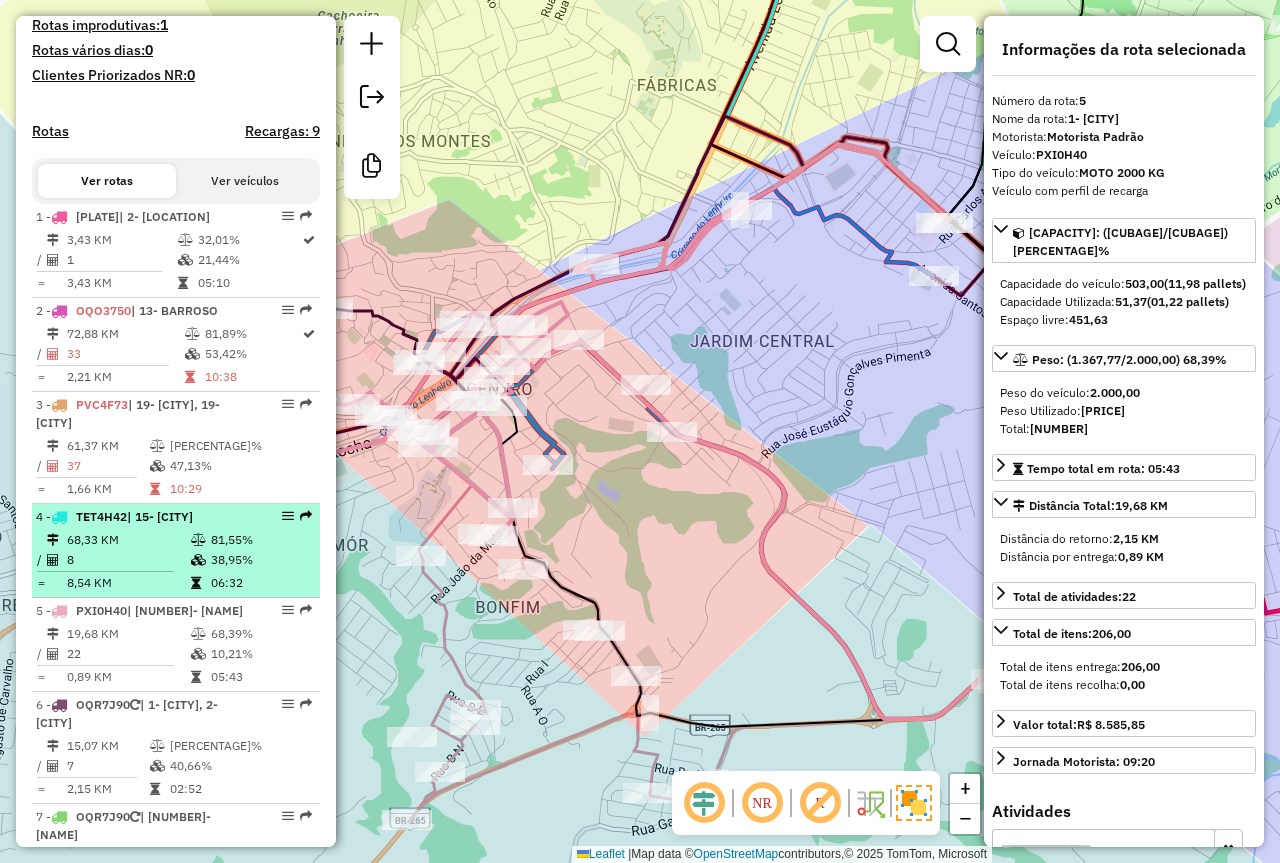 click on "| [NUMBER]- [NEIGHBORHOOD]" at bounding box center [160, 516] 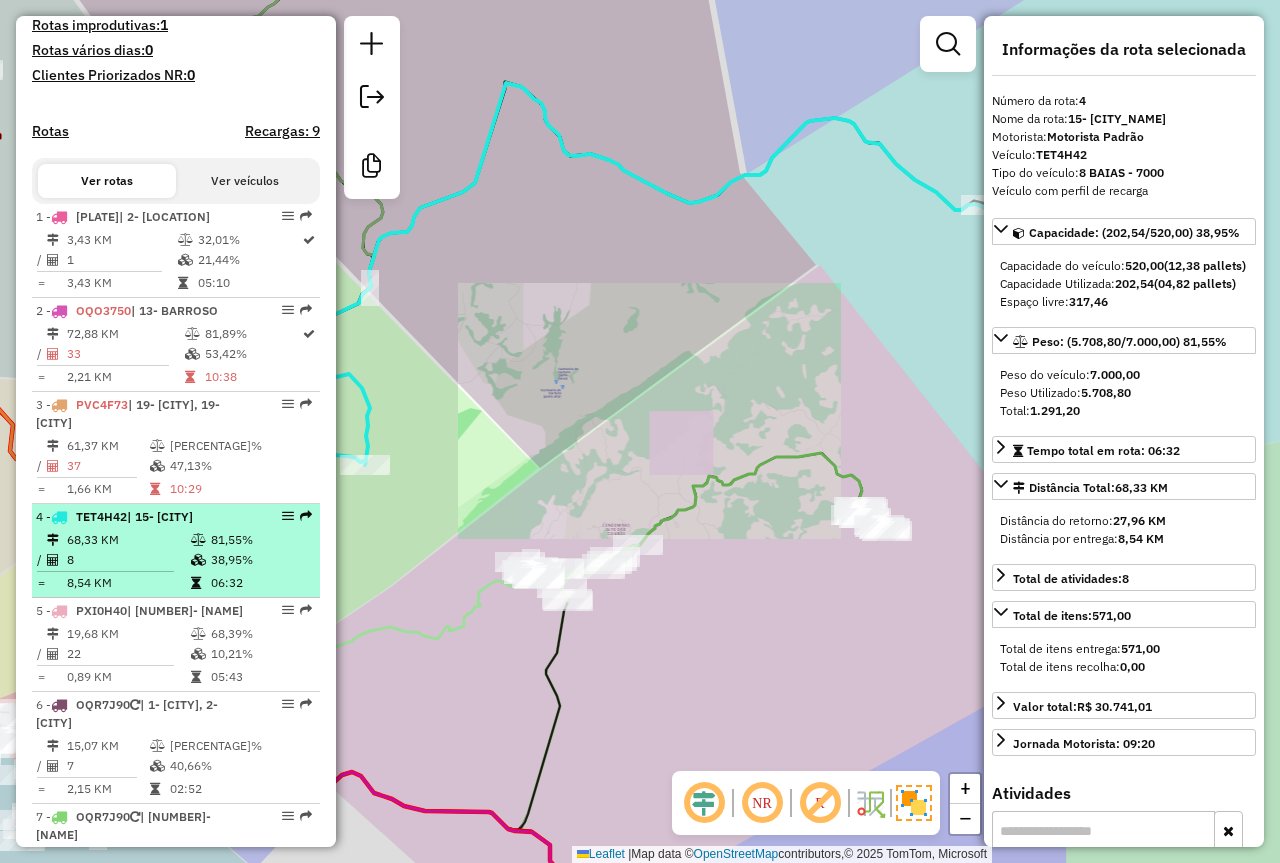 click on "4 -       TET4H42   | 15- PRADOS  68,33 KM   81,55%  /  8   38,95%     =  8,54 KM   06:32" at bounding box center [176, 551] 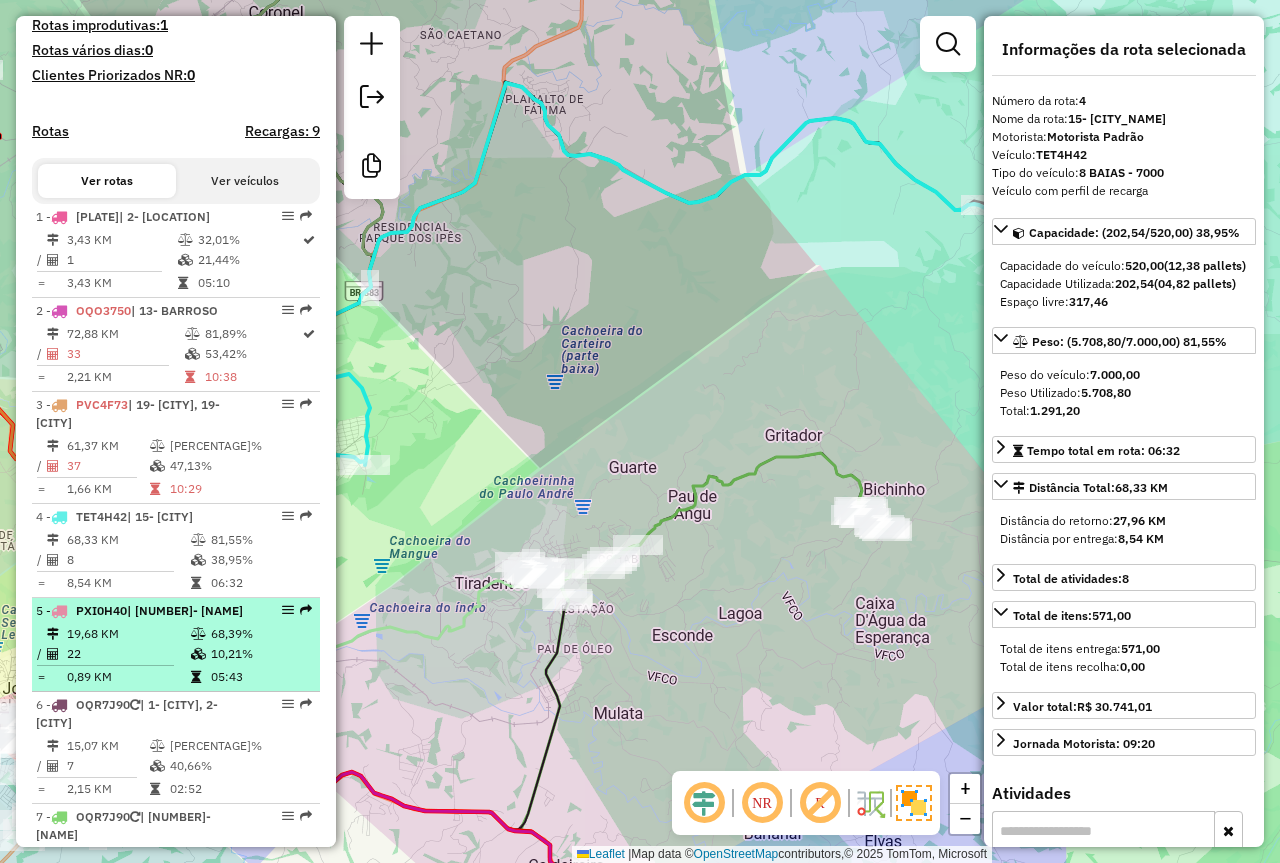 click on "19,68 KM" at bounding box center (128, 634) 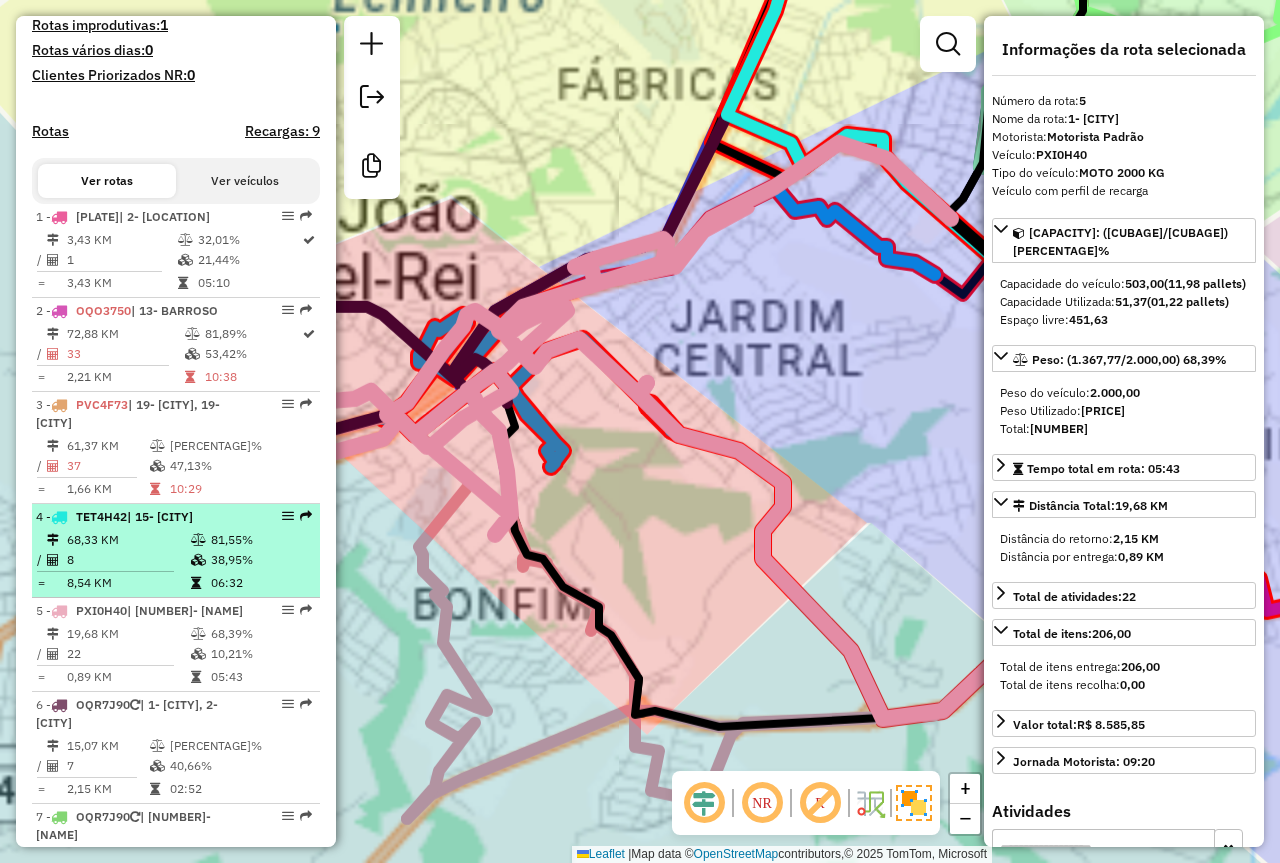click on "68,33 KM" at bounding box center (128, 540) 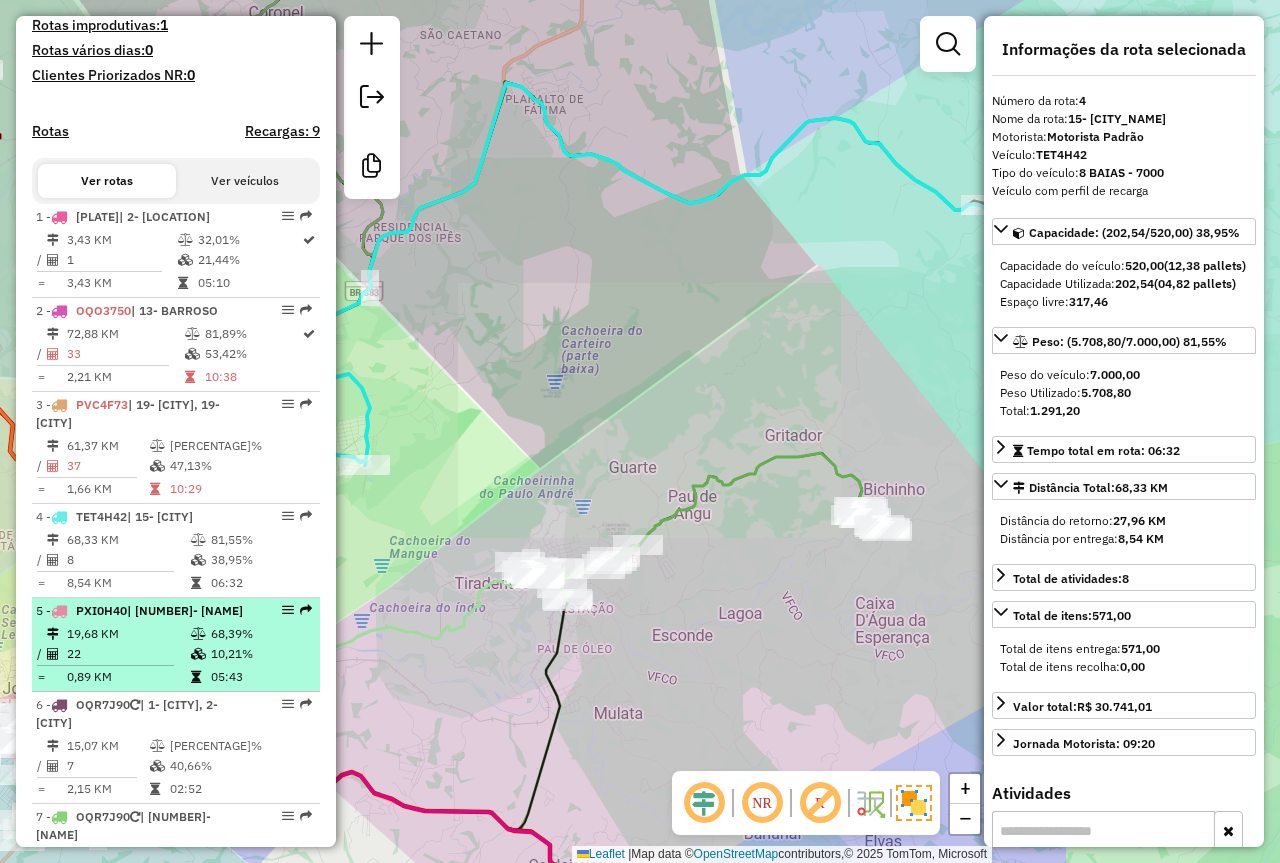 click on "| 1- [CITY_CODE] [NEIGHBORHOOD]" at bounding box center (185, 610) 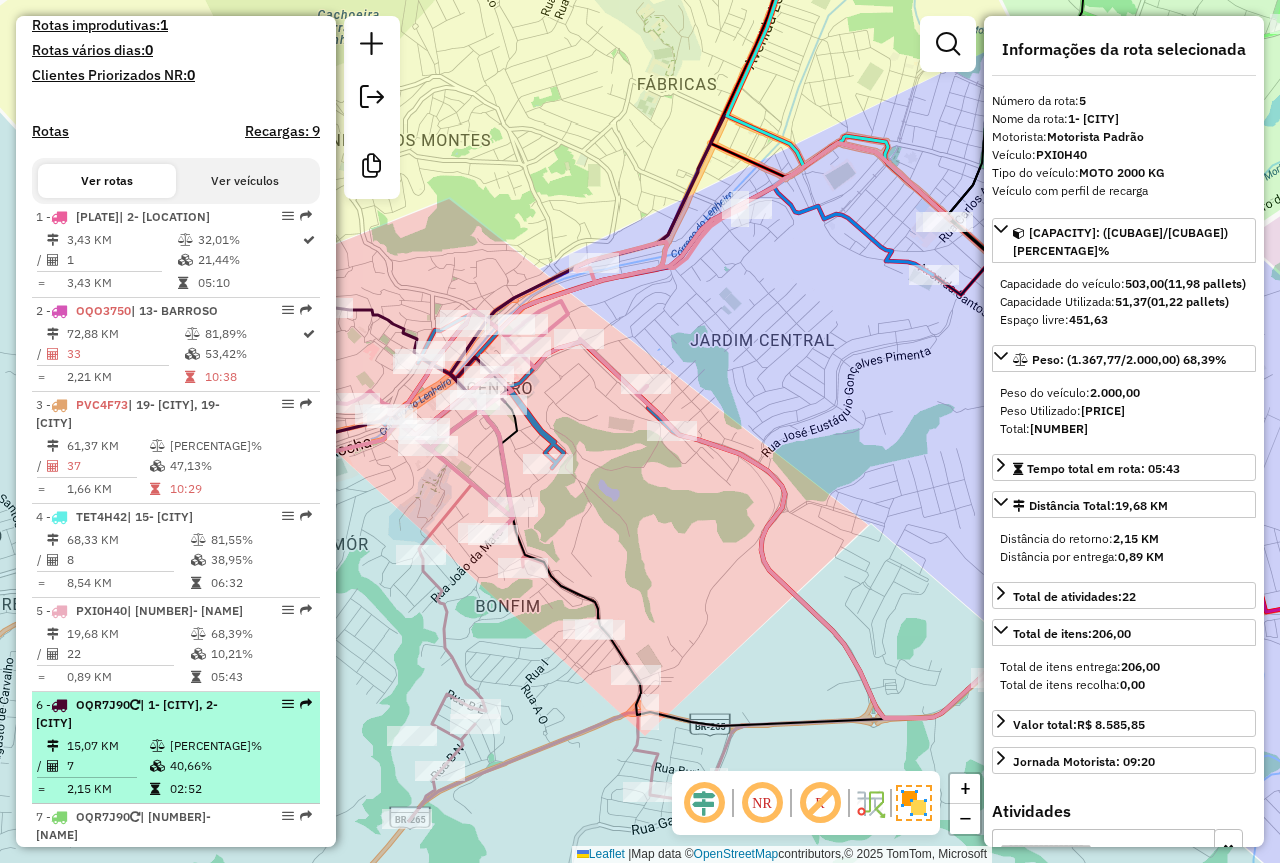 click on "| [NUMBER]- [CITY], [NUMBER]- [CITY]" at bounding box center (127, 713) 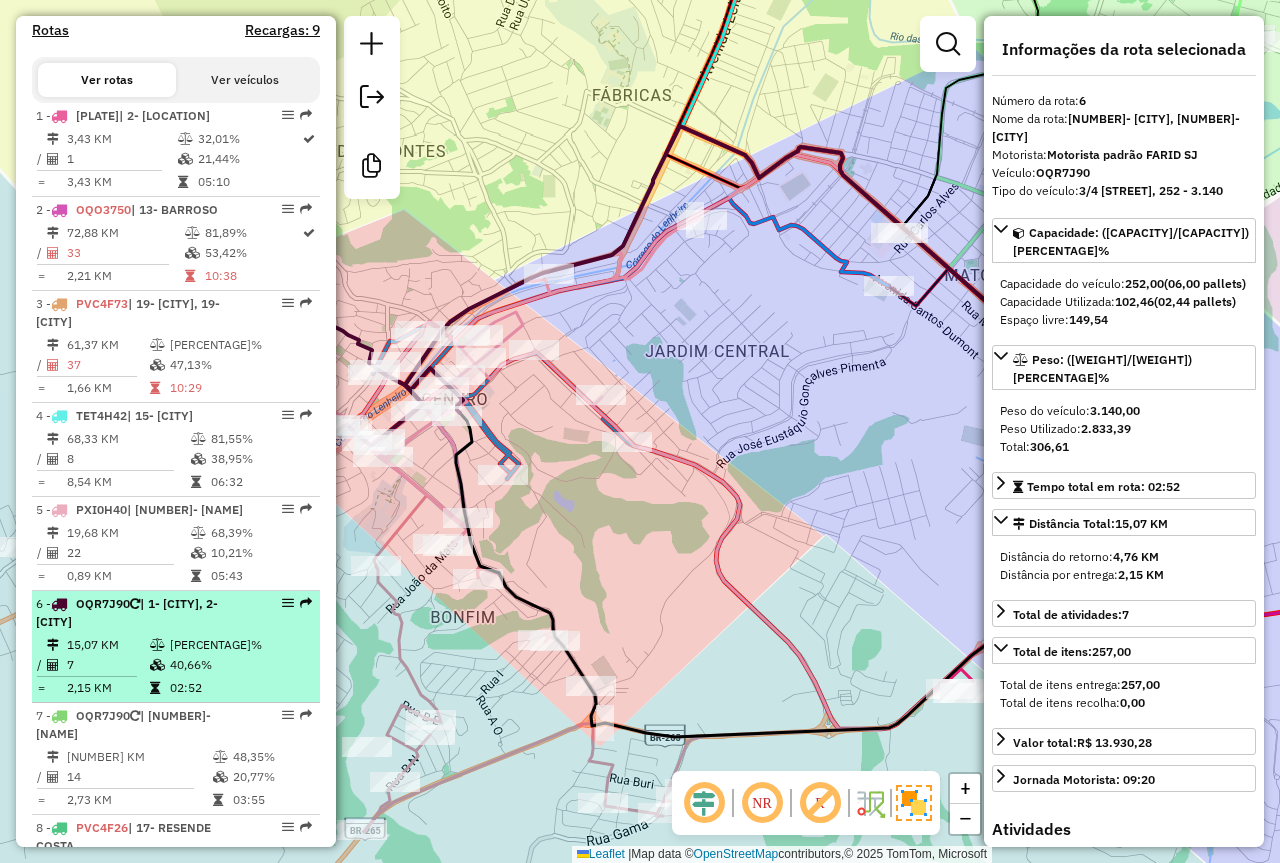 scroll, scrollTop: 800, scrollLeft: 0, axis: vertical 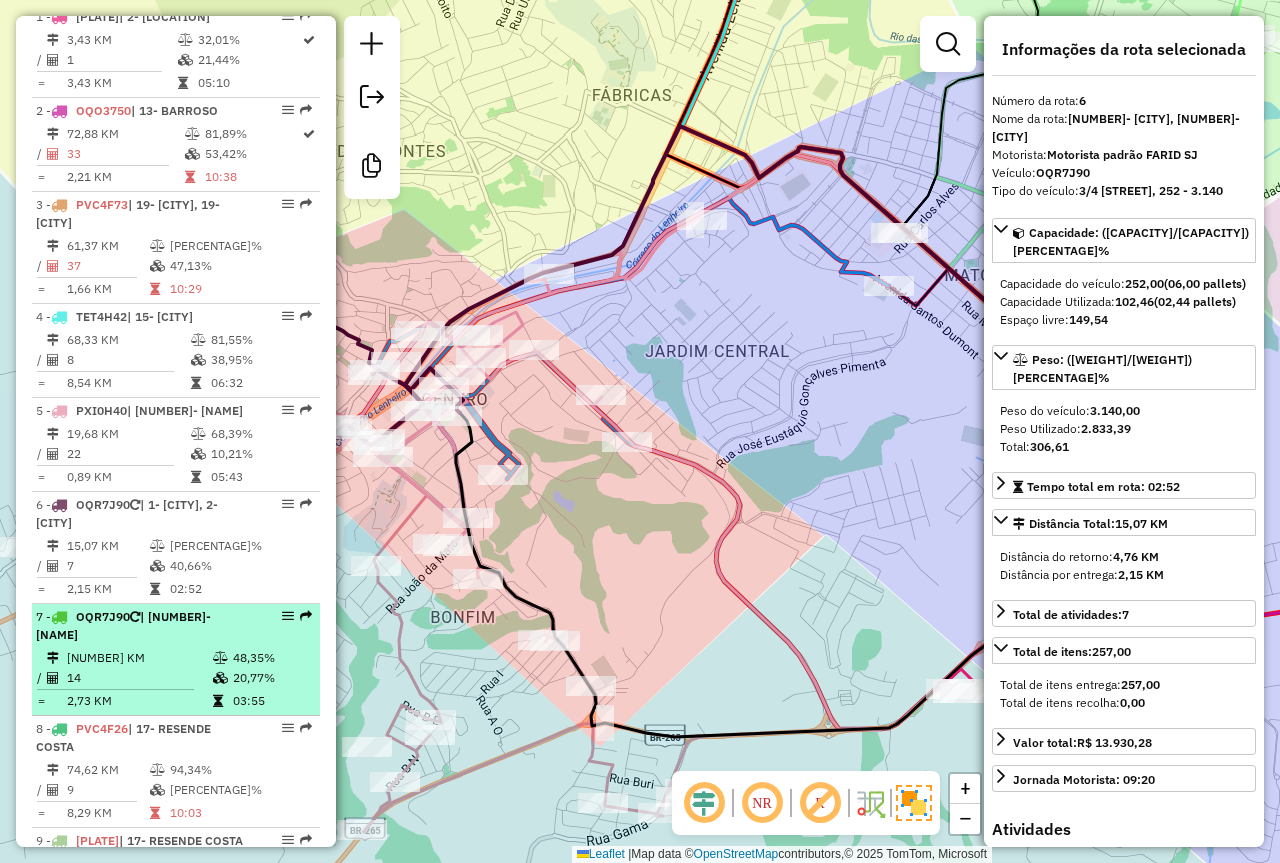 click on "7 -       OQR7J90   | 3- TIRADENTES" at bounding box center [142, 626] 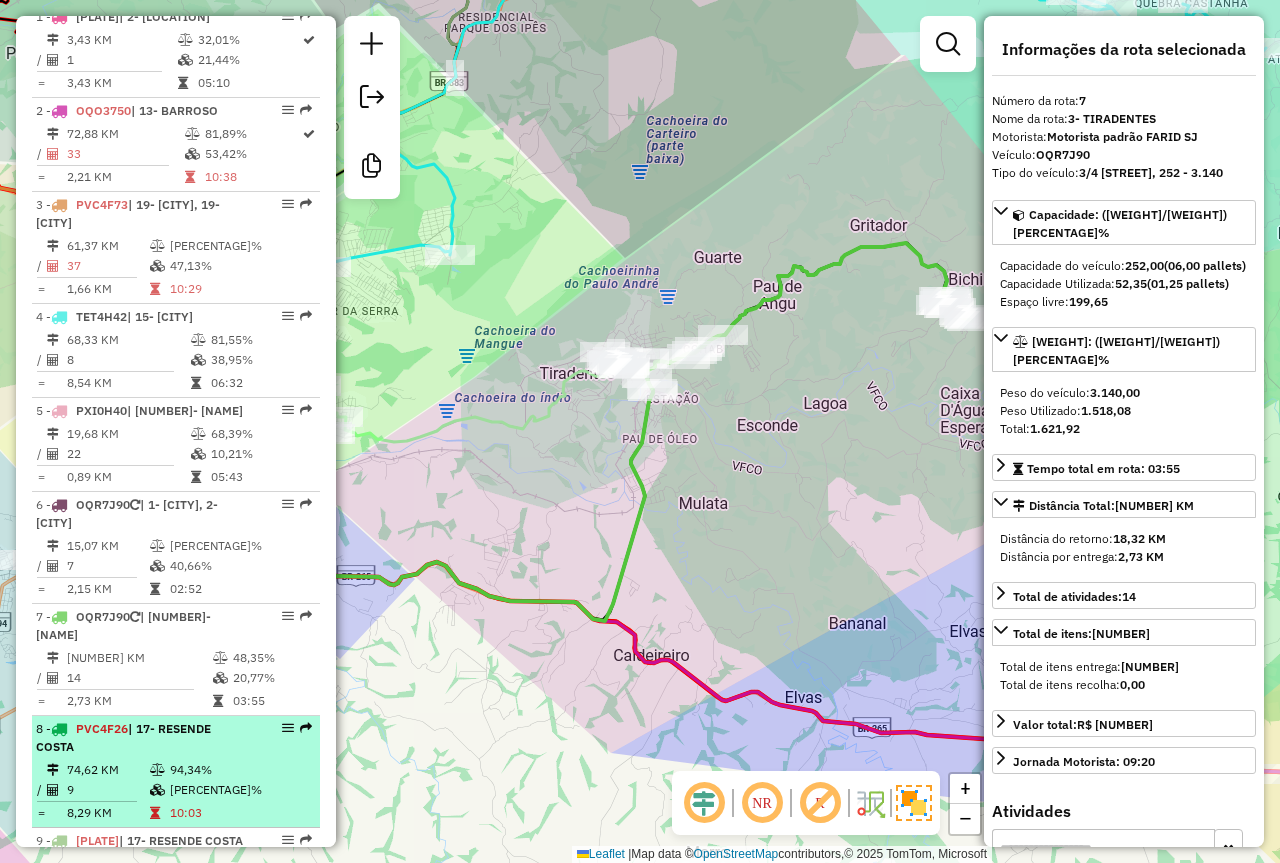 click on "8 -       PVC4F26   | 17- RESENDE COSTA" at bounding box center [142, 738] 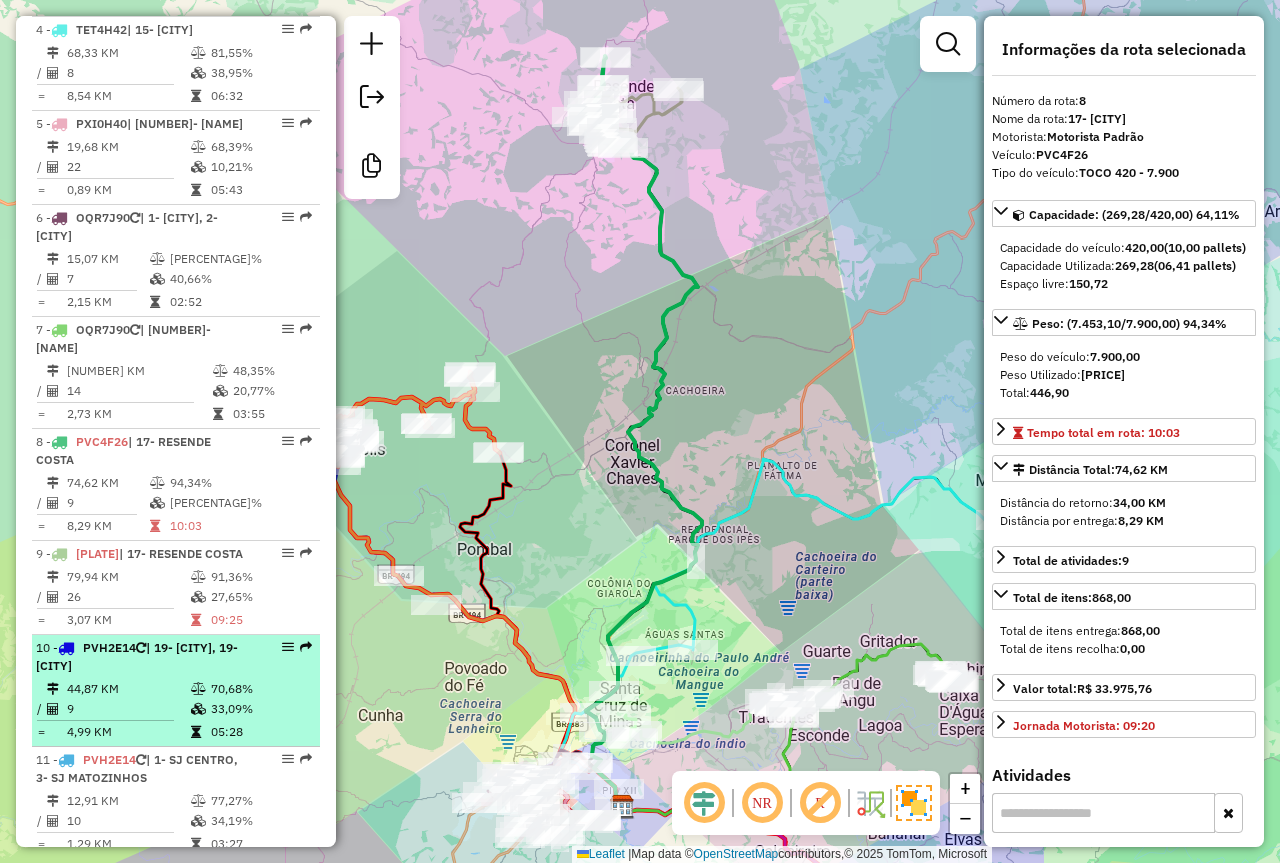 scroll, scrollTop: 1100, scrollLeft: 0, axis: vertical 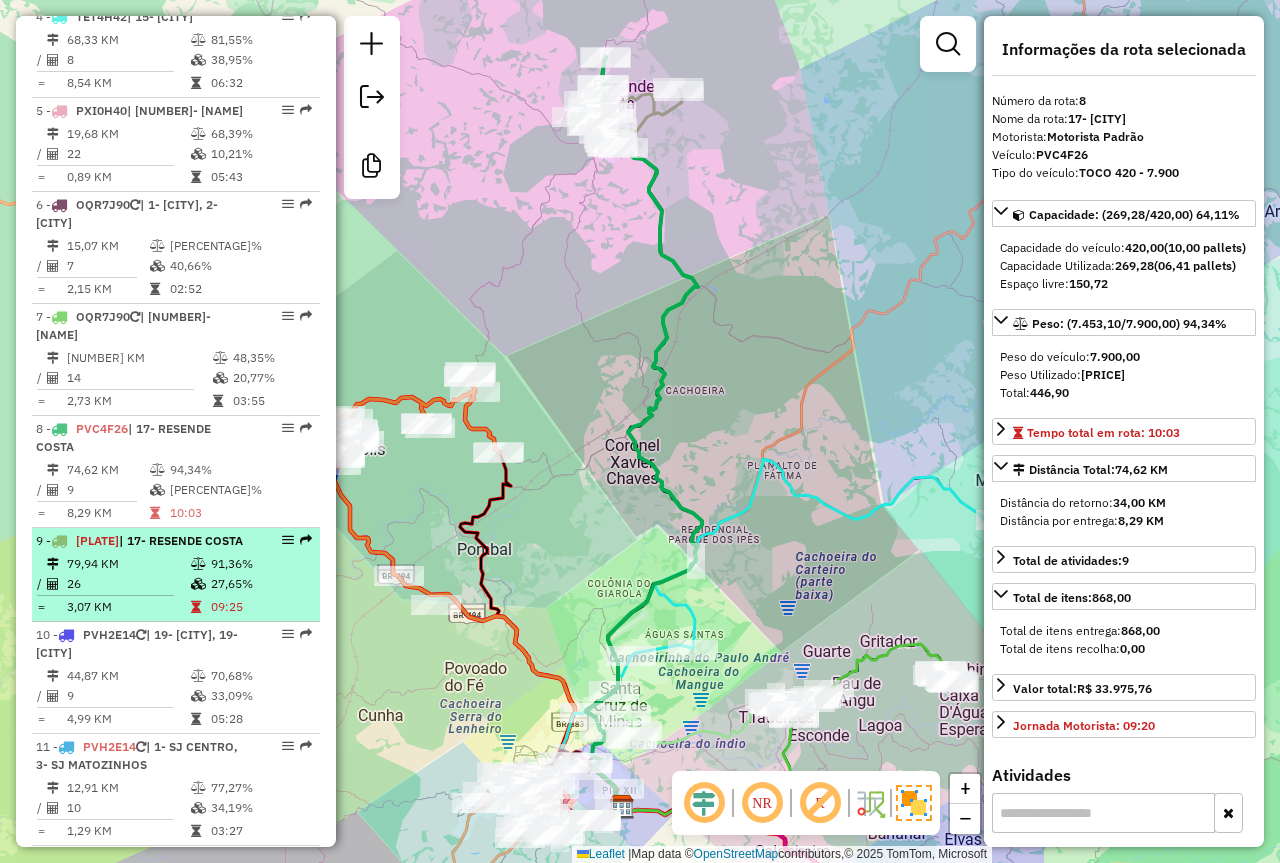 click on "26" at bounding box center [128, 584] 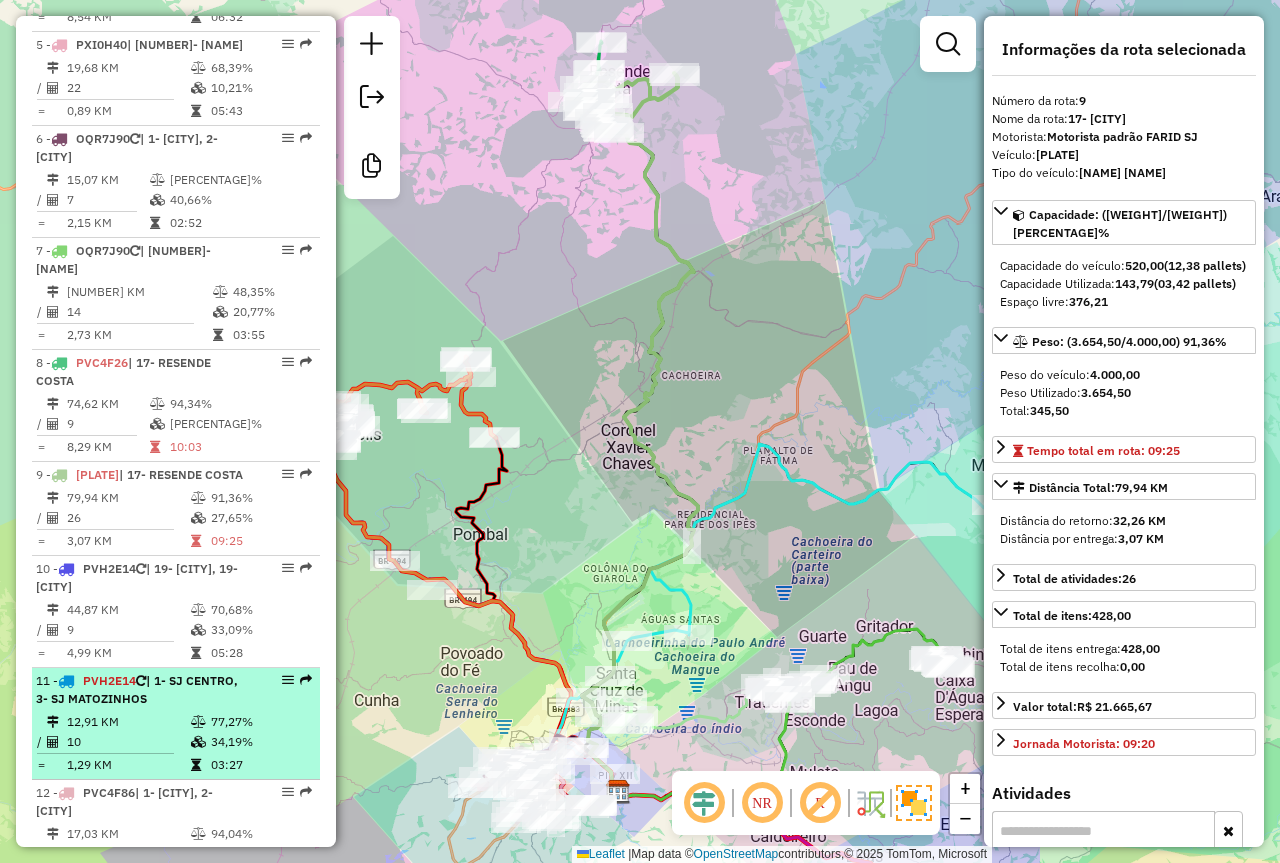 scroll, scrollTop: 1200, scrollLeft: 0, axis: vertical 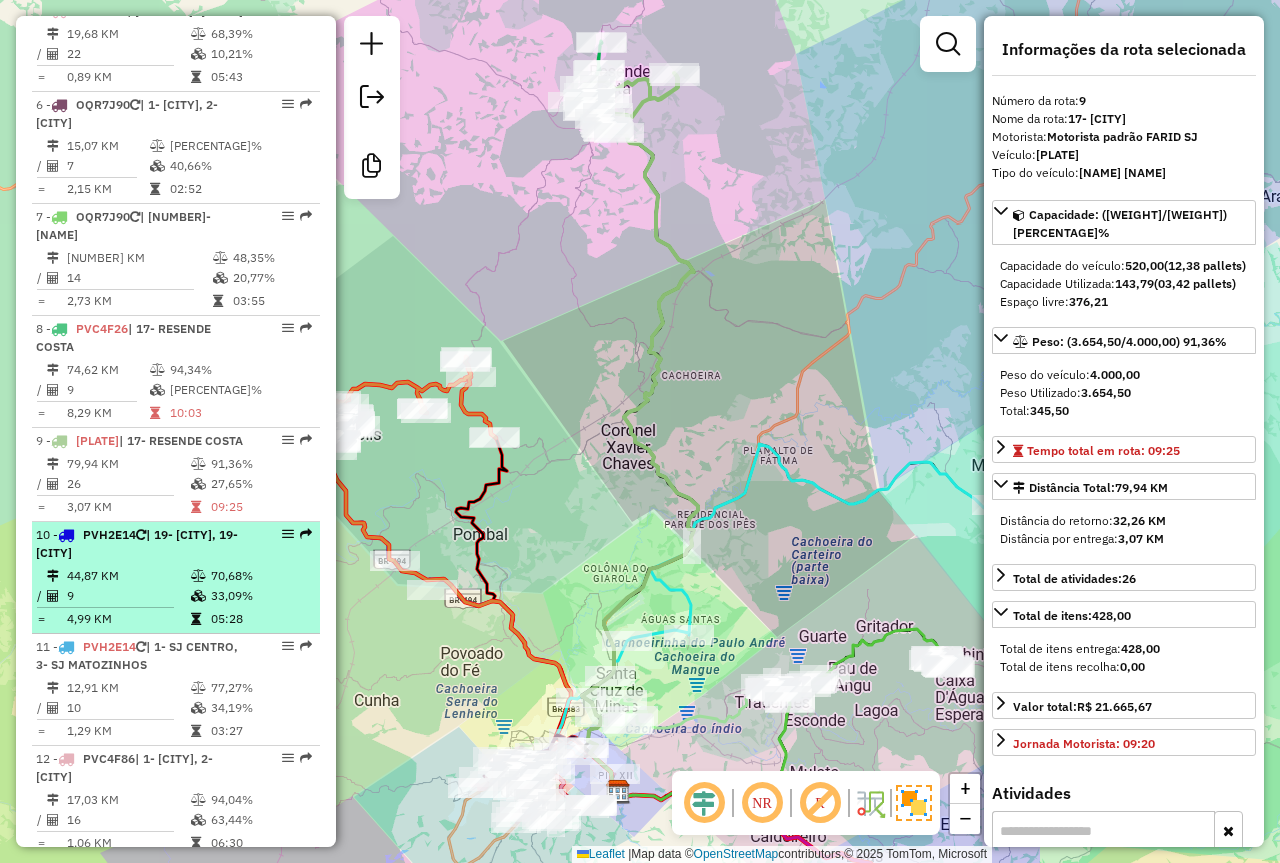 click on "44,87 KM" at bounding box center (128, 576) 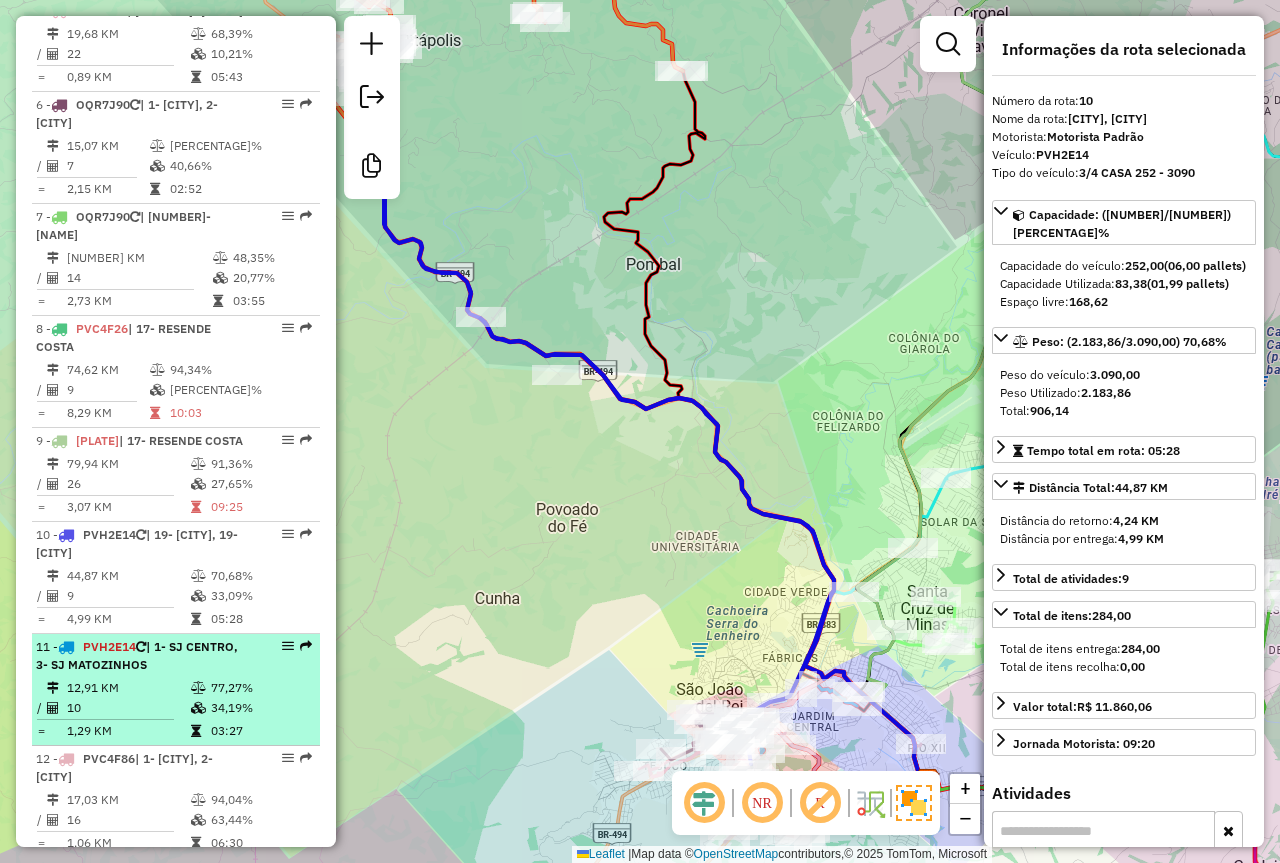 click on "77,27%" at bounding box center [260, 688] 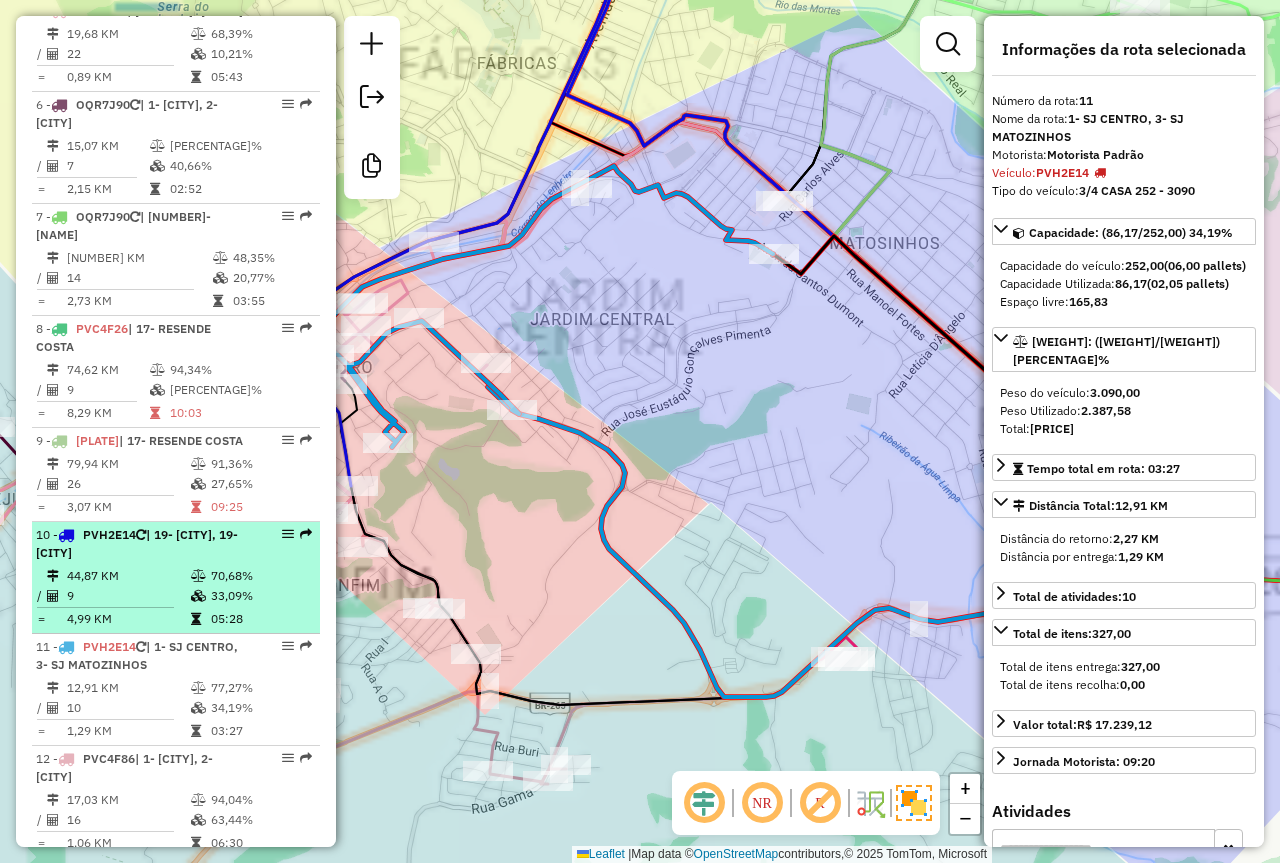 click at bounding box center (198, 596) 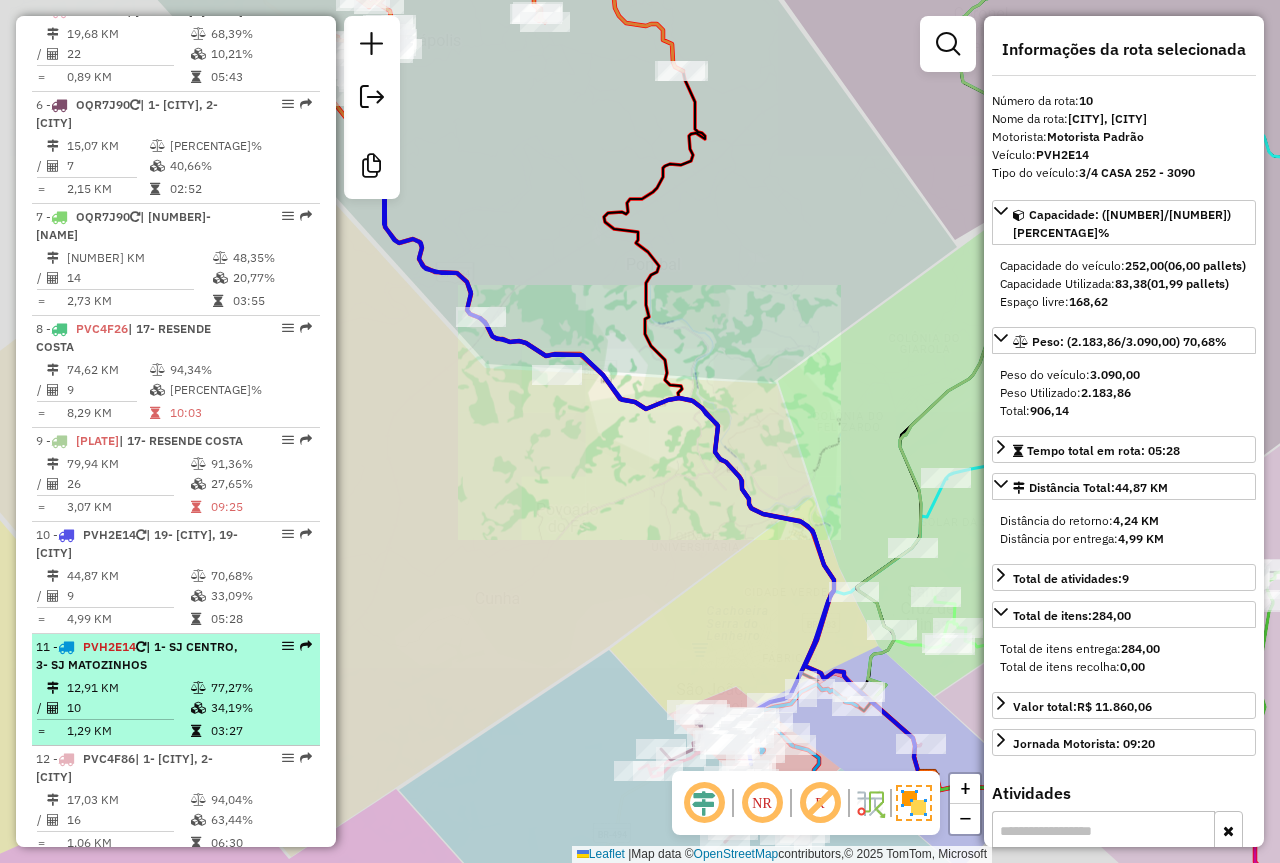 click on "11 -     [PLATE]   | 1- SJ CENTRO, 3- SJ MATOZINHOS" at bounding box center [142, 656] 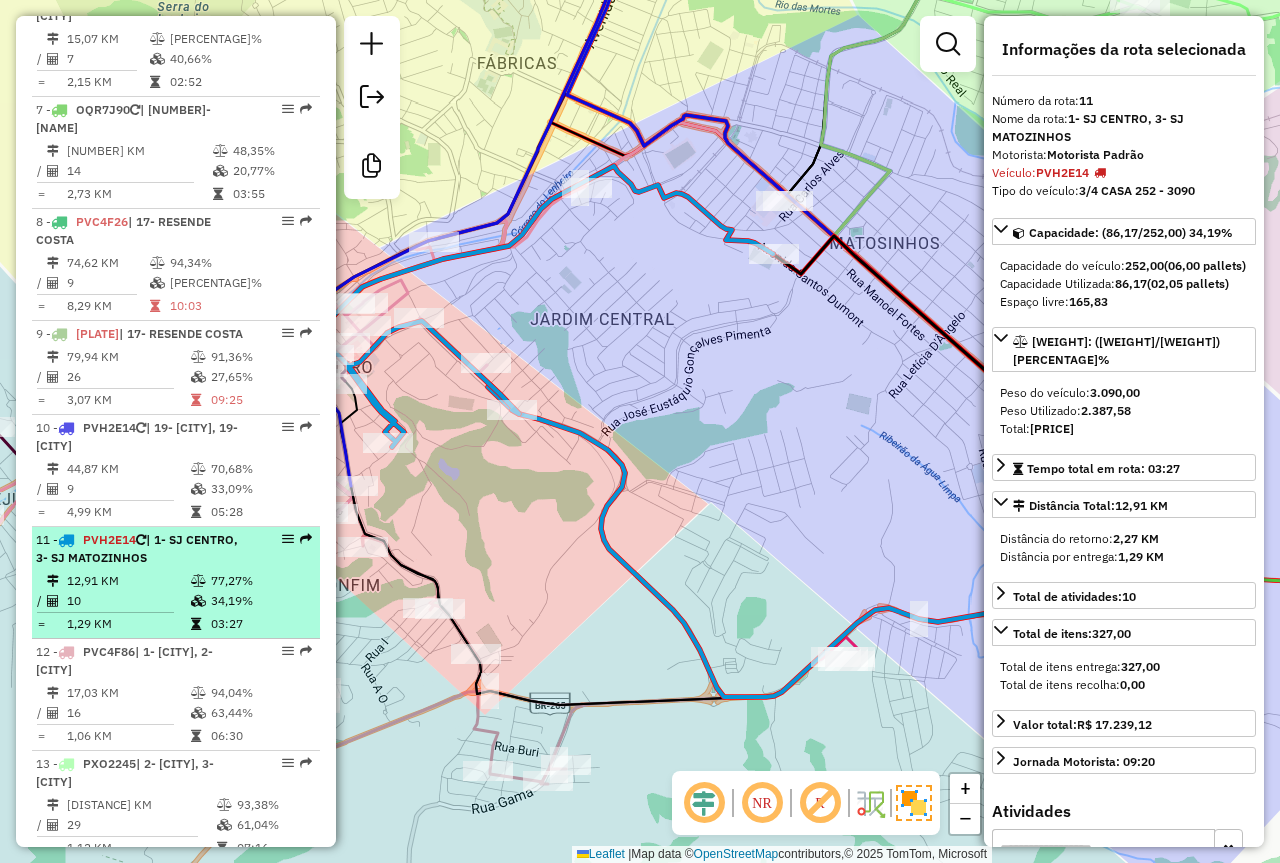 scroll, scrollTop: 1400, scrollLeft: 0, axis: vertical 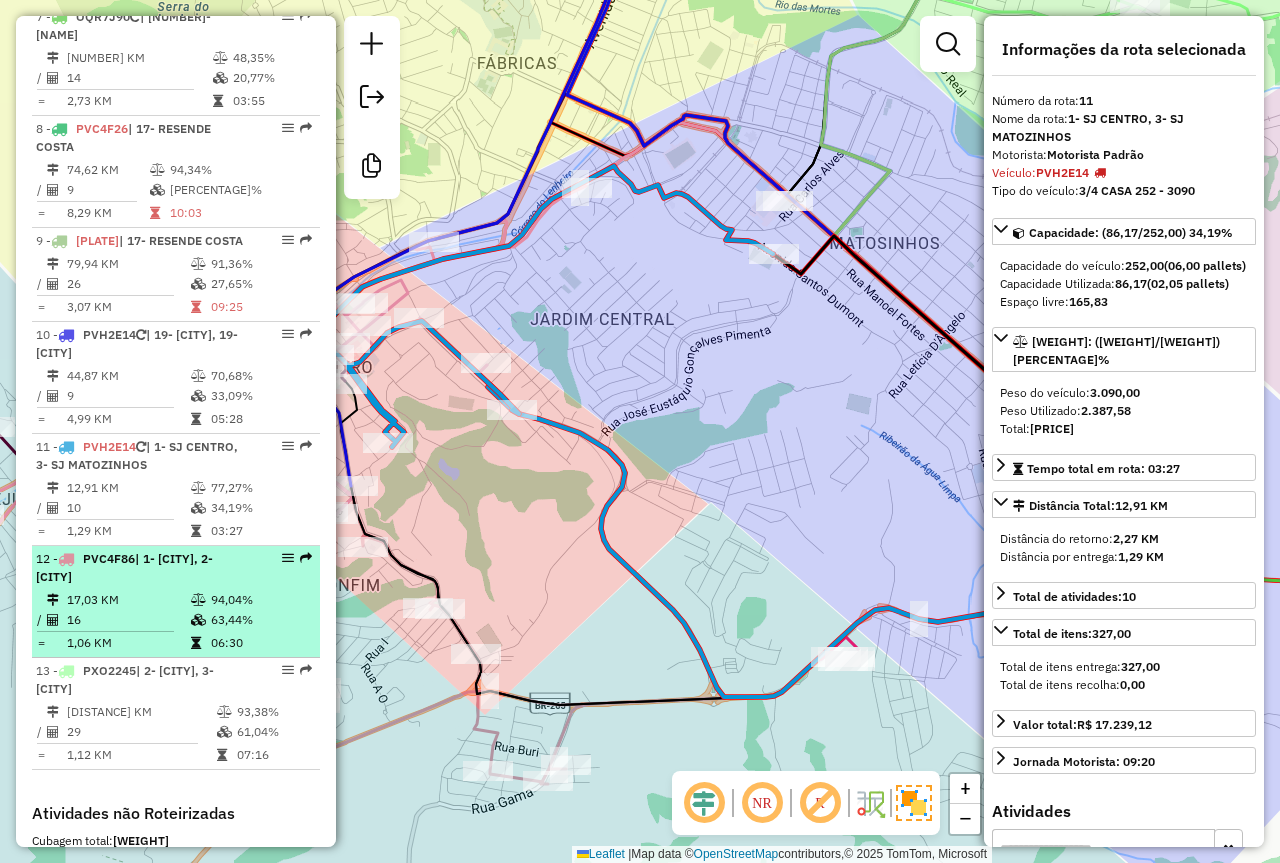 click on "16" at bounding box center [128, 620] 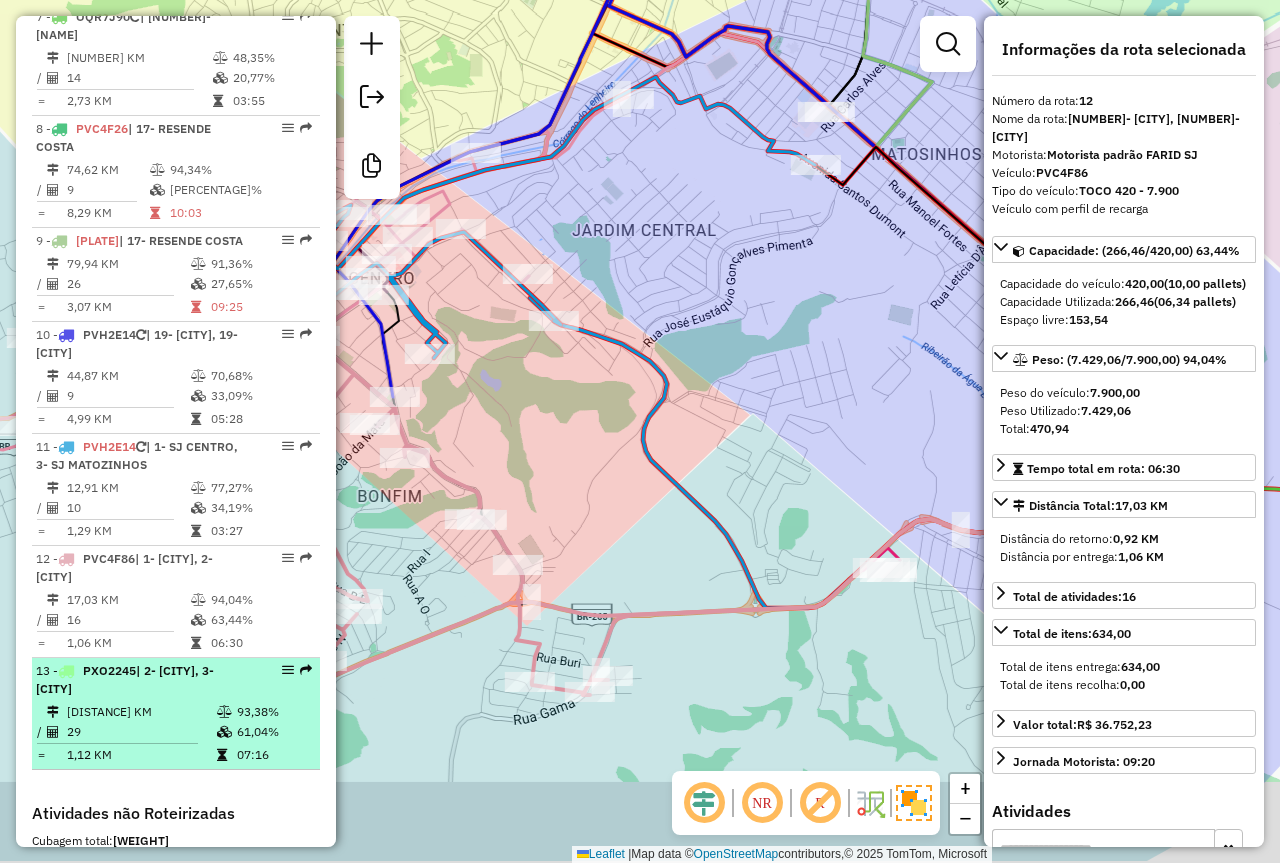 click at bounding box center [224, 712] 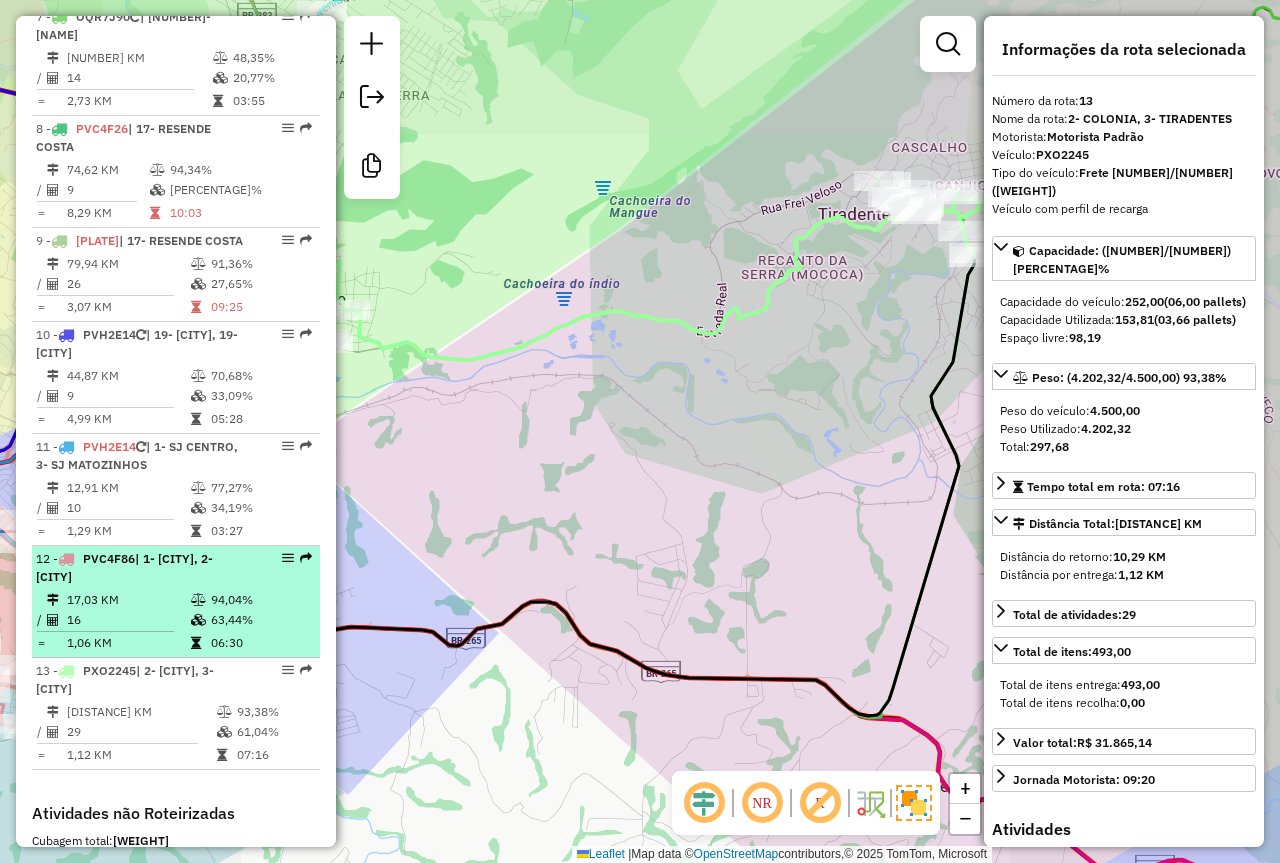 click at bounding box center [198, 620] 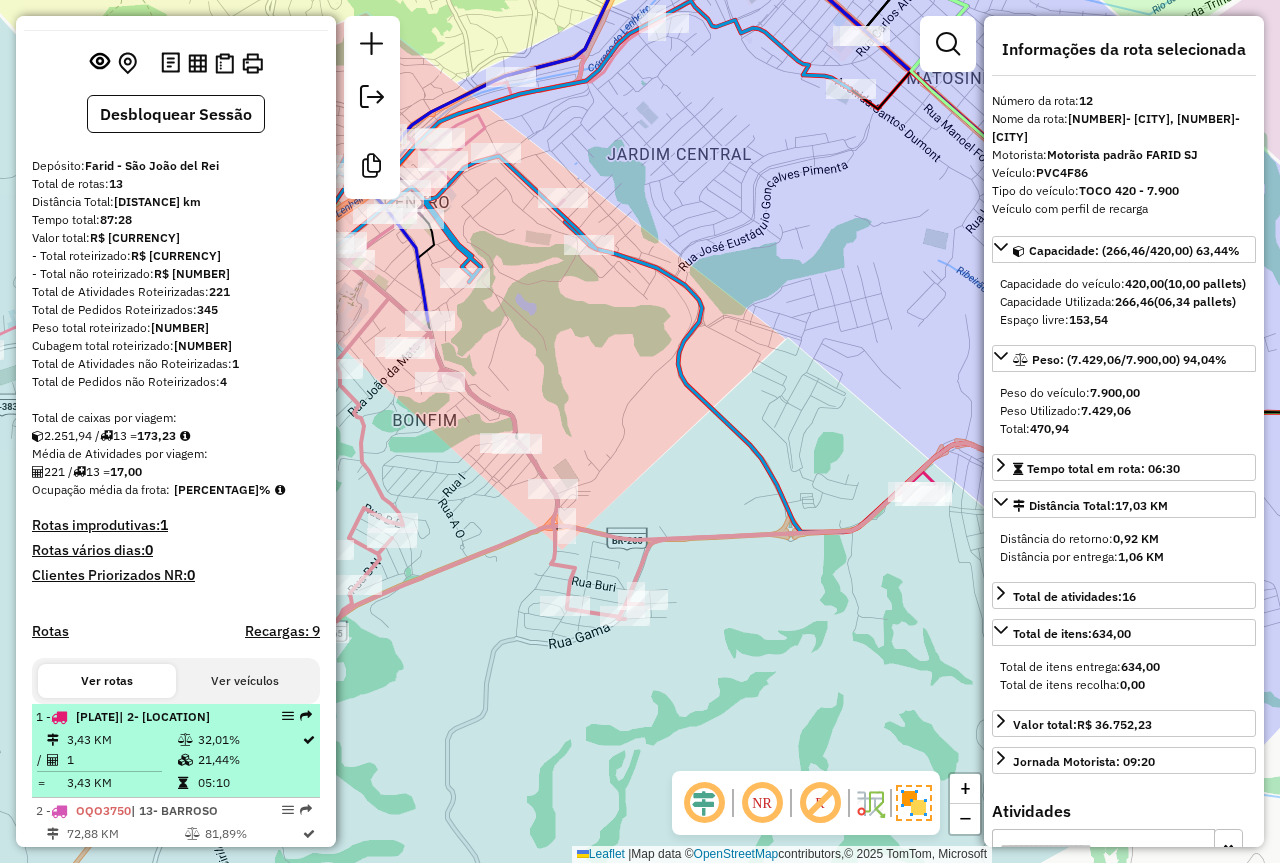 click on "21,44%" at bounding box center (249, 760) 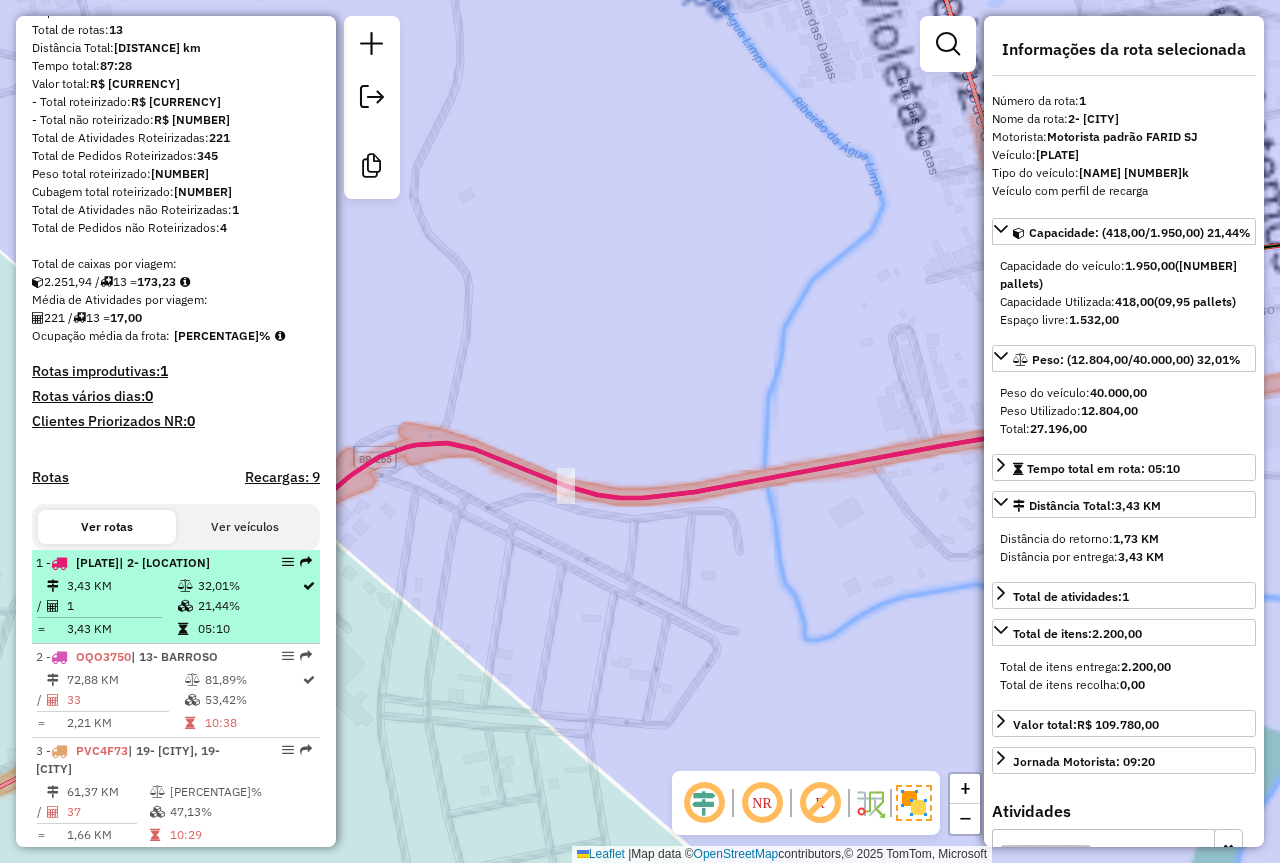 scroll, scrollTop: 300, scrollLeft: 0, axis: vertical 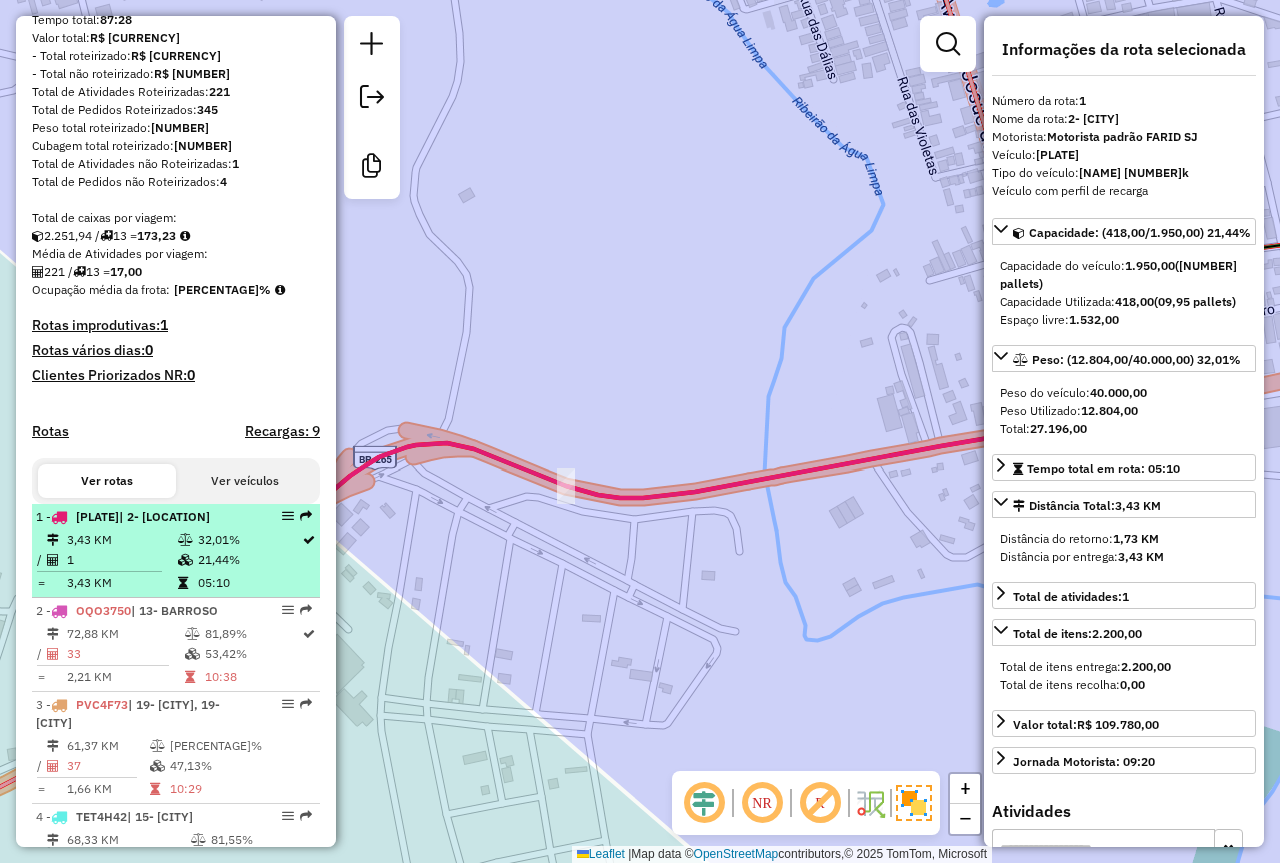 click on "2 -       OQO3750   | 13- BARROSO  72,88 KM   81,89%  /  33   53,42%     =  2,21 KM   10:38" at bounding box center (176, 645) 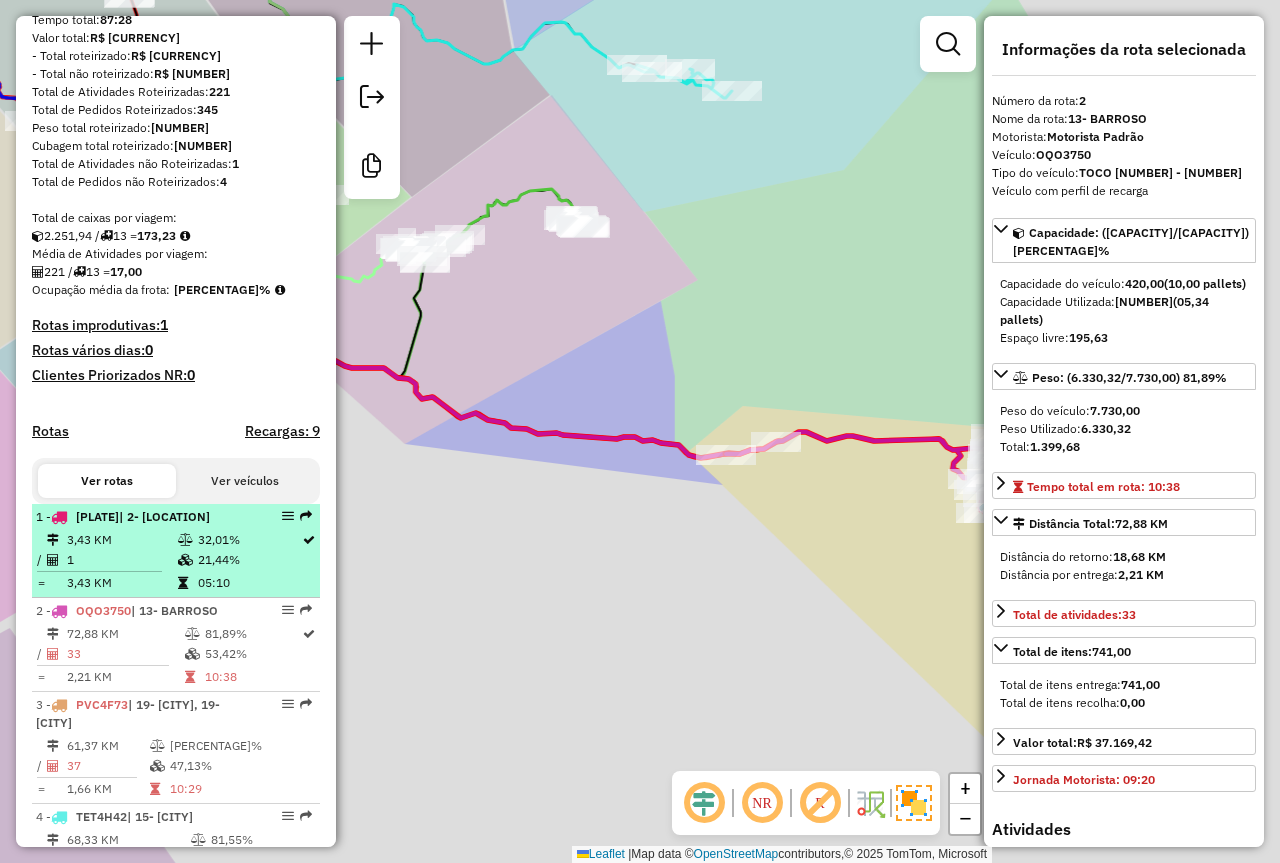 click on "1 -       HJZ2D53   | 2- SJ TEJUCO  3,43 KM   32,01%  /  1   21,44%     =  3,43 KM   05:10" at bounding box center (176, 551) 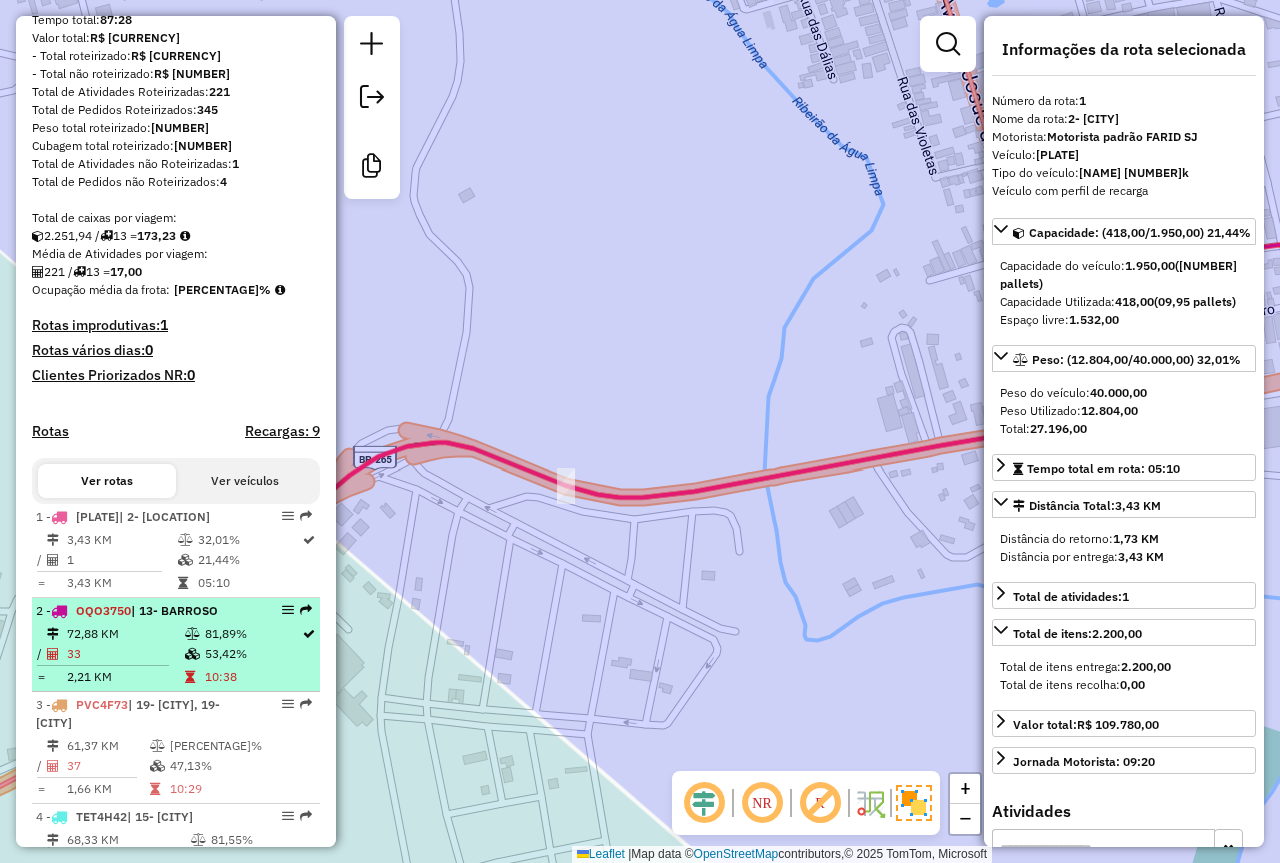 click on "72,88 KM   81,89%  /  33   53,42%     =  2,21 KM   10:38" at bounding box center (176, 655) 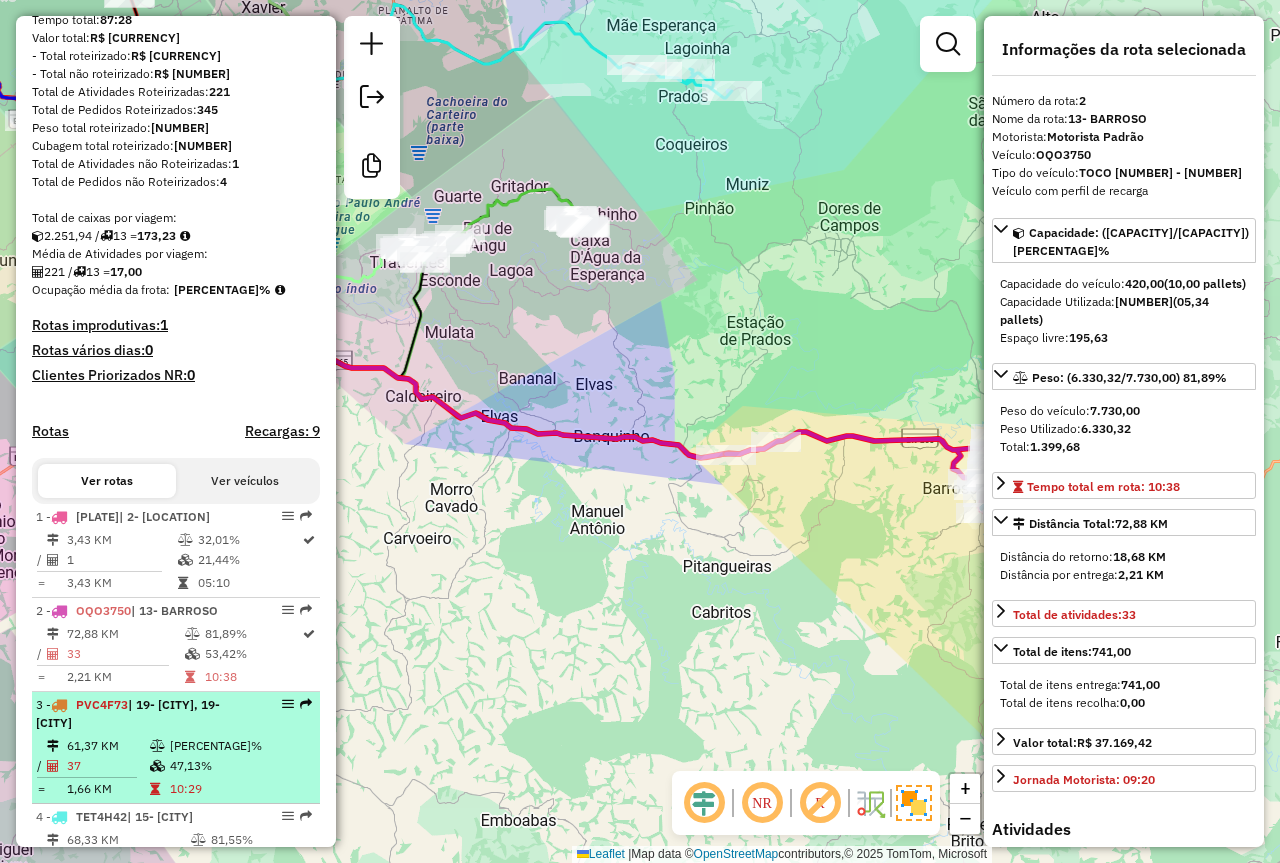 click on "3 -       PVC4F73   | 19- RITÁPOLIS, 19- SÃO GONÇALO DO AMARANTE" at bounding box center (142, 714) 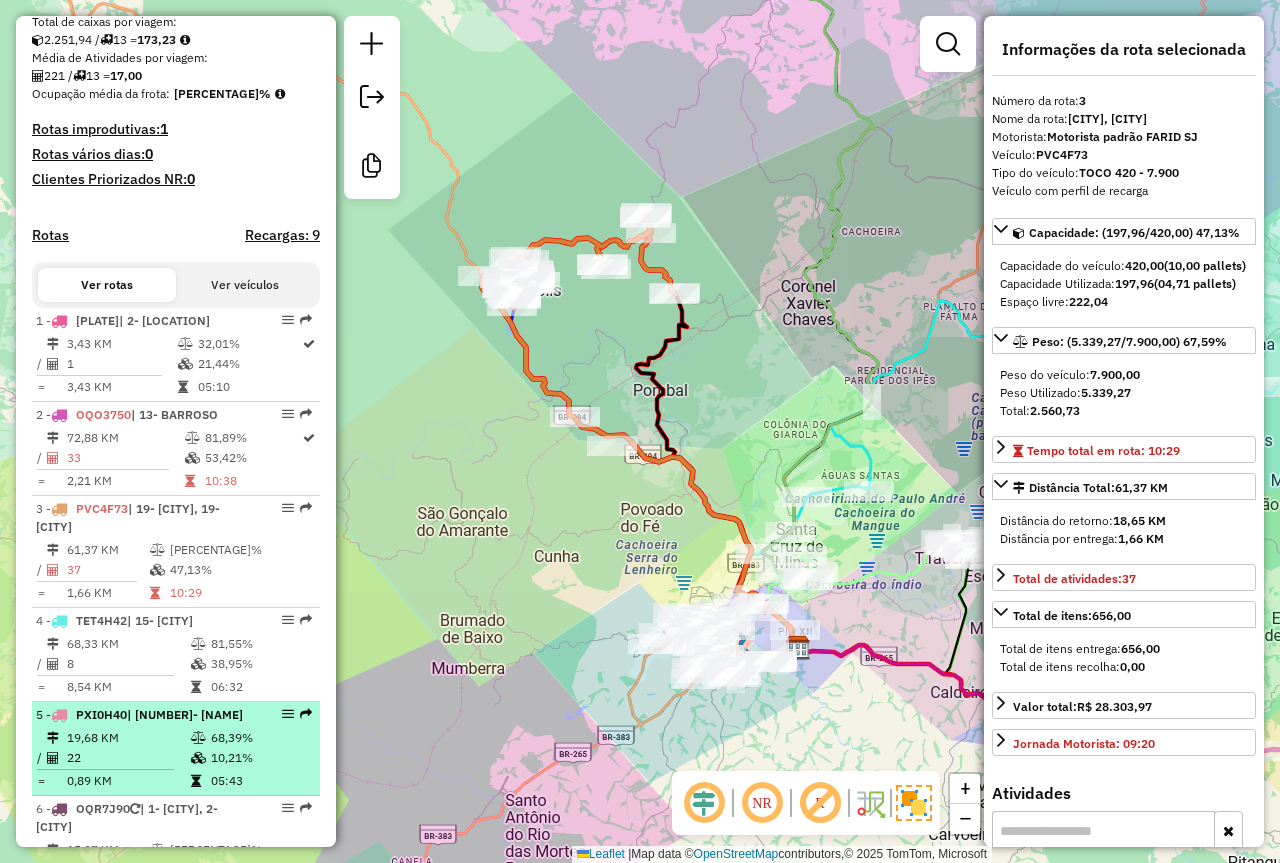 scroll, scrollTop: 500, scrollLeft: 0, axis: vertical 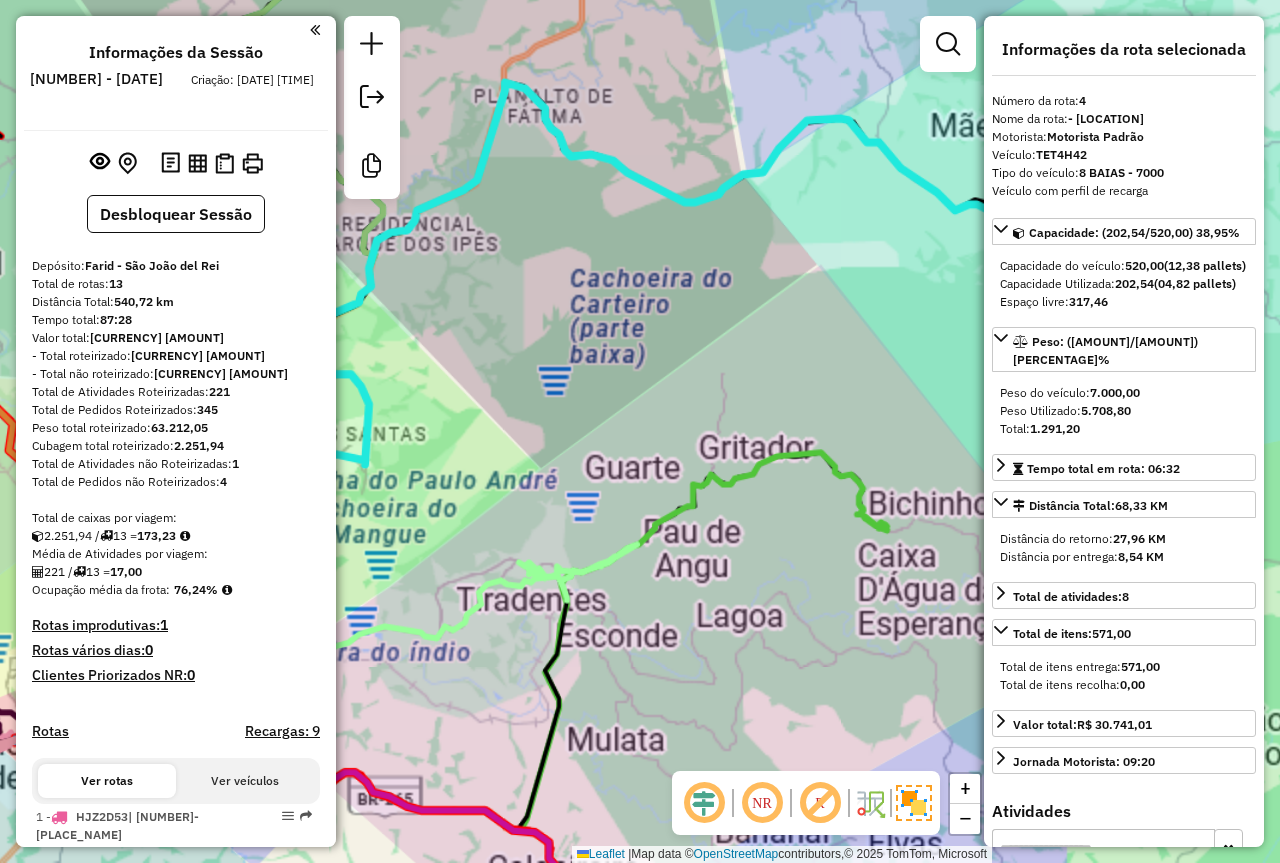 select on "*********" 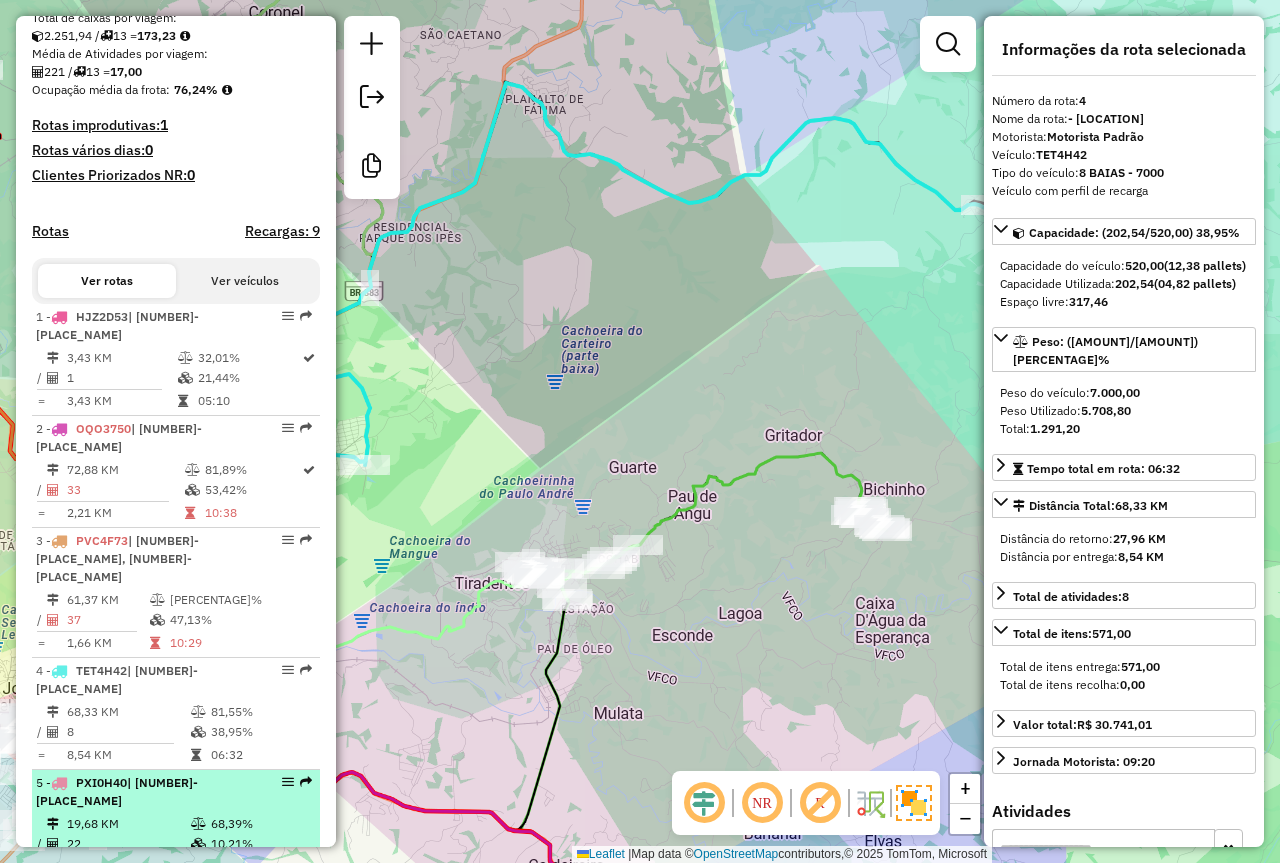 click on "[NUMBER] - [CODE] | [NUMBER] [CITY] [NUMBER] KM [PERCENT] / [NUMBER] [PERCENT] = [NUMBER] KM [TIME]" at bounding box center [176, 826] 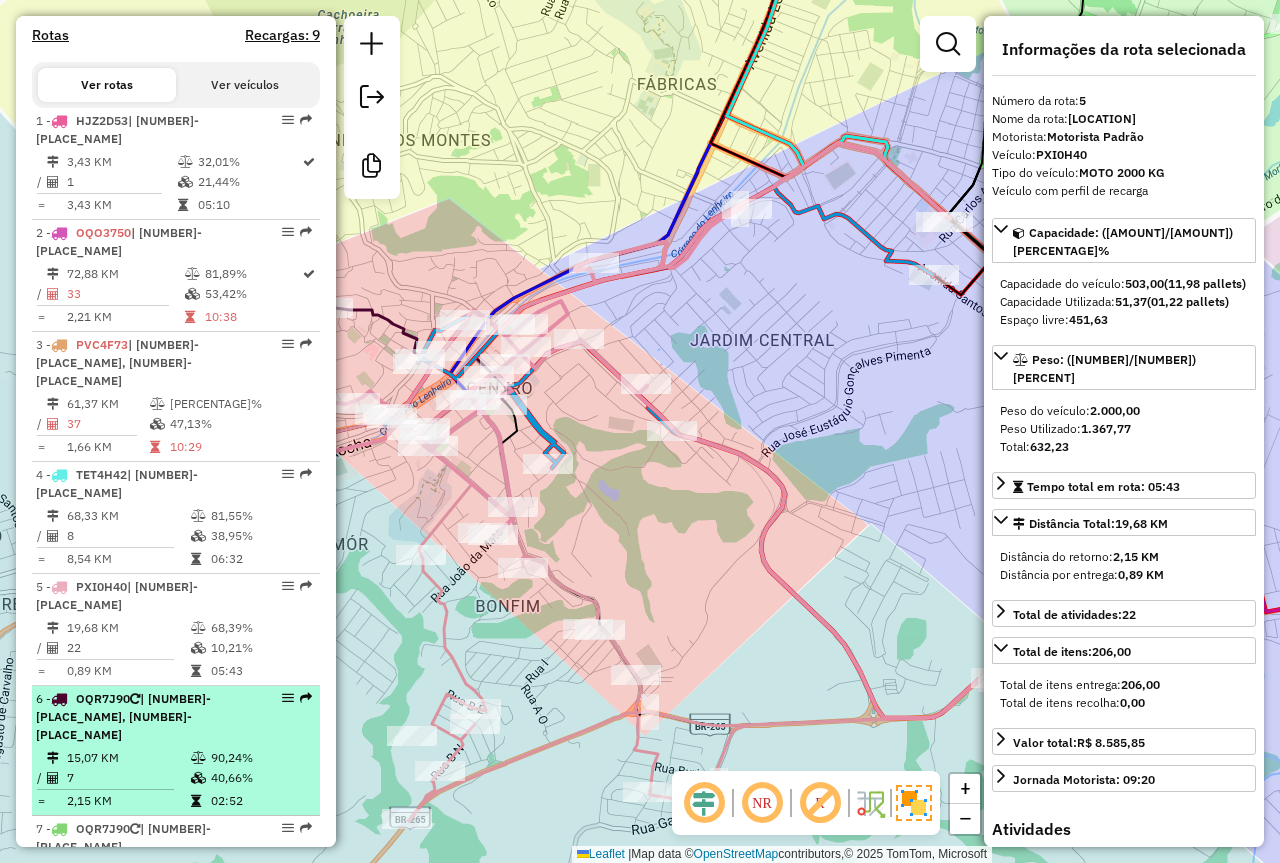 scroll, scrollTop: 700, scrollLeft: 0, axis: vertical 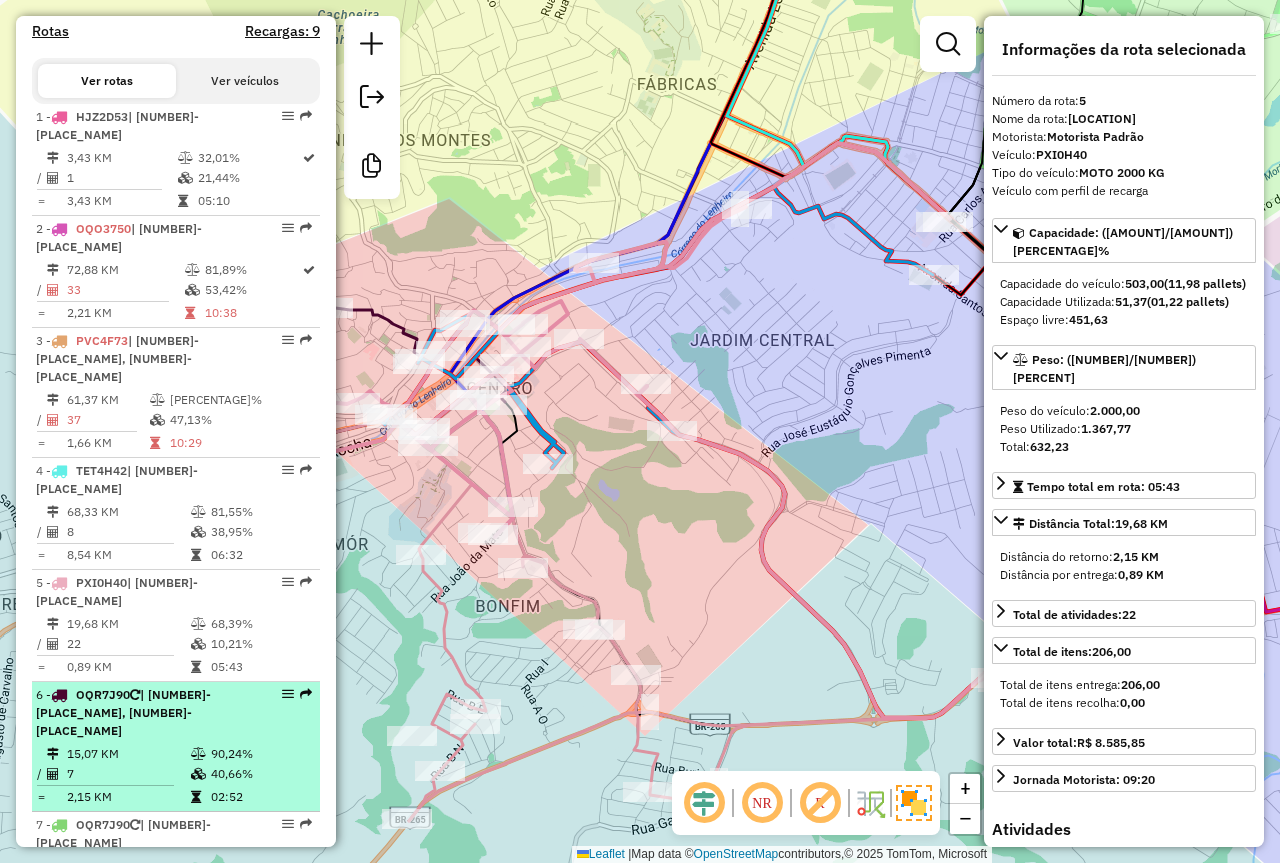 click on "7" at bounding box center [128, 774] 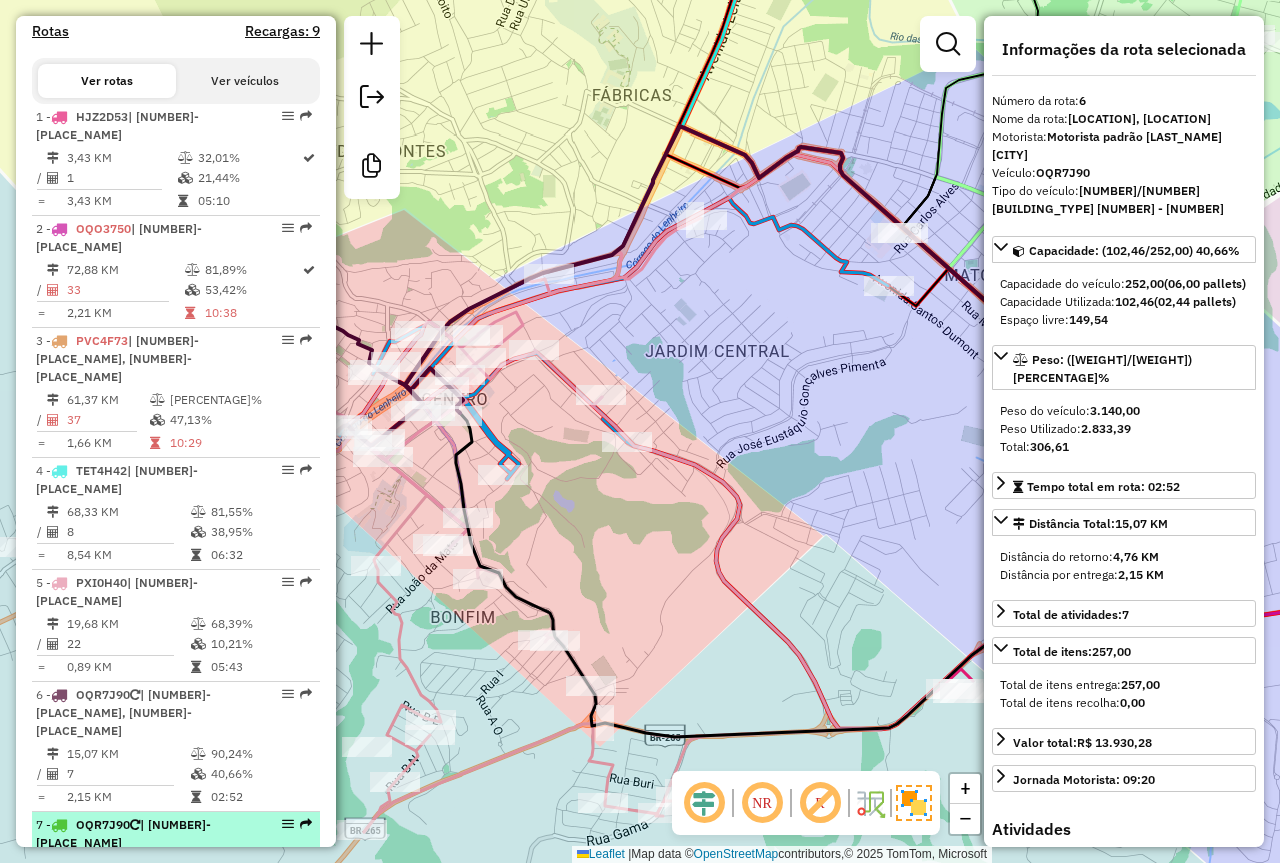 drag, startPoint x: 190, startPoint y: 762, endPoint x: 201, endPoint y: 770, distance: 13.601471 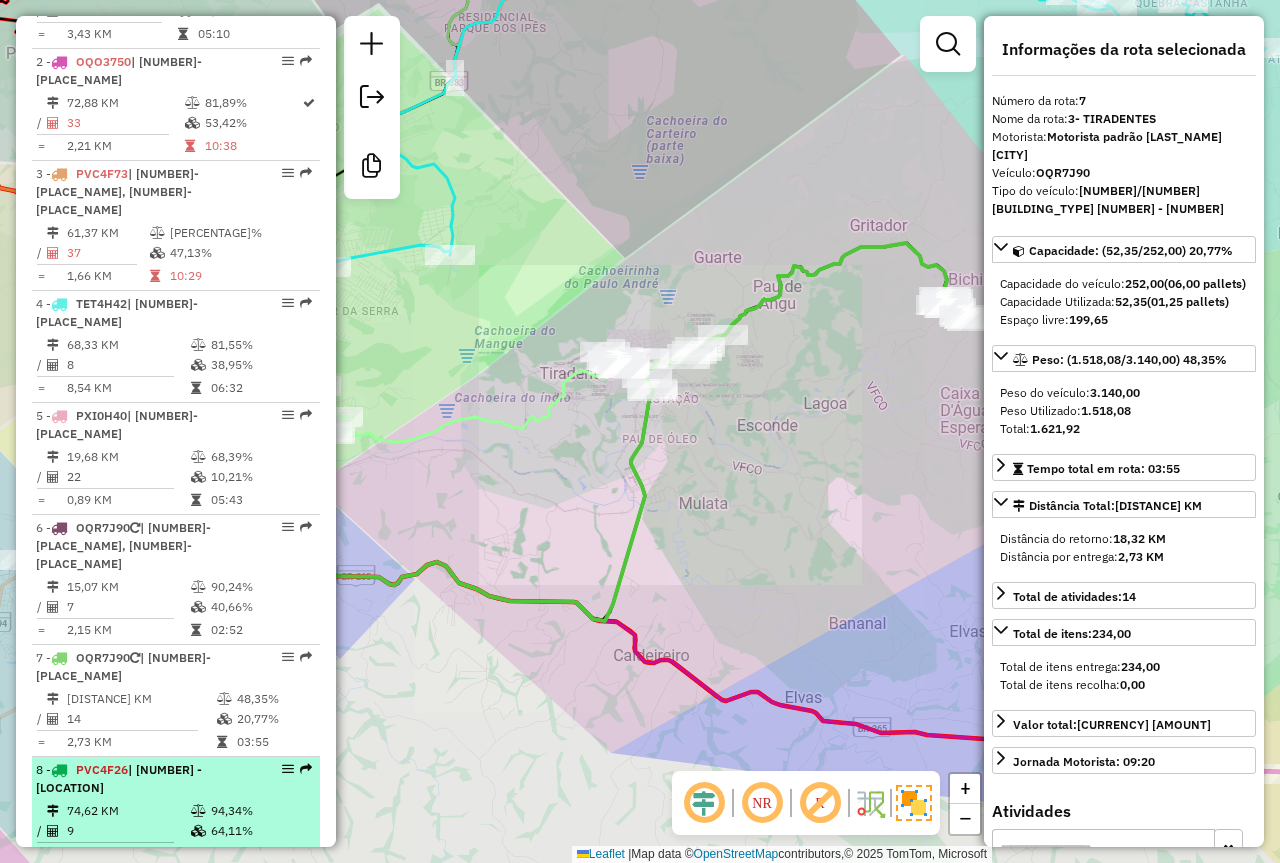 scroll, scrollTop: 900, scrollLeft: 0, axis: vertical 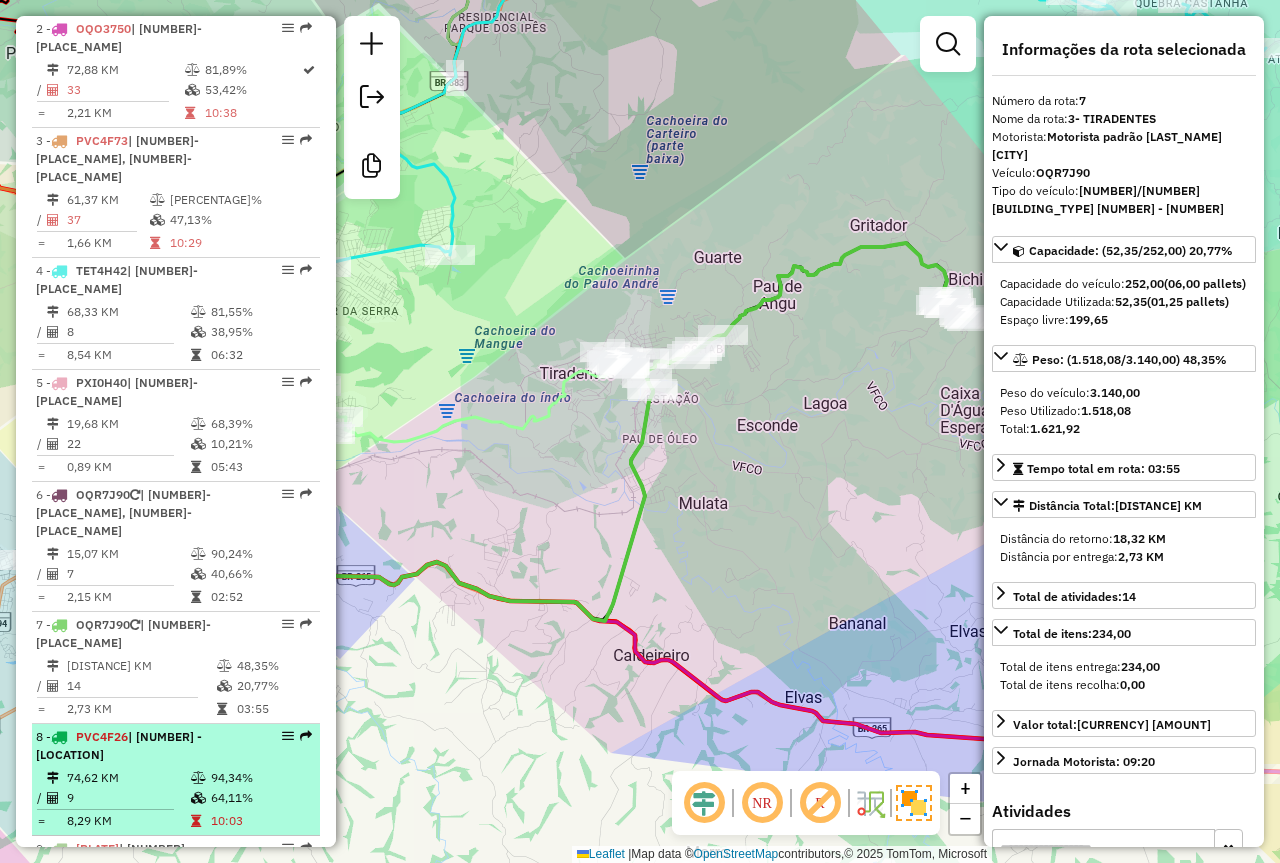 click on "[NUMBER] - [PLATE] | 17- RESENDE COSTA" at bounding box center (142, 746) 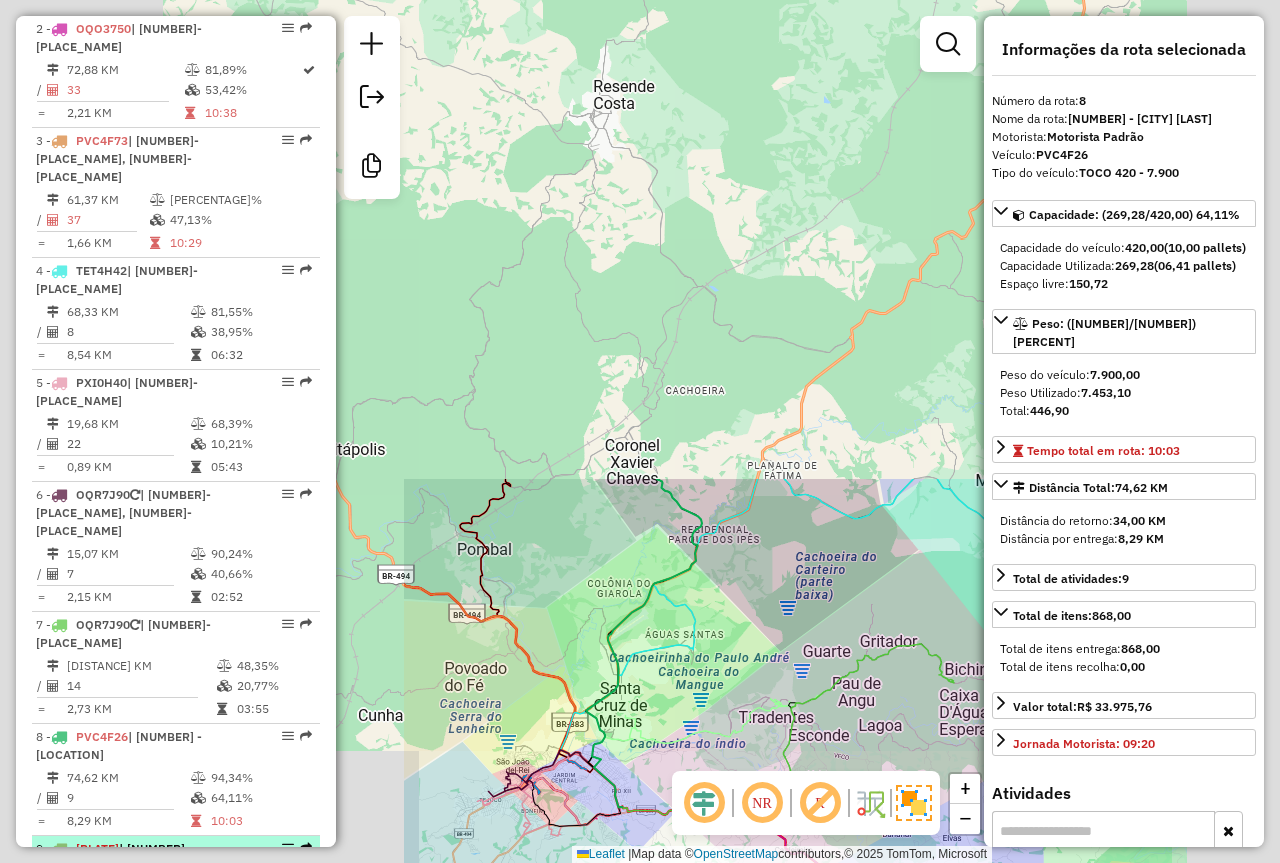 click on "| 17- RESENDE COSTA" at bounding box center [114, 857] 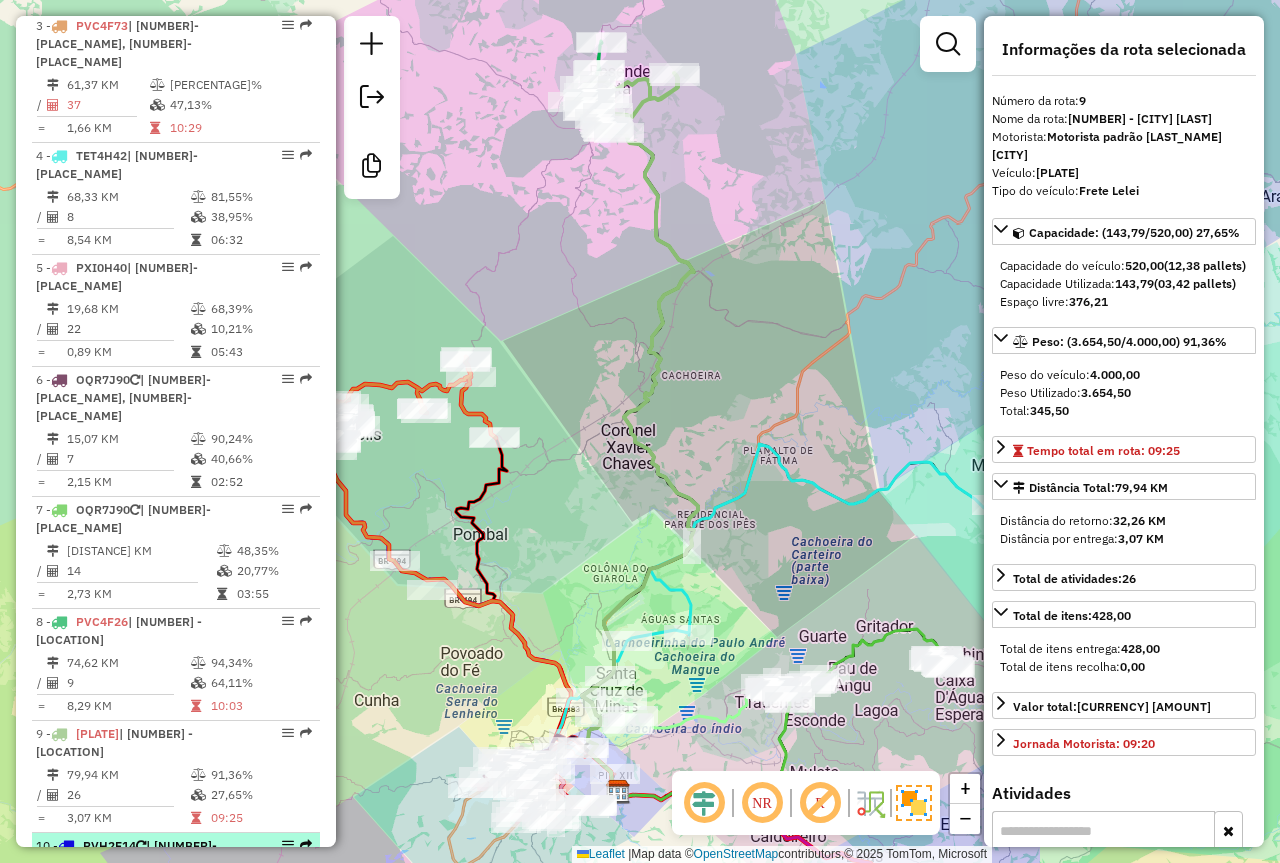 scroll, scrollTop: 1100, scrollLeft: 0, axis: vertical 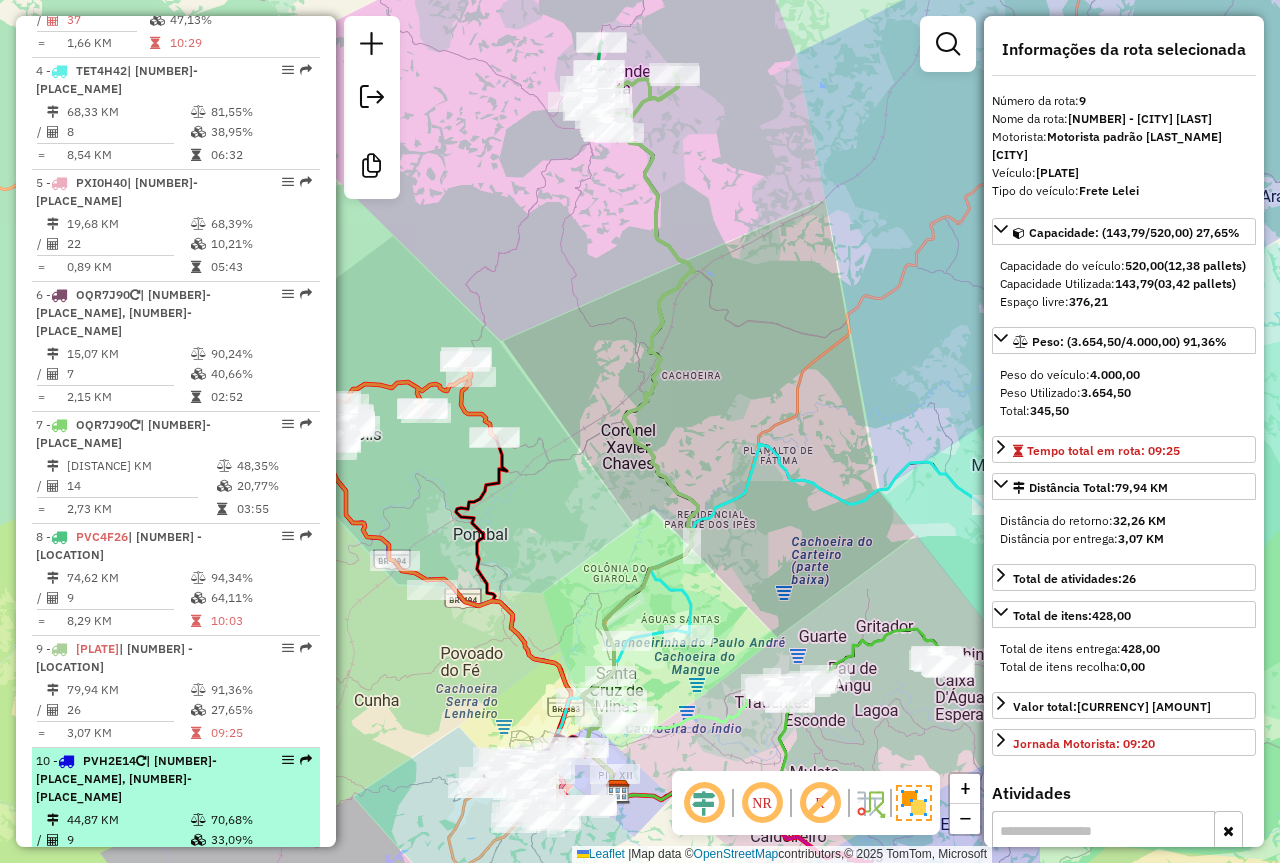 click on "44,87 KM" at bounding box center [128, 820] 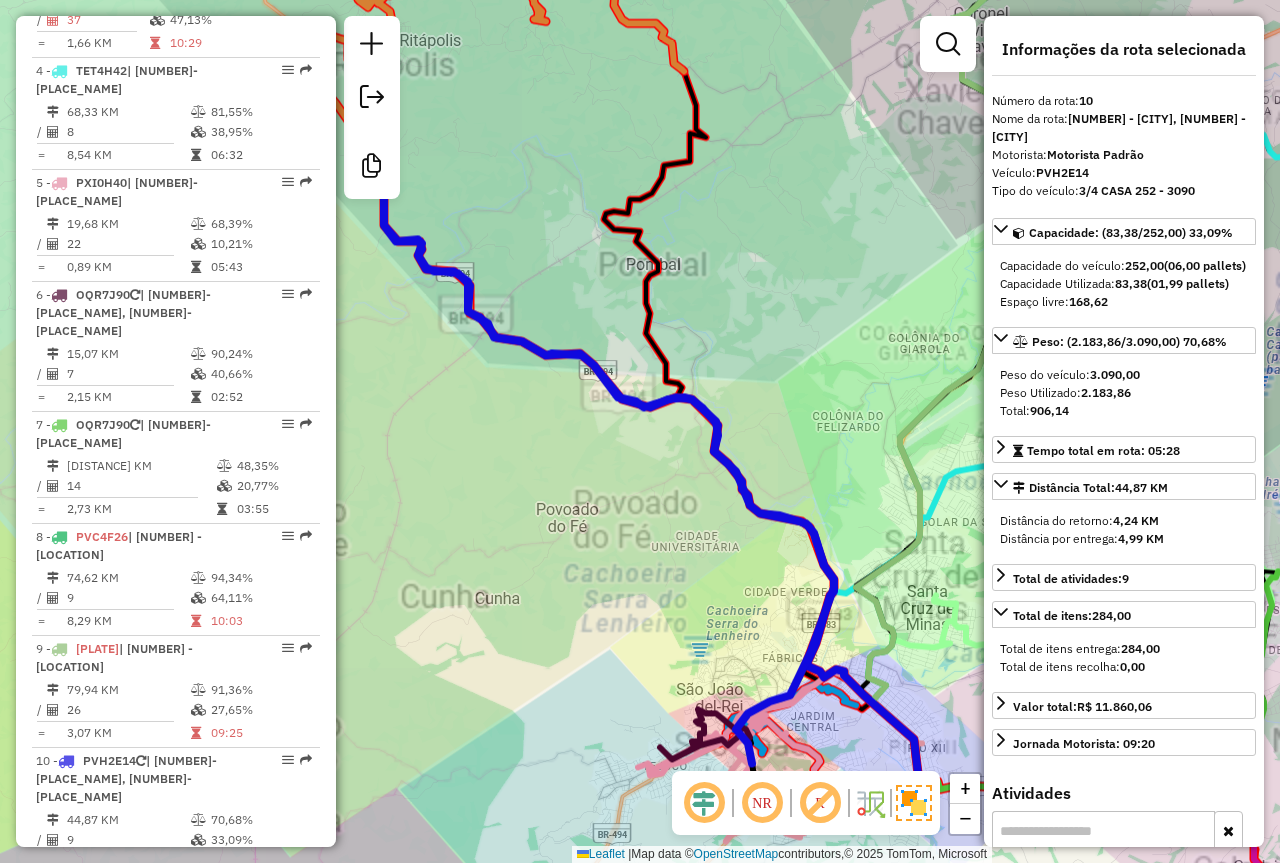 click on "[NUMBER] - [NAME] [PLATE] | 1- [CITY], 3- [CITY]" at bounding box center [142, 900] 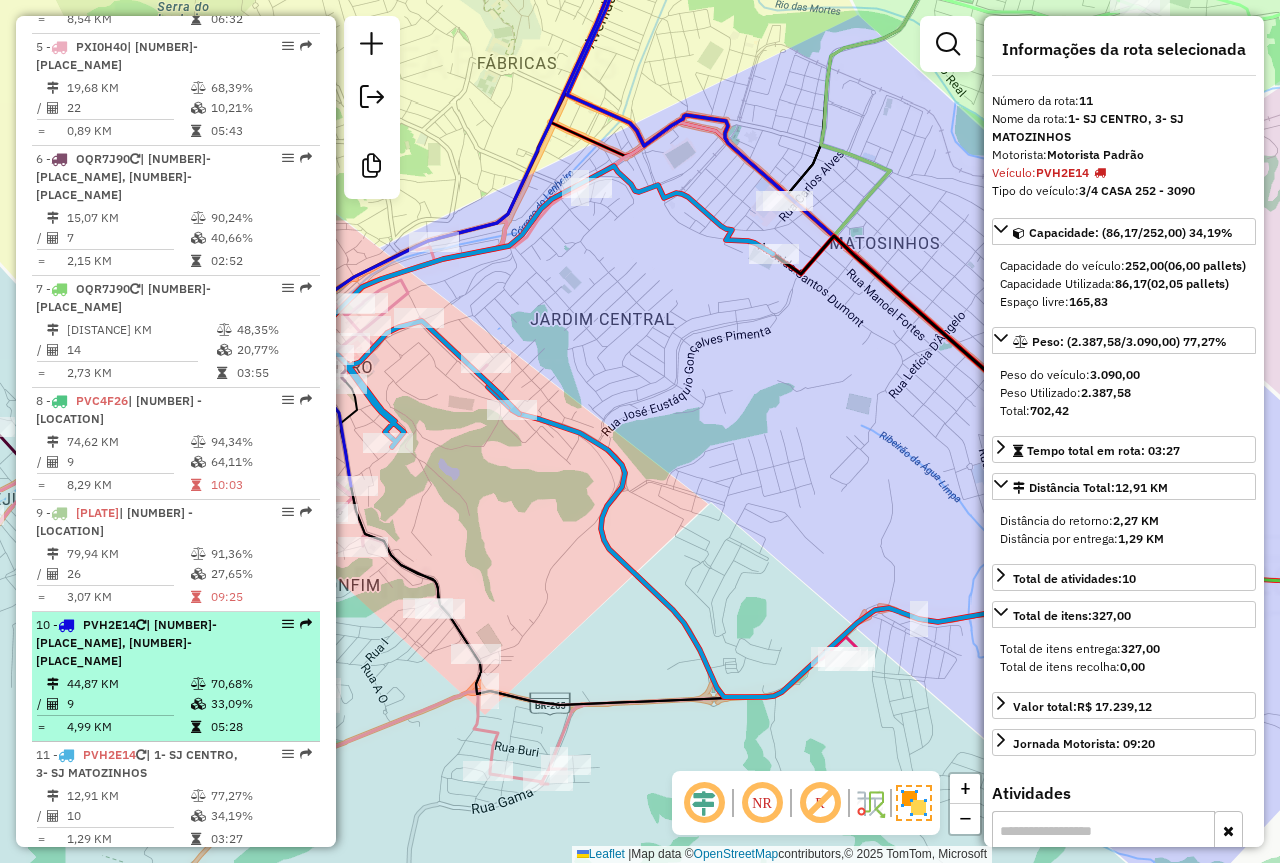 scroll, scrollTop: 1300, scrollLeft: 0, axis: vertical 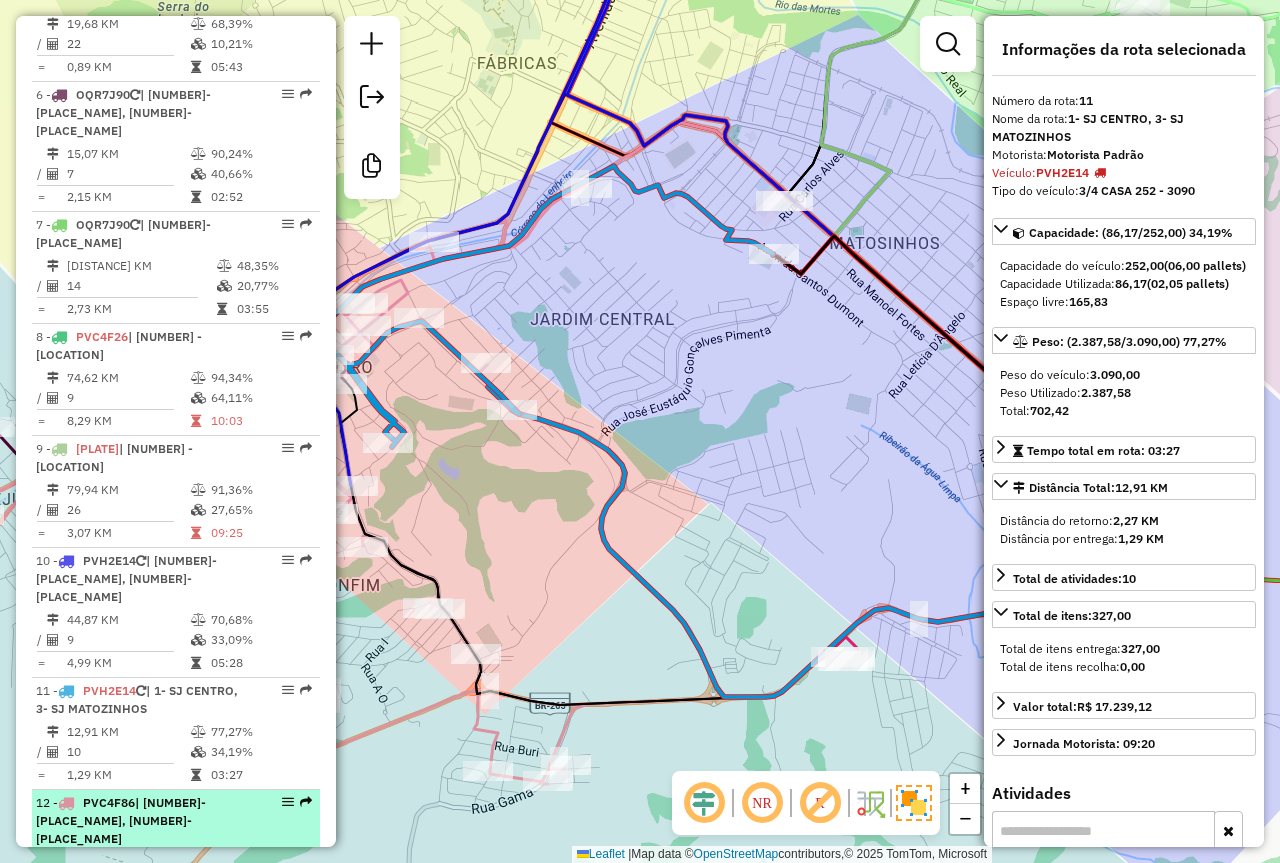 click on "| 1- [CITY], 2- [CITY]" at bounding box center [121, 820] 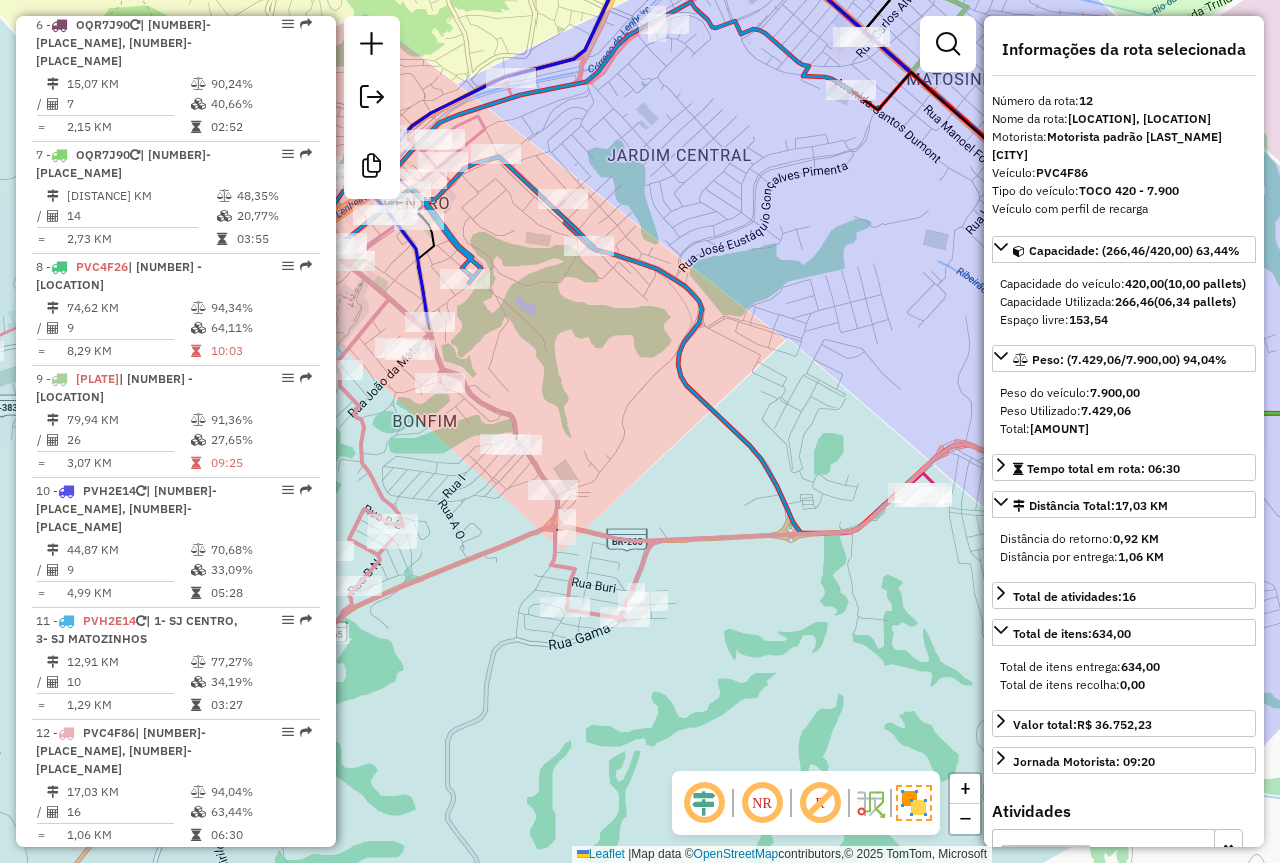 scroll, scrollTop: 1400, scrollLeft: 0, axis: vertical 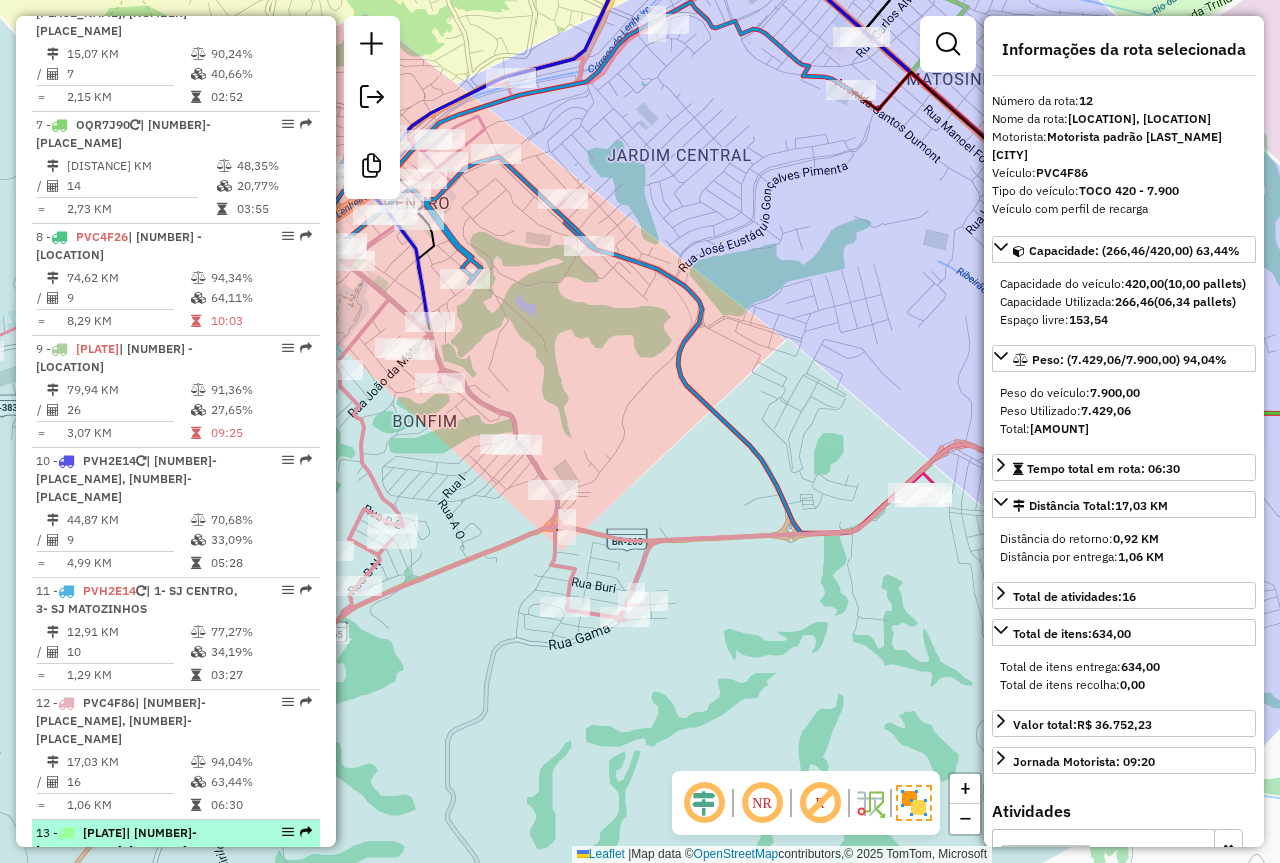 click on "[DISTANCE] KM" at bounding box center [128, 892] 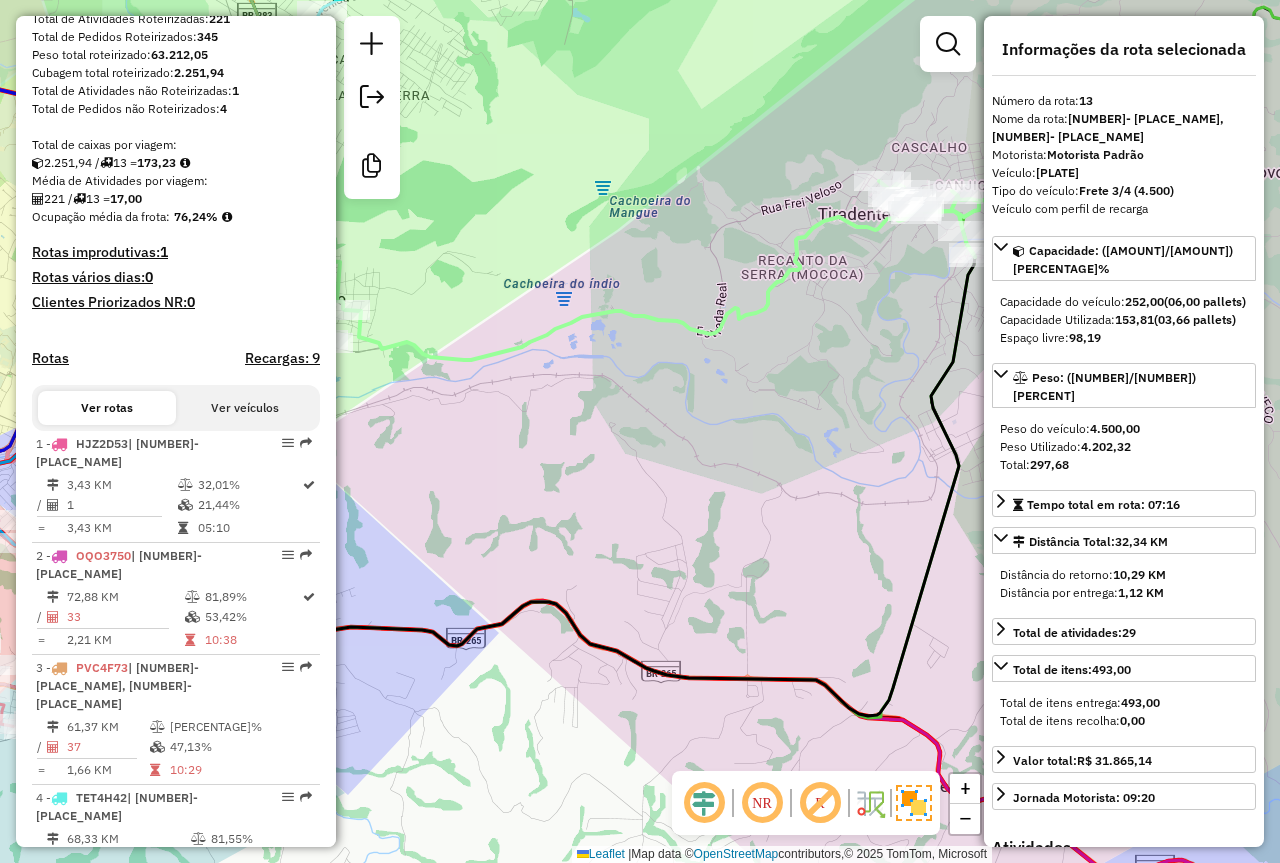 scroll, scrollTop: 0, scrollLeft: 0, axis: both 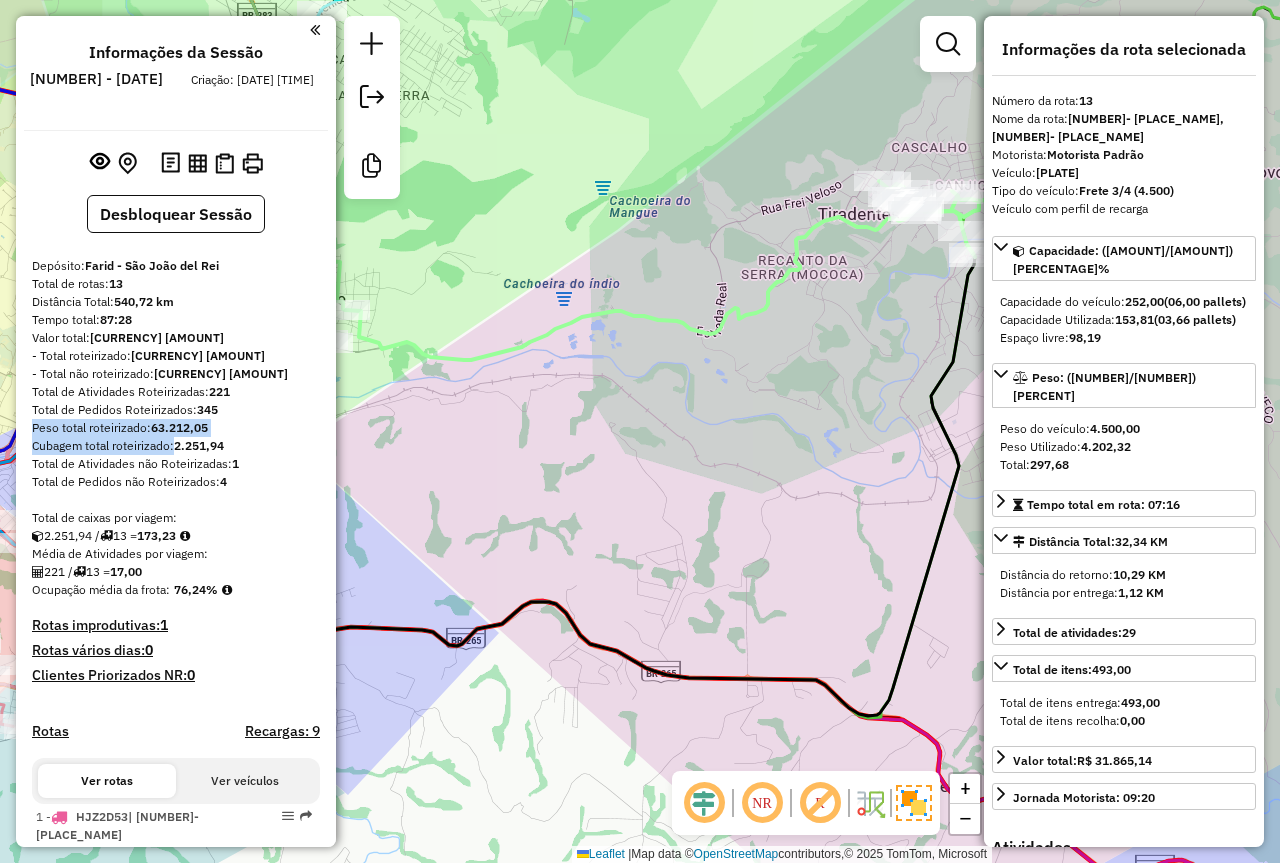 drag, startPoint x: 198, startPoint y: 425, endPoint x: 235, endPoint y: 443, distance: 41.14608 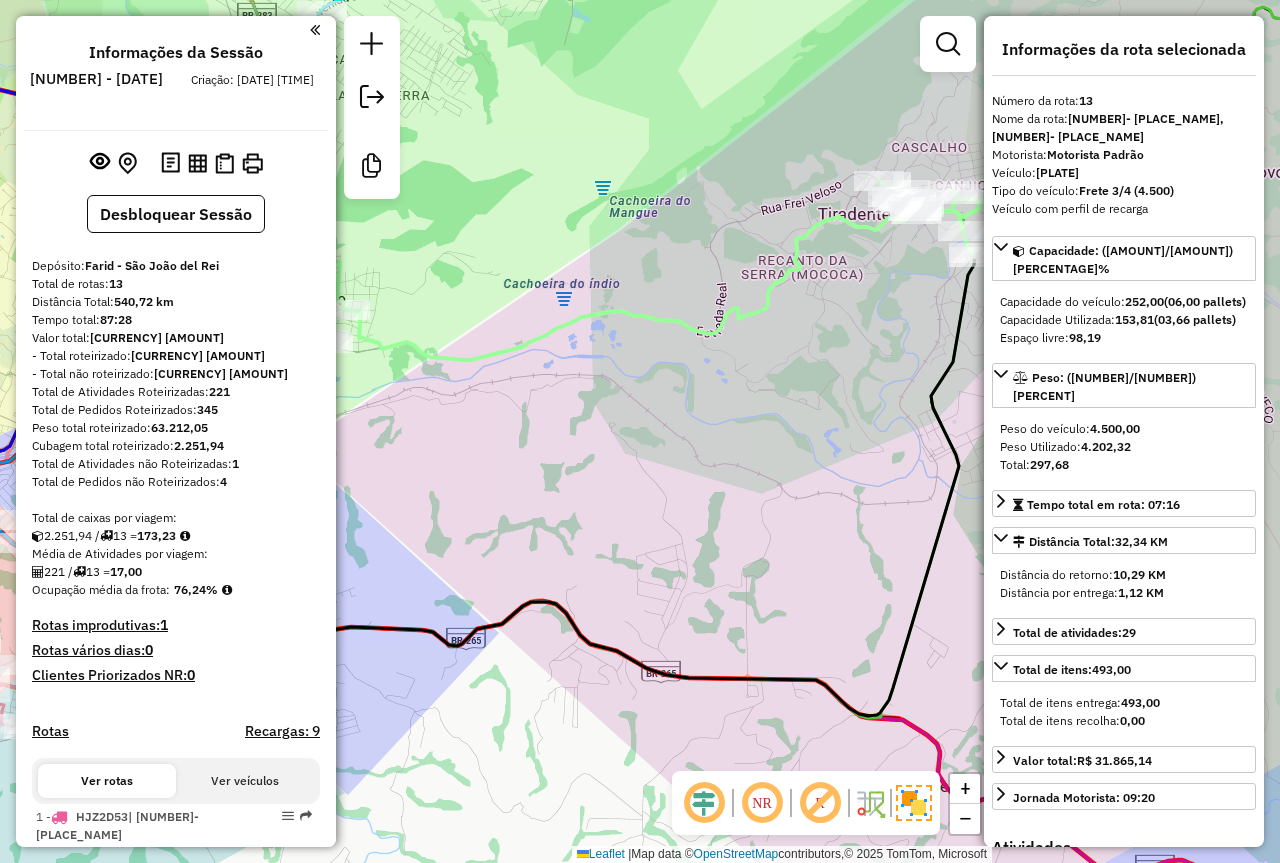 click on "Cubagem total roteirizado:  2.251,94" at bounding box center [176, 446] 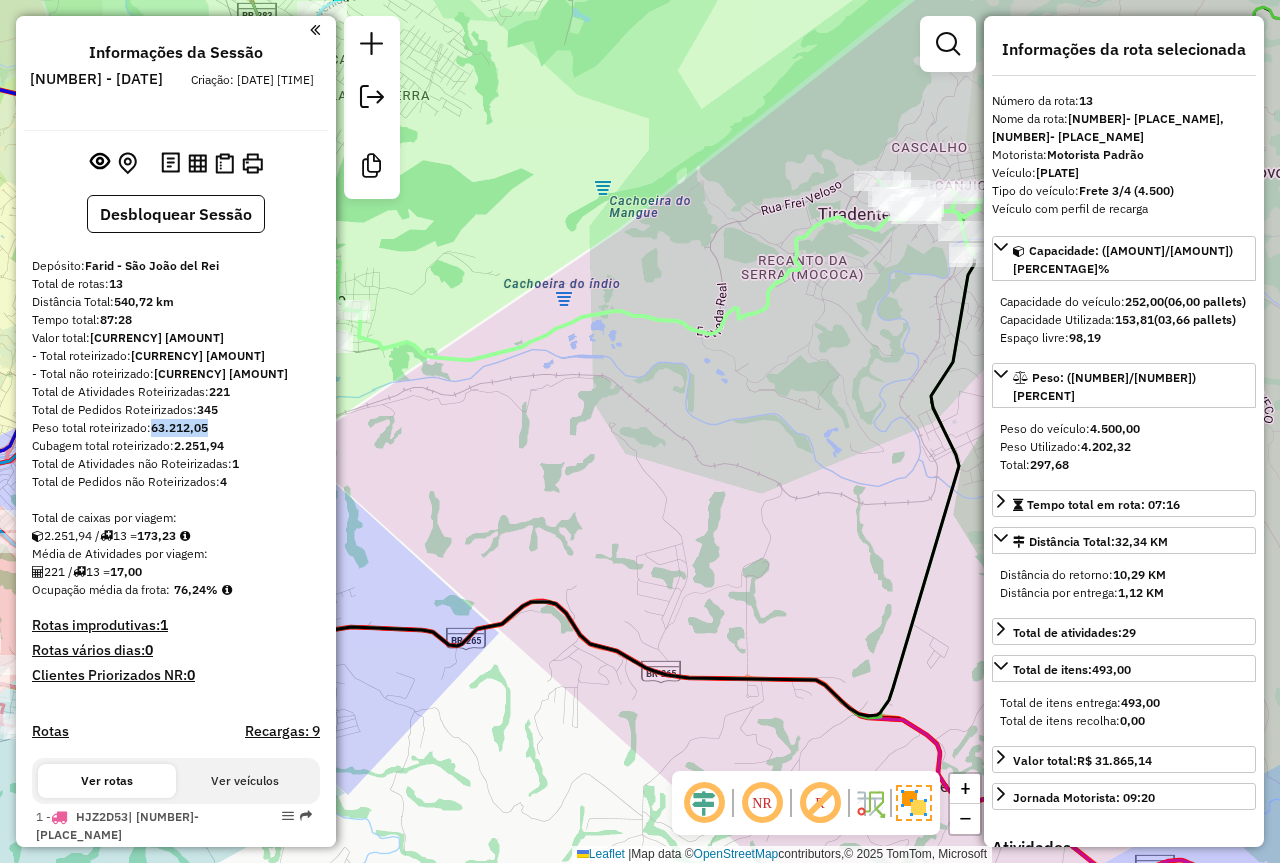 drag, startPoint x: 207, startPoint y: 426, endPoint x: 153, endPoint y: 426, distance: 54 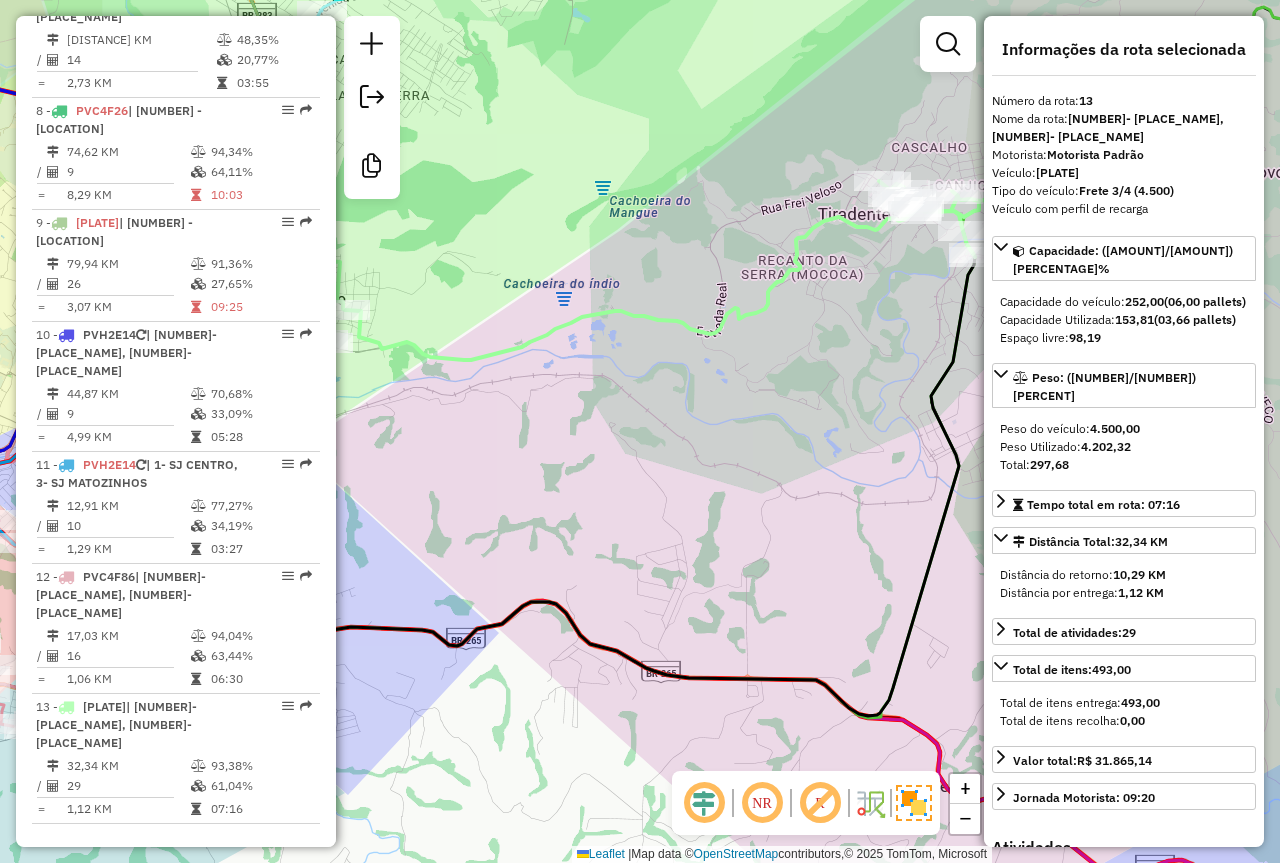 scroll, scrollTop: 1708, scrollLeft: 0, axis: vertical 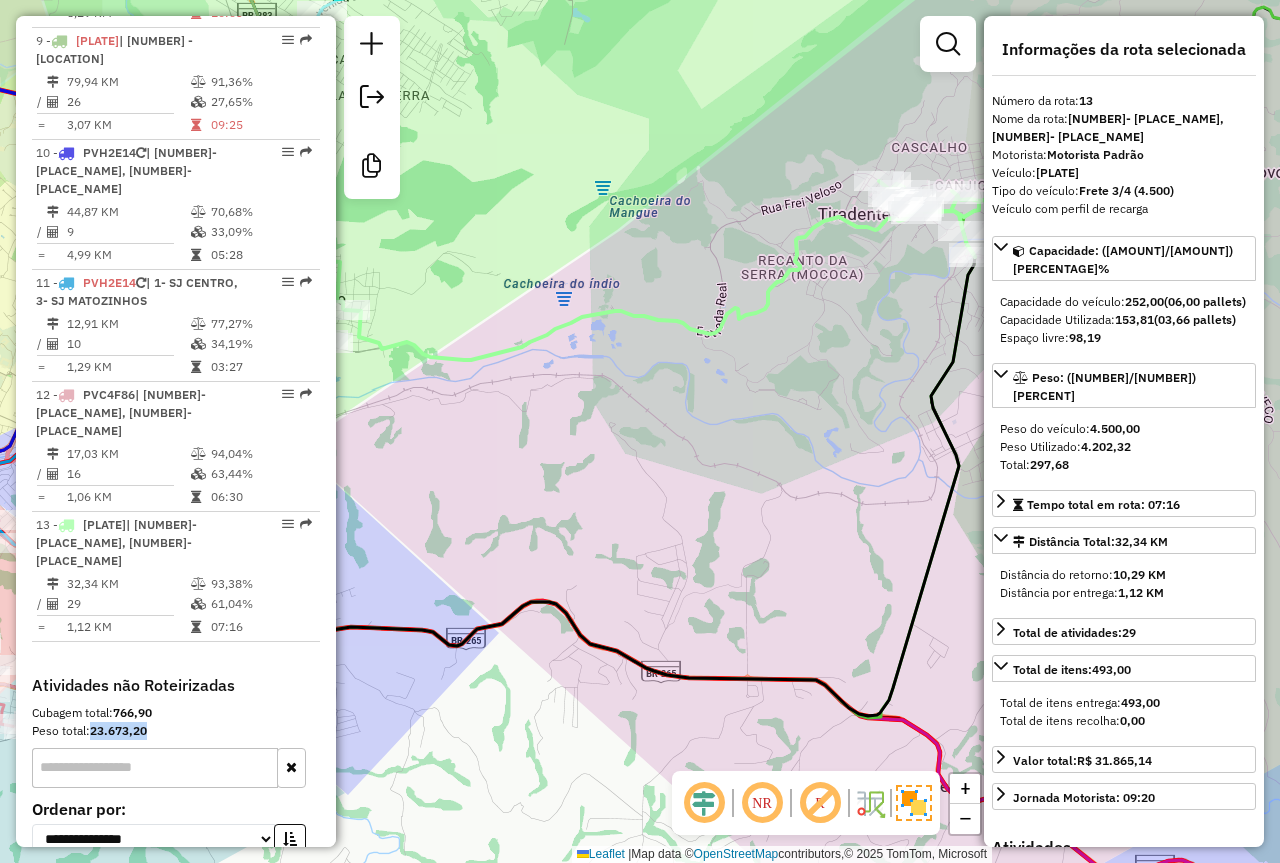 drag, startPoint x: 154, startPoint y: 586, endPoint x: 91, endPoint y: 592, distance: 63.28507 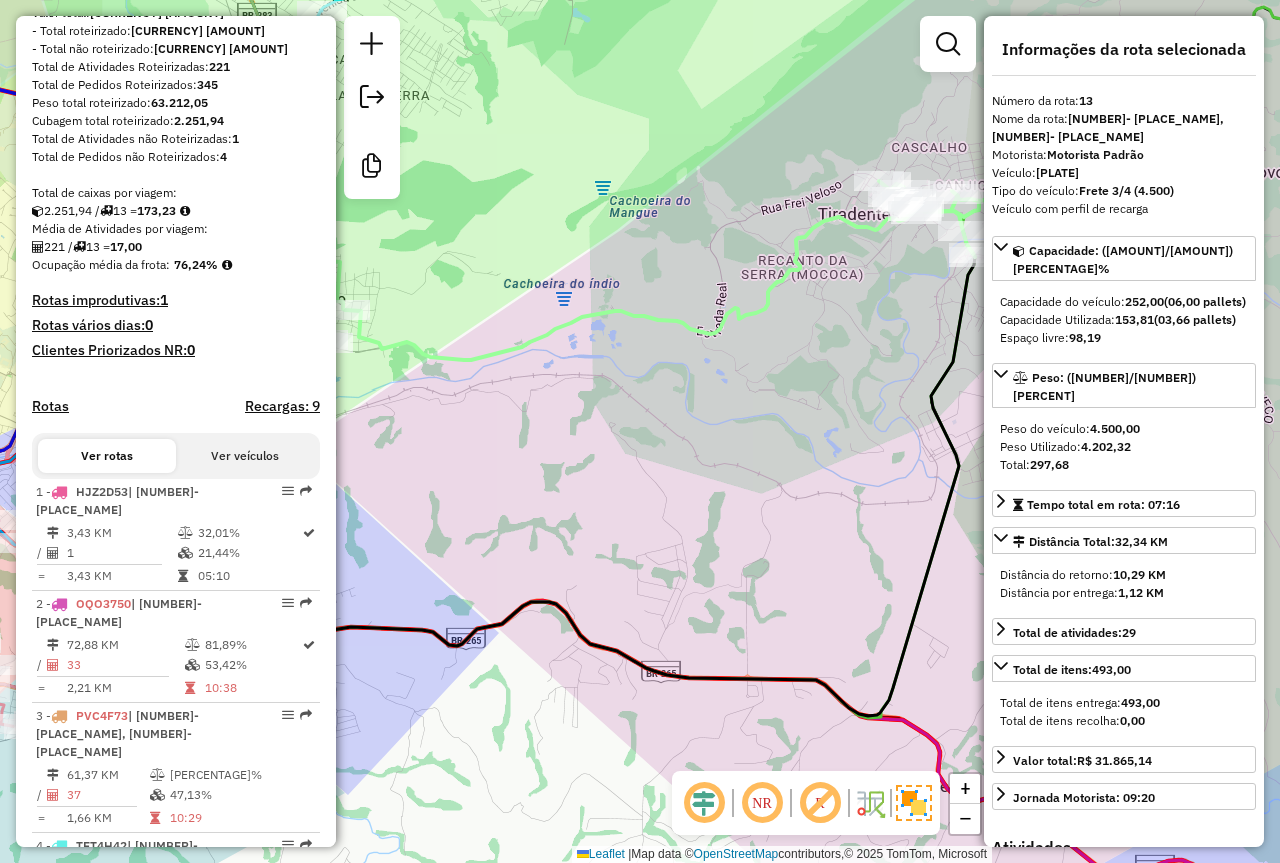 scroll, scrollTop: 208, scrollLeft: 0, axis: vertical 